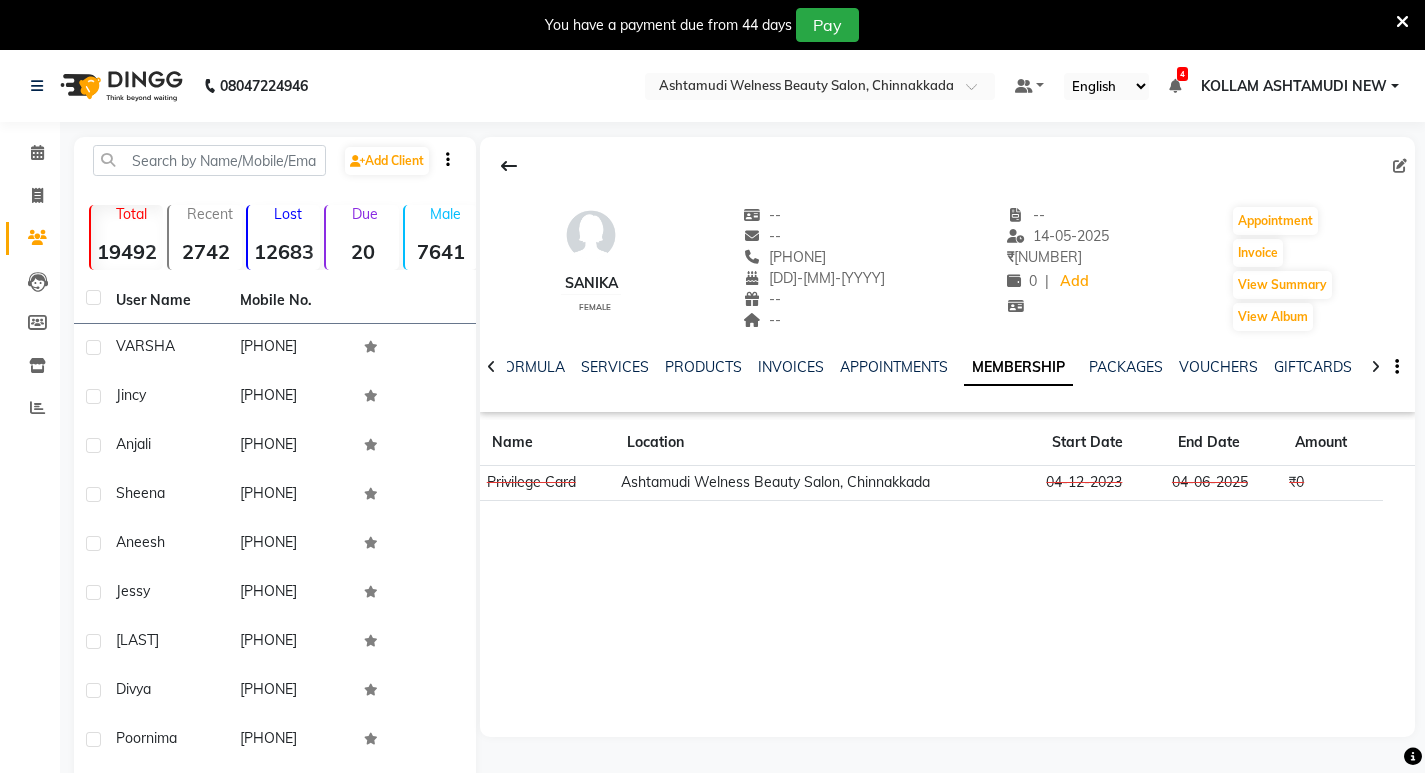 scroll, scrollTop: 0, scrollLeft: 0, axis: both 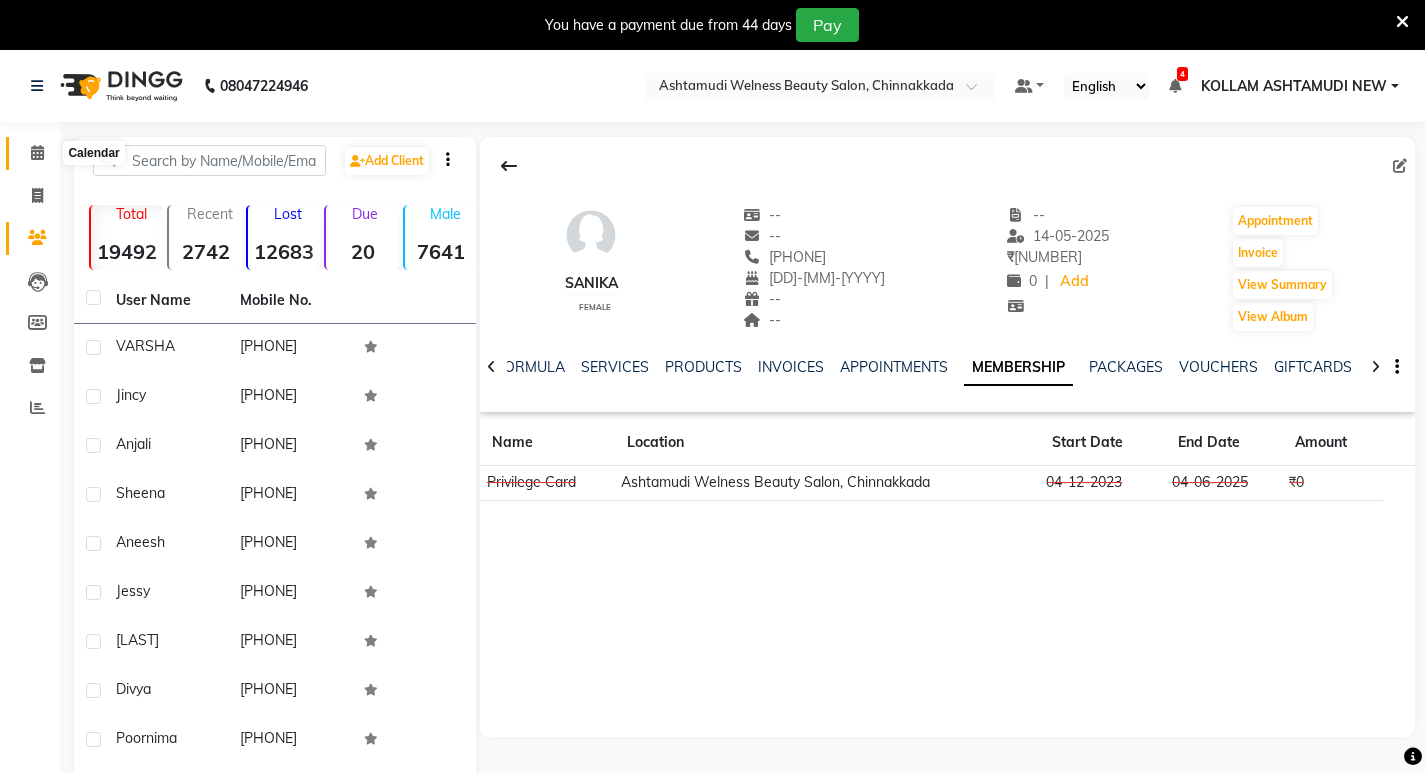click 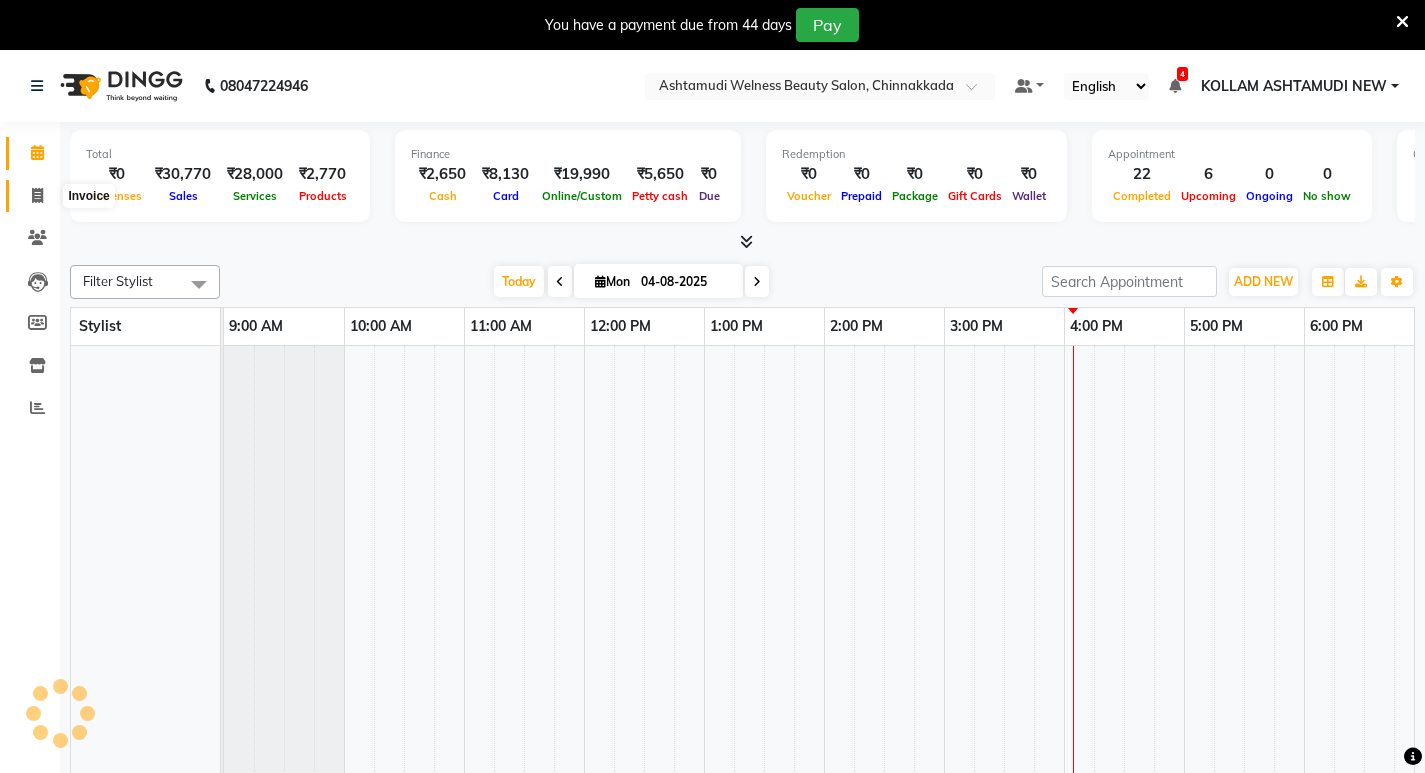 click 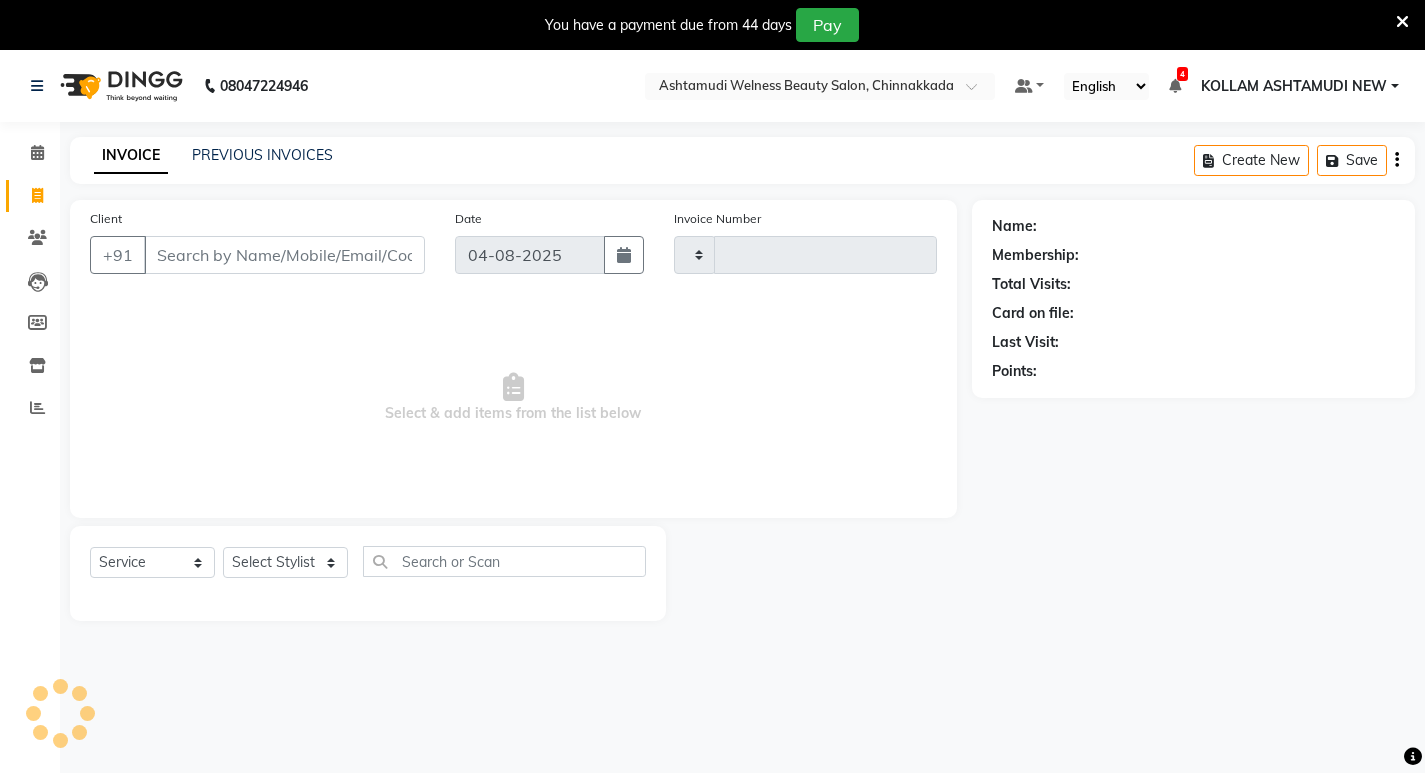 type on "5775" 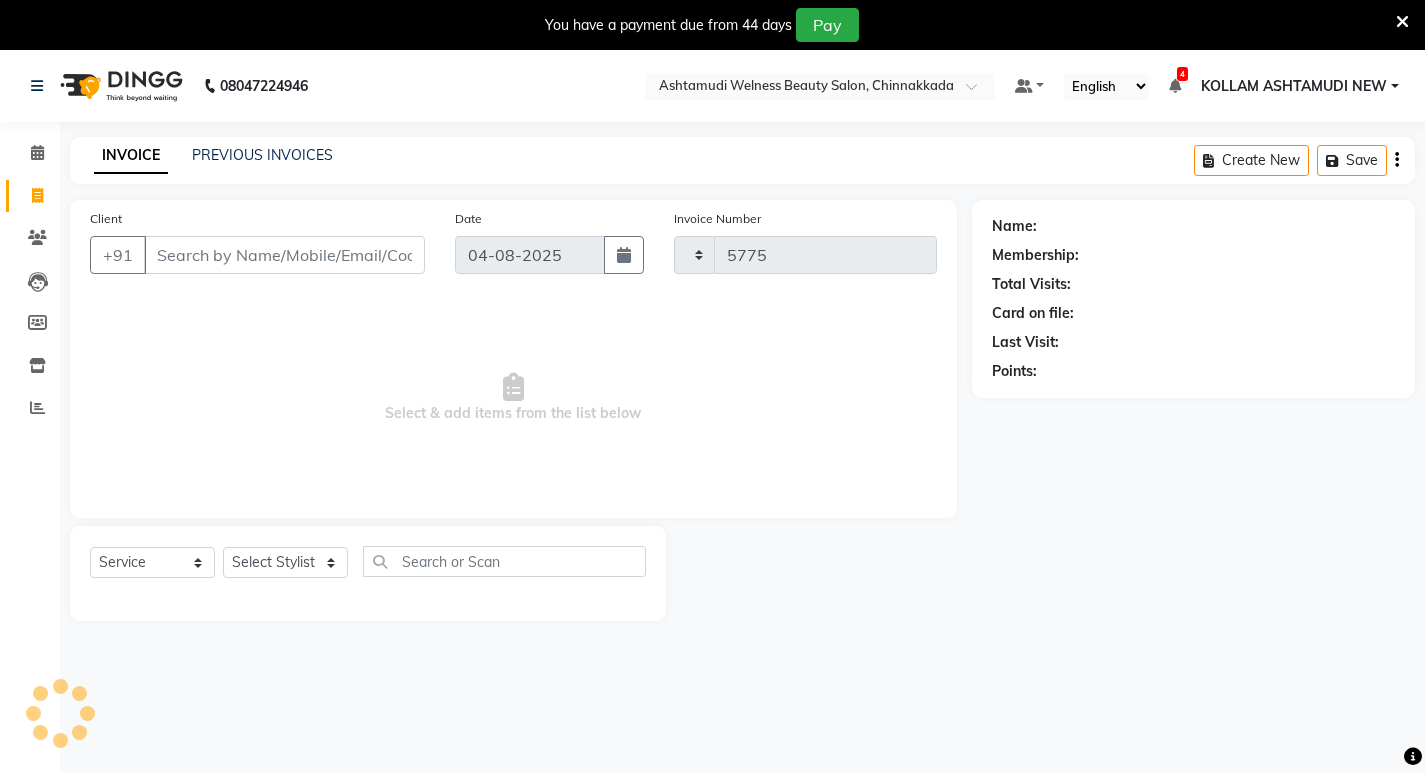 select on "4529" 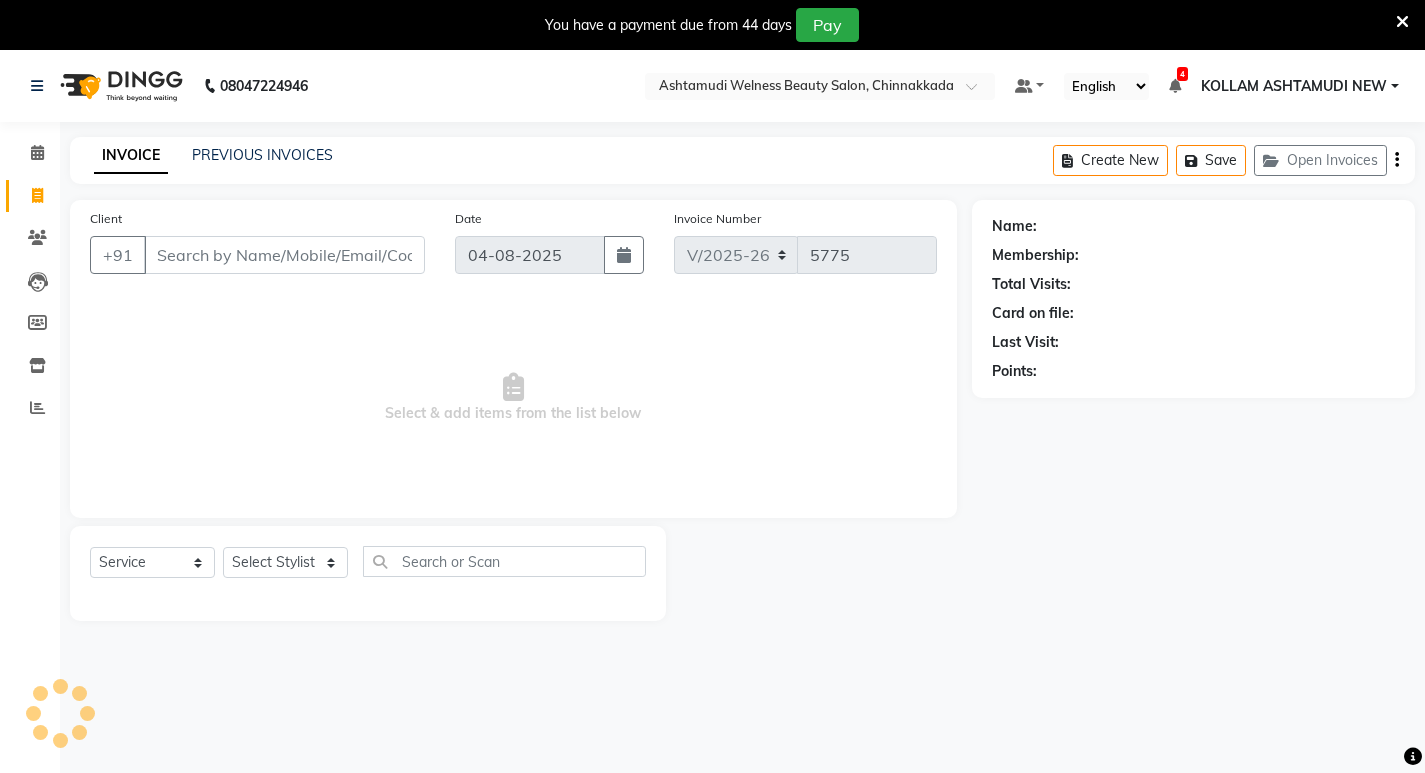 click on "Client" at bounding box center [284, 255] 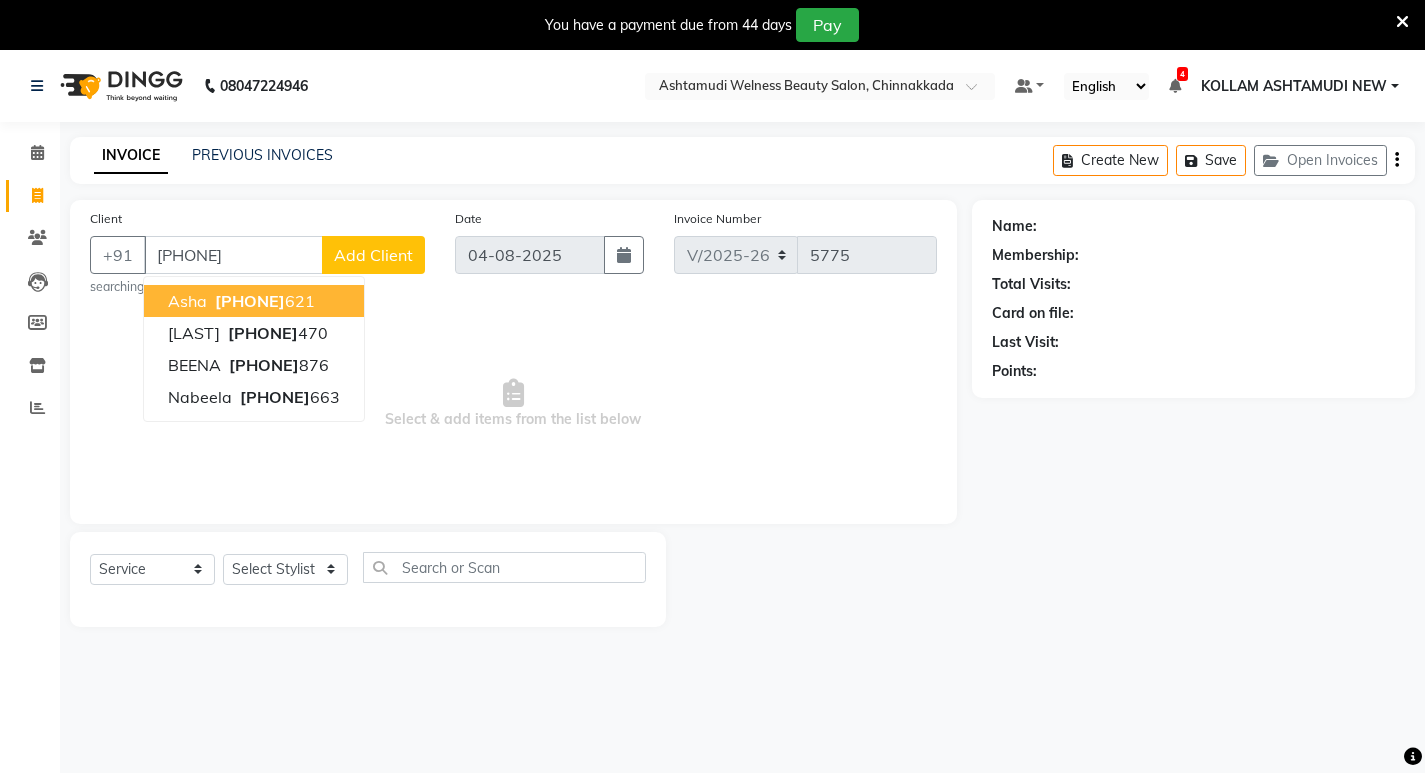 type on "[PHONE]" 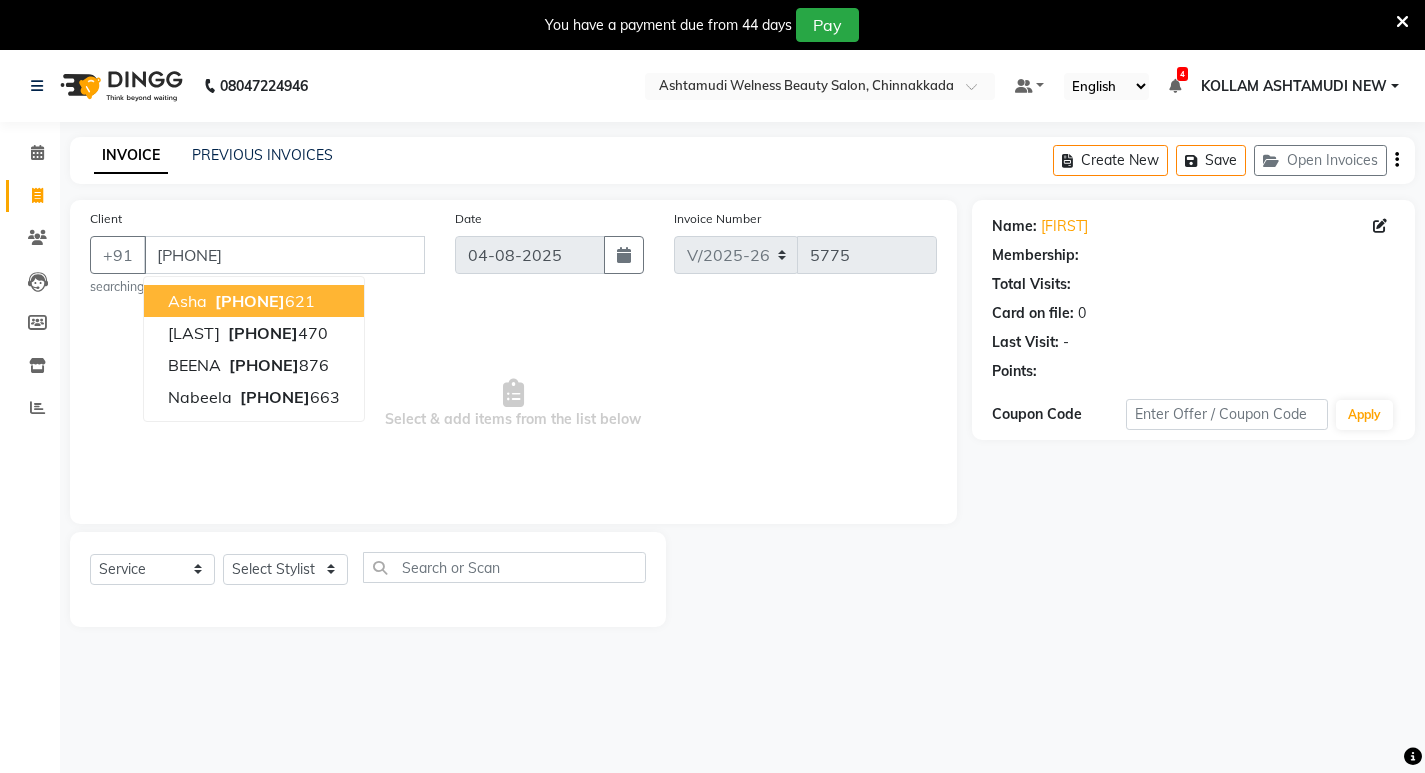 select on "1: Object" 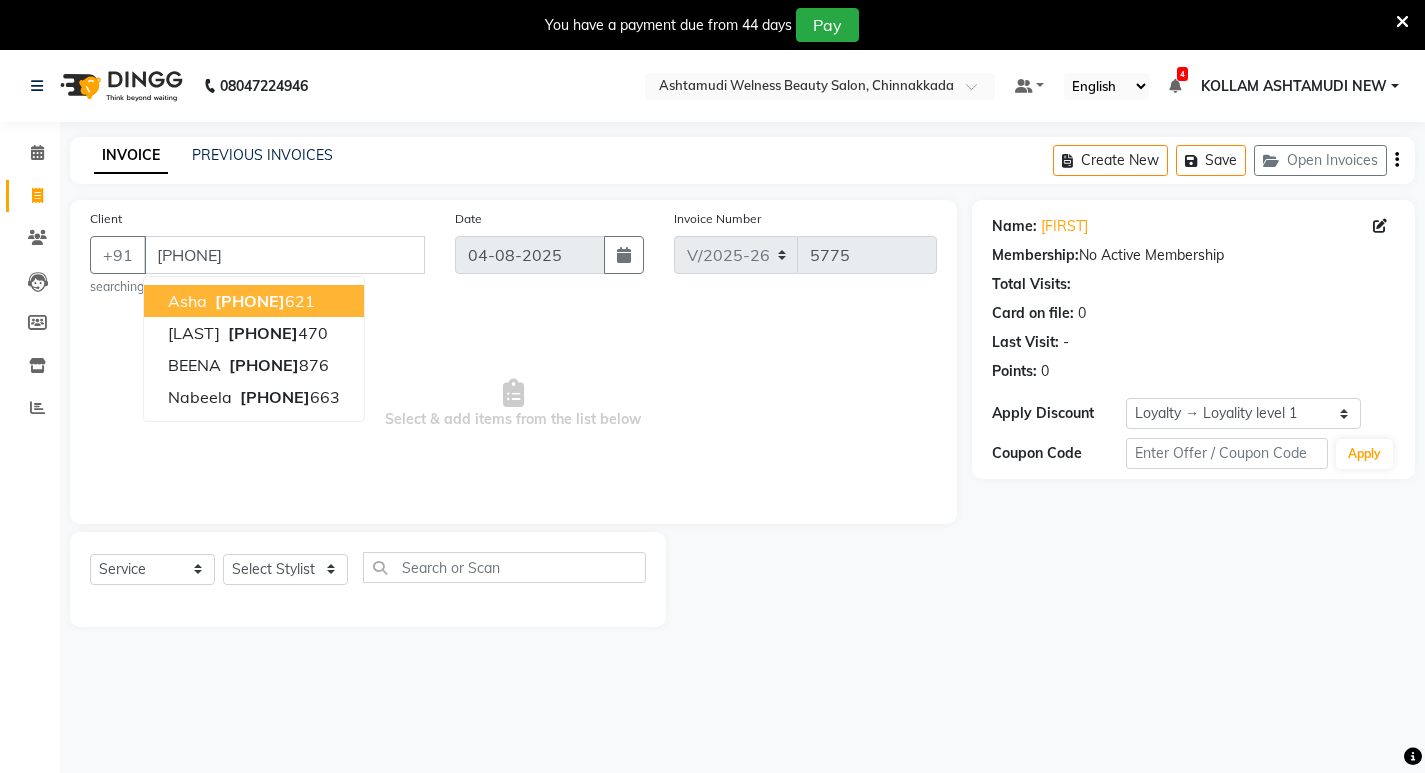 click on "Select & add items from the list below" at bounding box center (513, 404) 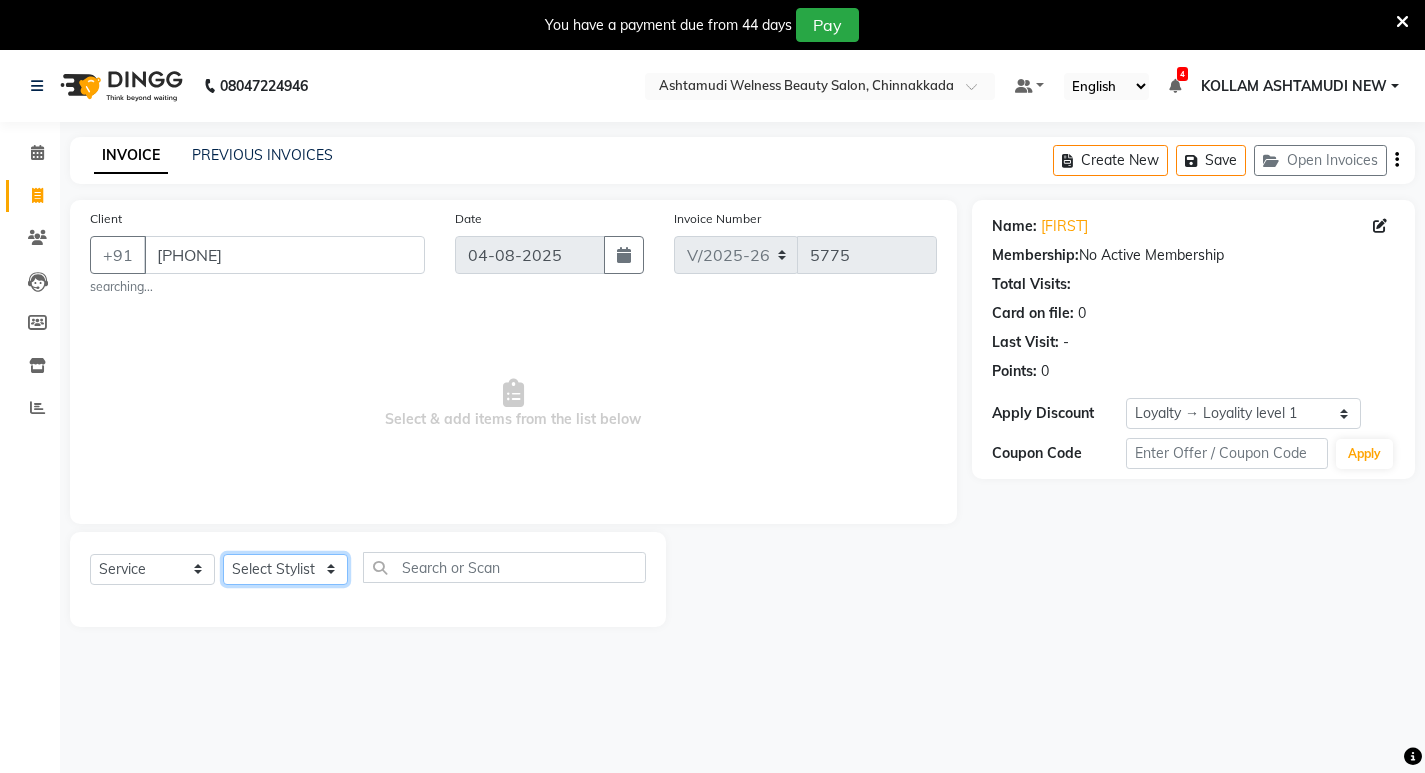 click on "Select Stylist ADITHYA   TAMANG Admin ALTHAF  Anitha  ATHIRA SANAL BETZA  M BINU GANESH  JIJUMON  P Kavya KOLLAM ASHTAMUDI KOLLAM ASHTAMUDI NEW  Kusum MO ANWAR Rahul REENA  VIDHYA RENUKA SUNDAS Revathy B Nair RINA RAI SAJEEV M SAMIR RAI SARIGA PRASAD SHIBU Shilu Fathima Shyni Salim Sibi SUKANYA Supriya SUSHEELA S" 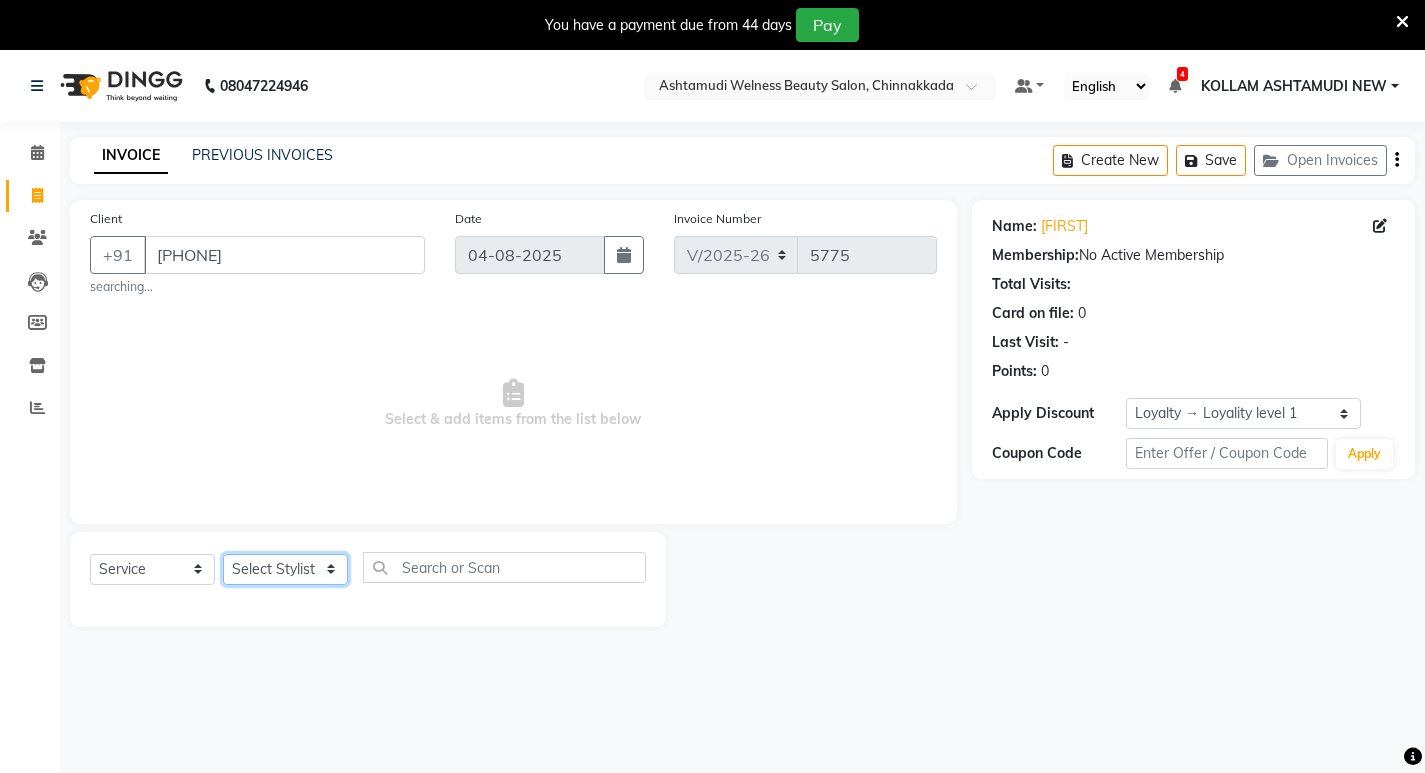 select on "65685" 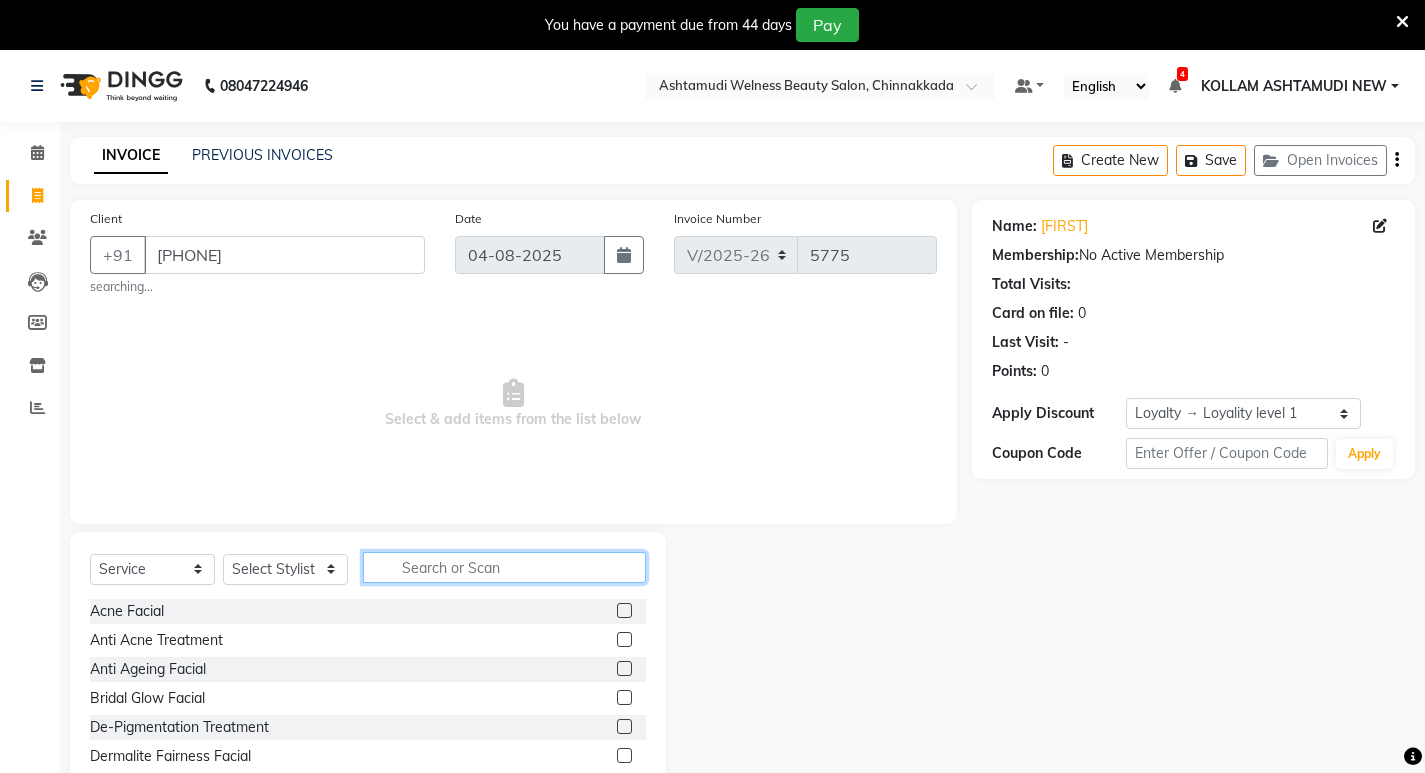 click 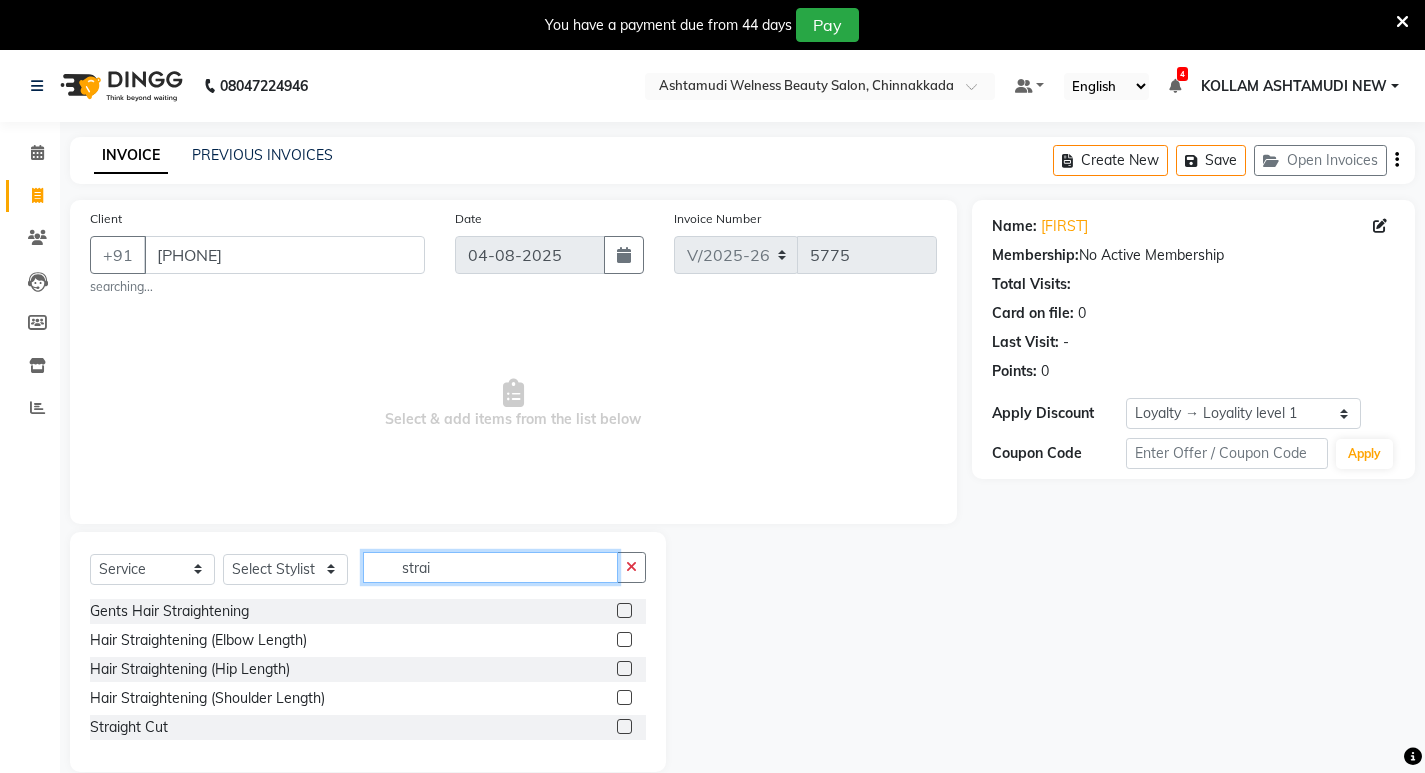 type on "strai" 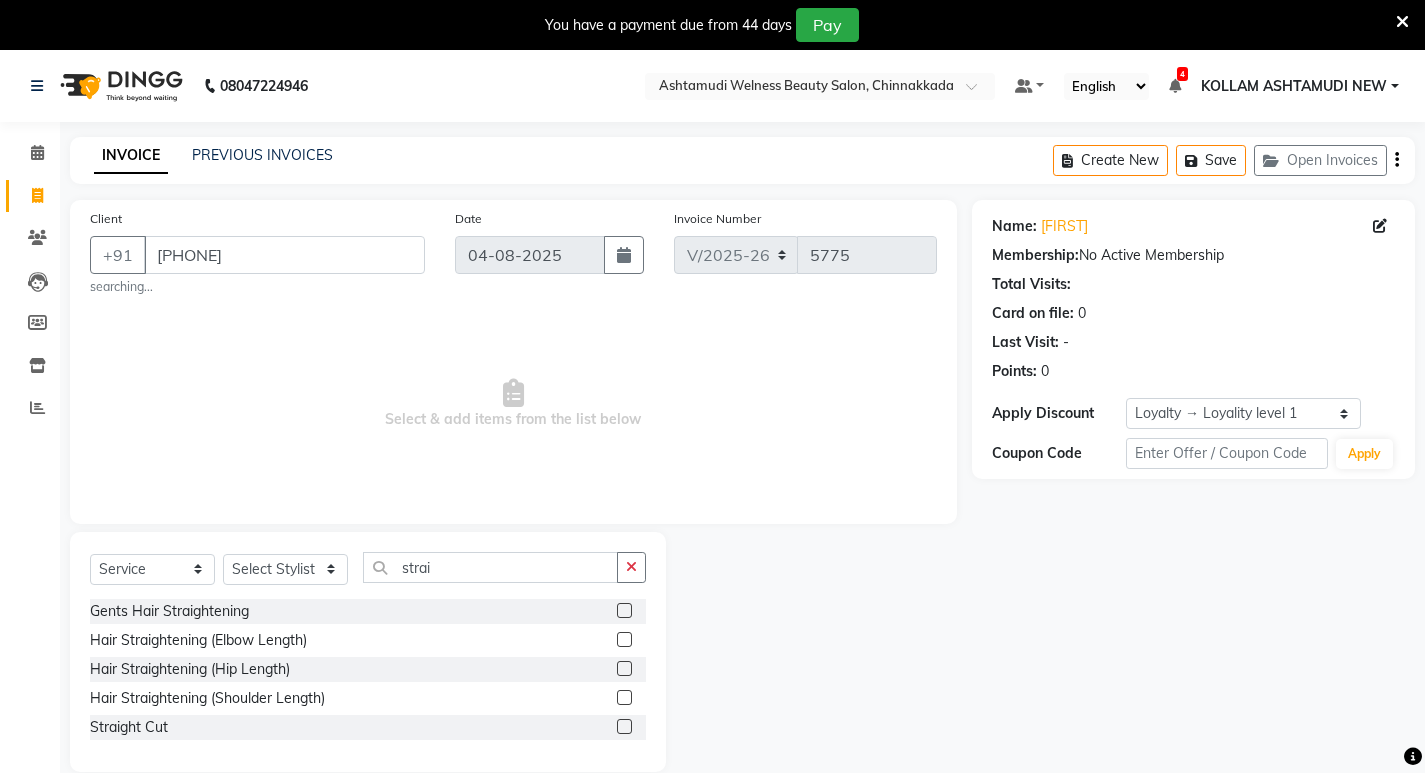 click 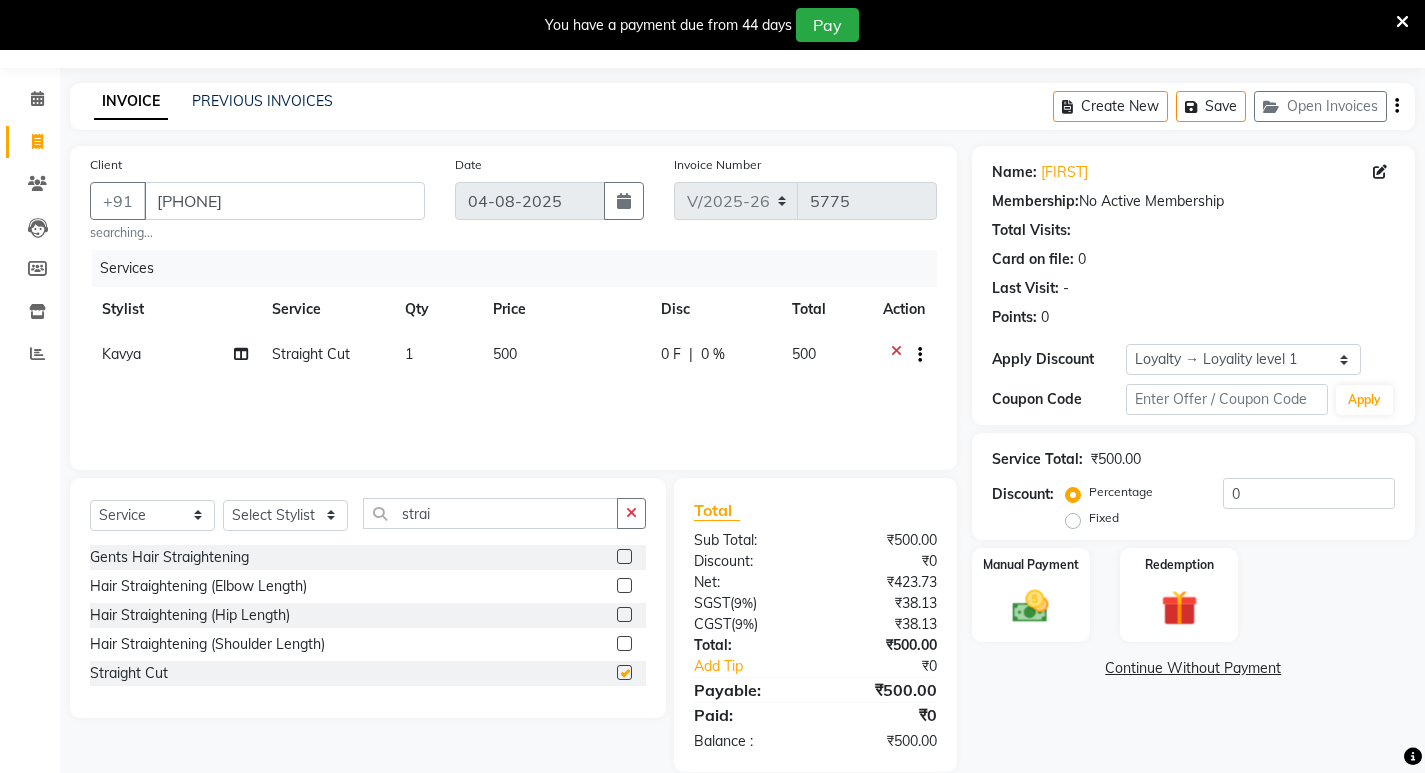 checkbox on "false" 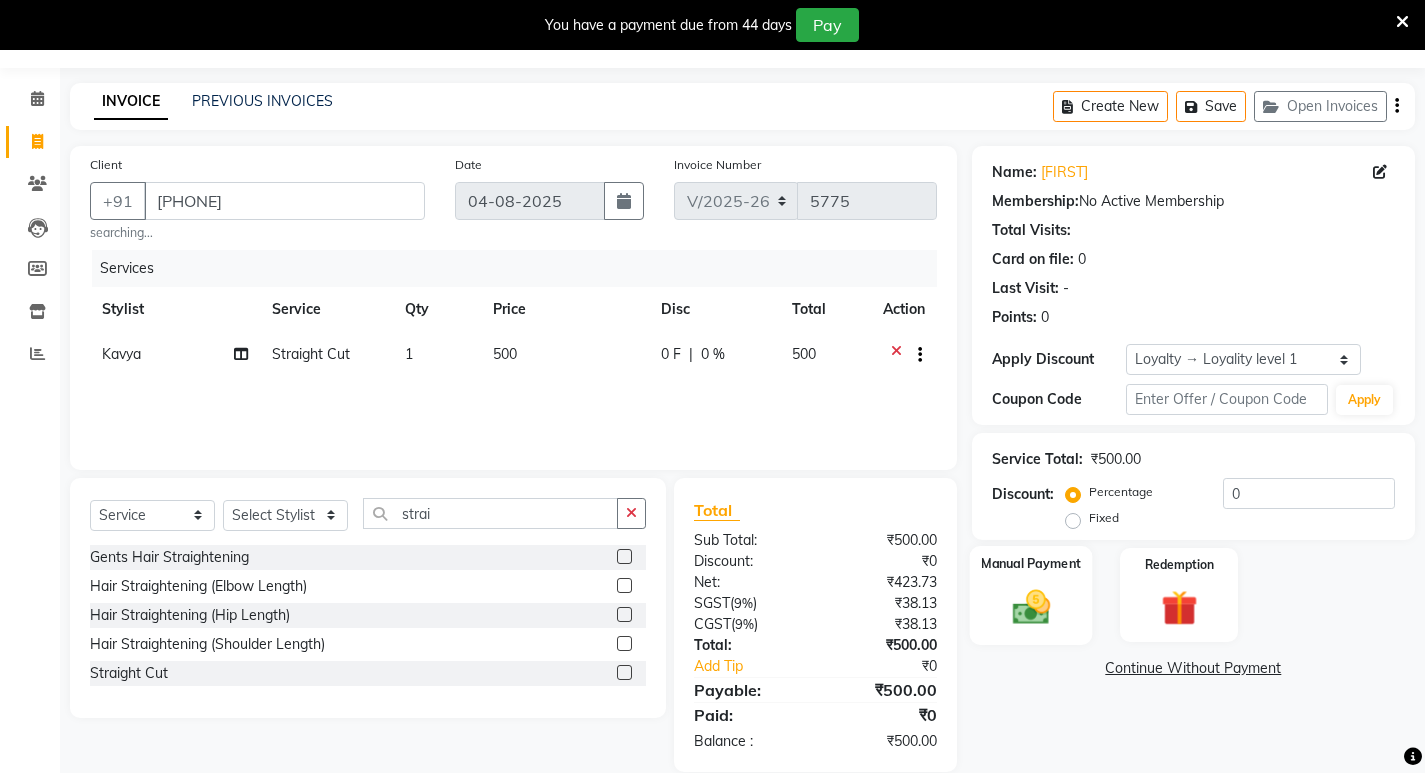 scroll, scrollTop: 83, scrollLeft: 0, axis: vertical 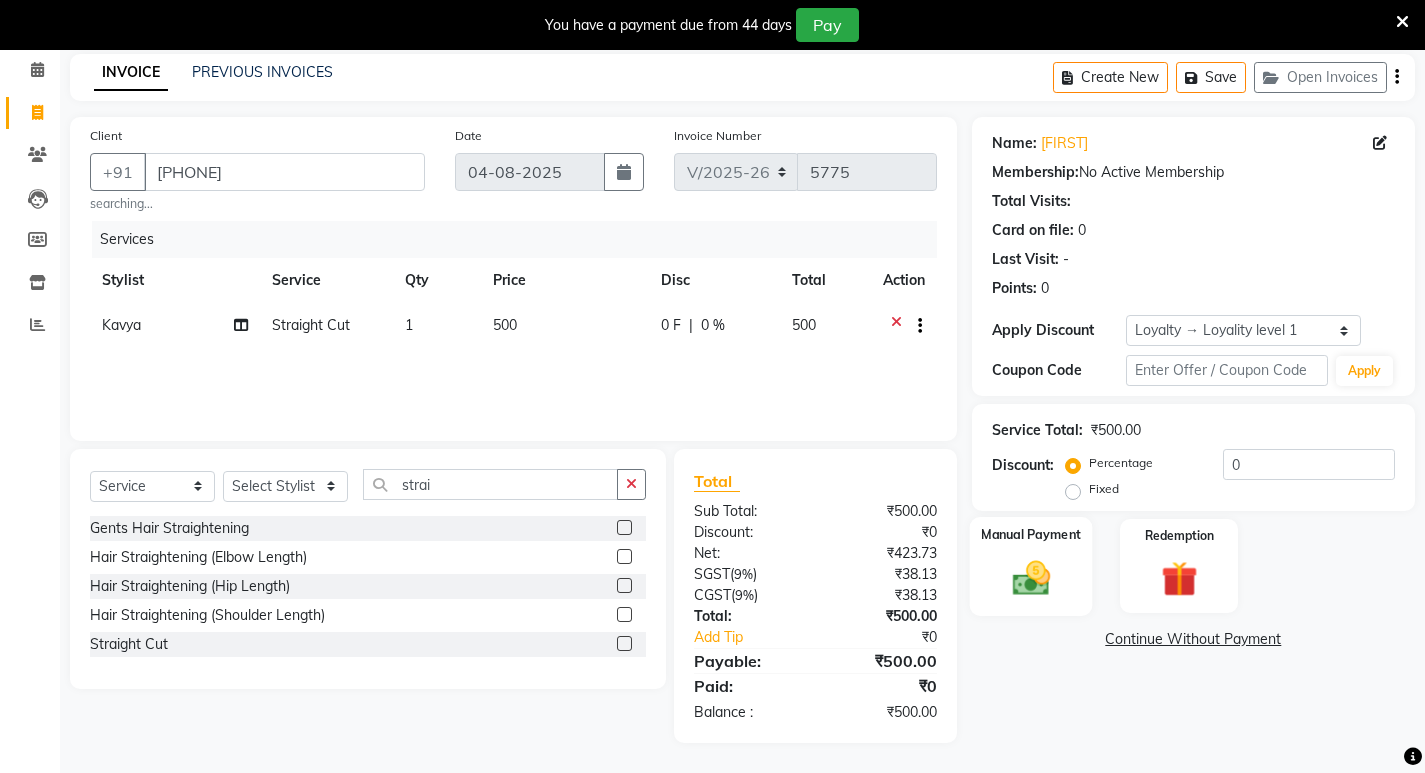 click 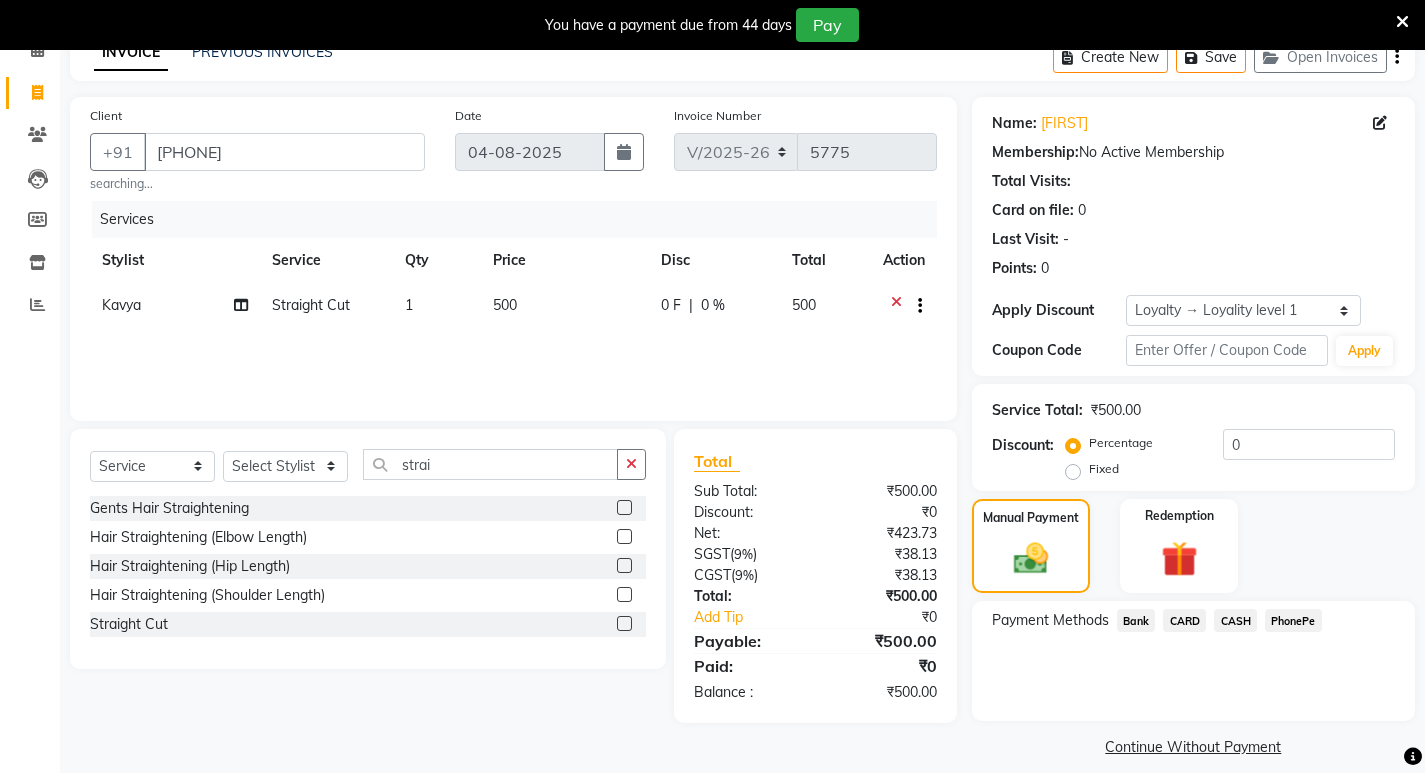 scroll, scrollTop: 122, scrollLeft: 0, axis: vertical 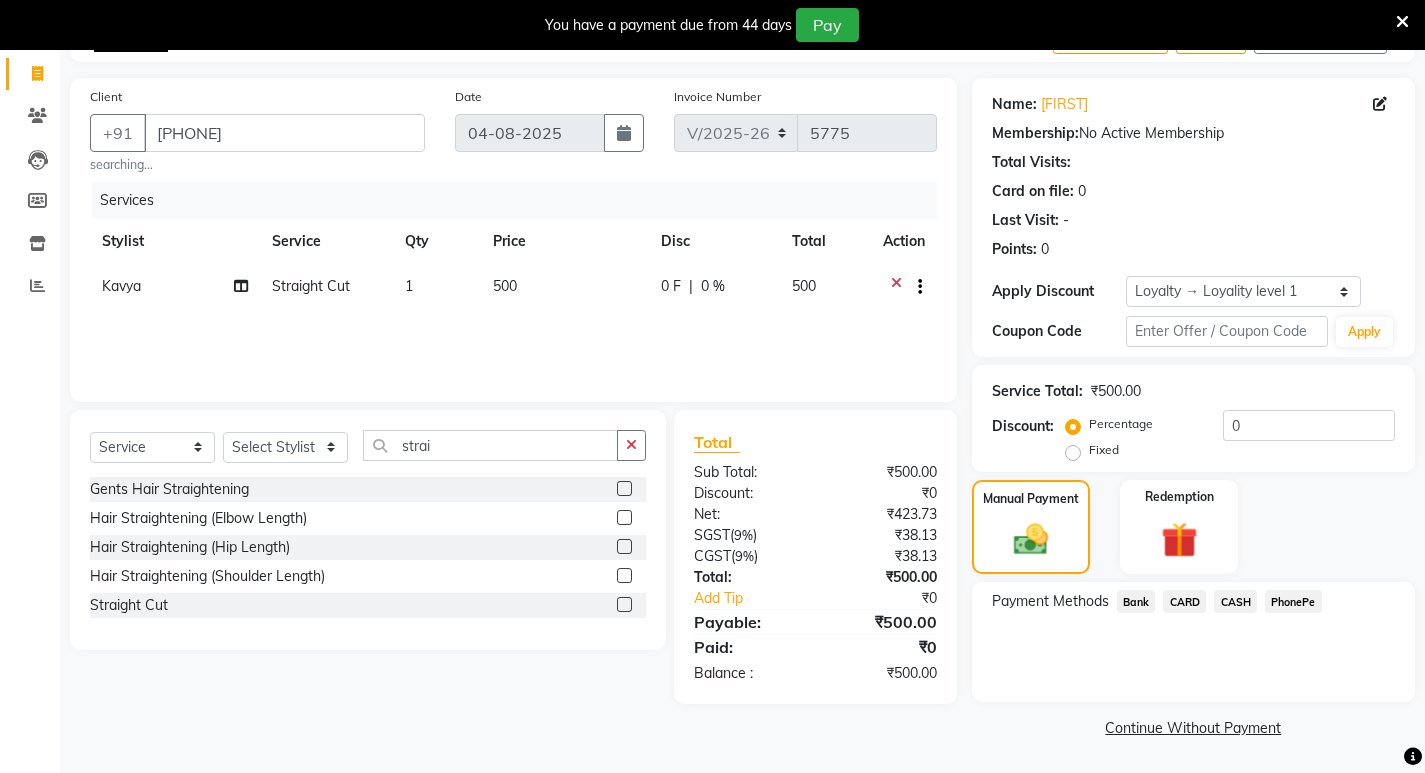 click on "CASH" 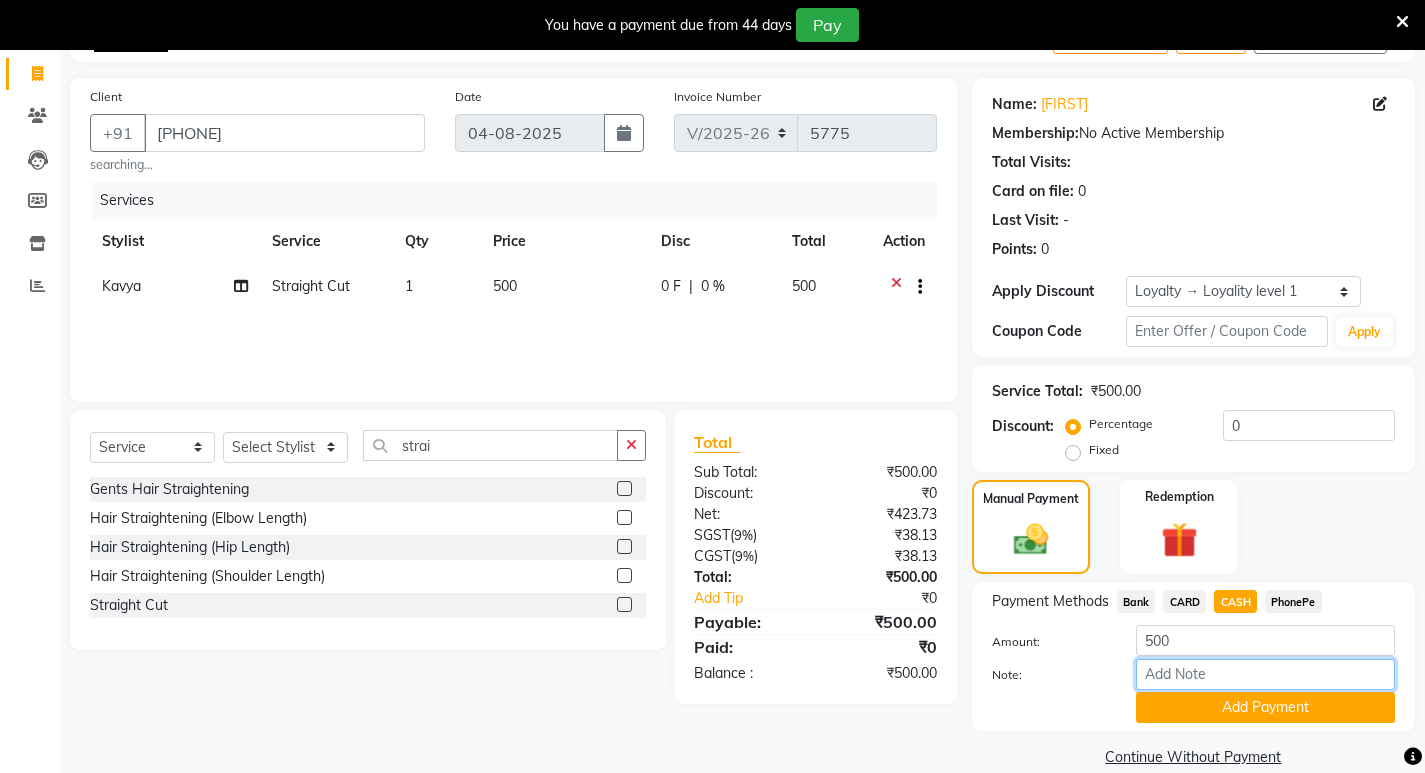 click on "Note:" at bounding box center (1265, 674) 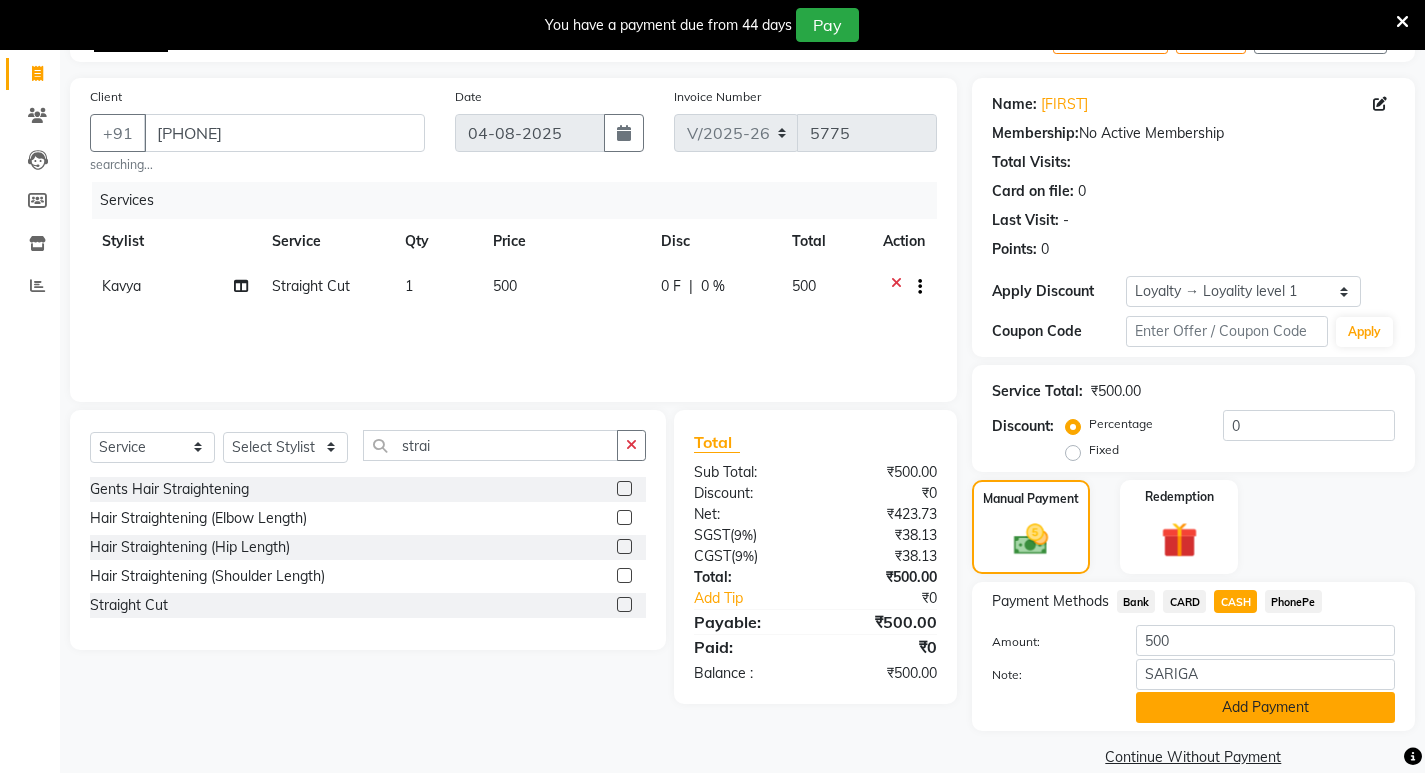 click on "Add Payment" 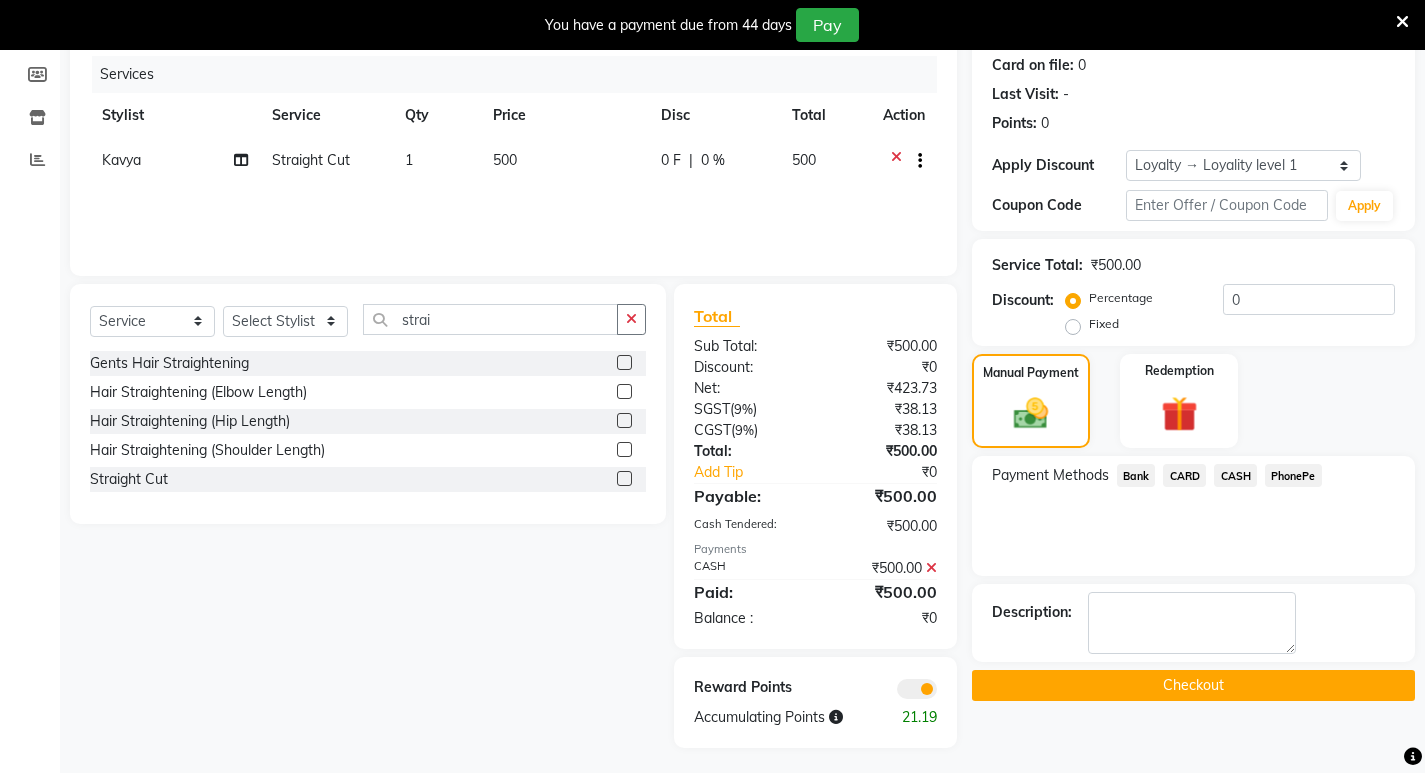 scroll, scrollTop: 253, scrollLeft: 0, axis: vertical 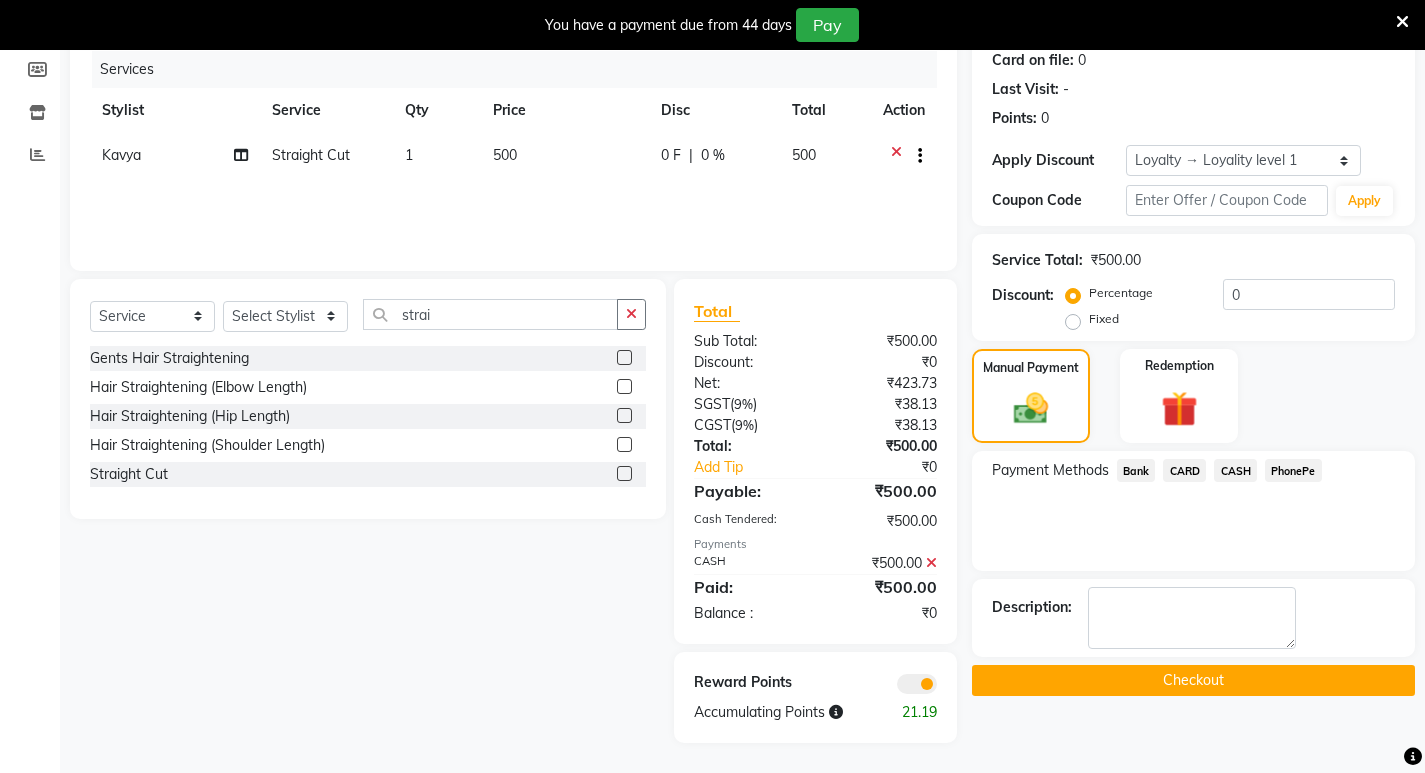 click on "Checkout" 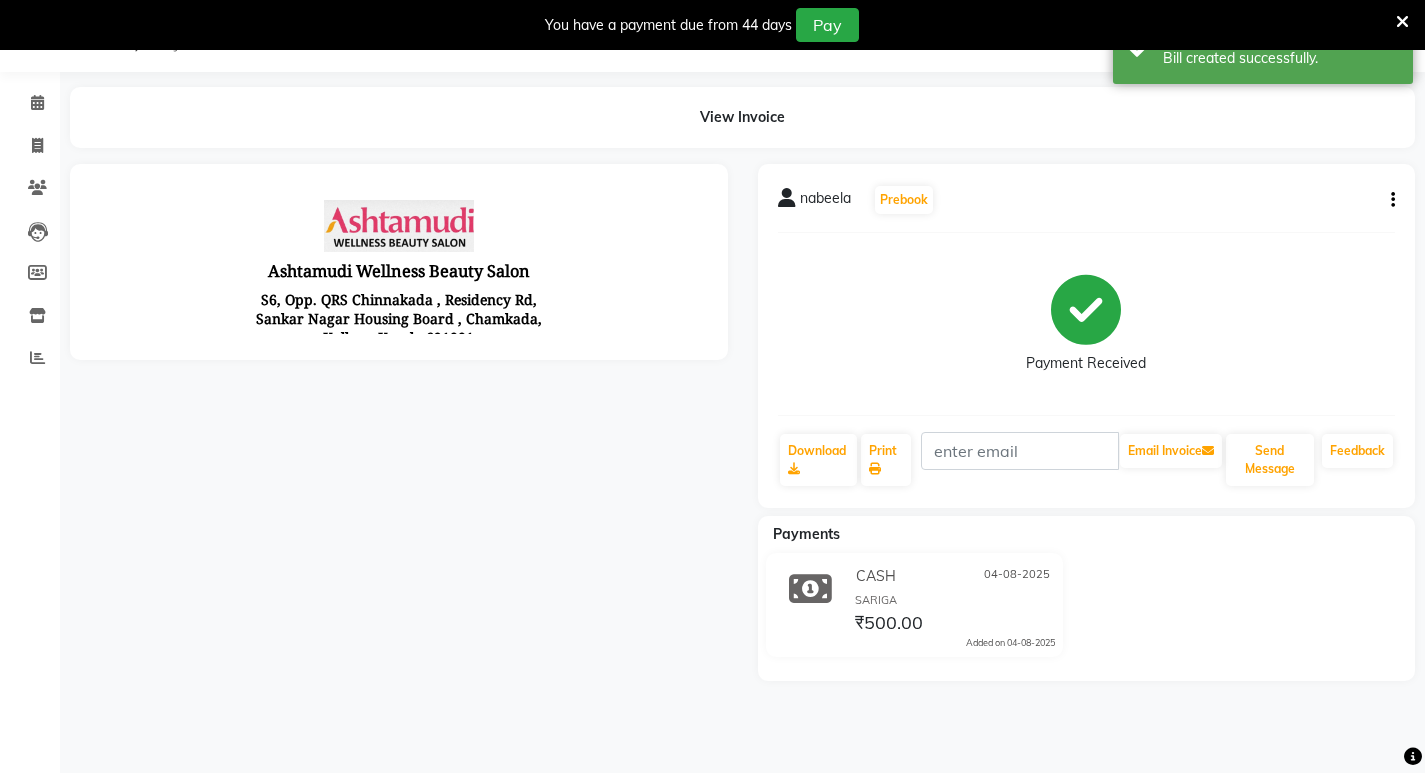 scroll, scrollTop: 0, scrollLeft: 0, axis: both 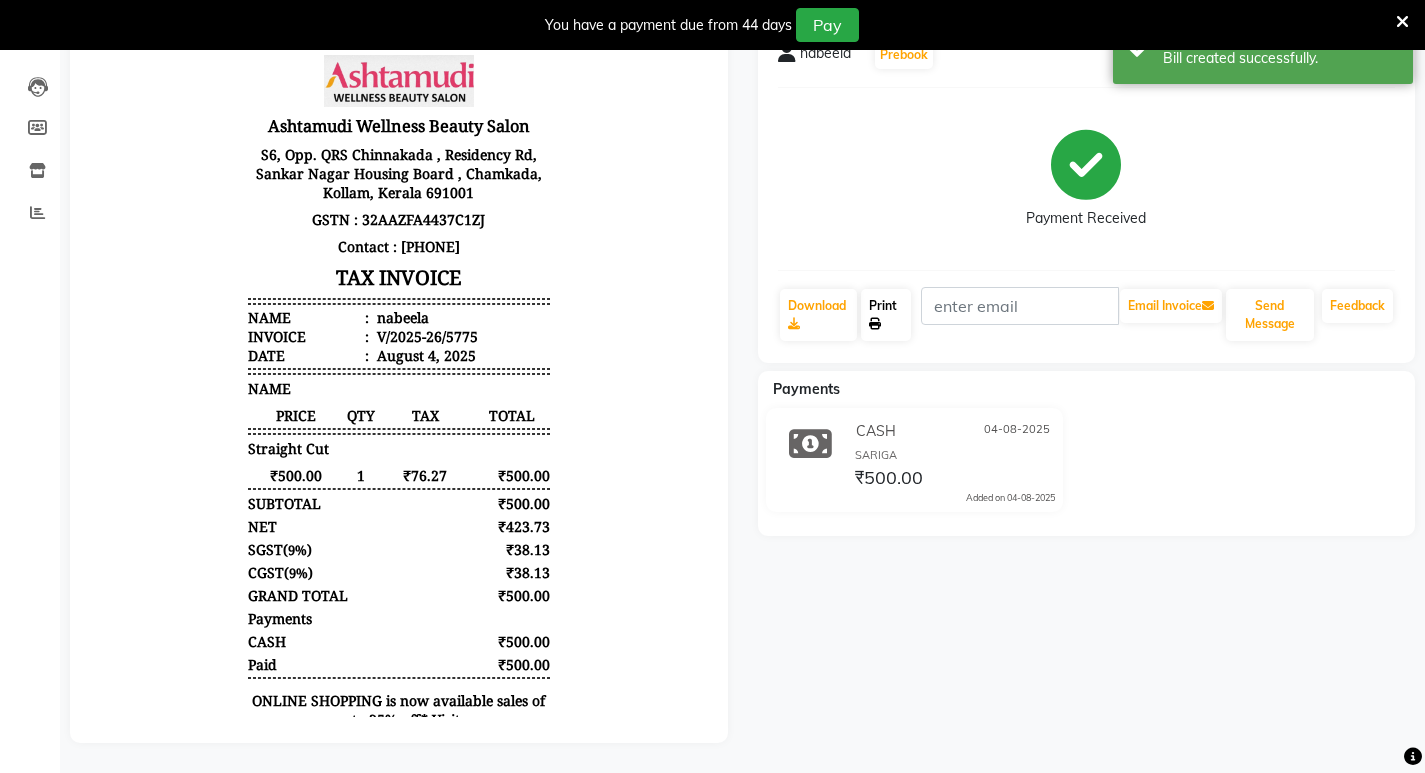 click on "Print" 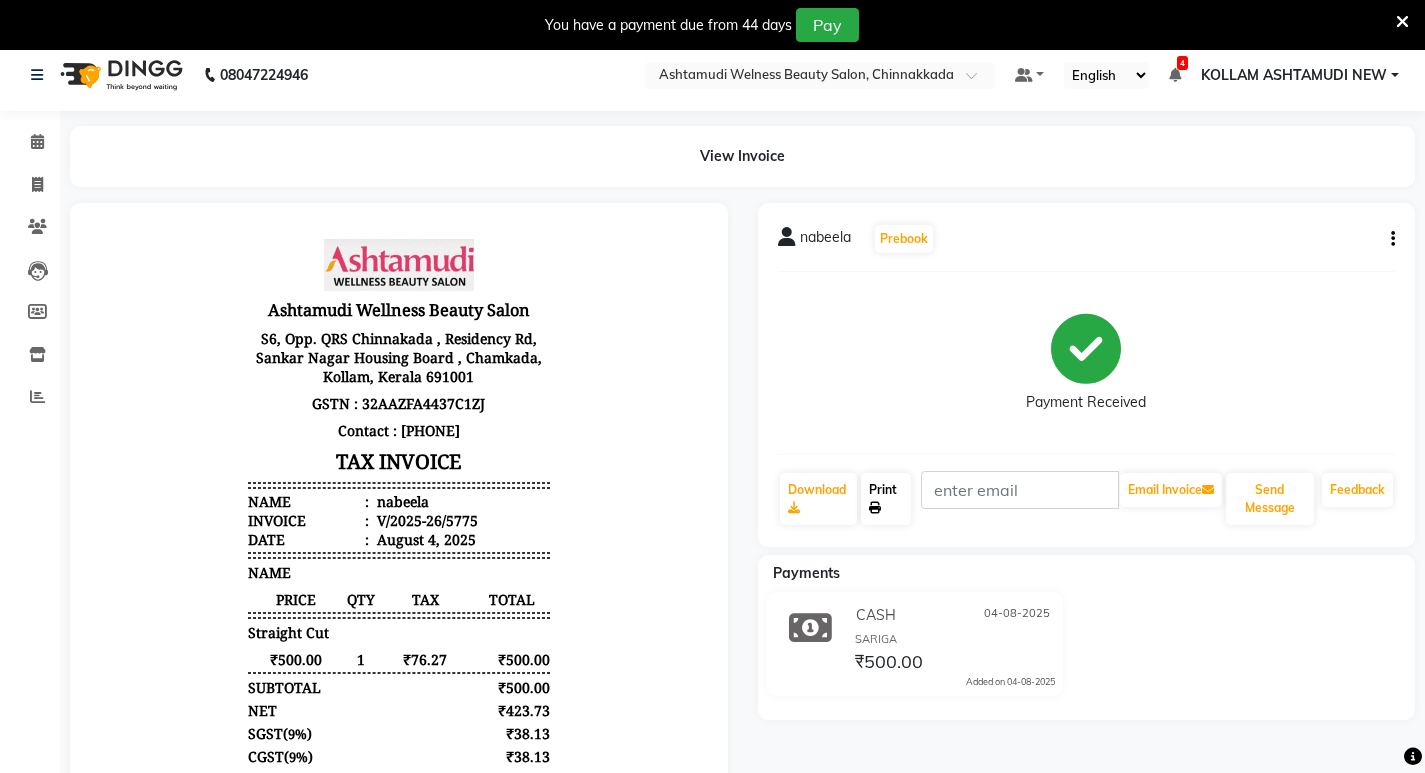 scroll, scrollTop: 0, scrollLeft: 0, axis: both 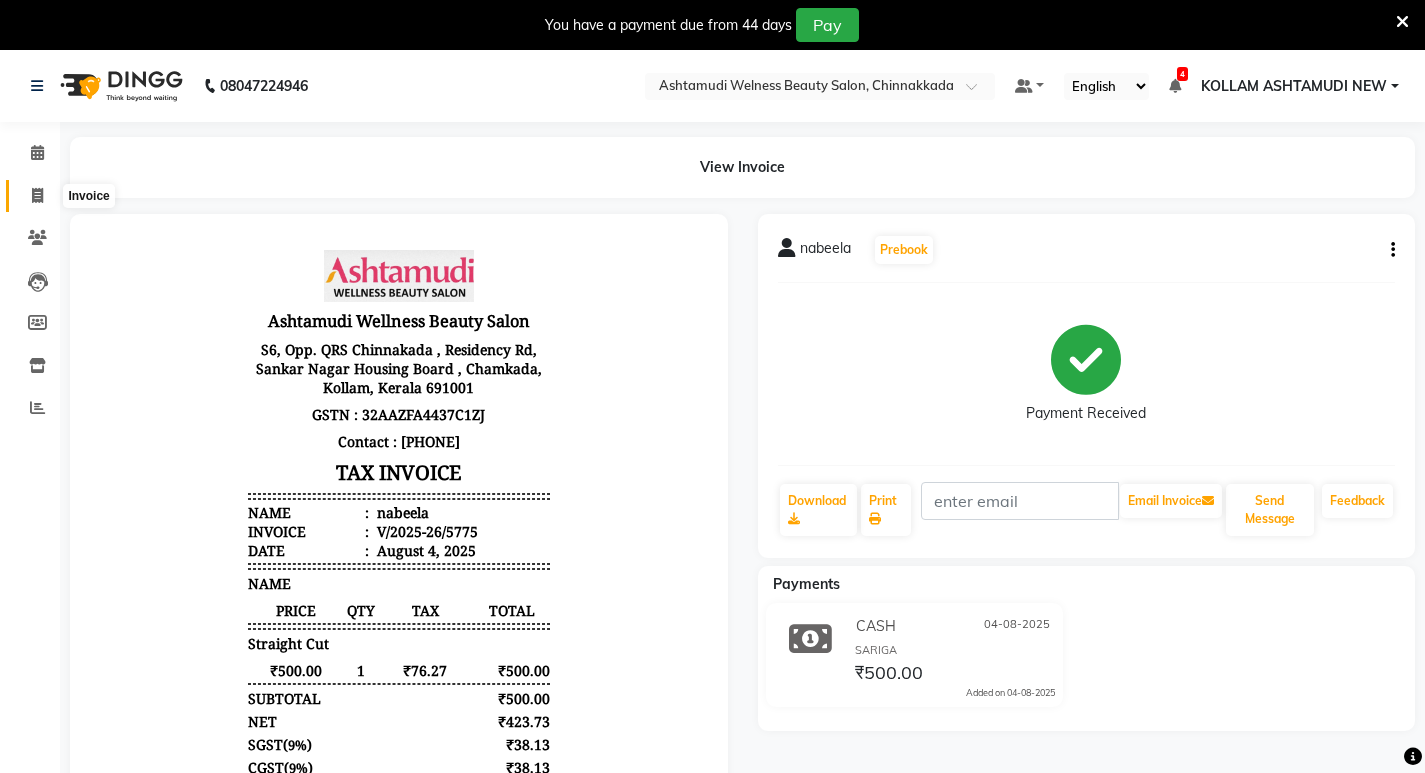 click 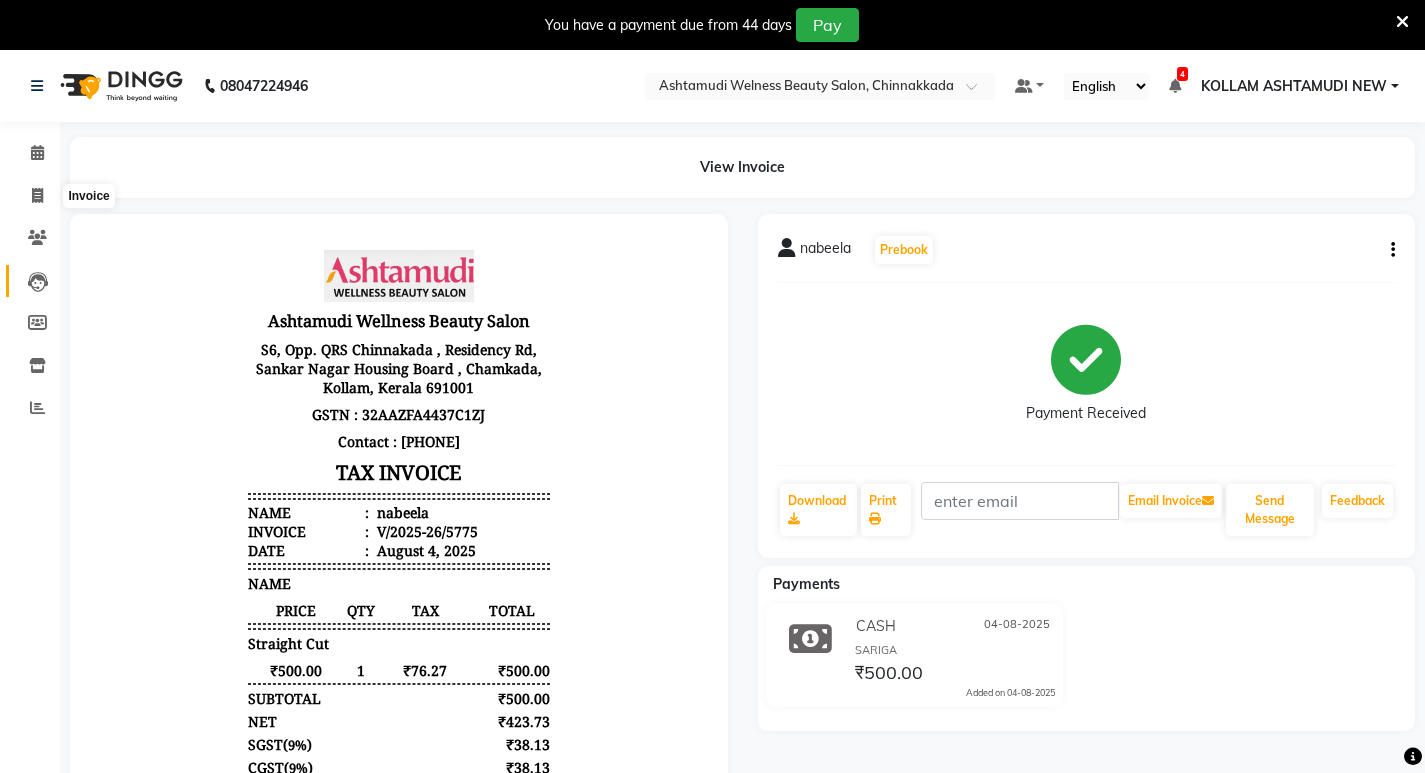 select on "service" 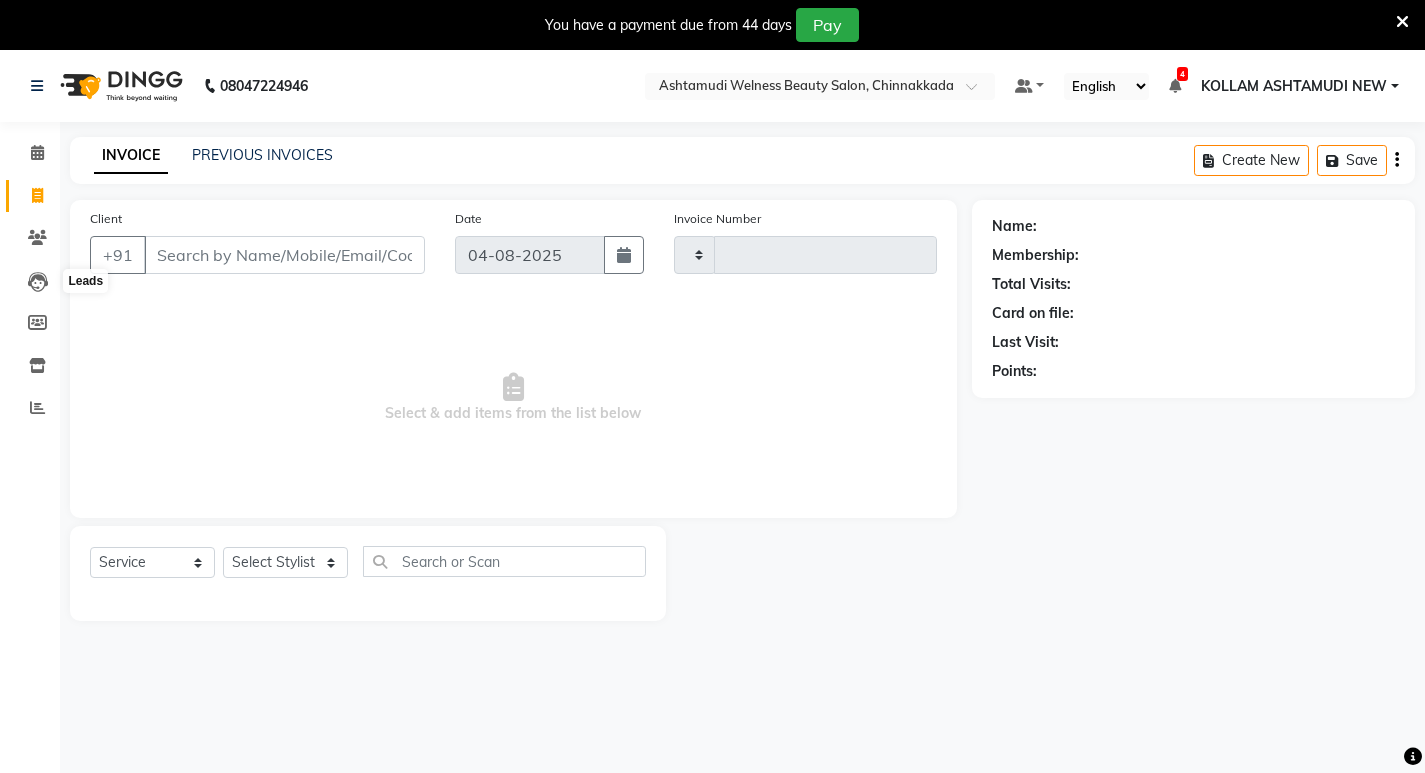 type on "5776" 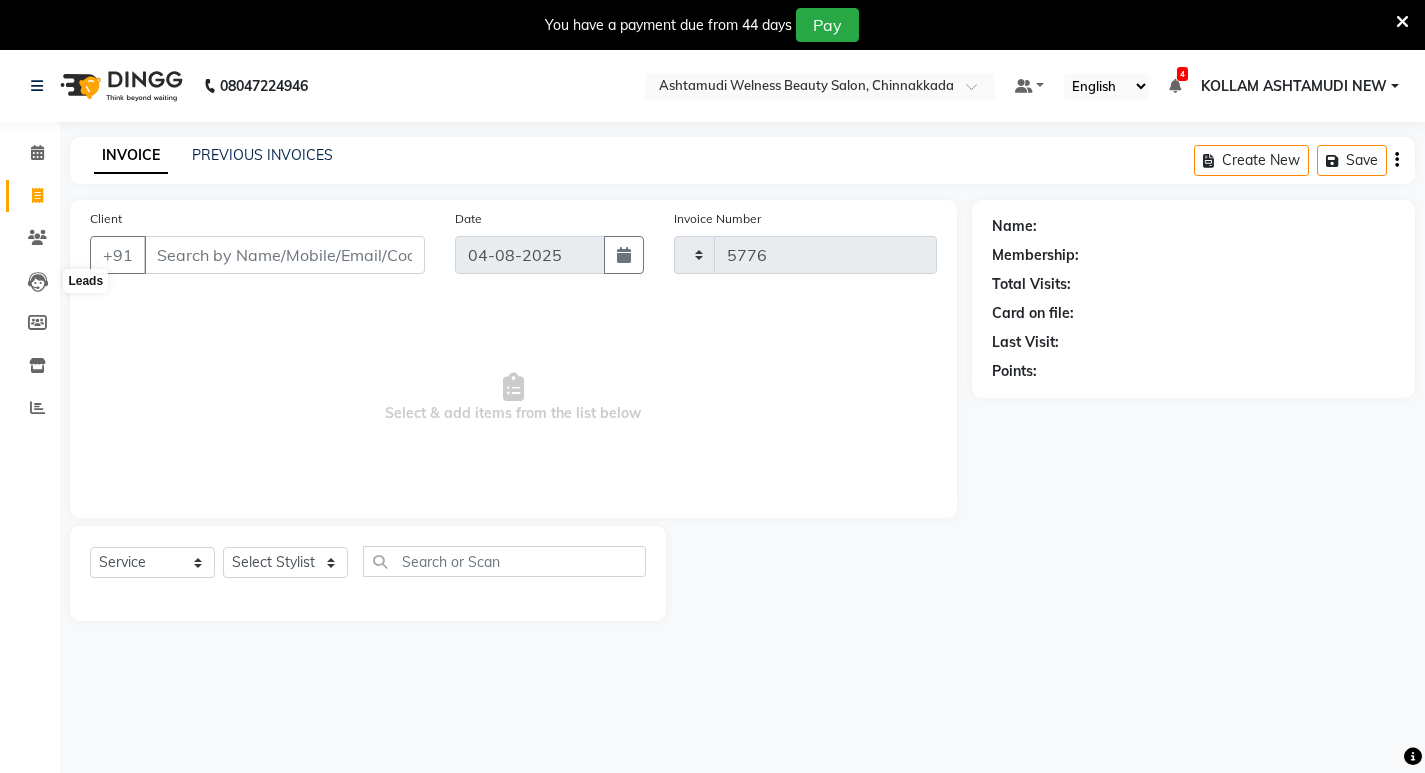 scroll, scrollTop: 50, scrollLeft: 0, axis: vertical 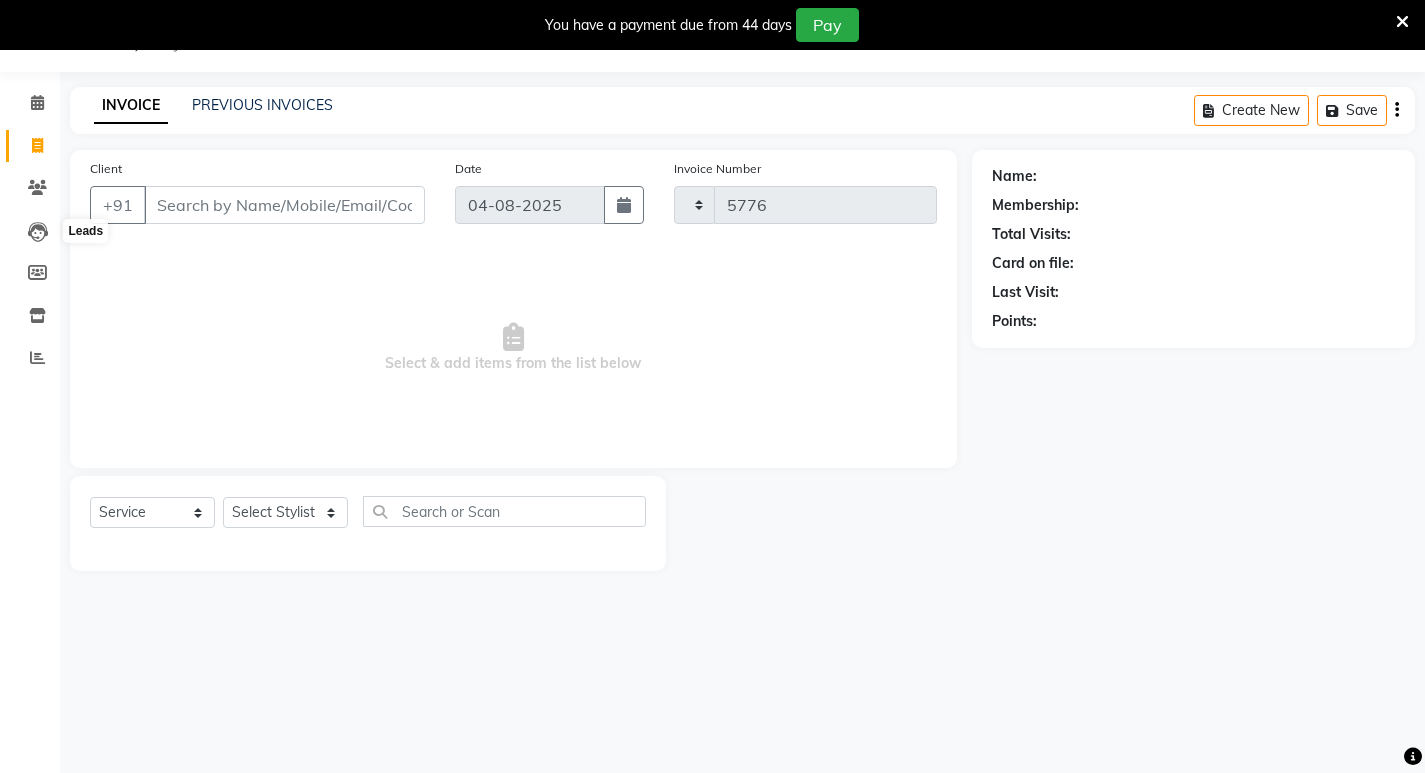 select on "4529" 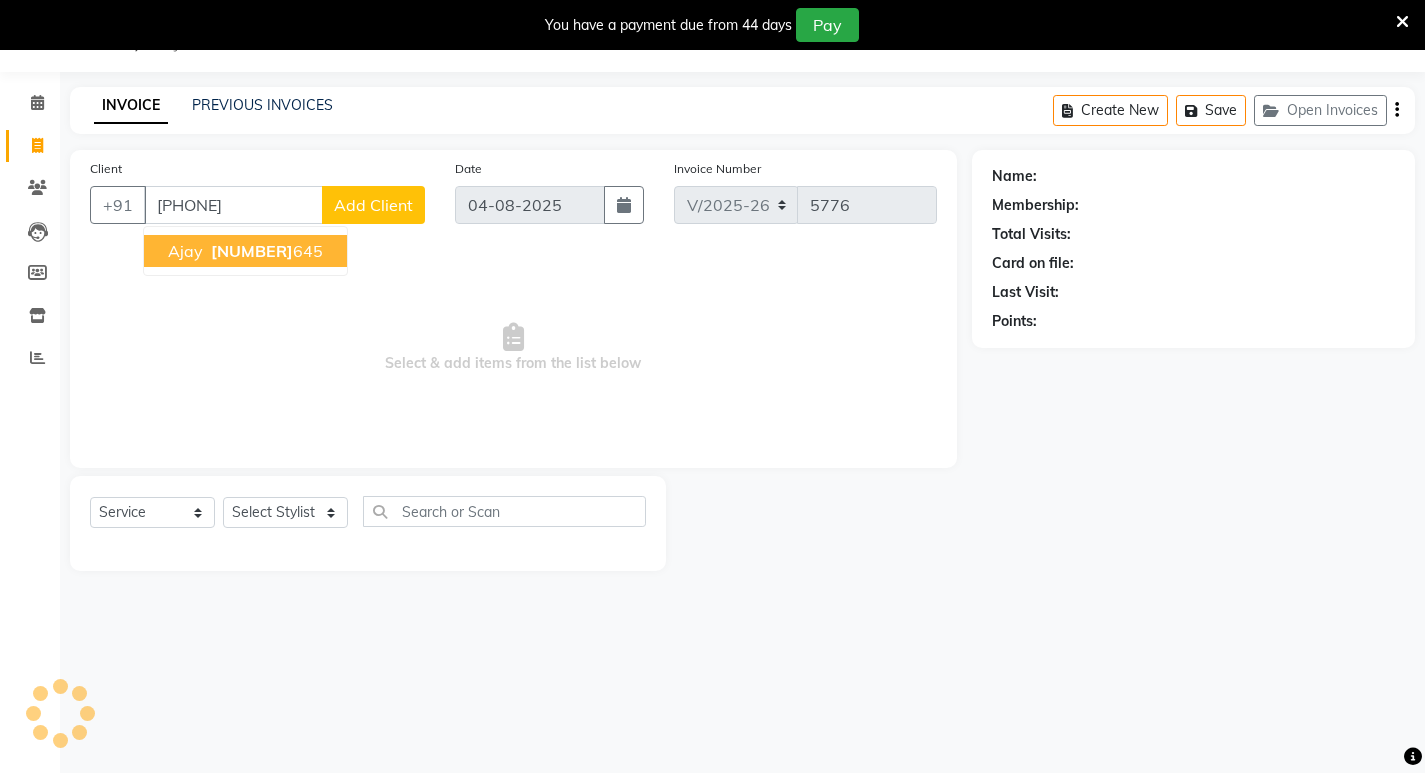 type on "[PHONE]" 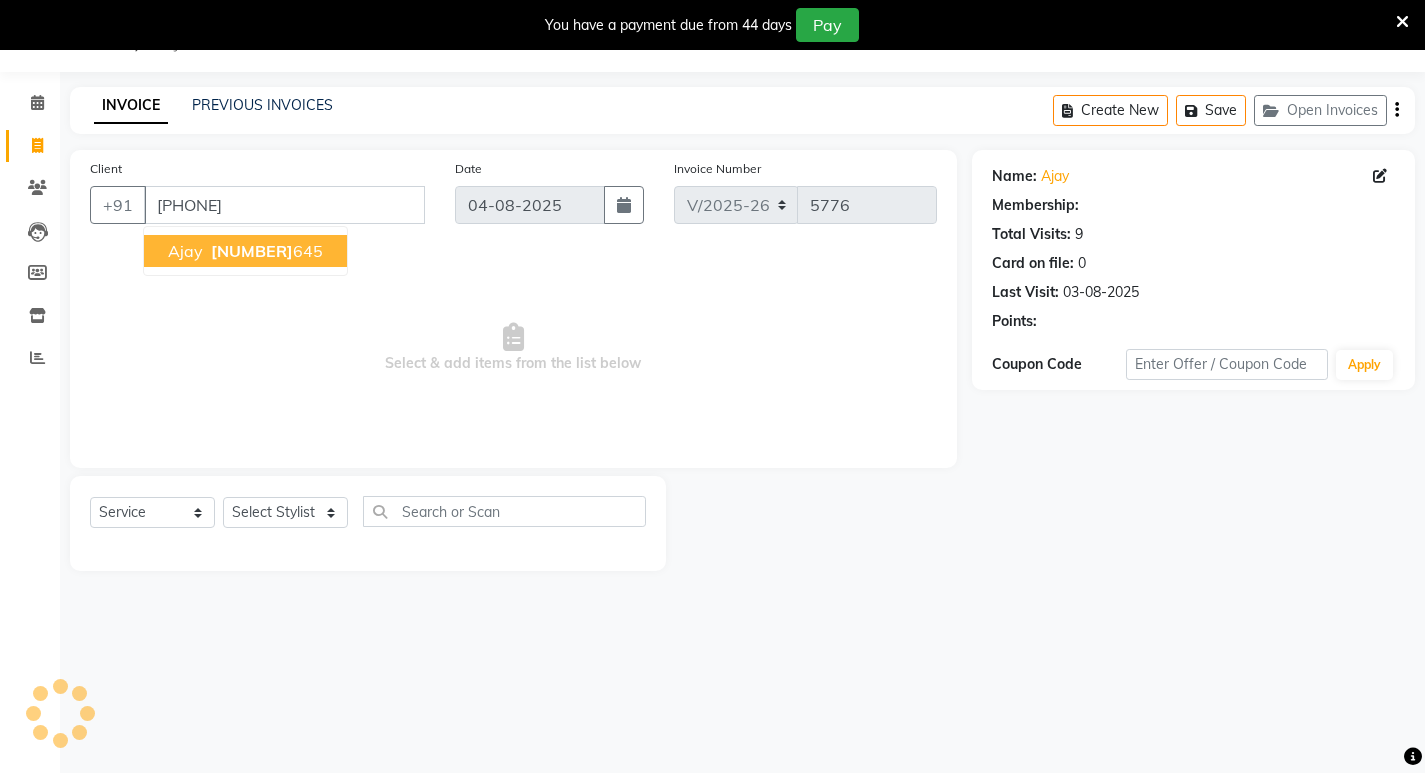 select on "1: Object" 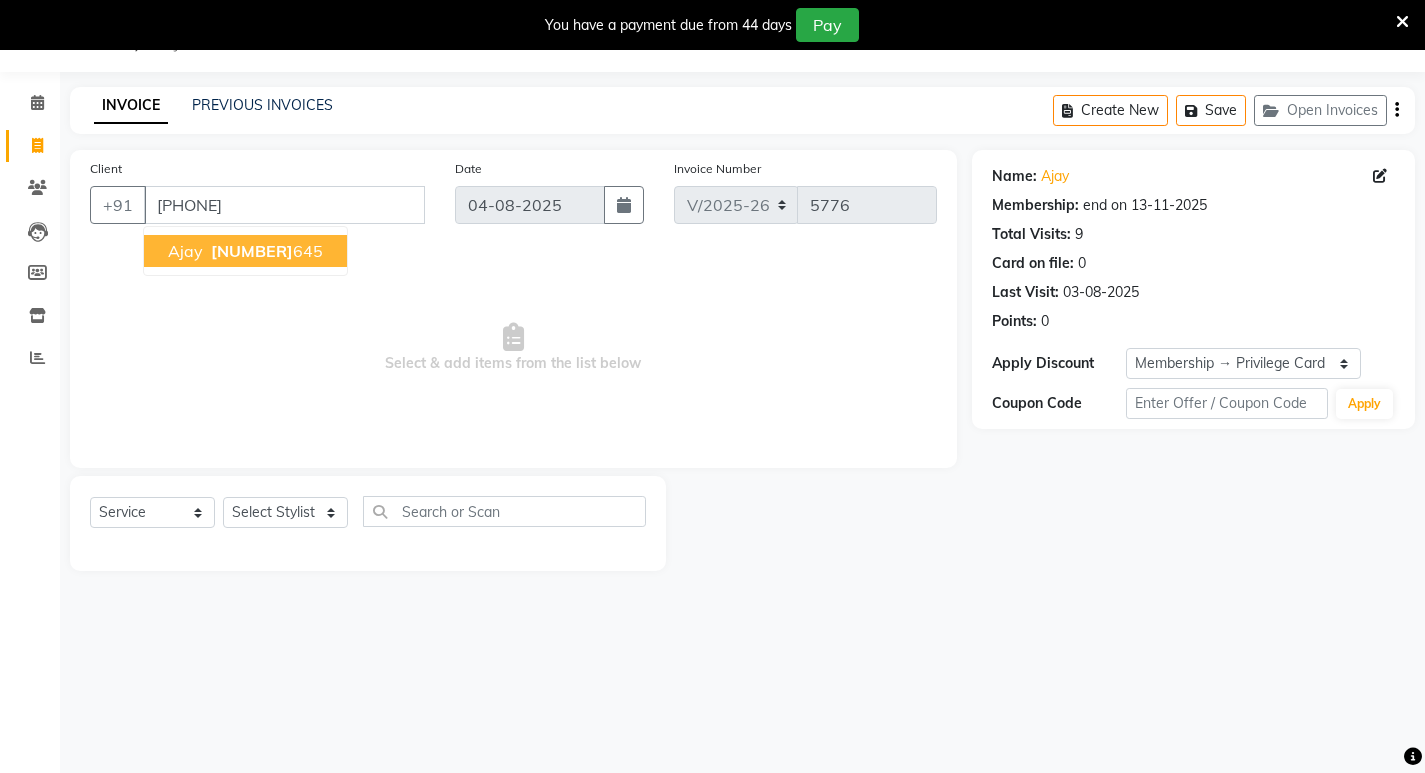 drag, startPoint x: 493, startPoint y: 390, endPoint x: 1043, endPoint y: 252, distance: 567.0485 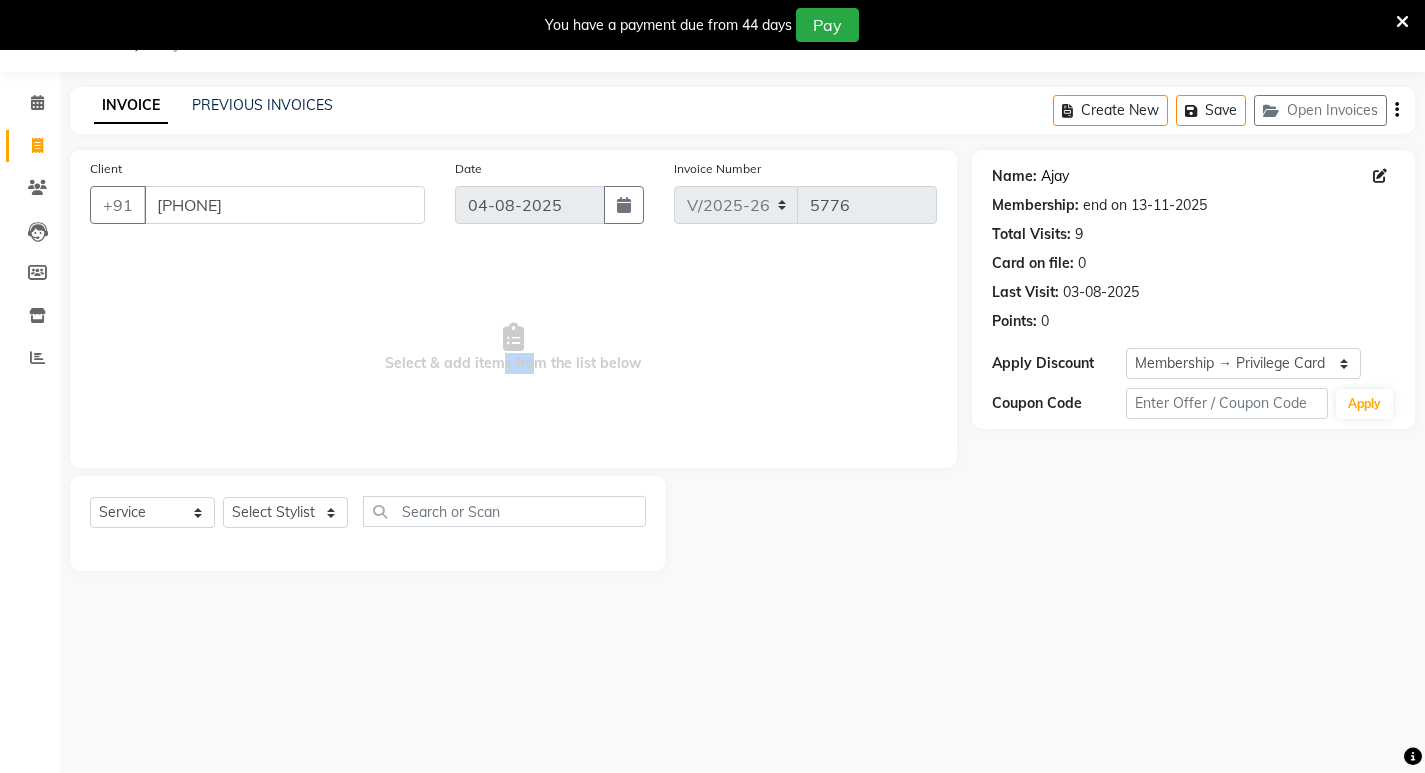 click on "Ajay" 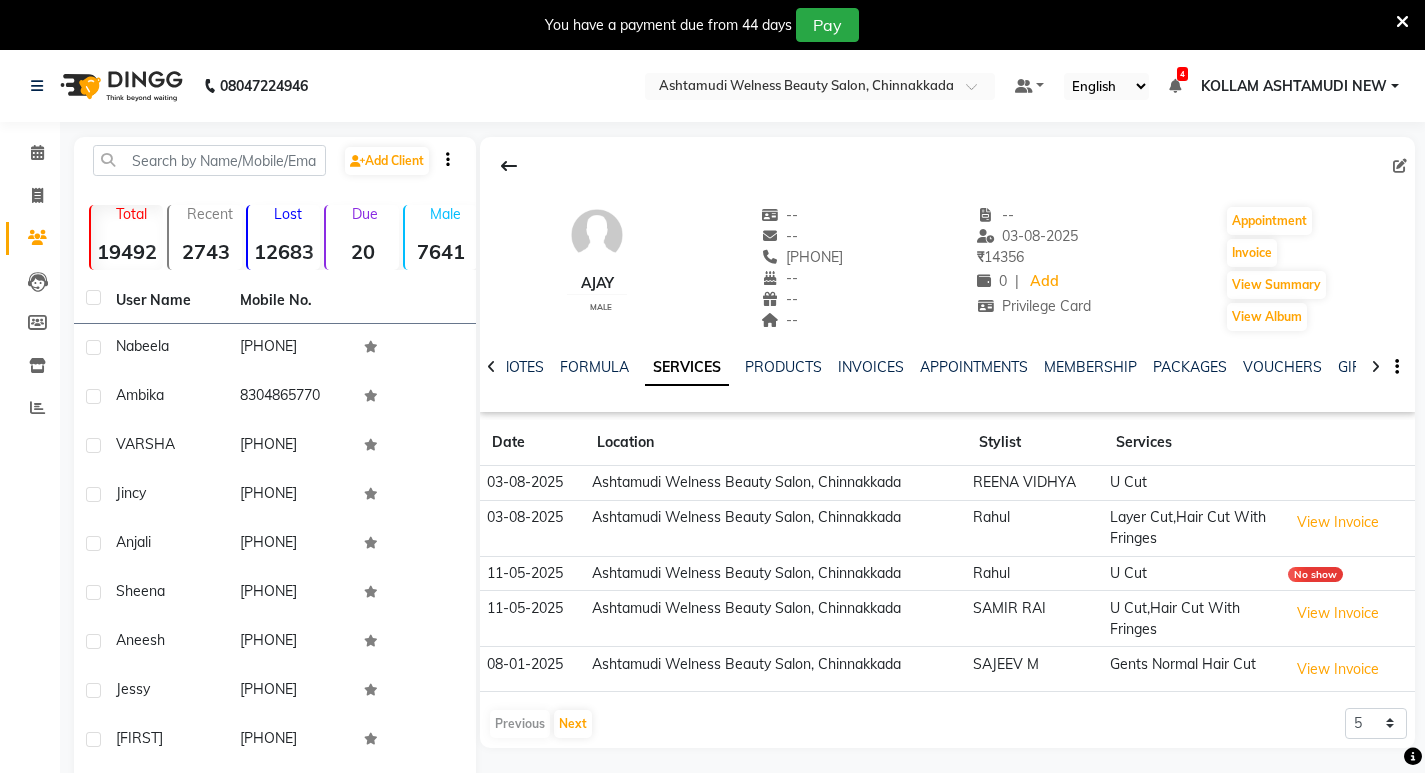 scroll, scrollTop: 100, scrollLeft: 0, axis: vertical 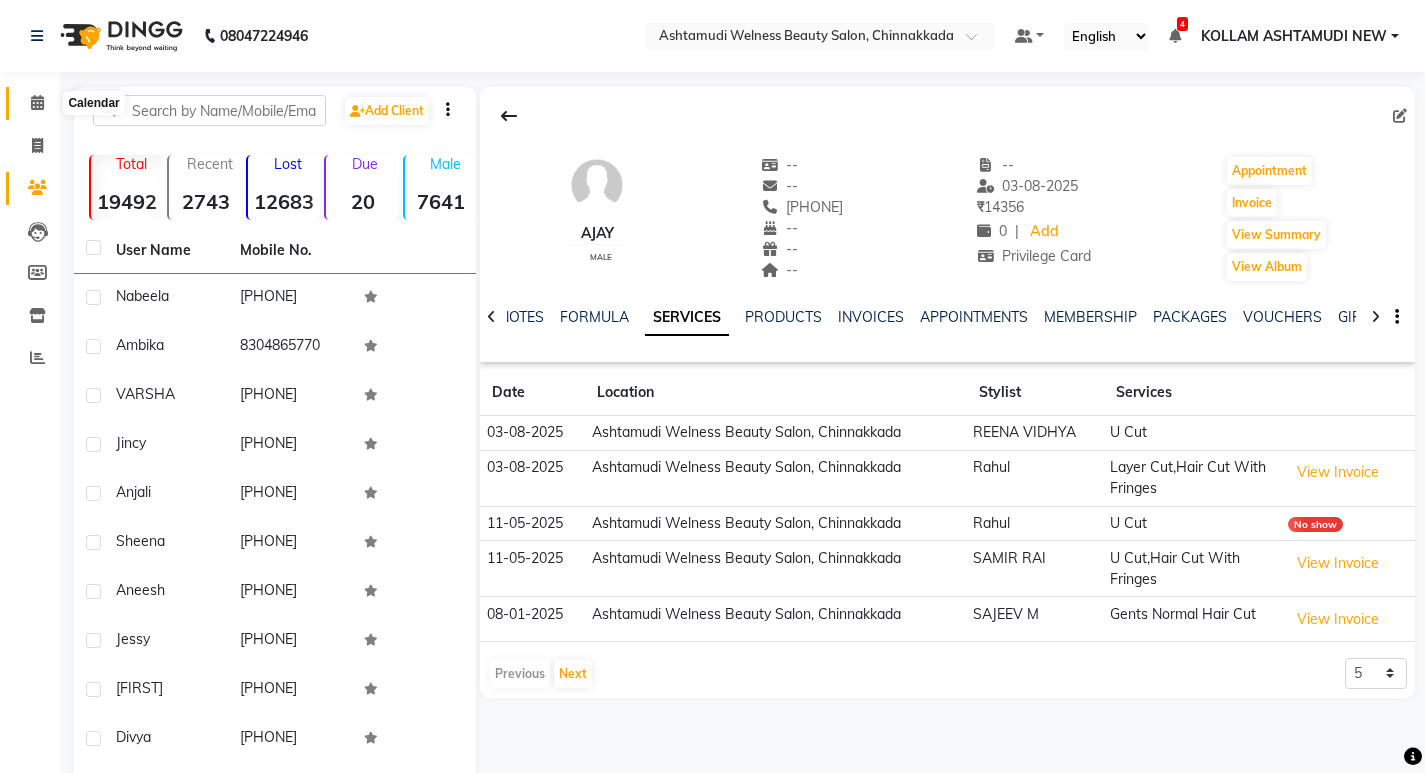 click 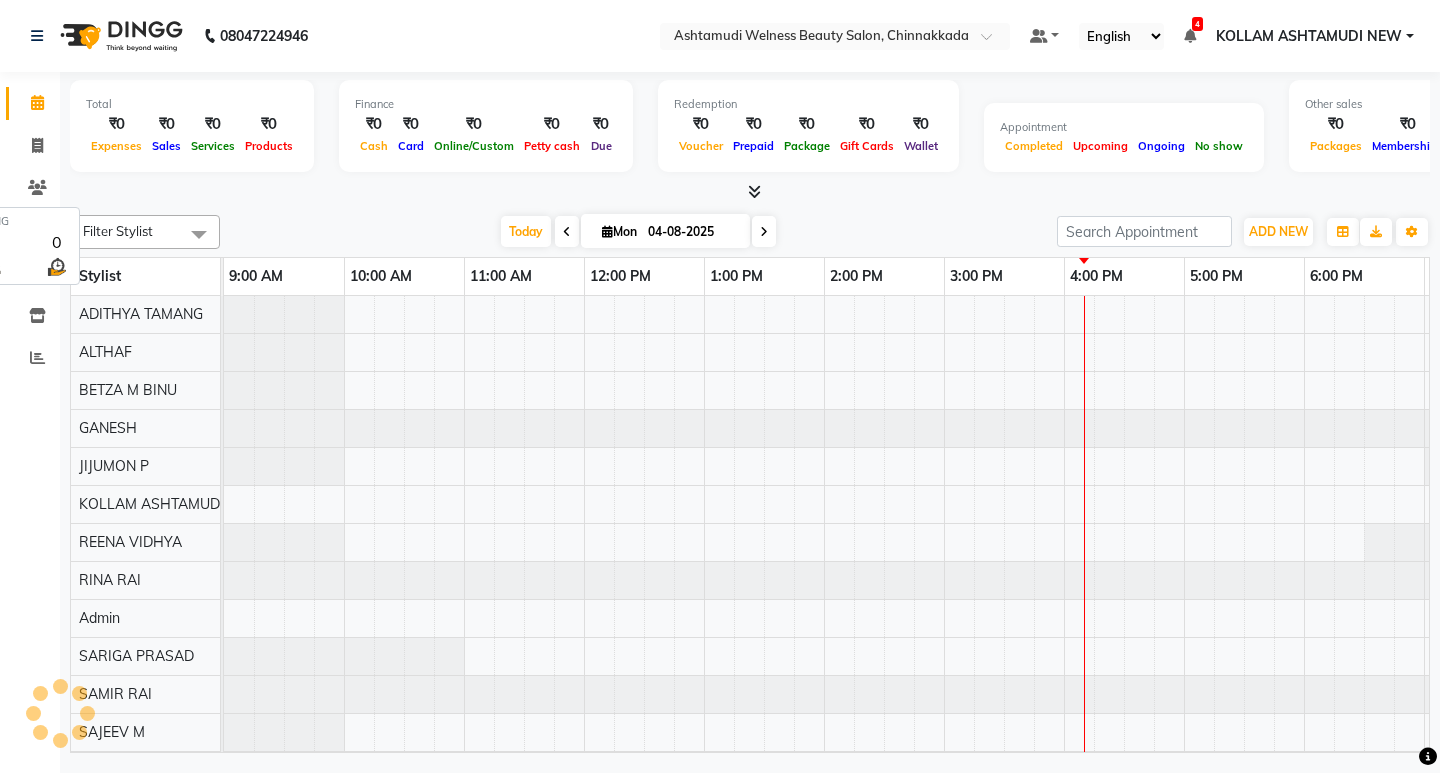 scroll, scrollTop: 0, scrollLeft: 235, axis: horizontal 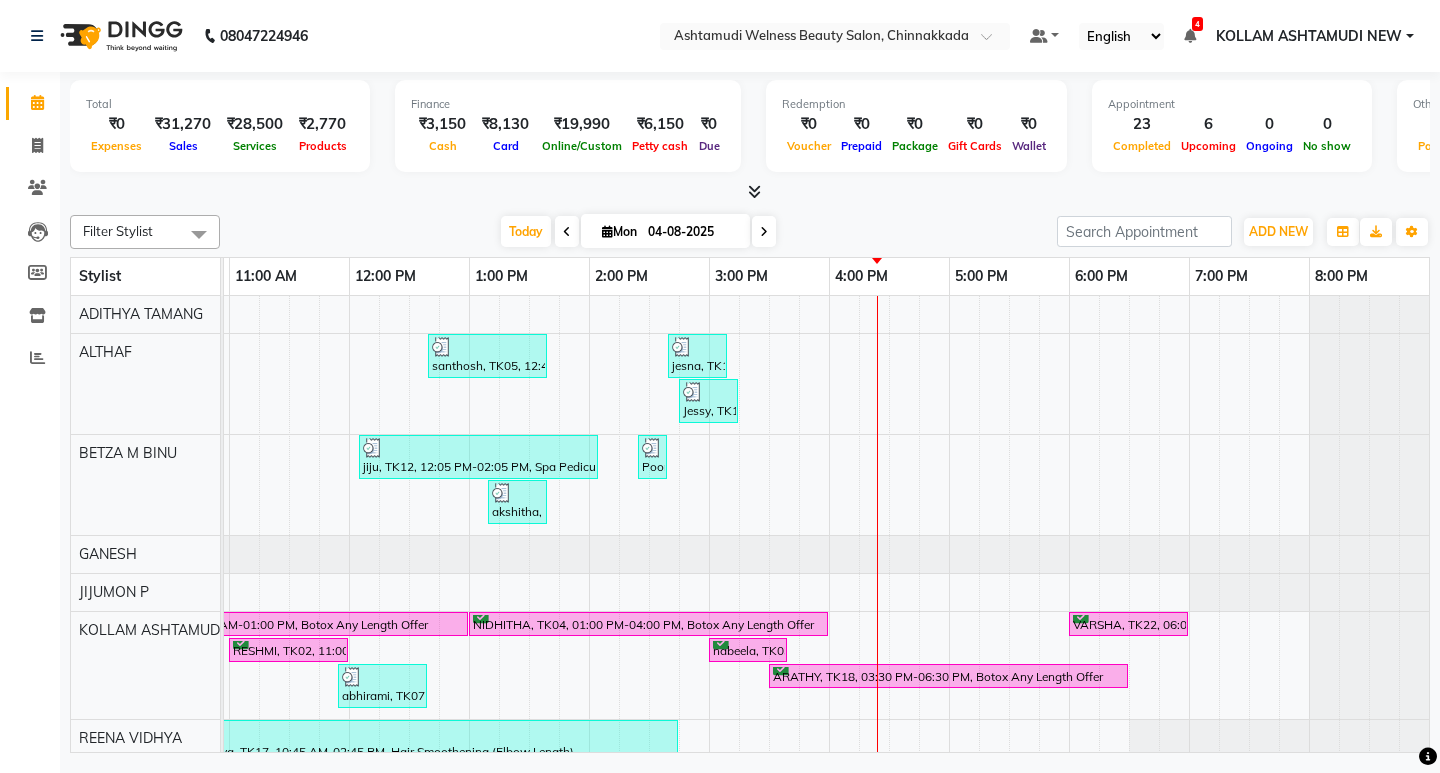 drag, startPoint x: 74, startPoint y: 265, endPoint x: 64, endPoint y: 303, distance: 39.293766 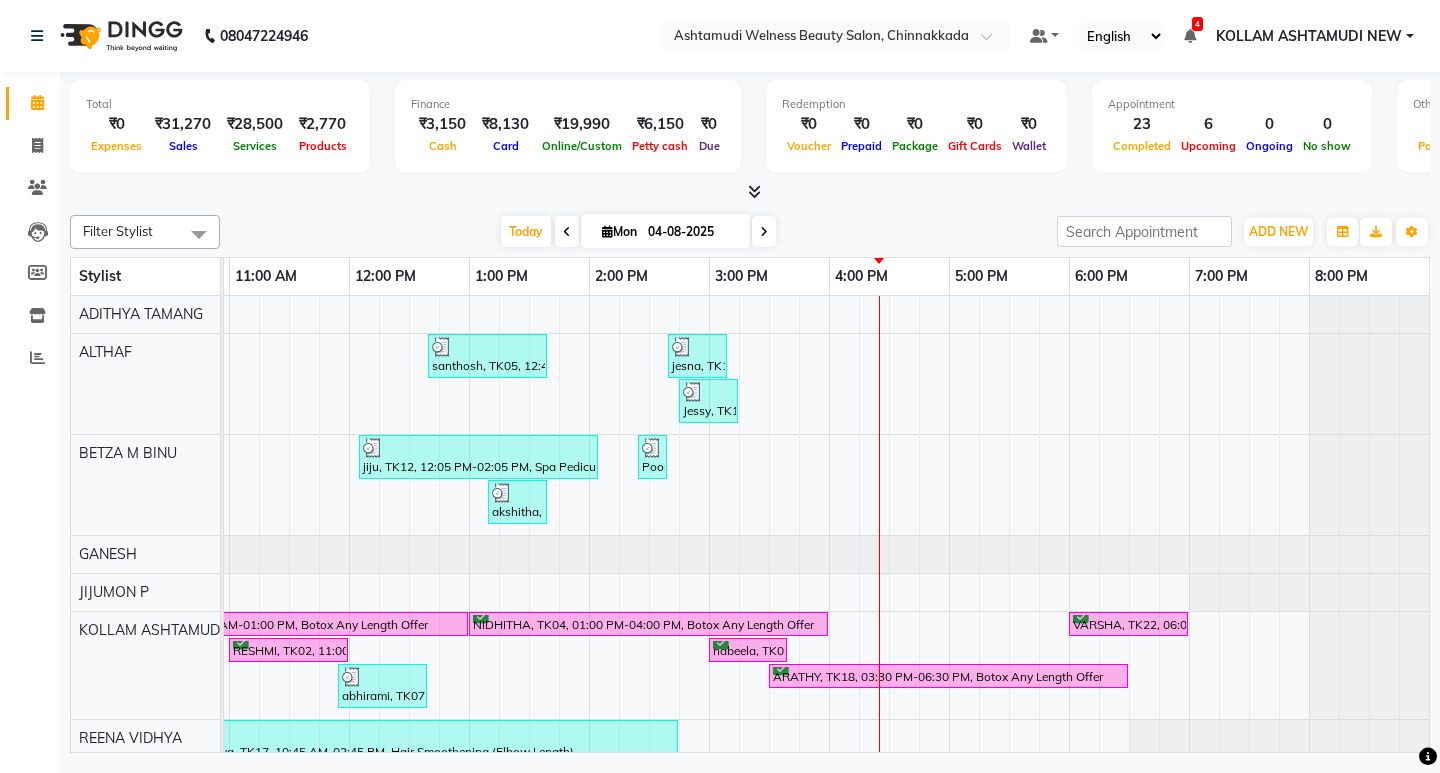 click on "Calendar  Invoice  Clients  Leads   Members  Inventory  Reports Completed InProgress Upcoming Dropped Tentative Check-In Confirm Bookings Generate Report Segments Page Builder" 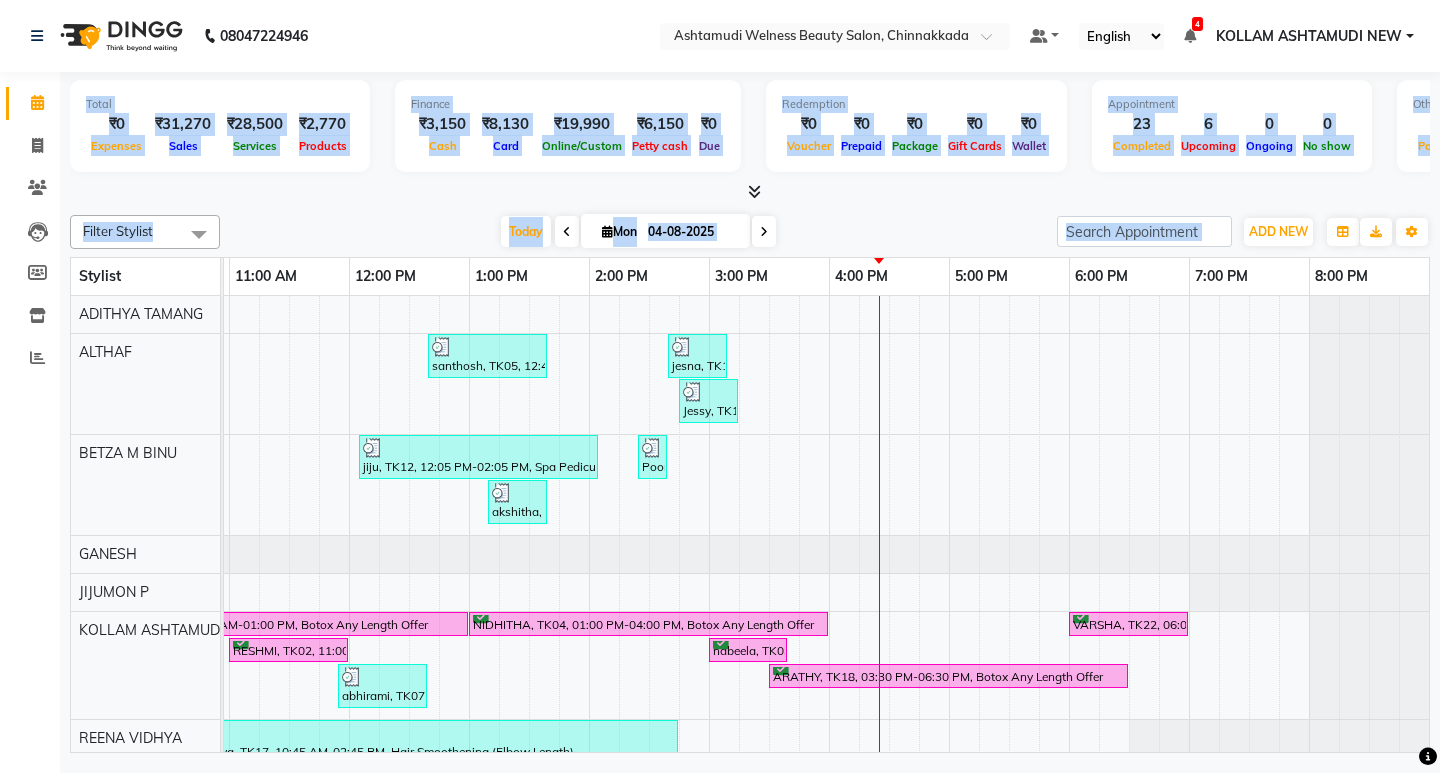 click on "08047224946 Select Location × Ashtamudi Welness Beauty Salon, Chinnakkada Default Panel My Panel English ENGLISH Español العربية मराठी हिंदी ગુજરાતી தமிழ் 中文 4 Notifications nothing to show KOLLAM ASHTAMUDI NEW  Manage Profile Change Password Sign out  Version:3.16.0  ☀ Ashtamudi Welness Beauty Salon, Chinnakkada  Calendar  Invoice  Clients  Leads   Members  Inventory  Reports Completed InProgress Upcoming Dropped Tentative Check-In Confirm Bookings Generate Report Segments Page Builder Total  ₹0  Expenses ₹31,270  Sales ₹28,500  Services ₹2,770  Products Finance  ₹3,150  Cash ₹8,130  Card ₹19,990  Online/Custom ₹6,150 Petty cash ₹0 Due  Redemption  ₹0 Voucher ₹0 Prepaid ₹0 Package ₹0  Gift Cards ₹0  Wallet  Appointment  23 Completed 6 Upcoming 0 Ongoing 0 No show  Other sales  ₹0  Packages ₹0  Memberships ₹0  Vouchers ₹0  Prepaids ₹0  Gift Cards Filter Stylist Select All ADITHYA   TAMANG Admin ALTHAF" at bounding box center [720, 386] 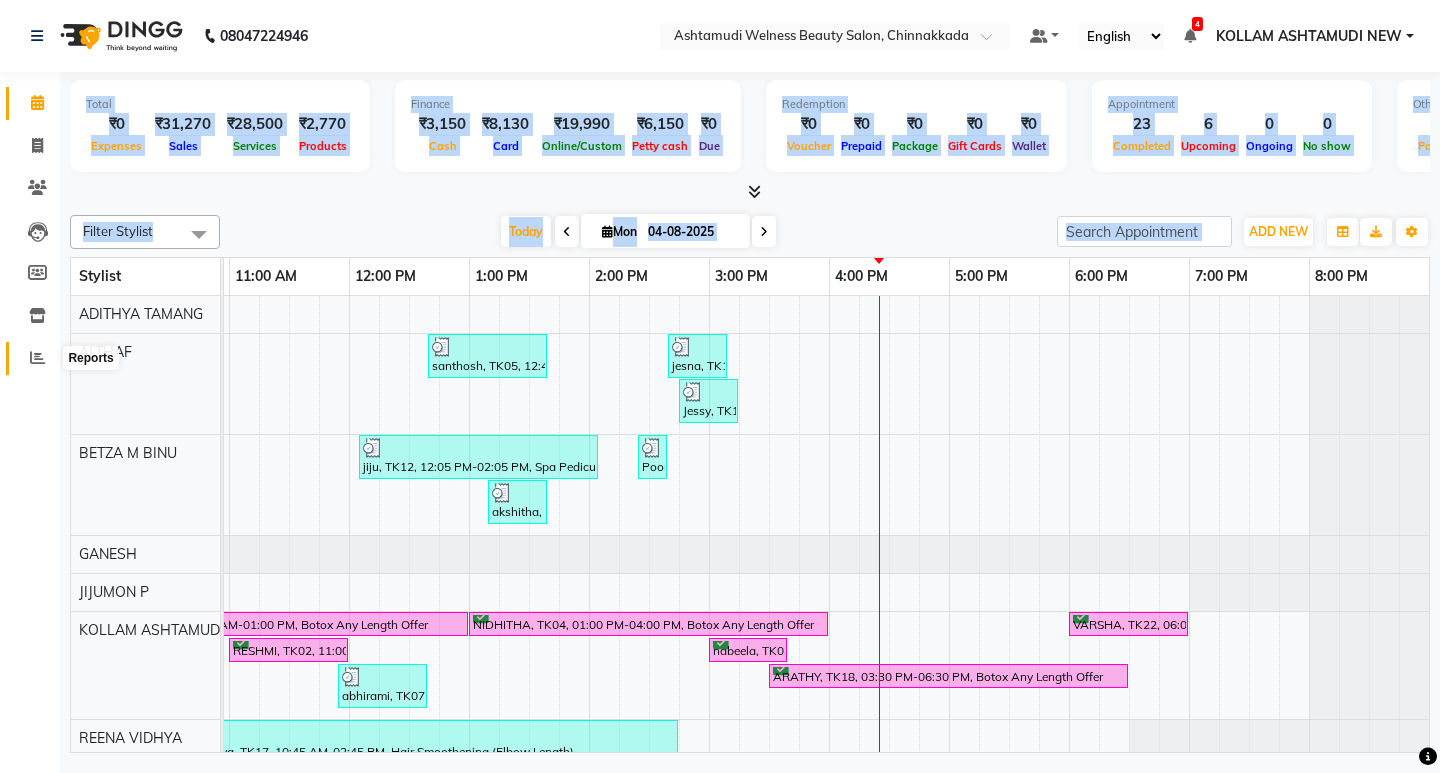 click 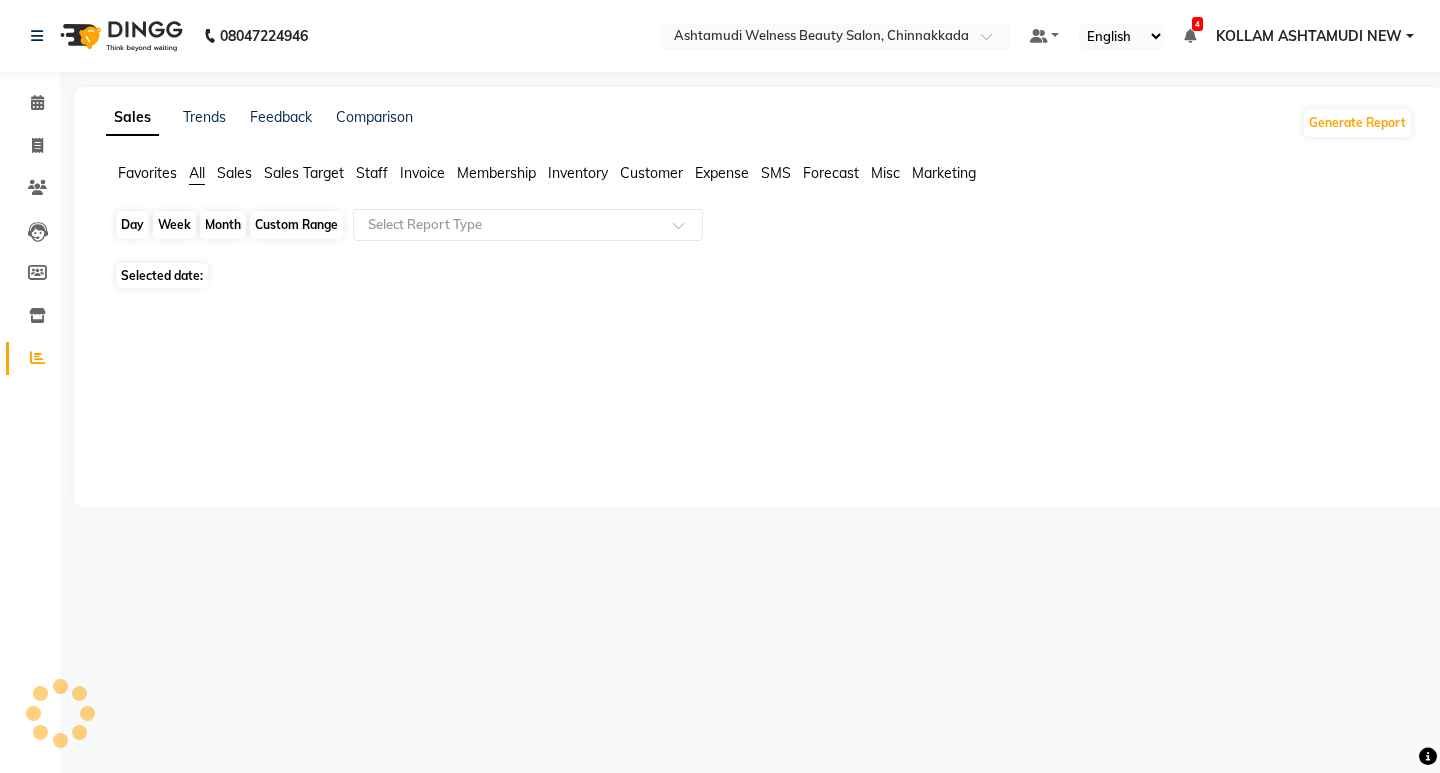 click on "Day" 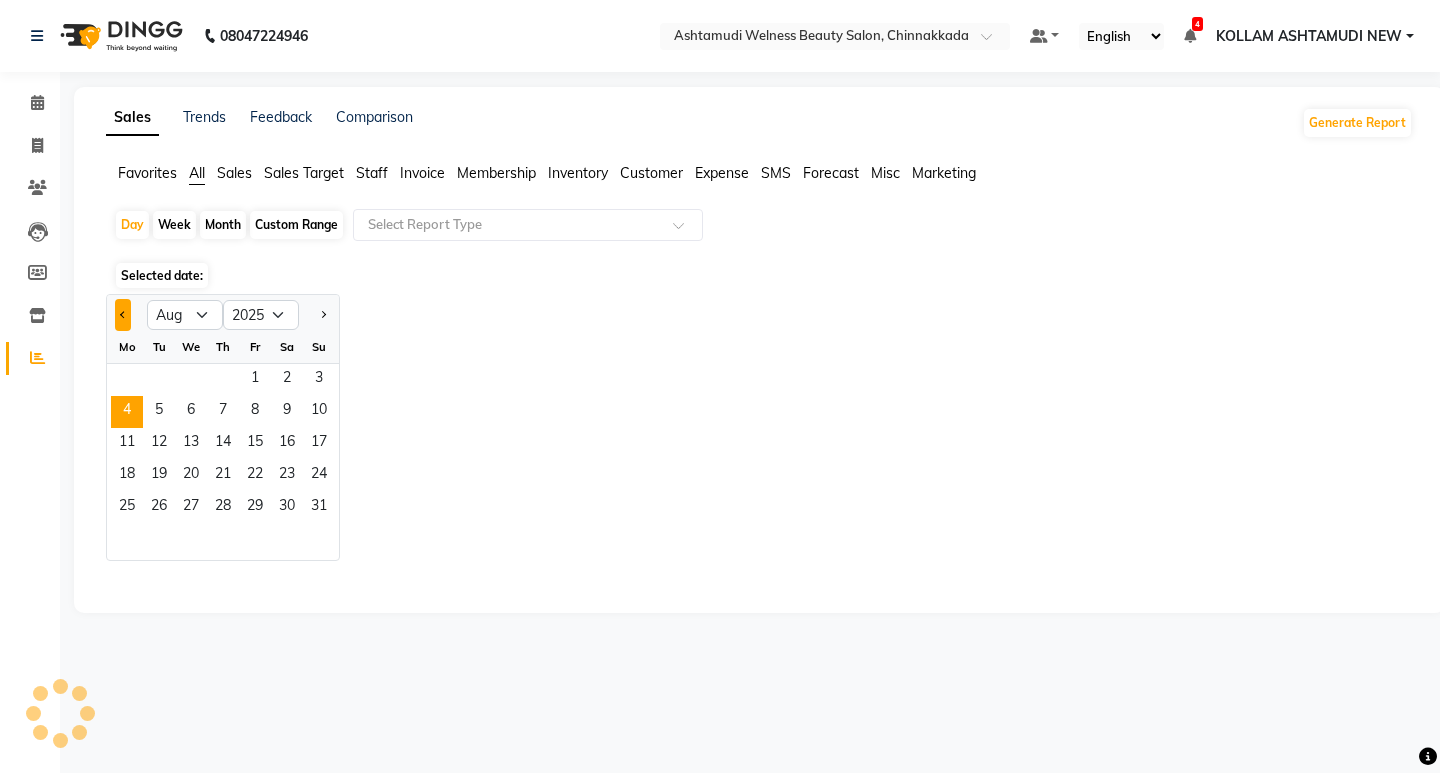 click 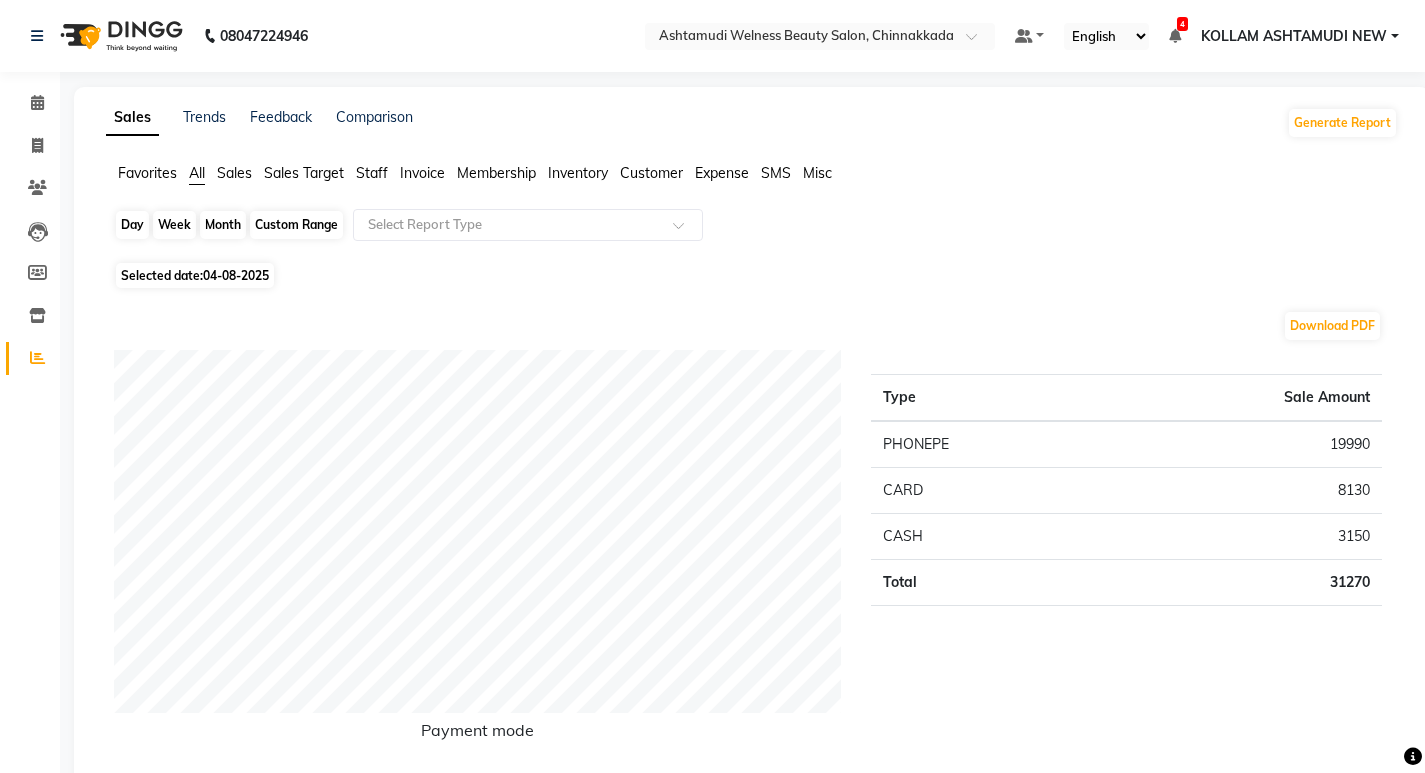 click on "Day" 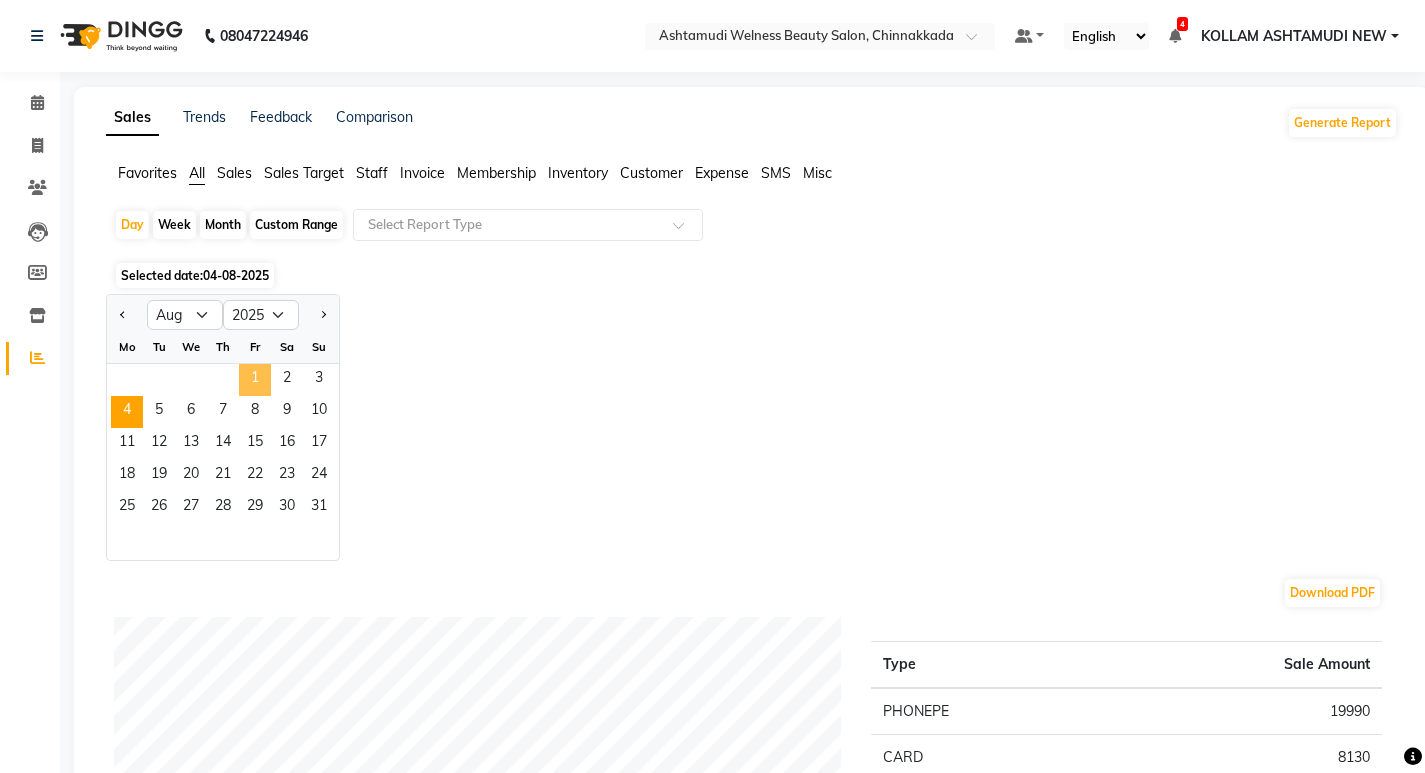 click on "1" 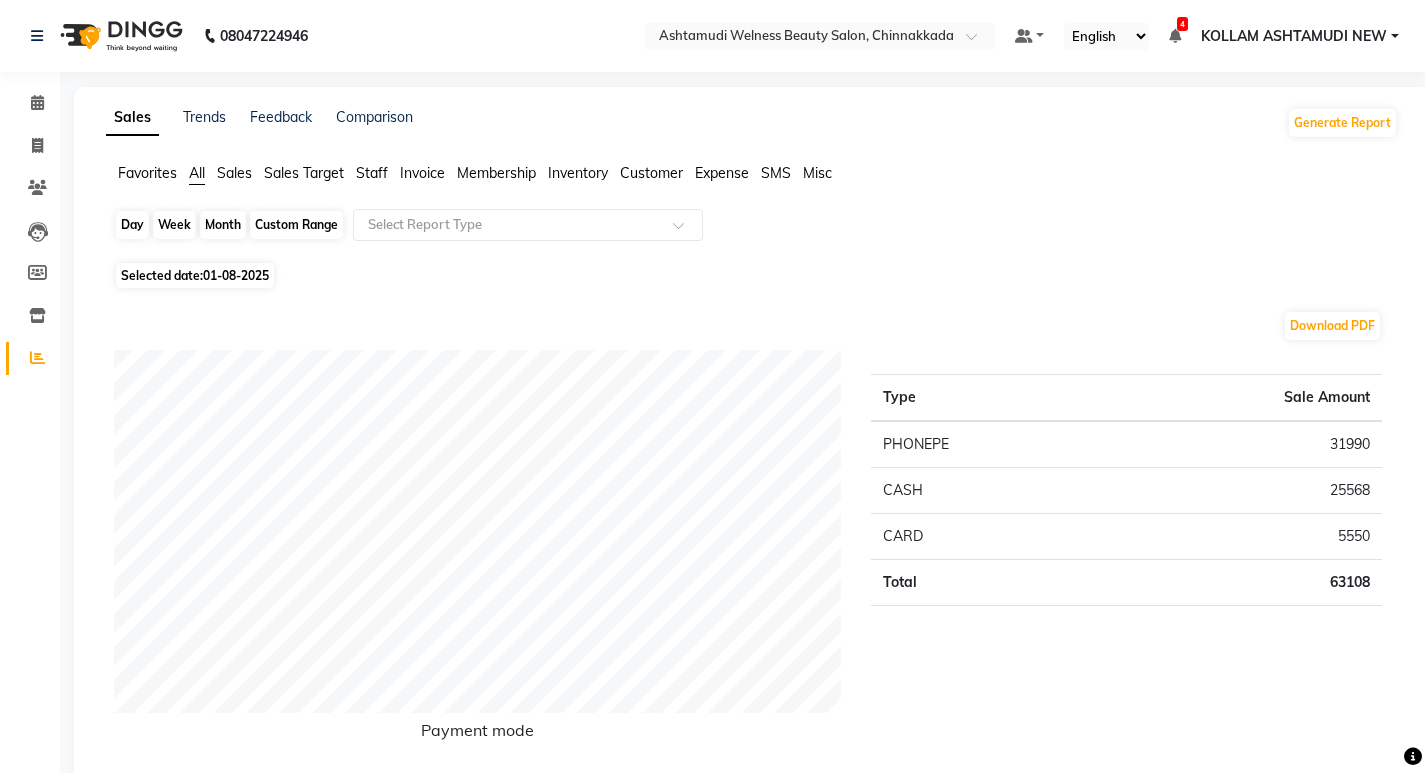 click on "Day" 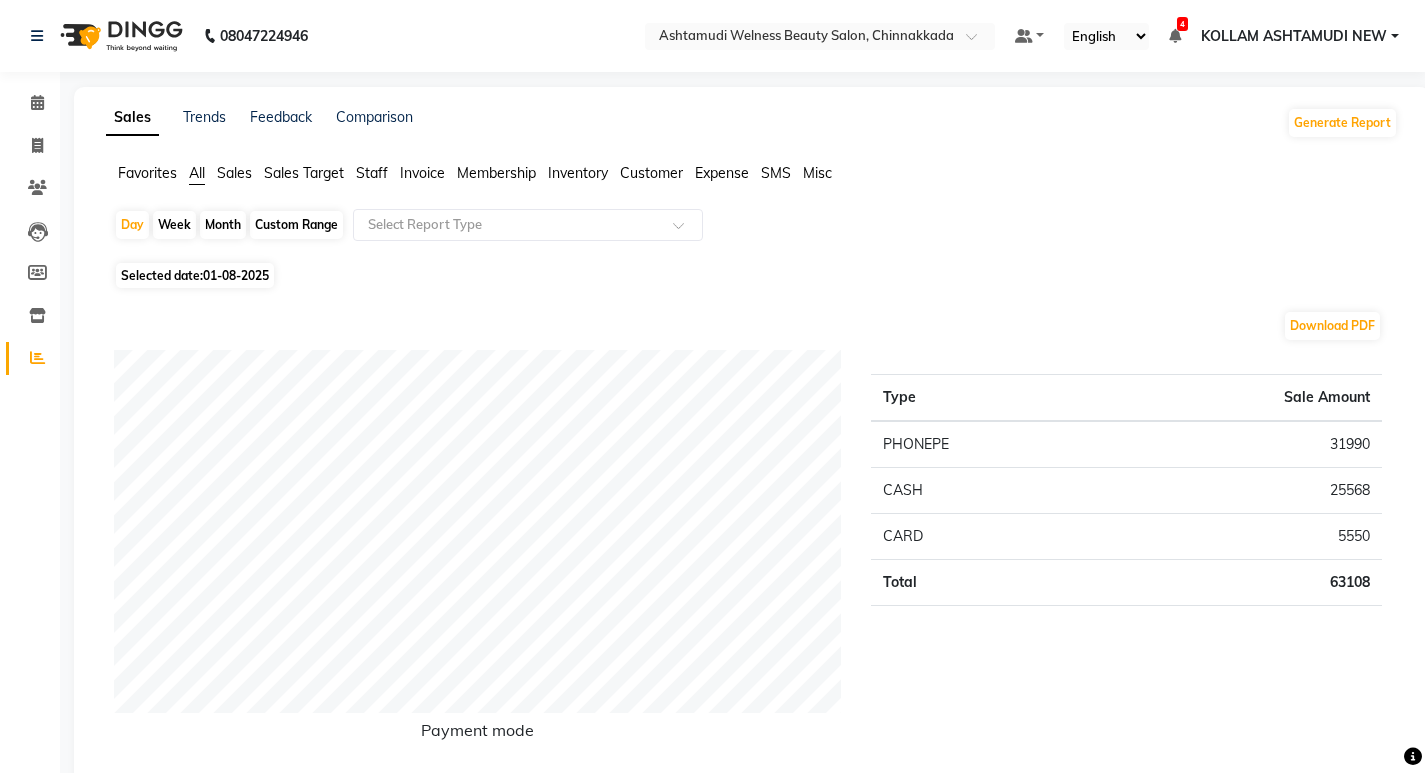 select on "8" 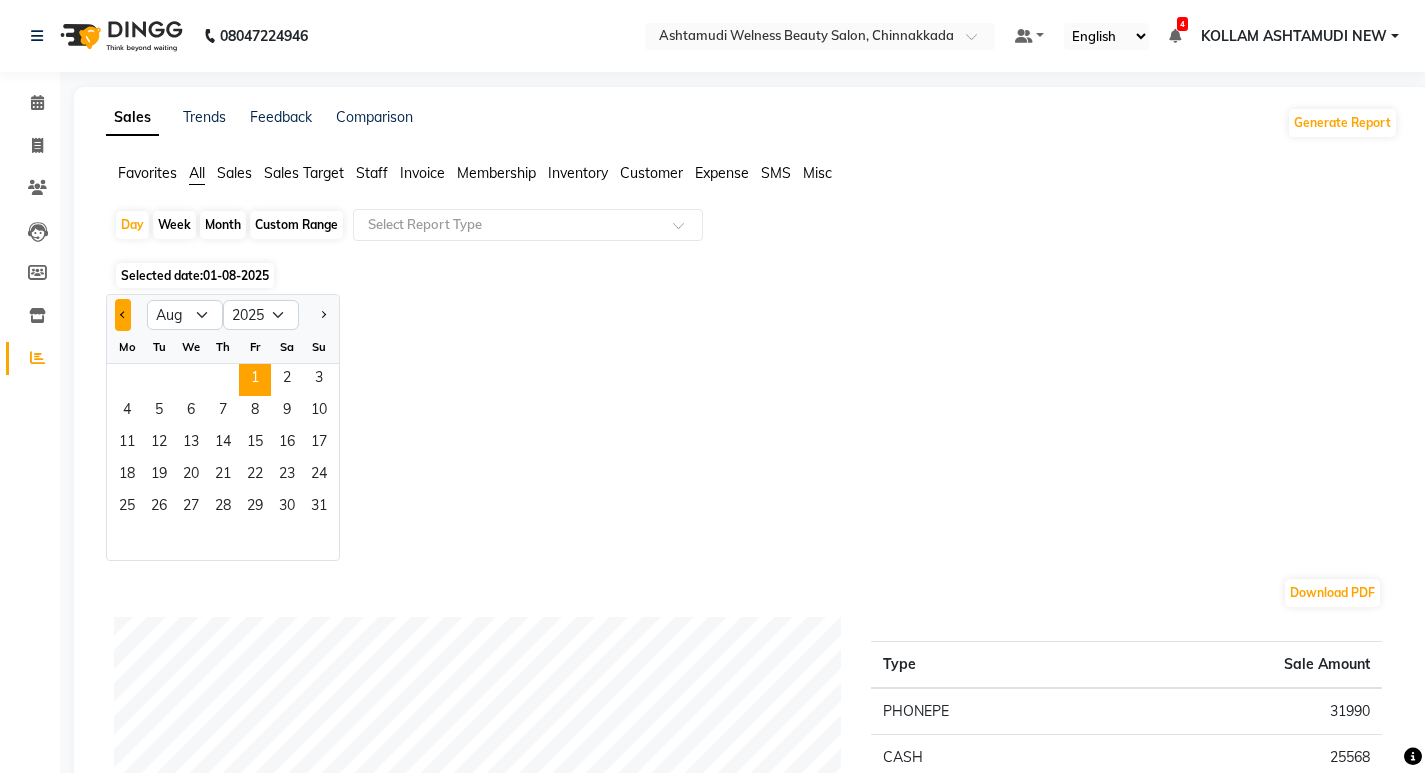 click 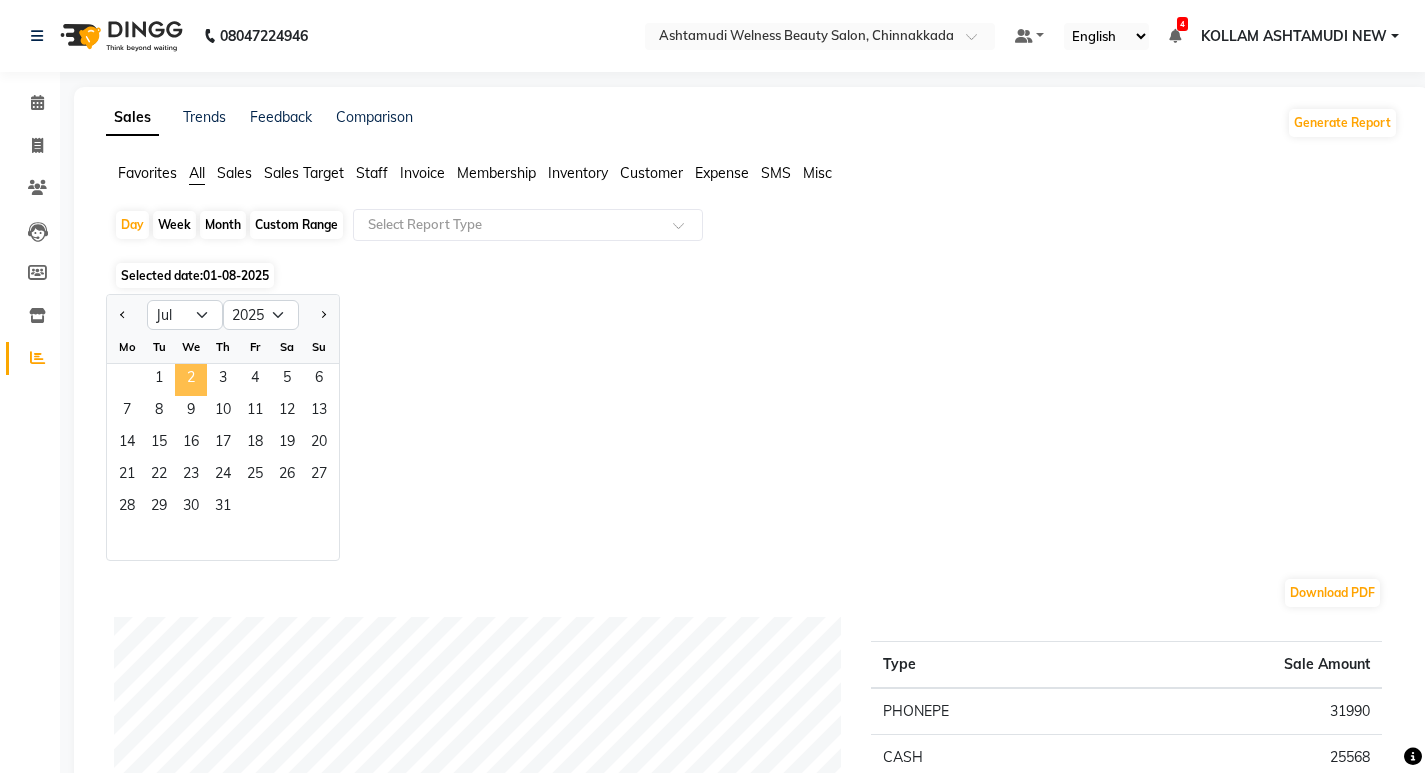 click on "2" 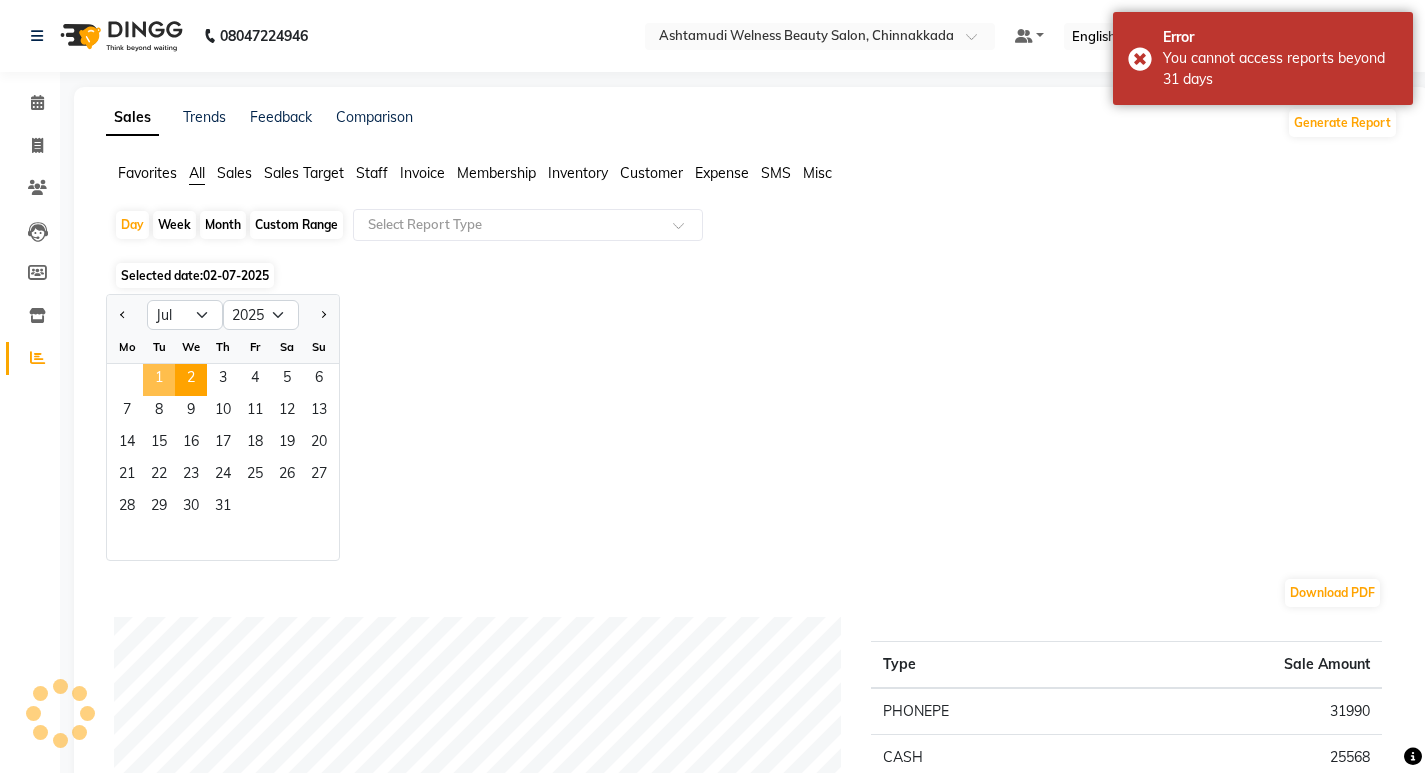 click on "1" 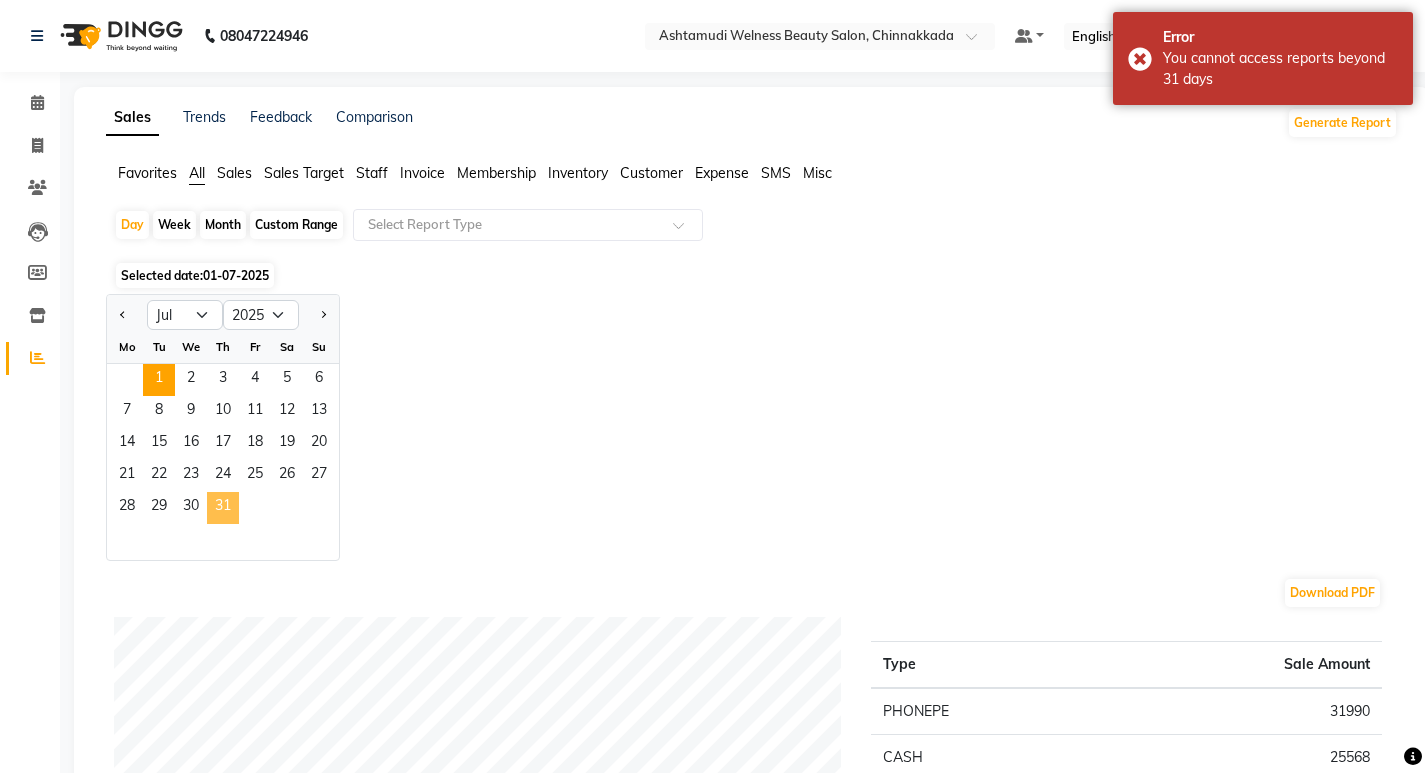 click on "31" 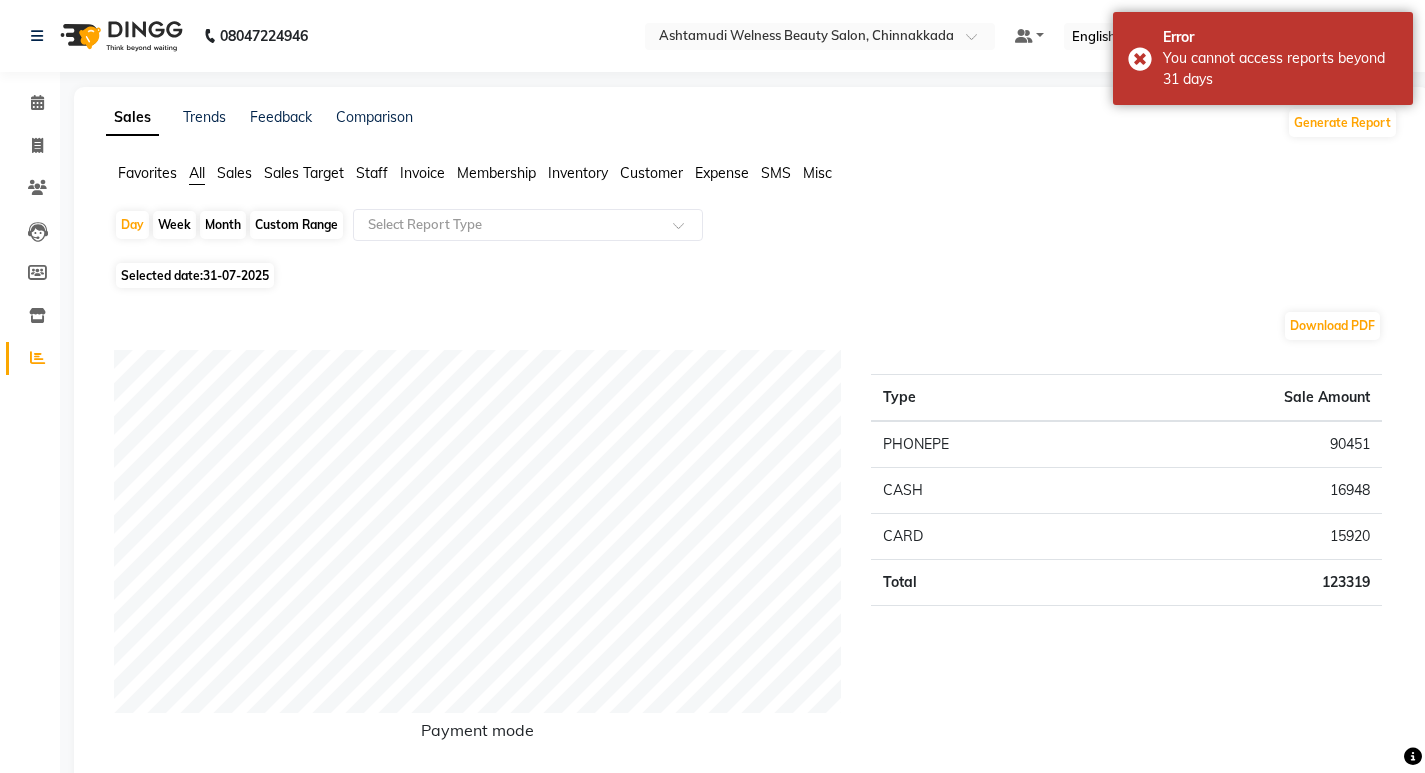 click on "Custom Range" 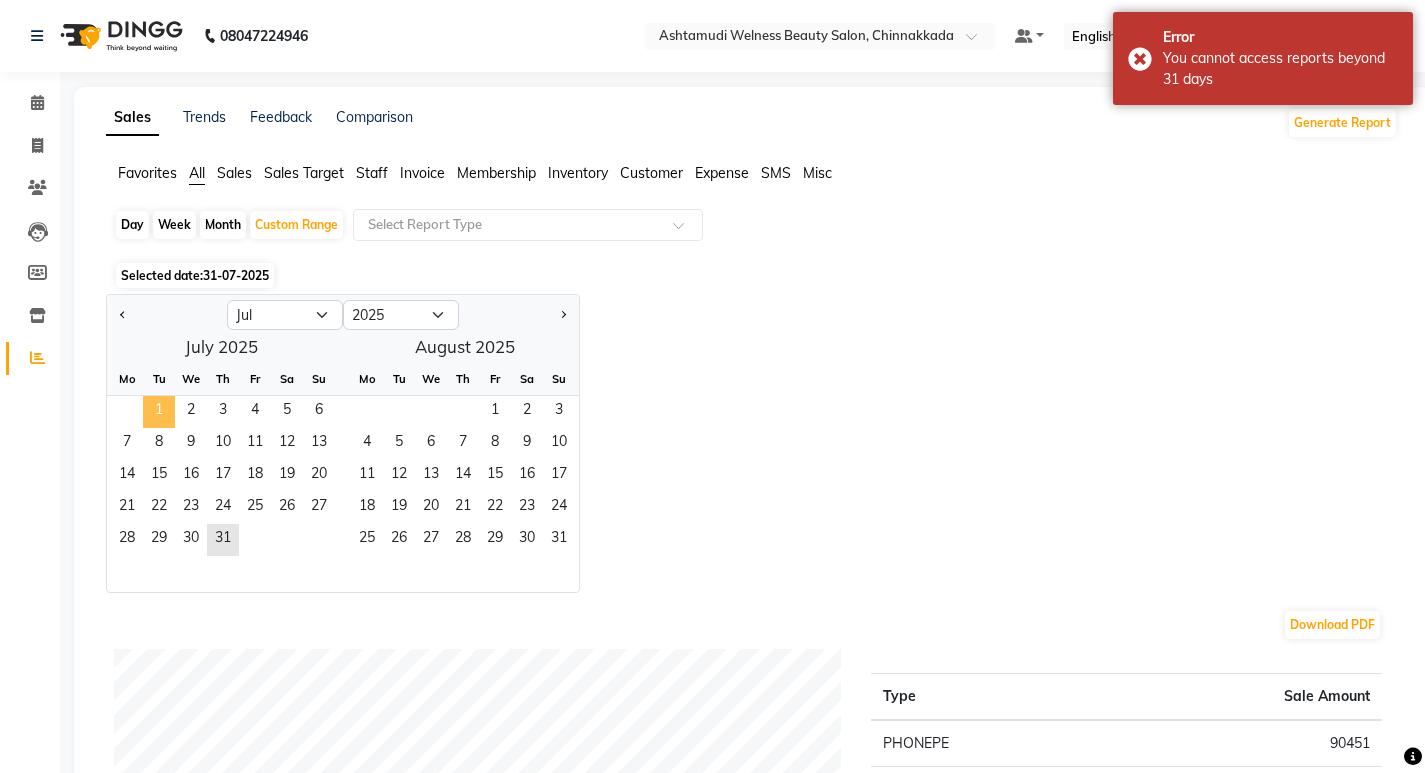 click on "1" 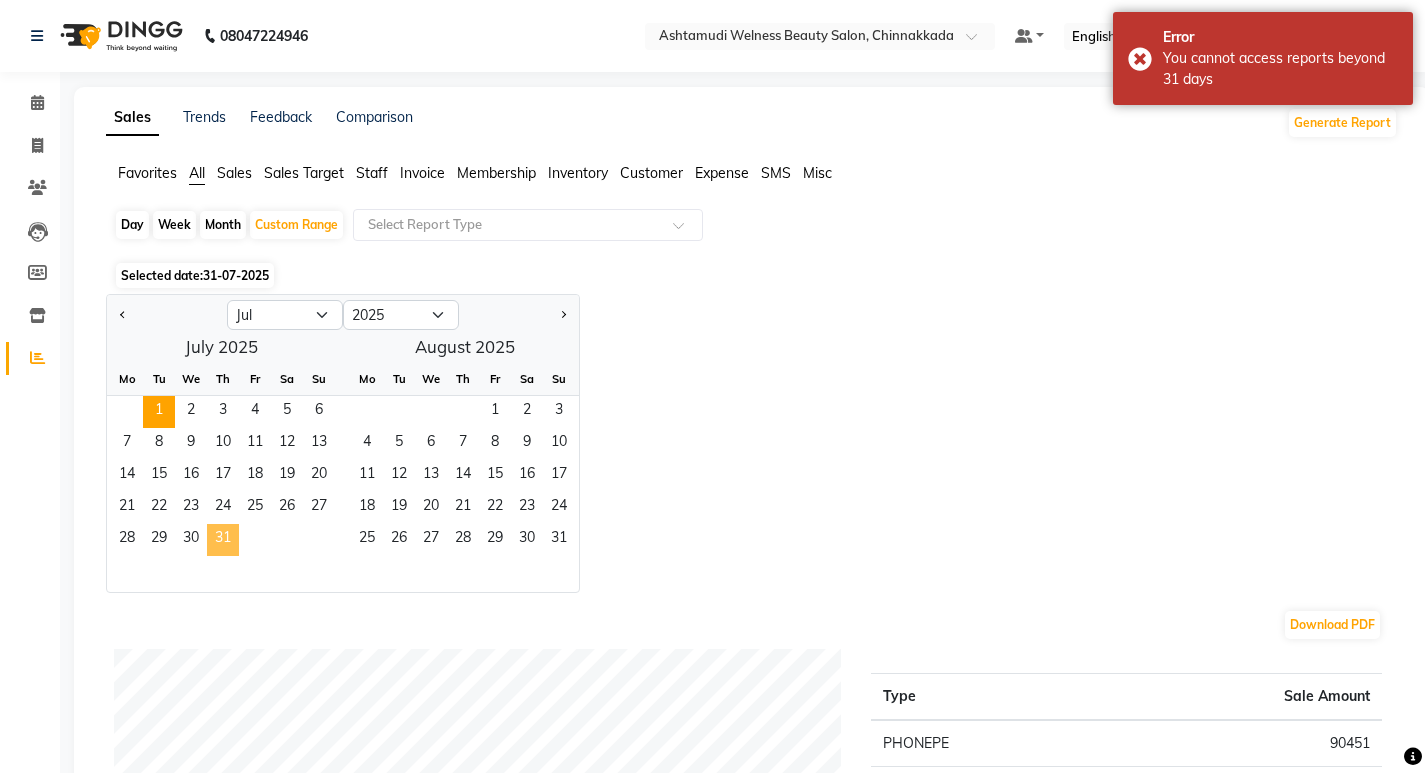 click on "31" 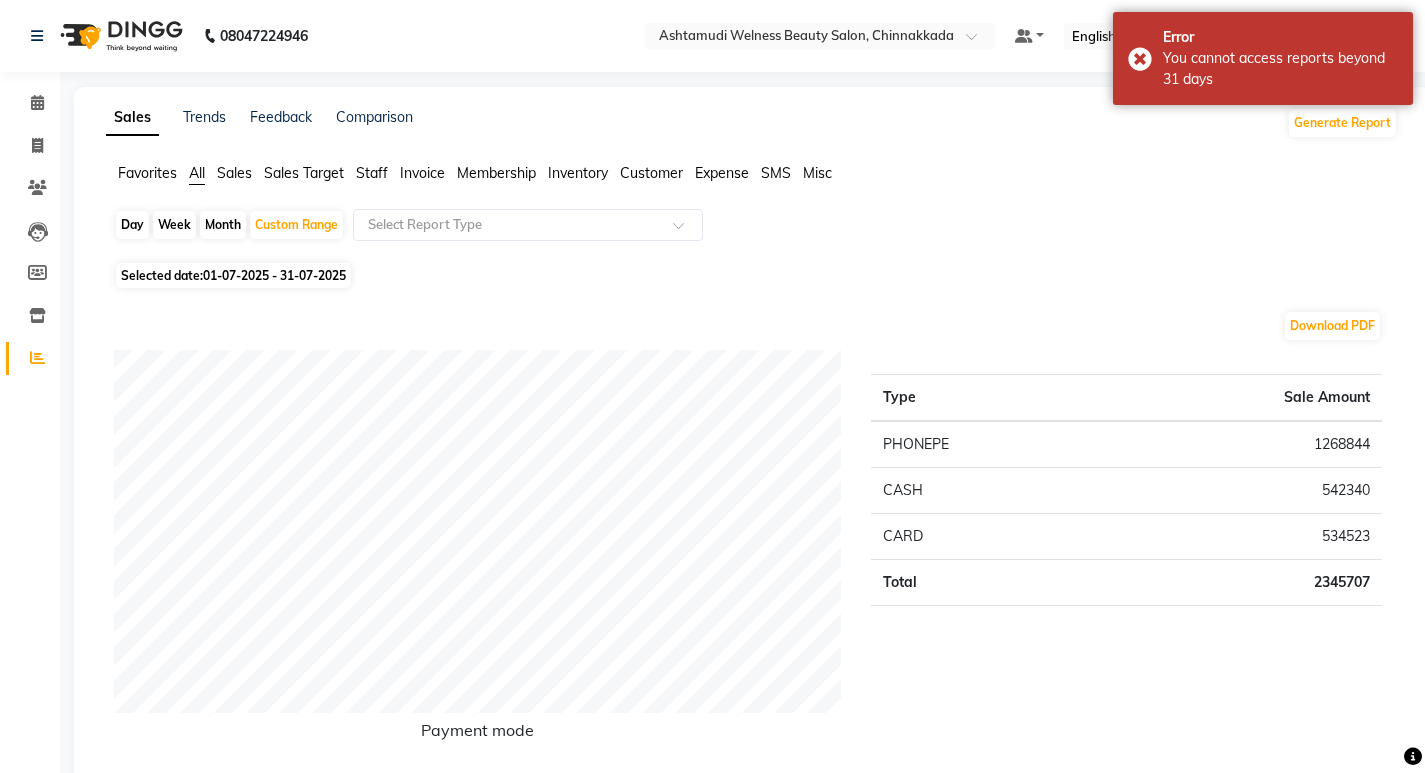 click on "Staff" 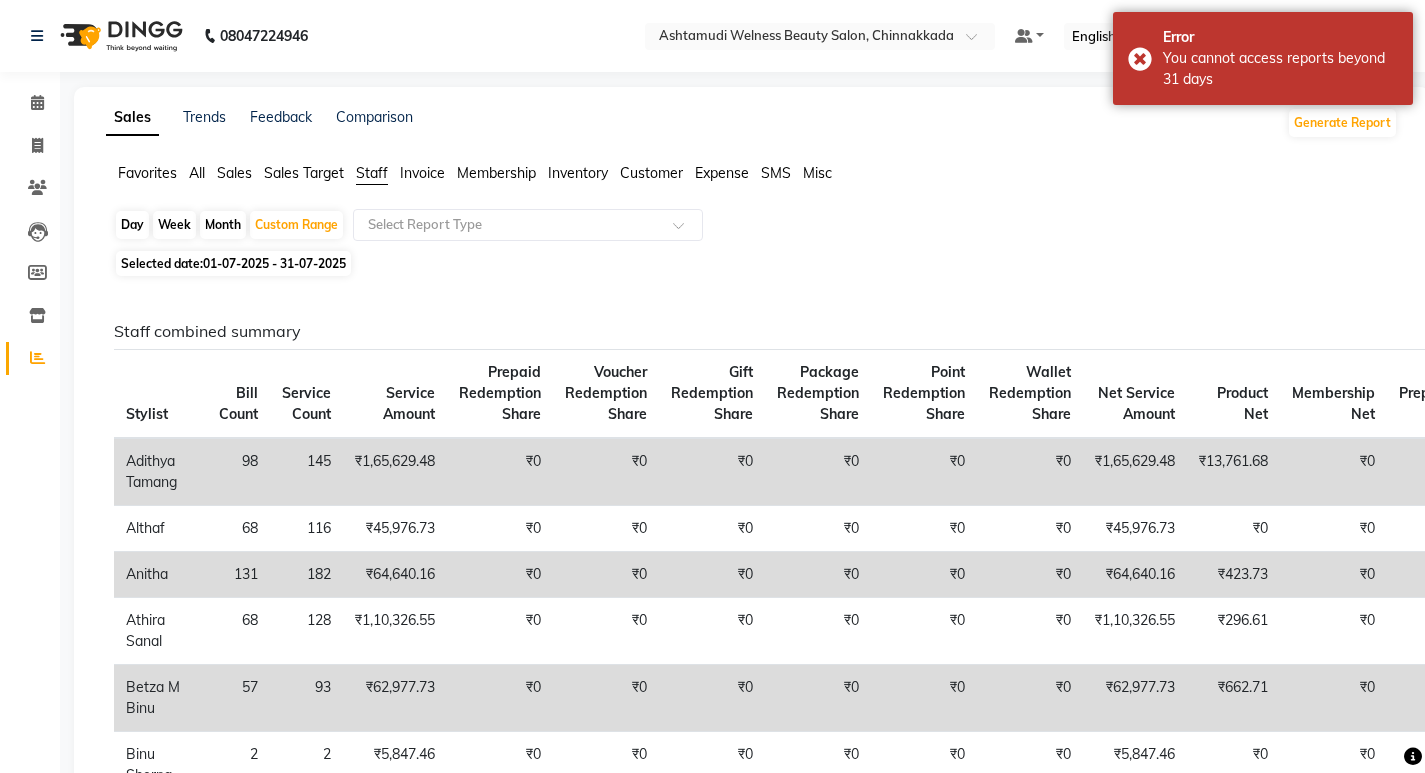 drag, startPoint x: 383, startPoint y: 203, endPoint x: 388, endPoint y: 222, distance: 19.646883 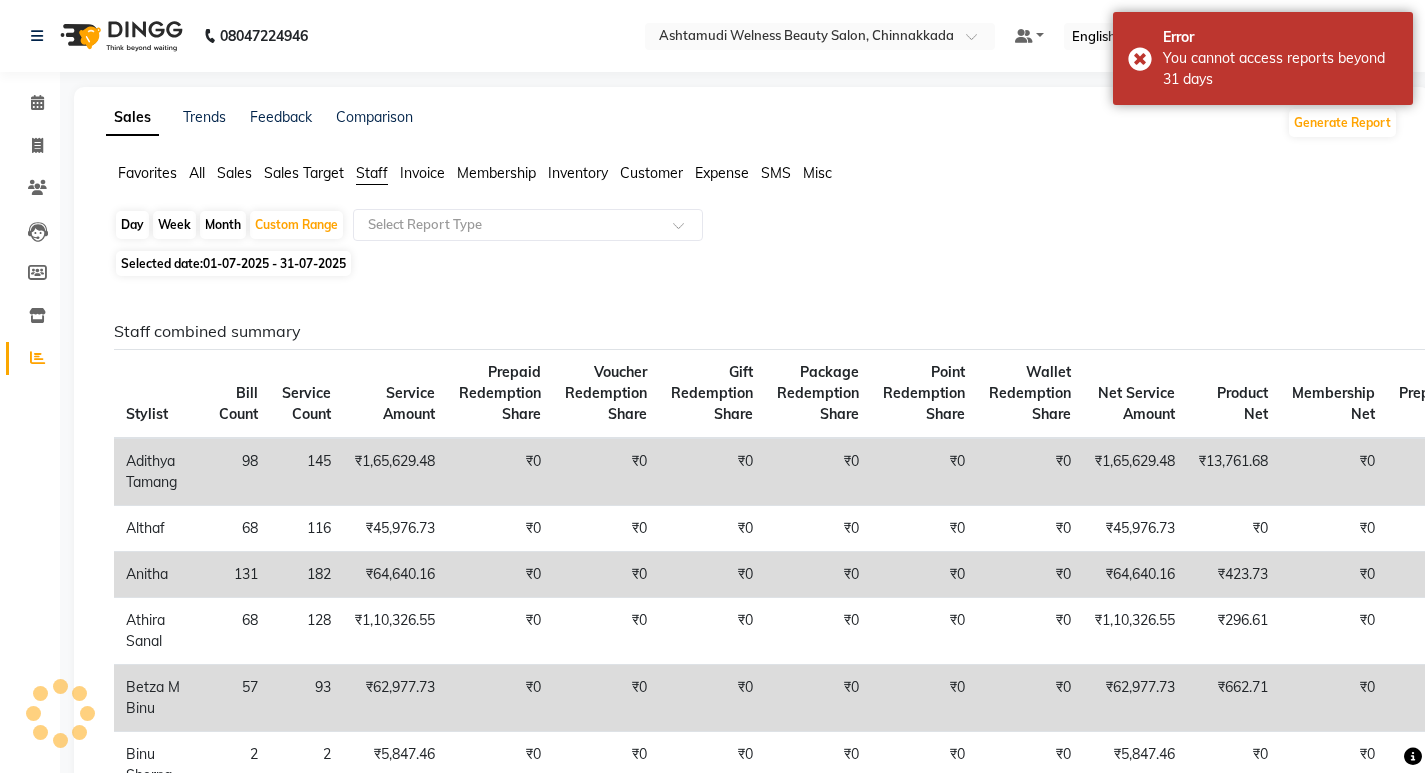 click on "Day   Week   Month   Custom Range  Select Report Type" 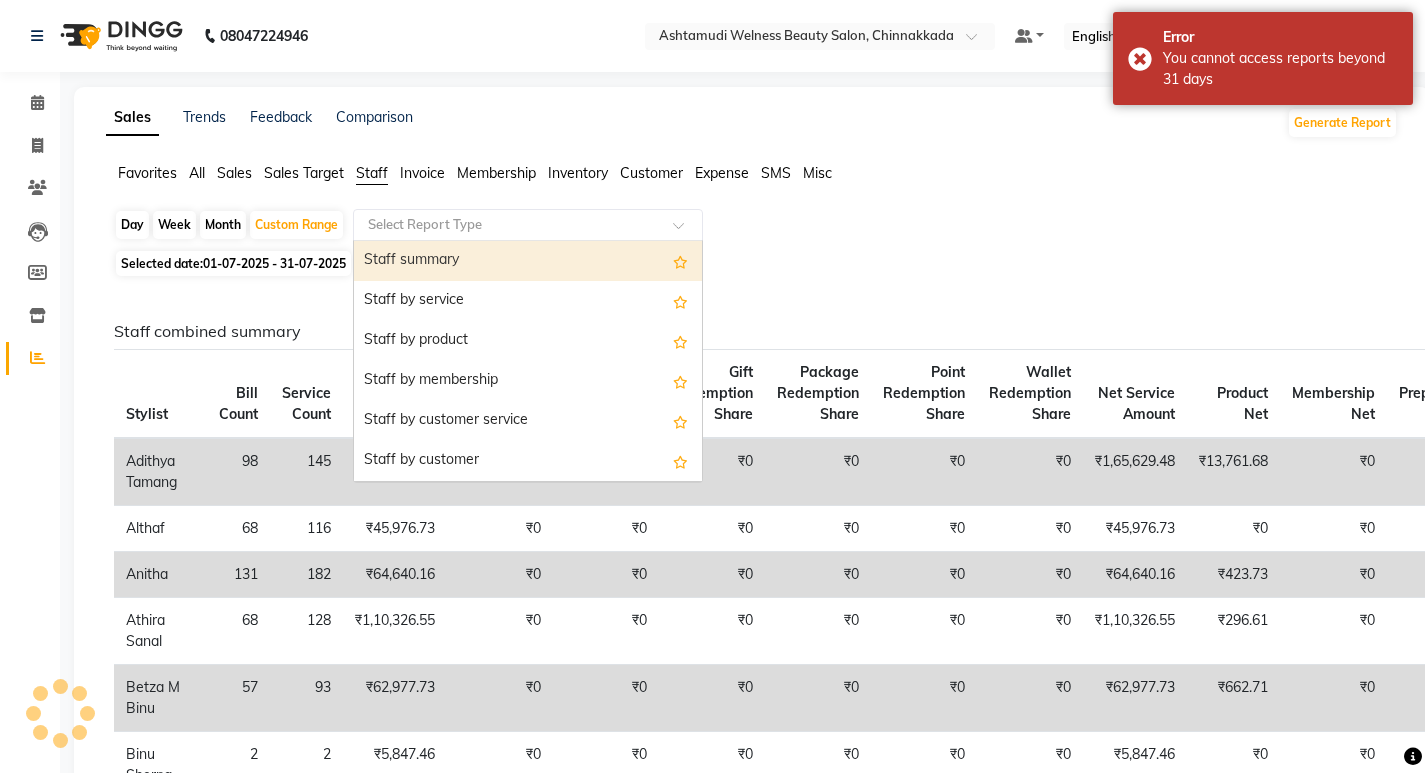 click on "Select Report Type" 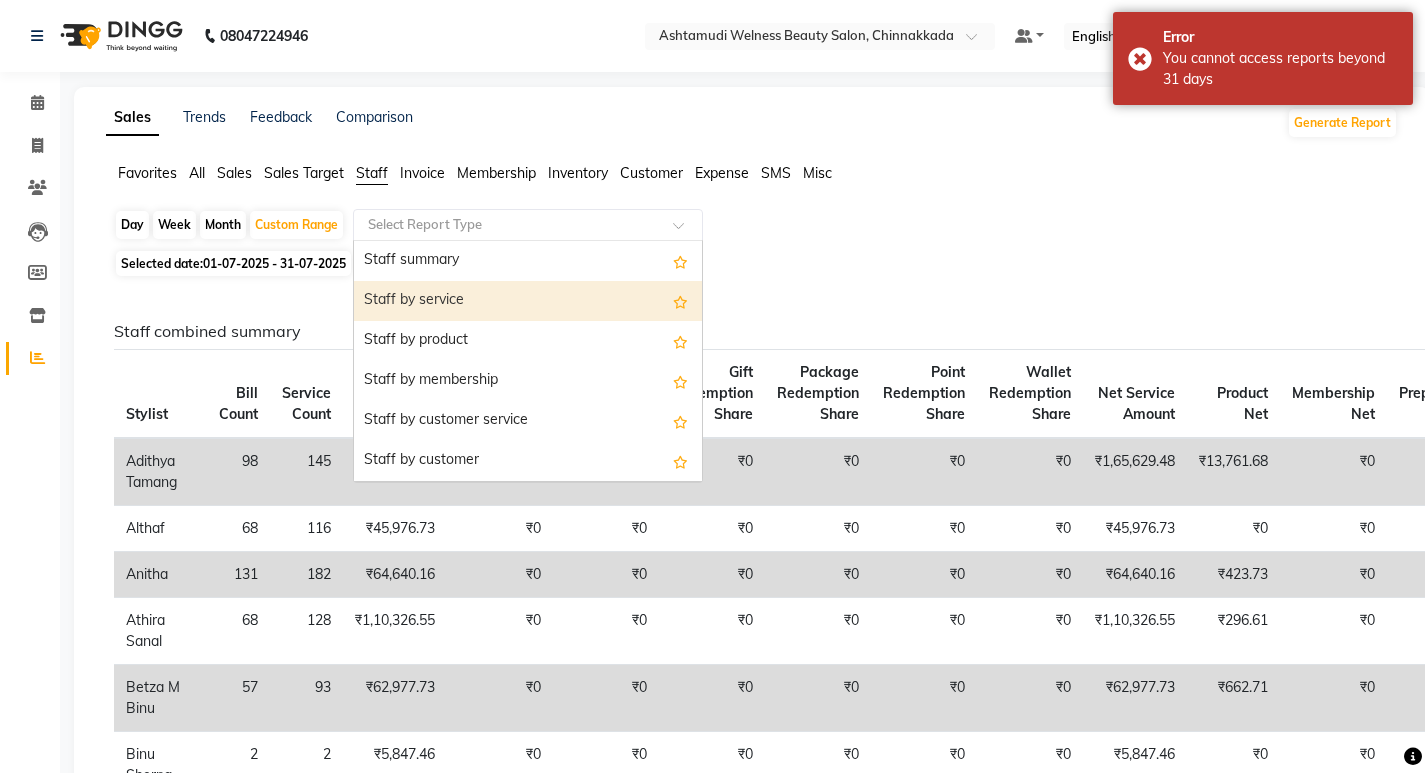 click on "Staff by service" at bounding box center [528, 301] 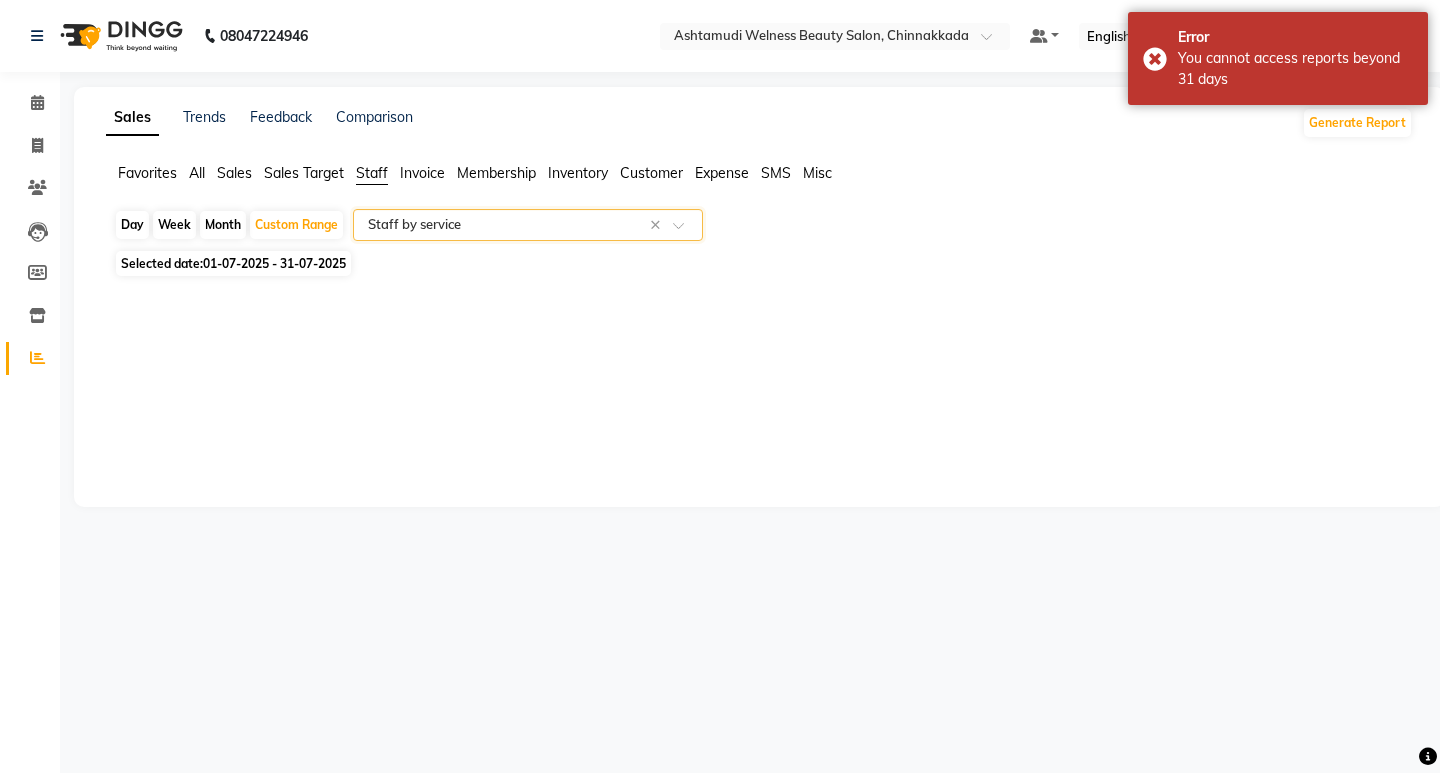 select on "full_report" 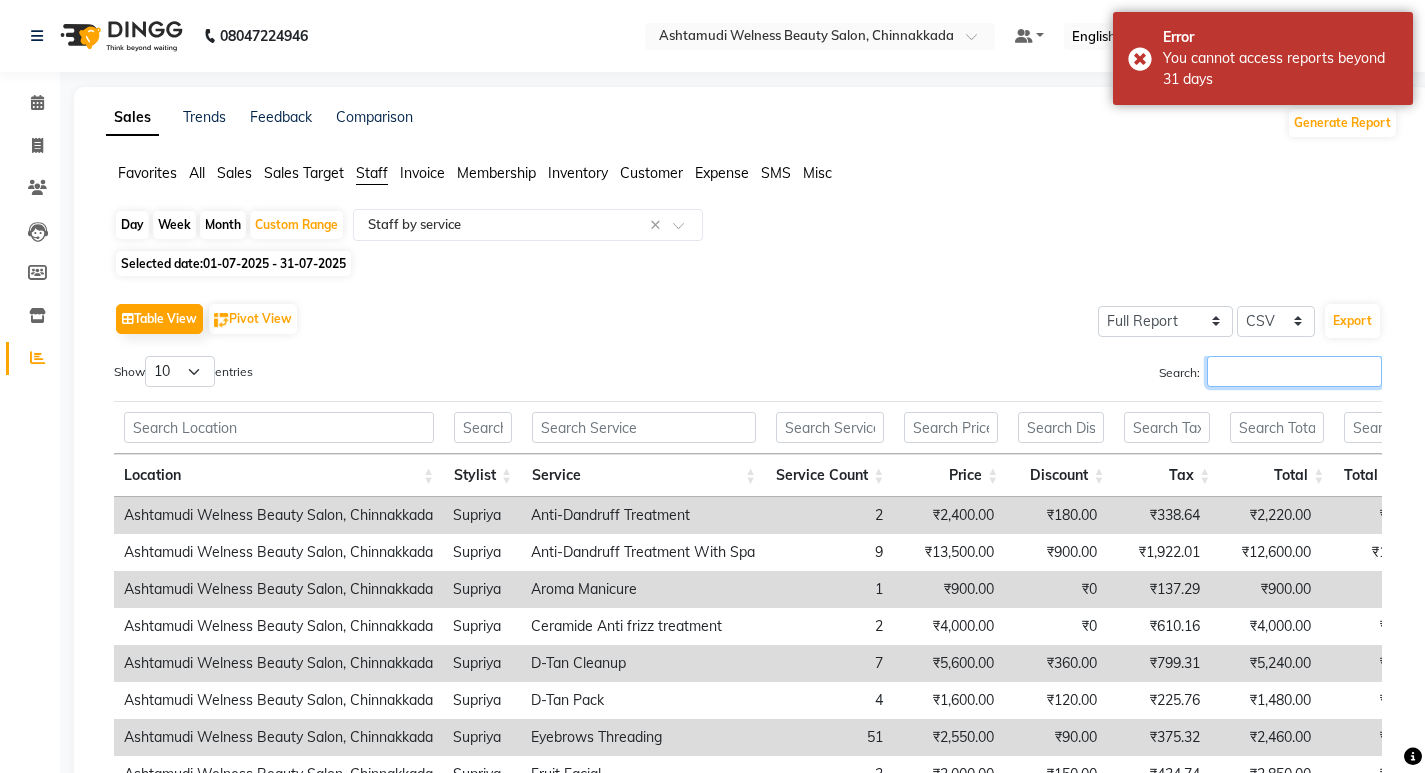 click on "Search:" at bounding box center (1294, 371) 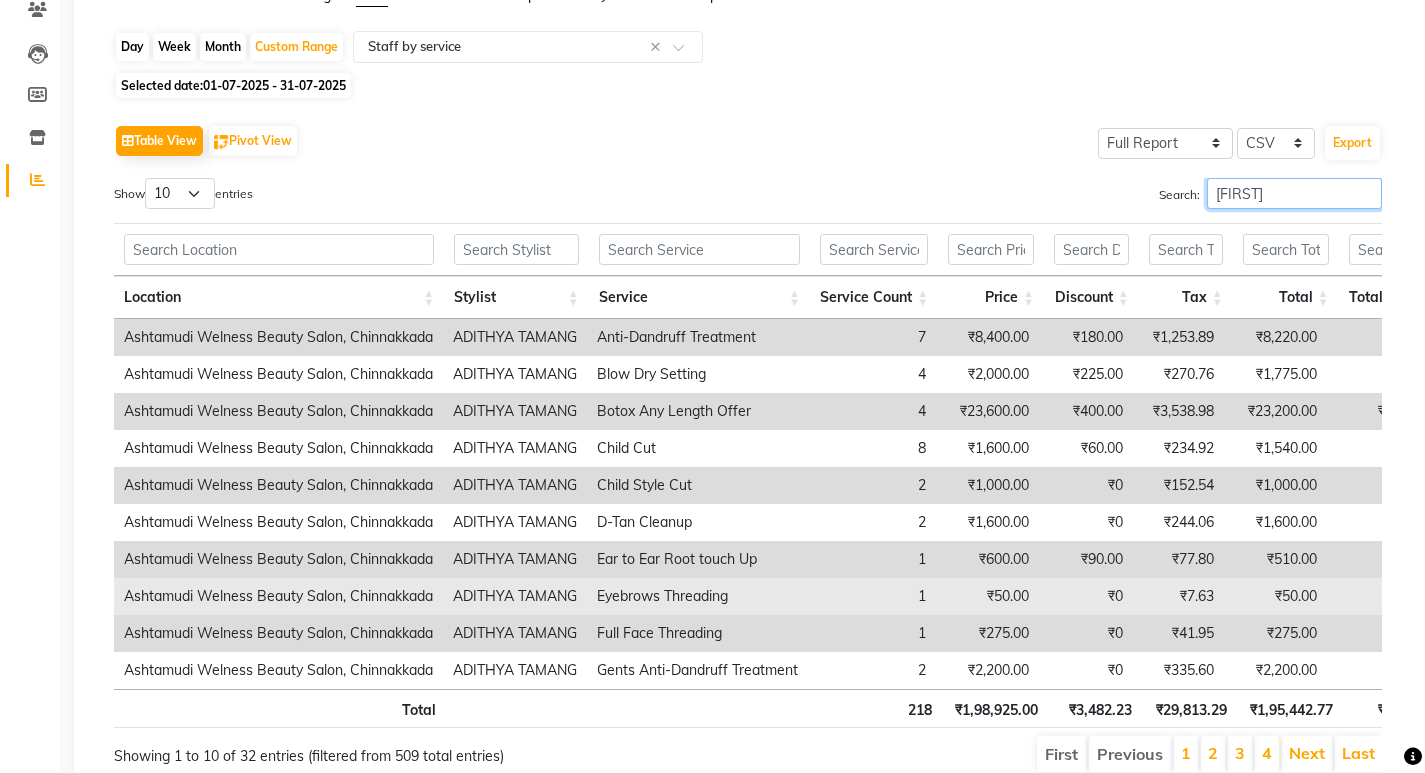 scroll, scrollTop: 275, scrollLeft: 0, axis: vertical 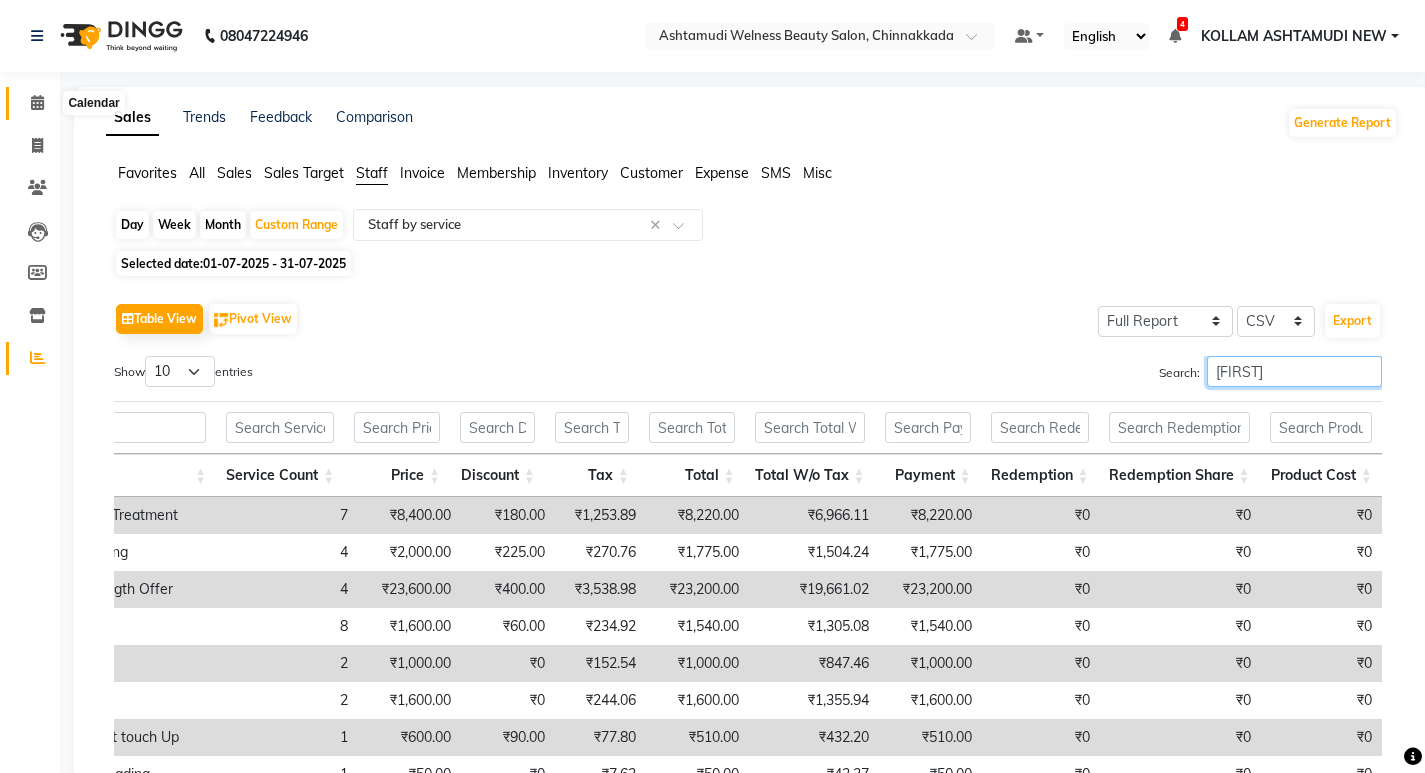 type on "adithya" 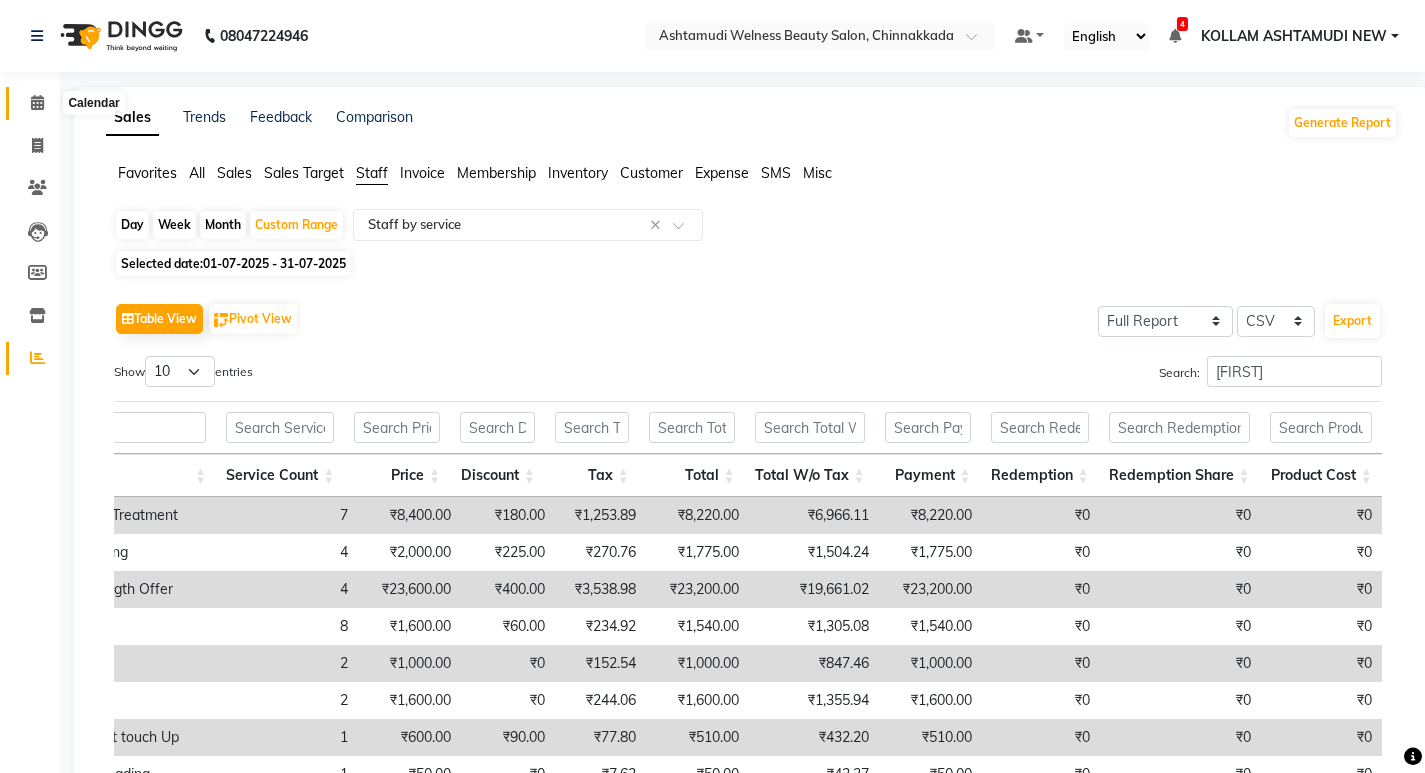 click 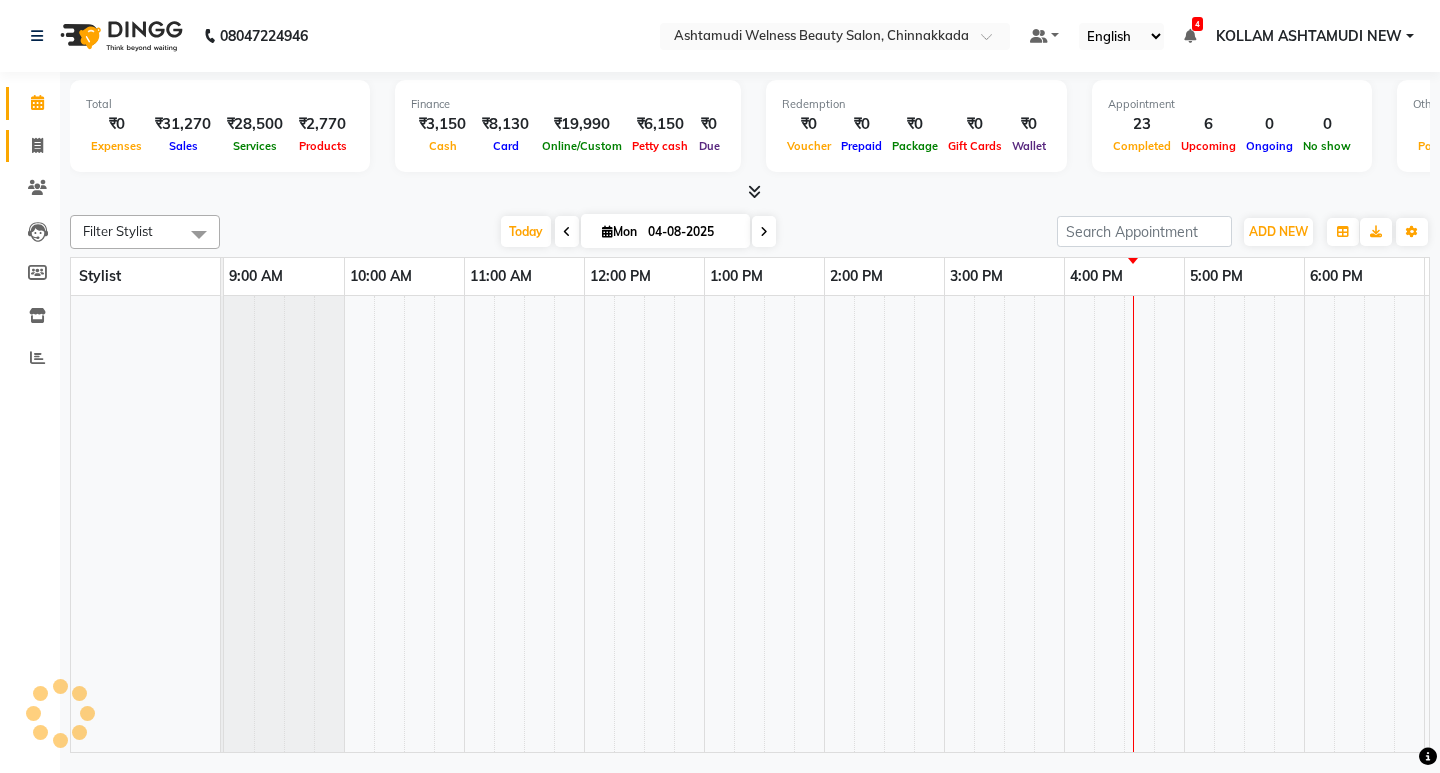 scroll, scrollTop: 0, scrollLeft: 0, axis: both 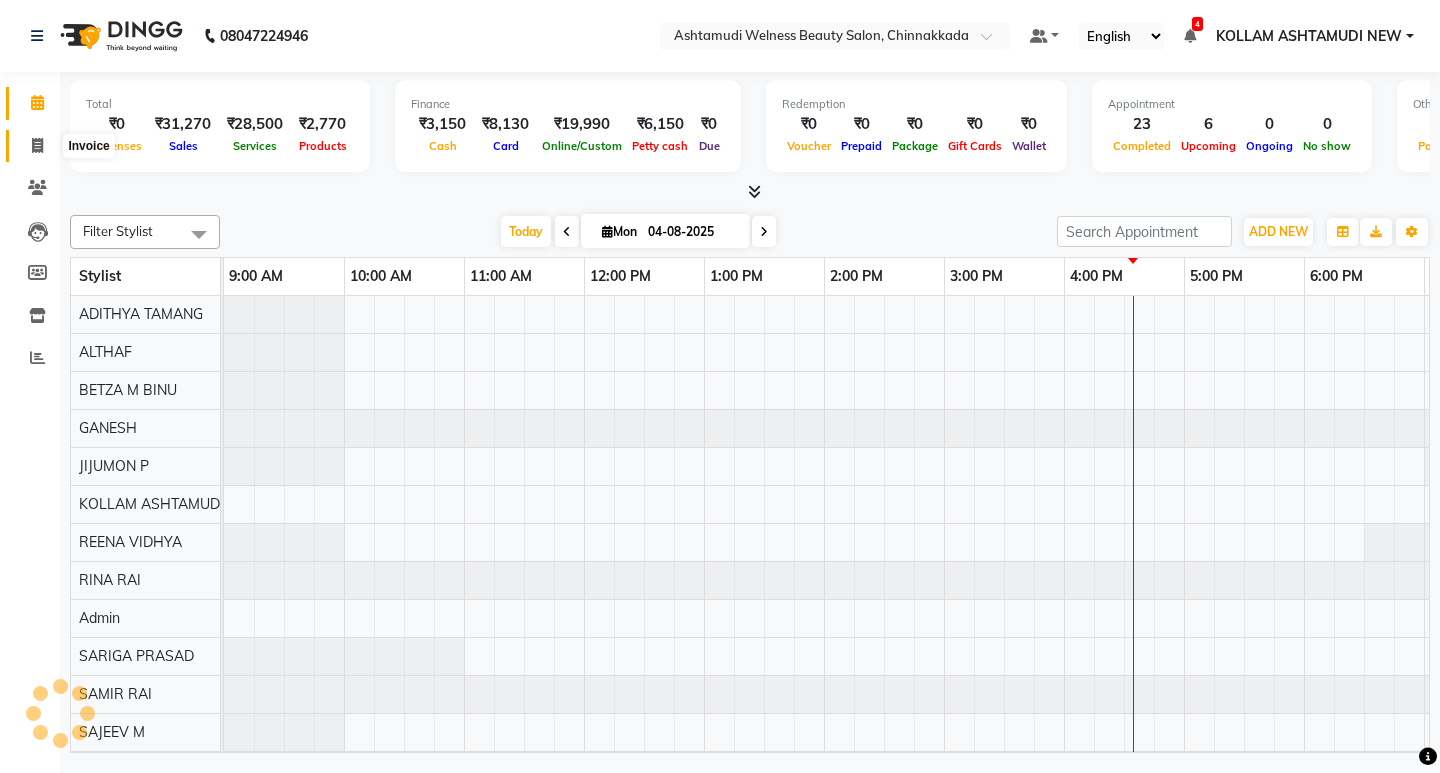 click 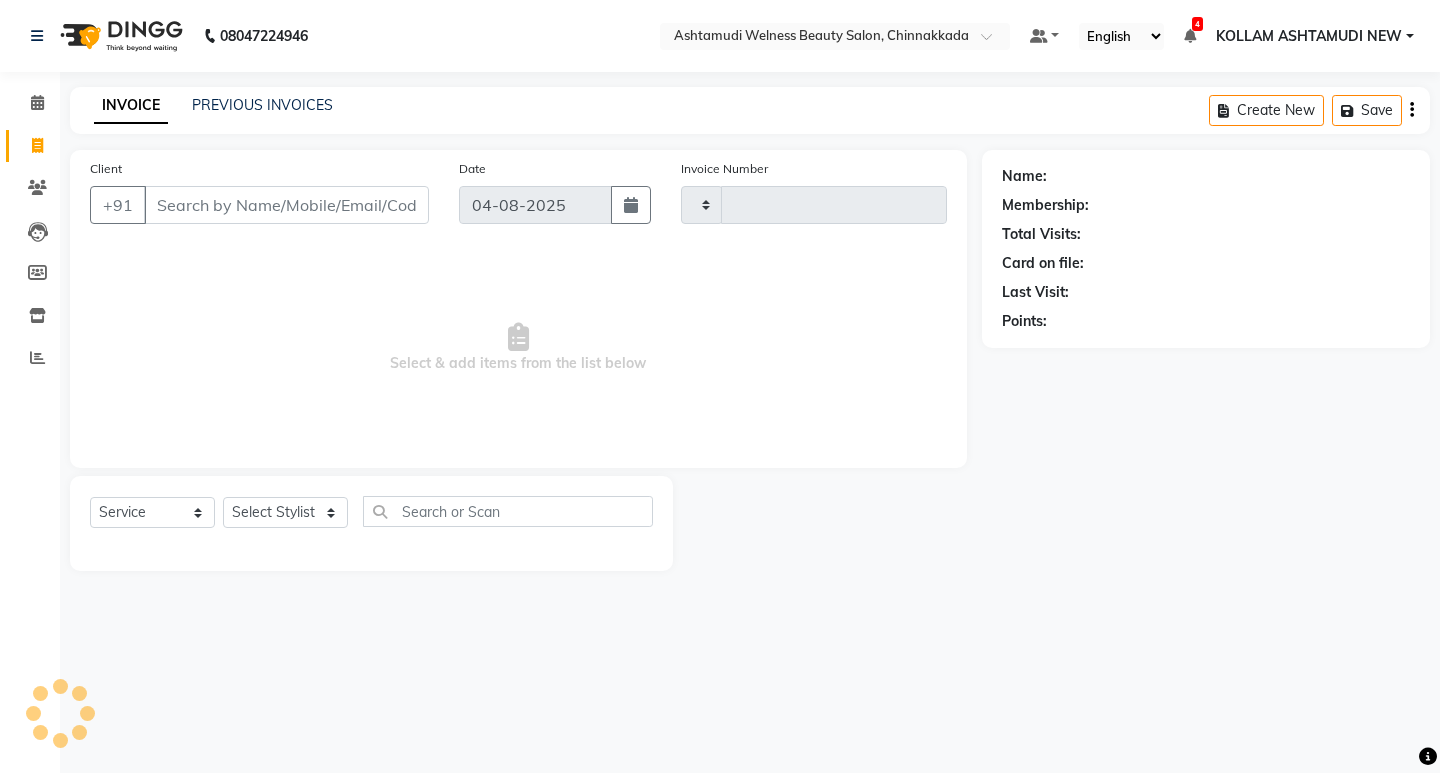 type on "5776" 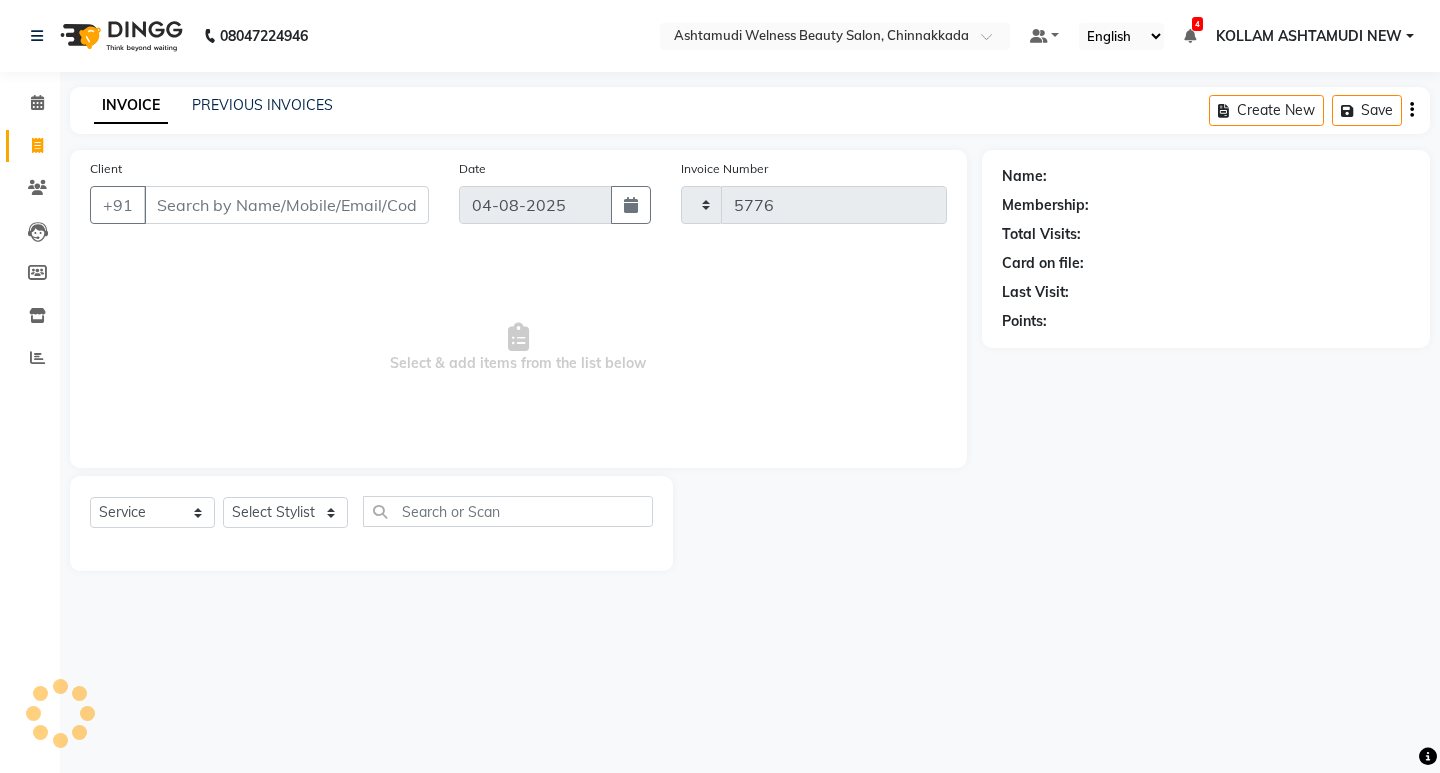select on "4529" 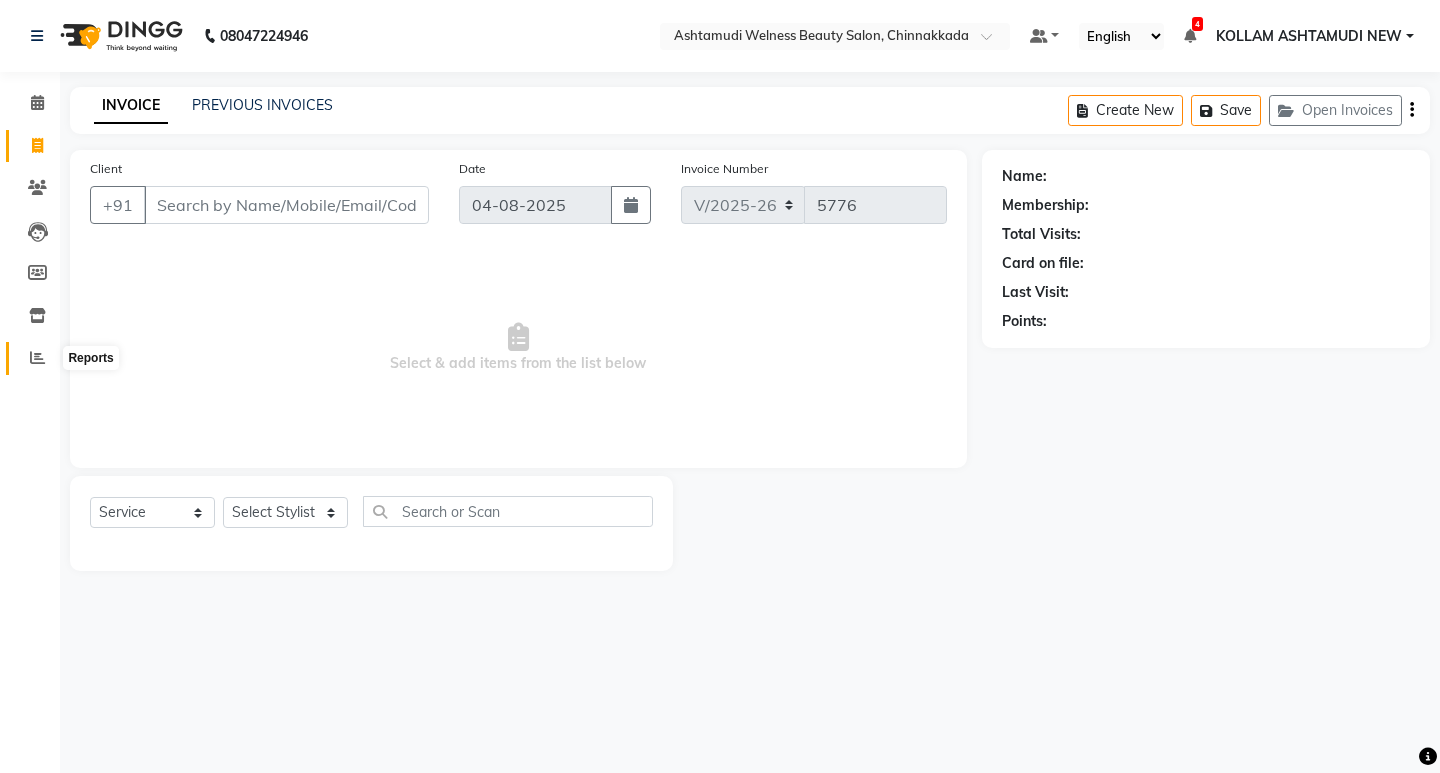 click 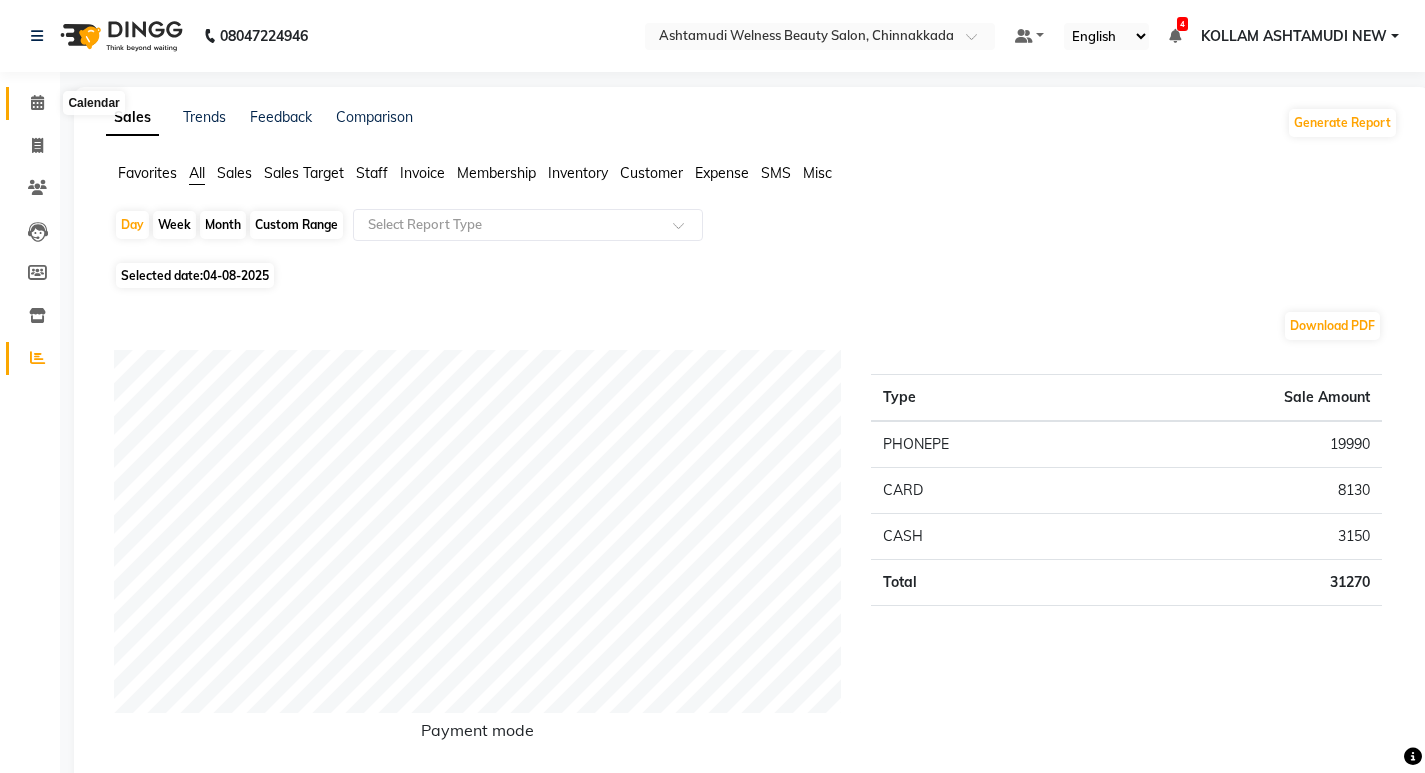 click 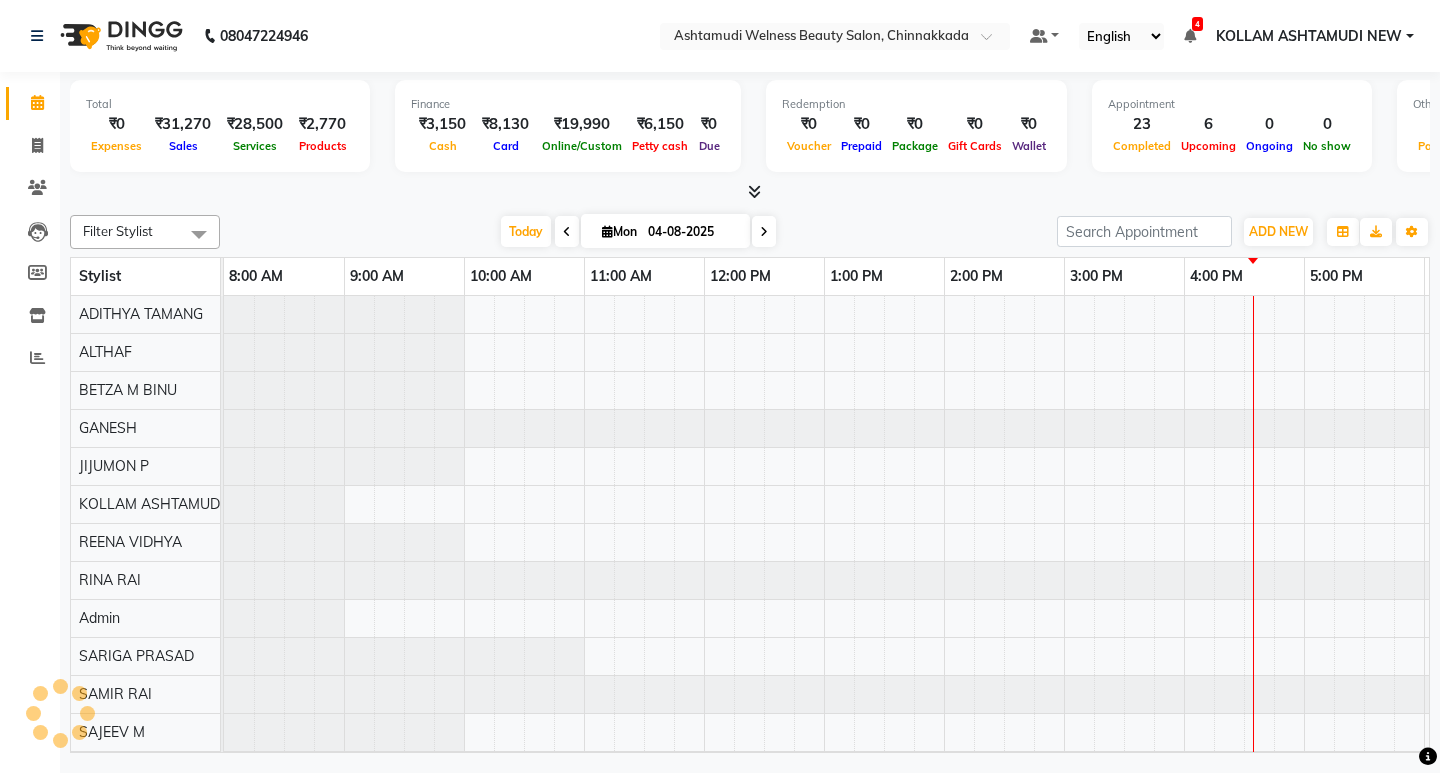 scroll, scrollTop: 0, scrollLeft: 0, axis: both 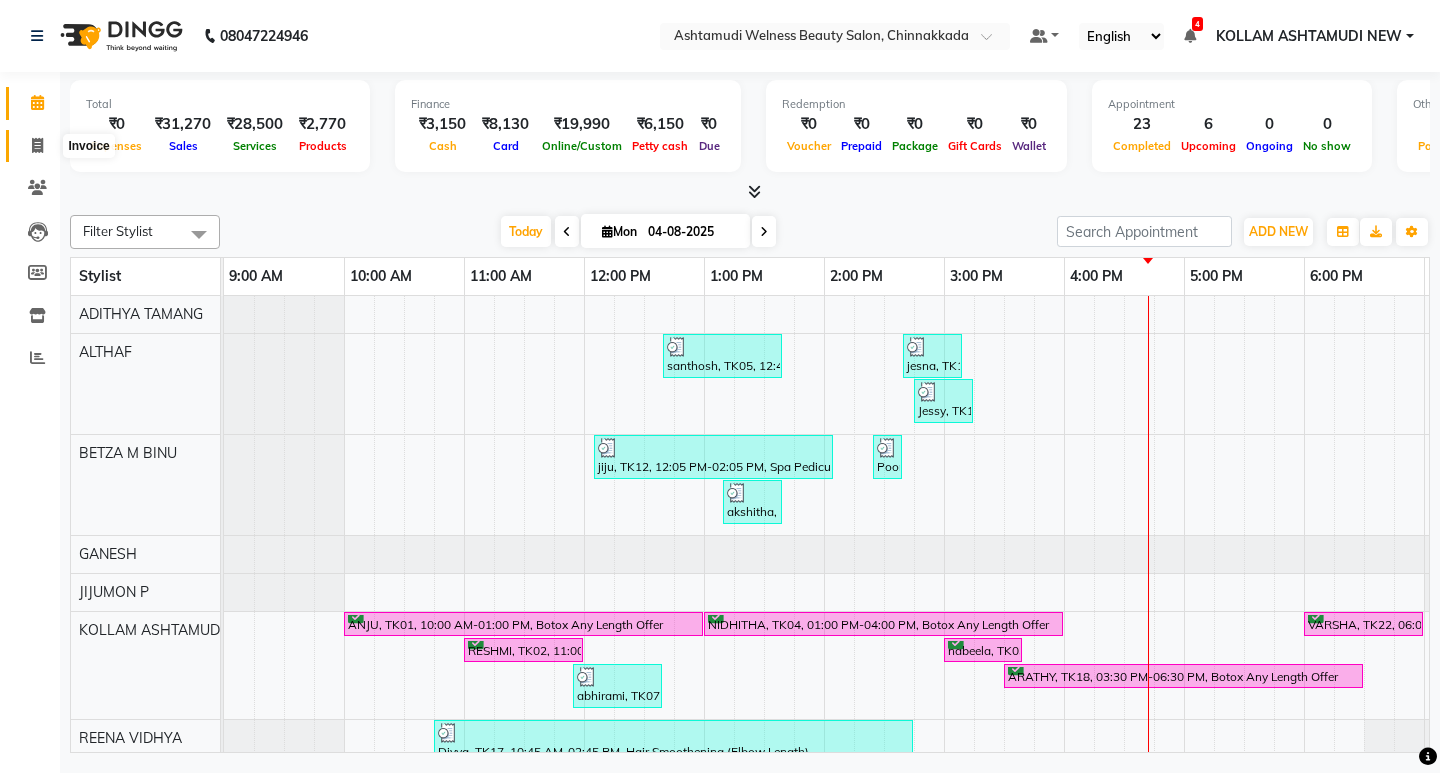 click 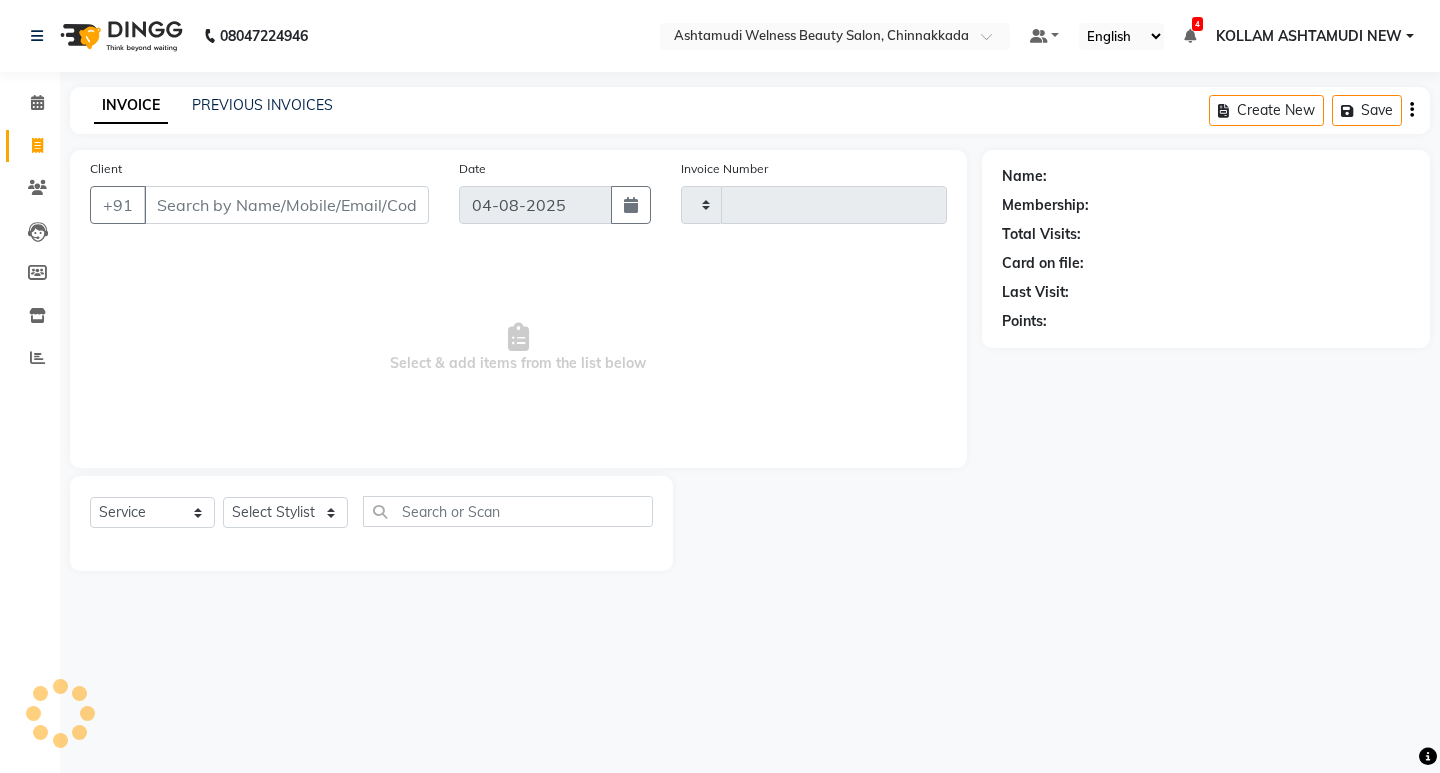 type on "5776" 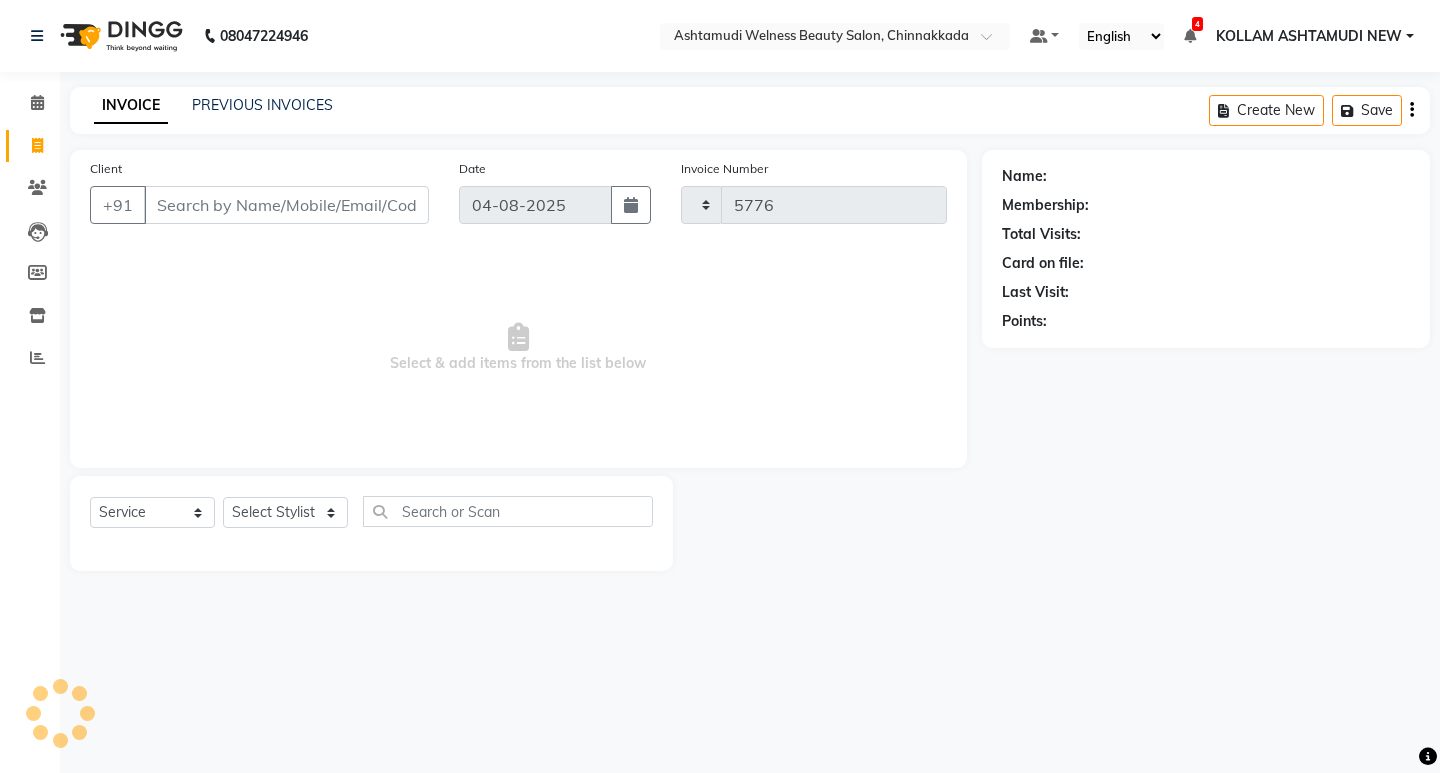 select on "4529" 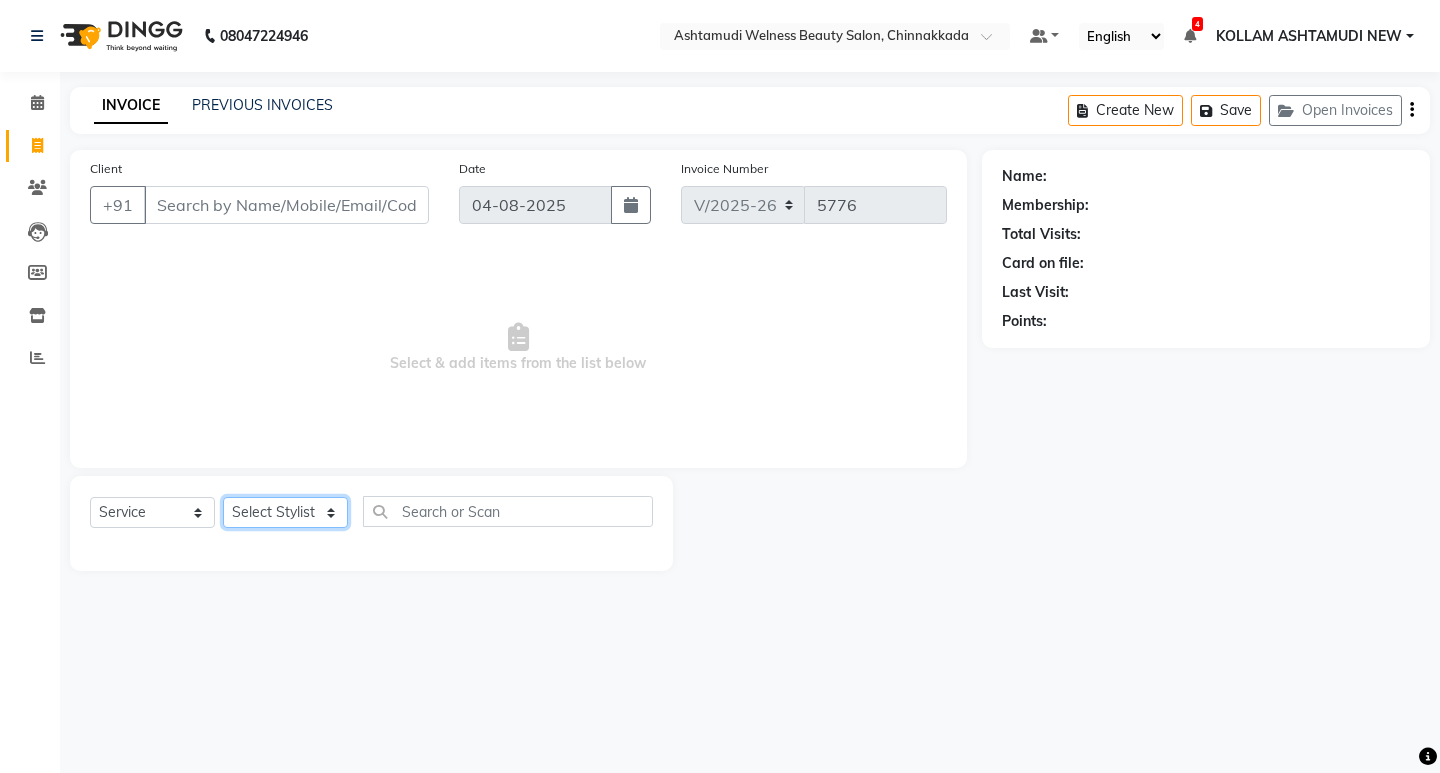 click on "Select Stylist ADITHYA   TAMANG Admin ALTHAF  Anitha  ATHIRA SANAL BETZA  M BINU GANESH  JIJUMON  P Kavya KOLLAM ASHTAMUDI KOLLAM ASHTAMUDI NEW  Kusum MO ANWAR Rahul REENA  VIDHYA RENUKA SUNDAS Revathy B Nair RINA RAI SAJEEV M SAMIR RAI SARIGA PRASAD SHIBU Shilu Fathima Shyni Salim Sibi SUKANYA Supriya SUSHEELA S" 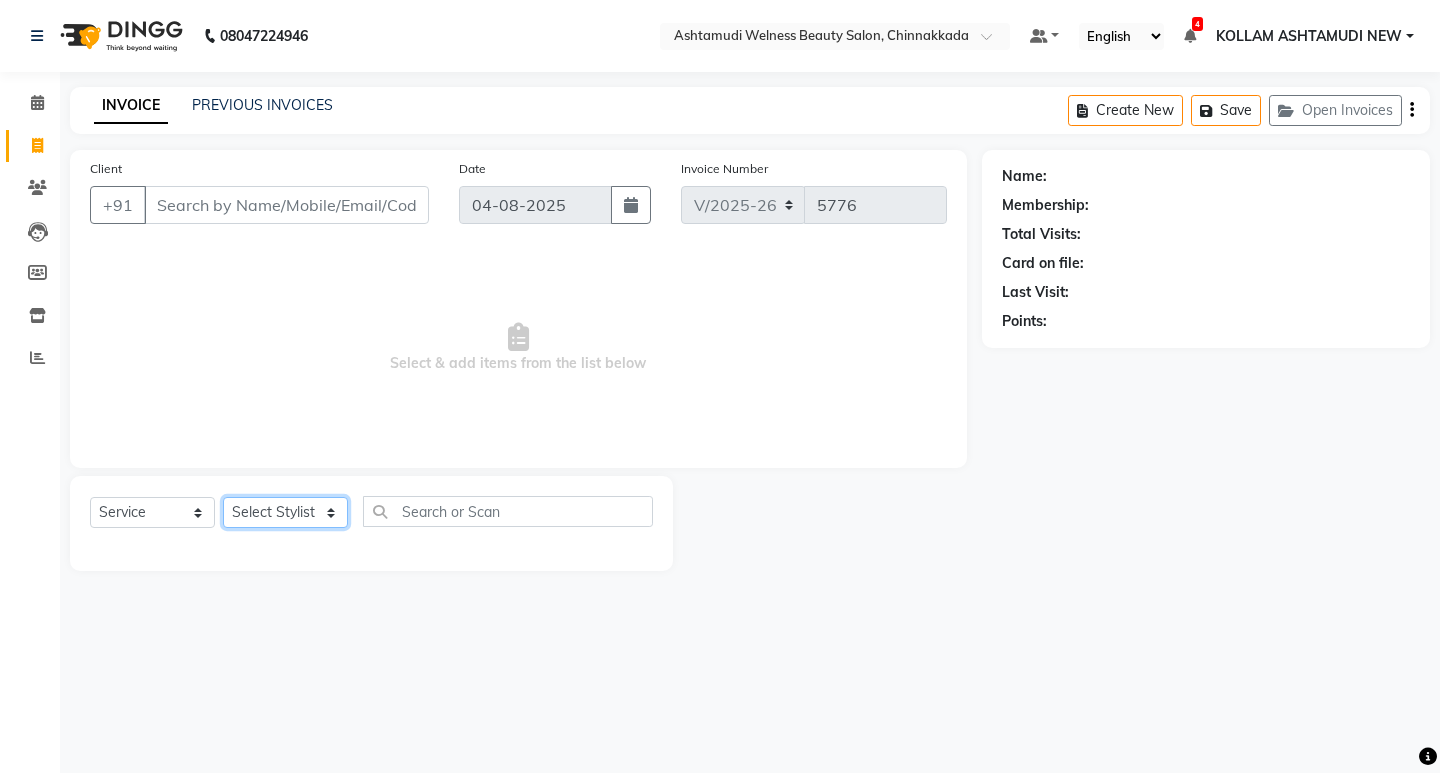 select on "25963" 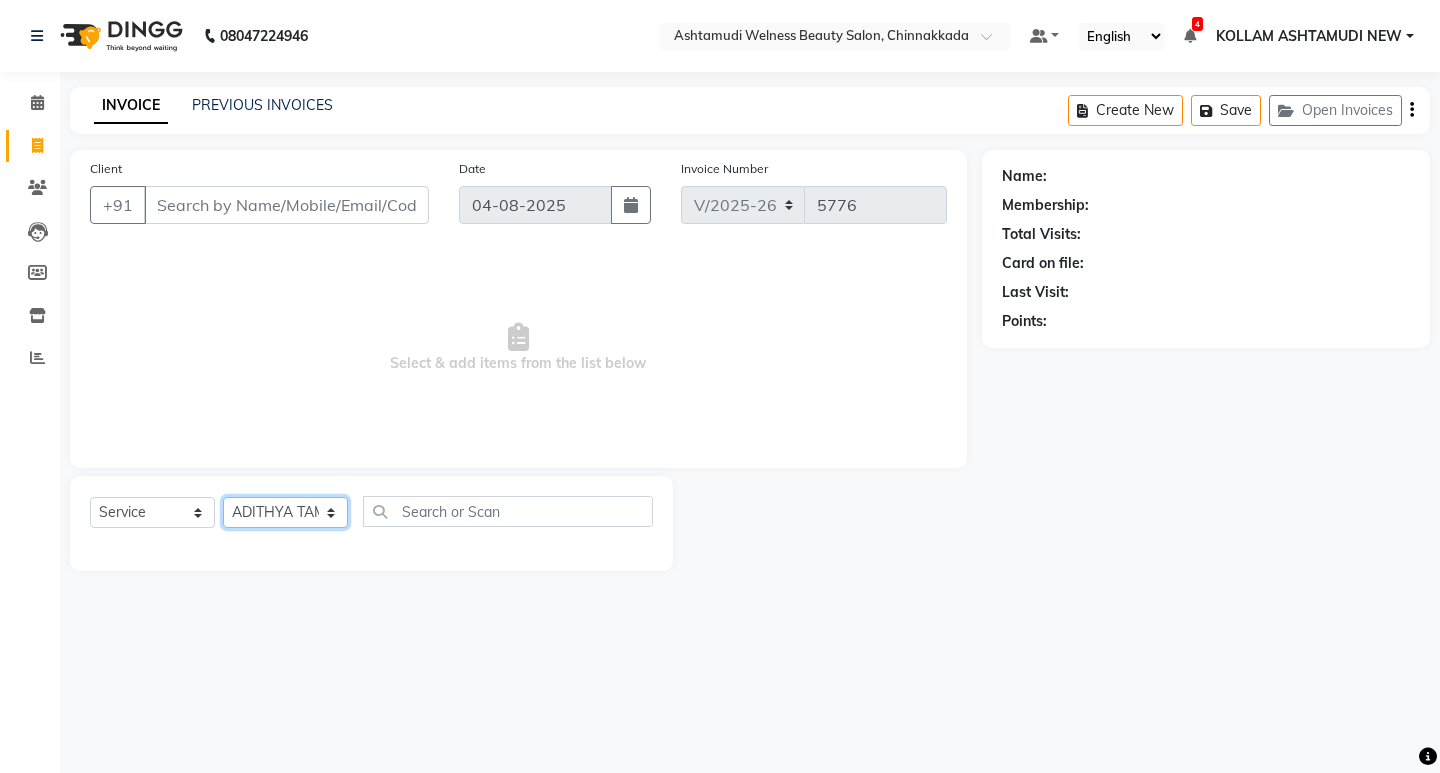 click on "Select Stylist ADITHYA   TAMANG Admin ALTHAF  Anitha  ATHIRA SANAL BETZA  M BINU GANESH  JIJUMON  P Kavya KOLLAM ASHTAMUDI KOLLAM ASHTAMUDI NEW  Kusum MO ANWAR Rahul REENA  VIDHYA RENUKA SUNDAS Revathy B Nair RINA RAI SAJEEV M SAMIR RAI SARIGA PRASAD SHIBU Shilu Fathima Shyni Salim Sibi SUKANYA Supriya SUSHEELA S" 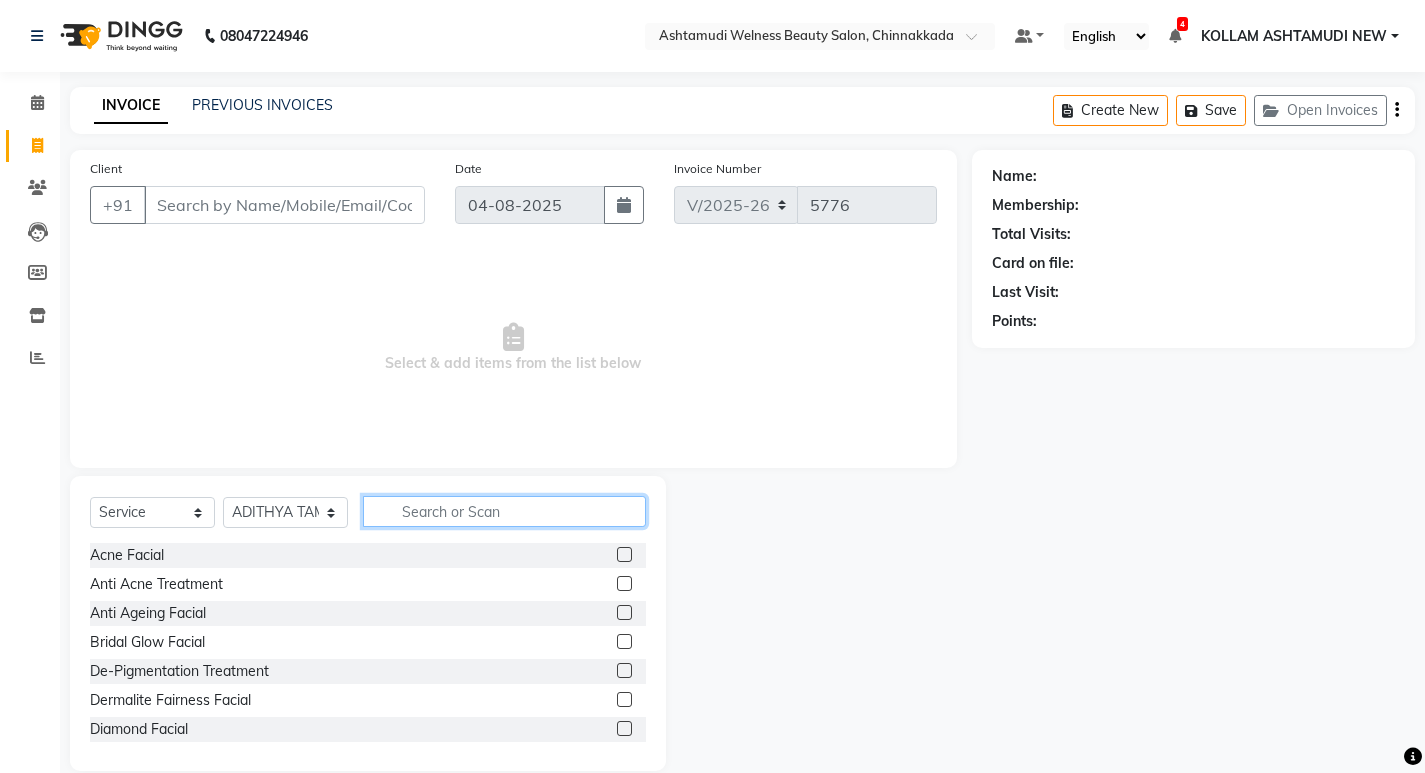 click 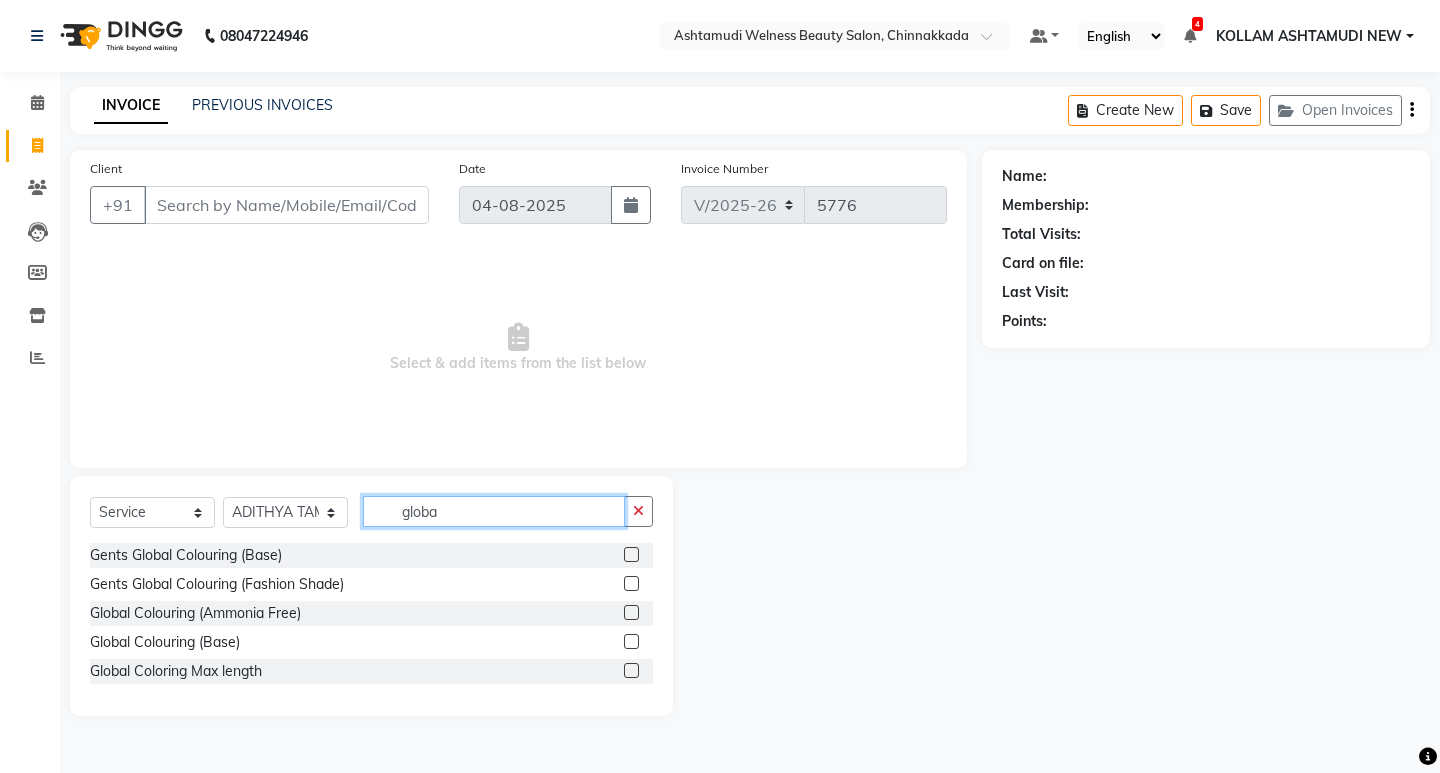 type on "globa" 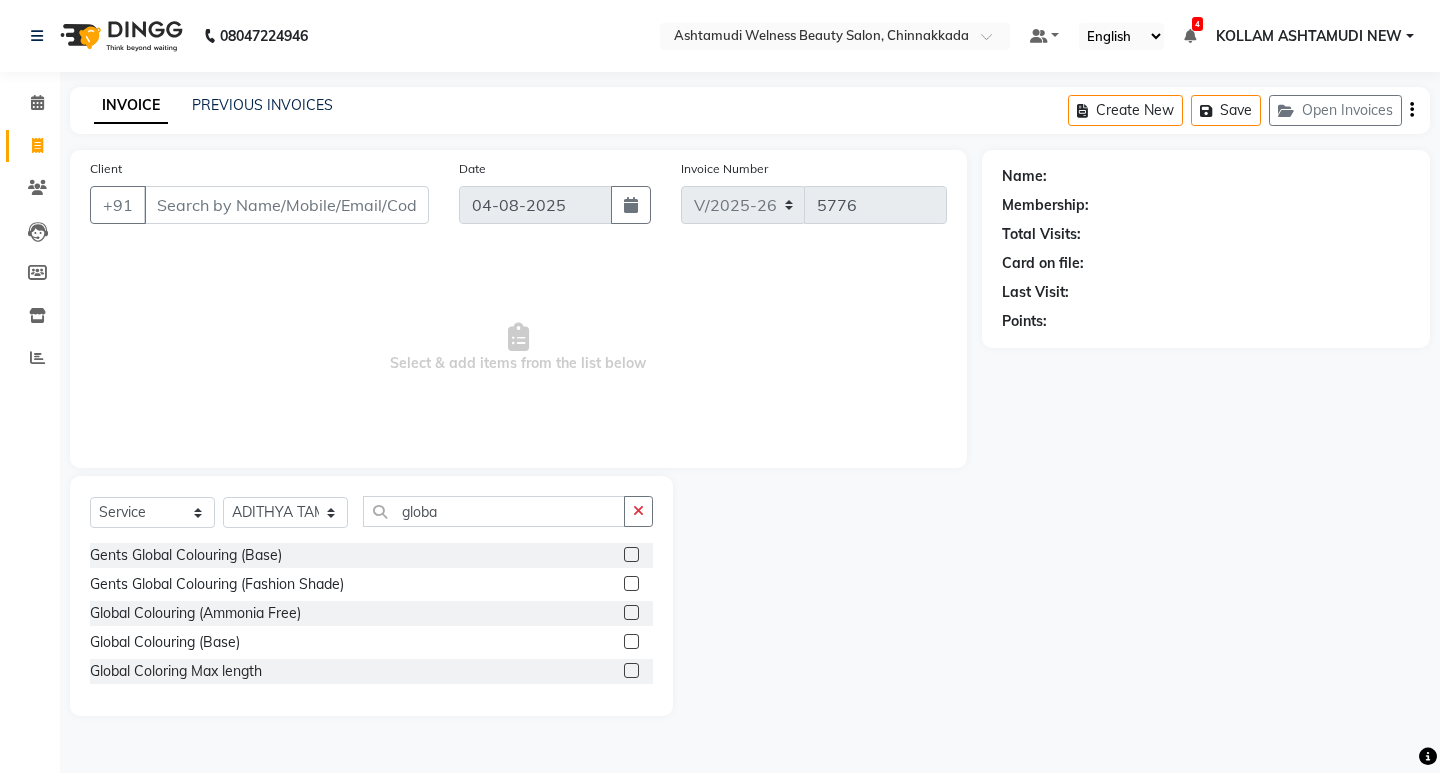 click 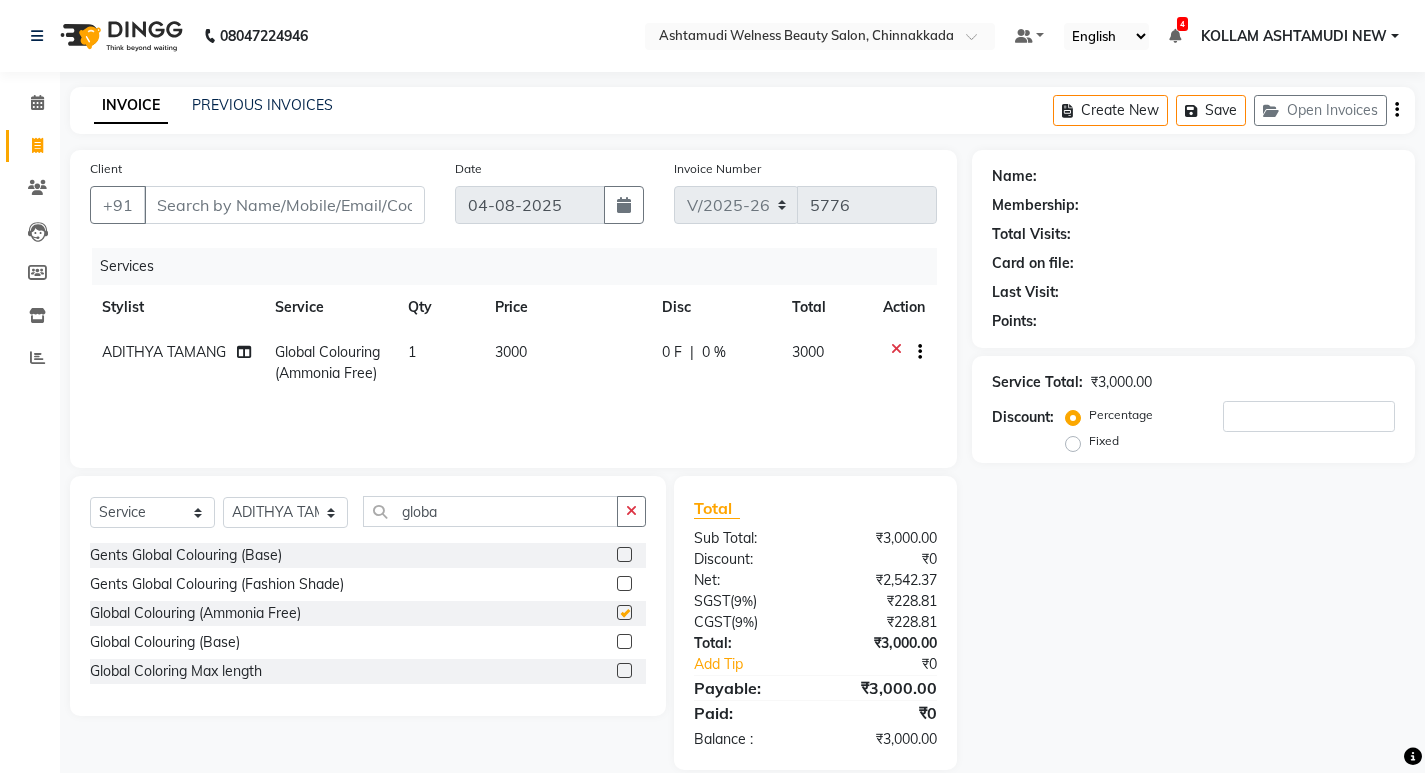 checkbox on "false" 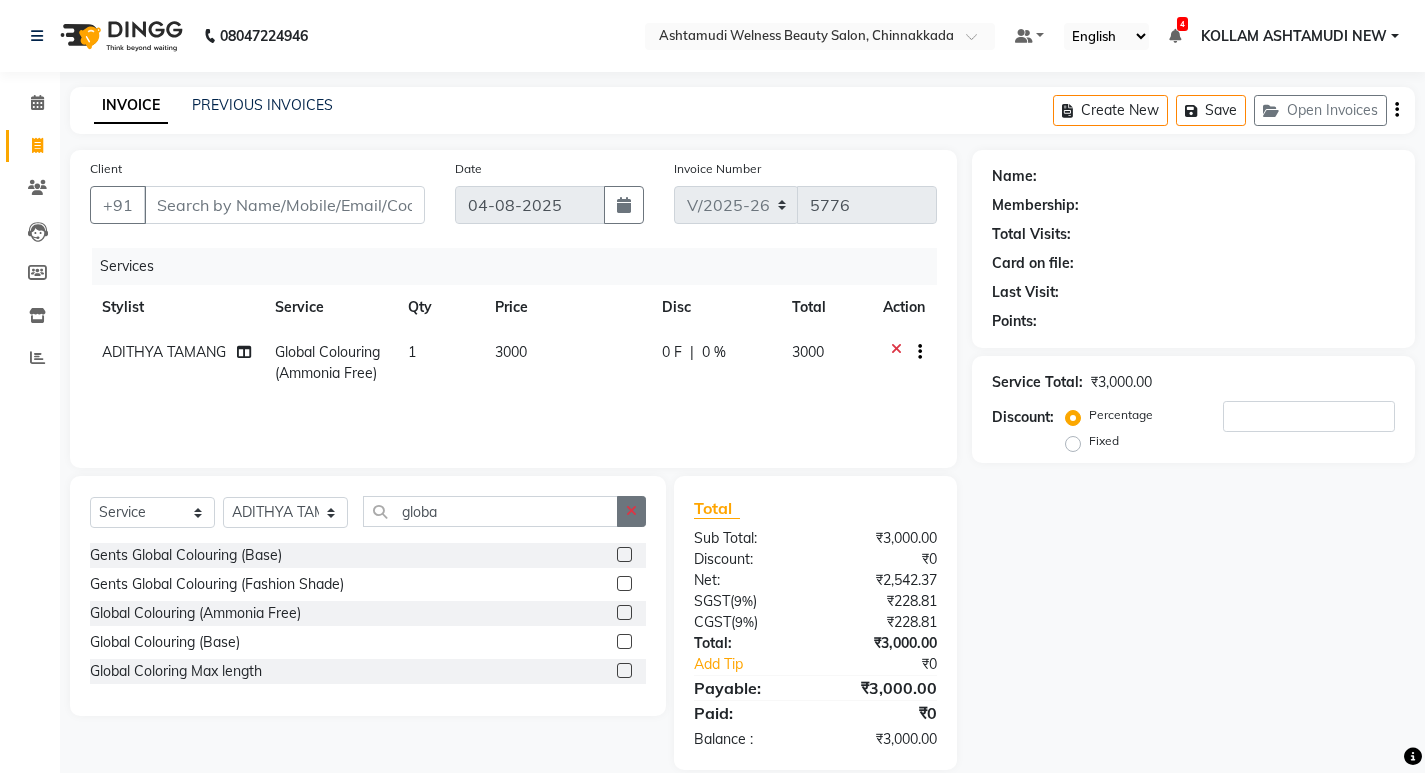 click 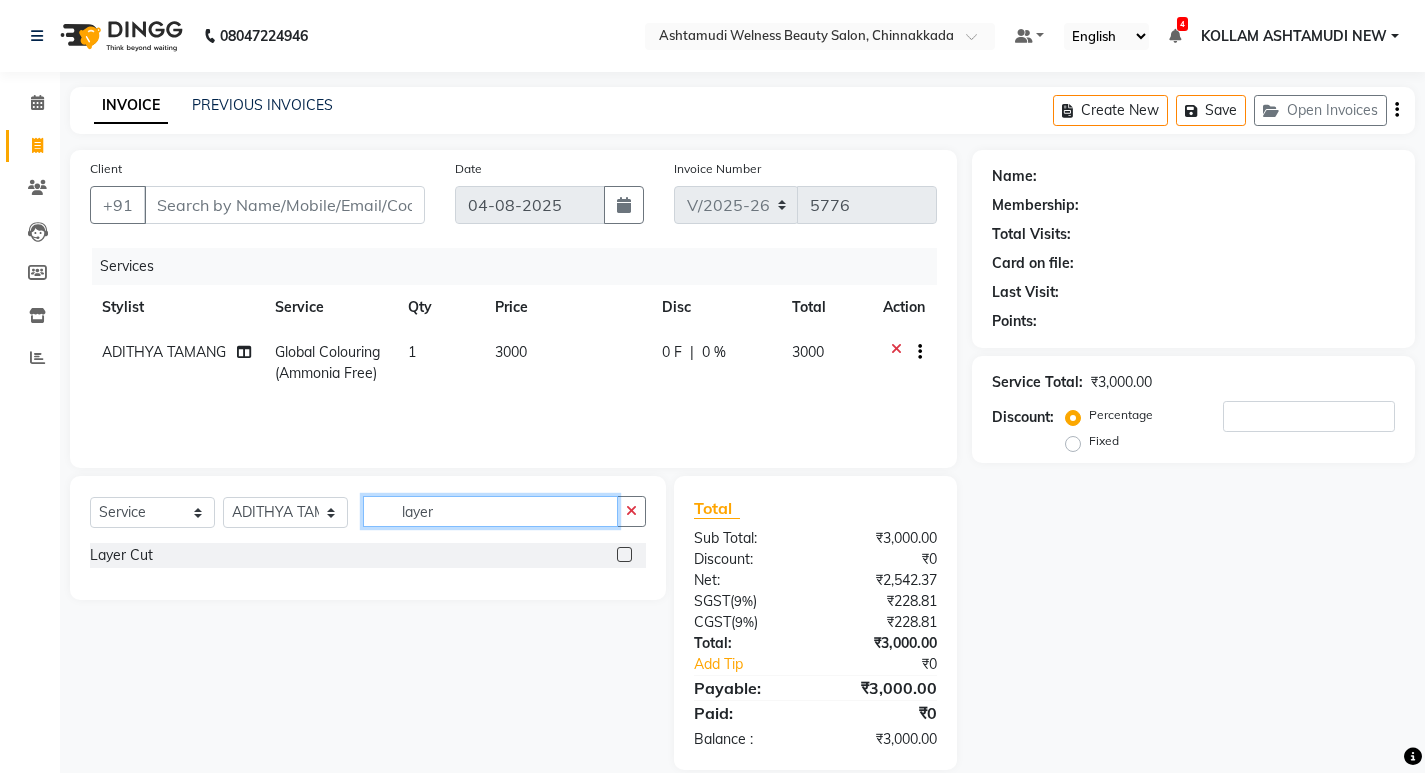 type on "layer" 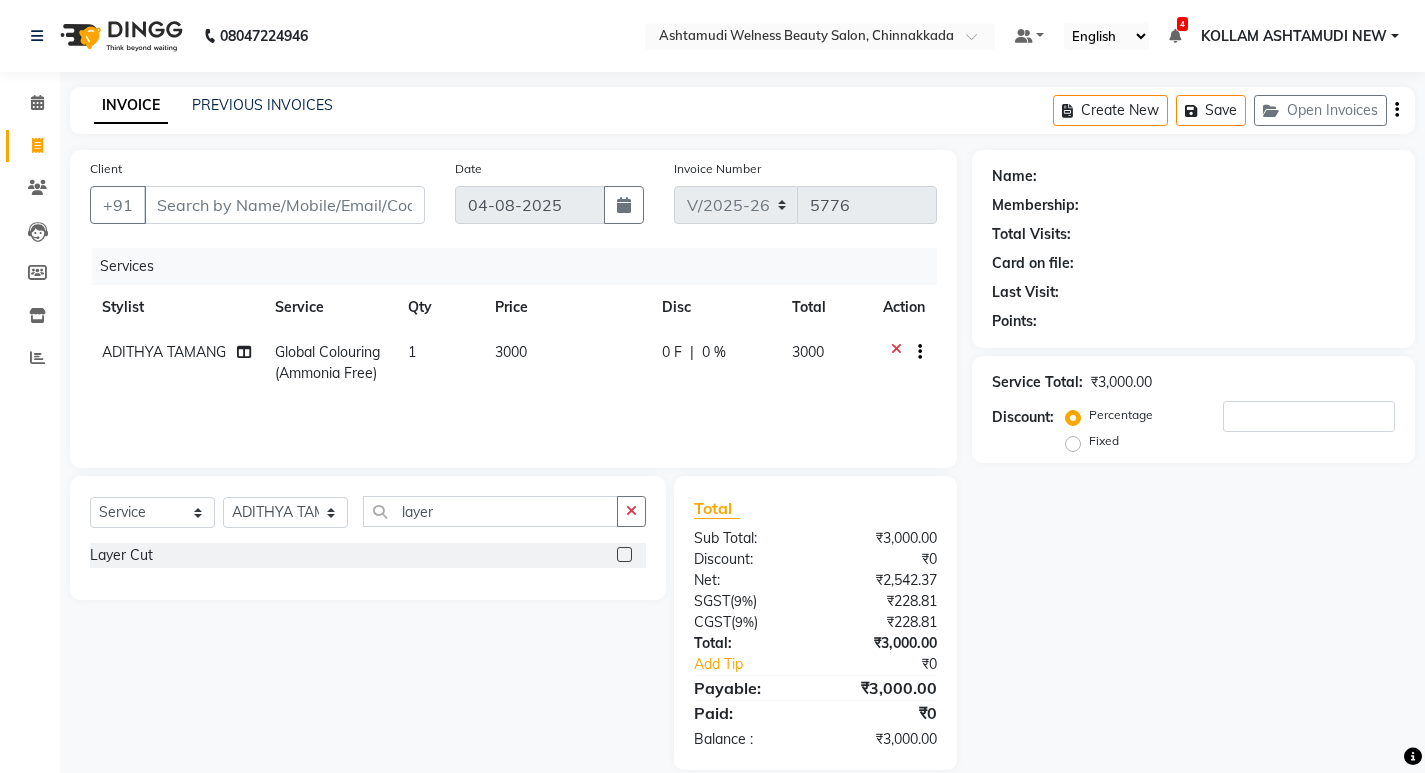 click 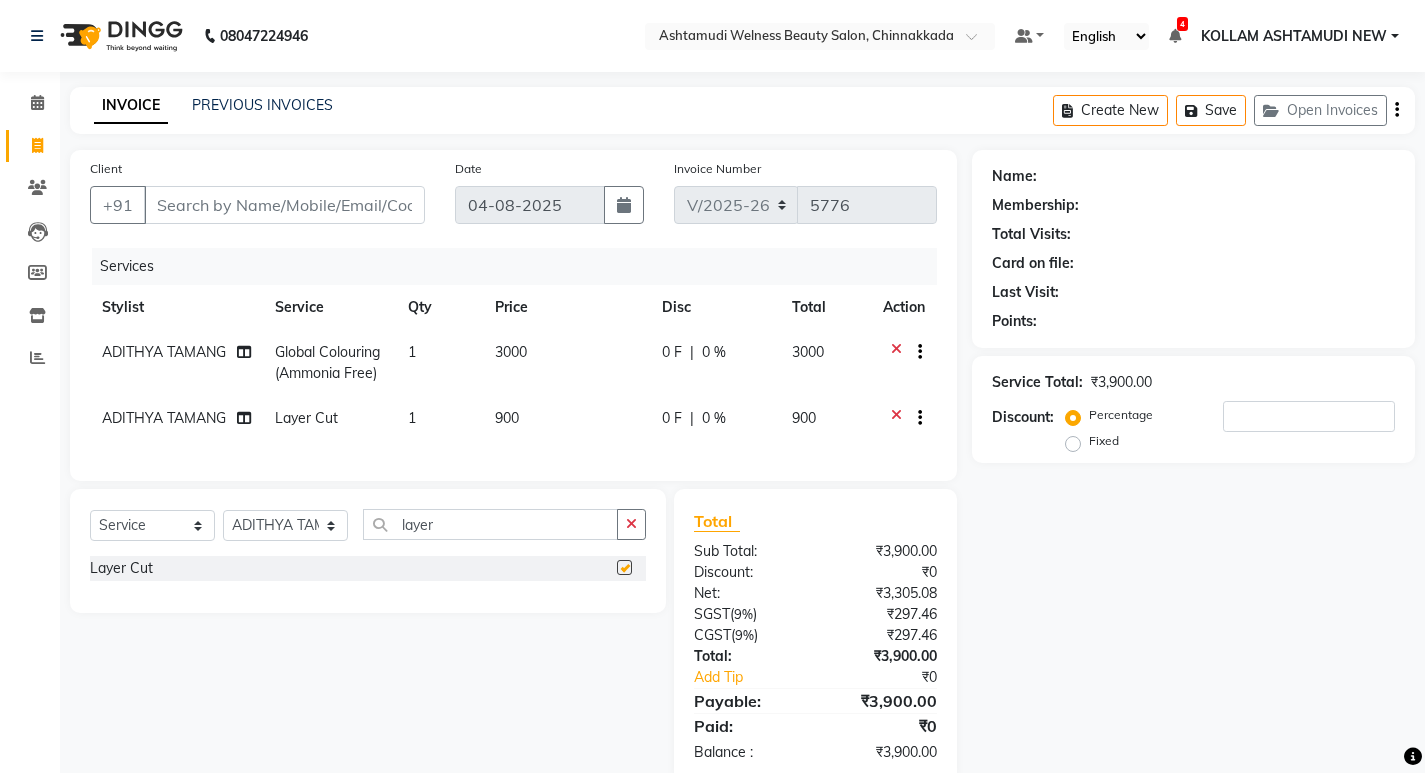 checkbox on "false" 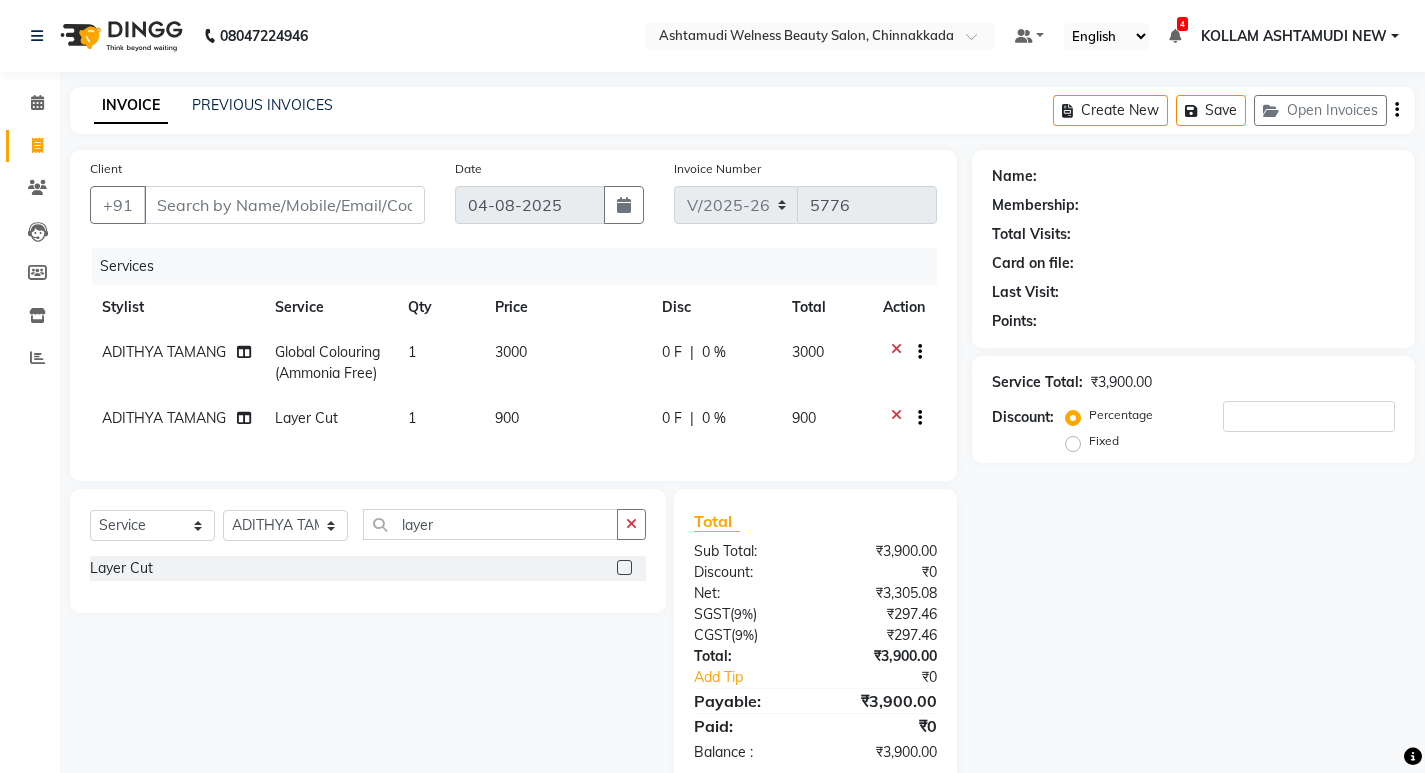 scroll, scrollTop: 55, scrollLeft: 0, axis: vertical 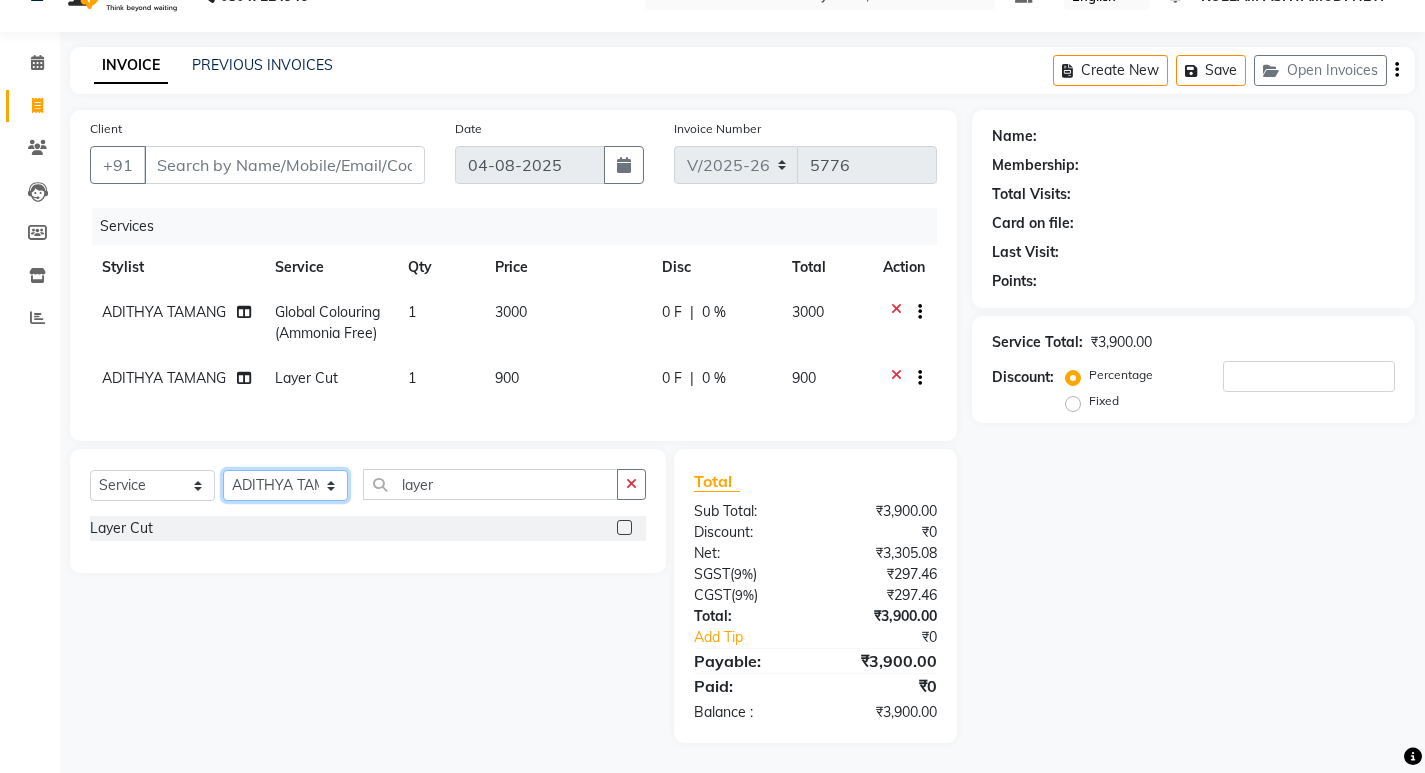 drag, startPoint x: 281, startPoint y: 480, endPoint x: 285, endPoint y: 470, distance: 10.770329 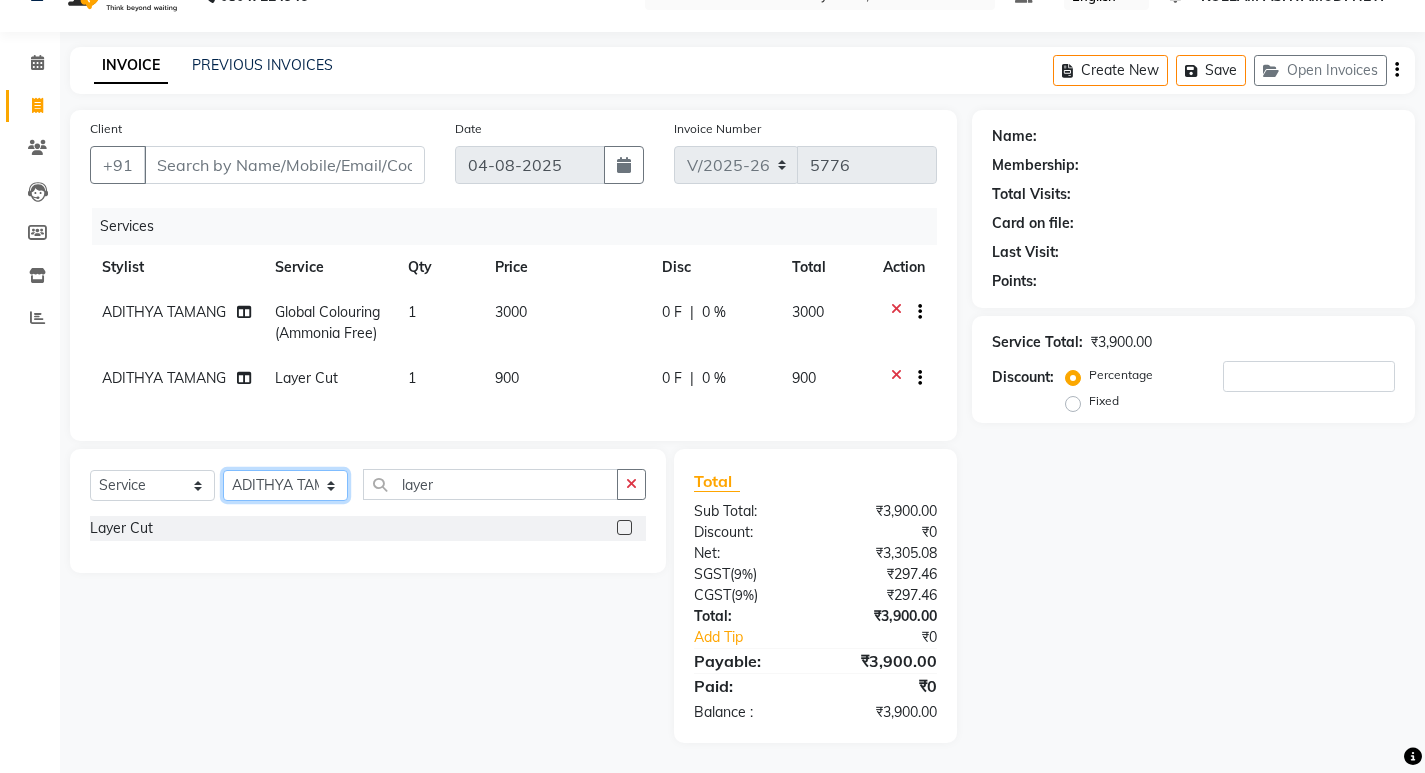 select on "69782" 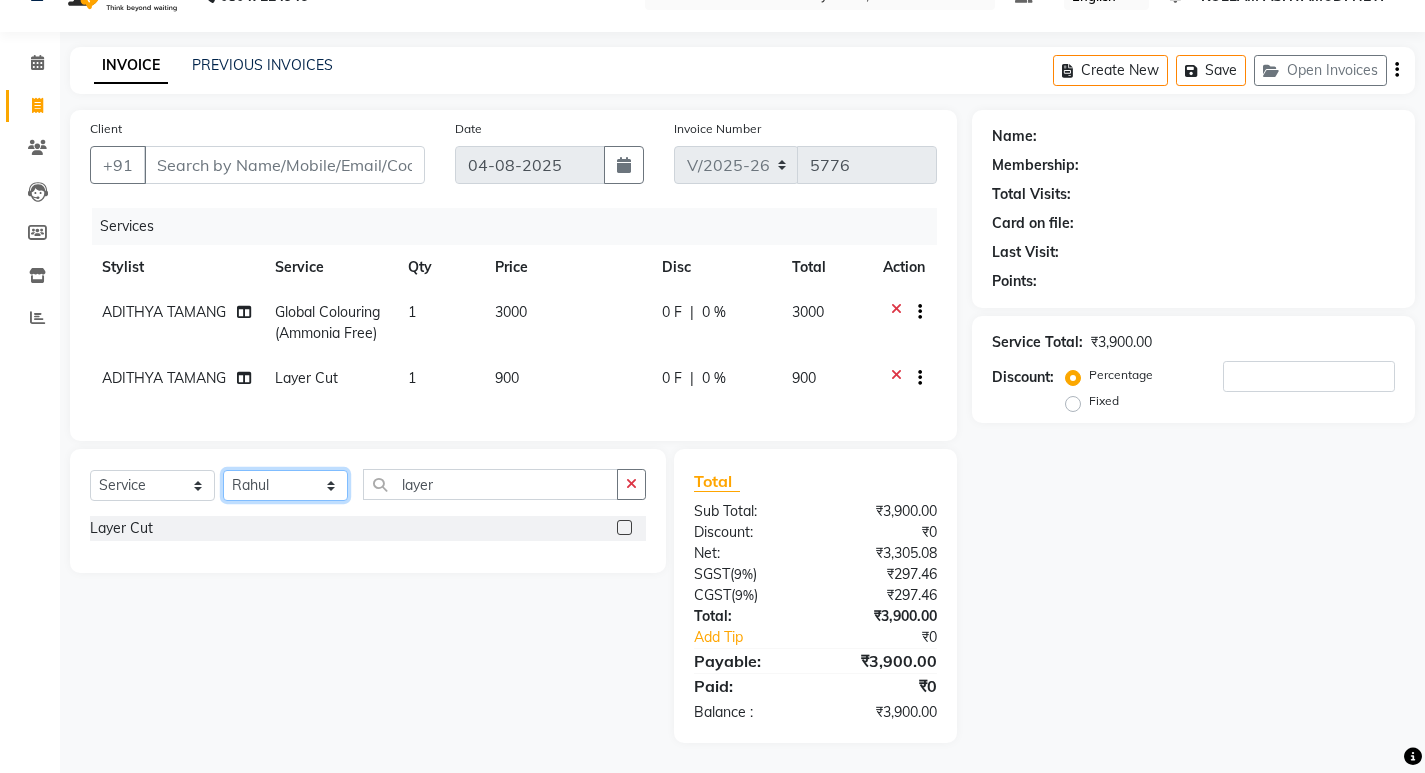 click on "Select Stylist ADITHYA   TAMANG Admin ALTHAF  Anitha  ATHIRA SANAL BETZA  M BINU GANESH  JIJUMON  P Kavya KOLLAM ASHTAMUDI KOLLAM ASHTAMUDI NEW  Kusum MO ANWAR Rahul REENA  VIDHYA RENUKA SUNDAS Revathy B Nair RINA RAI SAJEEV M SAMIR RAI SARIGA PRASAD SHIBU Shilu Fathima Shyni Salim Sibi SUKANYA Supriya SUSHEELA S" 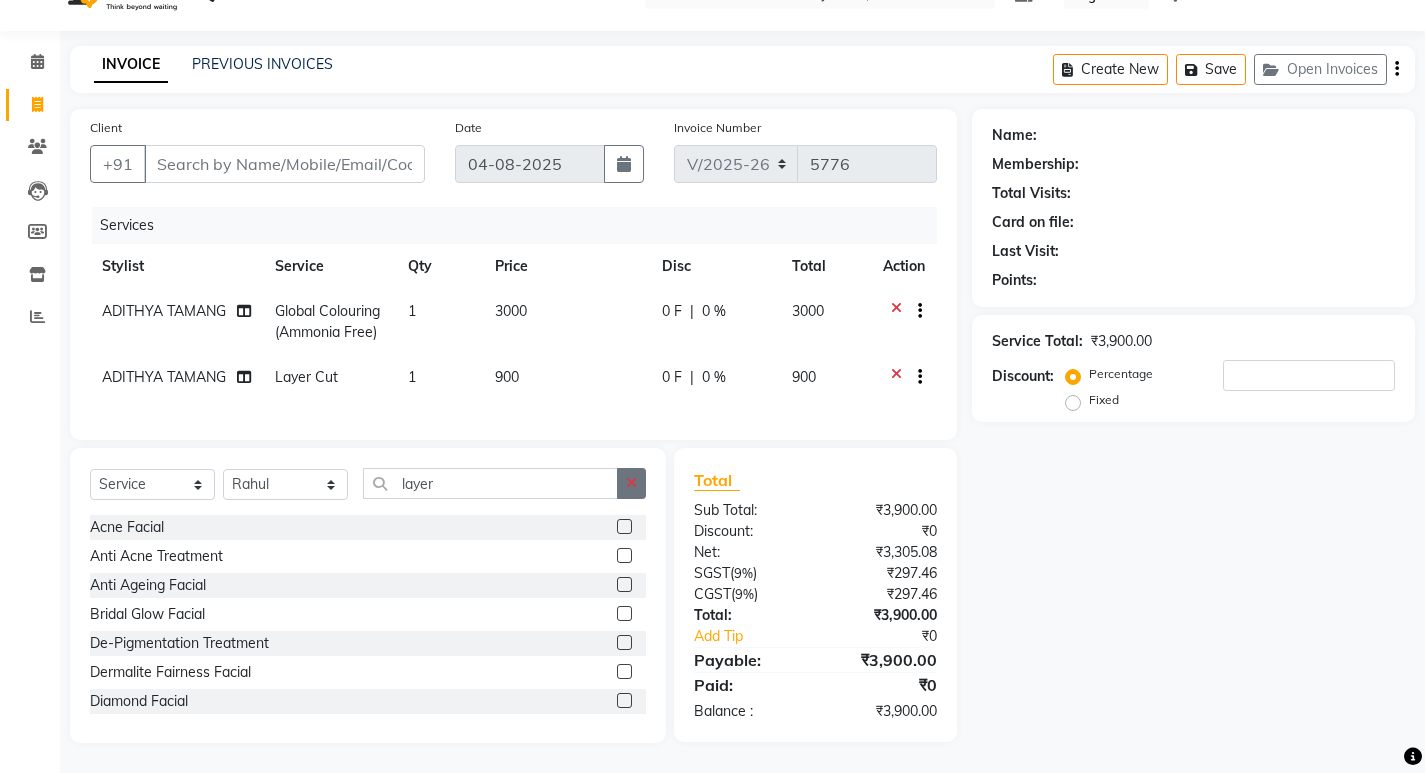 click 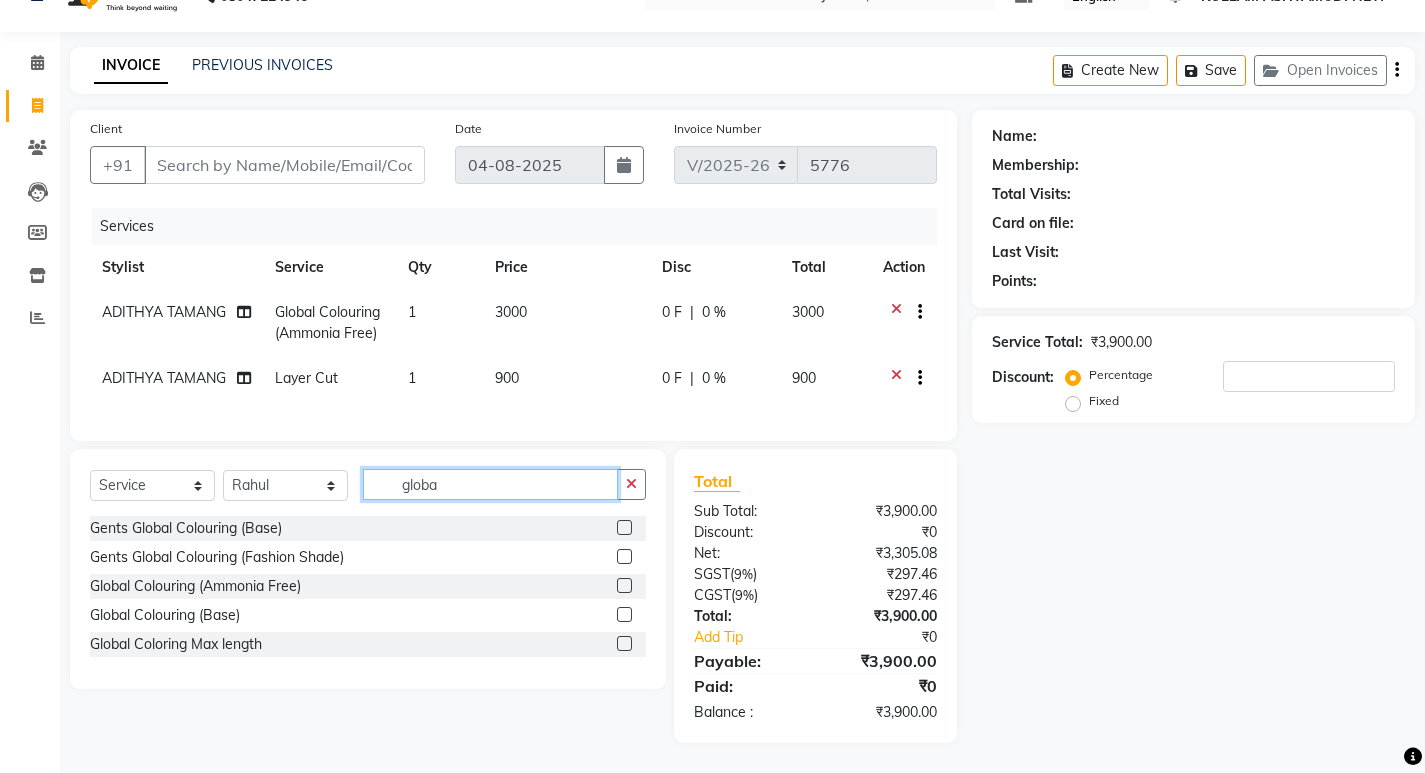 type on "globa" 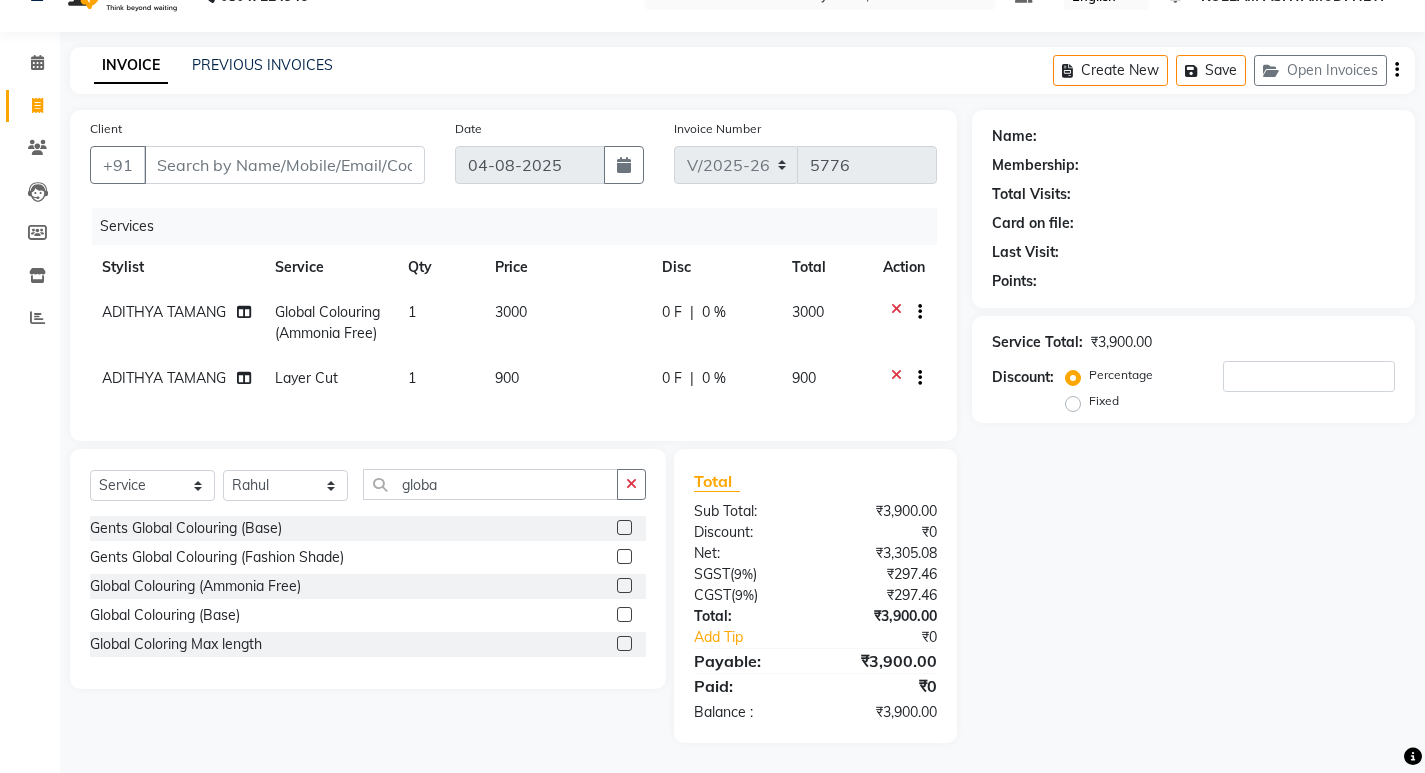 click 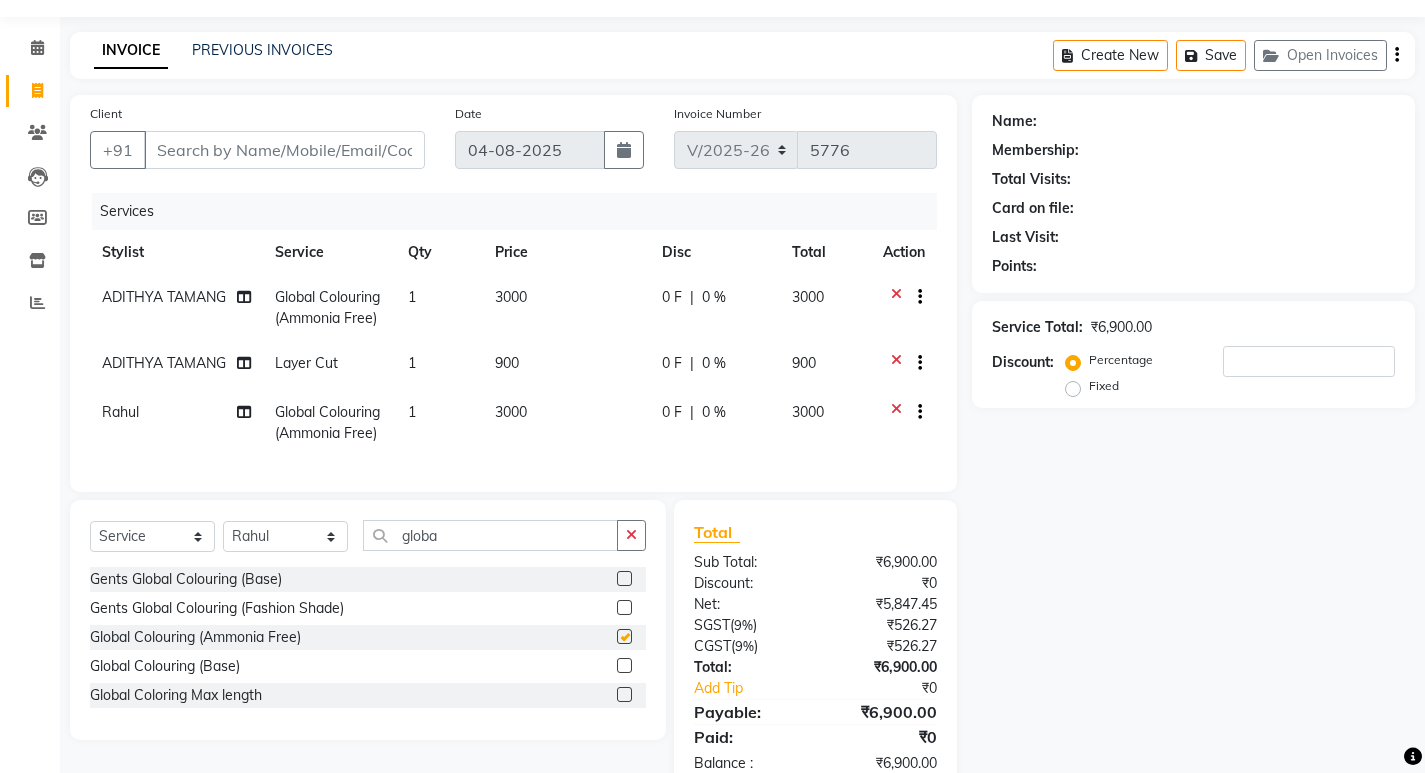 checkbox on "false" 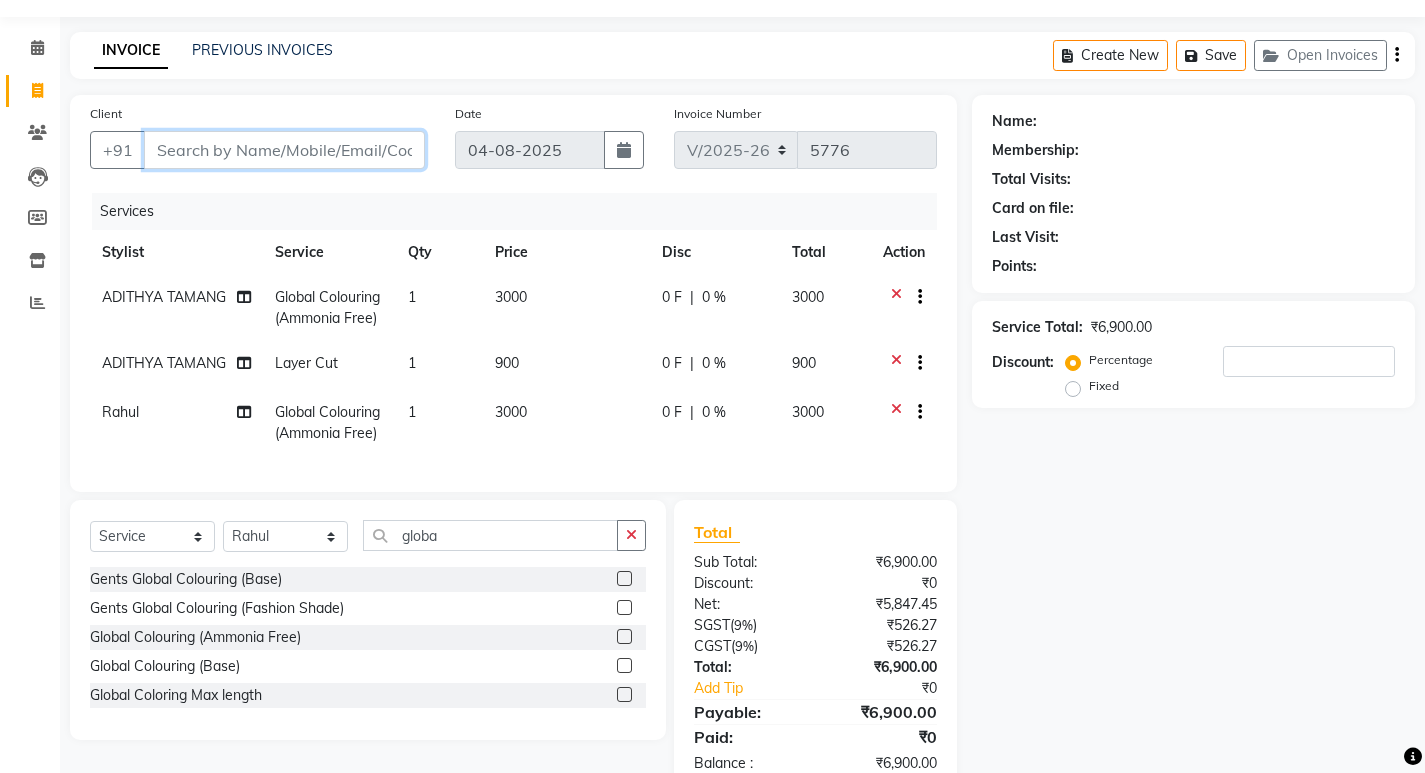 click on "Client" at bounding box center [284, 150] 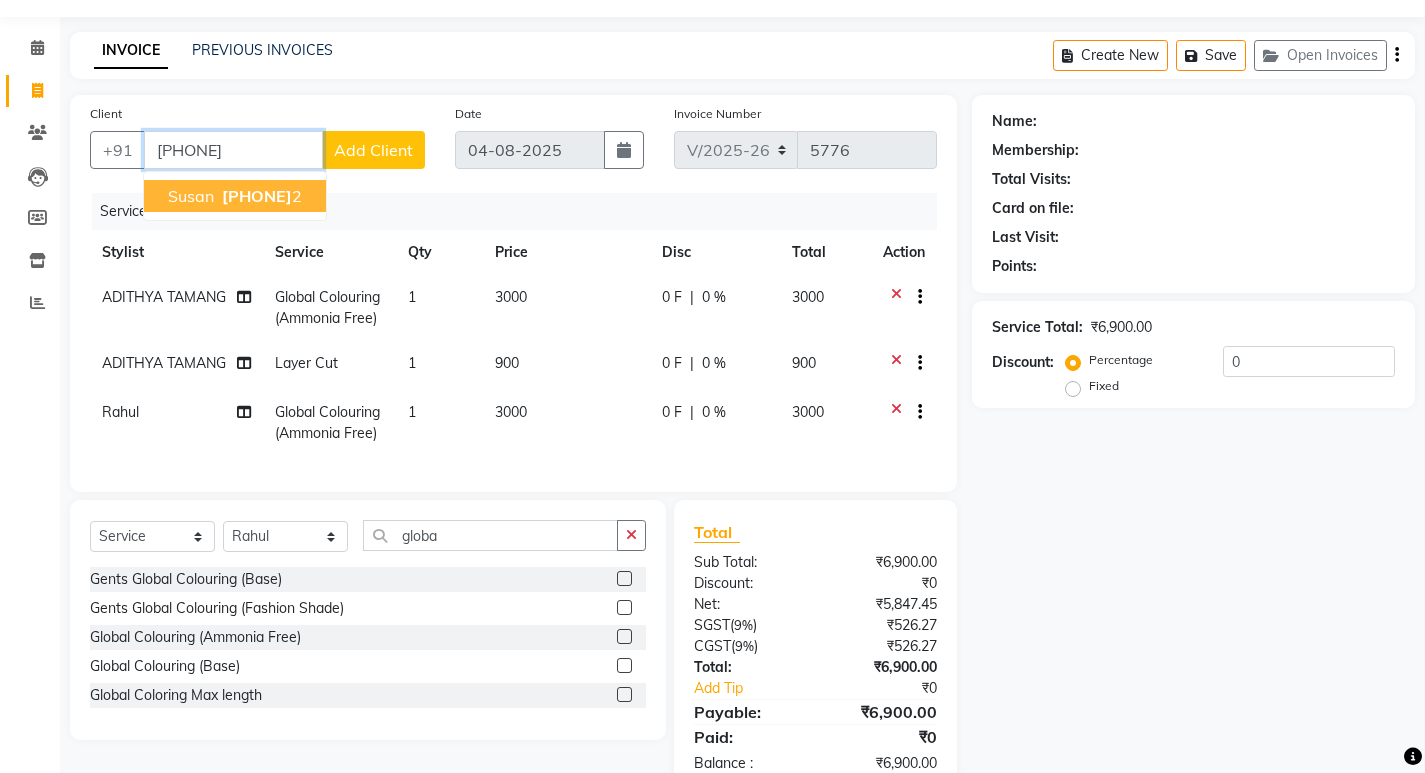click on "963357854 2" at bounding box center (260, 196) 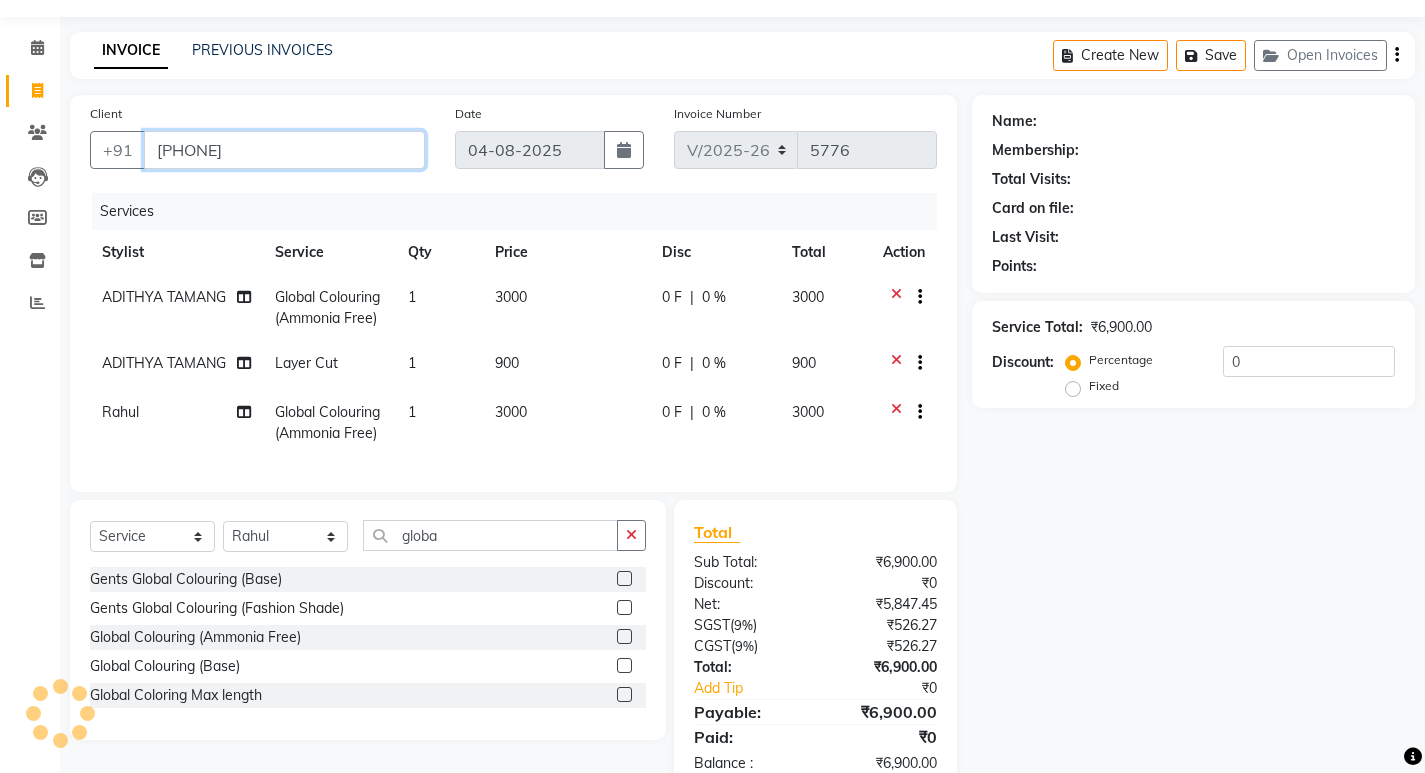 type on "[PHONE]" 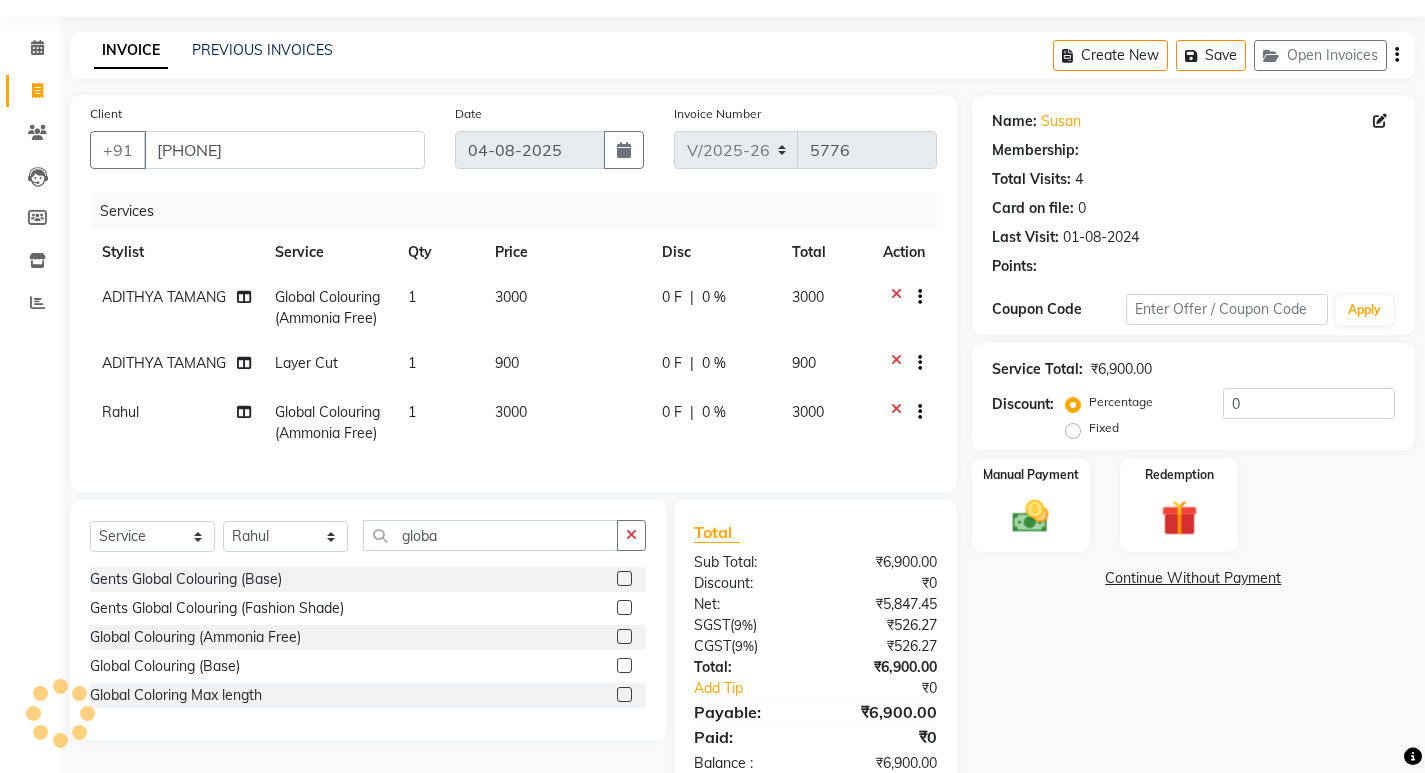 type on "15" 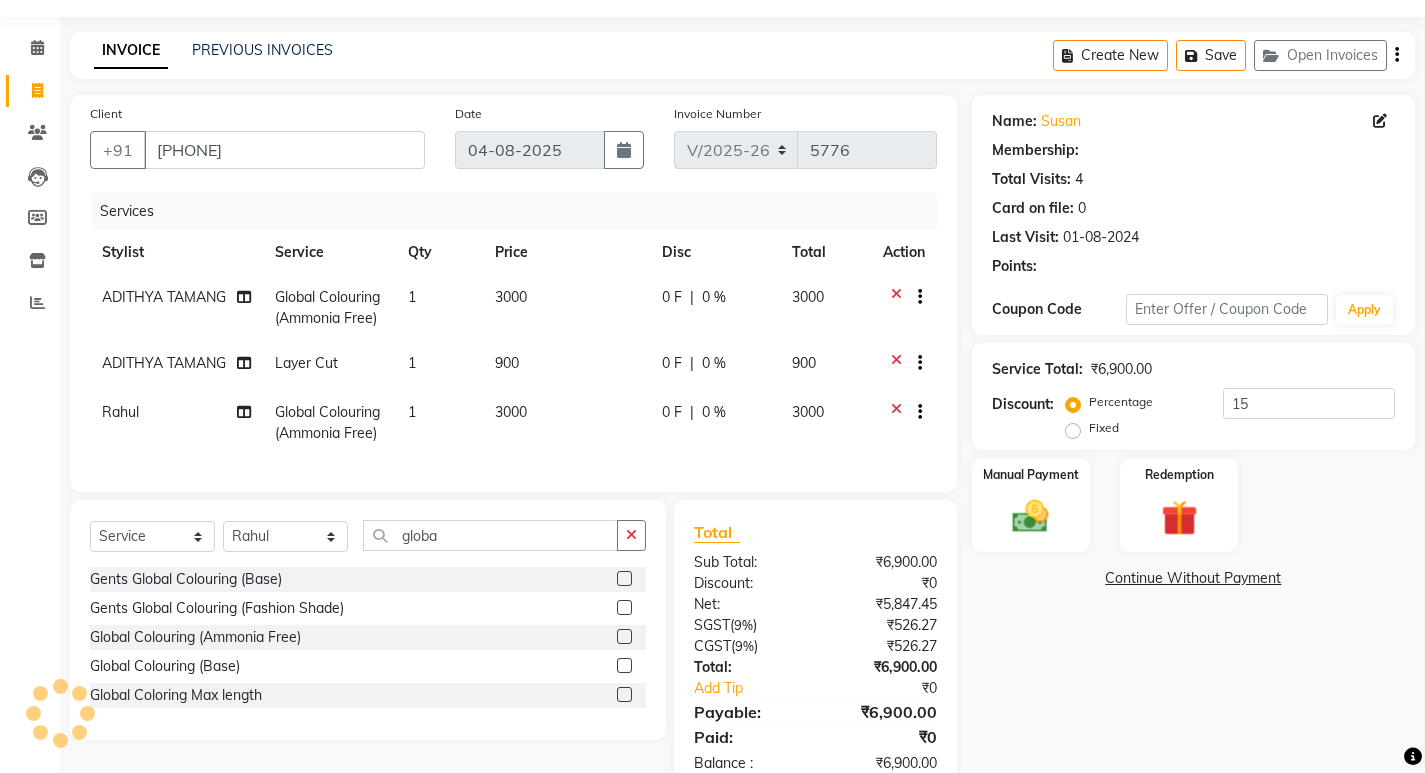 select on "1: Object" 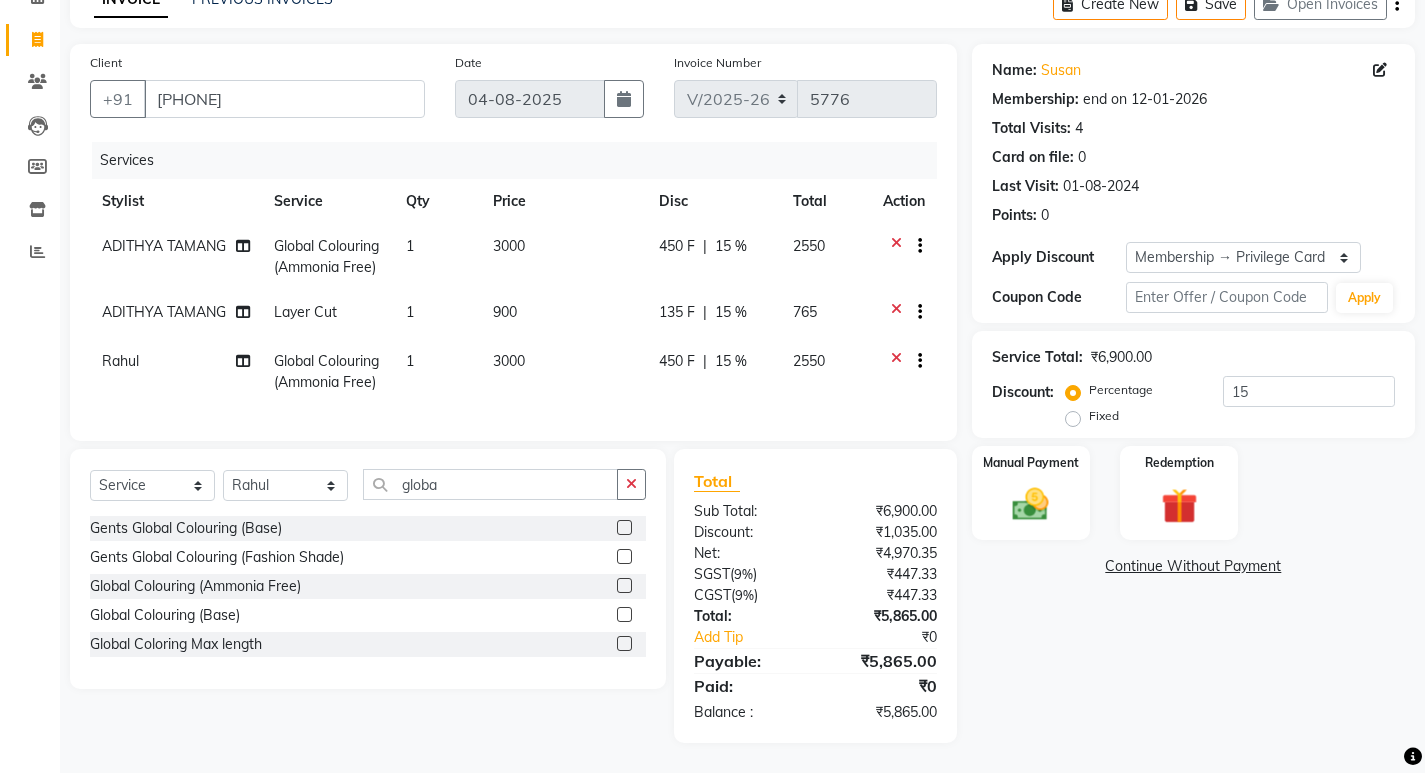 scroll, scrollTop: 163, scrollLeft: 0, axis: vertical 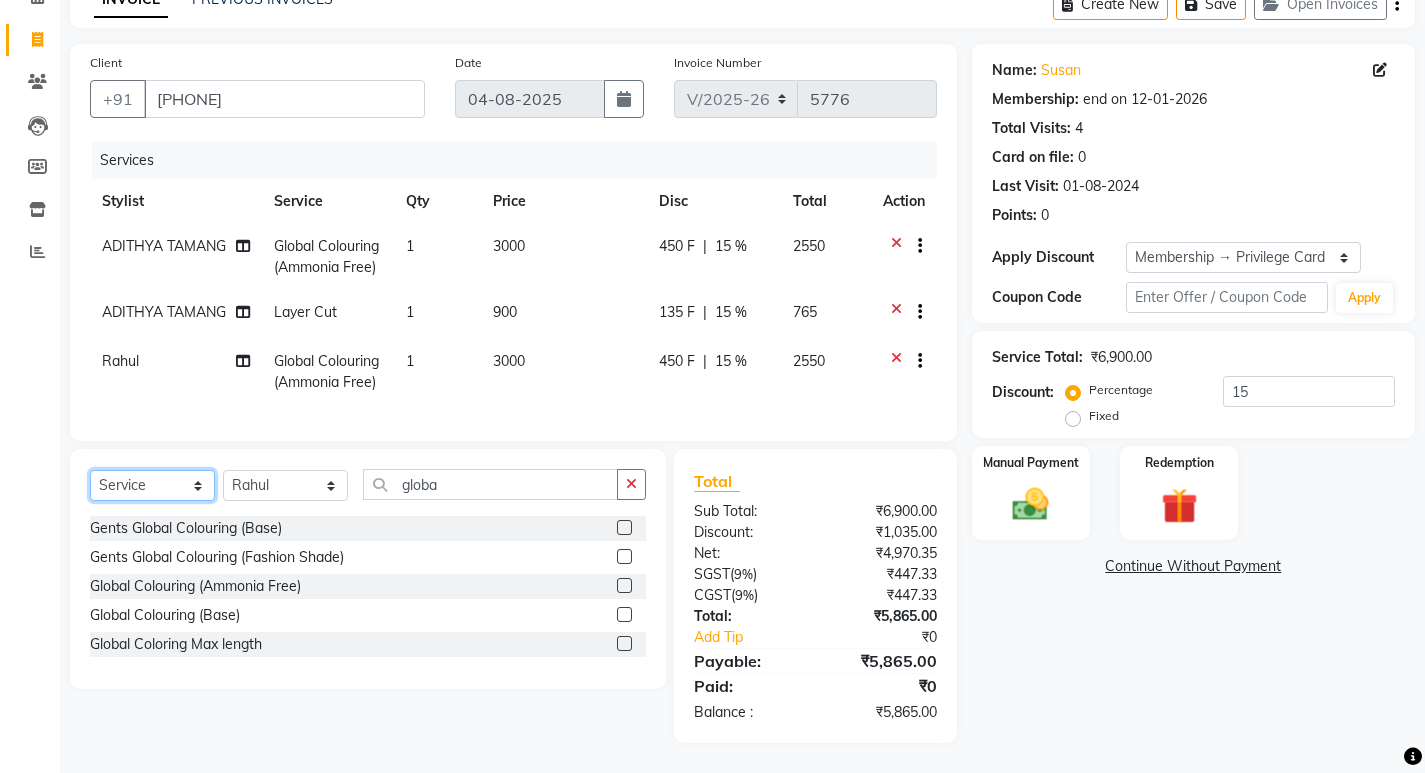 click on "Select  Service  Product  Membership  Package Voucher Prepaid Gift Card" 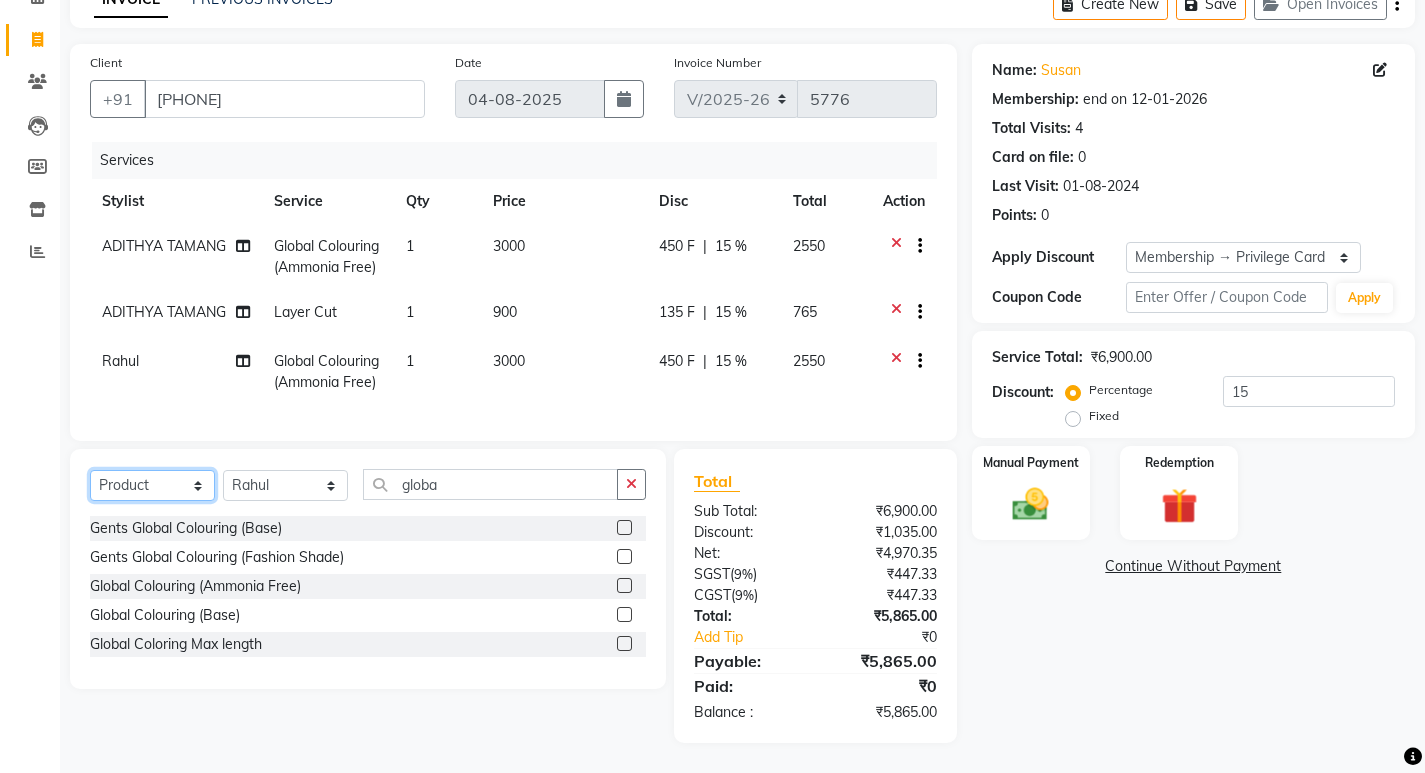 click on "Select  Service  Product  Membership  Package Voucher Prepaid Gift Card" 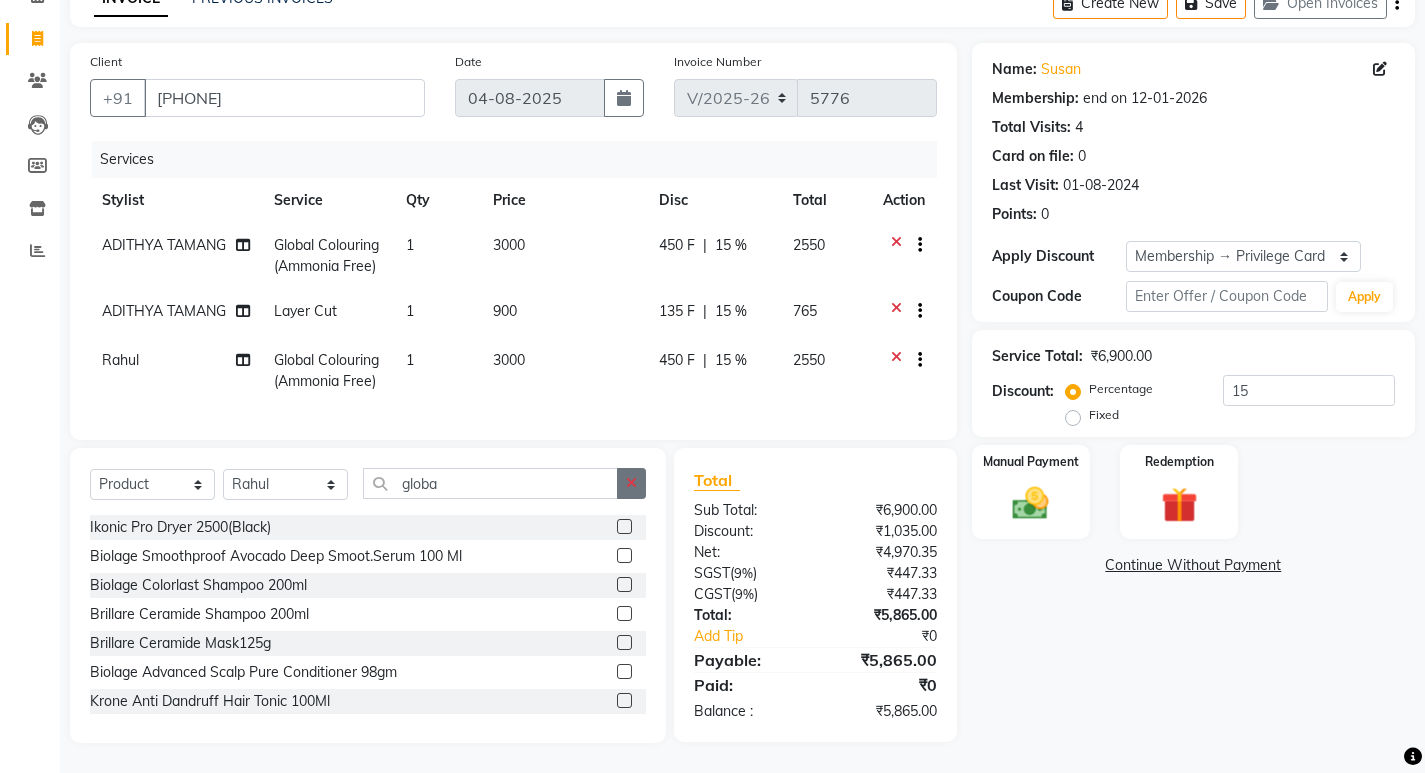 click 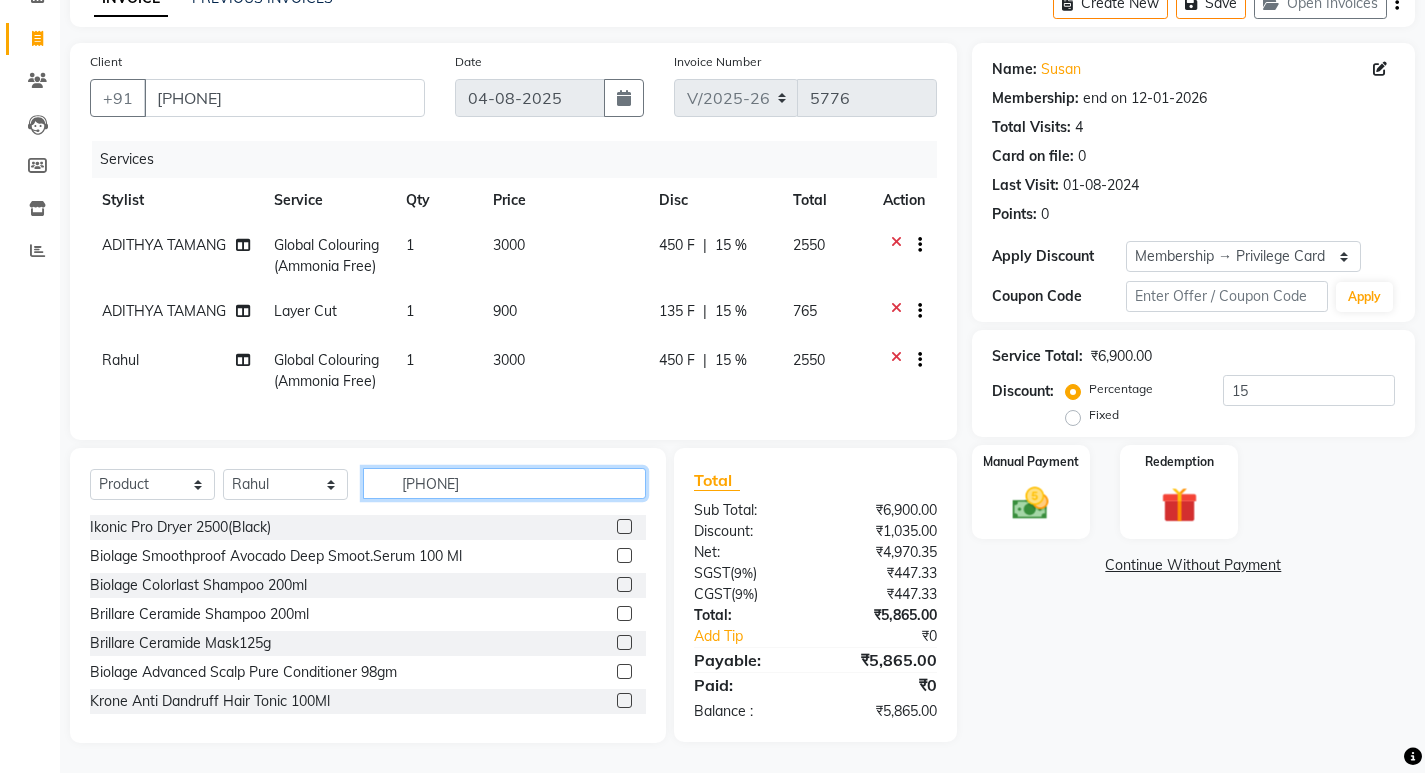 type on "[PHONE]" 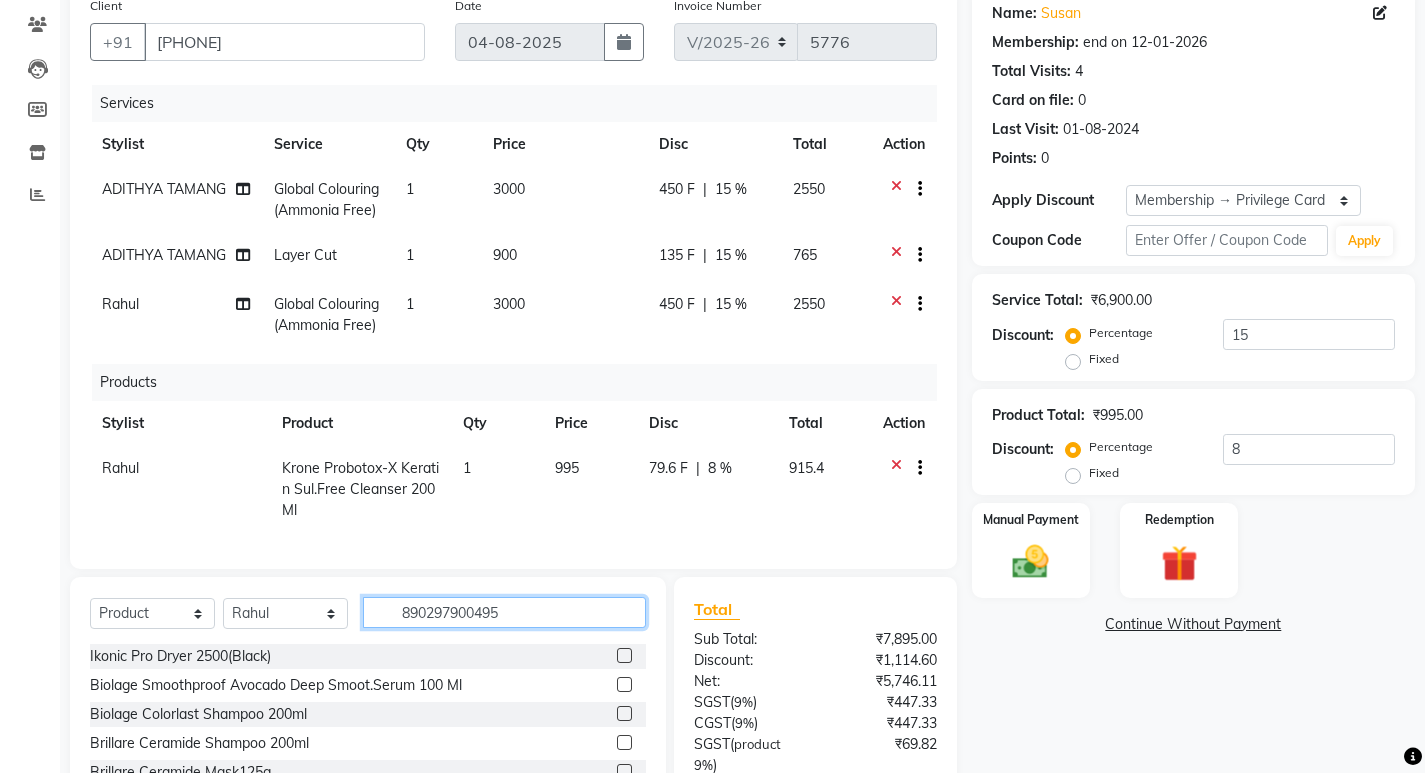 type on "[PHONE]" 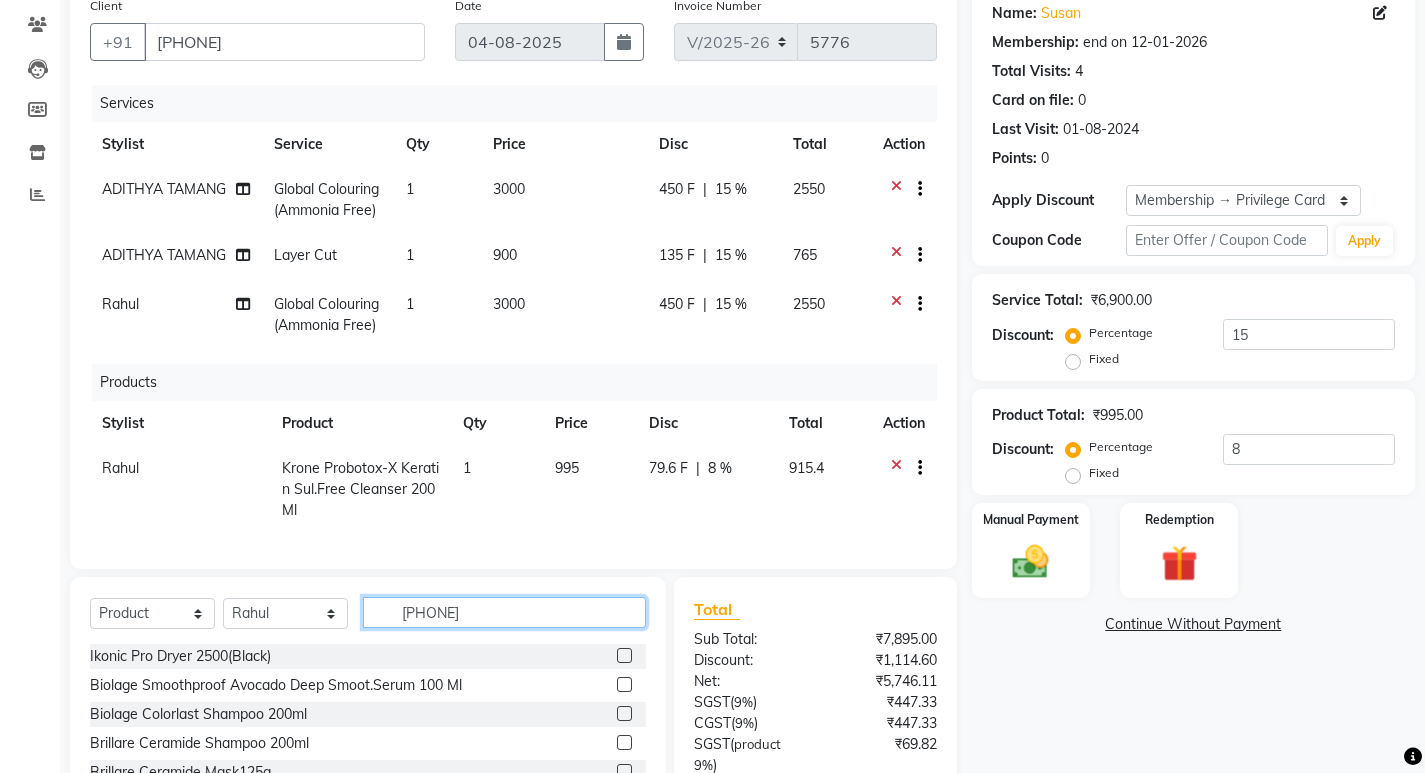 type 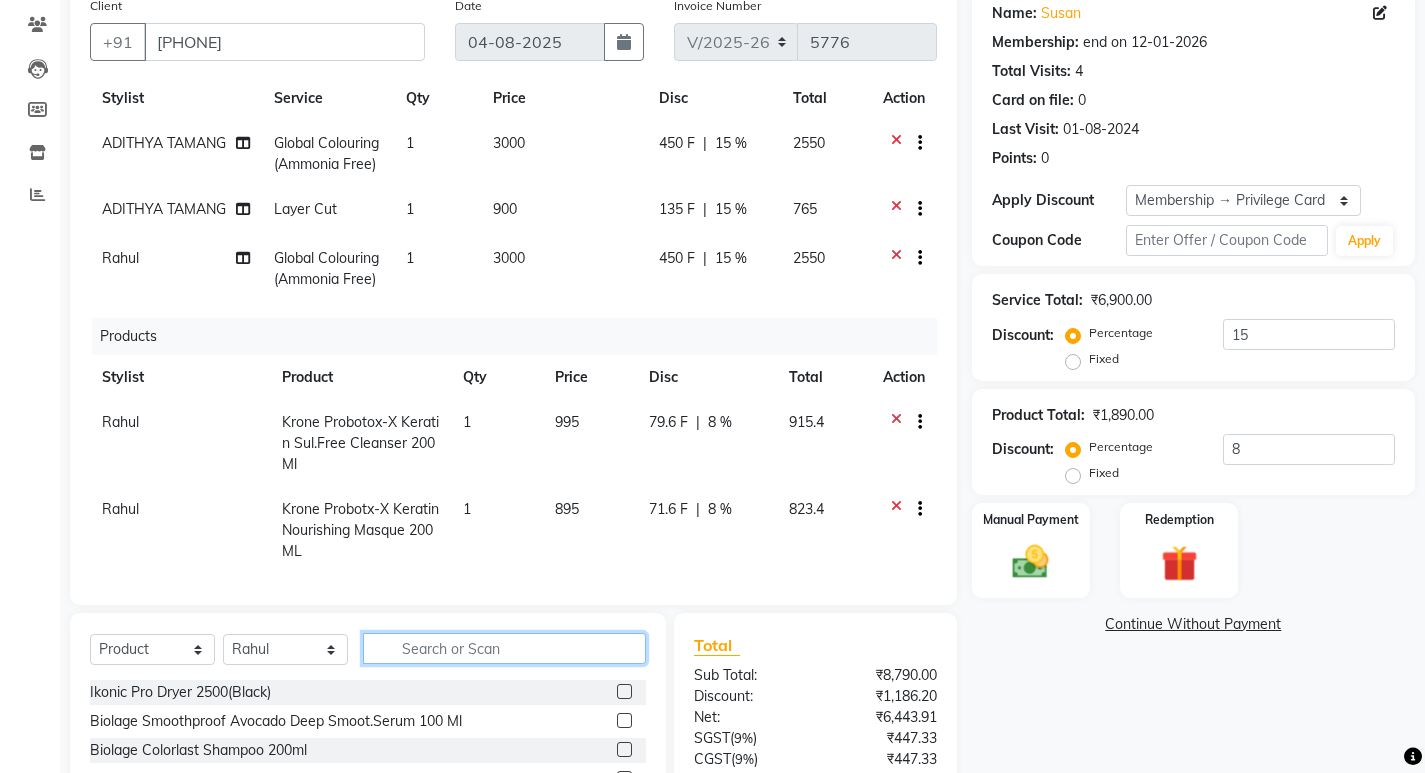 scroll, scrollTop: 108, scrollLeft: 0, axis: vertical 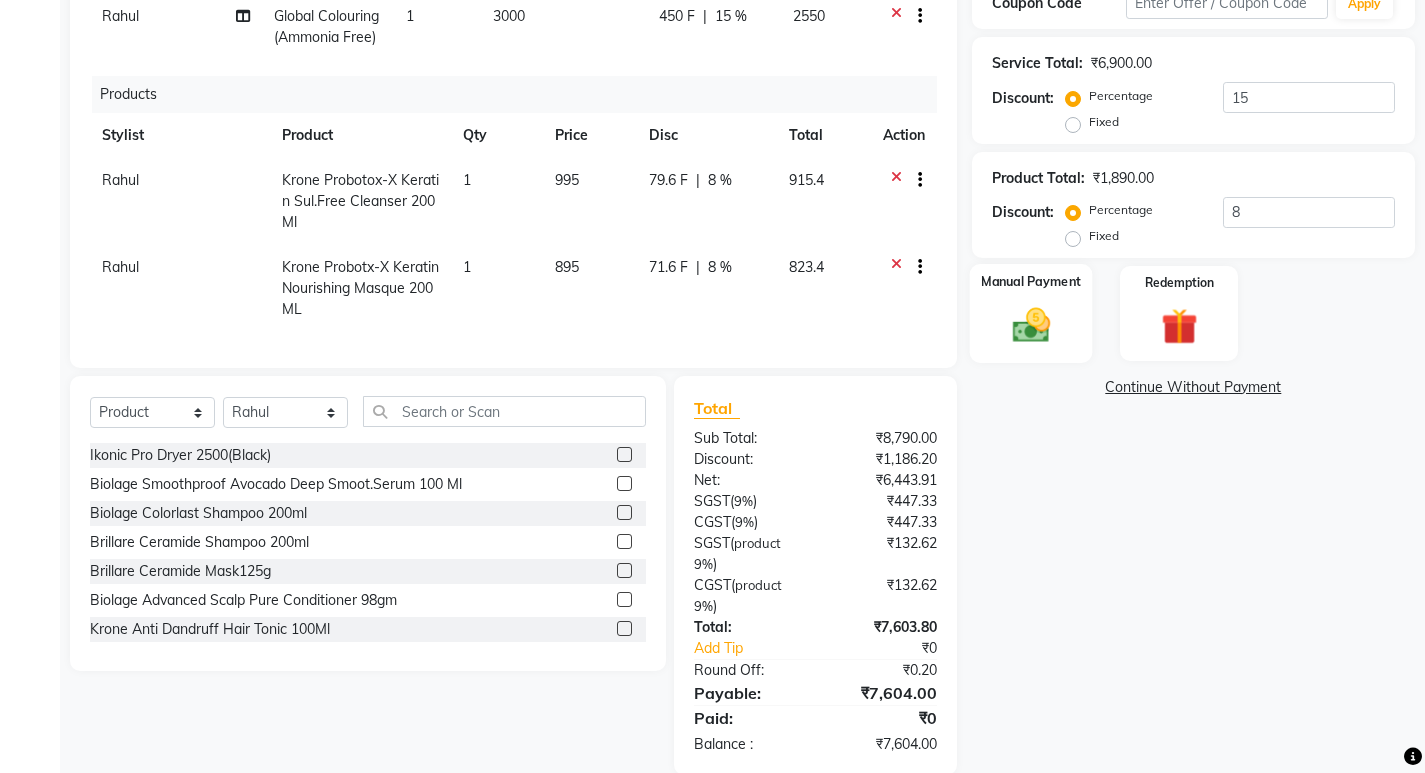 click 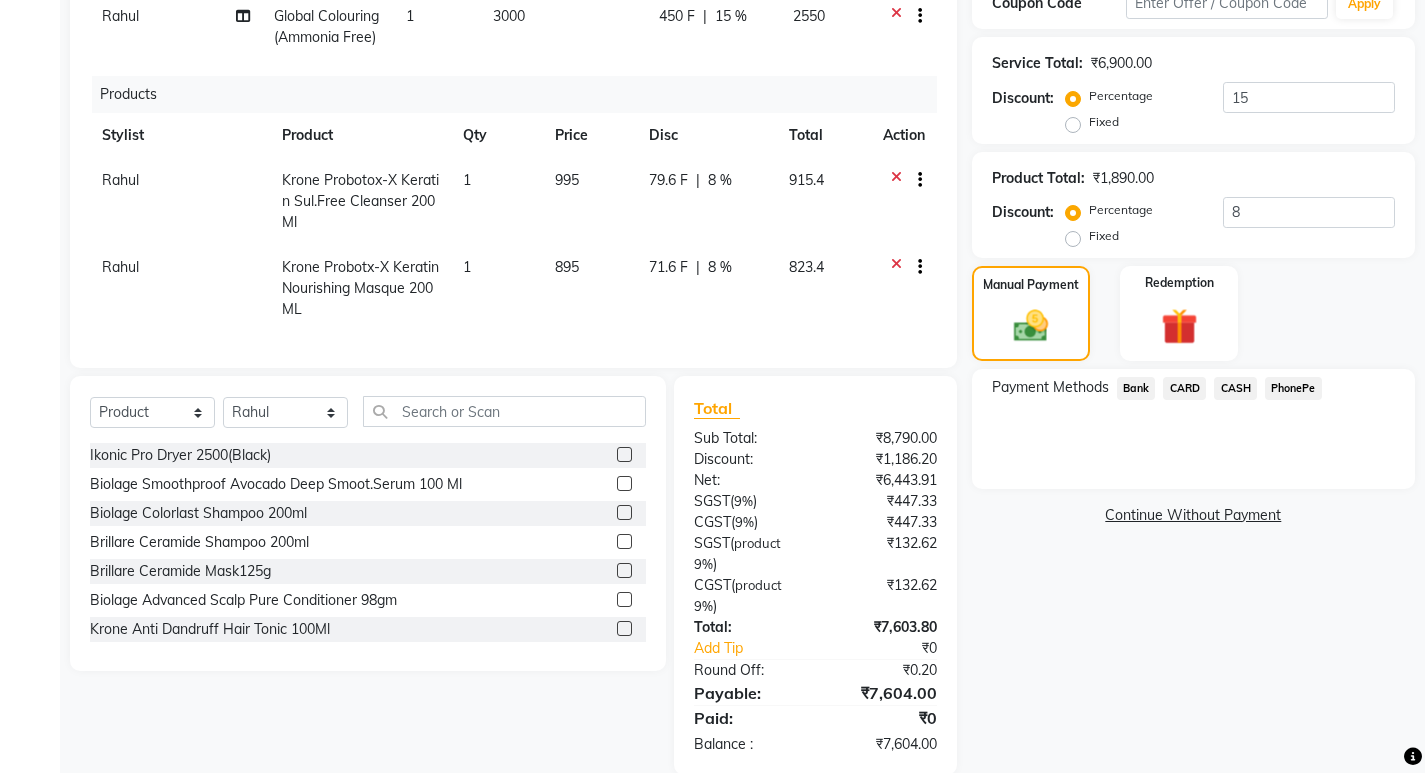 click on "PhonePe" 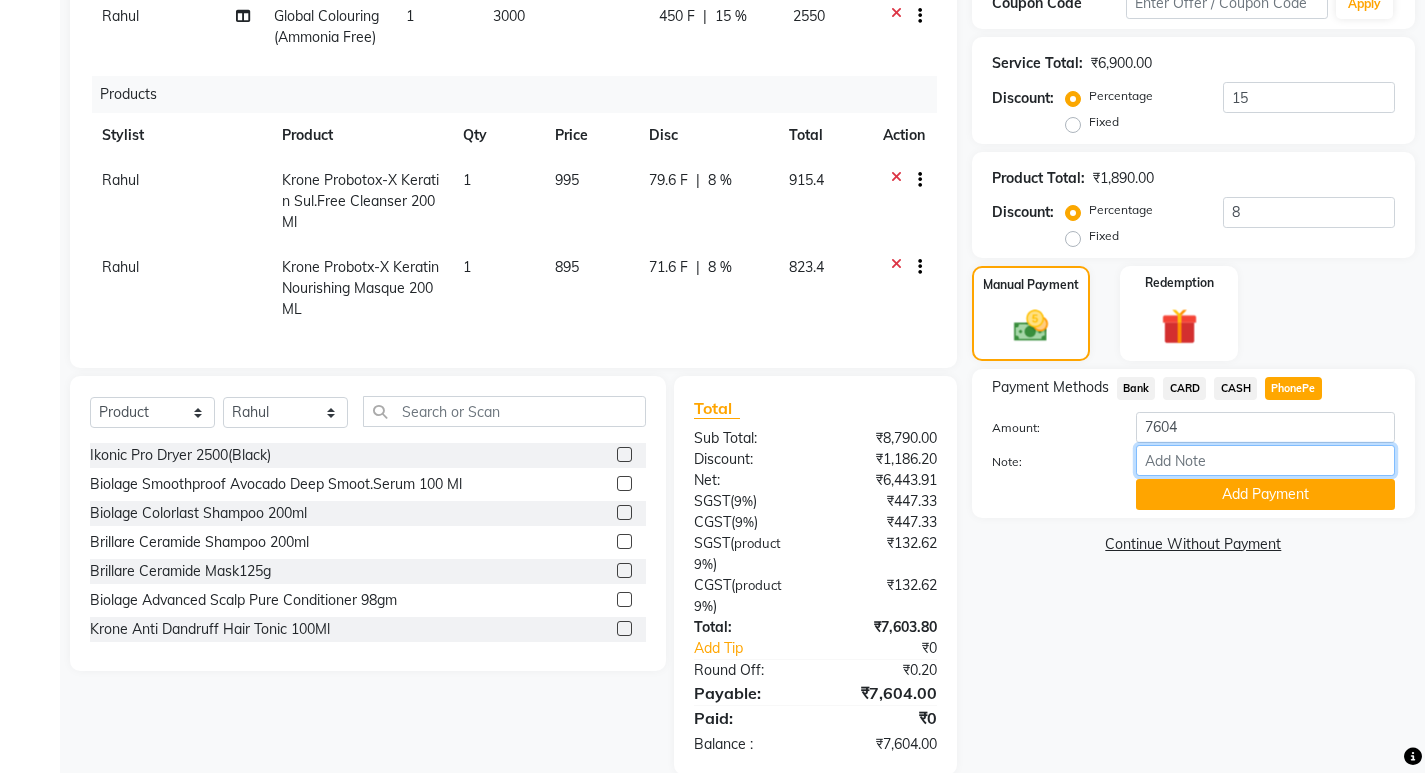 drag, startPoint x: 1280, startPoint y: 407, endPoint x: 1203, endPoint y: 470, distance: 99.48869 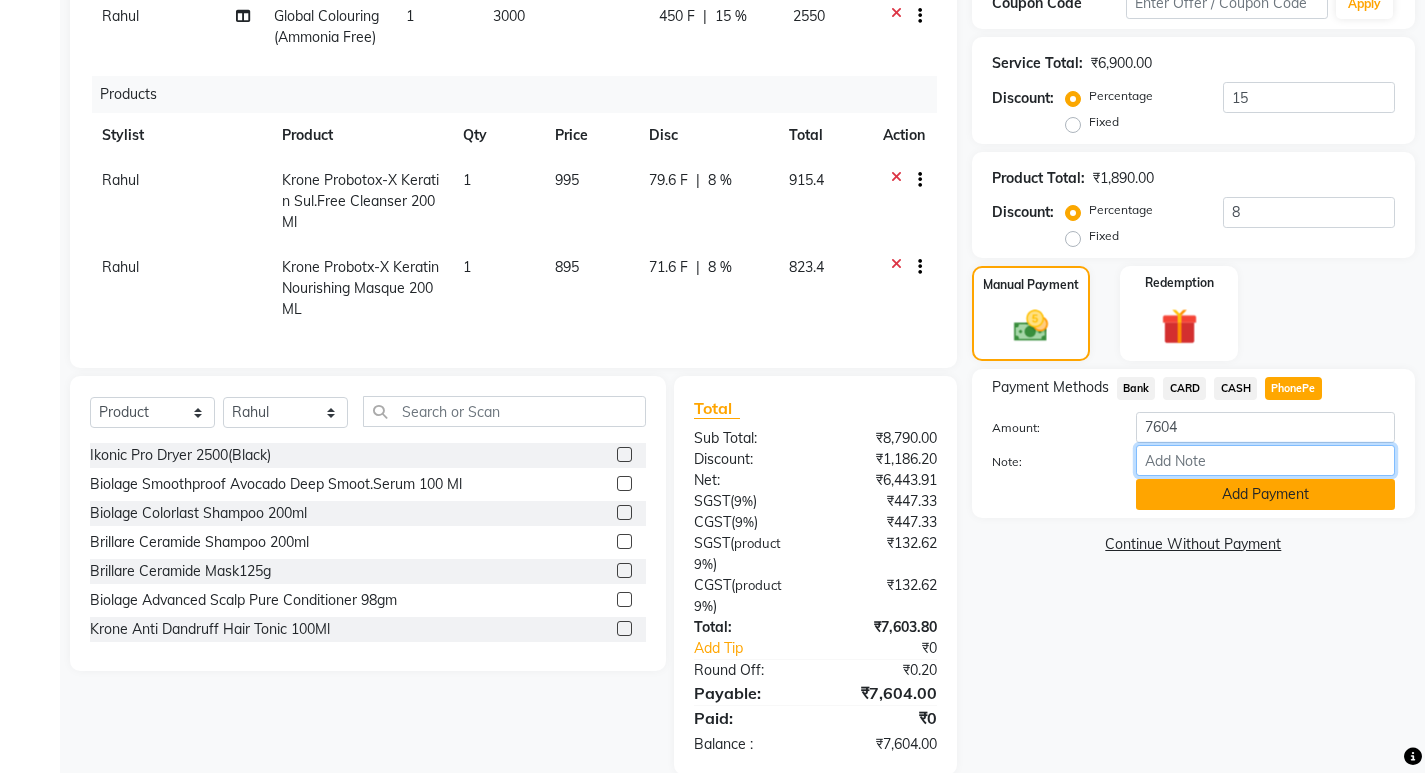 type on "shilu" 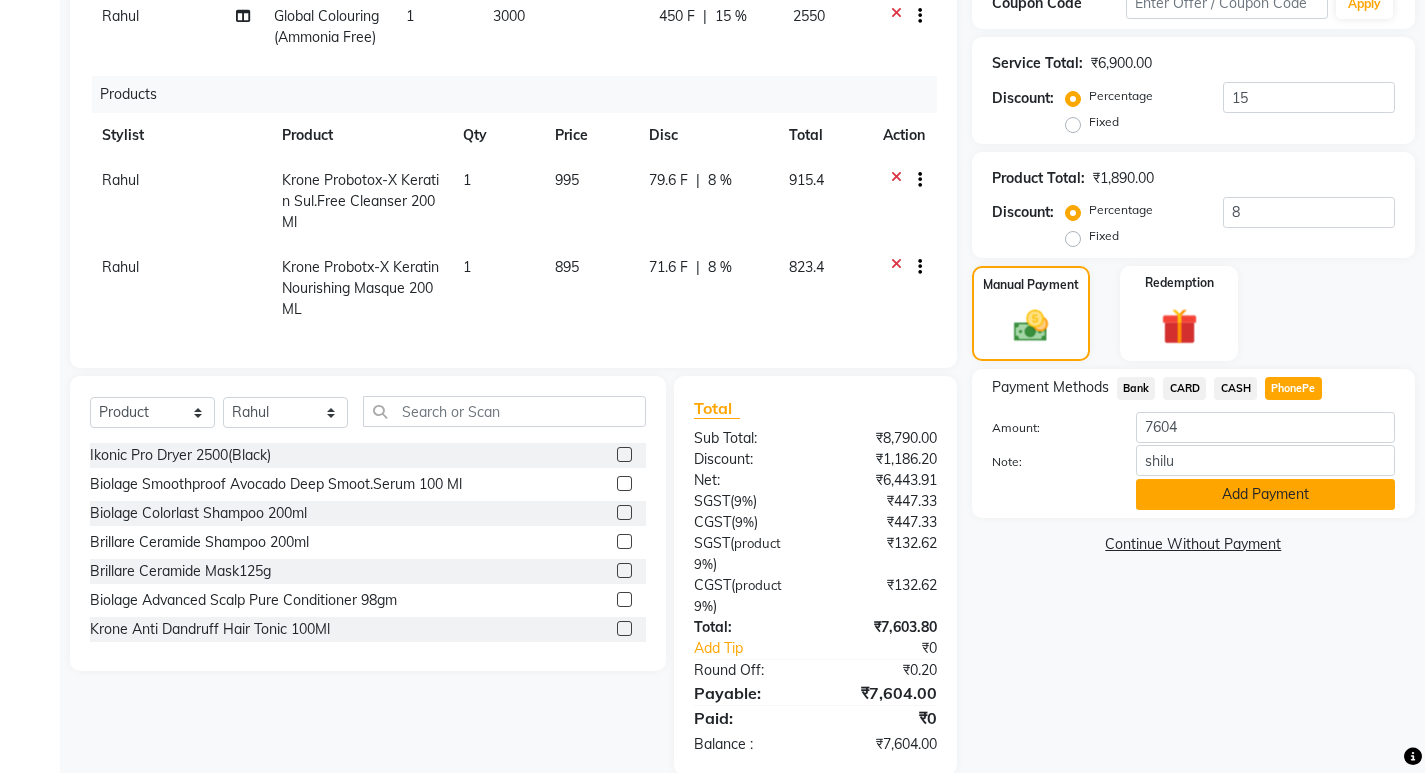 click on "Add Payment" 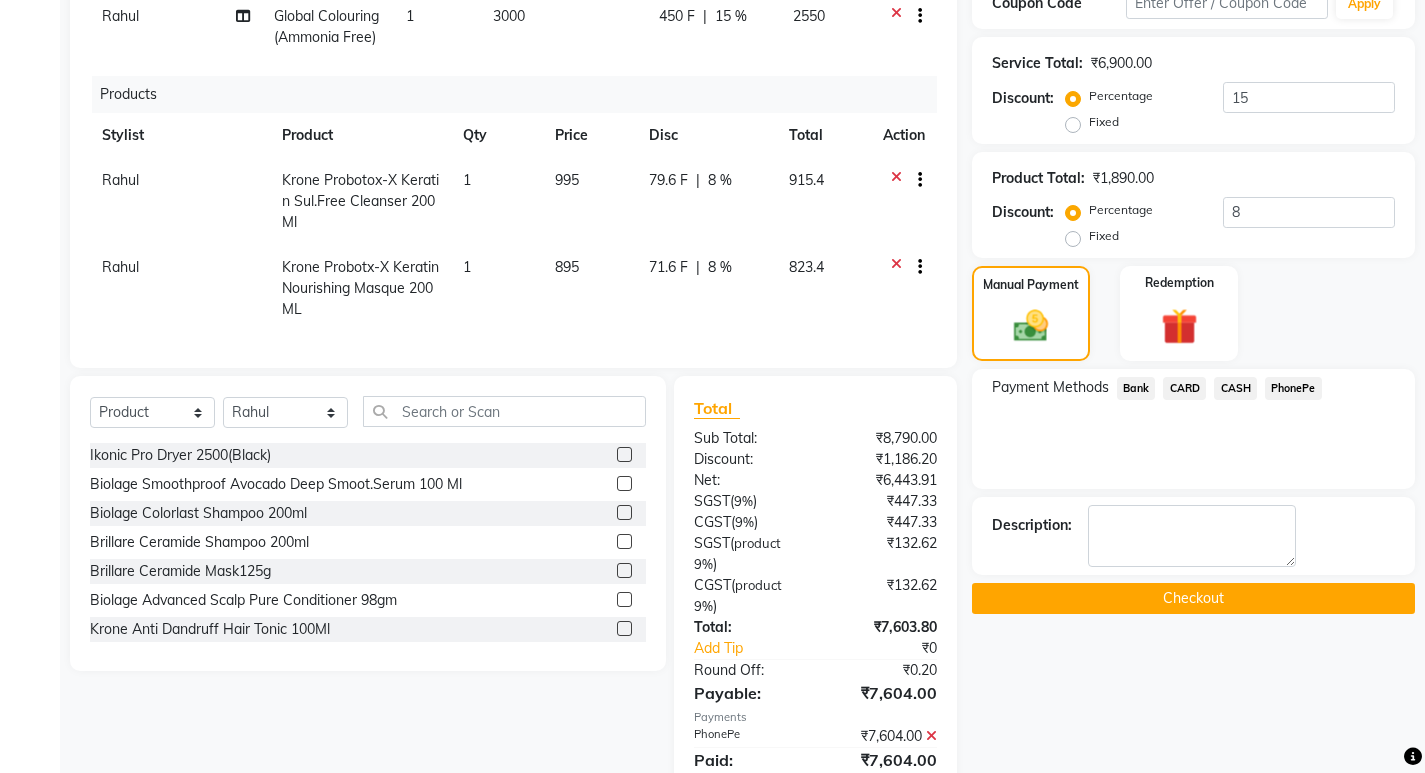 click on "Checkout" 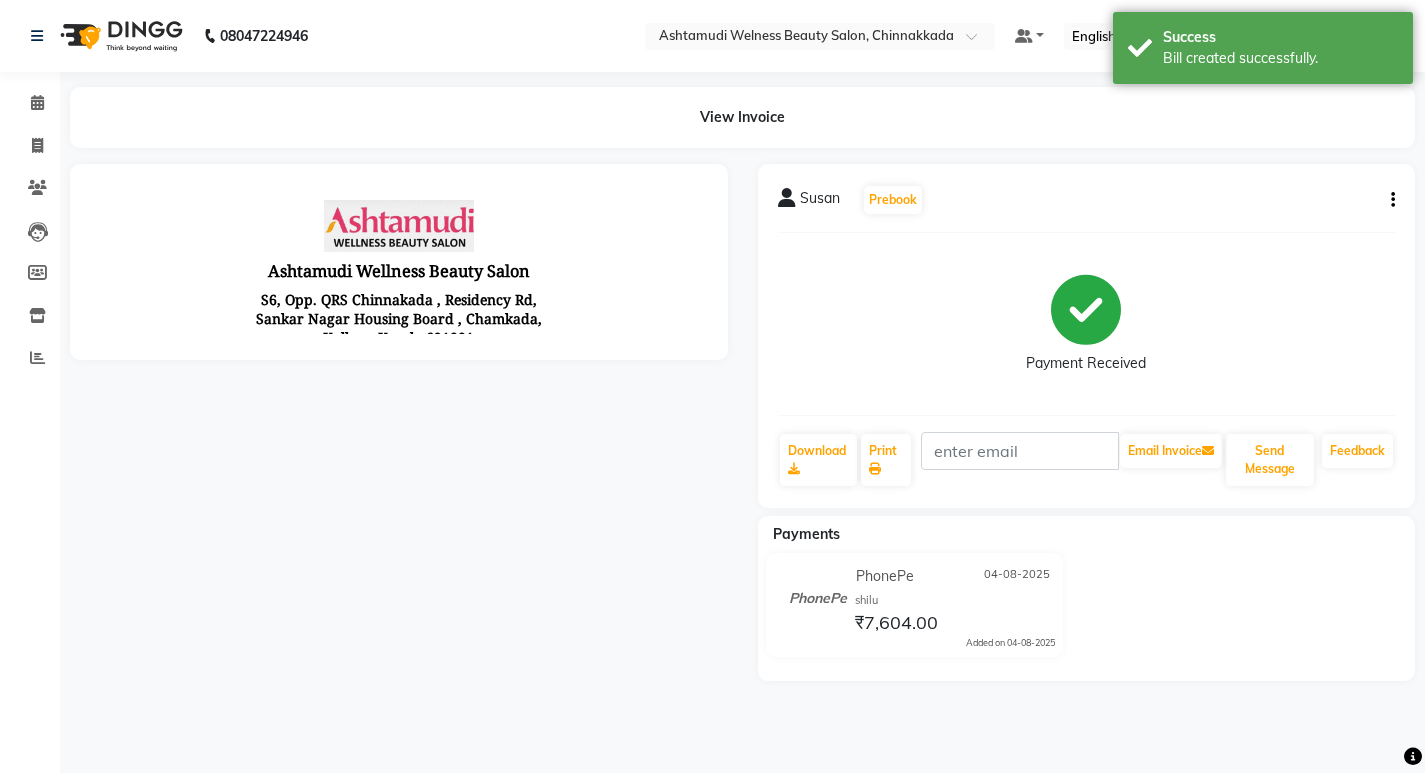 scroll, scrollTop: 0, scrollLeft: 0, axis: both 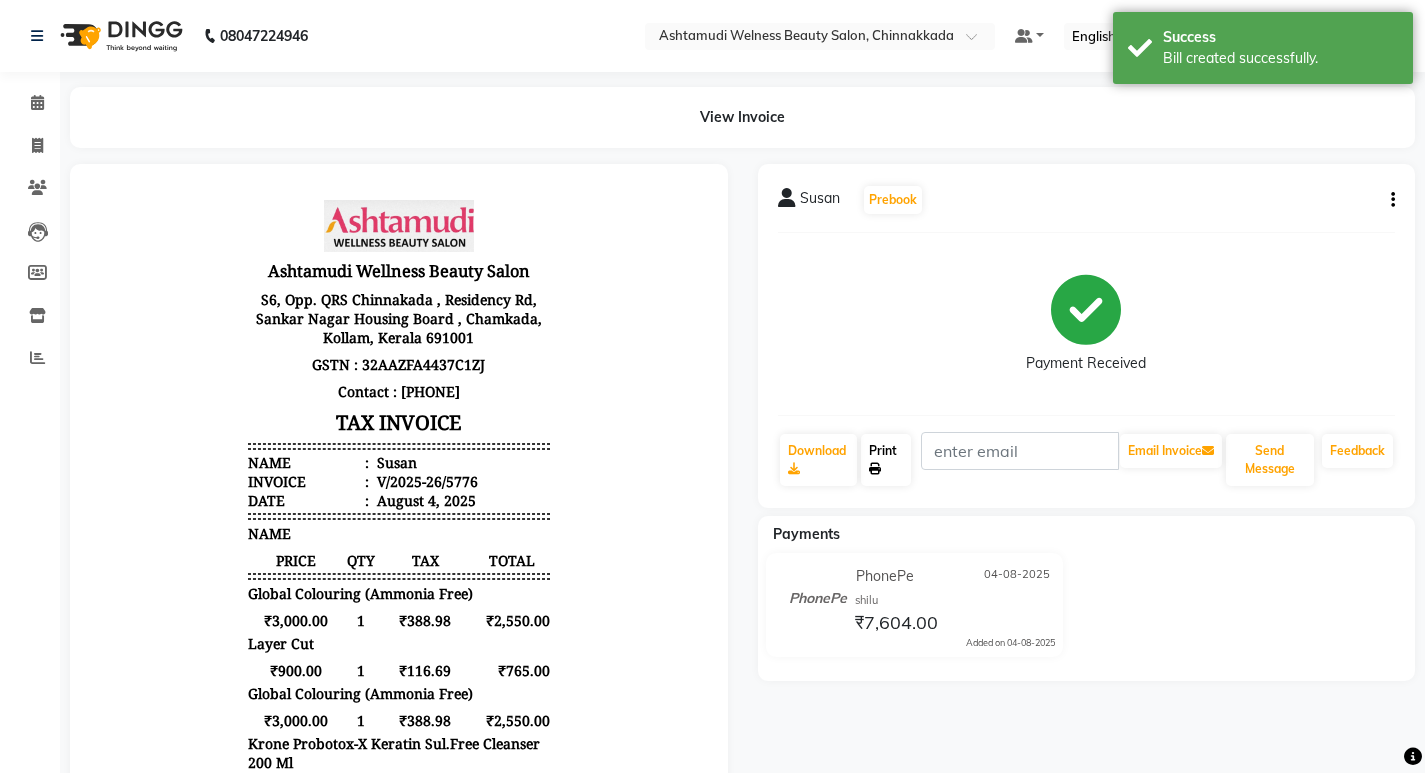 click on "Print" 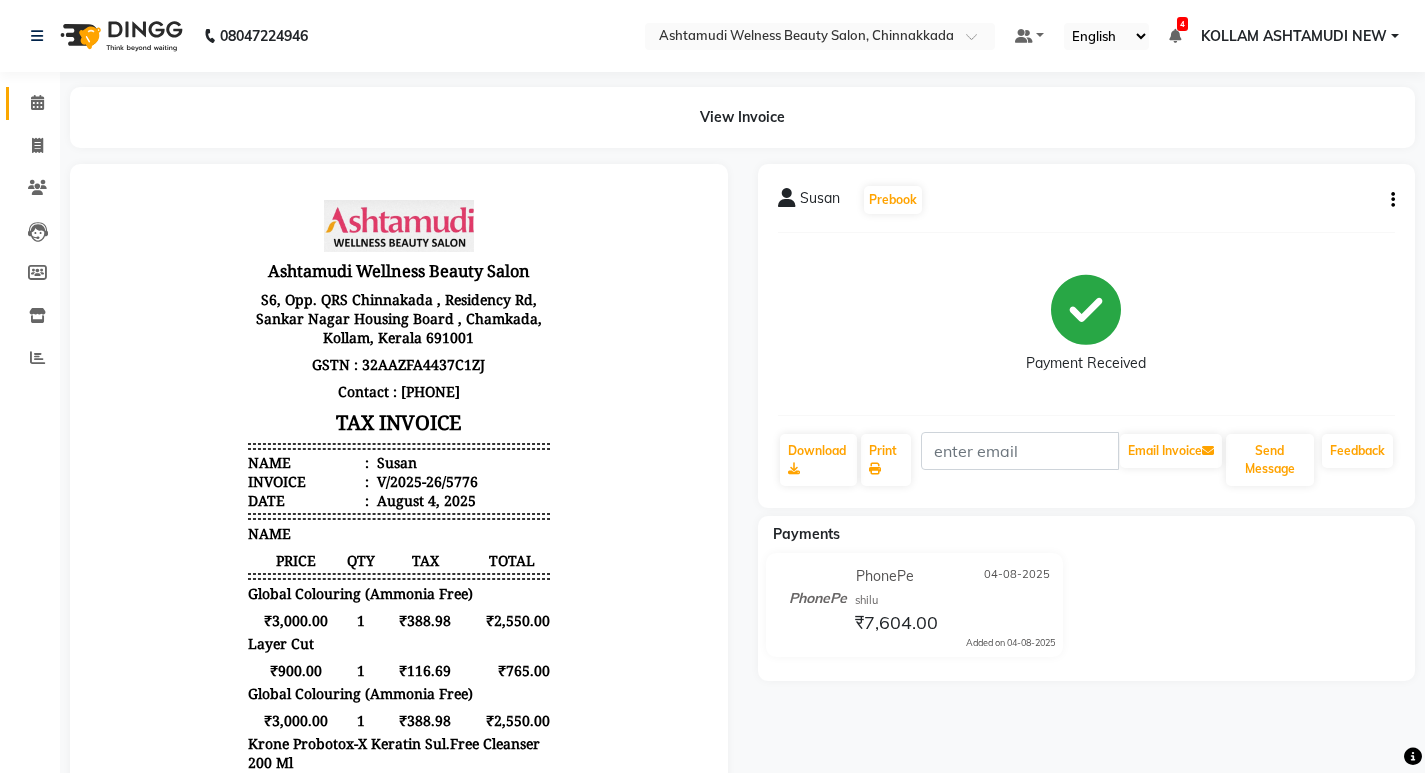 click on "Calendar" 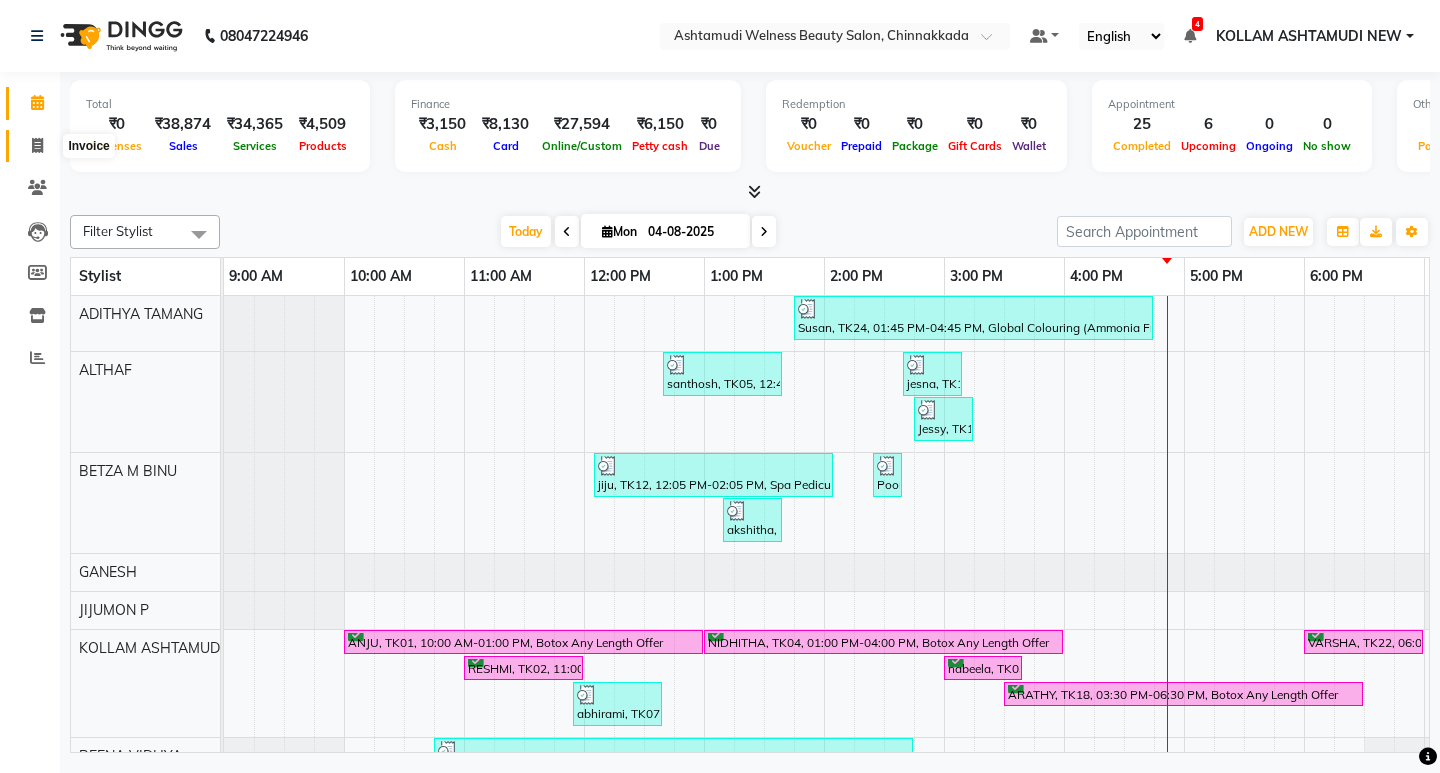 click 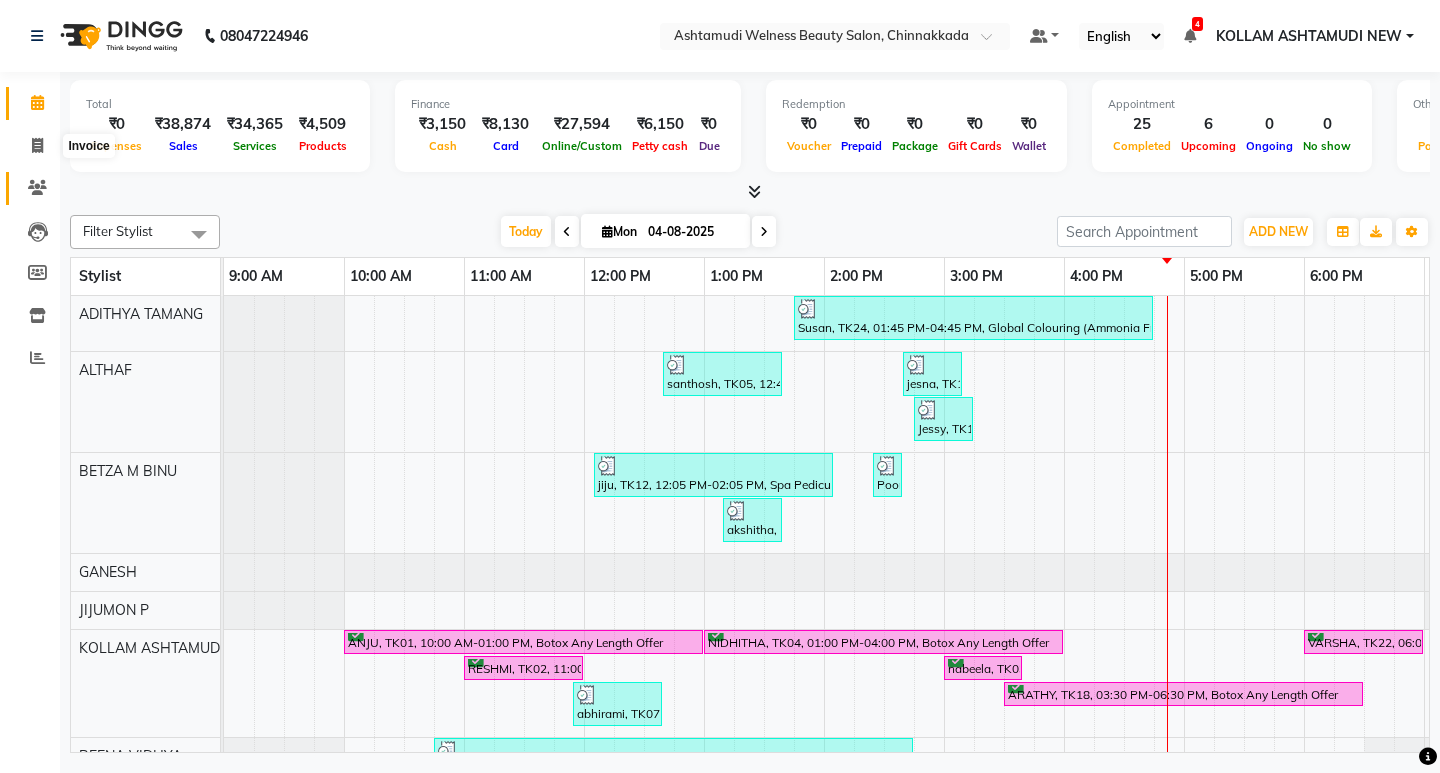 select on "service" 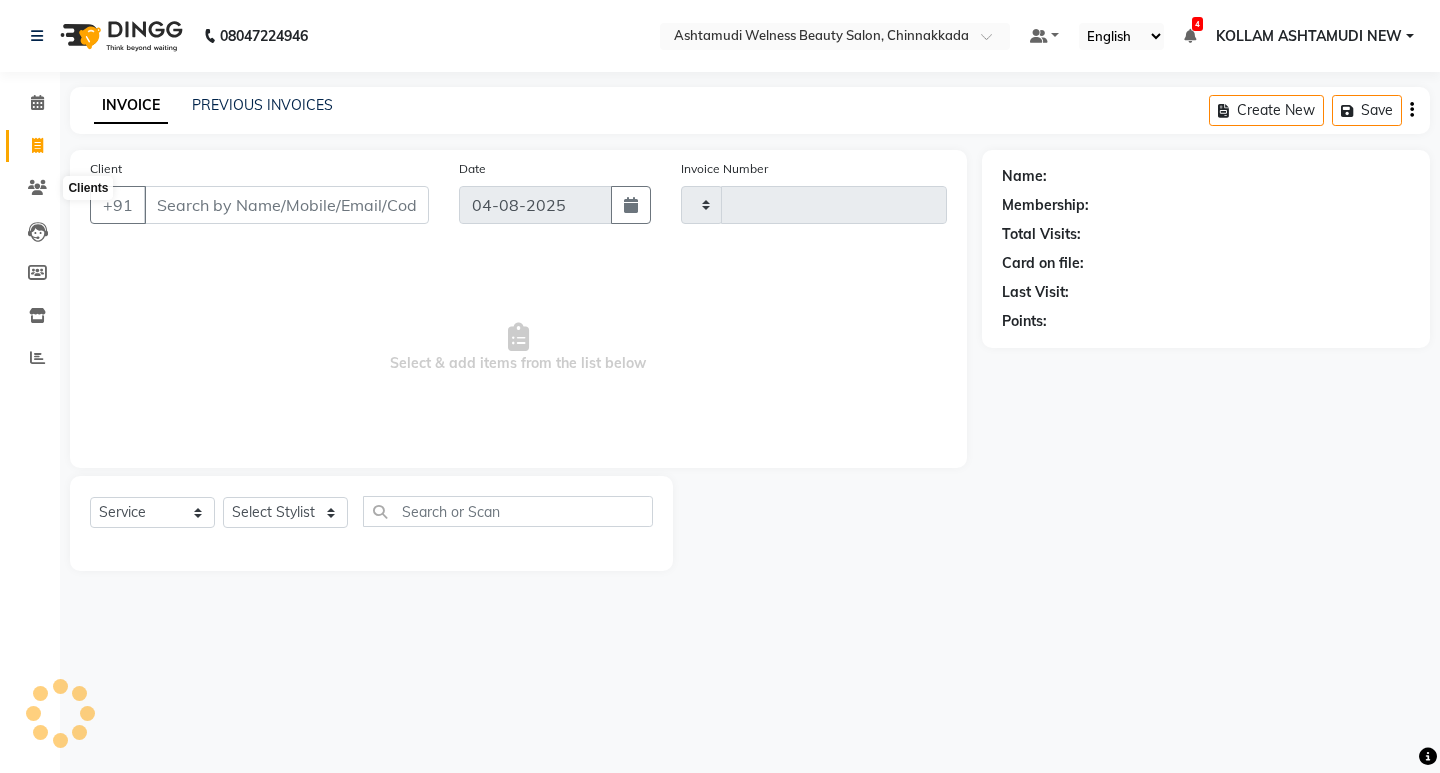 type on "5777" 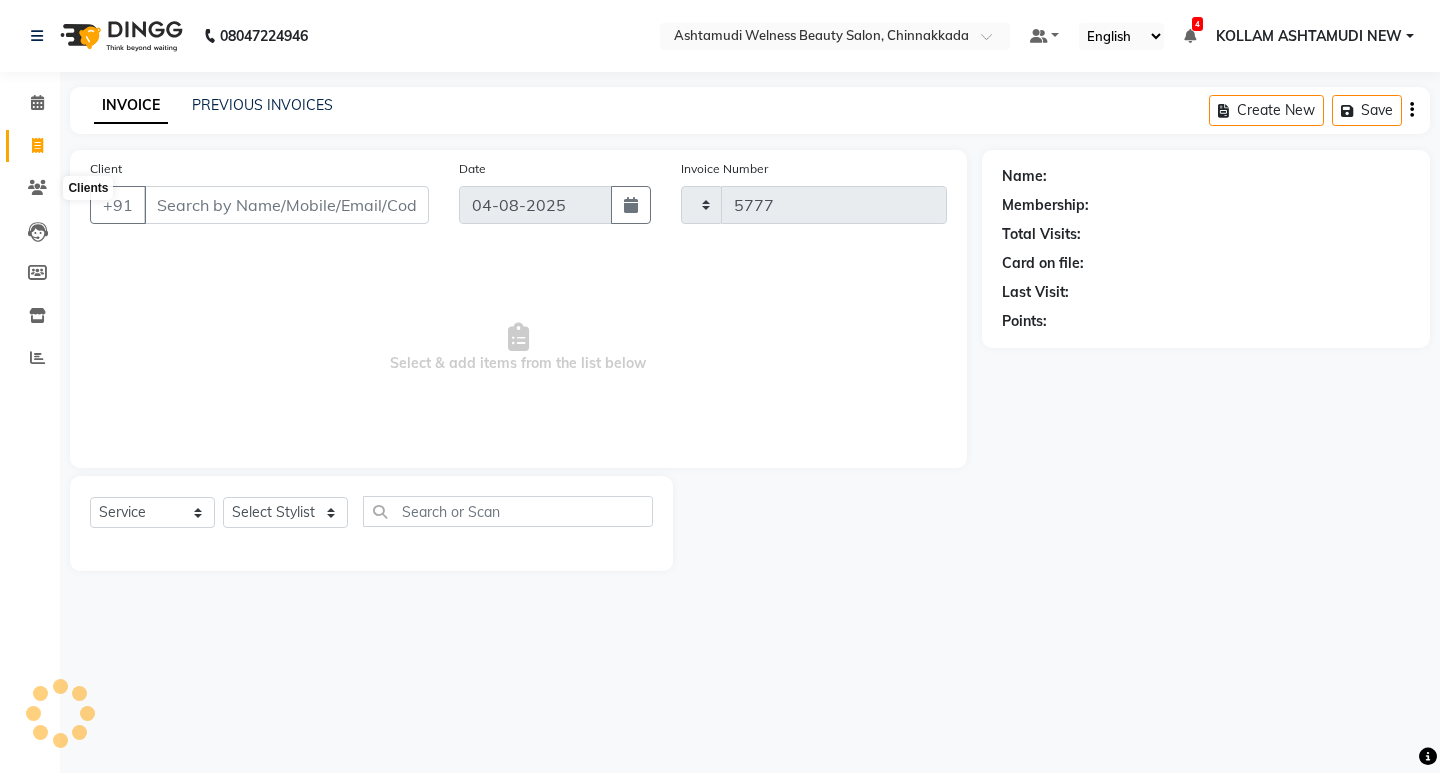 select on "4529" 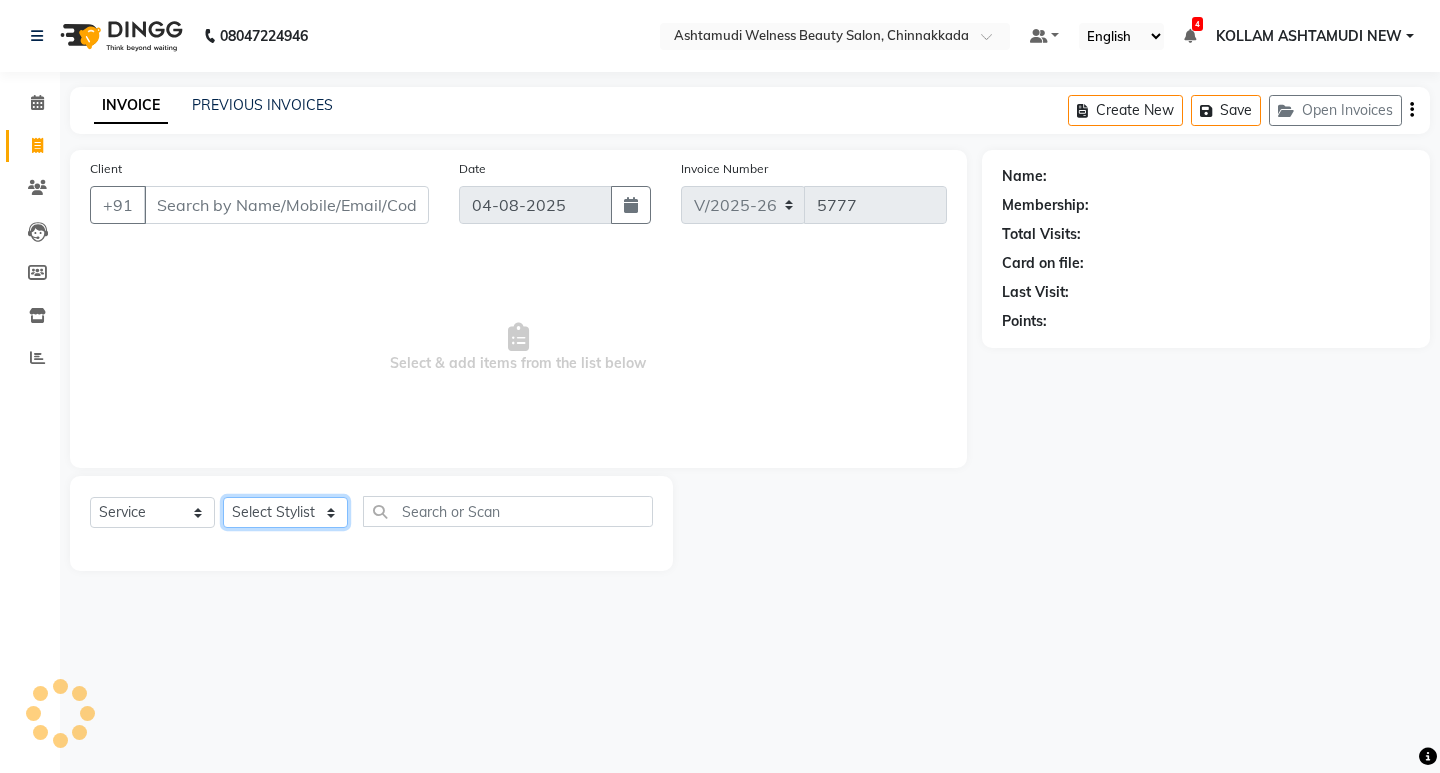 click on "Select Stylist" 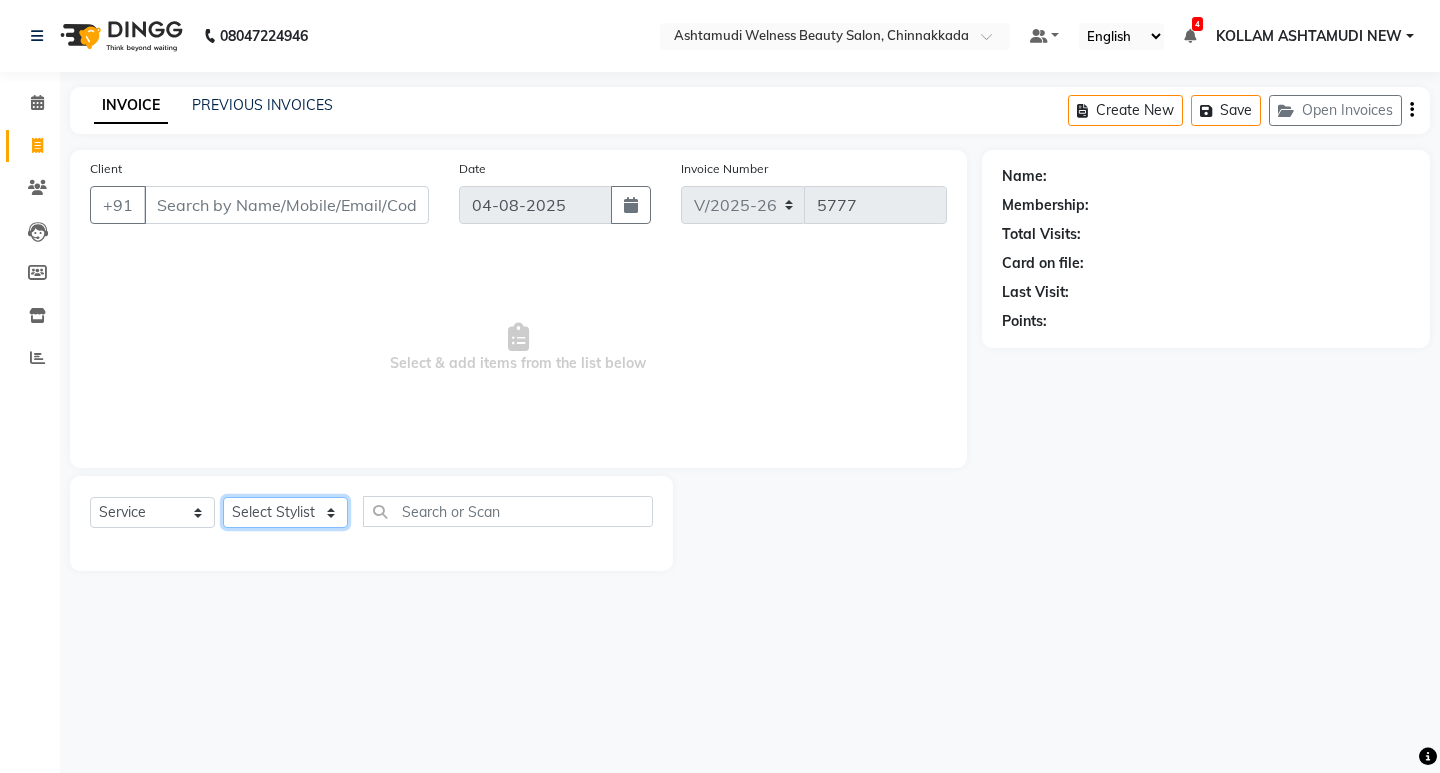 click on "Select Stylist ADITHYA   TAMANG Admin ALTHAF  Anitha  ATHIRA SANAL BETZA  M BINU GANESH  JIJUMON  P Kavya KOLLAM ASHTAMUDI KOLLAM ASHTAMUDI NEW  Kusum MO ANWAR Rahul REENA  VIDHYA RENUKA SUNDAS Revathy B Nair RINA RAI SAJEEV M SAMIR RAI SARIGA PRASAD SHIBU Shilu Fathima Shyni Salim Sibi SUKANYA Supriya SUSHEELA S" 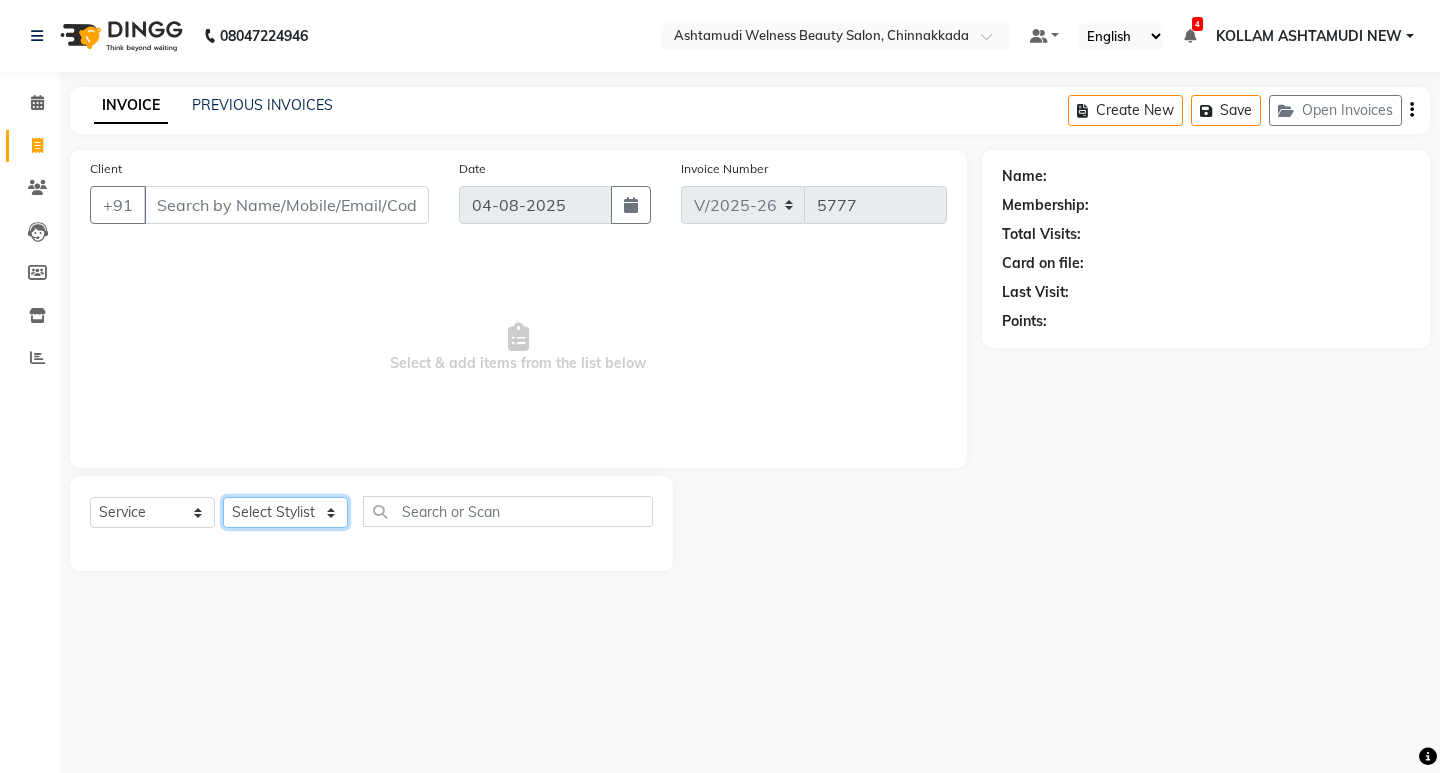 select on "25963" 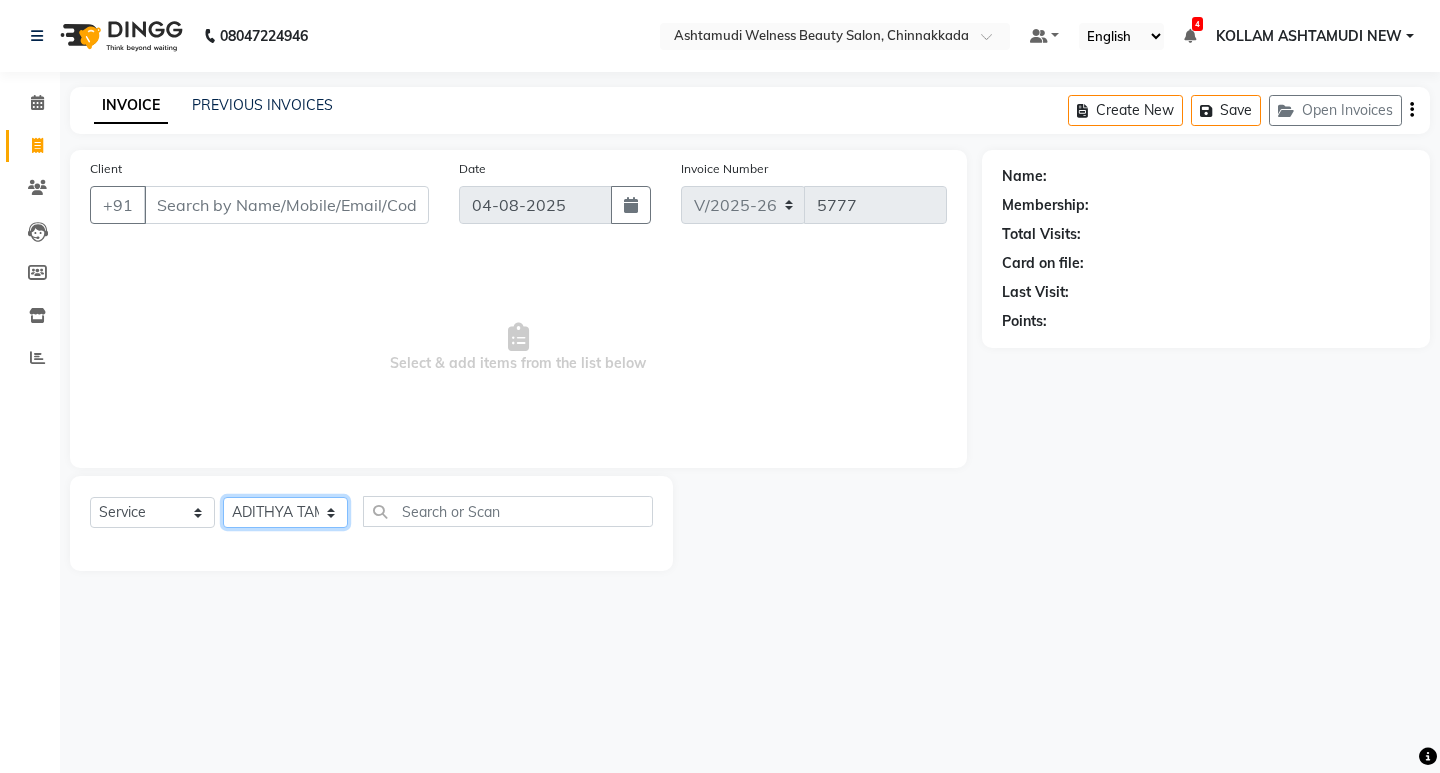 click on "Select Stylist ADITHYA   TAMANG Admin ALTHAF  Anitha  ATHIRA SANAL BETZA  M BINU GANESH  JIJUMON  P Kavya KOLLAM ASHTAMUDI KOLLAM ASHTAMUDI NEW  Kusum MO ANWAR Rahul REENA  VIDHYA RENUKA SUNDAS Revathy B Nair RINA RAI SAJEEV M SAMIR RAI SARIGA PRASAD SHIBU Shilu Fathima Shyni Salim Sibi SUKANYA Supriya SUSHEELA S" 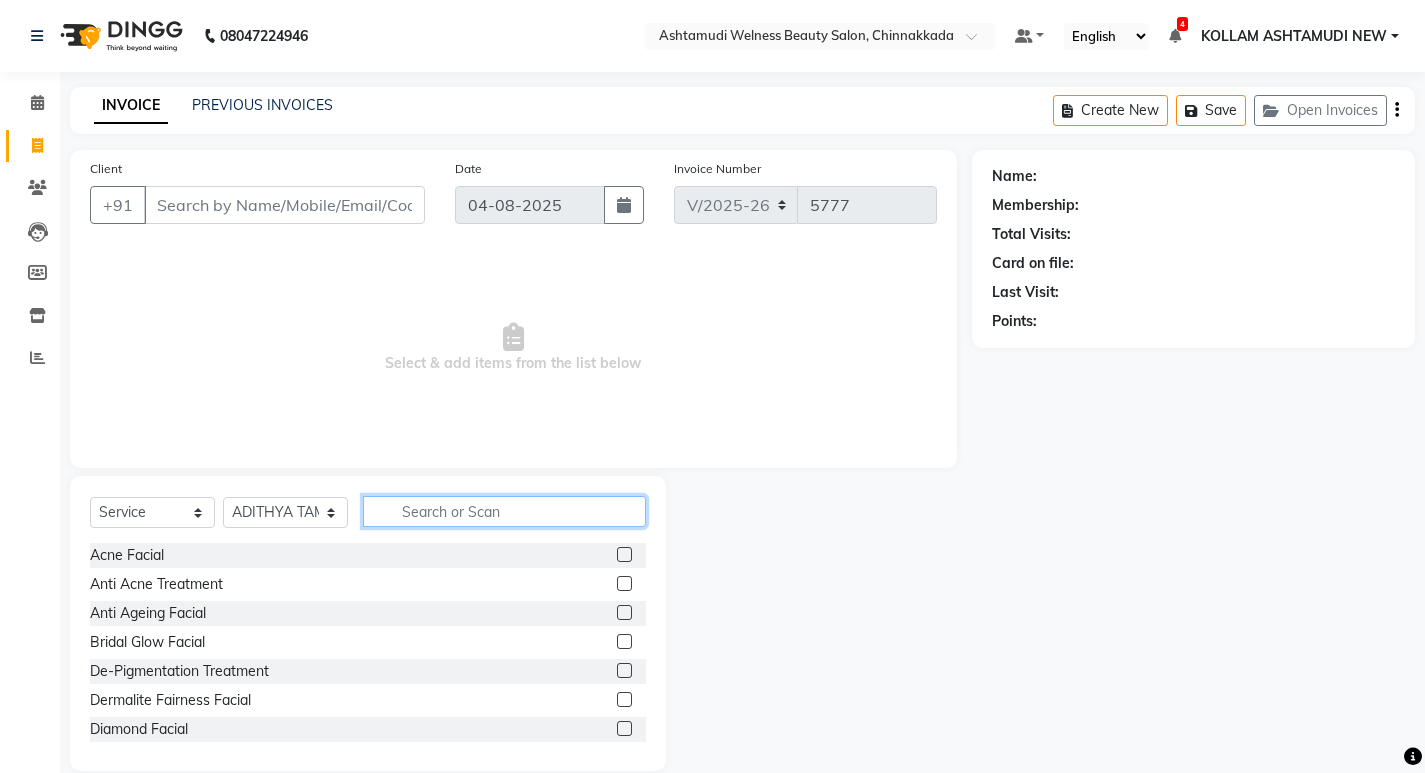 click 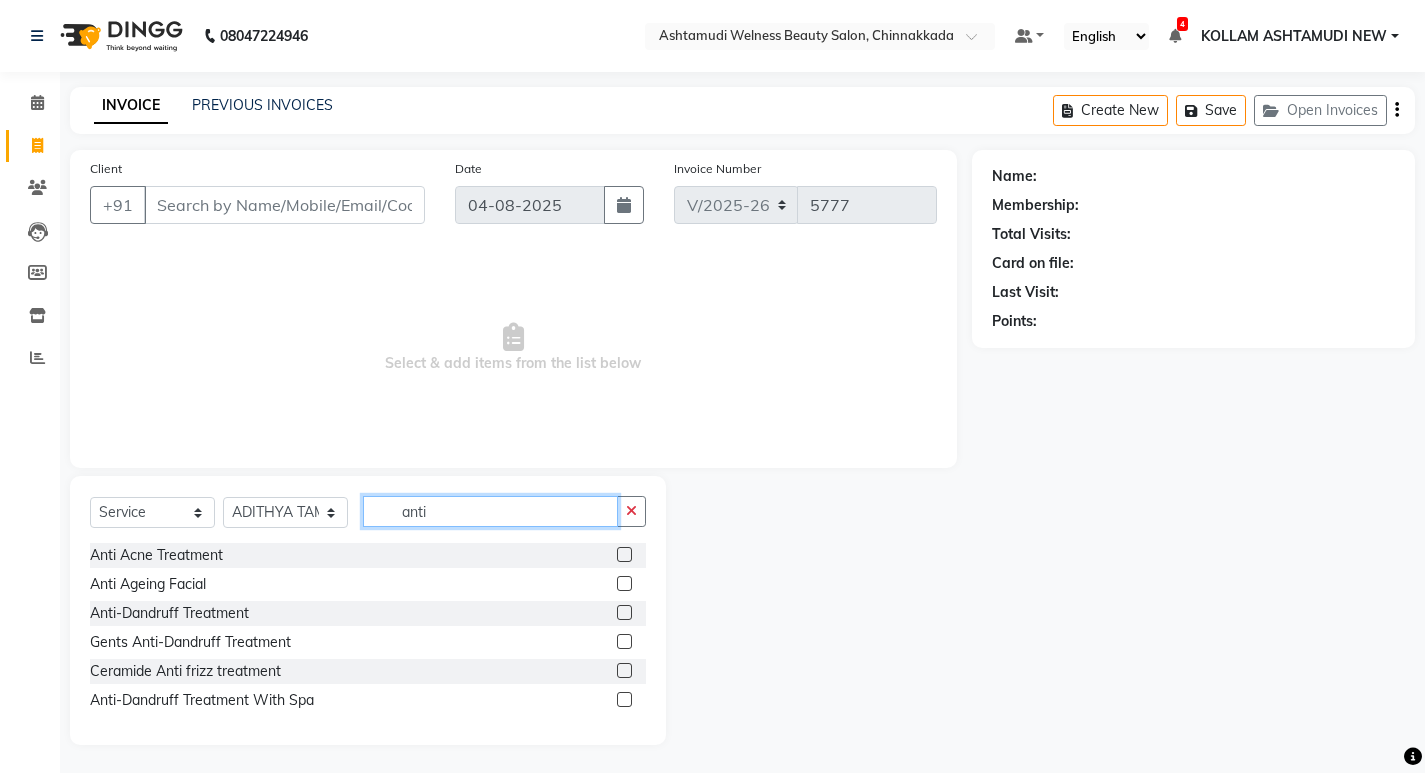 type on "anti" 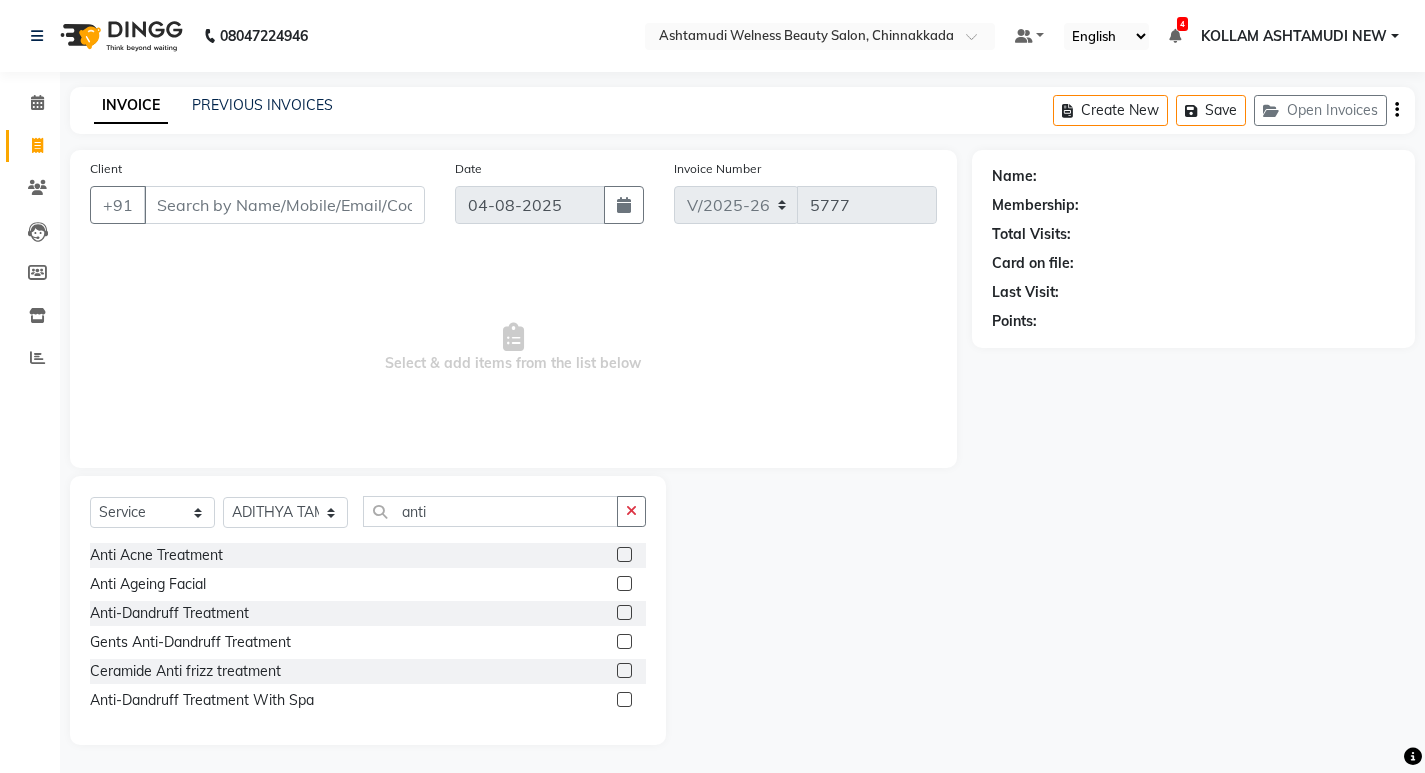 click 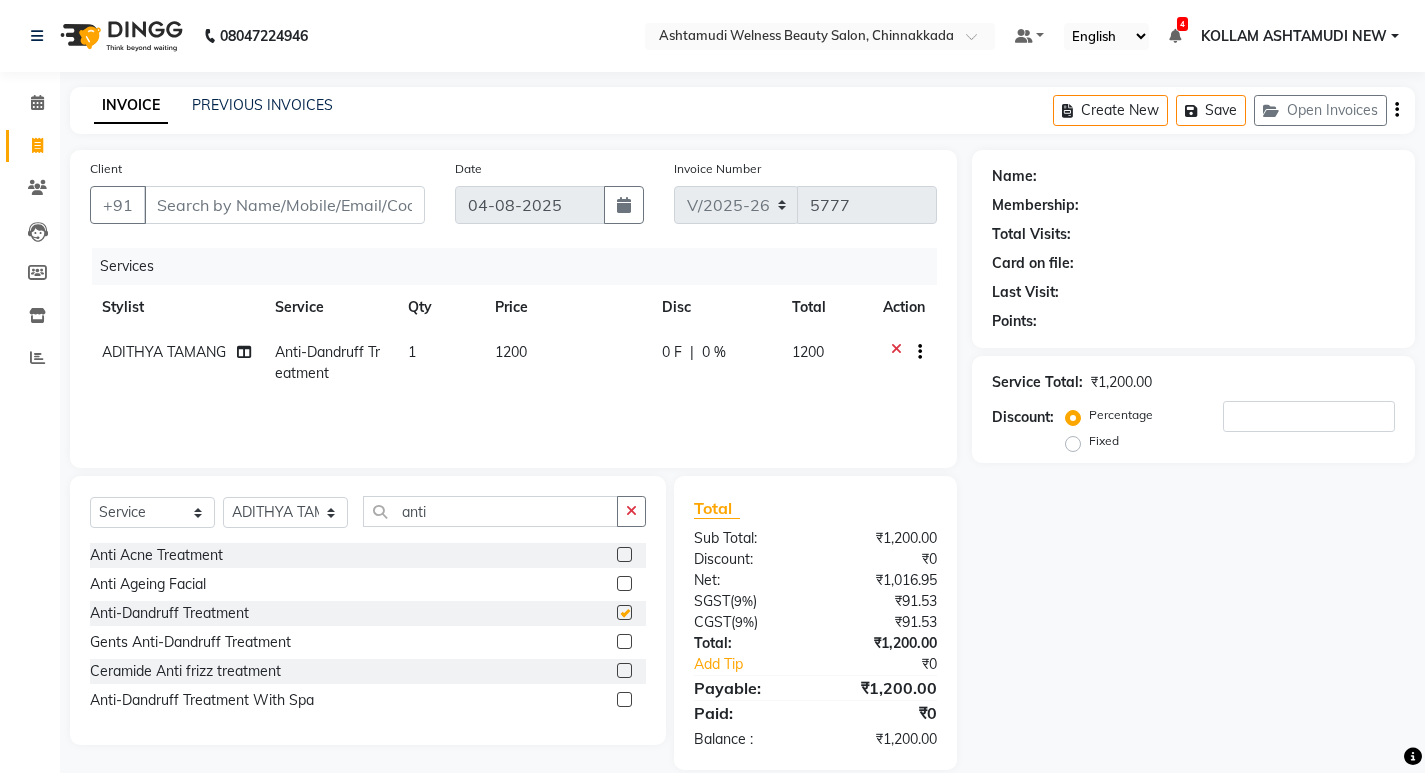 checkbox on "false" 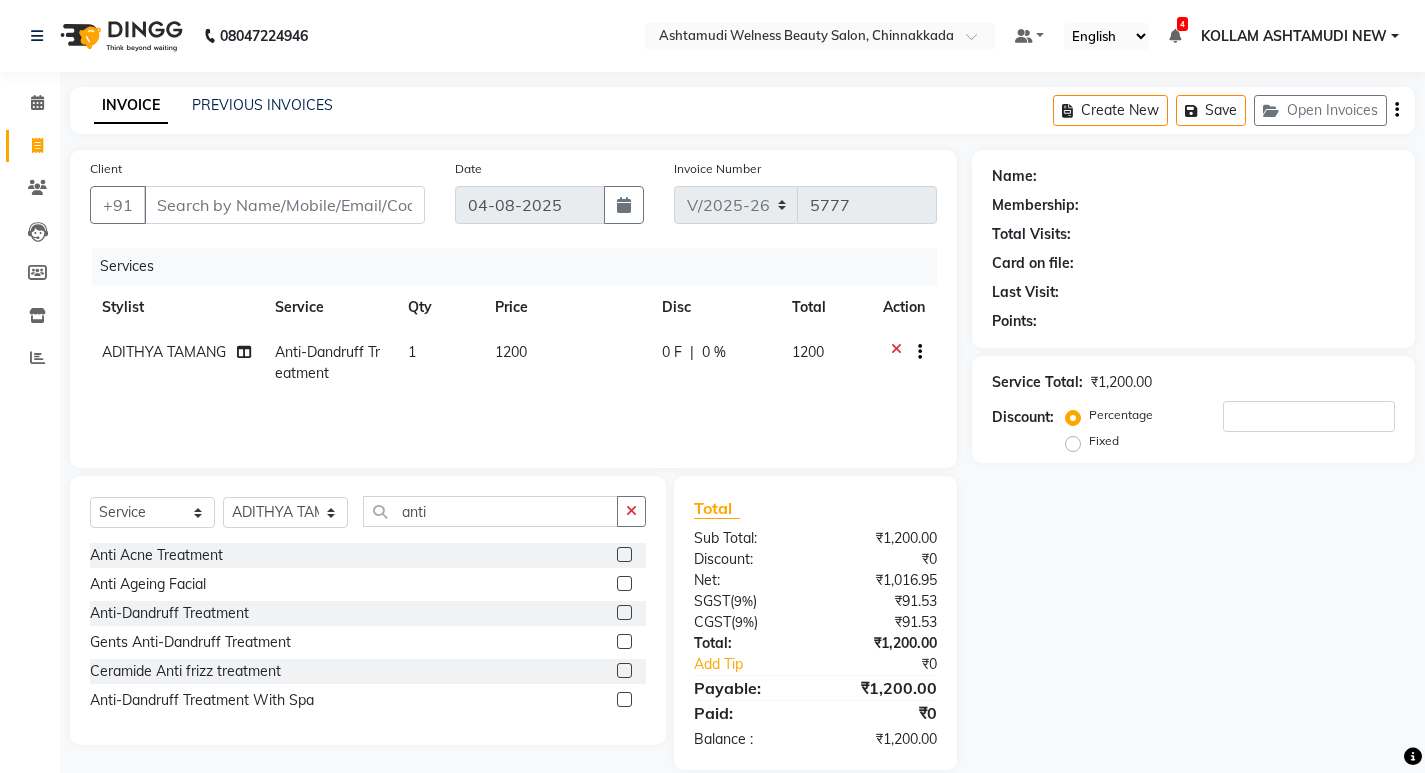 drag, startPoint x: 636, startPoint y: 510, endPoint x: 592, endPoint y: 513, distance: 44.102154 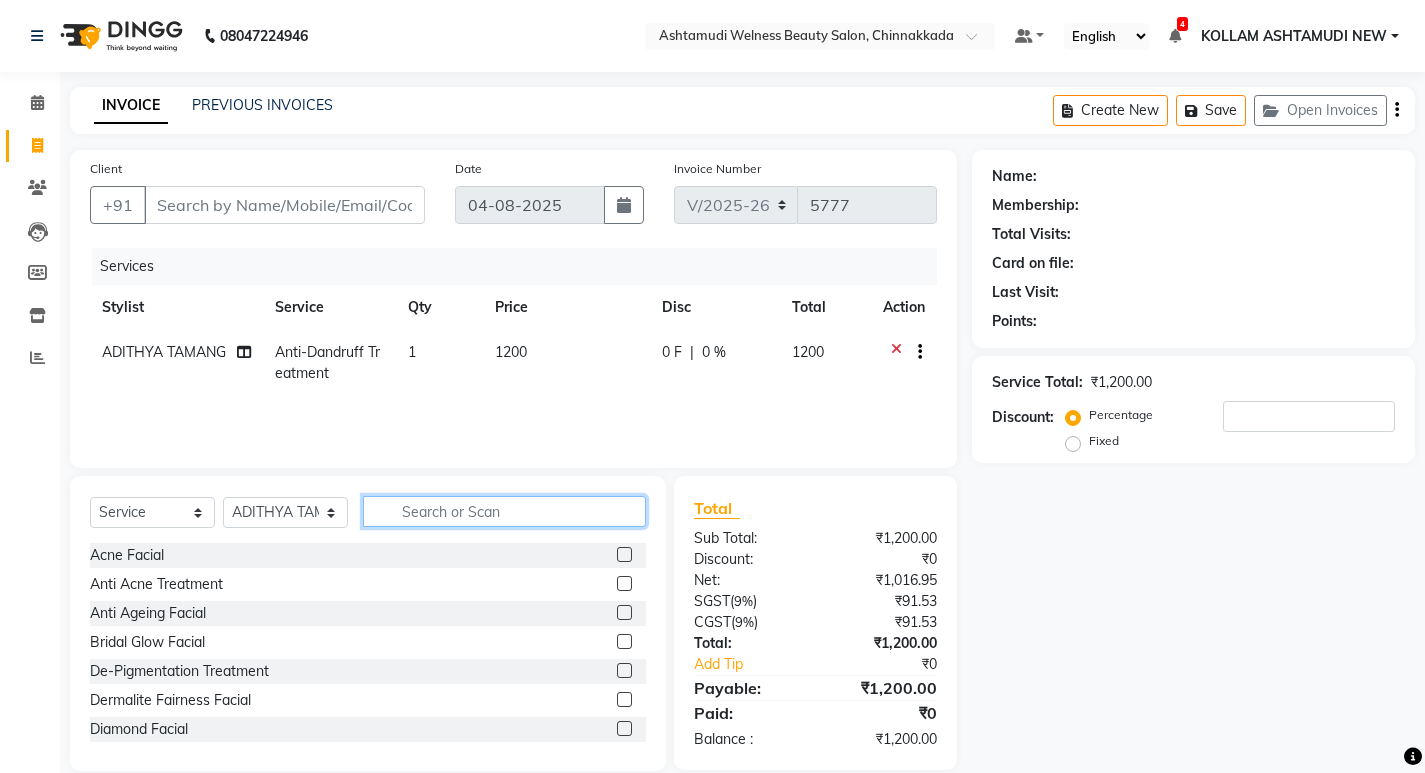 click 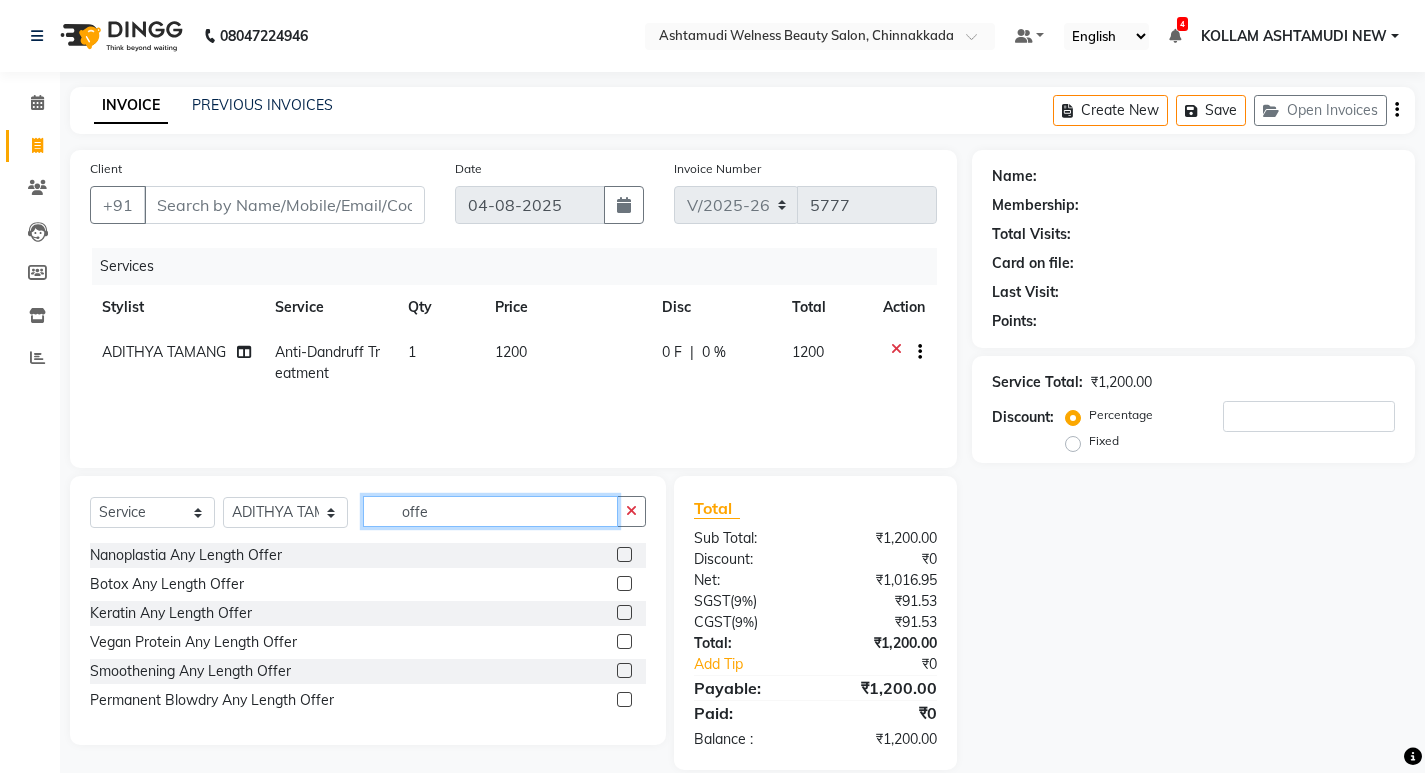 type on "offe" 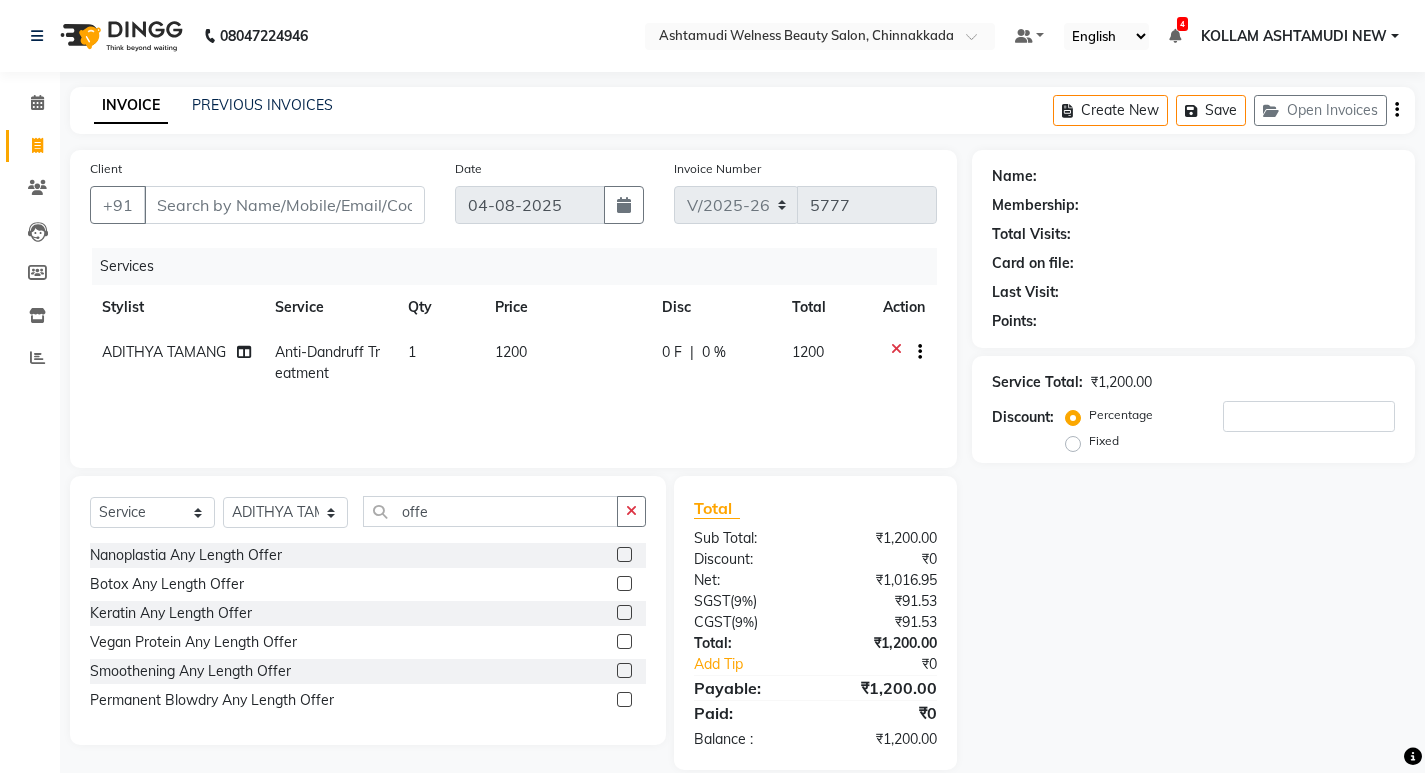 click 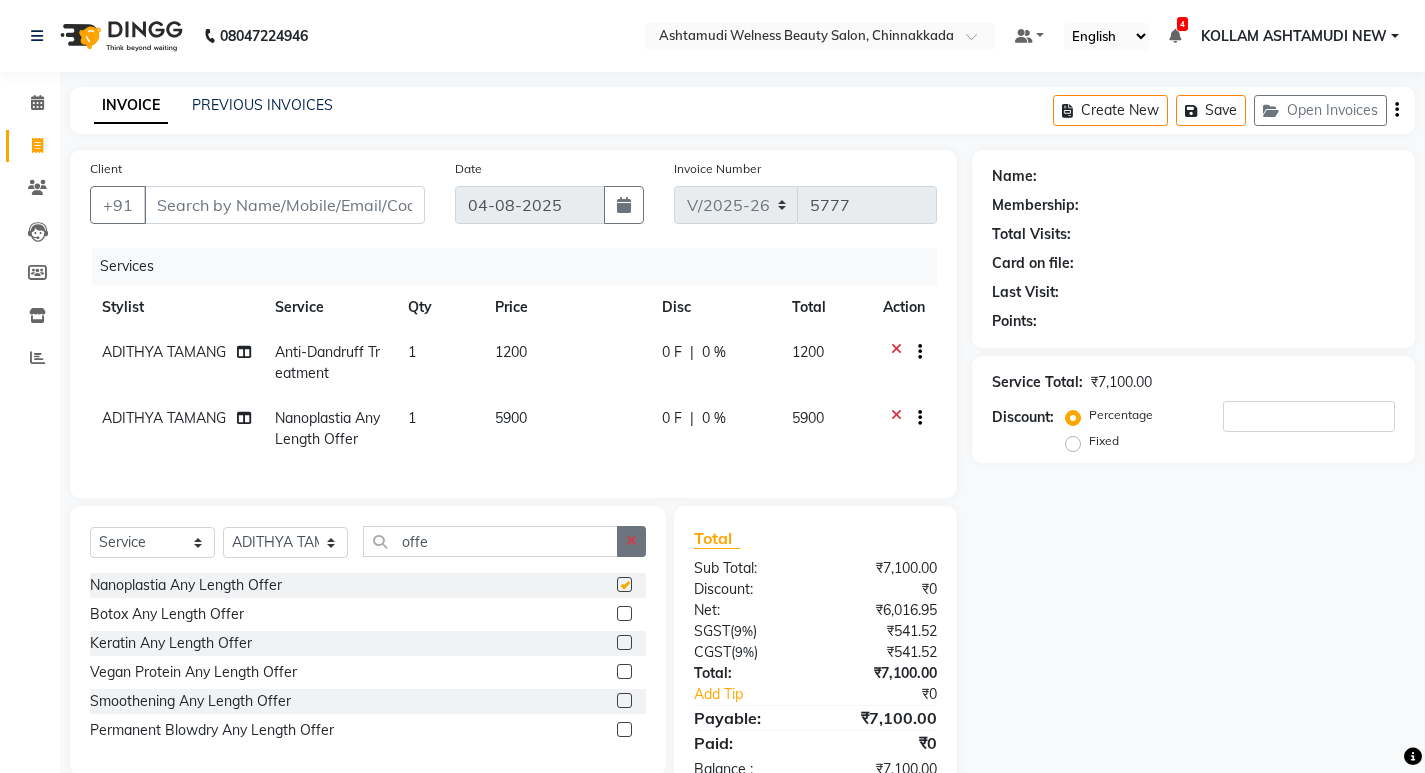 click 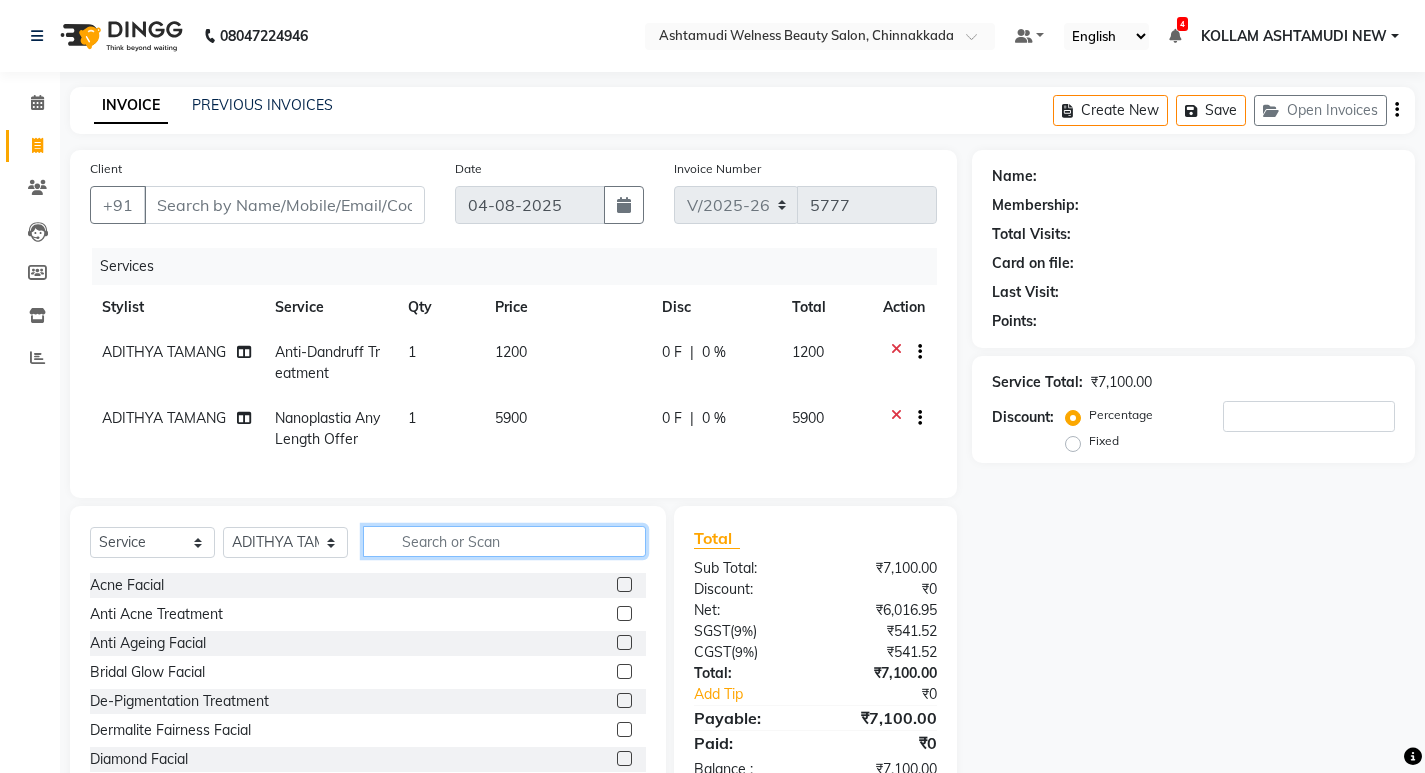 click 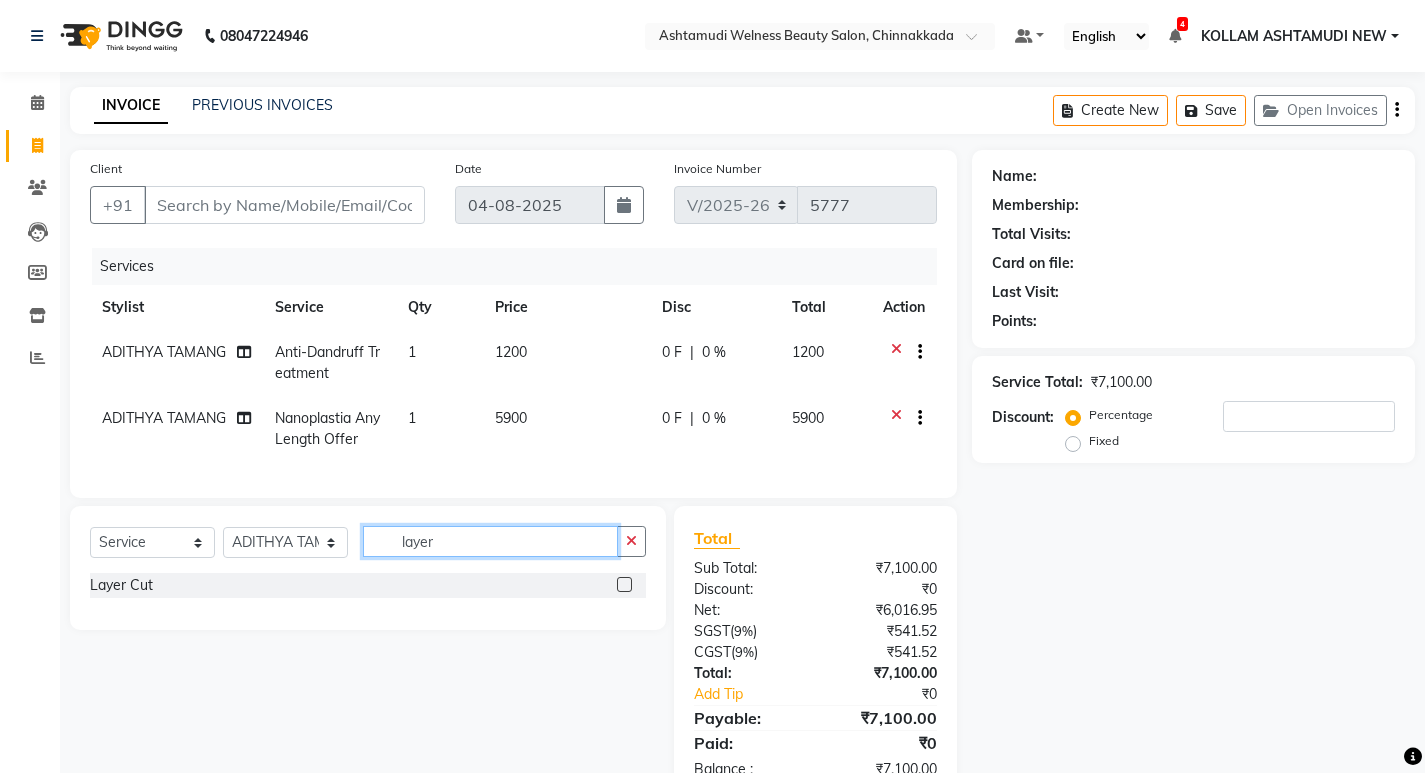 type on "layer" 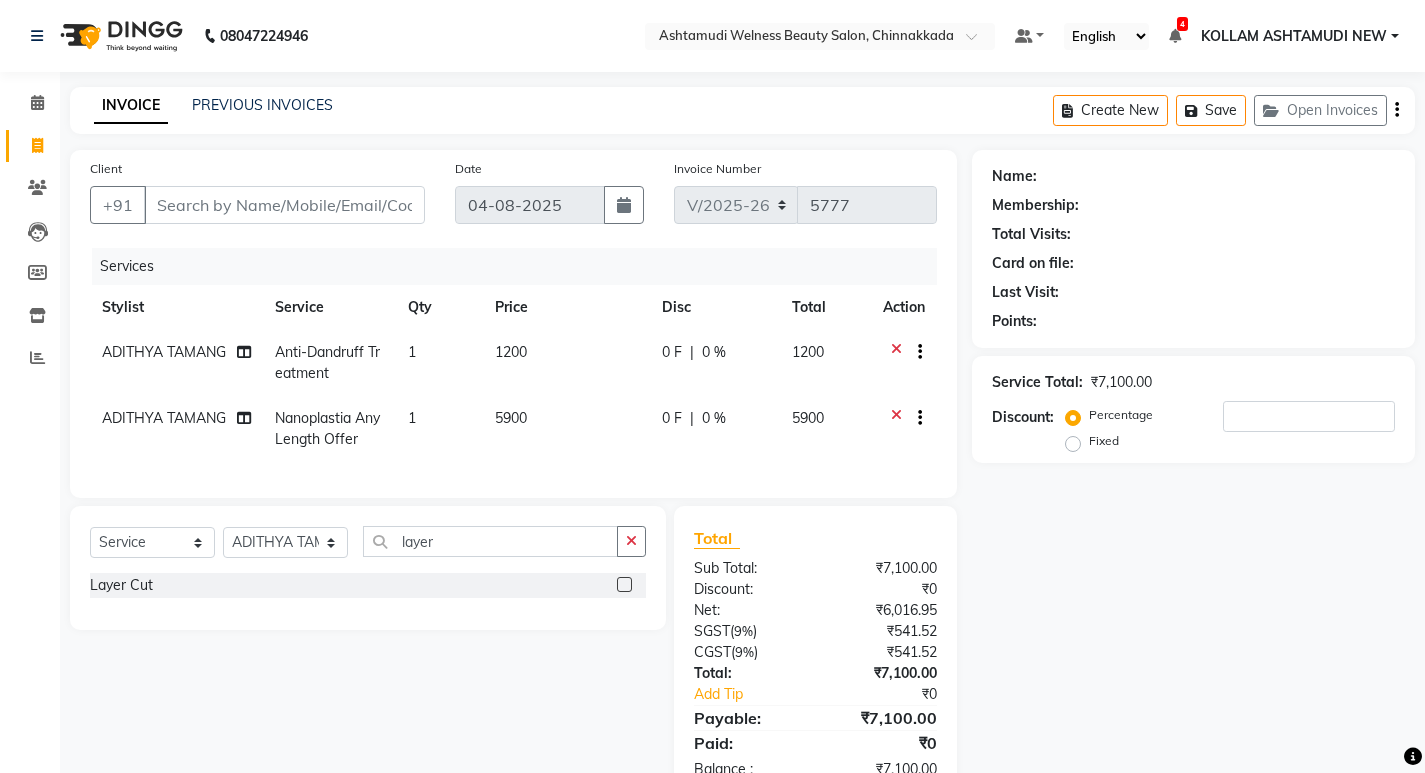 click 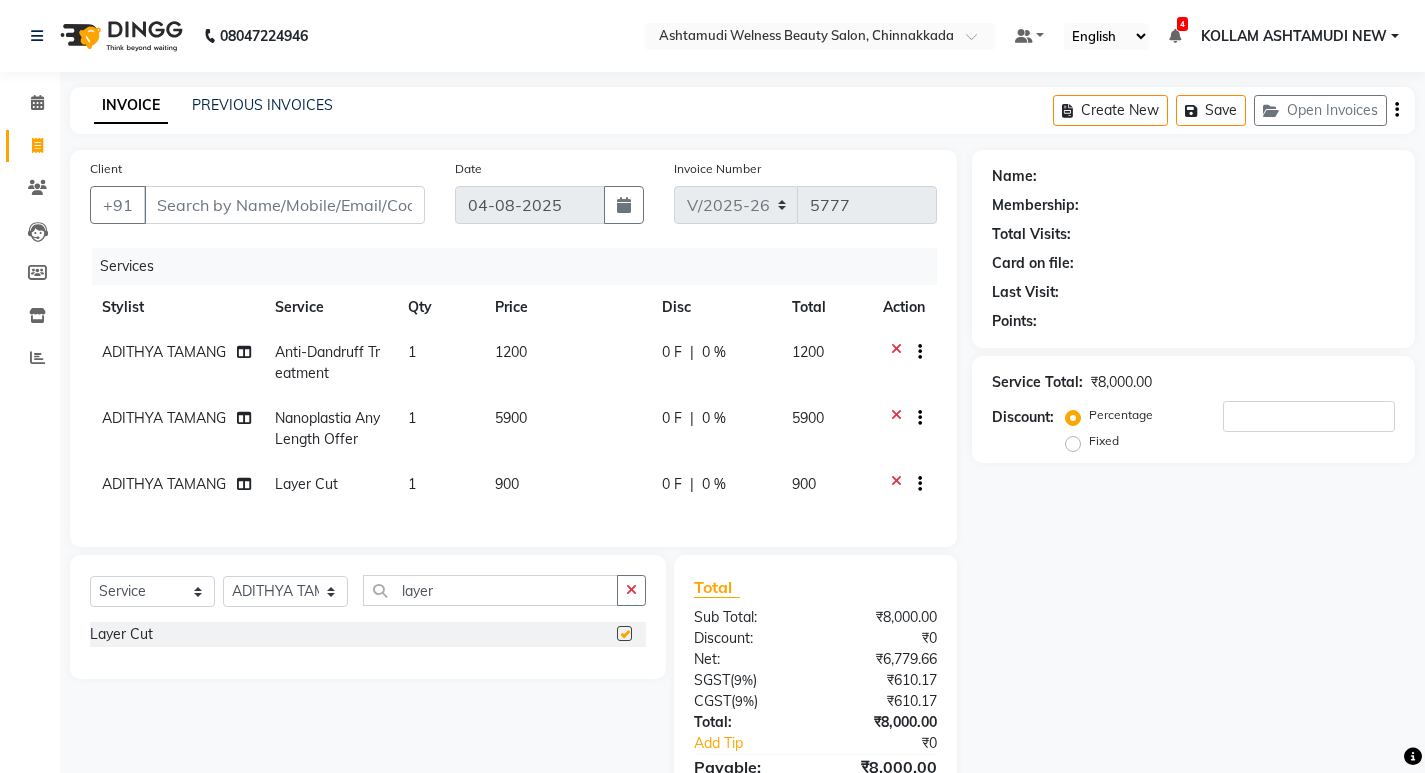 checkbox on "false" 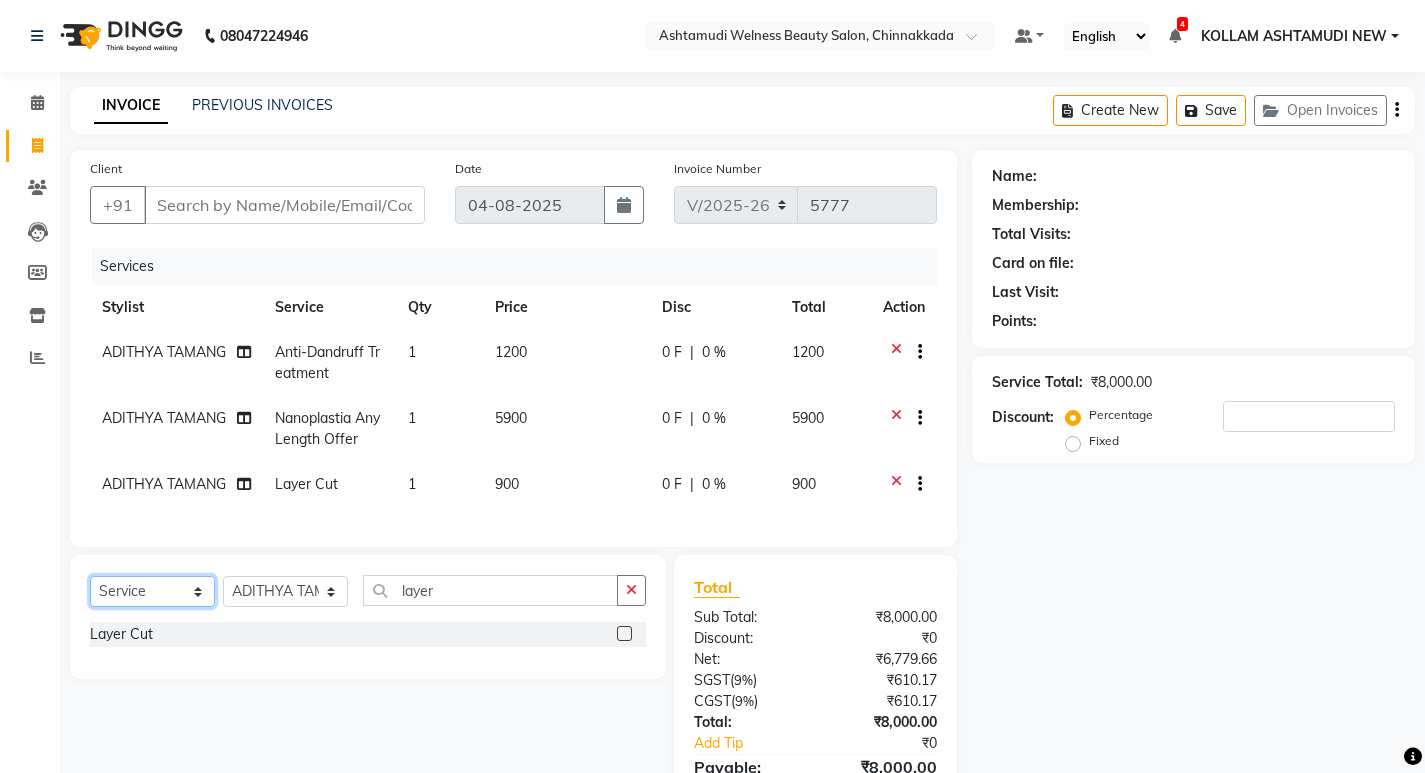 click on "Select  Service  Product  Membership  Package Voucher Prepaid Gift Card" 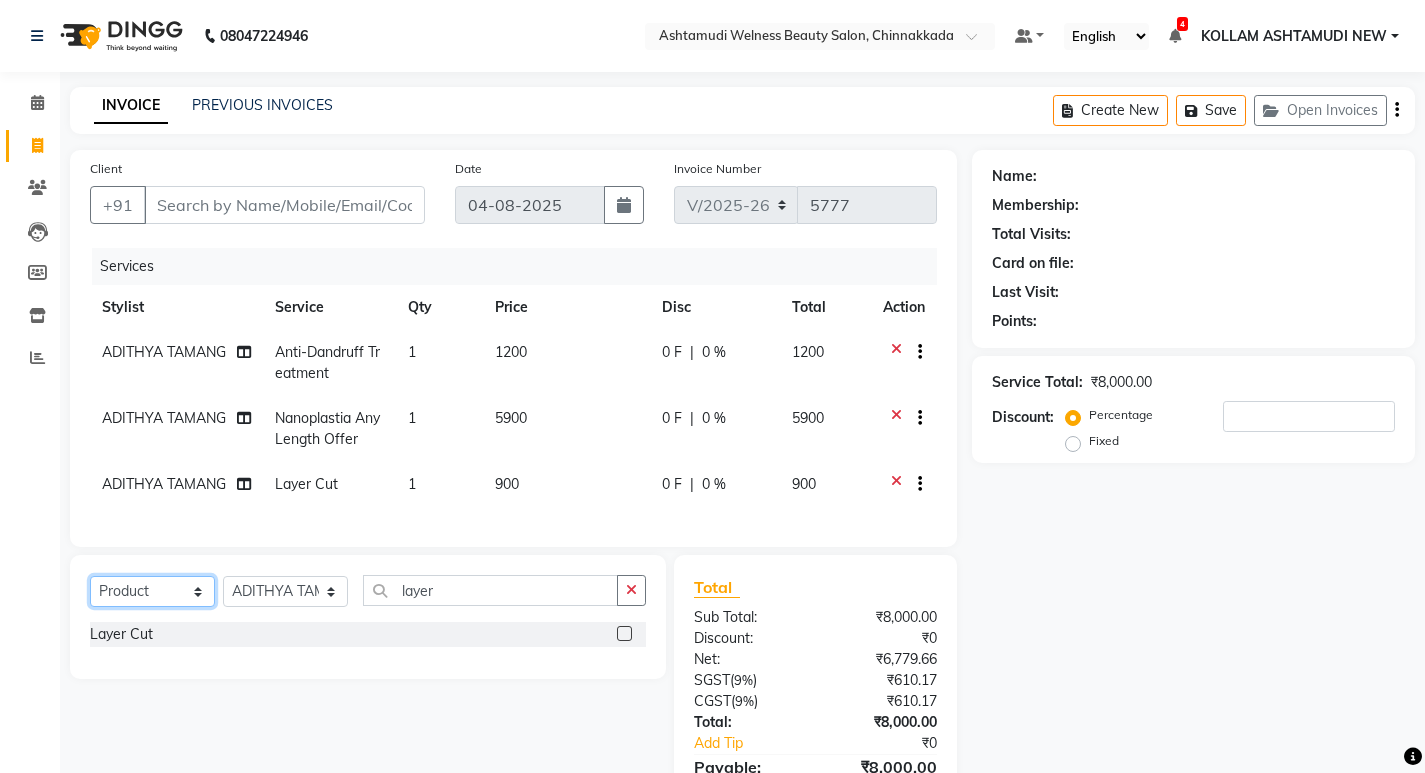 click on "Select  Service  Product  Membership  Package Voucher Prepaid Gift Card" 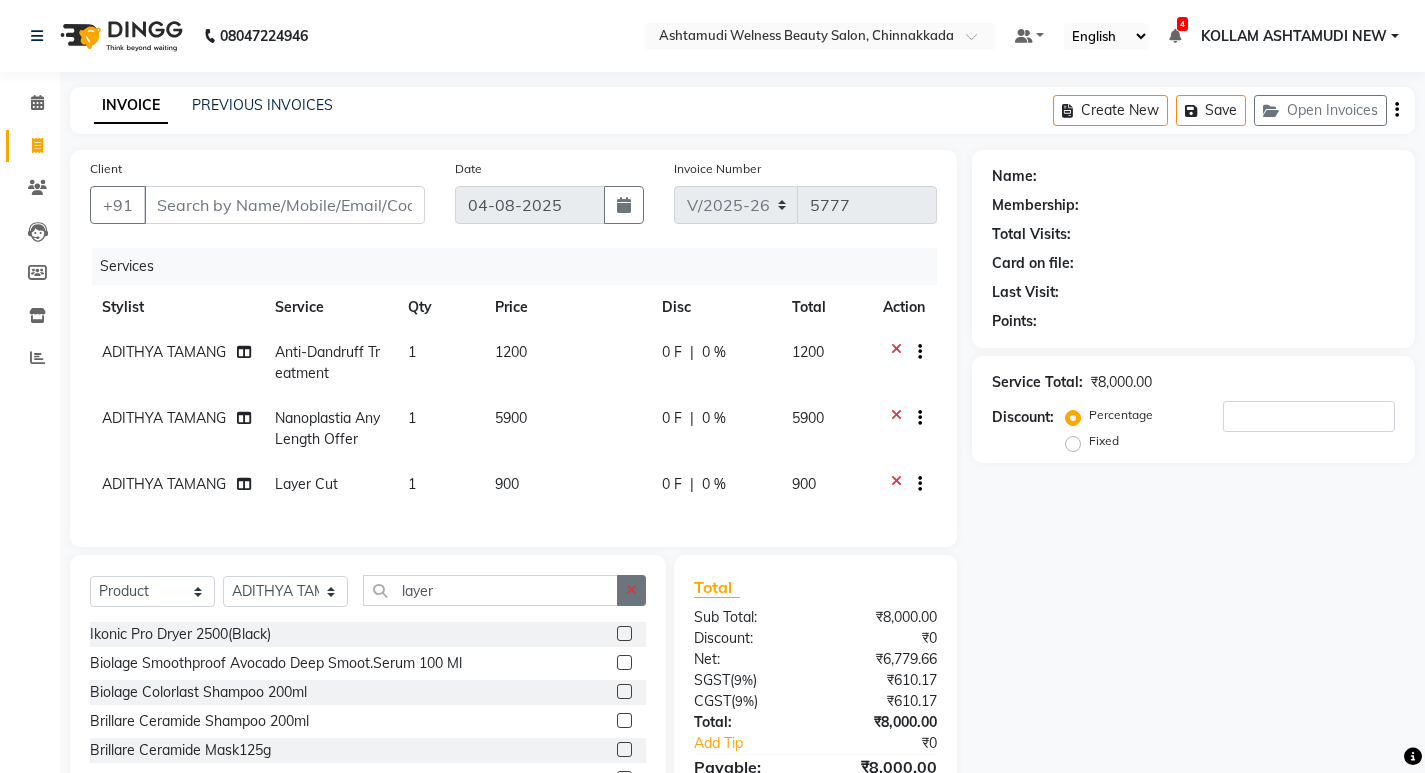 click 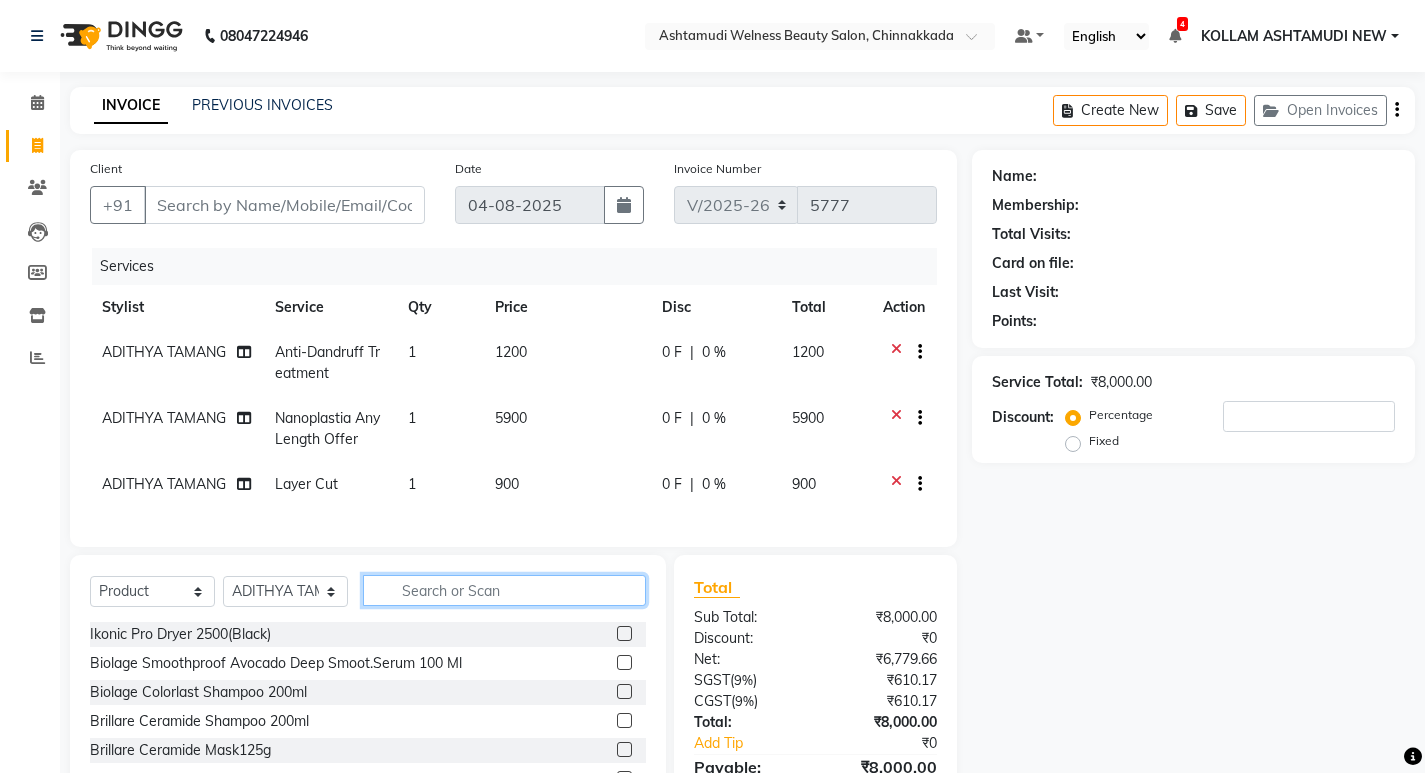 click 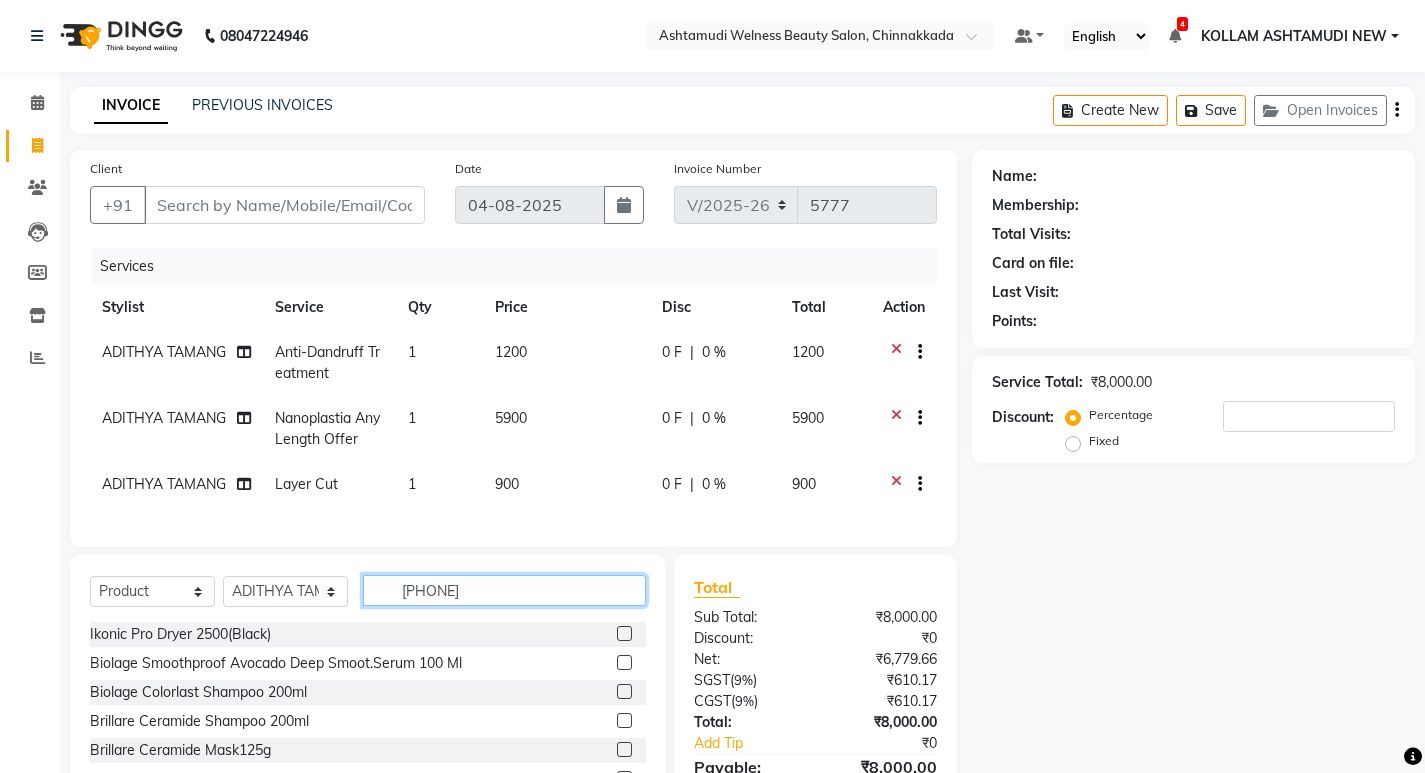 type on "[PHONE]" 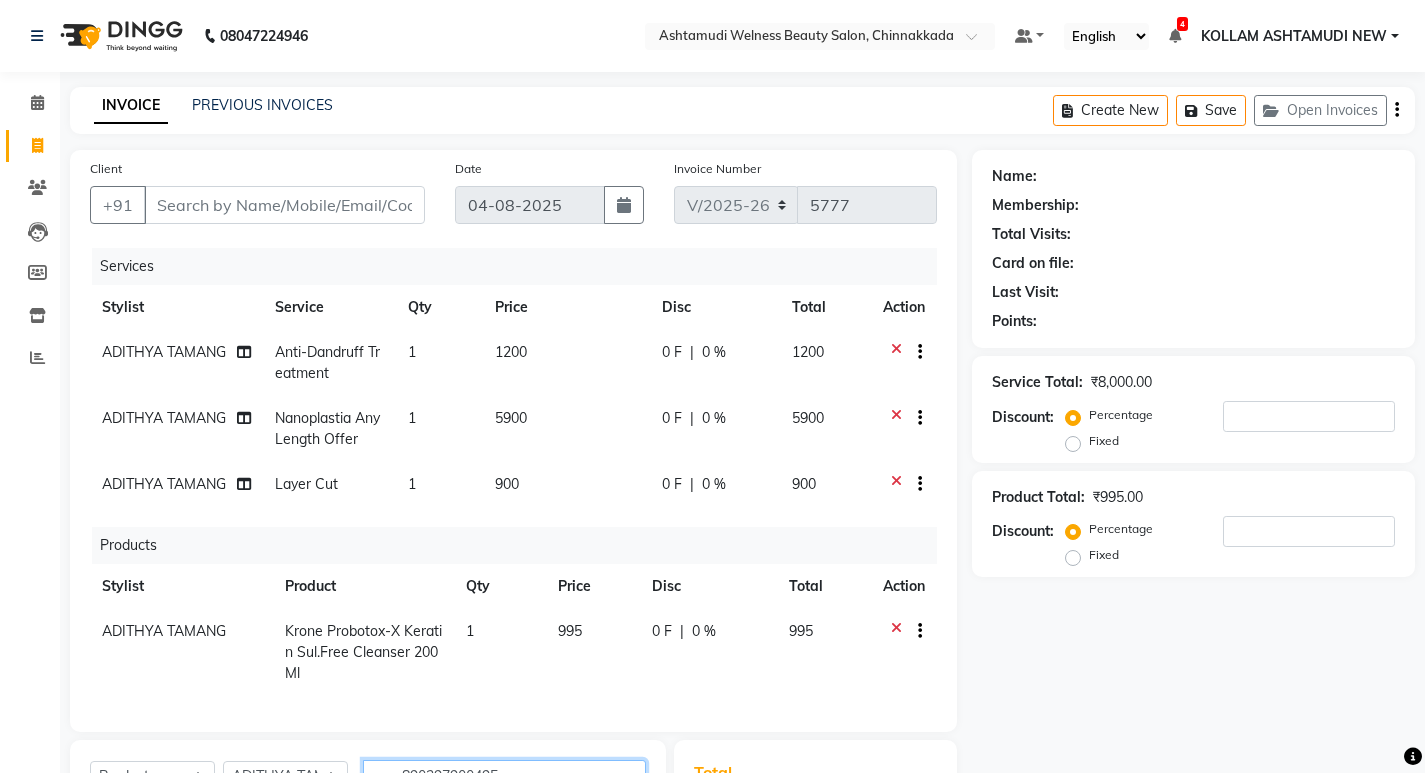 type on "[PHONE]" 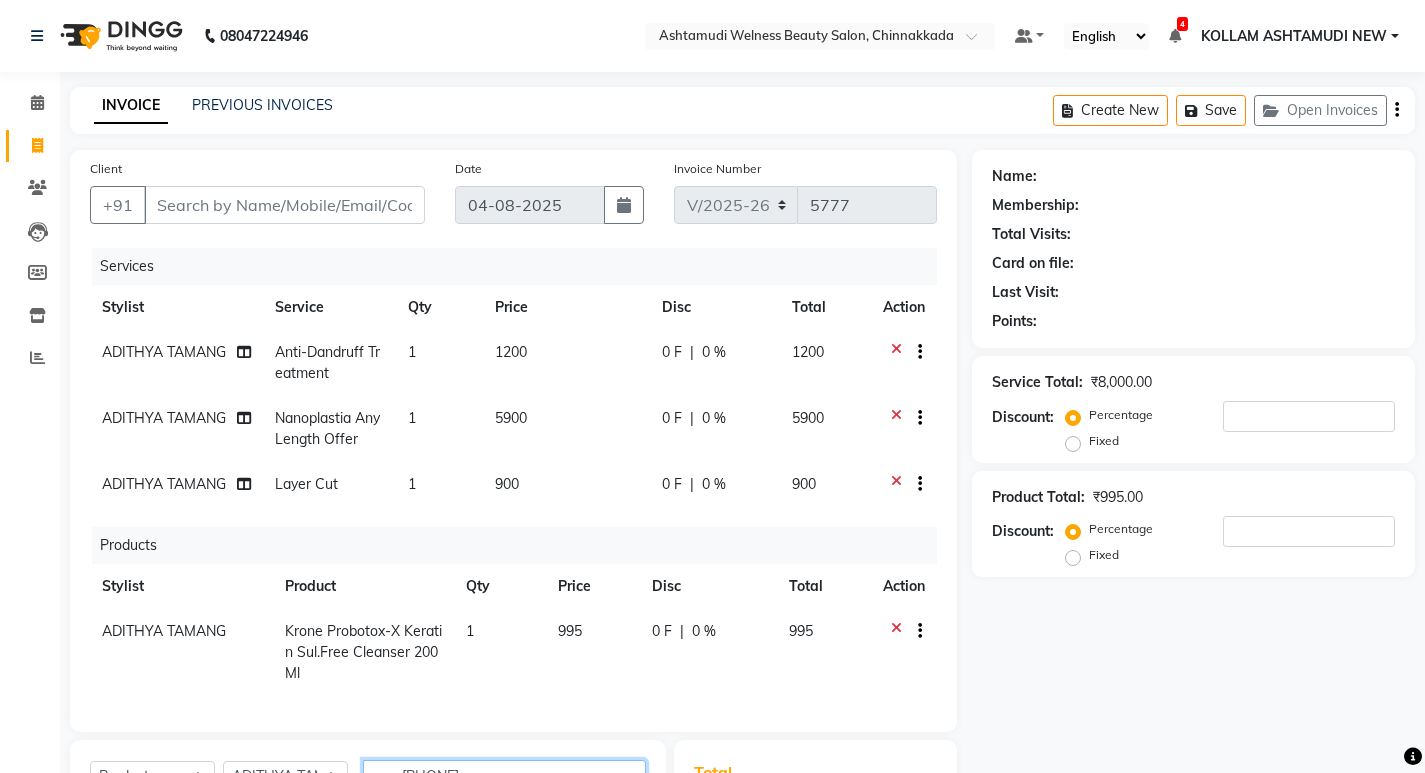 type 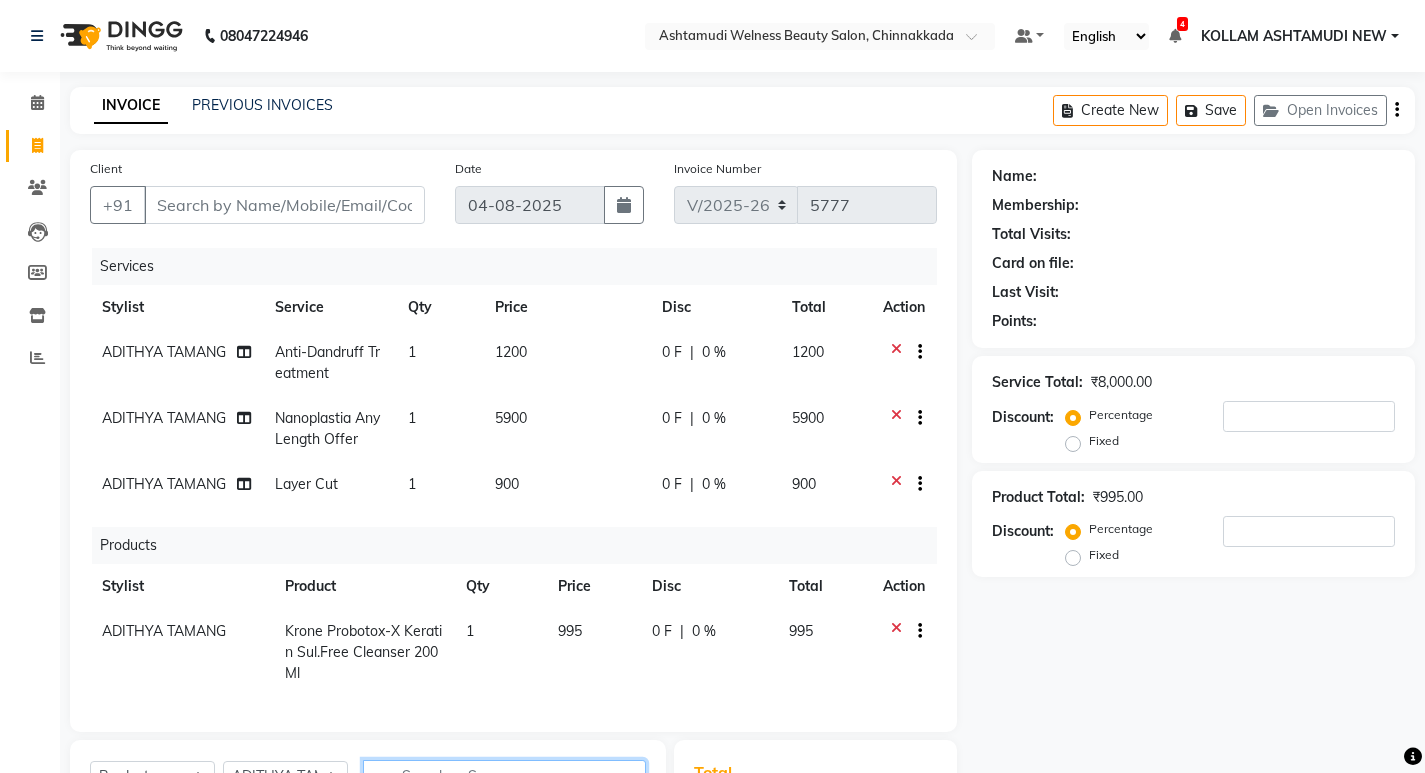 scroll, scrollTop: 27, scrollLeft: 0, axis: vertical 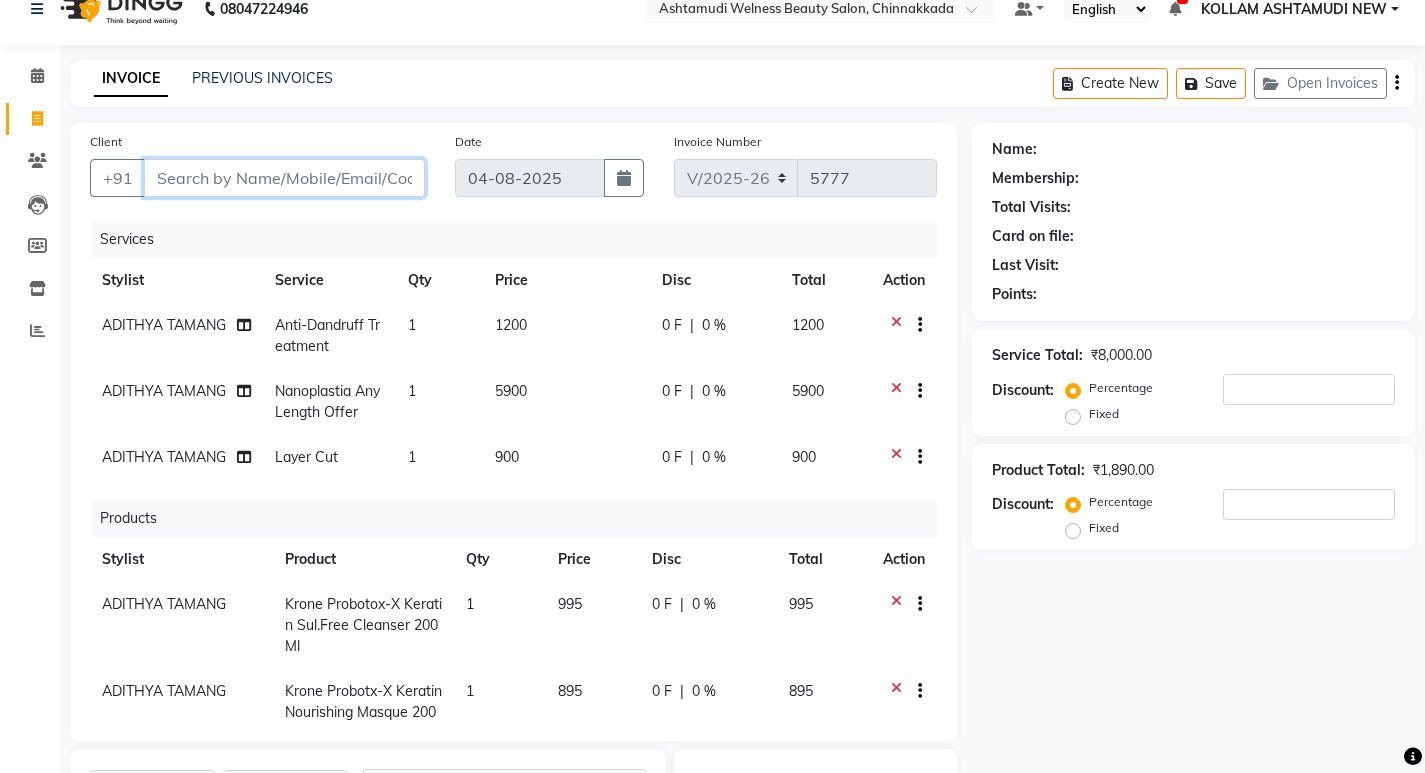 click on "Client" at bounding box center [284, 178] 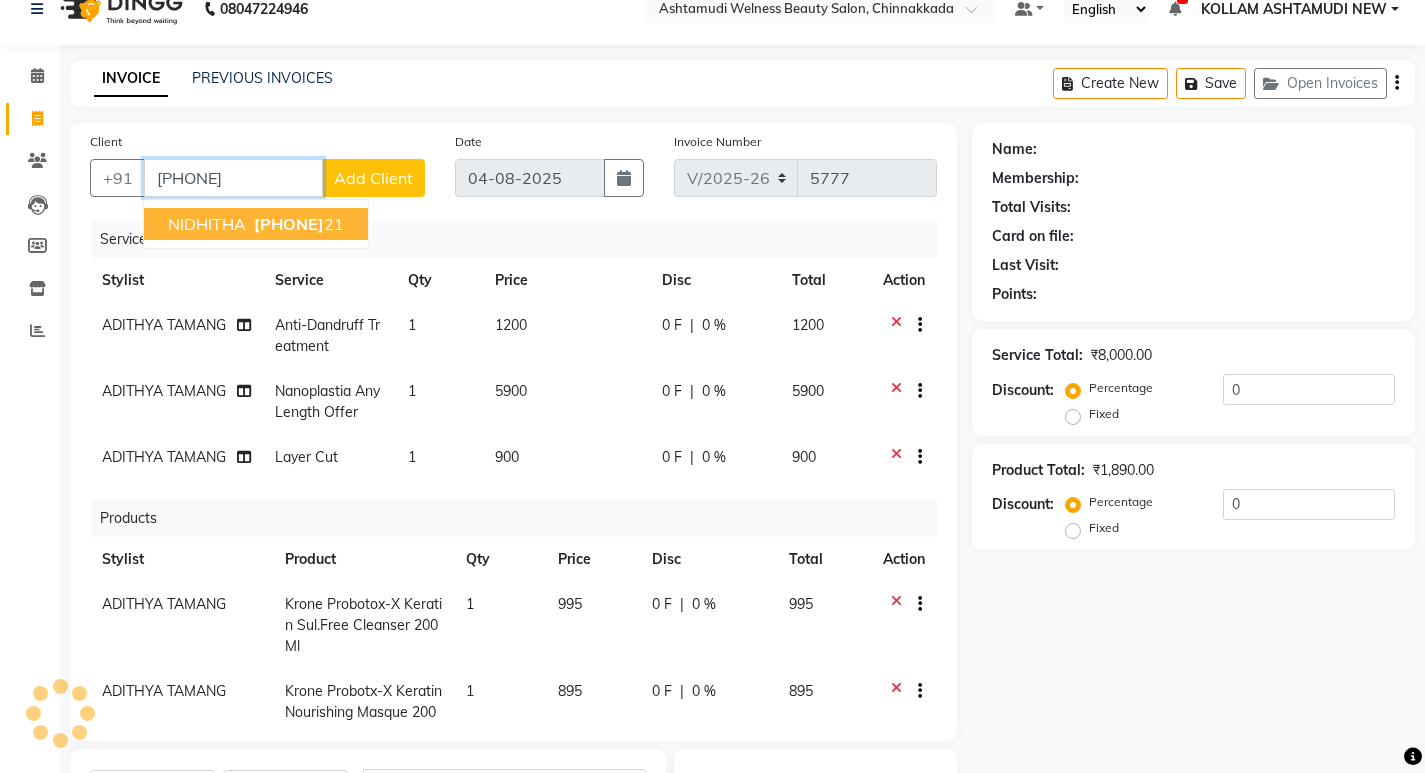type on "[PHONE]" 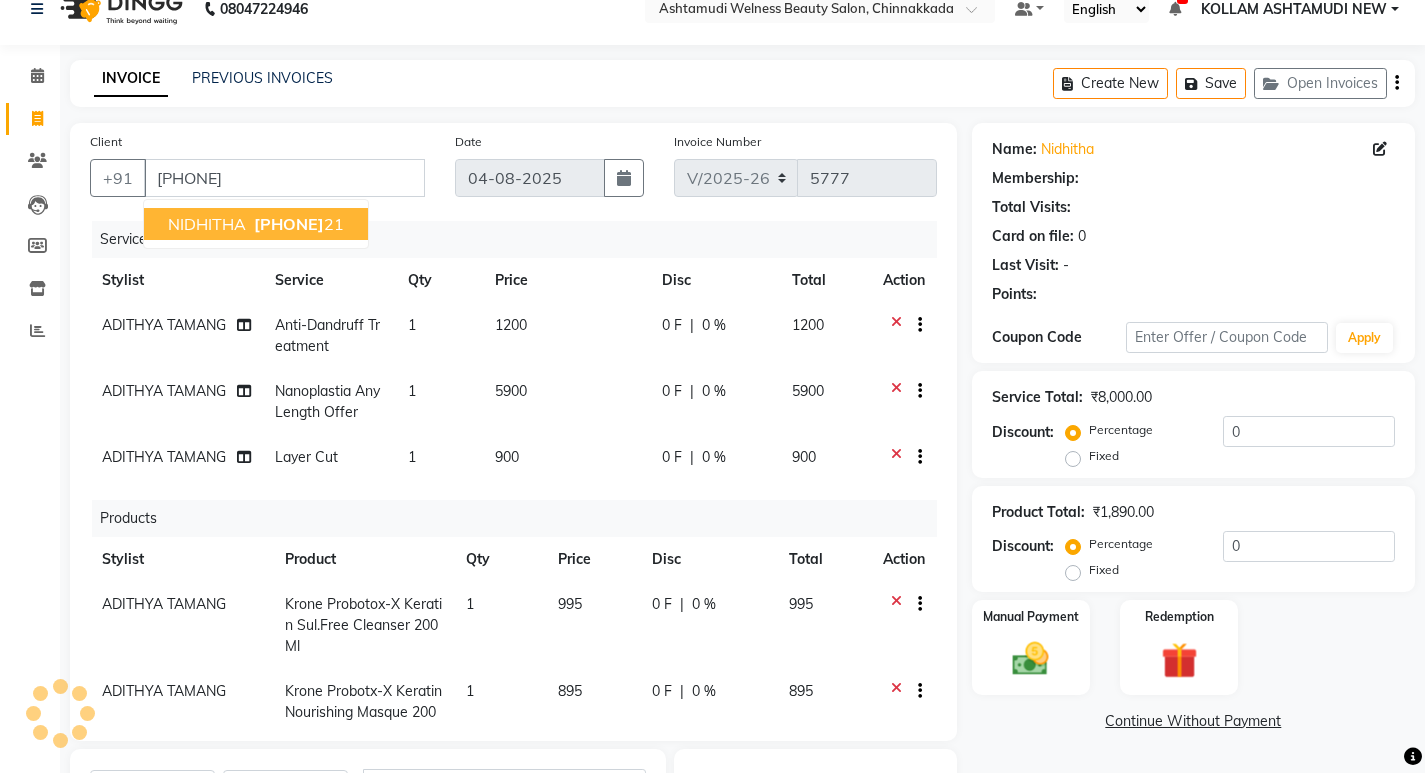 select on "1: Object" 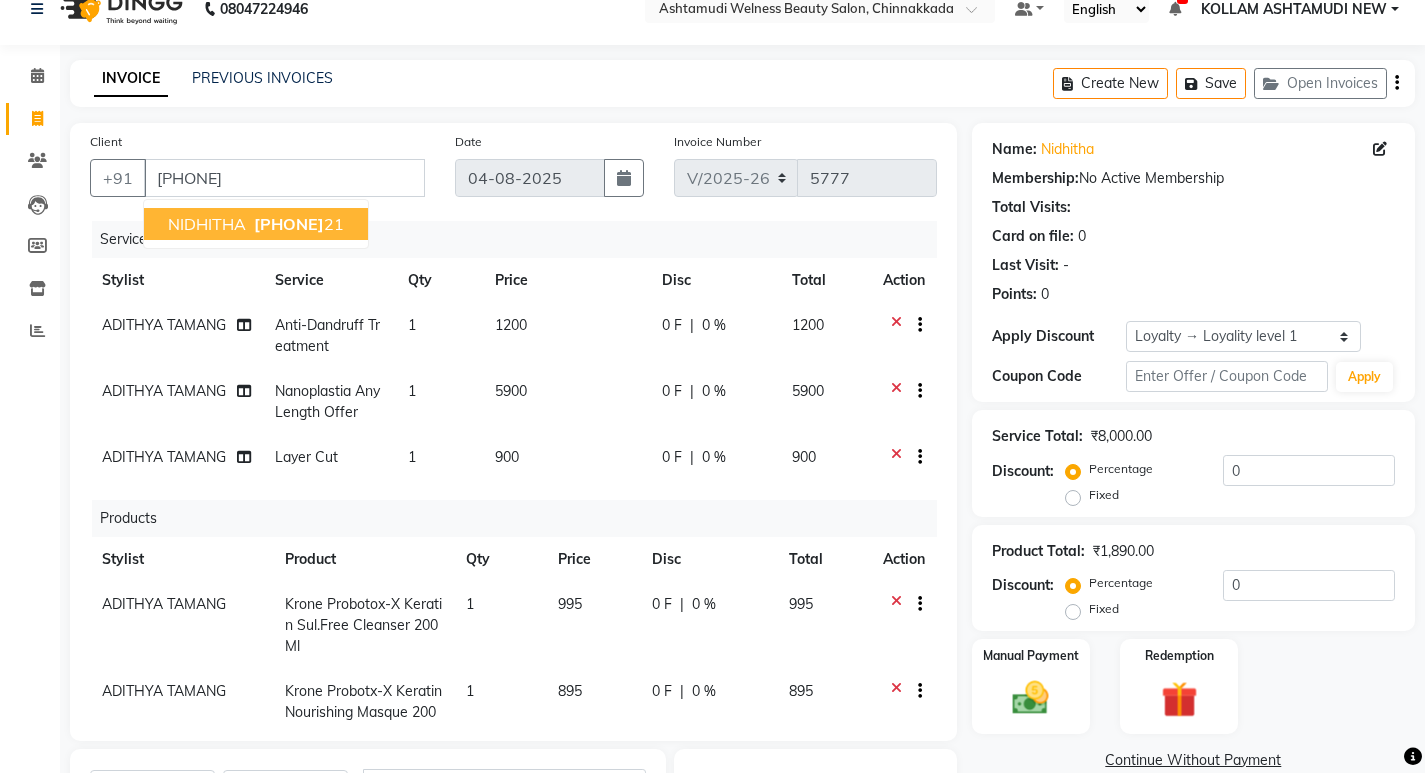 click on "94957089" at bounding box center [289, 224] 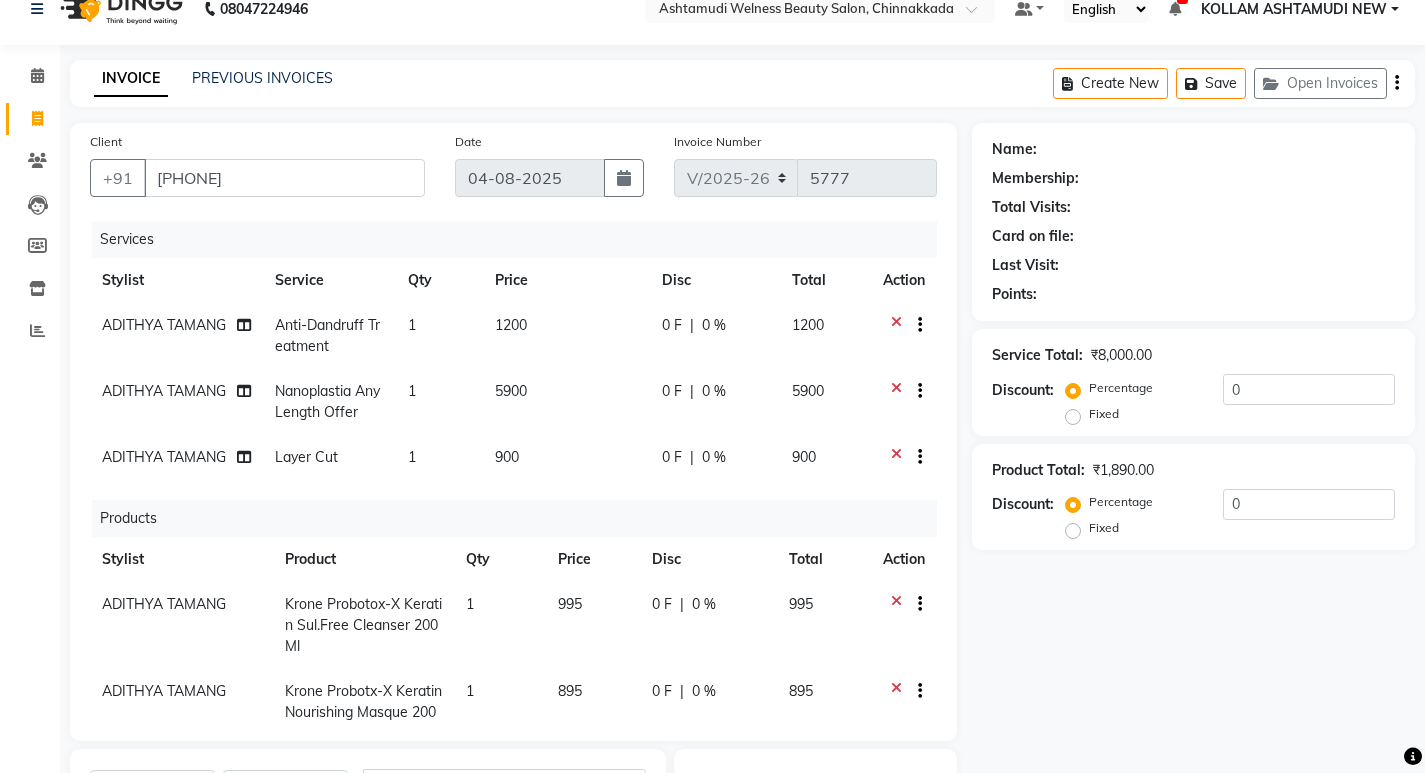 select on "1: Object" 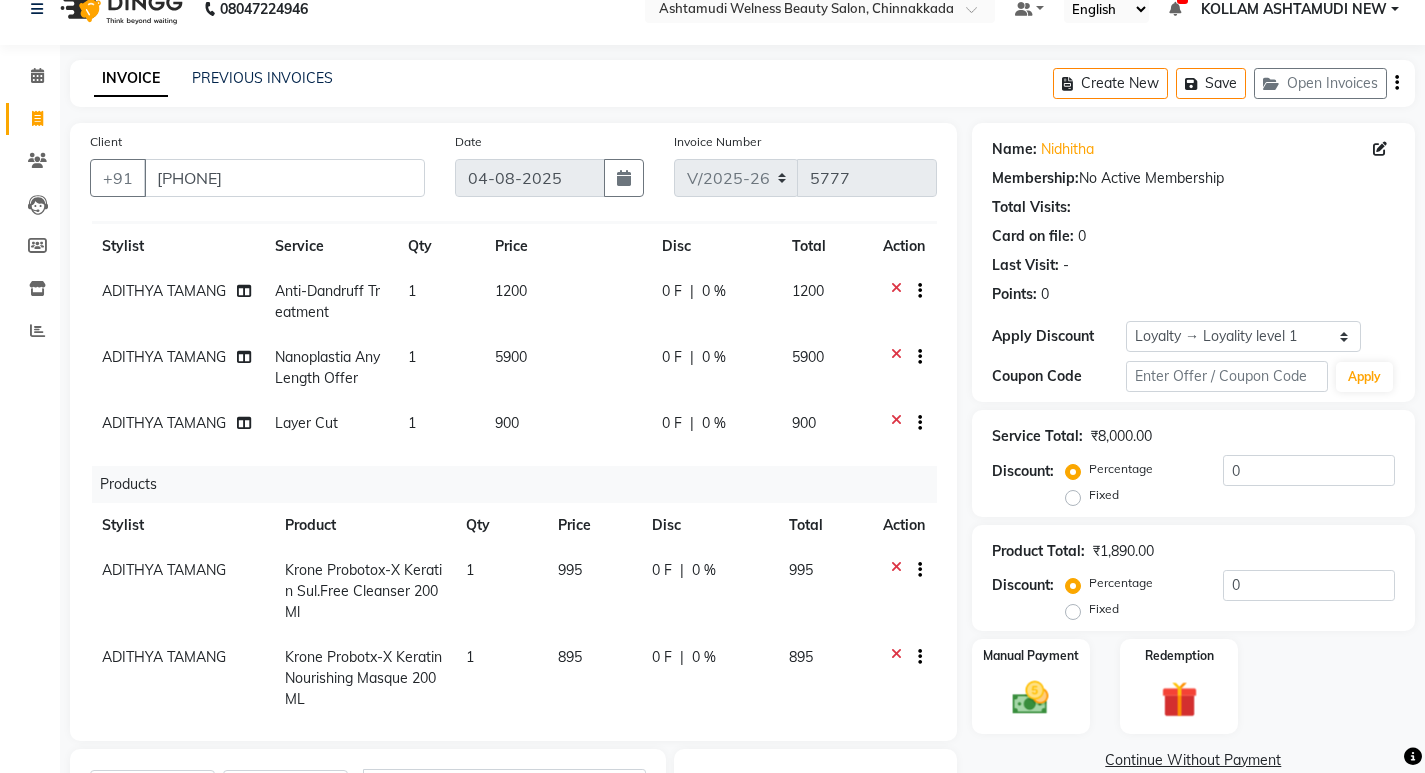 scroll, scrollTop: 66, scrollLeft: 0, axis: vertical 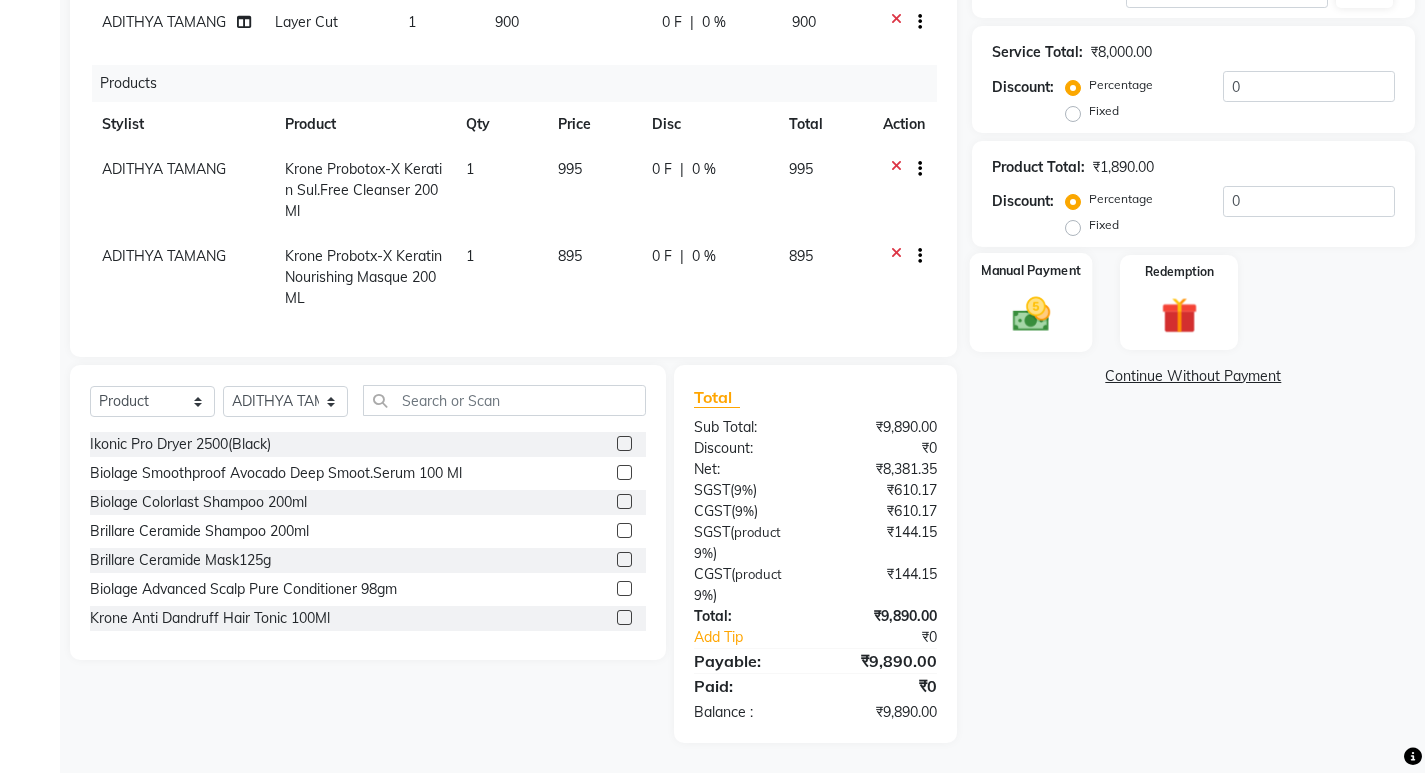 click 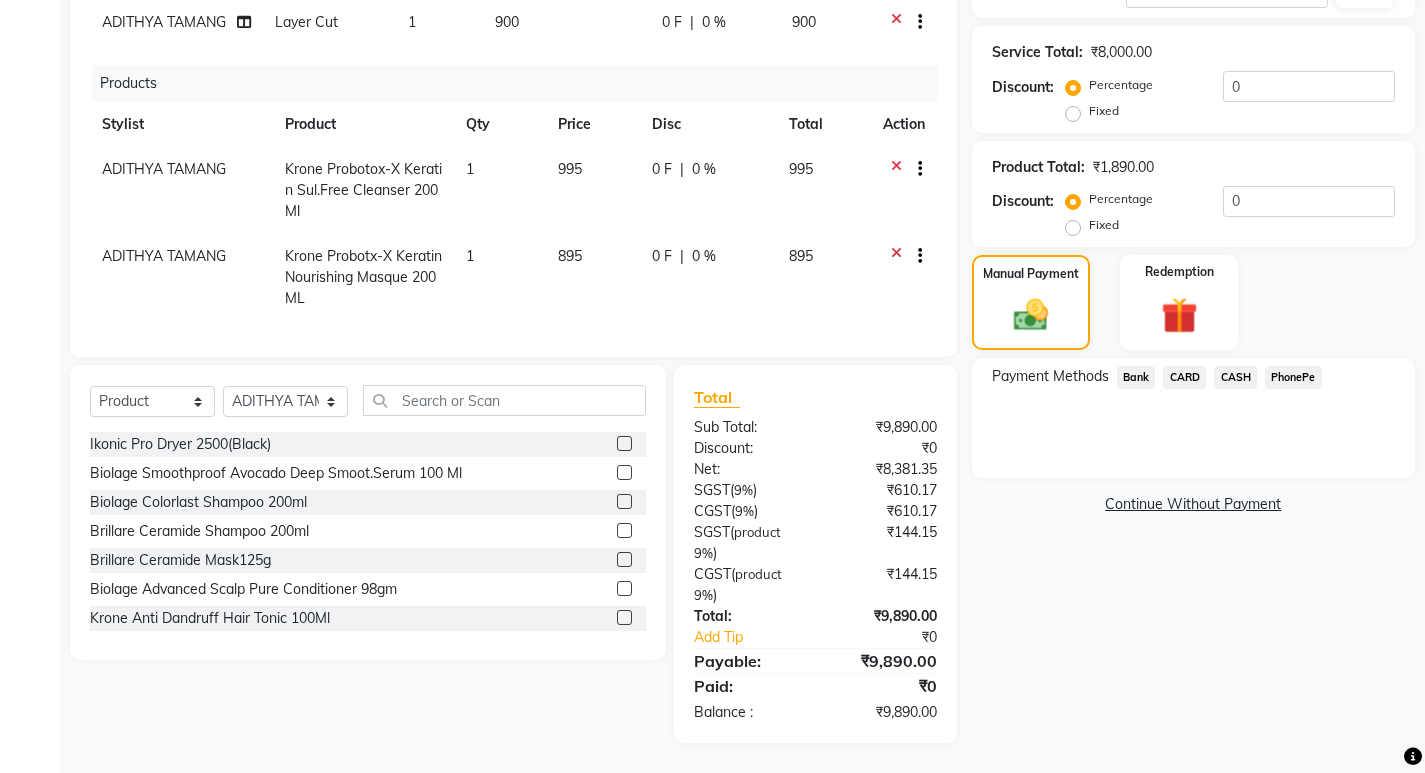 click on "CASH" 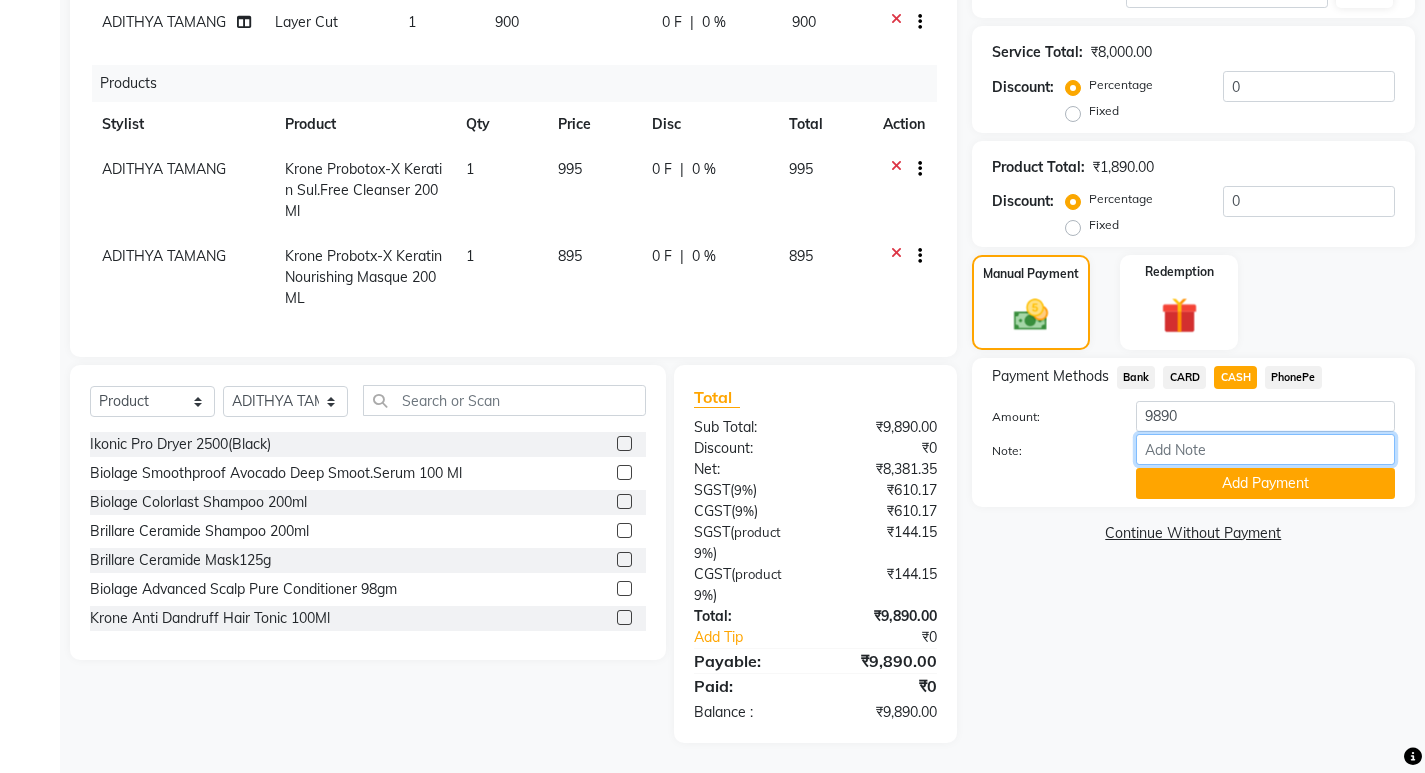 click on "Note:" at bounding box center [1265, 449] 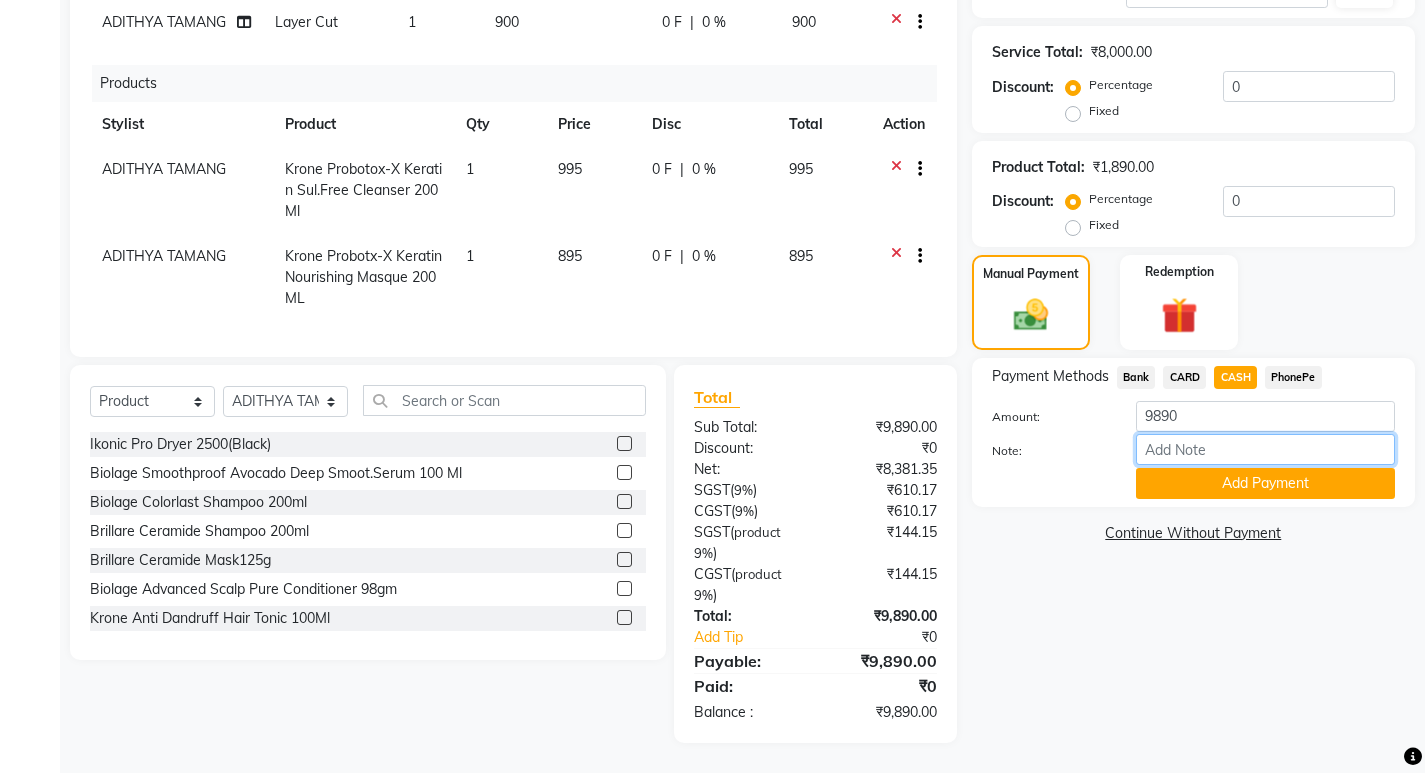 type on "SARIGA" 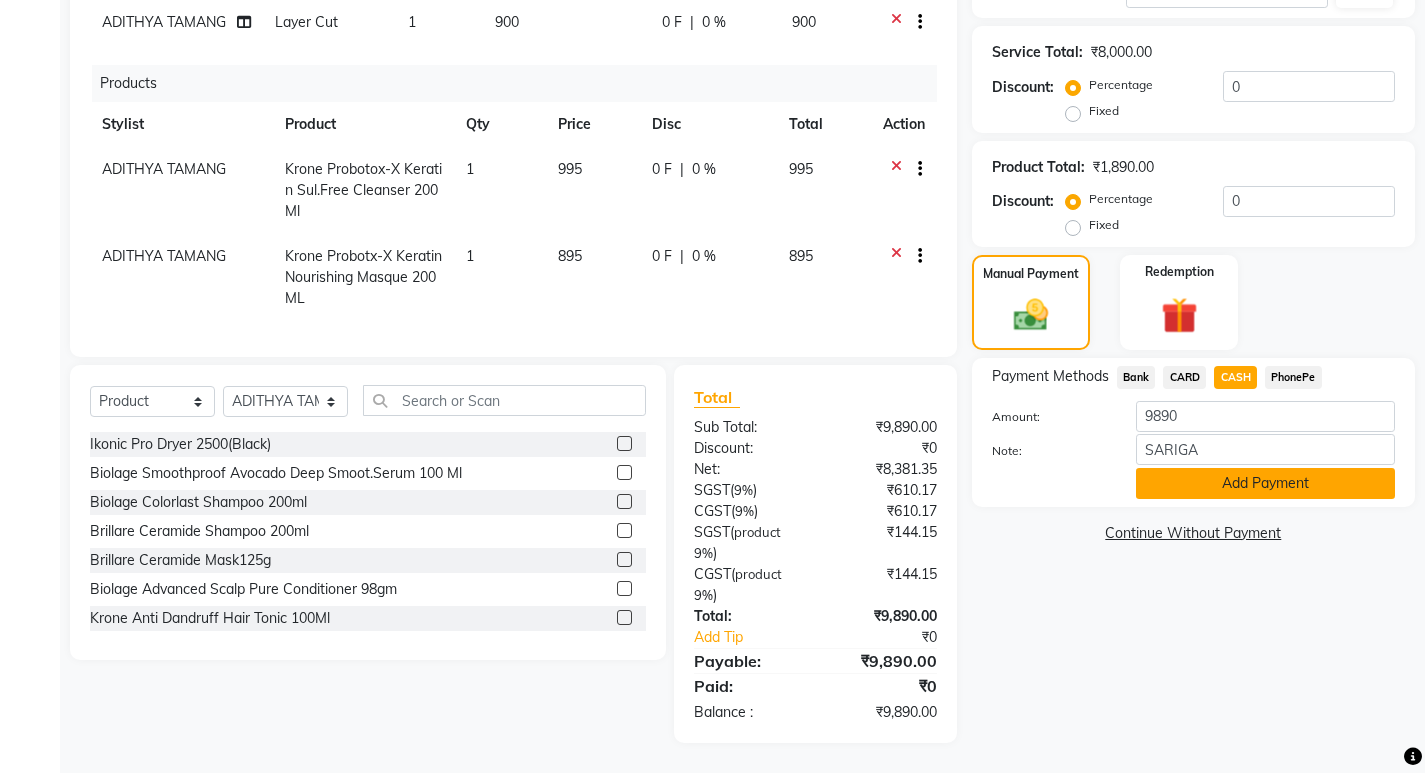 click on "Add Payment" 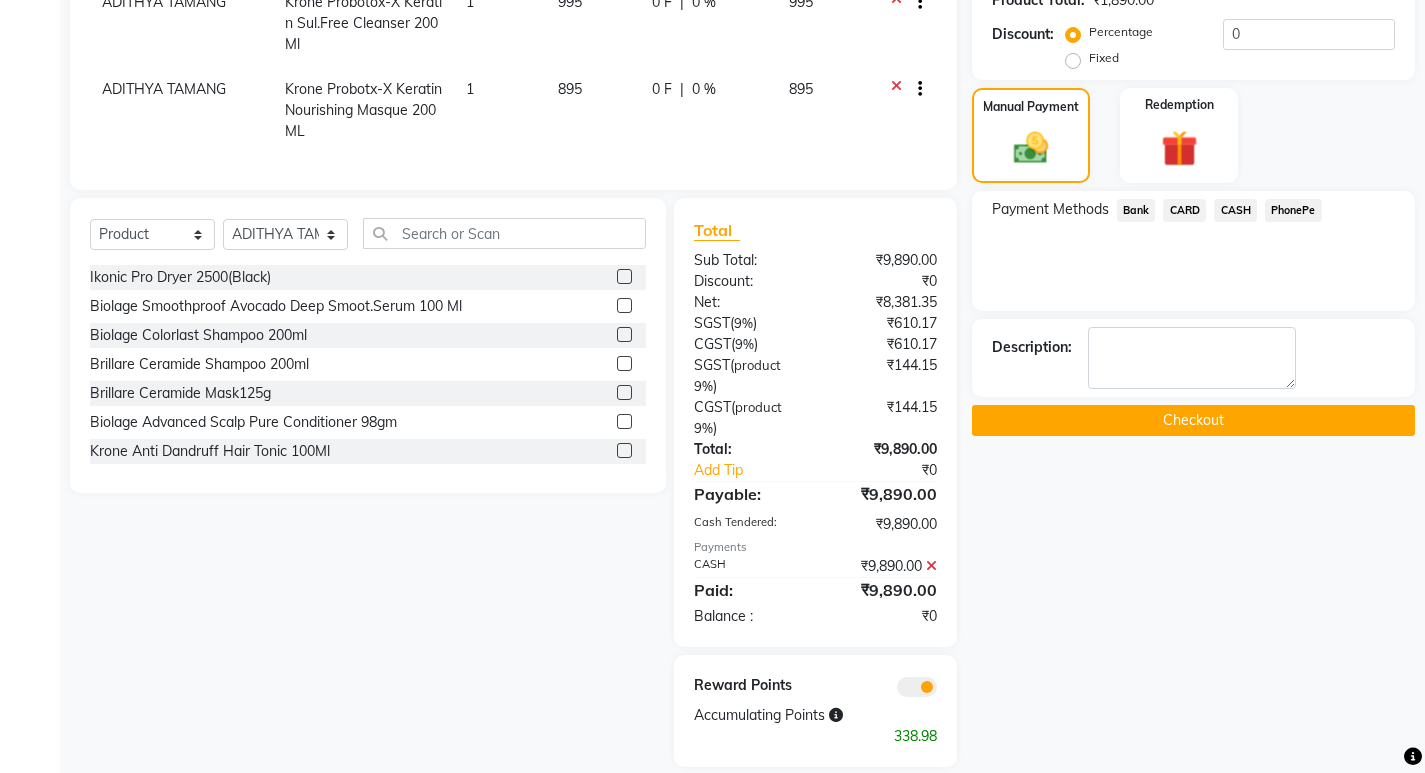 scroll, scrollTop: 602, scrollLeft: 0, axis: vertical 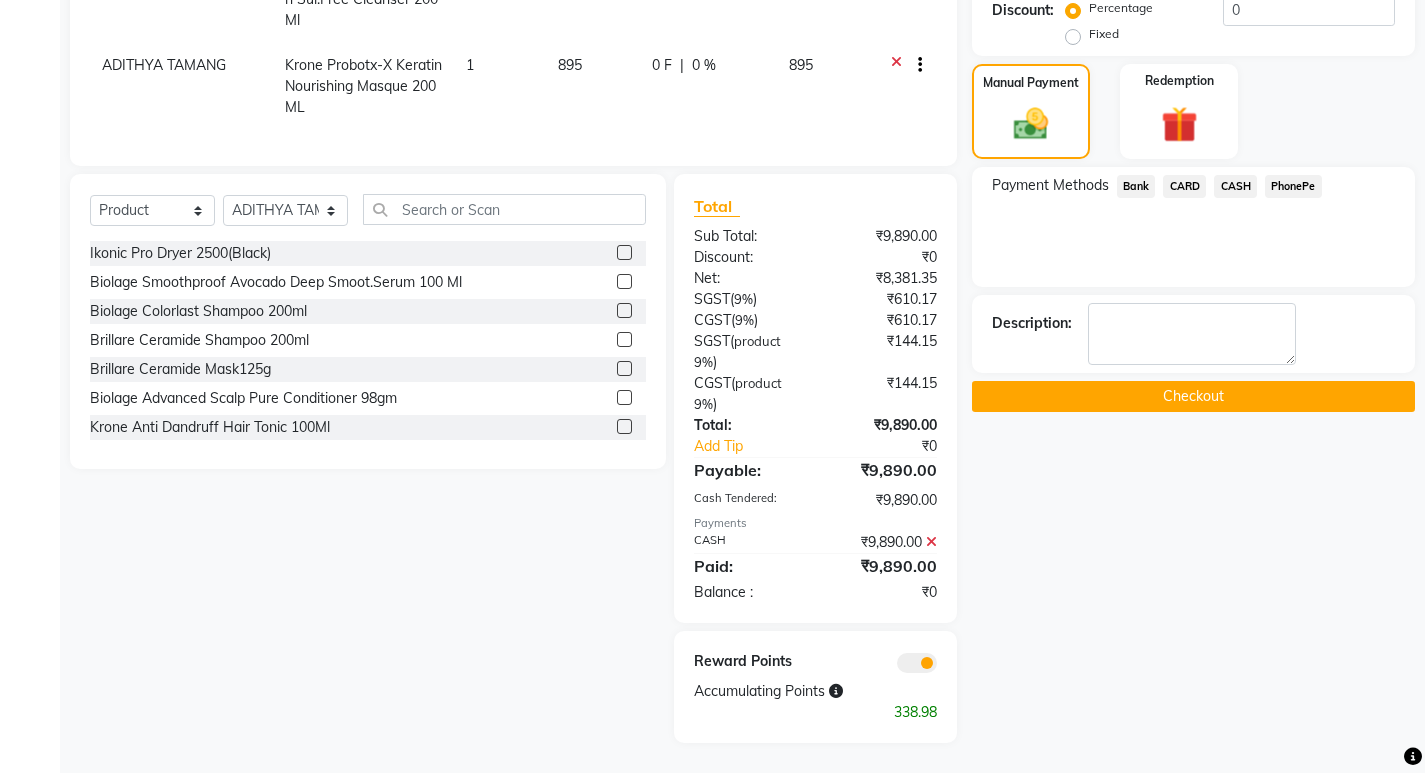 click on "Checkout" 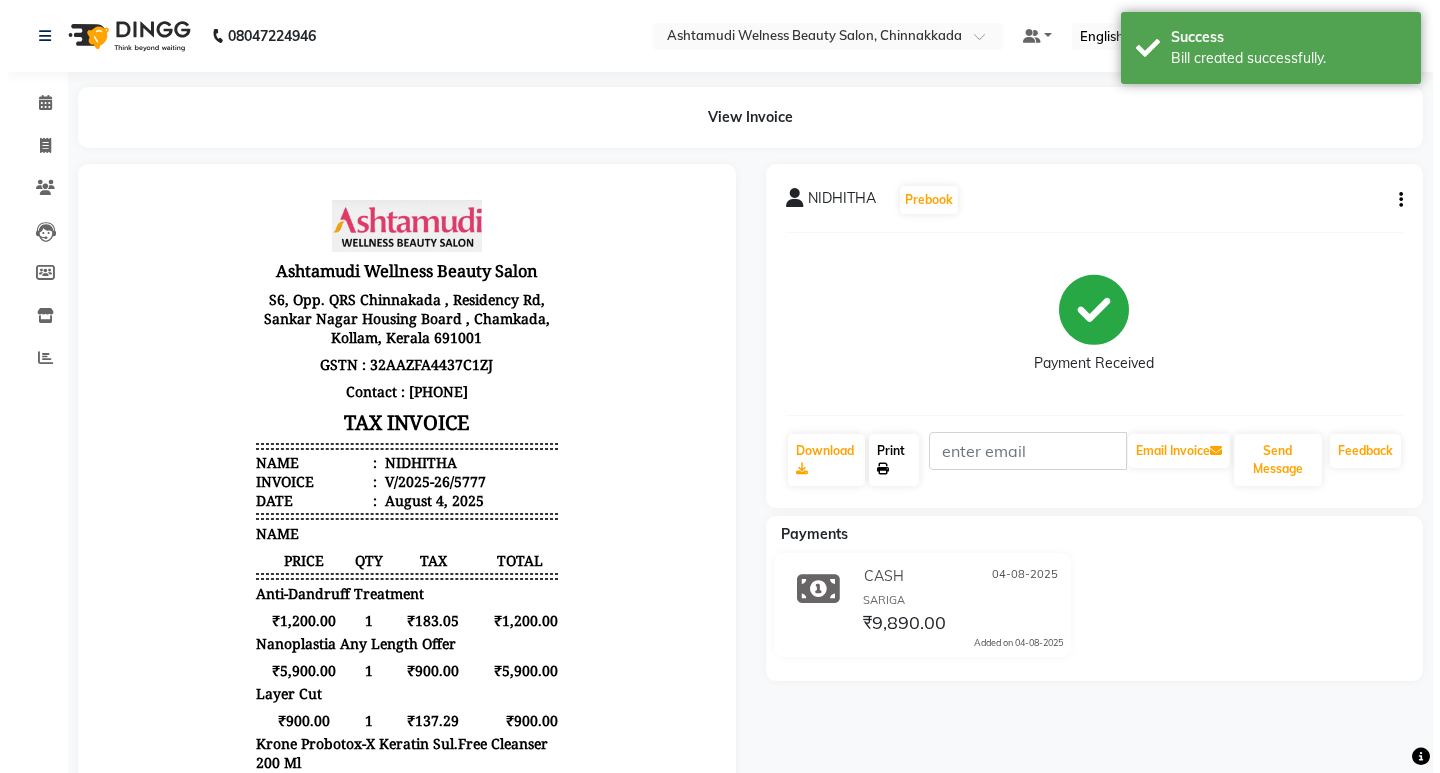 scroll, scrollTop: 0, scrollLeft: 0, axis: both 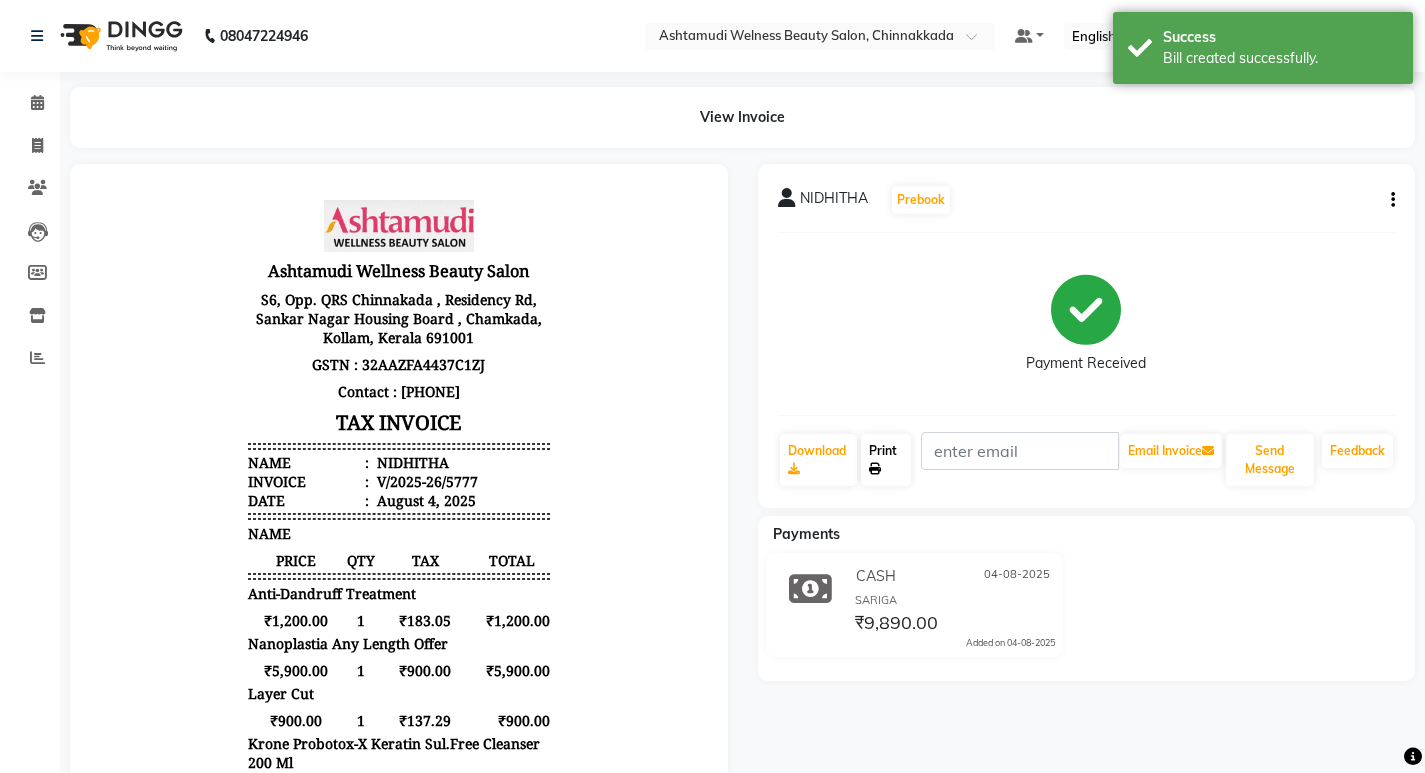 click on "Print" 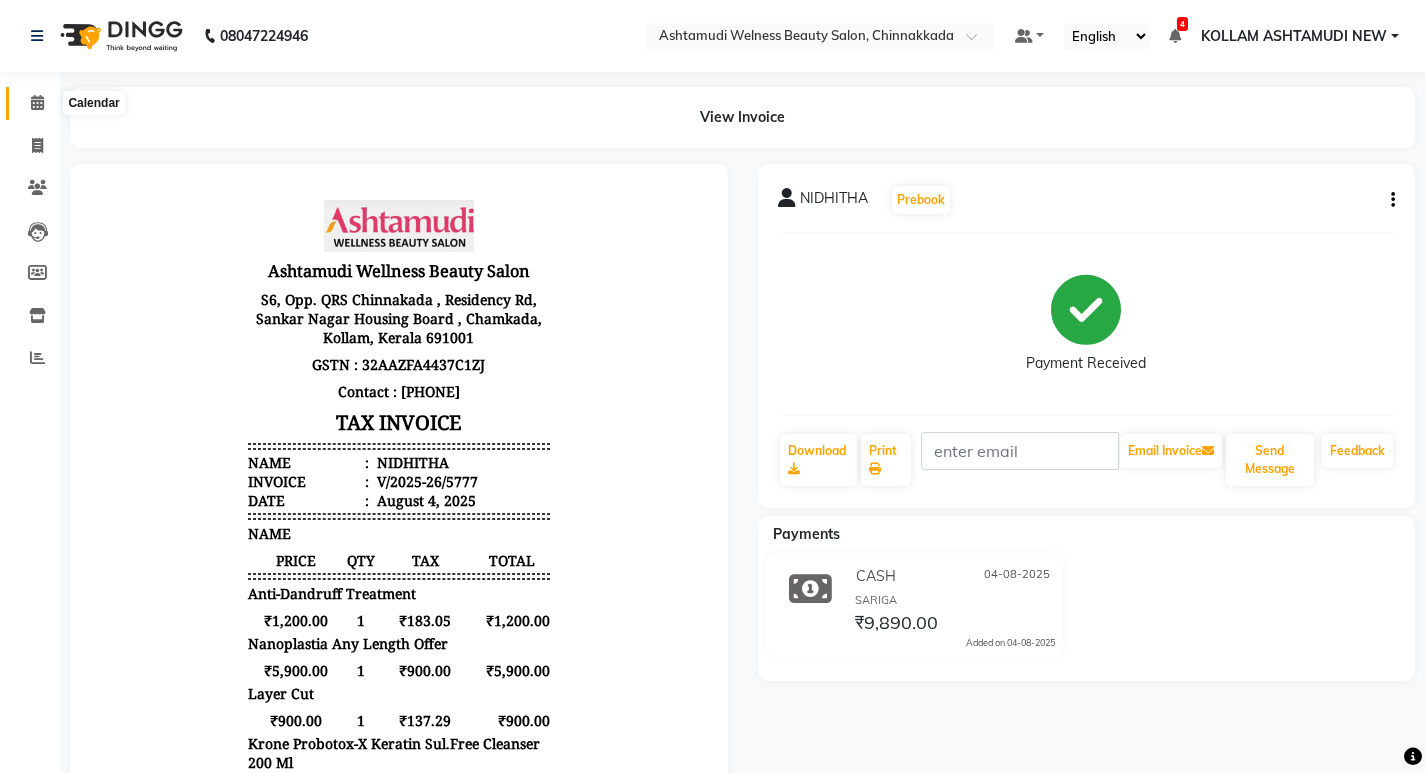 click 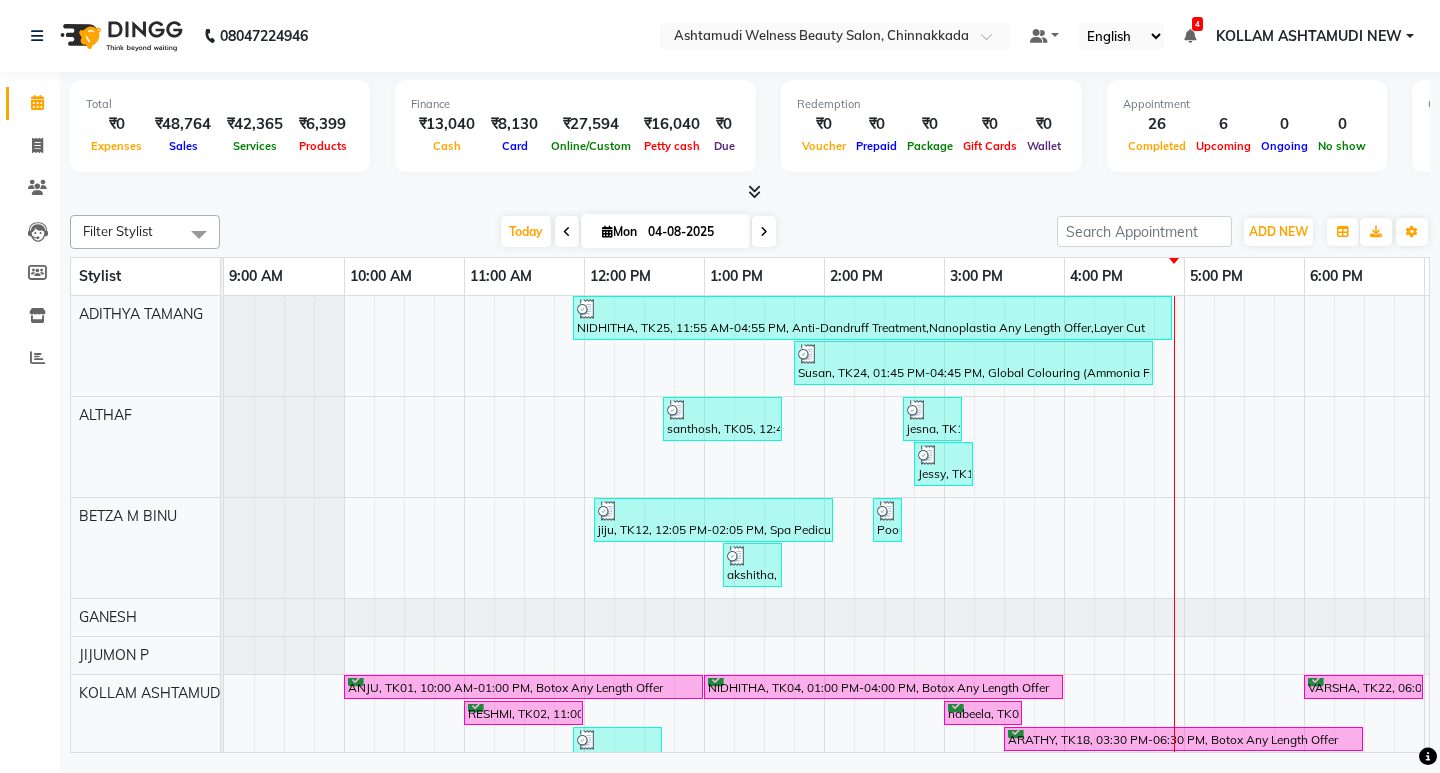 scroll, scrollTop: 0, scrollLeft: 46, axis: horizontal 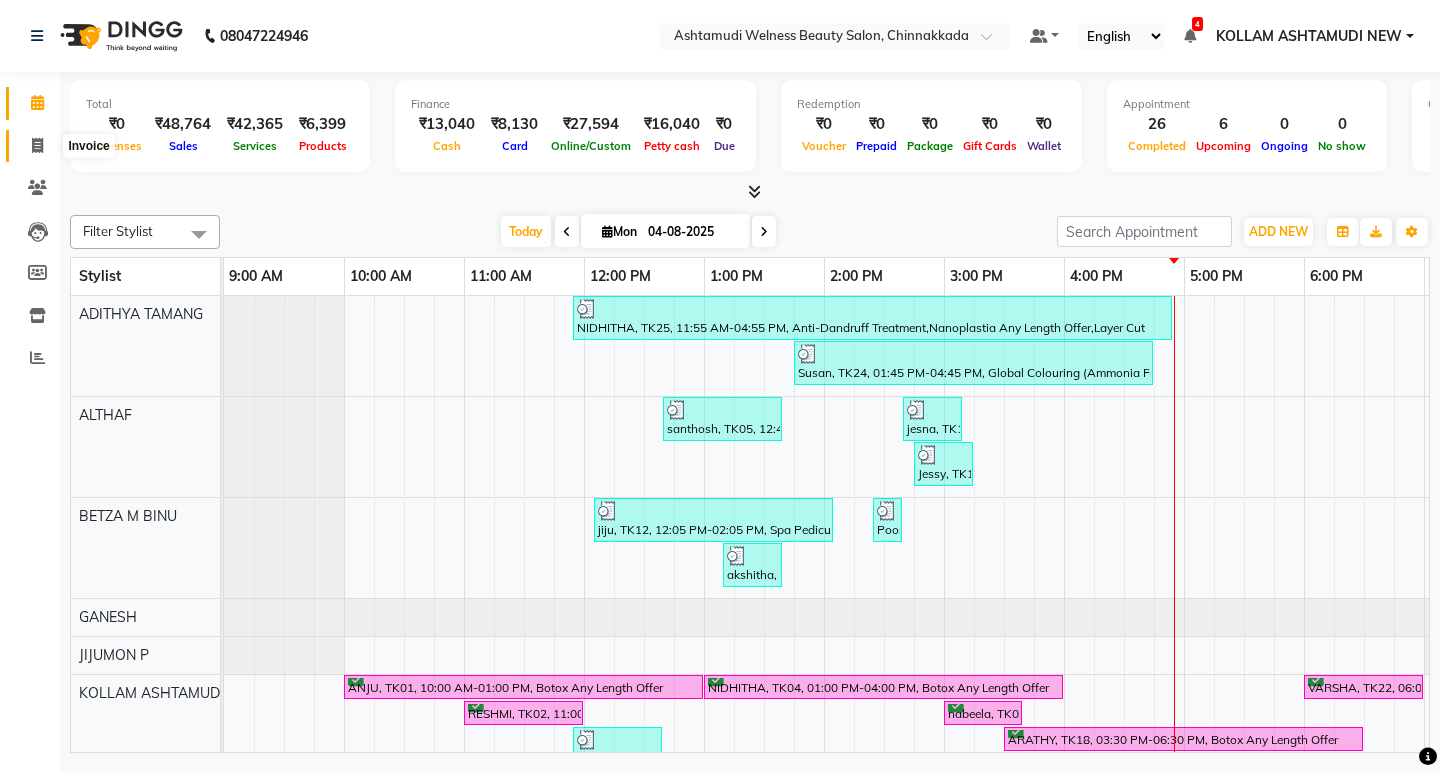 click 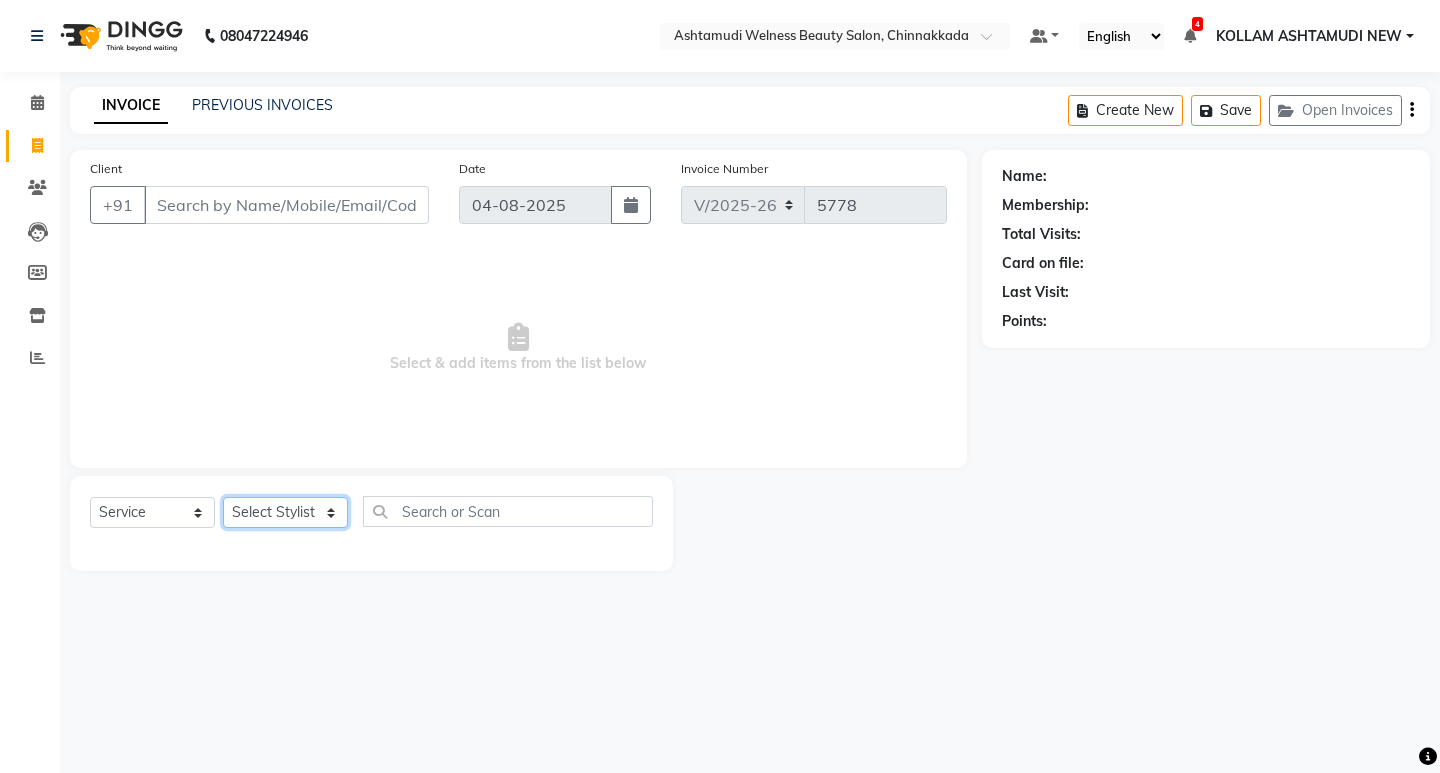 click on "Select Stylist ADITHYA   TAMANG Admin ALTHAF  Anitha  ATHIRA SANAL BETZA  M BINU GANESH  JIJUMON  P Kavya KOLLAM ASHTAMUDI KOLLAM ASHTAMUDI NEW  Kusum MO ANWAR Rahul REENA  VIDHYA RENUKA SUNDAS Revathy B Nair RINA RAI SAJEEV M SAMIR RAI SARIGA PRASAD SHIBU Shilu Fathima Shyni Salim Sibi SUKANYA Supriya SUSHEELA S" 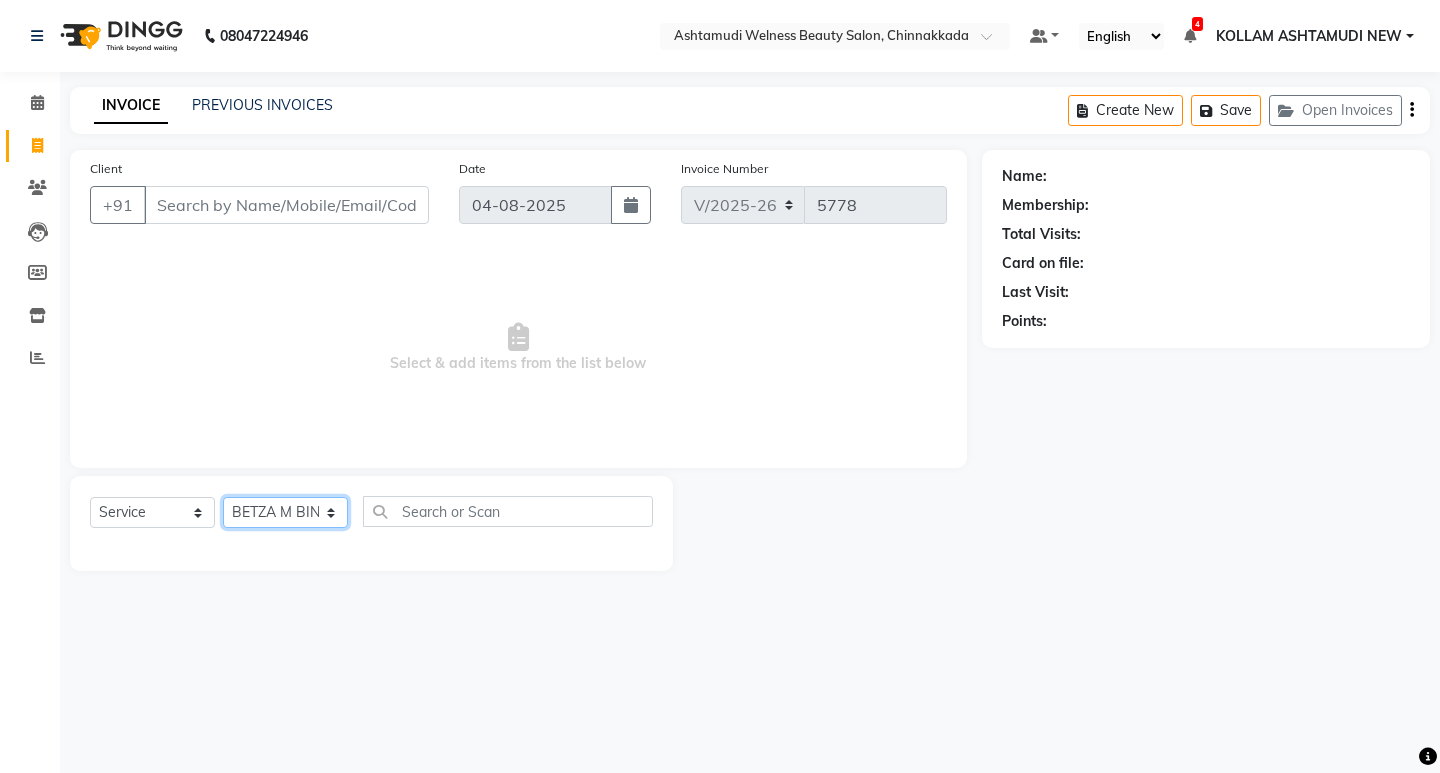 click on "Select Stylist ADITHYA   TAMANG Admin ALTHAF  Anitha  ATHIRA SANAL BETZA  M BINU GANESH  JIJUMON  P Kavya KOLLAM ASHTAMUDI KOLLAM ASHTAMUDI NEW  Kusum MO ANWAR Rahul REENA  VIDHYA RENUKA SUNDAS Revathy B Nair RINA RAI SAJEEV M SAMIR RAI SARIGA PRASAD SHIBU Shilu Fathima Shyni Salim Sibi SUKANYA Supriya SUSHEELA S" 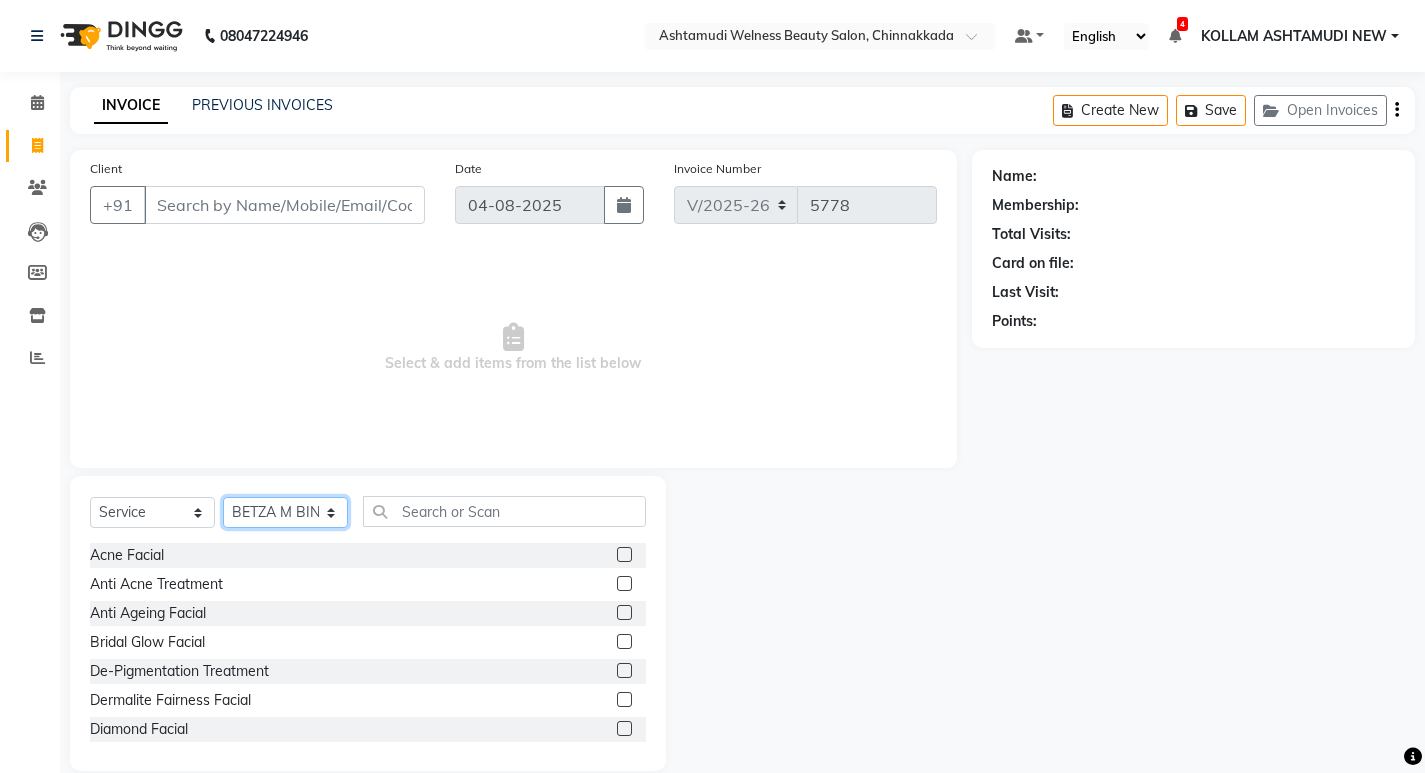 click on "Select Stylist ADITHYA   TAMANG Admin ALTHAF  Anitha  ATHIRA SANAL BETZA  M BINU GANESH  JIJUMON  P Kavya KOLLAM ASHTAMUDI KOLLAM ASHTAMUDI NEW  Kusum MO ANWAR Rahul REENA  VIDHYA RENUKA SUNDAS Revathy B Nair RINA RAI SAJEEV M SAMIR RAI SARIGA PRASAD SHIBU Shilu Fathima Shyni Salim Sibi SUKANYA Supriya SUSHEELA S" 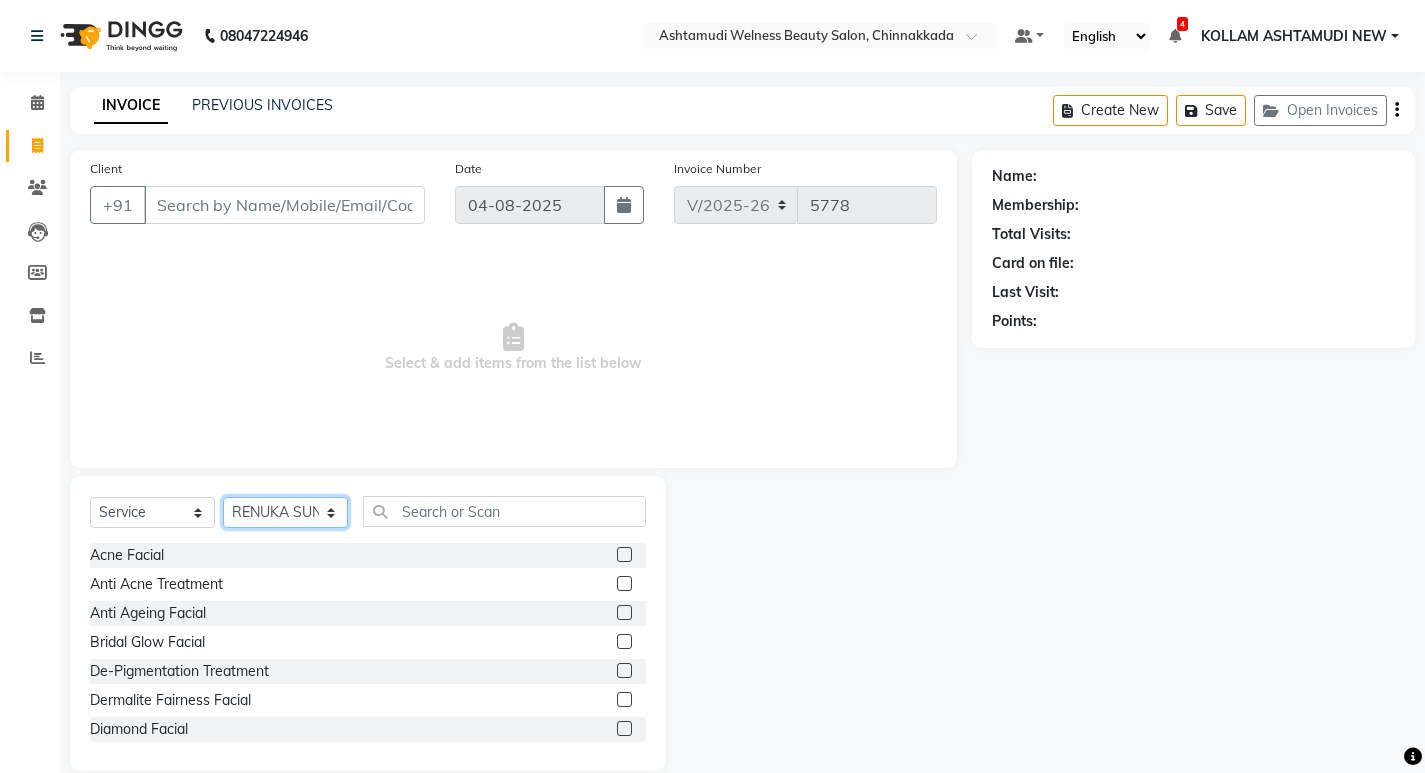click on "Select Stylist ADITHYA   TAMANG Admin ALTHAF  Anitha  ATHIRA SANAL BETZA  M BINU GANESH  JIJUMON  P Kavya KOLLAM ASHTAMUDI KOLLAM ASHTAMUDI NEW  Kusum MO ANWAR Rahul REENA  VIDHYA RENUKA SUNDAS Revathy B Nair RINA RAI SAJEEV M SAMIR RAI SARIGA PRASAD SHIBU Shilu Fathima Shyni Salim Sibi SUKANYA Supriya SUSHEELA S" 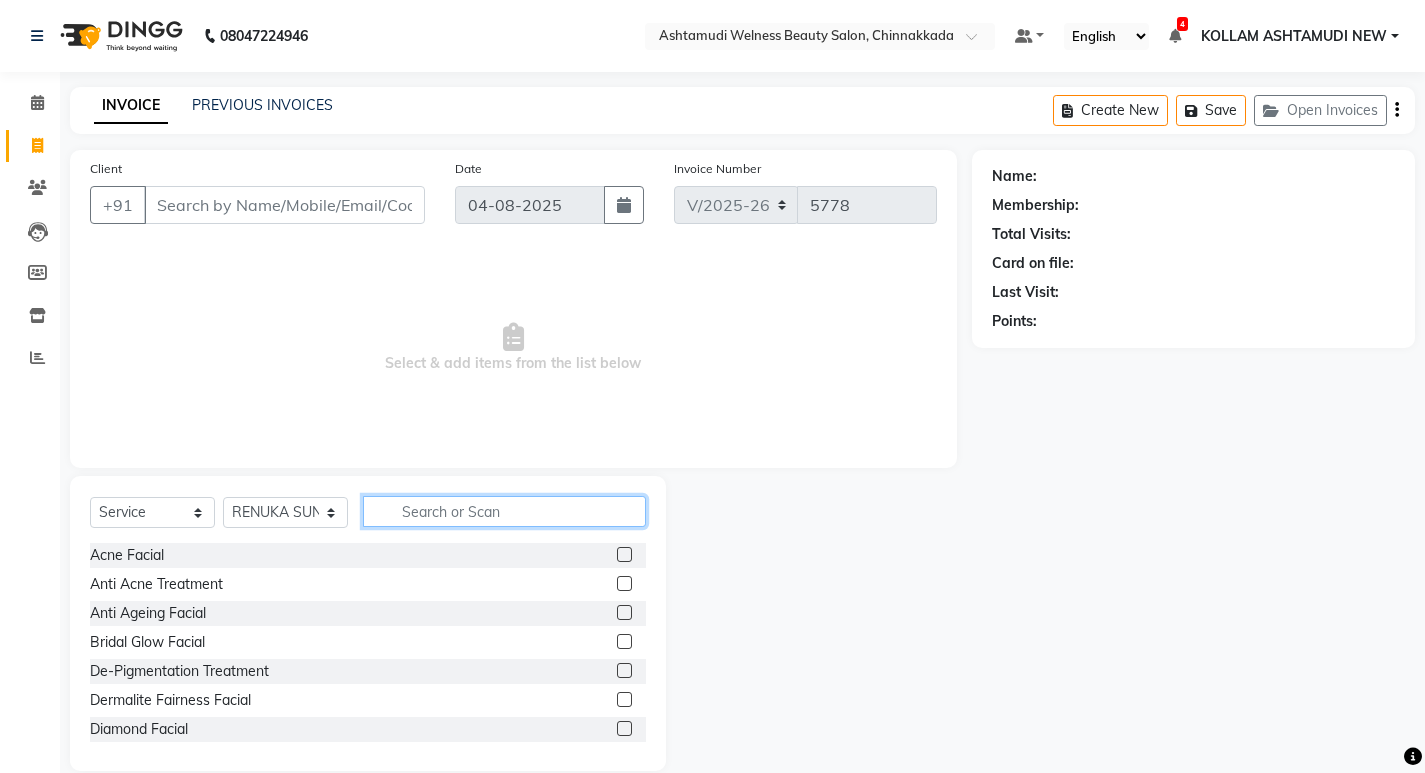 click 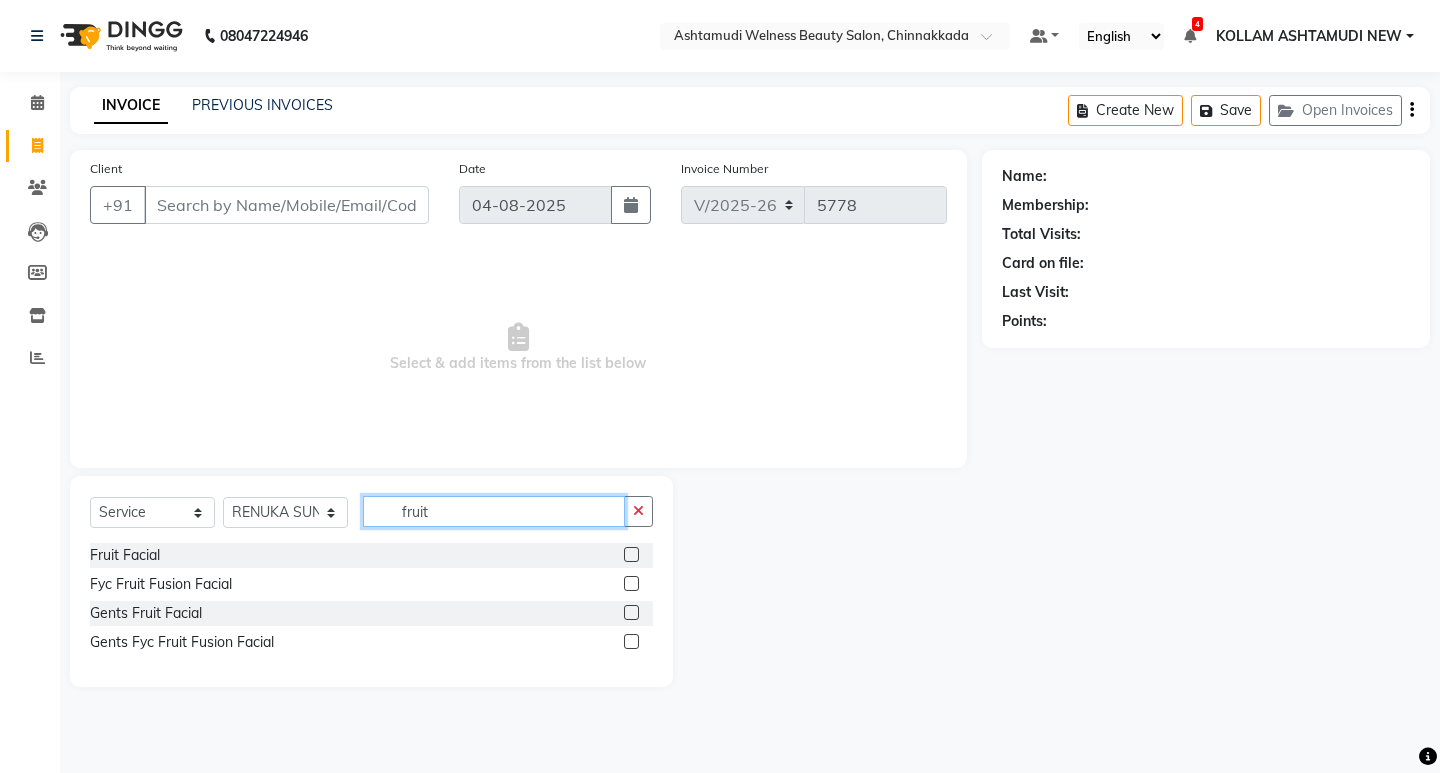 type on "fruit" 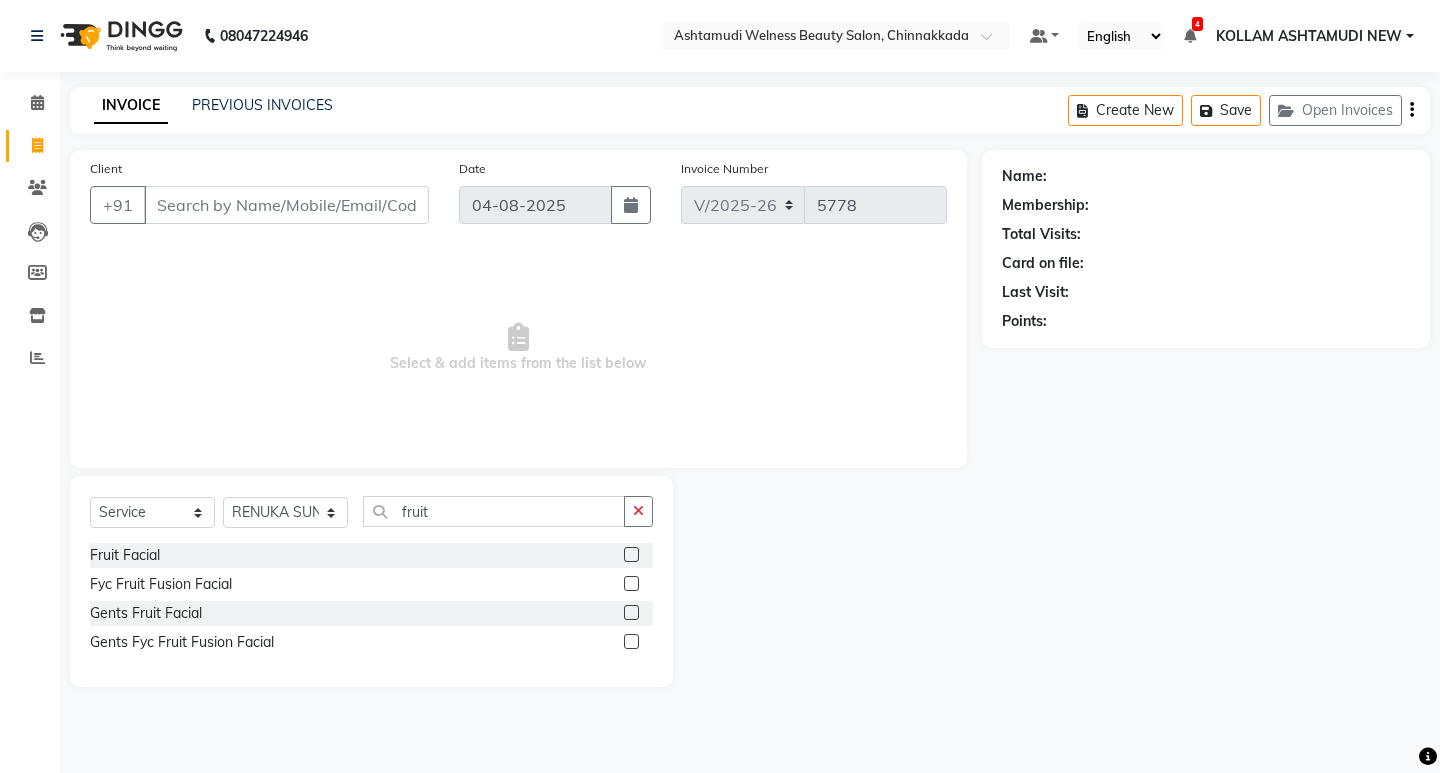 click 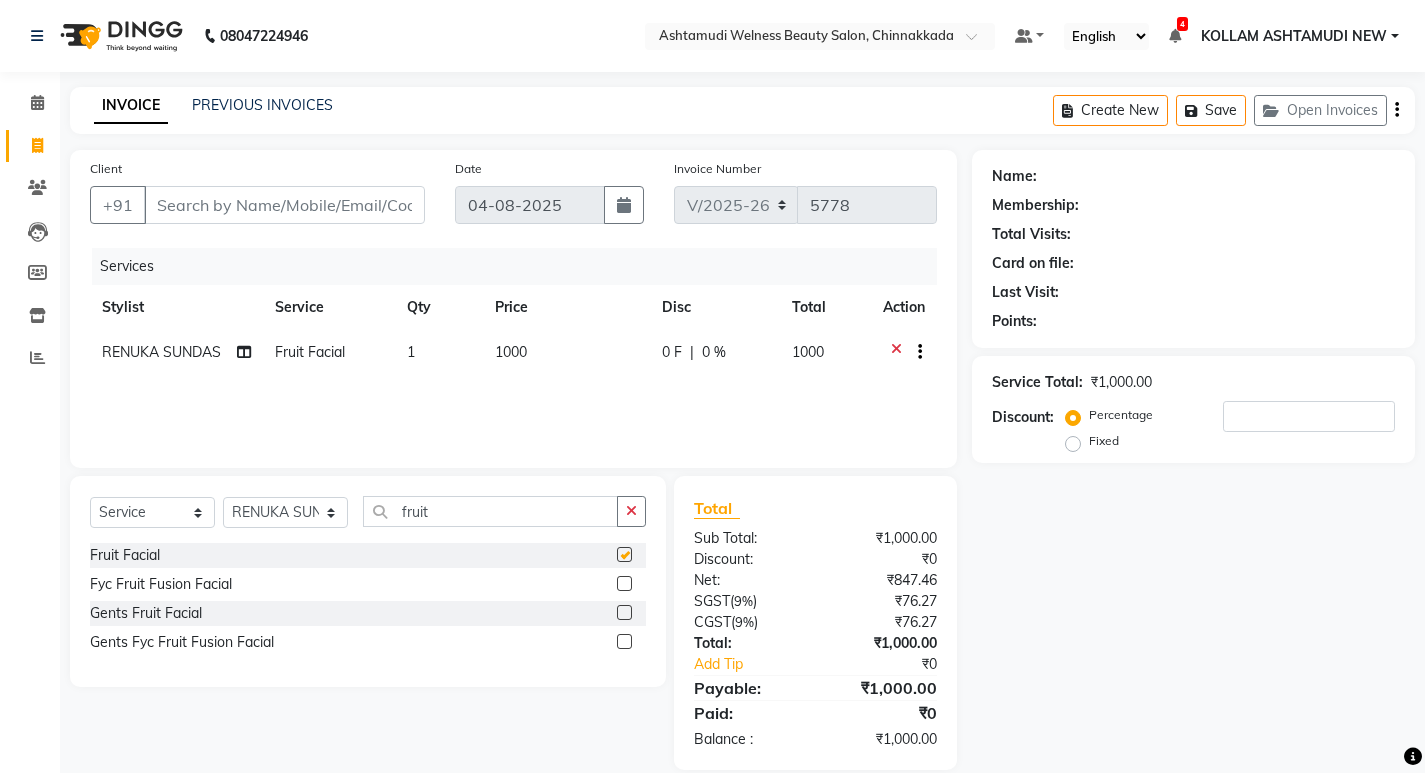 checkbox on "false" 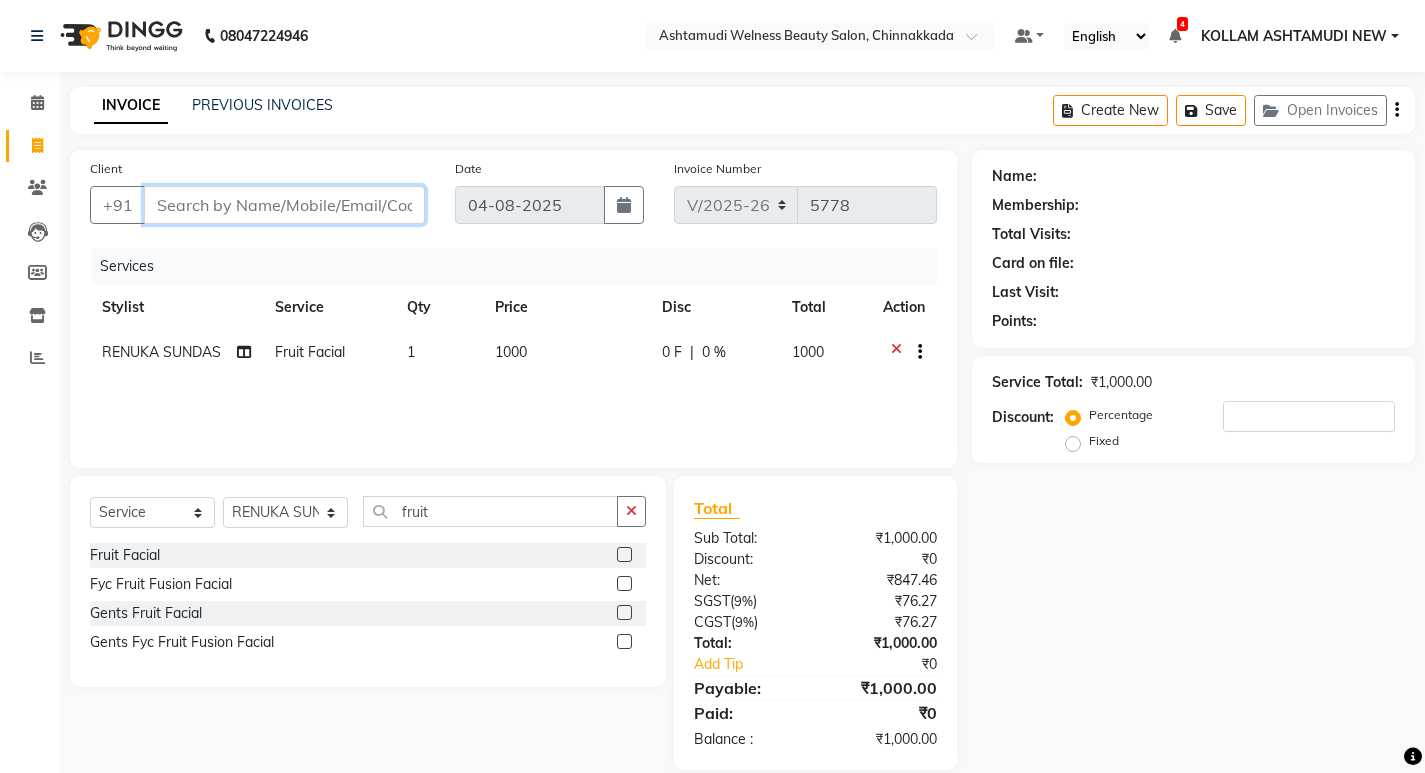 click on "Client" at bounding box center (284, 205) 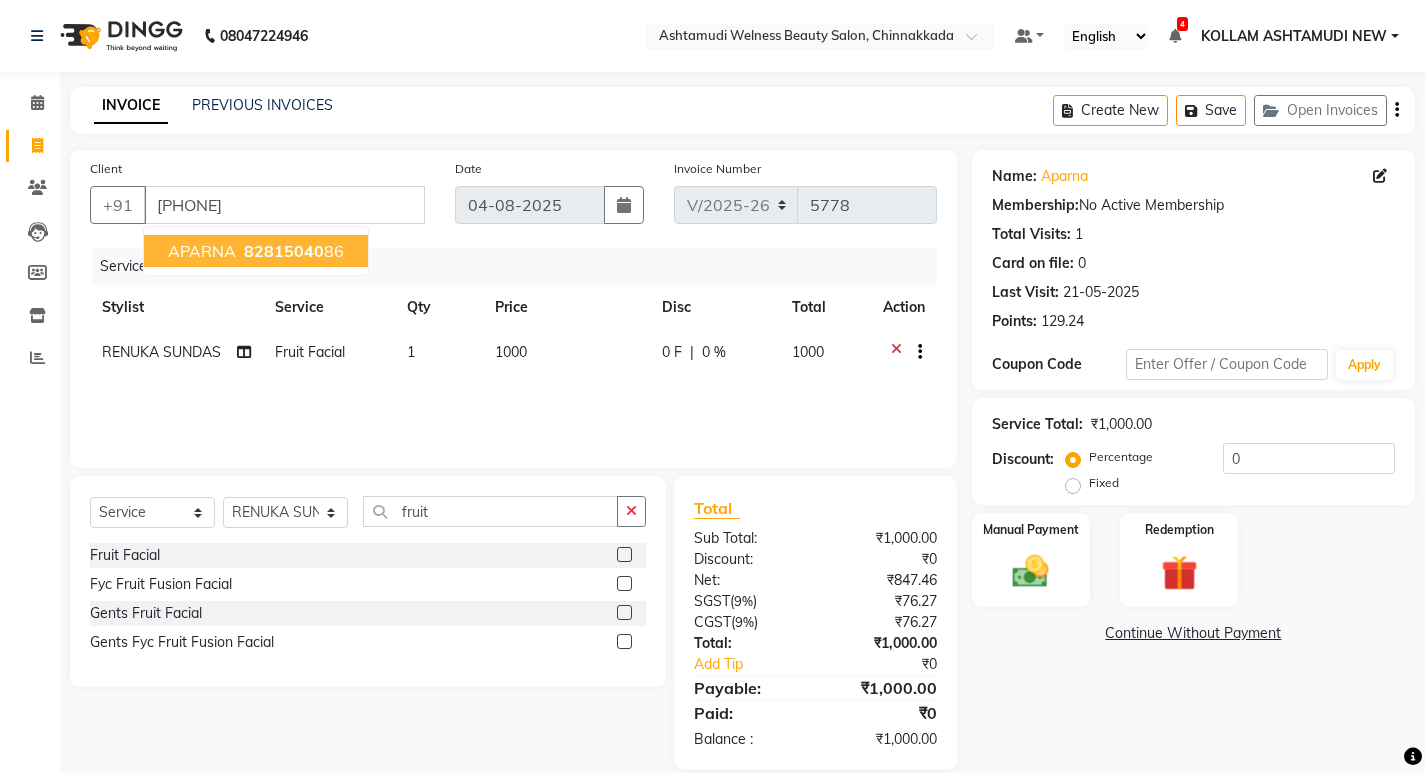 click on "82815040" at bounding box center [284, 251] 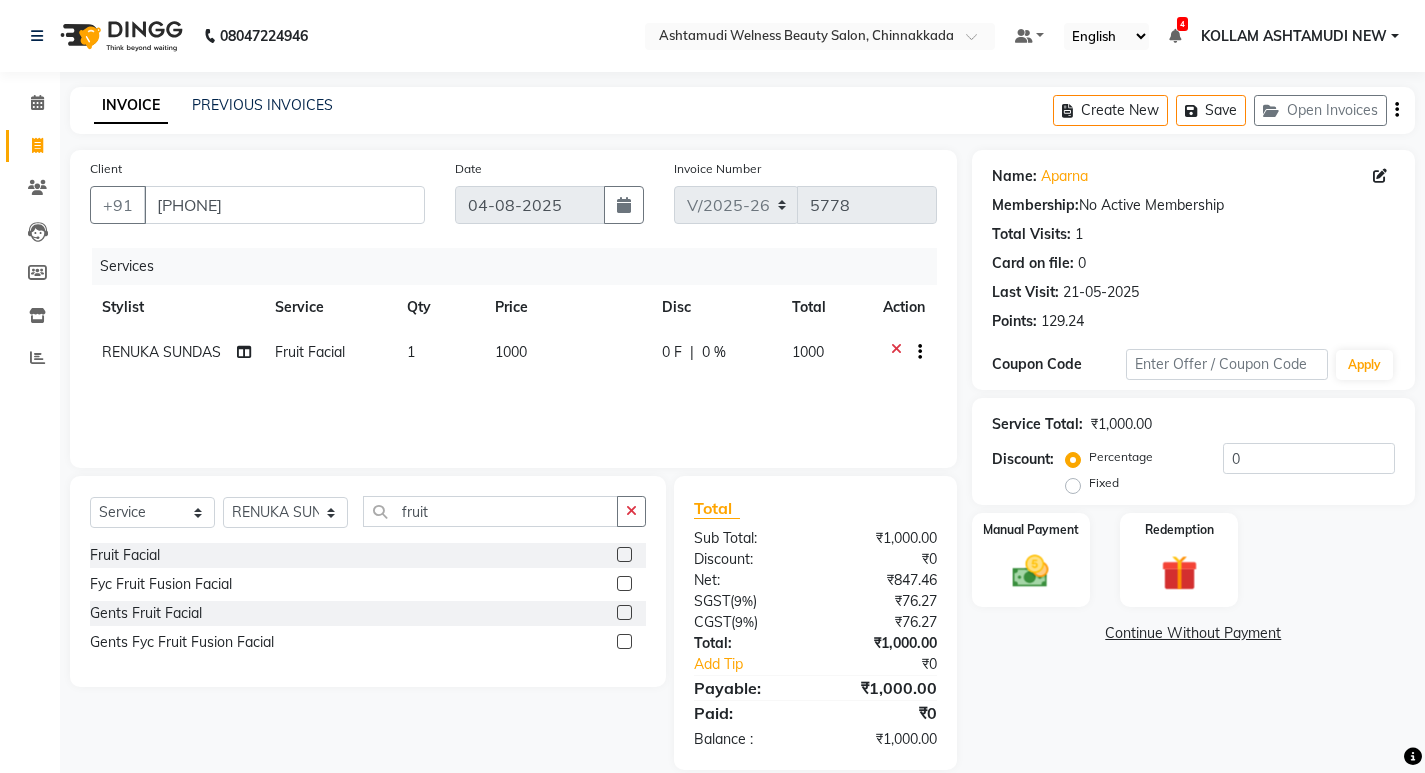 scroll, scrollTop: 27, scrollLeft: 0, axis: vertical 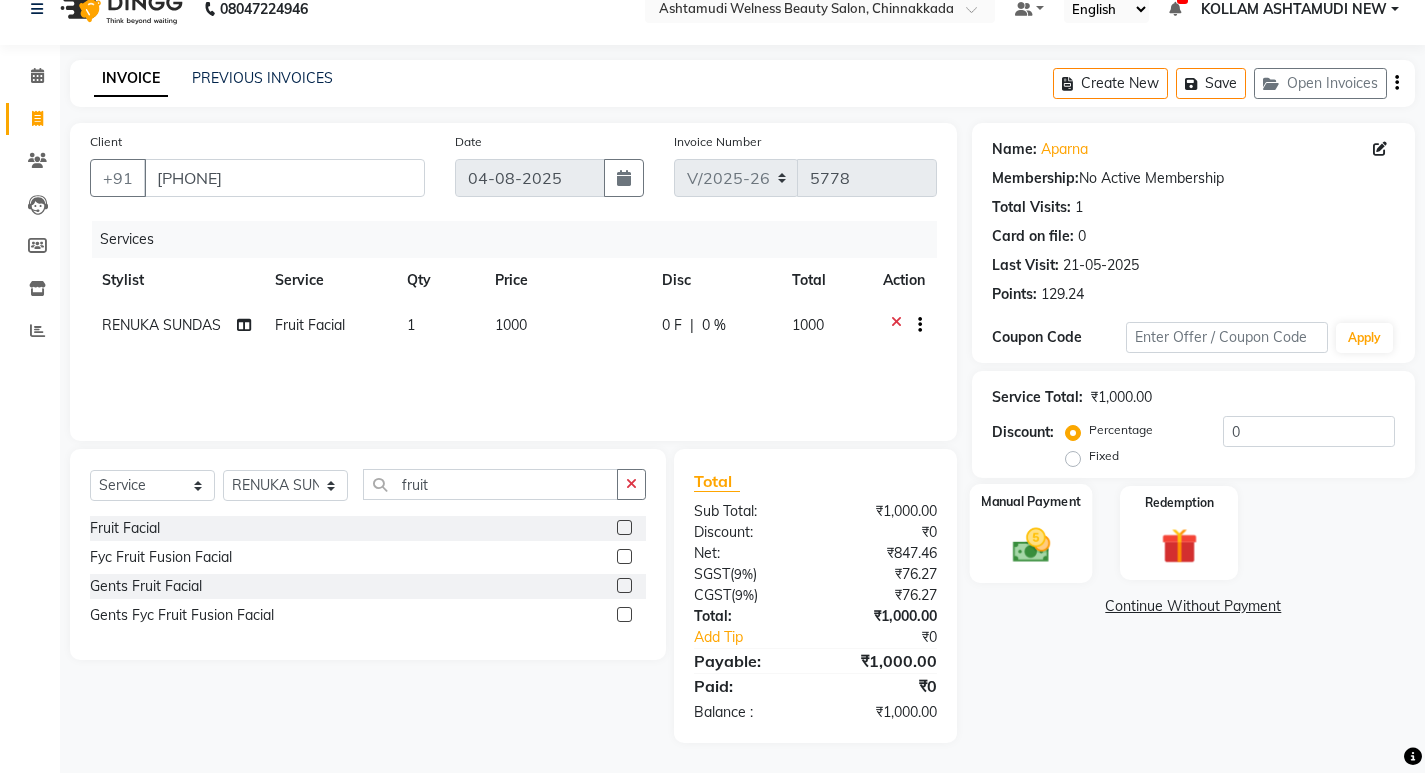 click 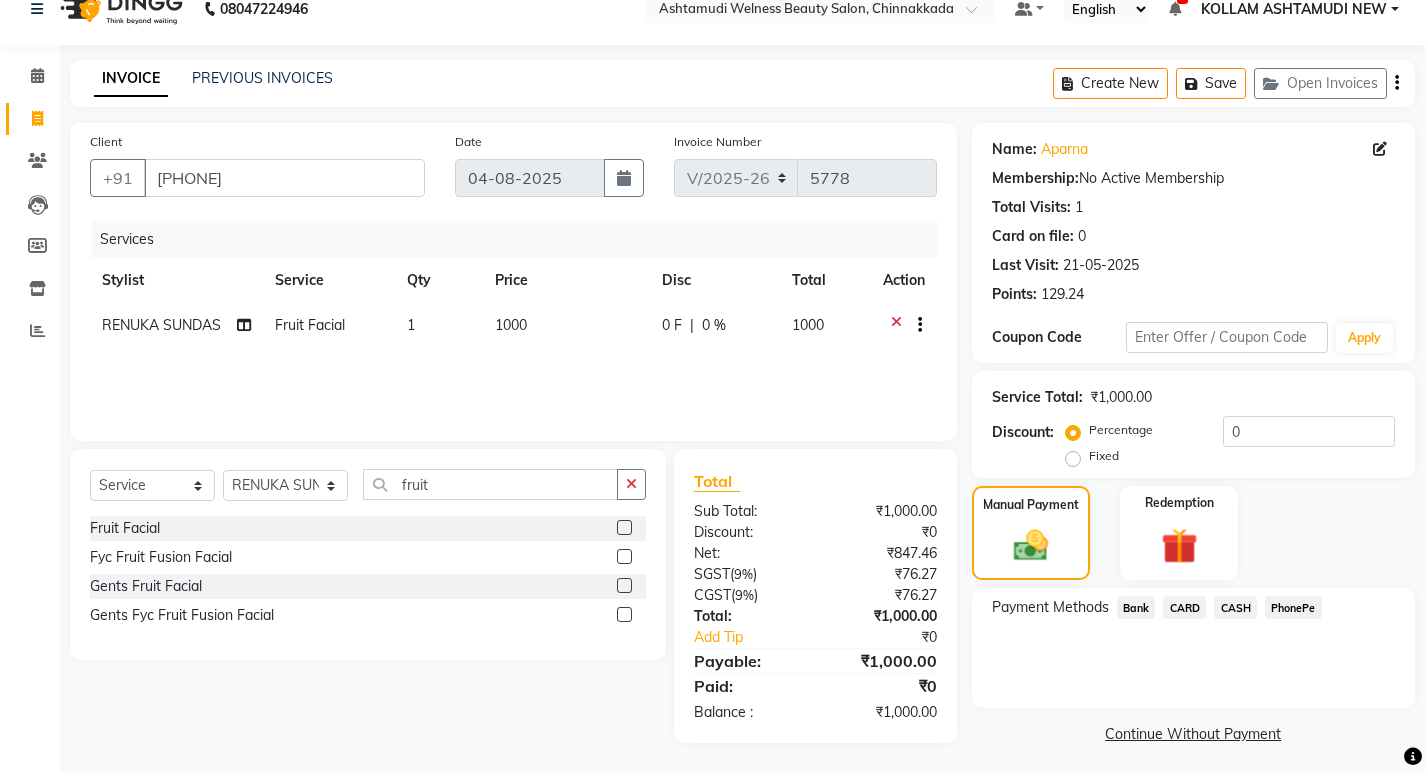 drag, startPoint x: 1285, startPoint y: 609, endPoint x: 1272, endPoint y: 622, distance: 18.384777 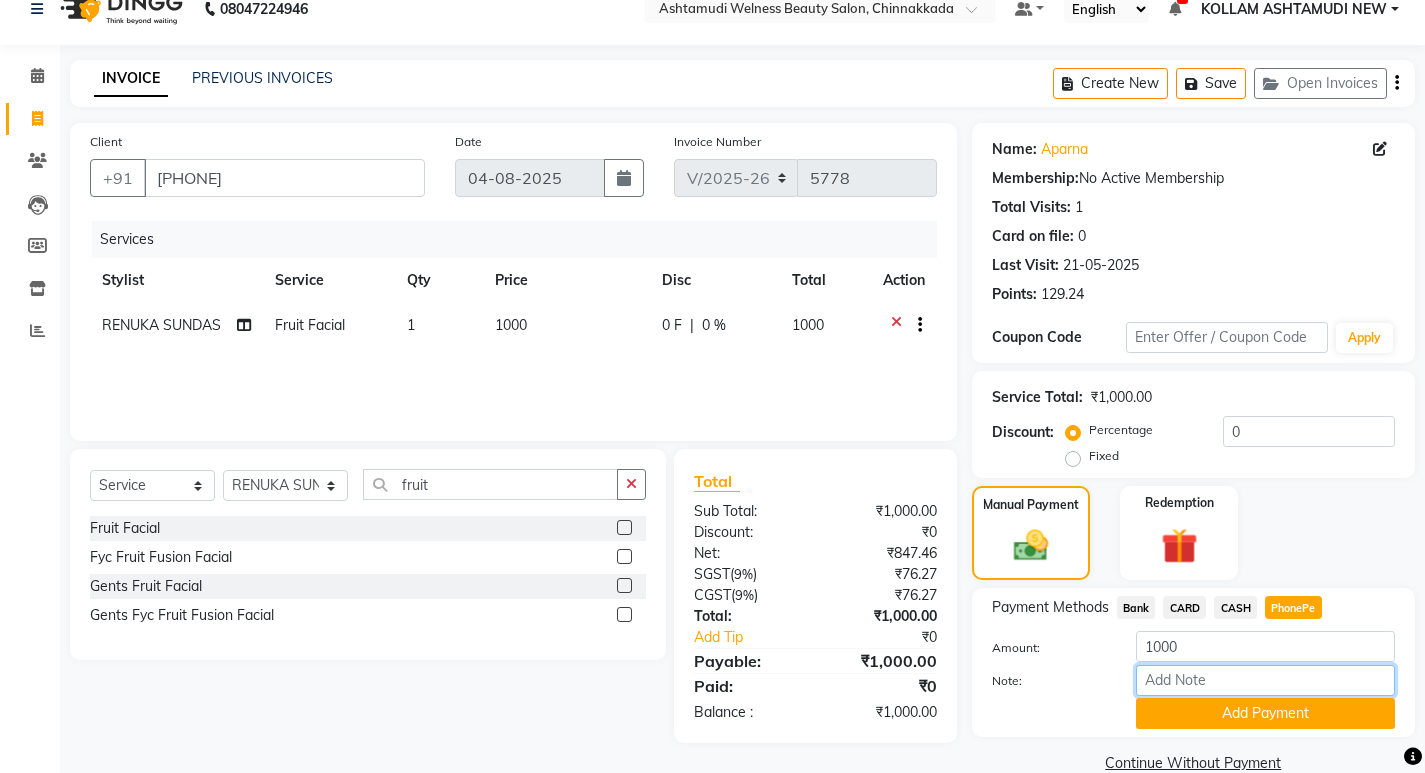 click on "Note:" at bounding box center (1265, 680) 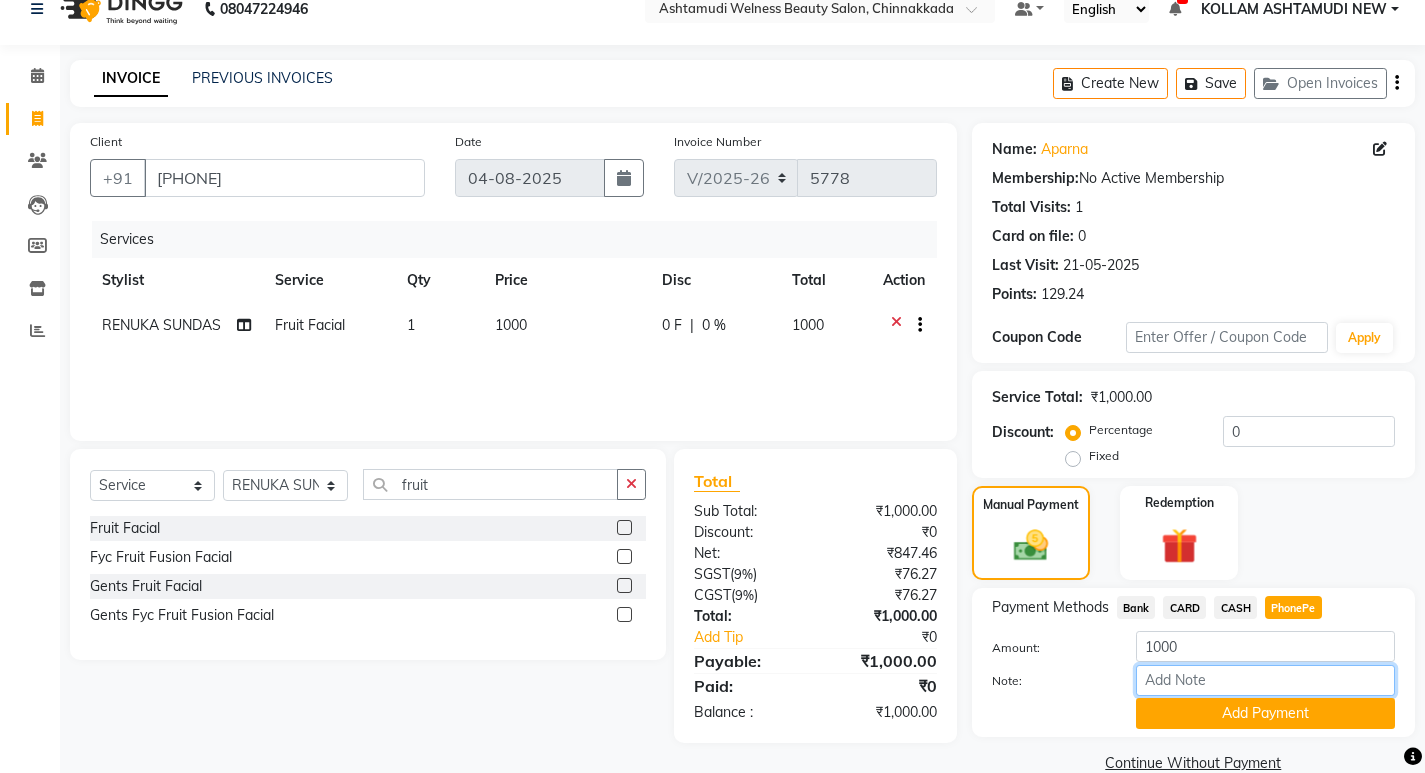 type on "shilu" 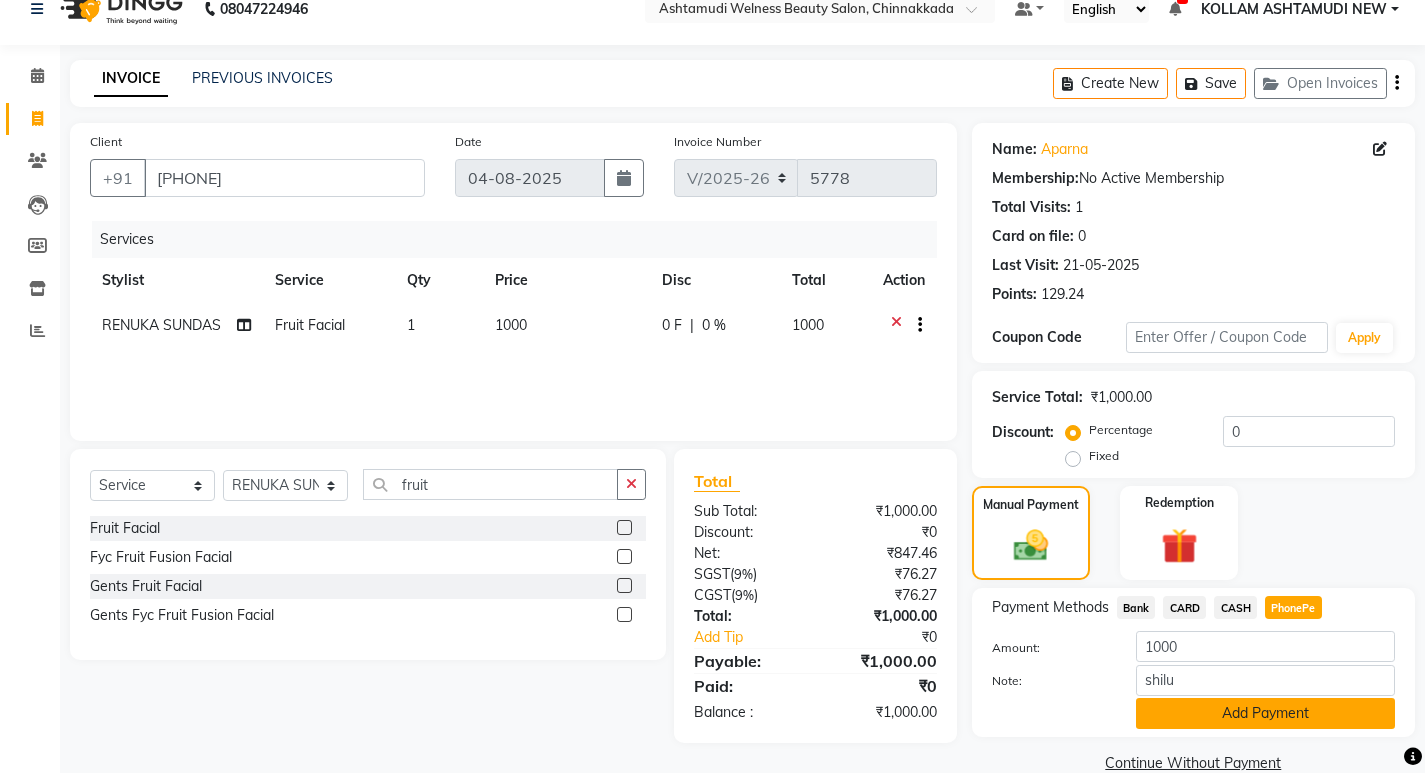 click on "Add Payment" 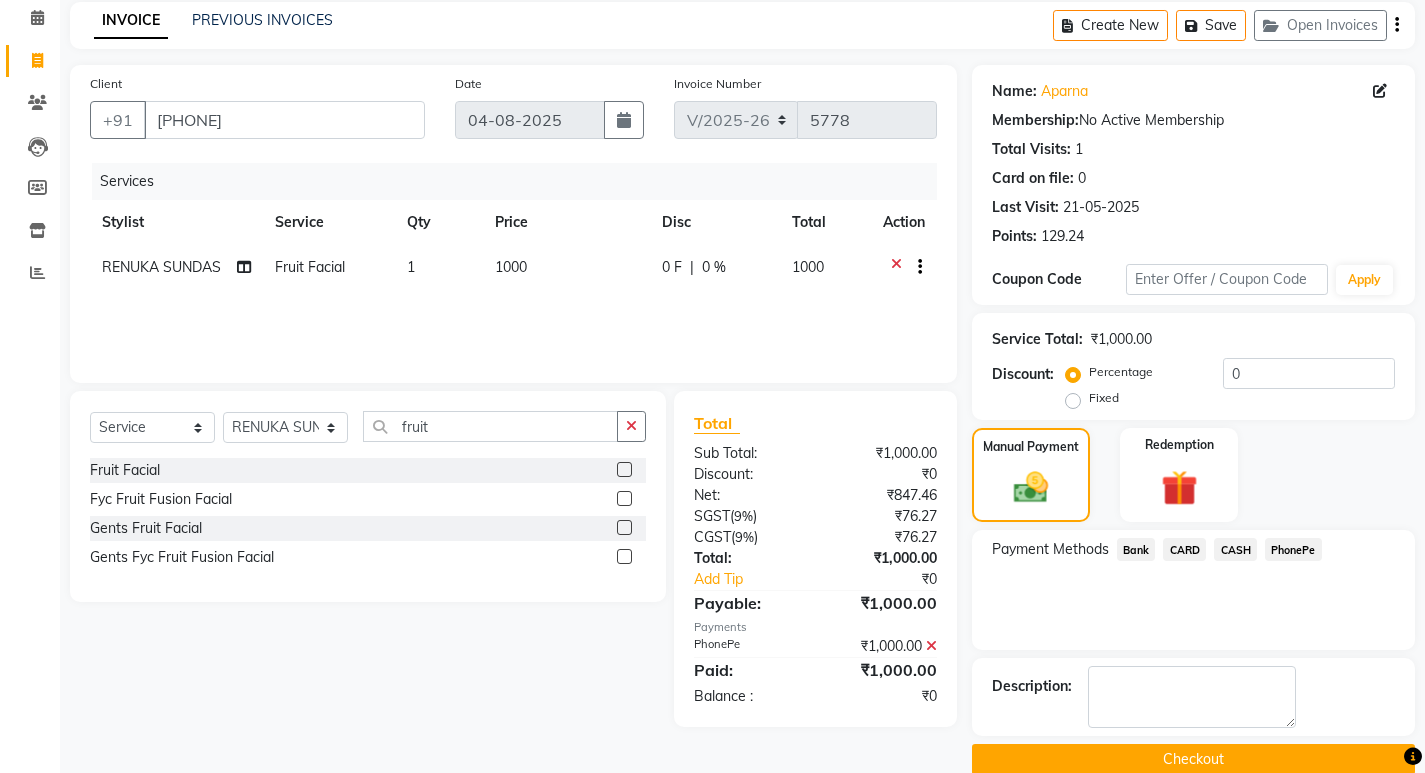 scroll, scrollTop: 117, scrollLeft: 0, axis: vertical 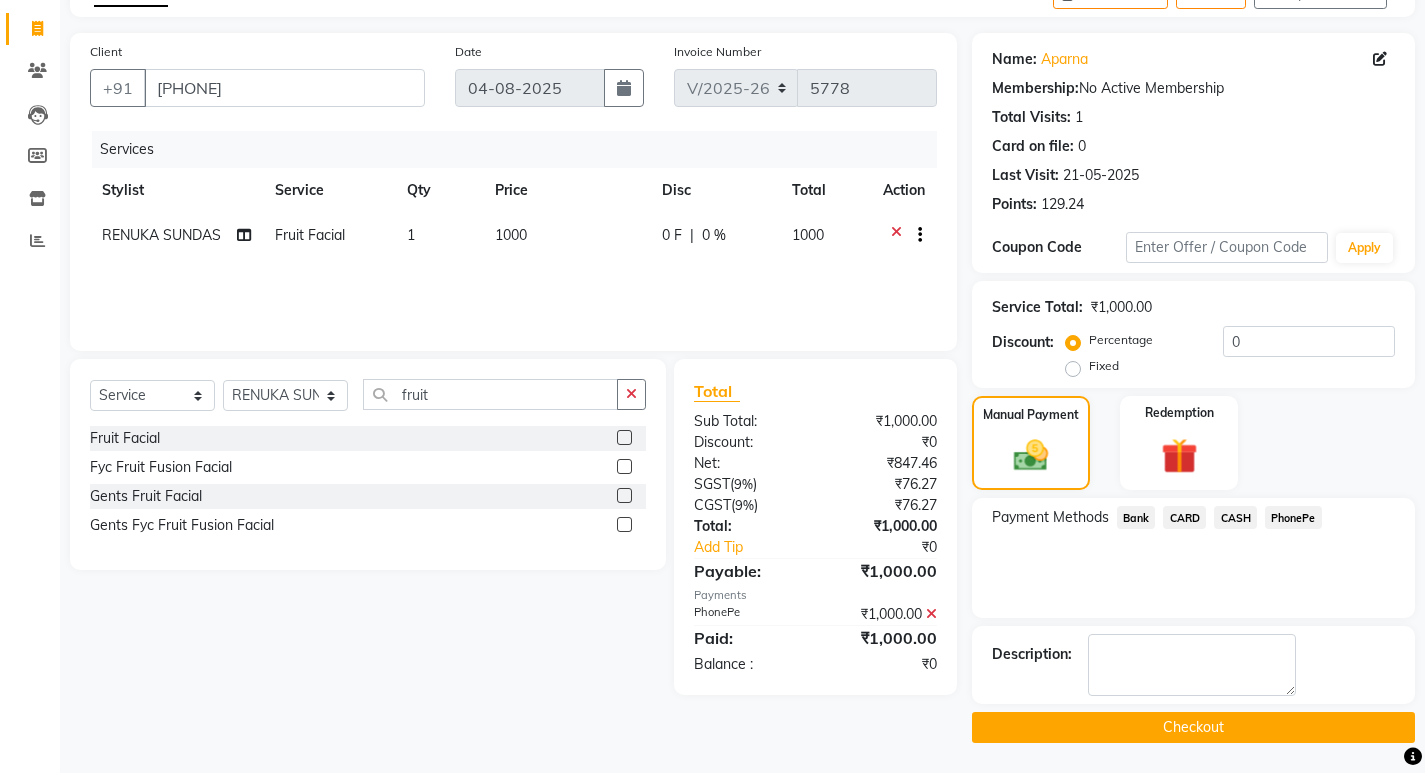 click on "Checkout" 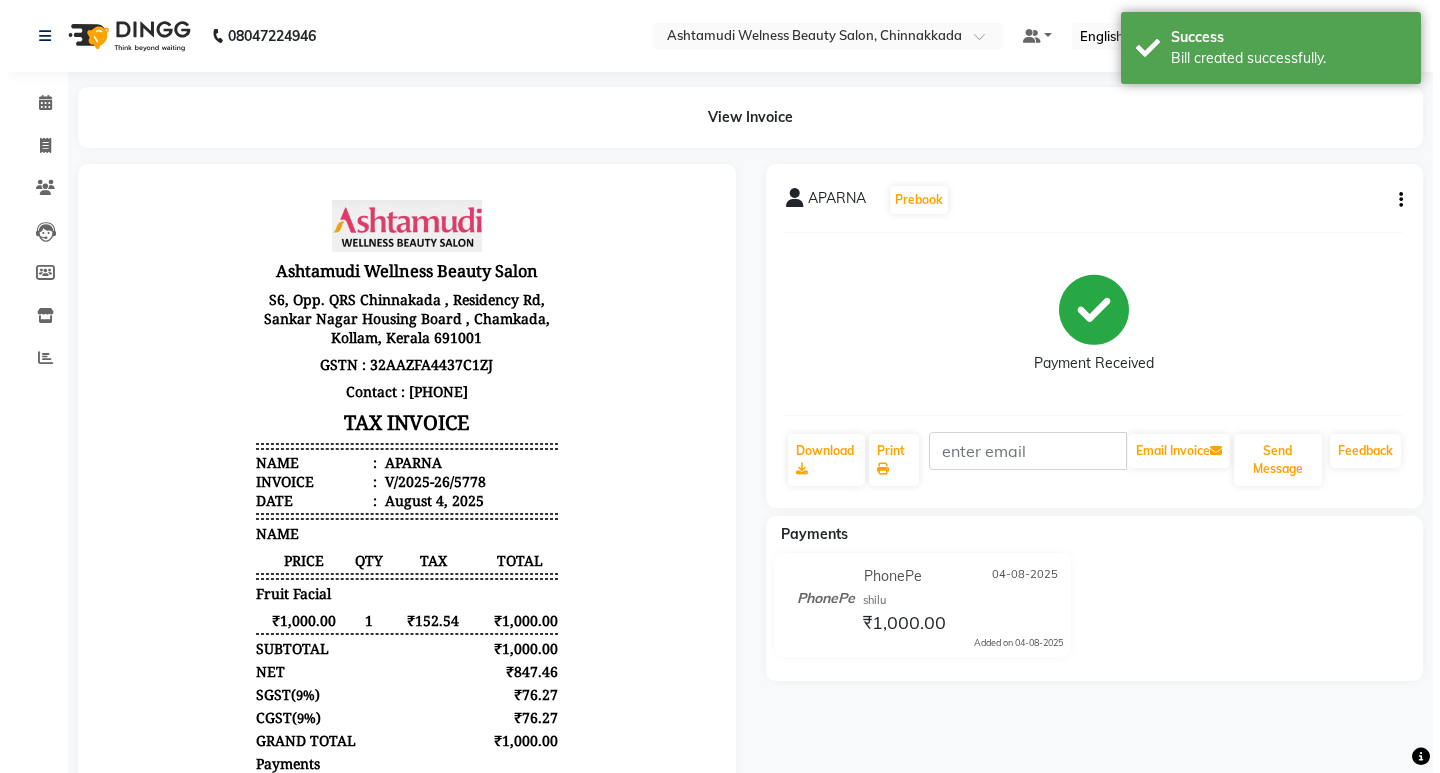 scroll, scrollTop: 0, scrollLeft: 0, axis: both 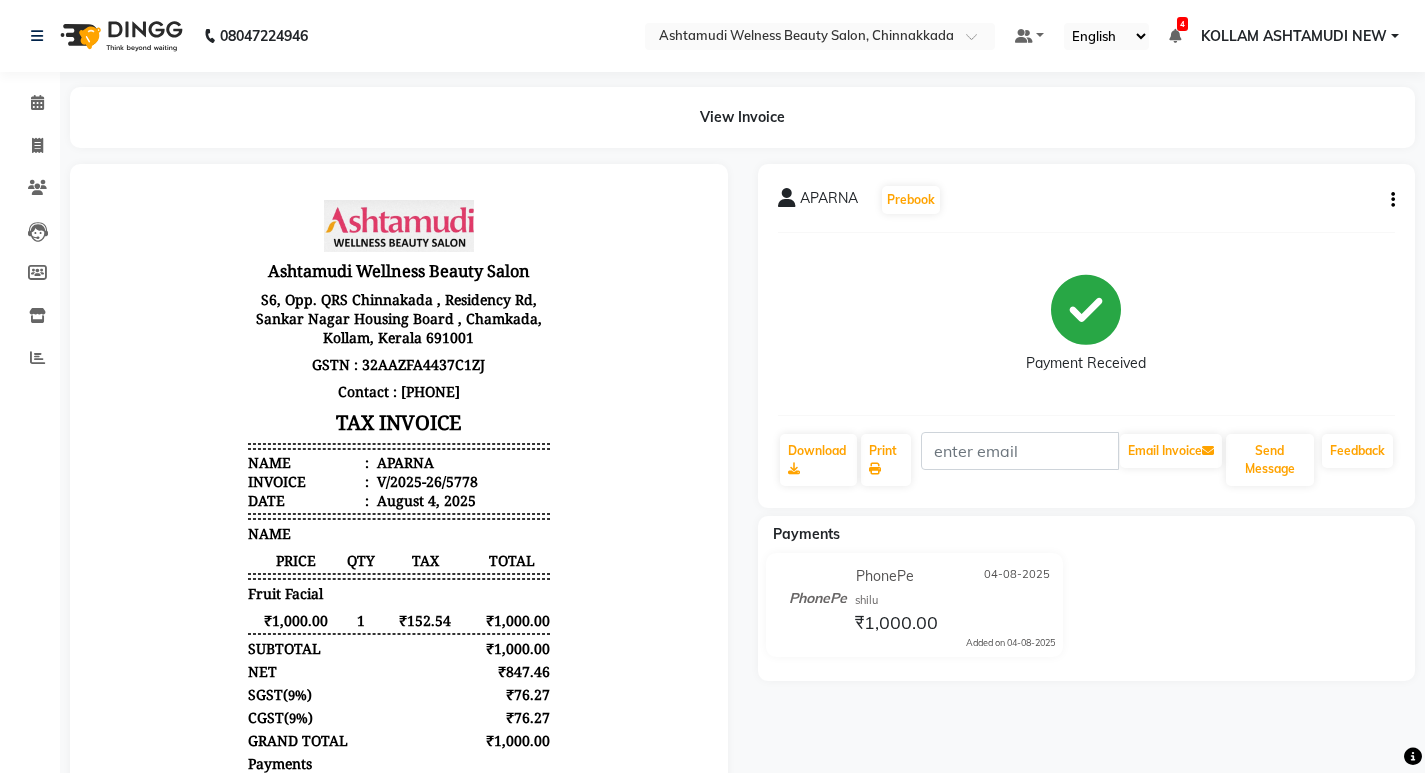 click on "APARNA   Prebook   Payment Received  Download  Print   Email Invoice   Send Message Feedback  Payments PhonePe 04-08-2025 shilu ₹1,000.00  Added on 04-08-2025" 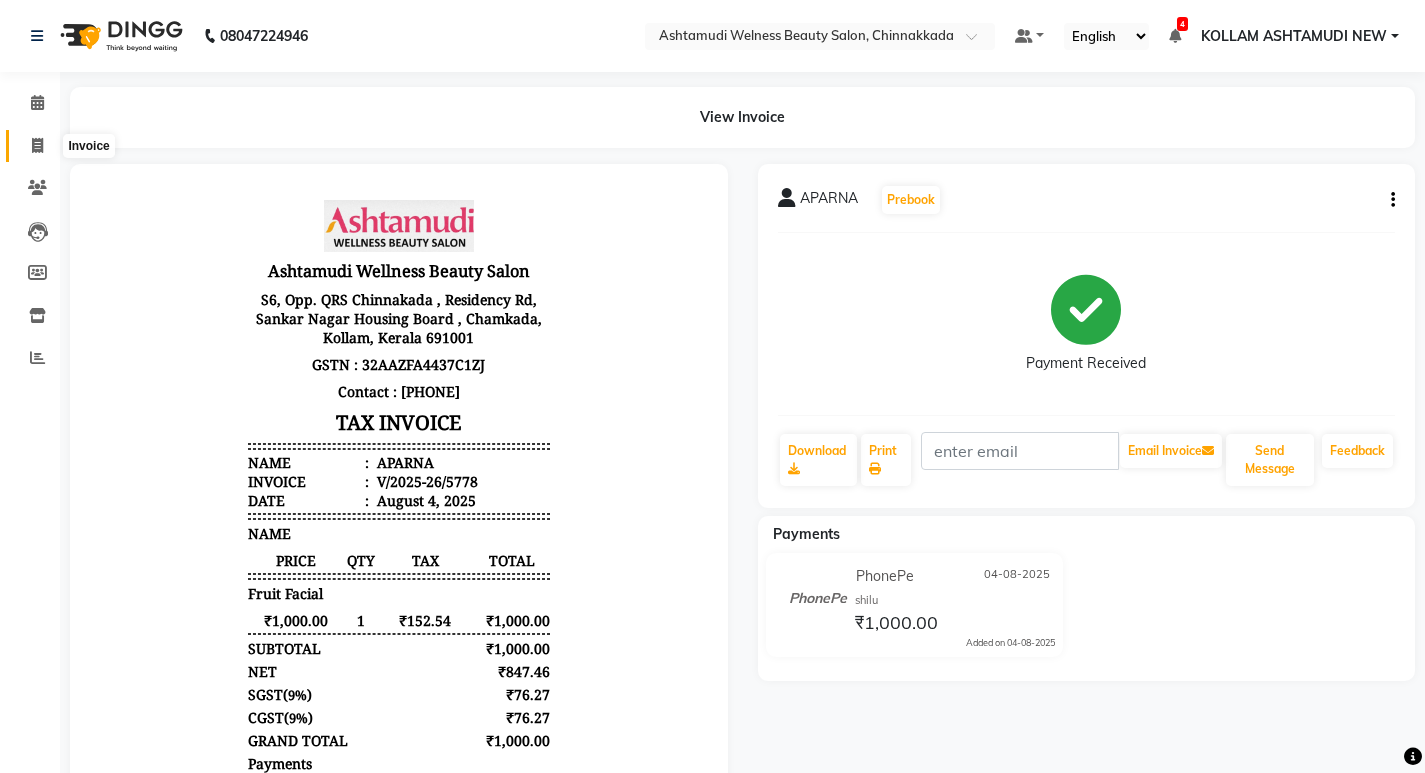 click 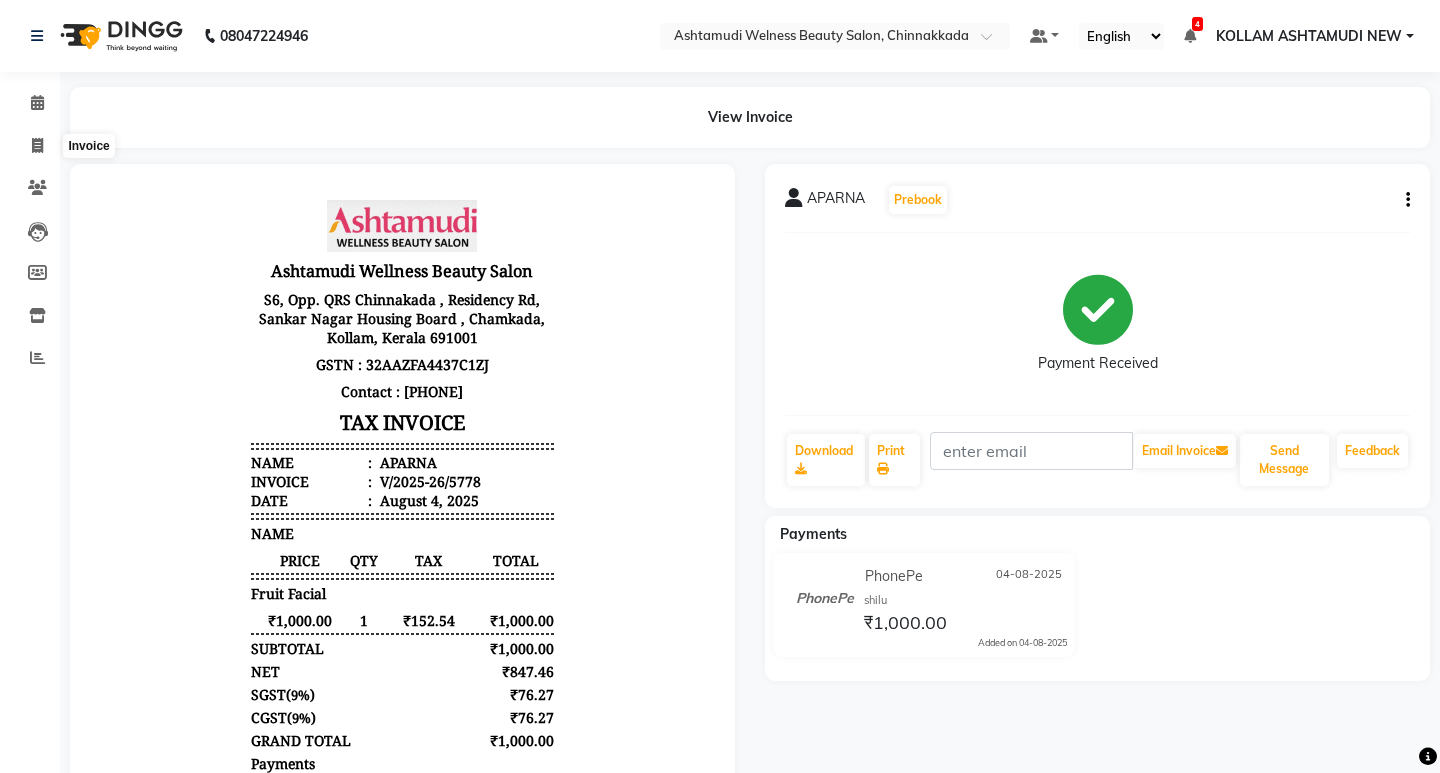 select on "4529" 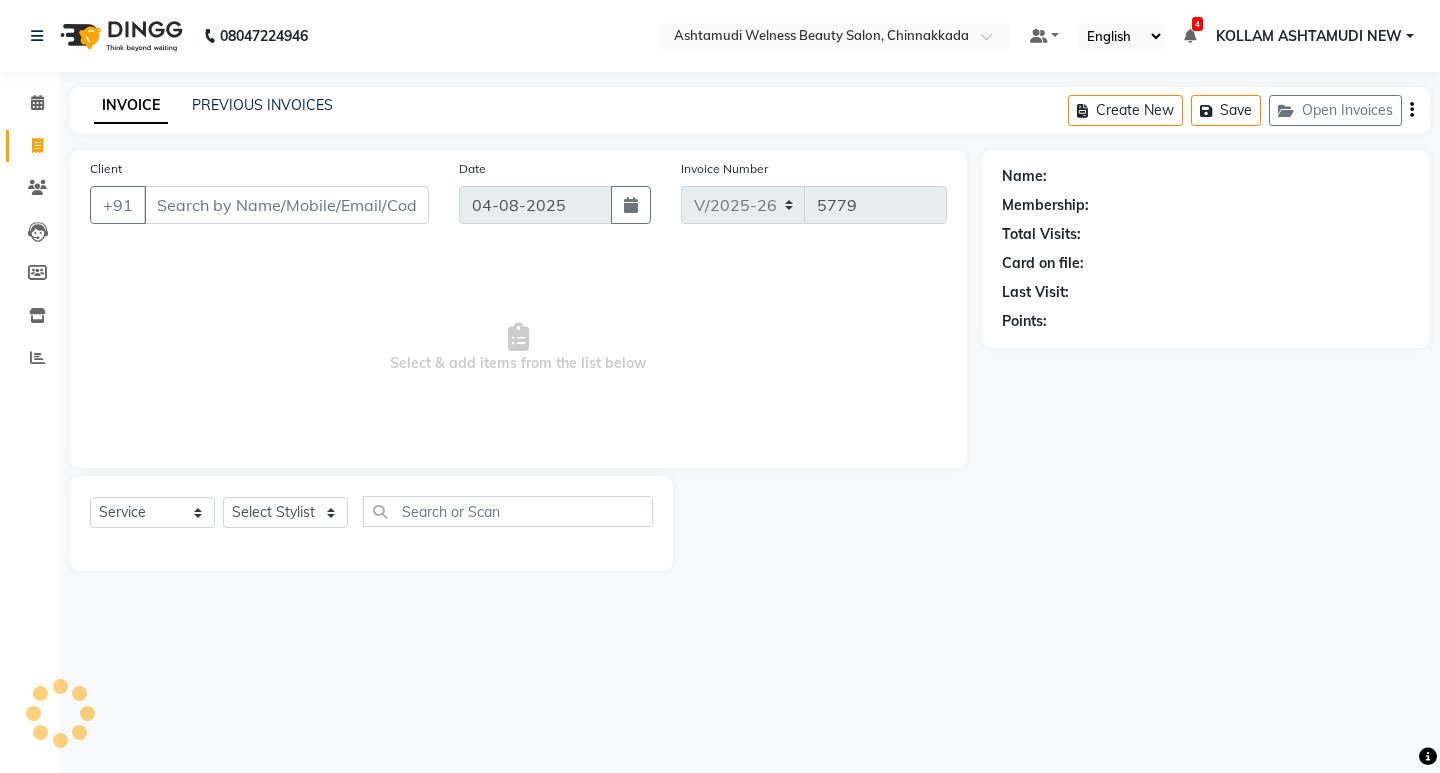 click on "Client" at bounding box center (286, 205) 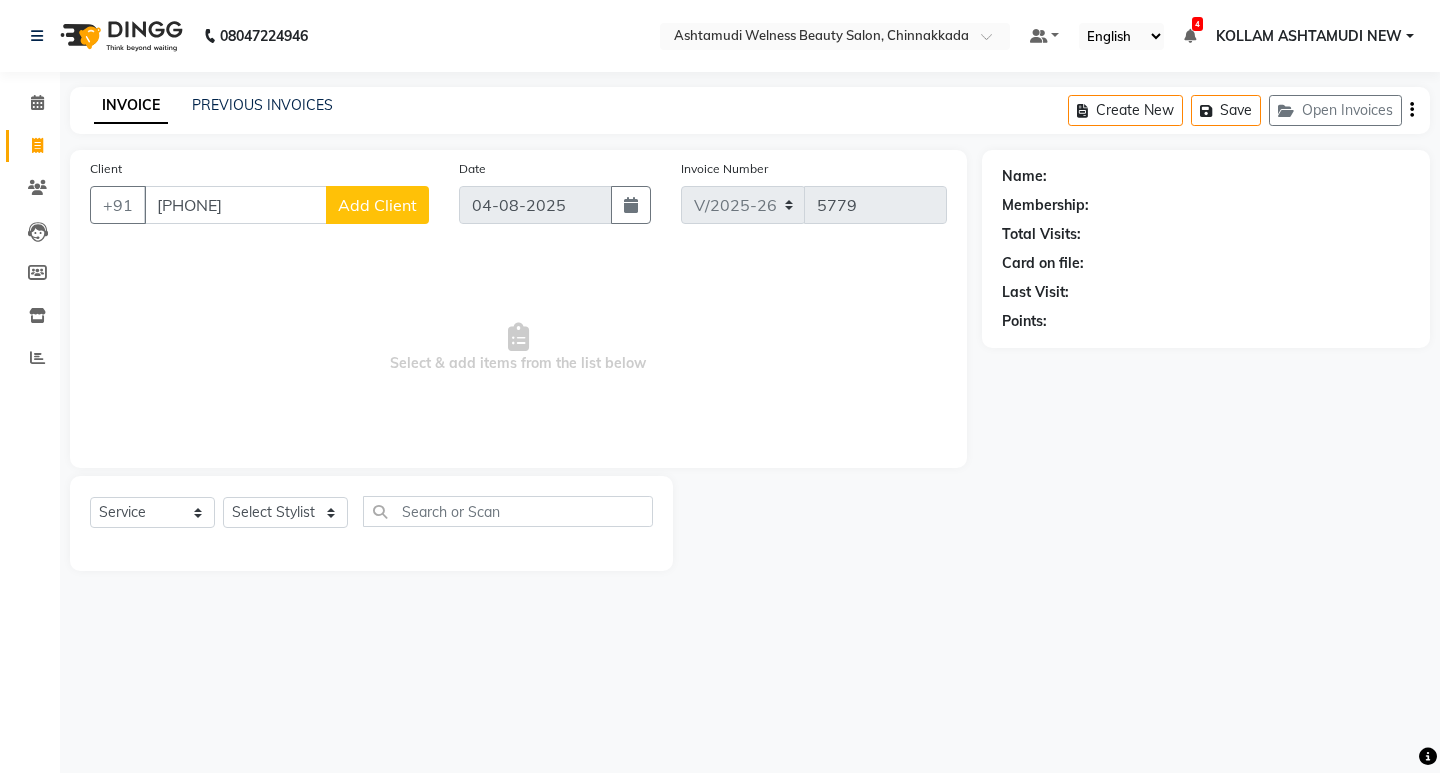 type on "[PHONE]" 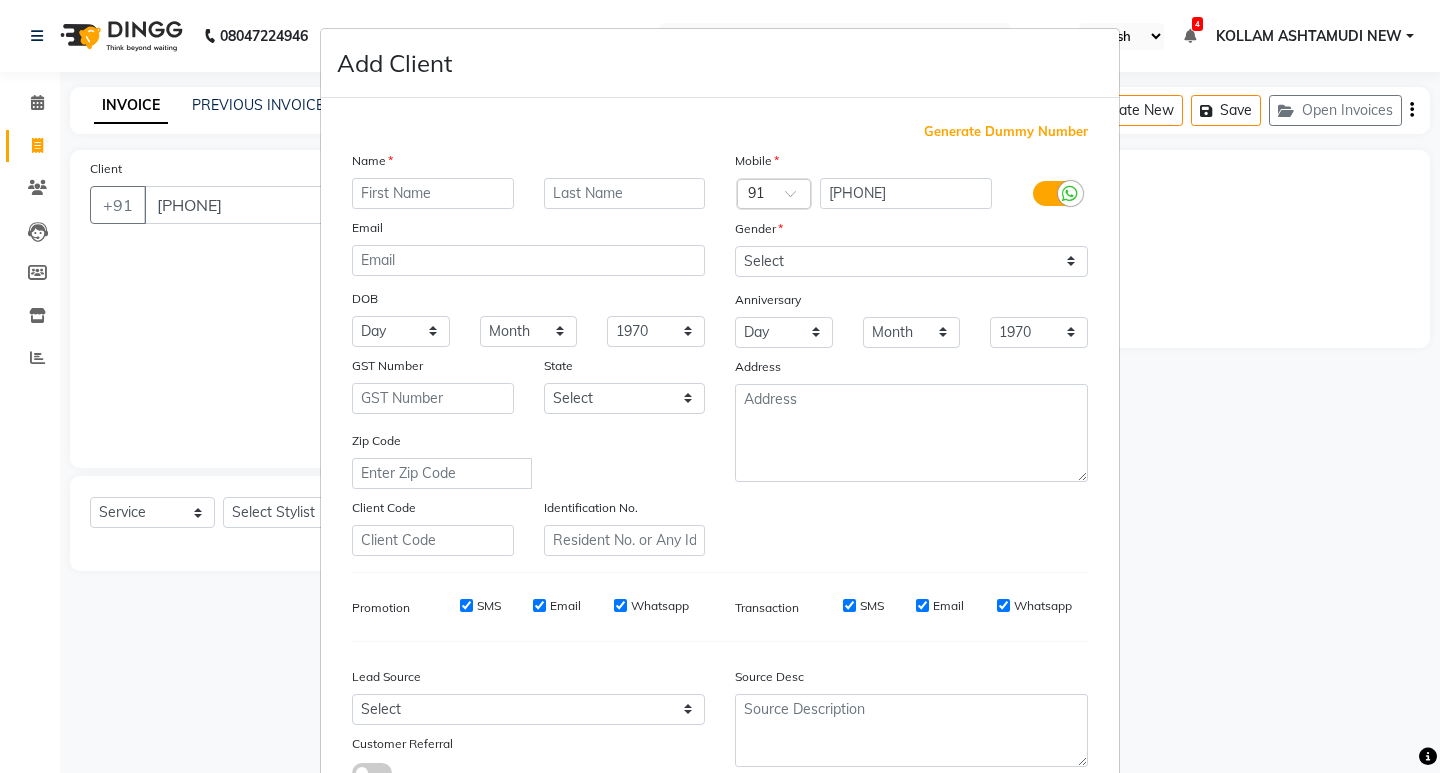 click at bounding box center (433, 193) 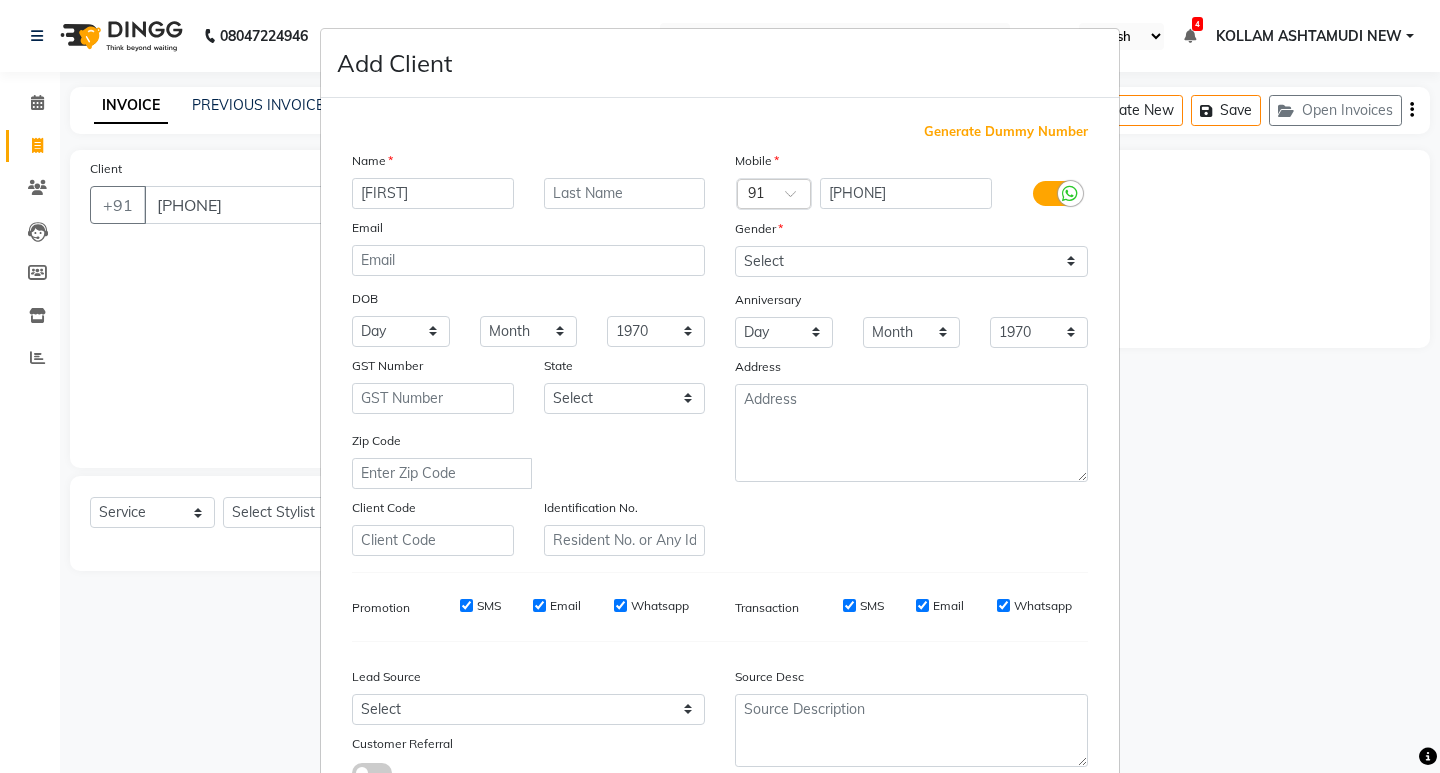 type on "[FIRST]" 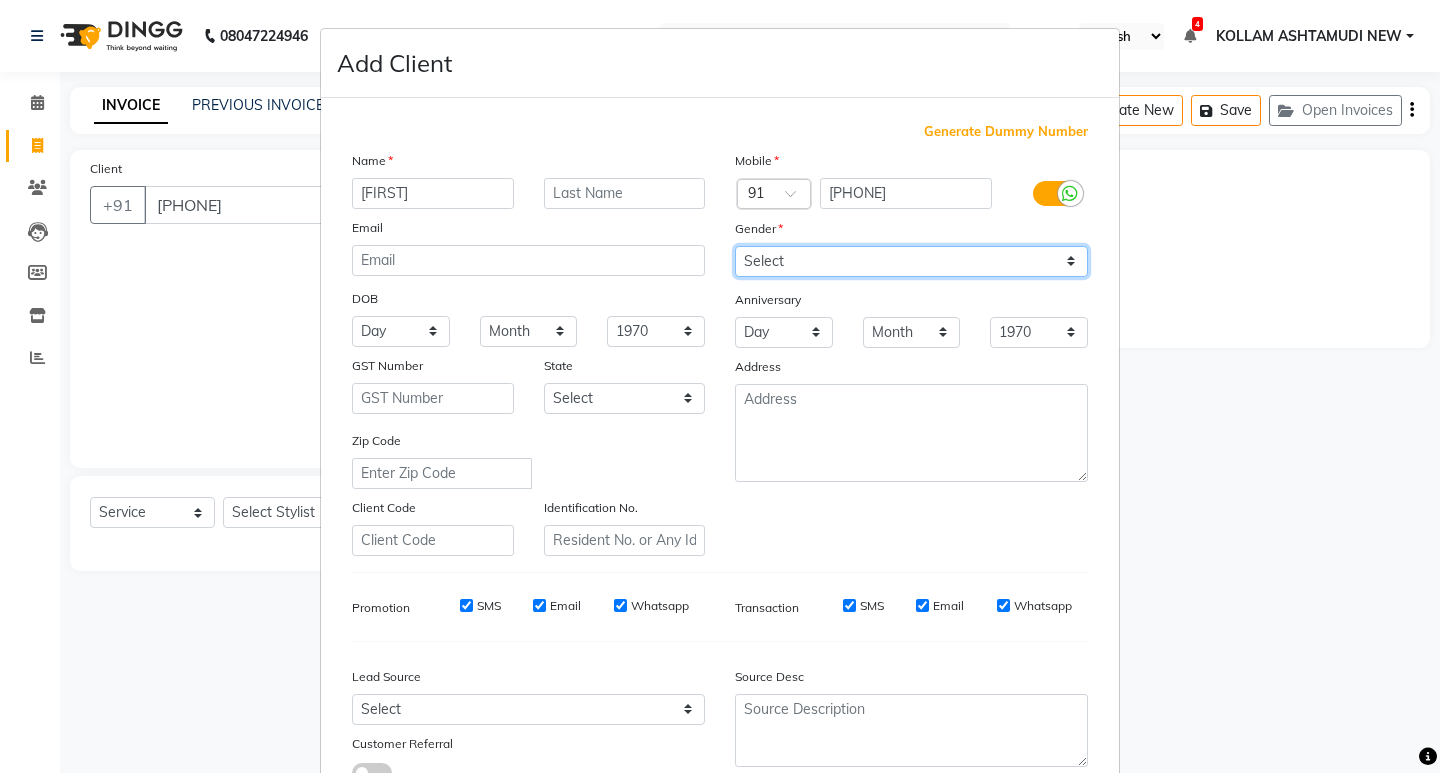 click on "Select Male Female Other Prefer Not To Say" at bounding box center (911, 261) 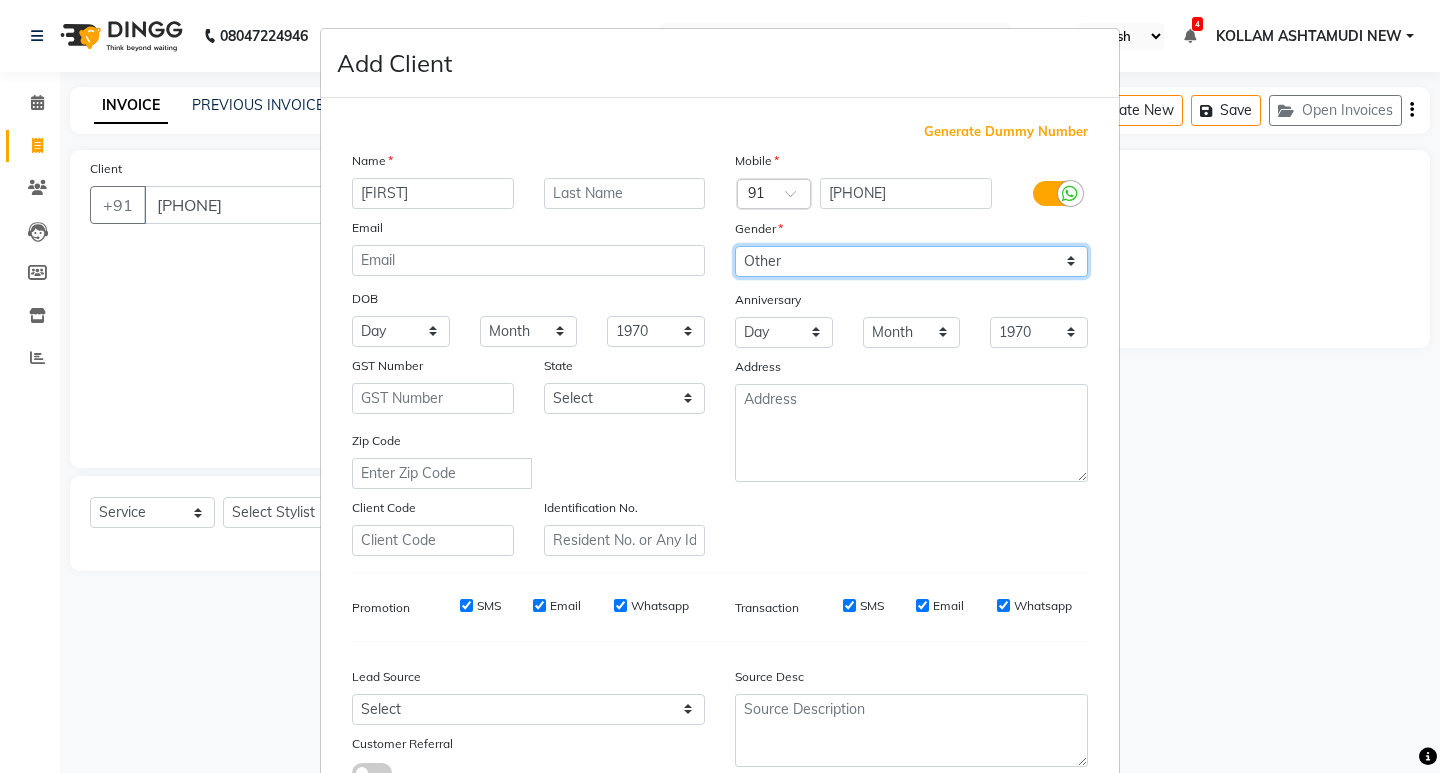click on "Select Male Female Other Prefer Not To Say" at bounding box center (911, 261) 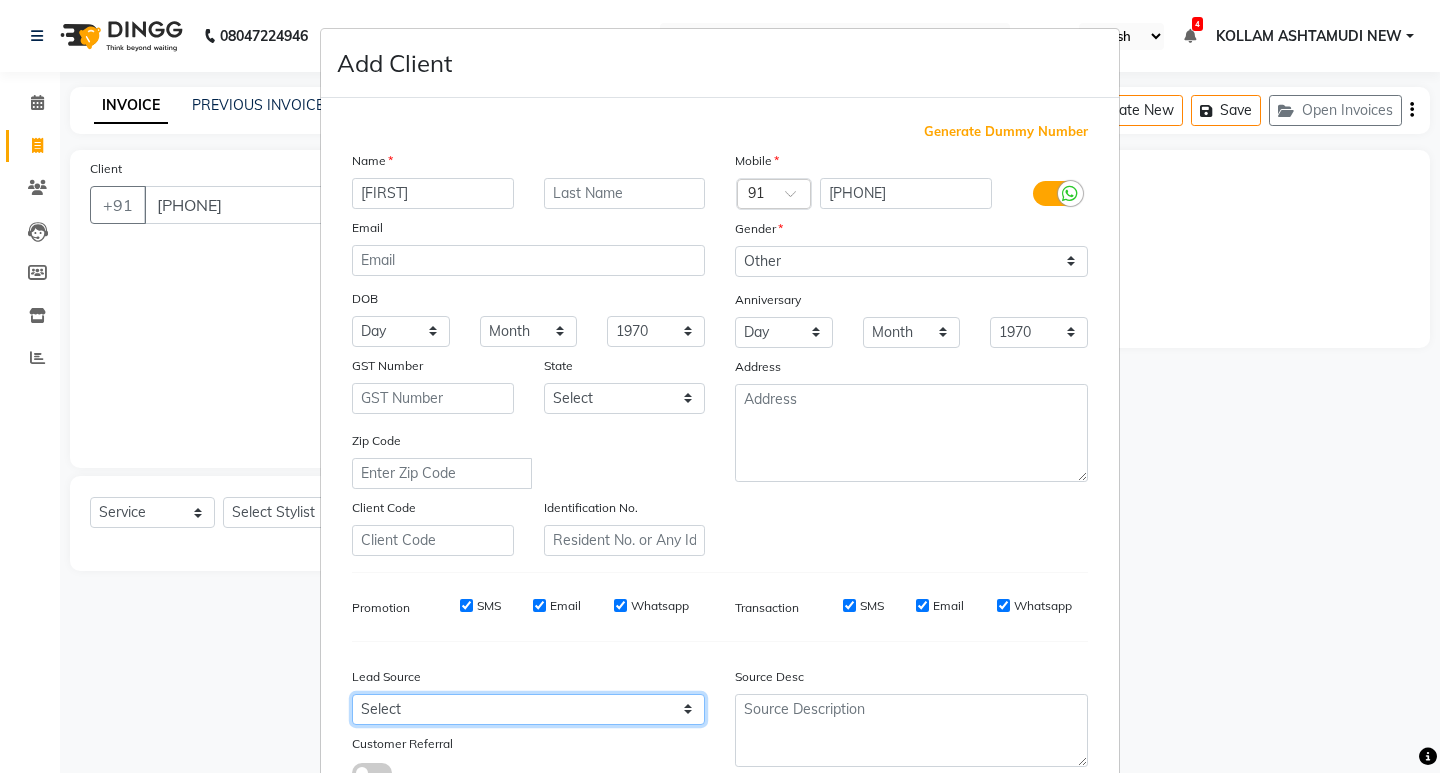 click on "Select Walk-in Referral Internet Friend Word of Mouth Advertisement Facebook JustDial Google Other Instagram  YouTube  WhatsApp" at bounding box center (528, 709) 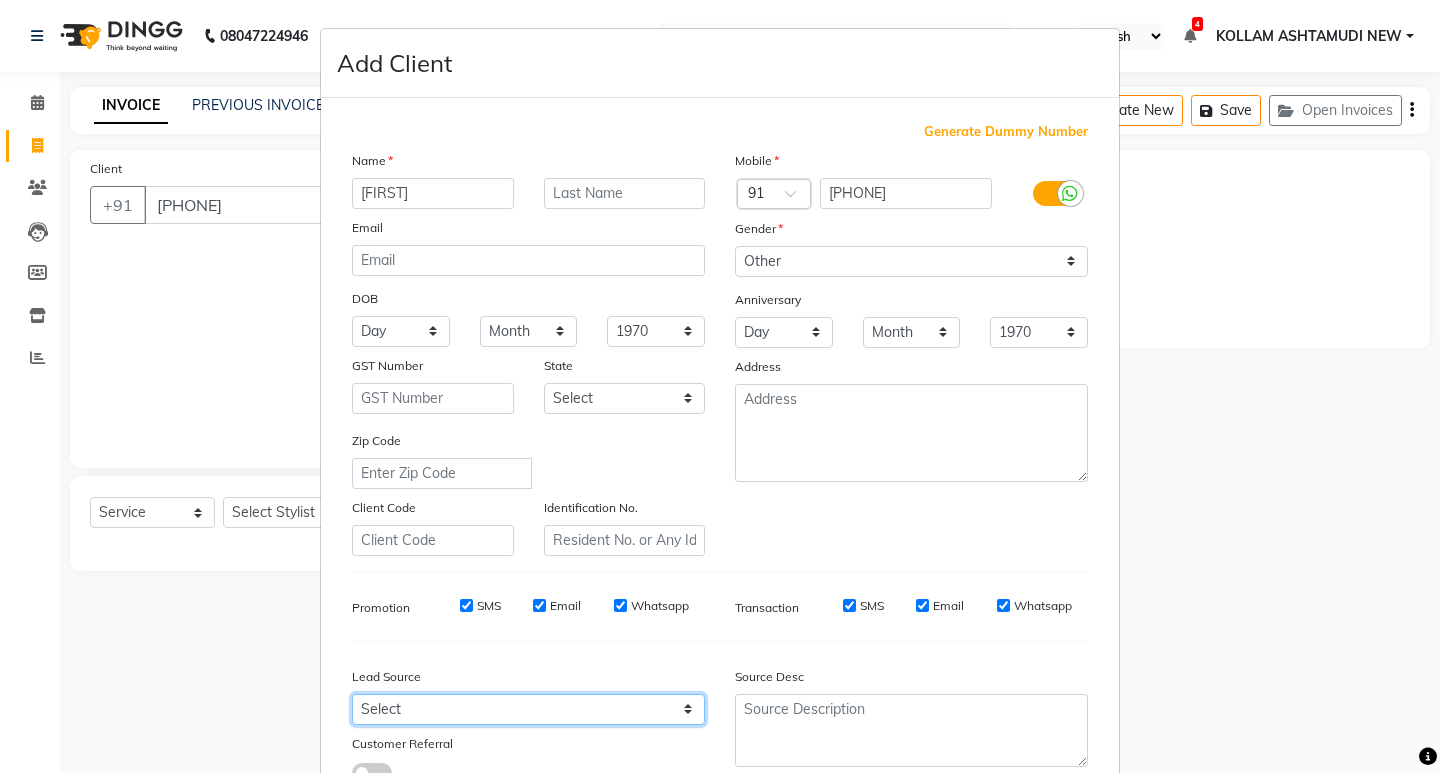 select on "30865" 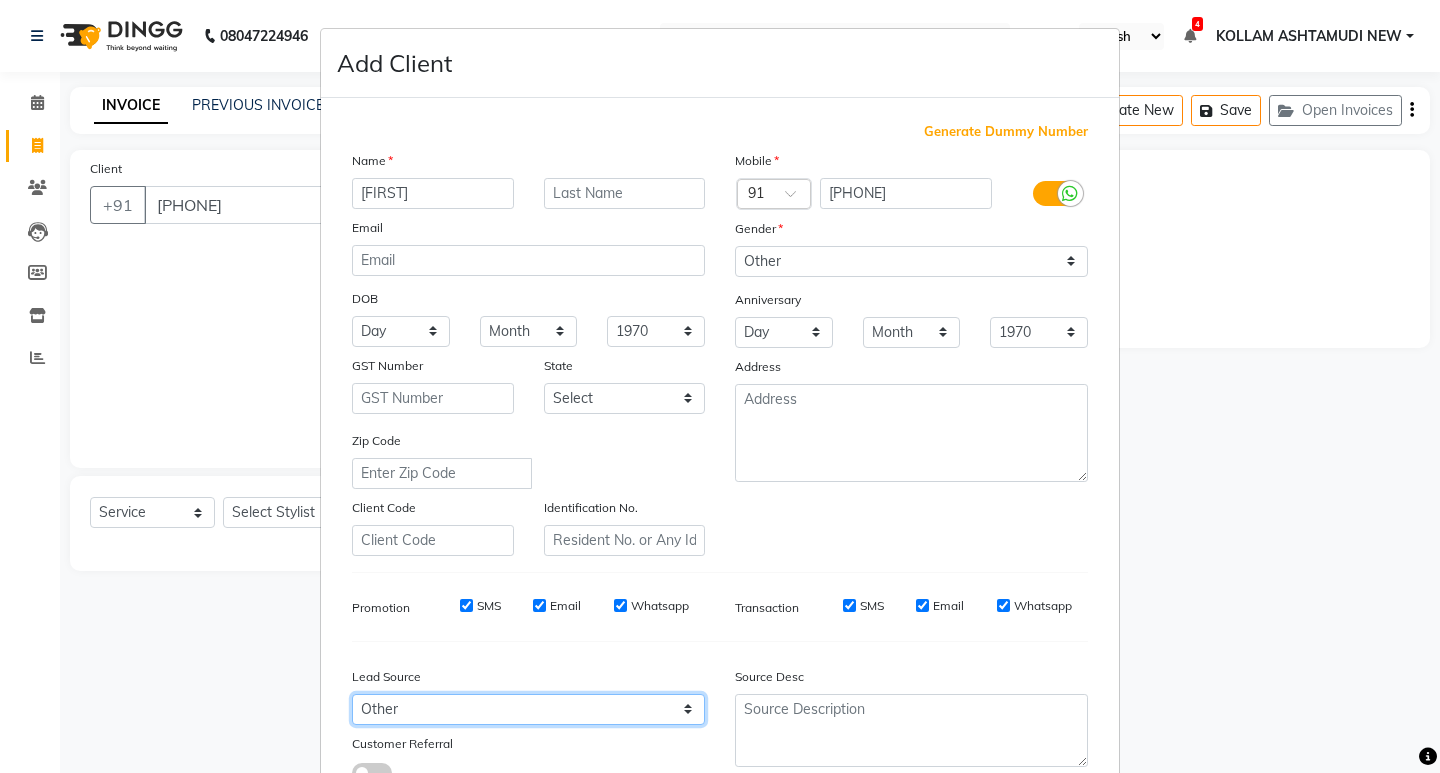 click on "Select Walk-in Referral Internet Friend Word of Mouth Advertisement Facebook JustDial Google Other Instagram  YouTube  WhatsApp" at bounding box center [528, 709] 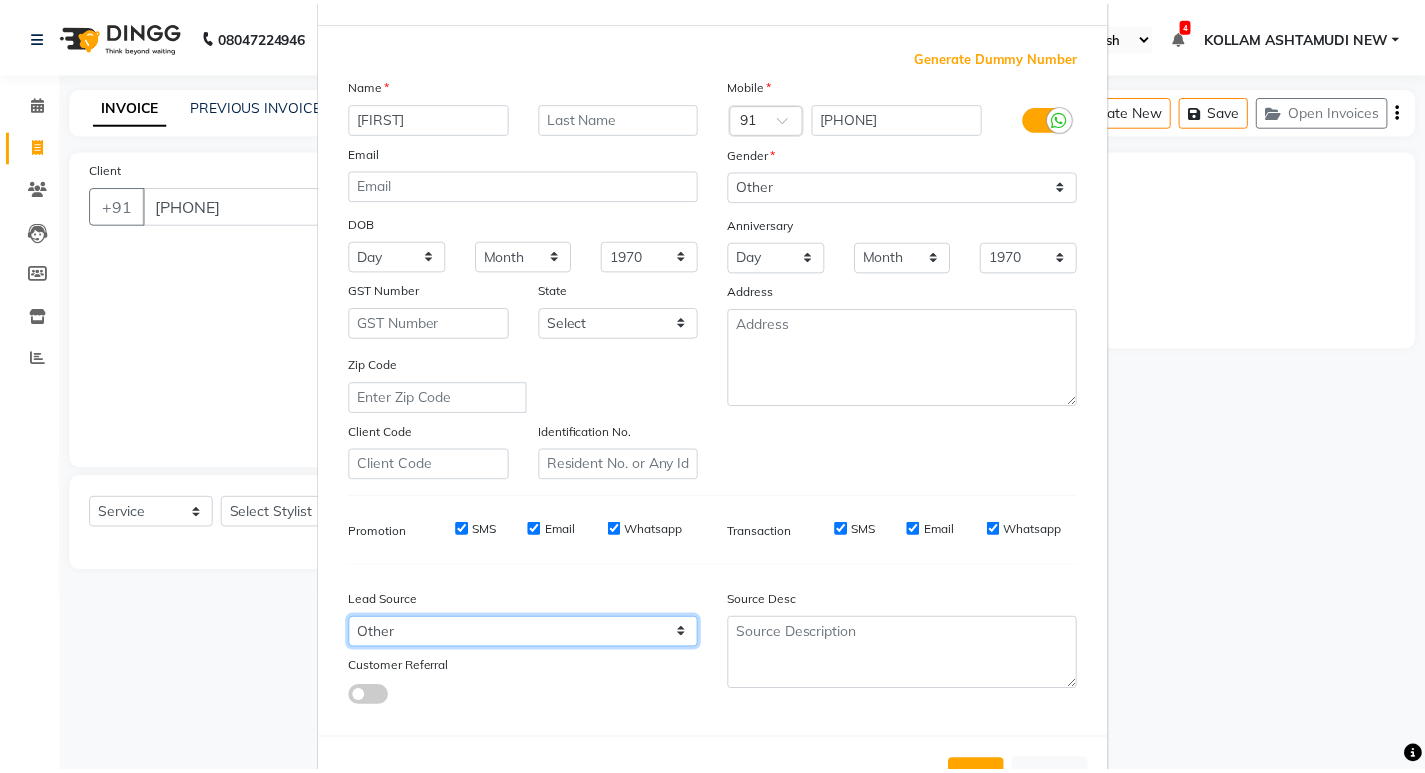 scroll, scrollTop: 150, scrollLeft: 0, axis: vertical 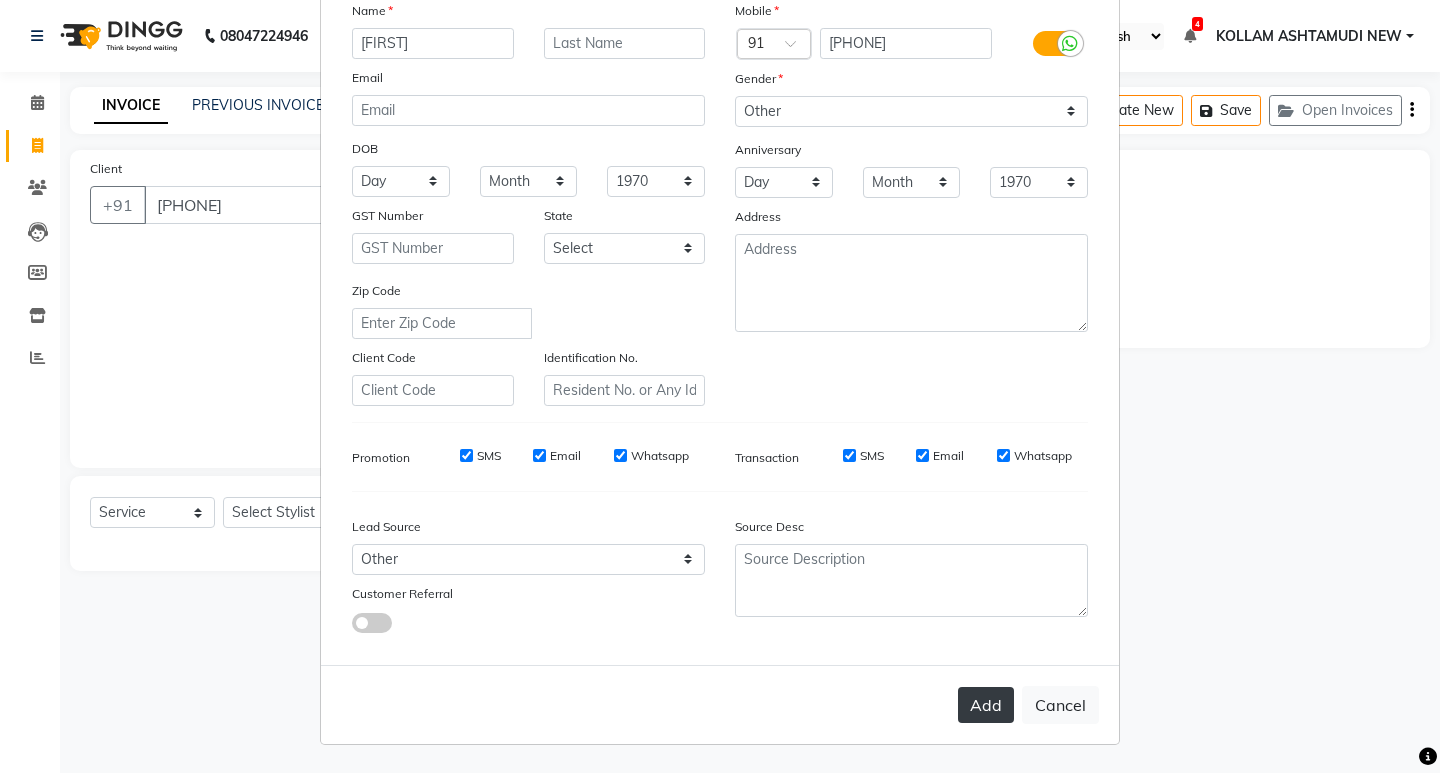 click on "Add" at bounding box center [986, 705] 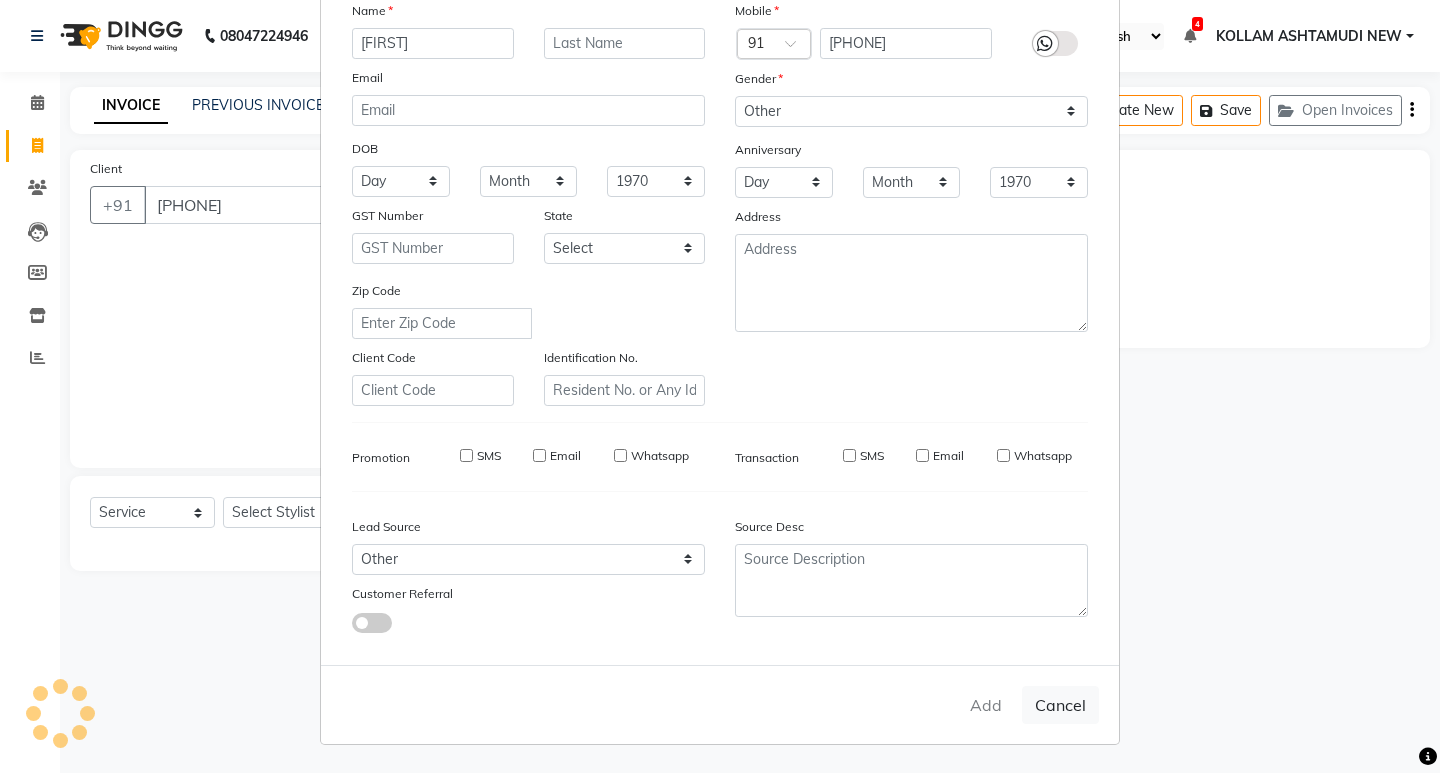 type 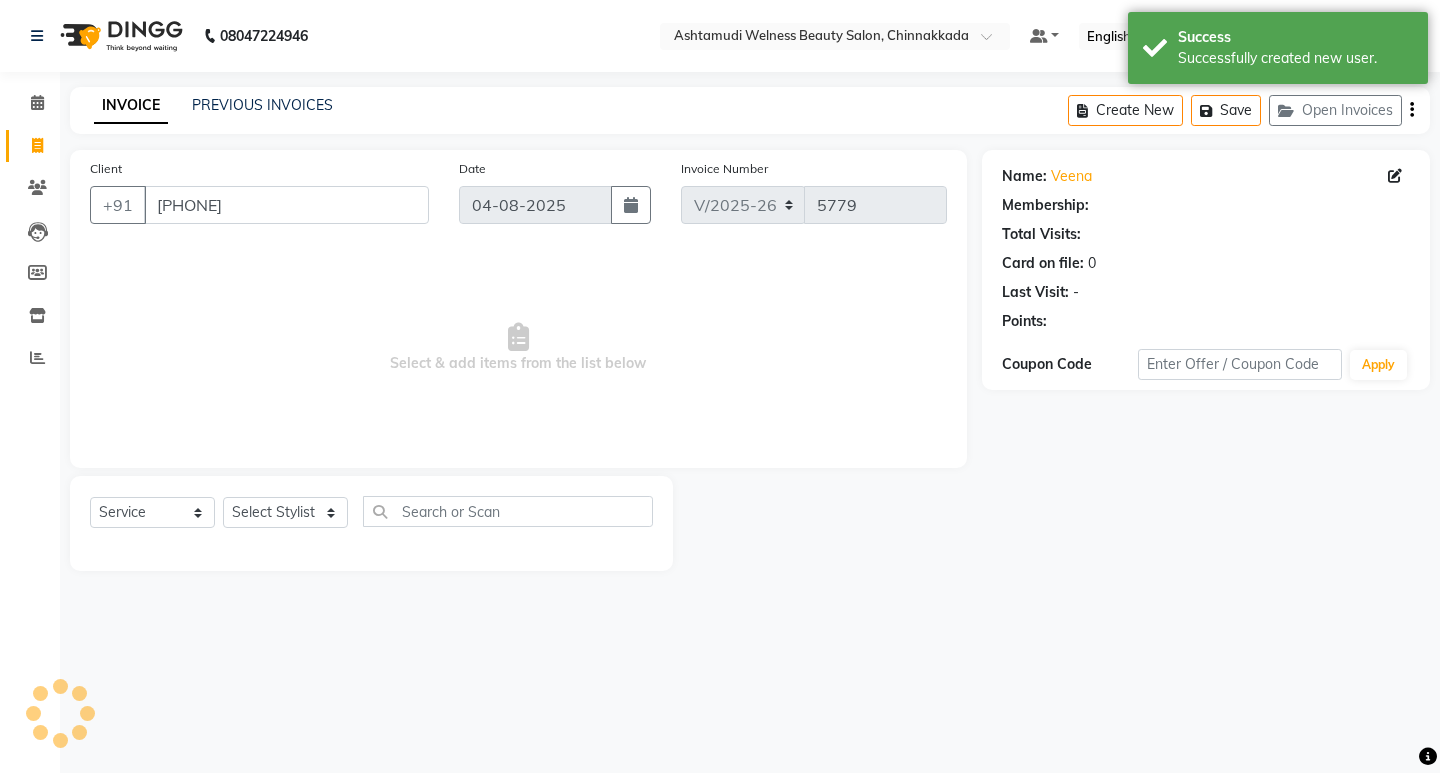 select on "1: Object" 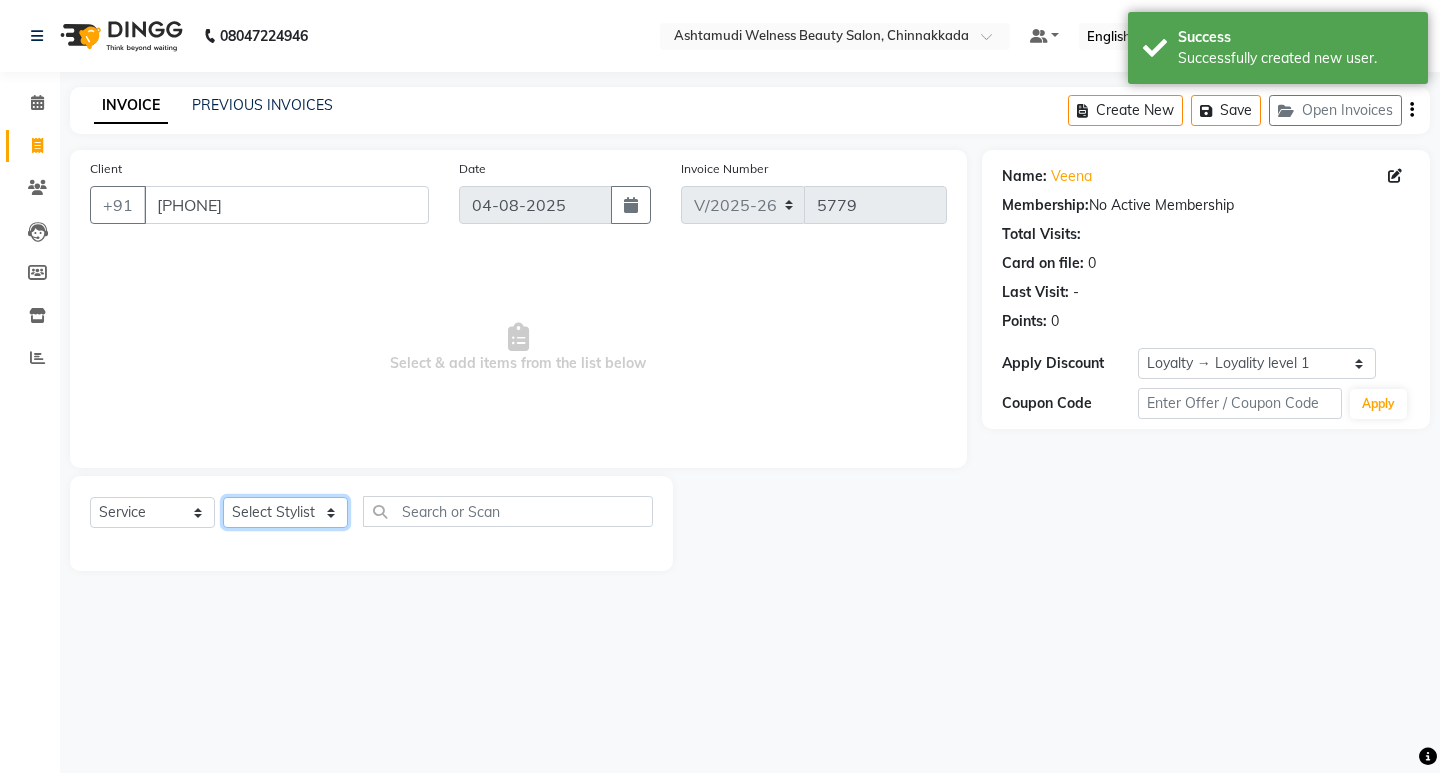click on "Select Stylist ADITHYA   TAMANG Admin ALTHAF  Anitha  ATHIRA SANAL BETZA  M BINU GANESH  JIJUMON  P Kavya KOLLAM ASHTAMUDI KOLLAM ASHTAMUDI NEW  Kusum MO ANWAR Rahul REENA  VIDHYA RENUKA SUNDAS Revathy B Nair RINA RAI SAJEEV M SAMIR RAI SARIGA PRASAD SHIBU Shilu Fathima Shyni Salim Sibi SUKANYA Supriya SUSHEELA S" 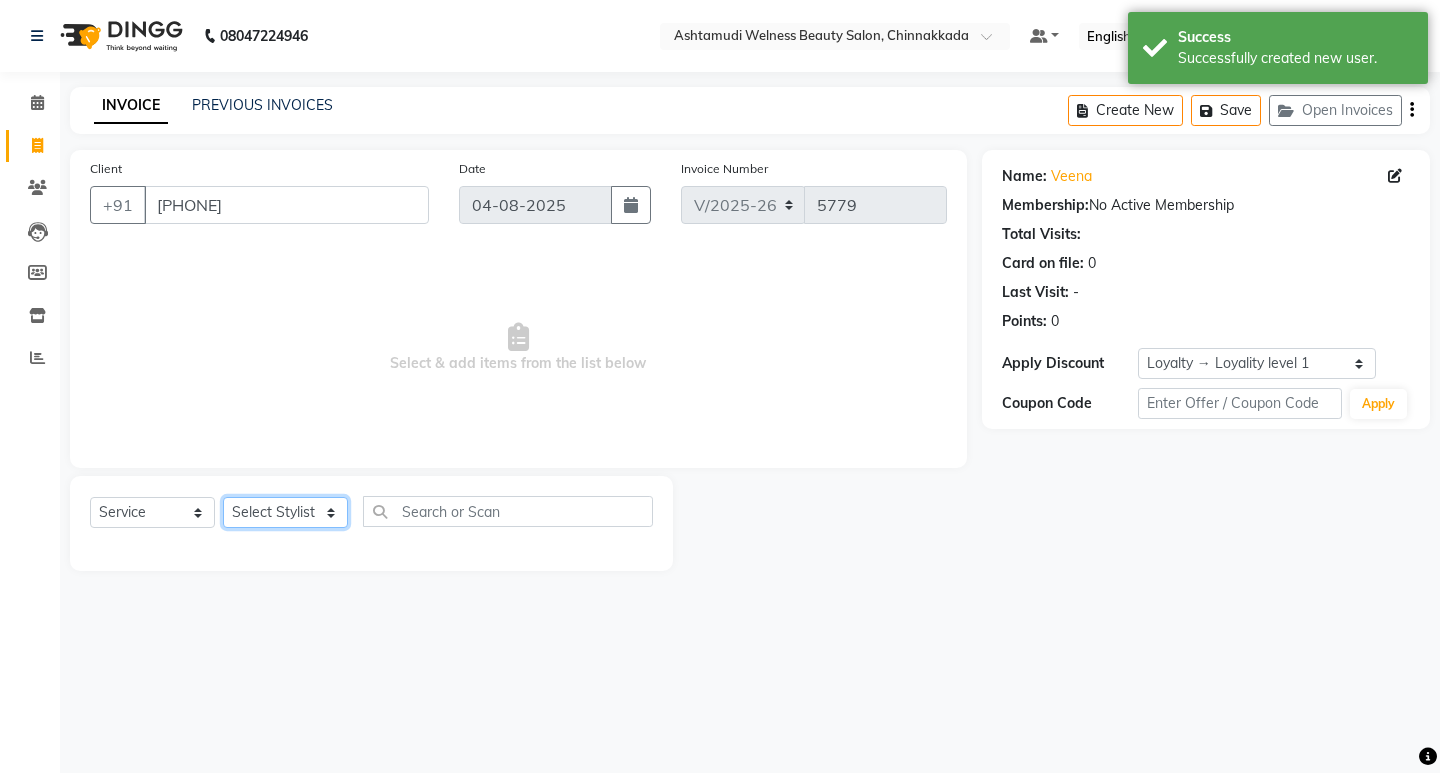 select on "62403" 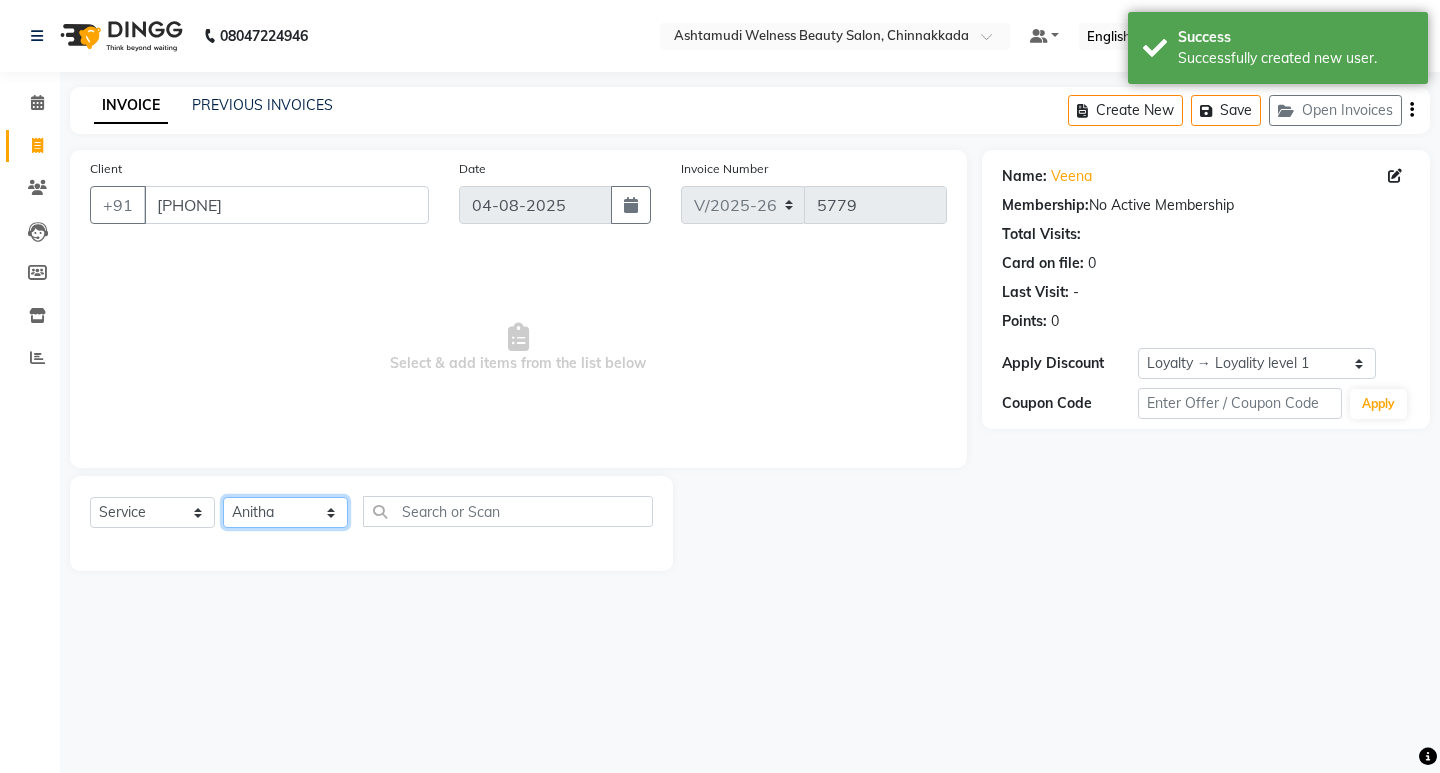 click on "Select Stylist ADITHYA   TAMANG Admin ALTHAF  Anitha  ATHIRA SANAL BETZA  M BINU GANESH  JIJUMON  P Kavya KOLLAM ASHTAMUDI KOLLAM ASHTAMUDI NEW  Kusum MO ANWAR Rahul REENA  VIDHYA RENUKA SUNDAS Revathy B Nair RINA RAI SAJEEV M SAMIR RAI SARIGA PRASAD SHIBU Shilu Fathima Shyni Salim Sibi SUKANYA Supriya SUSHEELA S" 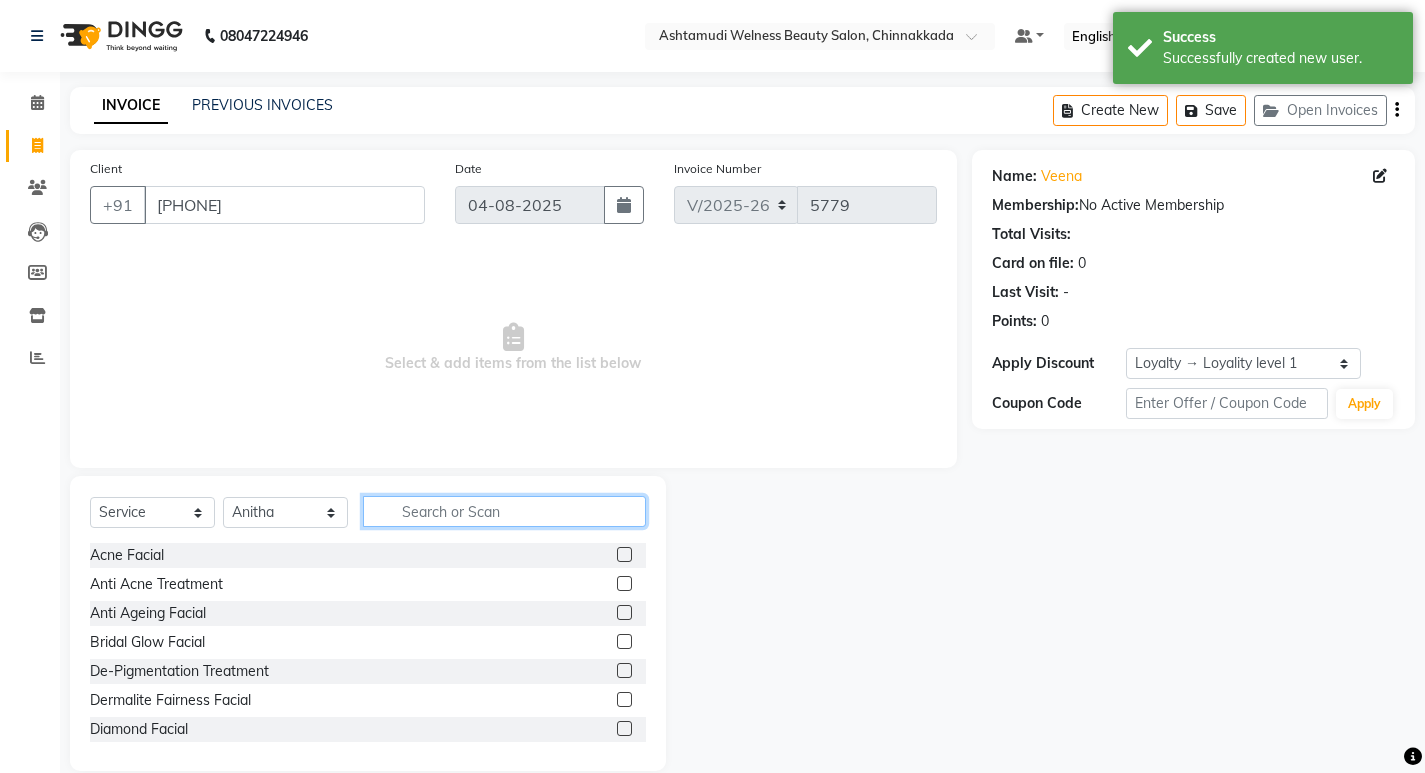 click 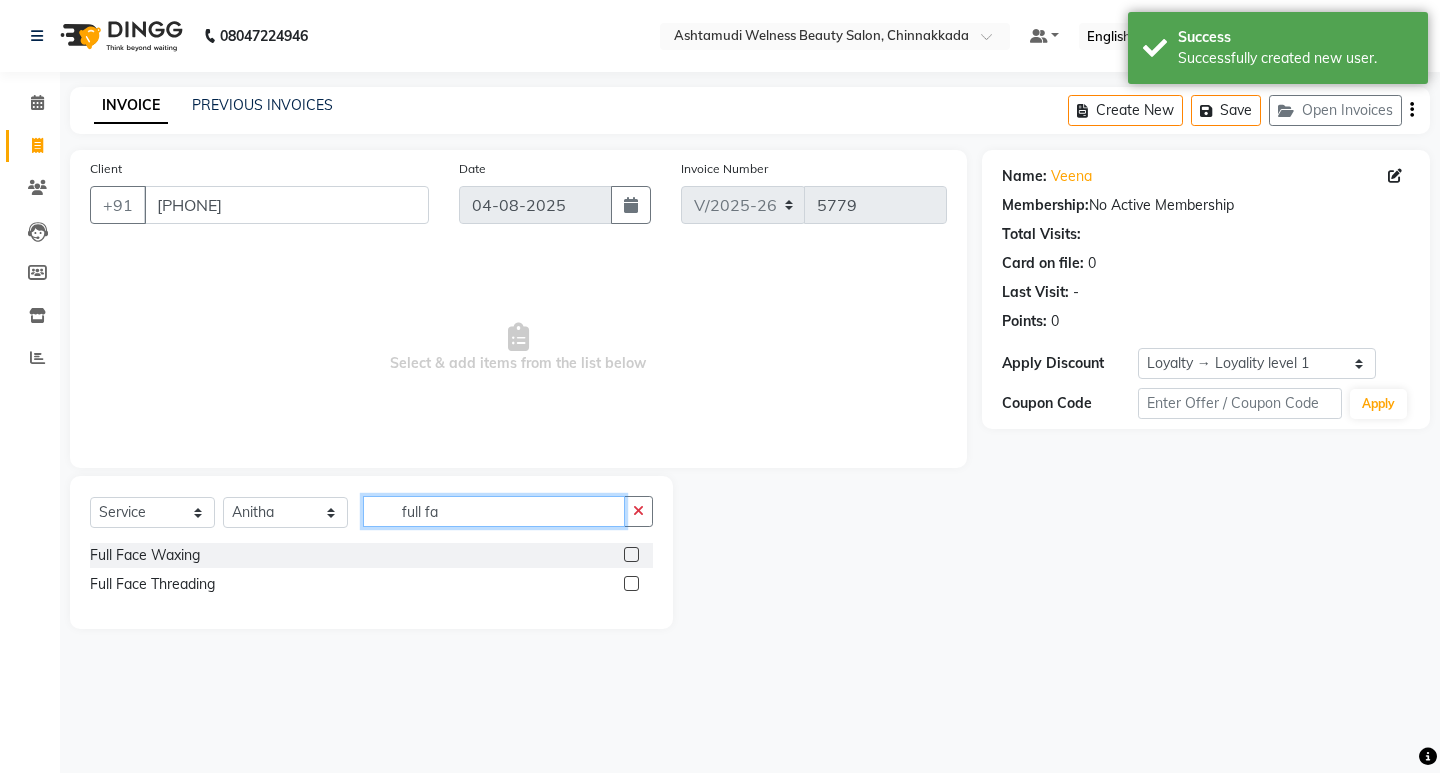 type on "full fa" 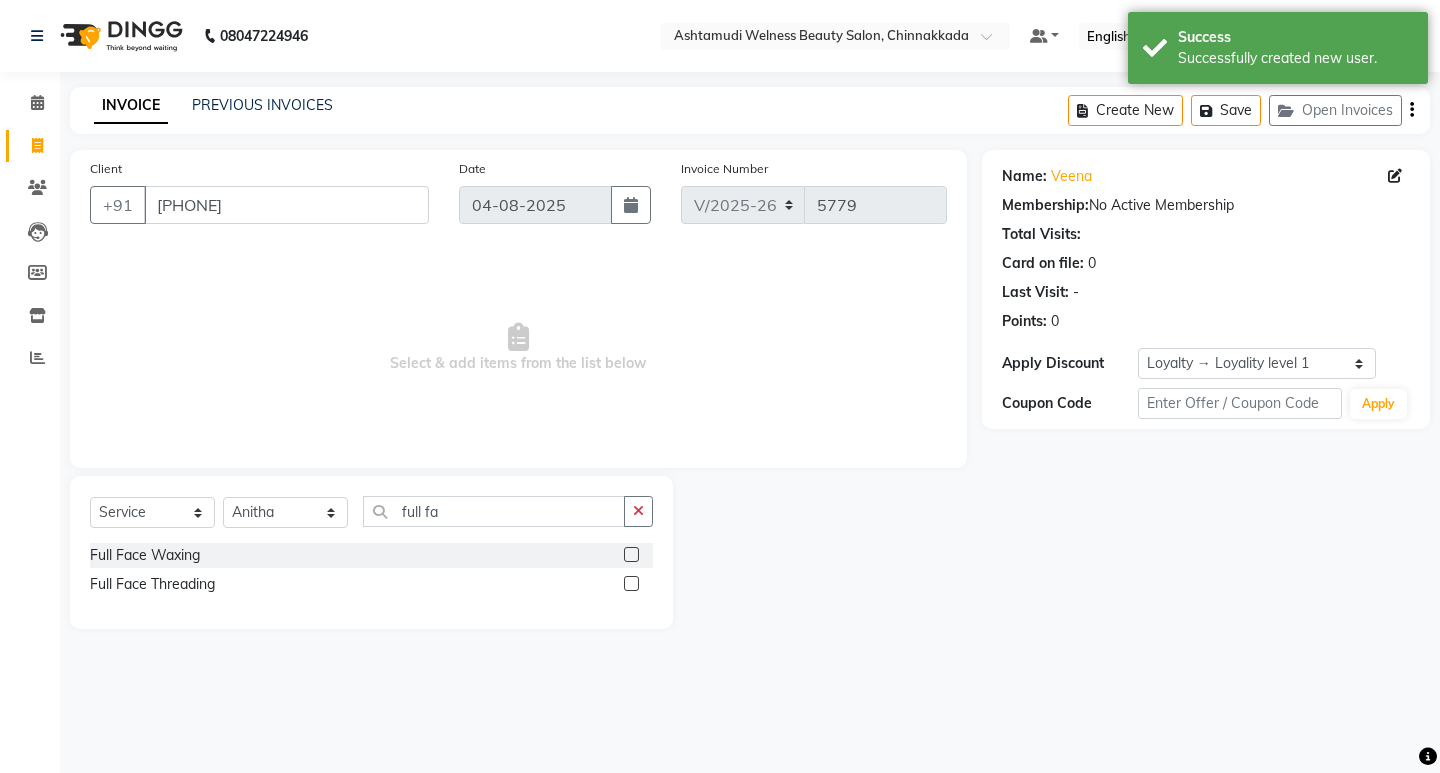 click 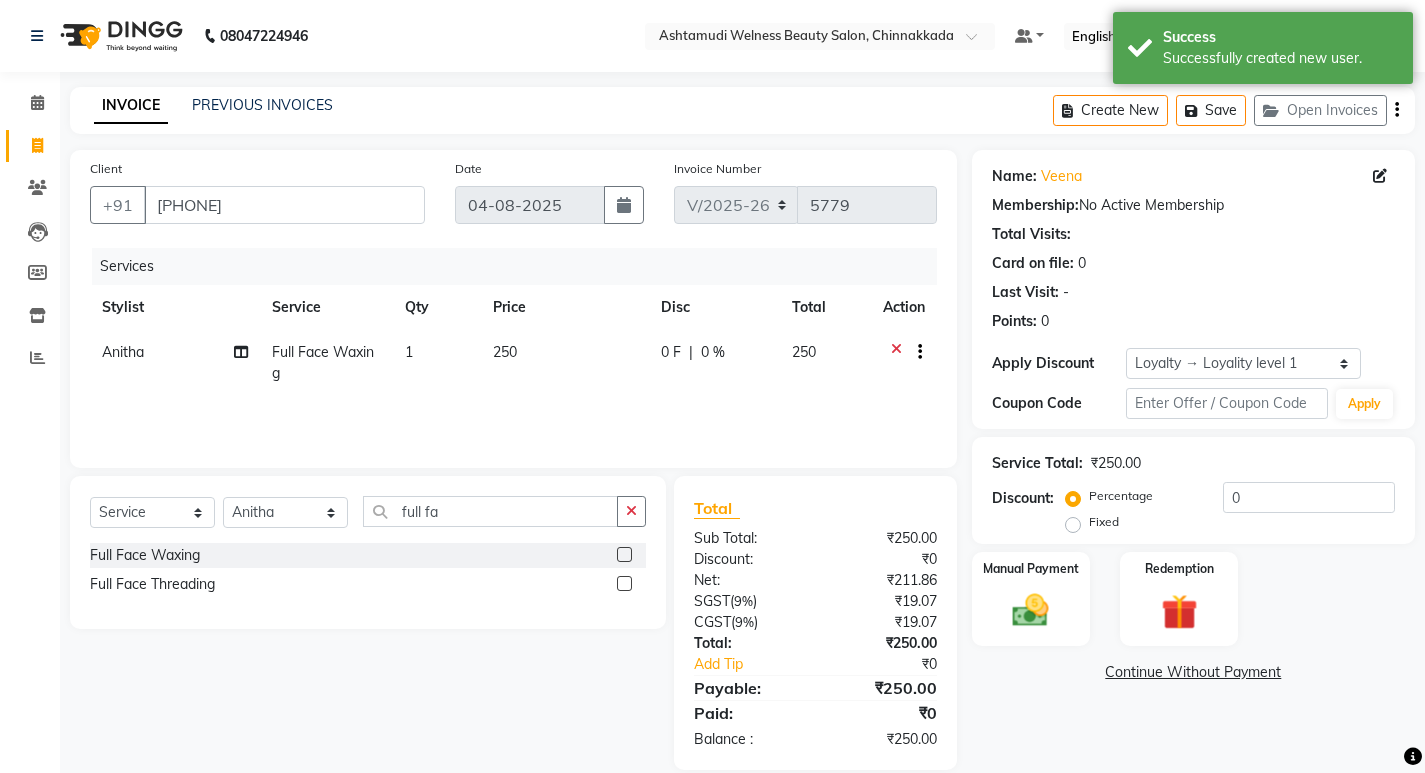 drag, startPoint x: 642, startPoint y: 513, endPoint x: 616, endPoint y: 510, distance: 26.172504 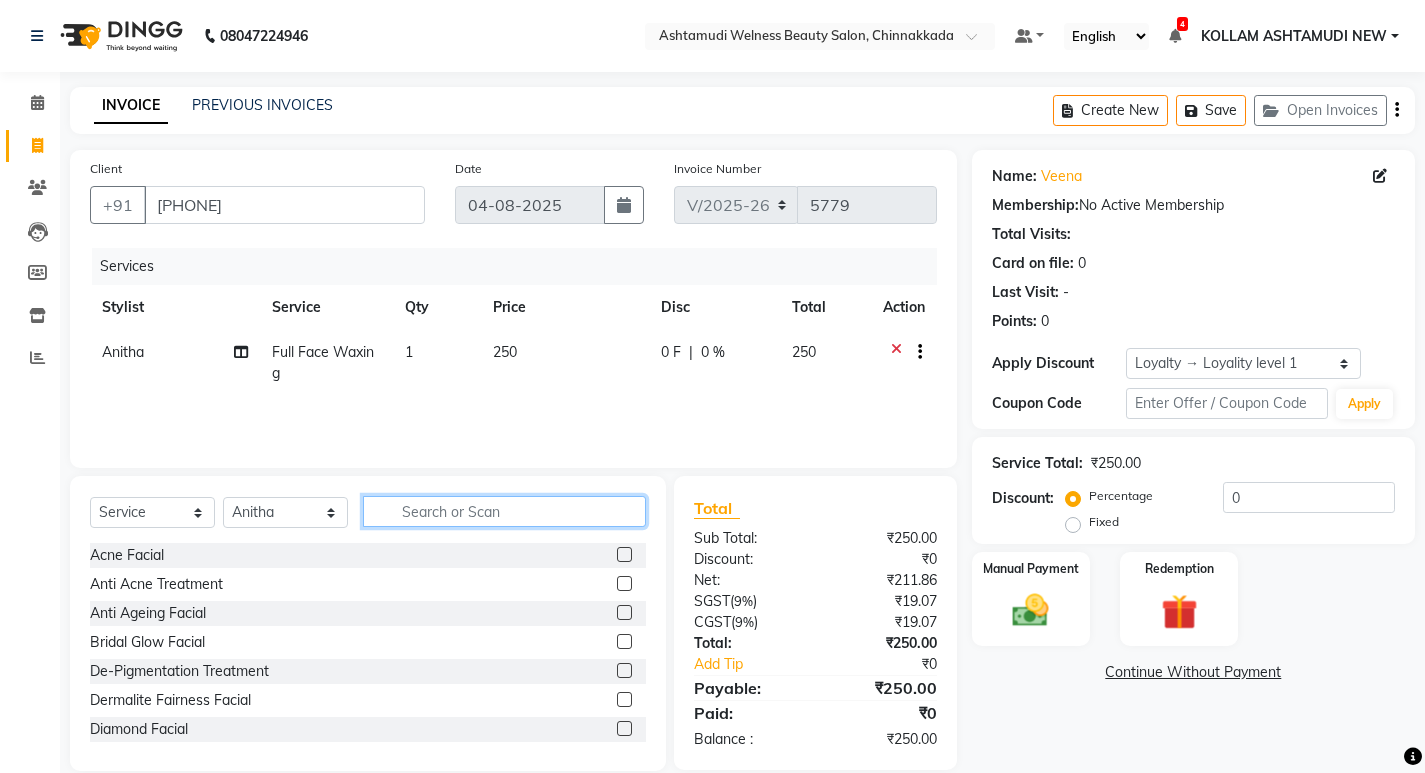 click 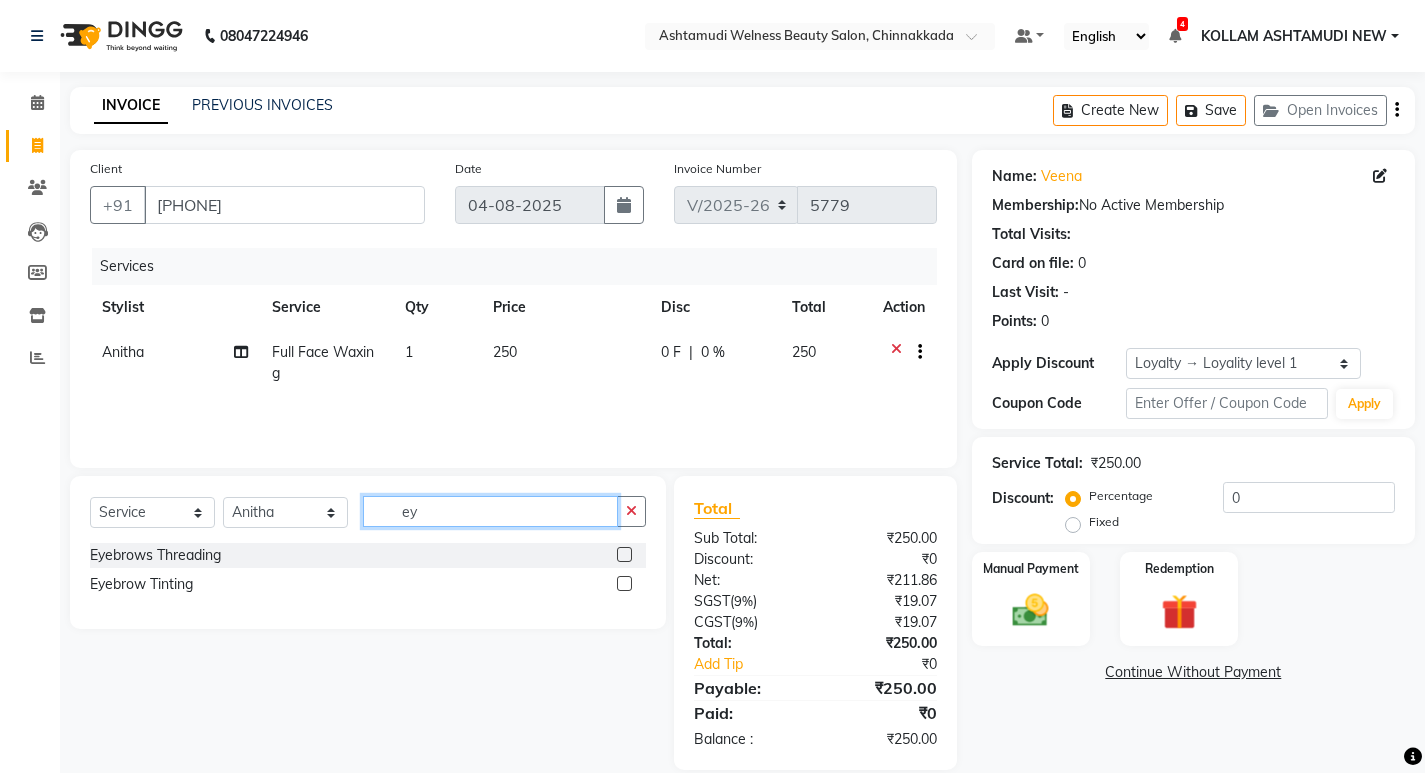 type on "ey" 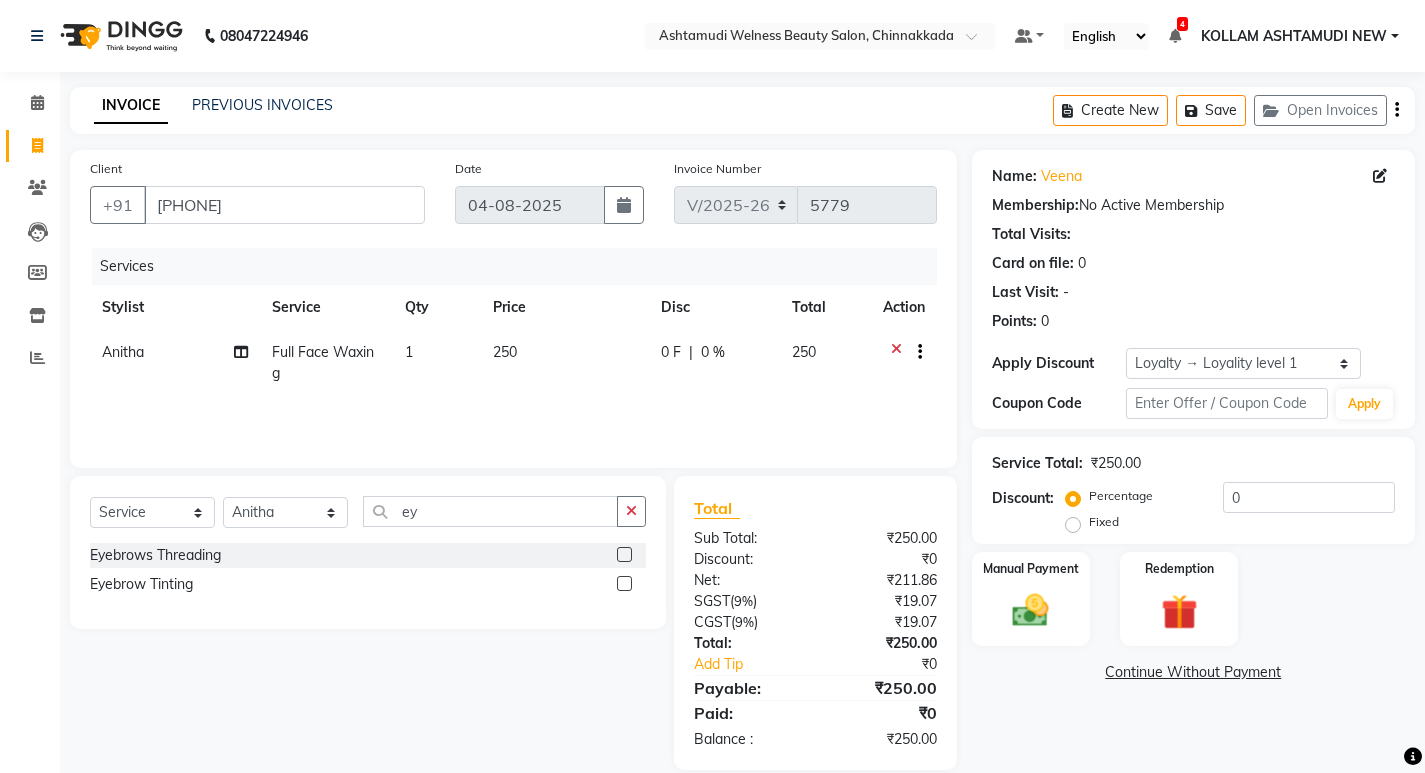 click 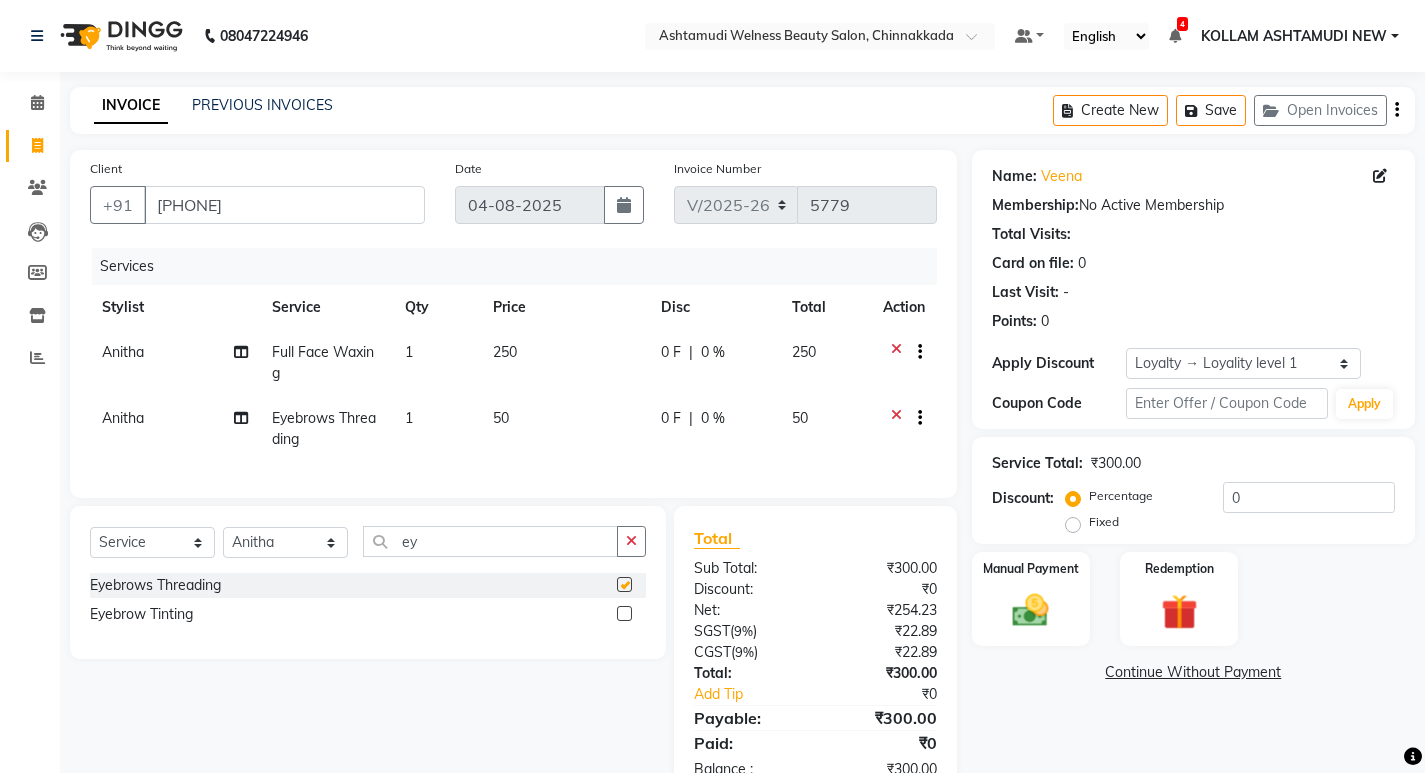 checkbox on "false" 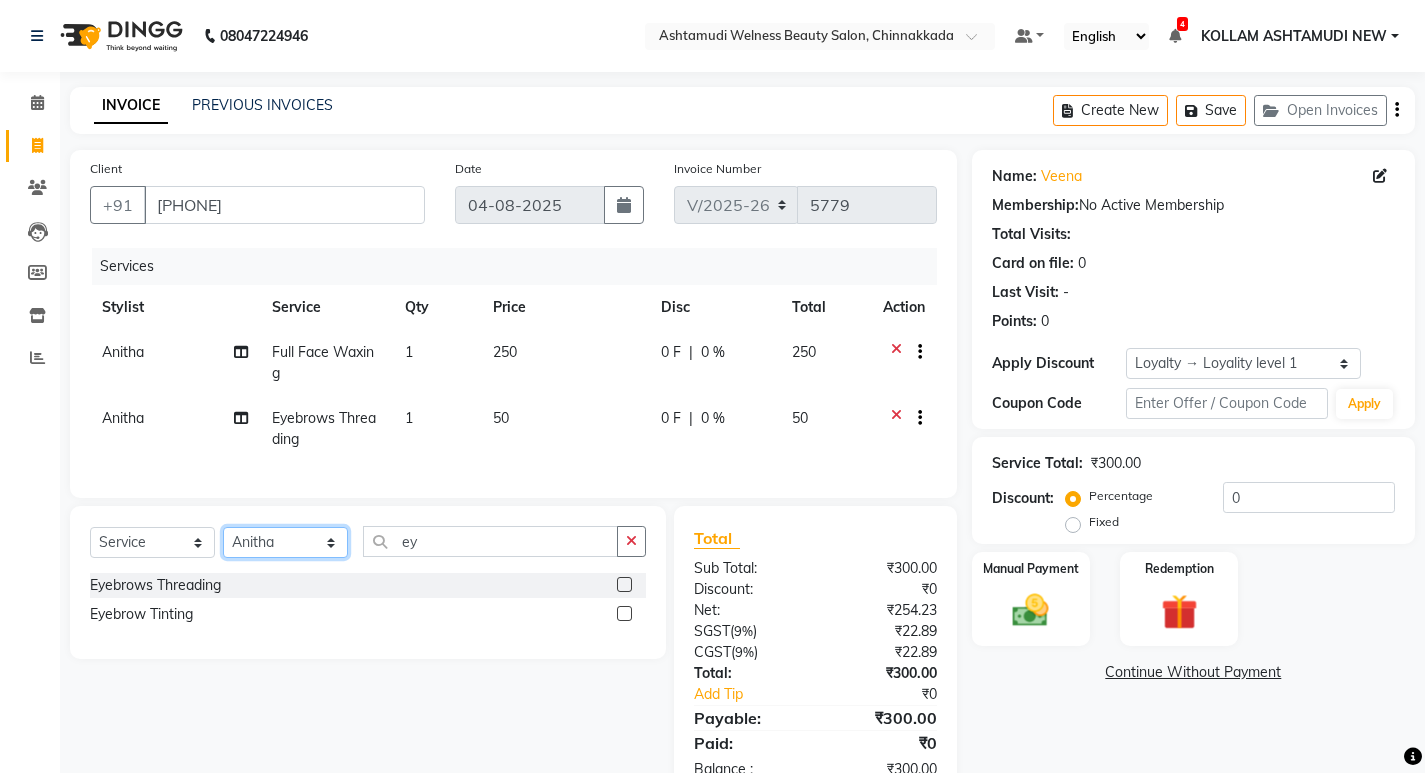 click on "Select Stylist ADITHYA   TAMANG Admin ALTHAF  Anitha  ATHIRA SANAL BETZA  M BINU GANESH  JIJUMON  P Kavya KOLLAM ASHTAMUDI KOLLAM ASHTAMUDI NEW  Kusum MO ANWAR Rahul REENA  VIDHYA RENUKA SUNDAS Revathy B Nair RINA RAI SAJEEV M SAMIR RAI SARIGA PRASAD SHIBU Shilu Fathima Shyni Salim Sibi SUKANYA Supriya SUSHEELA S" 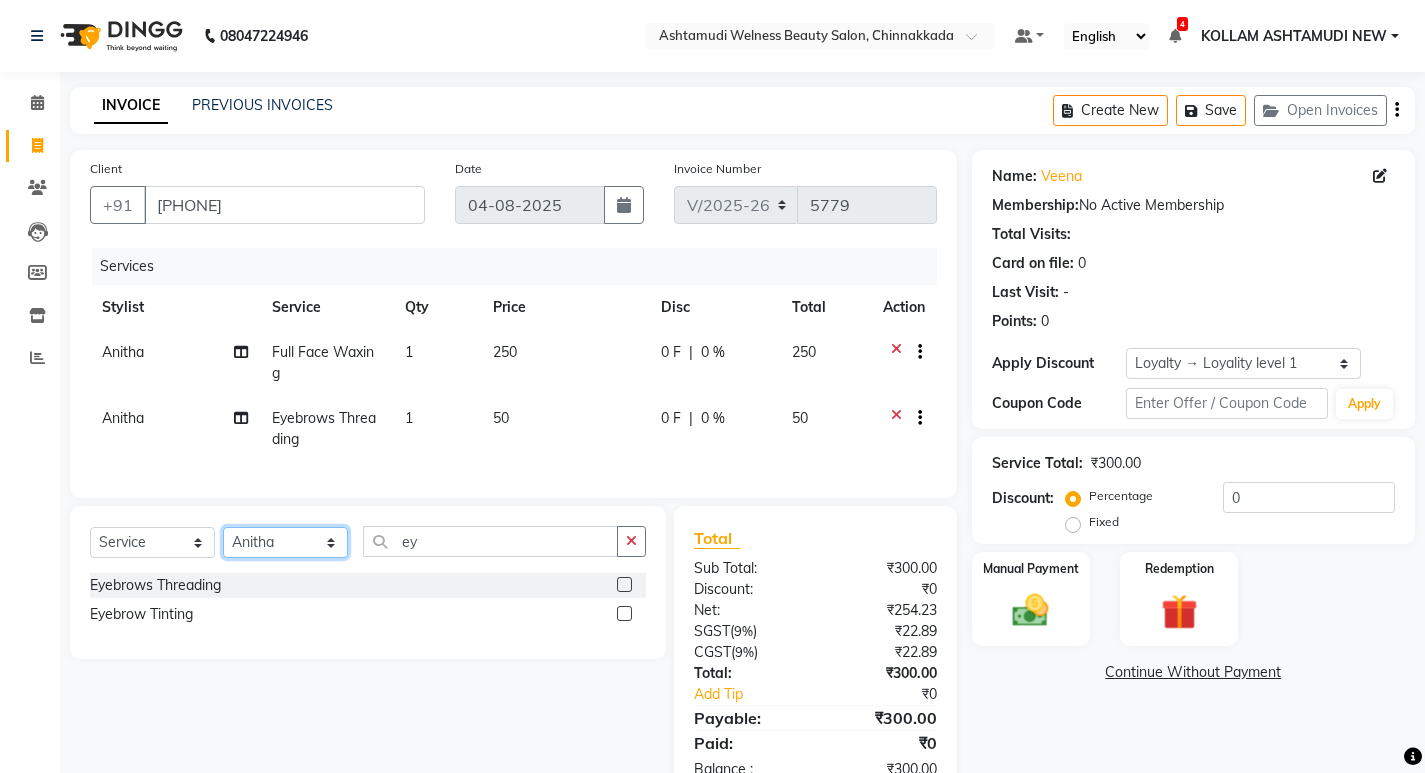 select on "25967" 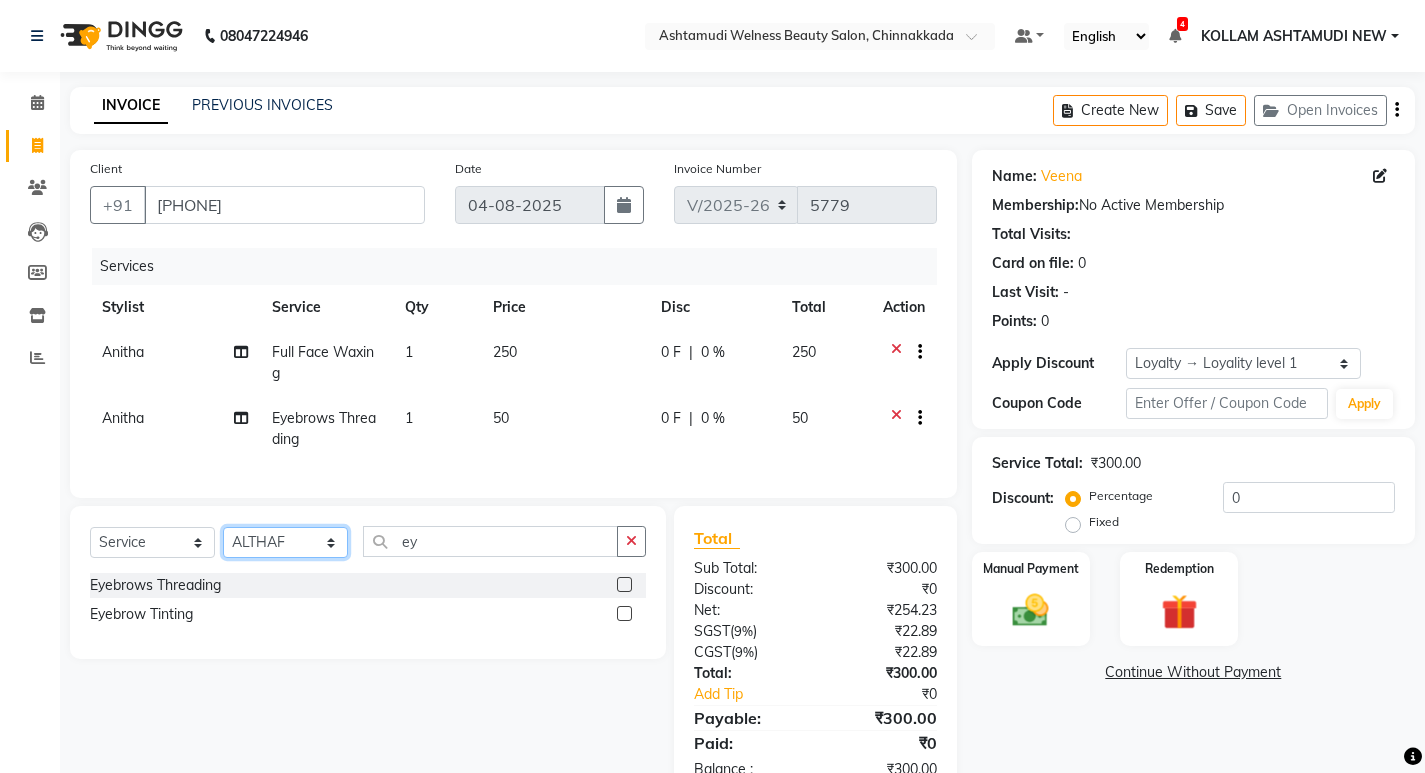 click on "Select Stylist ADITHYA   TAMANG Admin ALTHAF  Anitha  ATHIRA SANAL BETZA  M BINU GANESH  JIJUMON  P Kavya KOLLAM ASHTAMUDI KOLLAM ASHTAMUDI NEW  Kusum MO ANWAR Rahul REENA  VIDHYA RENUKA SUNDAS Revathy B Nair RINA RAI SAJEEV M SAMIR RAI SARIGA PRASAD SHIBU Shilu Fathima Shyni Salim Sibi SUKANYA Supriya SUSHEELA S" 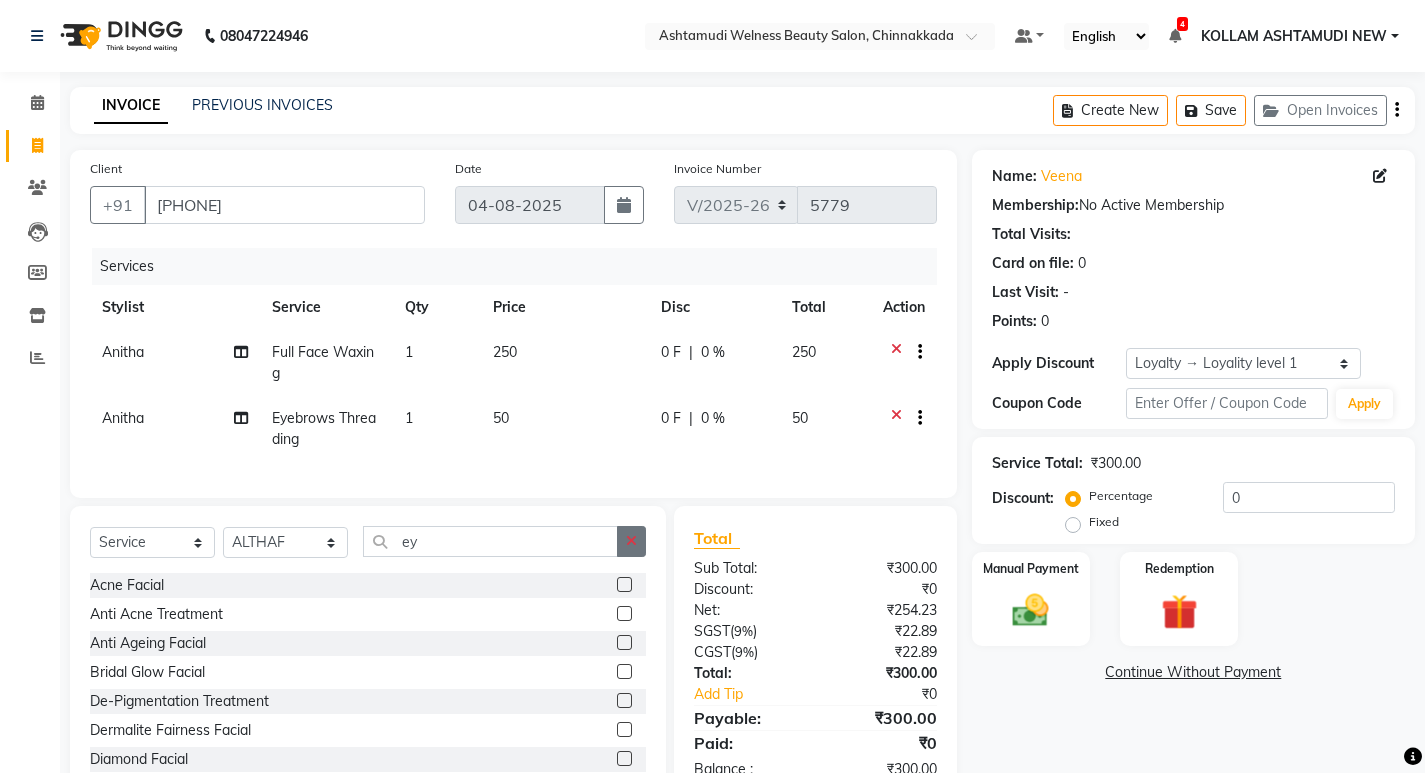 drag, startPoint x: 633, startPoint y: 549, endPoint x: 536, endPoint y: 562, distance: 97.867256 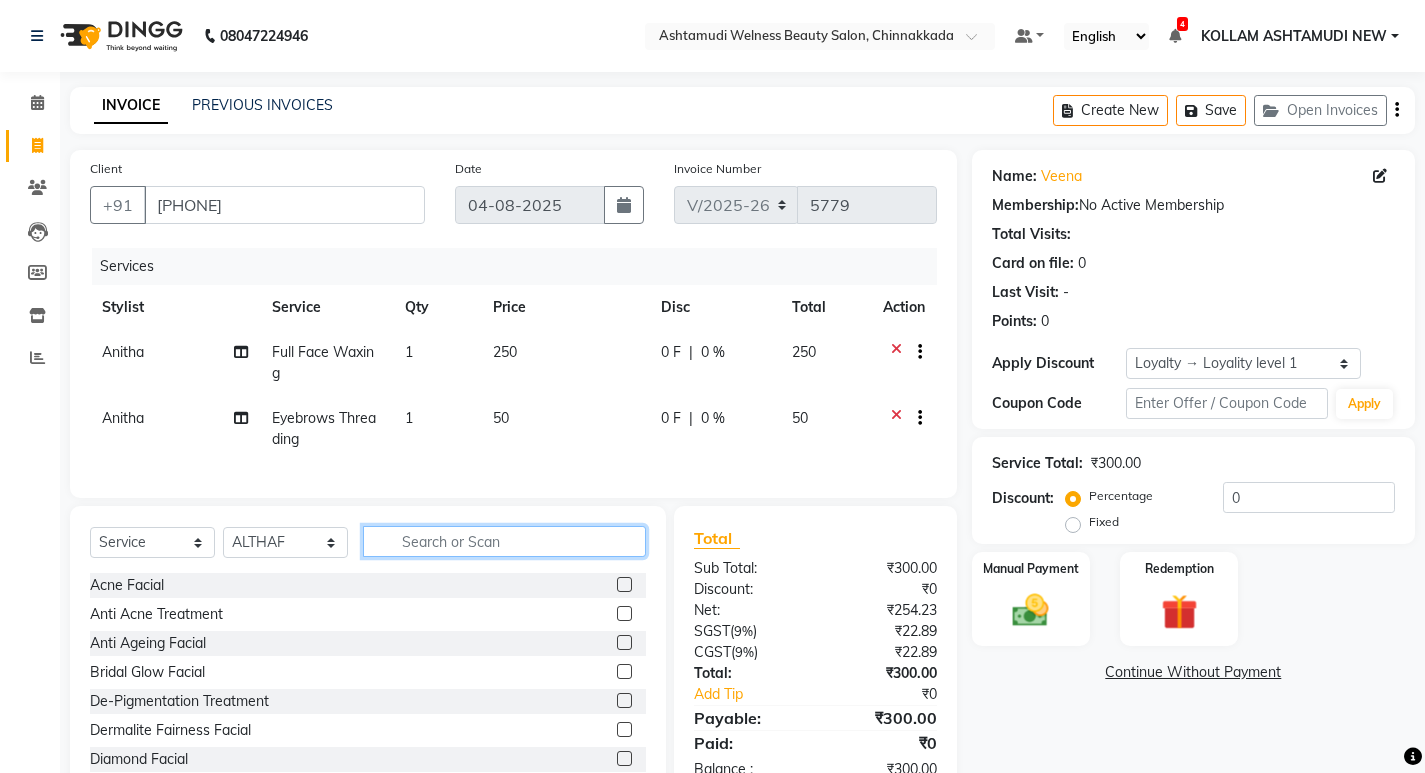 click 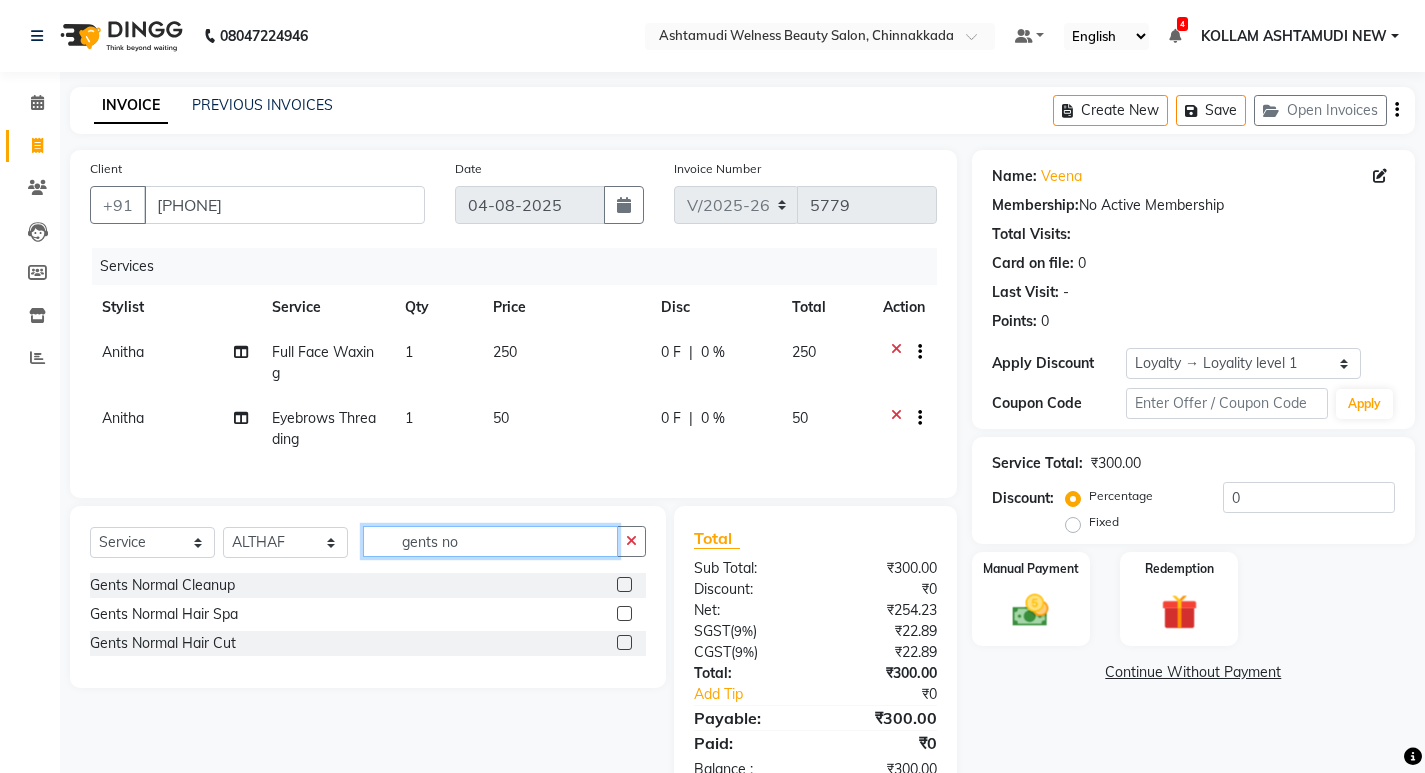 type on "gents no" 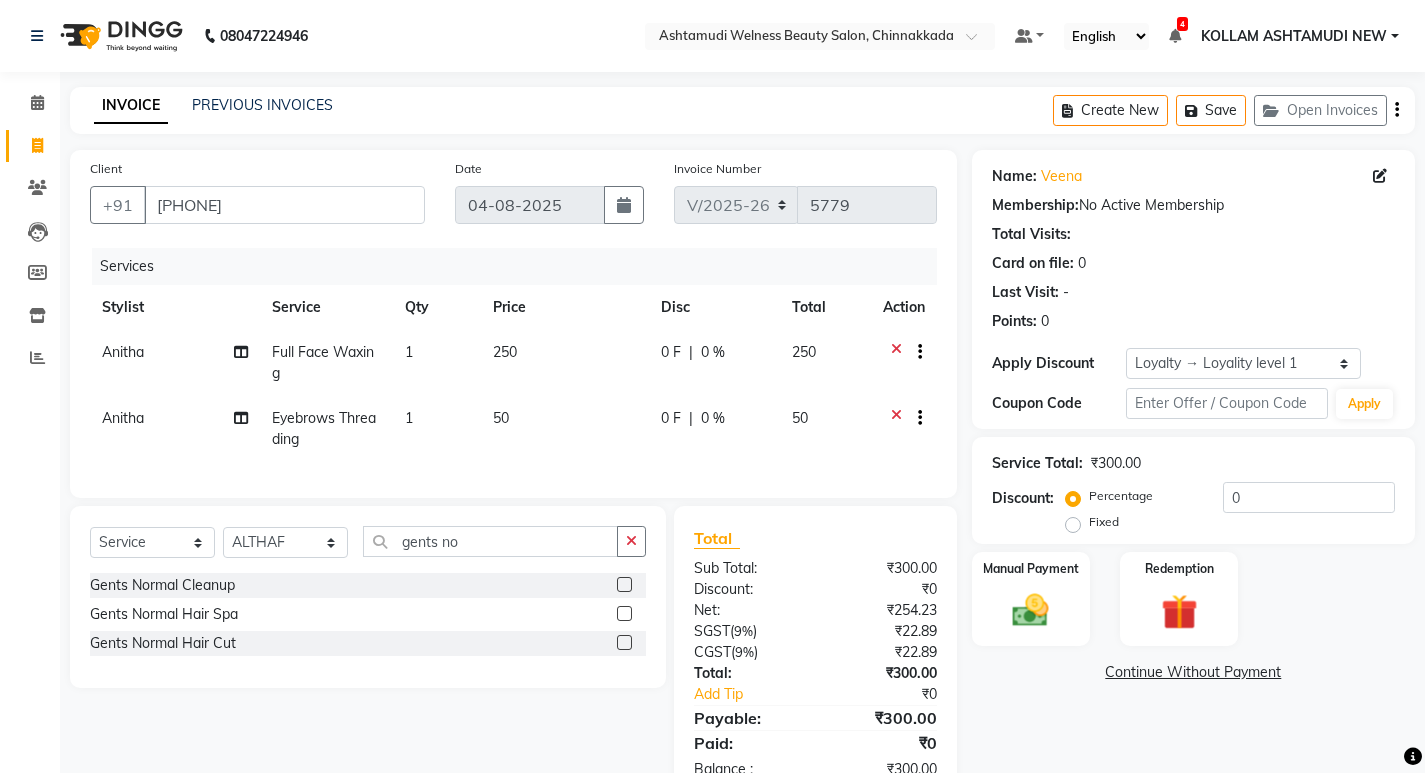 click 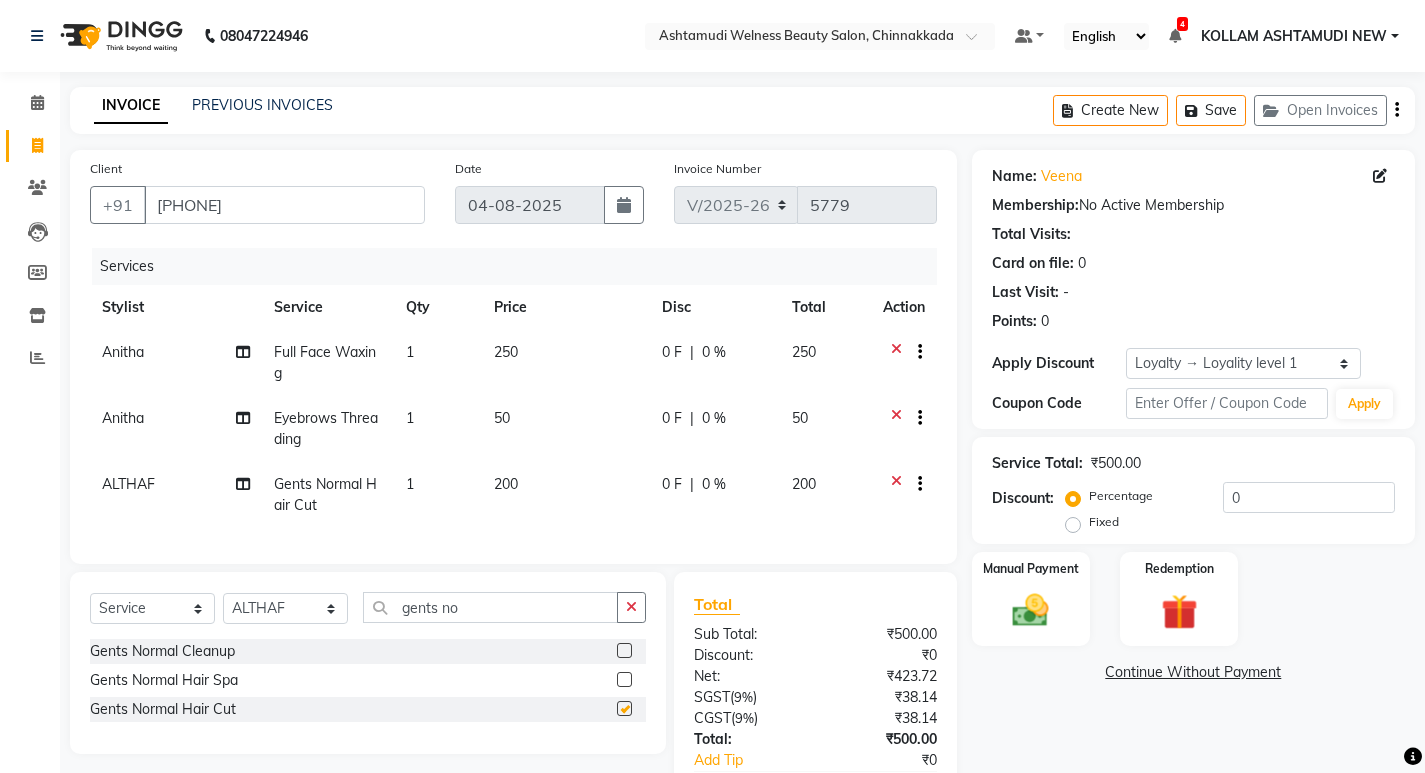 checkbox on "false" 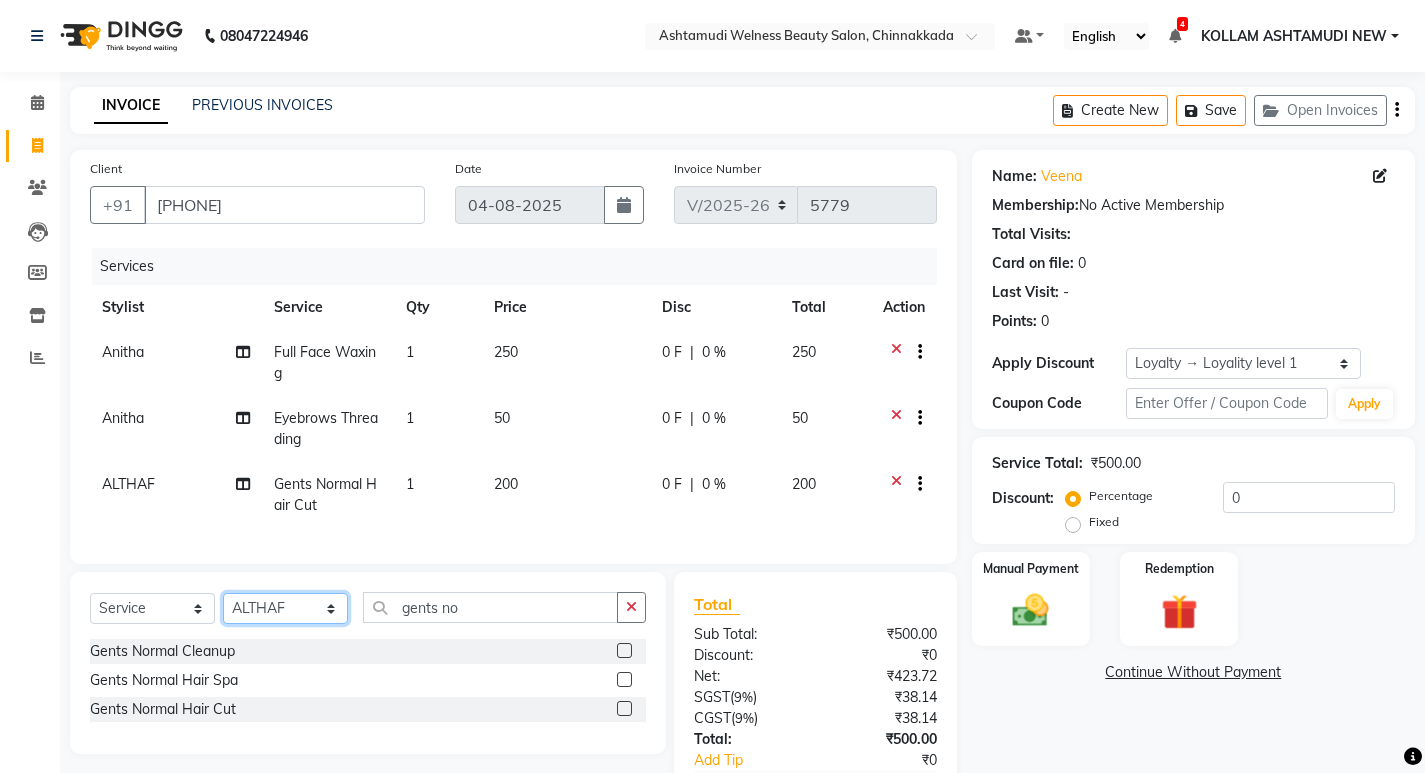 click on "Select Stylist ADITHYA   TAMANG Admin ALTHAF  Anitha  ATHIRA SANAL BETZA  M BINU GANESH  JIJUMON  P Kavya KOLLAM ASHTAMUDI KOLLAM ASHTAMUDI NEW  Kusum MO ANWAR Rahul REENA  VIDHYA RENUKA SUNDAS Revathy B Nair RINA RAI SAJEEV M SAMIR RAI SARIGA PRASAD SHIBU Shilu Fathima Shyni Salim Sibi SUKANYA Supriya SUSHEELA S" 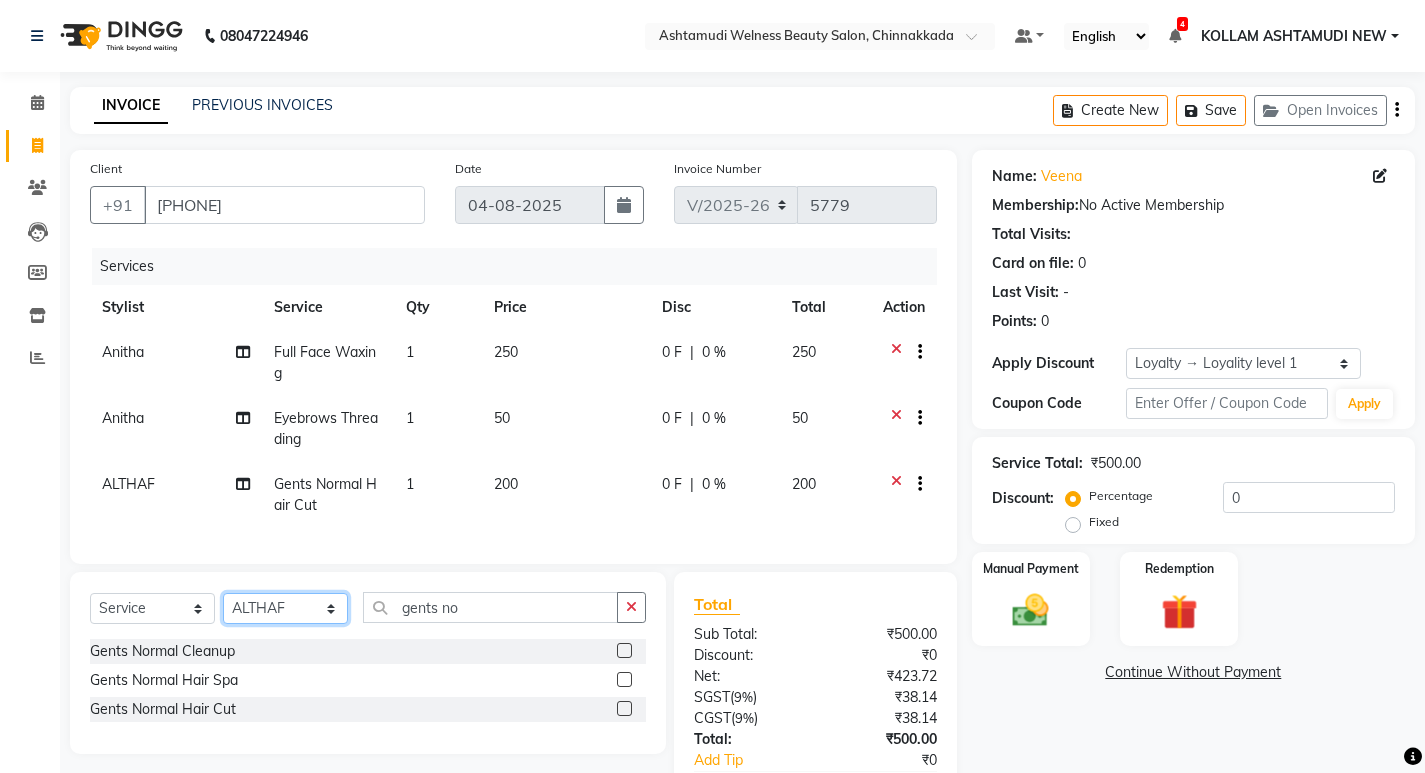 select on "30859" 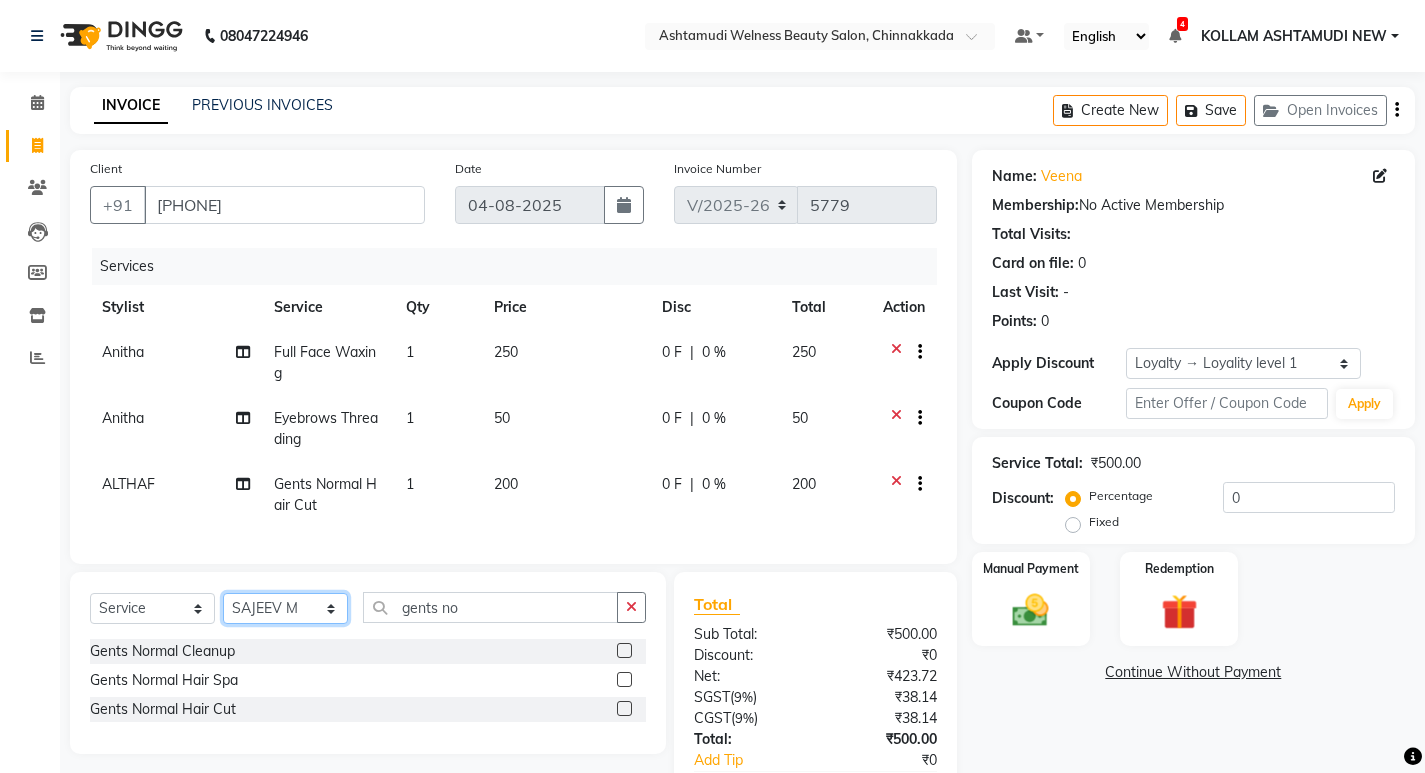 click on "Select Stylist ADITHYA   TAMANG Admin ALTHAF  Anitha  ATHIRA SANAL BETZA  M BINU GANESH  JIJUMON  P Kavya KOLLAM ASHTAMUDI KOLLAM ASHTAMUDI NEW  Kusum MO ANWAR Rahul REENA  VIDHYA RENUKA SUNDAS Revathy B Nair RINA RAI SAJEEV M SAMIR RAI SARIGA PRASAD SHIBU Shilu Fathima Shyni Salim Sibi SUKANYA Supriya SUSHEELA S" 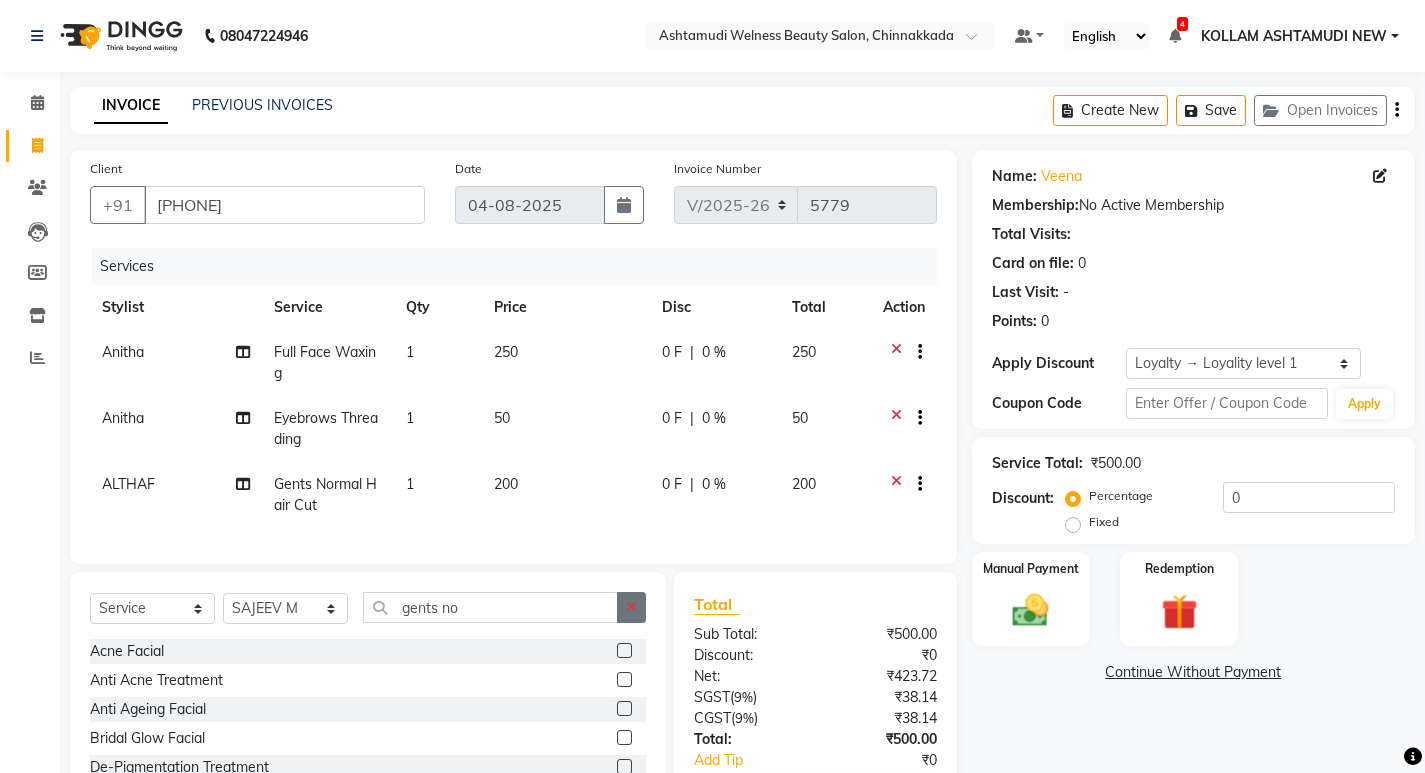 click 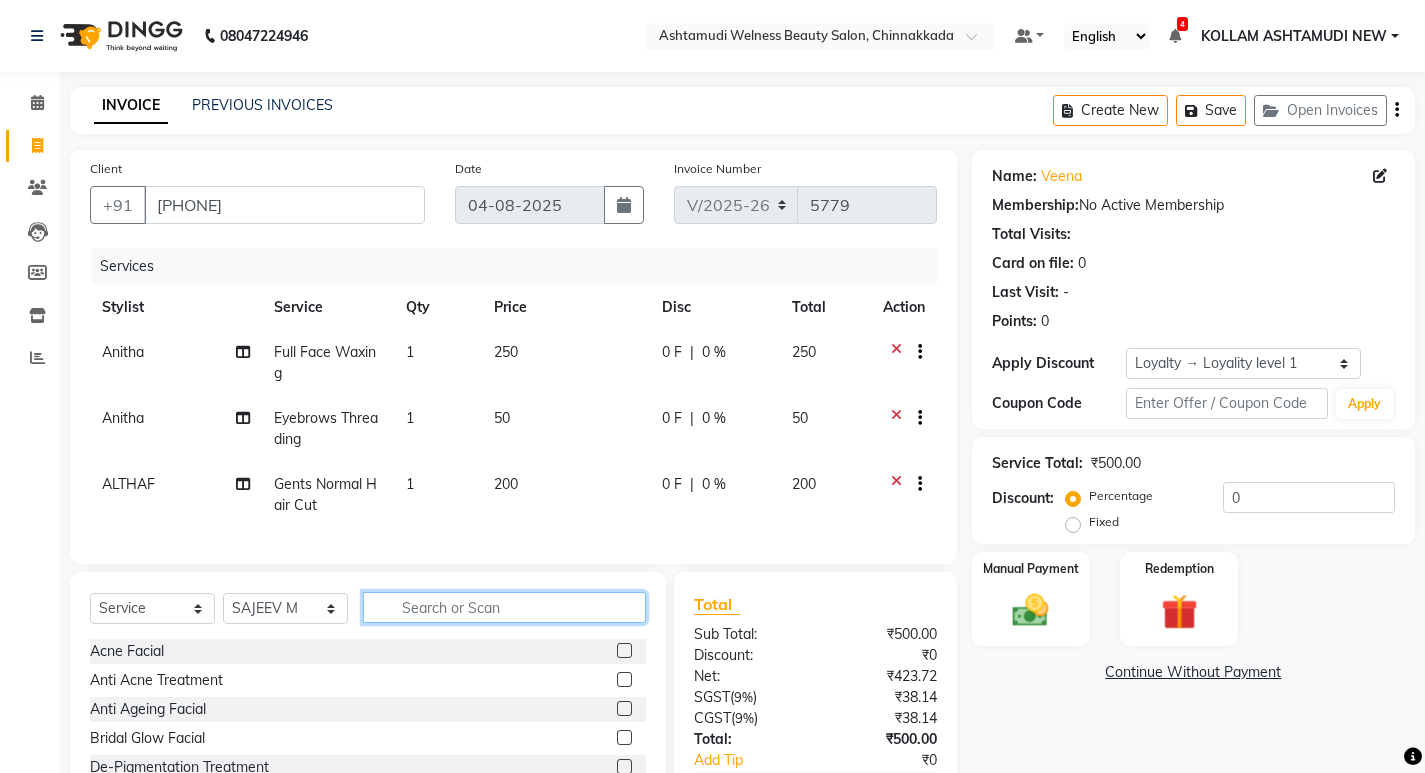 click 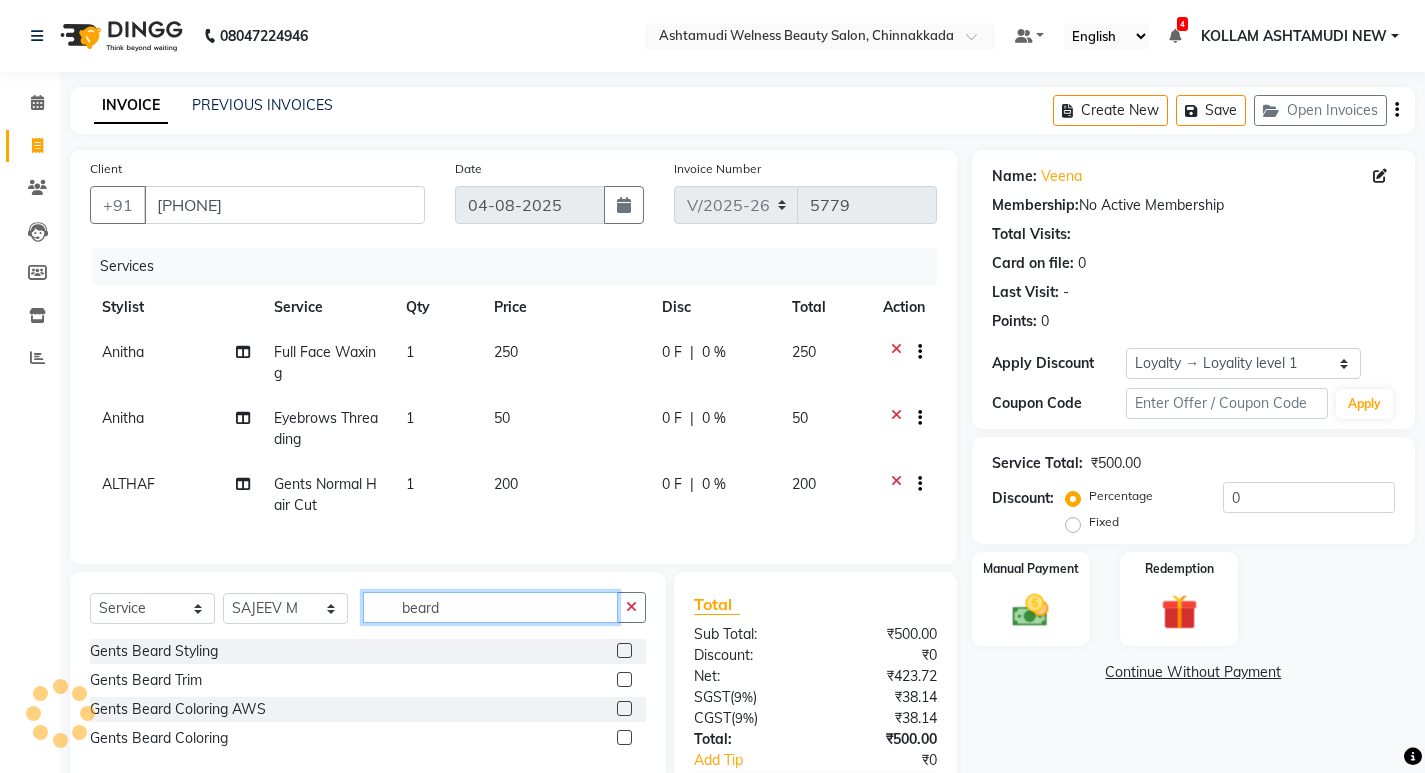 type on "beard" 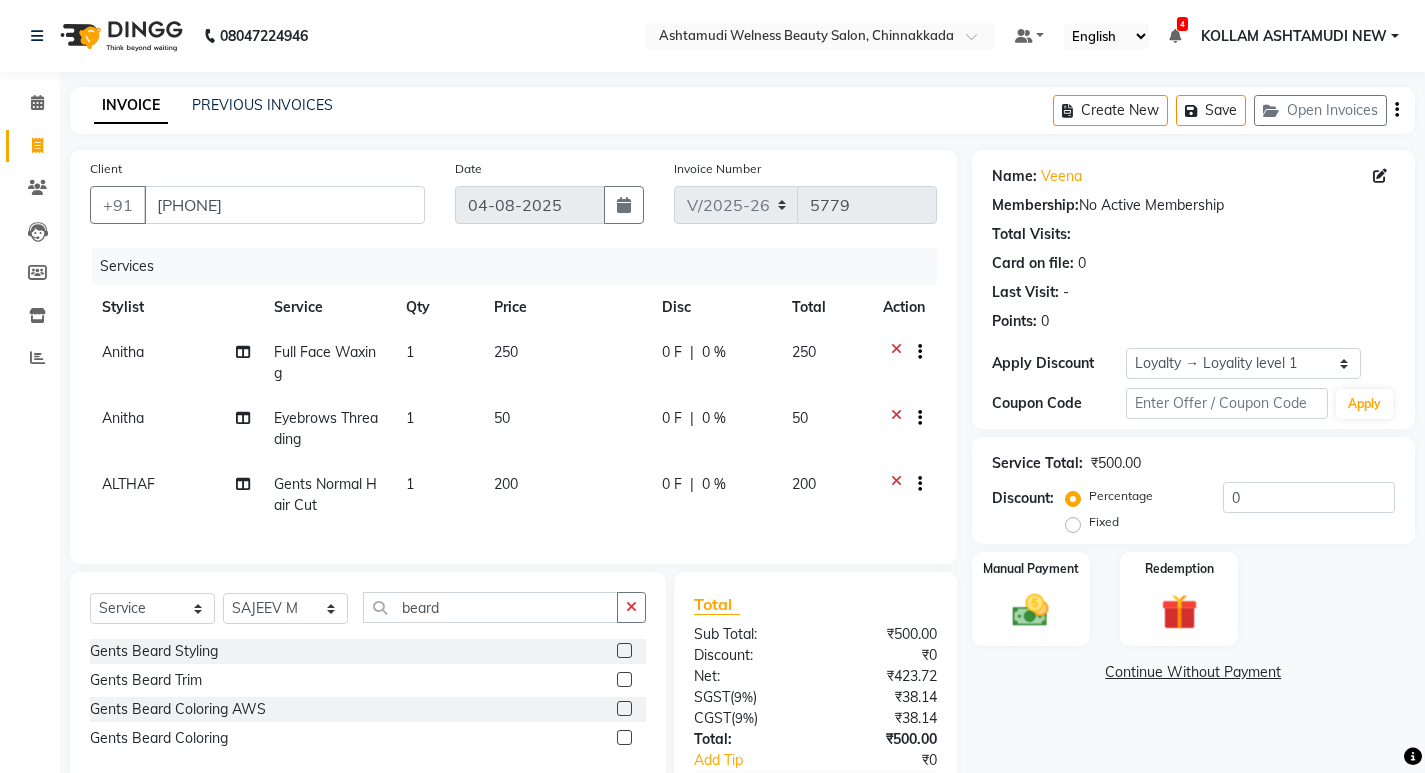 click 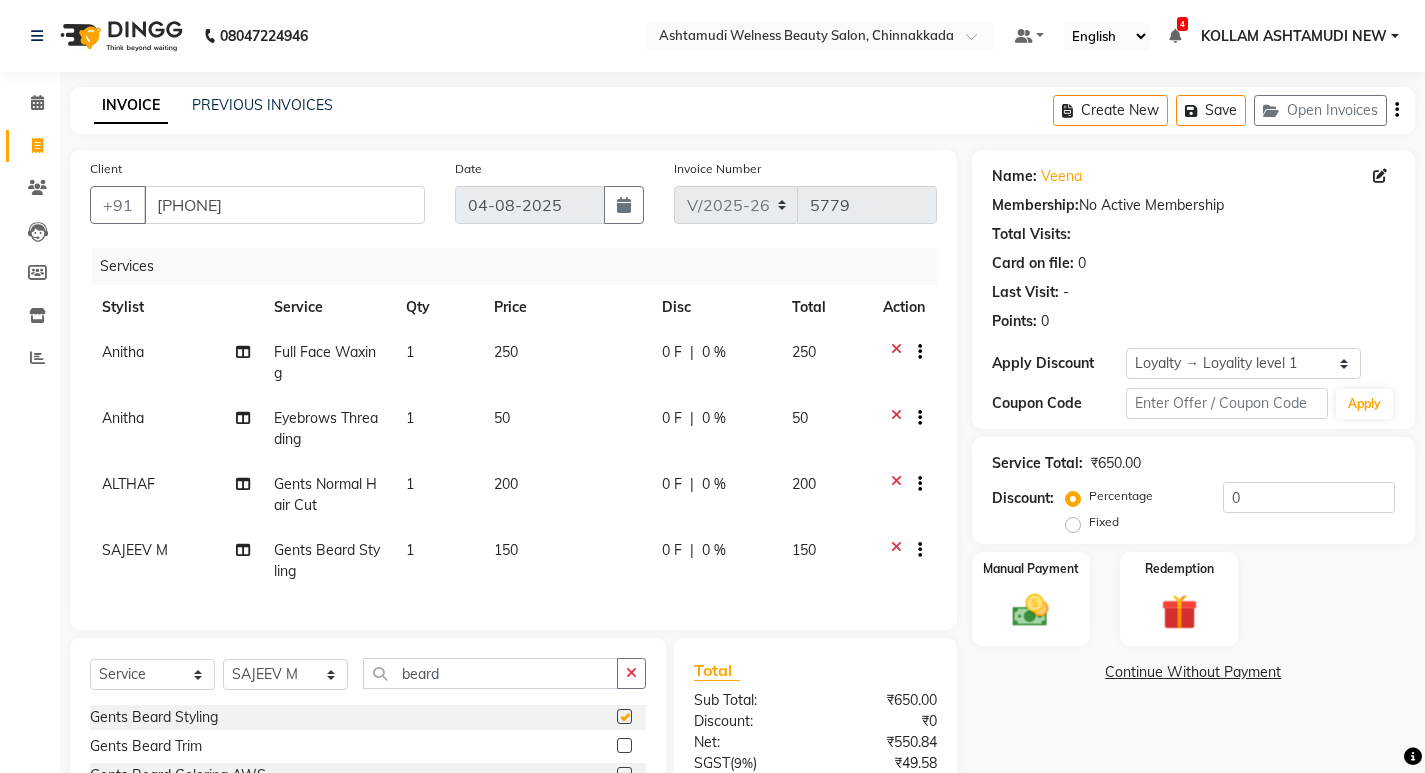 checkbox on "false" 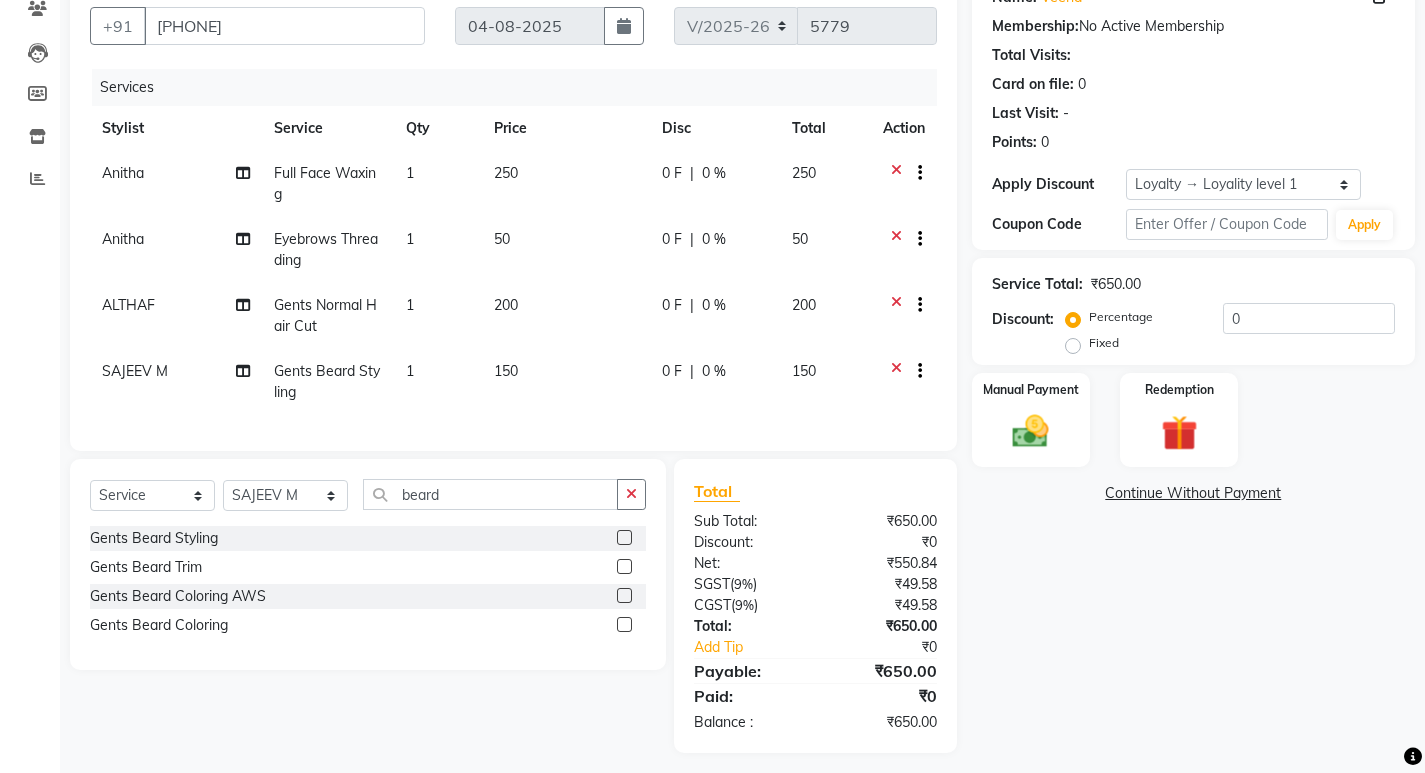 scroll, scrollTop: 204, scrollLeft: 0, axis: vertical 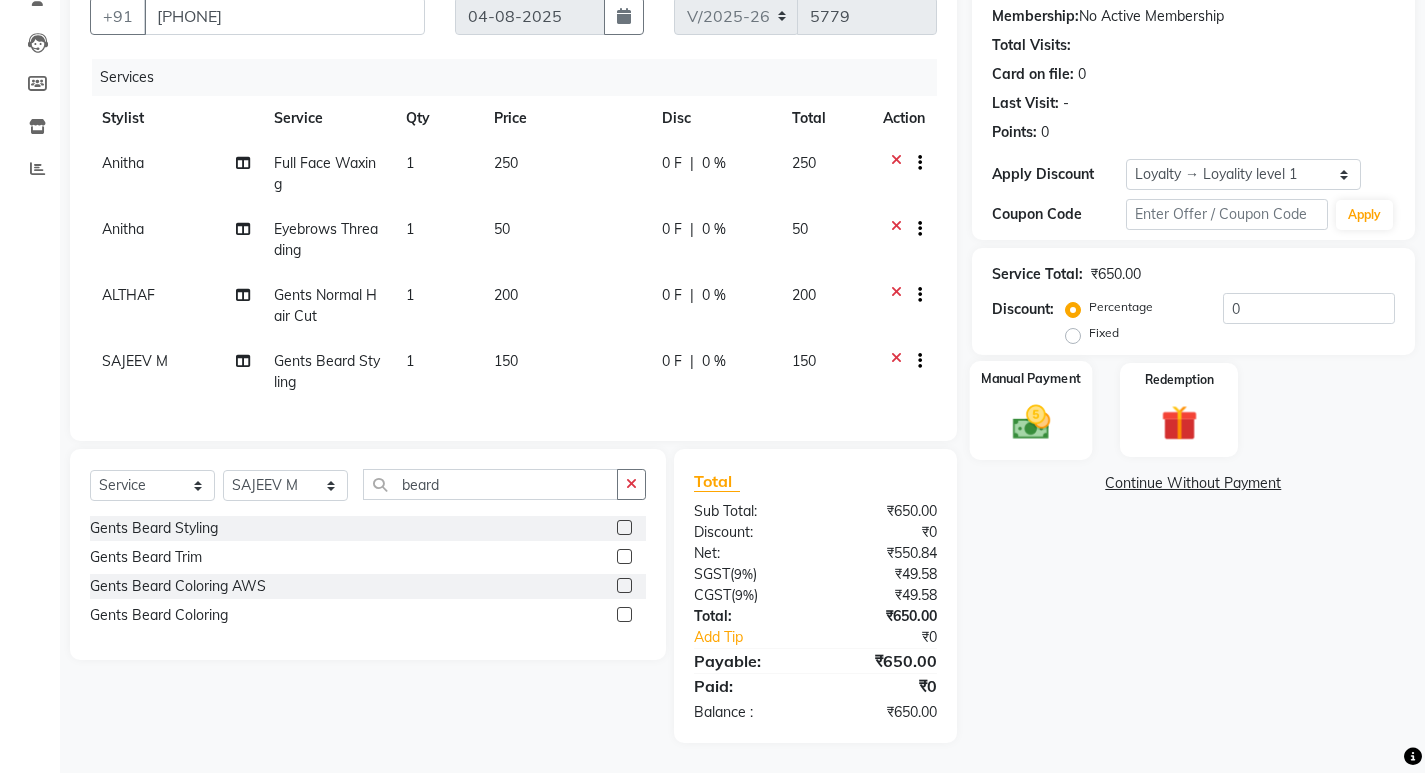 click 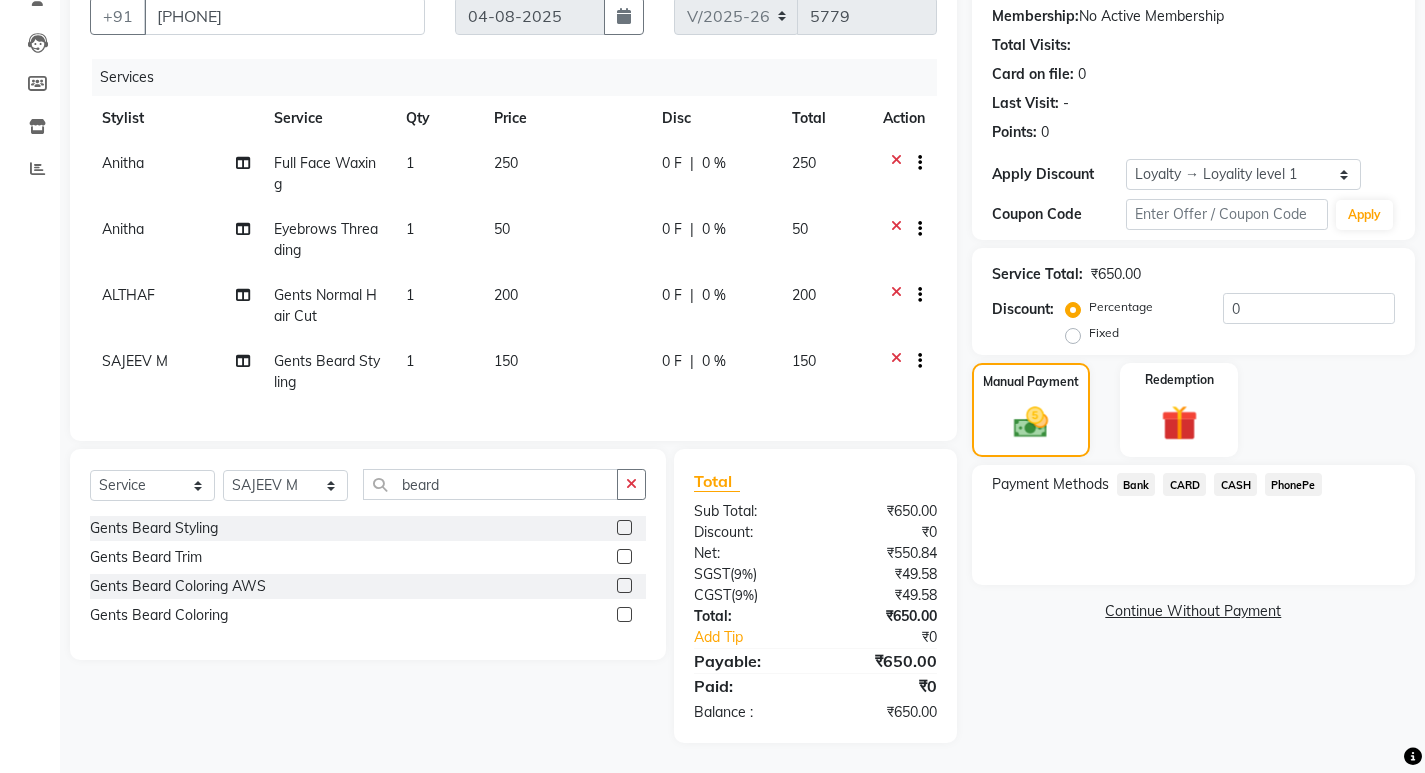 click on "CASH" 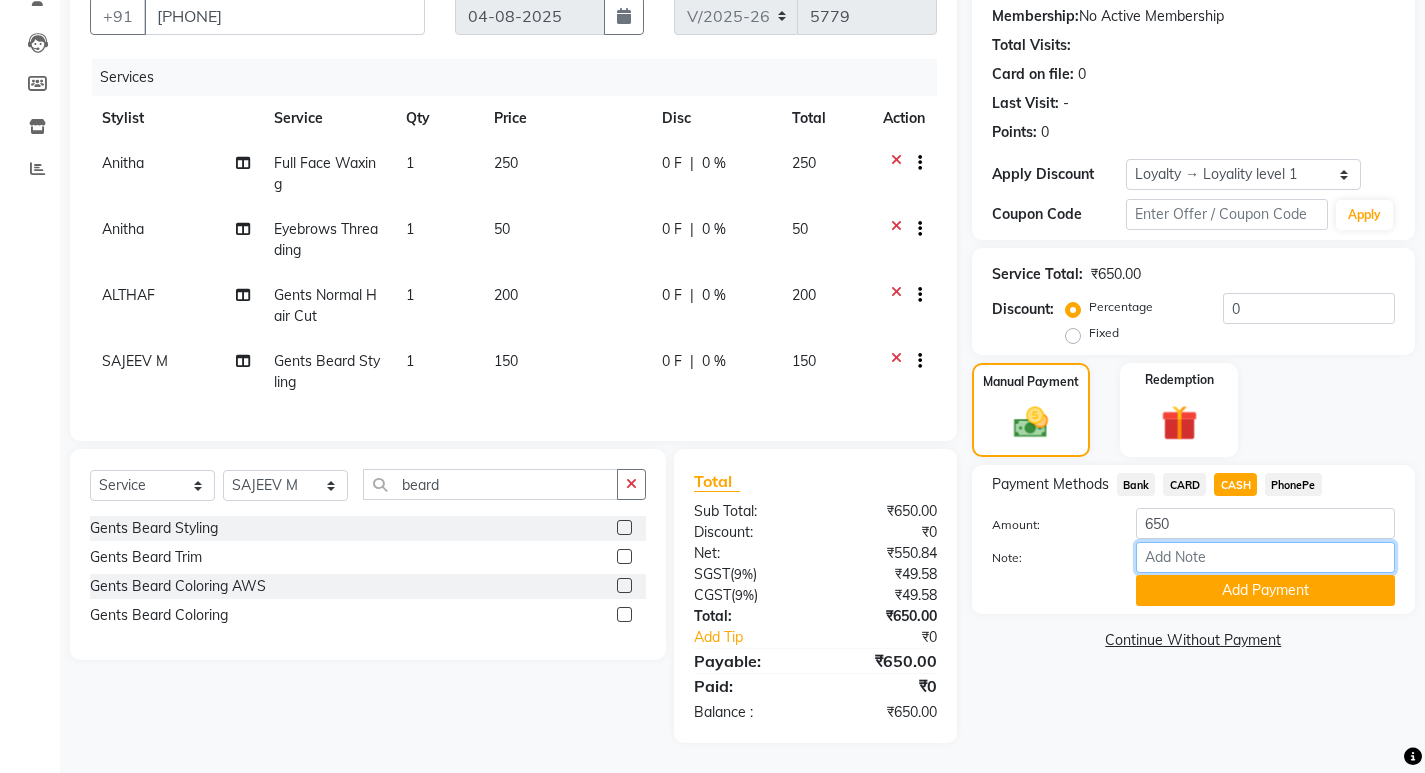 drag, startPoint x: 1213, startPoint y: 539, endPoint x: 1224, endPoint y: 491, distance: 49.24429 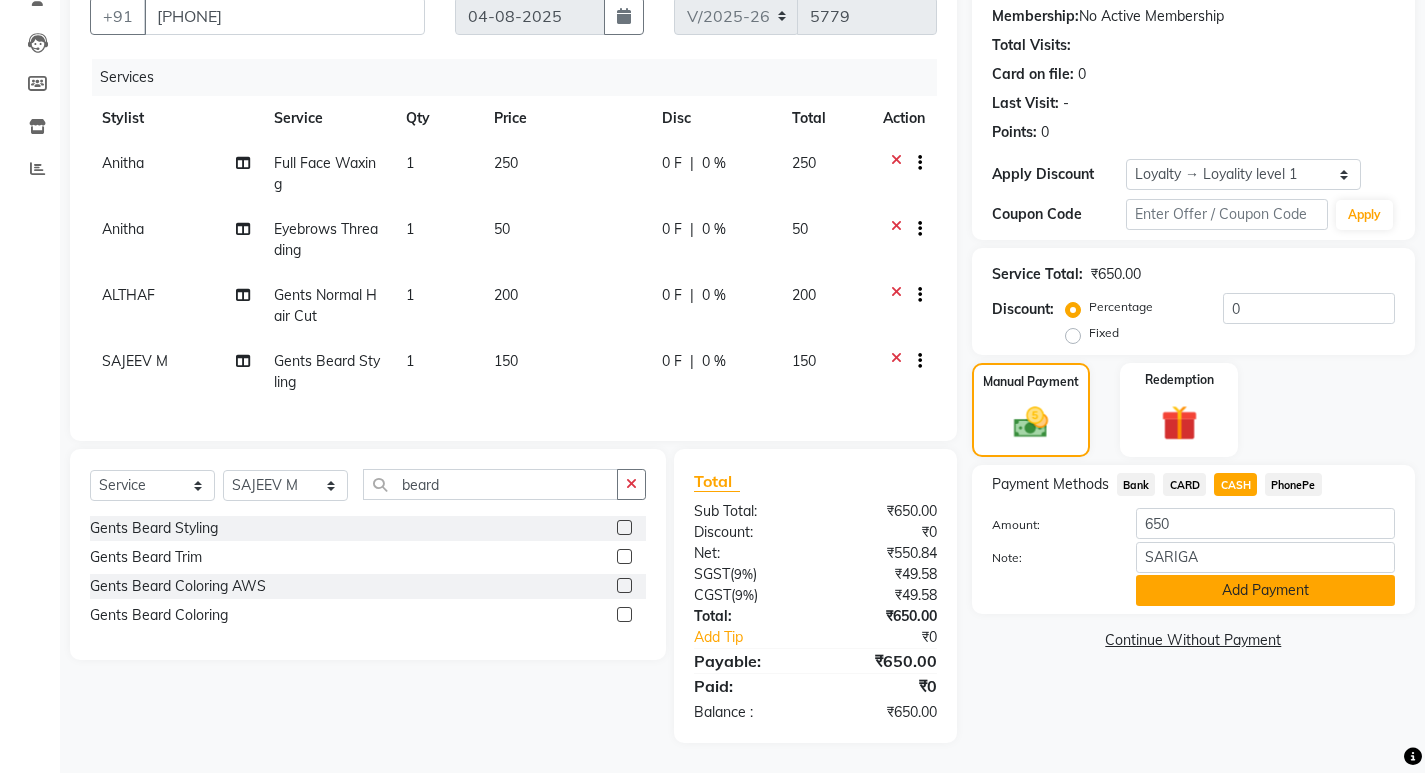 click on "Add Payment" 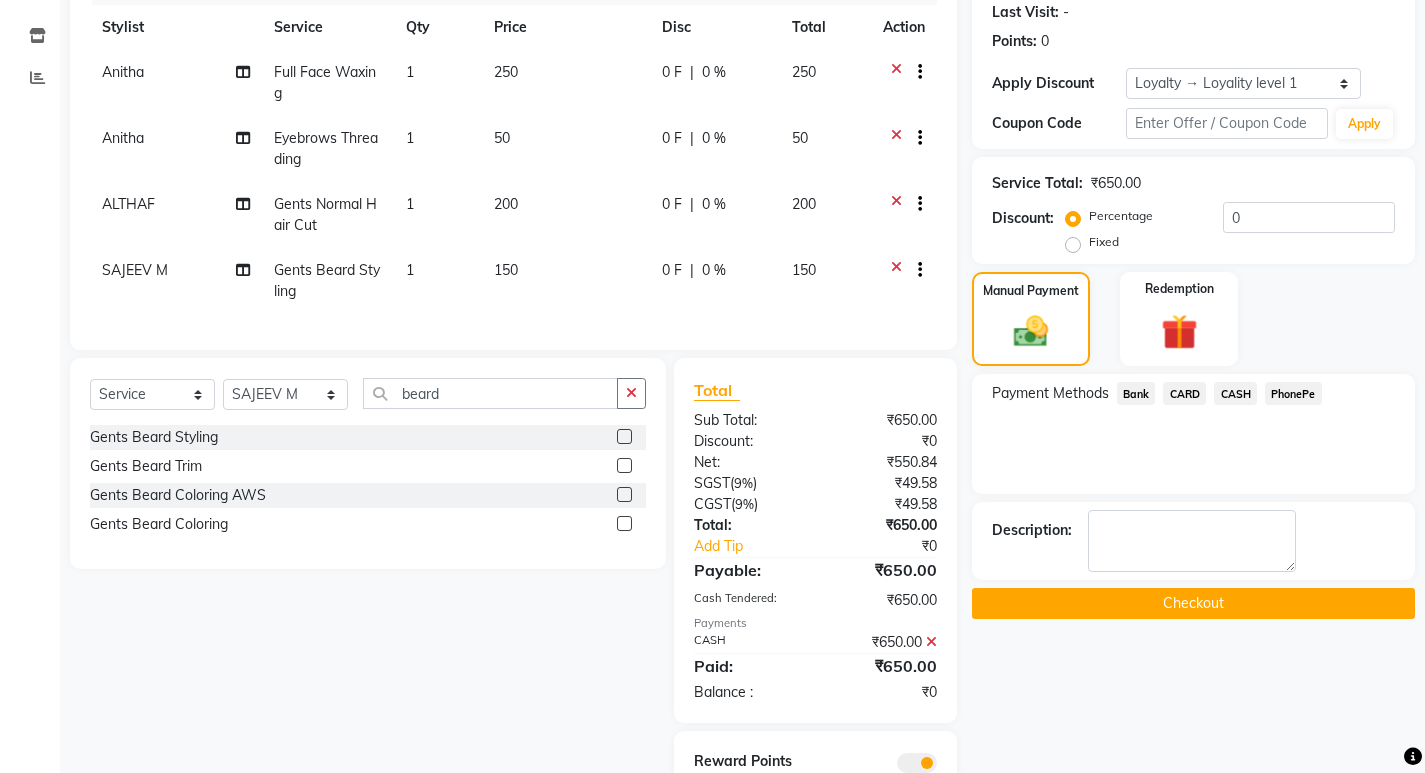 scroll, scrollTop: 374, scrollLeft: 0, axis: vertical 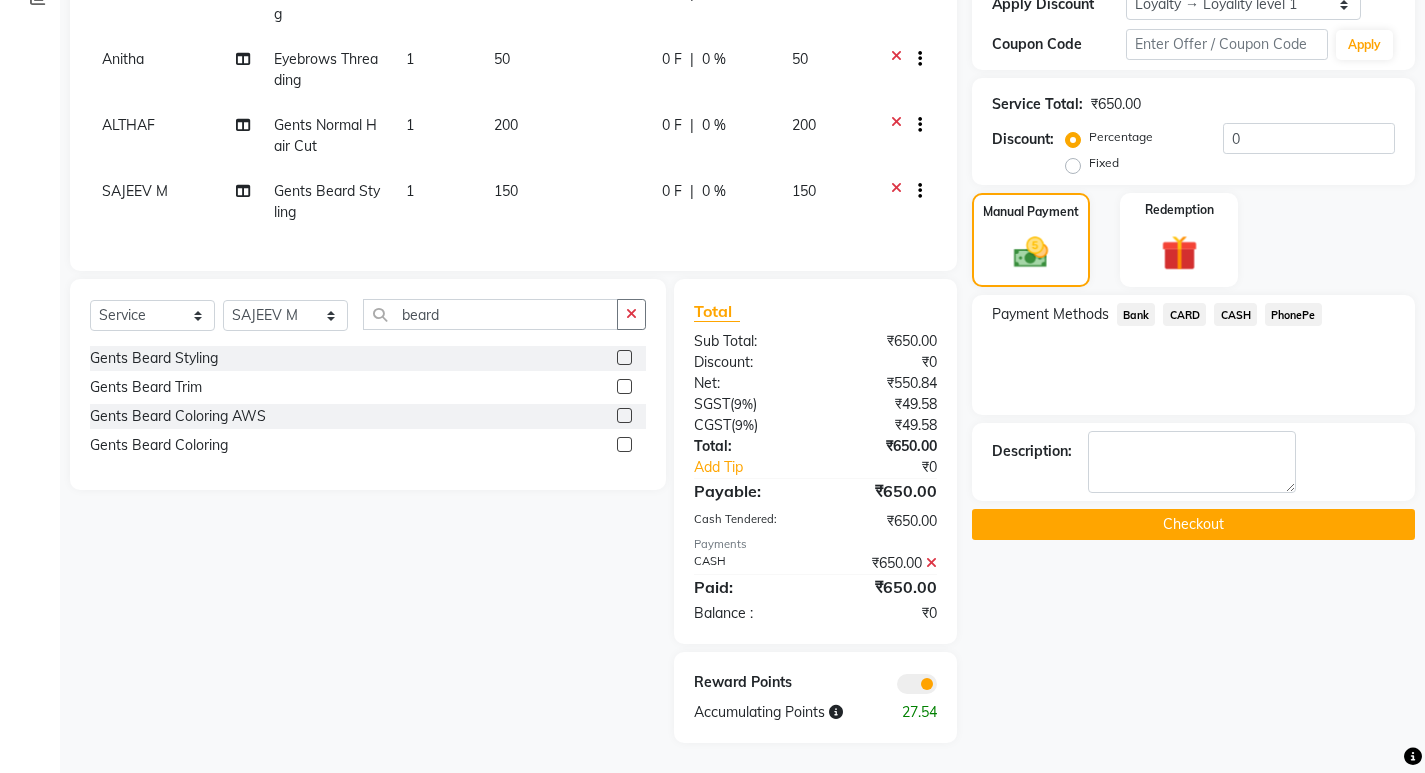 click on "Checkout" 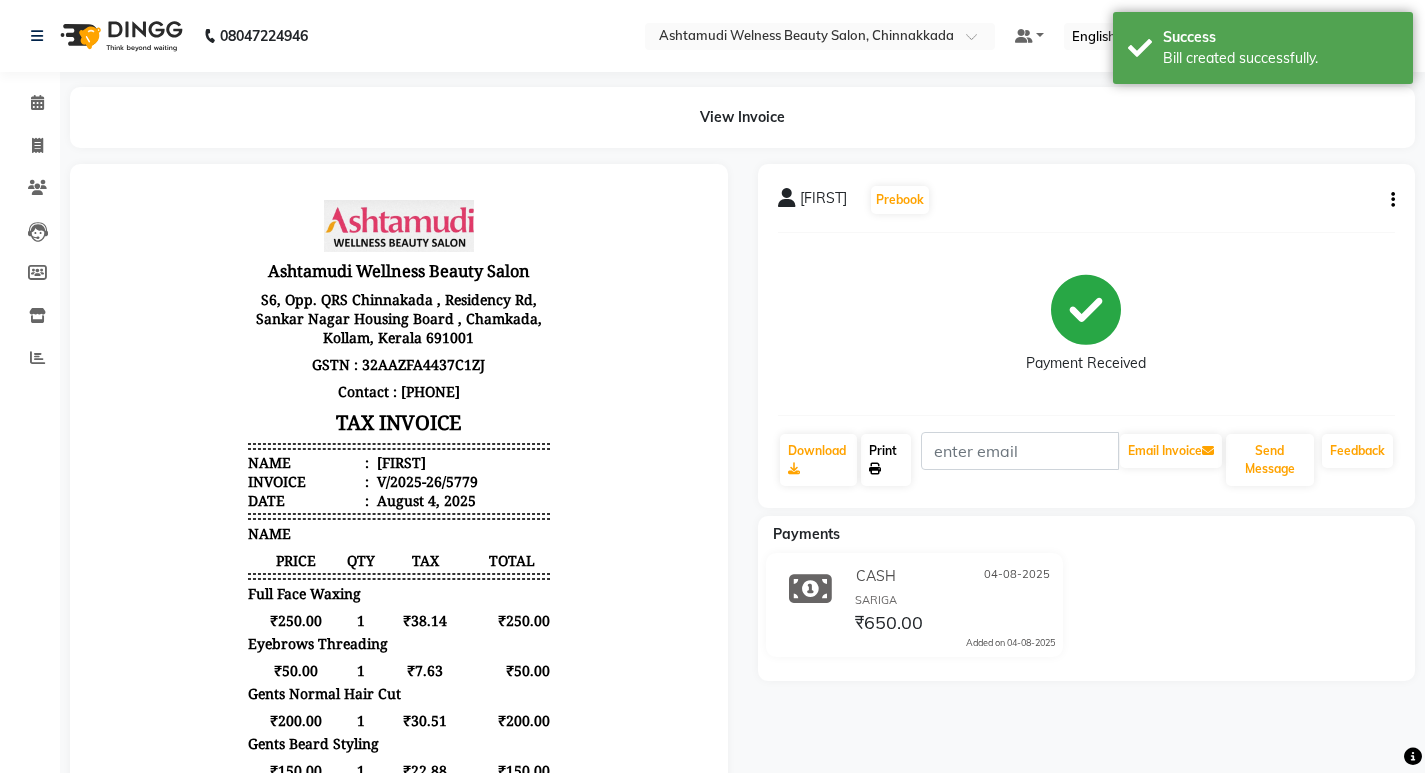 scroll, scrollTop: 0, scrollLeft: 0, axis: both 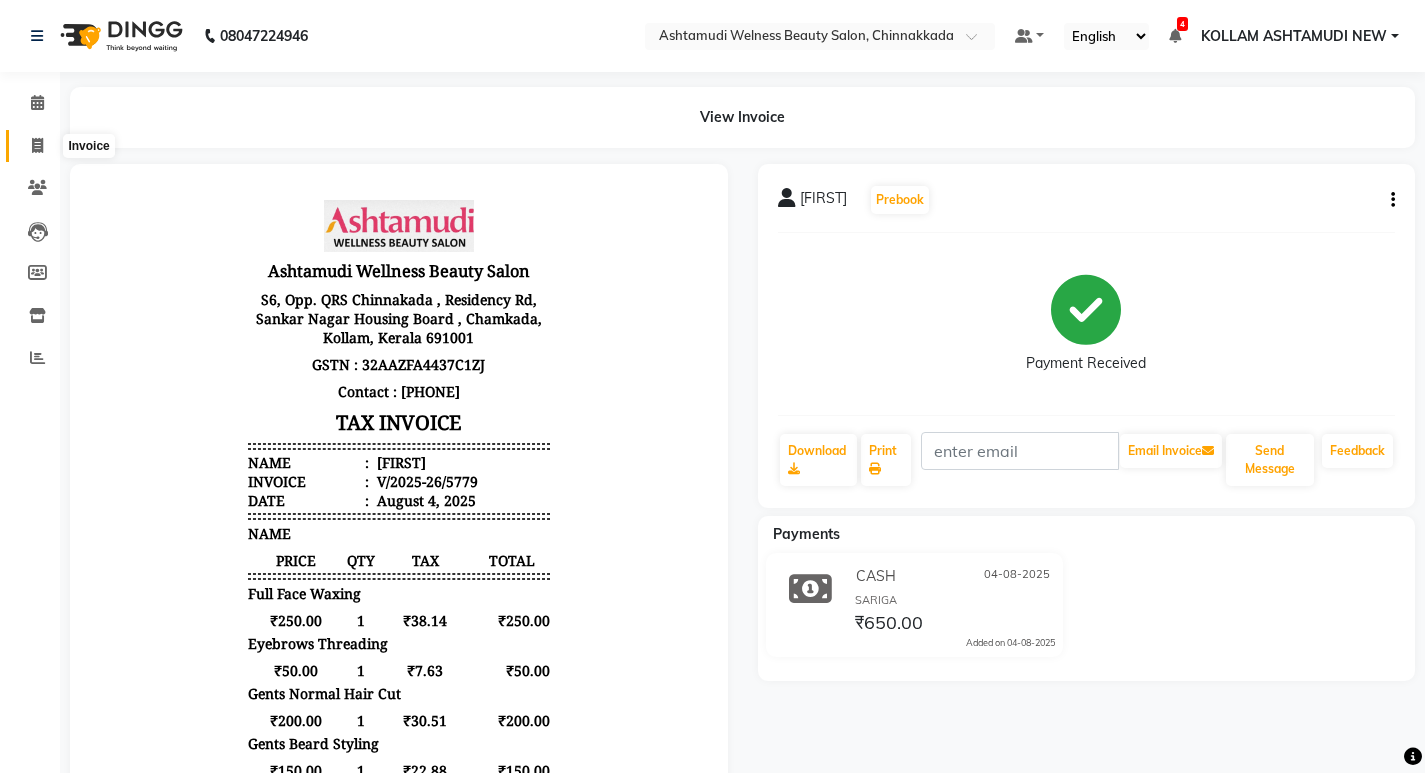 click 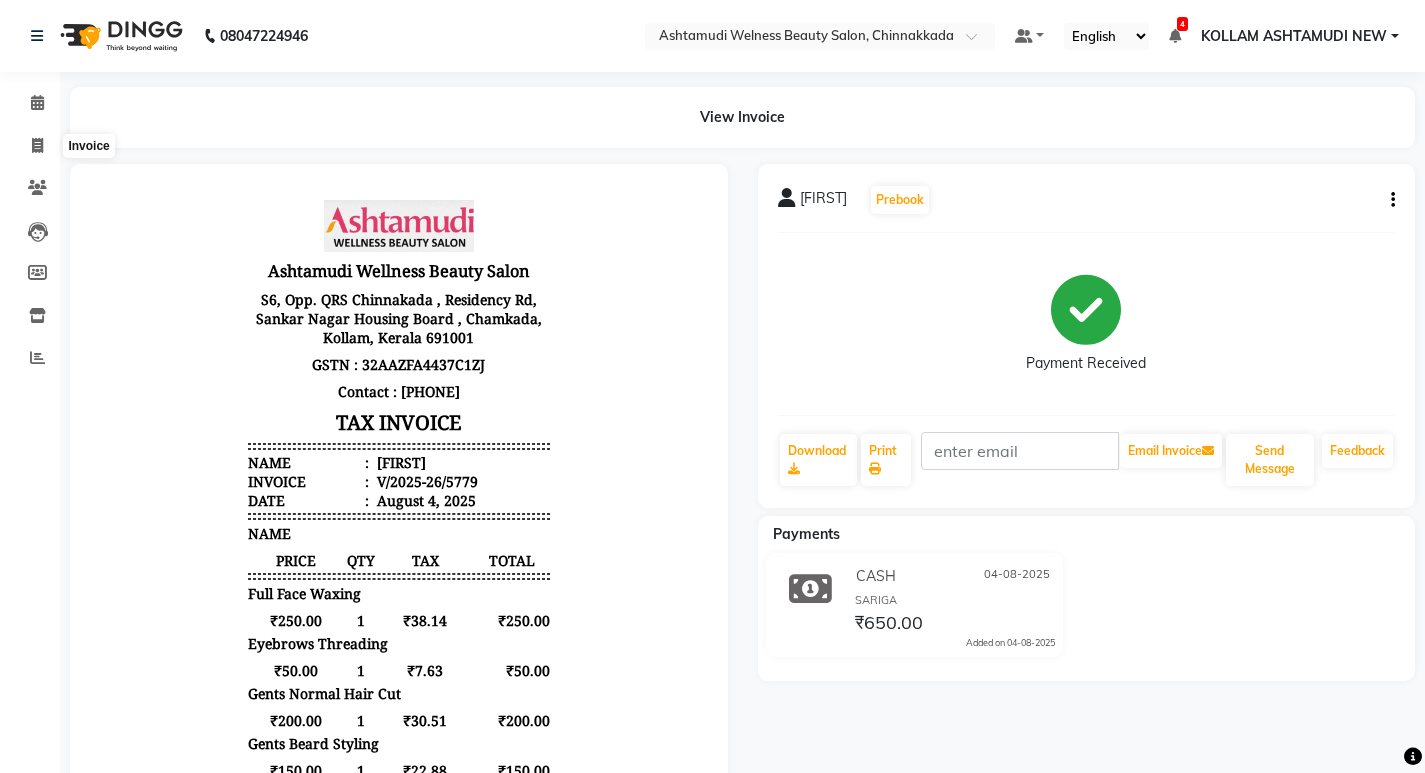 select on "service" 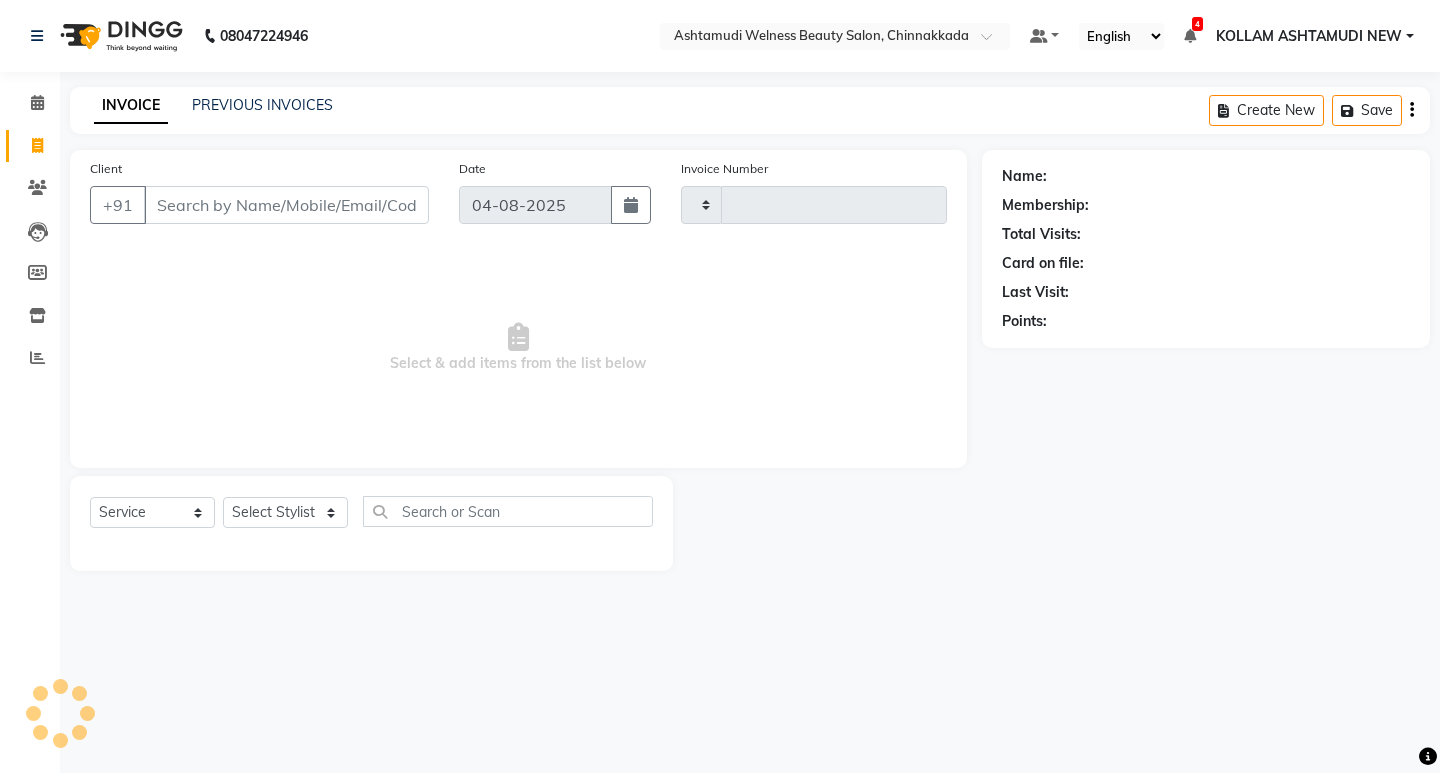 type on "5780" 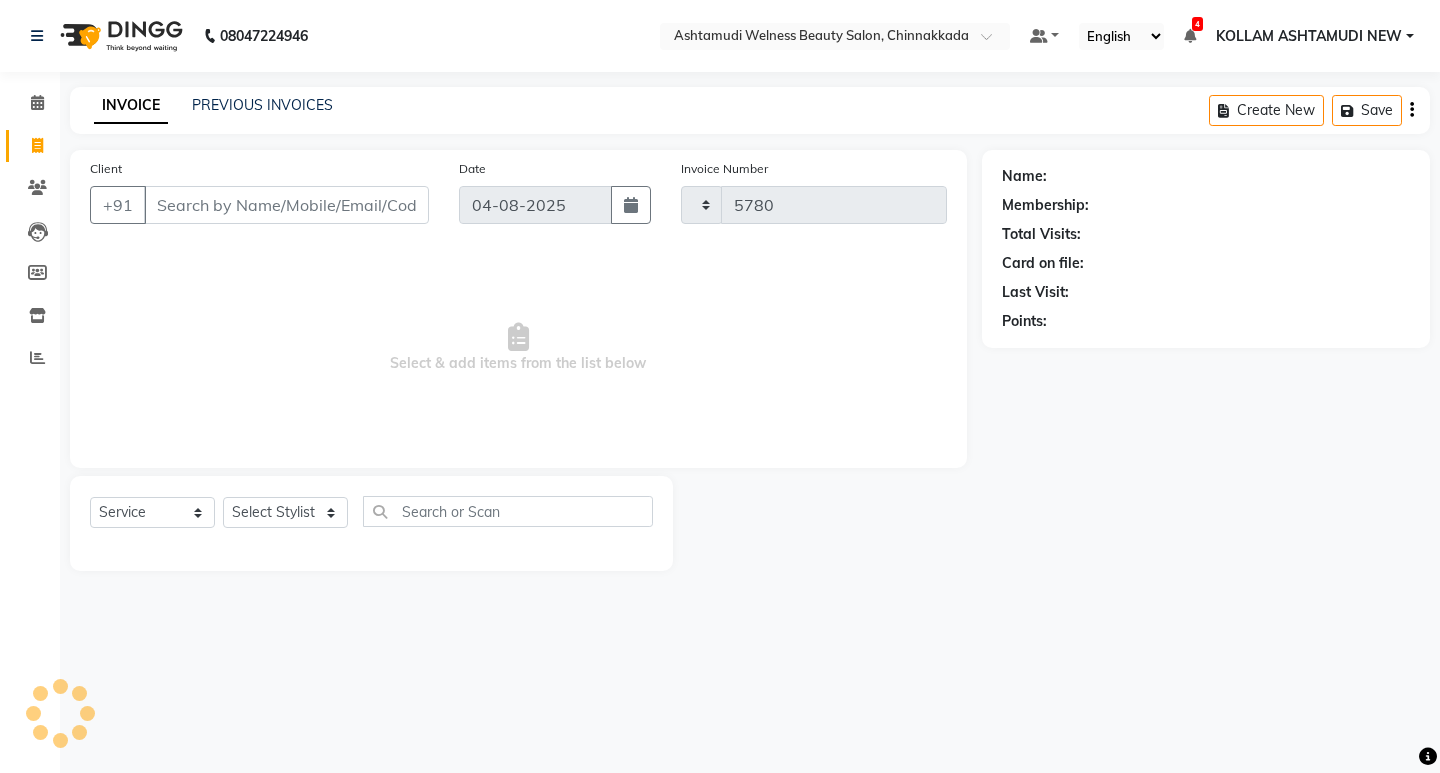 select on "4529" 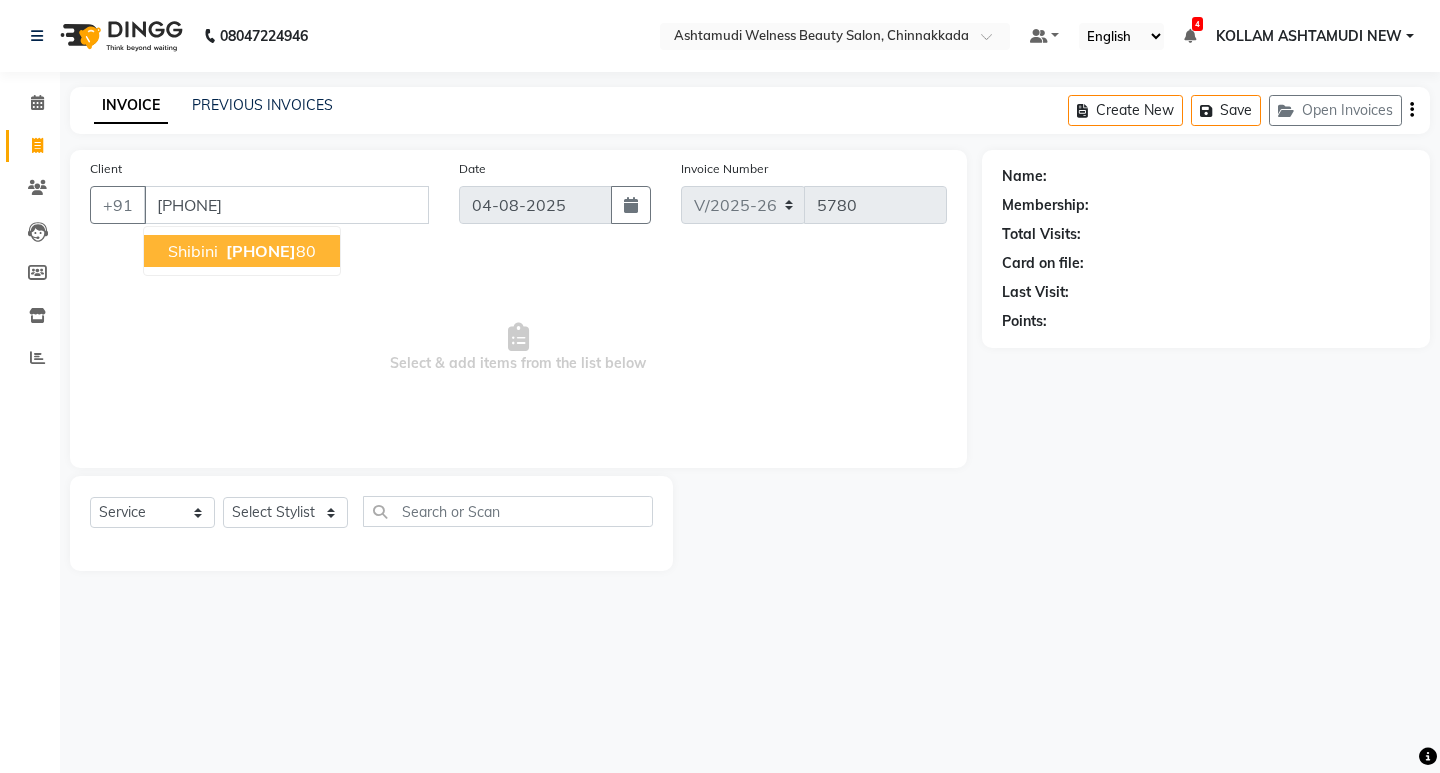 type on "[PHONE]" 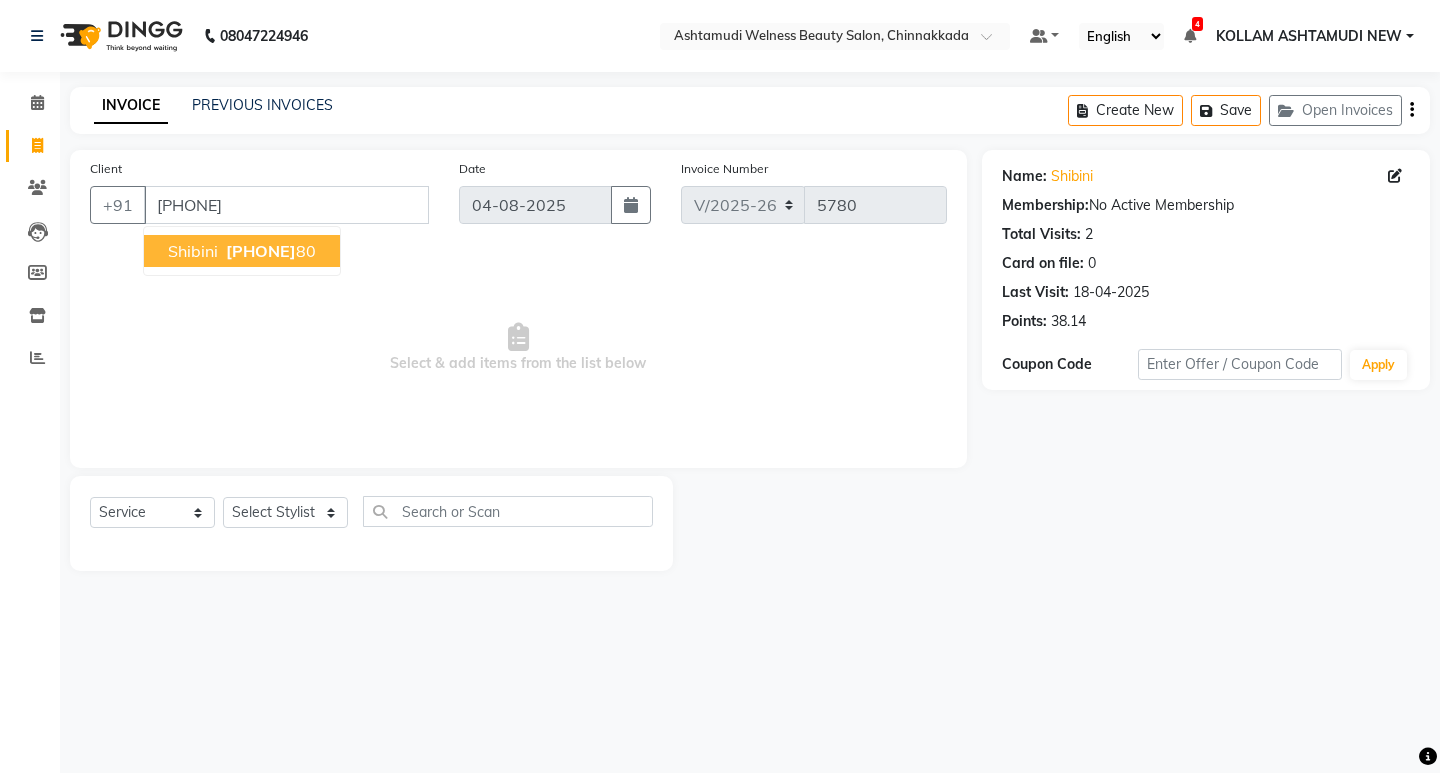 click on "shibini" at bounding box center (193, 251) 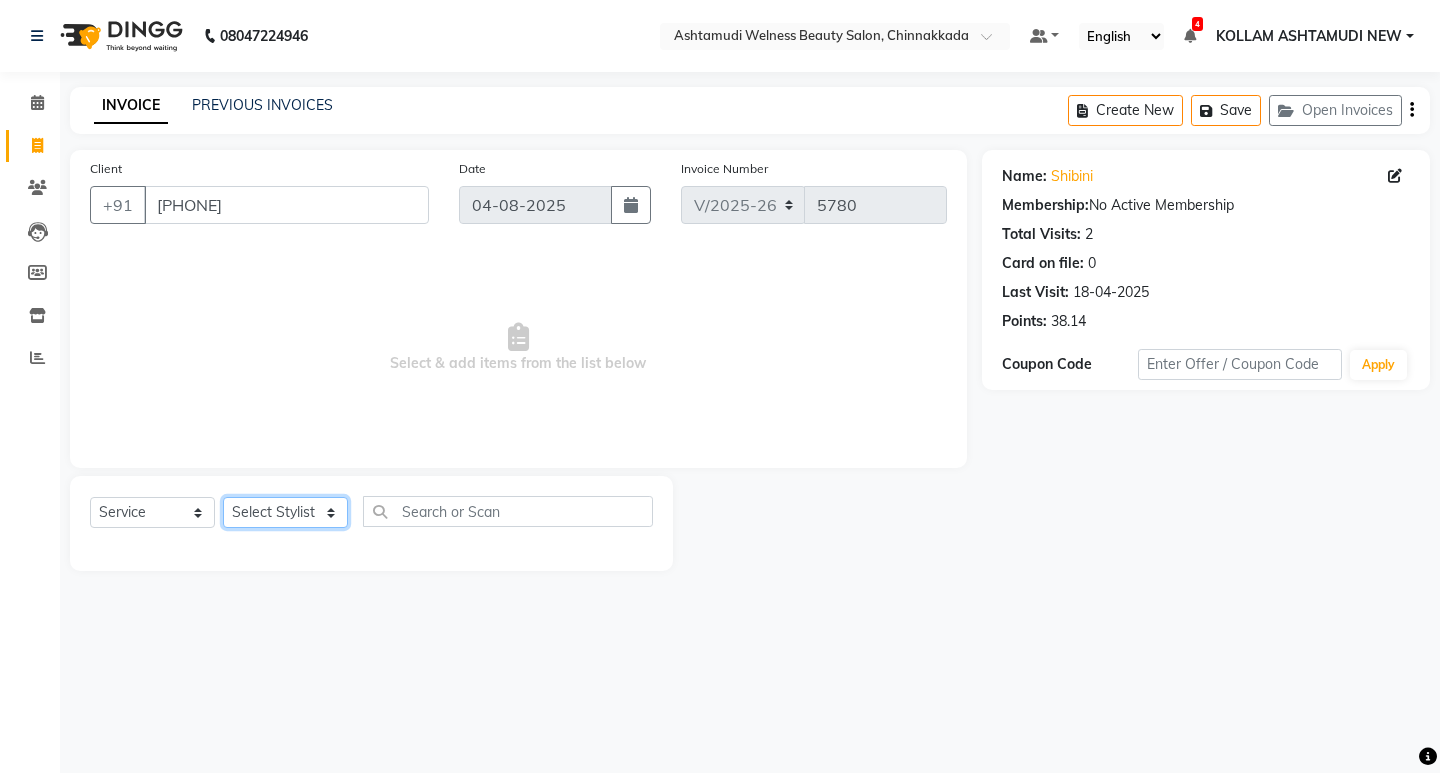 drag, startPoint x: 319, startPoint y: 528, endPoint x: 319, endPoint y: 515, distance: 13 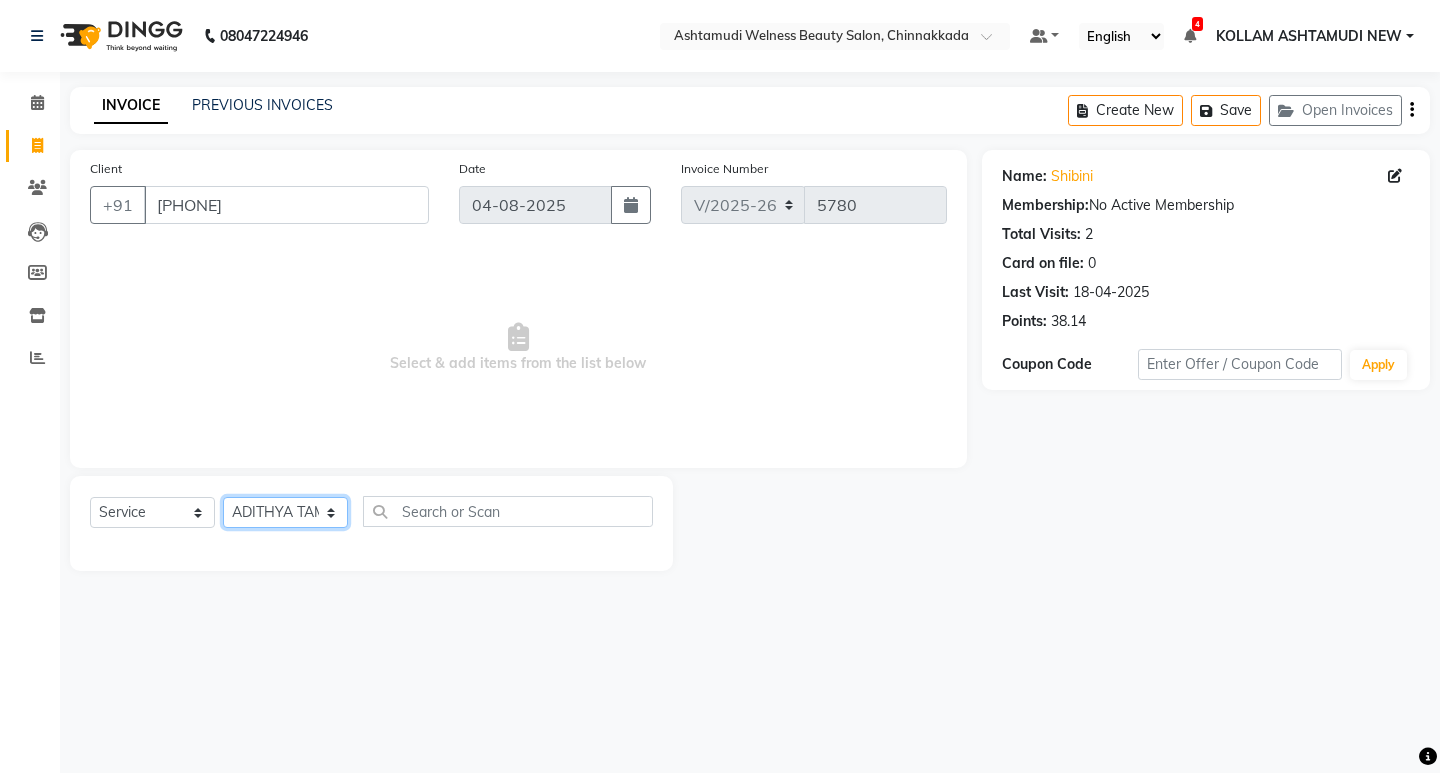 click on "Select Stylist ADITHYA   TAMANG Admin ALTHAF  Anitha  ATHIRA SANAL BETZA  M BINU GANESH  JIJUMON  P Kavya KOLLAM ASHTAMUDI KOLLAM ASHTAMUDI NEW  Kusum MO ANWAR Rahul REENA  VIDHYA RENUKA SUNDAS Revathy B Nair RINA RAI SAJEEV M SAMIR RAI SARIGA PRASAD SHIBU Shilu Fathima Shyni Salim Sibi SUKANYA Supriya SUSHEELA S" 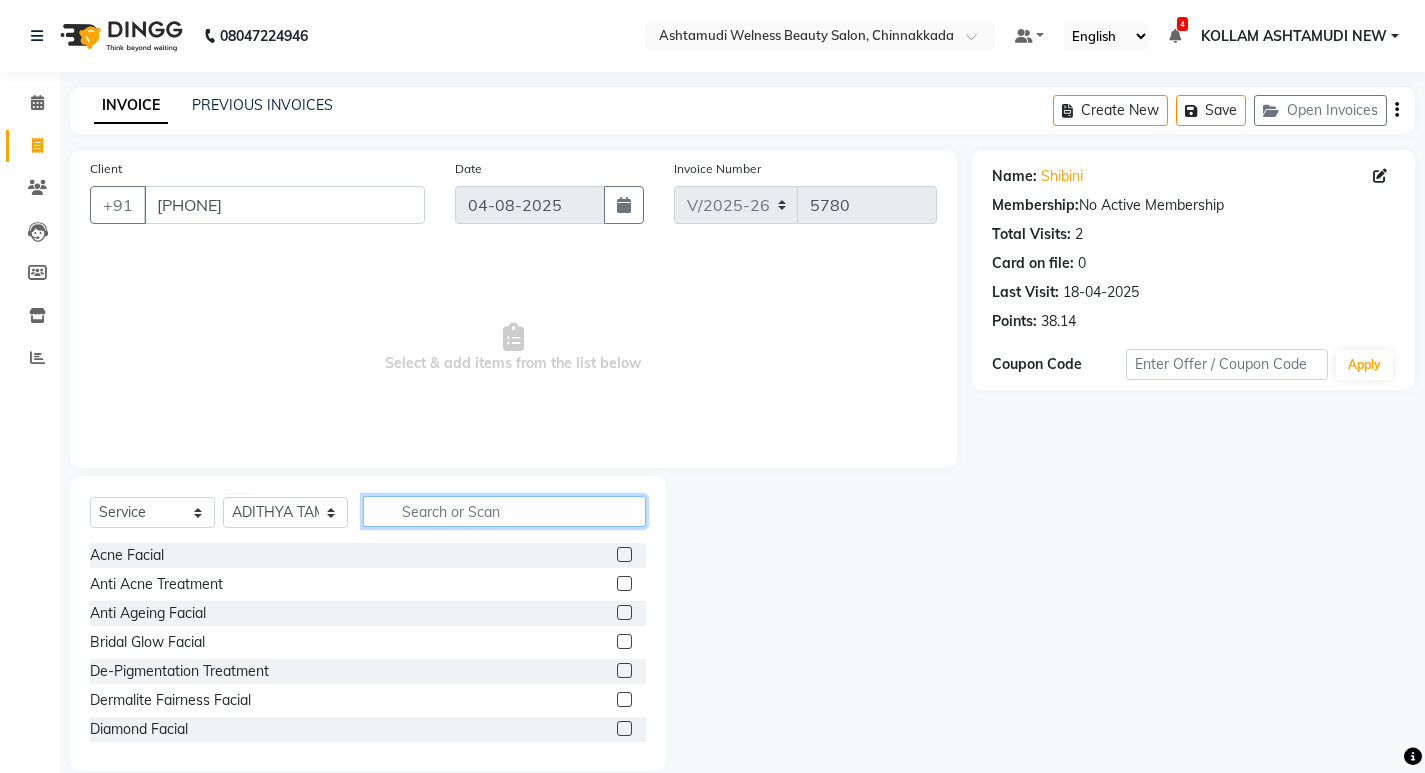 click 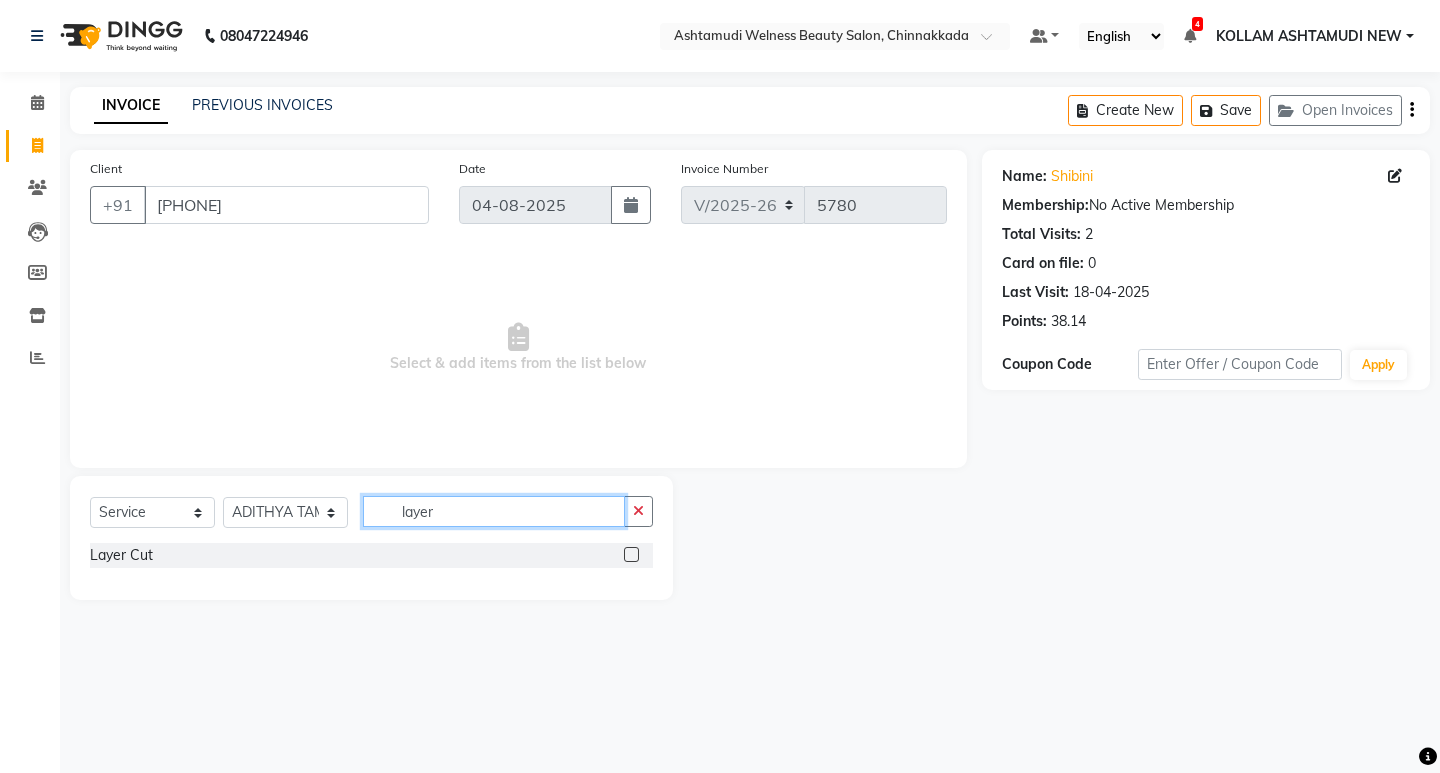 type on "layer" 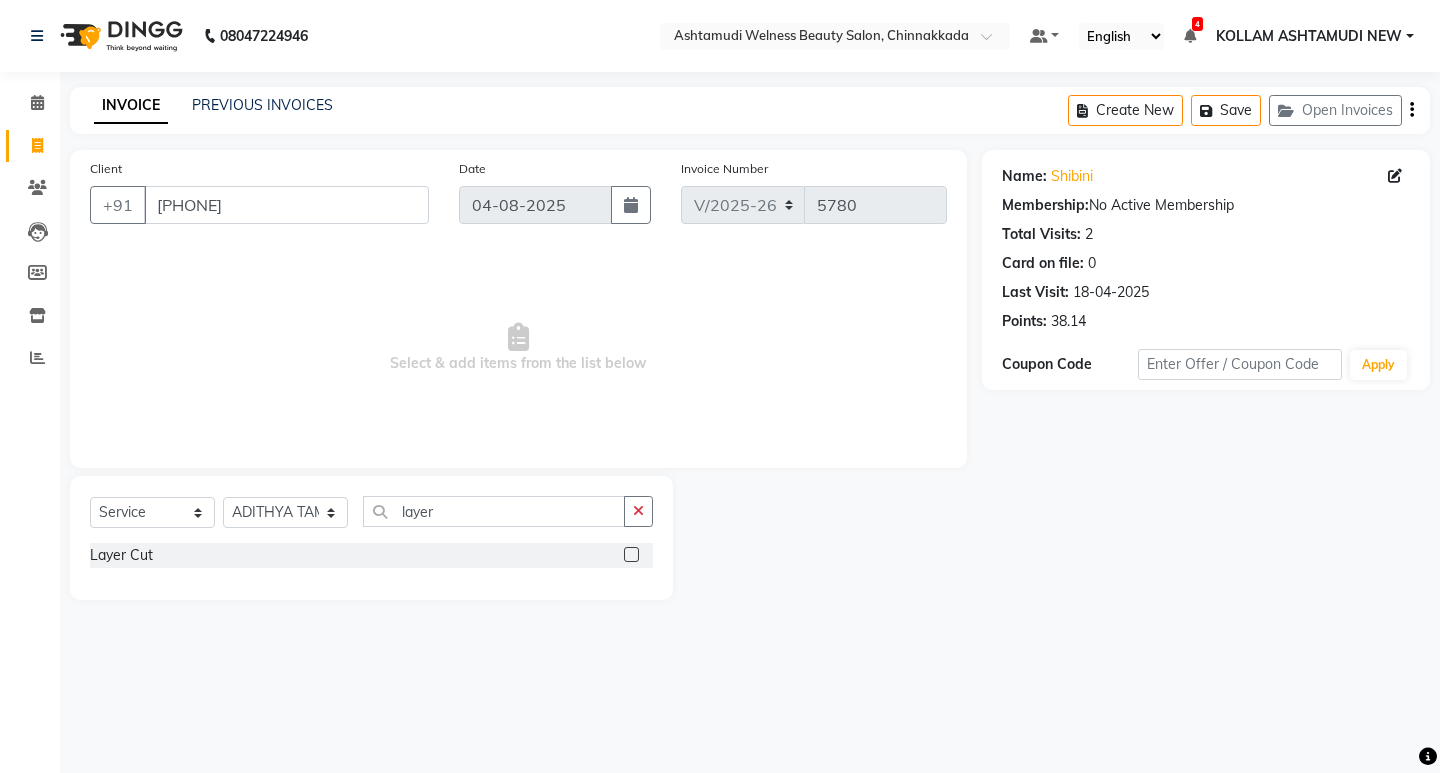 click 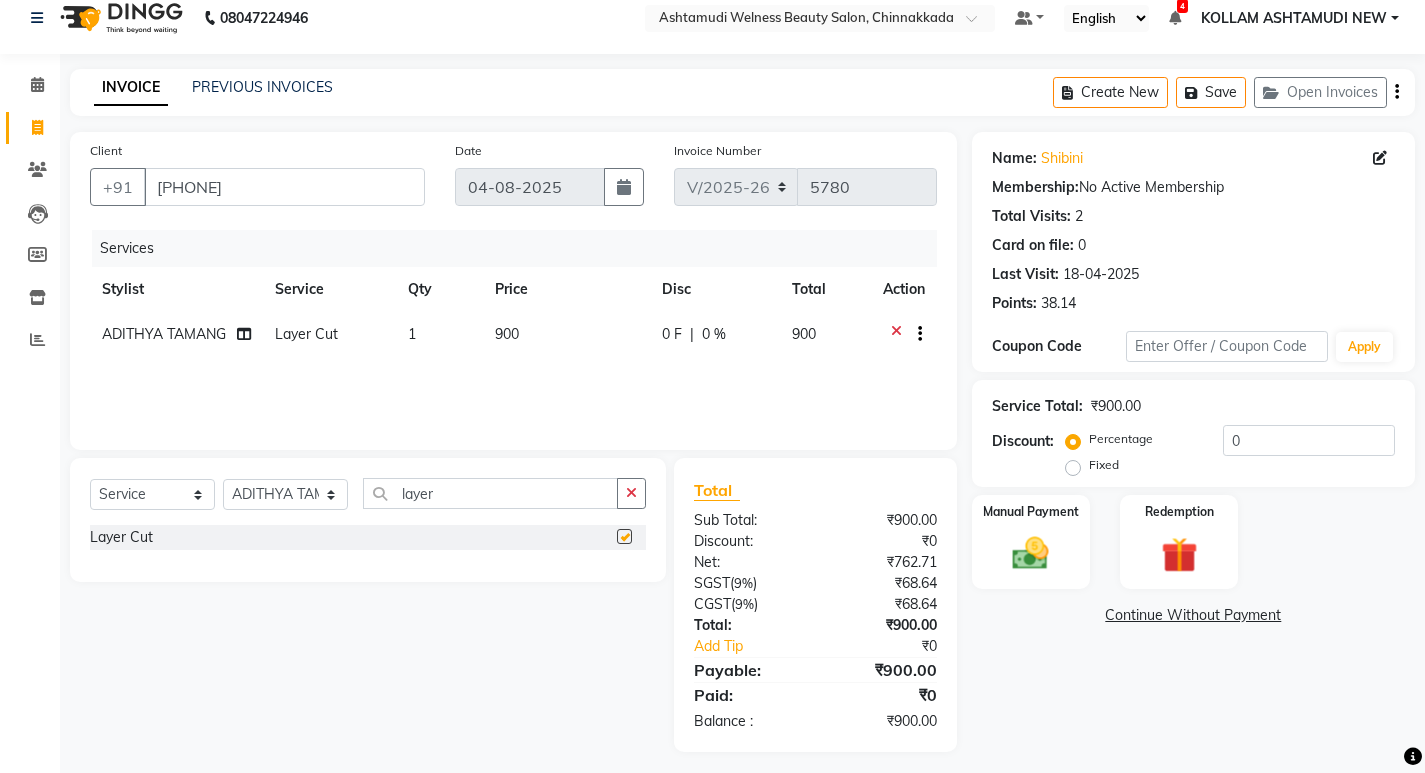 scroll, scrollTop: 27, scrollLeft: 0, axis: vertical 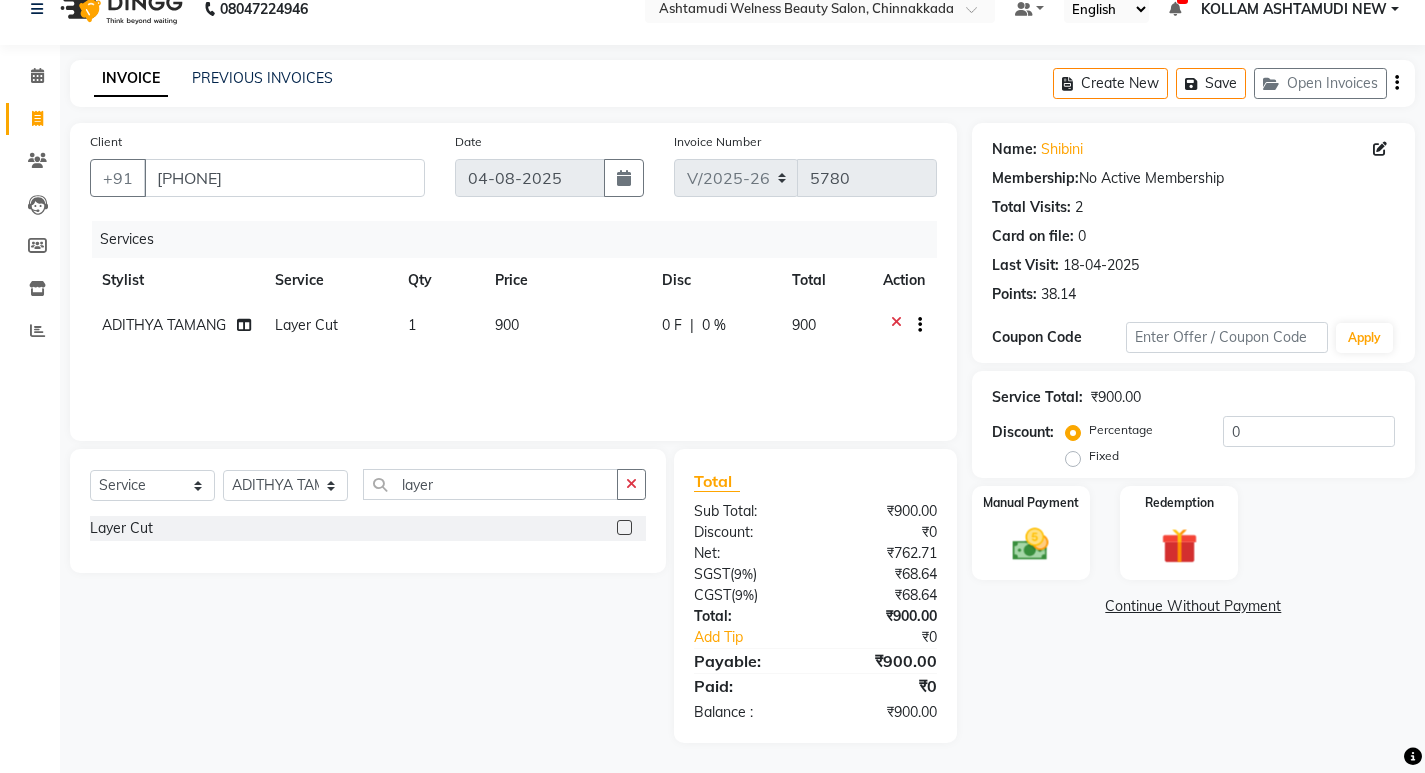 checkbox on "false" 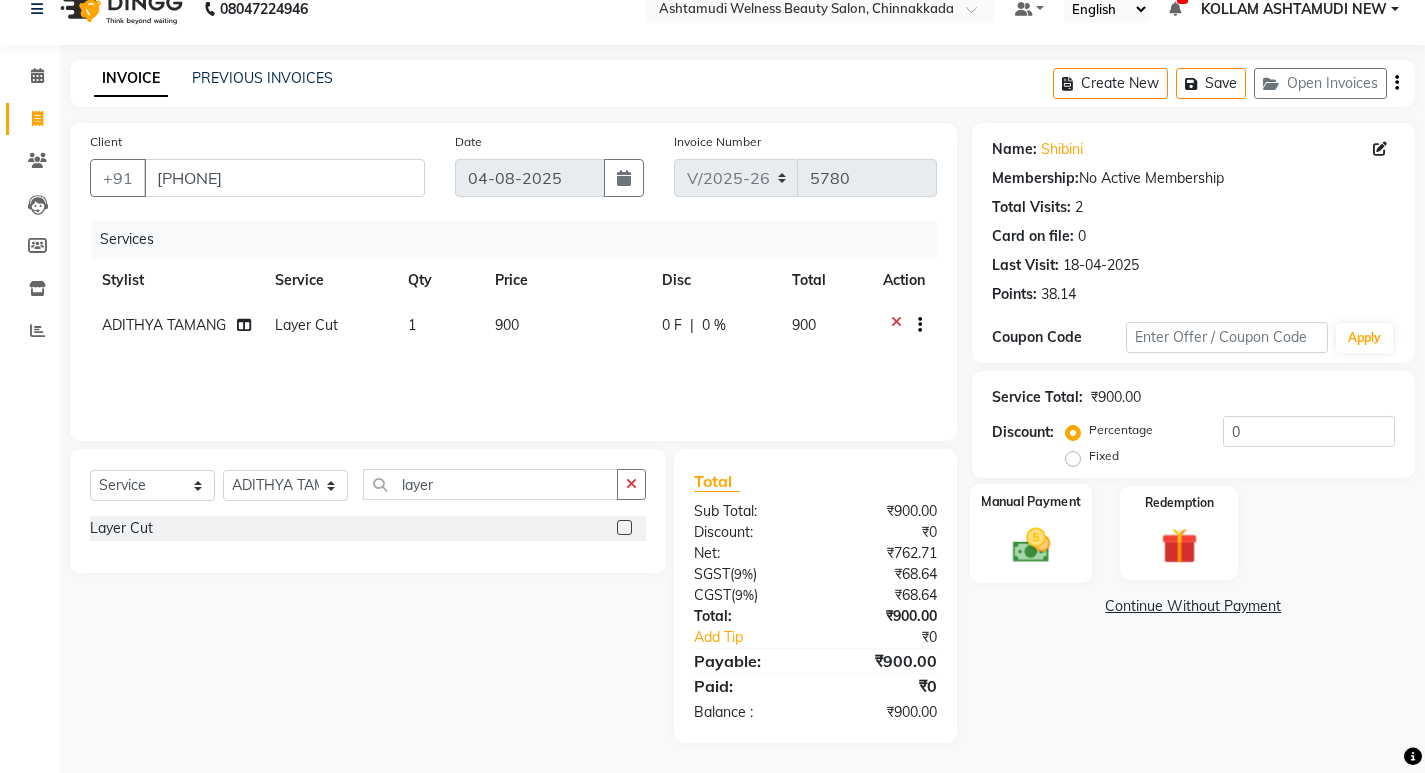 click 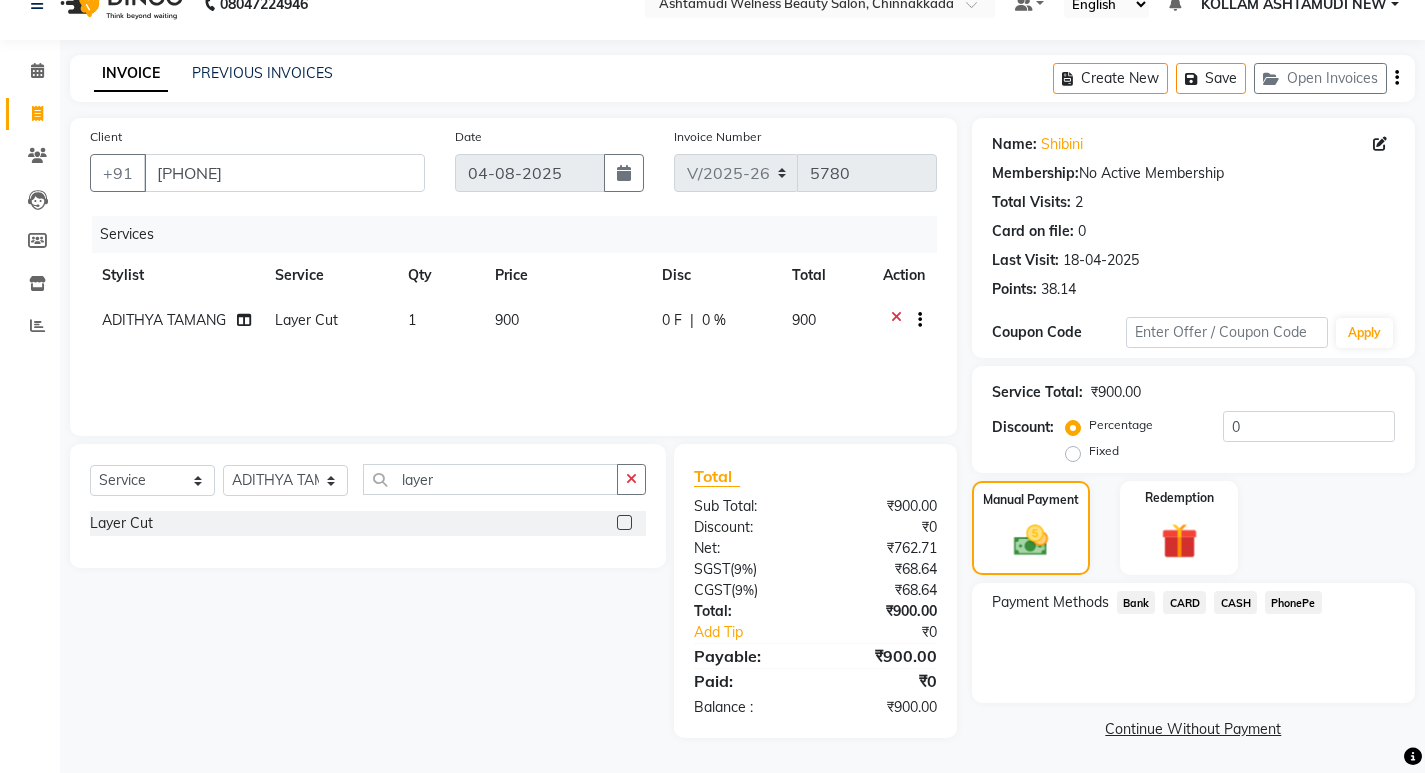 scroll, scrollTop: 33, scrollLeft: 0, axis: vertical 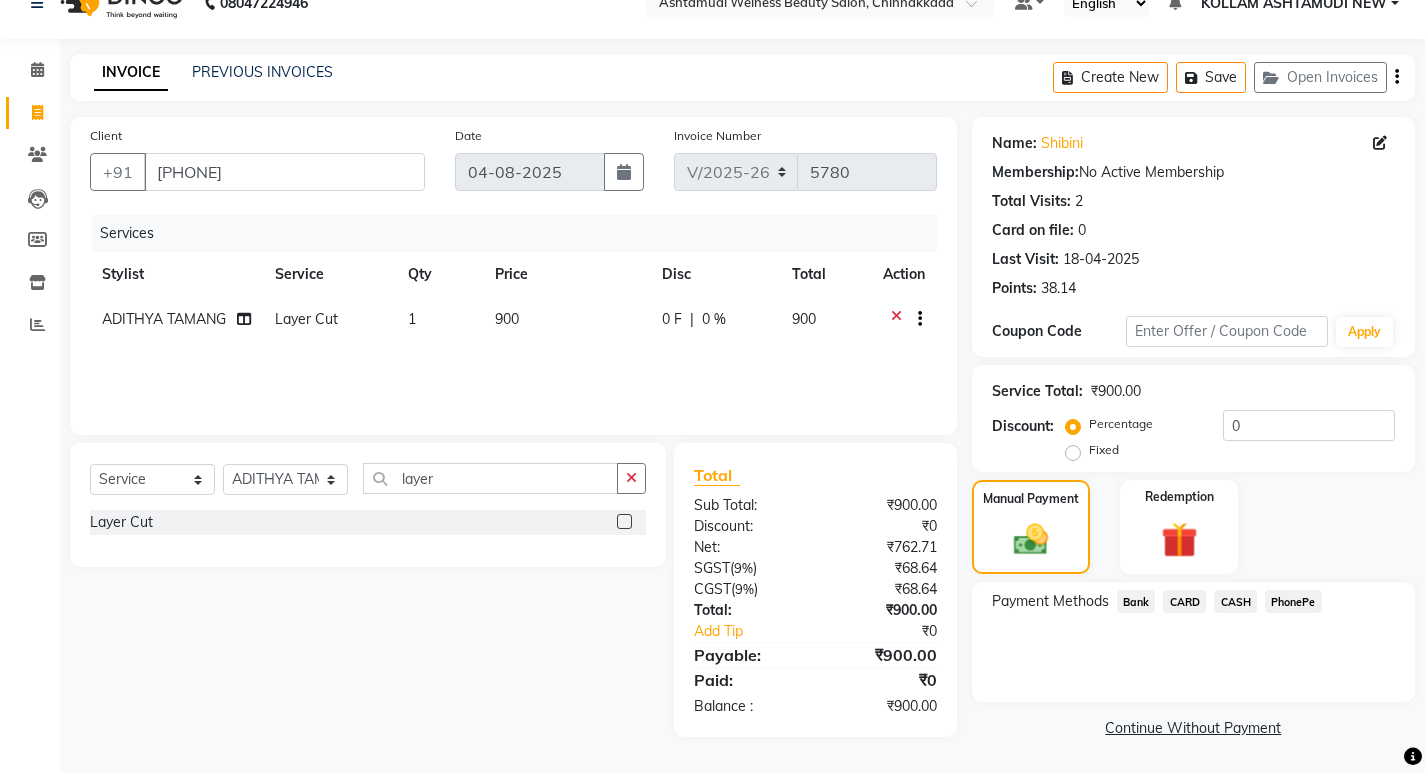 click on "CASH" 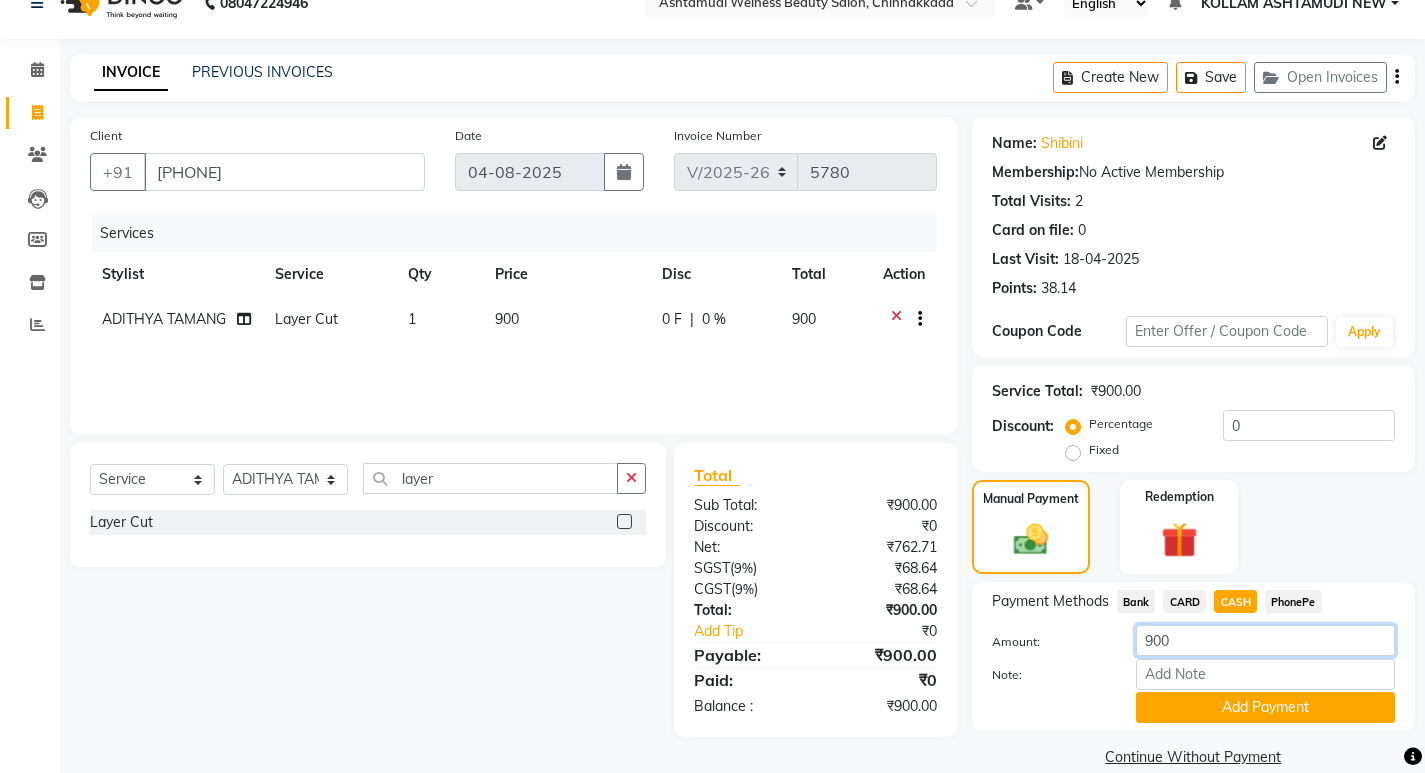 click on "900" 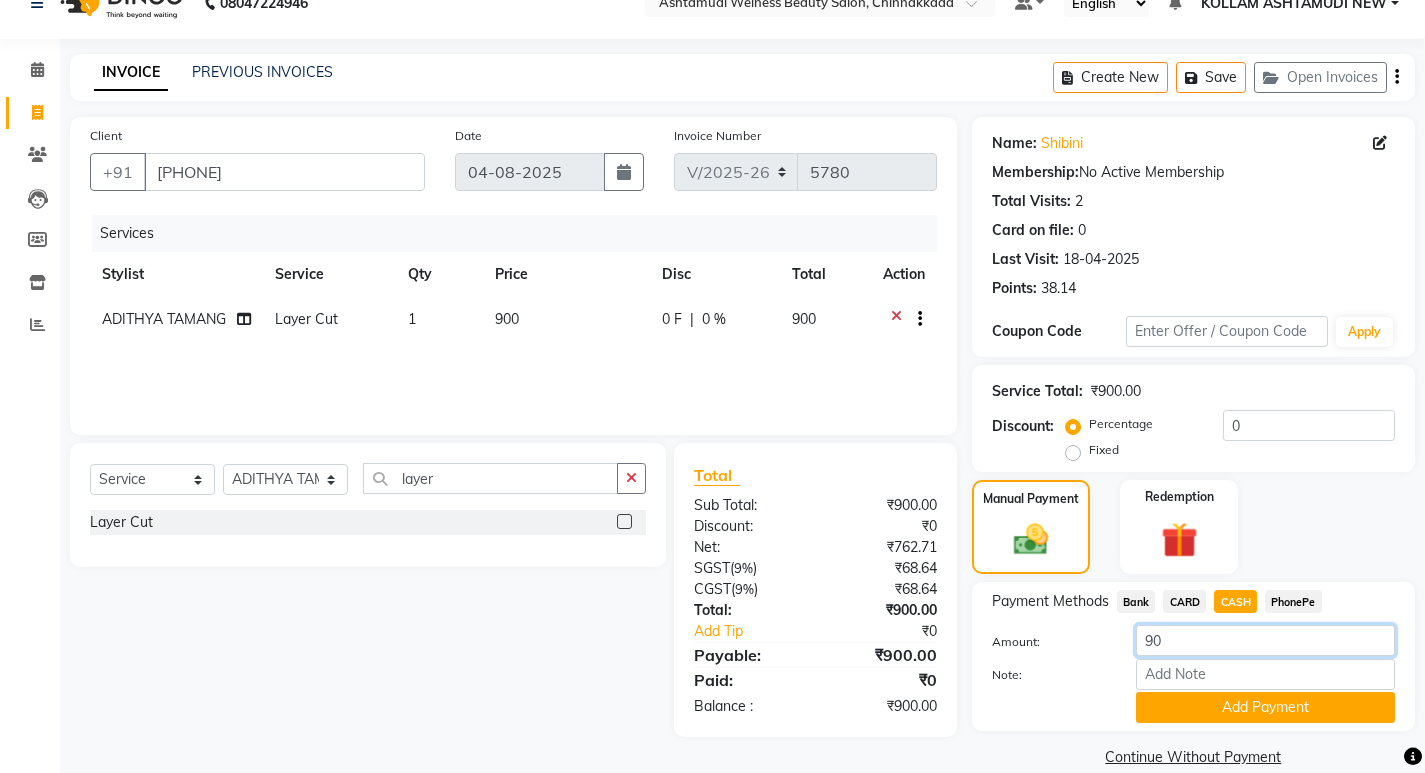 type on "9" 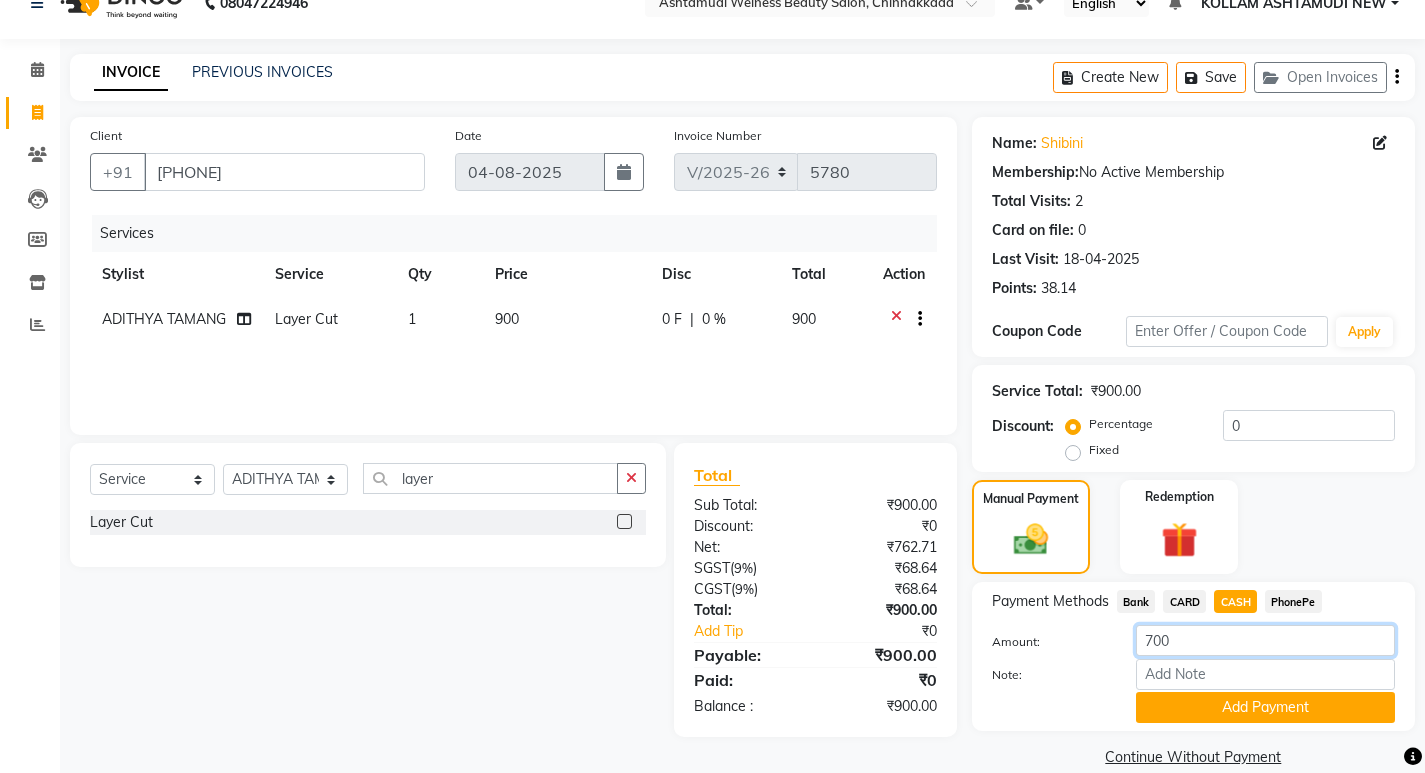type on "700" 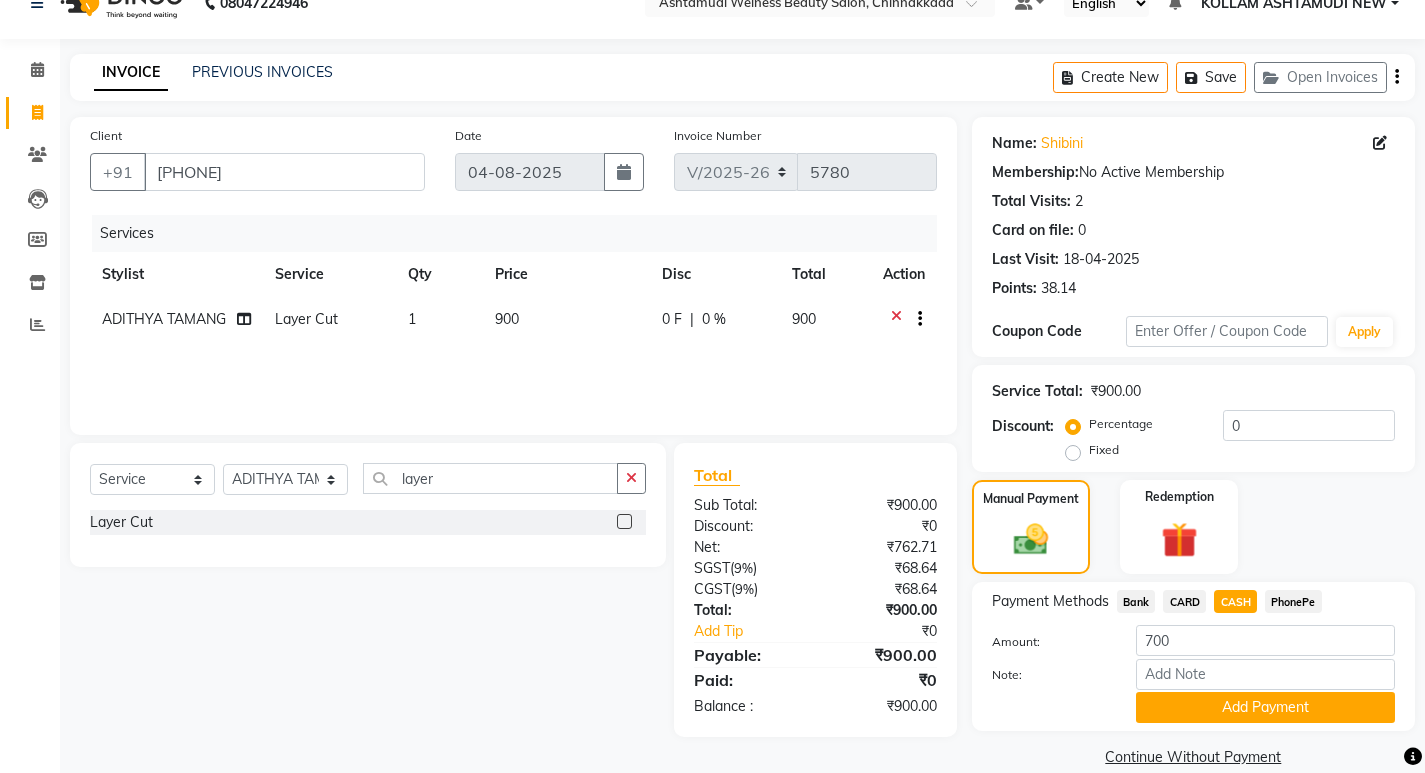 drag, startPoint x: 1212, startPoint y: 690, endPoint x: 1235, endPoint y: 658, distance: 39.40812 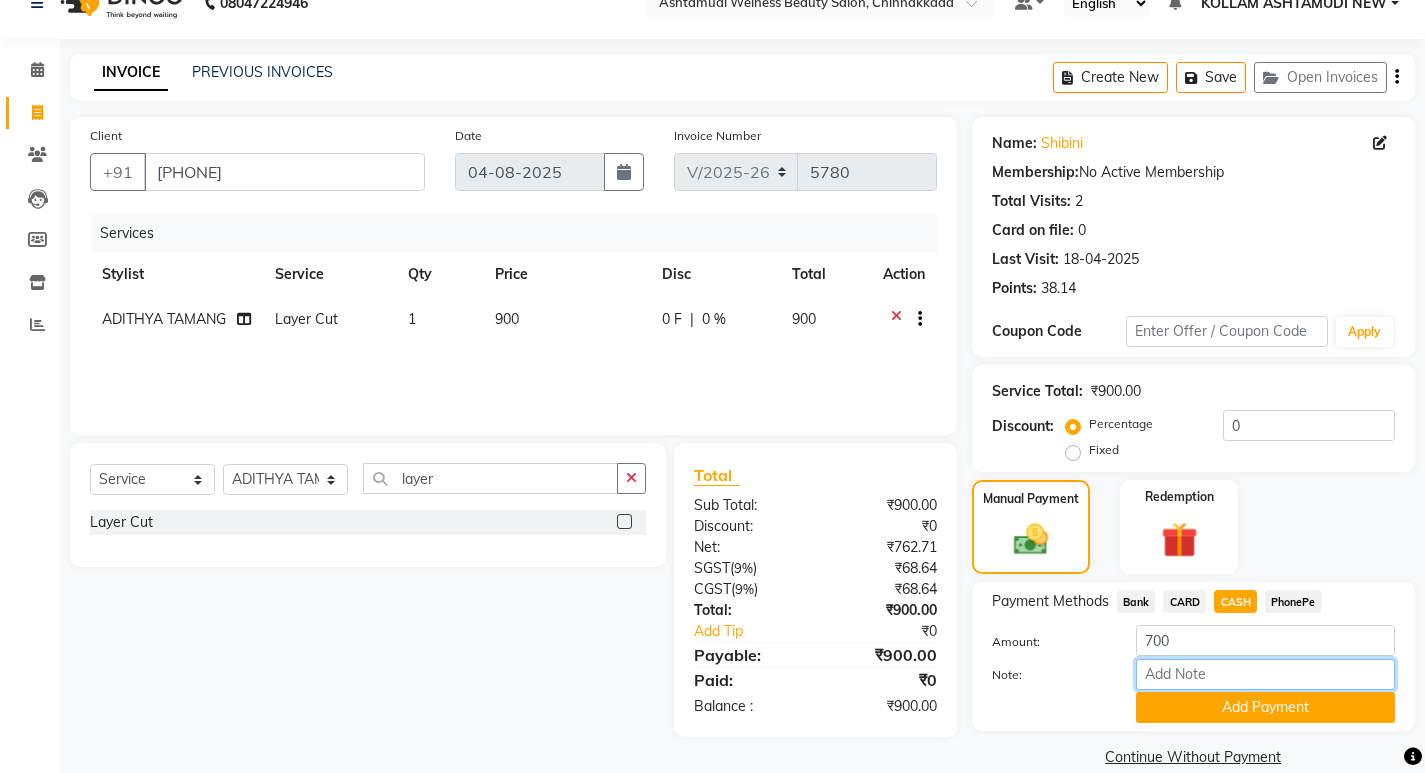 click on "Note:" at bounding box center [1265, 674] 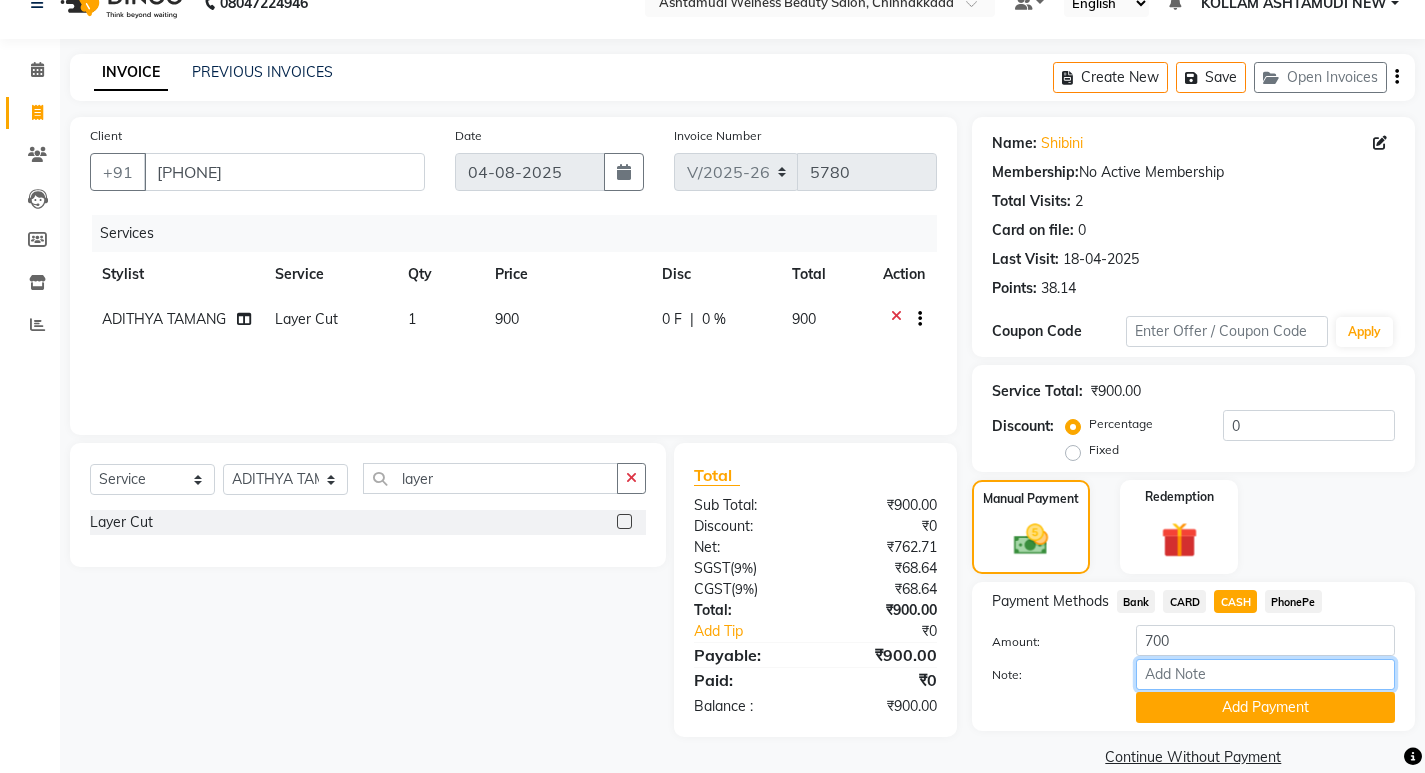 type on "[FIRST]" 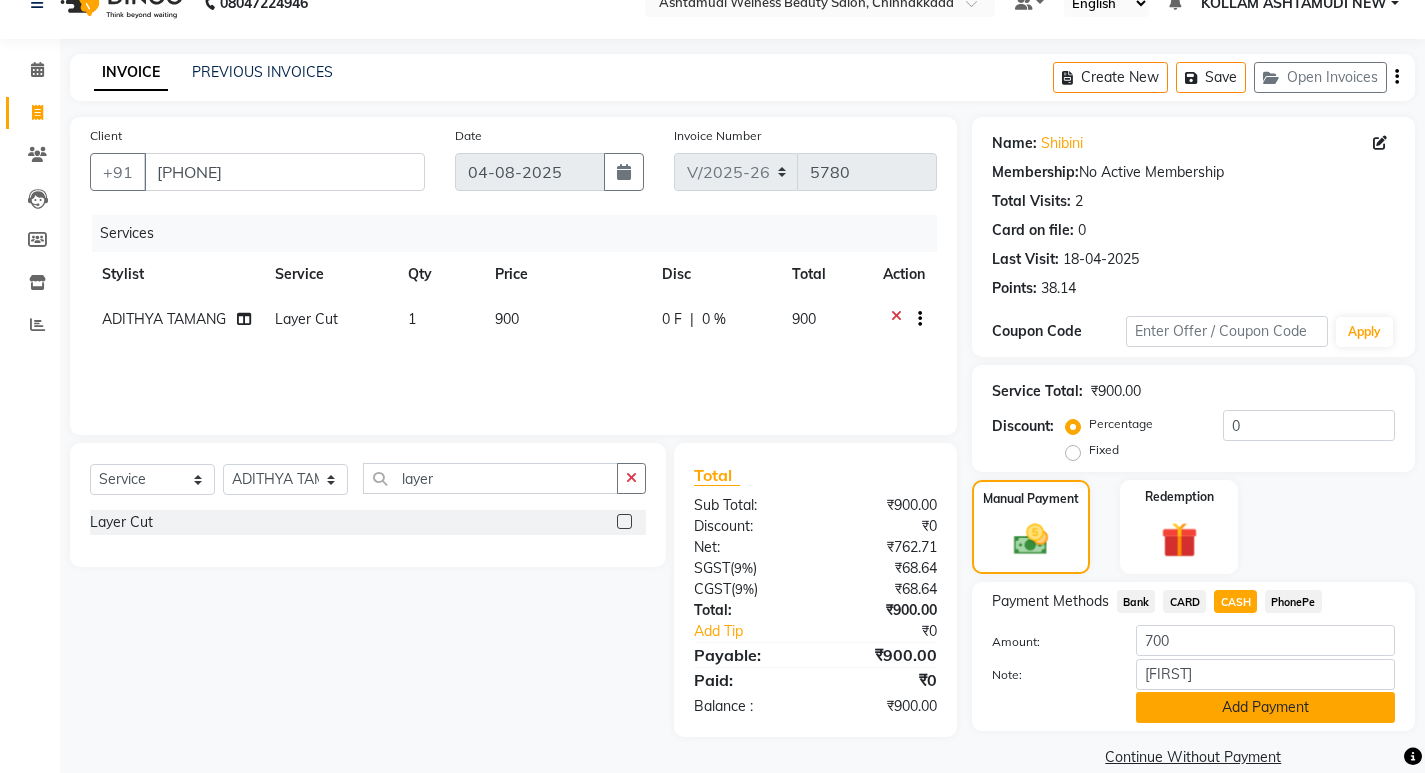click on "Add Payment" 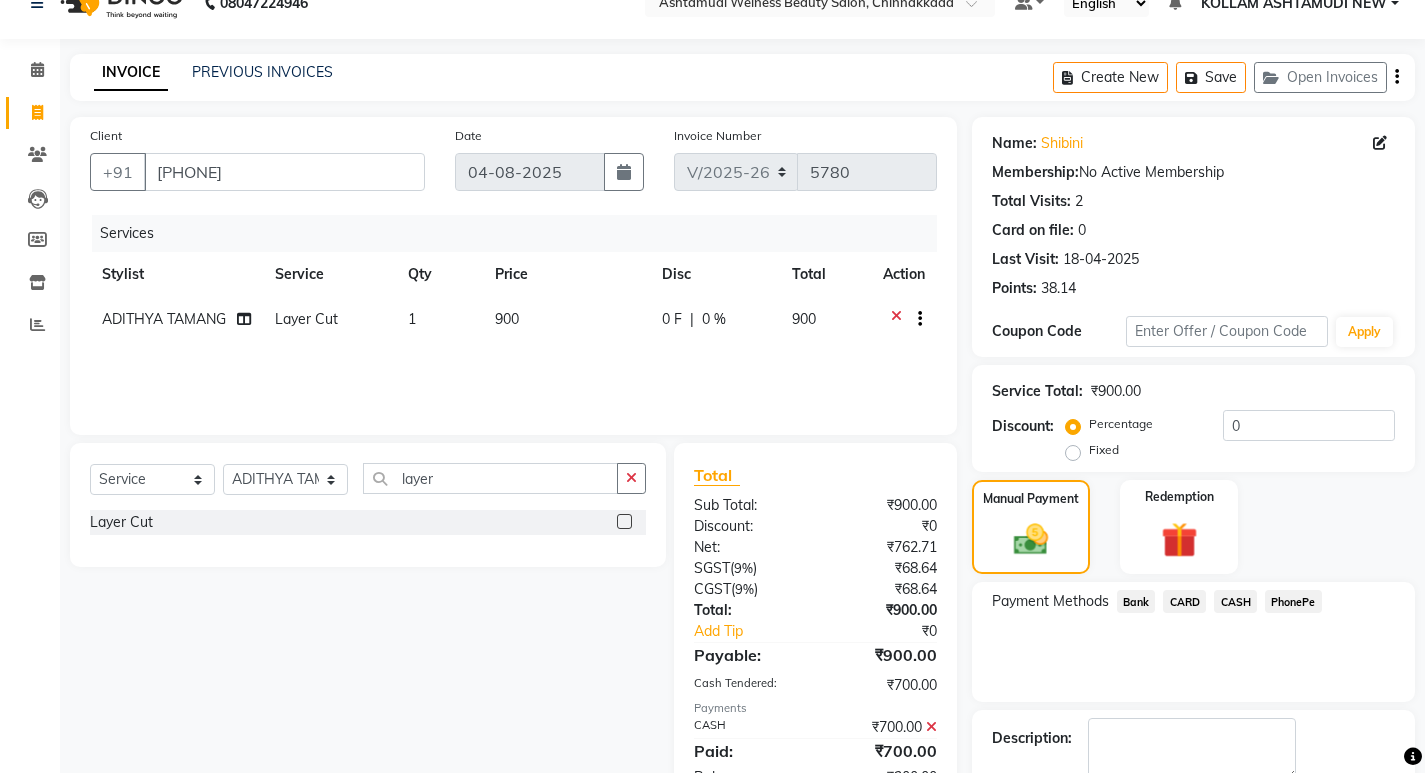 click on "PhonePe" 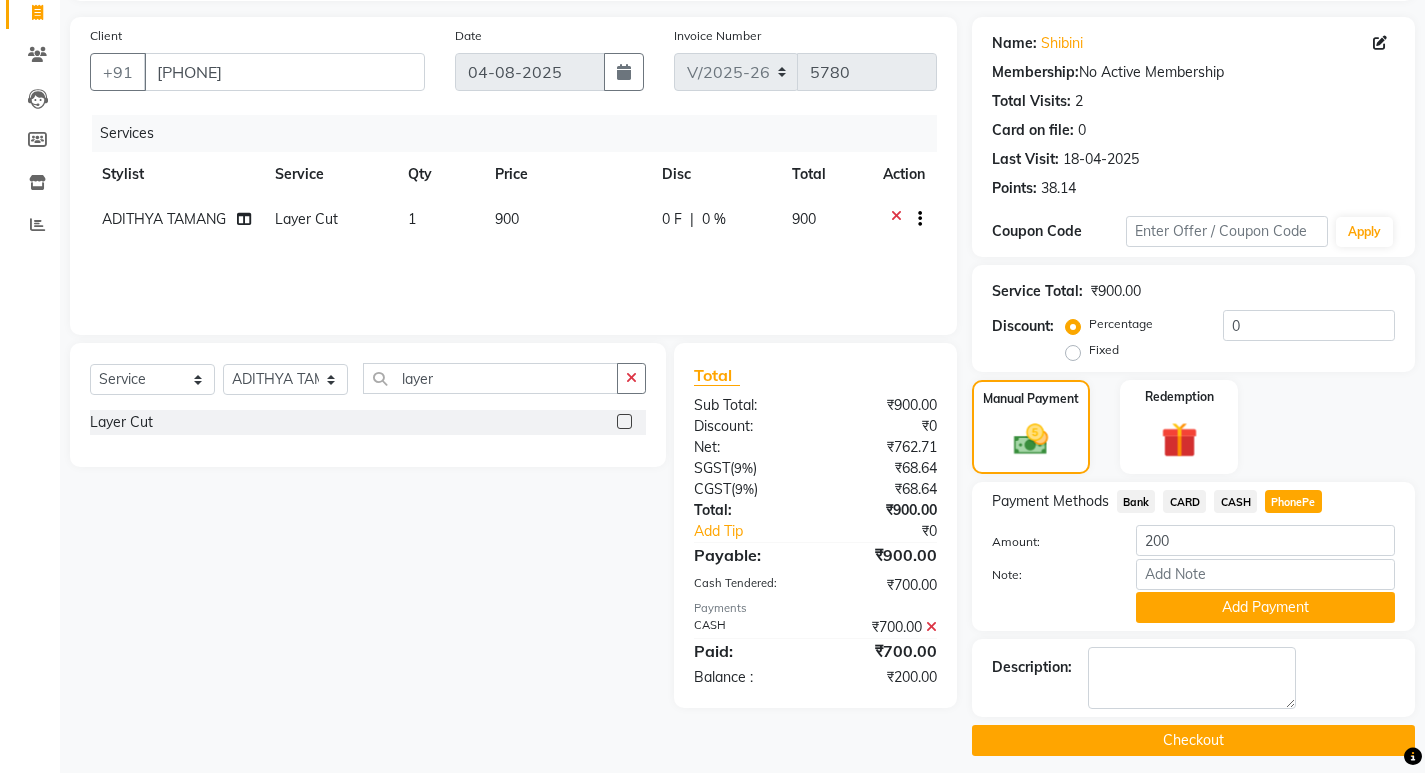 scroll, scrollTop: 146, scrollLeft: 0, axis: vertical 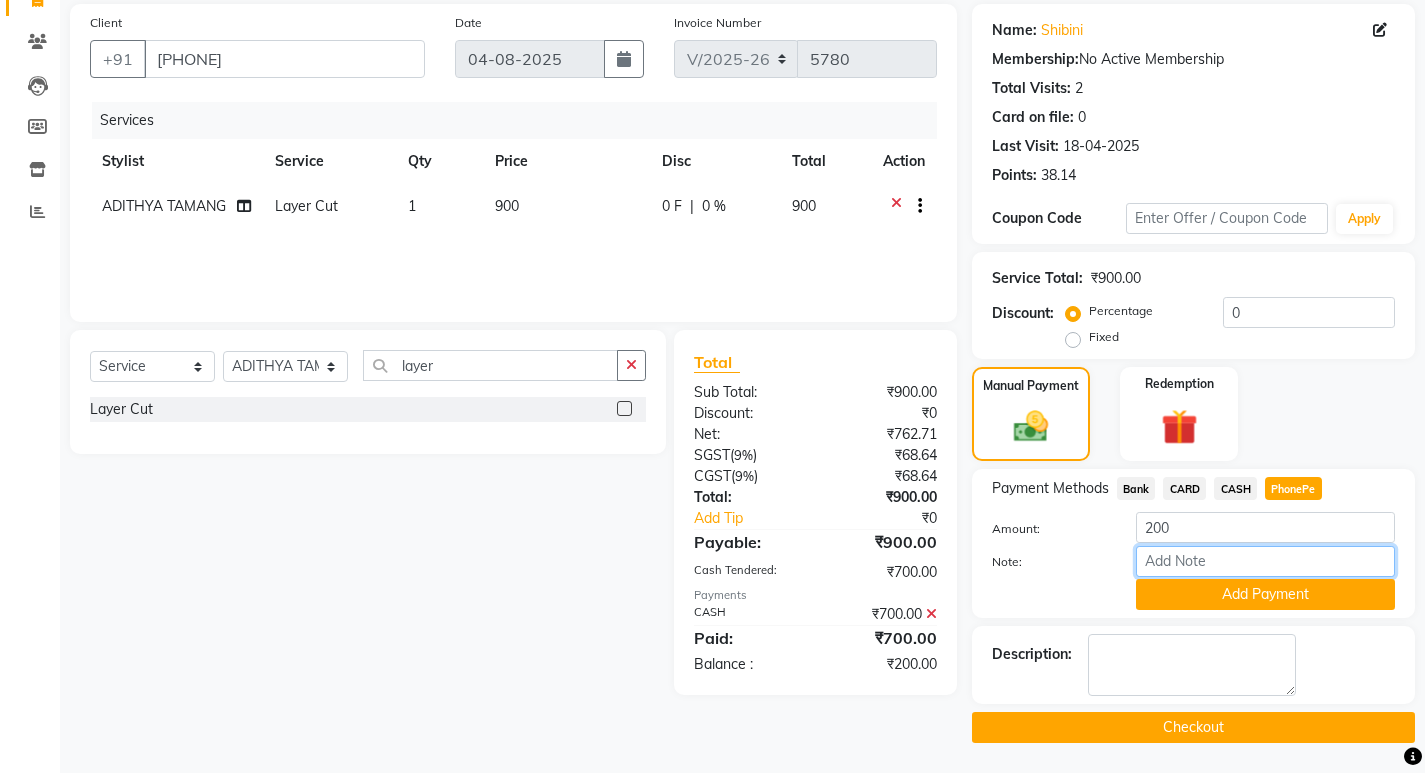 click on "Note:" at bounding box center (1265, 561) 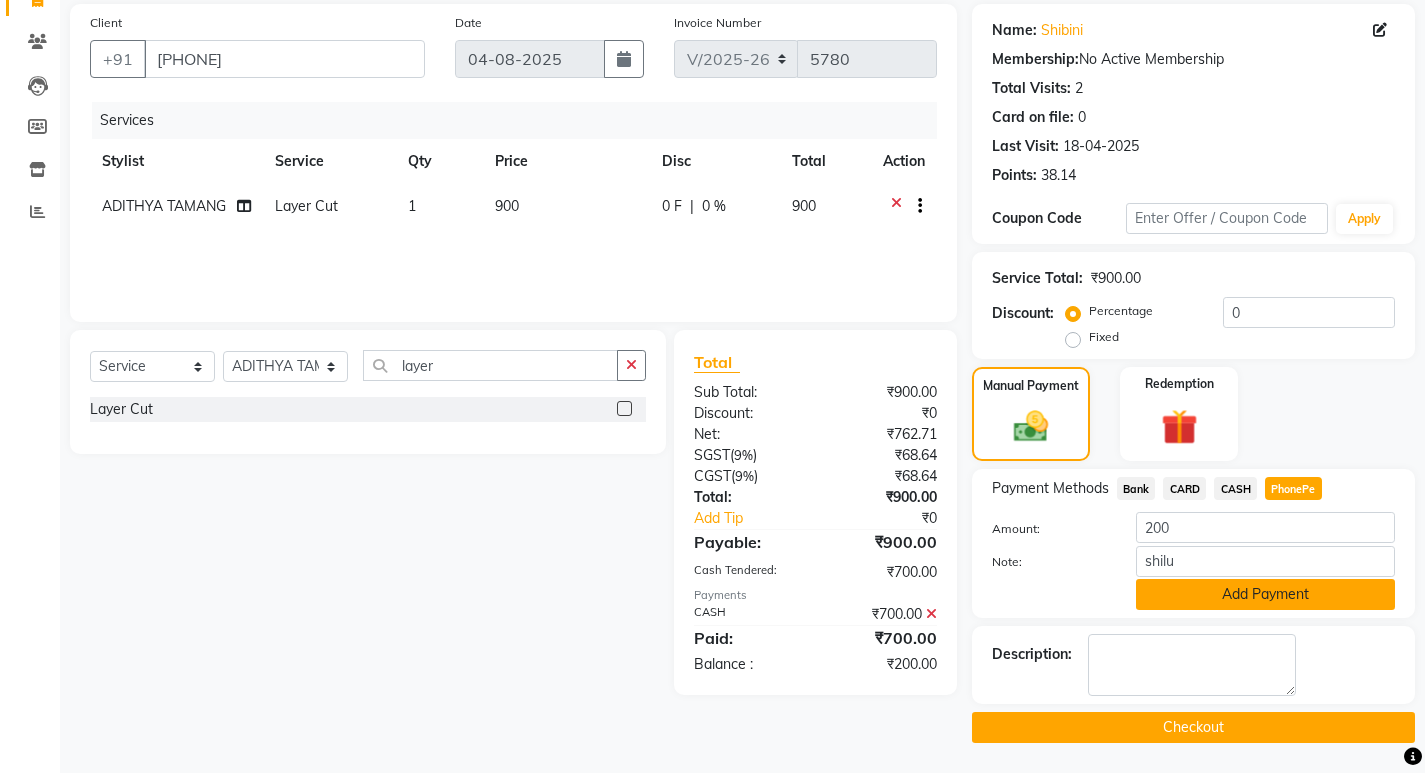 click on "Add Payment" 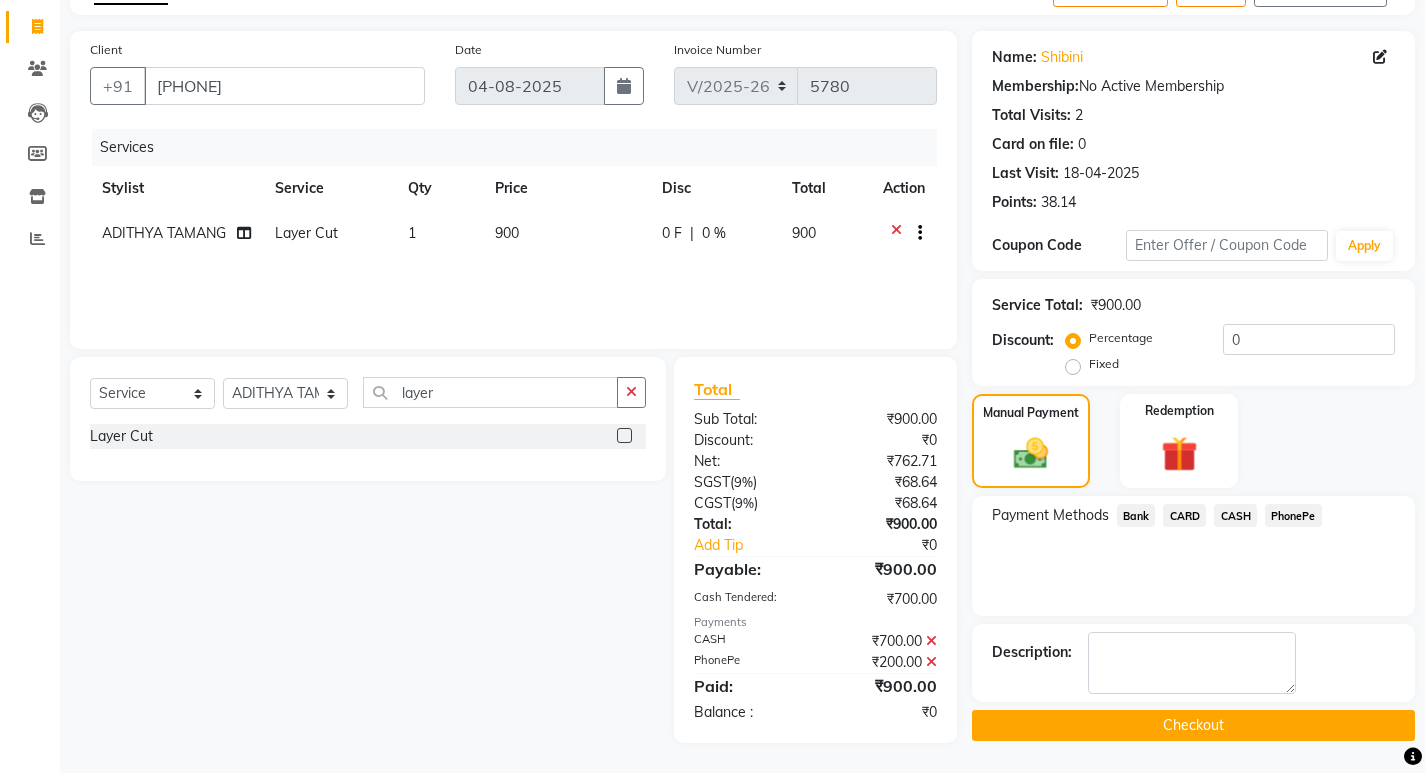 scroll, scrollTop: 119, scrollLeft: 0, axis: vertical 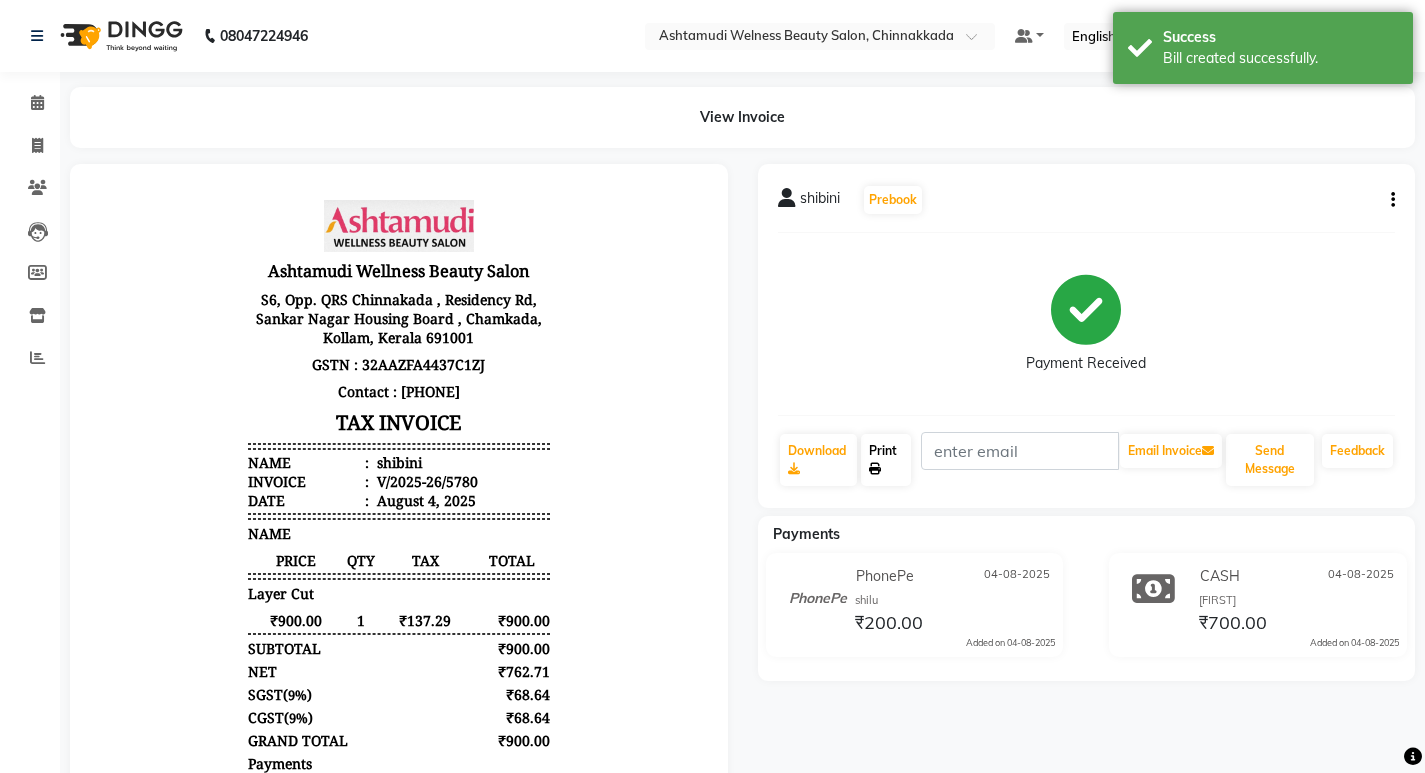 click on "Print" 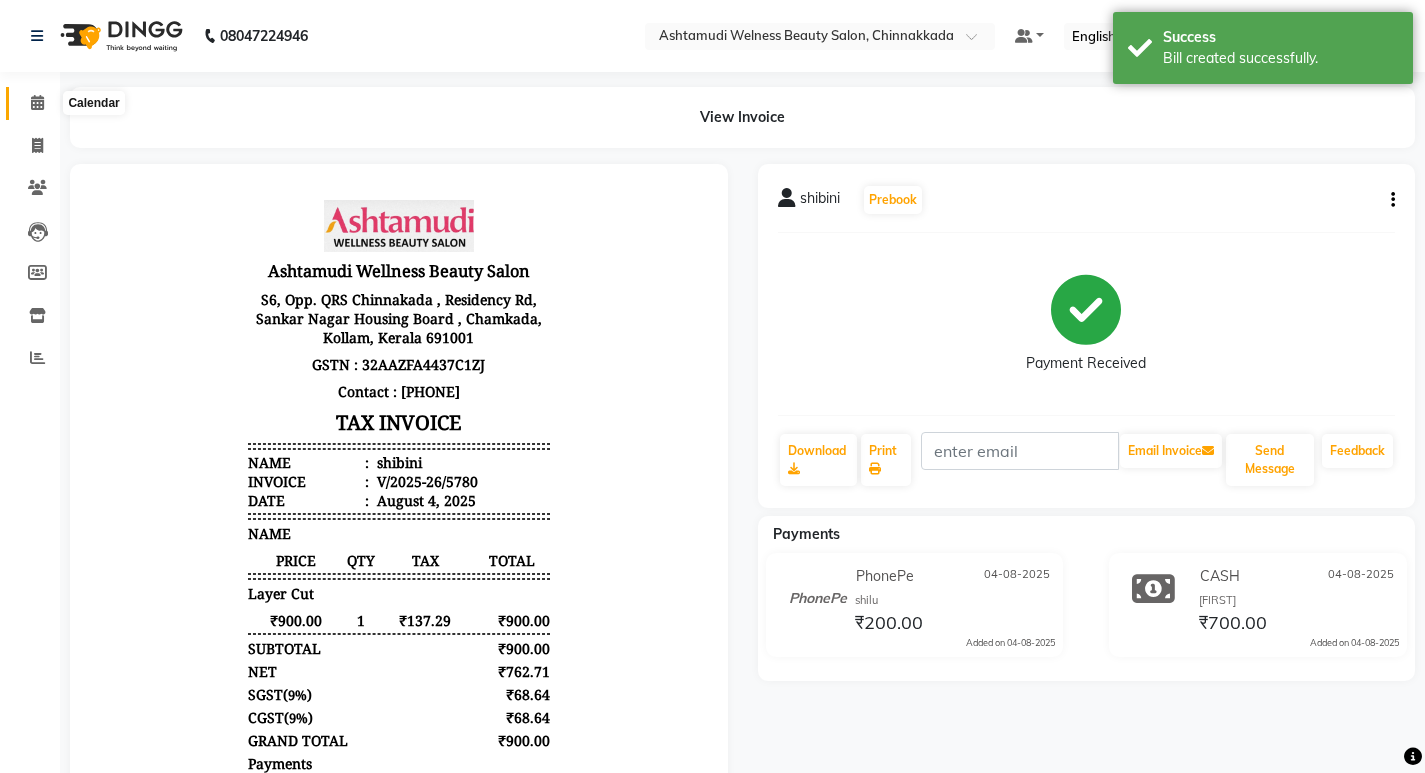 click 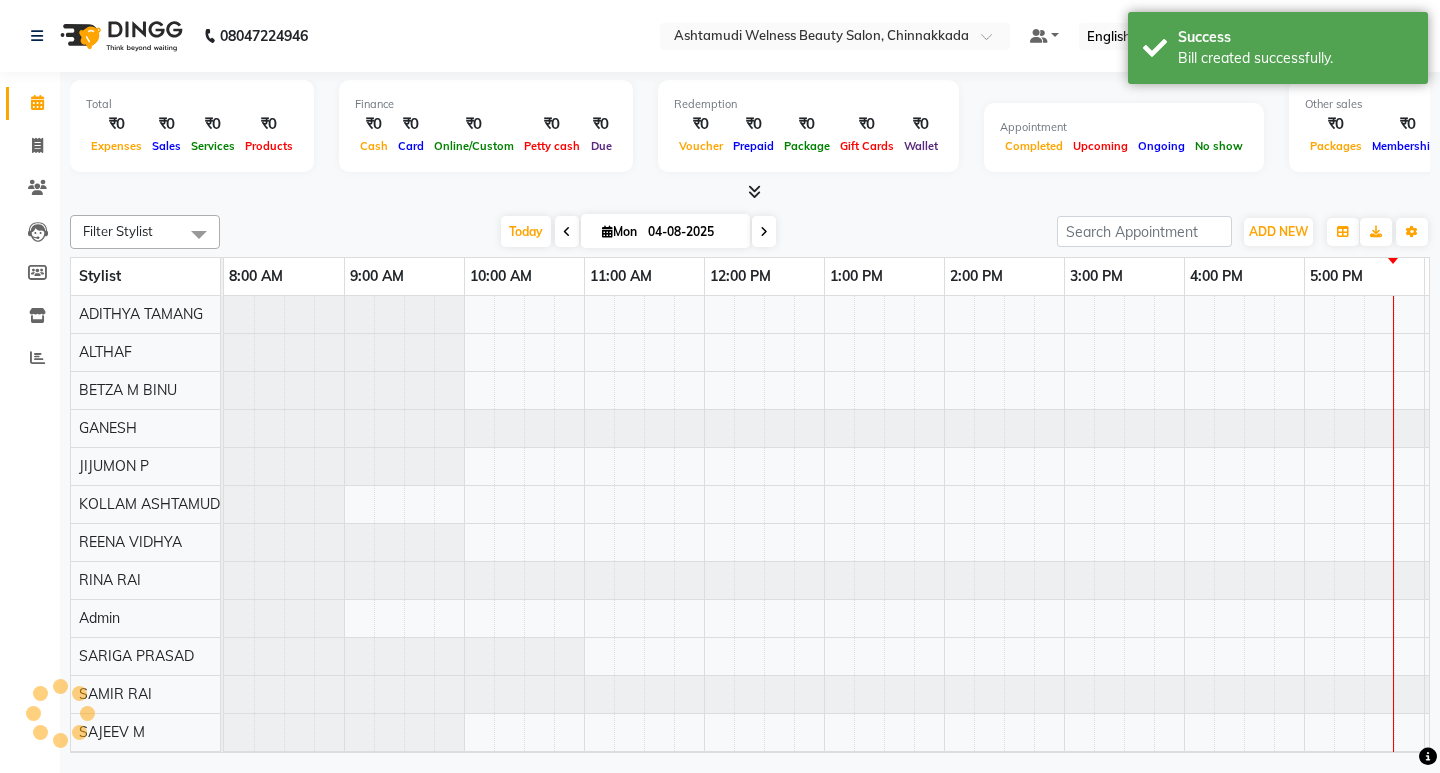scroll, scrollTop: 0, scrollLeft: 0, axis: both 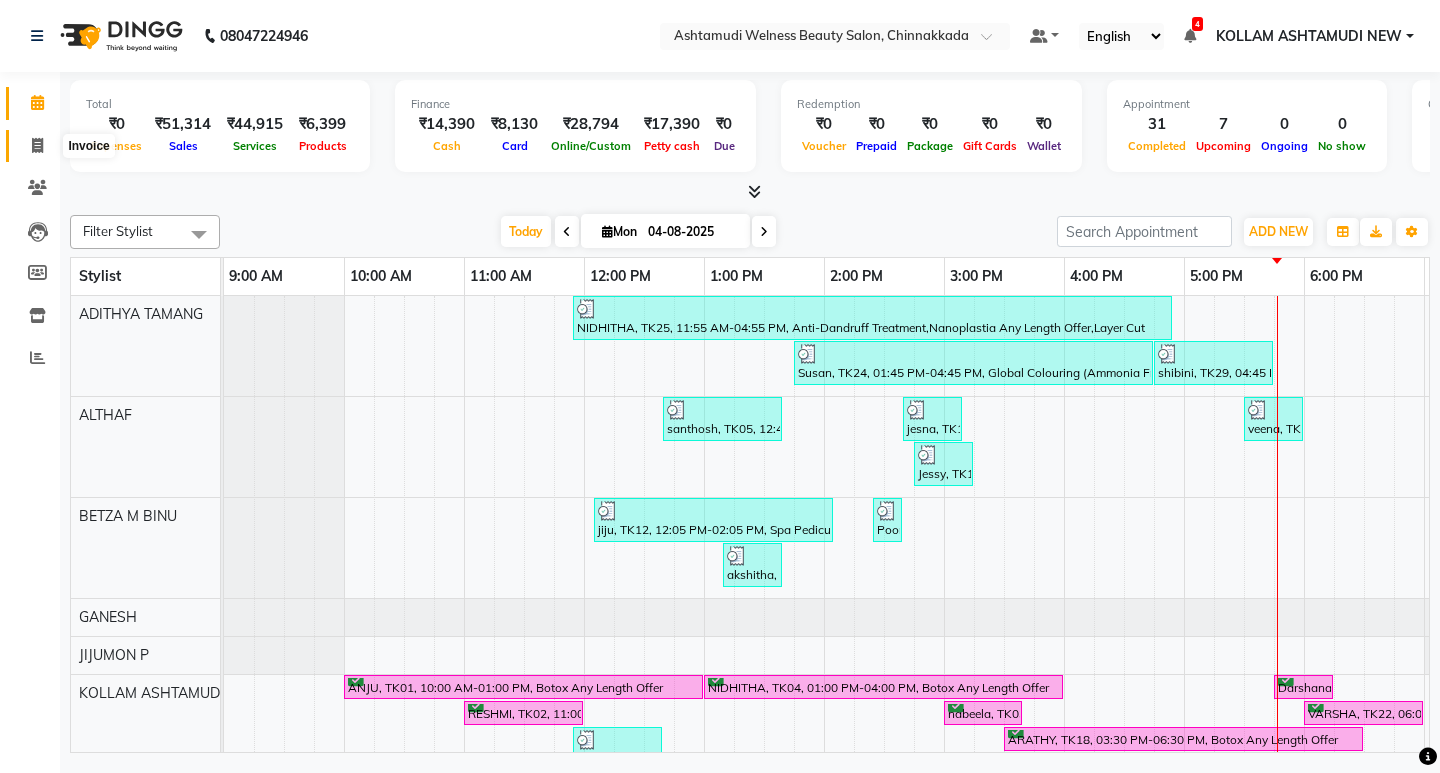 click 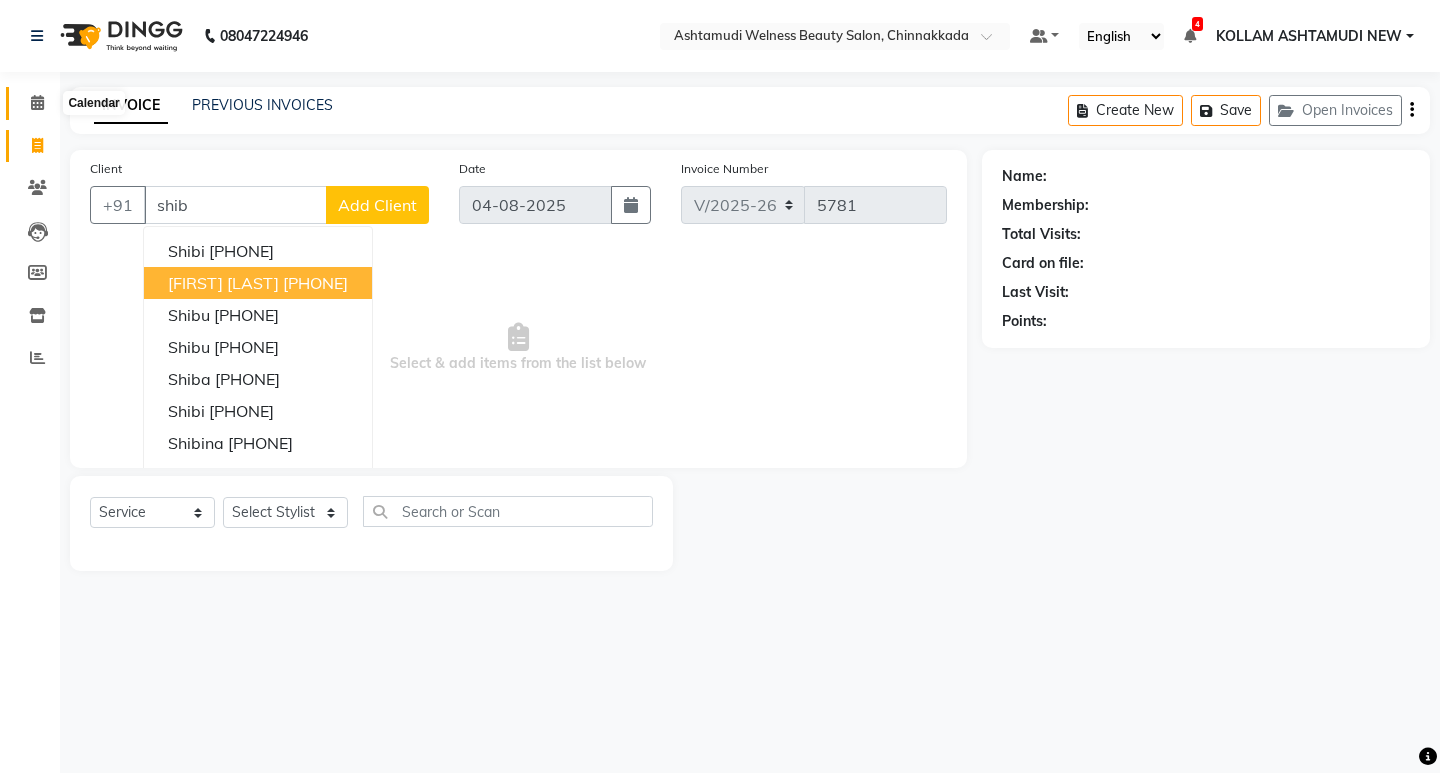 type on "shib" 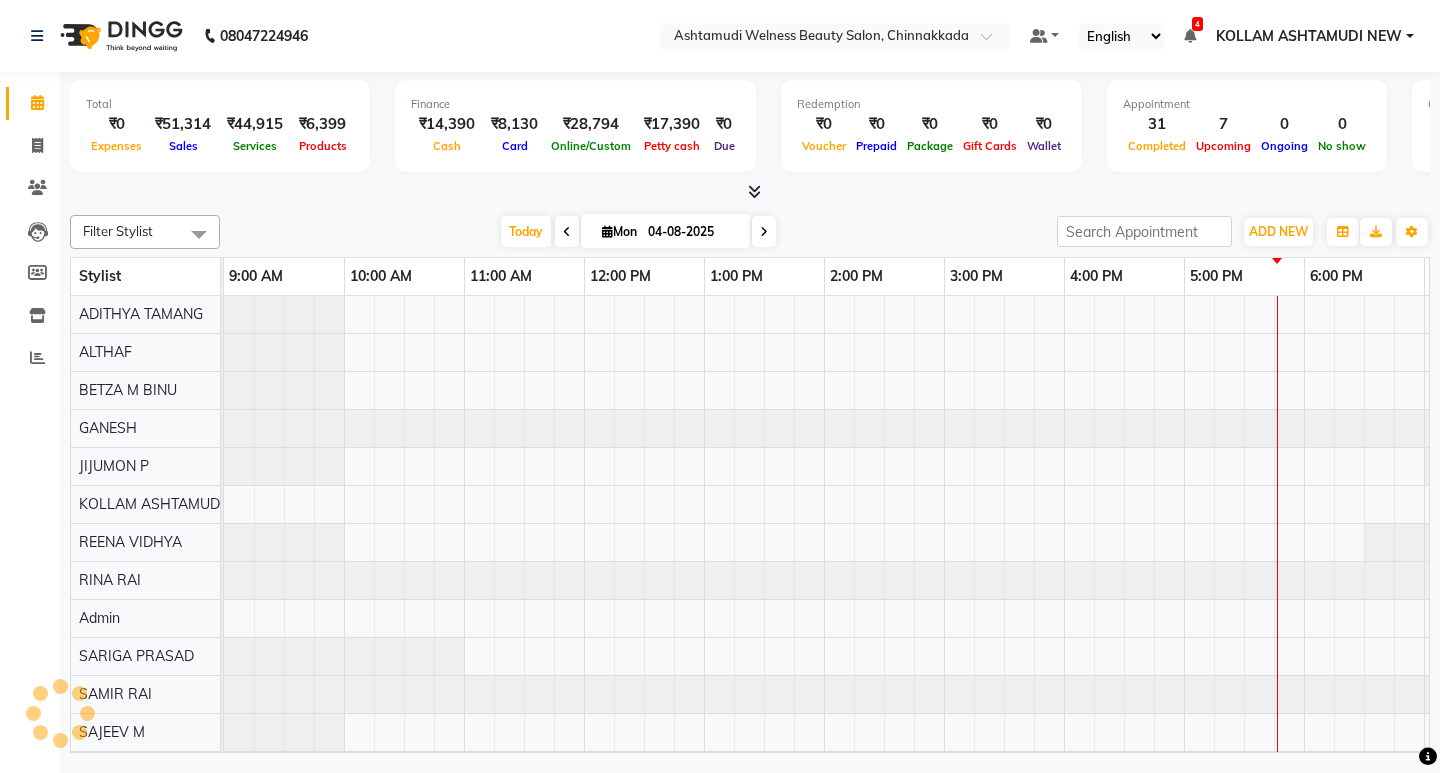 scroll, scrollTop: 0, scrollLeft: 0, axis: both 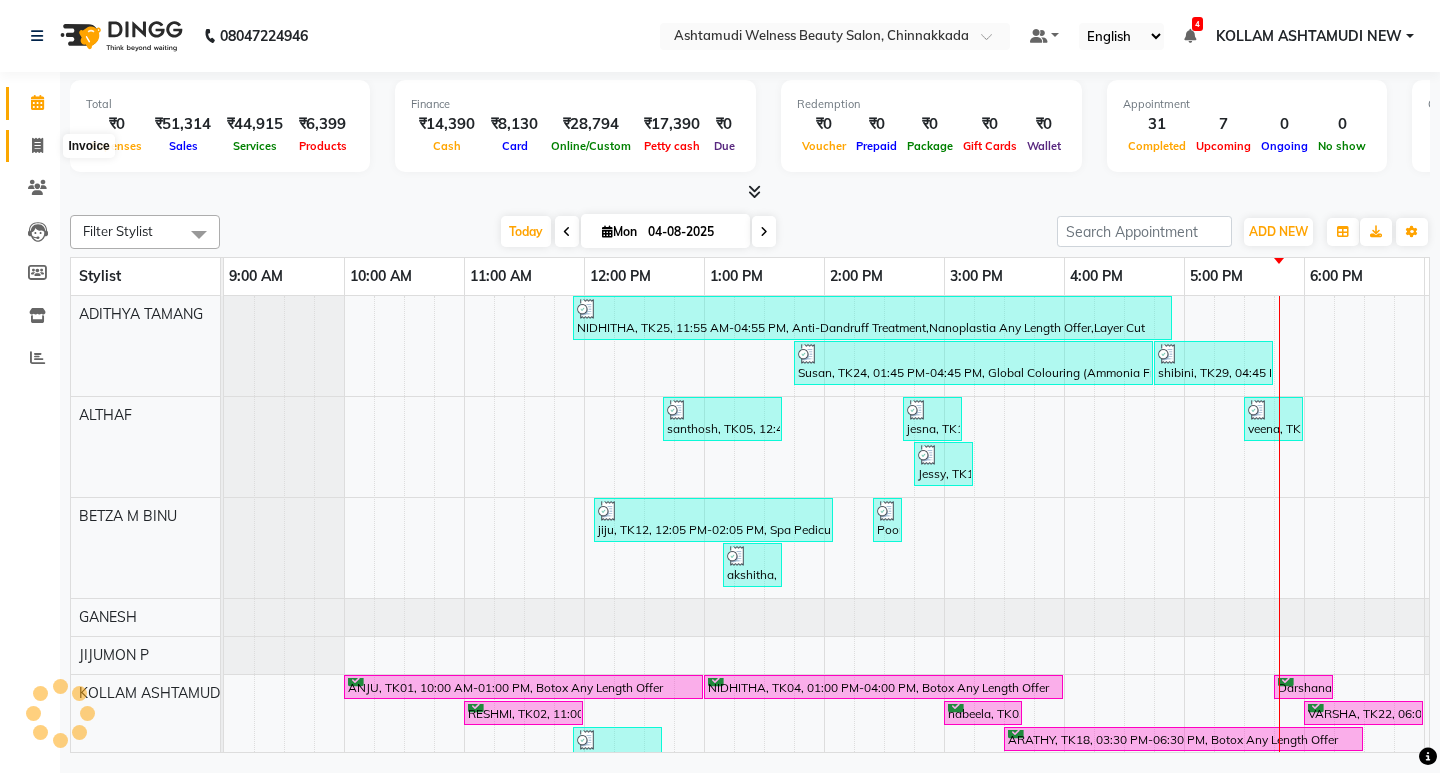 click 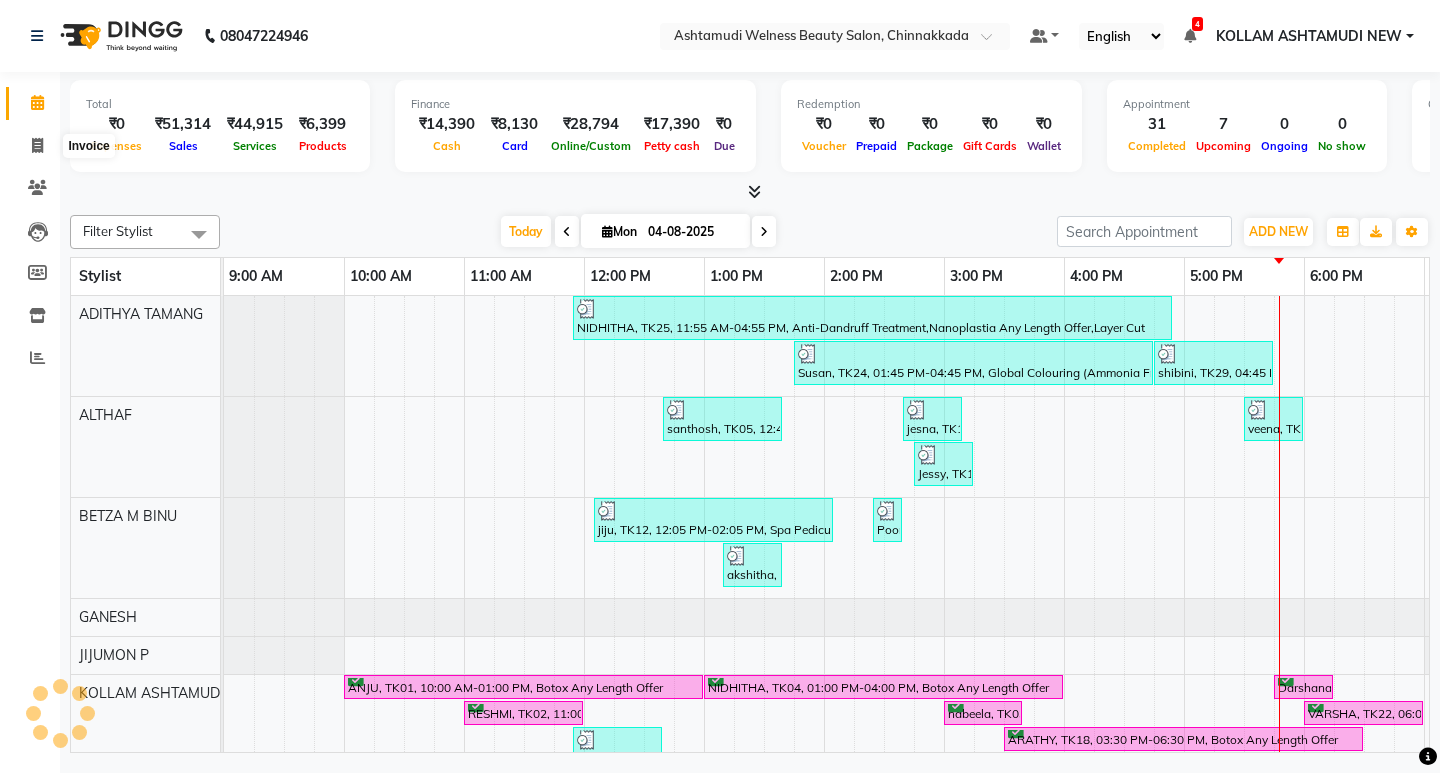 select on "4529" 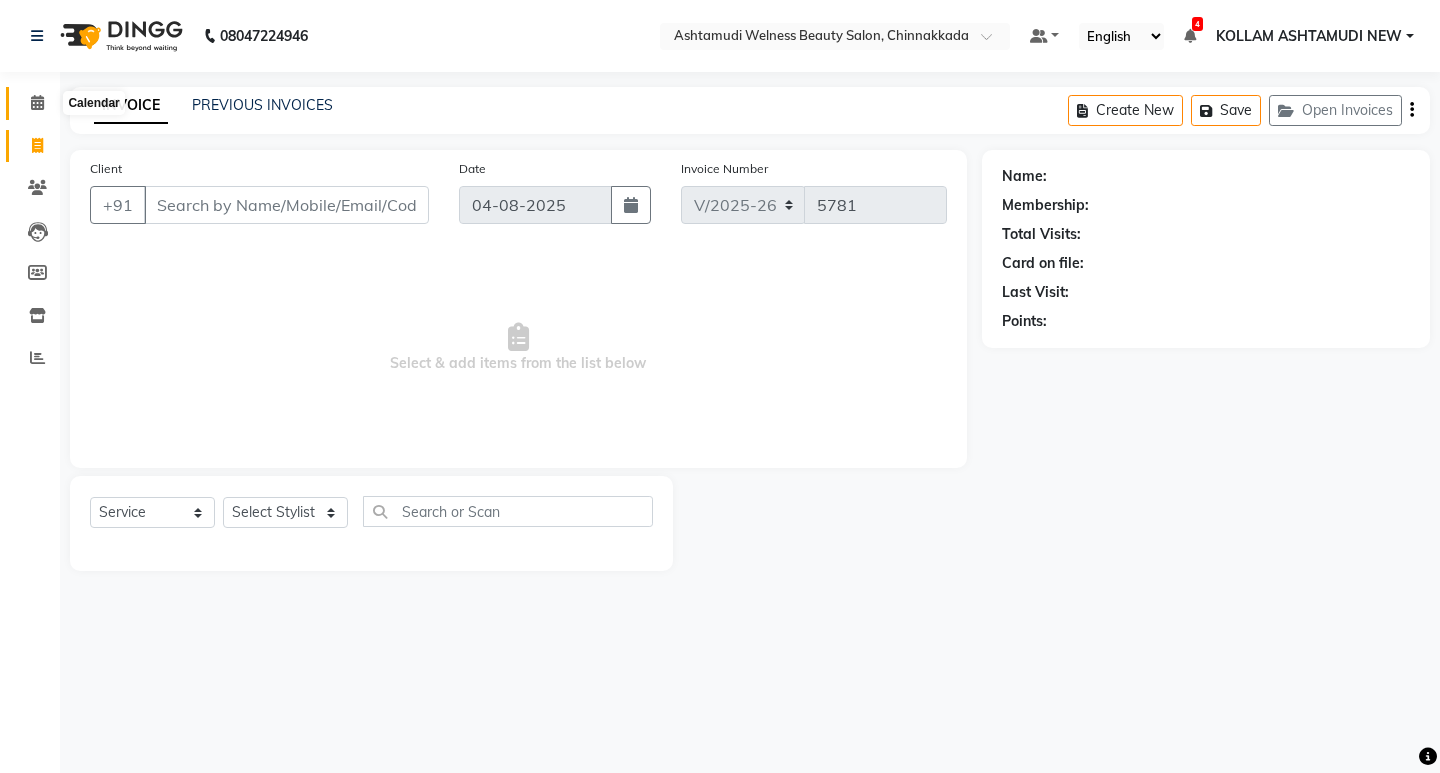 click 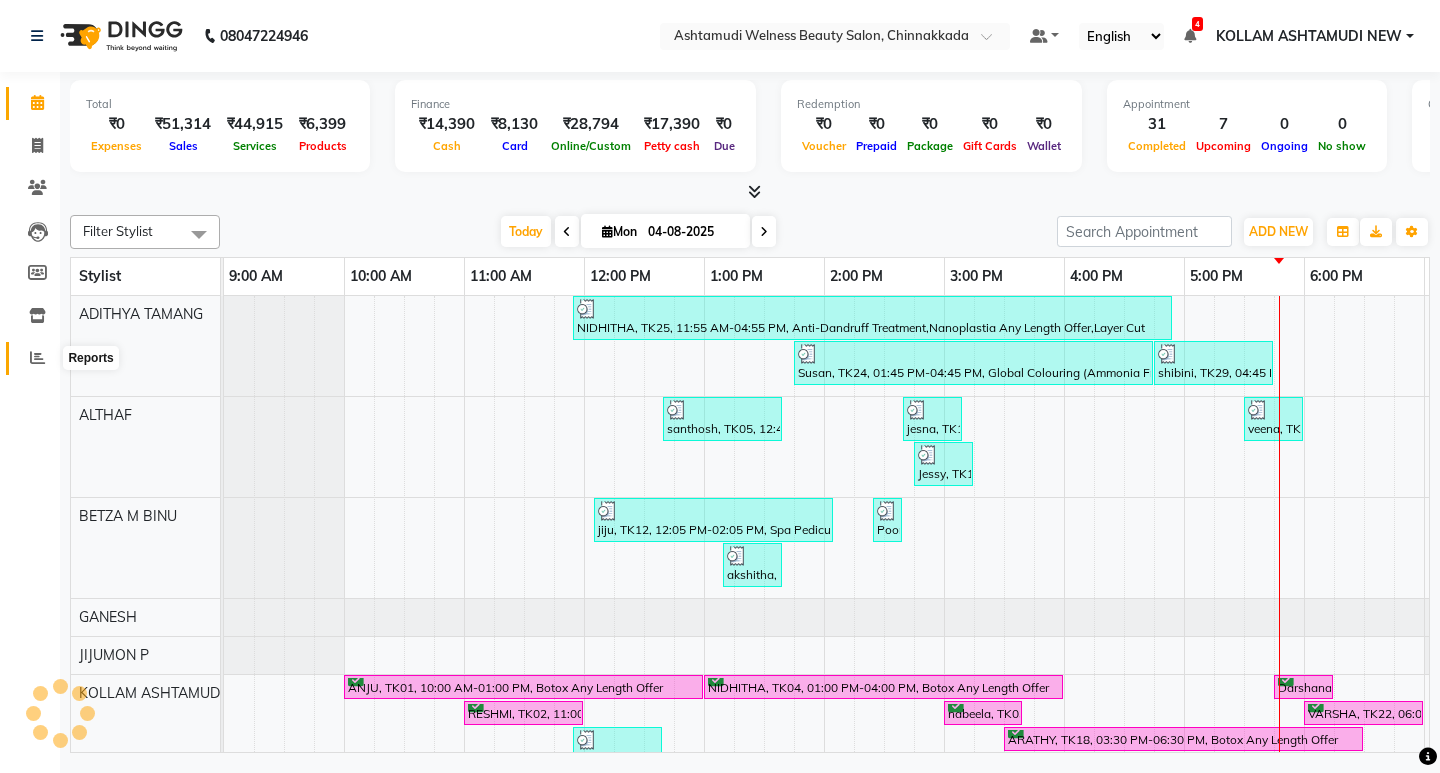 click 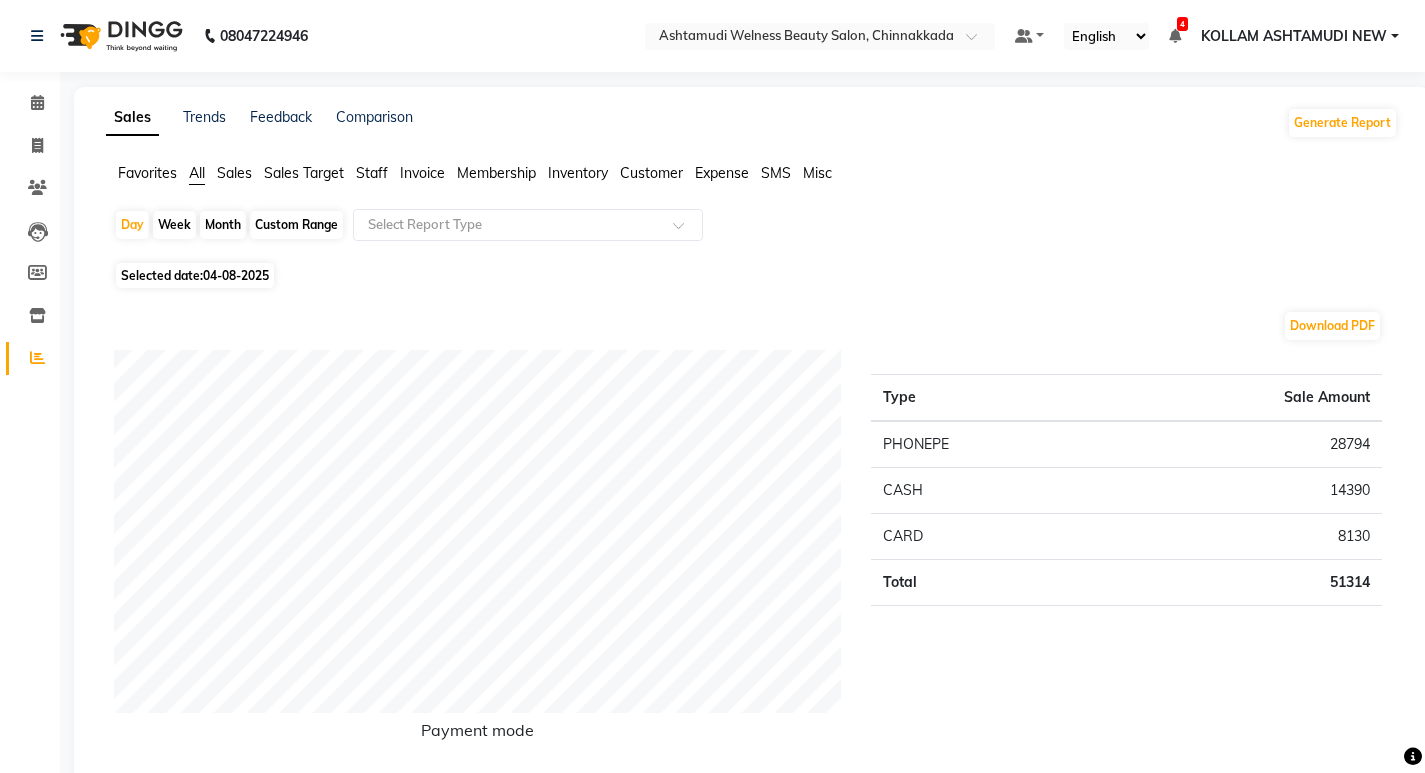 click on "Staff" 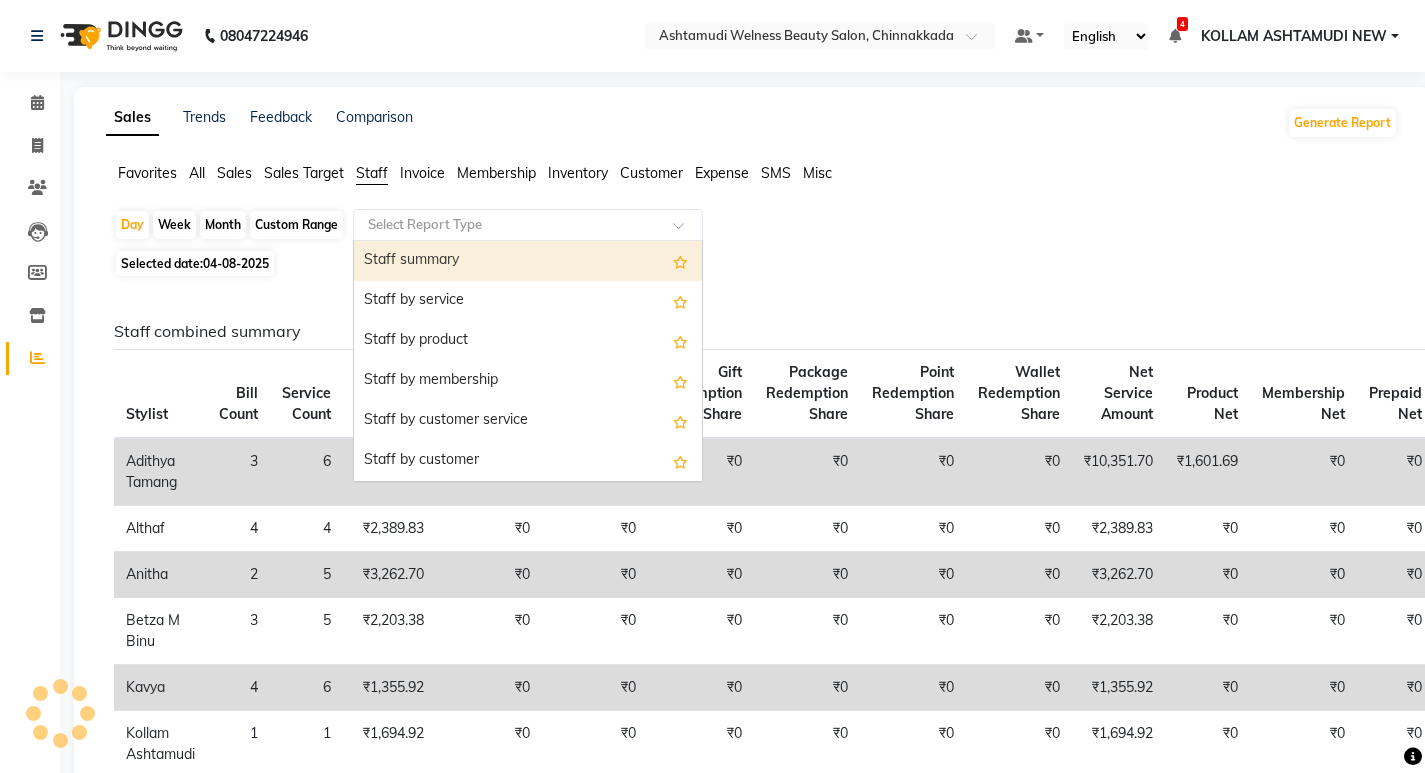 click 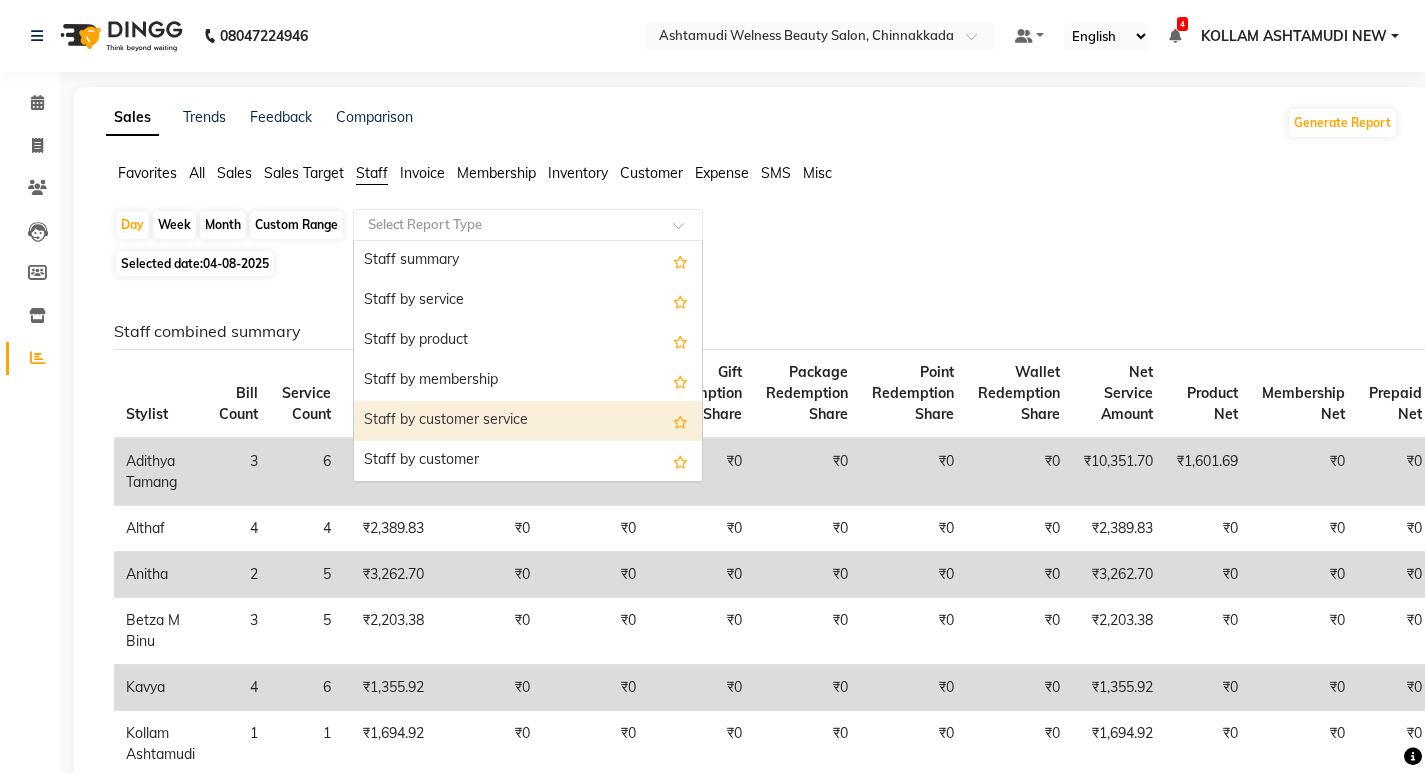 drag, startPoint x: 467, startPoint y: 422, endPoint x: 490, endPoint y: 415, distance: 24.04163 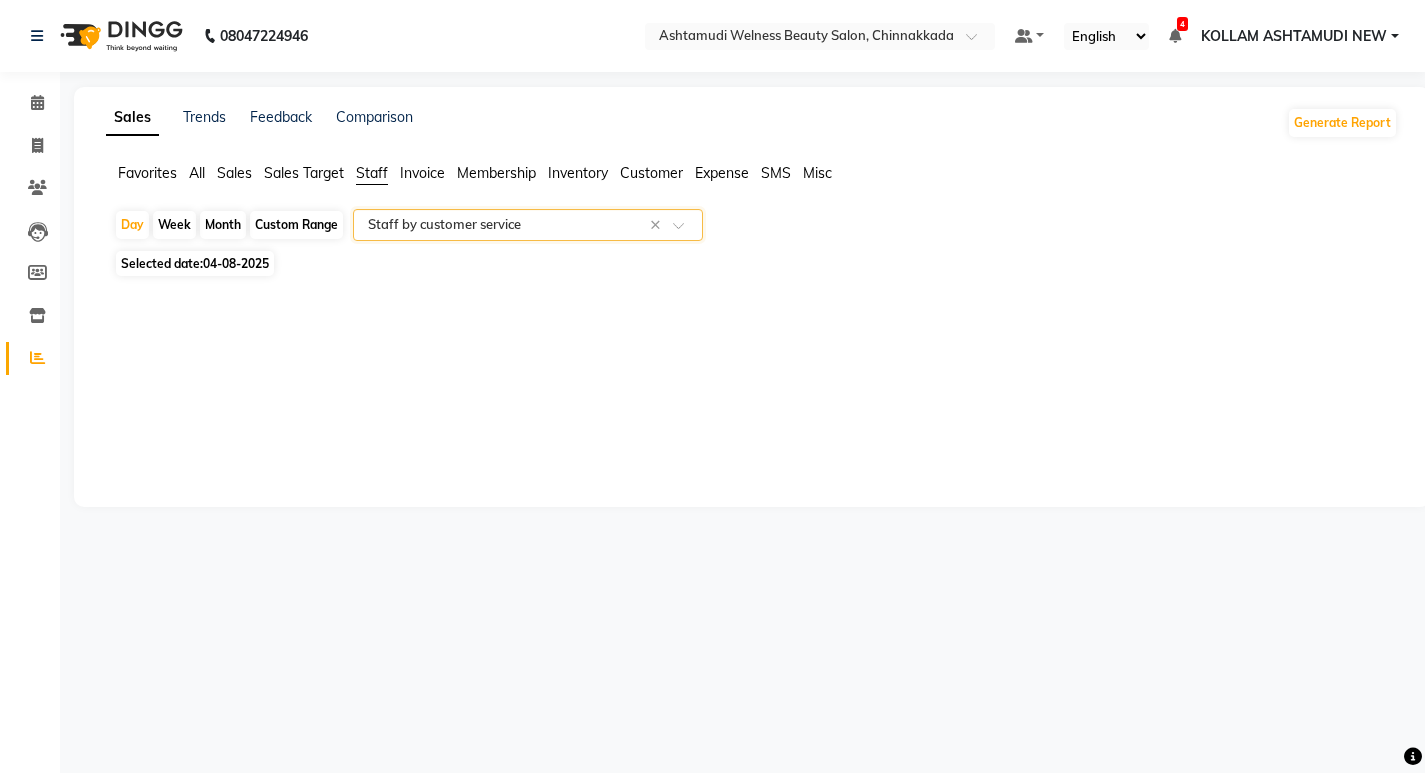 select on "full_report" 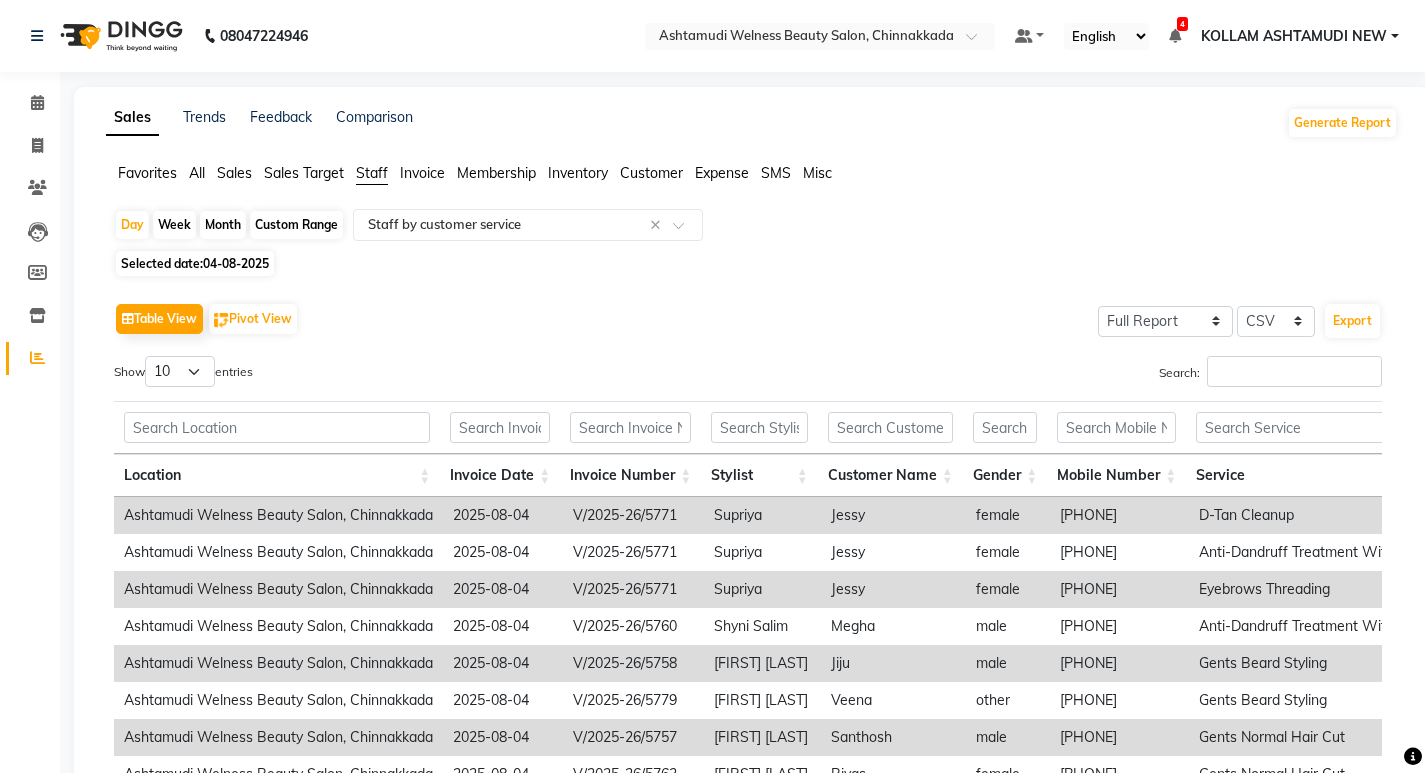 click on "Search:" at bounding box center (1072, 375) 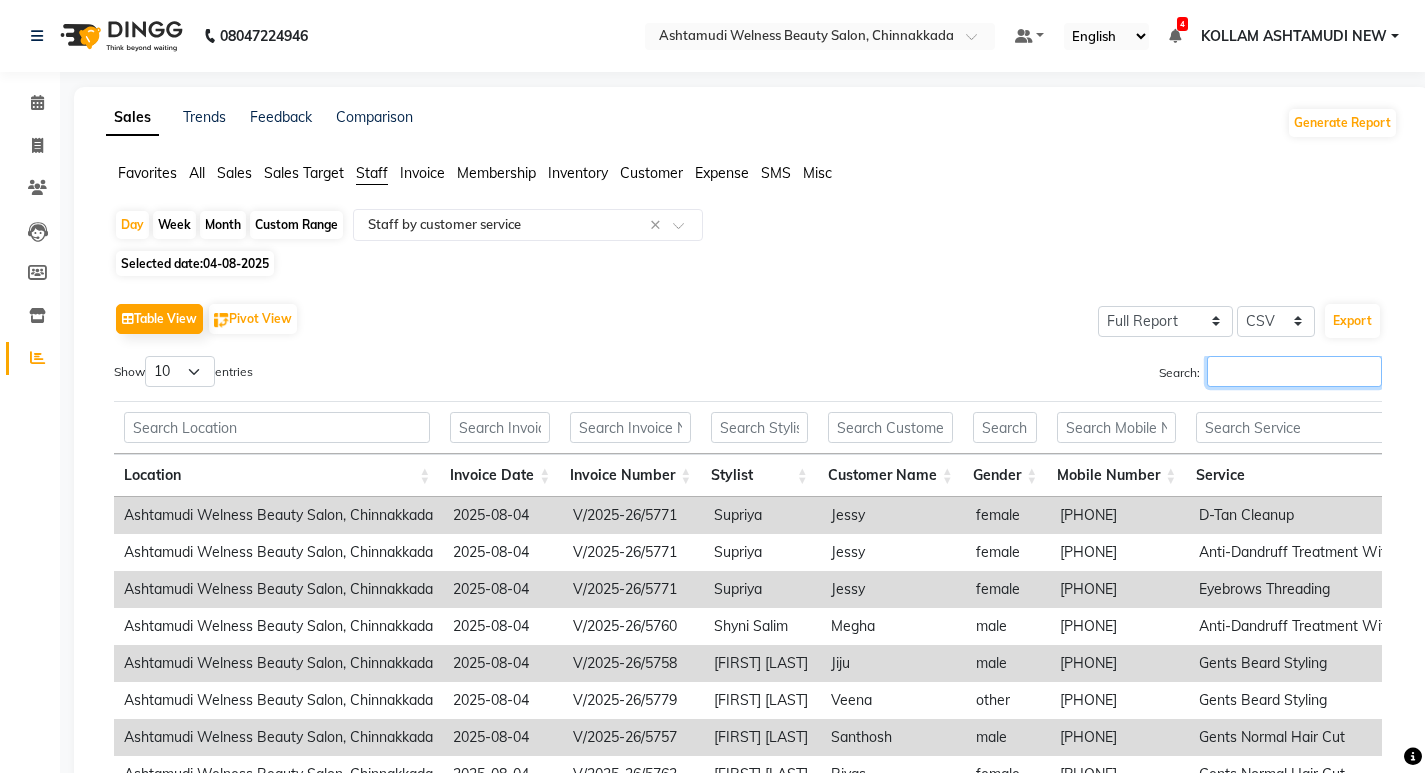 click on "Search:" at bounding box center [1294, 371] 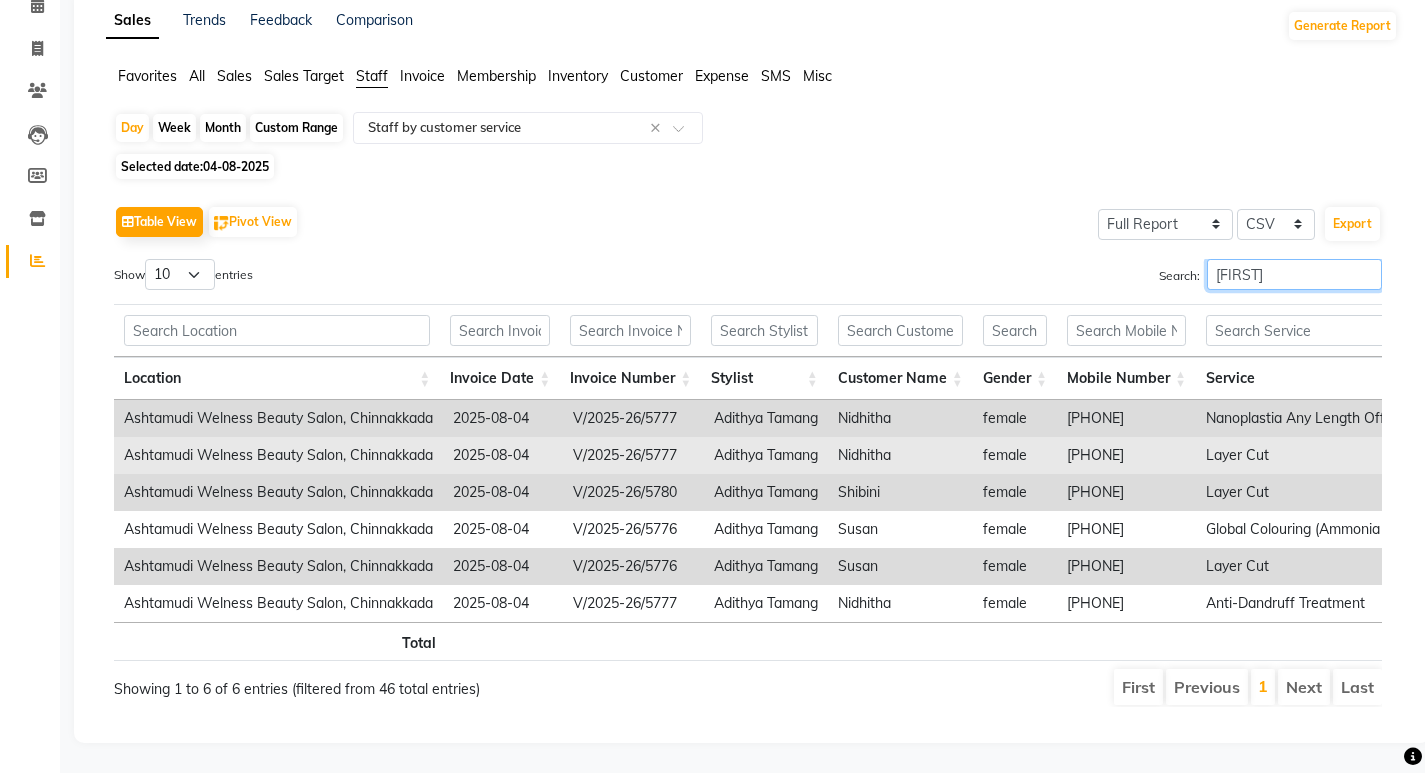 scroll, scrollTop: 127, scrollLeft: 0, axis: vertical 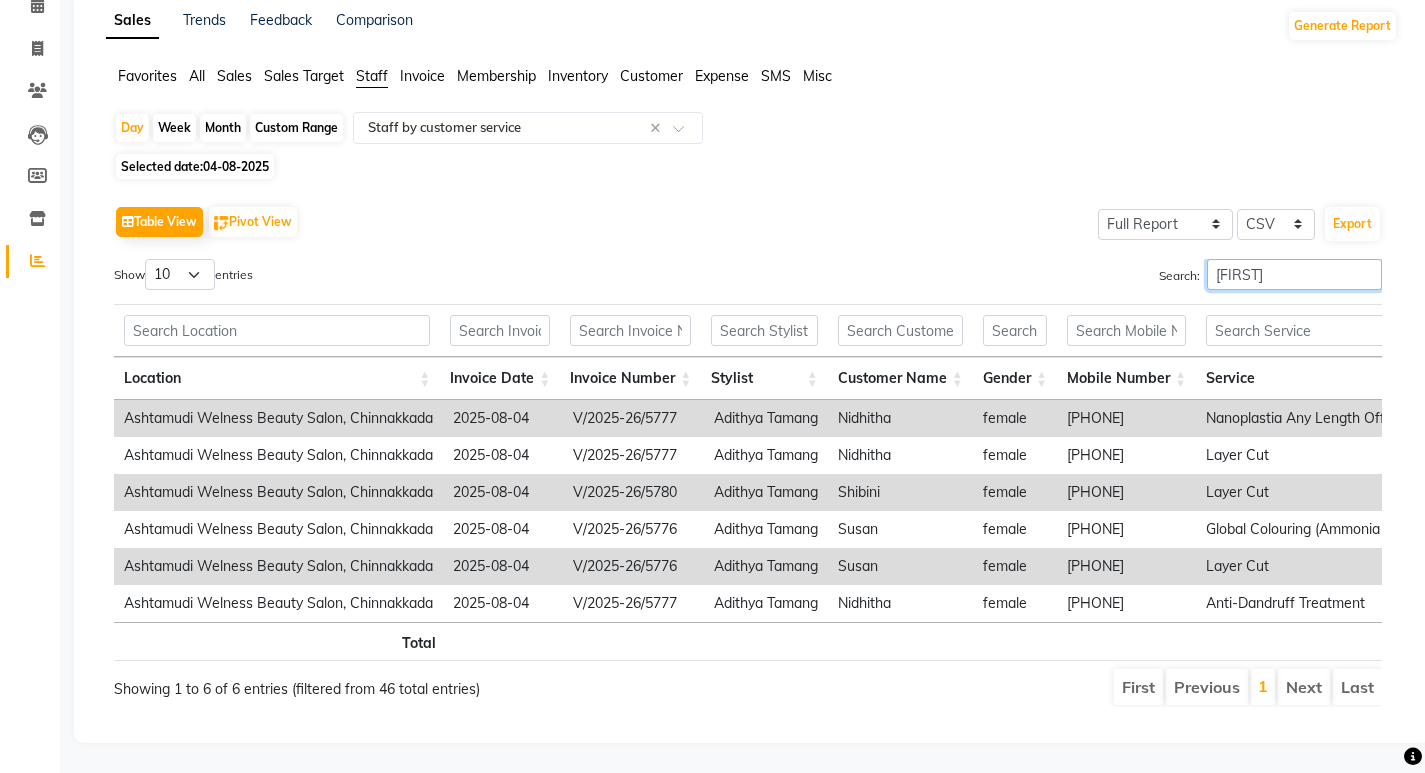 type on "adithya" 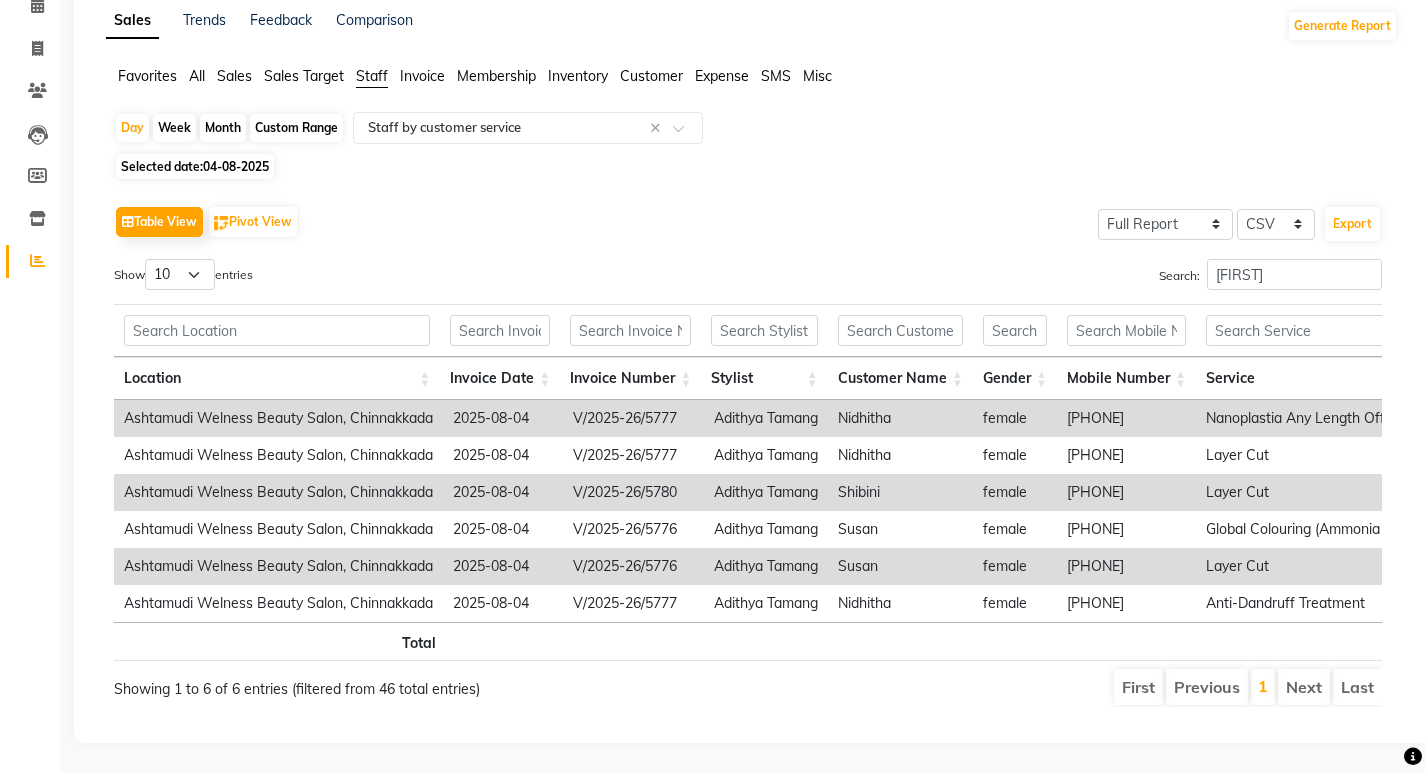 drag, startPoint x: 1154, startPoint y: 460, endPoint x: 1055, endPoint y: 470, distance: 99.50377 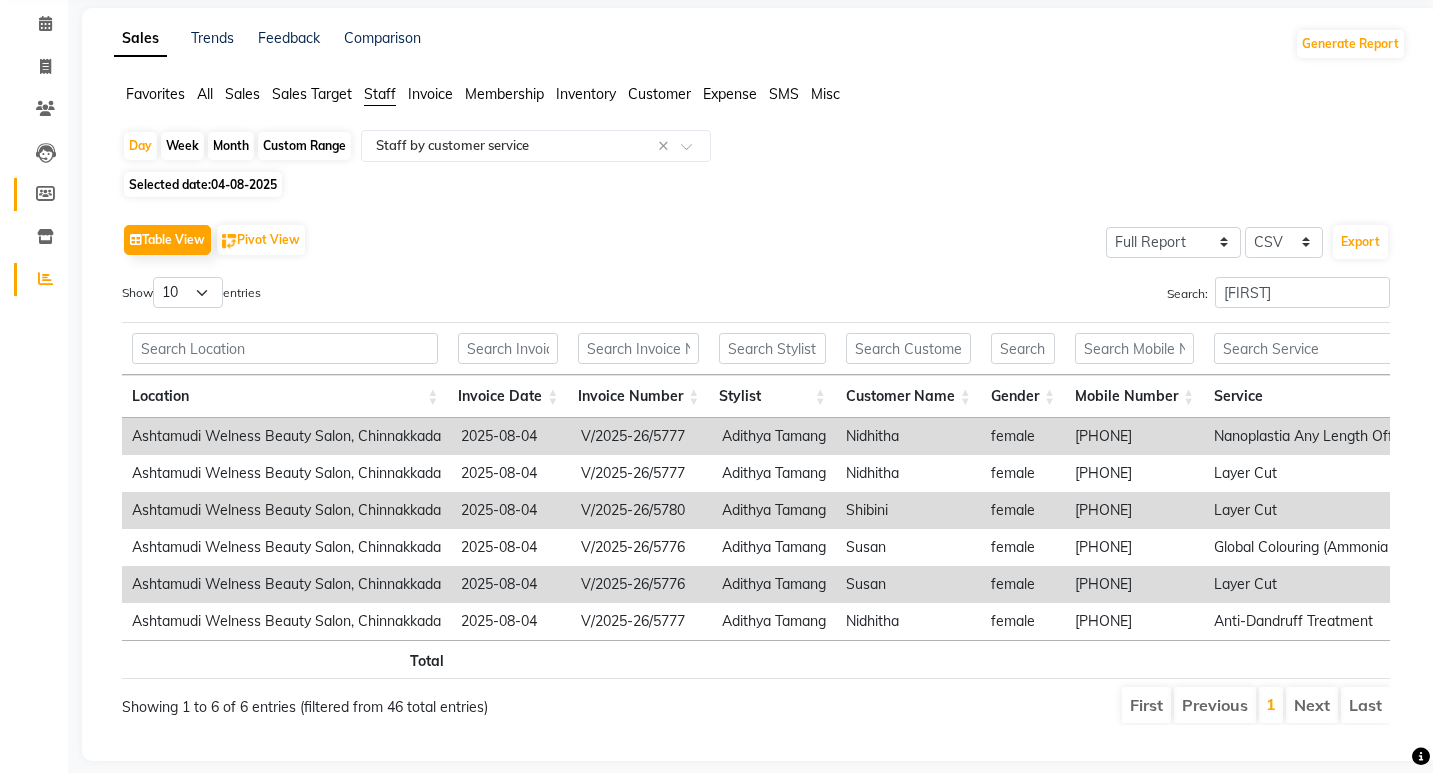 scroll, scrollTop: 0, scrollLeft: 0, axis: both 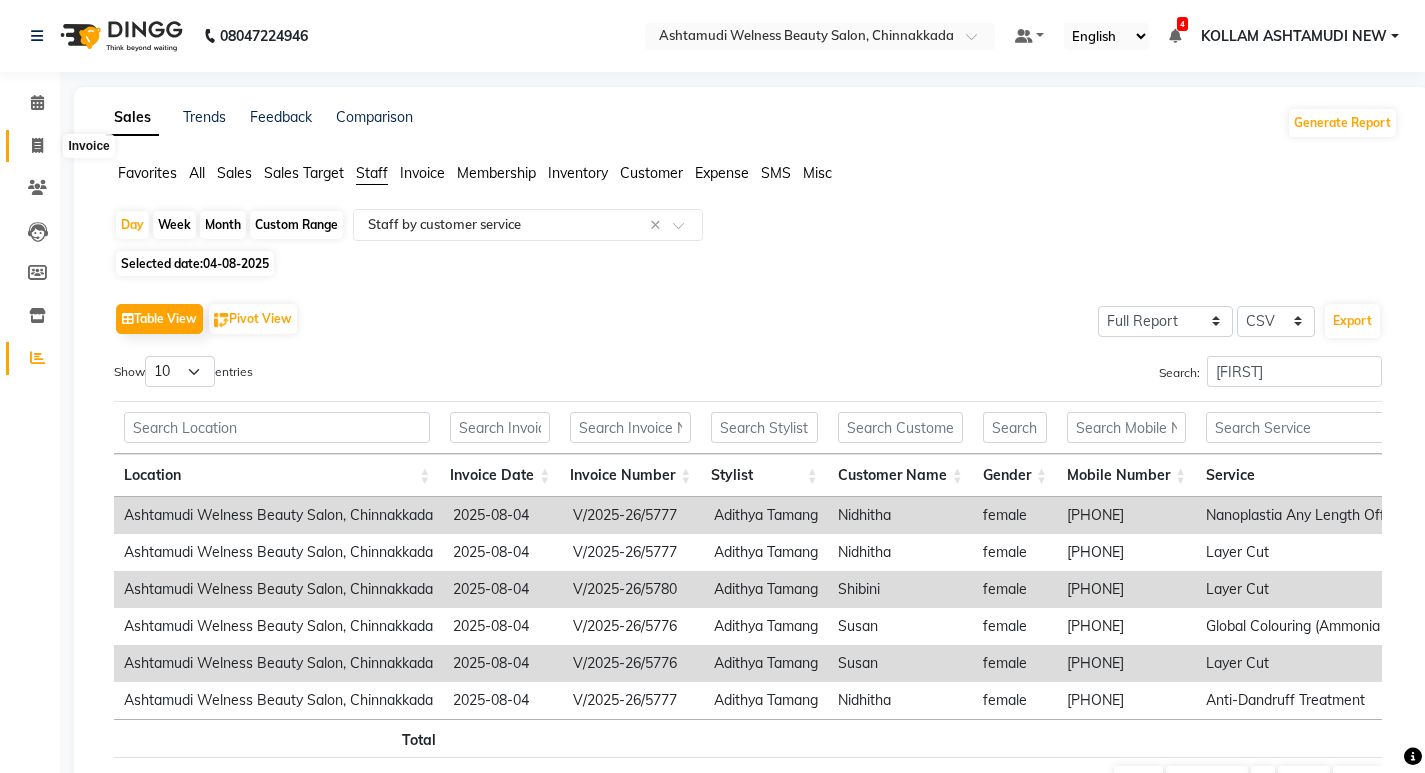 click 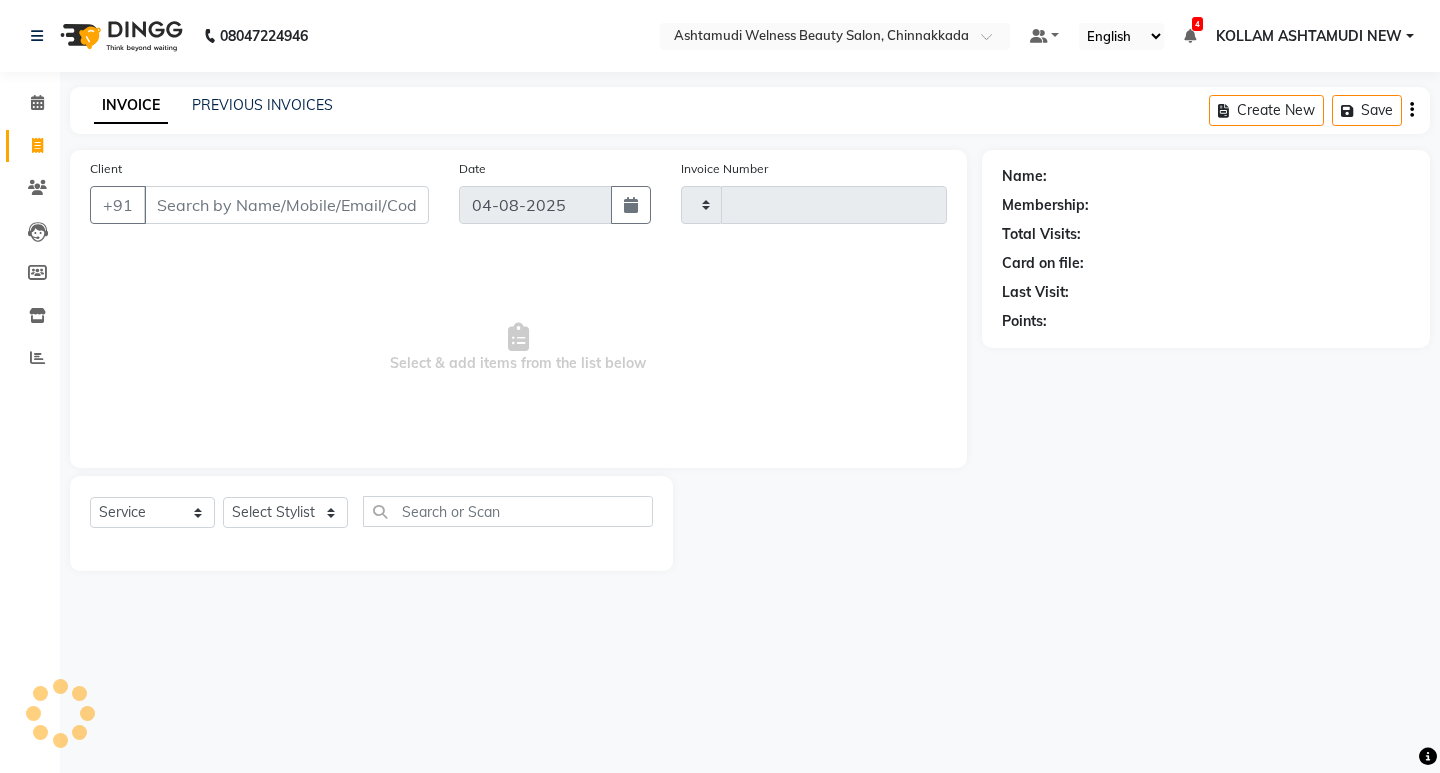 type on "5781" 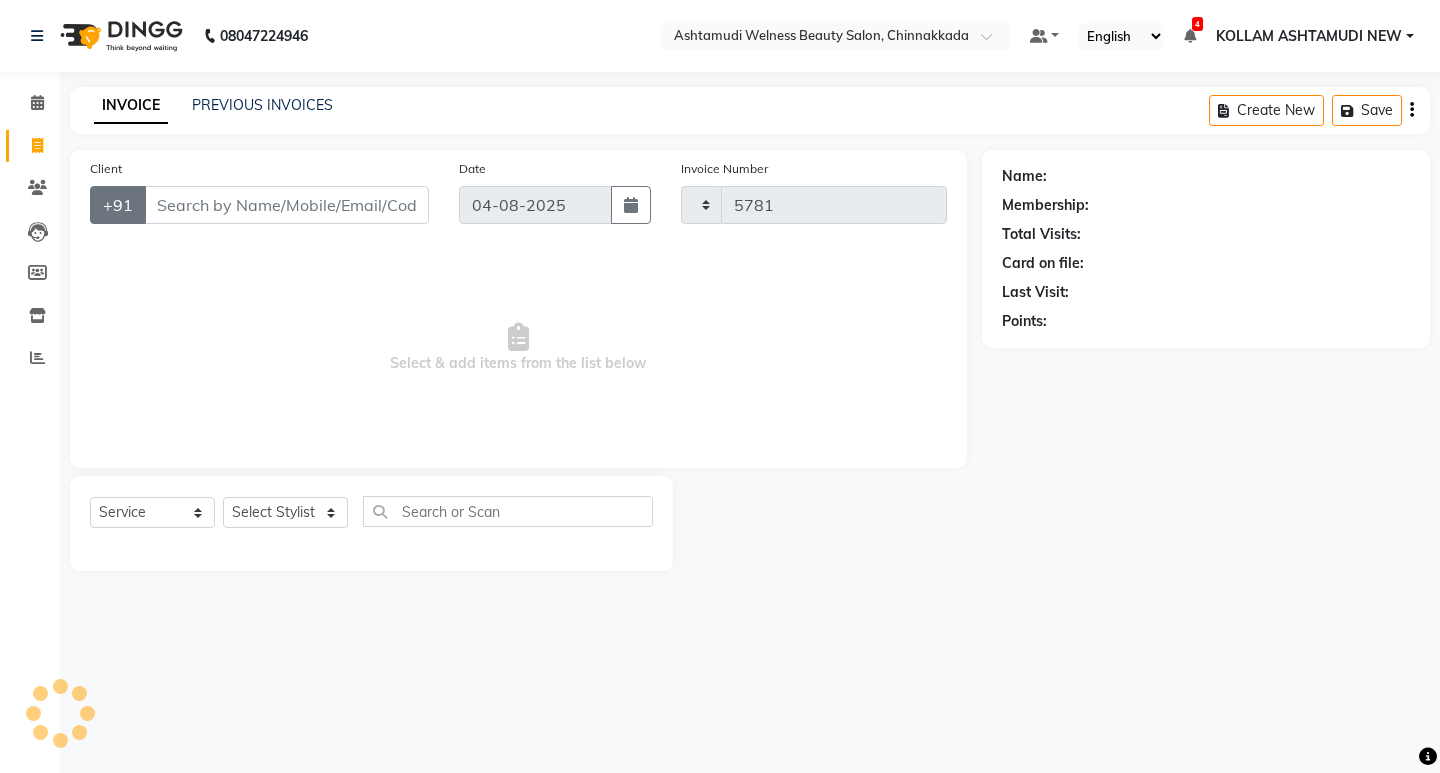 select on "4529" 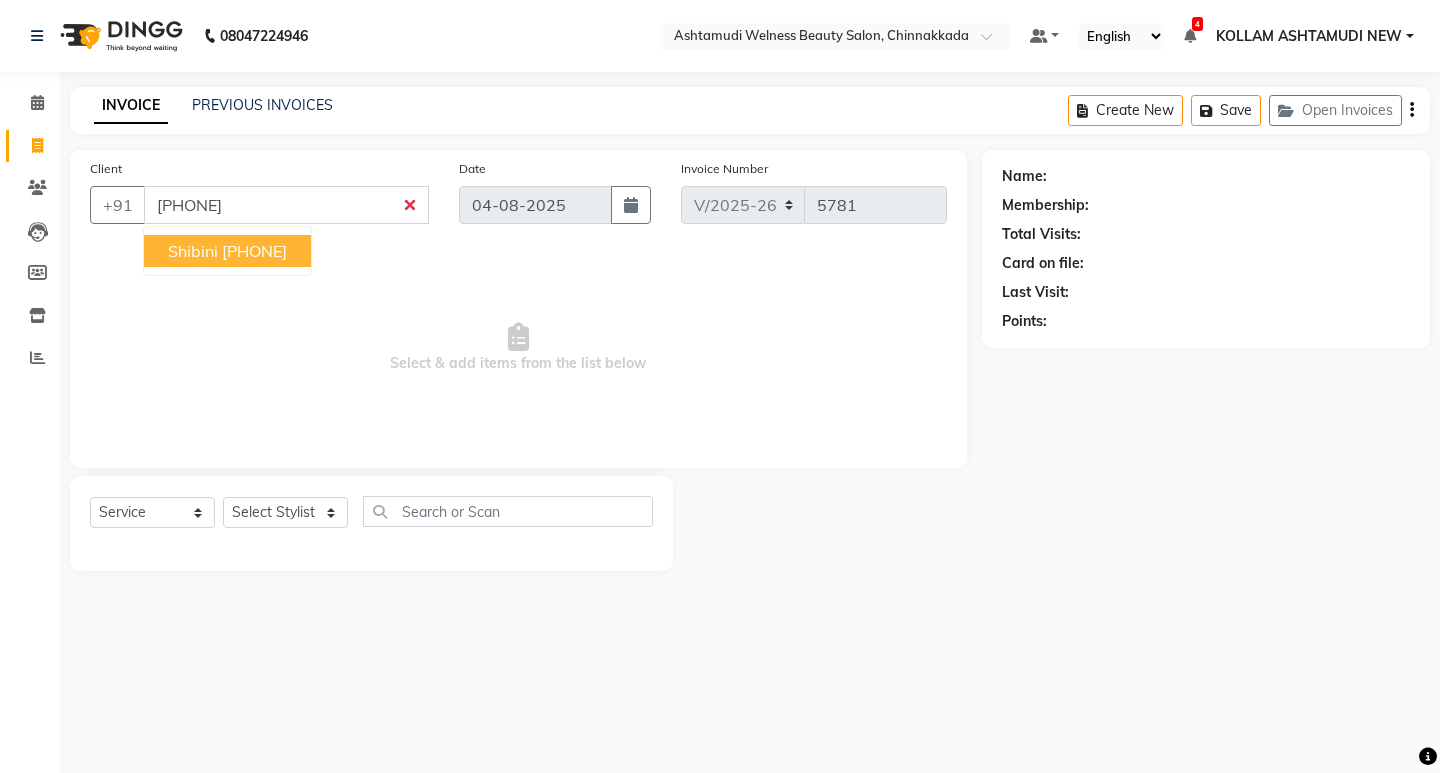 click on "shibini  7736467080" at bounding box center (227, 251) 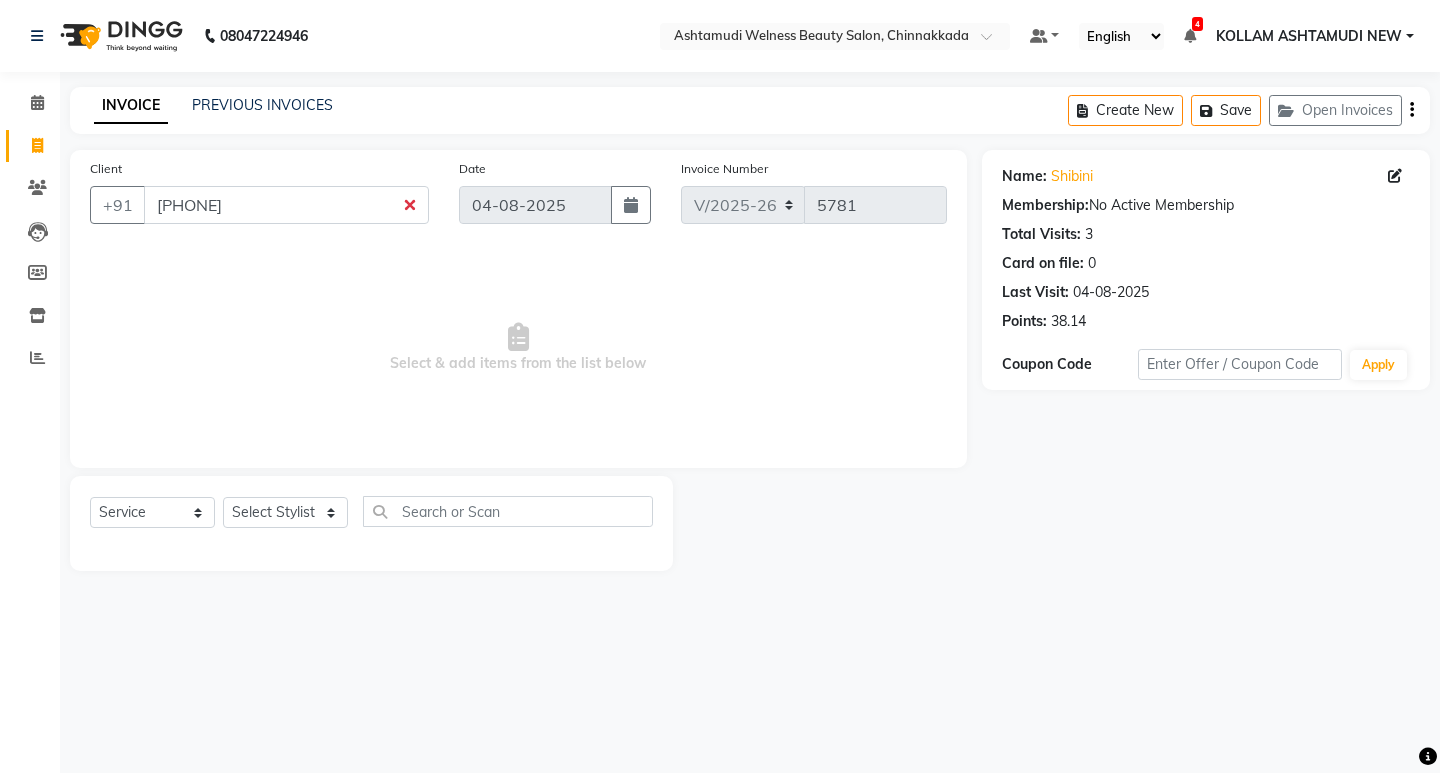 click on "Name: Shibini" 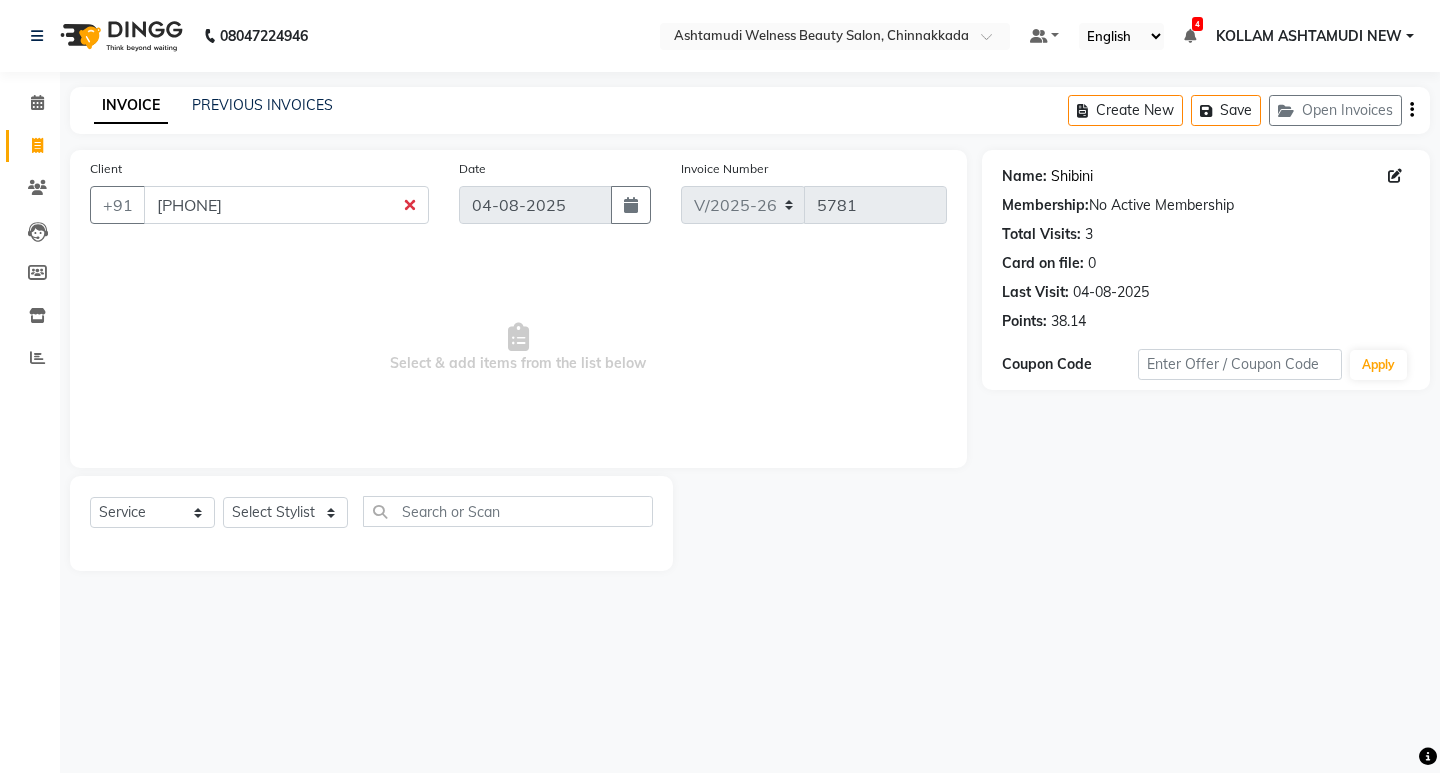 click on "Shibini" 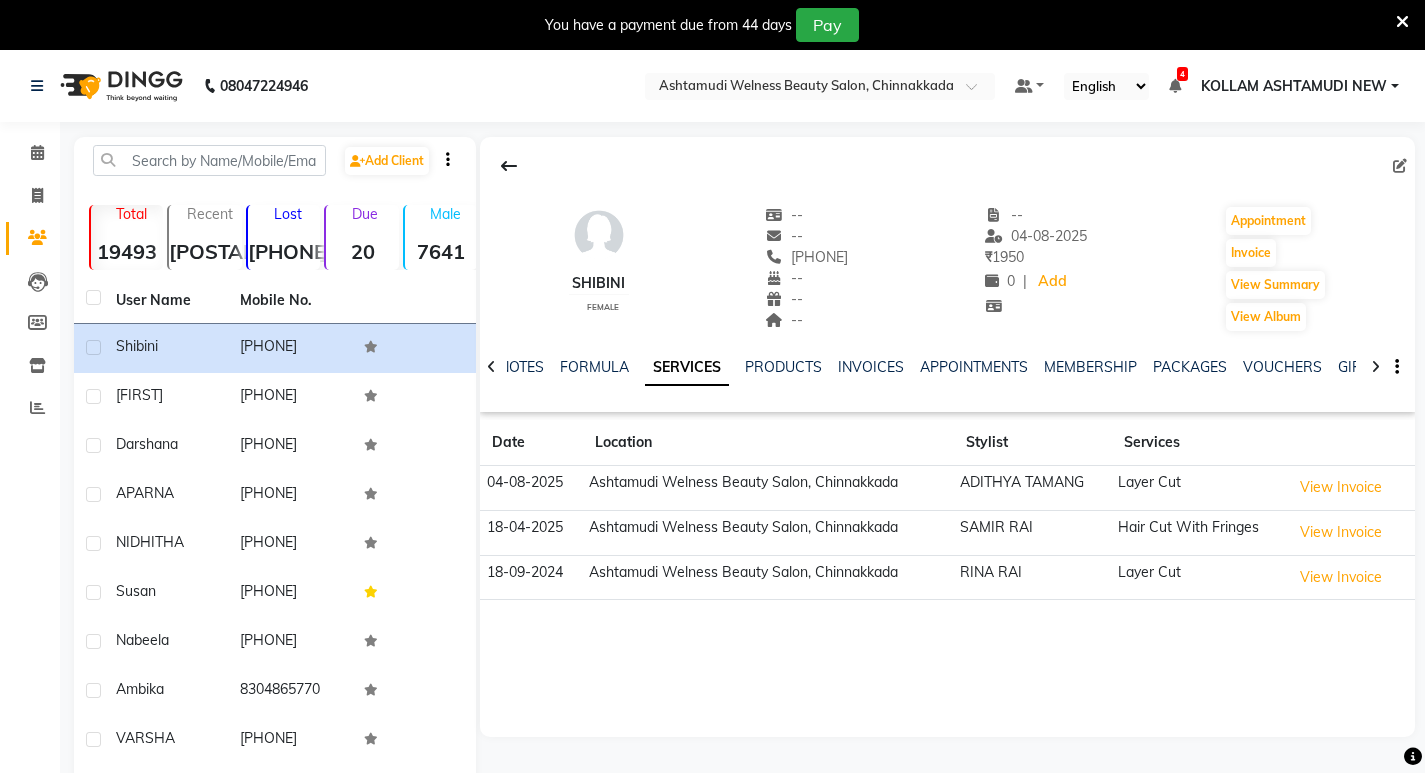 scroll, scrollTop: 0, scrollLeft: 0, axis: both 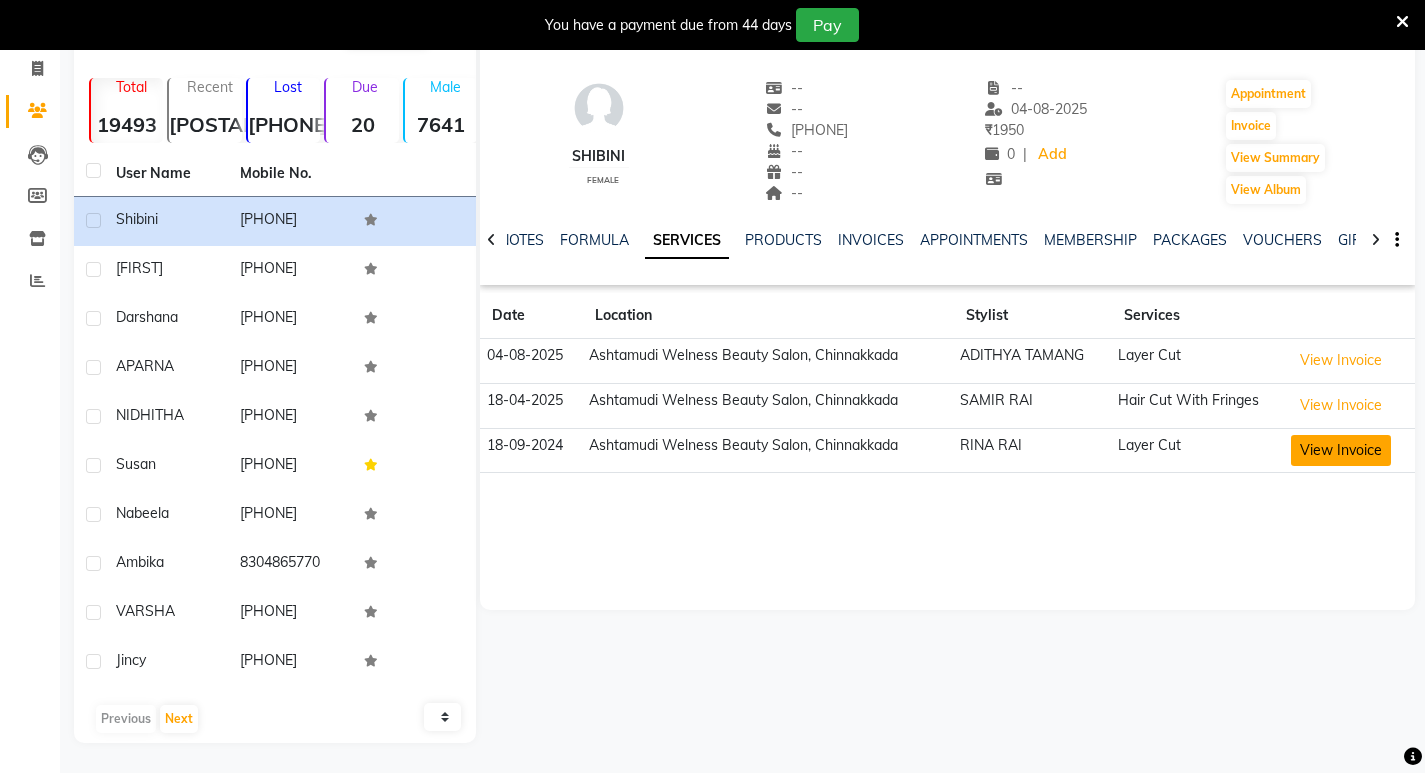 click on "View Invoice" 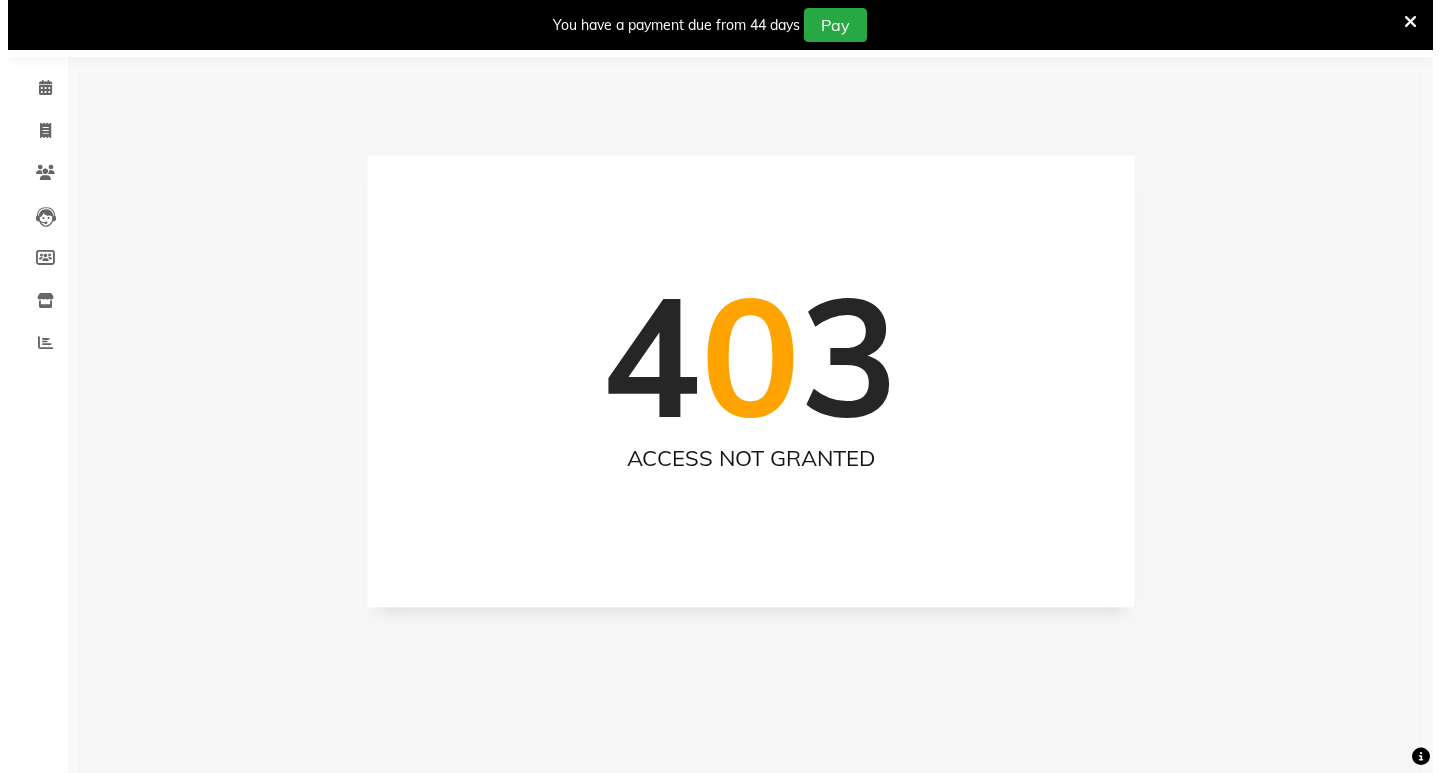 scroll, scrollTop: 0, scrollLeft: 0, axis: both 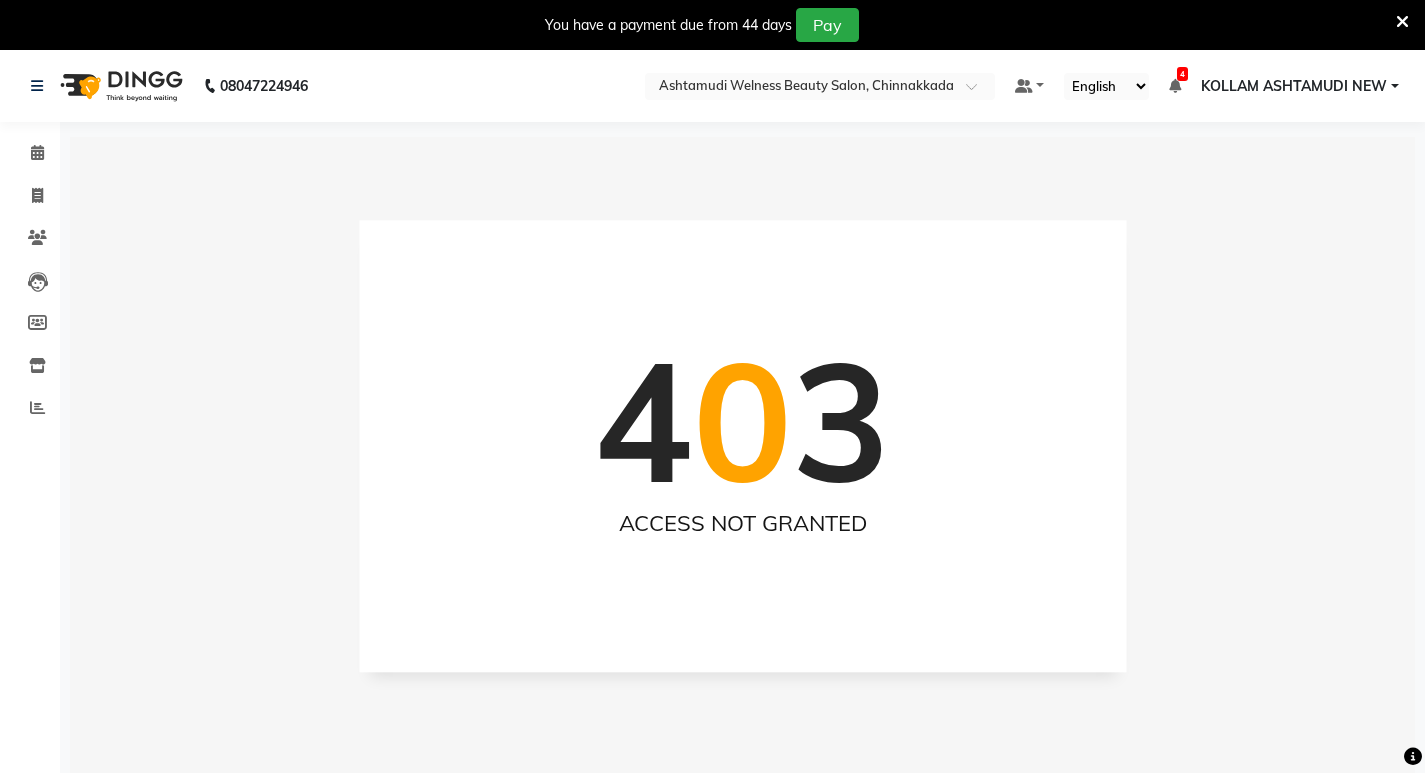 click at bounding box center [1402, 22] 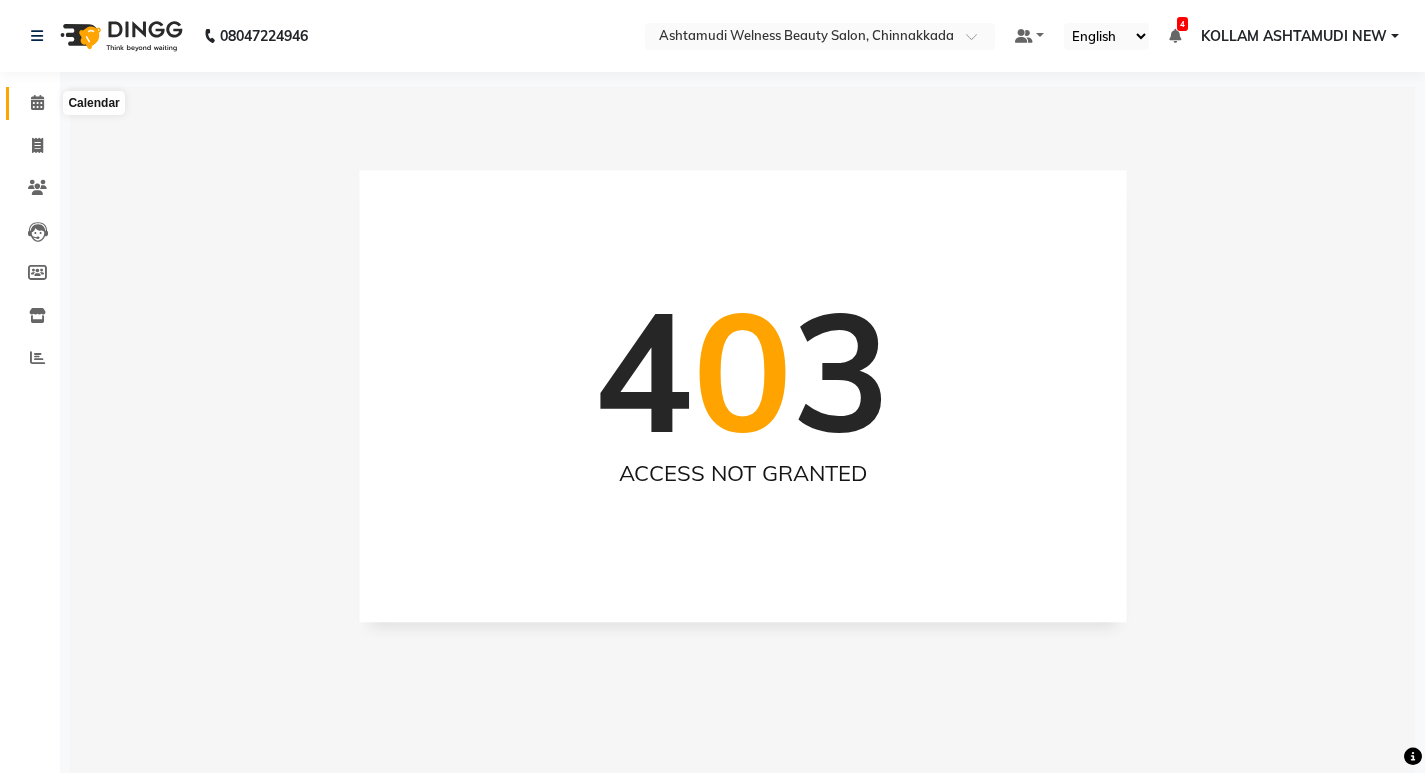 click 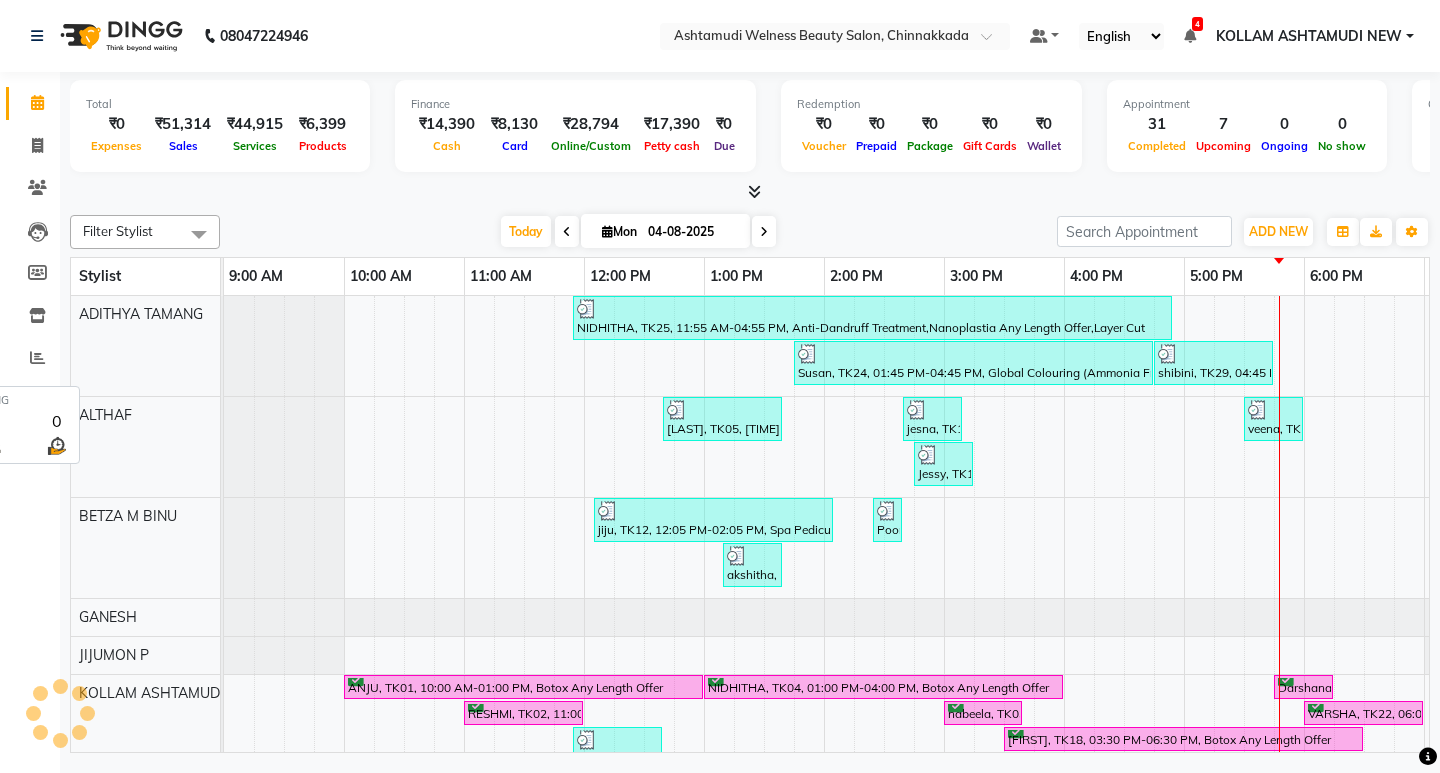 scroll, scrollTop: 0, scrollLeft: 0, axis: both 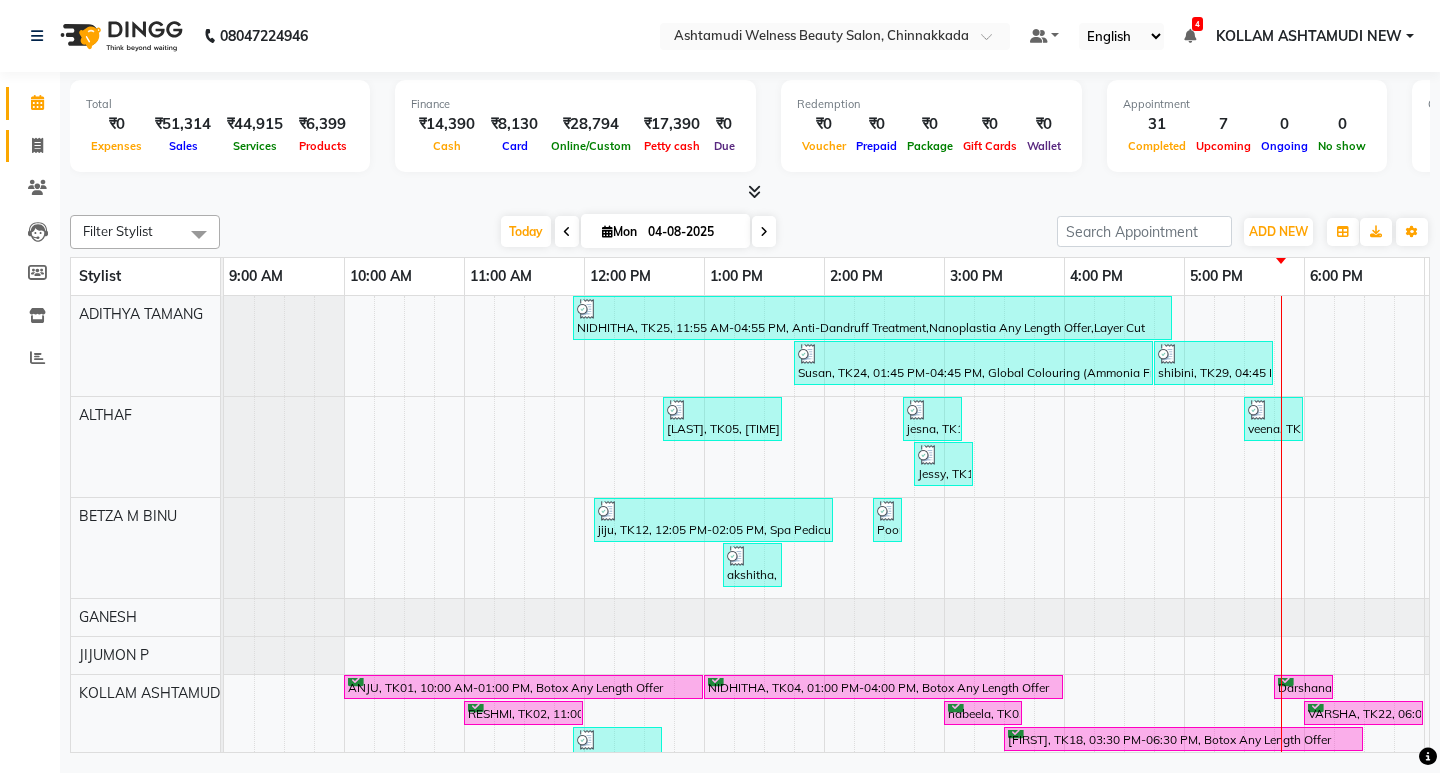drag, startPoint x: 29, startPoint y: 124, endPoint x: 34, endPoint y: 136, distance: 13 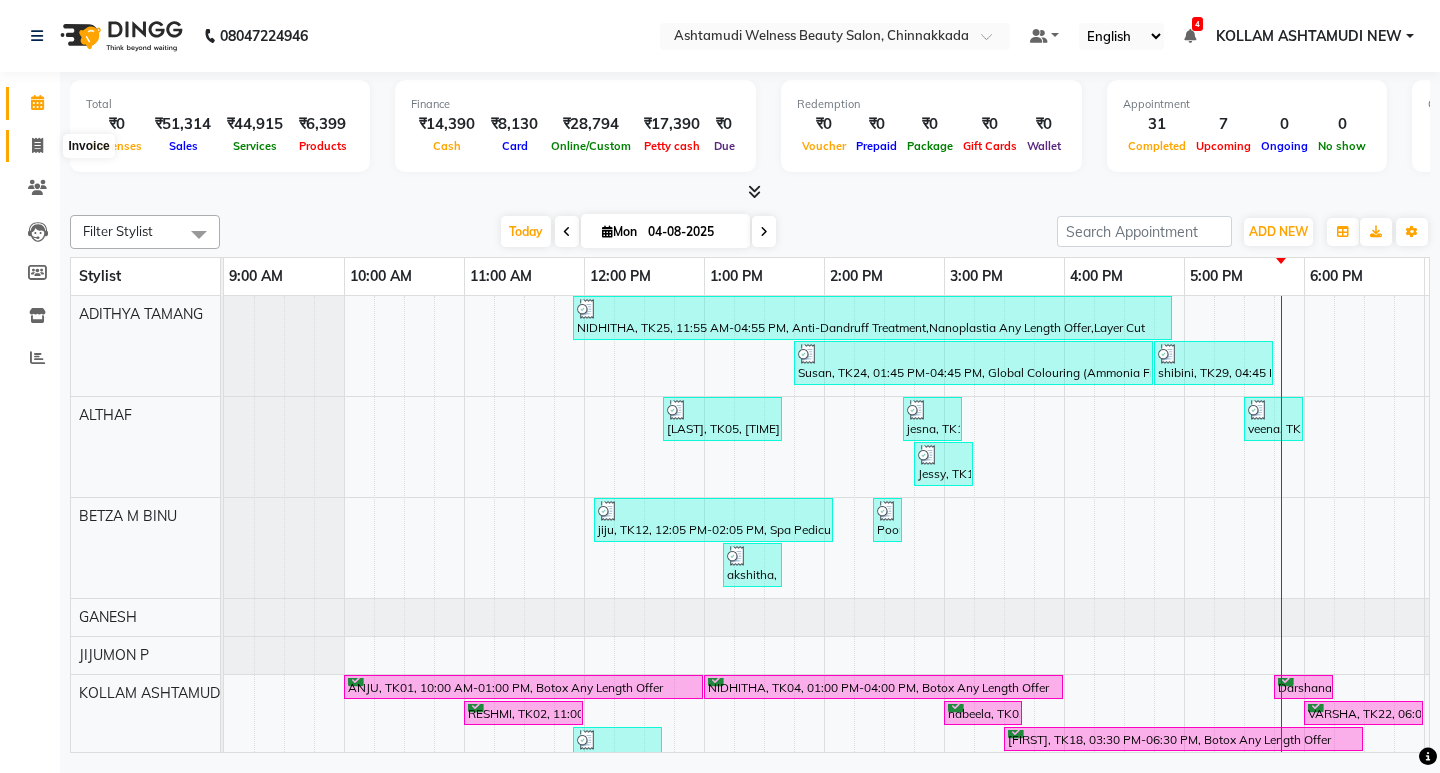 click 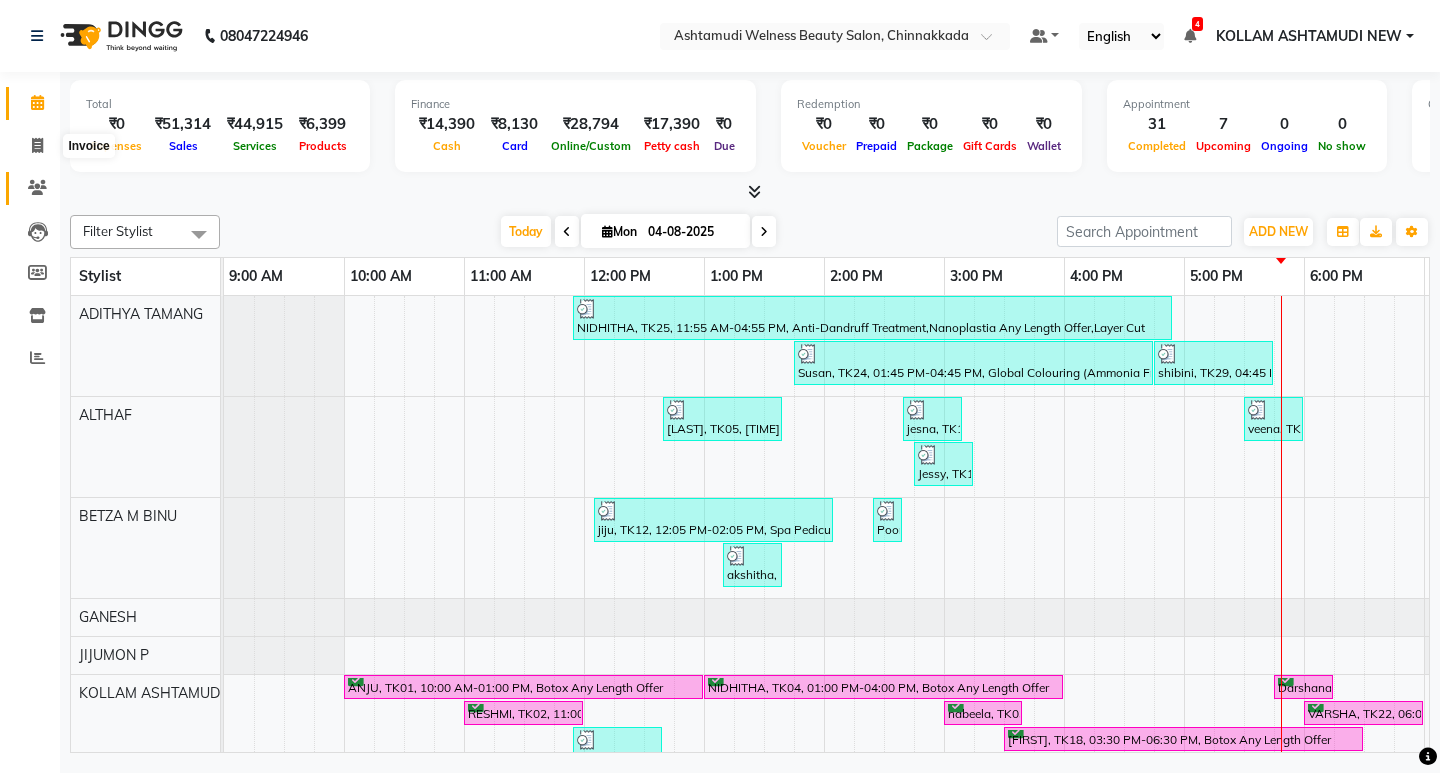 select on "4529" 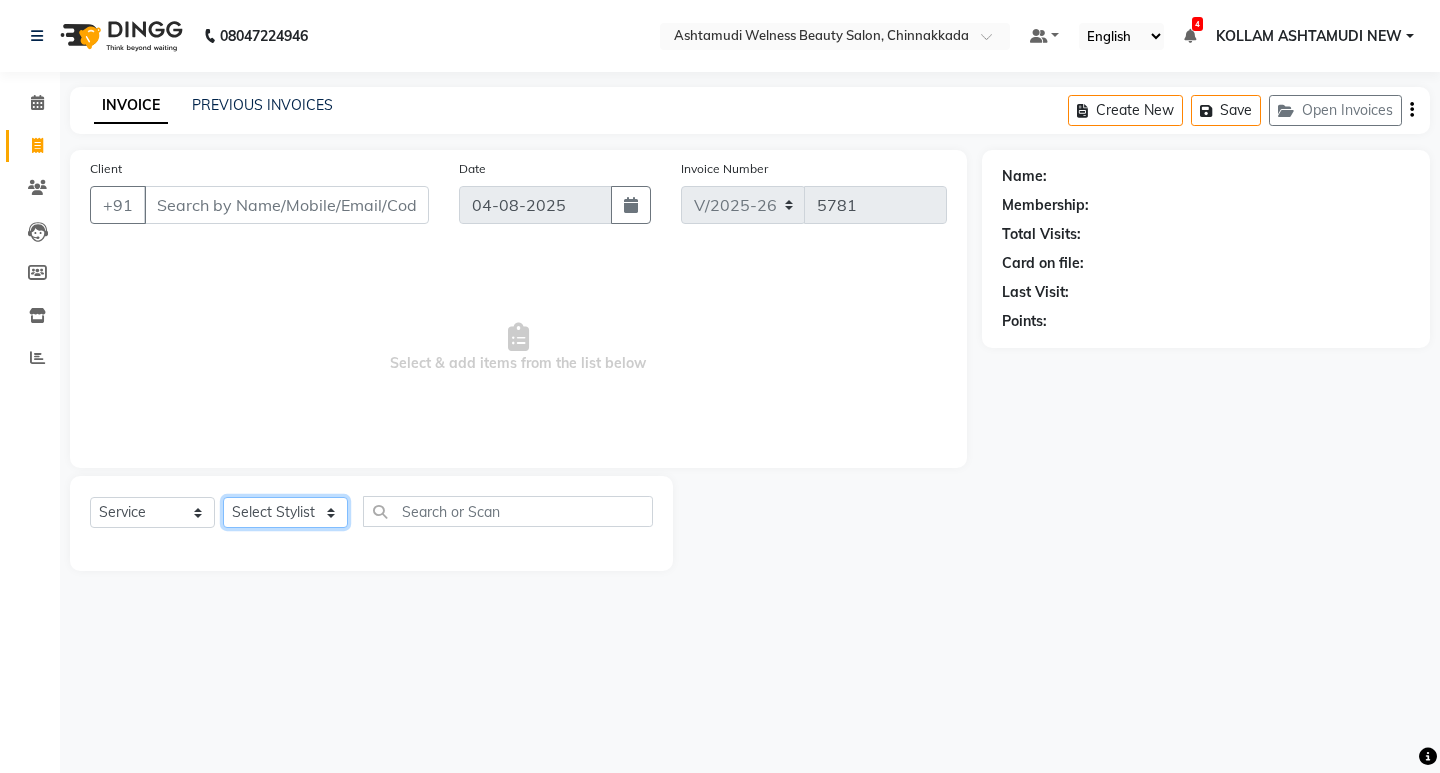 click on "Select Stylist ADITHYA   TAMANG Admin ALTHAF  Anitha  ATHIRA SANAL BETZA  M BINU GANESH  JIJUMON  P Kavya KOLLAM ASHTAMUDI KOLLAM ASHTAMUDI NEW  Kusum MO ANWAR Rahul REENA  VIDHYA RENUKA SUNDAS Revathy B Nair RINA RAI SAJEEV M SAMIR RAI SARIGA PRASAD SHIBU Shilu Fathima Shyni Salim Sibi SUKANYA Supriya SUSHEELA S" 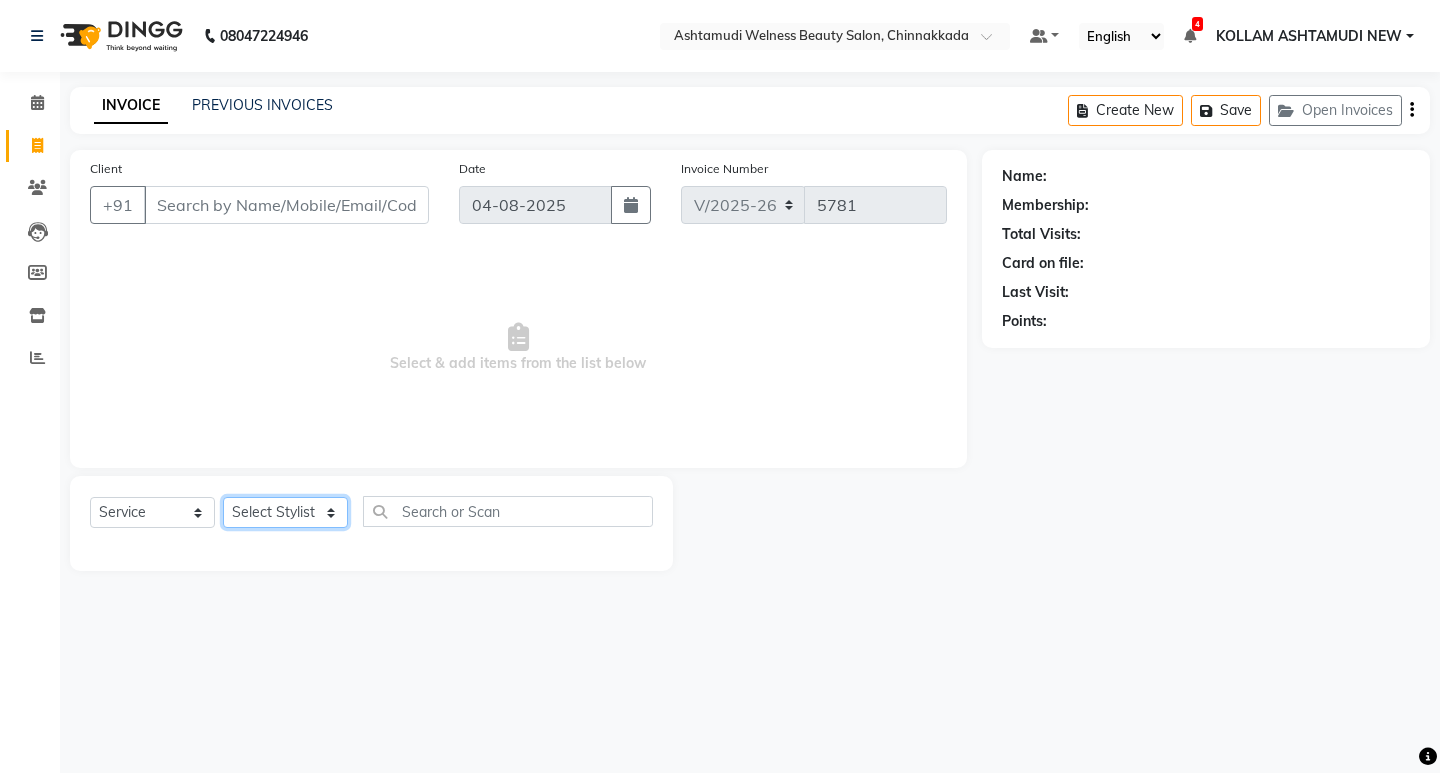 select on "[PHONE]" 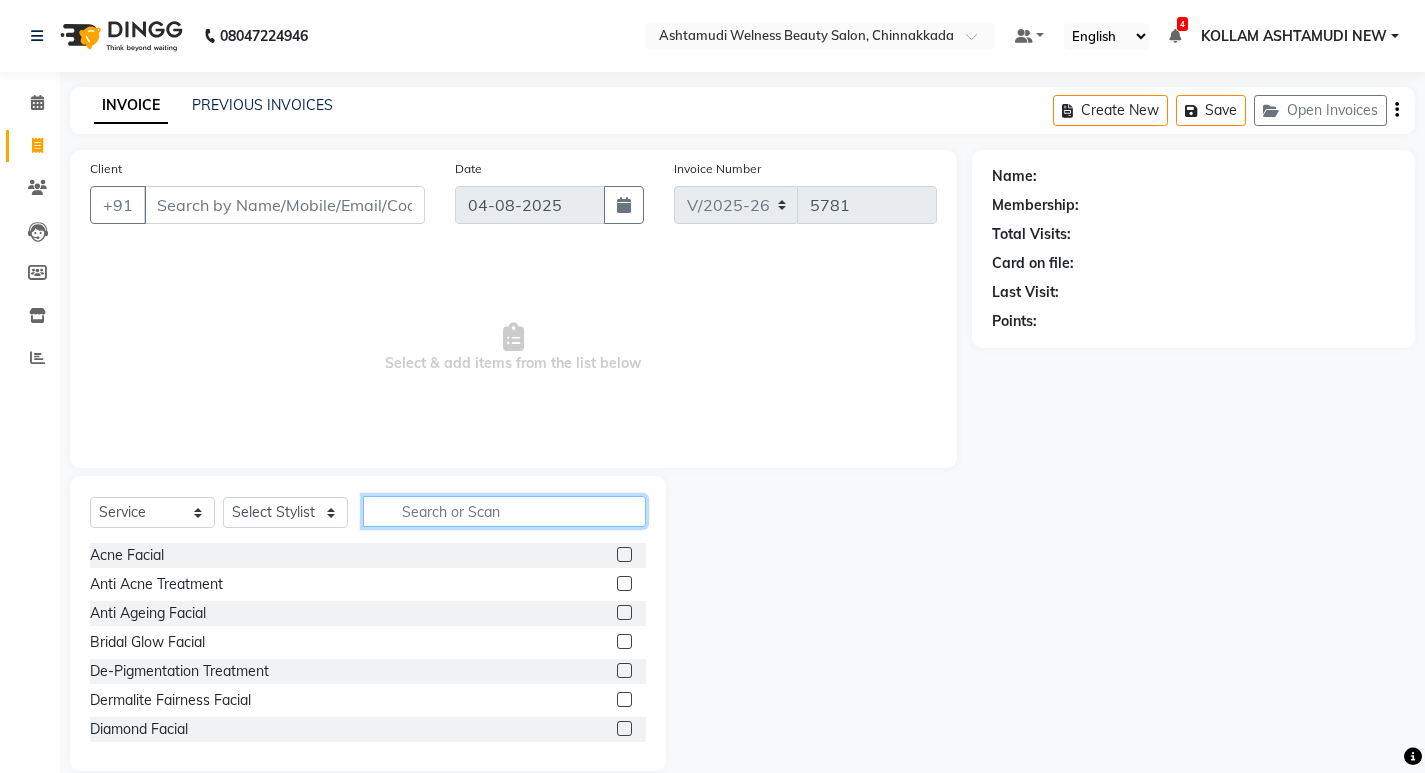 click 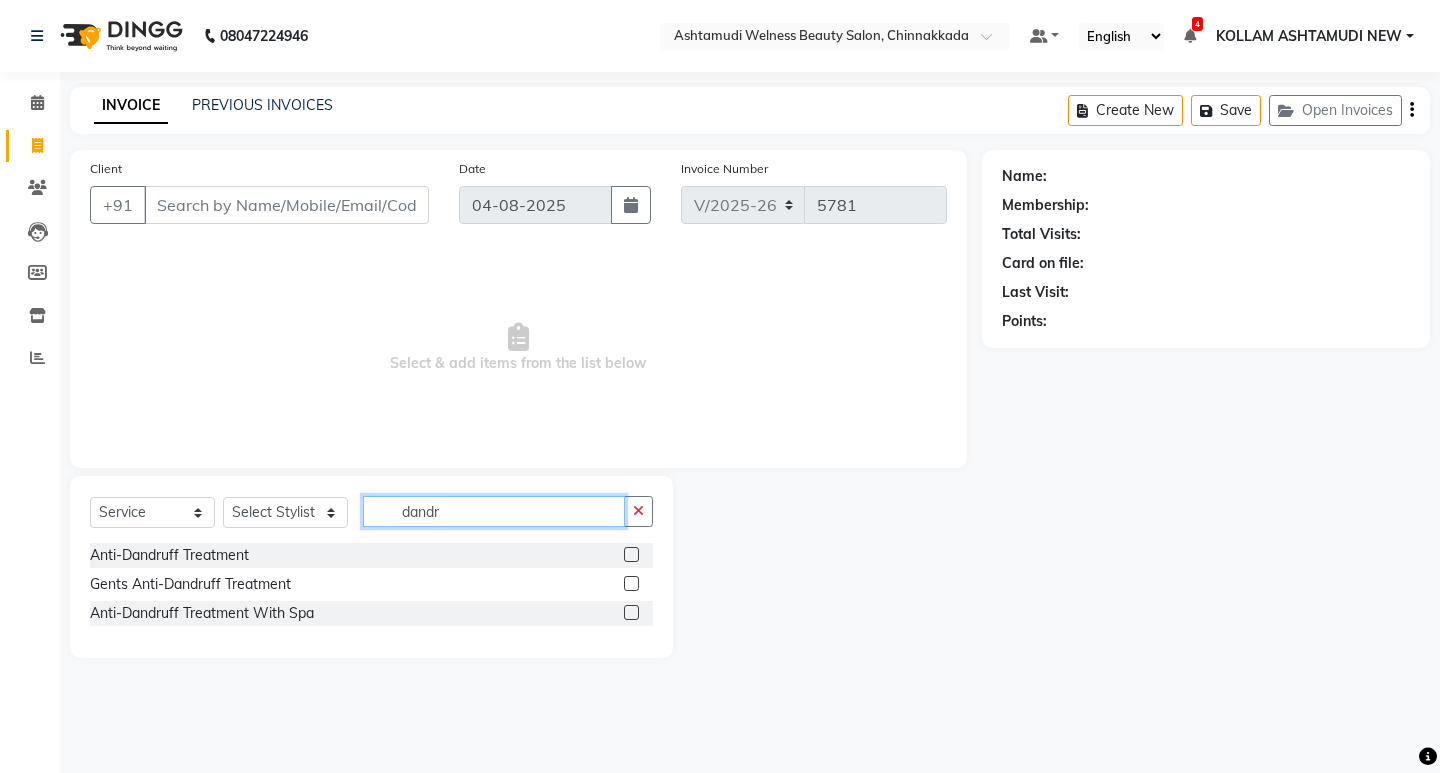 type on "dandr" 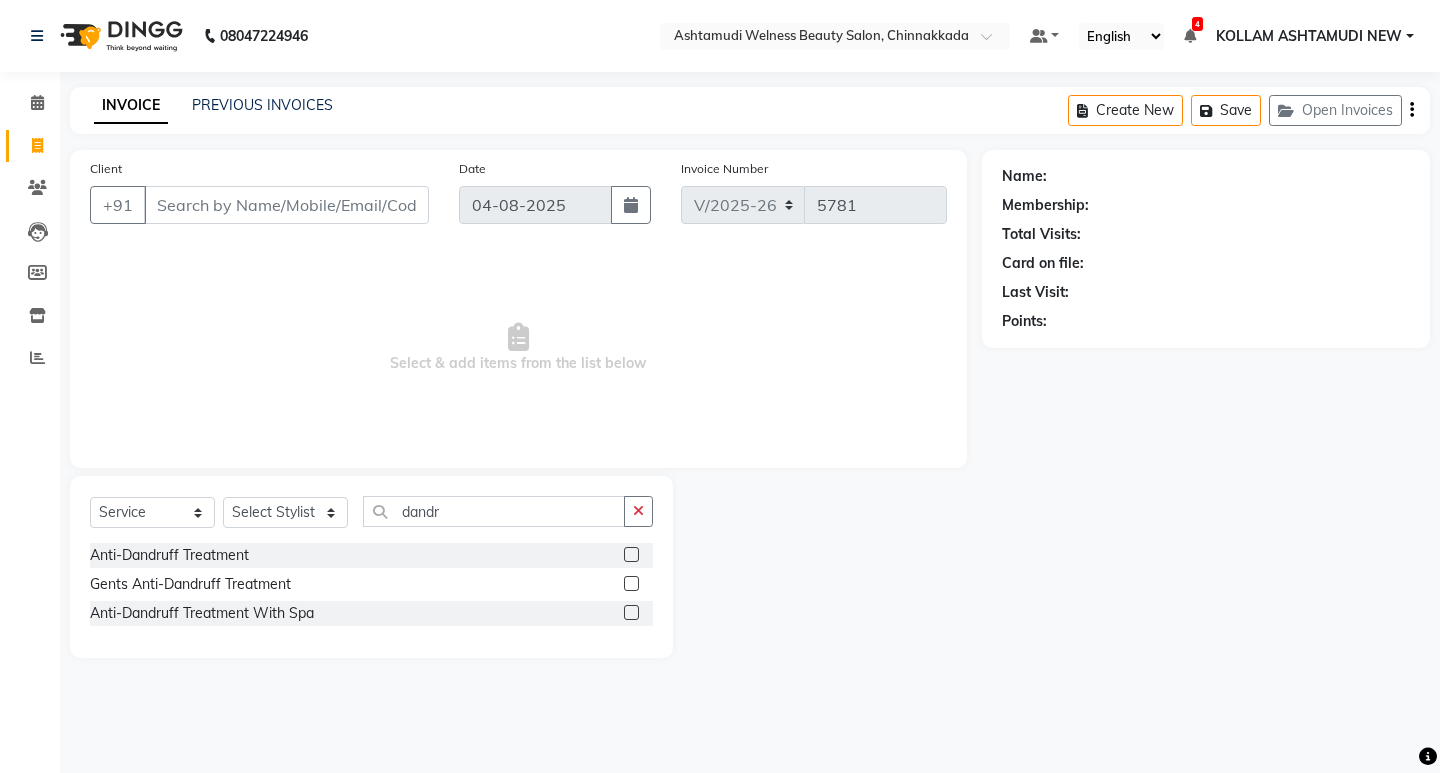 click 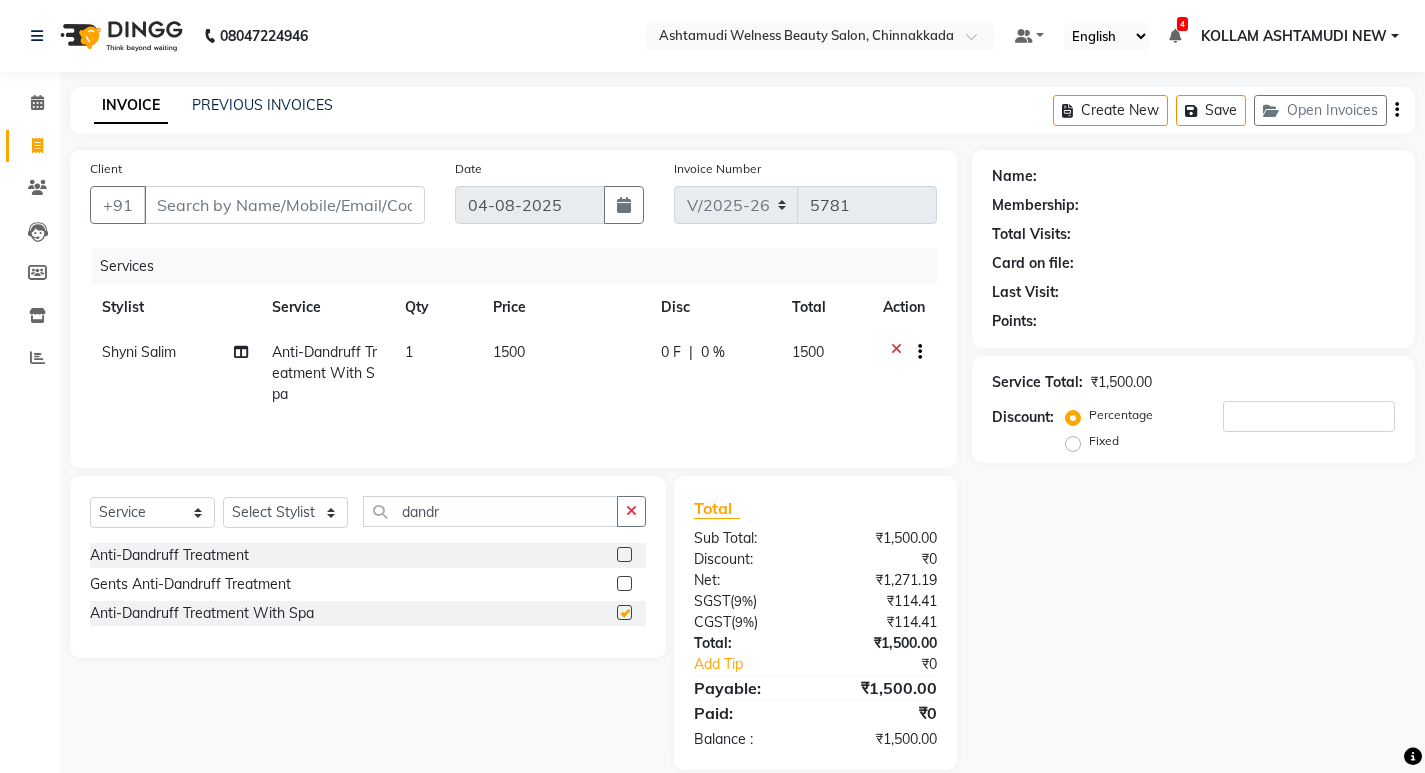 checkbox on "false" 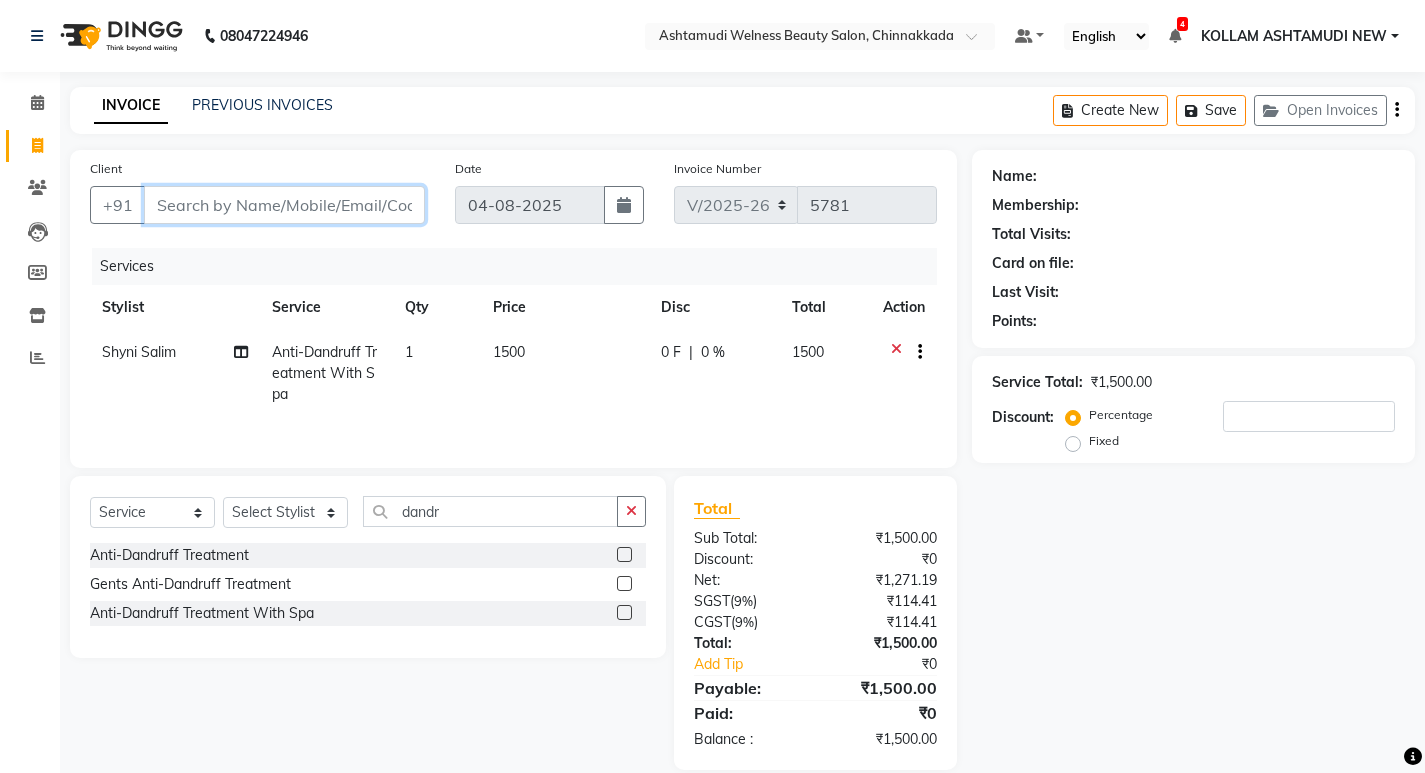 click on "Client" at bounding box center (284, 205) 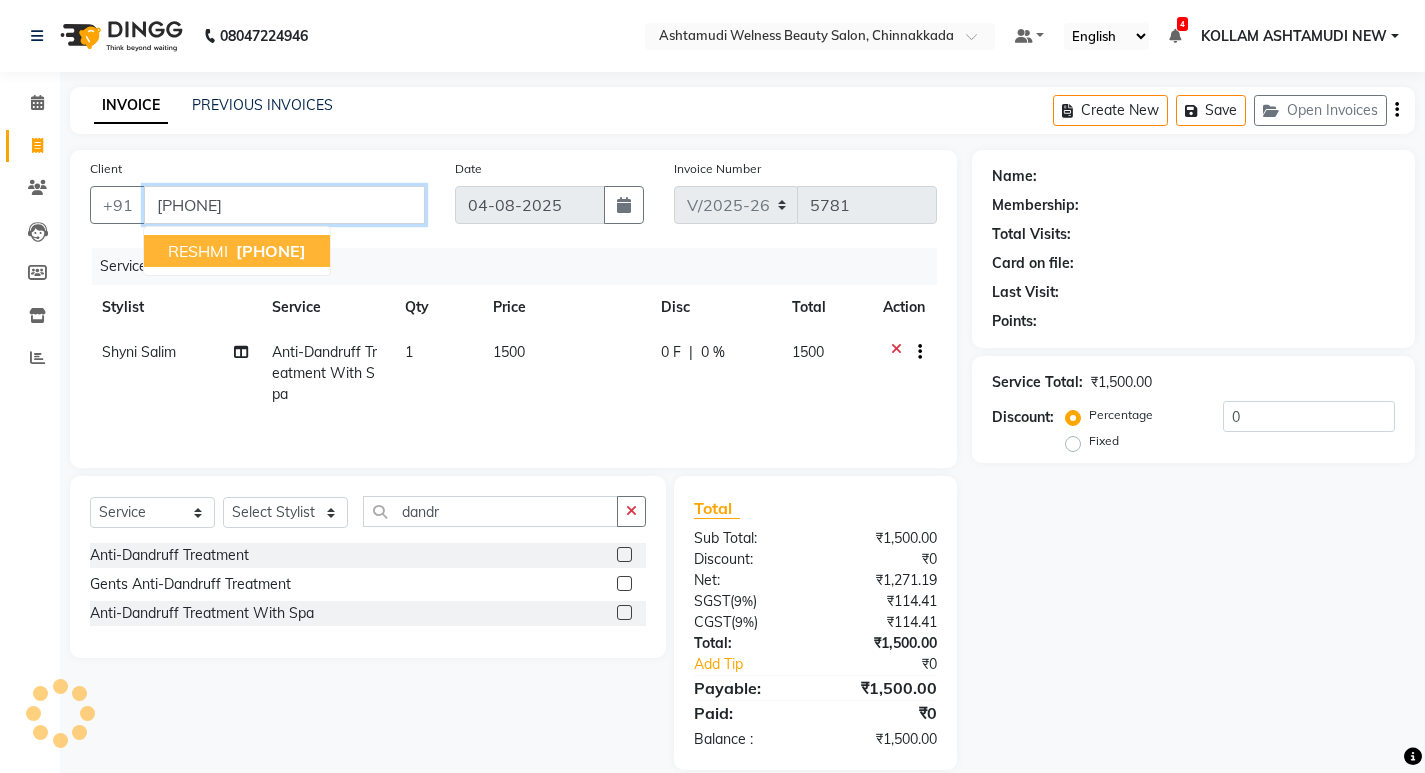 click on "RESHMI" at bounding box center (198, 251) 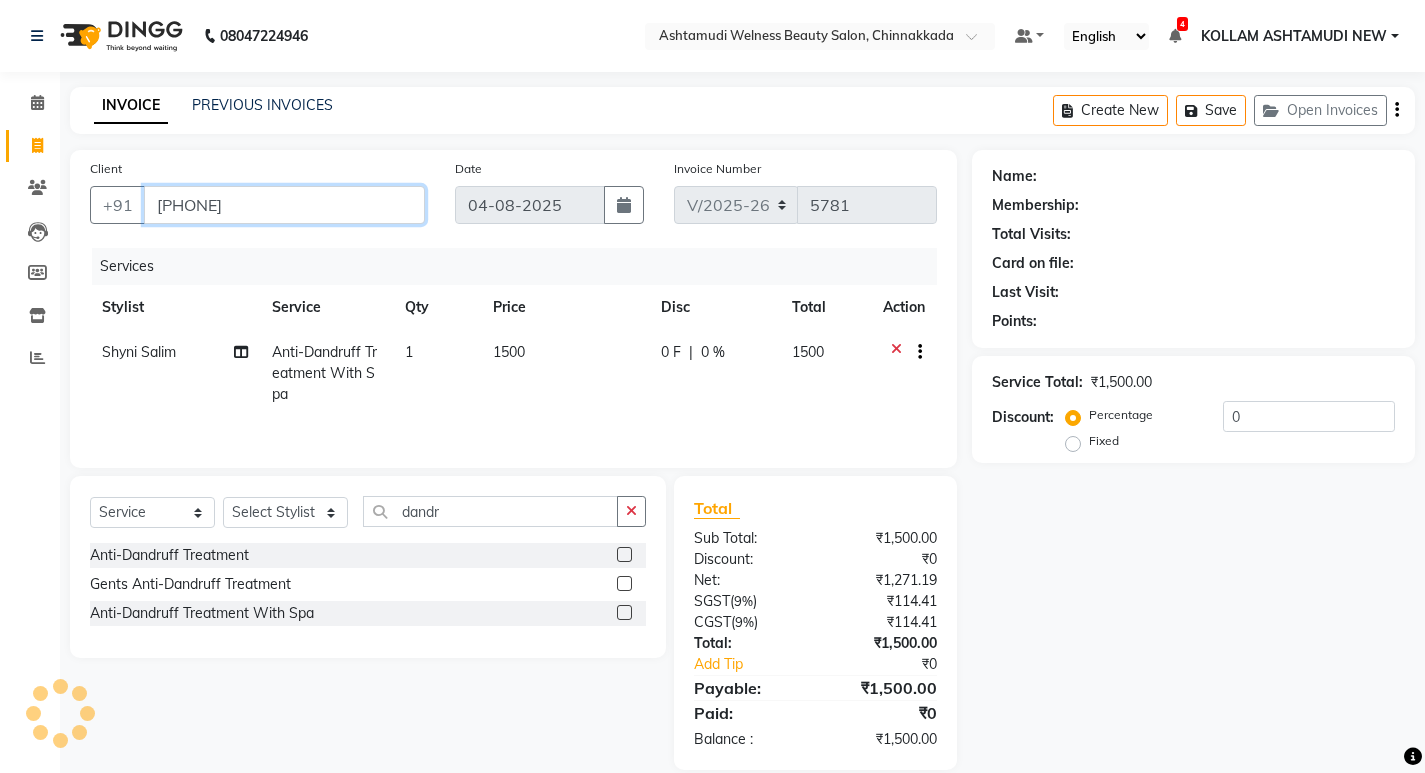 type on "[PHONE]" 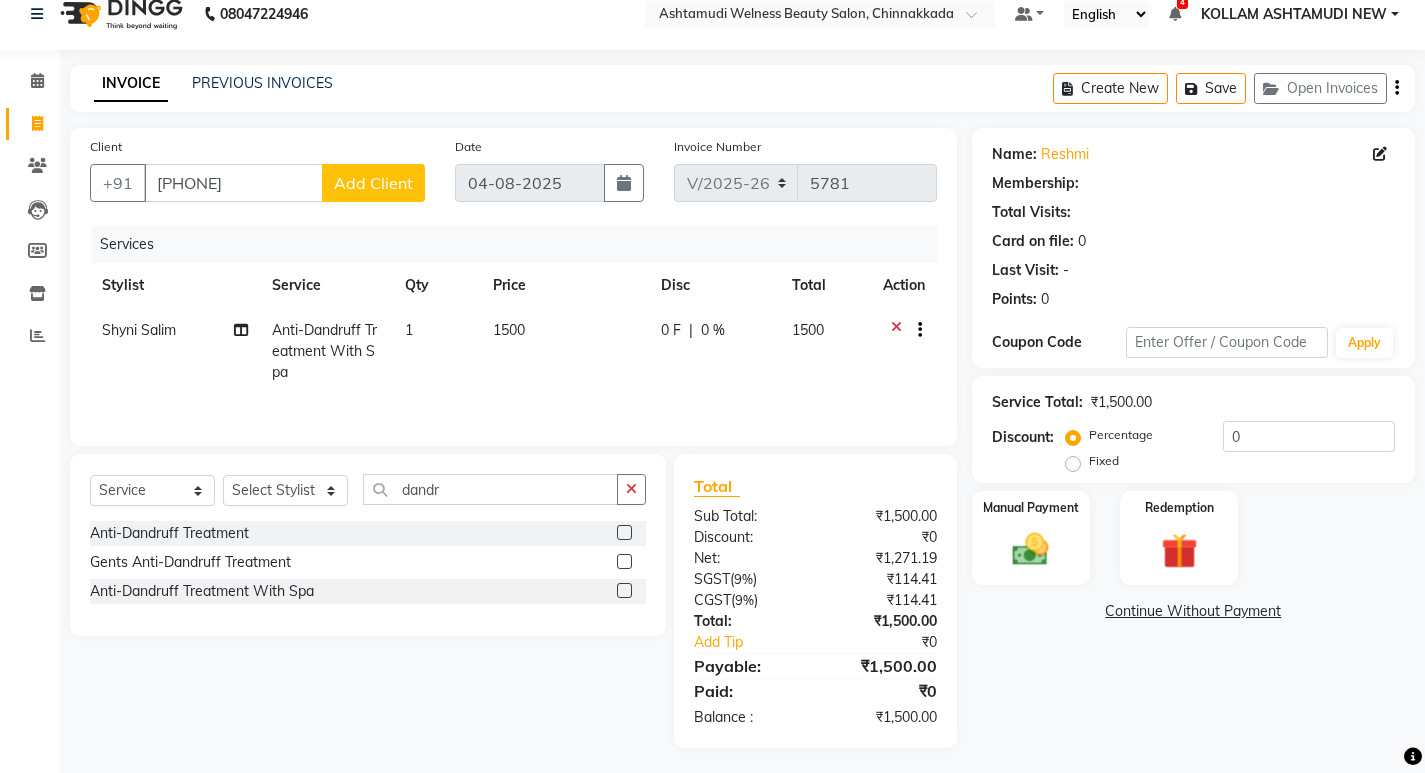 scroll, scrollTop: 27, scrollLeft: 0, axis: vertical 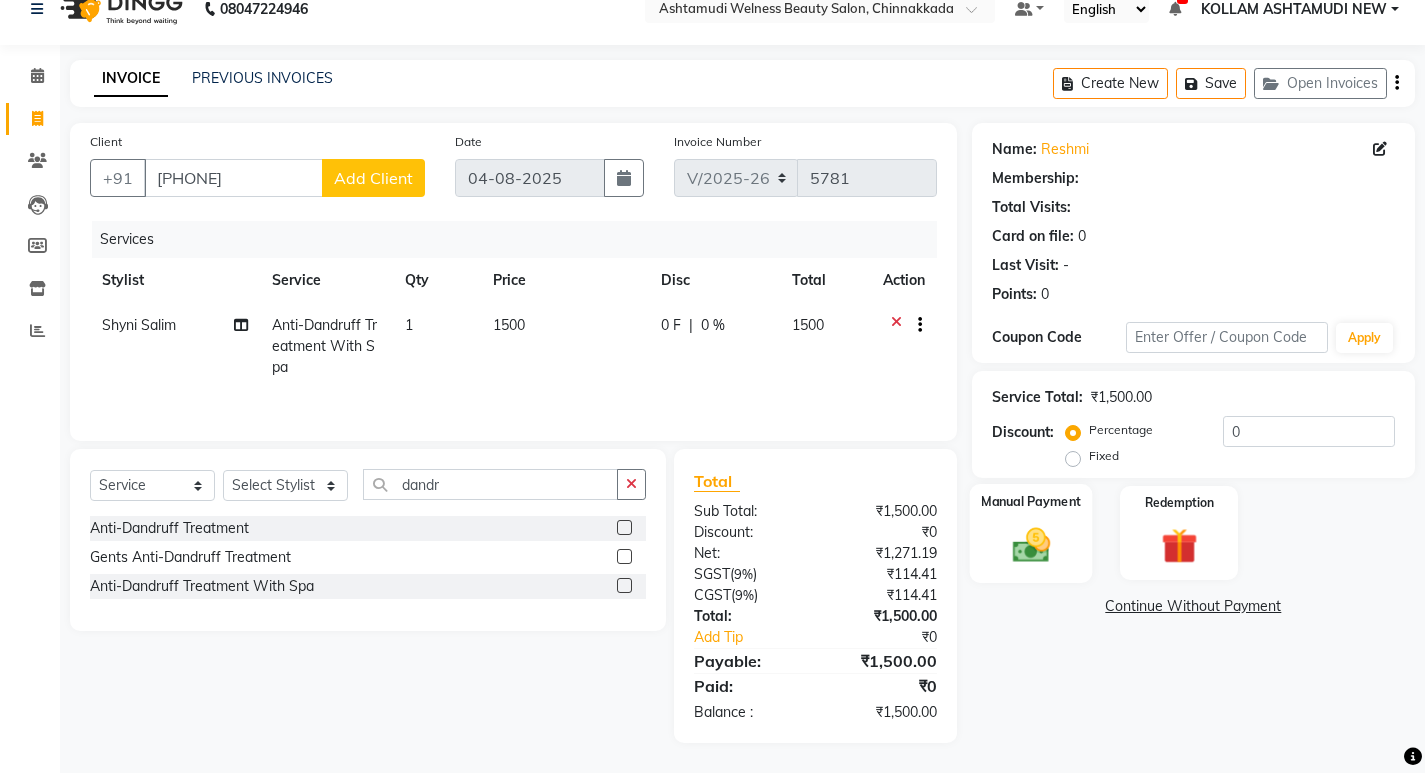 click 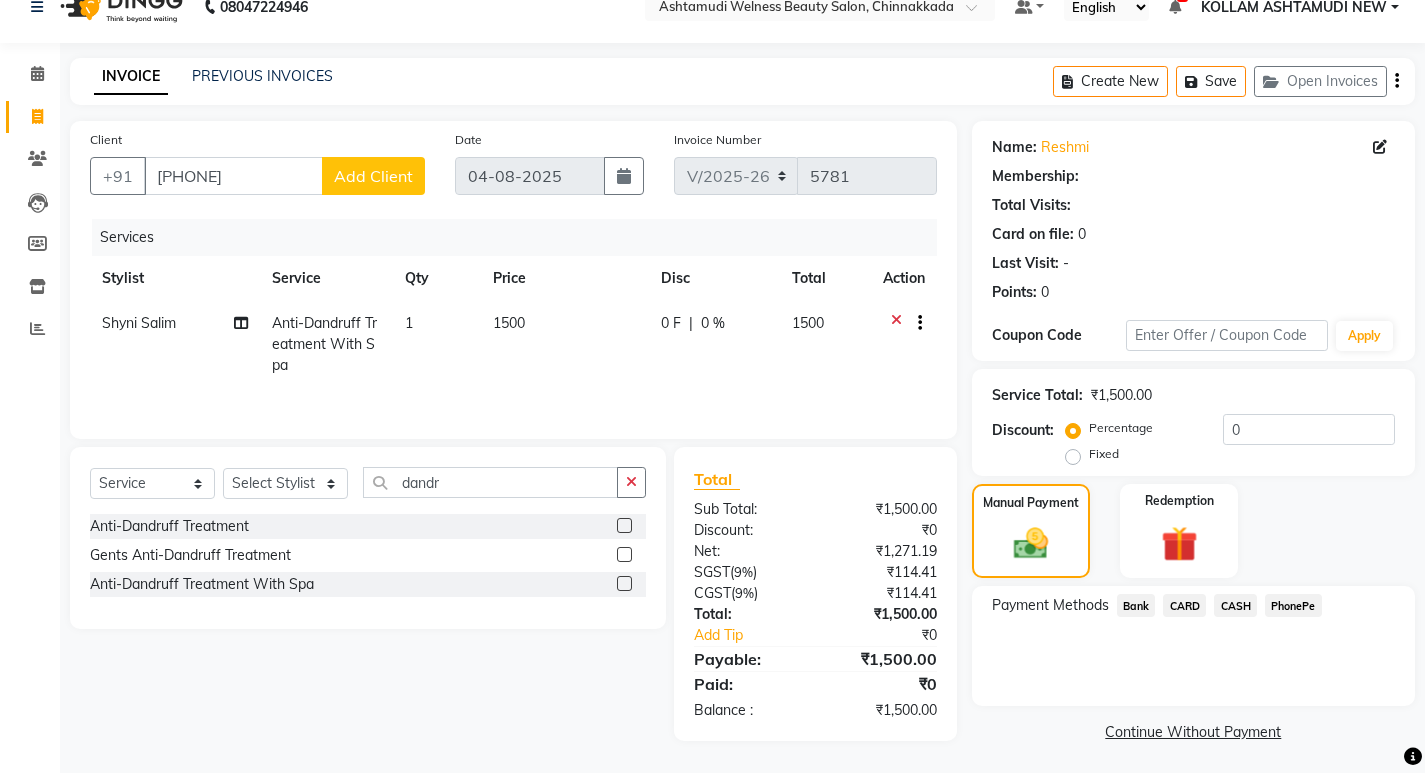 scroll, scrollTop: 33, scrollLeft: 0, axis: vertical 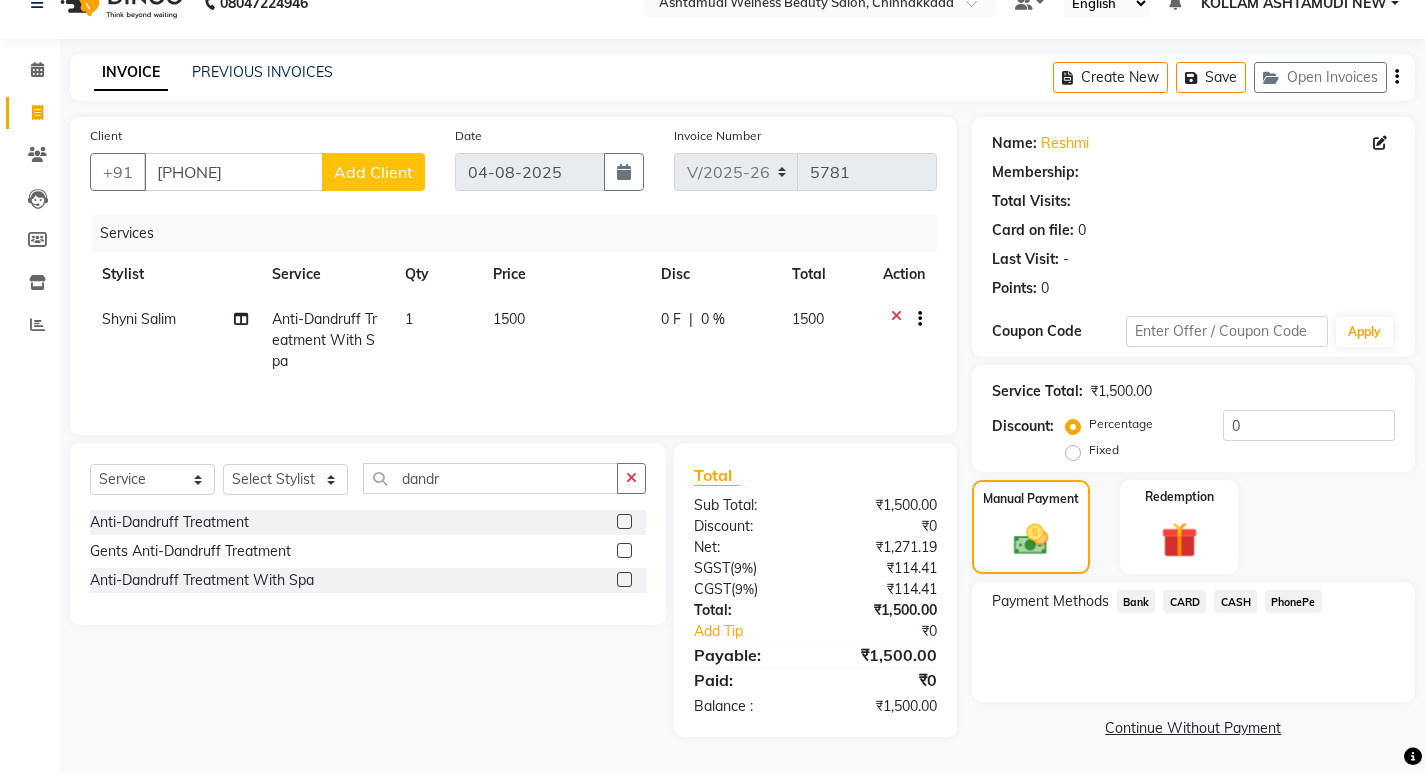 click on "PhonePe" 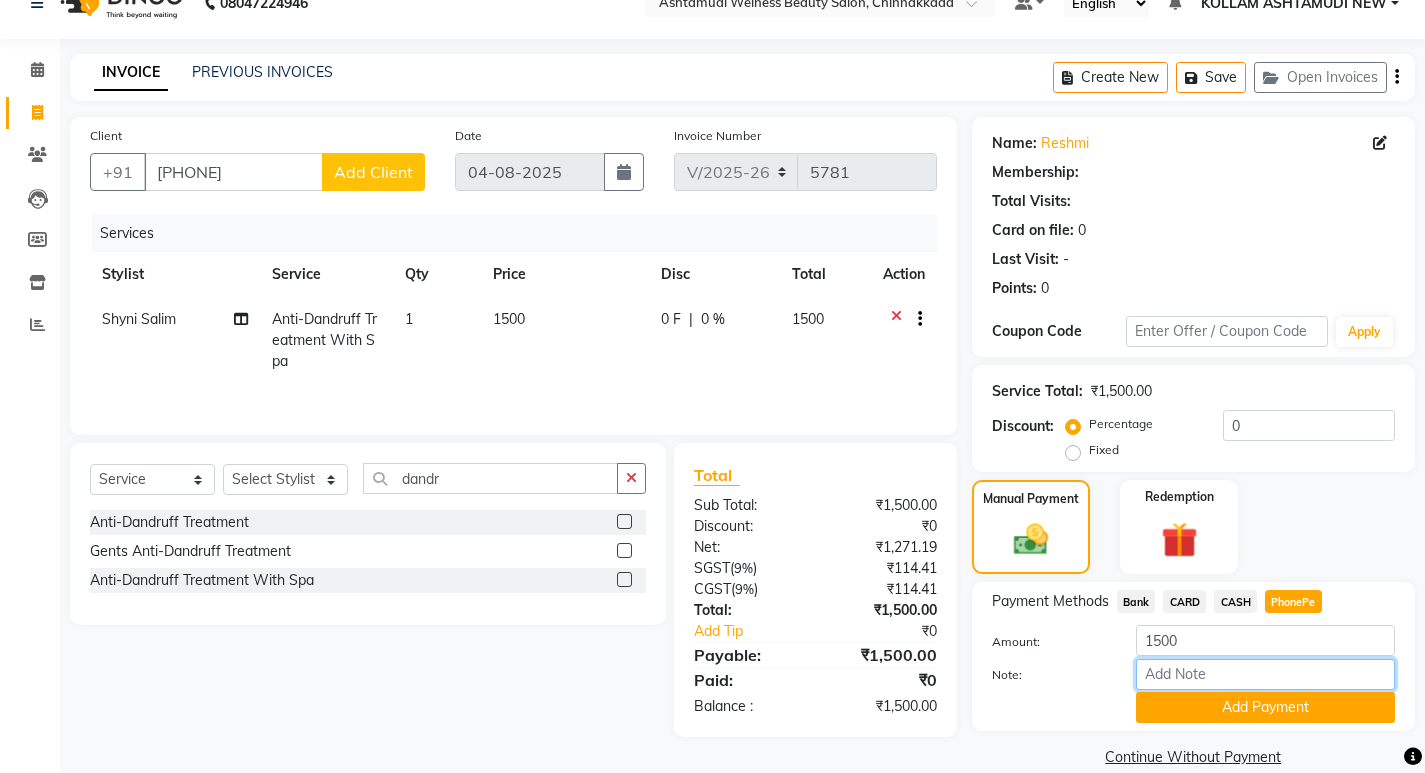 click on "Note:" at bounding box center [1265, 674] 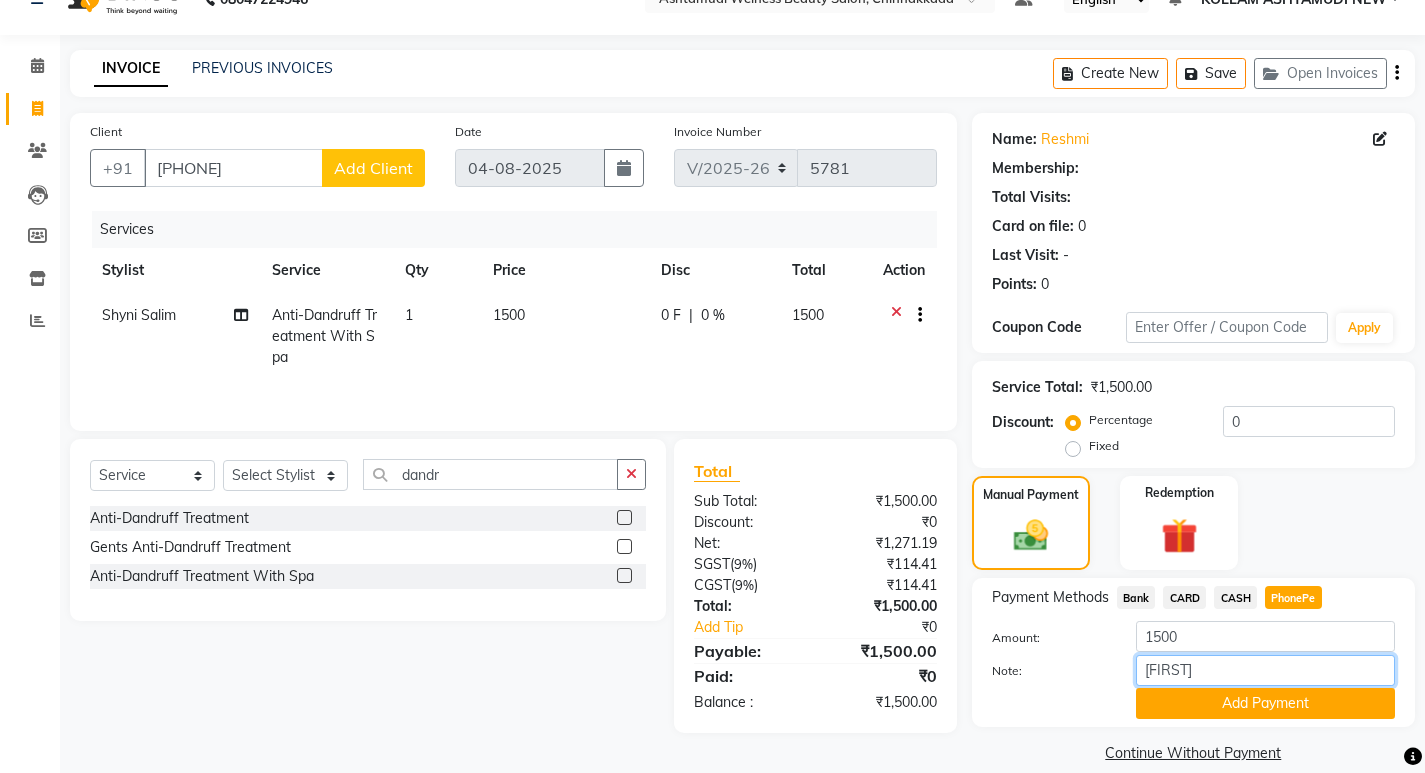 scroll, scrollTop: 62, scrollLeft: 0, axis: vertical 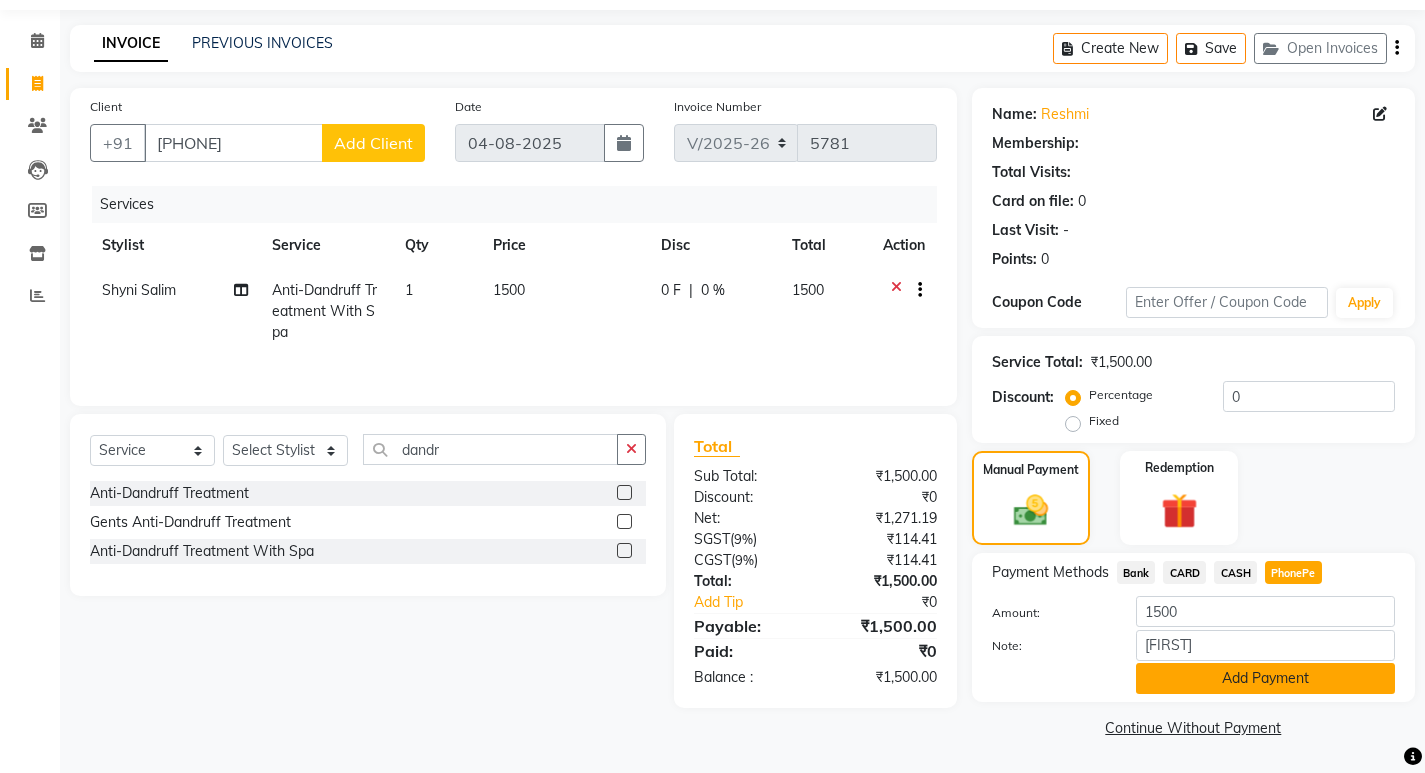 click on "Add Payment" 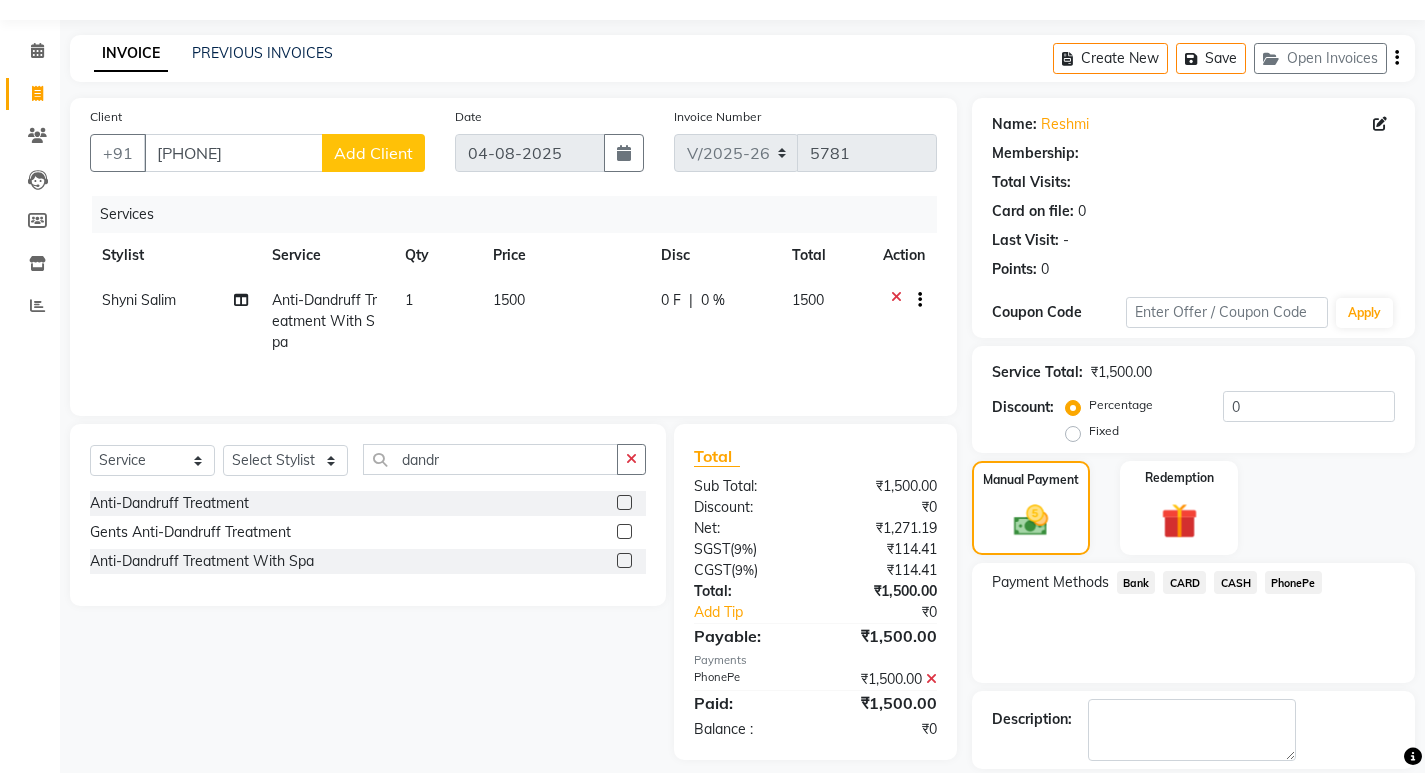 scroll, scrollTop: 17, scrollLeft: 0, axis: vertical 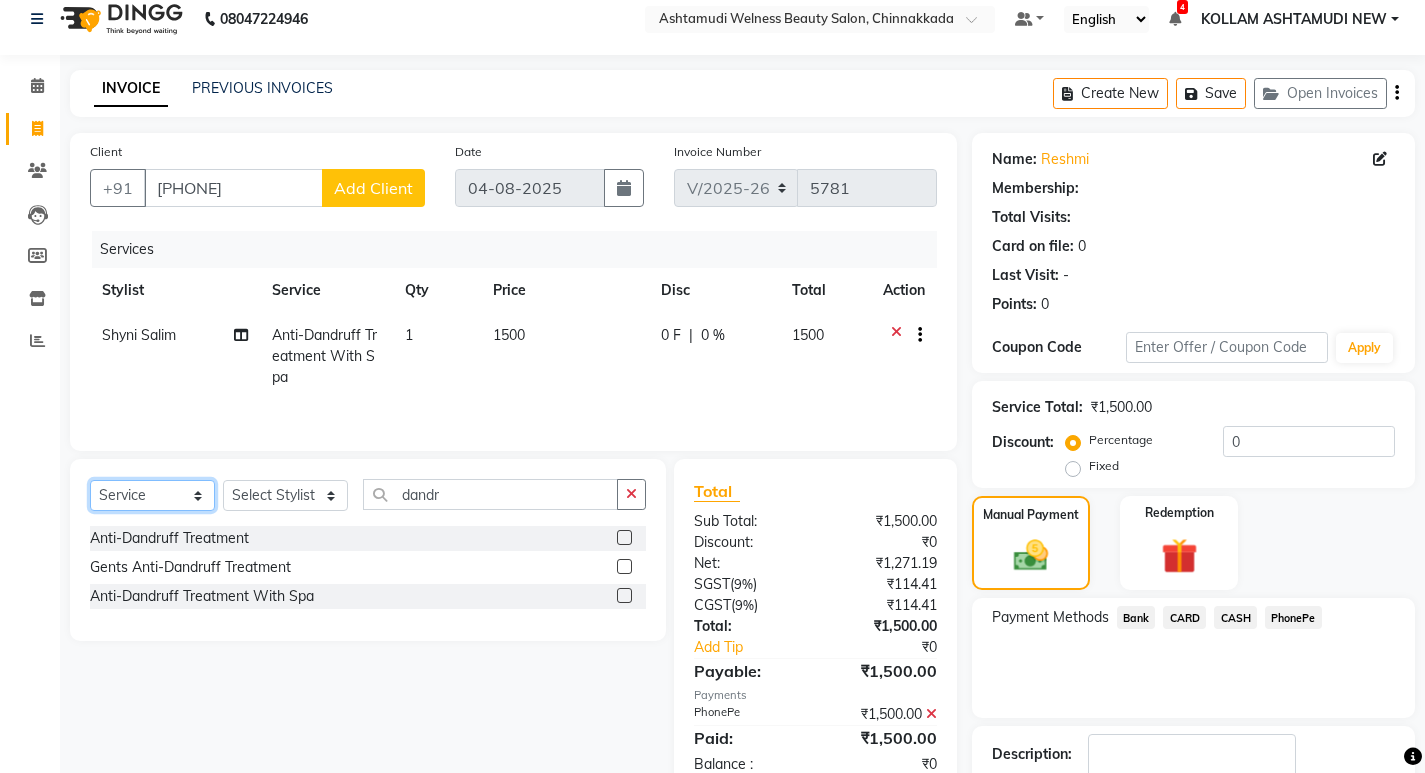 click on "Select  Service  Product  Membership  Package Voucher Prepaid Gift Card" 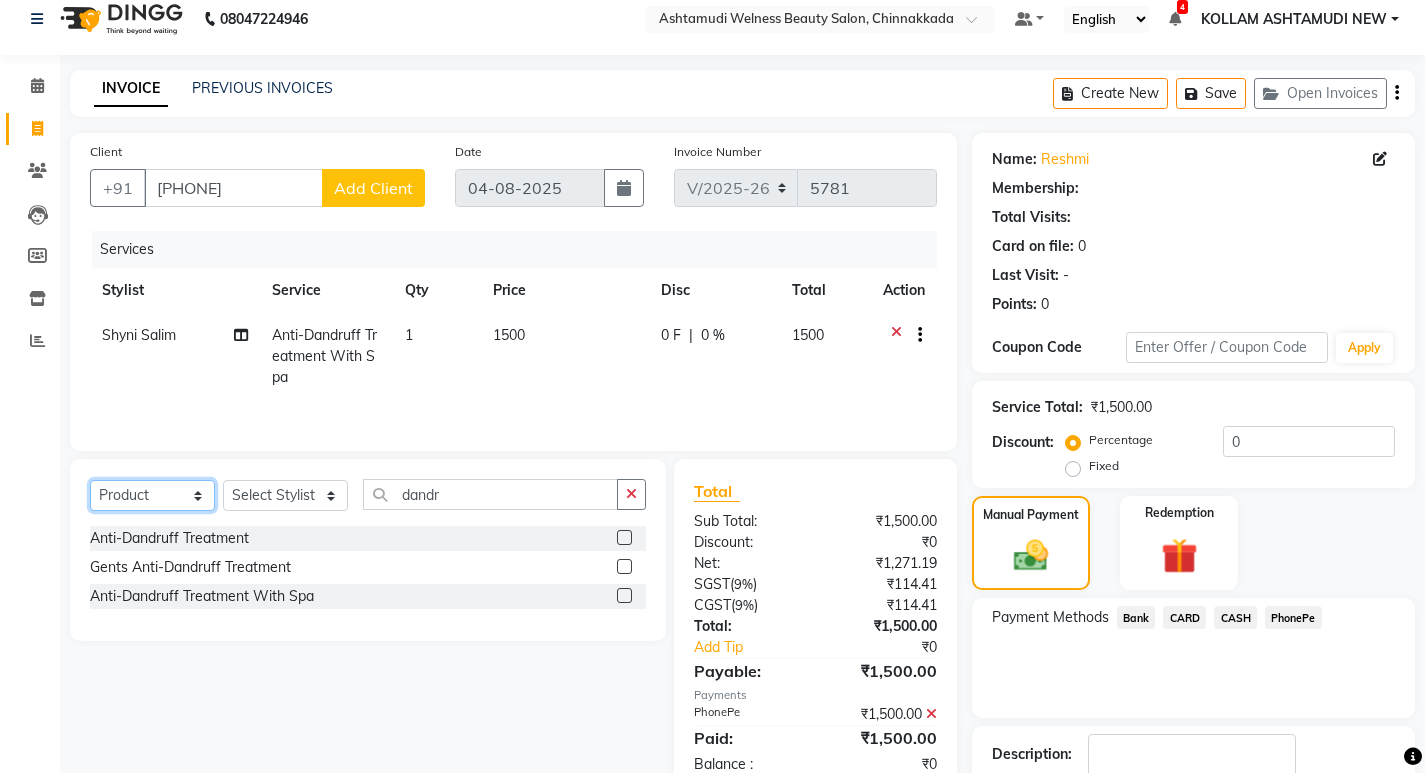 click on "Select  Service  Product  Membership  Package Voucher Prepaid Gift Card" 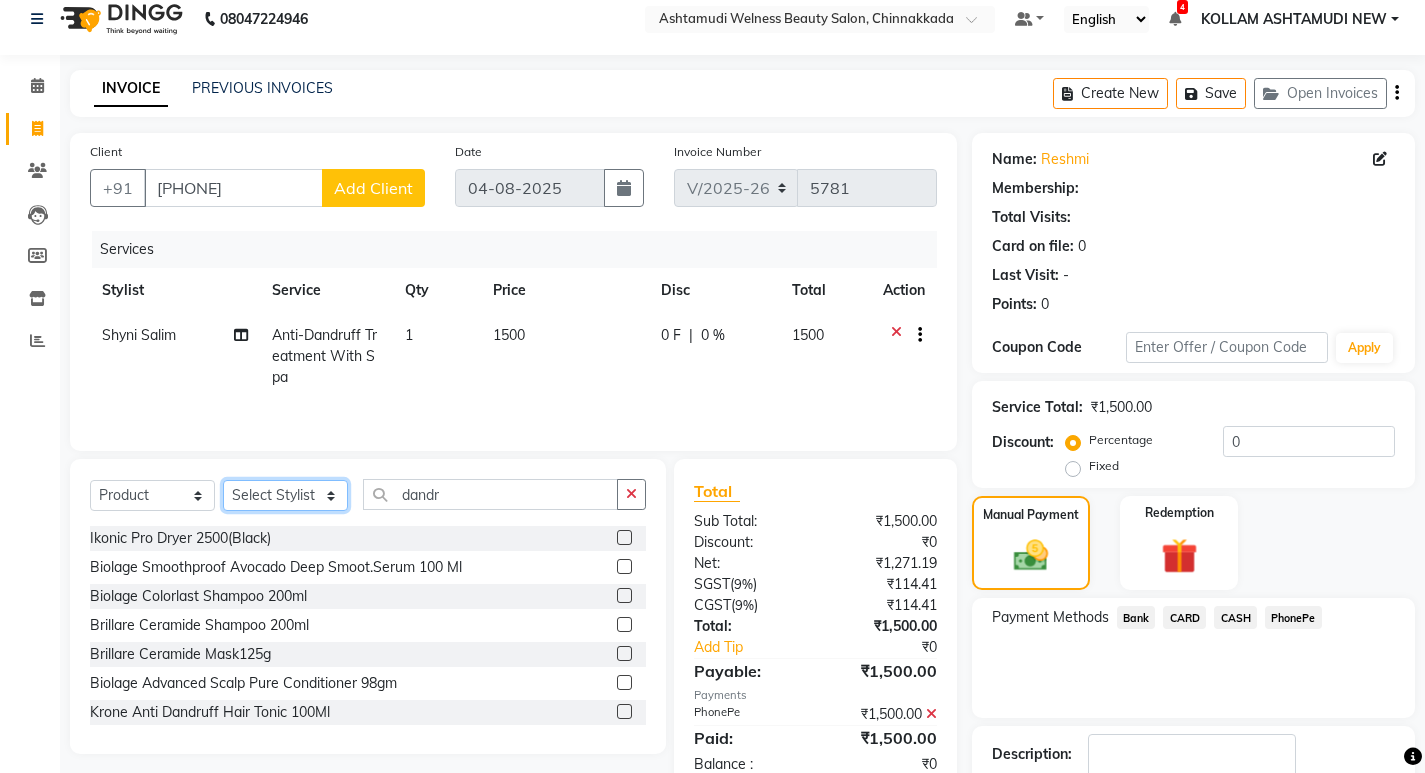 click on "Select Stylist ADITHYA   TAMANG Admin ALTHAF  Anitha  ATHIRA SANAL BETZA  M BINU GANESH  JIJUMON  P Kavya KOLLAM ASHTAMUDI KOLLAM ASHTAMUDI NEW  Kusum MO ANWAR Rahul REENA  VIDHYA RENUKA SUNDAS Revathy B Nair RINA RAI SAJEEV M SAMIR RAI SARIGA PRASAD SHIBU Shilu Fathima Shyni Salim Sibi SUKANYA Supriya SUSHEELA S" 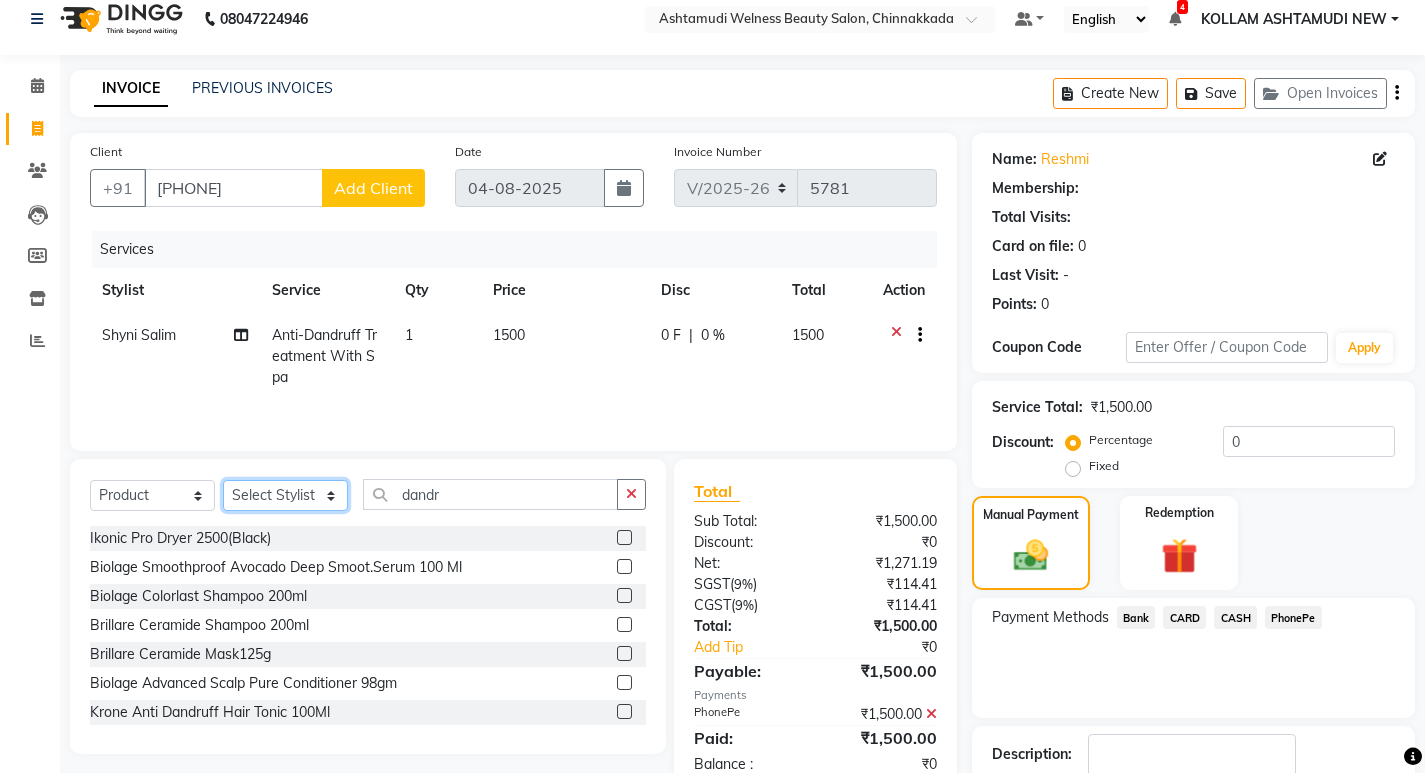 select on "[PHONE]" 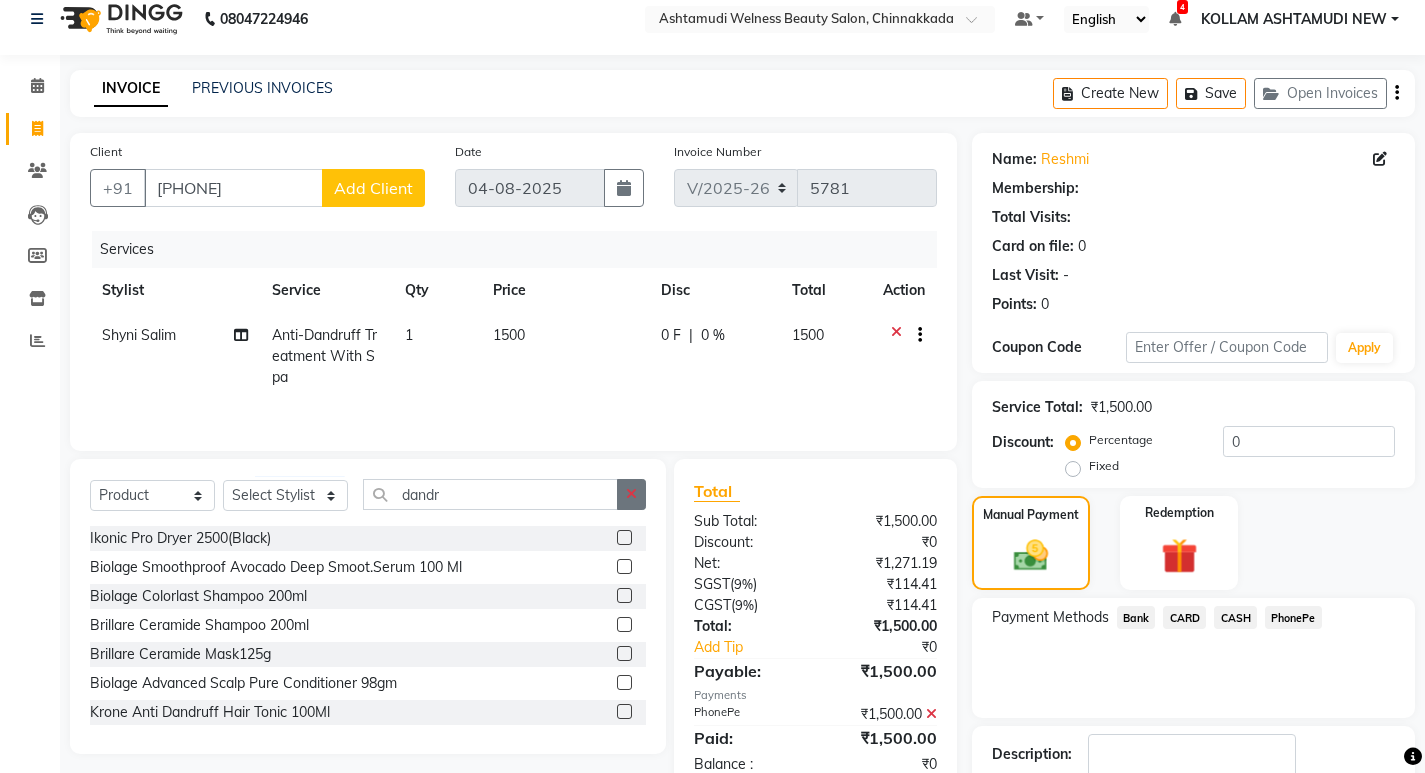click 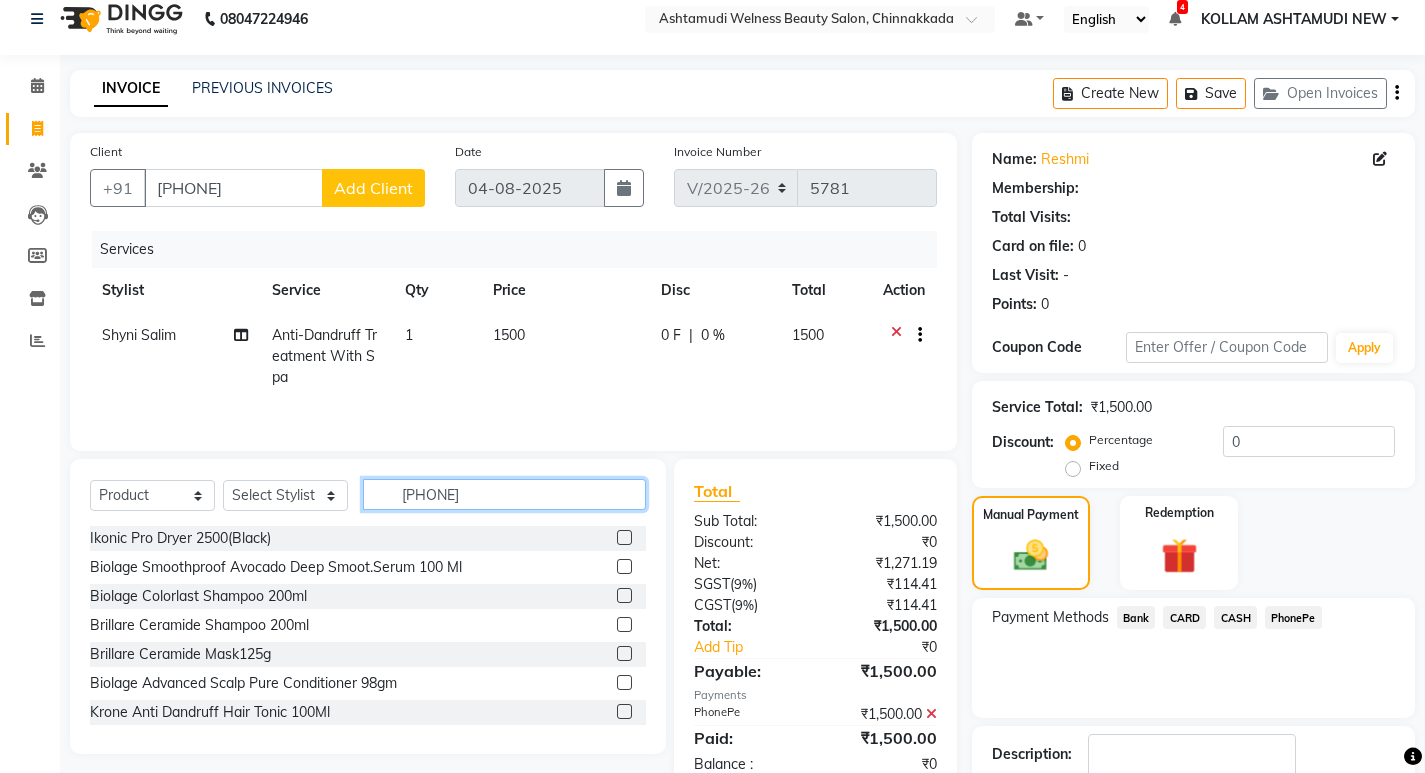 type on "[PHONE]" 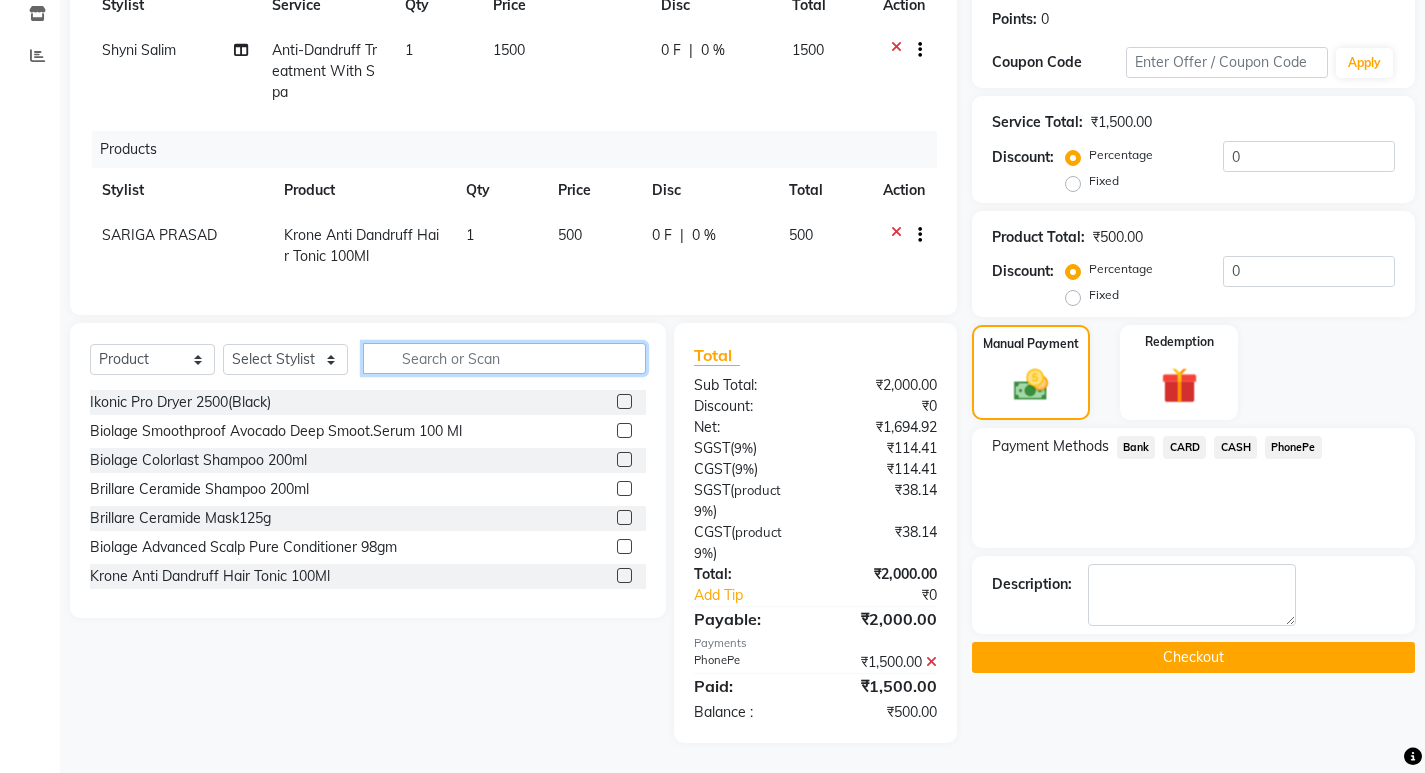 scroll, scrollTop: 317, scrollLeft: 0, axis: vertical 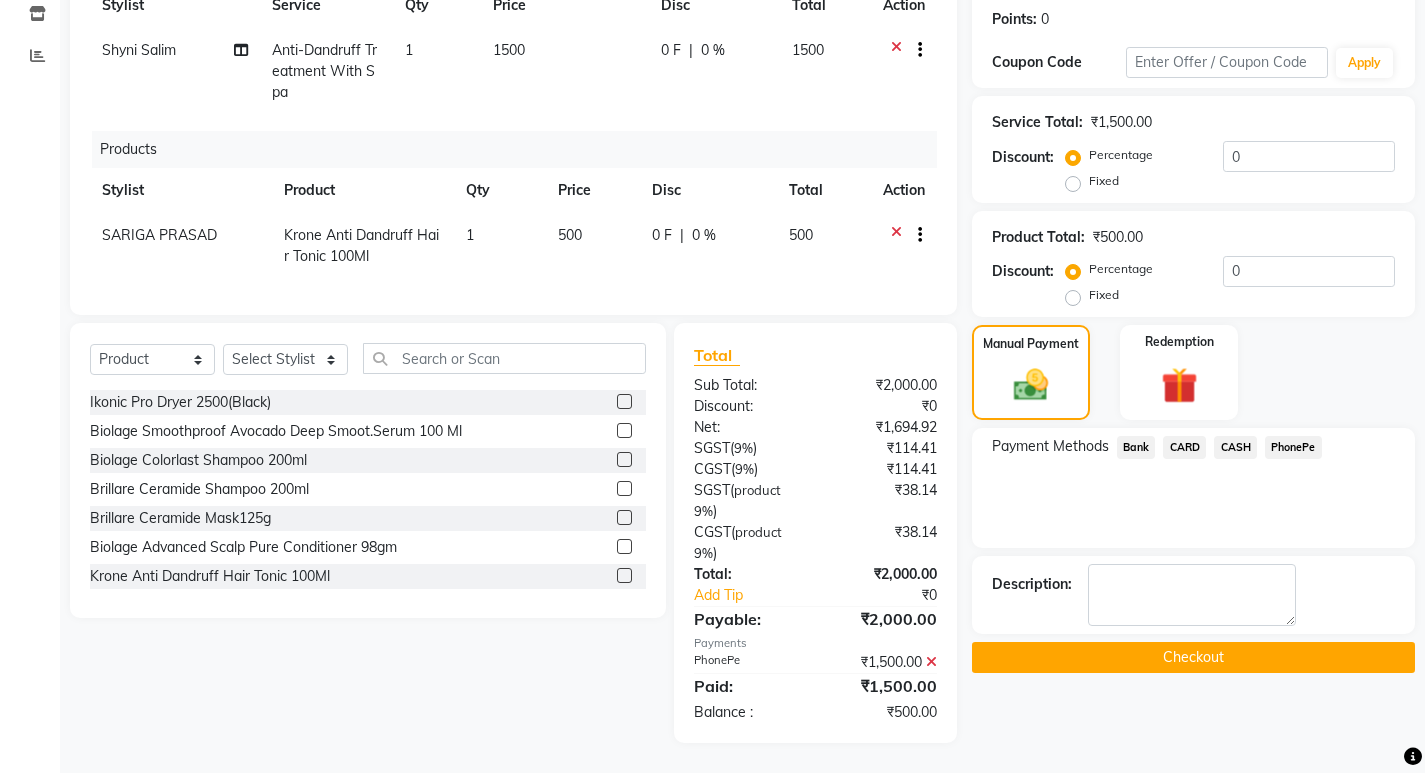 click 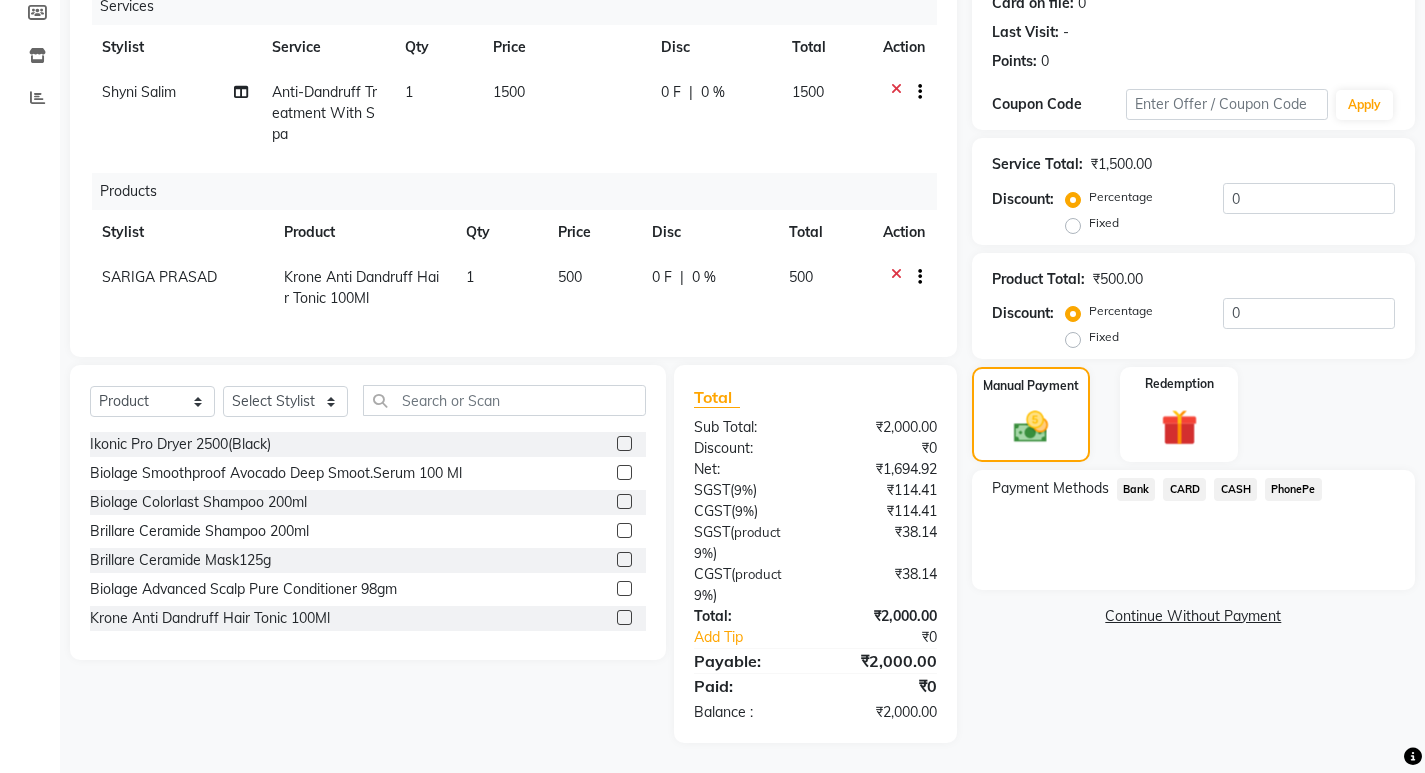 click on "PhonePe" 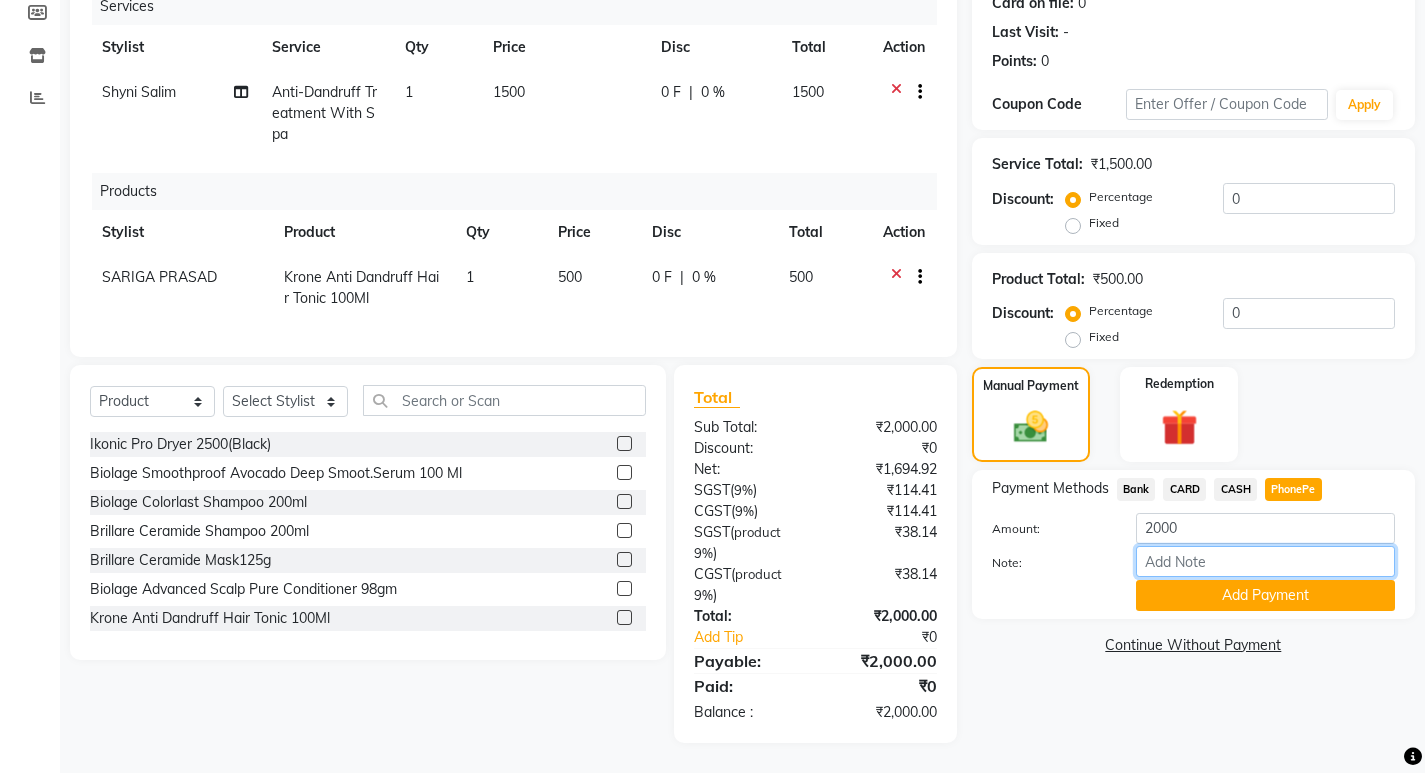 click on "Note:" at bounding box center [1265, 561] 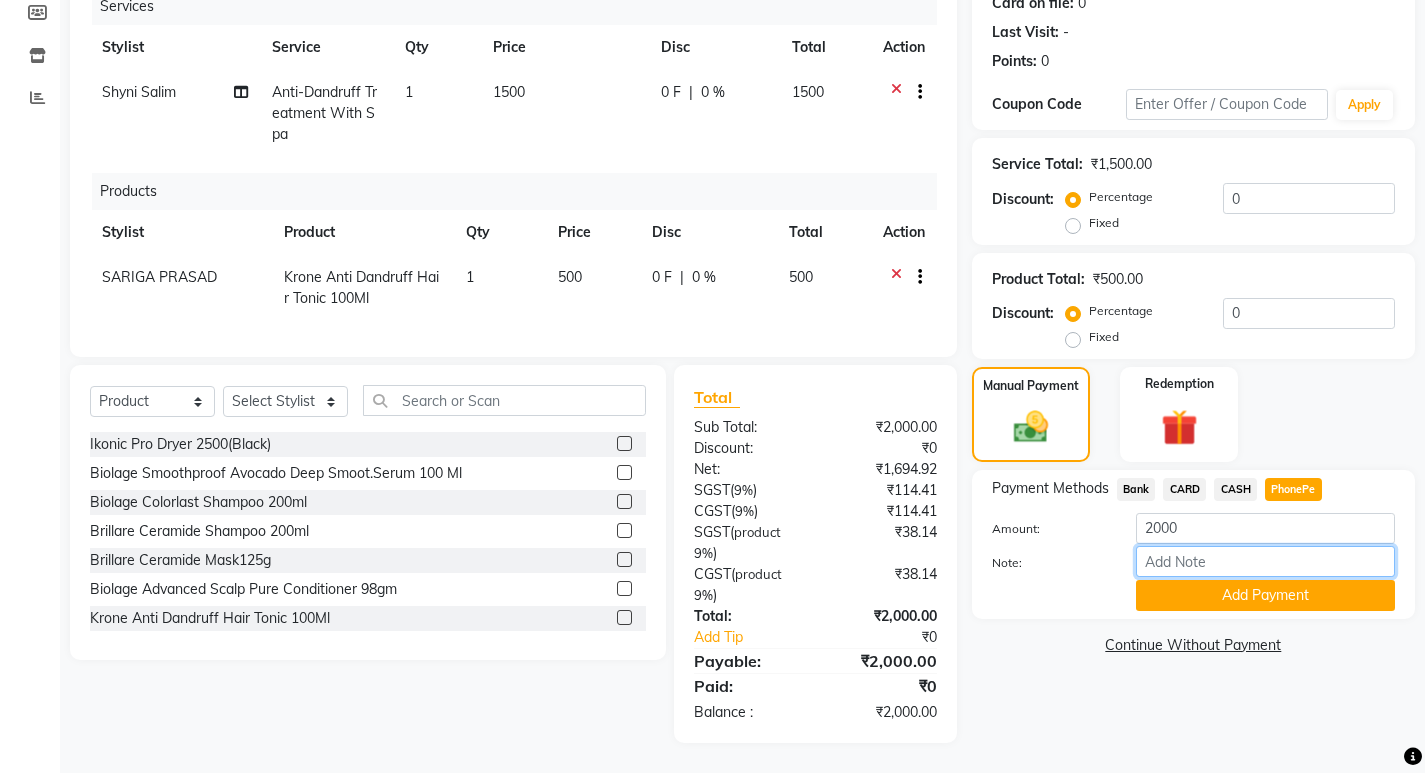 type on "shilu" 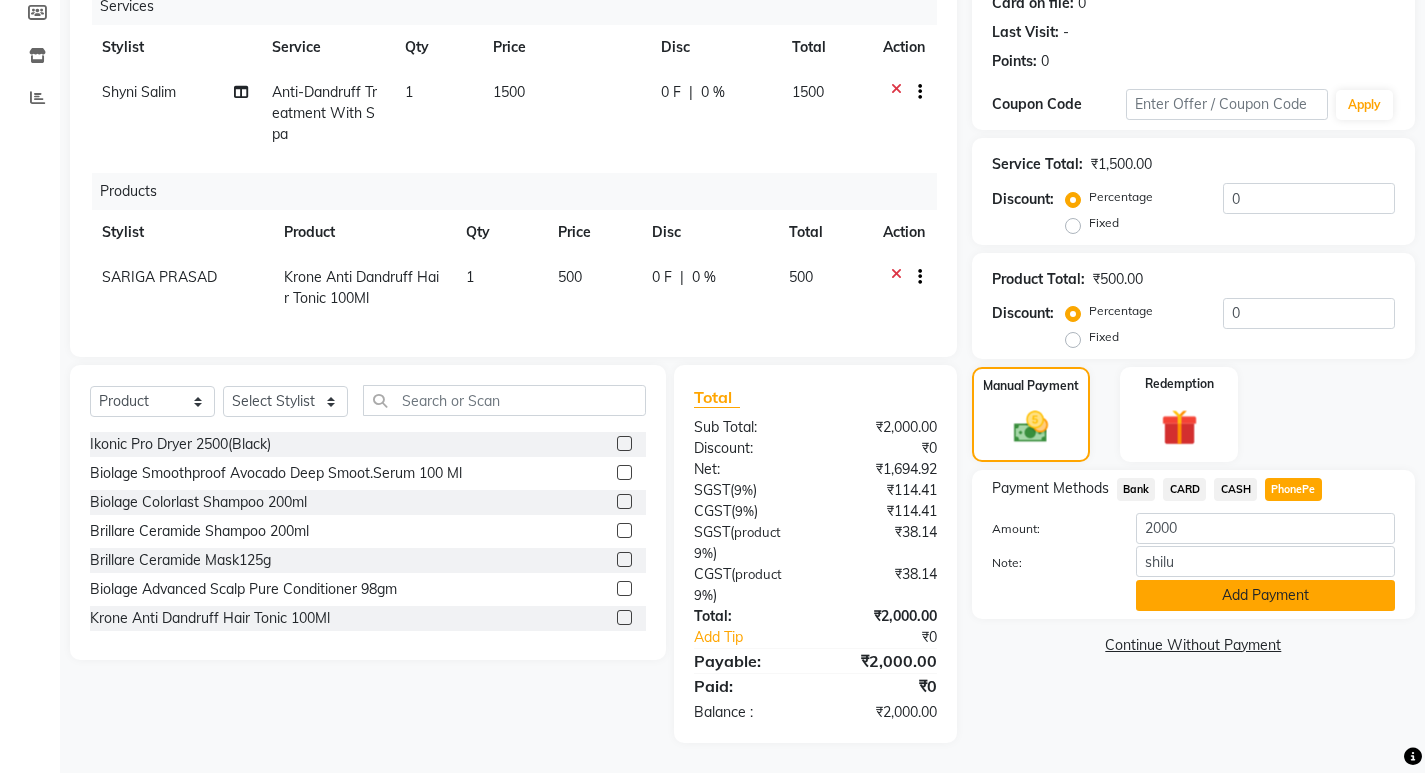 click on "Add Payment" 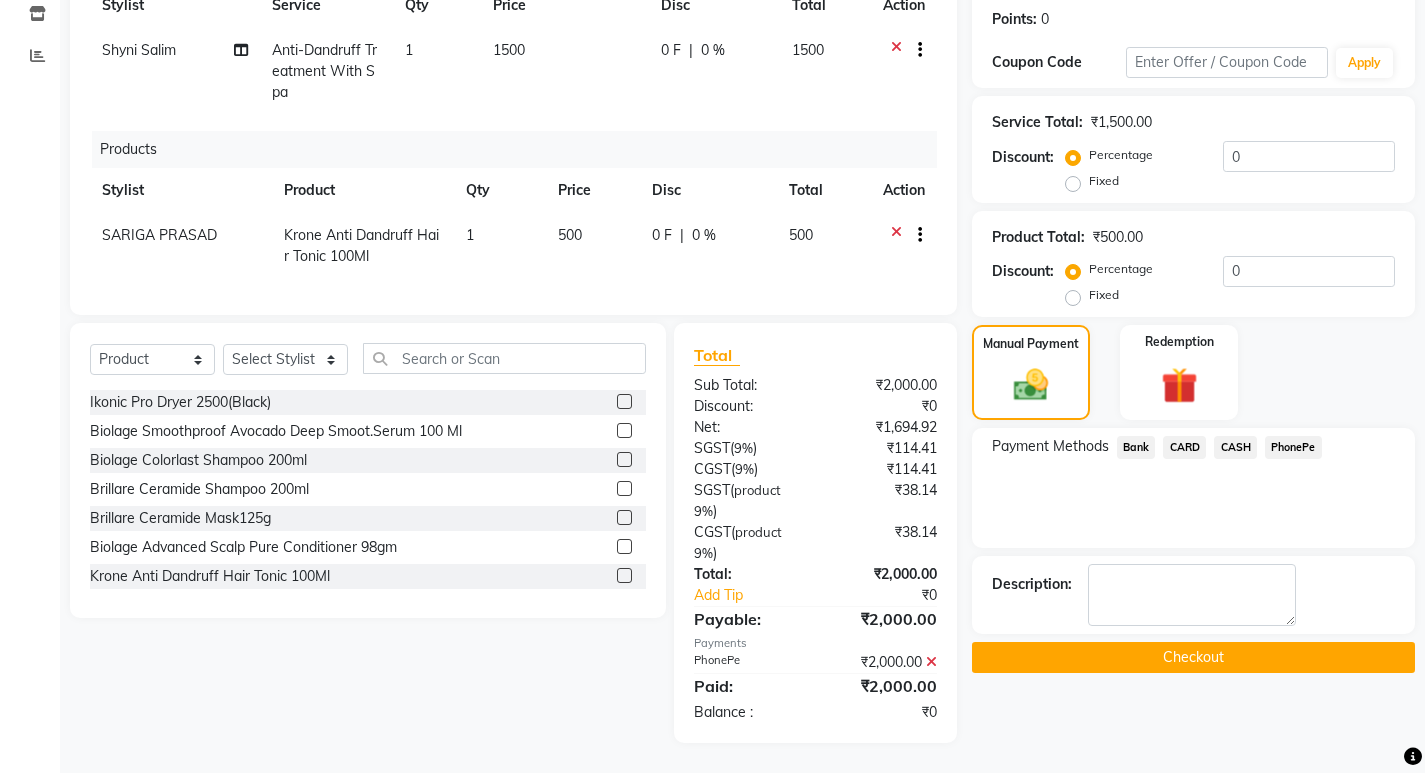 scroll, scrollTop: 317, scrollLeft: 0, axis: vertical 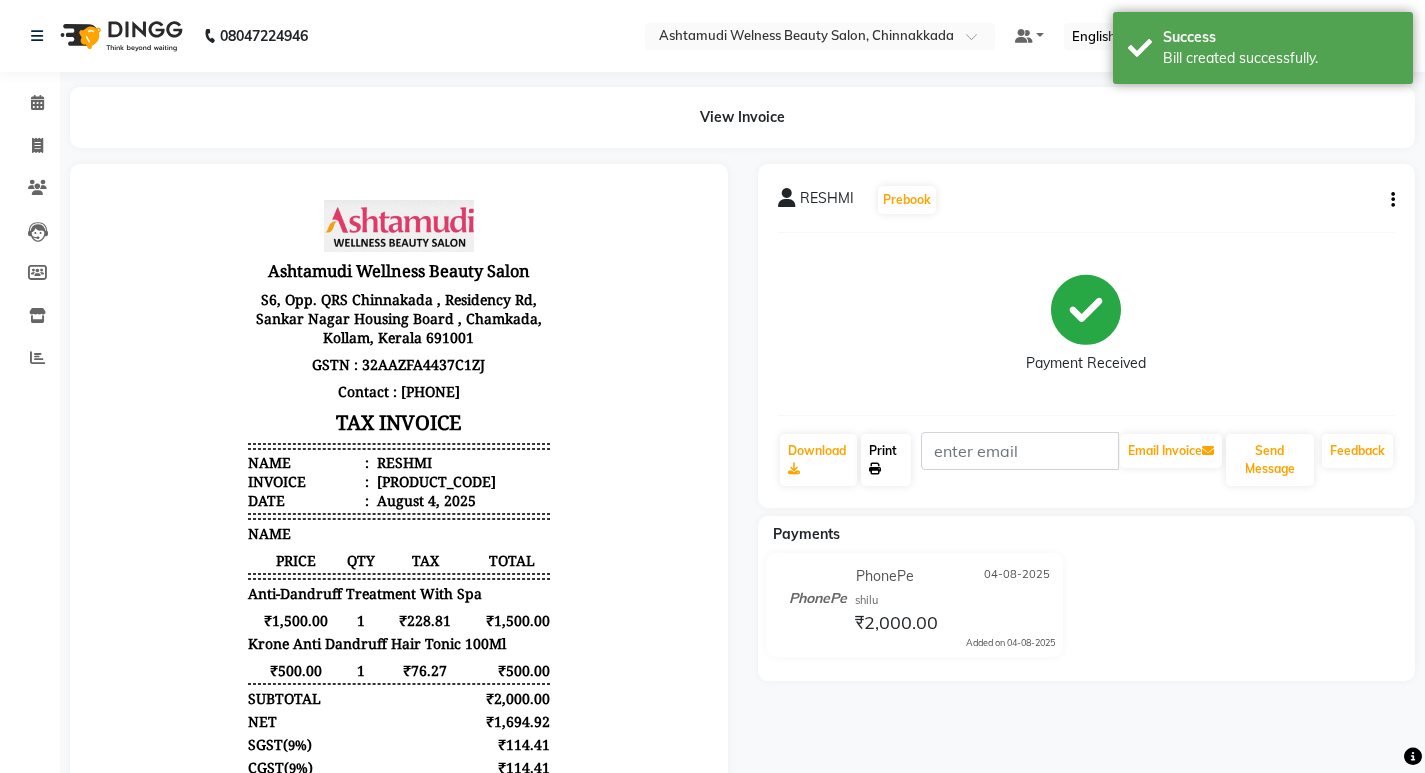 click on "Print" 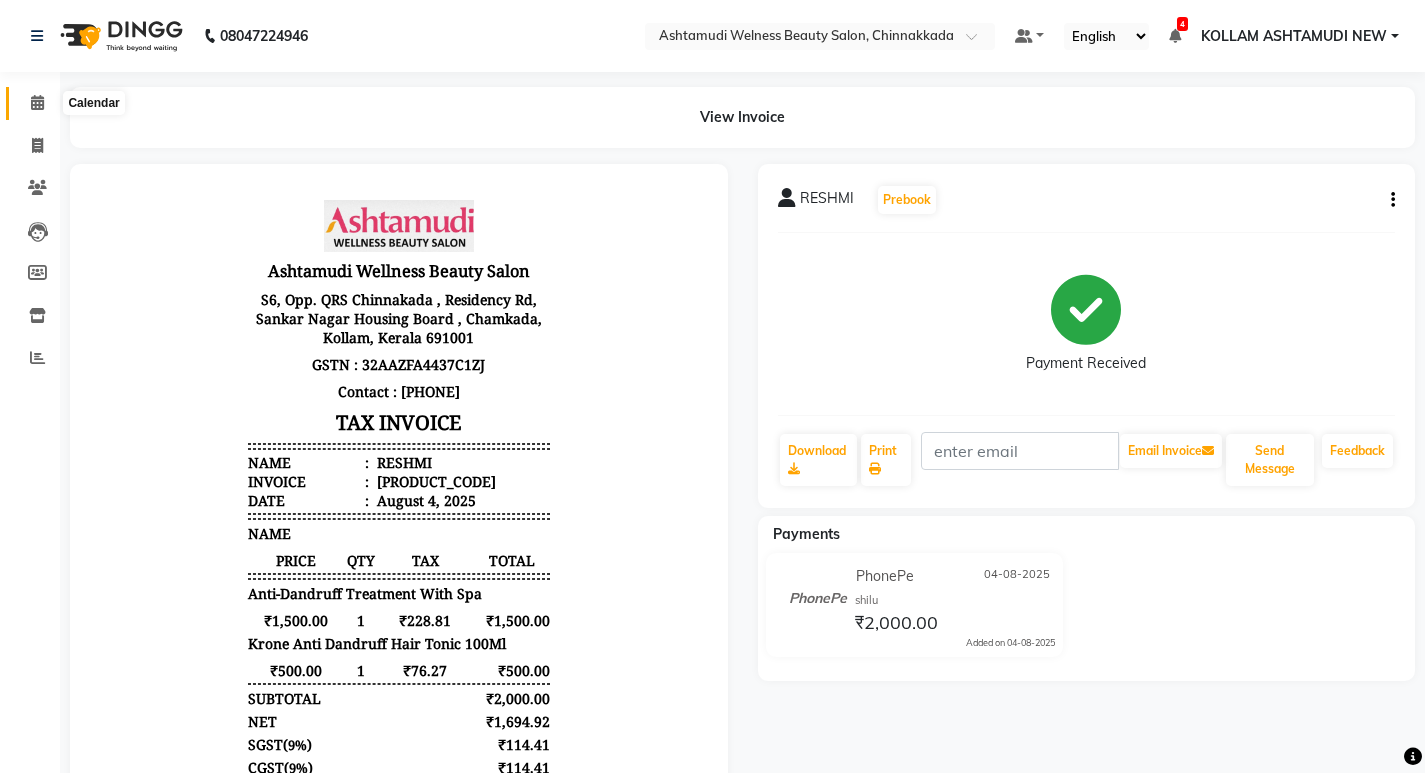 click 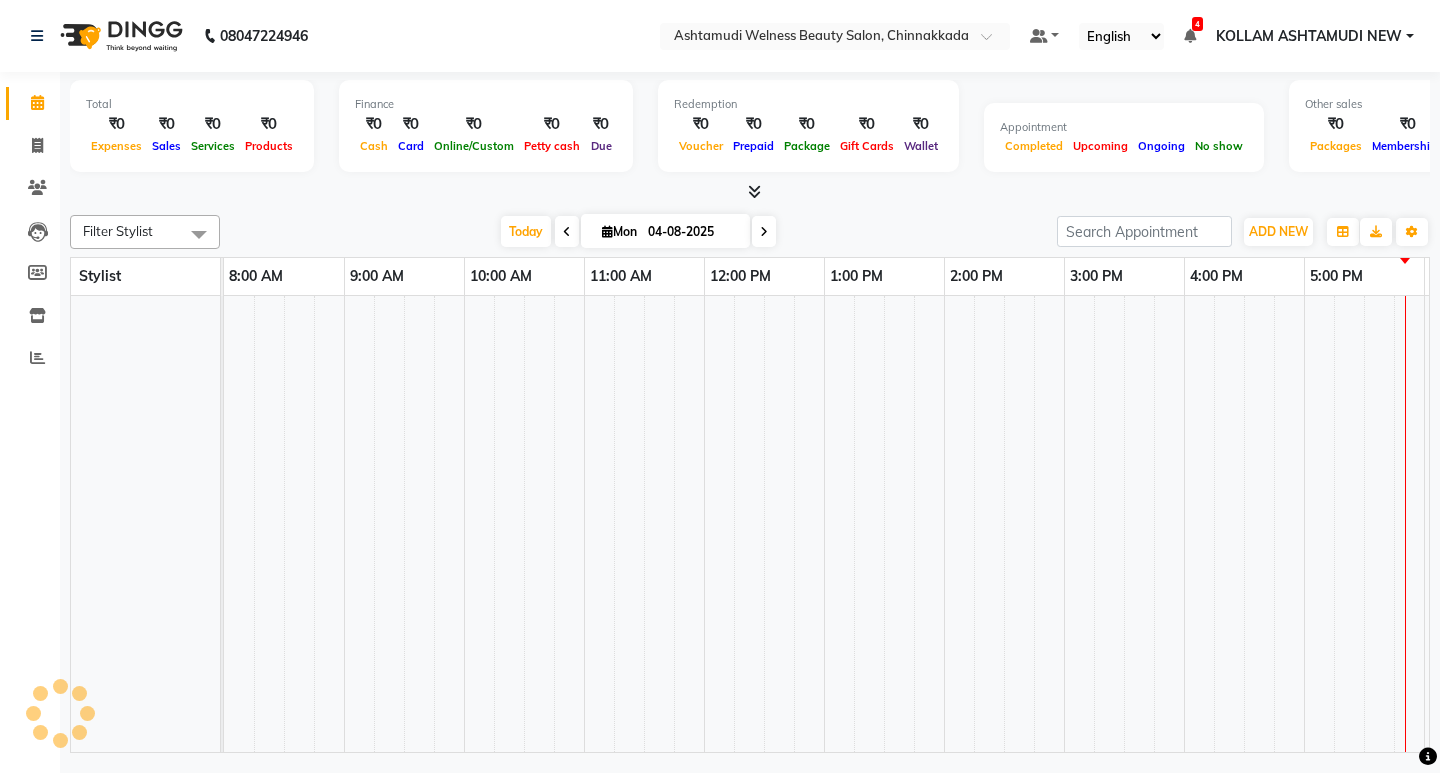 scroll, scrollTop: 0, scrollLeft: 0, axis: both 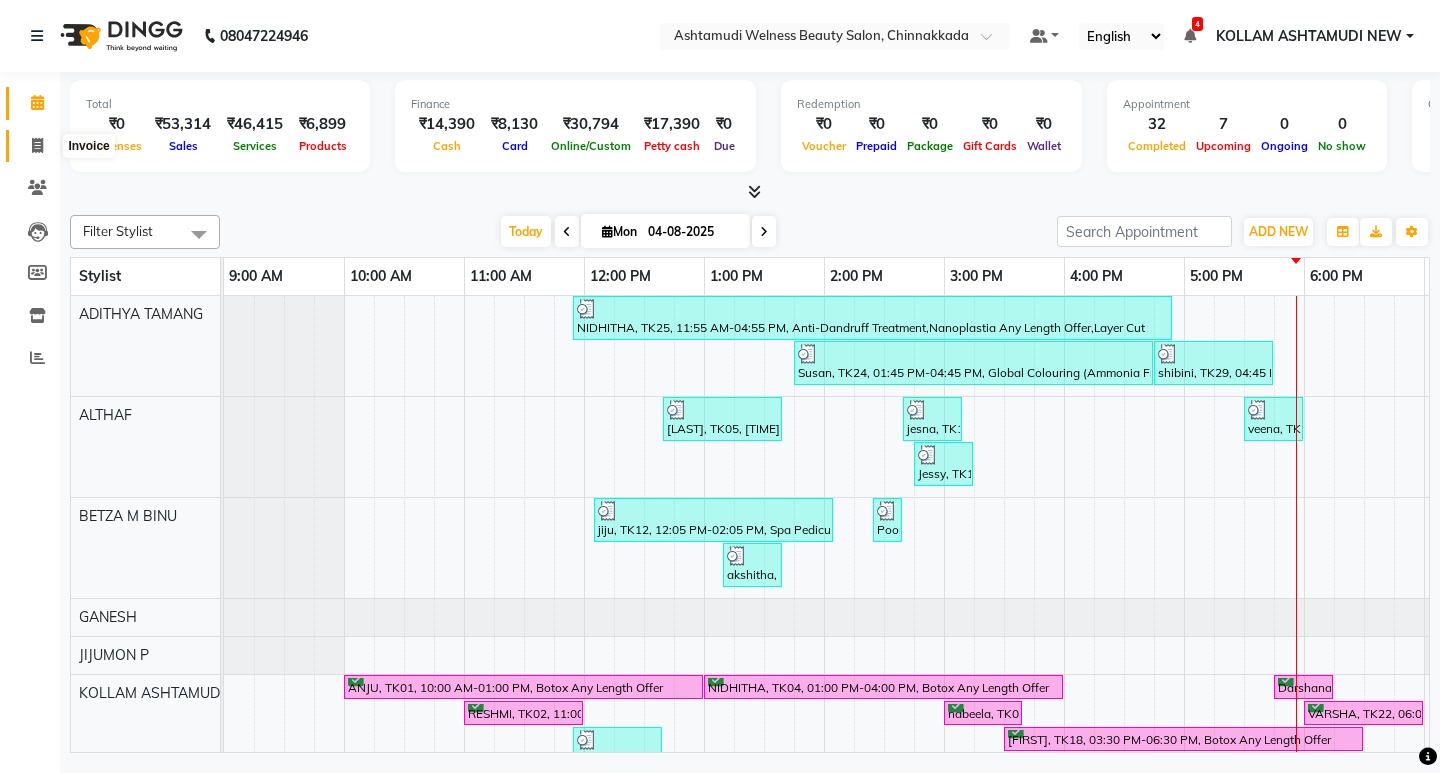 click 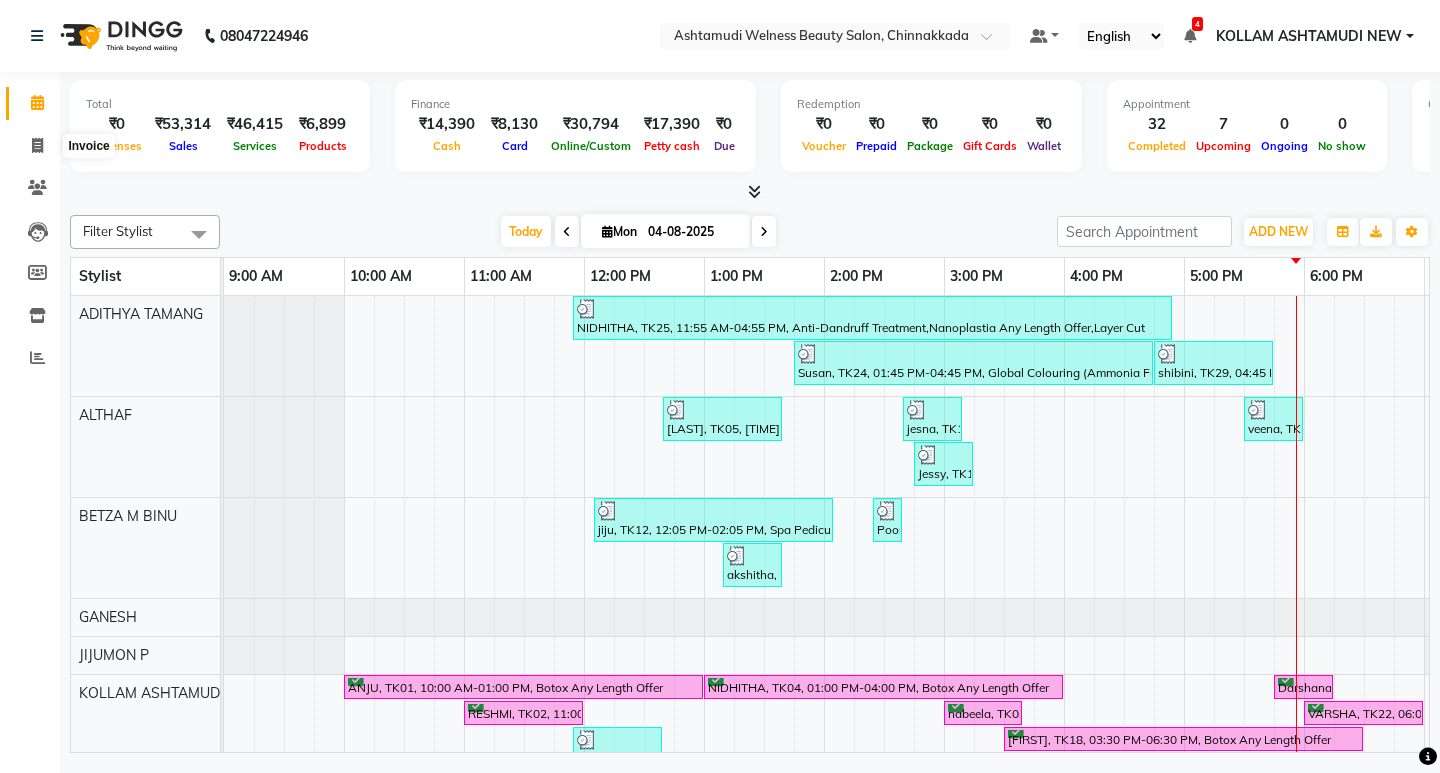 select on "4529" 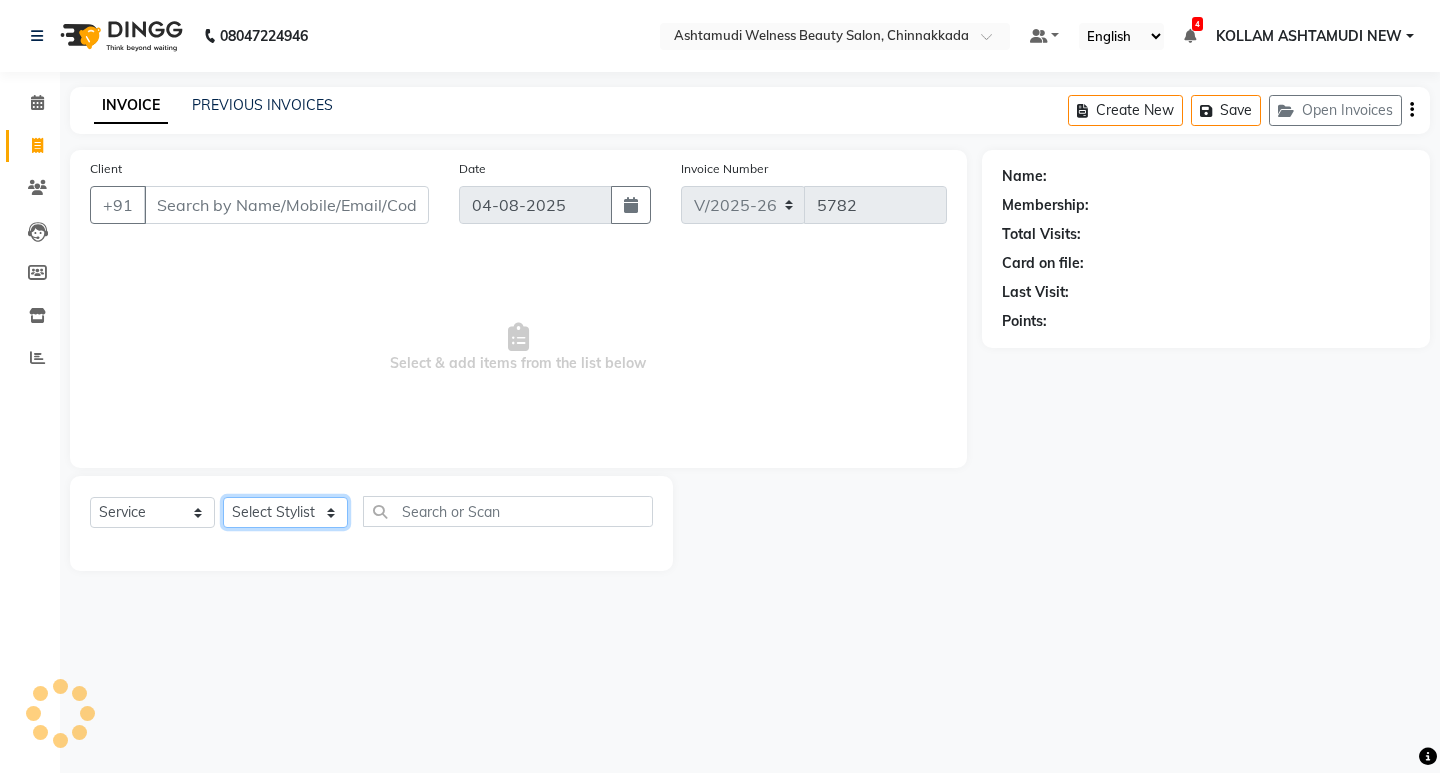 click on "Select Stylist" 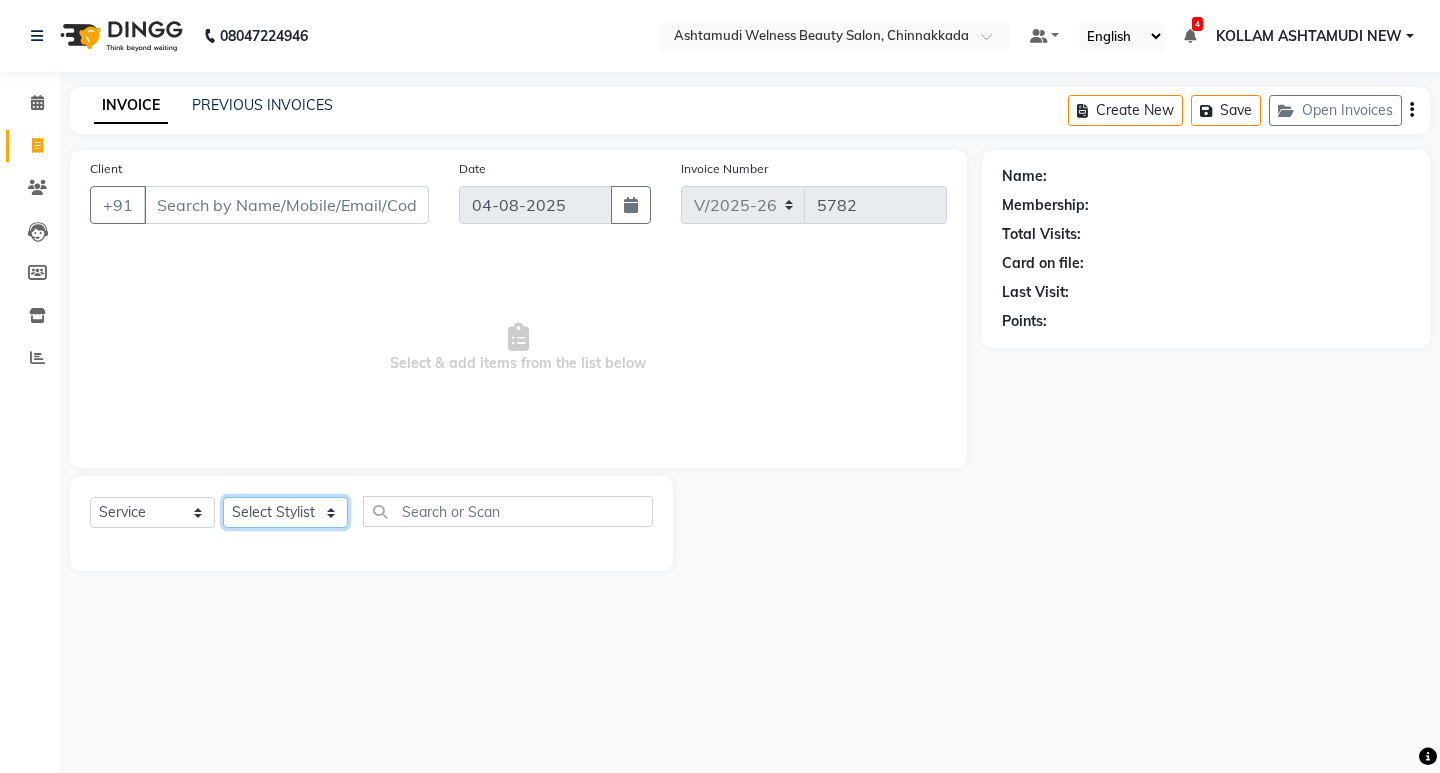 click on "Select Stylist" 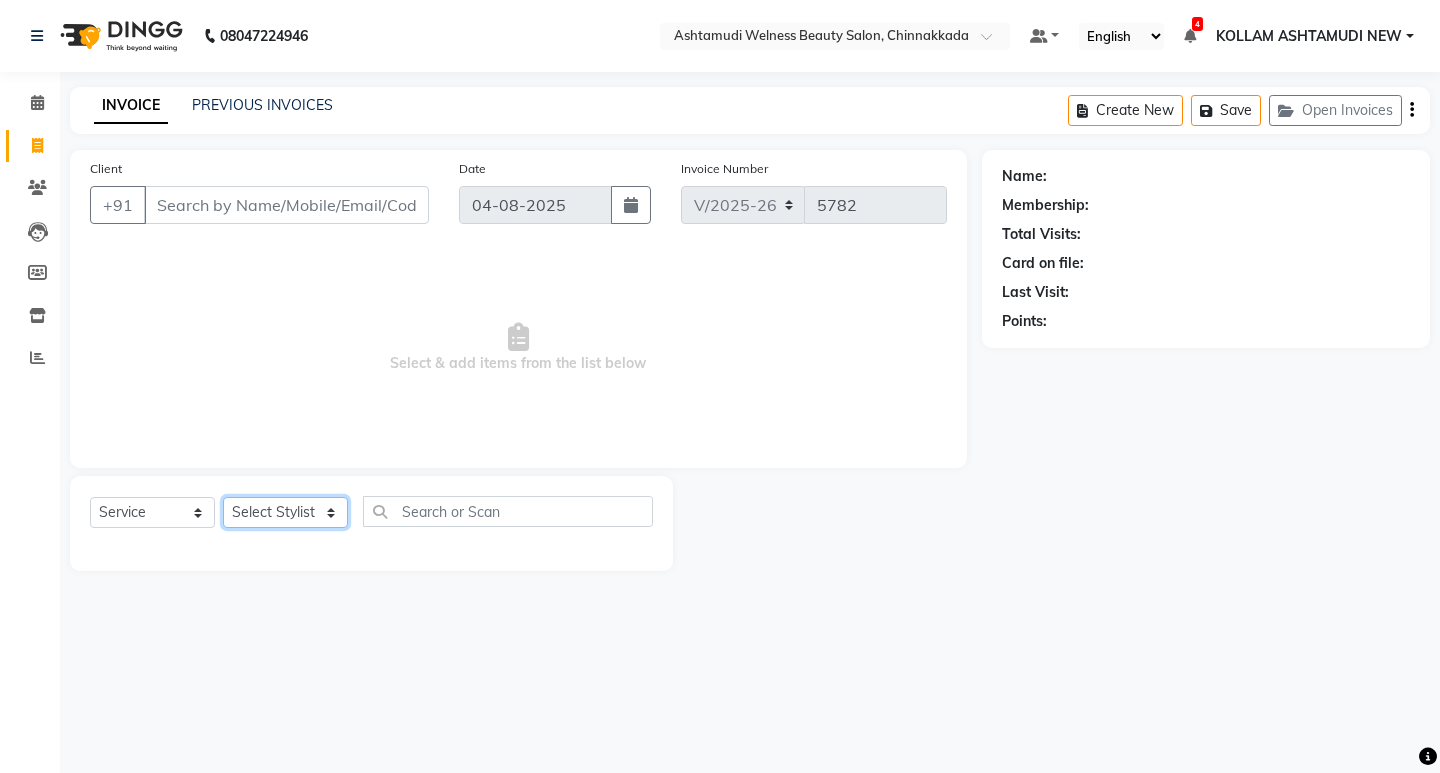 click on "Select Stylist ADITHYA   TAMANG Admin ALTHAF  Anitha  ATHIRA SANAL BETZA  M BINU GANESH  JIJUMON  P Kavya KOLLAM ASHTAMUDI KOLLAM ASHTAMUDI NEW  Kusum MO ANWAR Rahul REENA  VIDHYA RENUKA SUNDAS Revathy B Nair RINA RAI SAJEEV M SAMIR RAI SARIGA PRASAD SHIBU Shilu Fathima Shyni Salim Sibi SUKANYA Supriya SUSHEELA S" 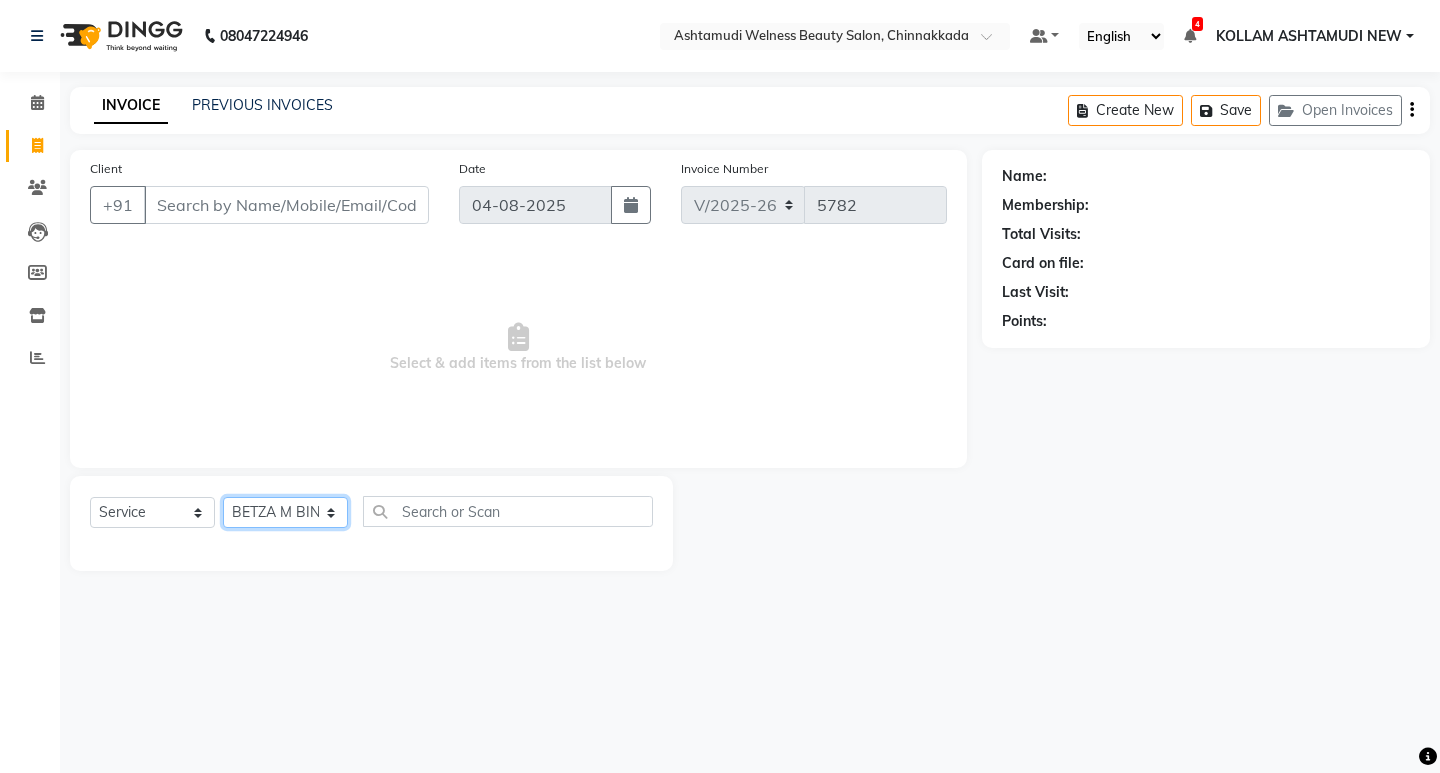 click on "Select Stylist ADITHYA   TAMANG Admin ALTHAF  Anitha  ATHIRA SANAL BETZA  M BINU GANESH  JIJUMON  P Kavya KOLLAM ASHTAMUDI KOLLAM ASHTAMUDI NEW  Kusum MO ANWAR Rahul REENA  VIDHYA RENUKA SUNDAS Revathy B Nair RINA RAI SAJEEV M SAMIR RAI SARIGA PRASAD SHIBU Shilu Fathima Shyni Salim Sibi SUKANYA Supriya SUSHEELA S" 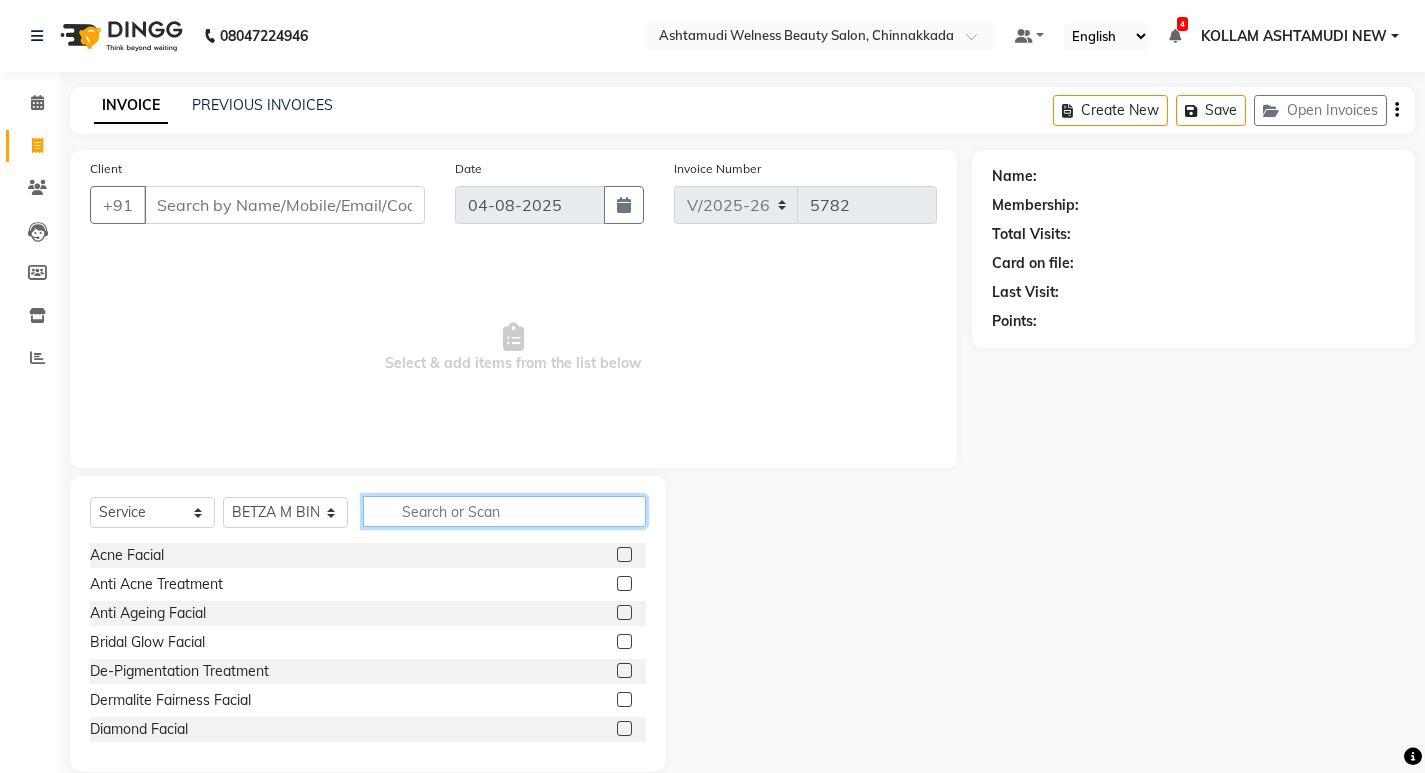click 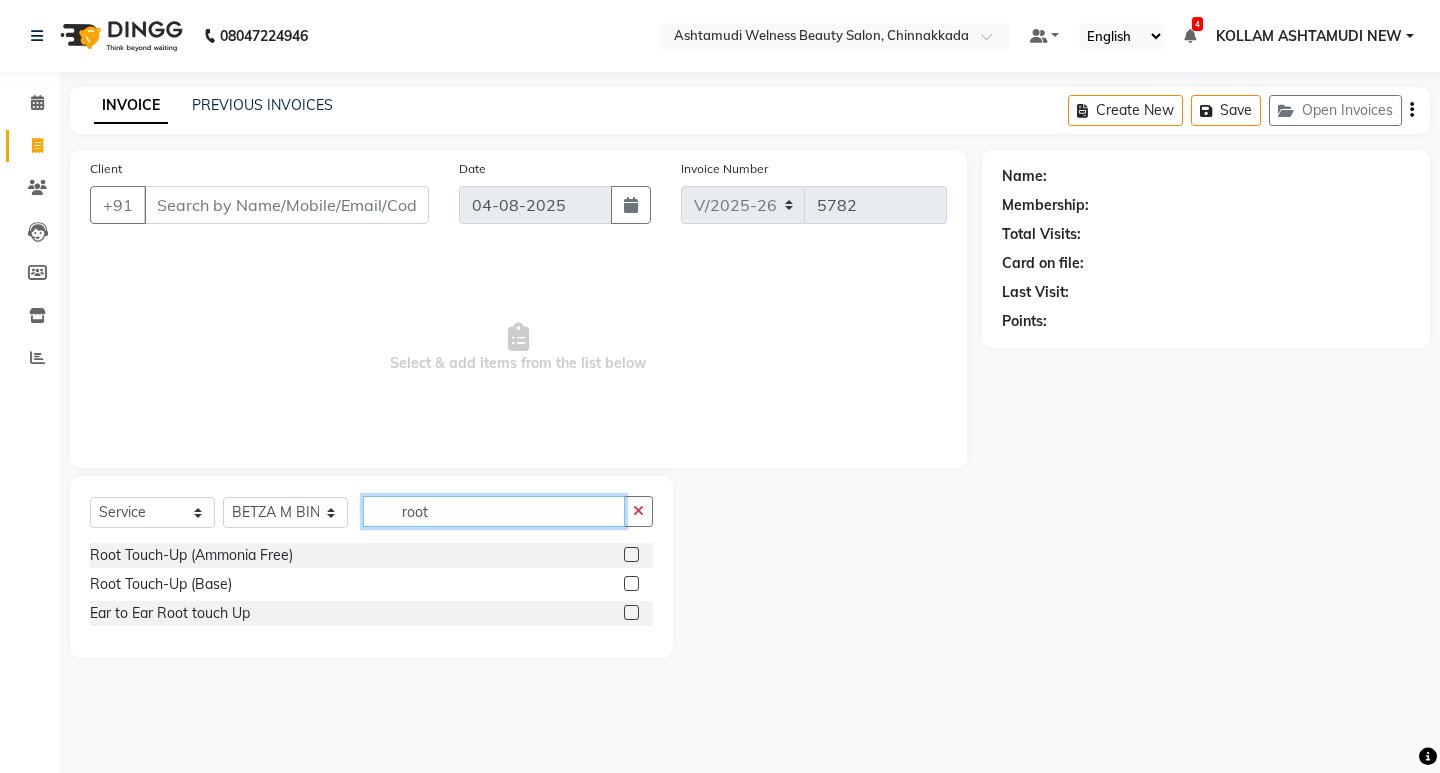type on "root" 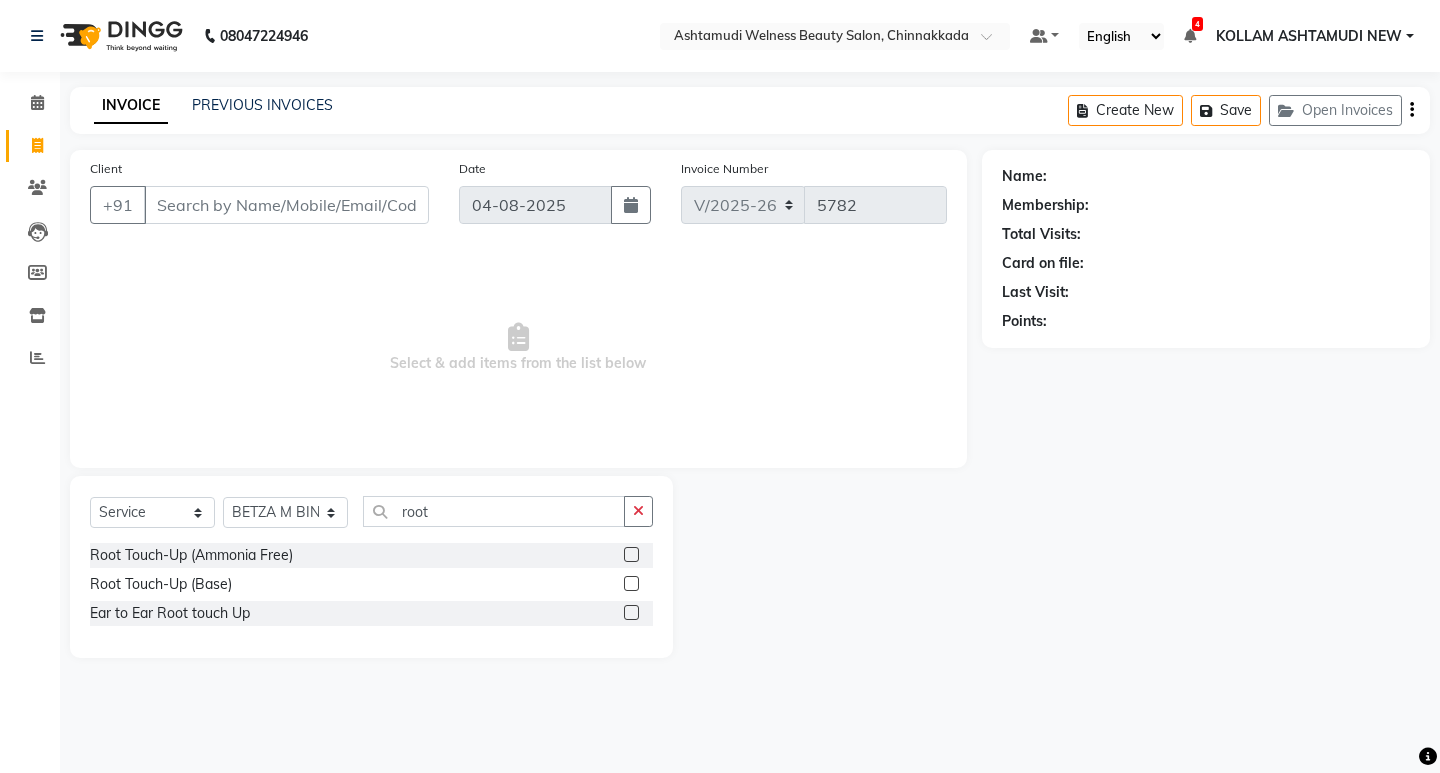 click 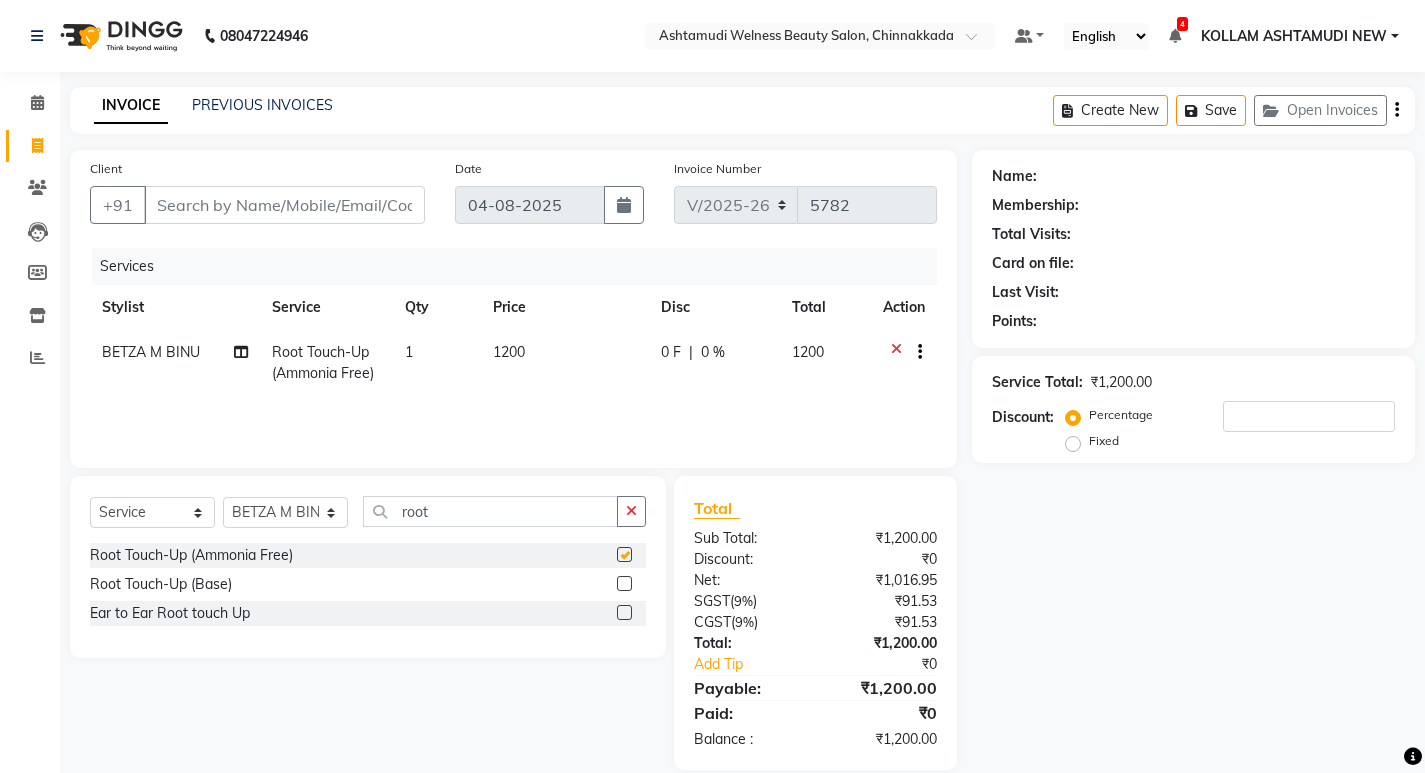 checkbox on "false" 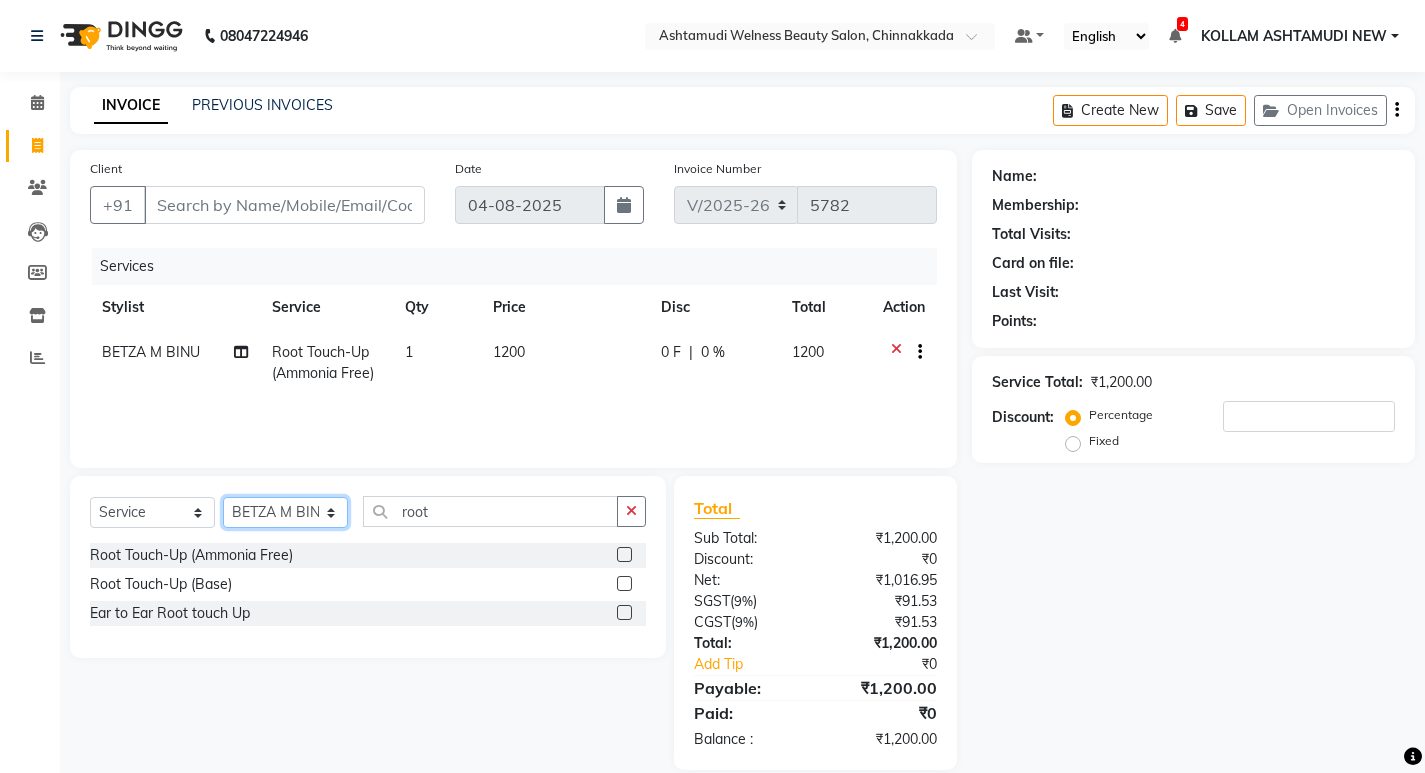 drag, startPoint x: 302, startPoint y: 509, endPoint x: 308, endPoint y: 499, distance: 11.661903 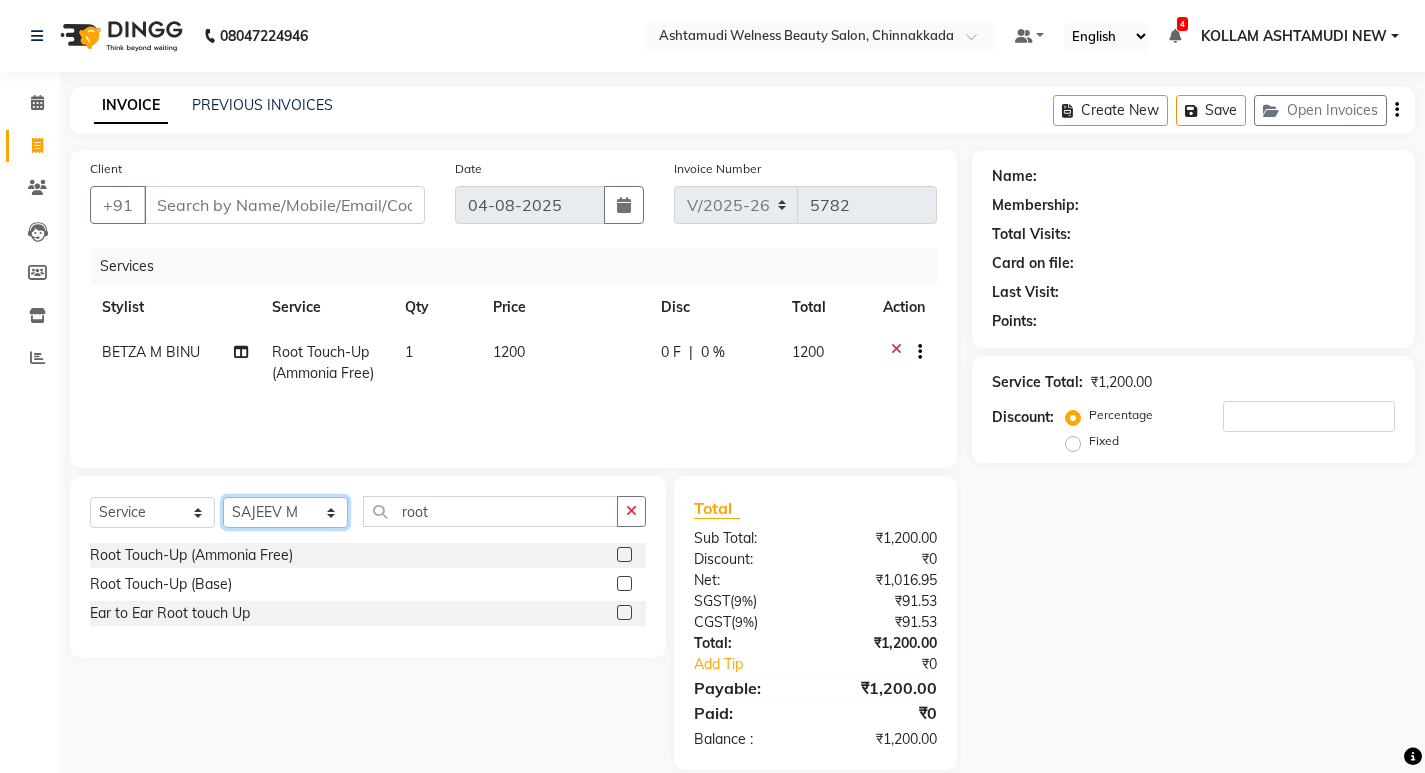 click on "Select Stylist ADITHYA   TAMANG Admin ALTHAF  Anitha  ATHIRA SANAL BETZA  M BINU GANESH  JIJUMON  P Kavya KOLLAM ASHTAMUDI KOLLAM ASHTAMUDI NEW  Kusum MO ANWAR Rahul REENA  VIDHYA RENUKA SUNDAS Revathy B Nair RINA RAI SAJEEV M SAMIR RAI SARIGA PRASAD SHIBU Shilu Fathima Shyni Salim Sibi SUKANYA Supriya SUSHEELA S" 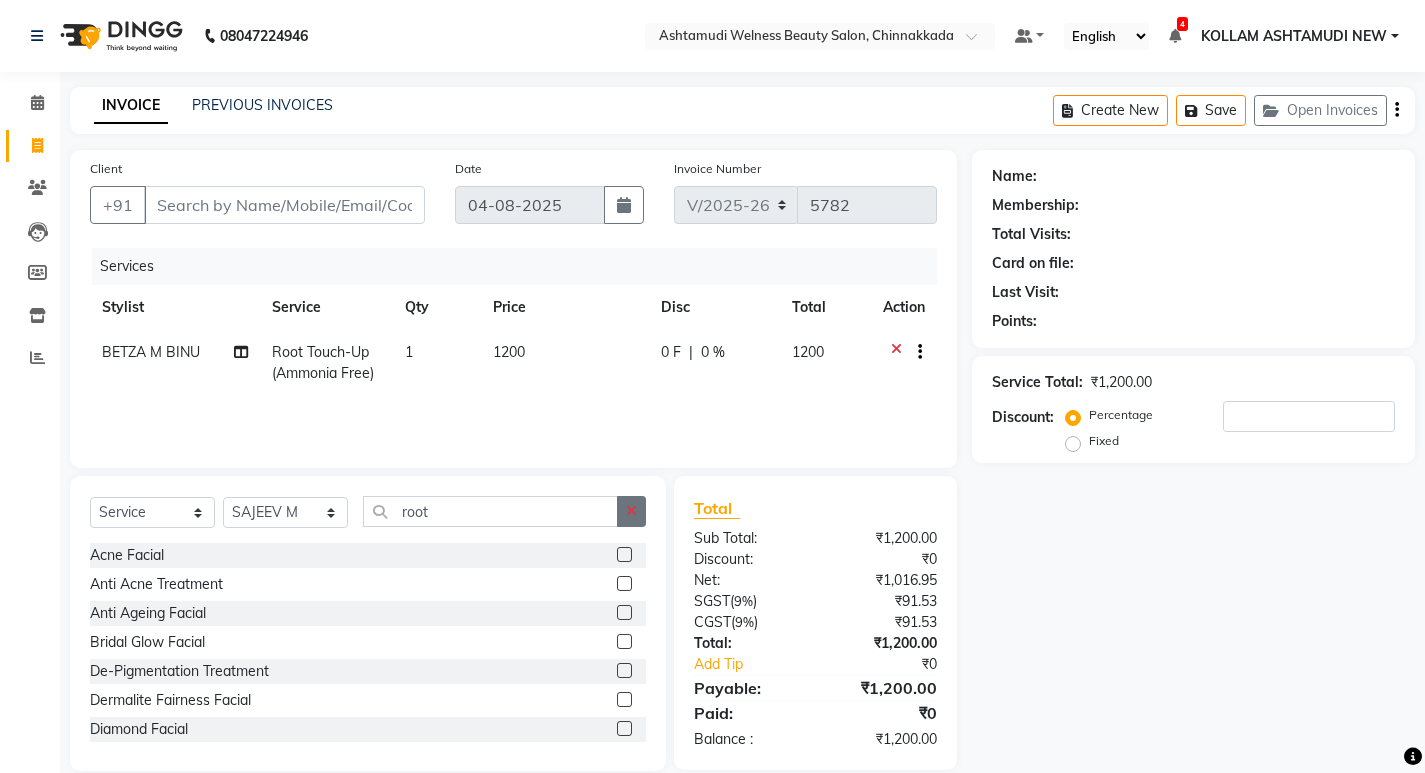 click 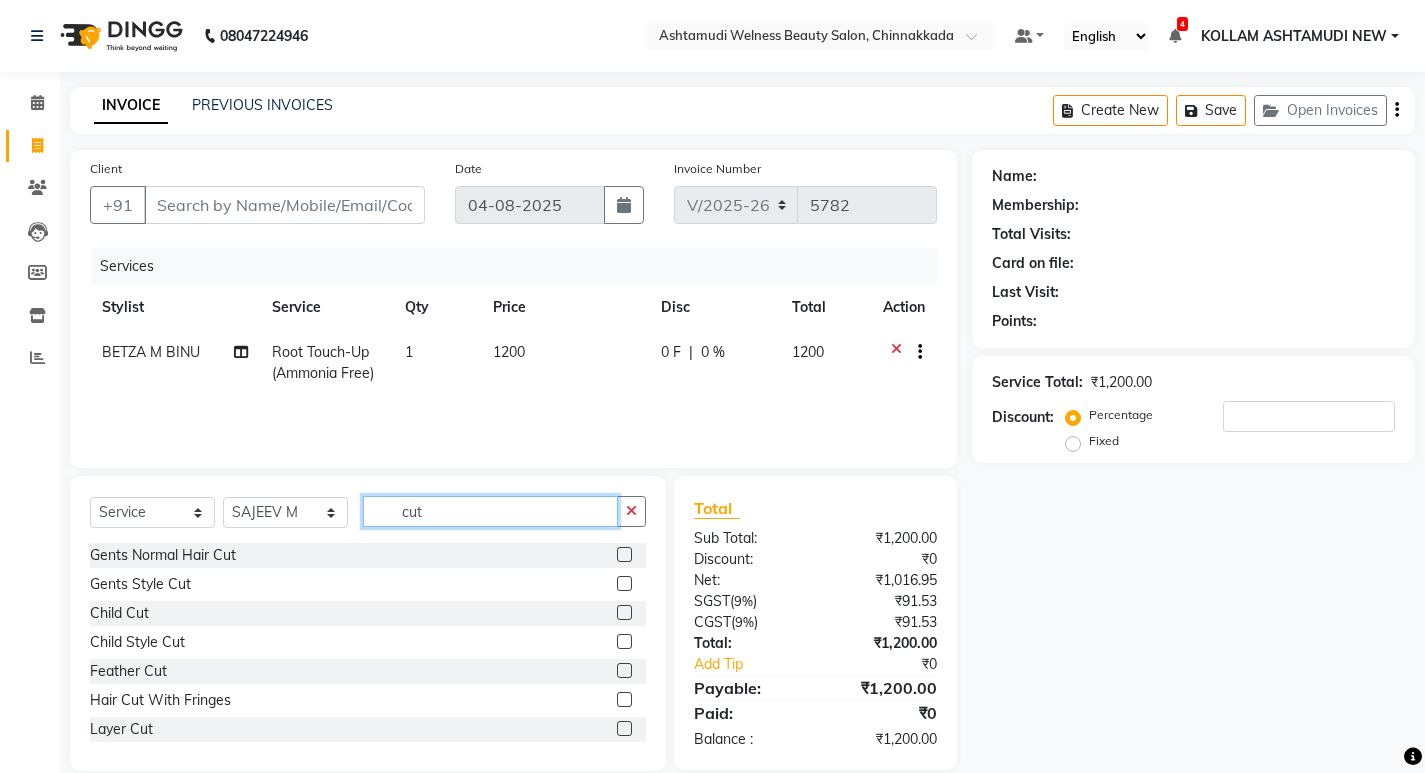 type on "cut" 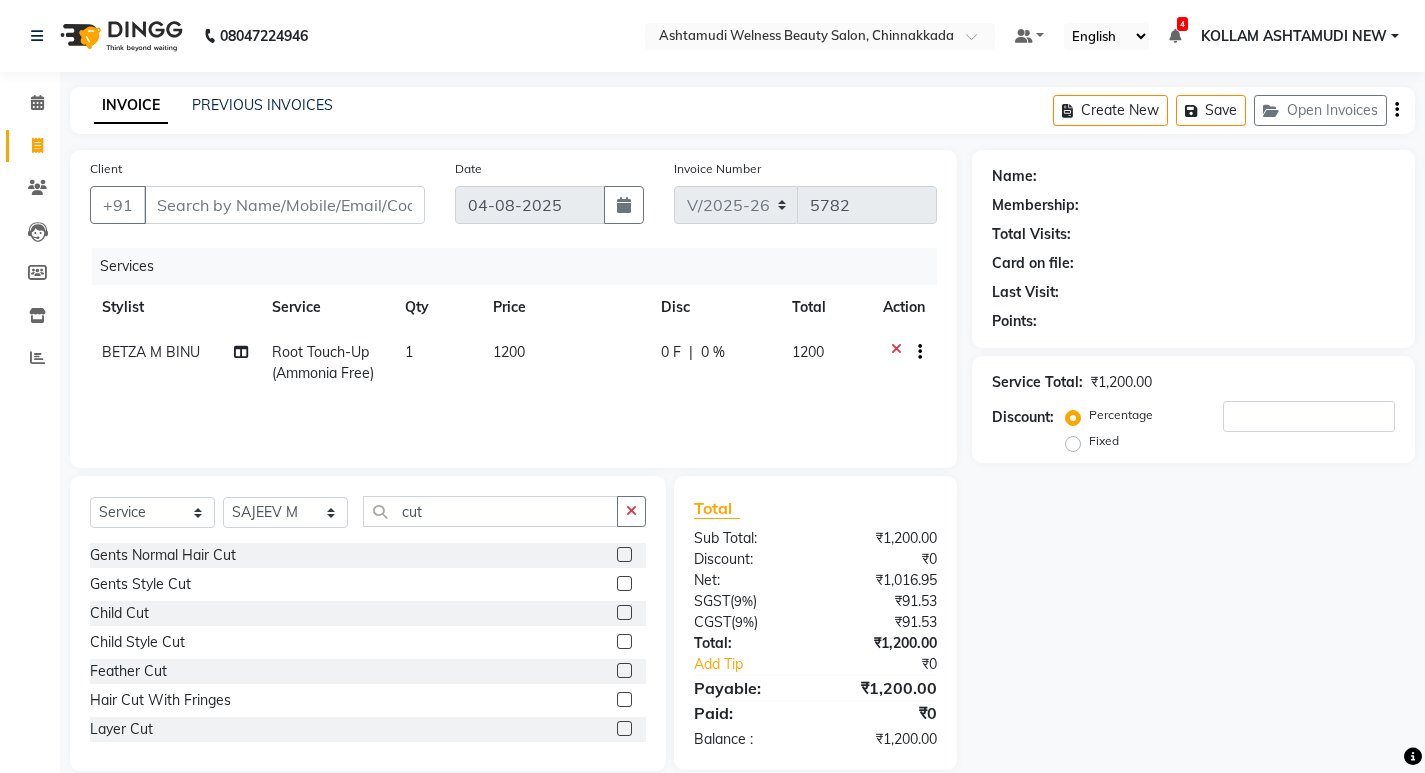 click on "Gents Normal Hair Cut" 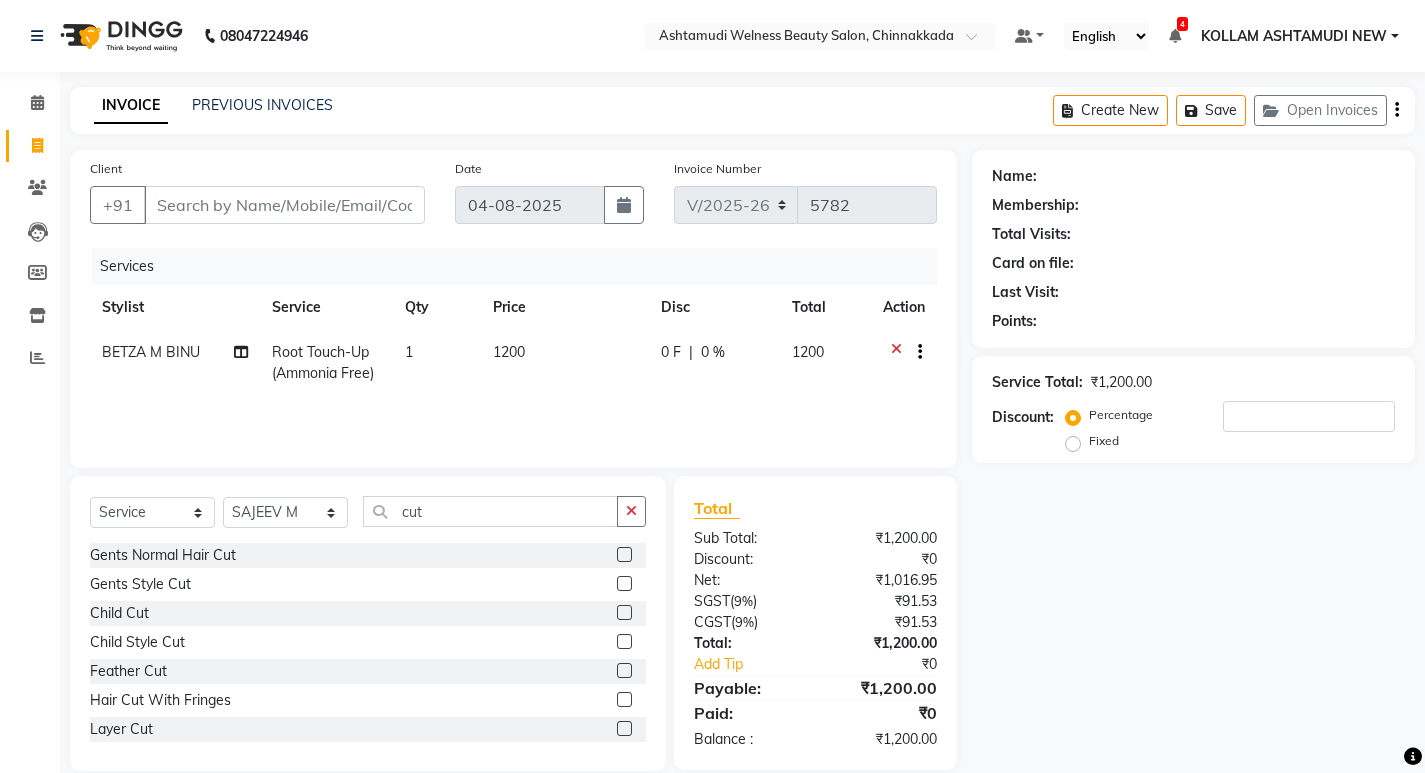 click 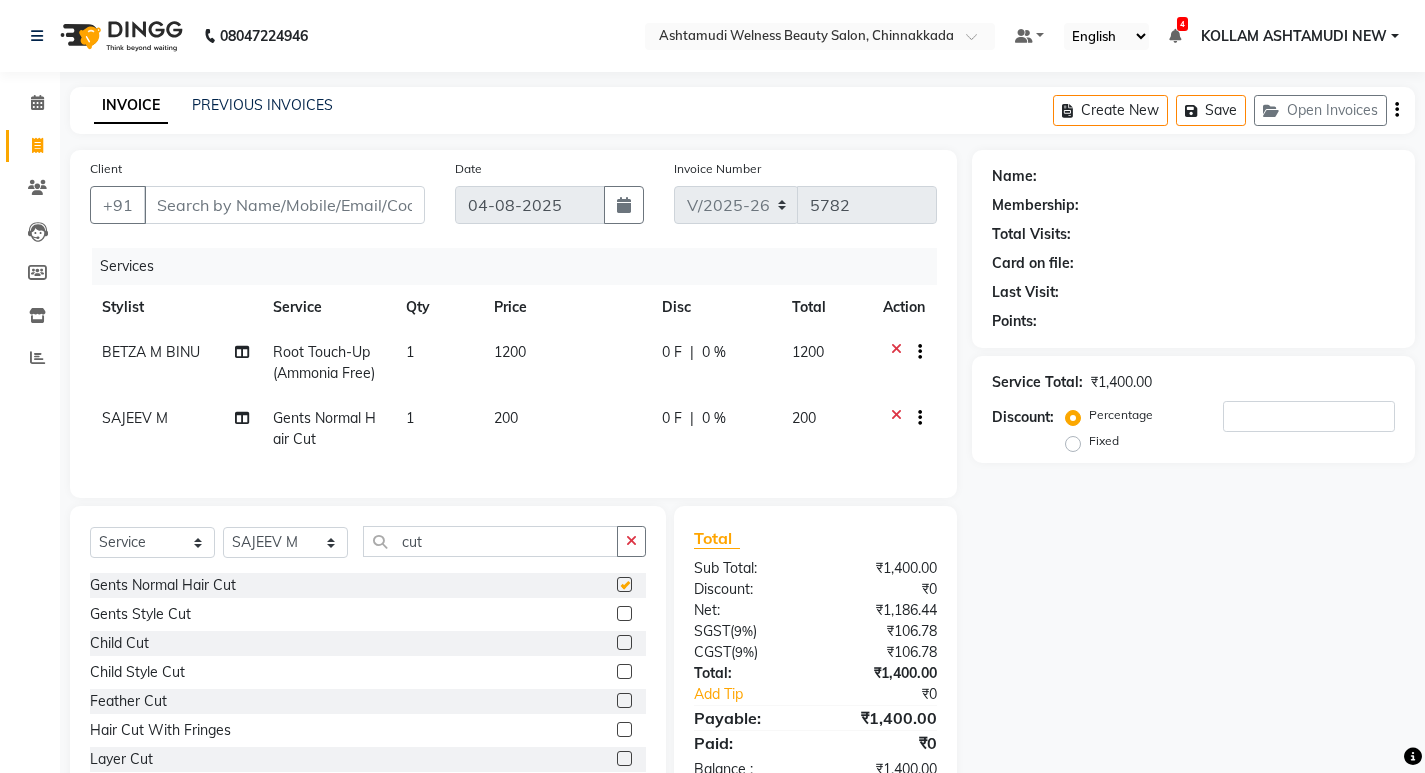 checkbox on "false" 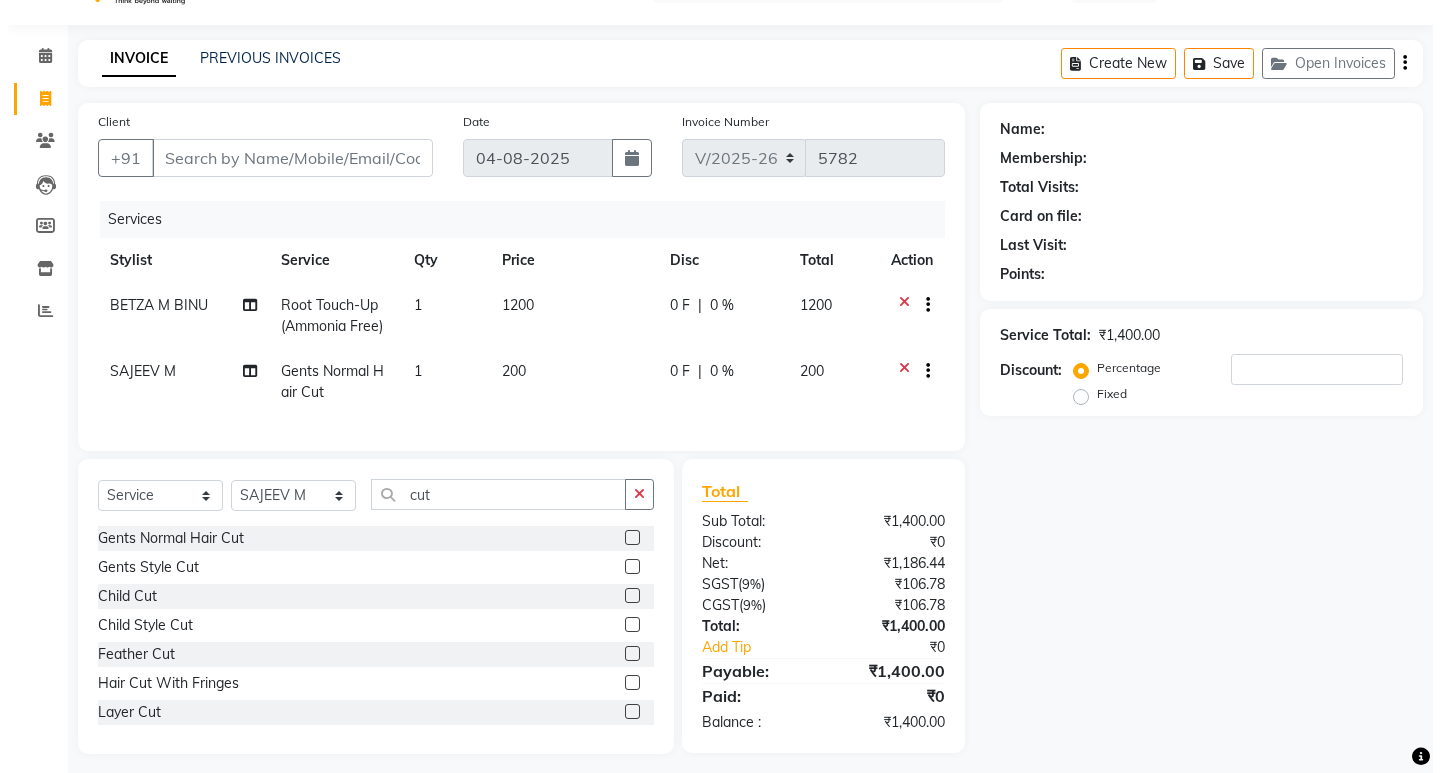 scroll, scrollTop: 73, scrollLeft: 0, axis: vertical 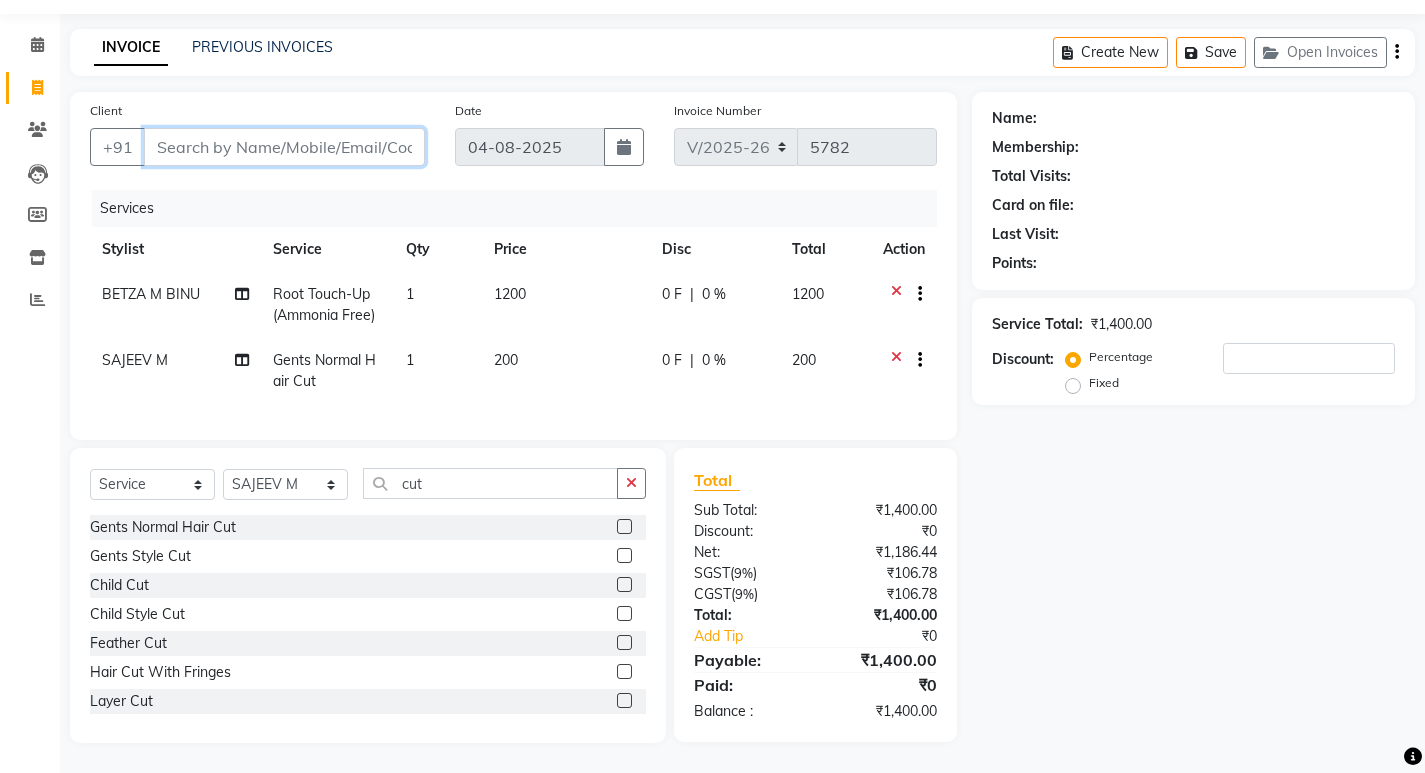 click on "Client" at bounding box center (284, 147) 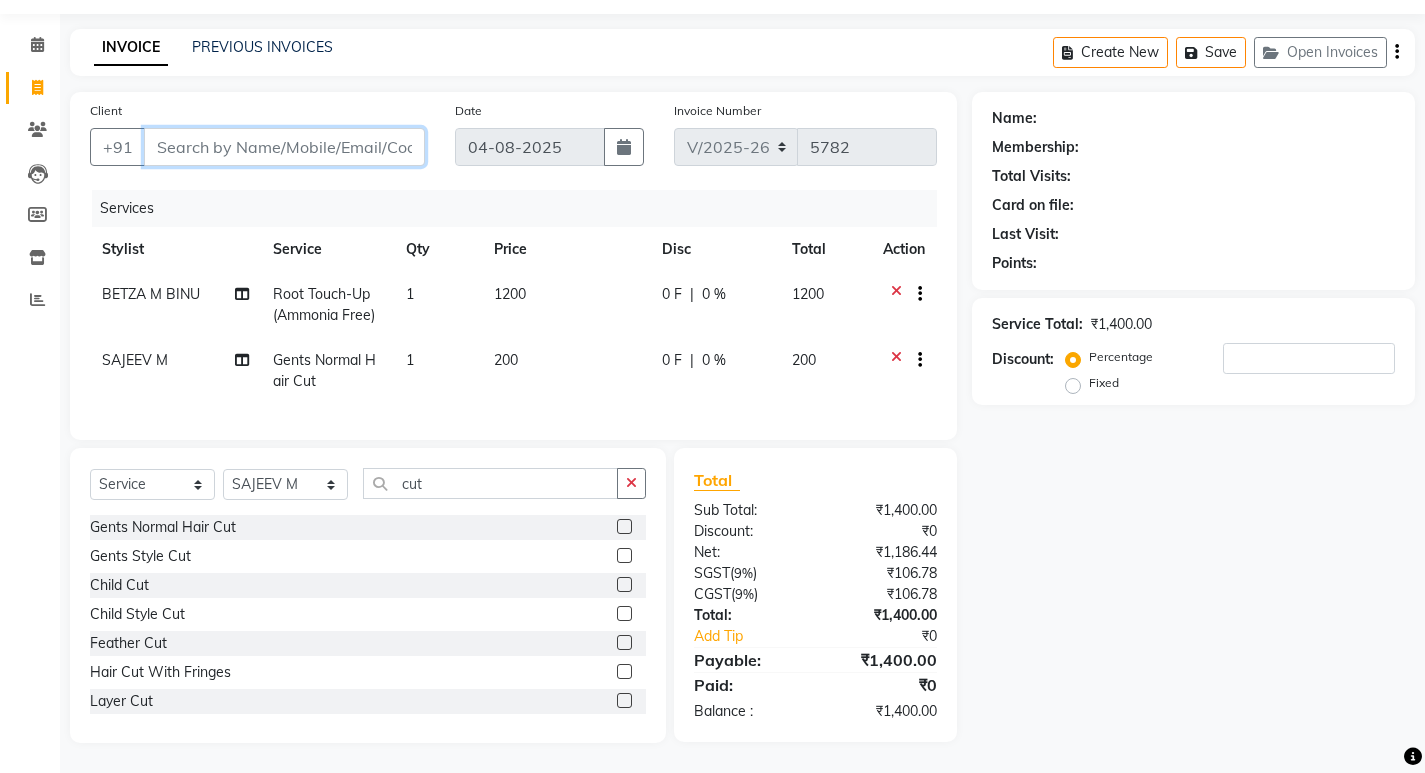 type on "9" 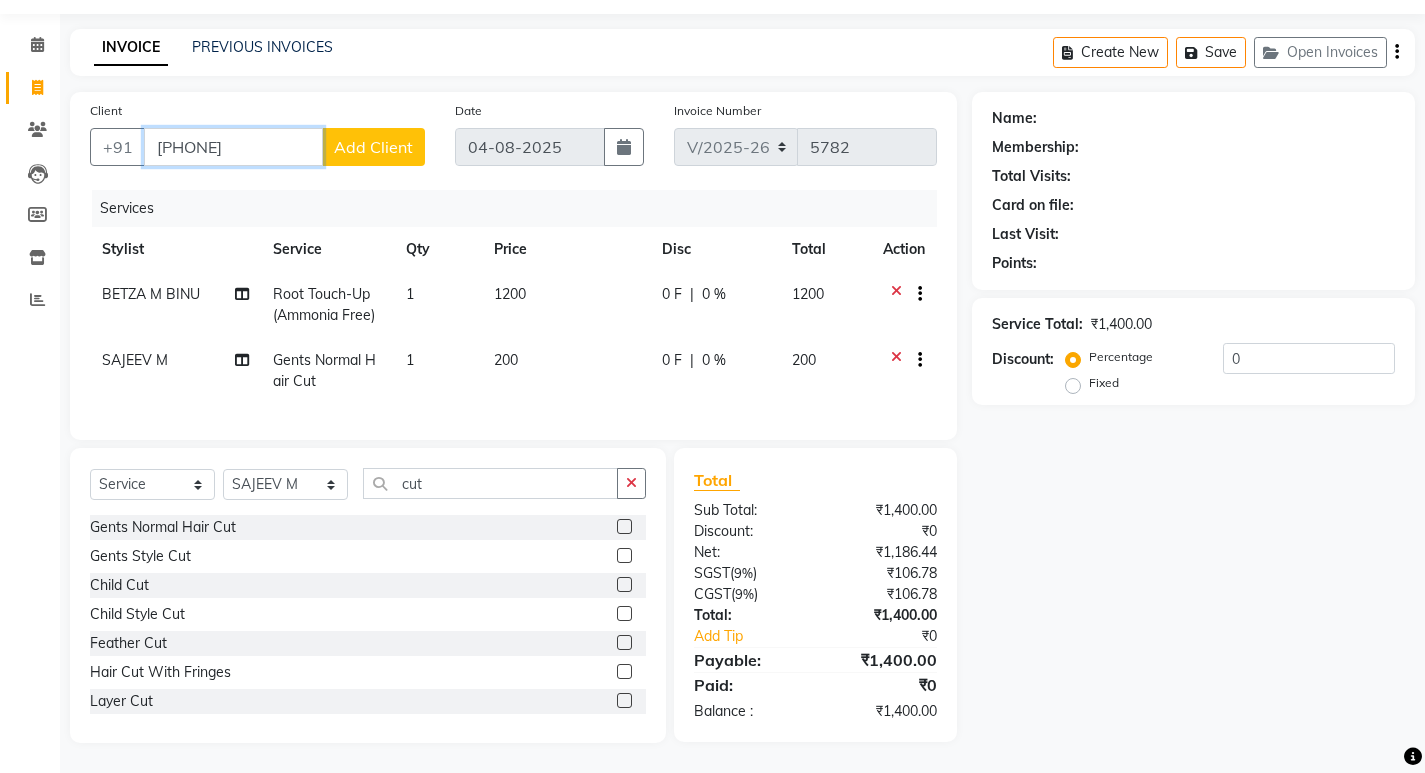 type on "[PHONE]" 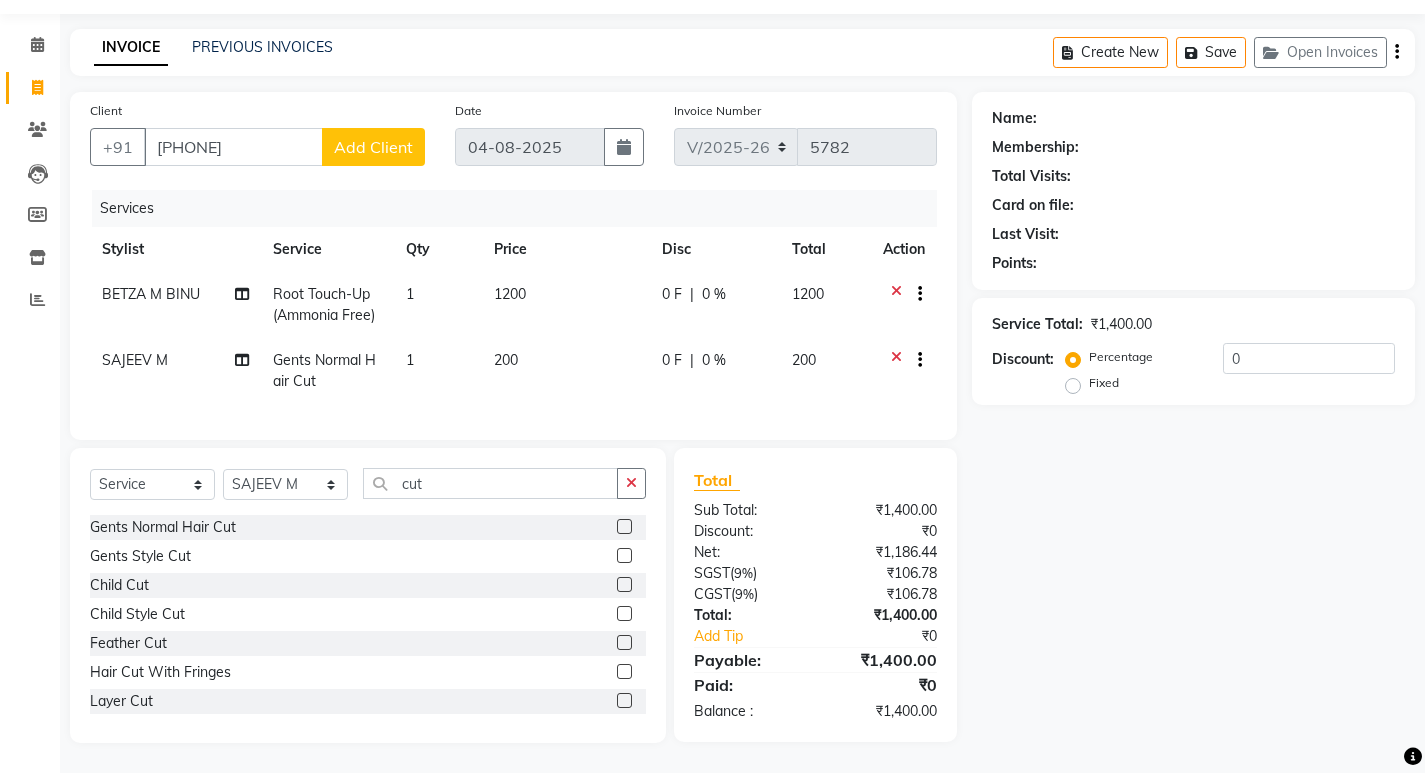 click on "Add Client" 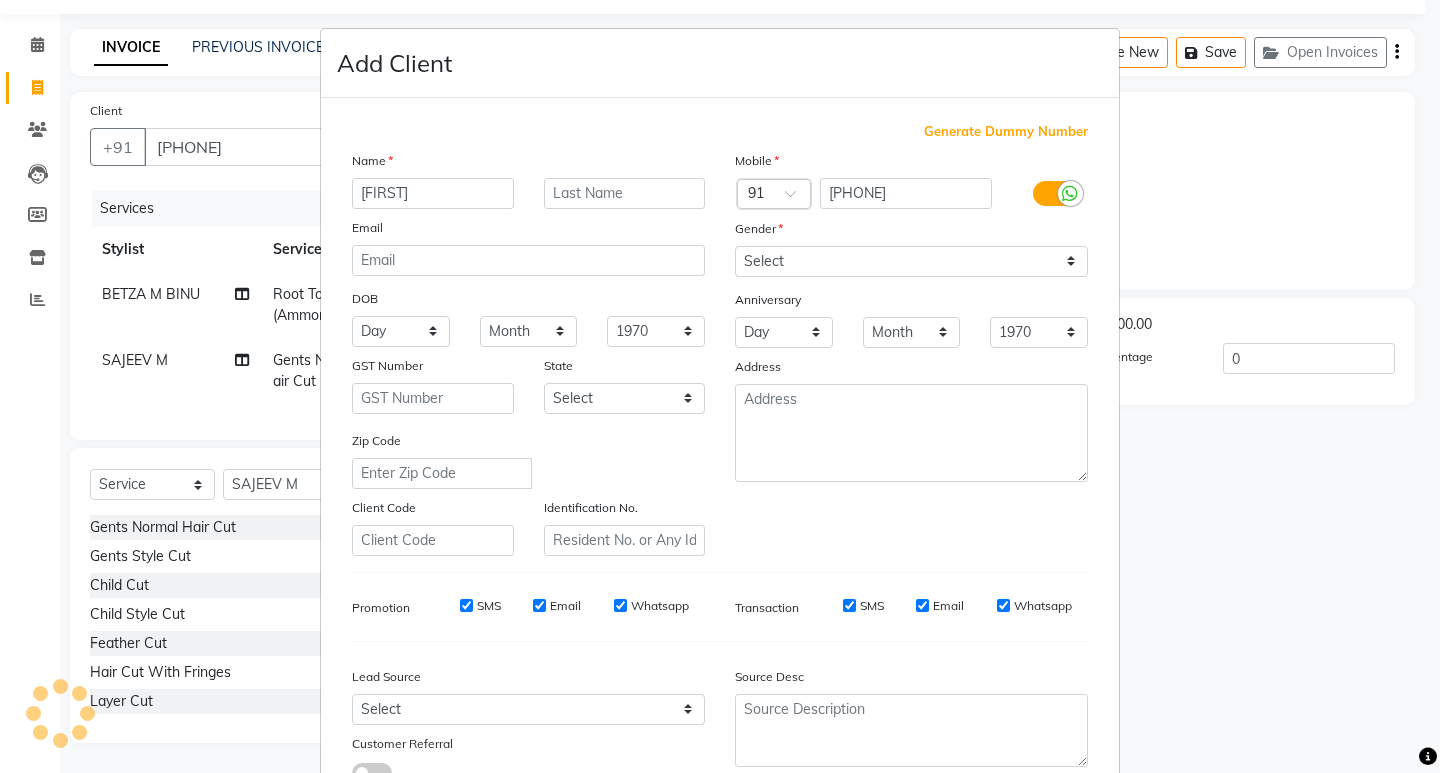 type on "[FIRST]" 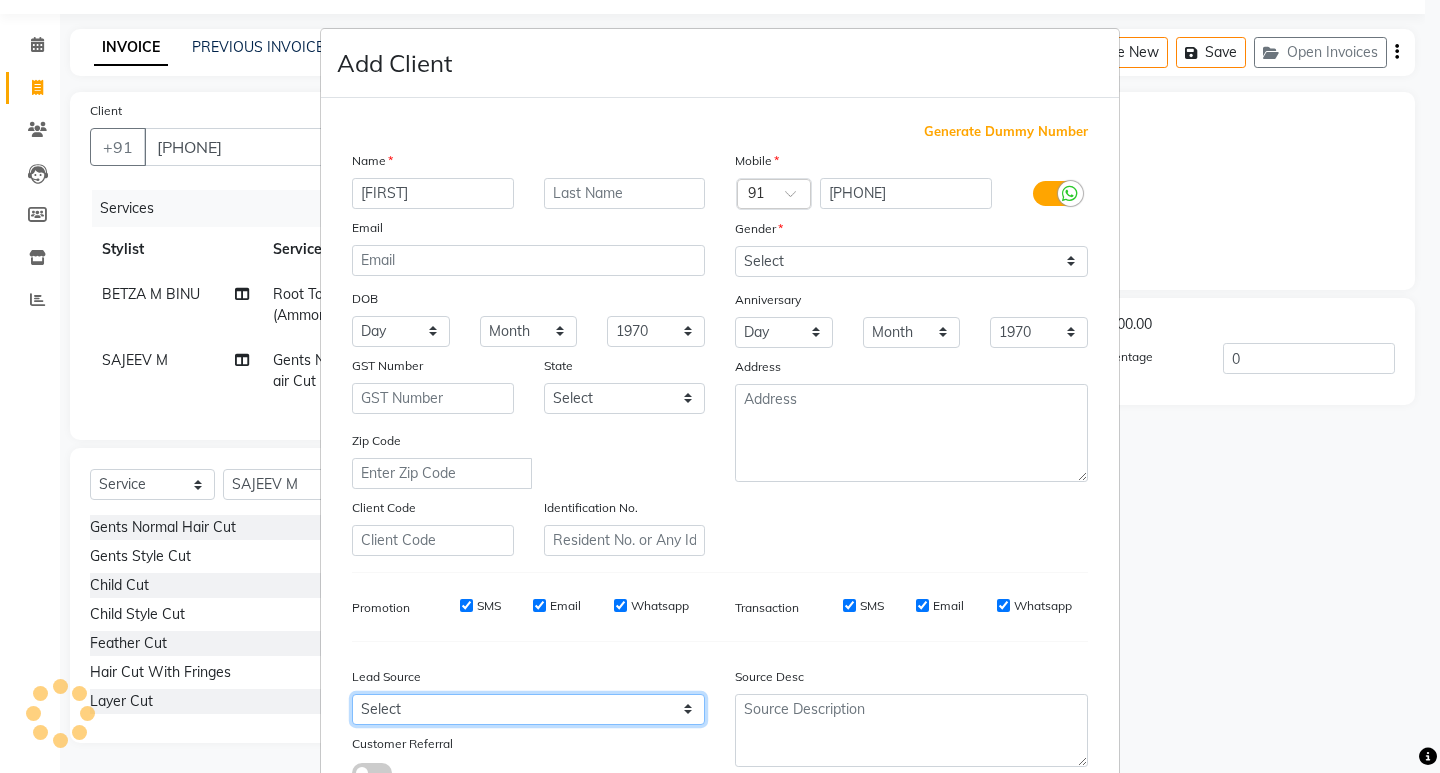 click on "Select Walk-in Referral Internet Friend Word of Mouth Advertisement Facebook JustDial Google Other Instagram  YouTube  WhatsApp" at bounding box center [528, 709] 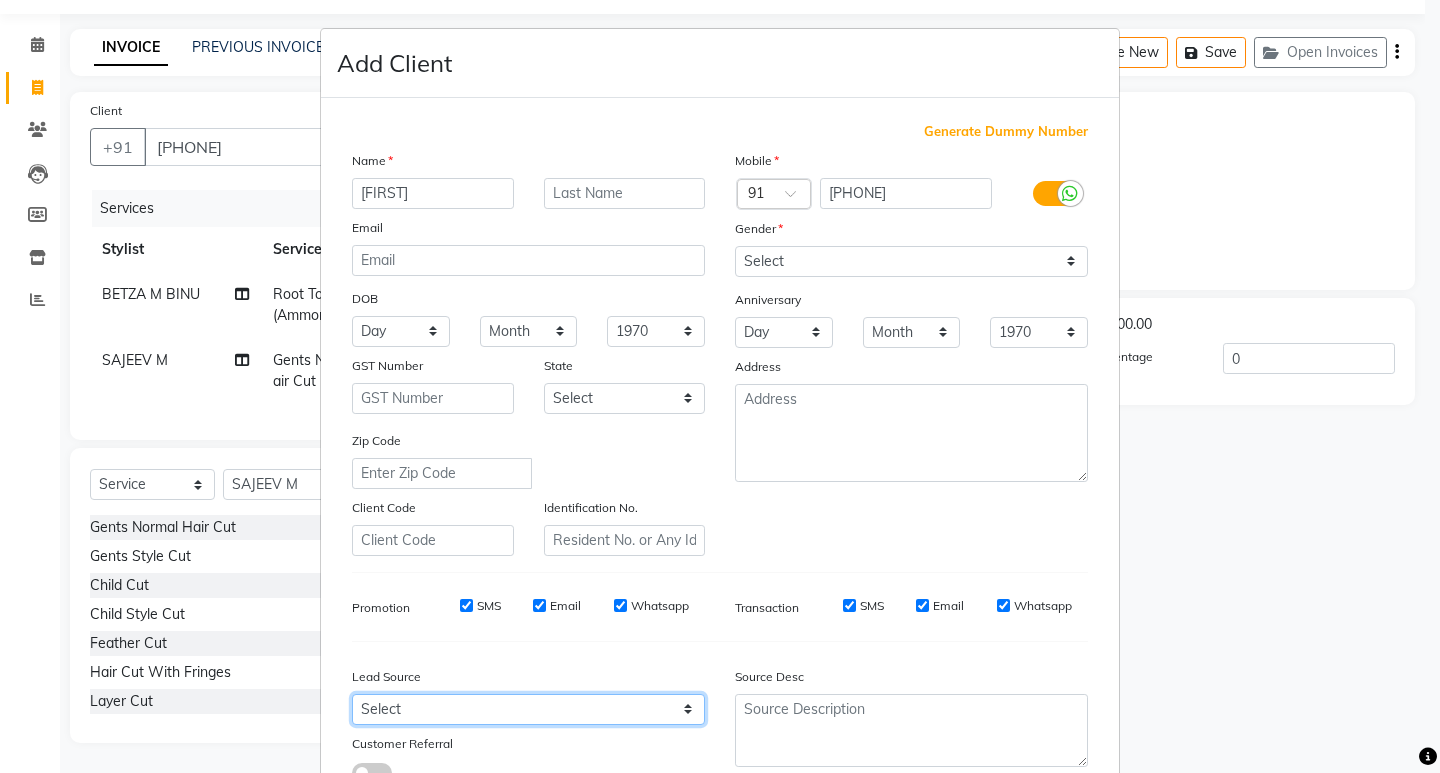 select on "[PHONE]" 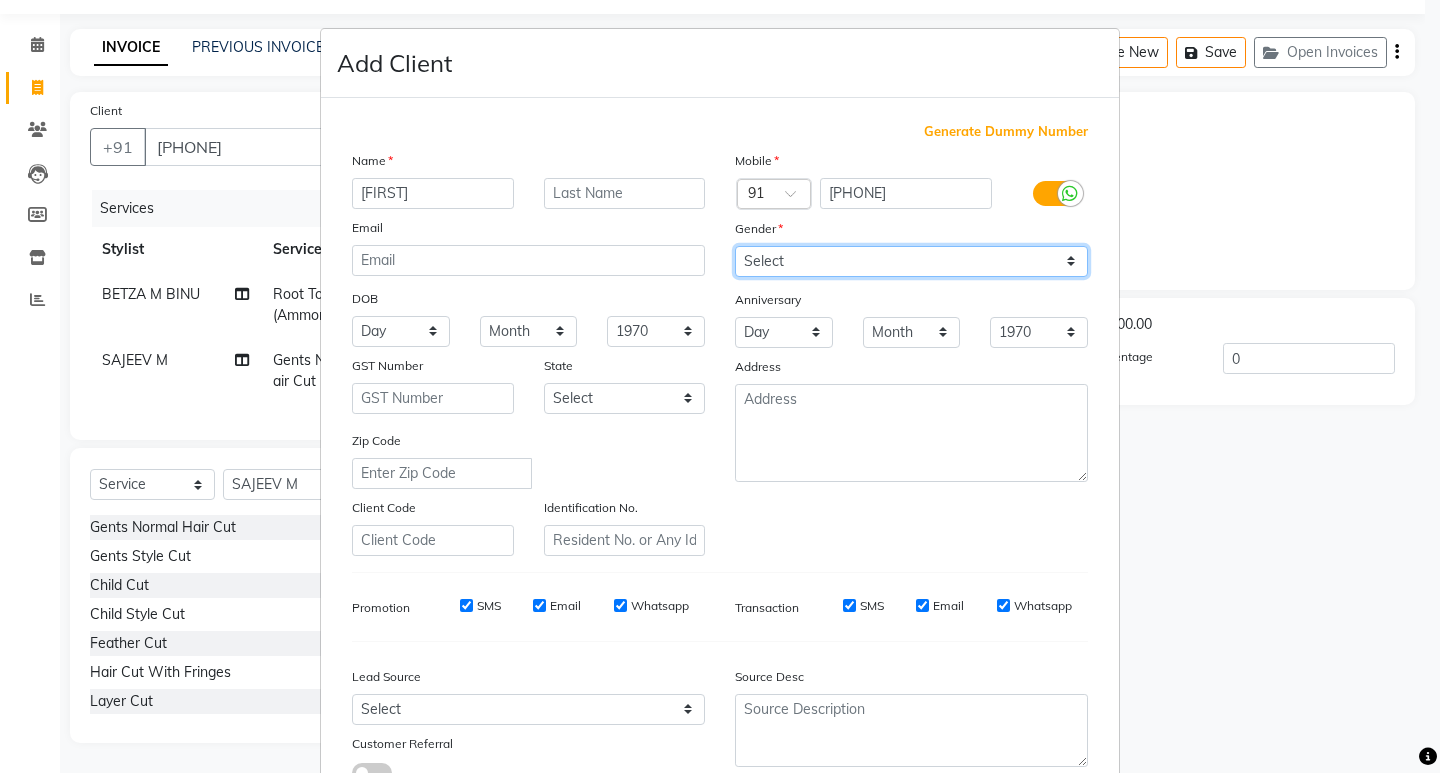 drag, startPoint x: 796, startPoint y: 251, endPoint x: 802, endPoint y: 275, distance: 24.738634 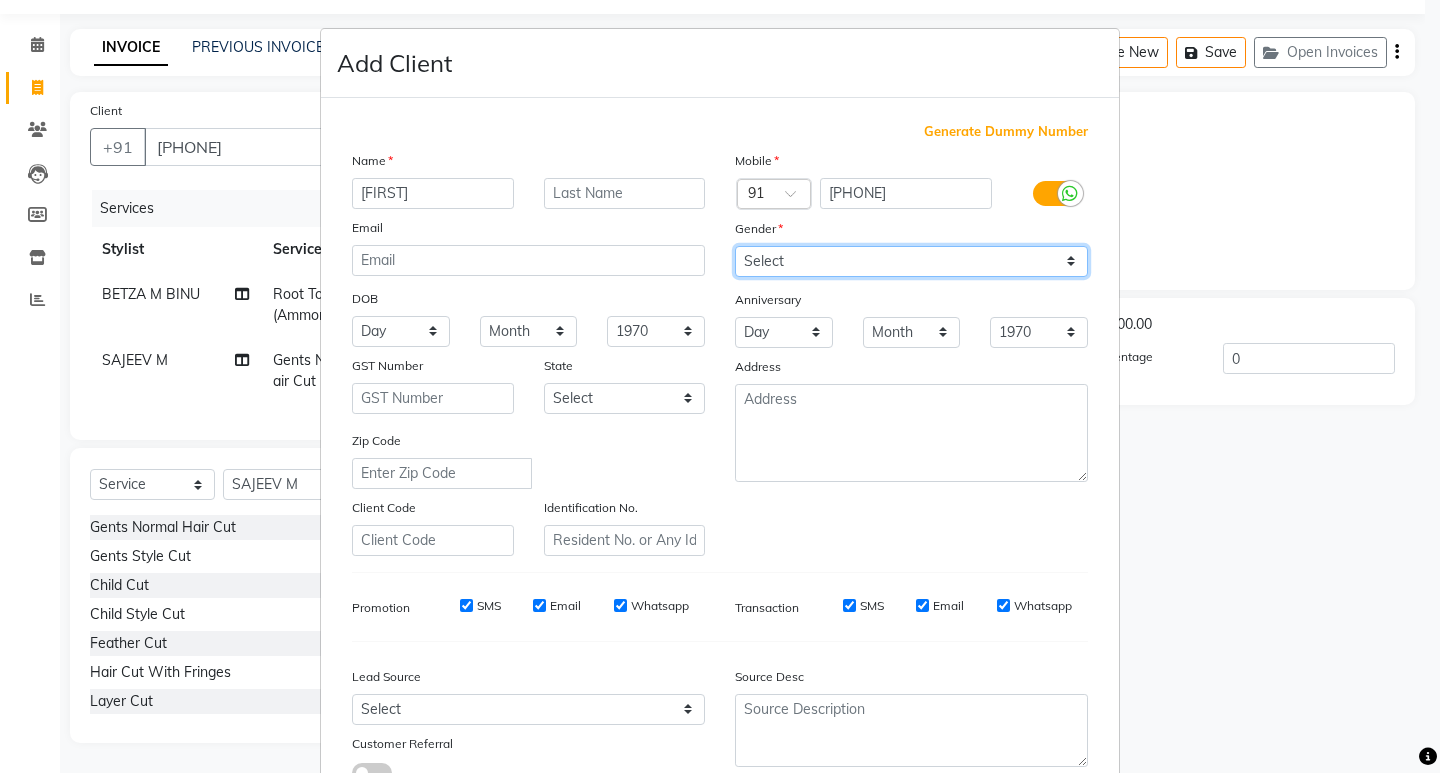 select on "female" 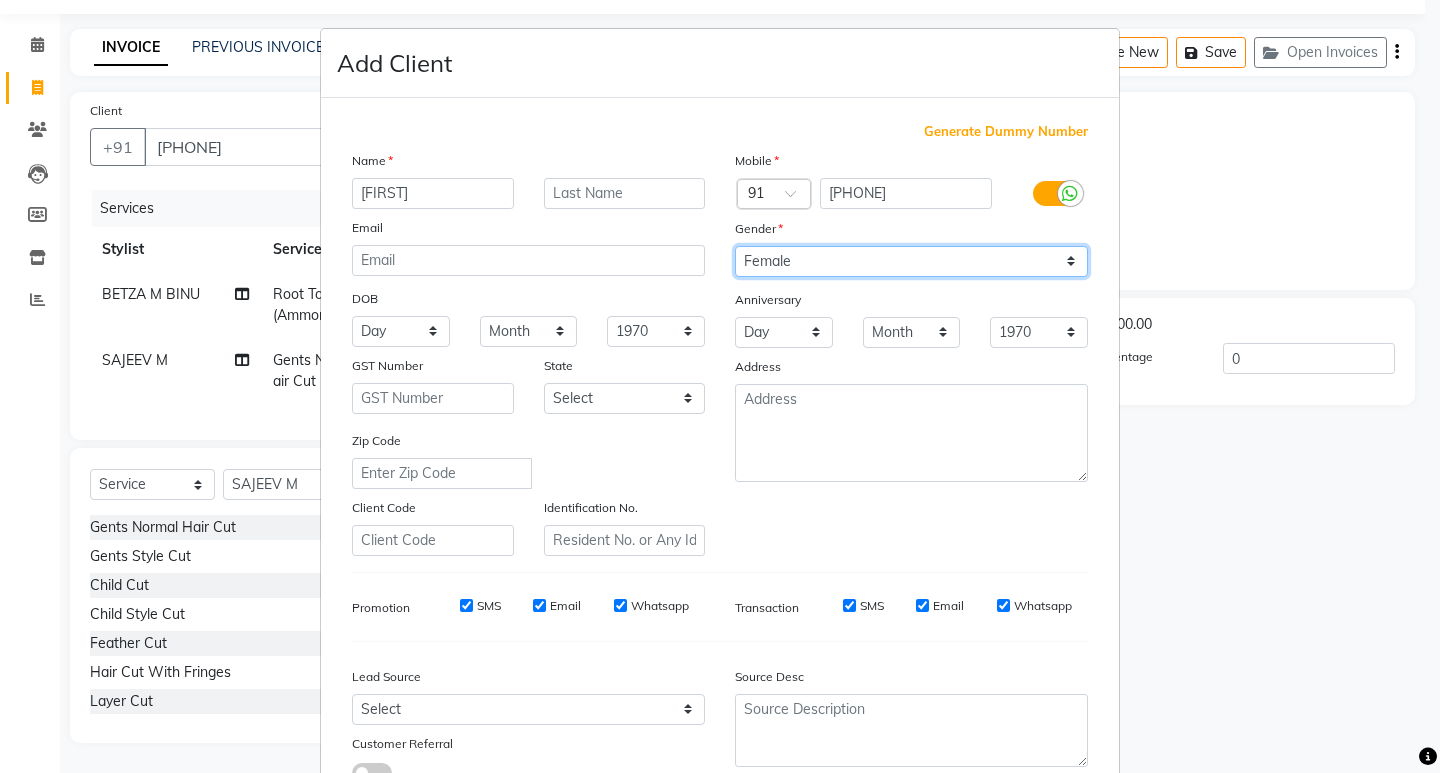 click on "Select Male Female Other Prefer Not To Say" at bounding box center [911, 261] 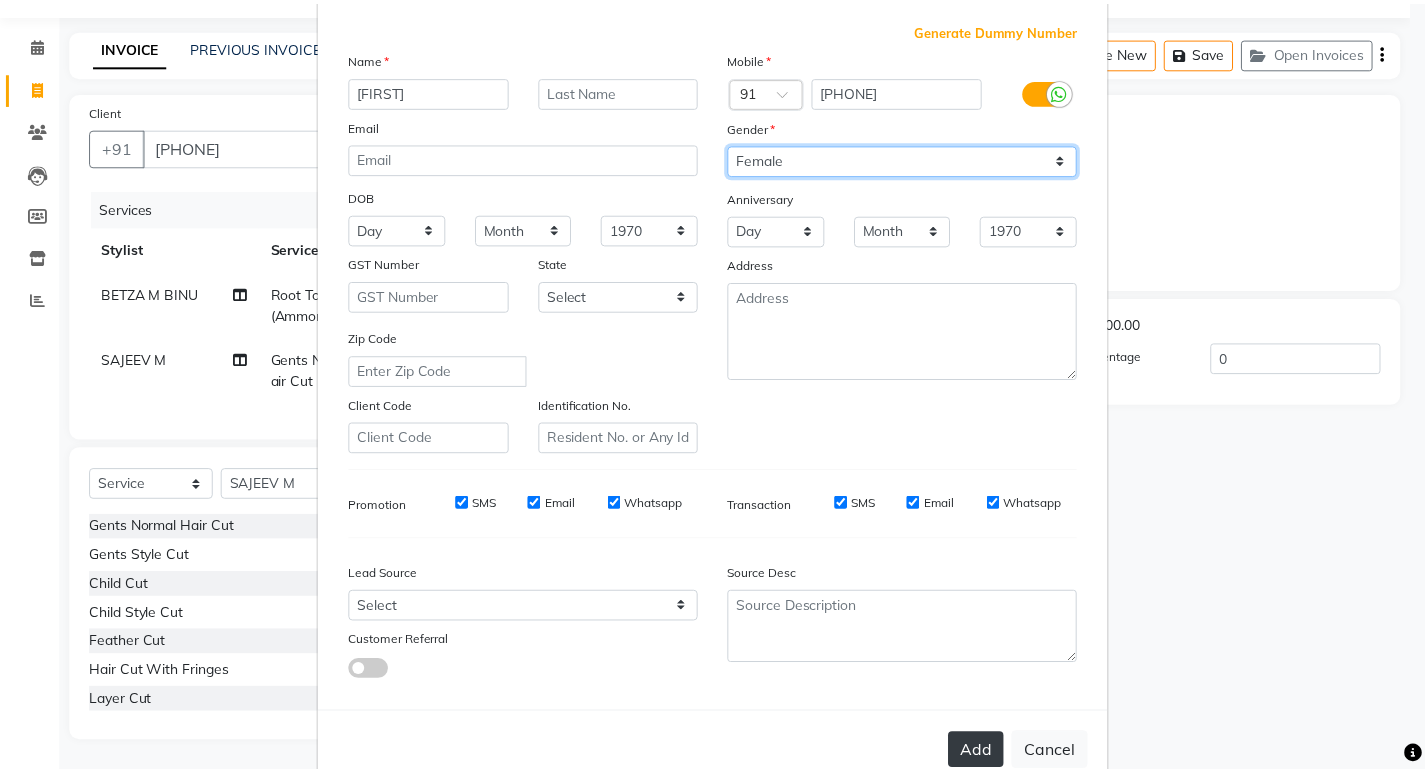 scroll, scrollTop: 150, scrollLeft: 0, axis: vertical 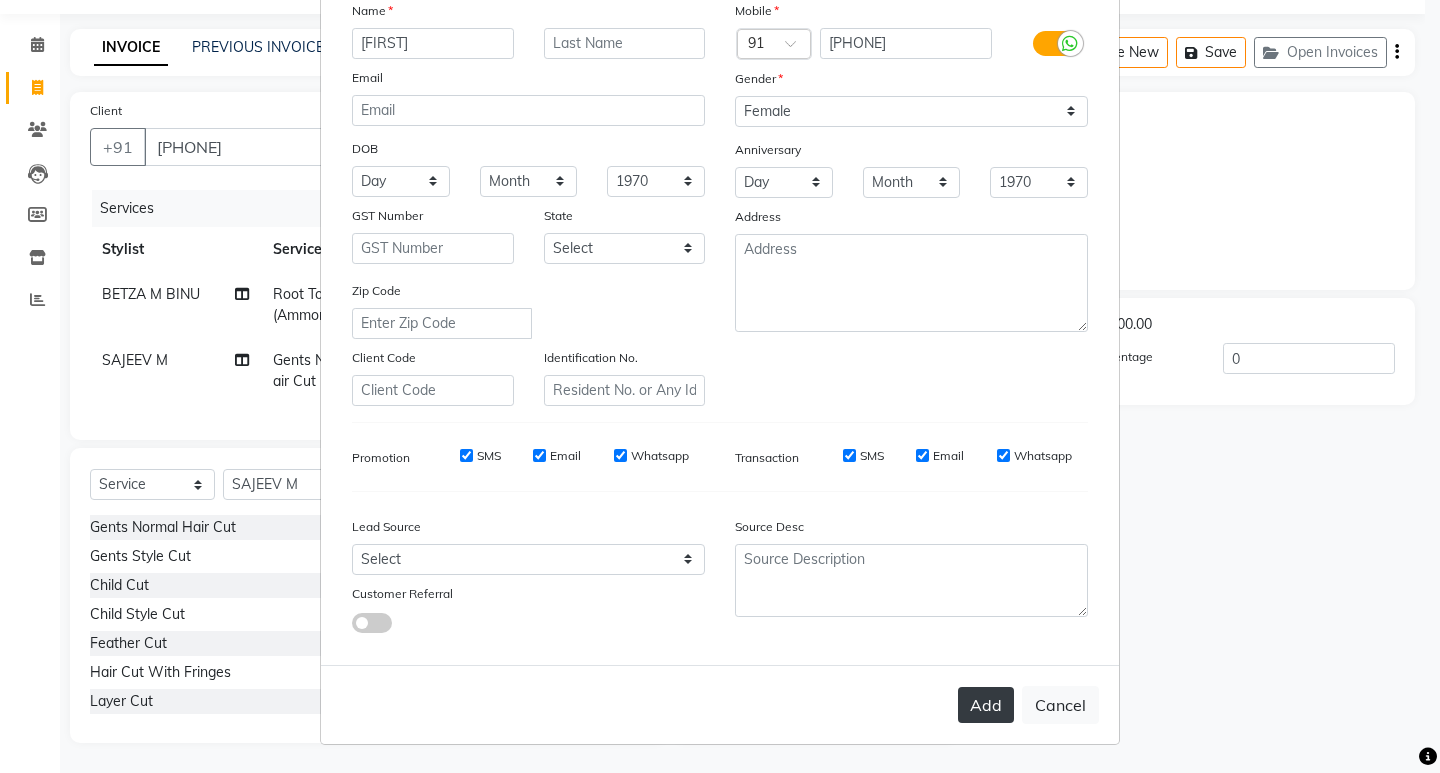 click on "Add" at bounding box center [986, 705] 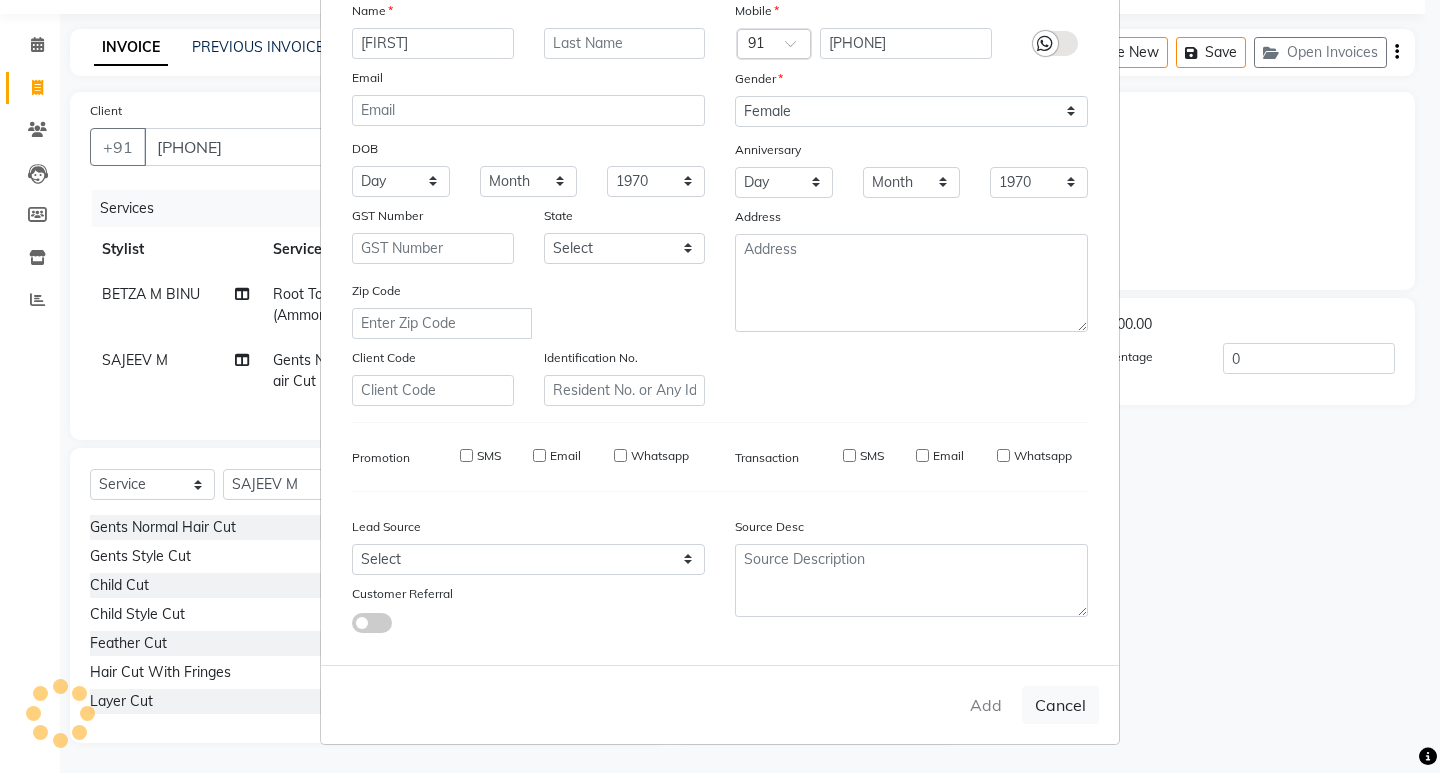 type 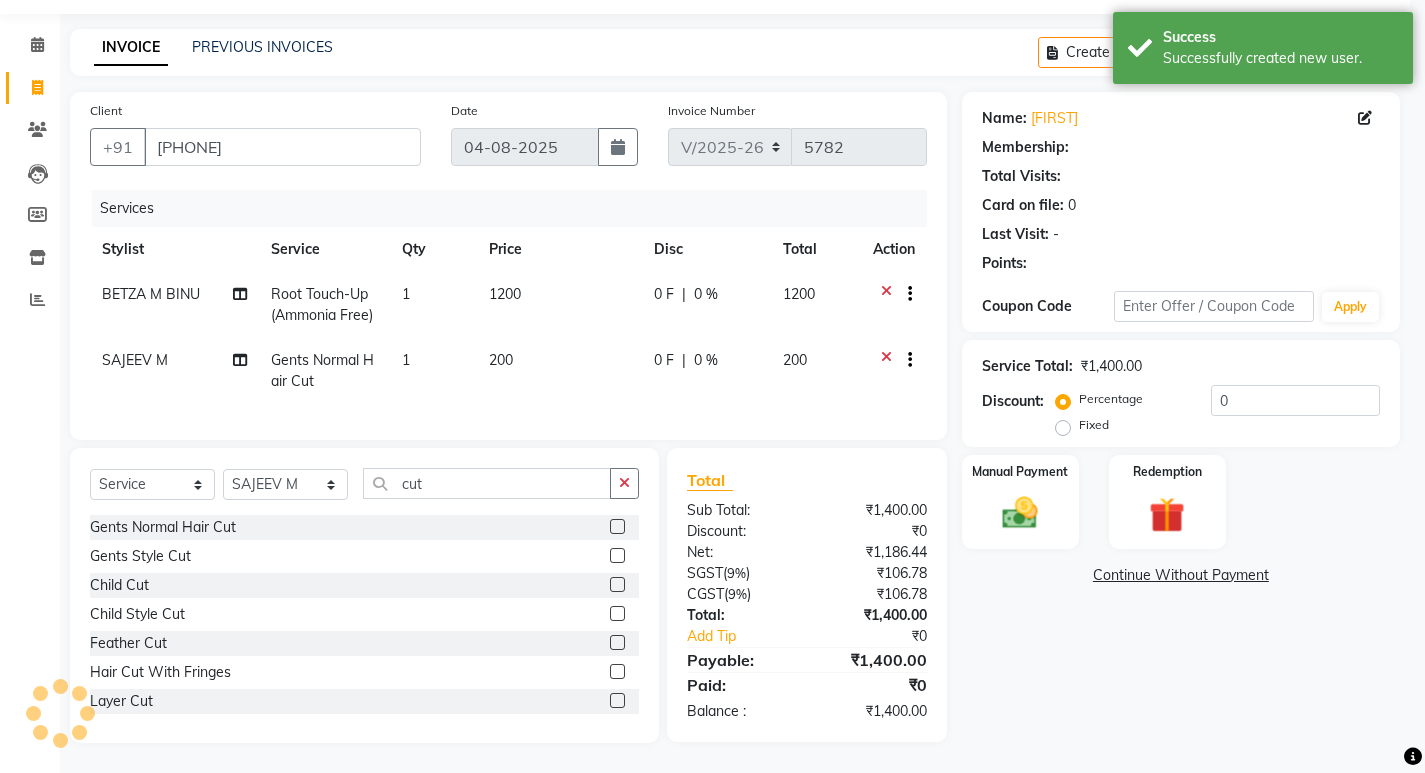 select on "1: Object" 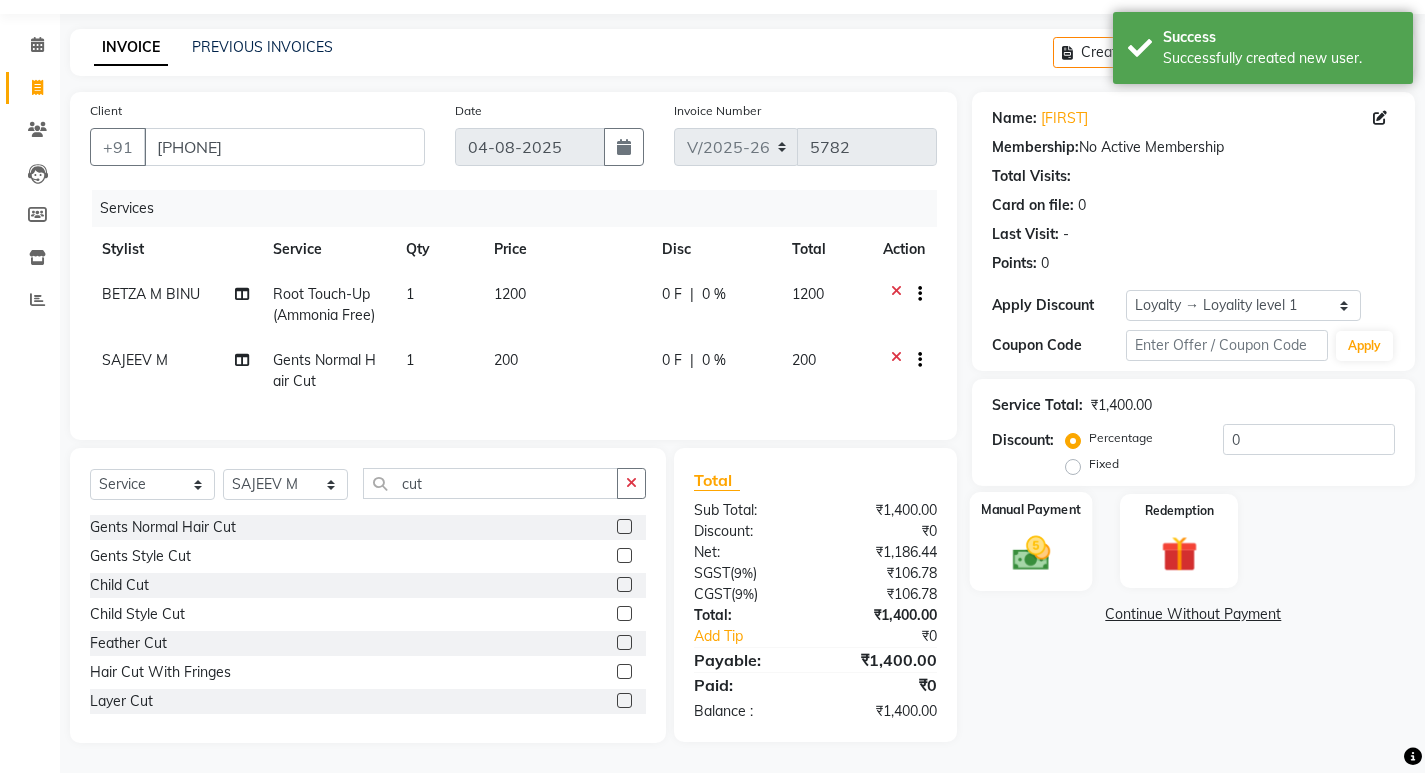 click 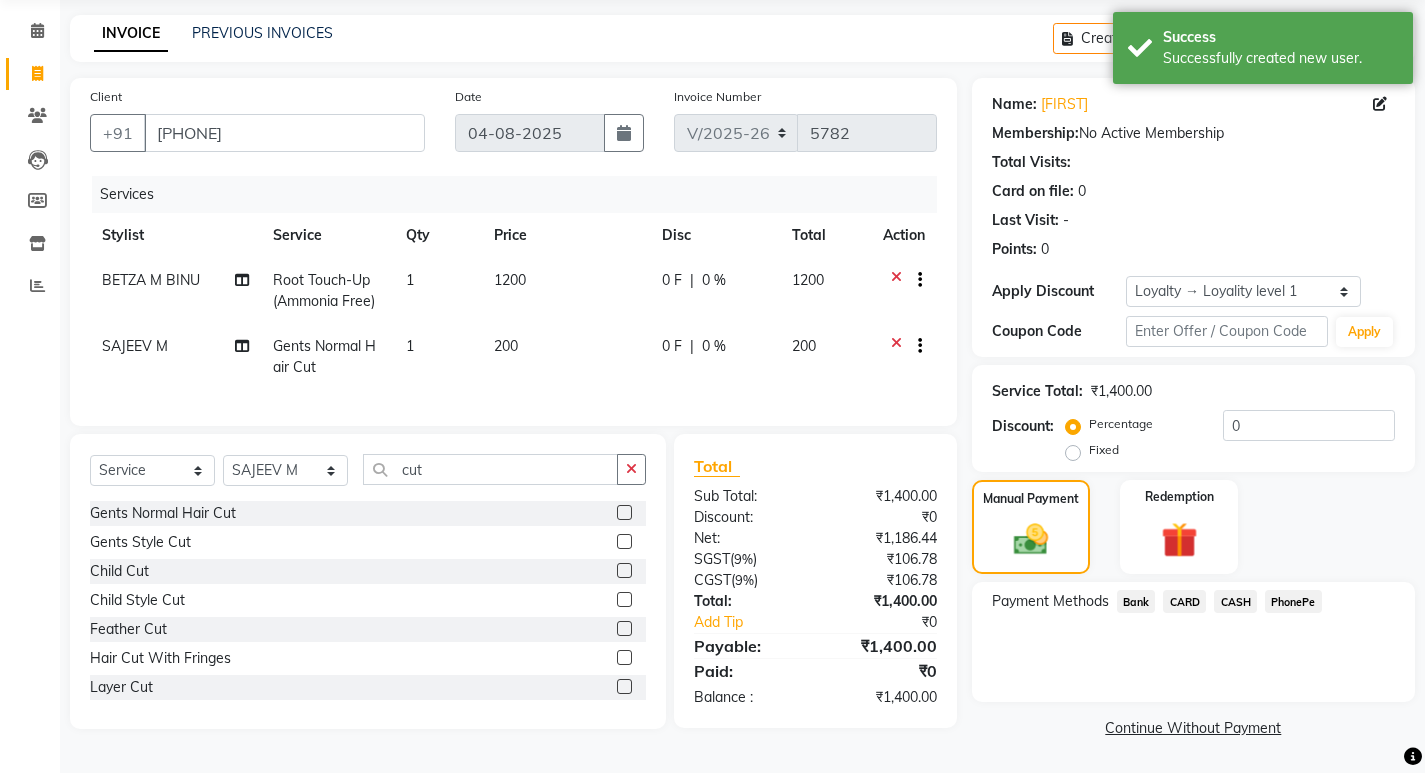 click on "CASH" 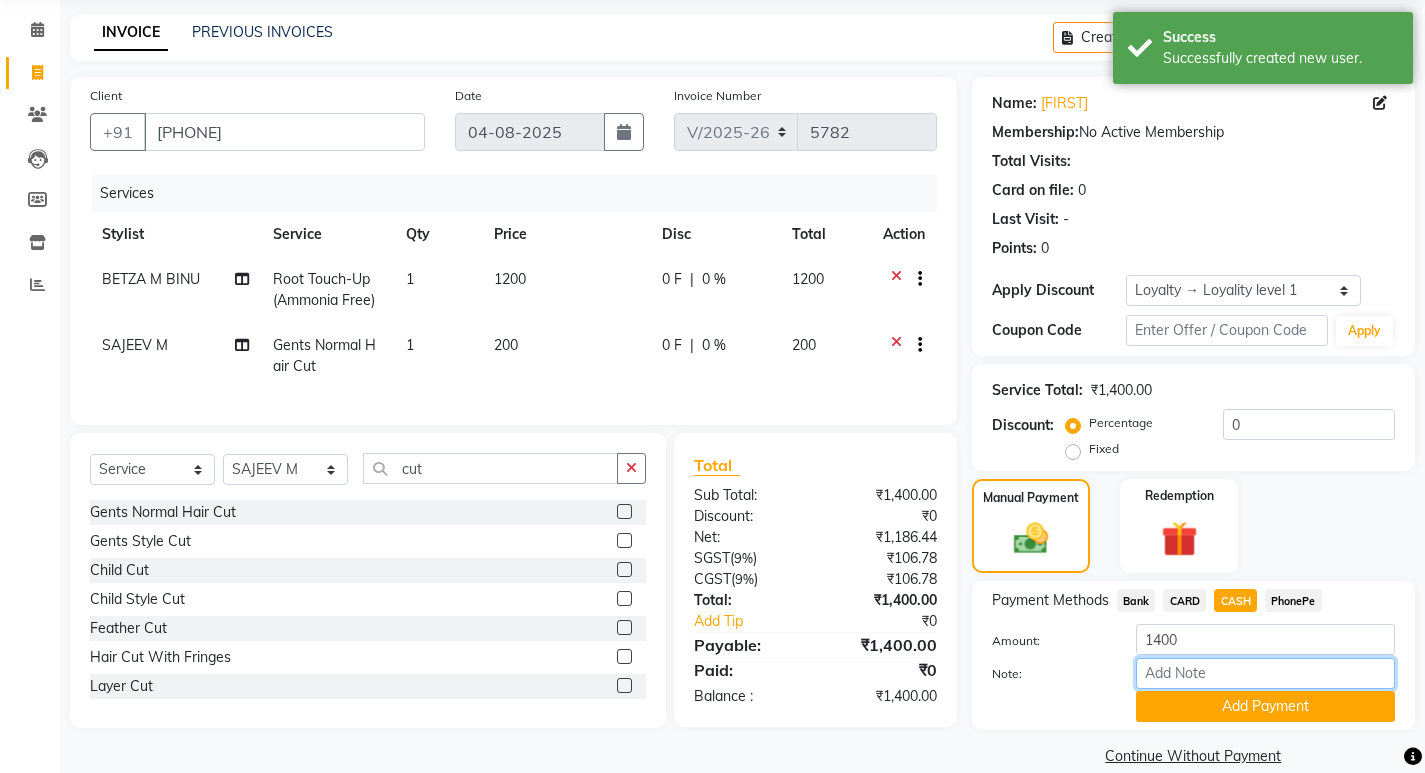 drag, startPoint x: 1207, startPoint y: 672, endPoint x: 1229, endPoint y: 647, distance: 33.30165 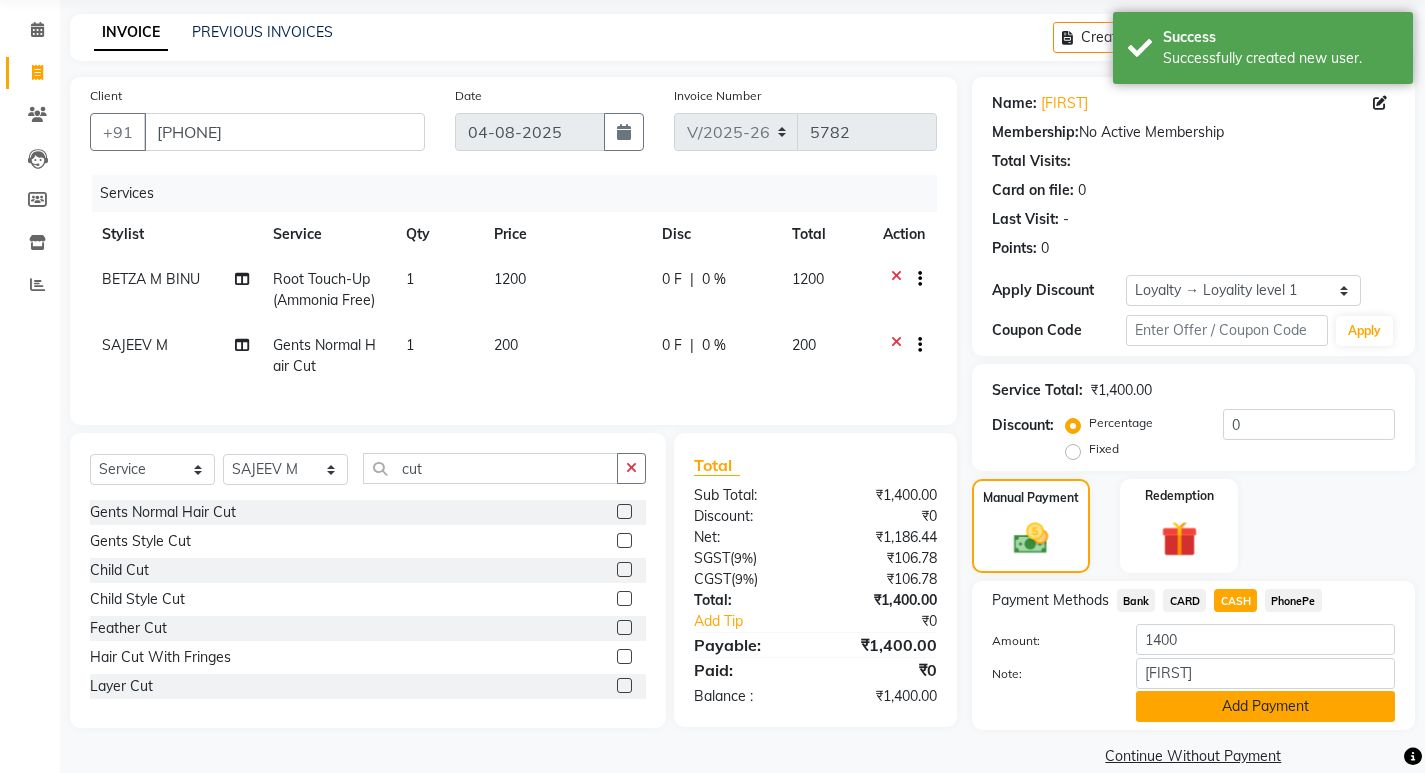 click on "Add Payment" 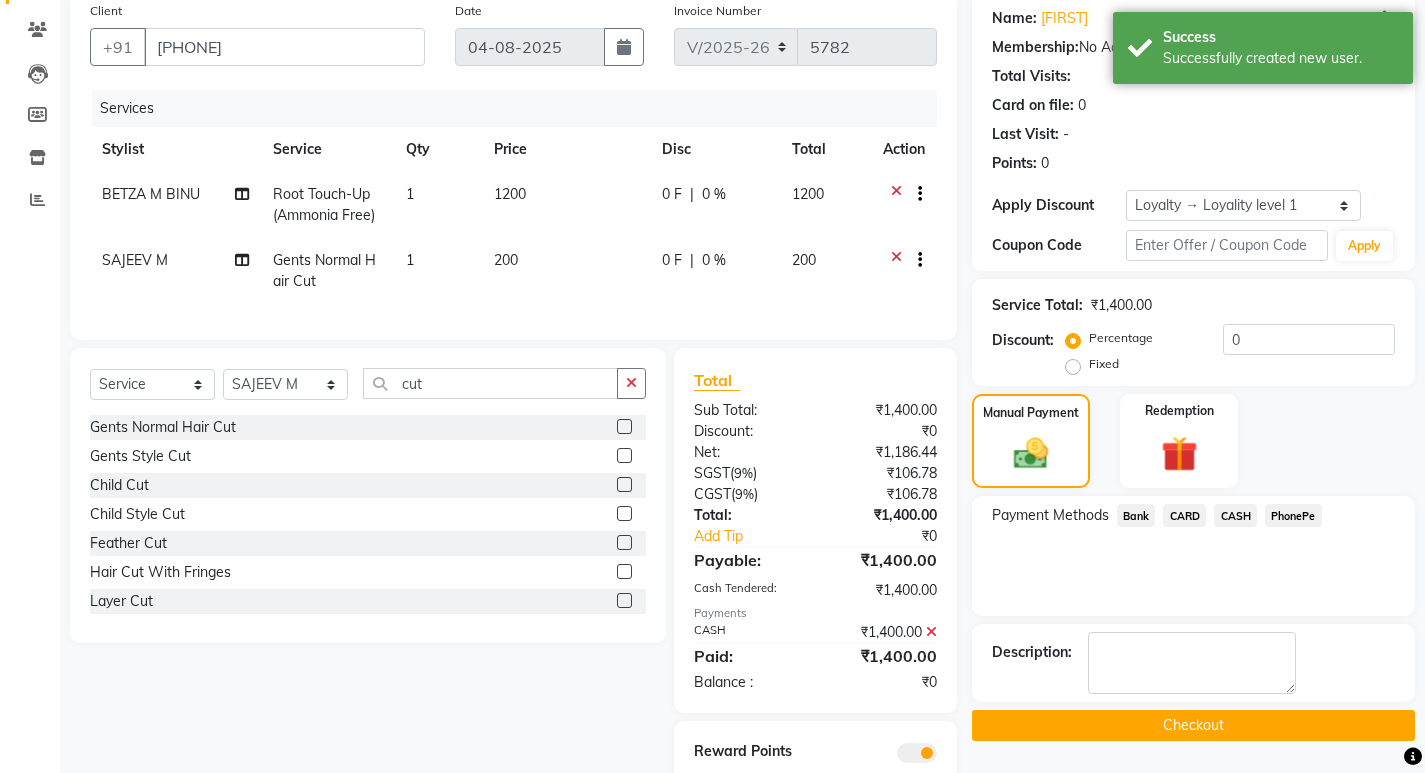 scroll, scrollTop: 242, scrollLeft: 0, axis: vertical 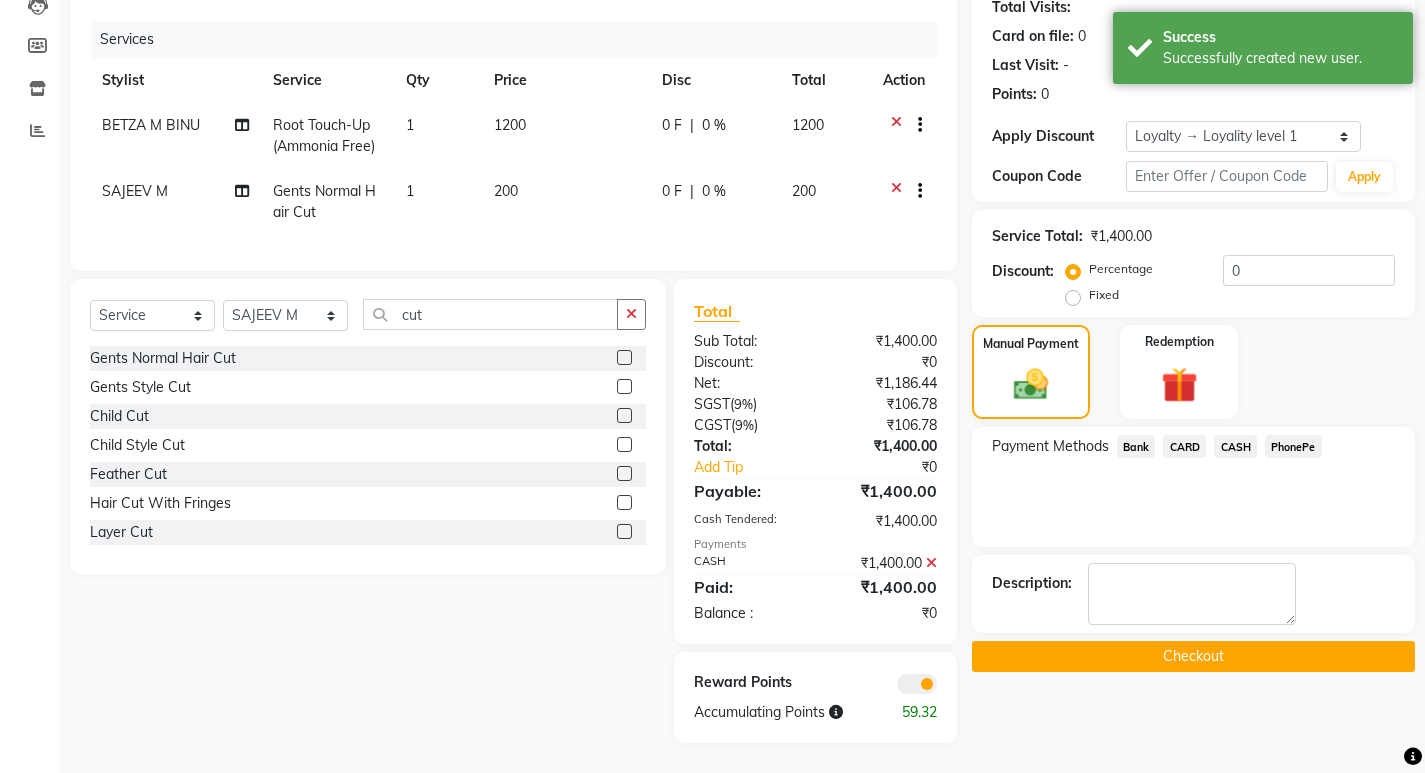 click on "Checkout" 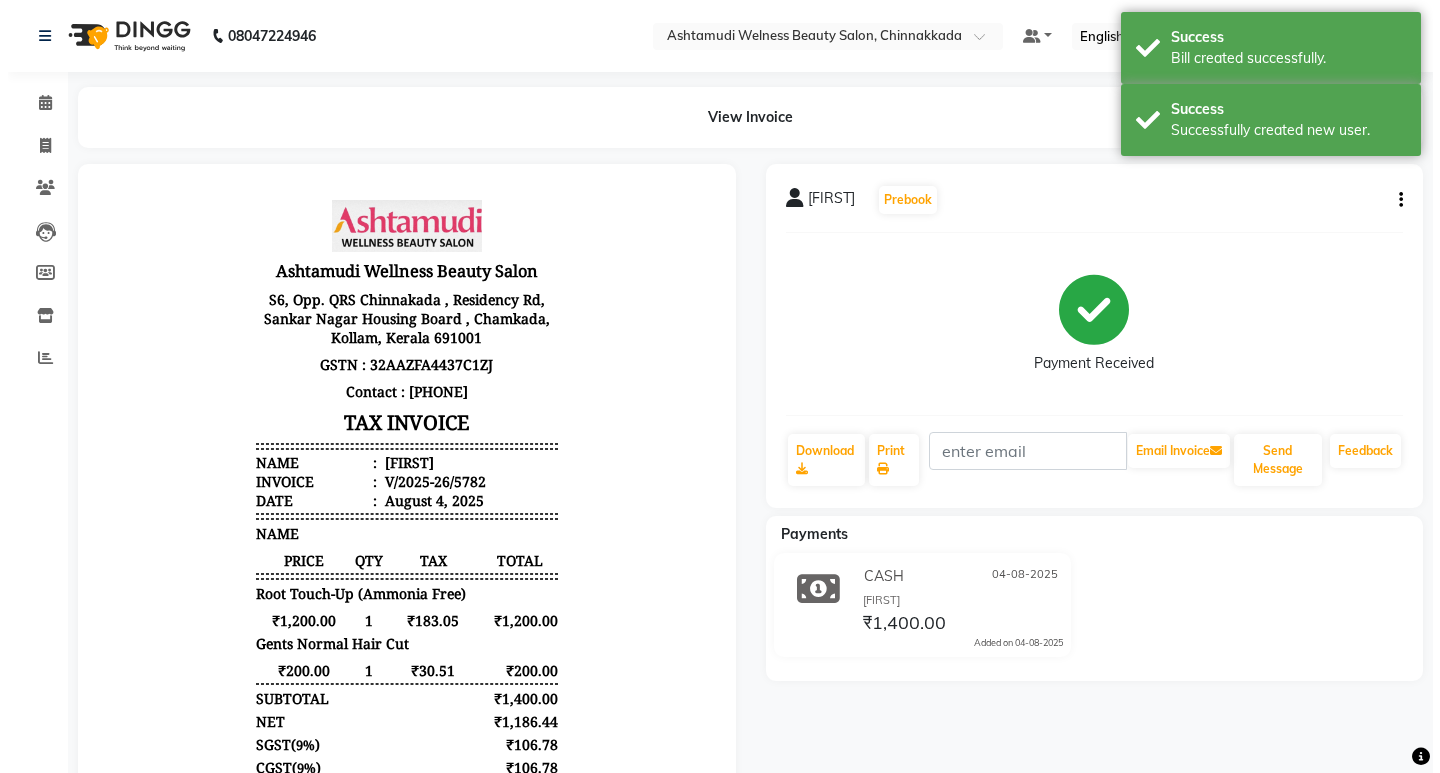 scroll, scrollTop: 0, scrollLeft: 0, axis: both 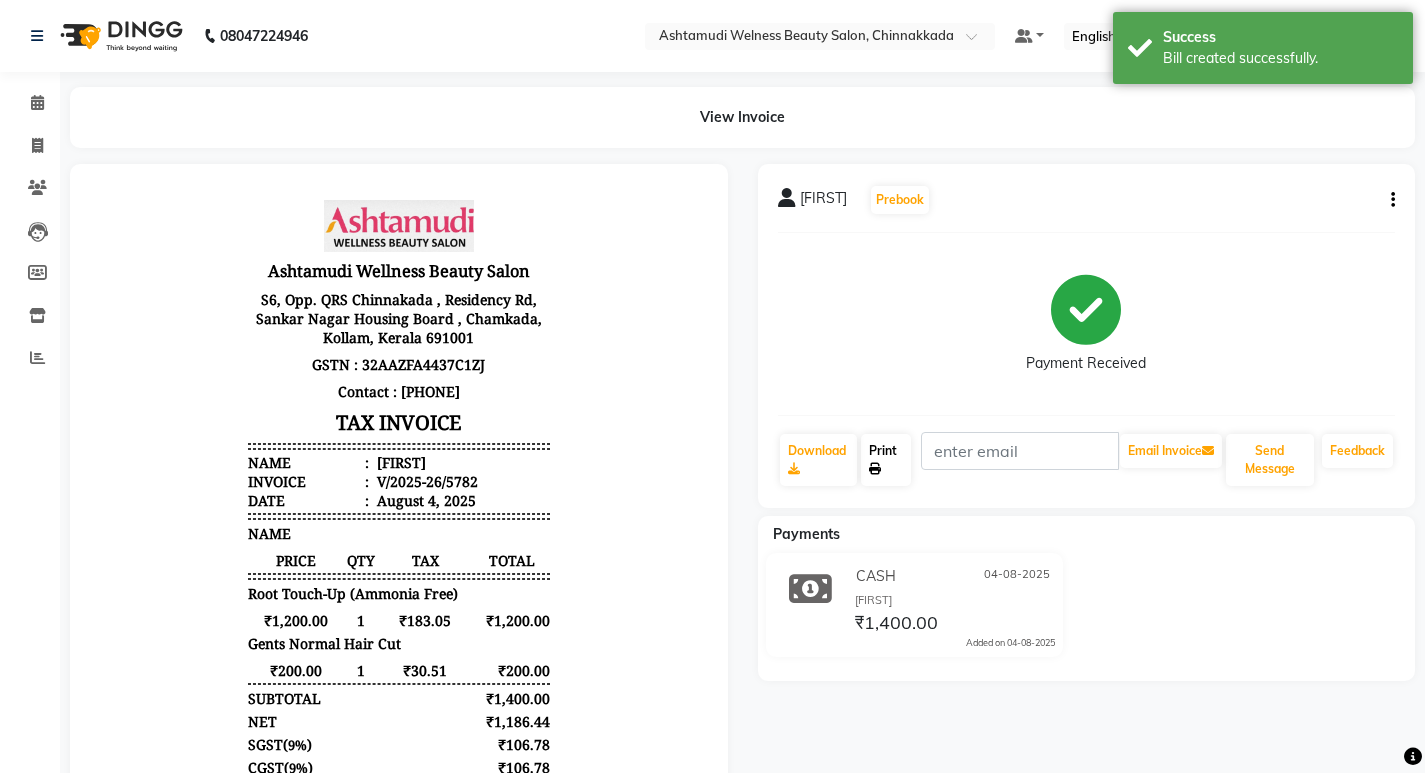 click on "Print" 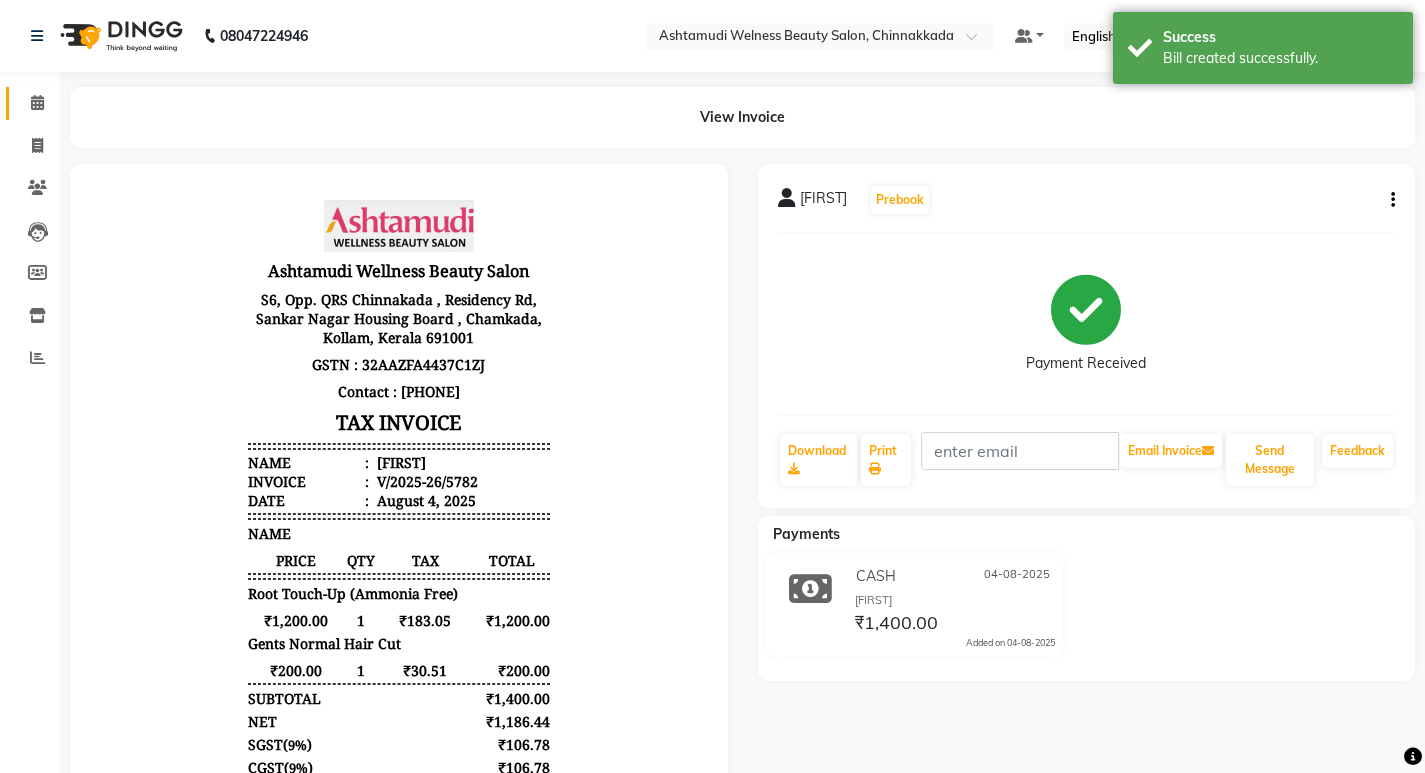 click on "Calendar" 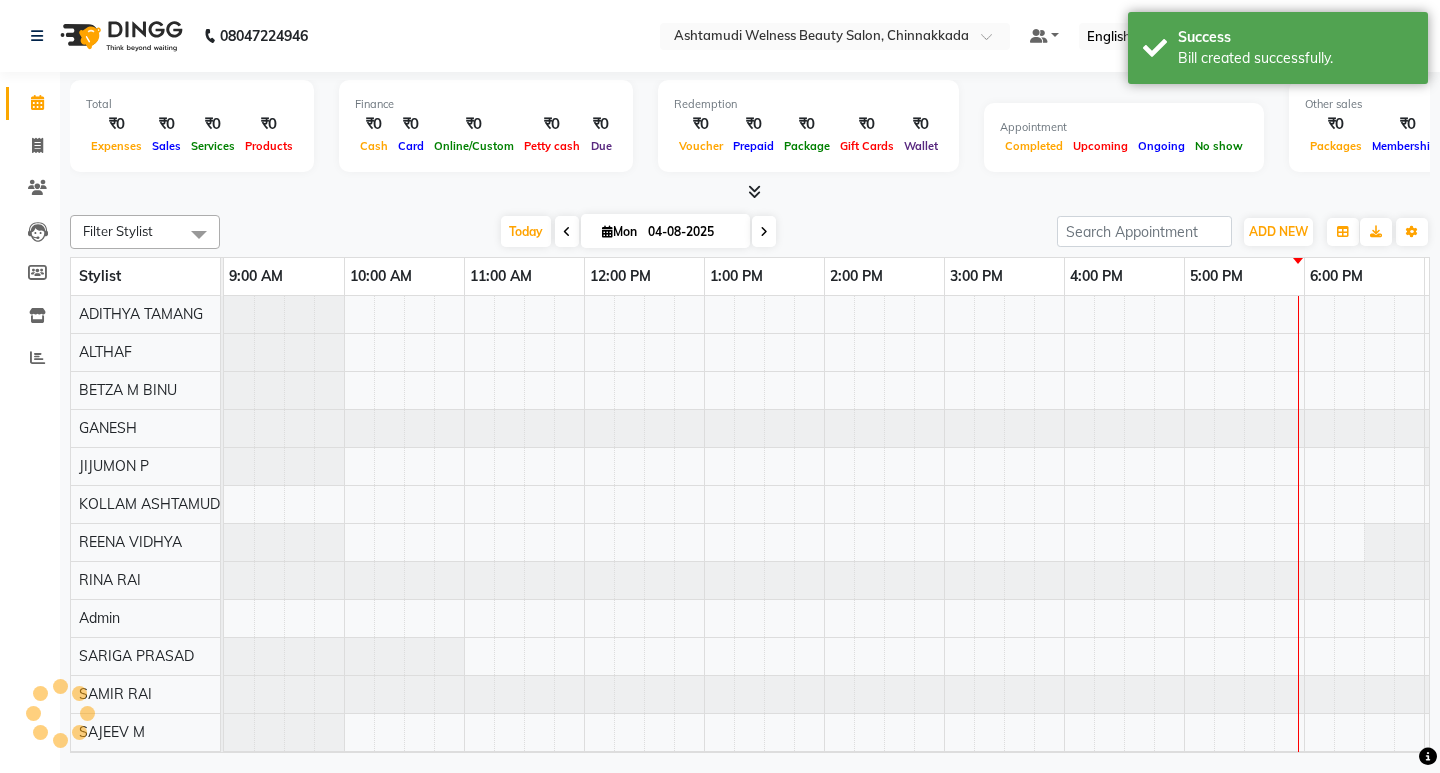 scroll, scrollTop: 0, scrollLeft: 0, axis: both 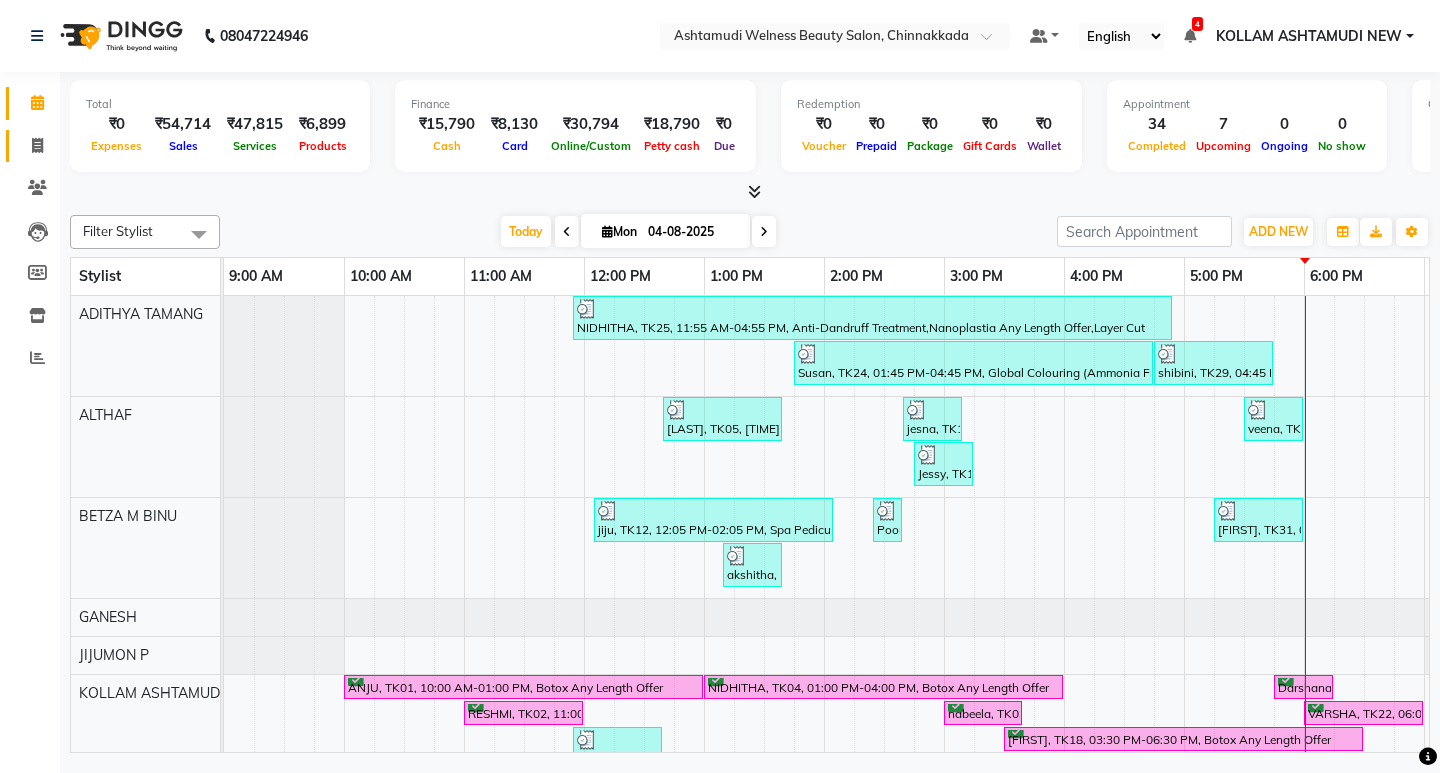 click on "Invoice" 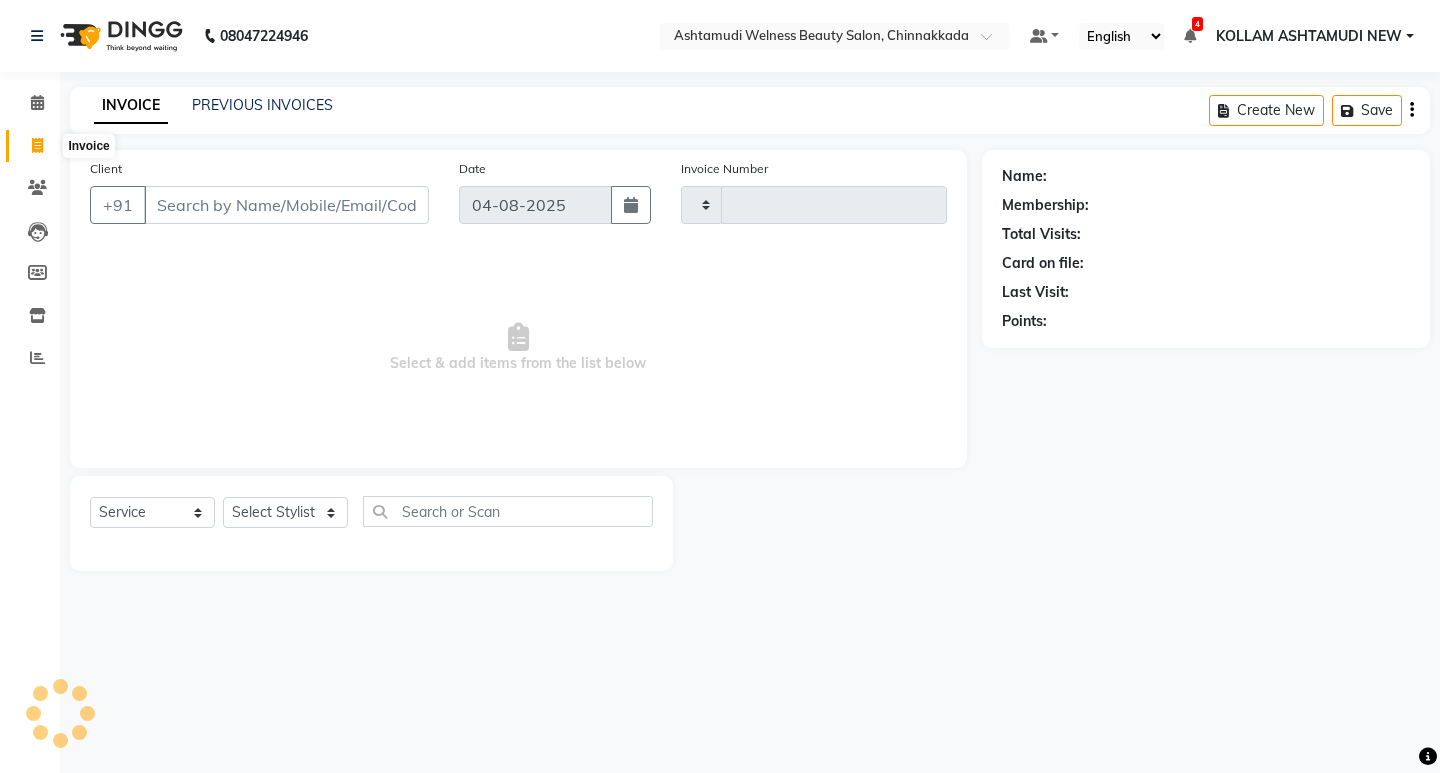 type on "5783" 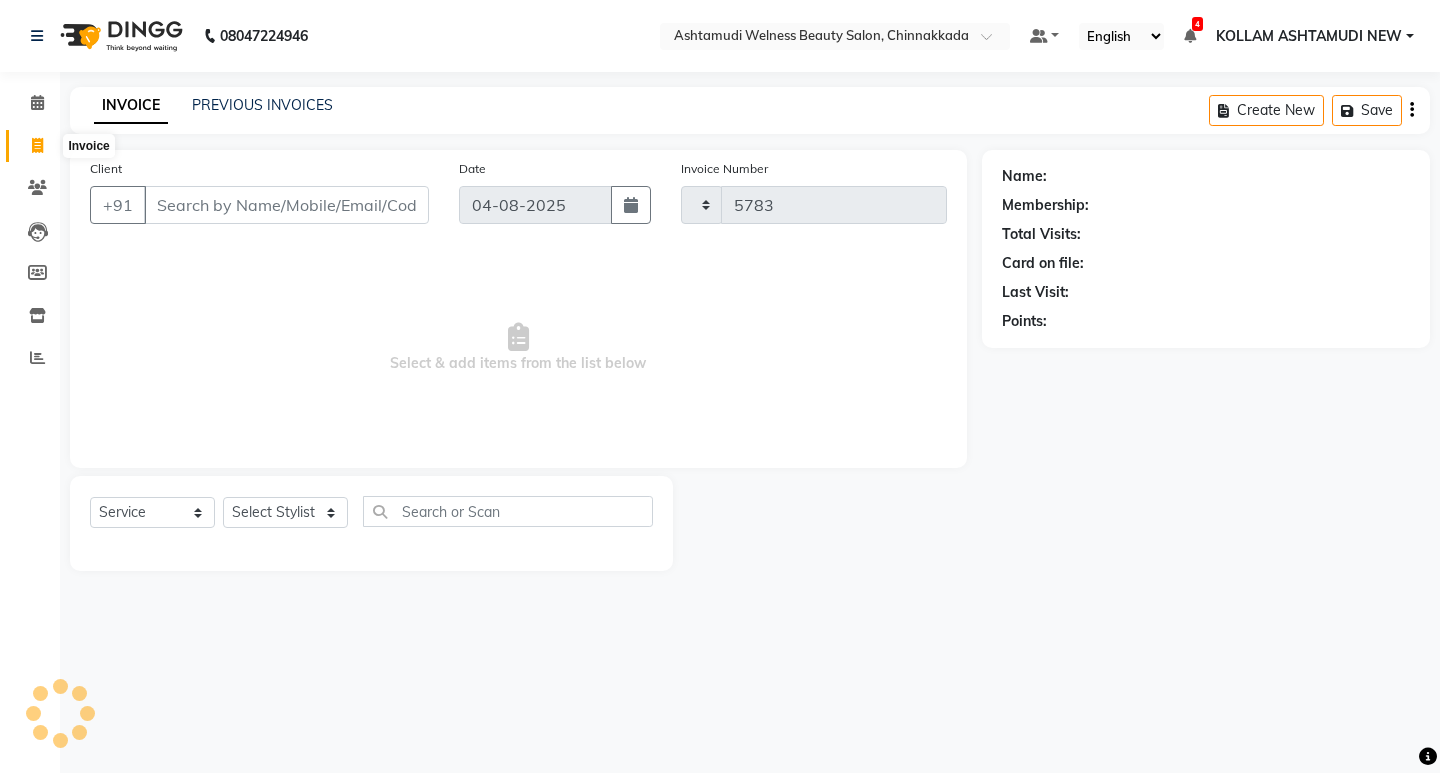 select on "4529" 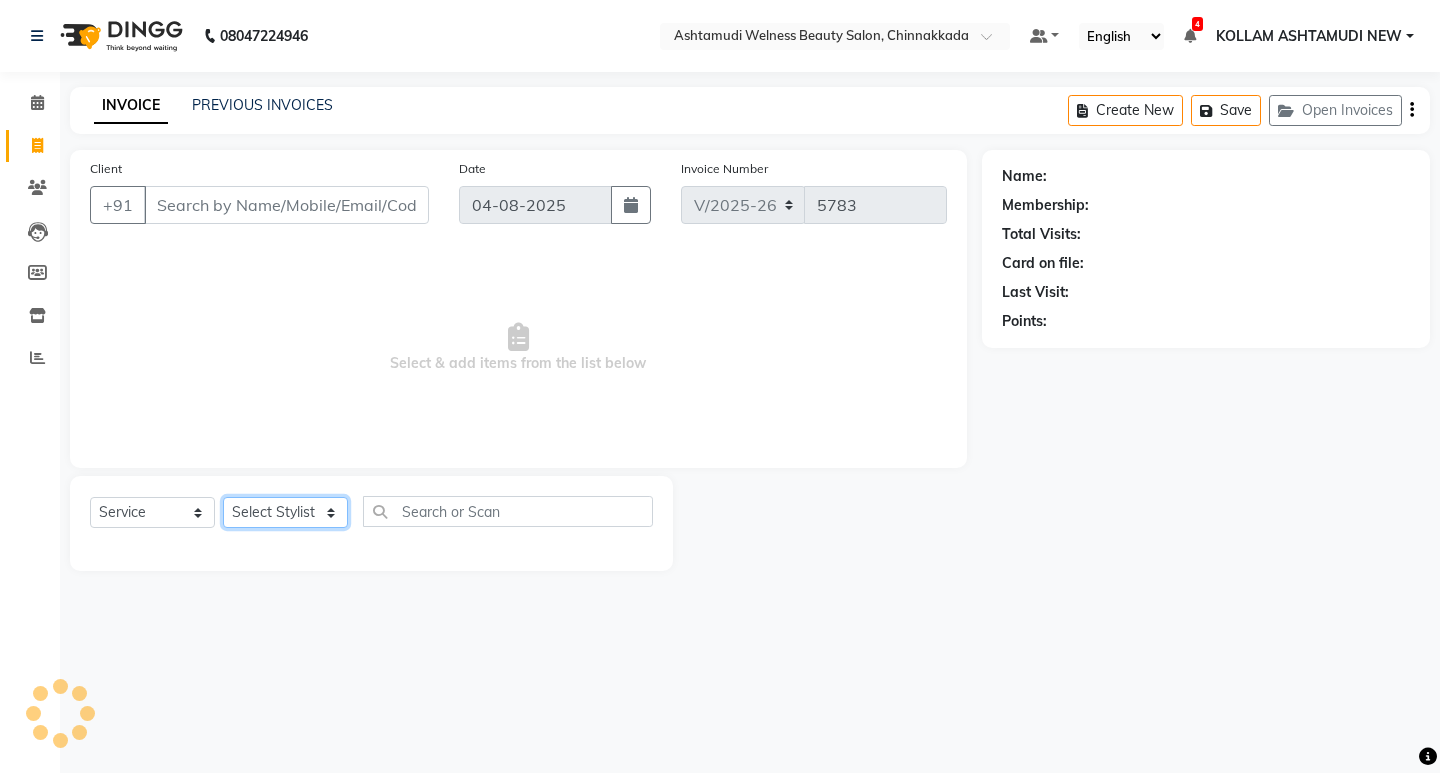 click on "Select Stylist" 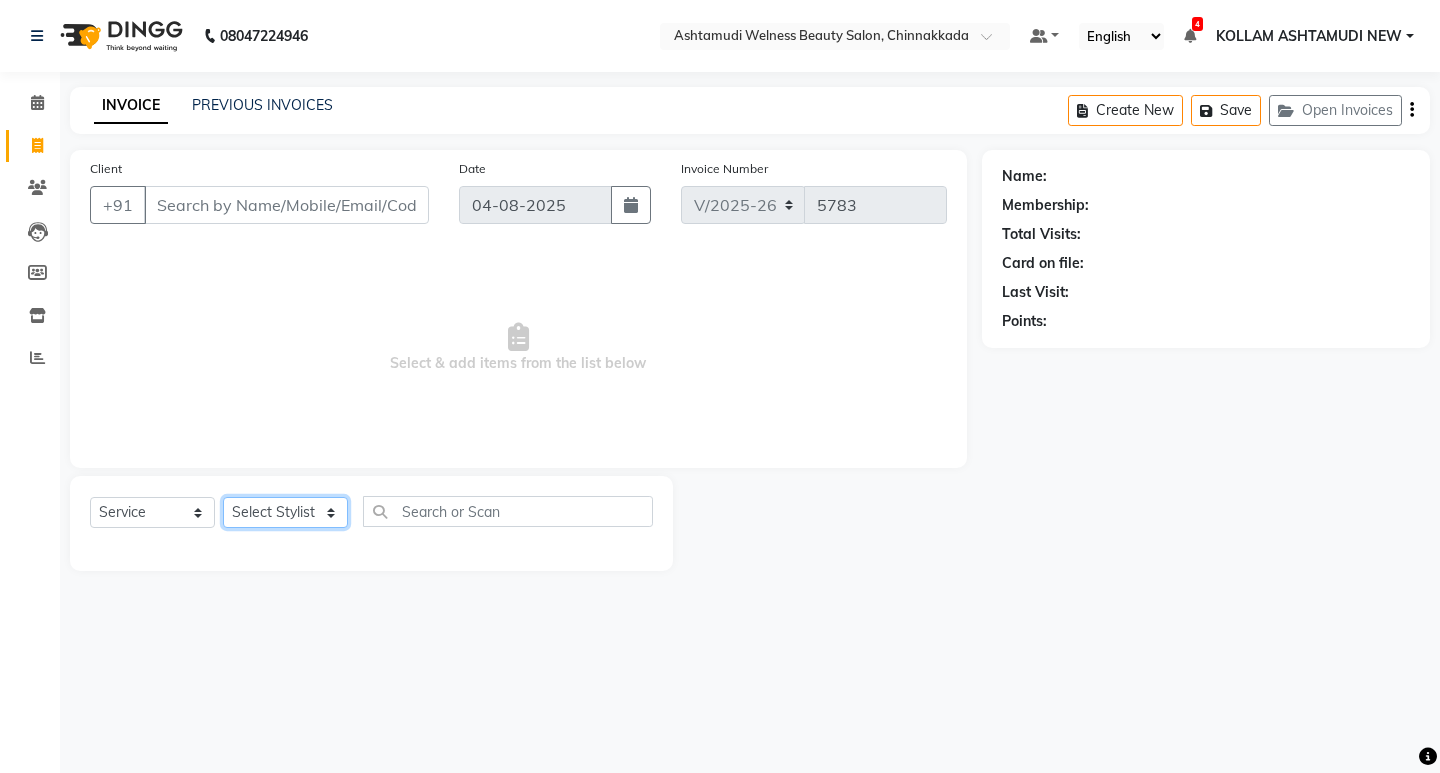 select on "[PHONE]" 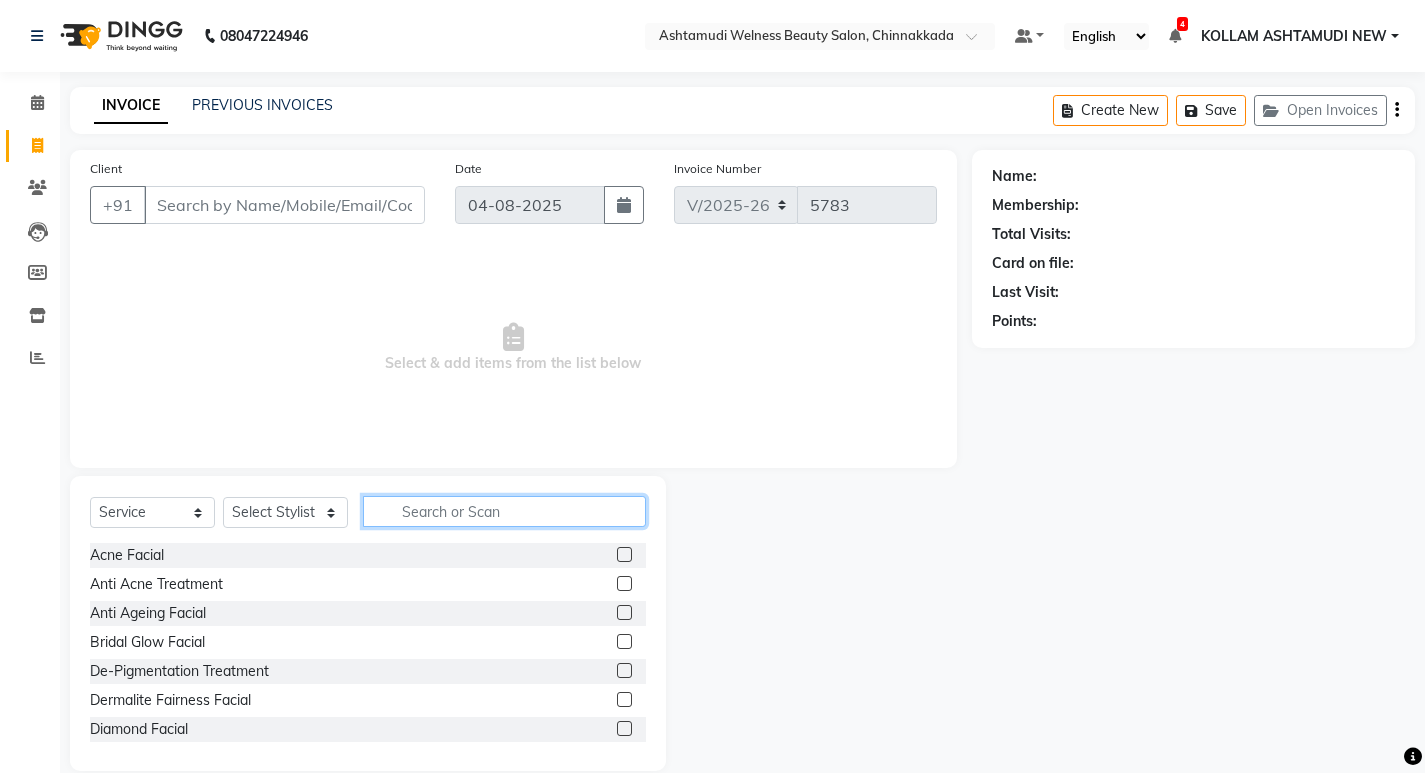 click 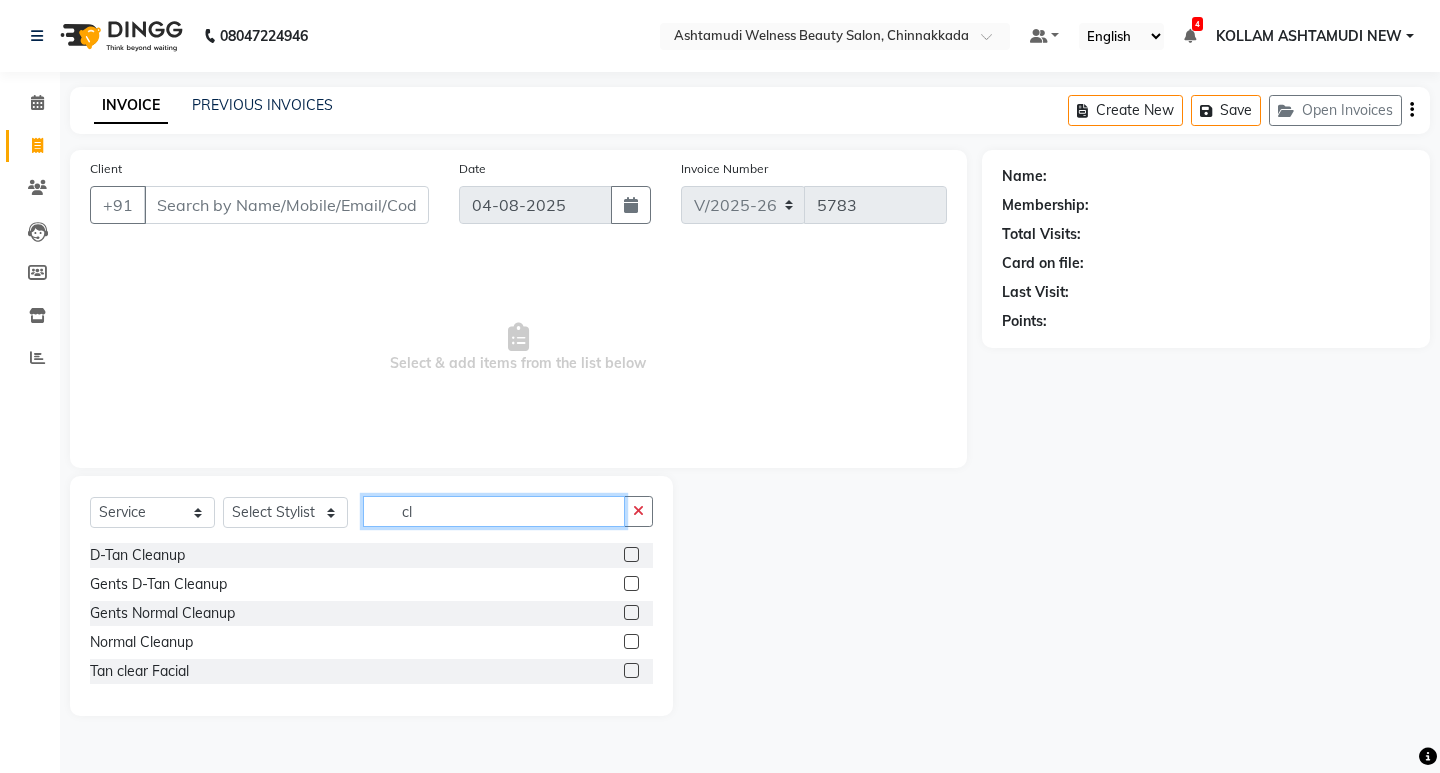 type on "cl" 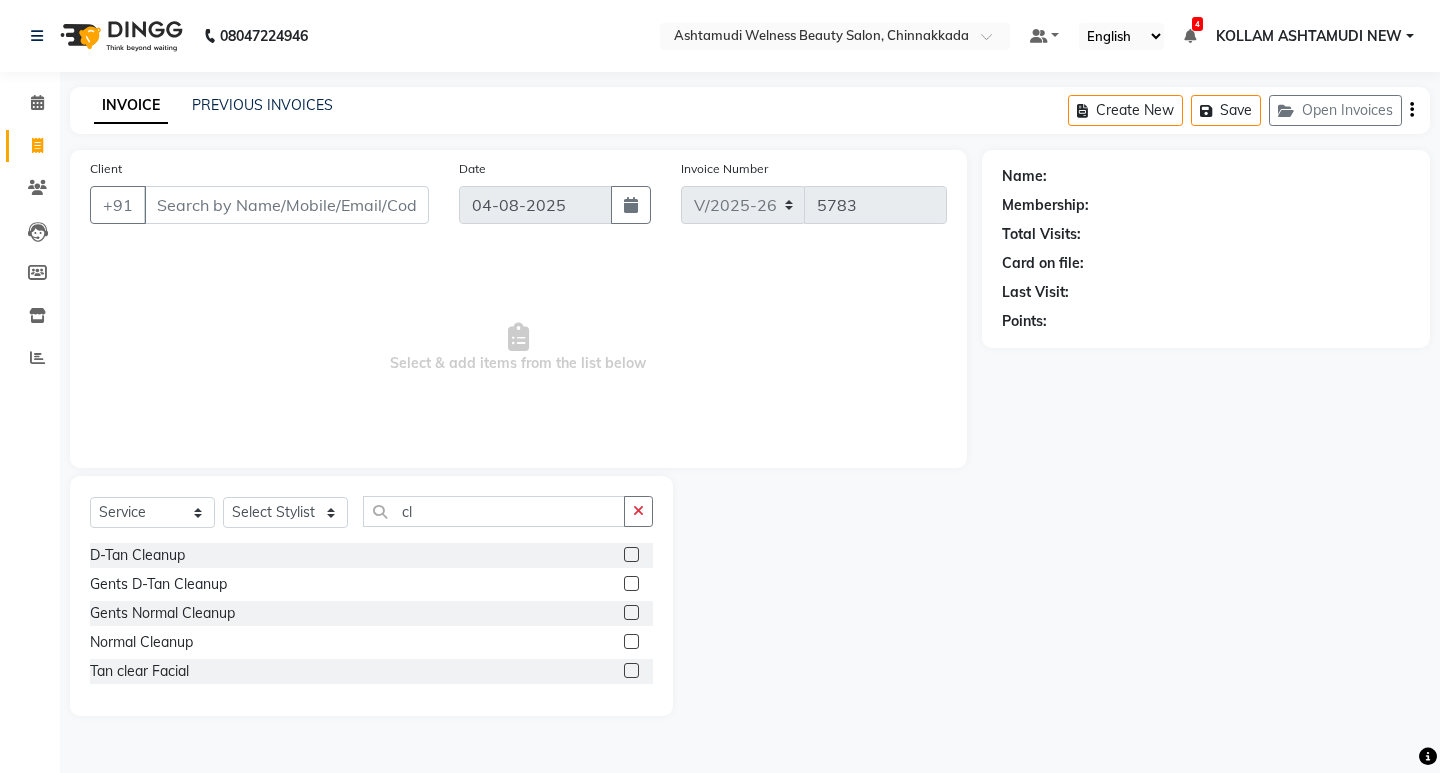 click 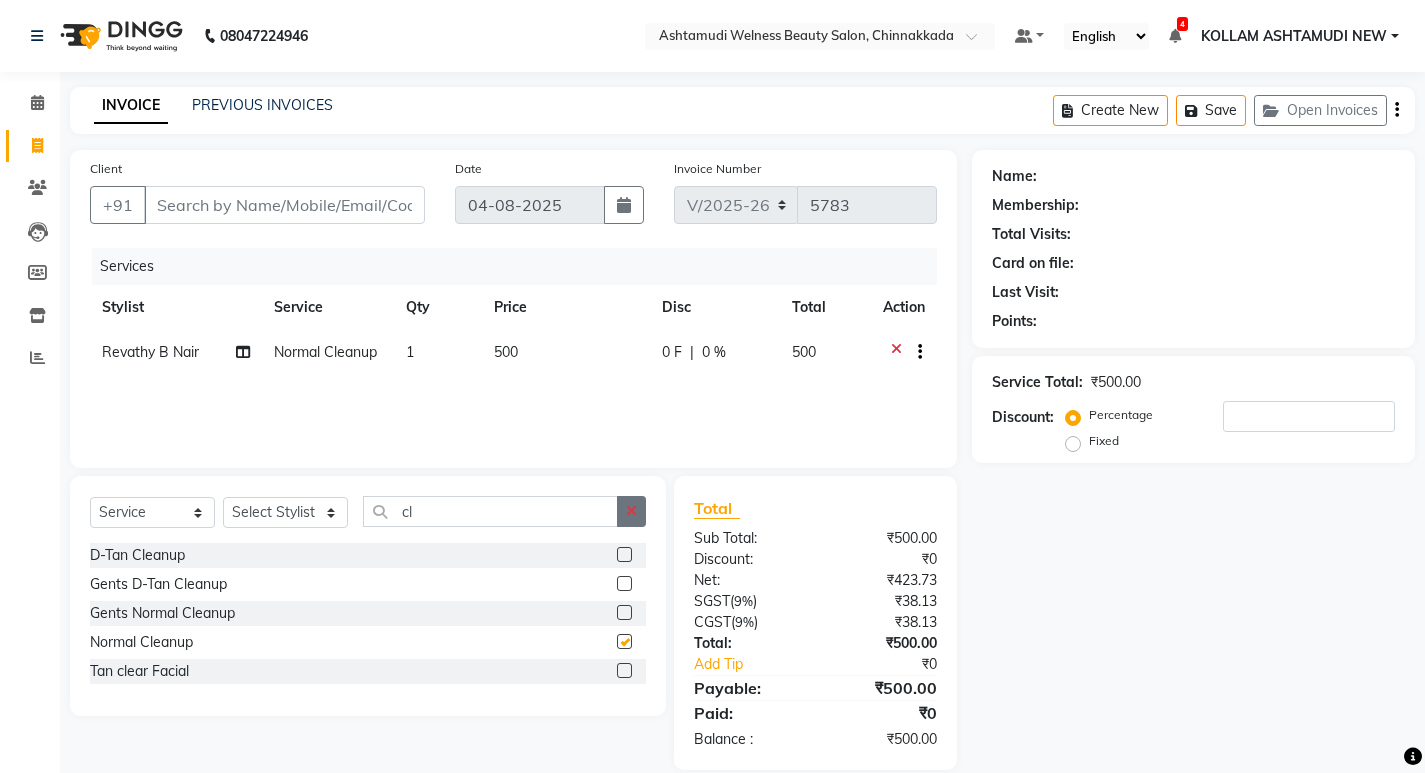 checkbox on "false" 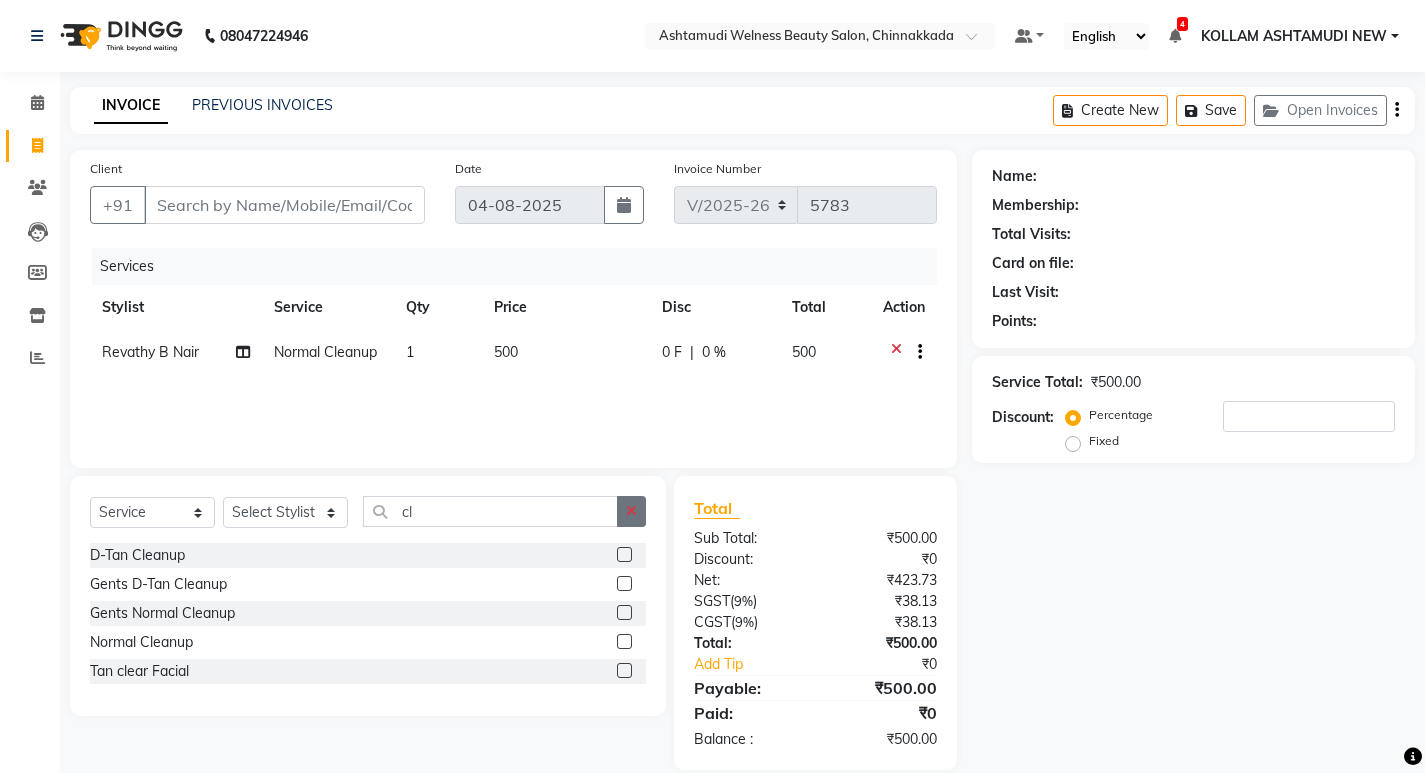 click 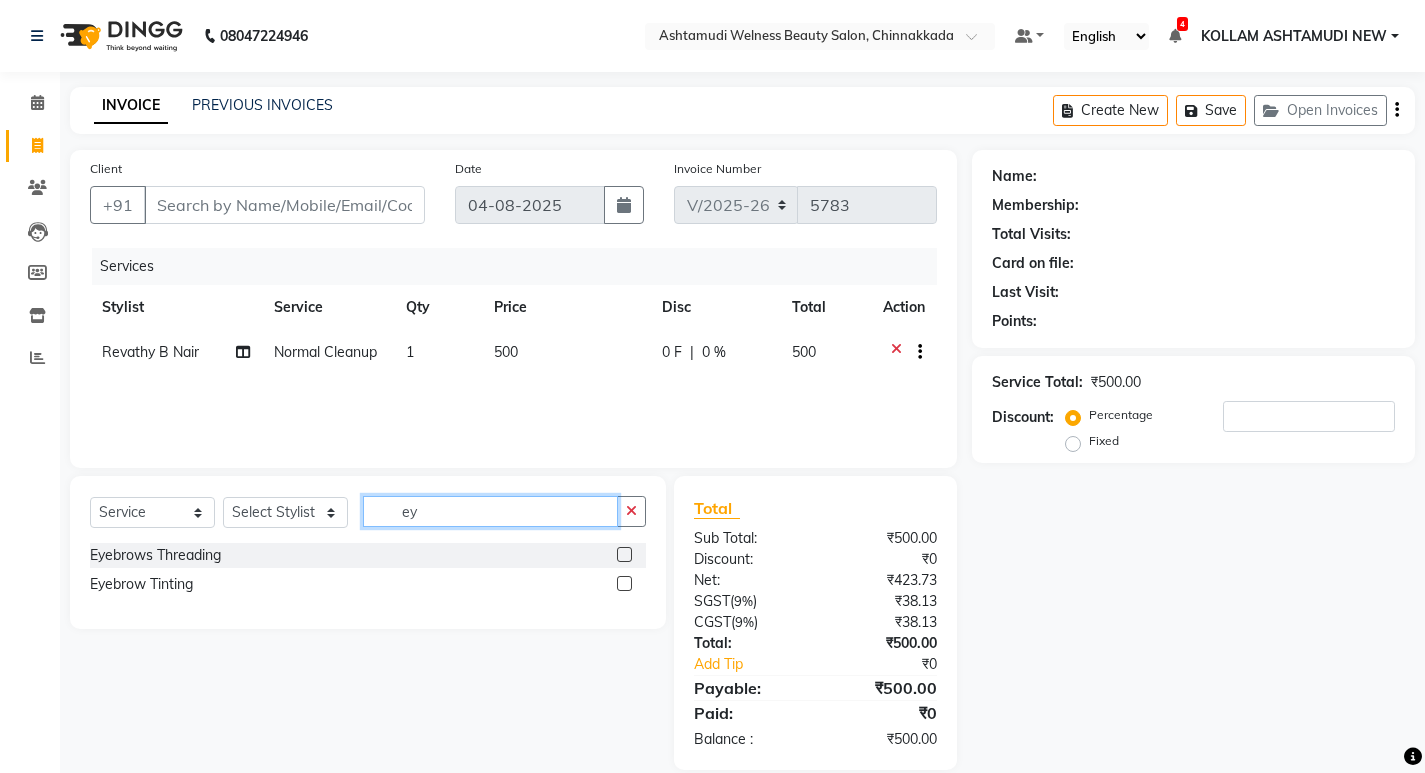 type on "ey" 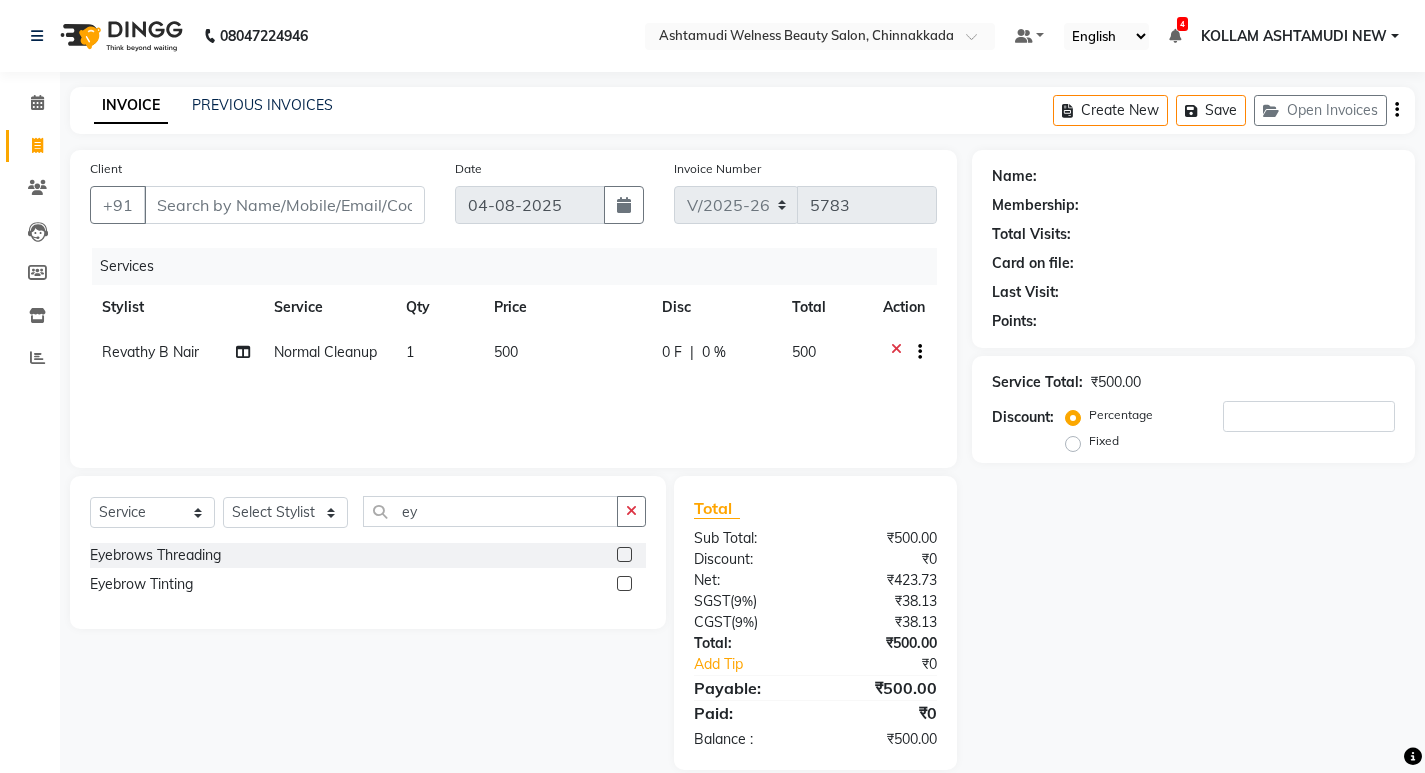 click 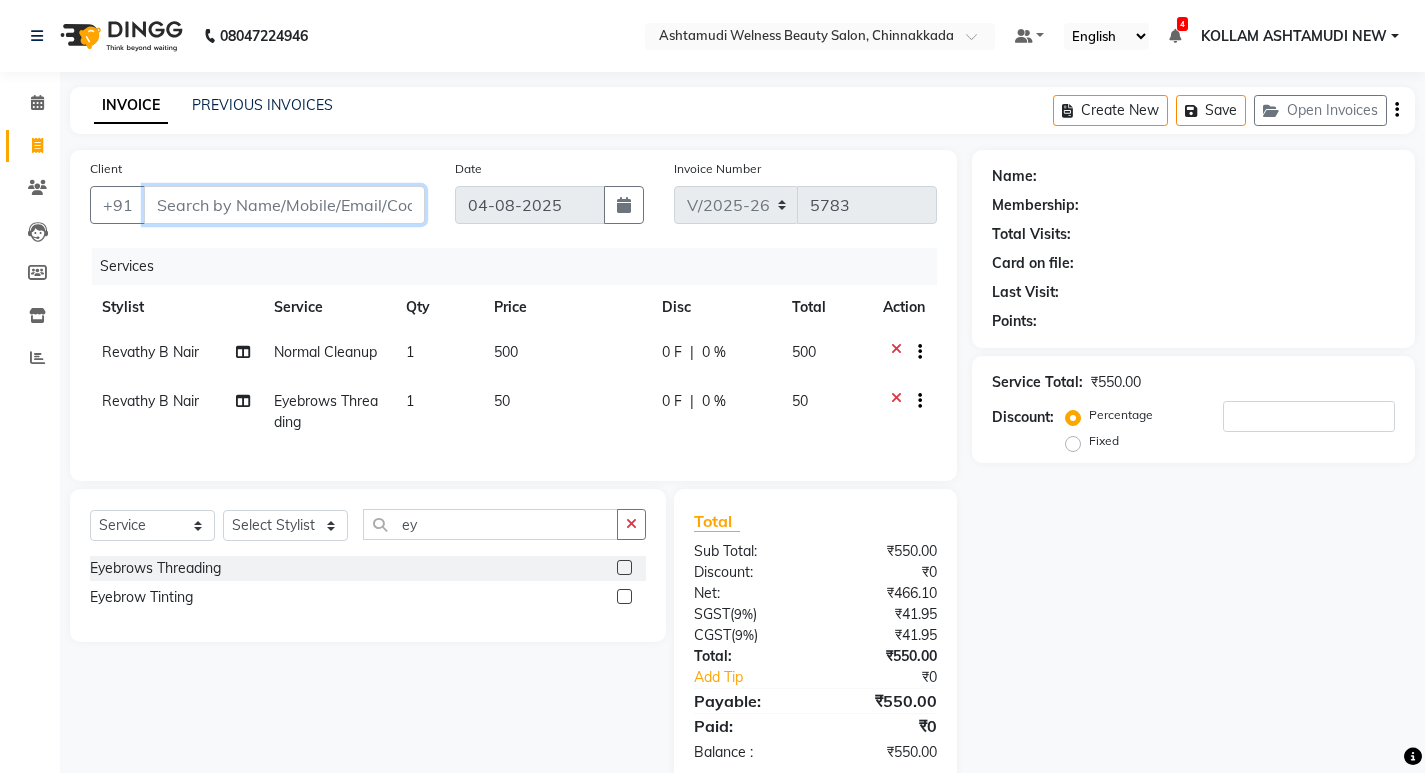 checkbox on "false" 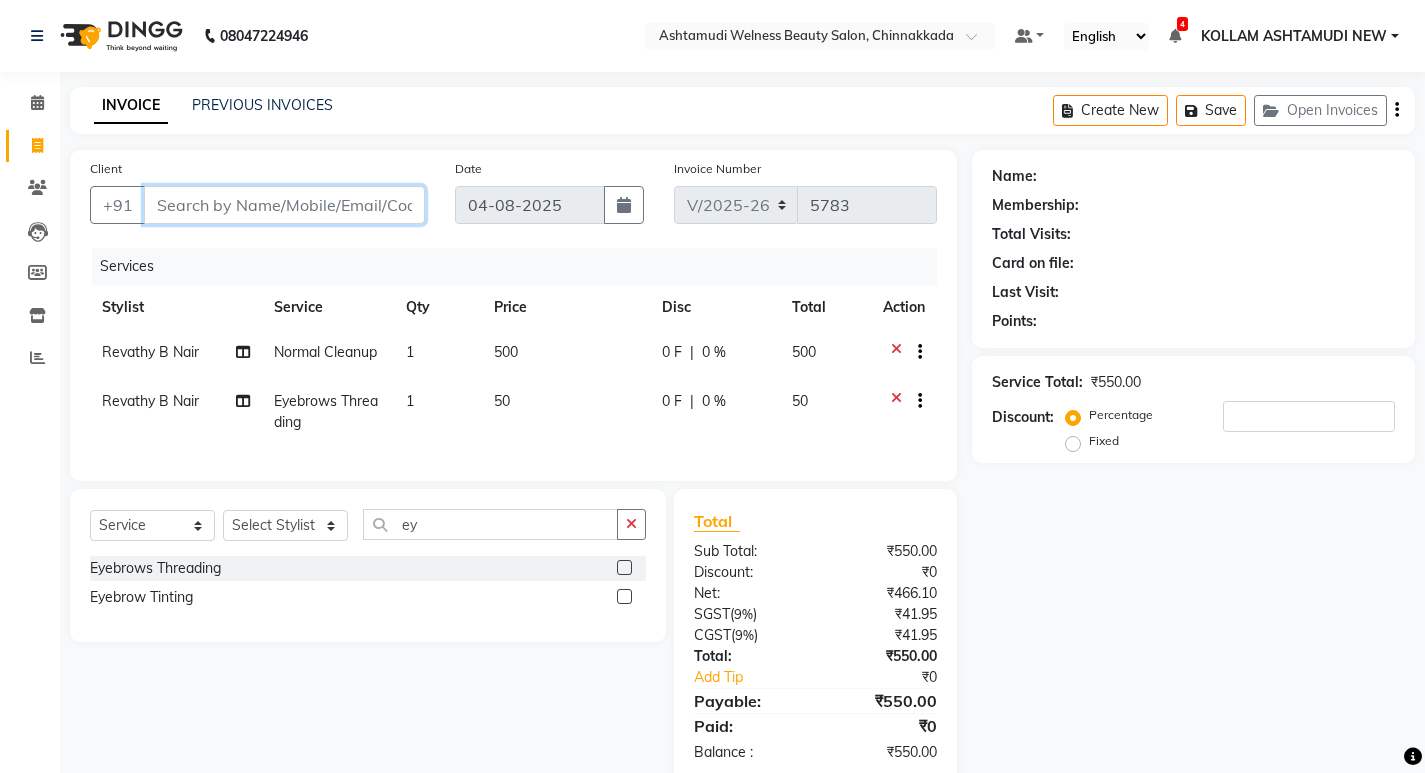 type on "8" 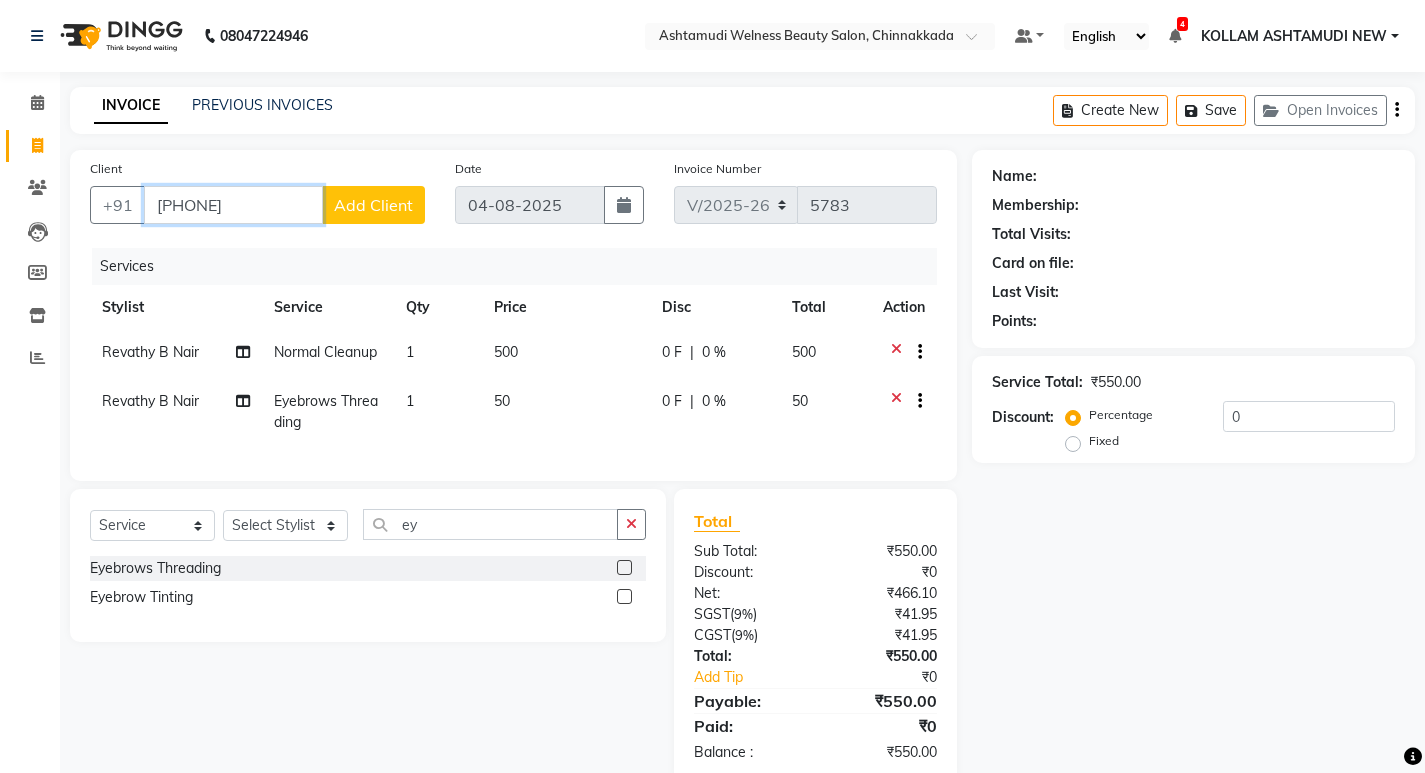 click on "[PHONE]" at bounding box center [233, 205] 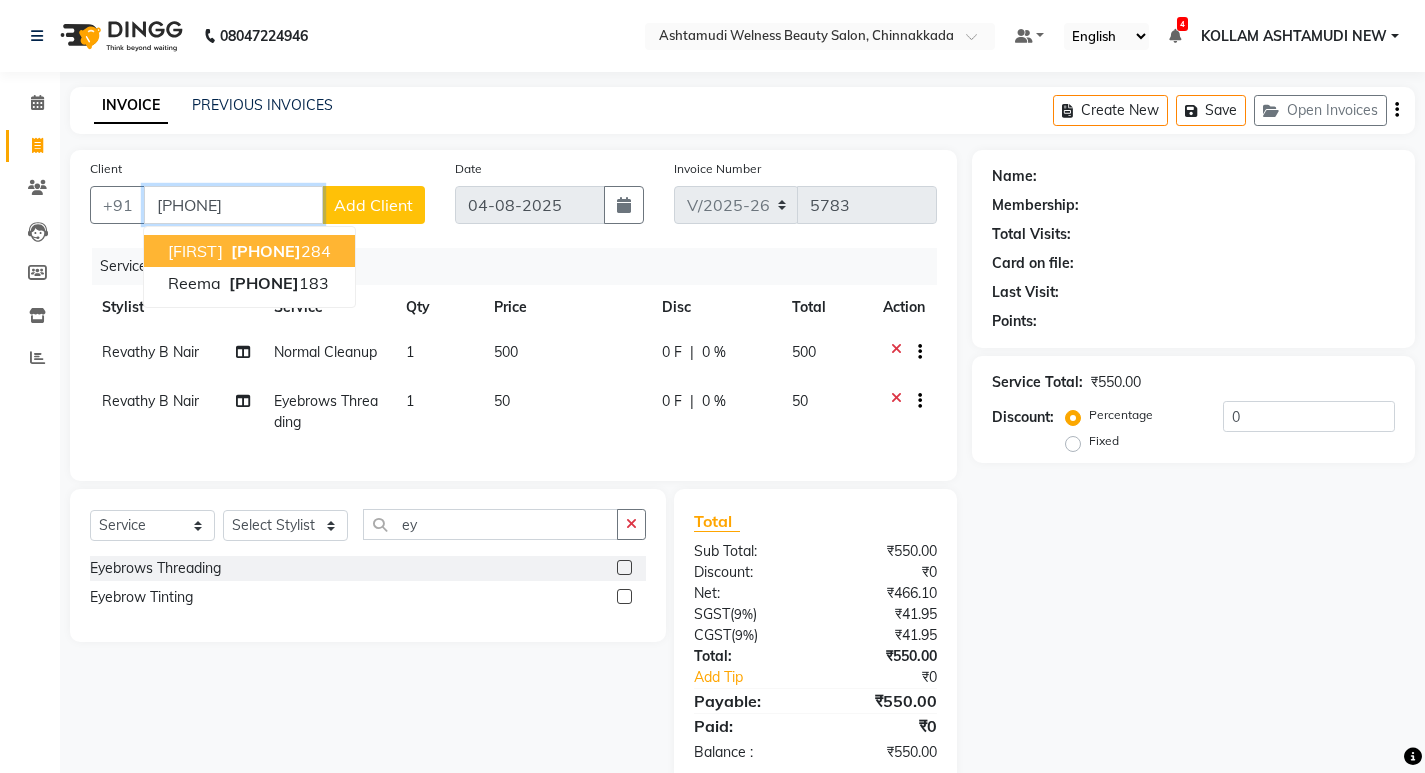 click on "[PHONE]" at bounding box center [233, 205] 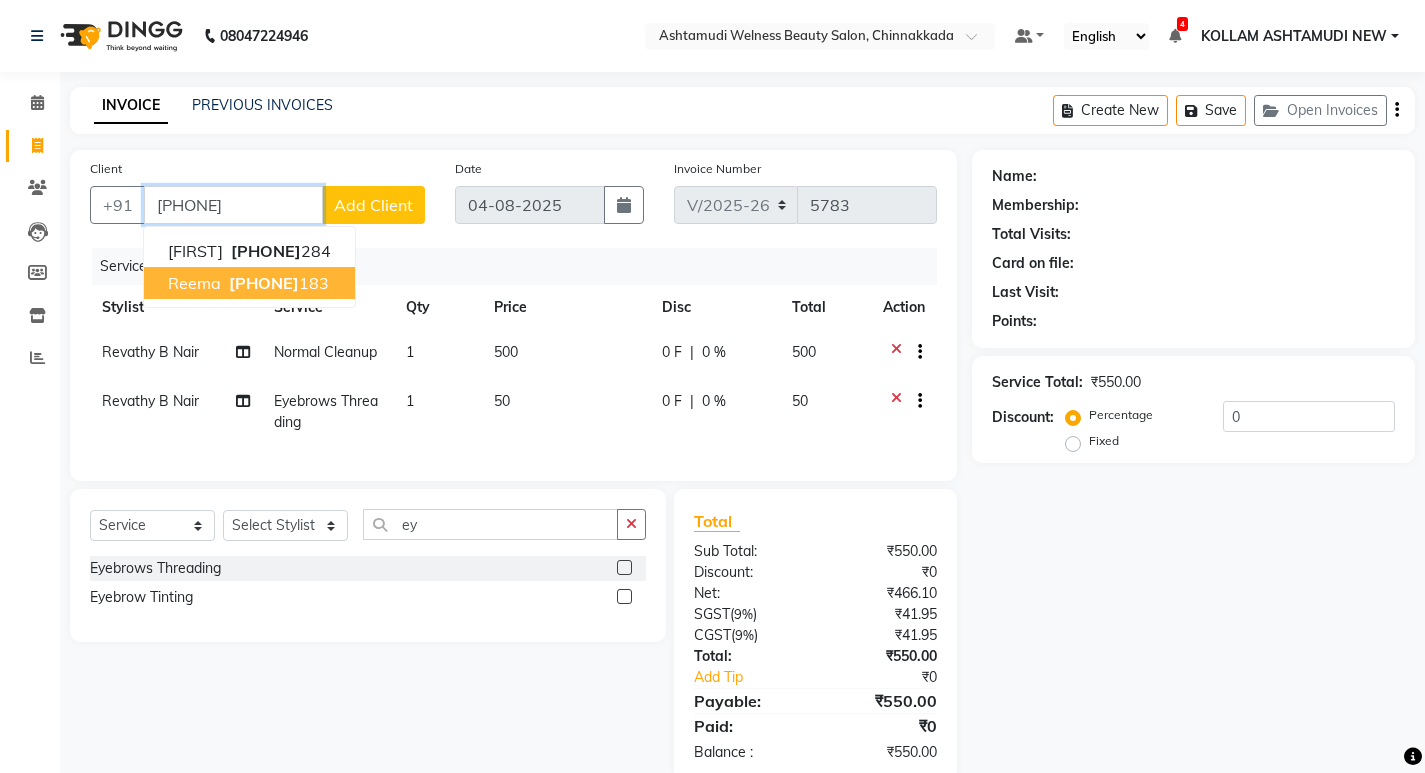 click on "[PHONE]" at bounding box center (264, 283) 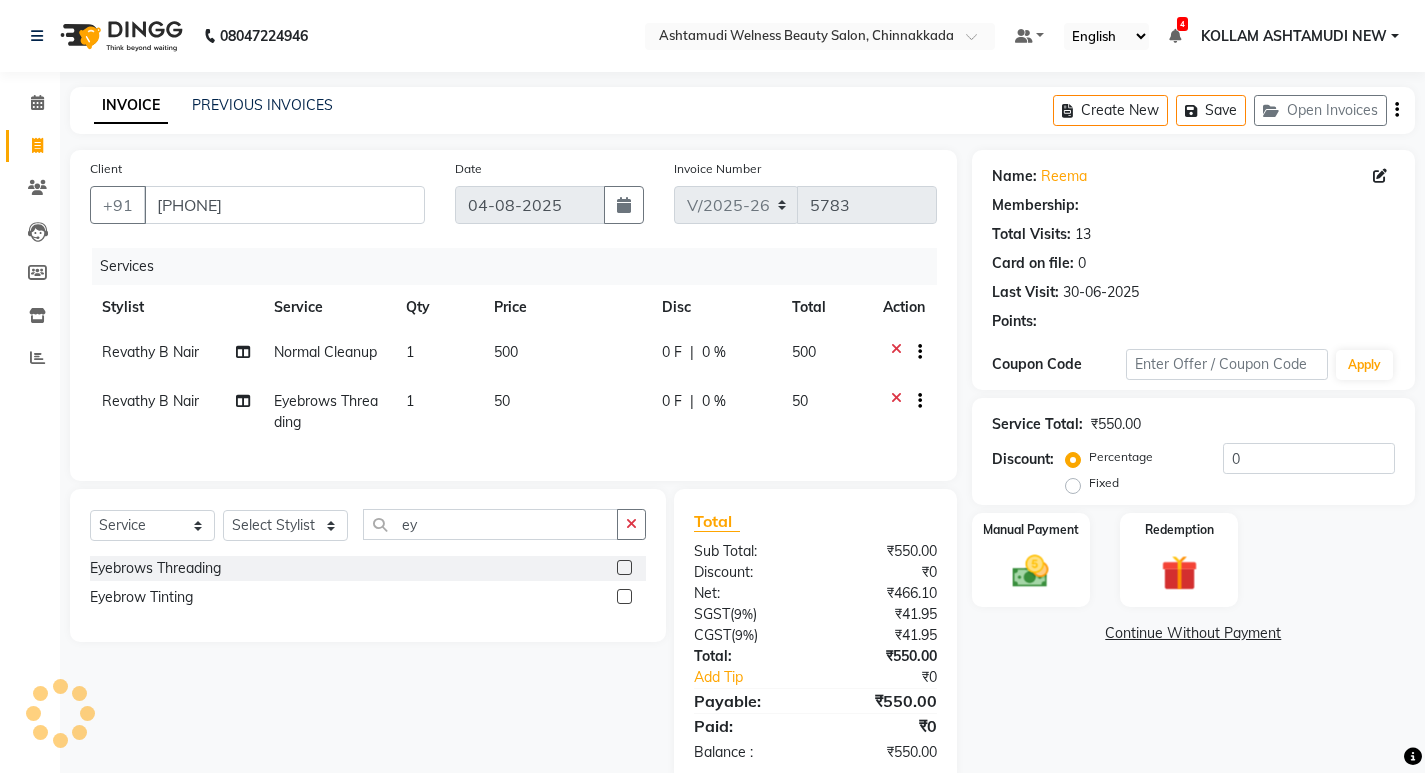 select on "1: Object" 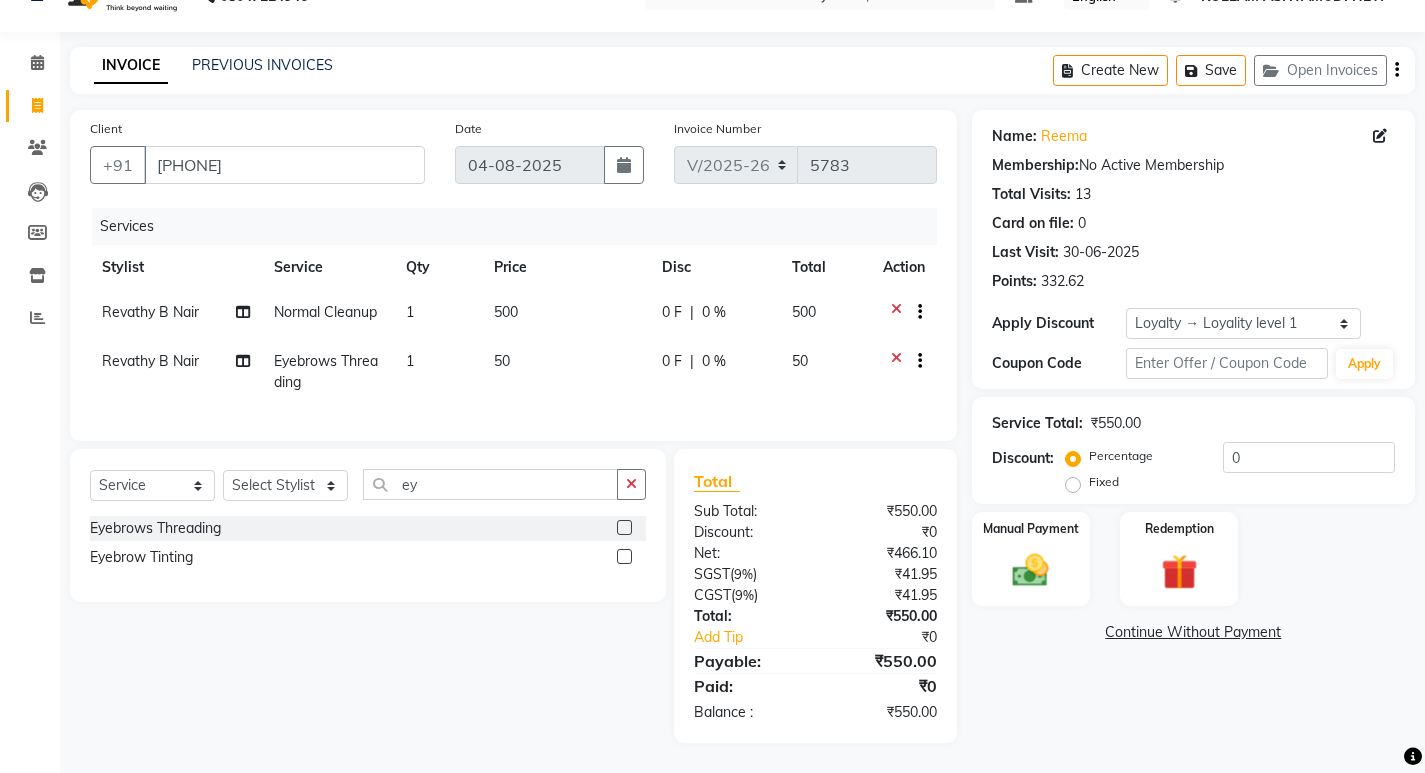 scroll, scrollTop: 55, scrollLeft: 0, axis: vertical 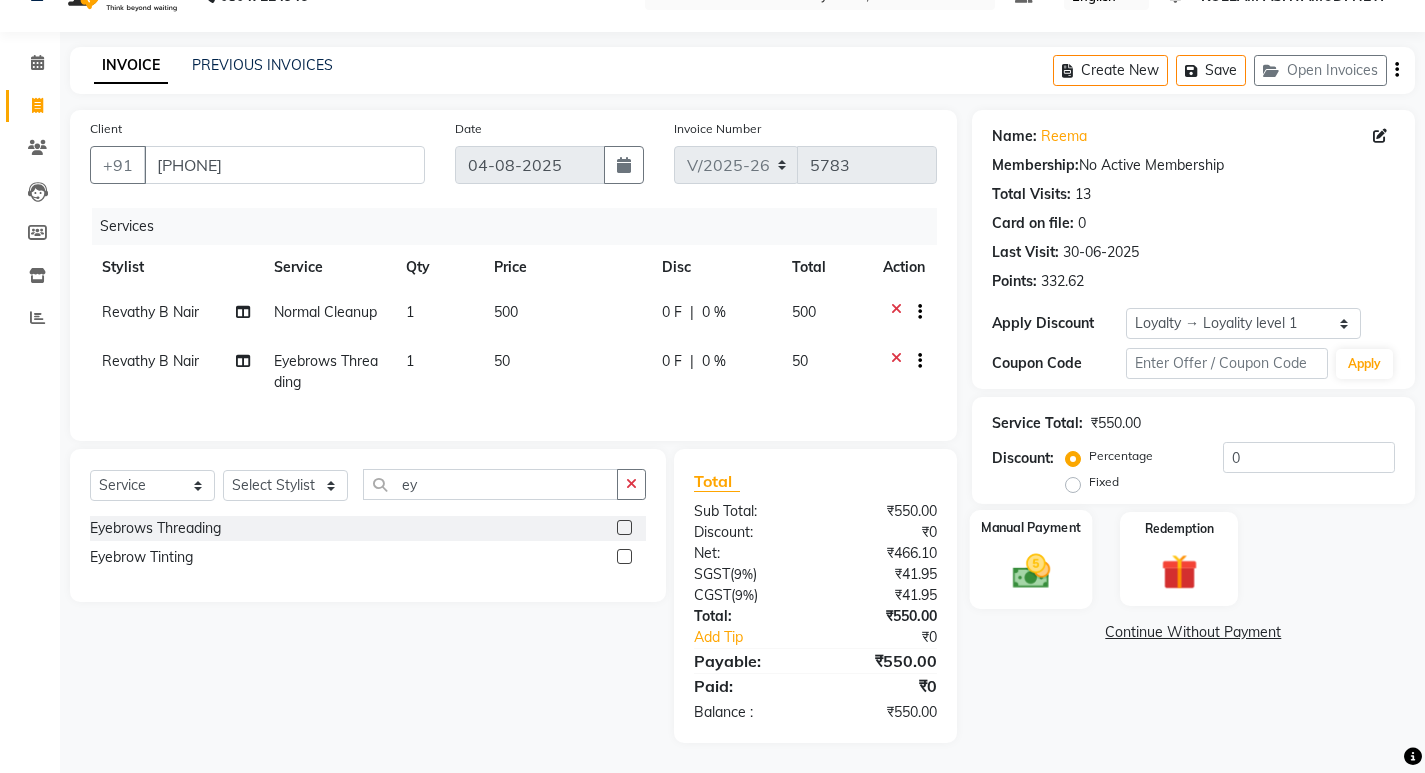 click 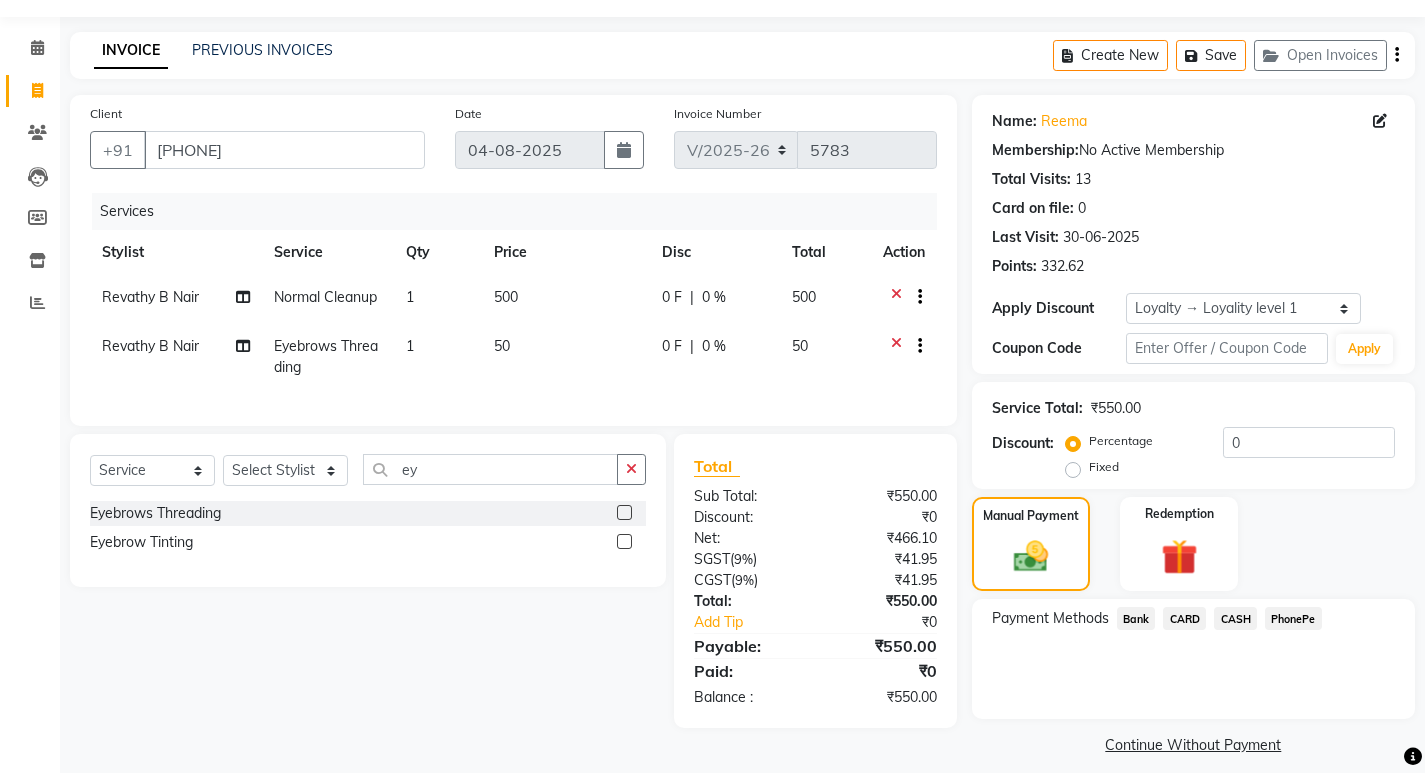 click on "CARD" 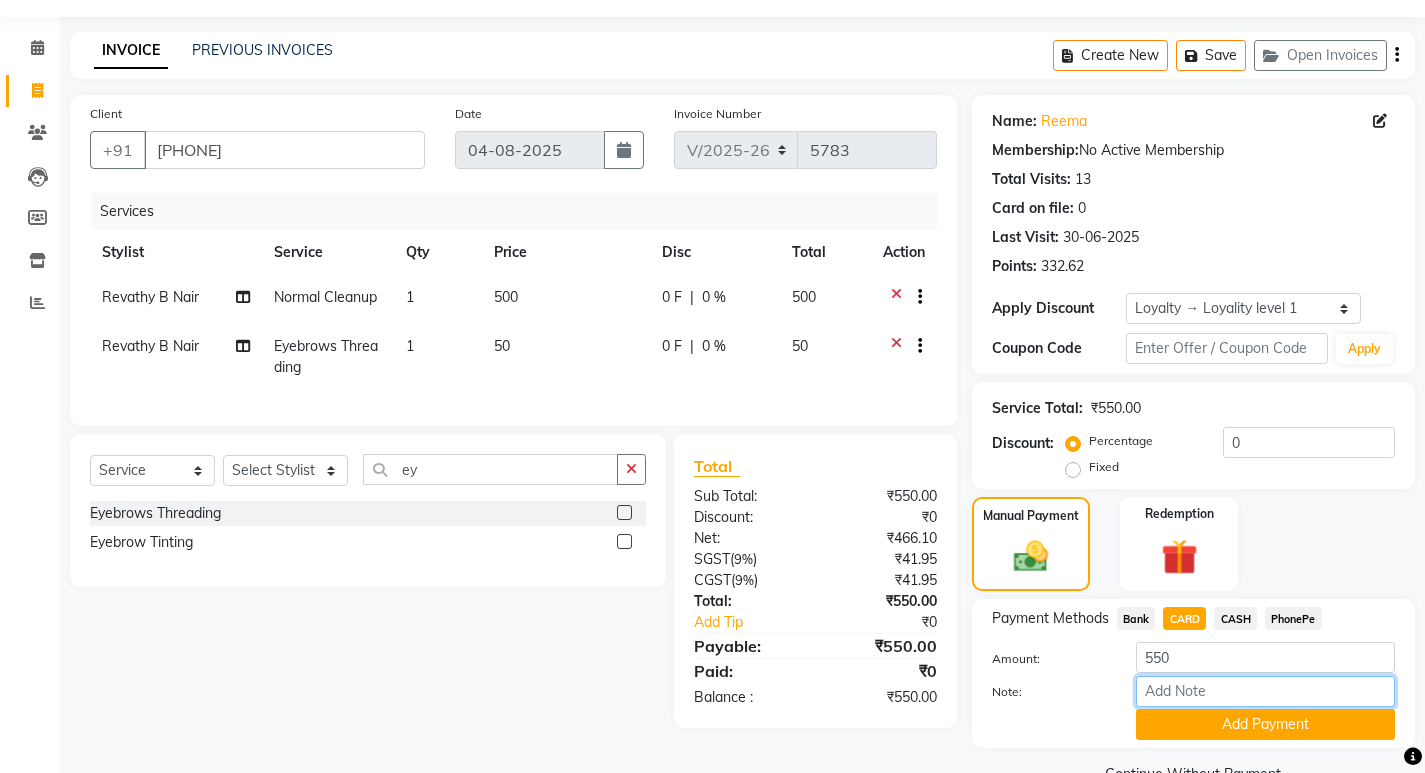 click on "Note:" at bounding box center [1265, 691] 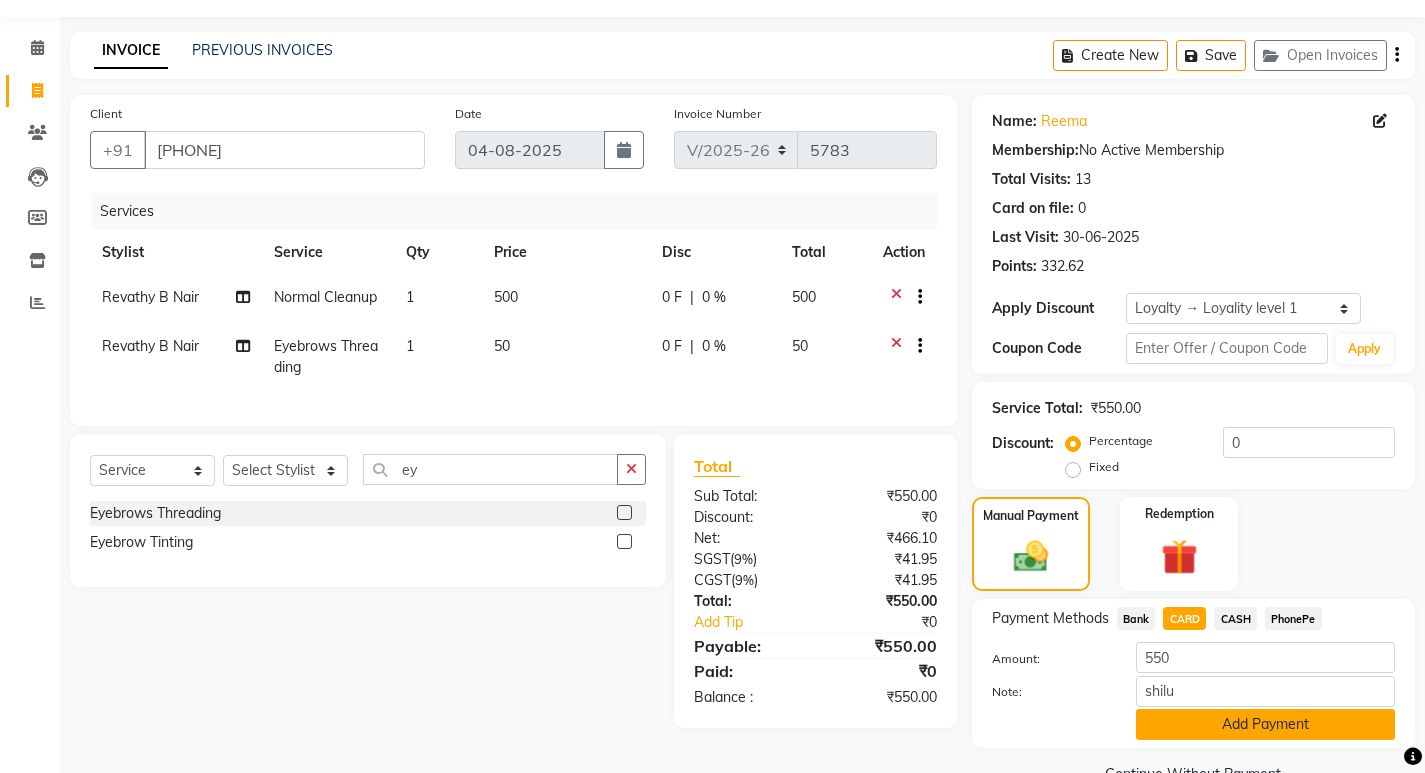 drag, startPoint x: 1267, startPoint y: 729, endPoint x: 1262, endPoint y: 714, distance: 15.811388 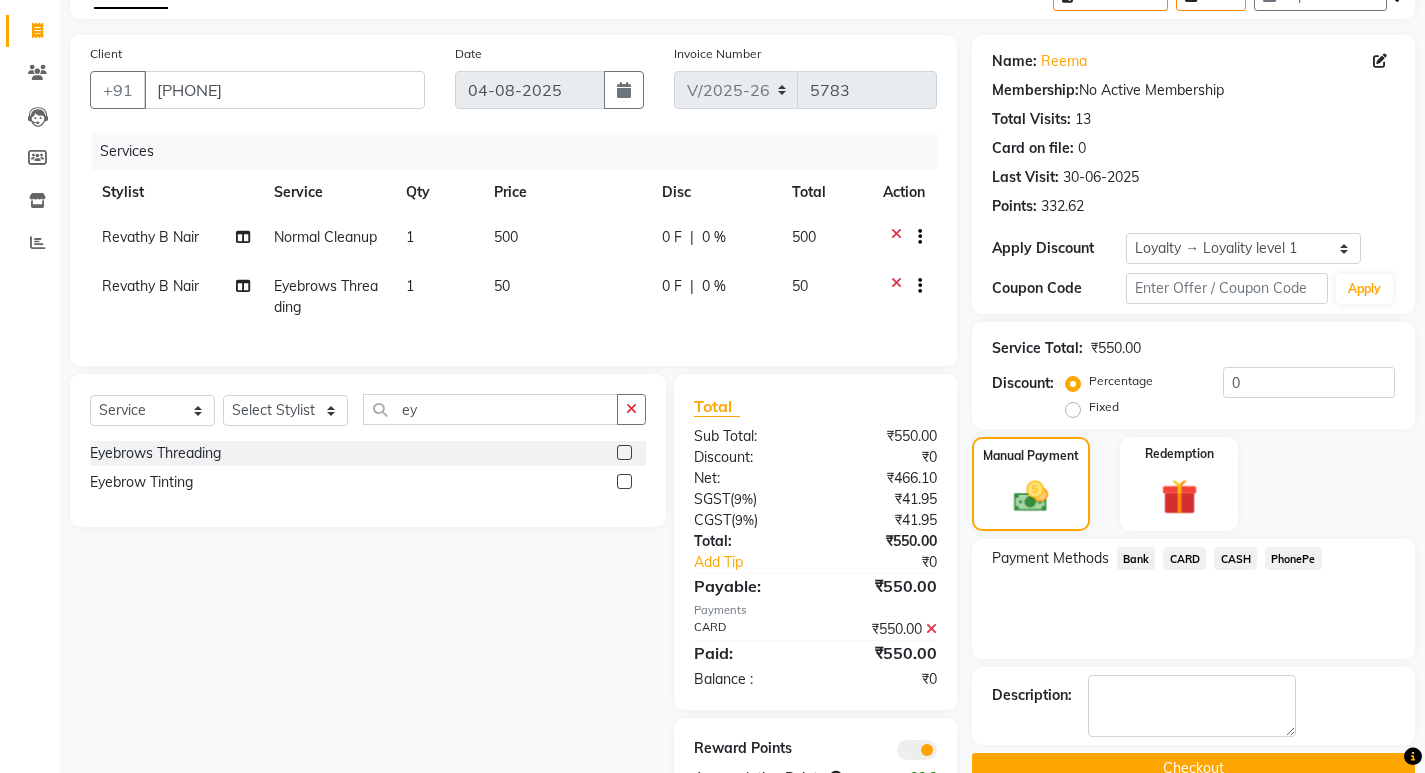 scroll, scrollTop: 196, scrollLeft: 0, axis: vertical 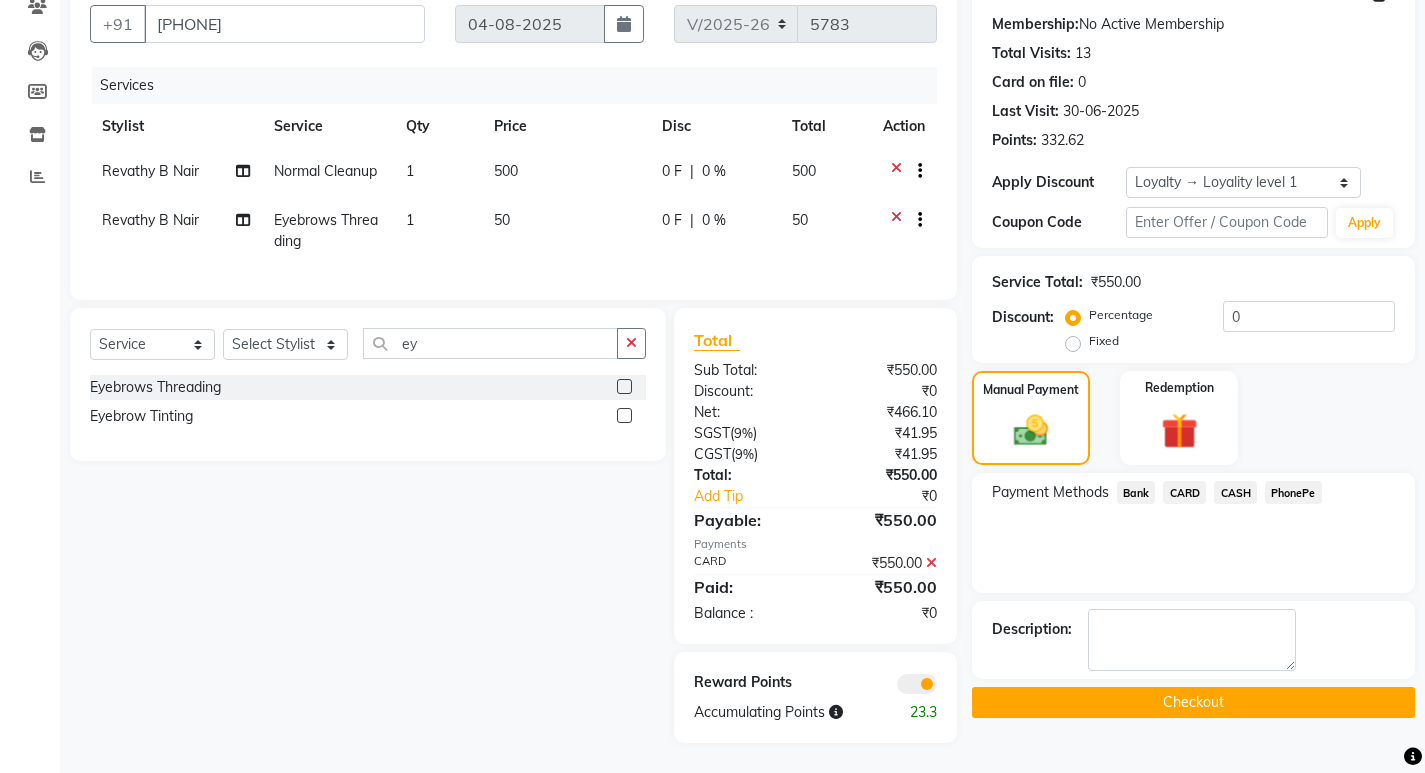 click on "Checkout" 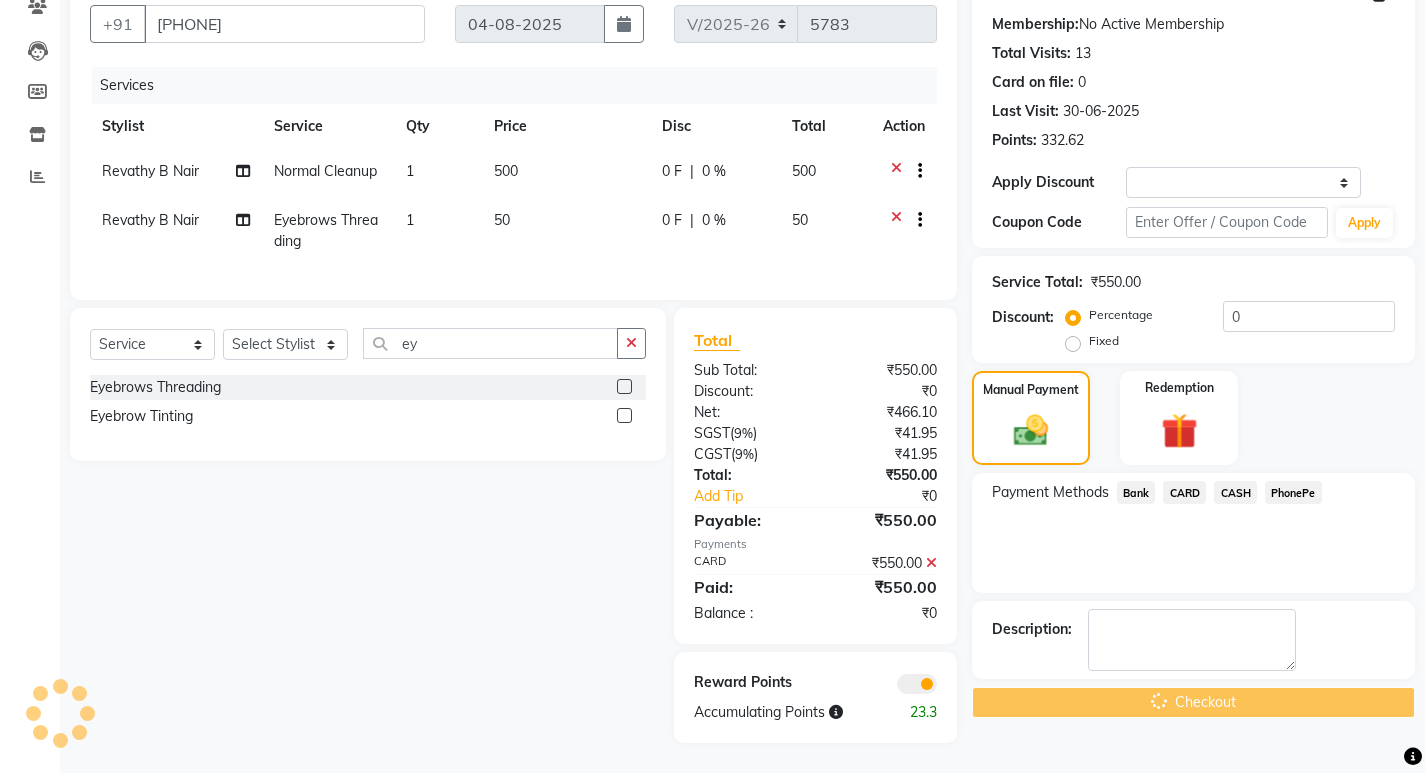 scroll, scrollTop: 0, scrollLeft: 0, axis: both 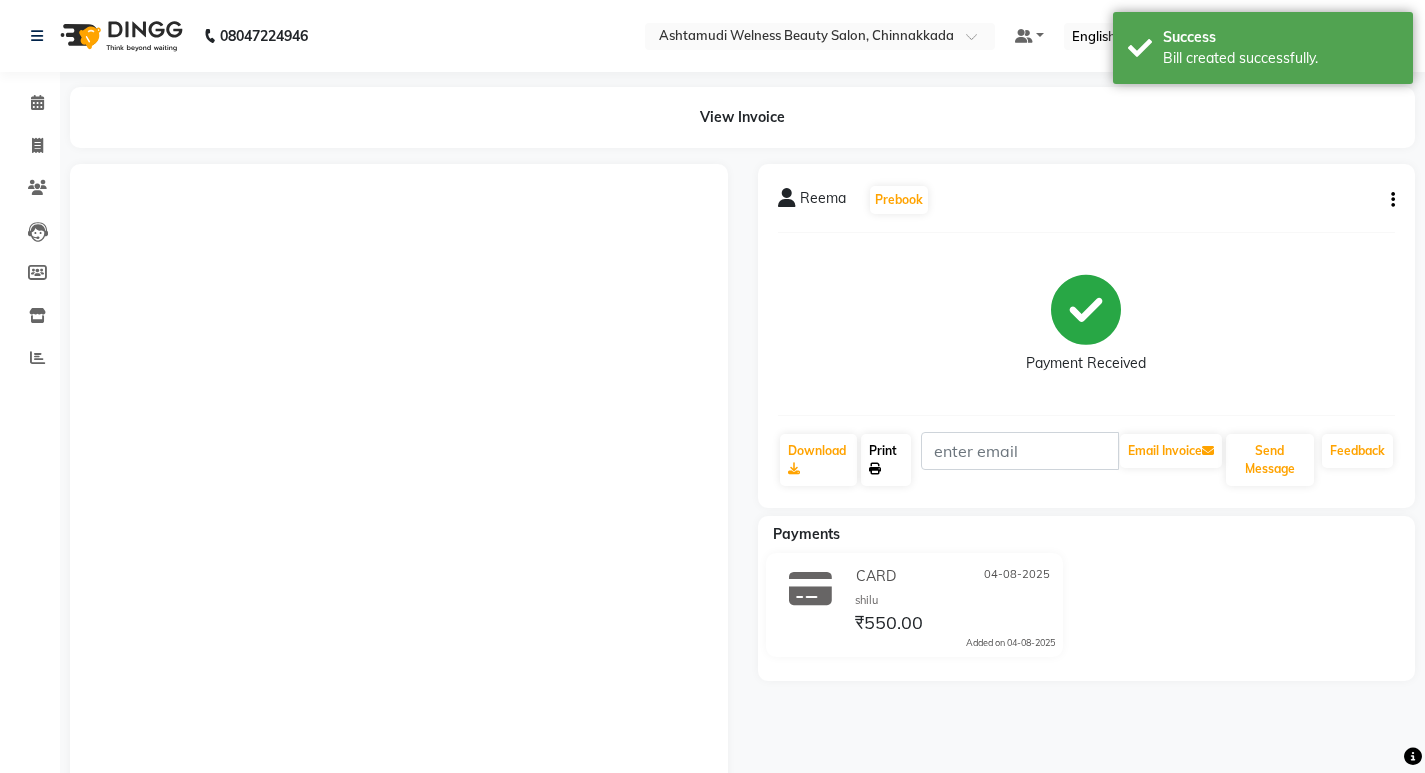 click on "Print" 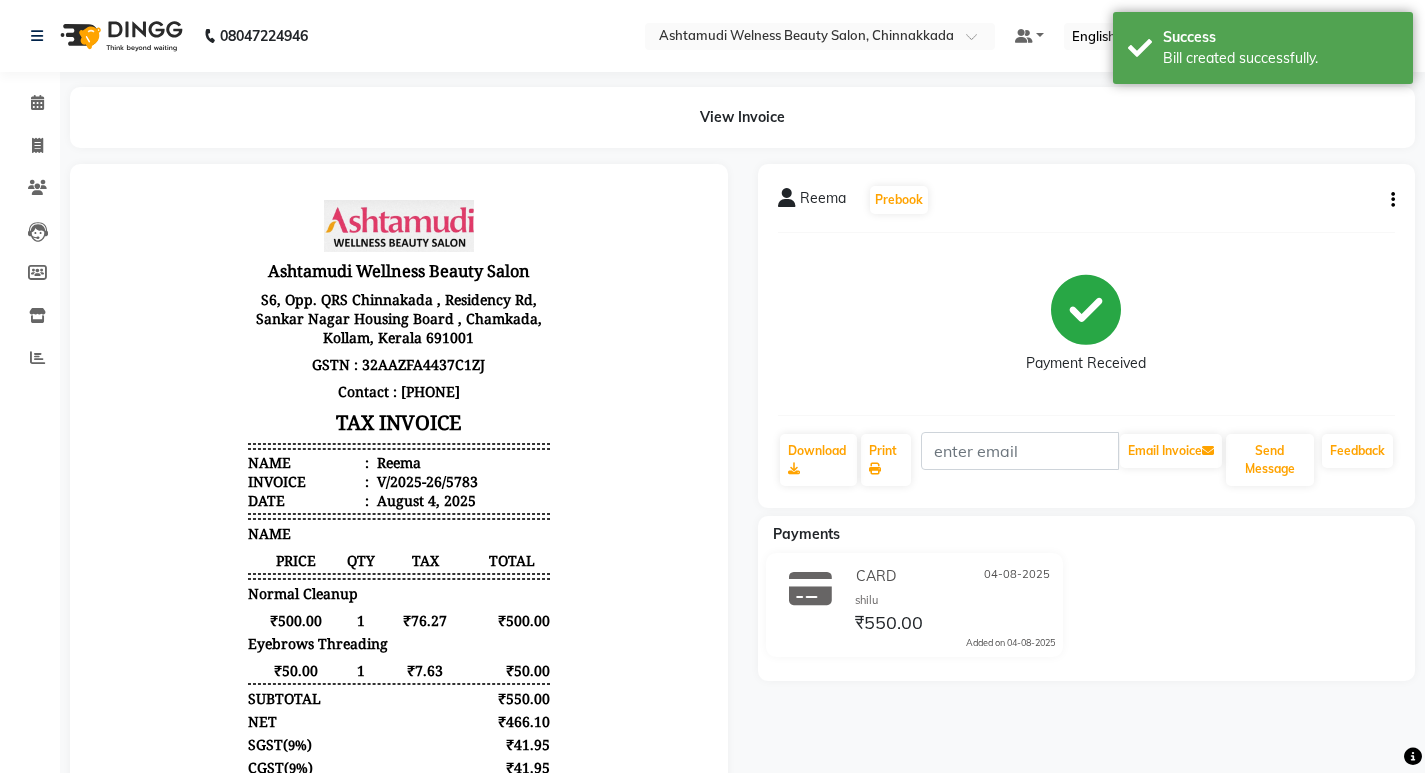 scroll, scrollTop: 0, scrollLeft: 0, axis: both 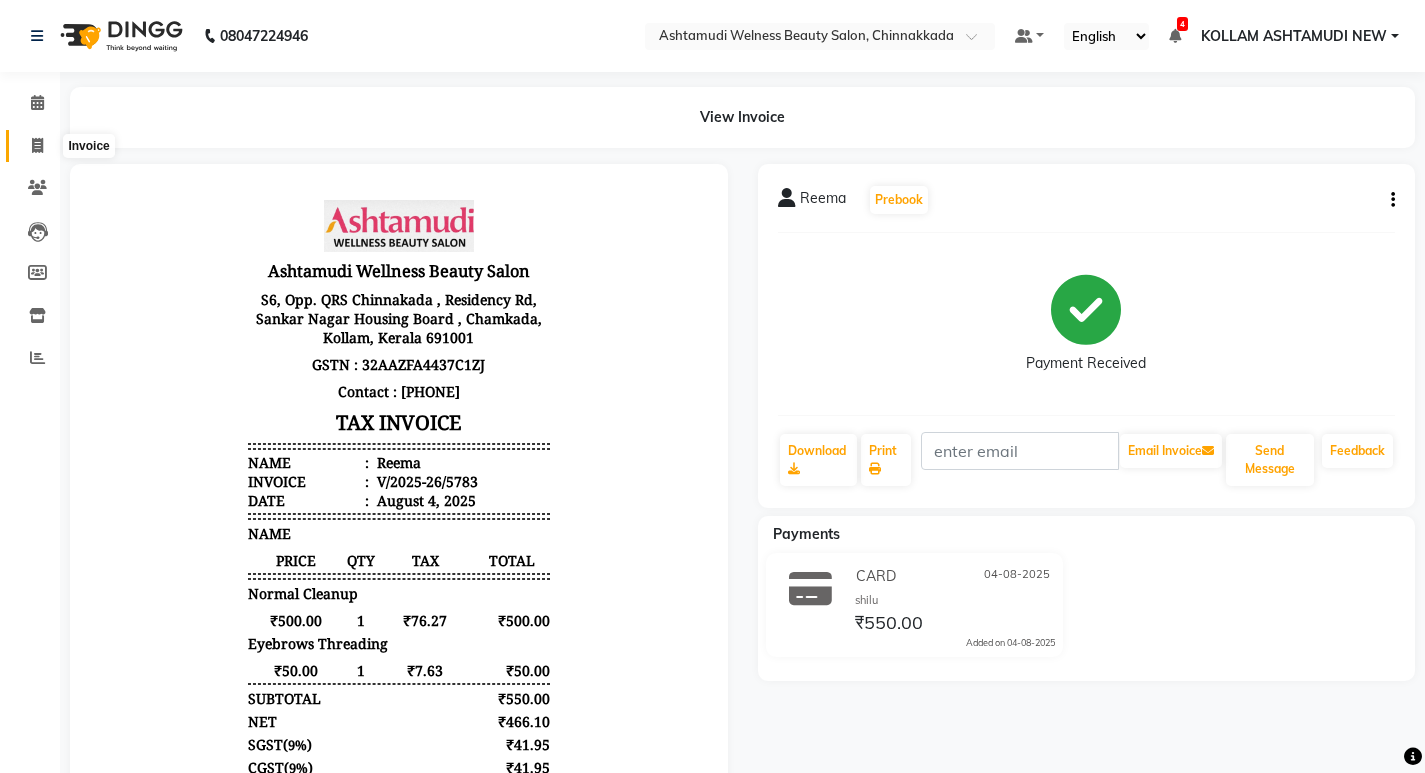 click 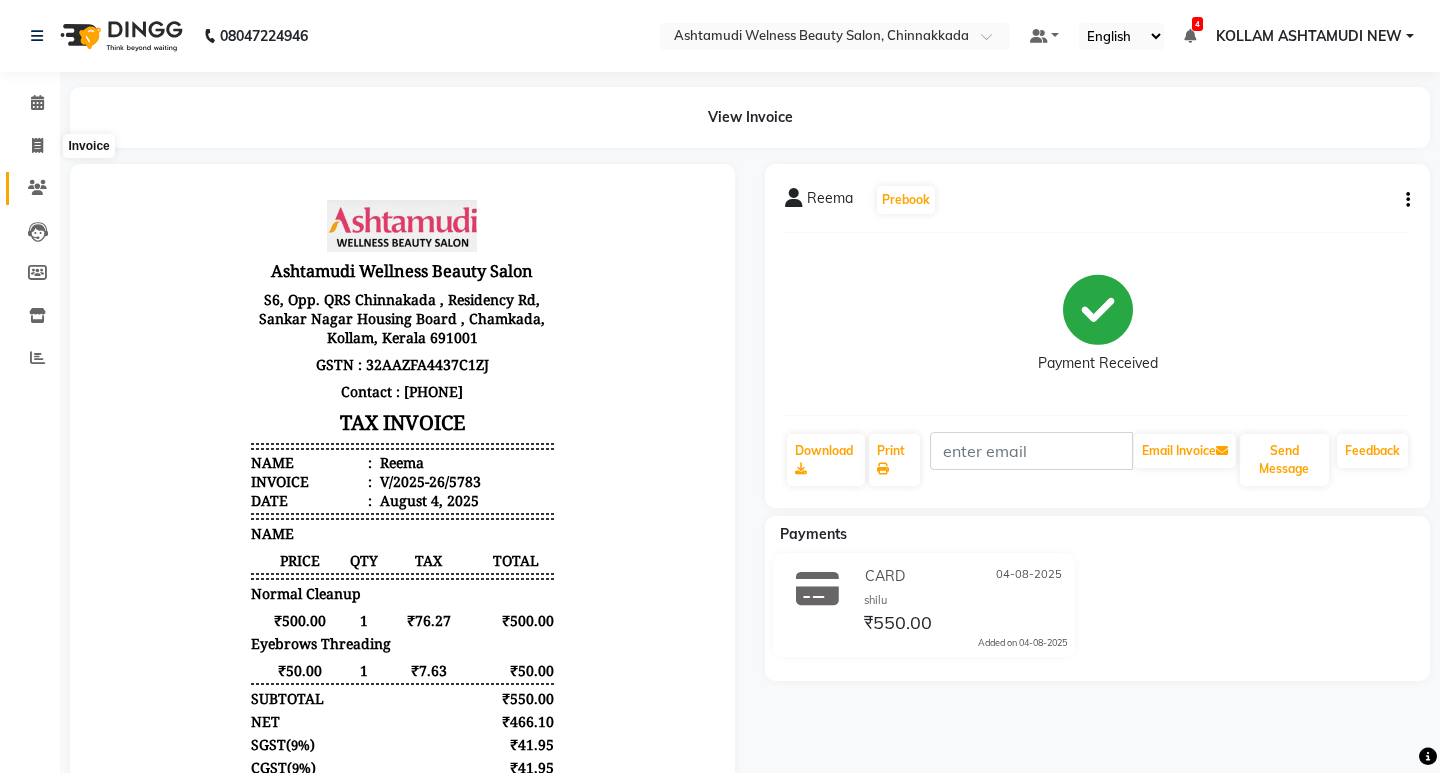 select on "4529" 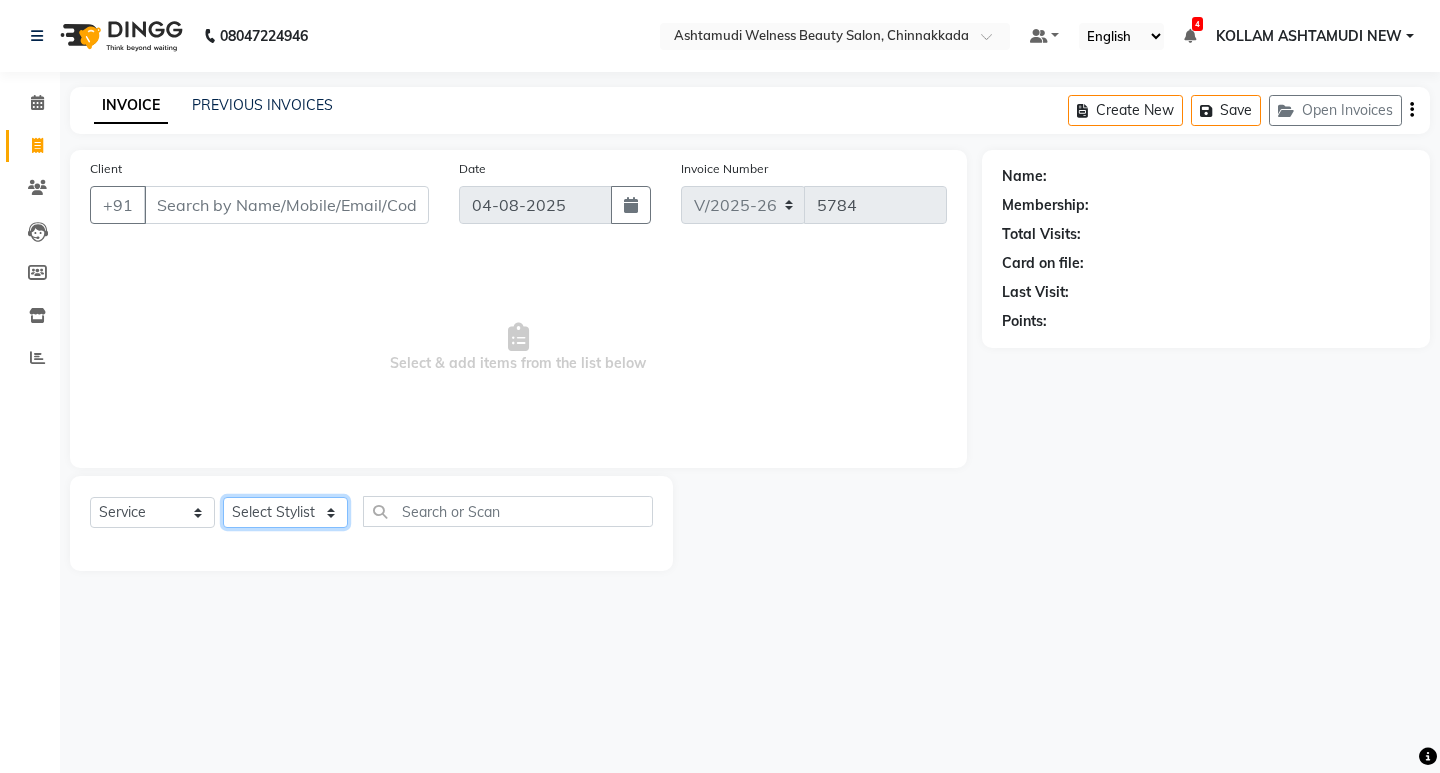 click on "Select Stylist ADITHYA   TAMANG Admin ALTHAF  Anitha  ATHIRA SANAL BETZA  M BINU GANESH  JIJUMON  P Kavya KOLLAM ASHTAMUDI KOLLAM ASHTAMUDI NEW  Kusum MO ANWAR Rahul REENA  VIDHYA RENUKA SUNDAS Revathy B Nair RINA RAI SAJEEV M SAMIR RAI SARIGA PRASAD SHIBU Shilu Fathima Shyni Salim Sibi SUKANYA Supriya SUSHEELA S" 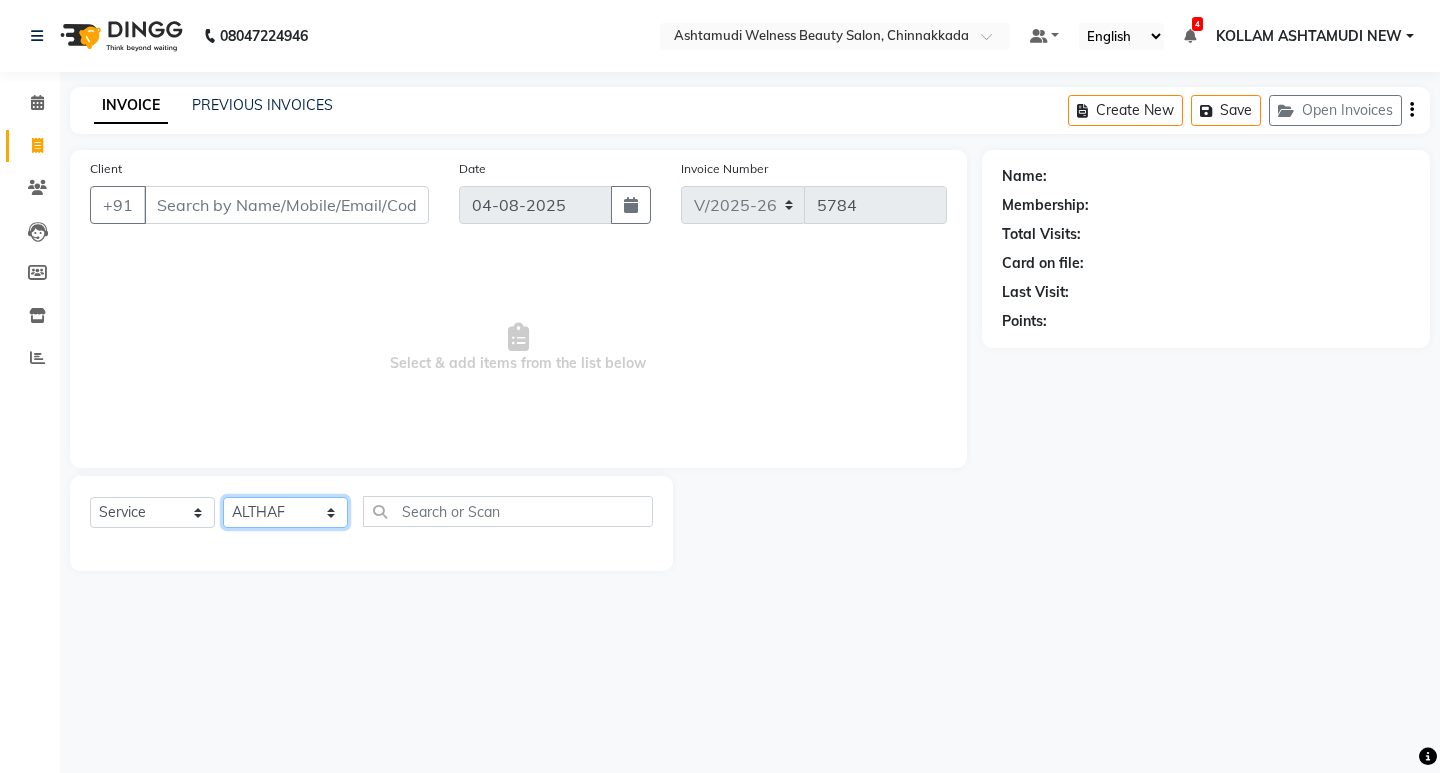 click on "Select Stylist ADITHYA   TAMANG Admin ALTHAF  Anitha  ATHIRA SANAL BETZA  M BINU GANESH  JIJUMON  P Kavya KOLLAM ASHTAMUDI KOLLAM ASHTAMUDI NEW  Kusum MO ANWAR Rahul REENA  VIDHYA RENUKA SUNDAS Revathy B Nair RINA RAI SAJEEV M SAMIR RAI SARIGA PRASAD SHIBU Shilu Fathima Shyni Salim Sibi SUKANYA Supriya SUSHEELA S" 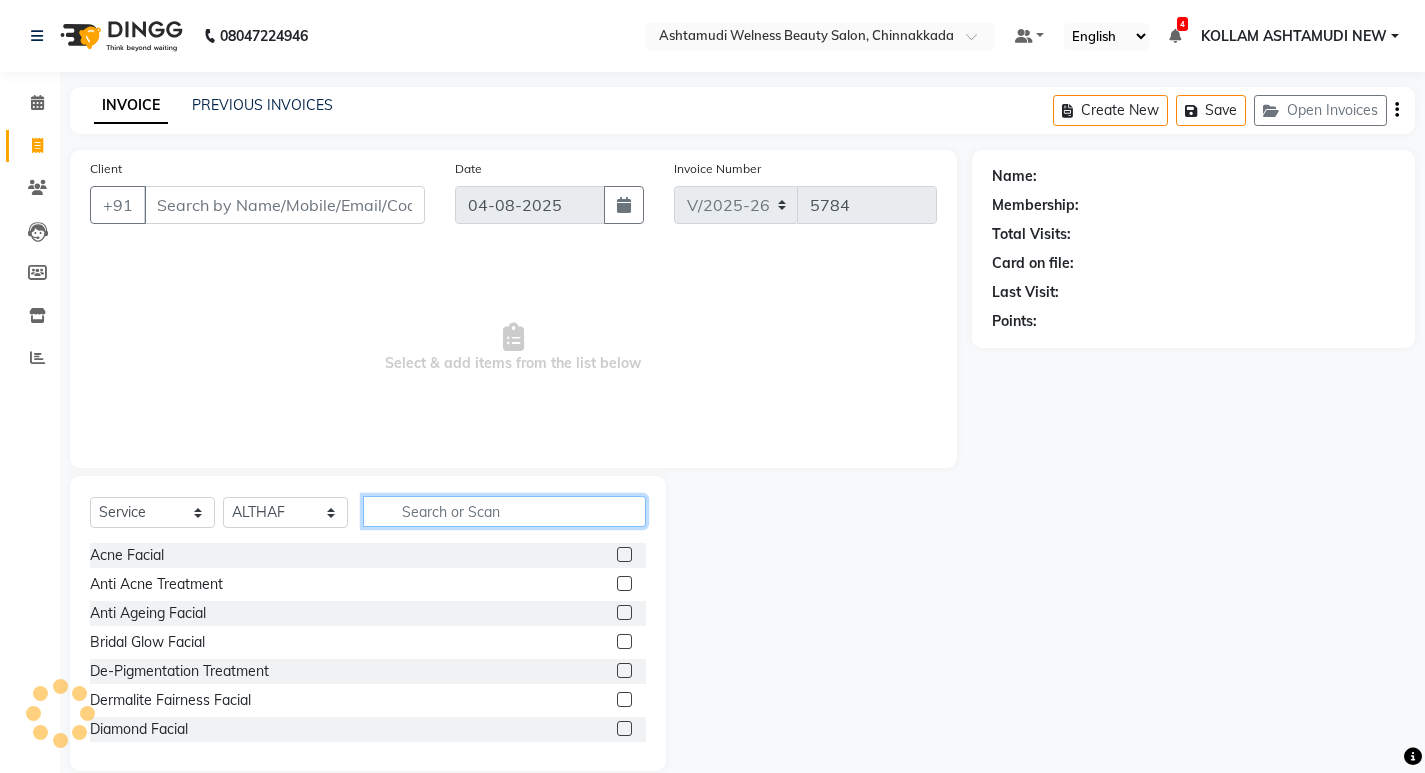 click 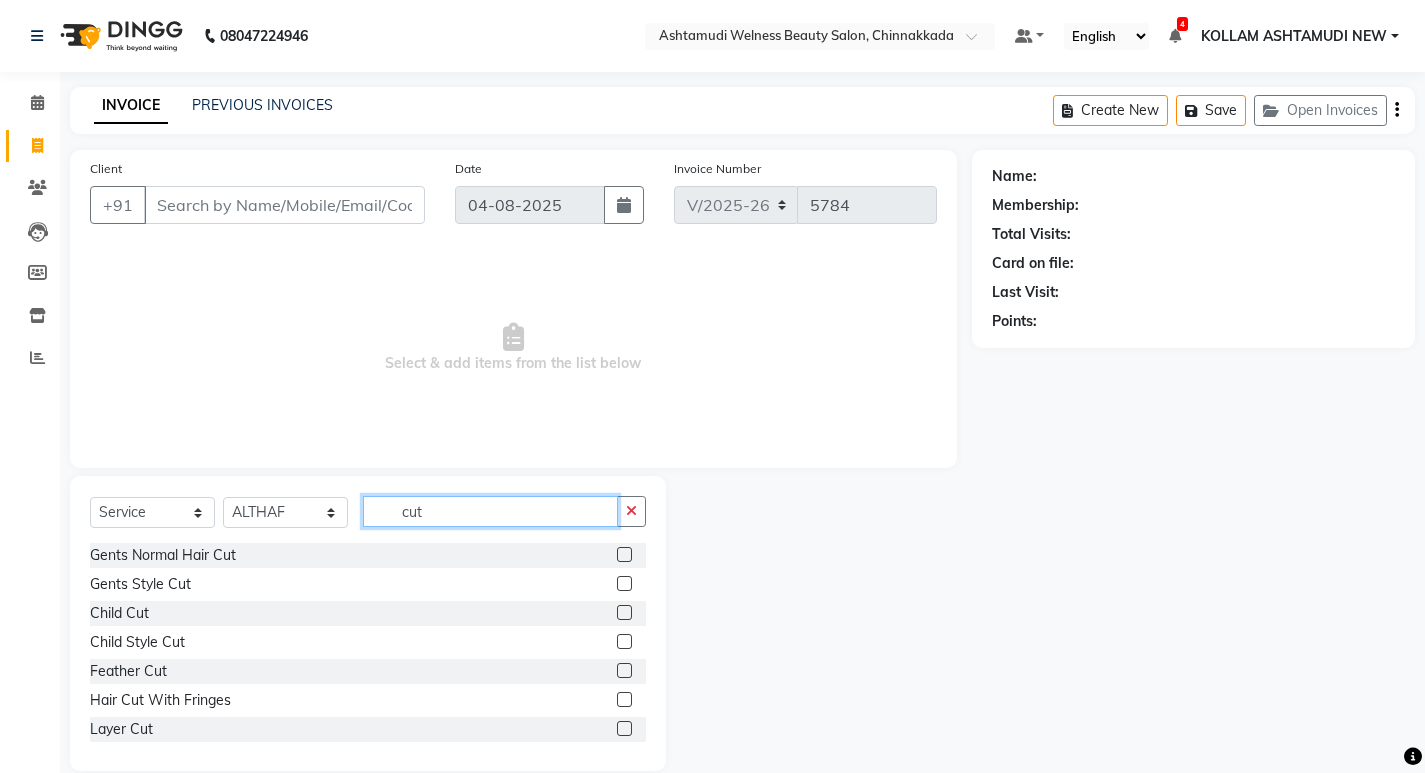 type on "cut" 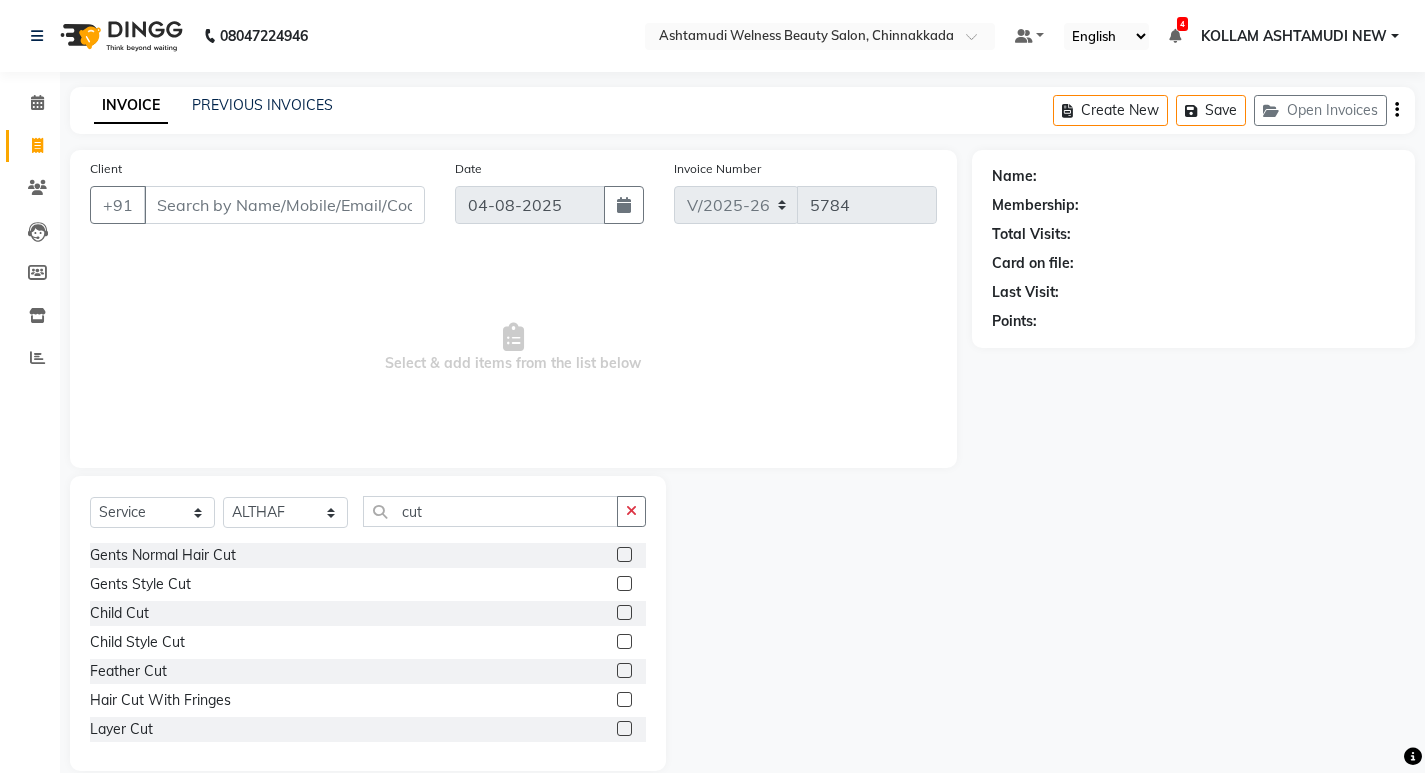 click 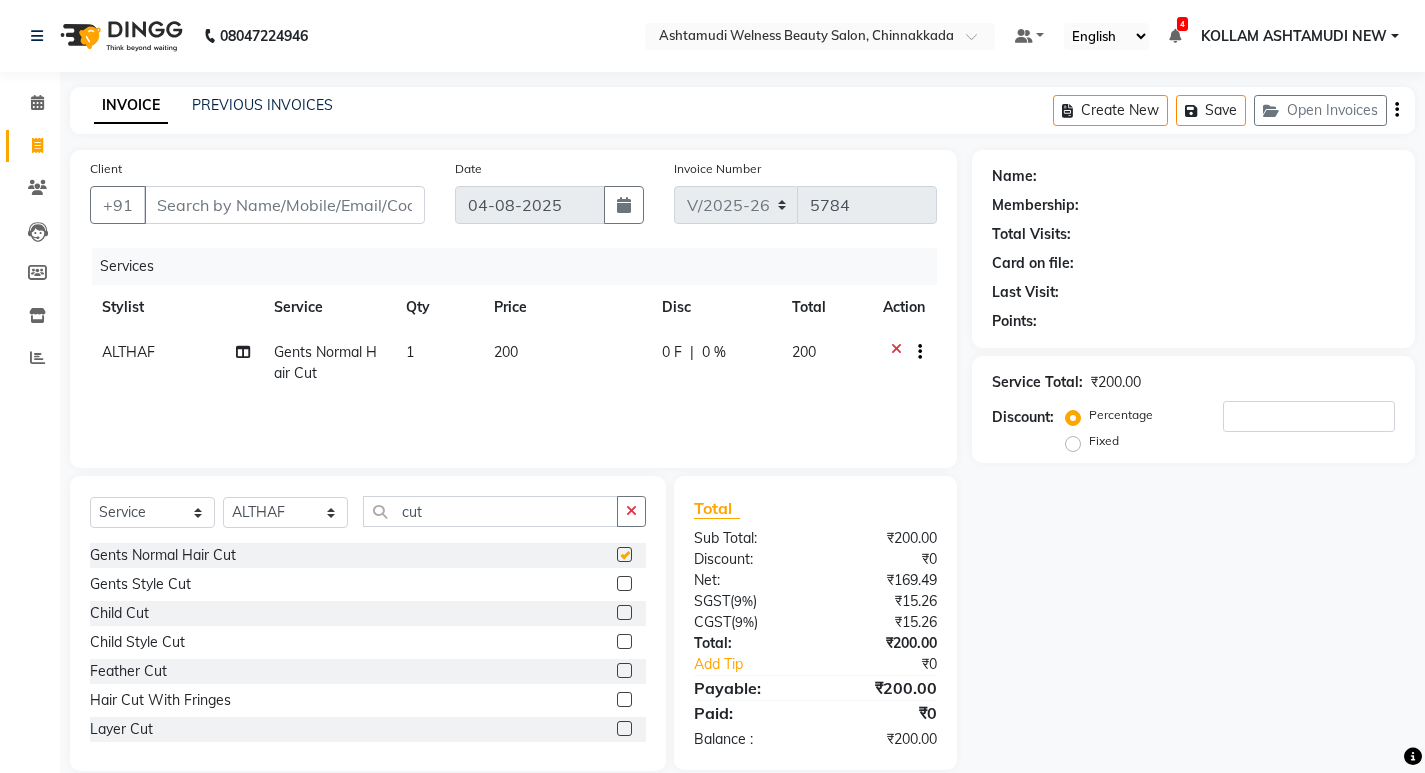 checkbox on "false" 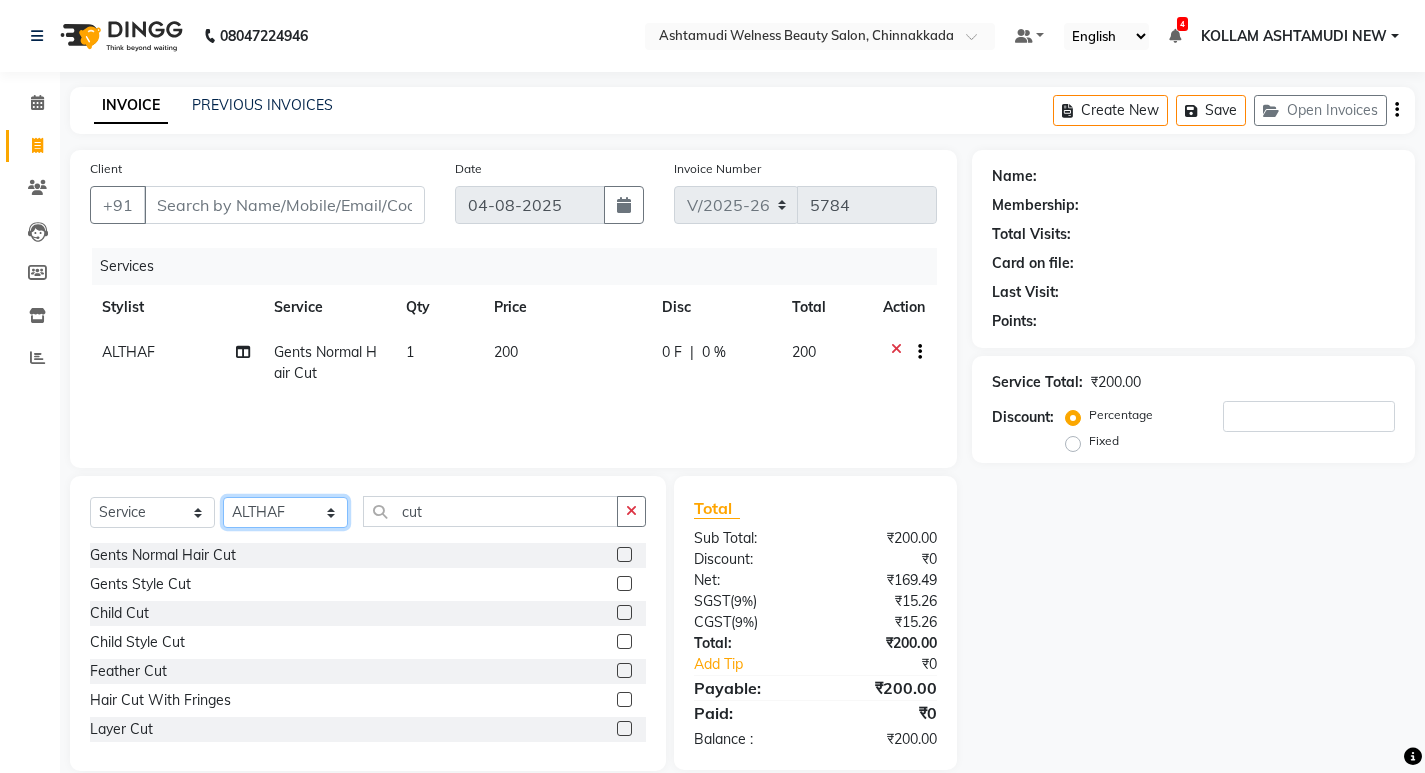 drag, startPoint x: 287, startPoint y: 523, endPoint x: 281, endPoint y: 497, distance: 26.683329 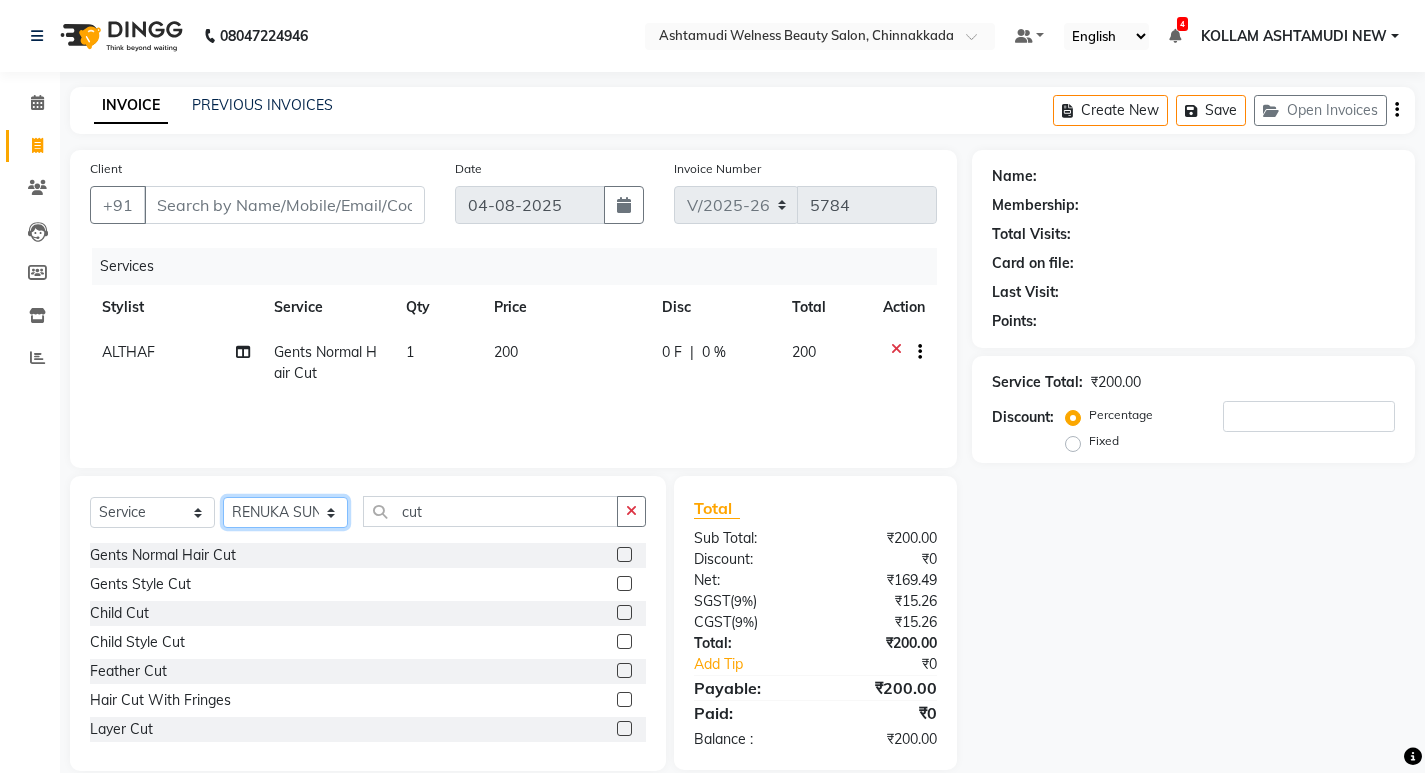 click on "Select Stylist ADITHYA   TAMANG Admin ALTHAF  Anitha  ATHIRA SANAL BETZA  M BINU GANESH  JIJUMON  P Kavya KOLLAM ASHTAMUDI KOLLAM ASHTAMUDI NEW  Kusum MO ANWAR Rahul REENA  VIDHYA RENUKA SUNDAS Revathy B Nair RINA RAI SAJEEV M SAMIR RAI SARIGA PRASAD SHIBU Shilu Fathima Shyni Salim Sibi SUKANYA Supriya SUSHEELA S" 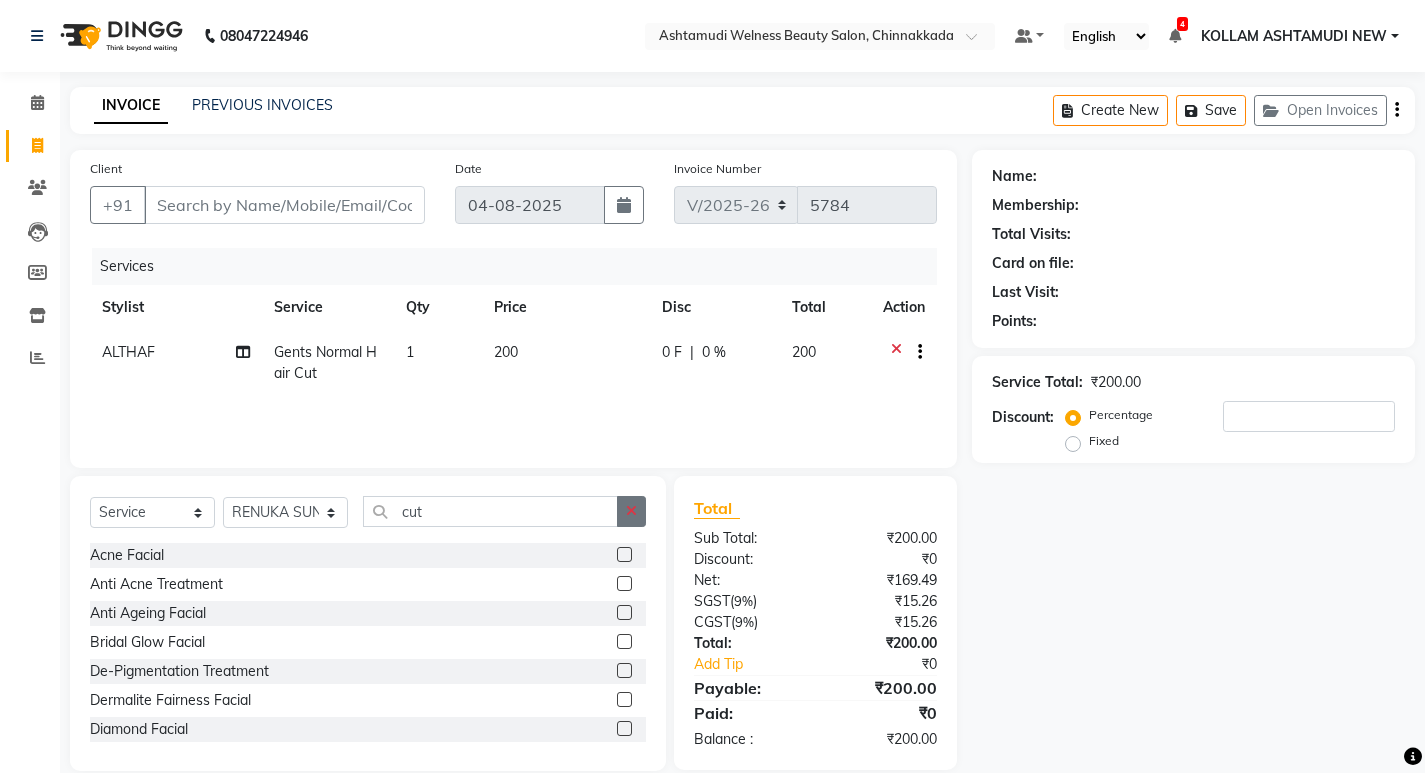 click 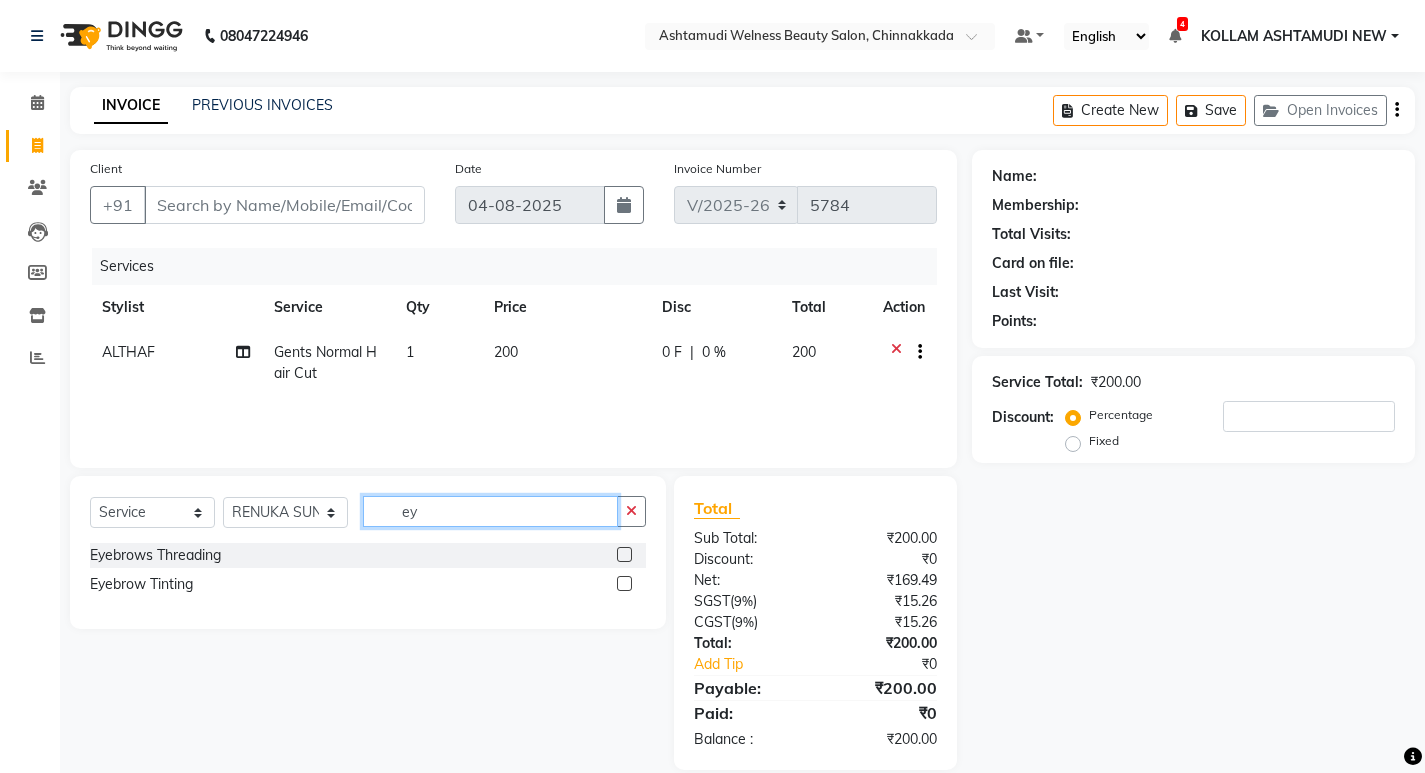 type on "ey" 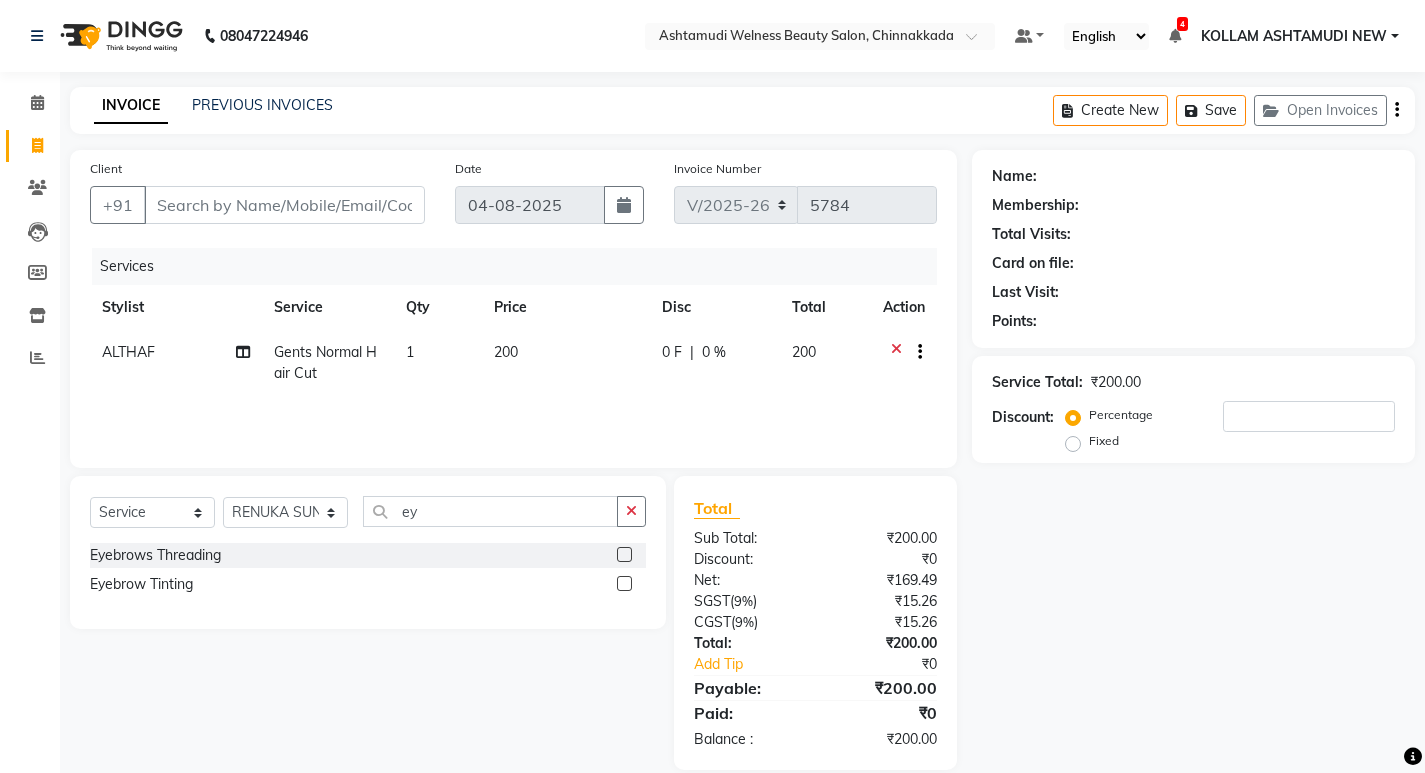 click 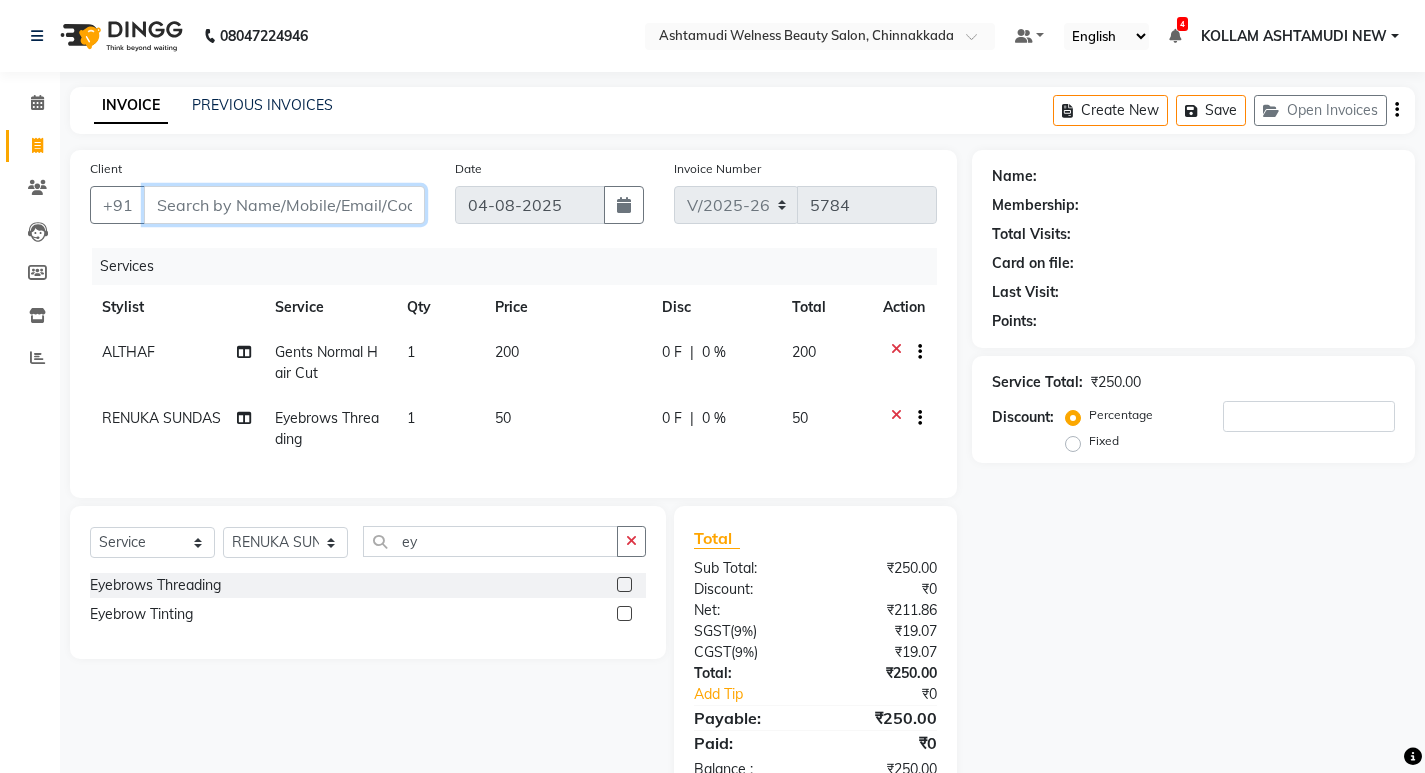 checkbox on "false" 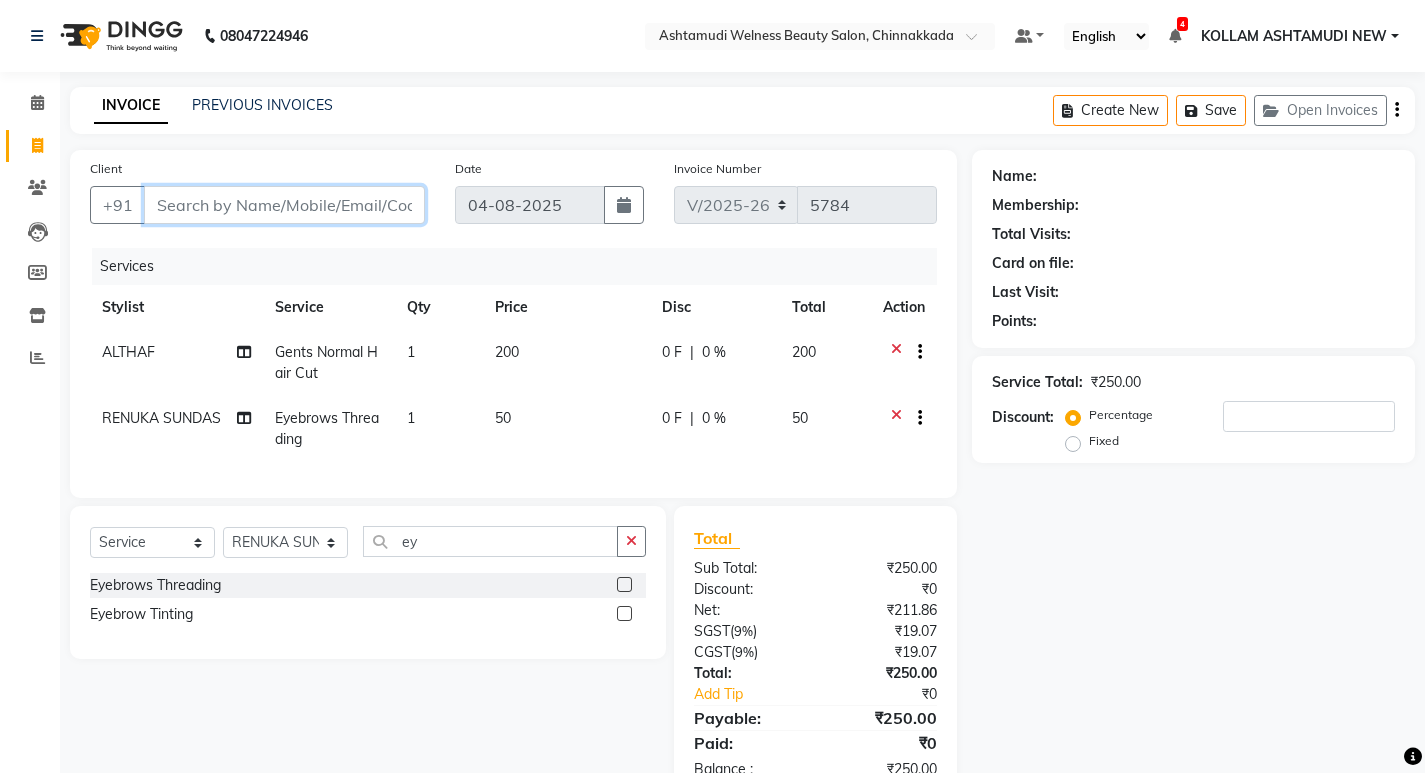 type on "8" 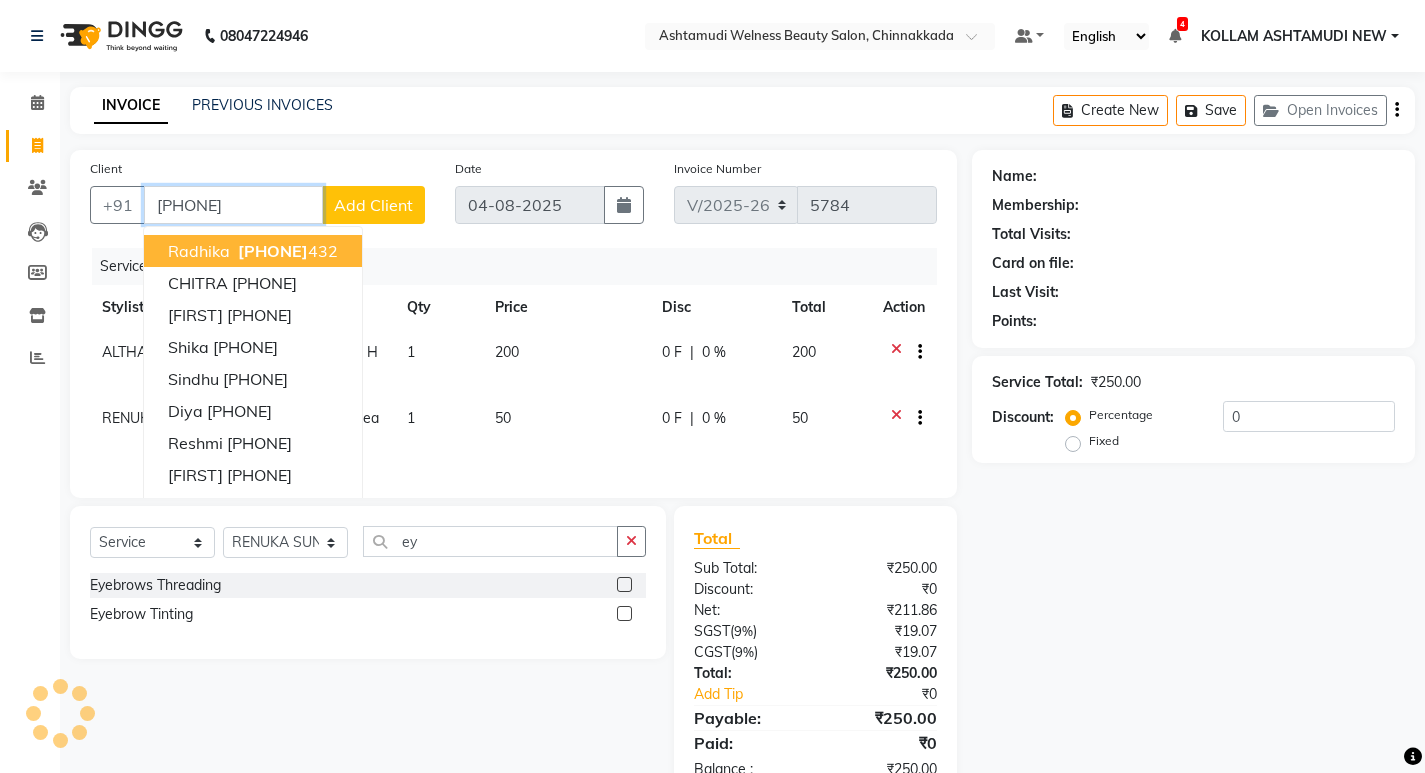 type on "[PHONE]" 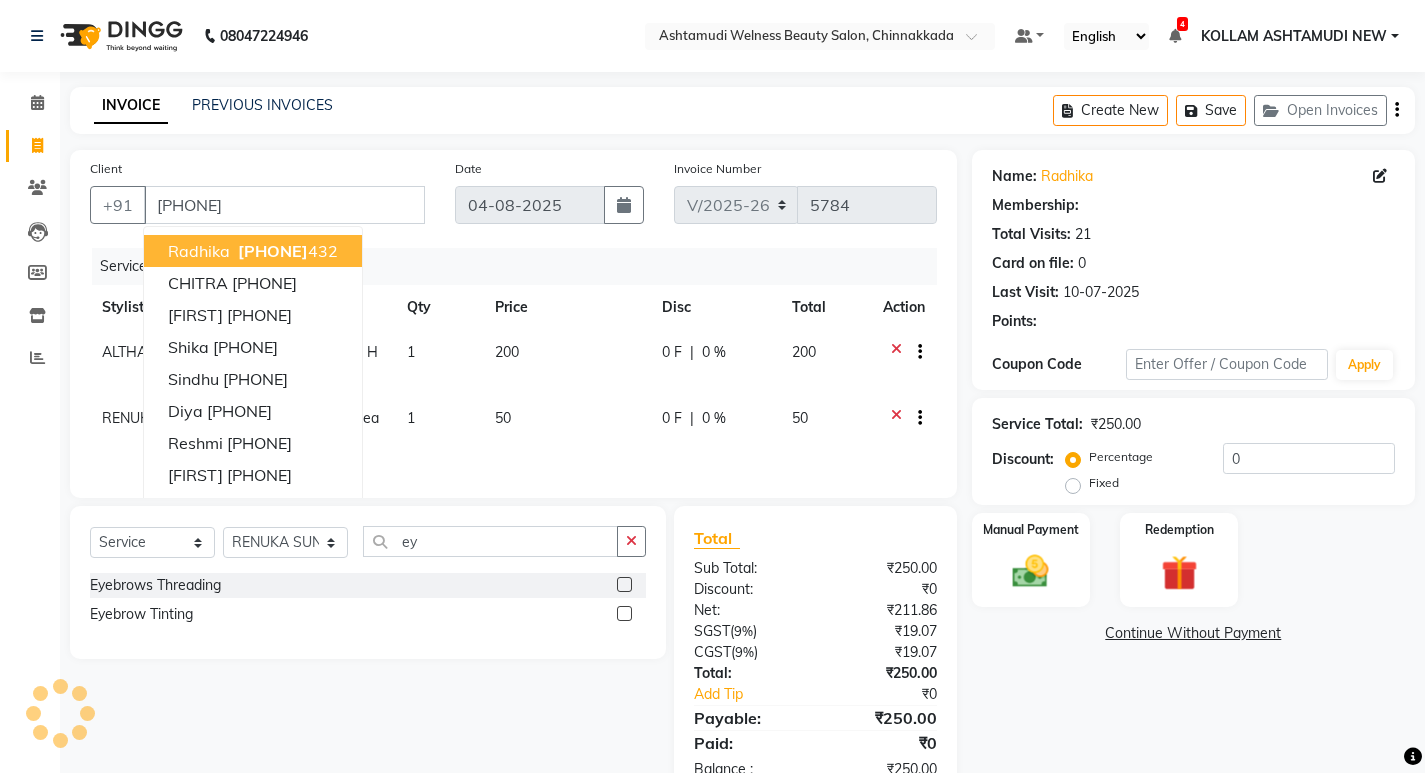 select on "2: Object" 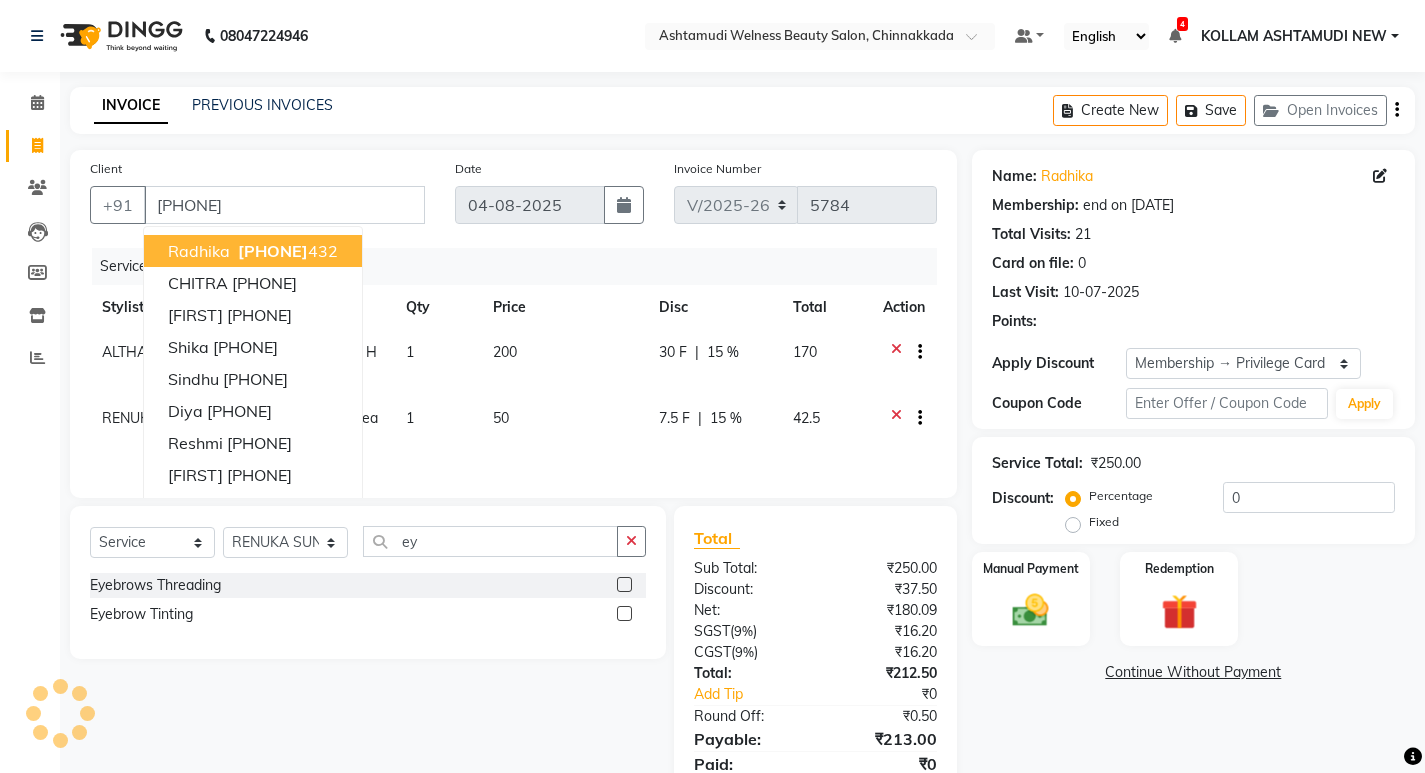 type on "15" 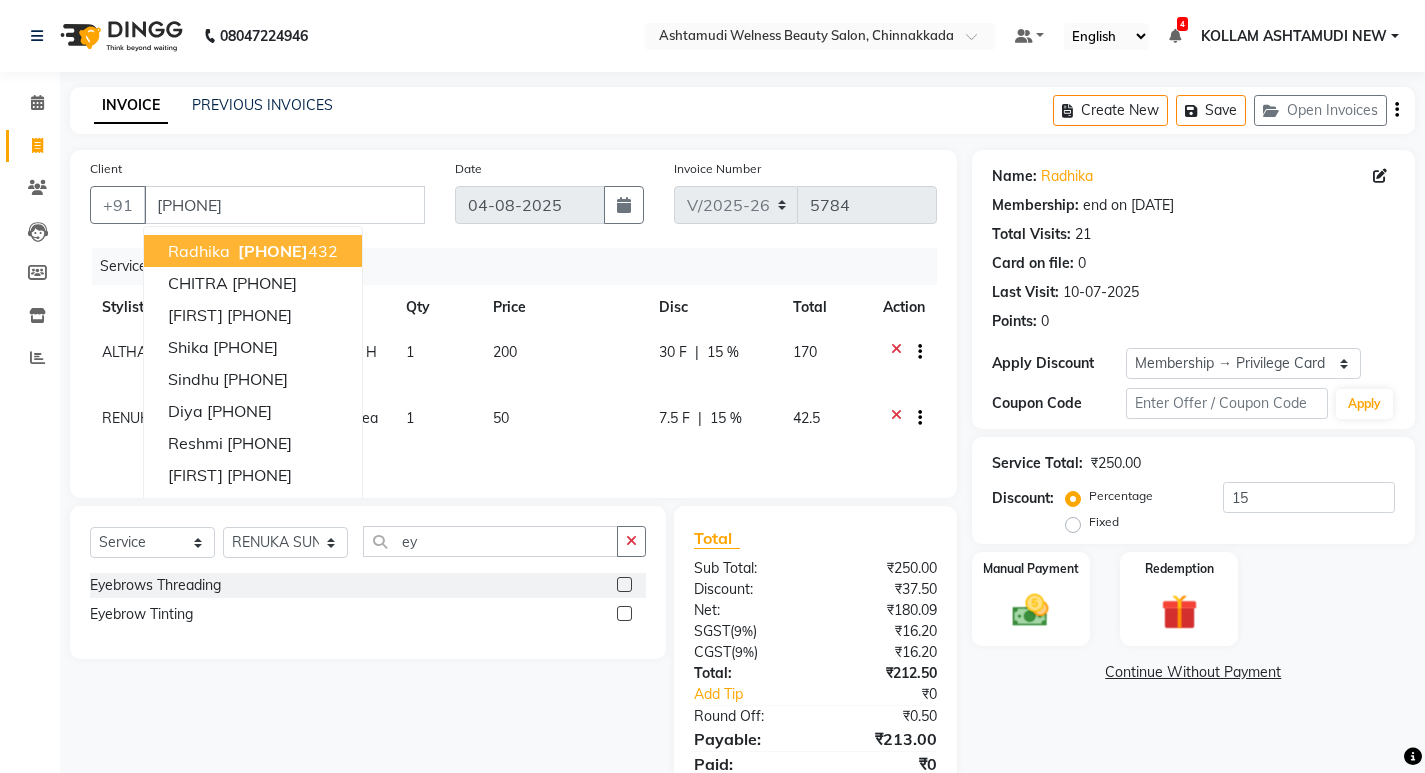 click on "Services" 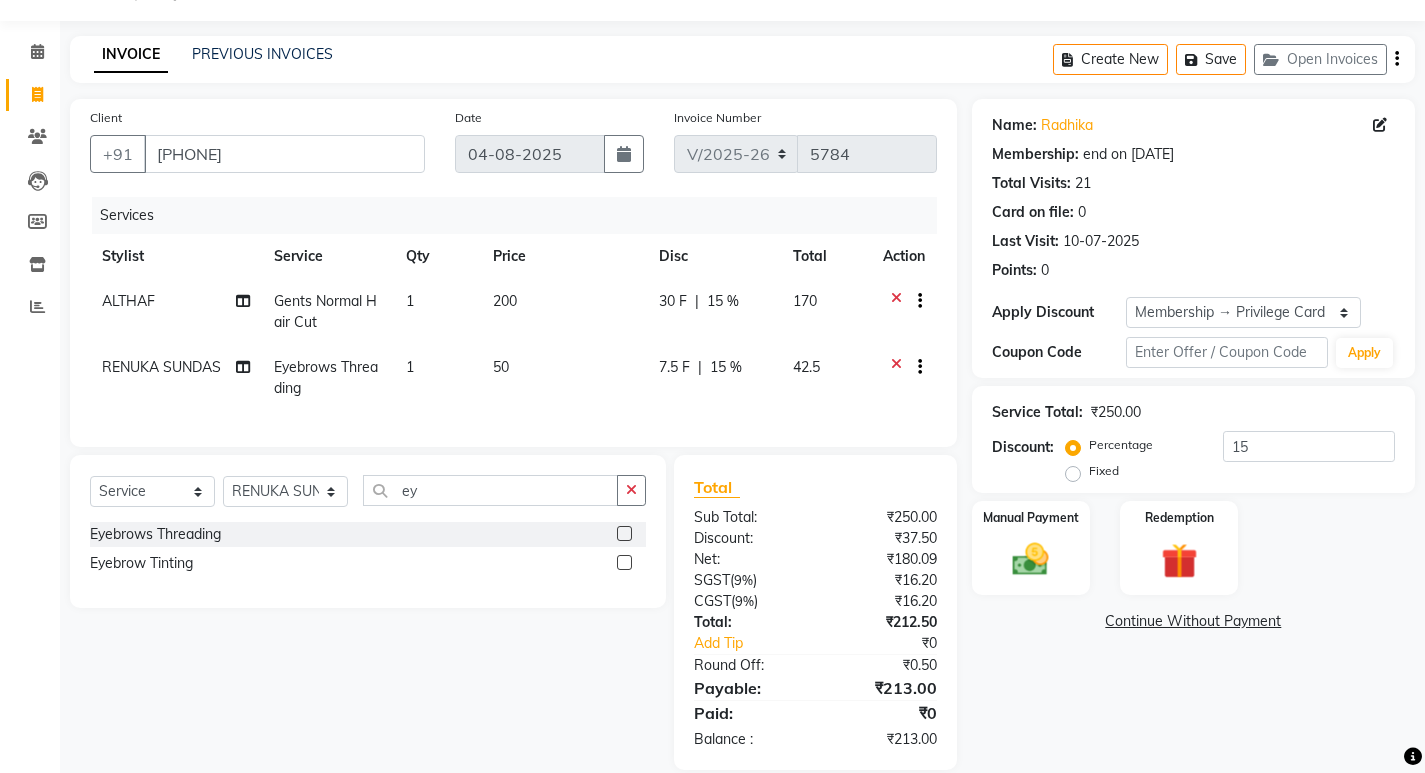 scroll, scrollTop: 93, scrollLeft: 0, axis: vertical 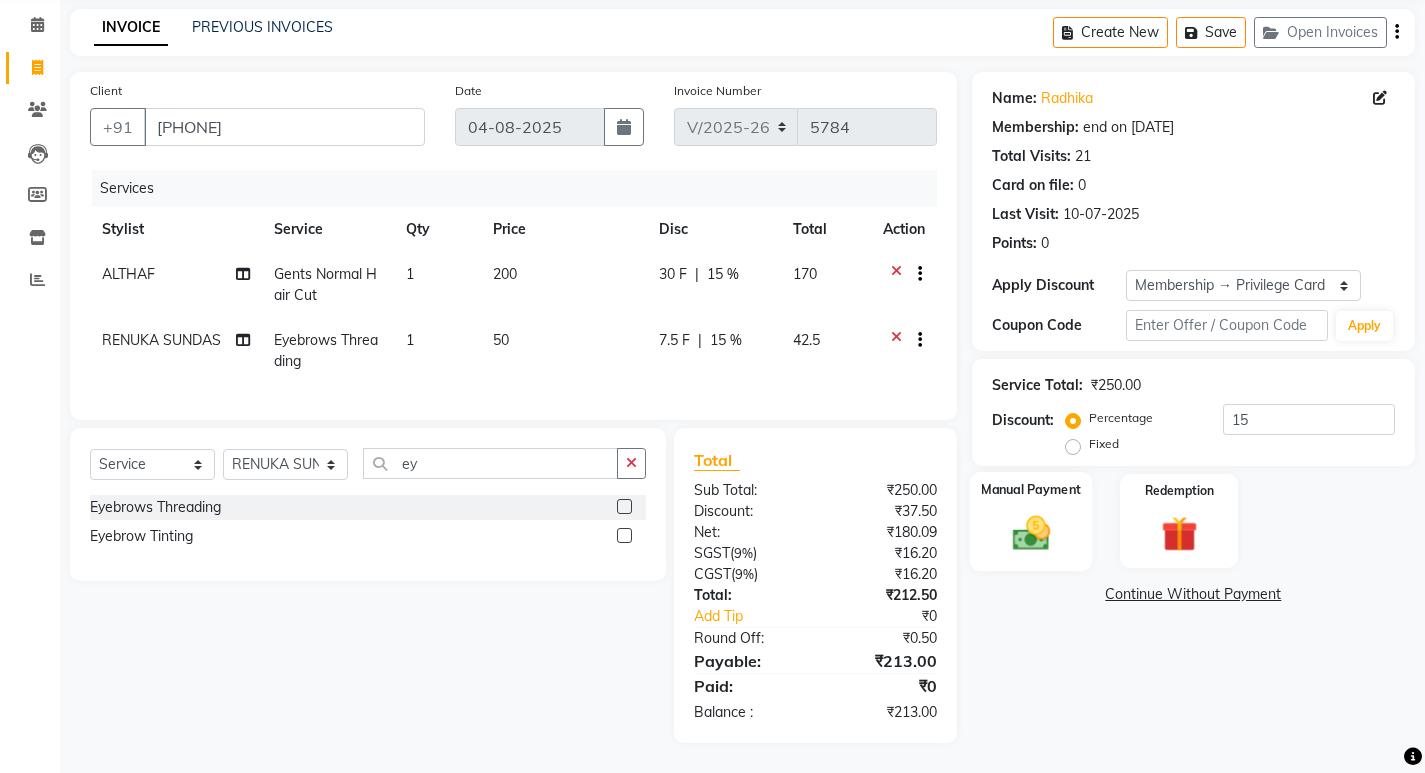 click 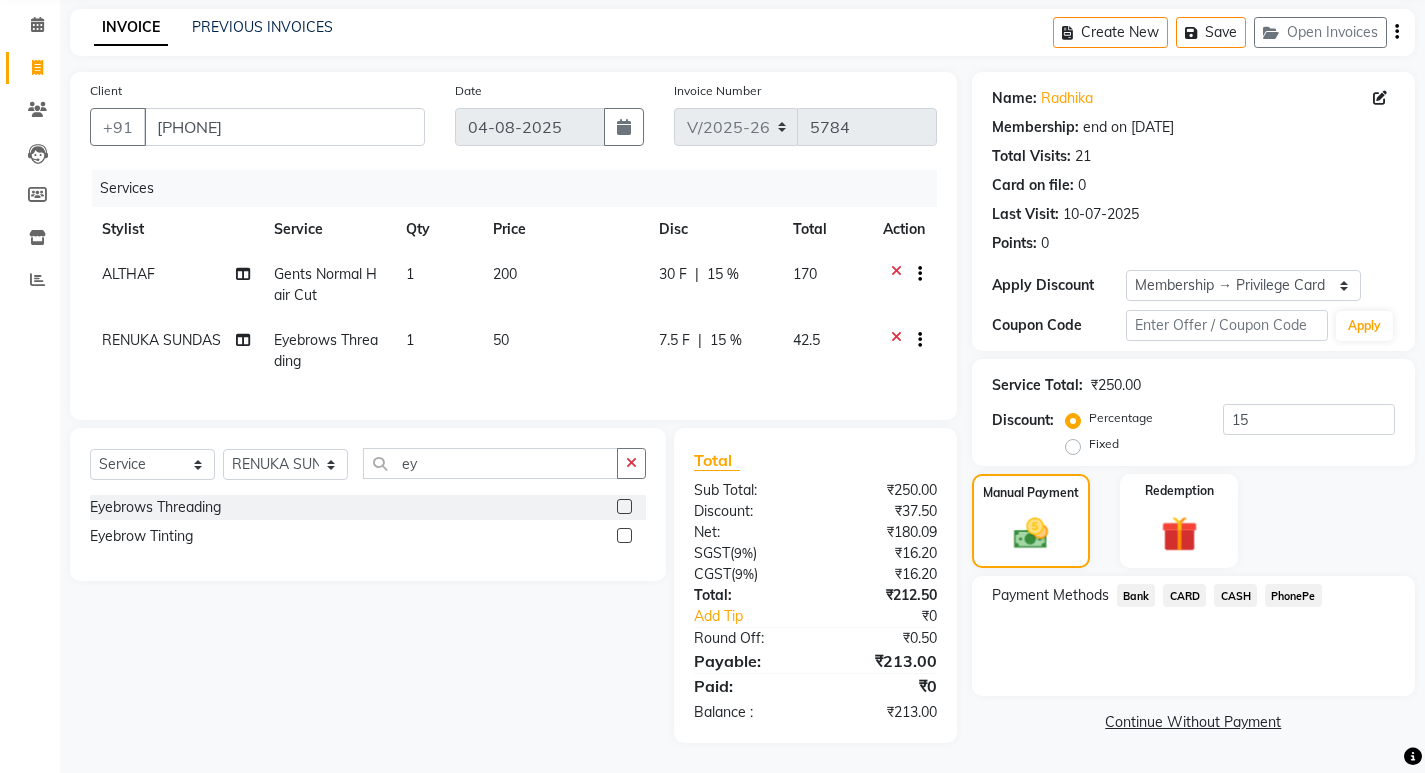 click on "PhonePe" 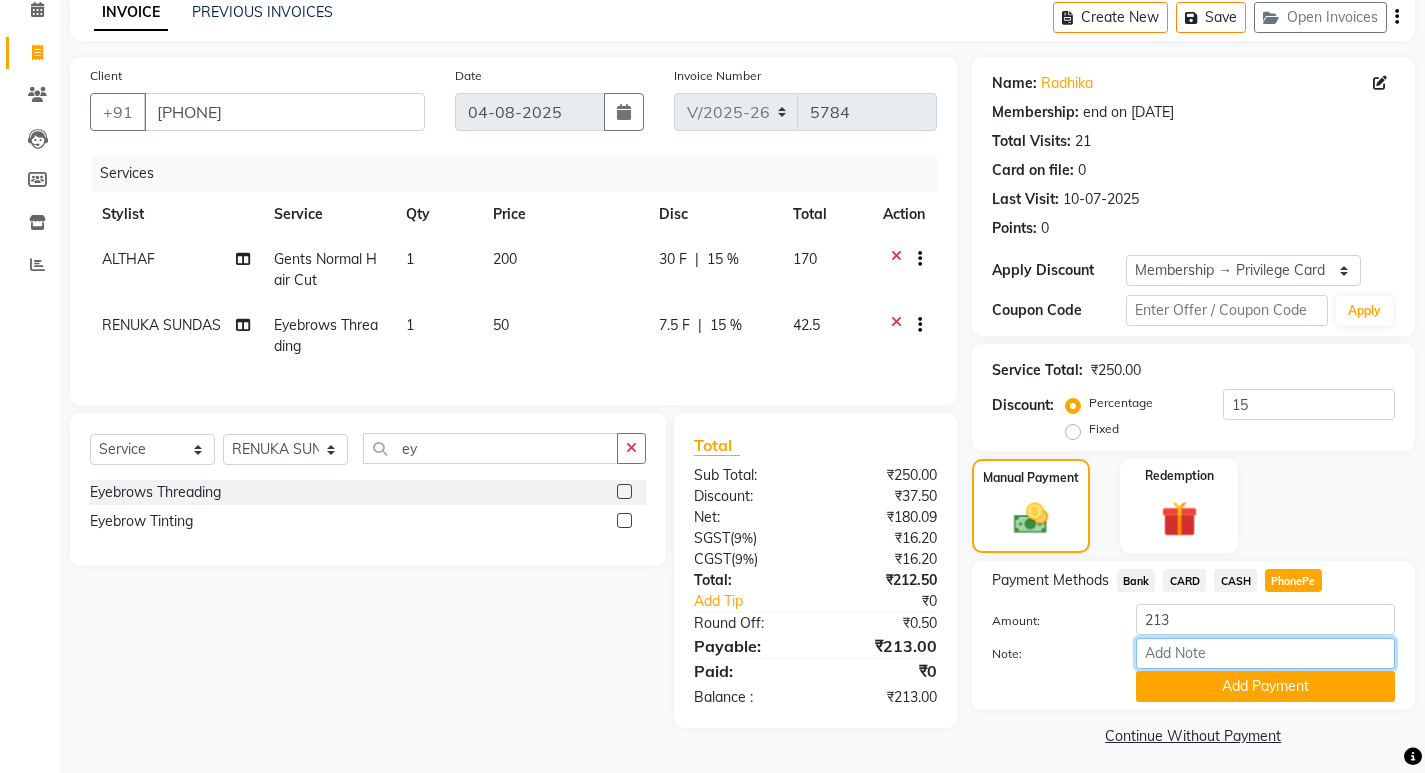 drag, startPoint x: 1286, startPoint y: 598, endPoint x: 1202, endPoint y: 643, distance: 95.29428 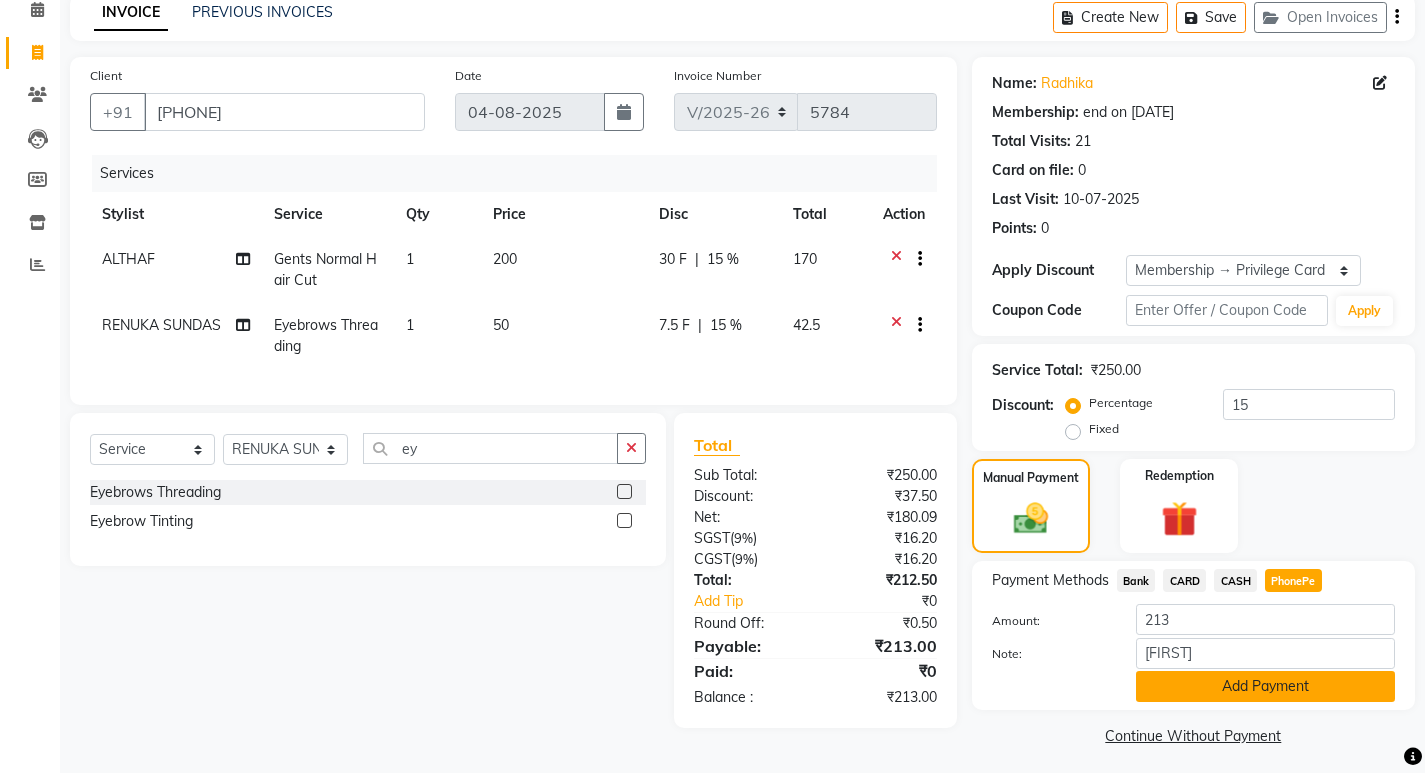 click on "Add Payment" 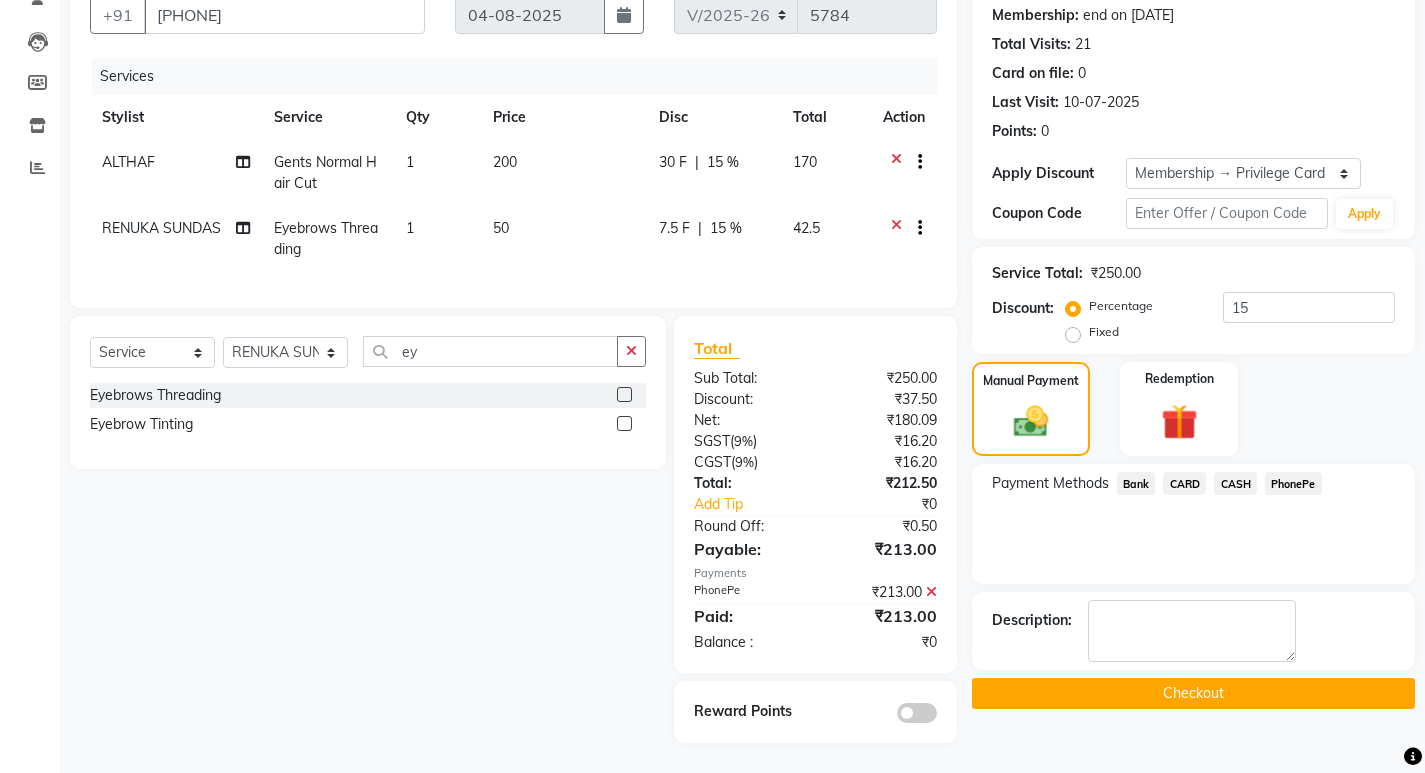 scroll, scrollTop: 205, scrollLeft: 0, axis: vertical 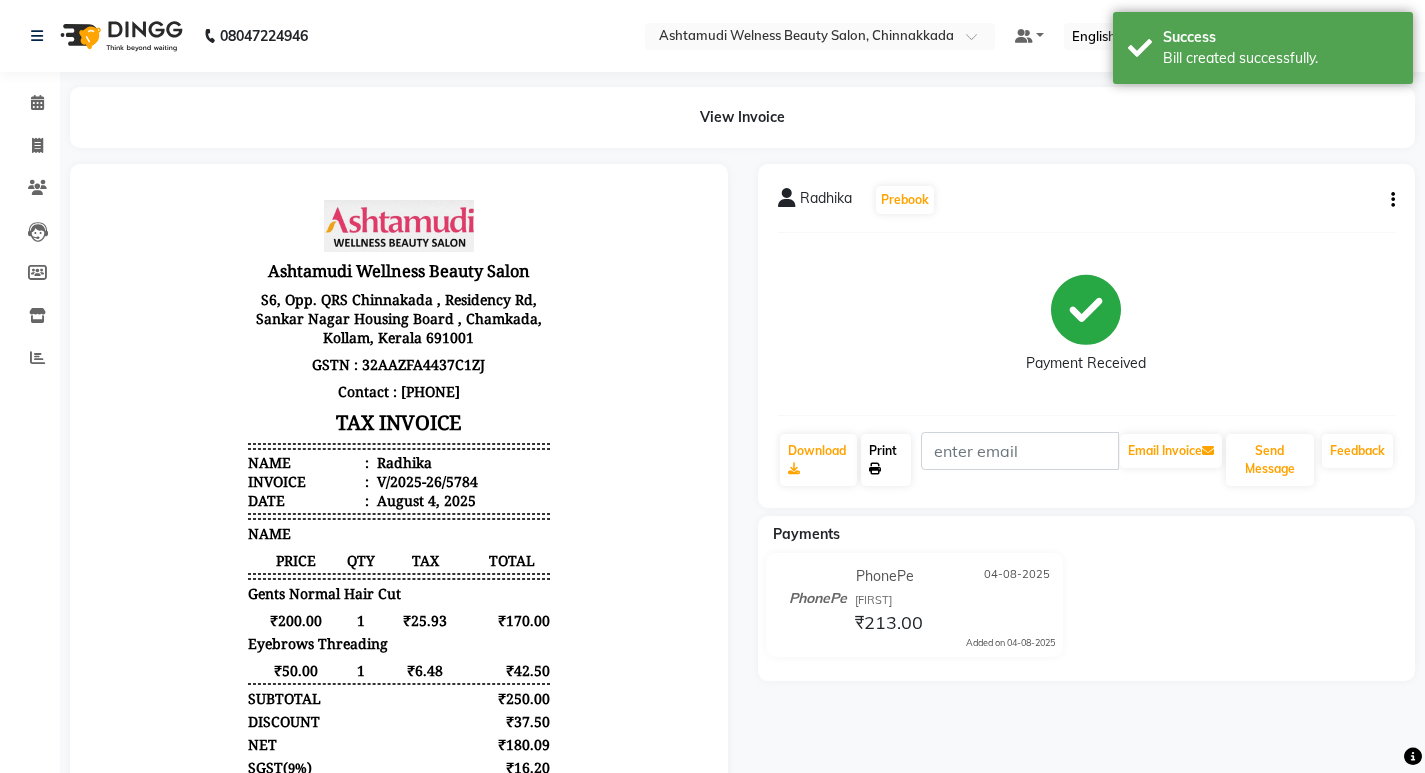click 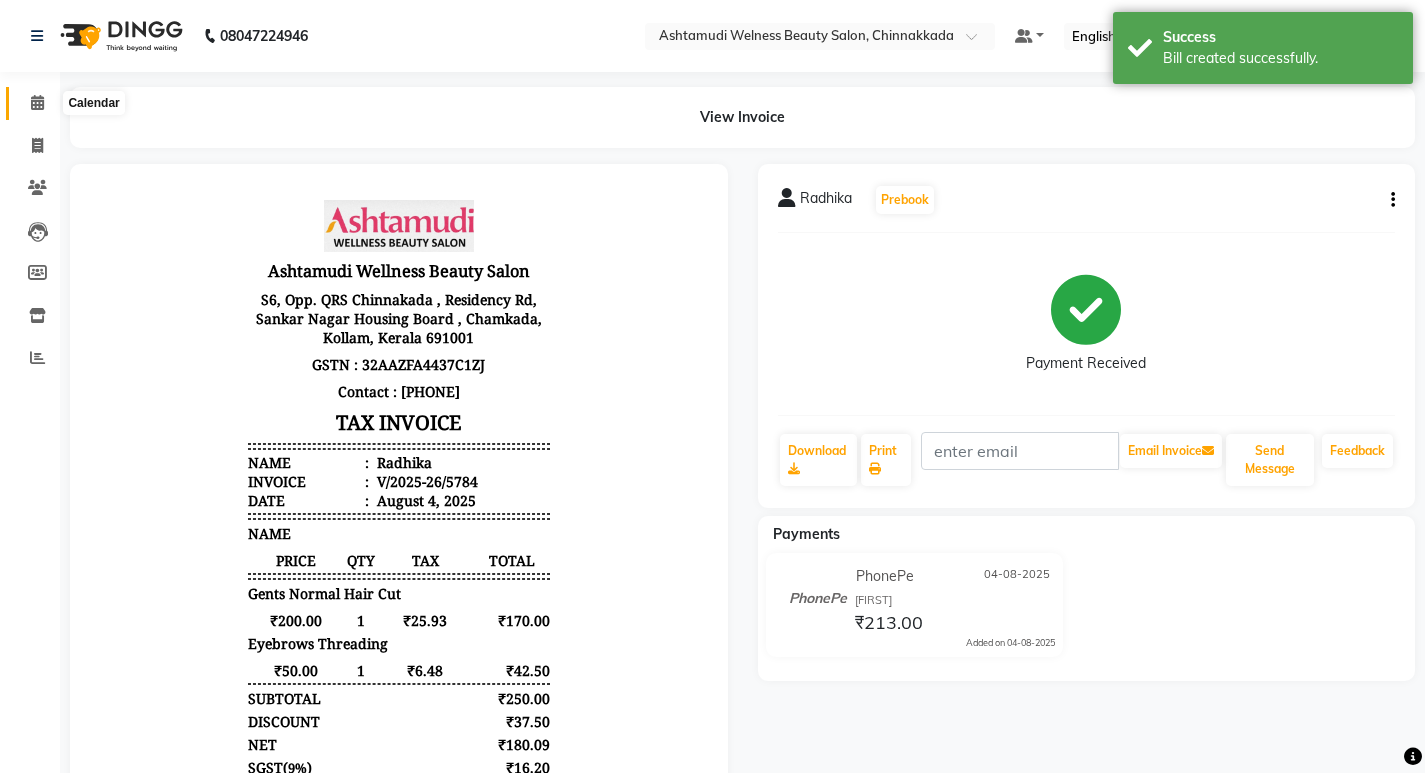click 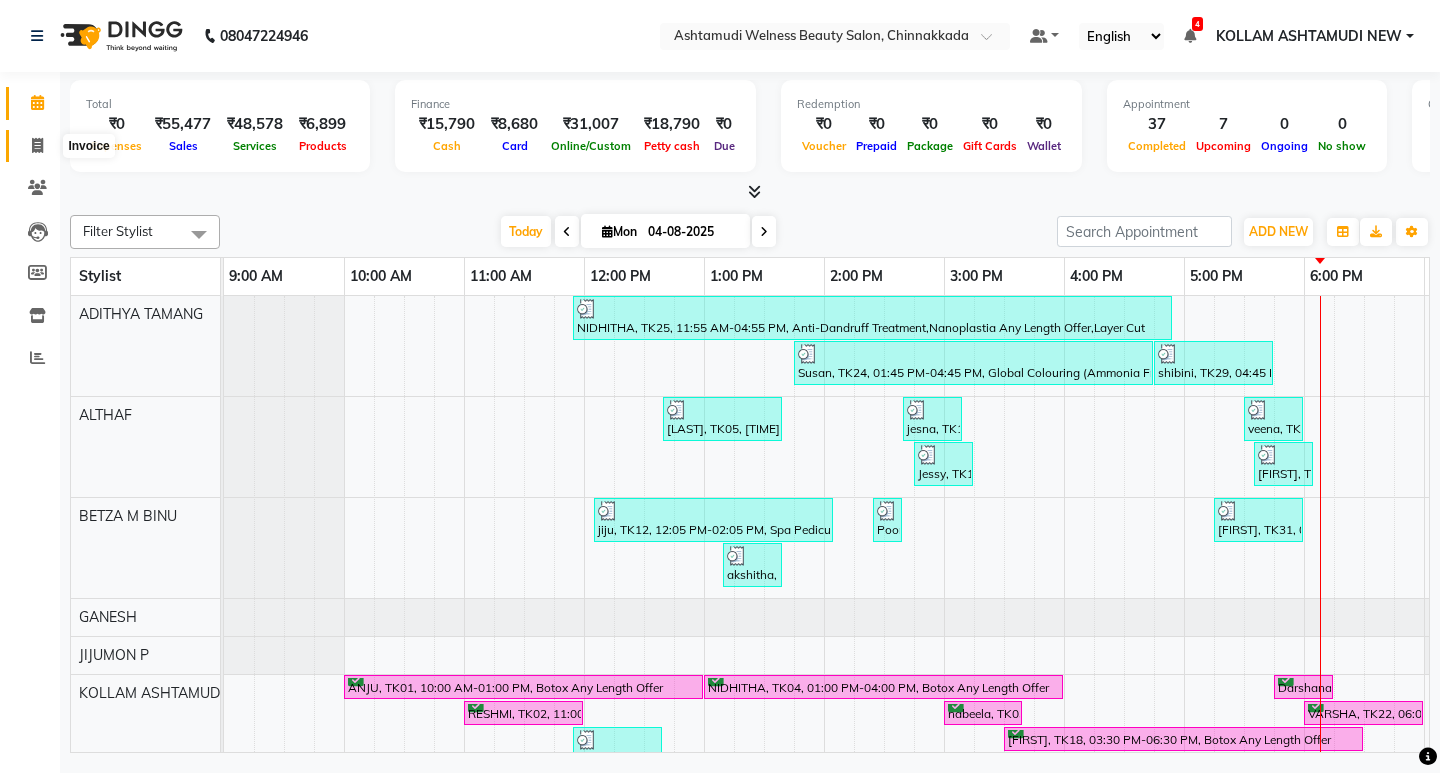 click 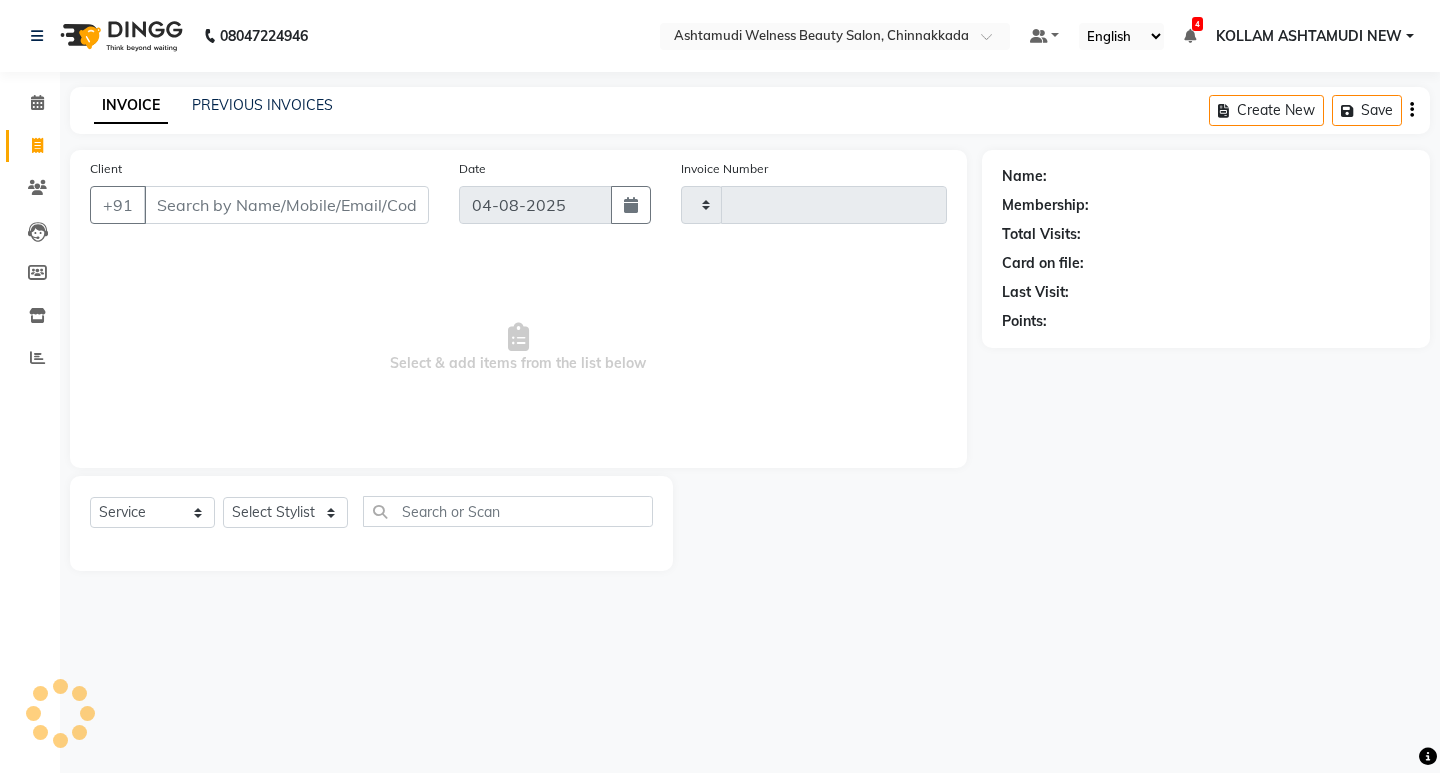 type on "5785" 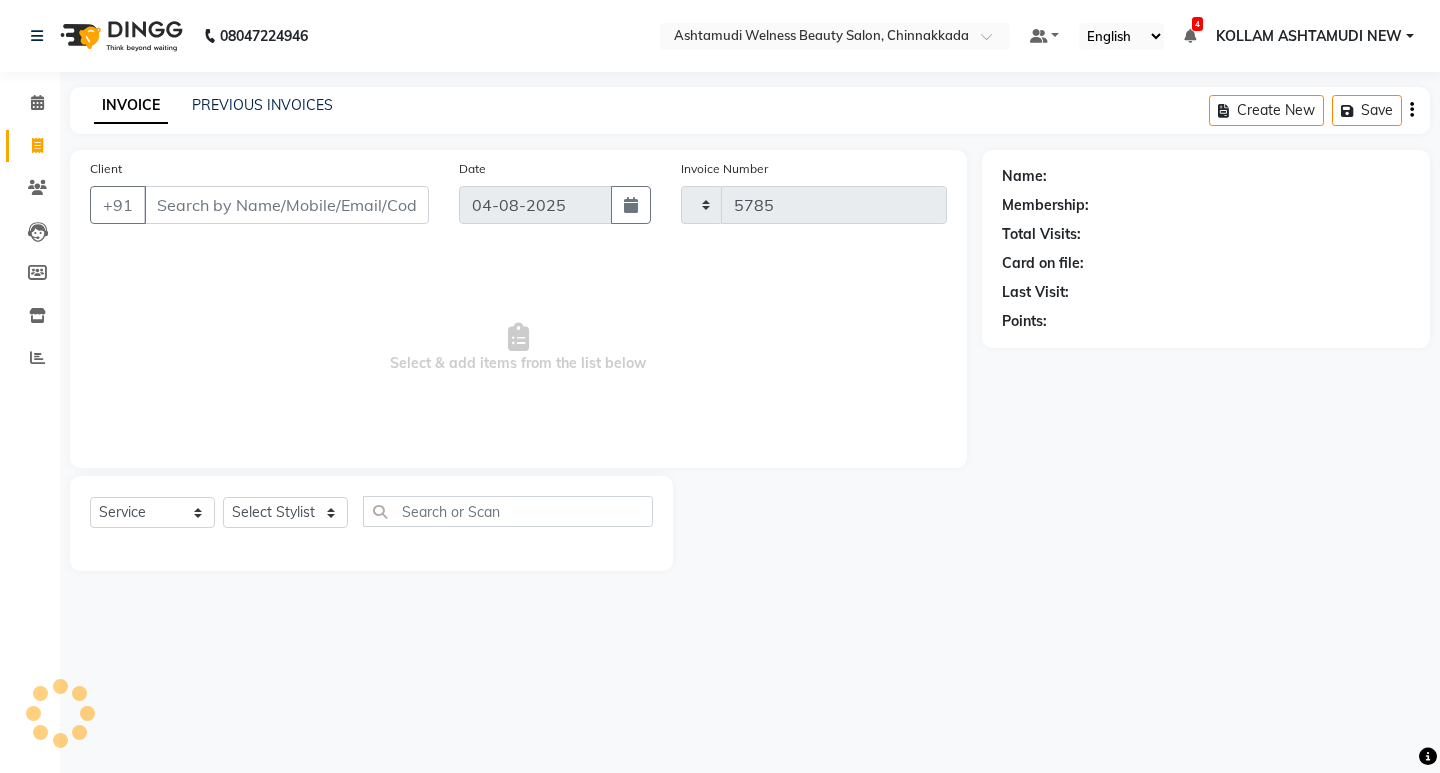 select on "4529" 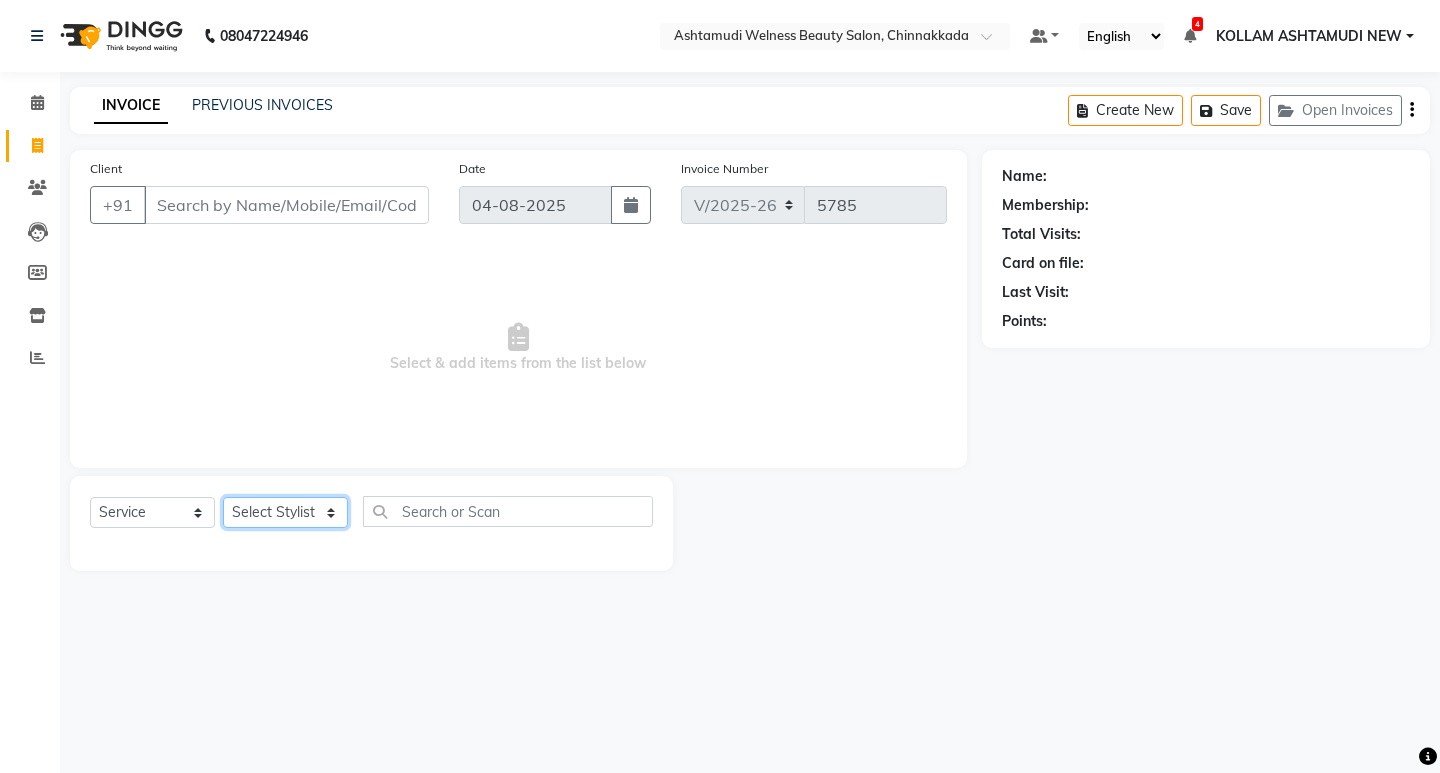 click on "Select Stylist ADITHYA   TAMANG Admin ALTHAF  Anitha  ATHIRA SANAL BETZA  M BINU GANESH  JIJUMON  P Kavya KOLLAM ASHTAMUDI KOLLAM ASHTAMUDI NEW  Kusum MO ANWAR Rahul REENA  VIDHYA RENUKA SUNDAS Revathy B Nair RINA RAI SAJEEV M SAMIR RAI SARIGA PRASAD SHIBU Shilu Fathima Shyni Salim Sibi SUKANYA Supriya SUSHEELA S" 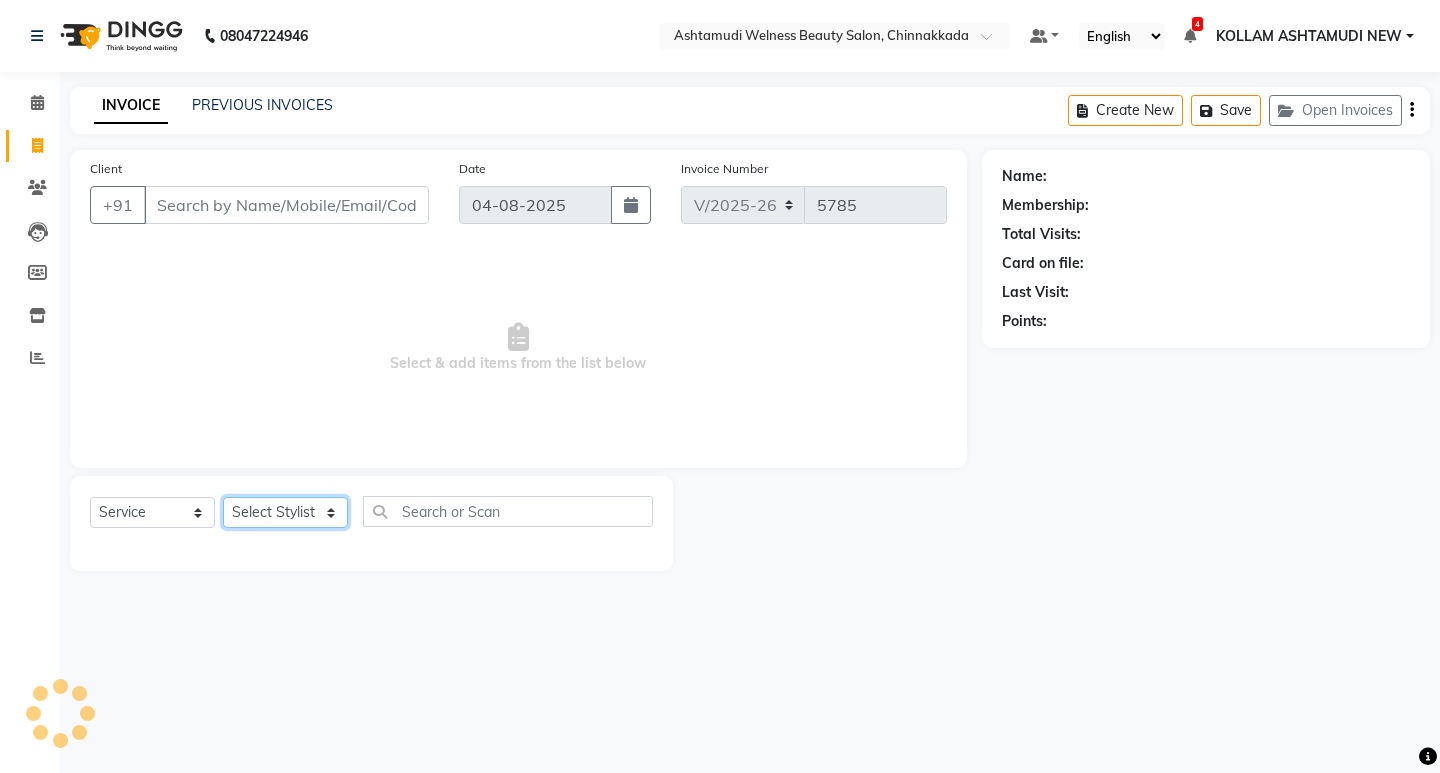 select on "30859" 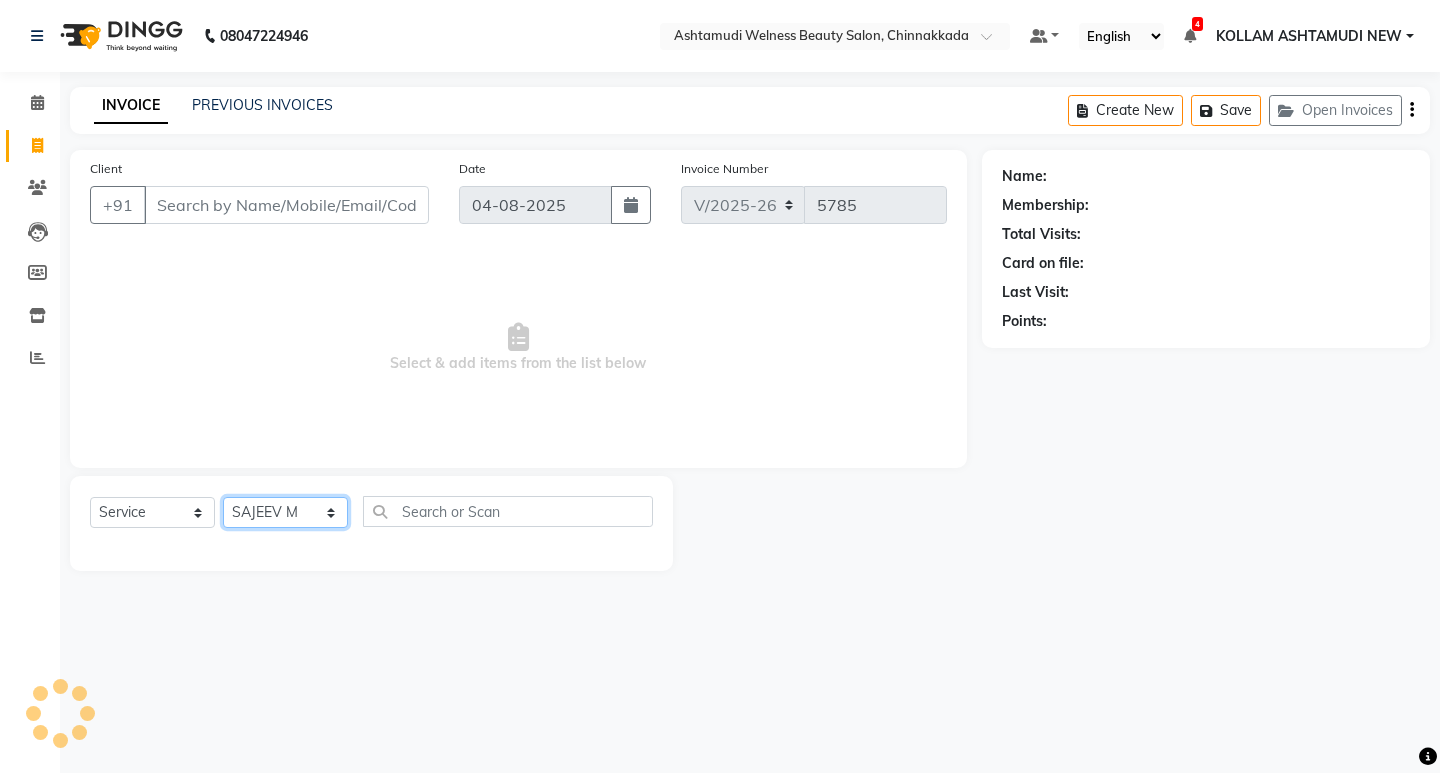 click on "Select Stylist ADITHYA   TAMANG Admin ALTHAF  Anitha  ATHIRA SANAL BETZA  M BINU GANESH  JIJUMON  P Kavya KOLLAM ASHTAMUDI KOLLAM ASHTAMUDI NEW  Kusum MO ANWAR Rahul REENA  VIDHYA RENUKA SUNDAS Revathy B Nair RINA RAI SAJEEV M SAMIR RAI SARIGA PRASAD SHIBU Shilu Fathima Shyni Salim Sibi SUKANYA Supriya SUSHEELA S" 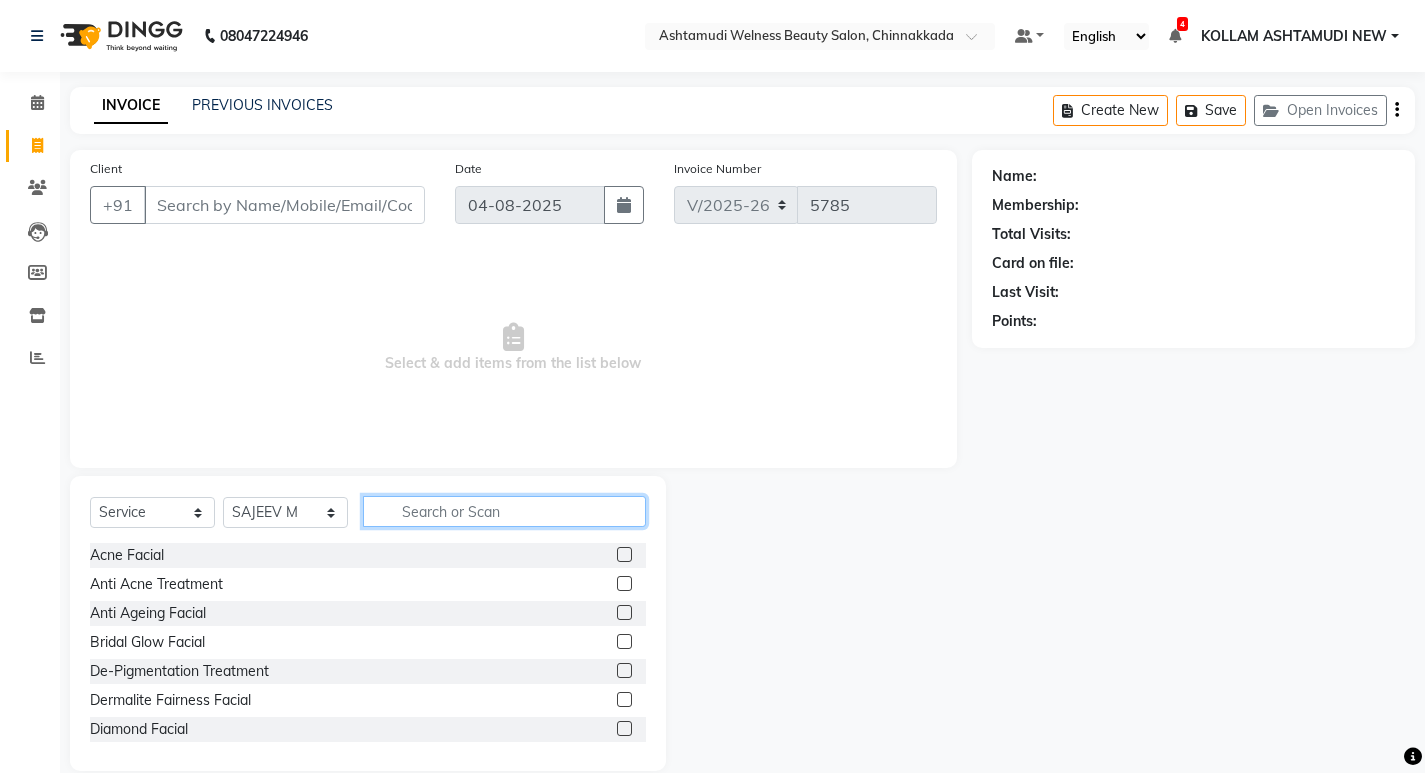 click 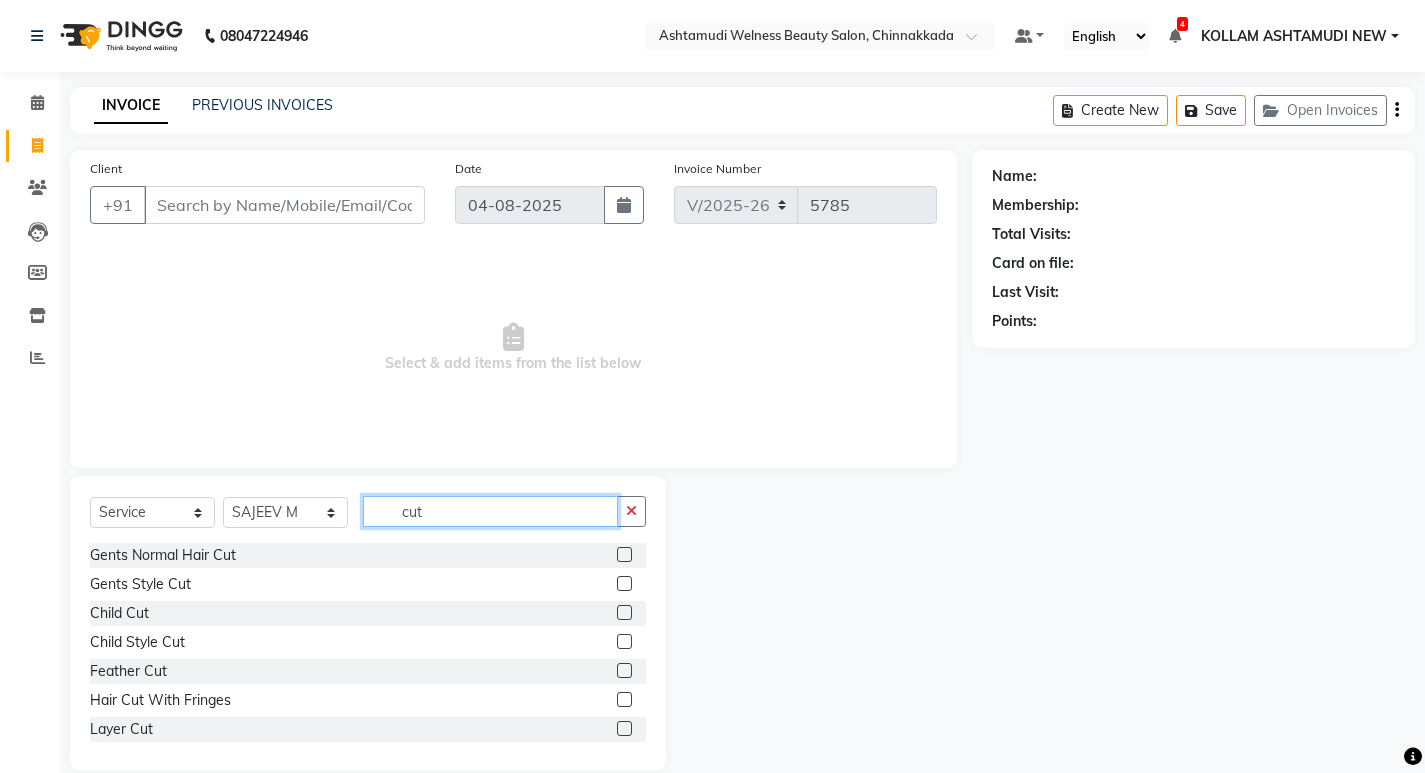 type on "cut" 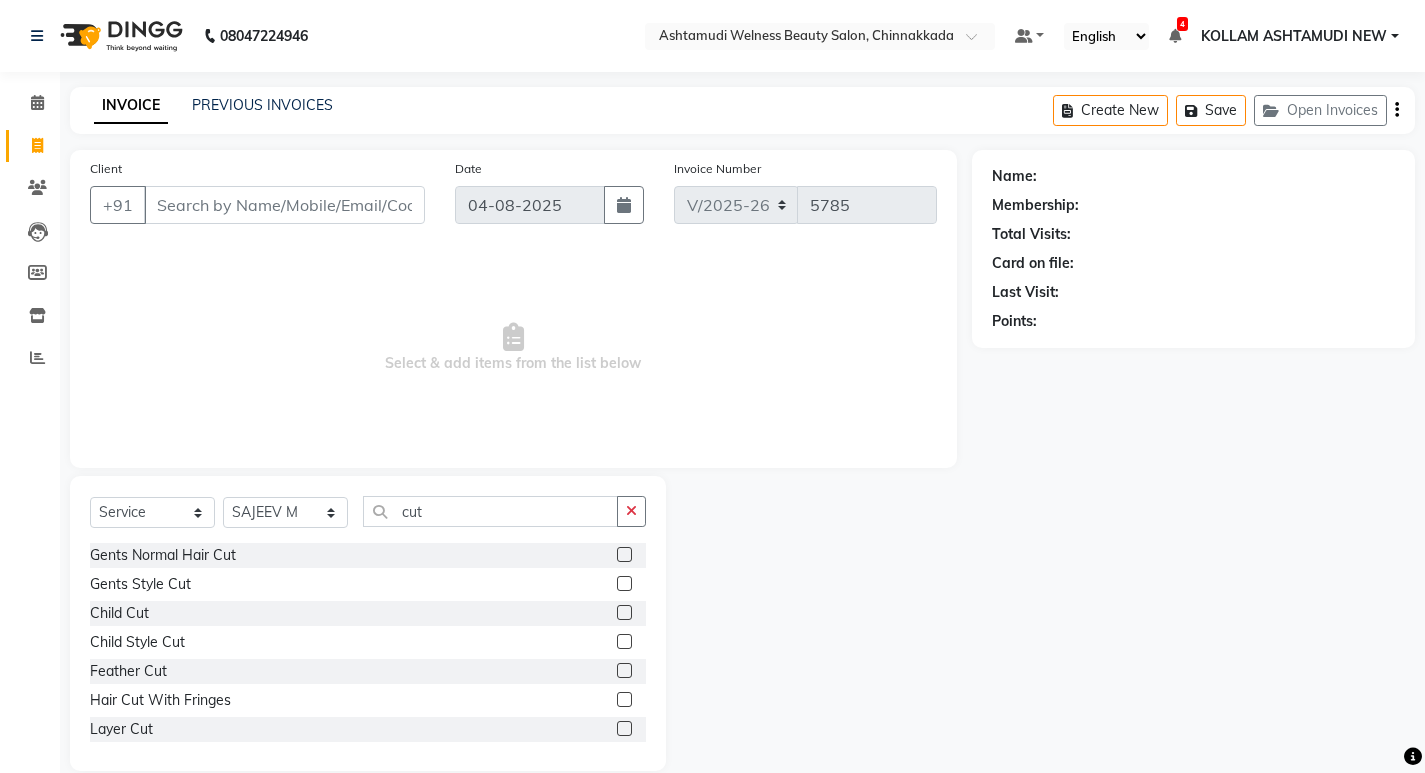 click 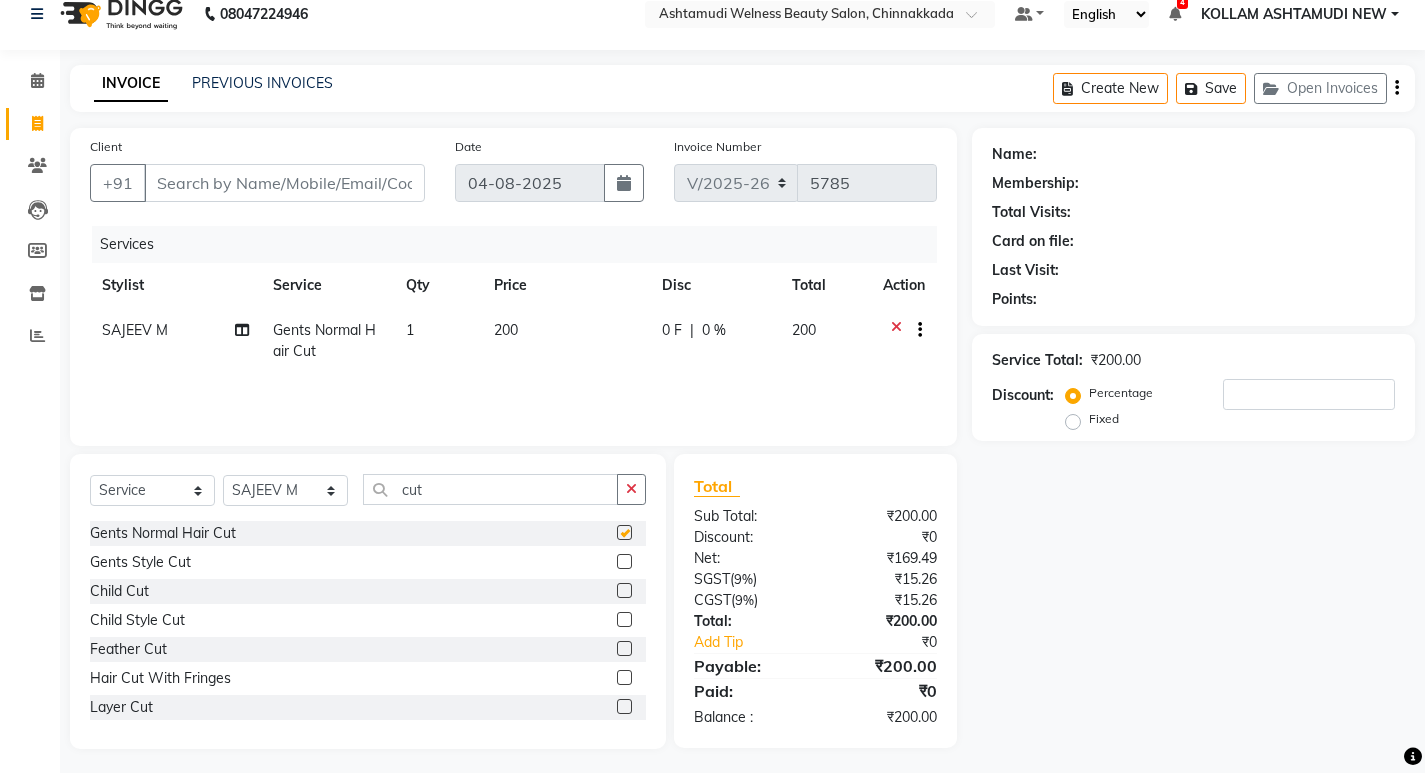 checkbox on "false" 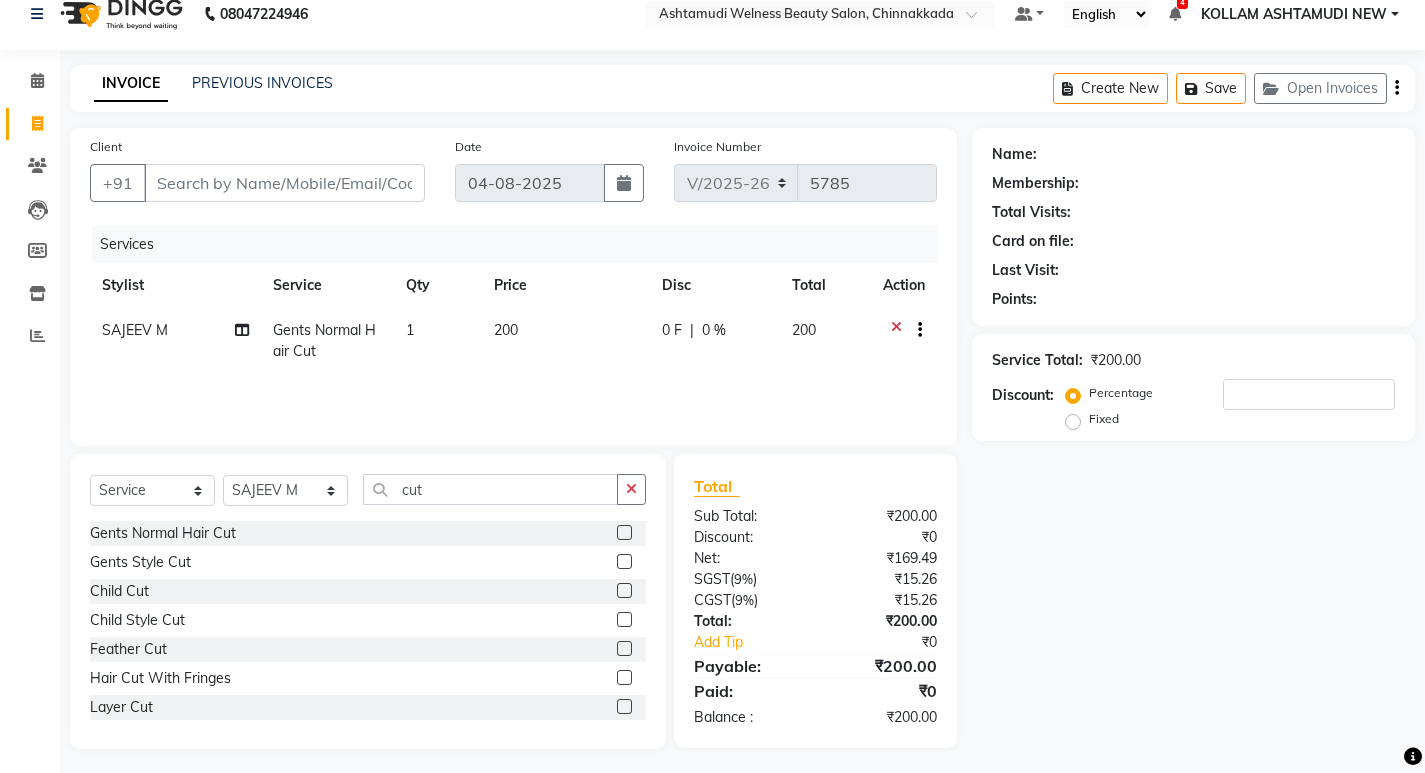 scroll, scrollTop: 28, scrollLeft: 0, axis: vertical 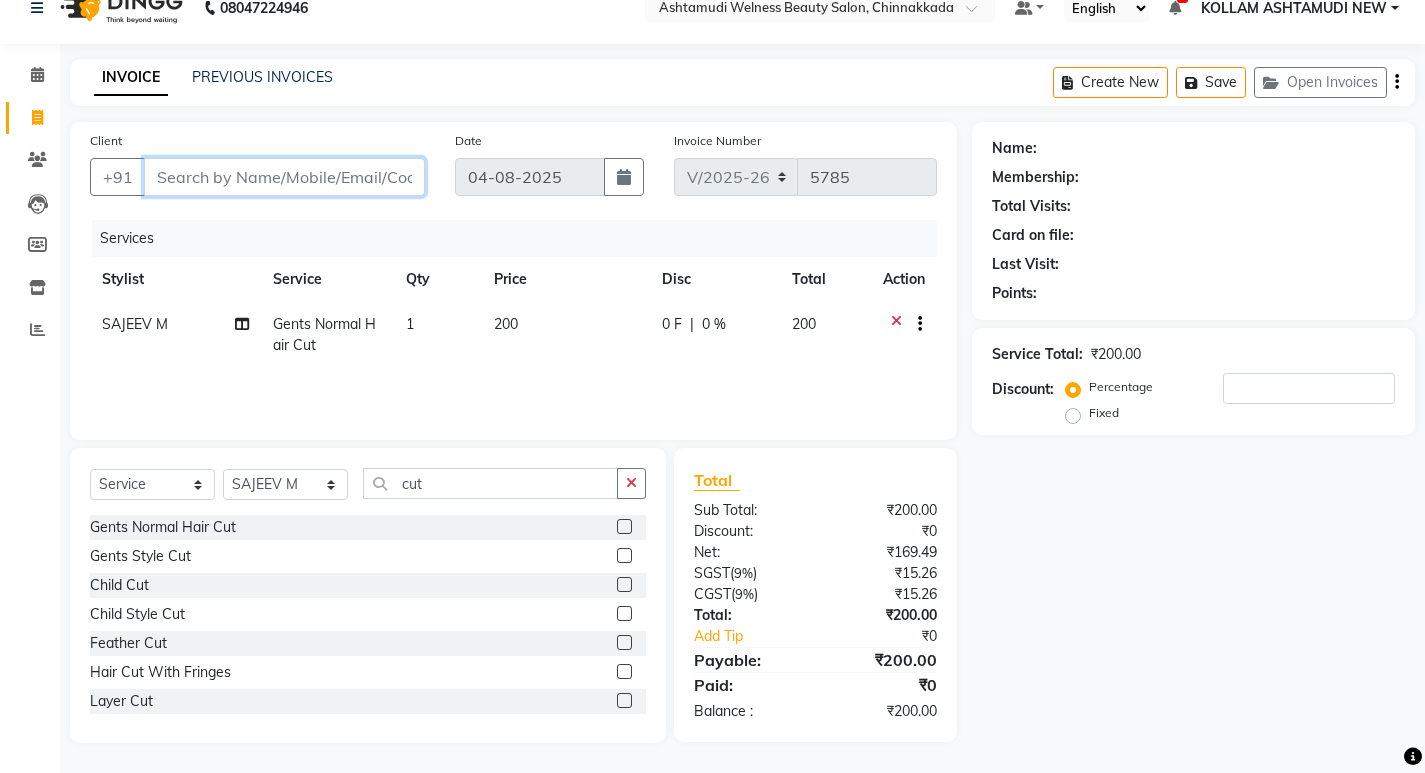 click on "Client" at bounding box center (284, 177) 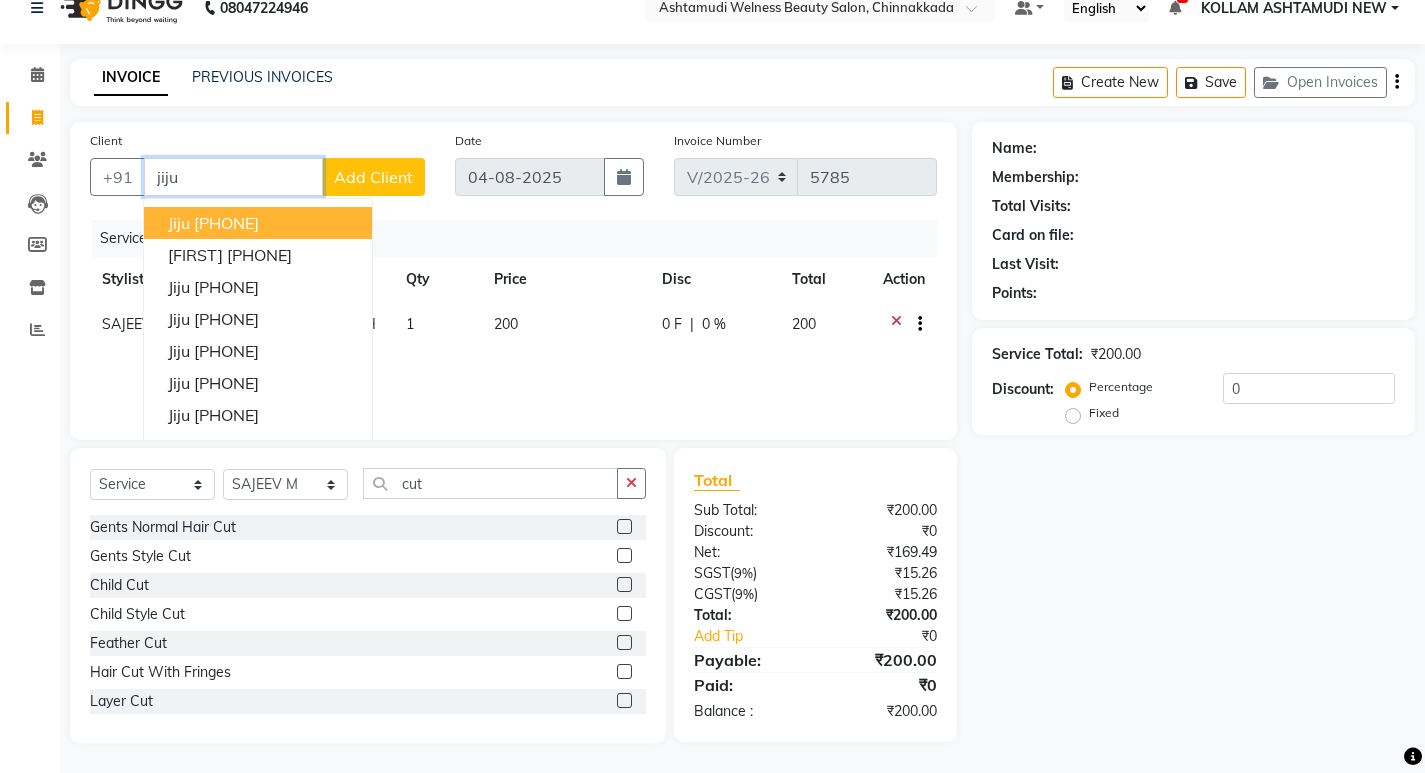 click on "jiju" at bounding box center (179, 223) 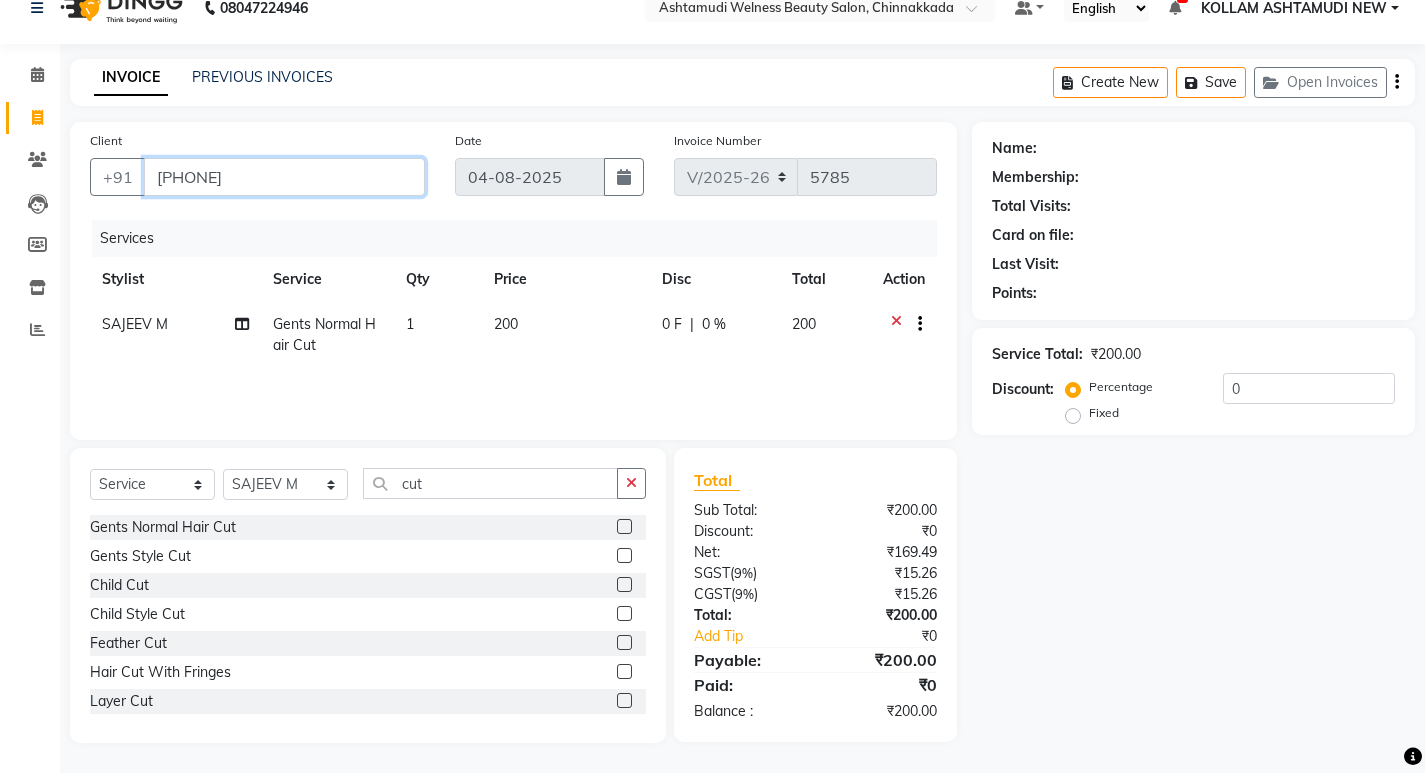 type on "[PHONE]" 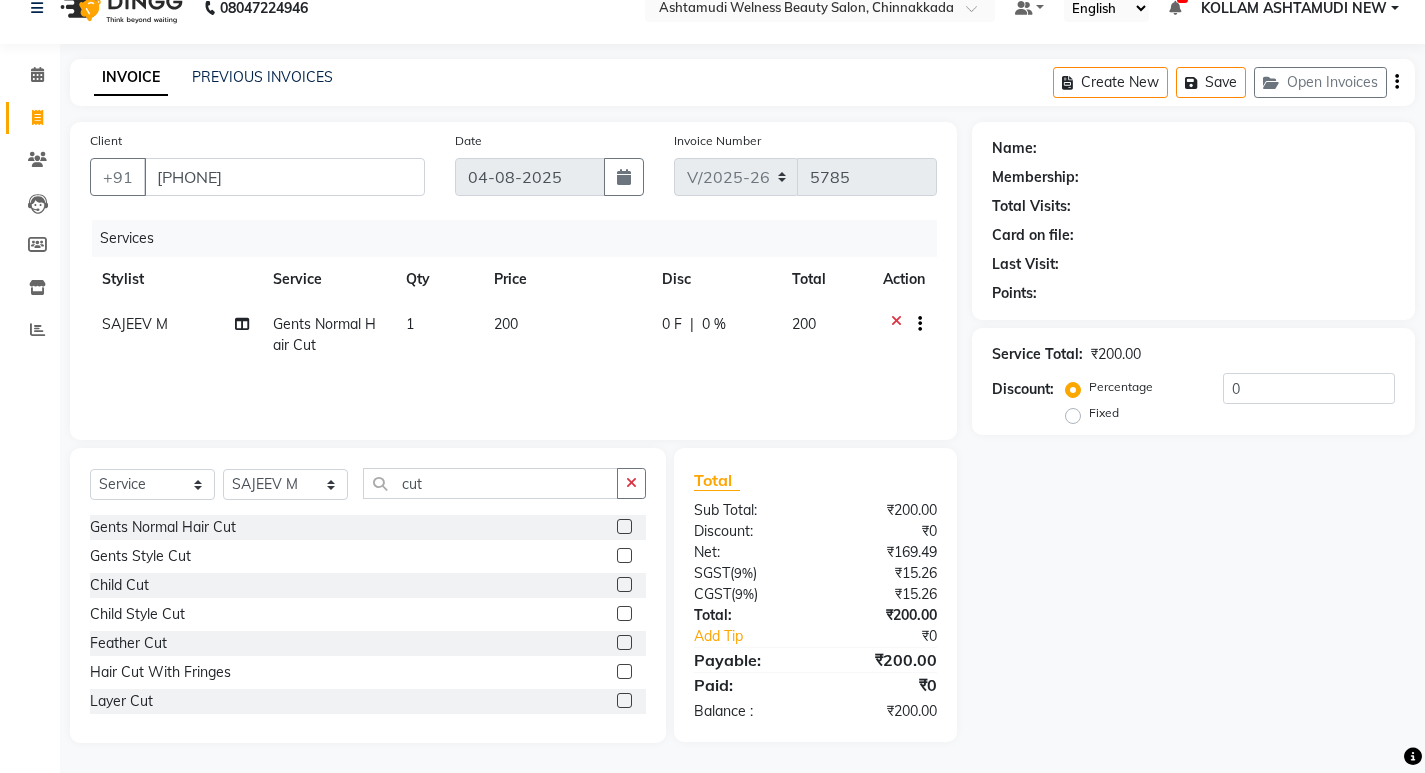 select on "2: Object" 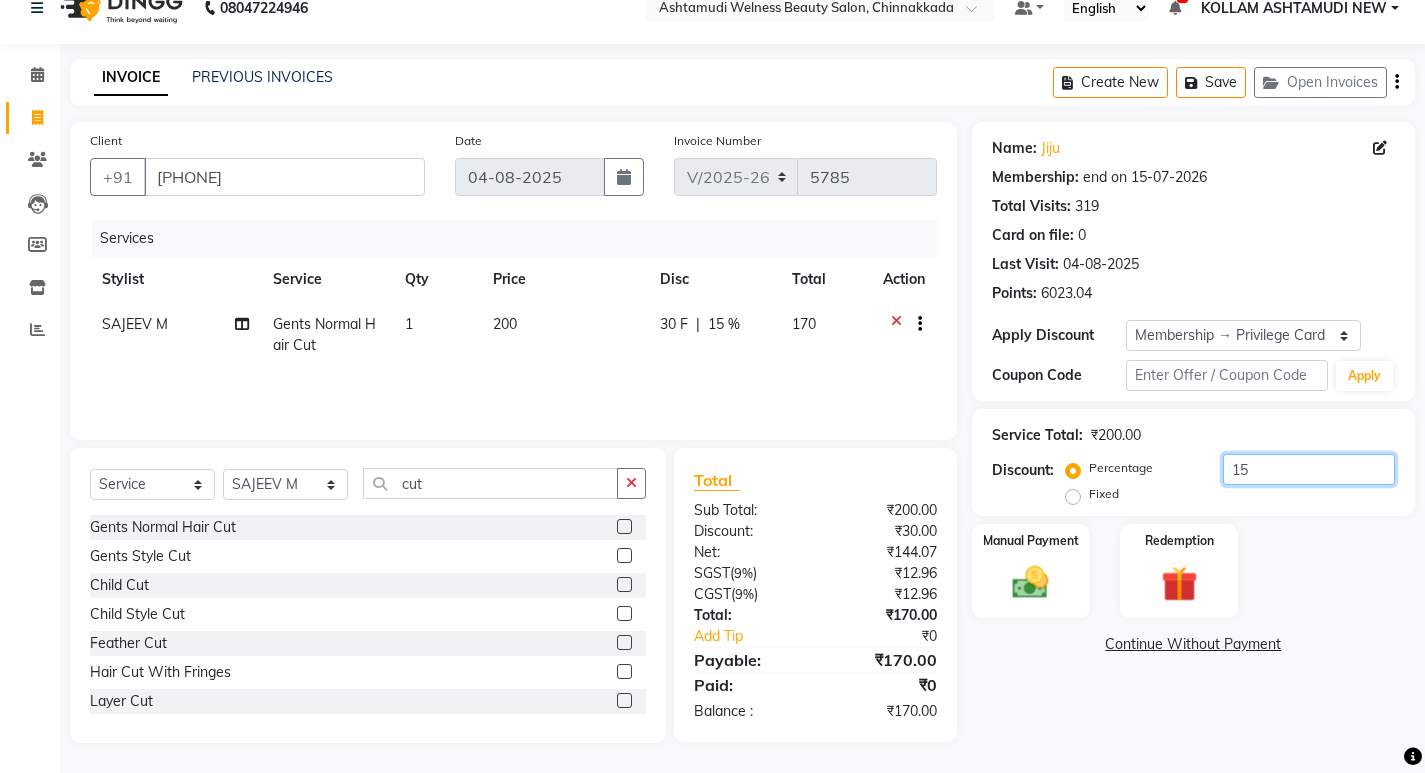click on "15" 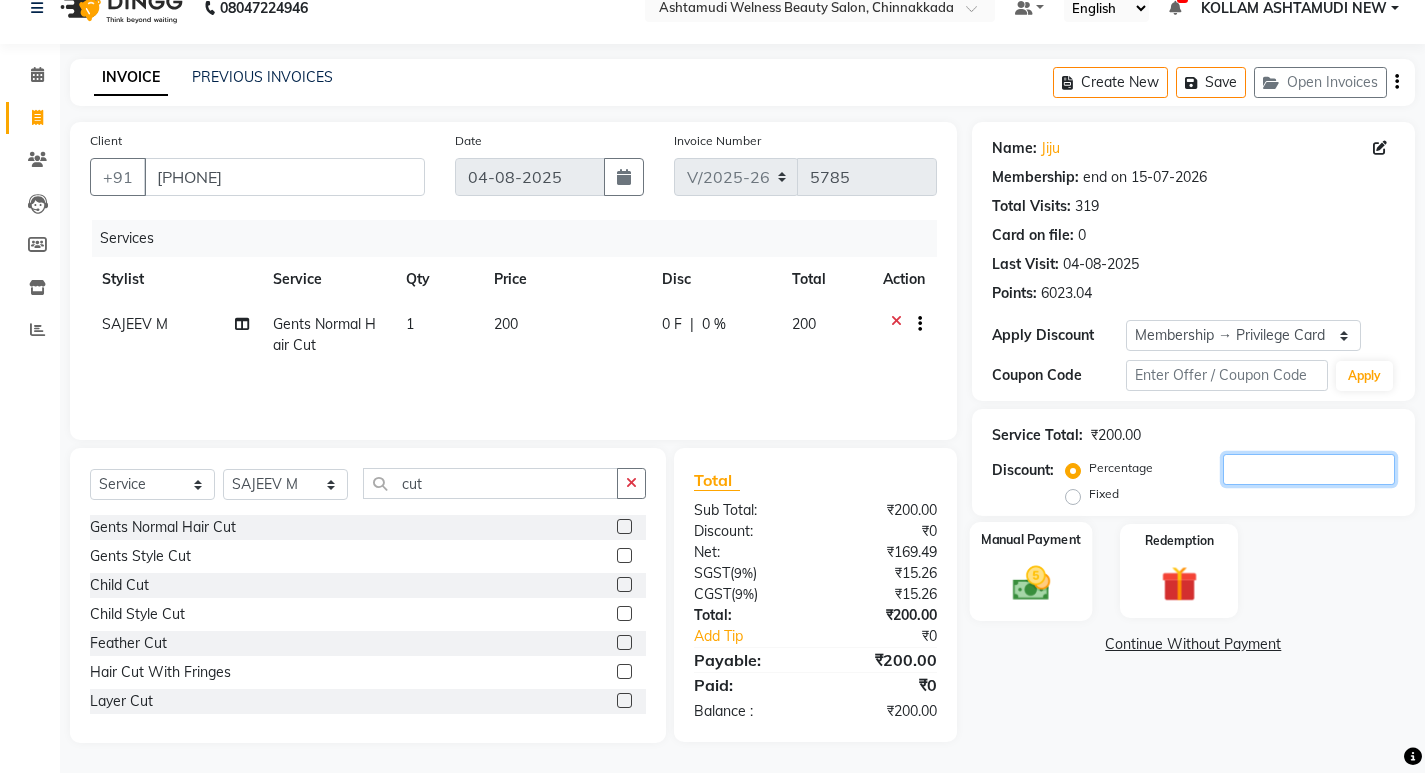 type 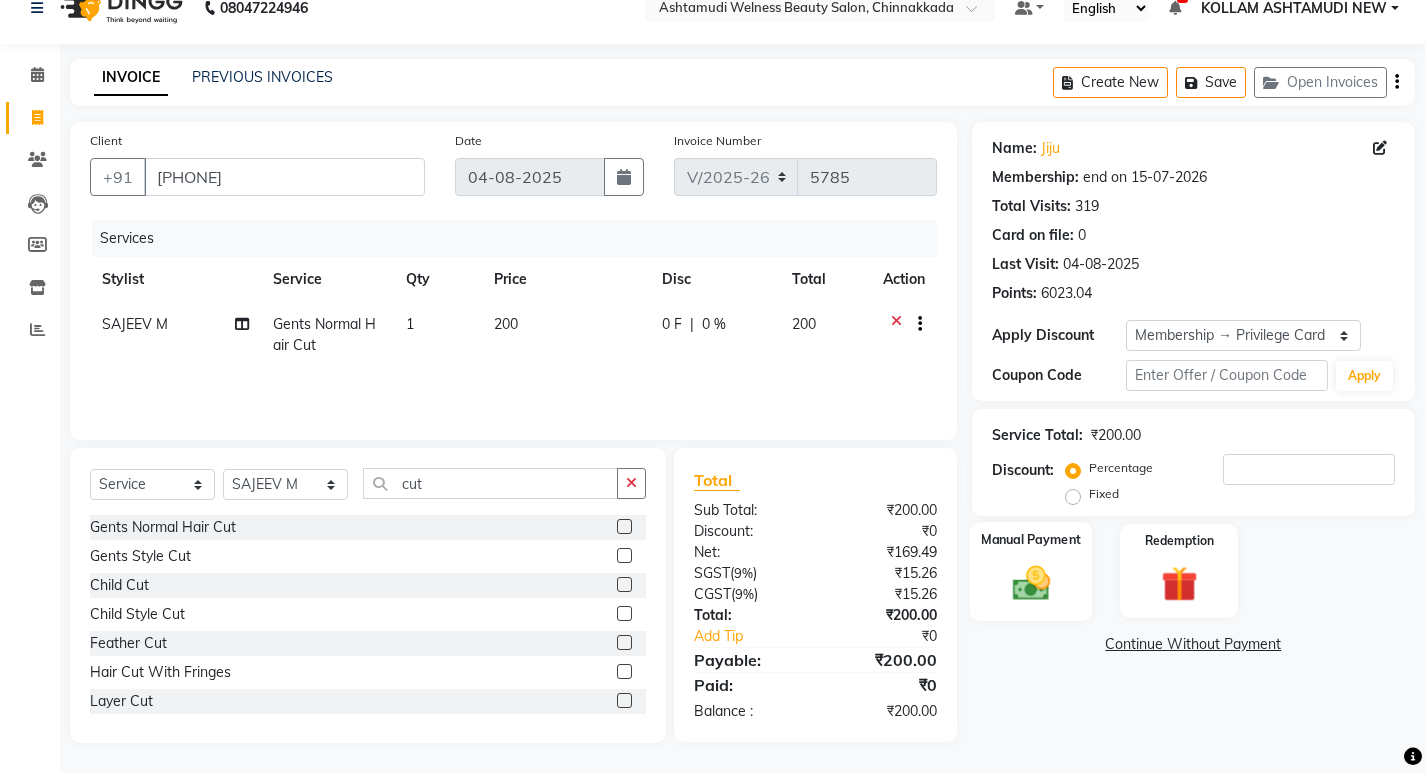 click 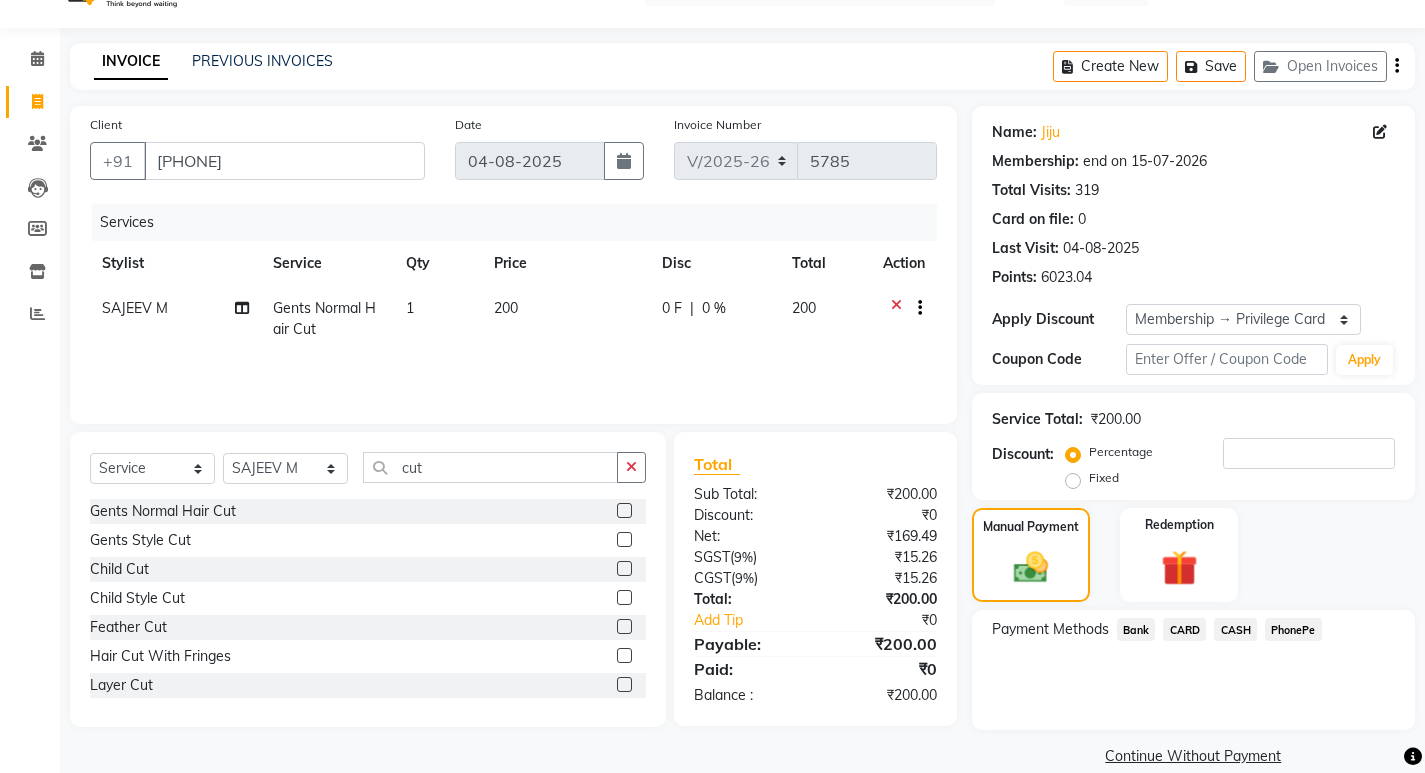 scroll, scrollTop: 72, scrollLeft: 0, axis: vertical 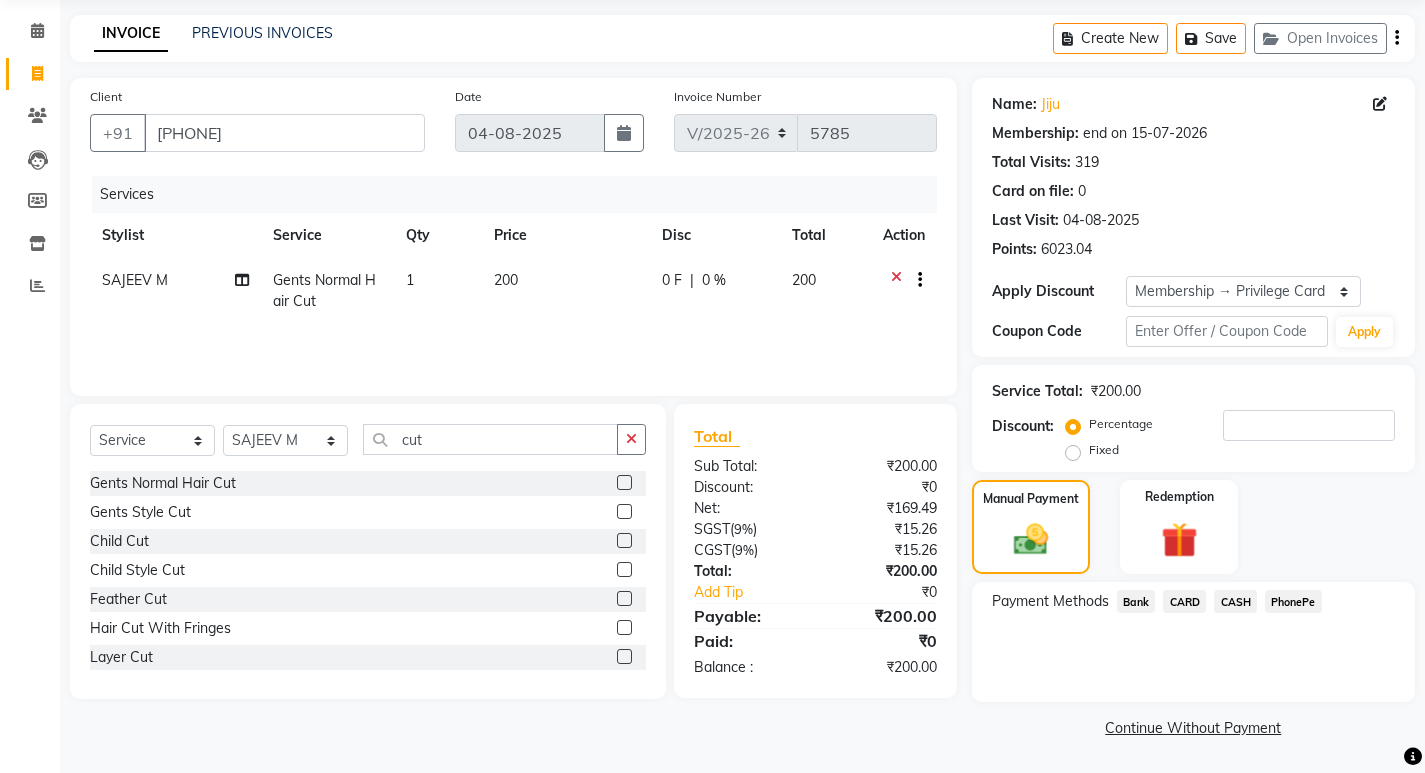 click on "CASH" 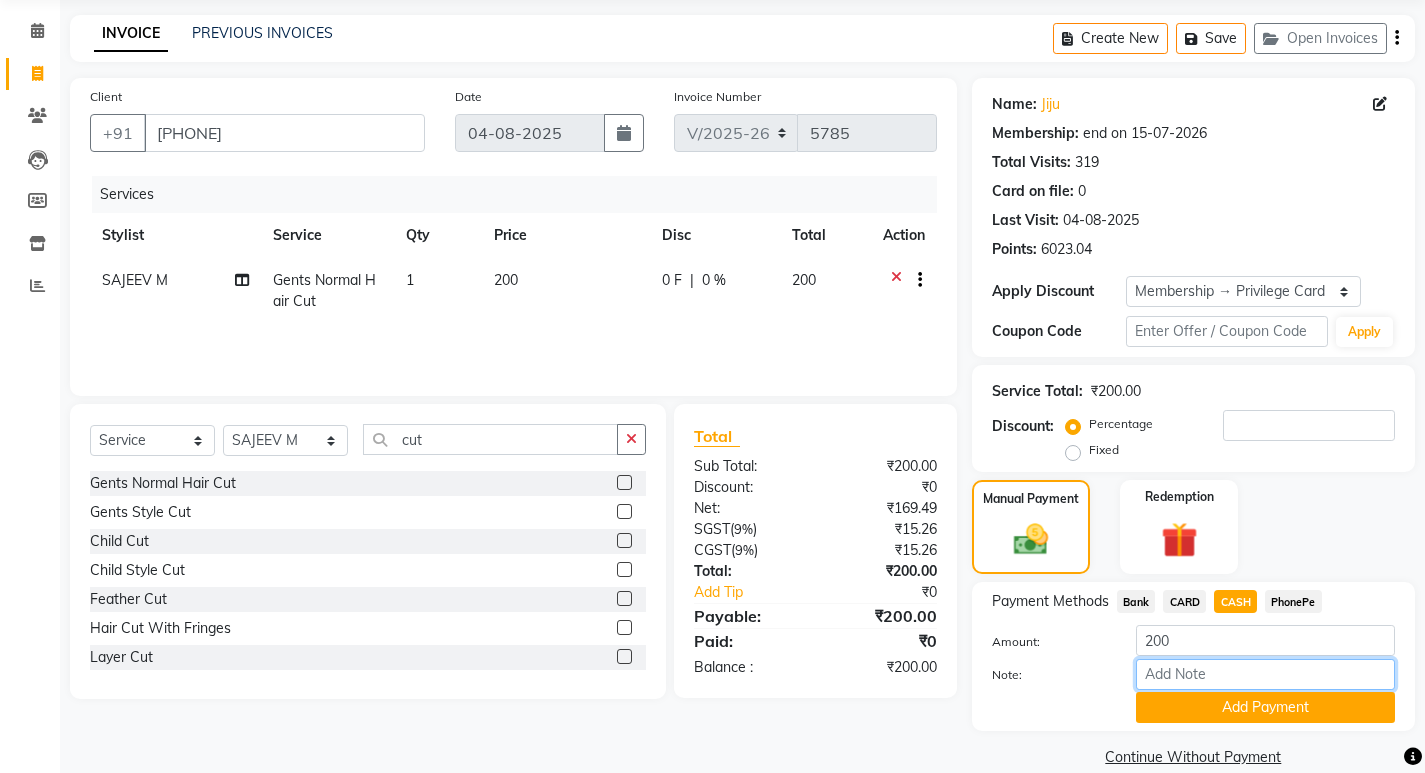 drag, startPoint x: 1224, startPoint y: 679, endPoint x: 1231, endPoint y: 665, distance: 15.652476 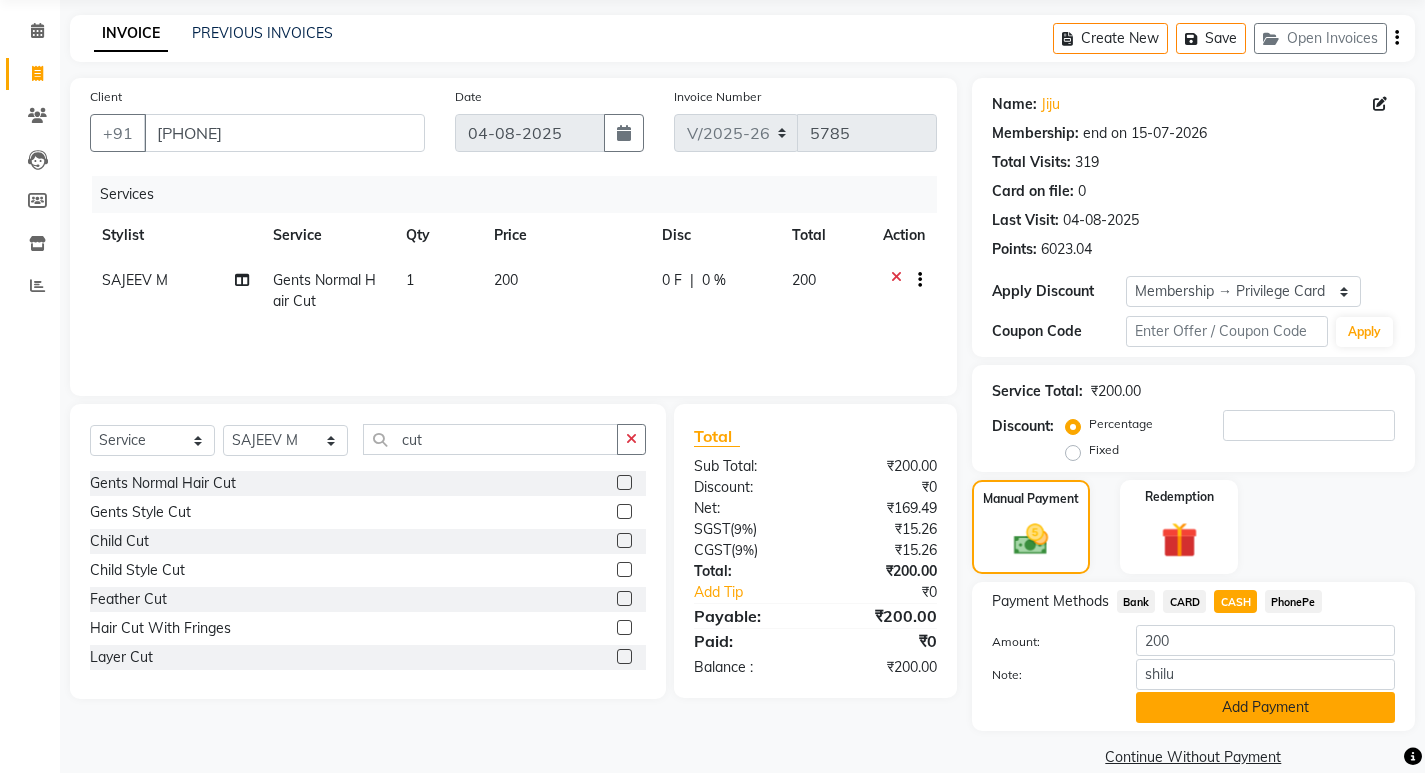 click on "Add Payment" 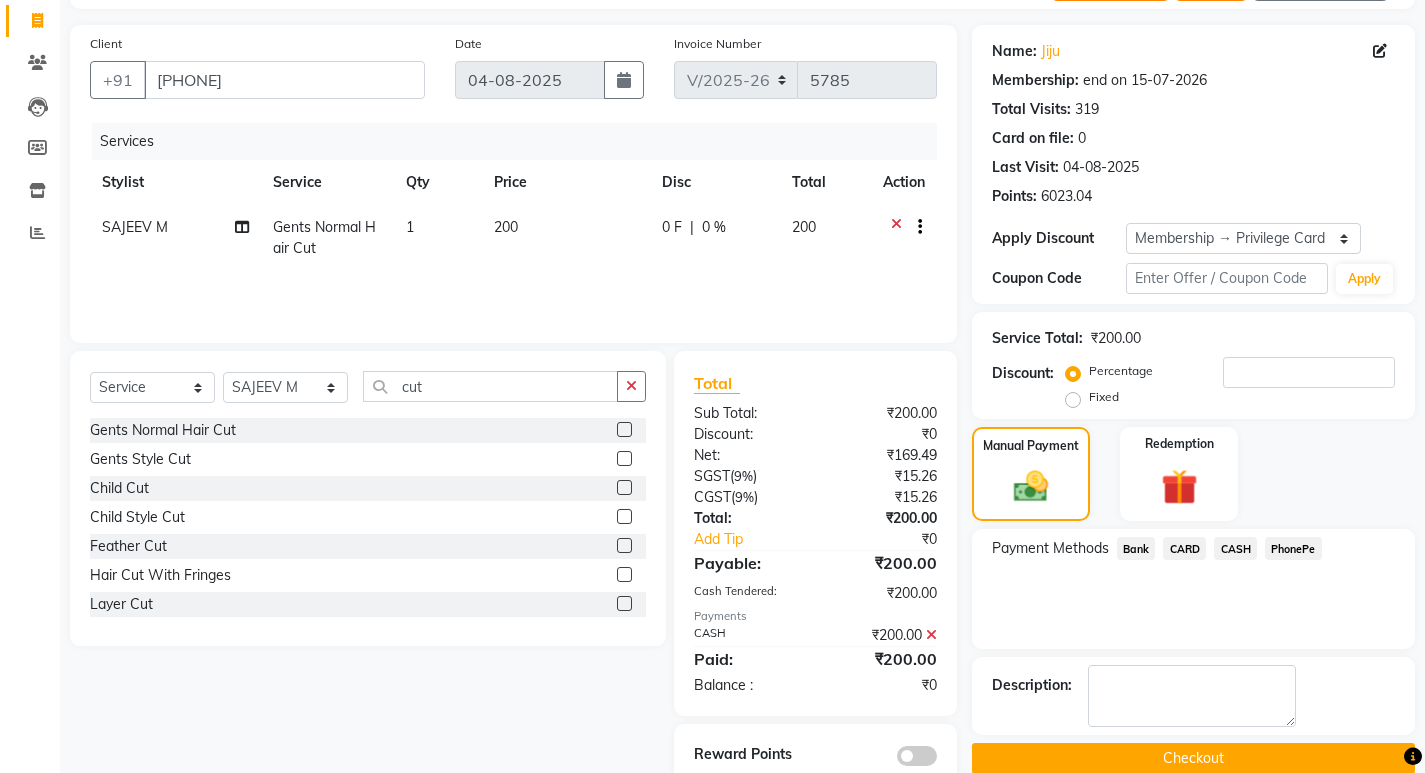 scroll, scrollTop: 168, scrollLeft: 0, axis: vertical 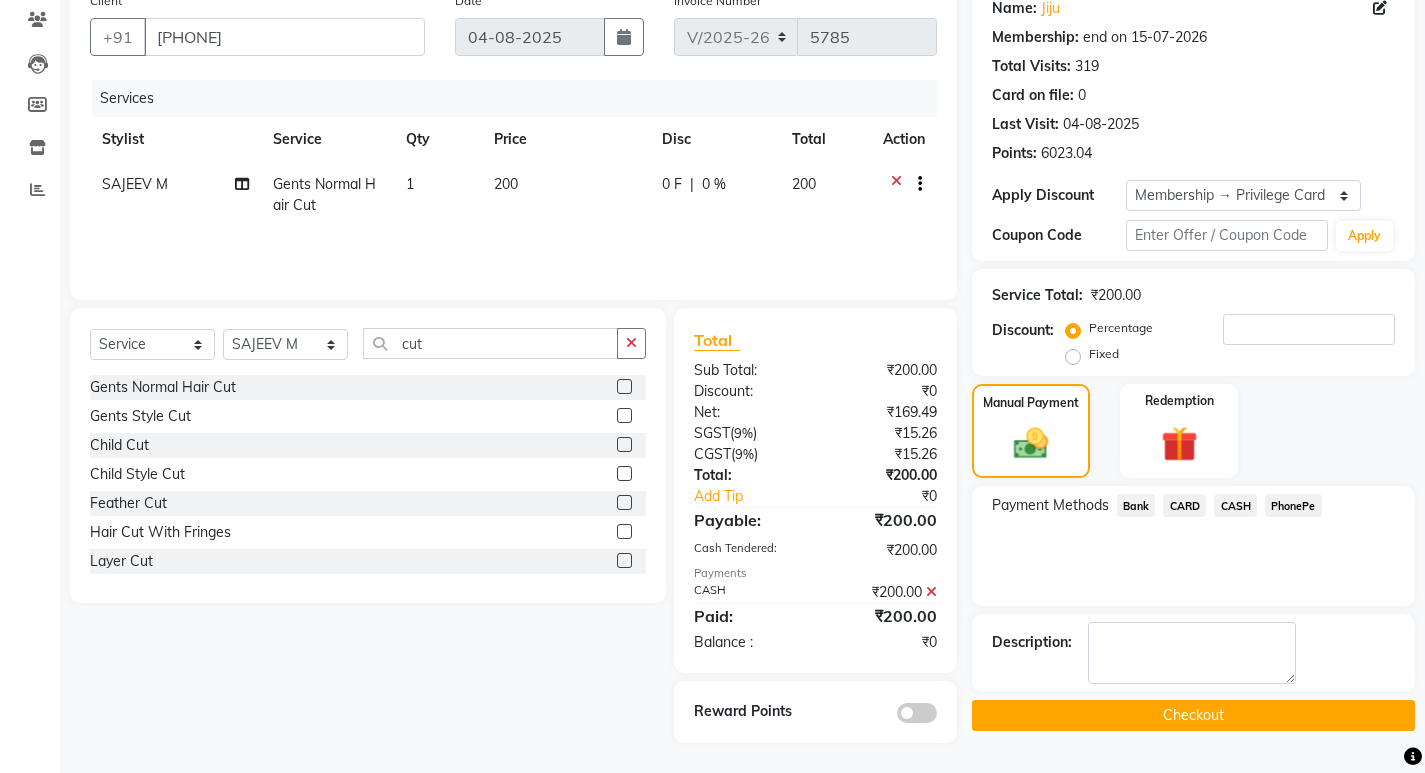 click on "Checkout" 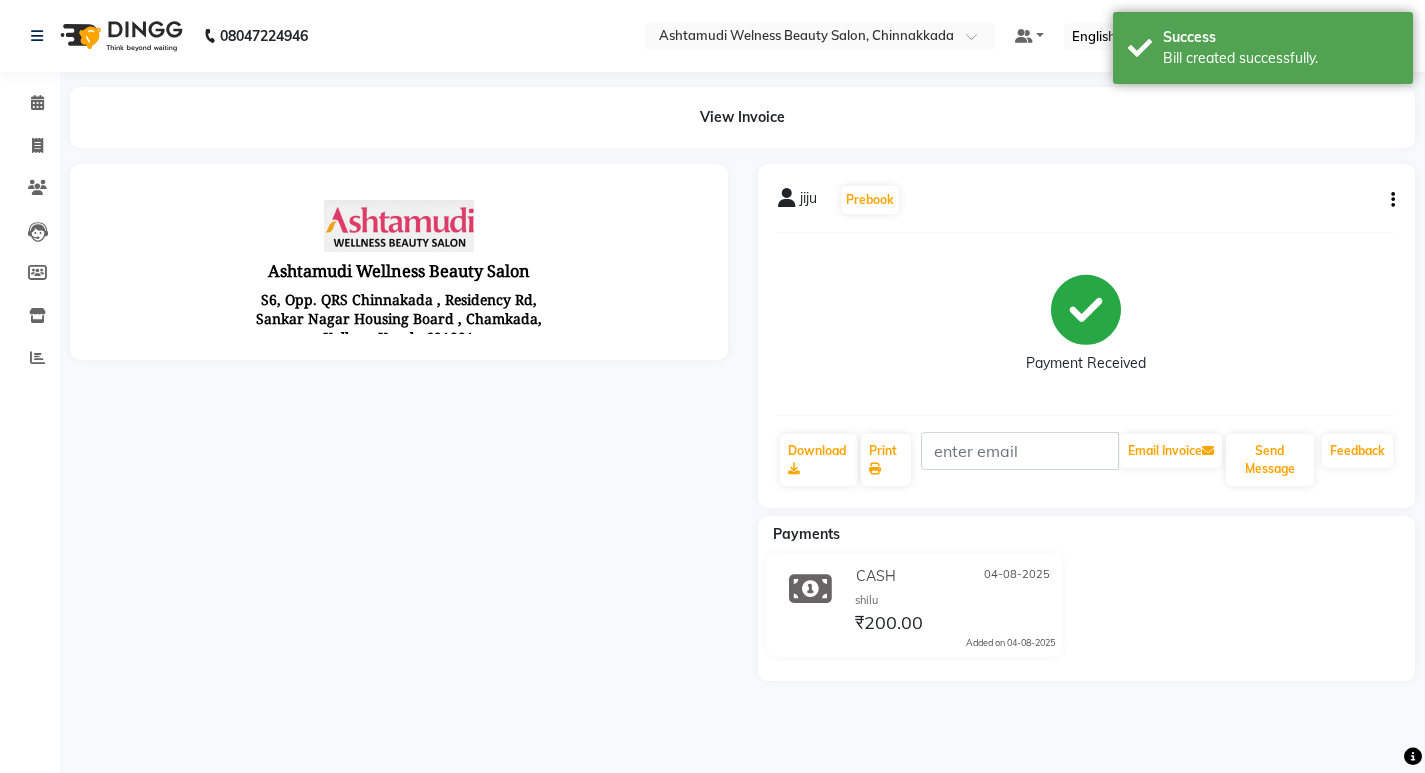 scroll, scrollTop: 0, scrollLeft: 0, axis: both 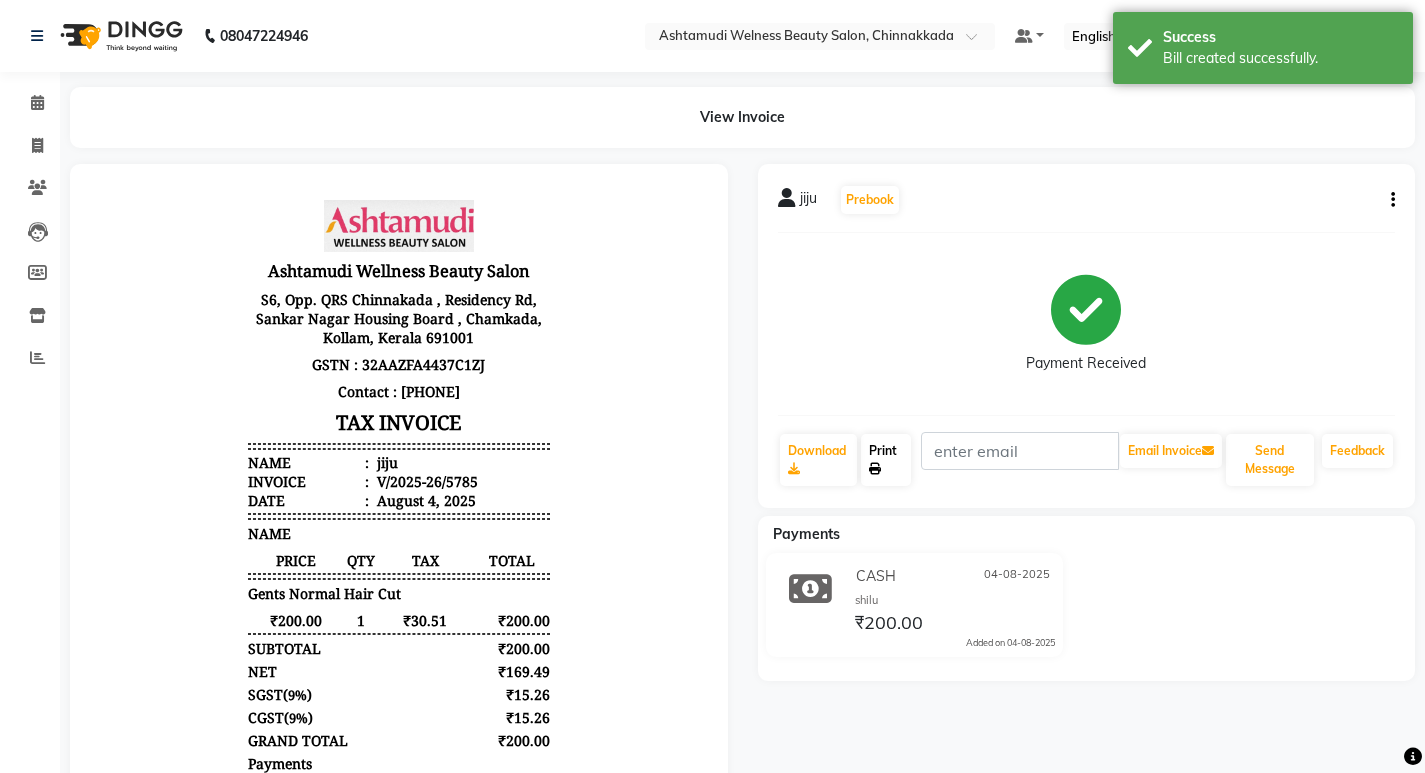 click on "Print" 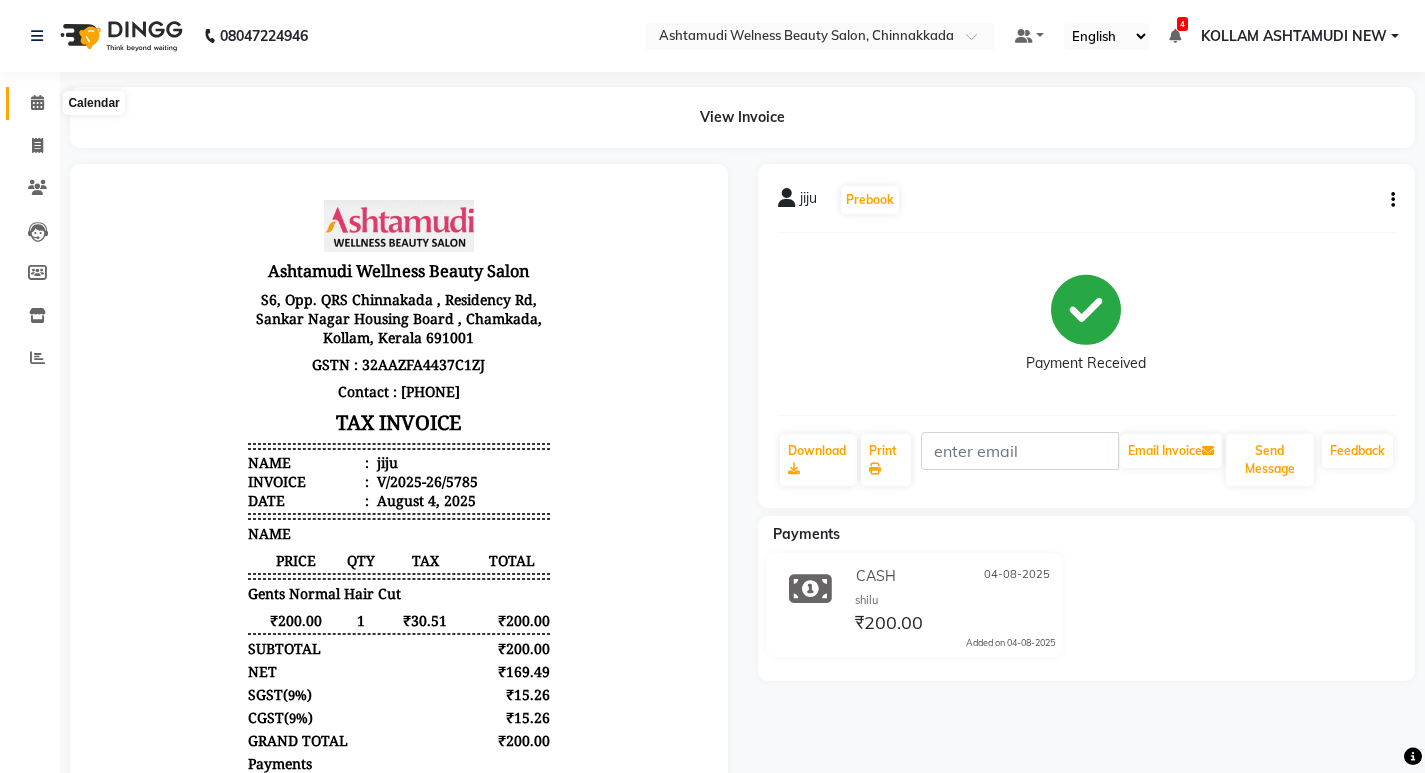 click 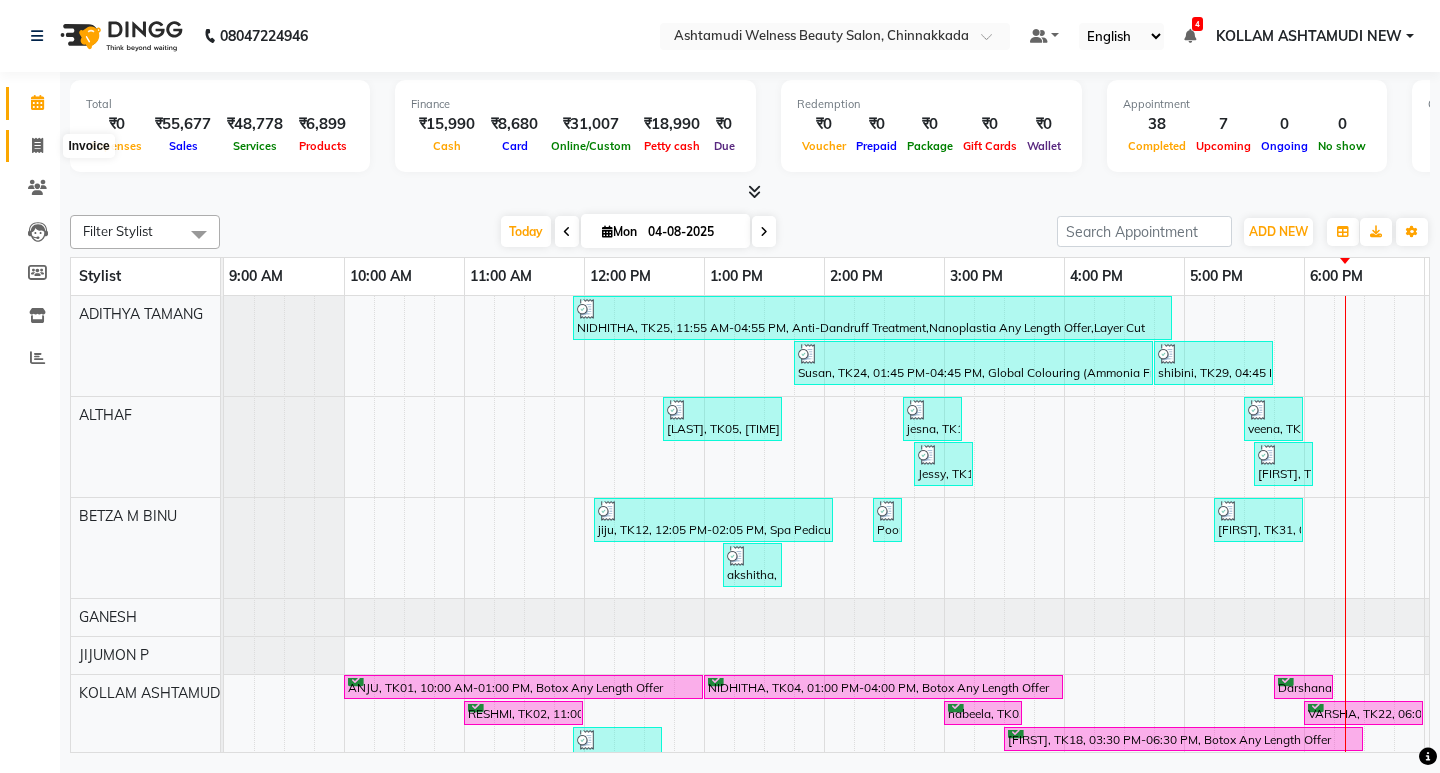 click 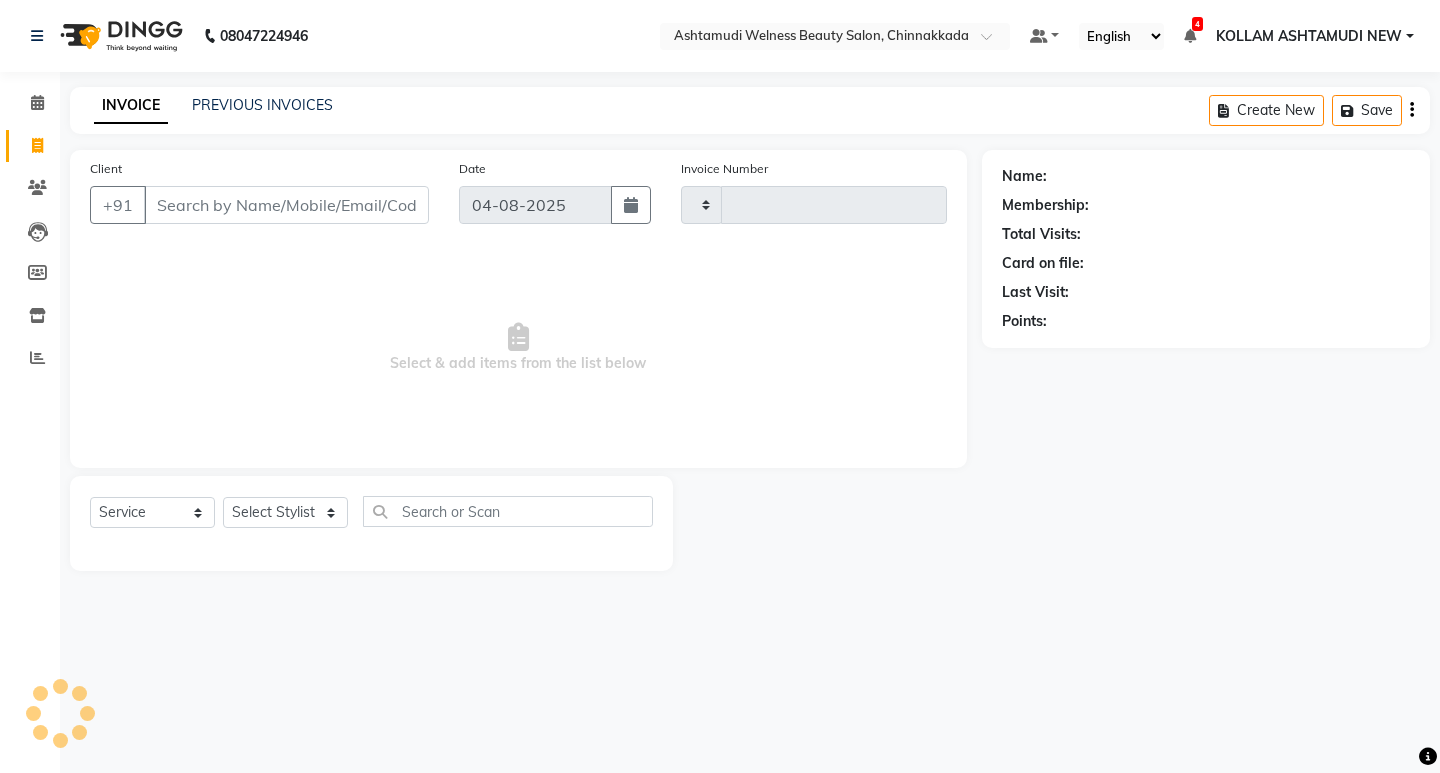 type on "5786" 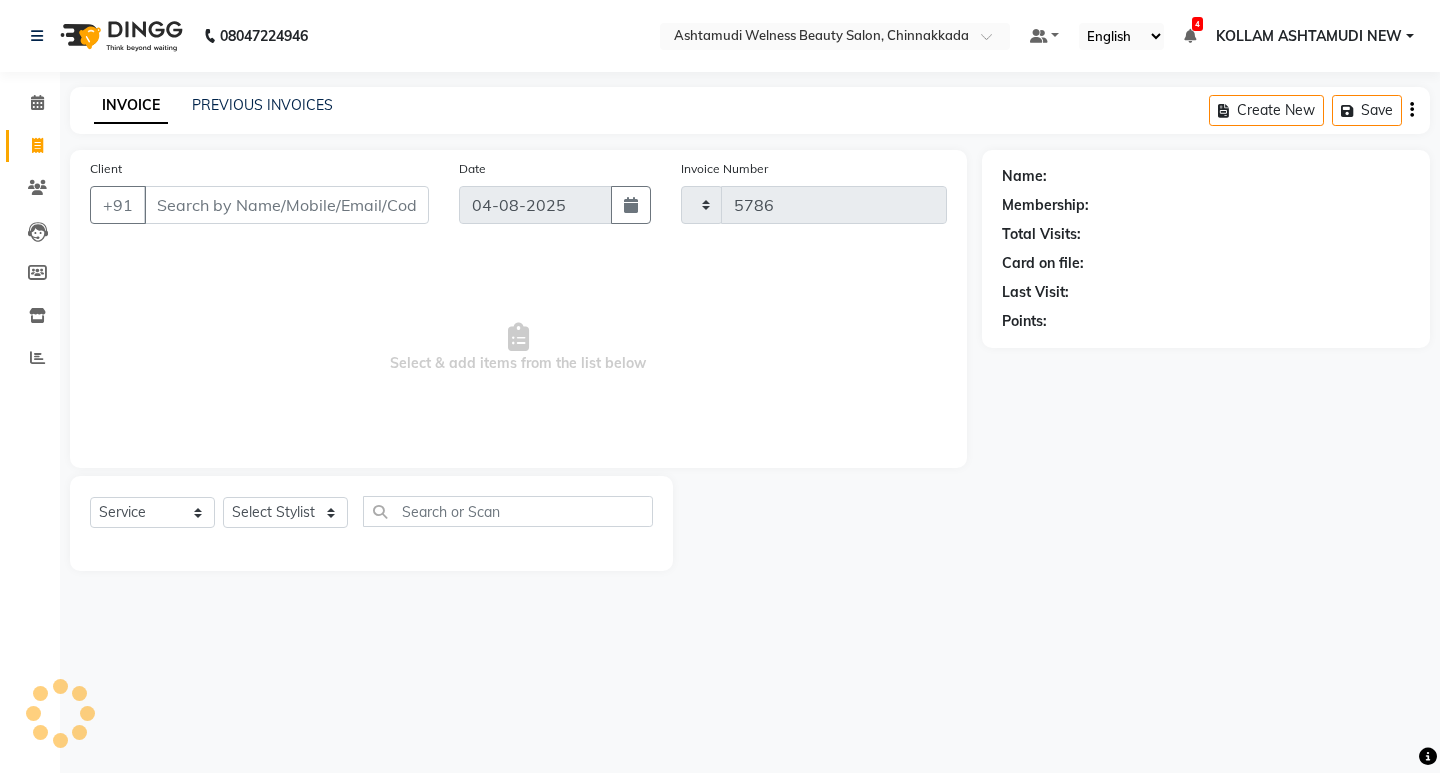 select on "4529" 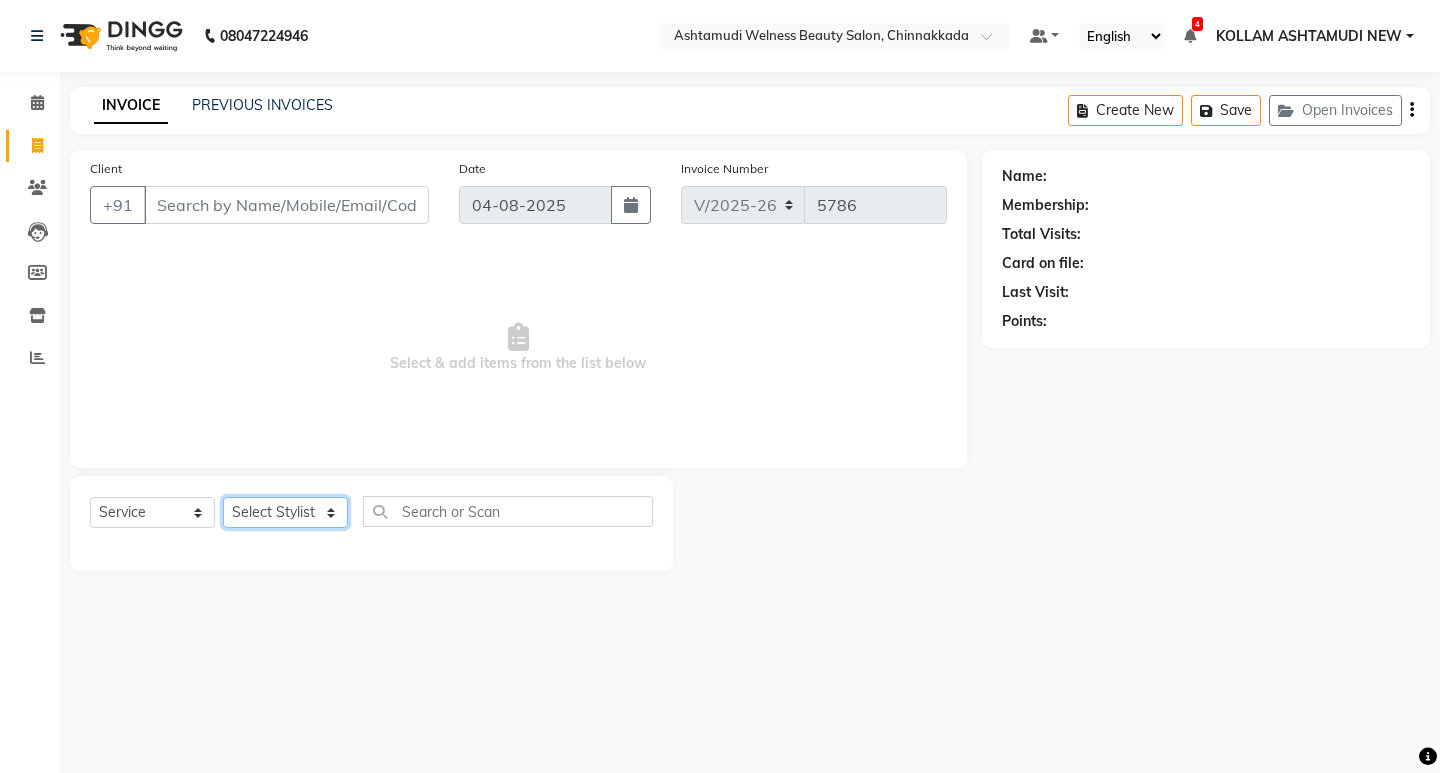 click on "Select Stylist" 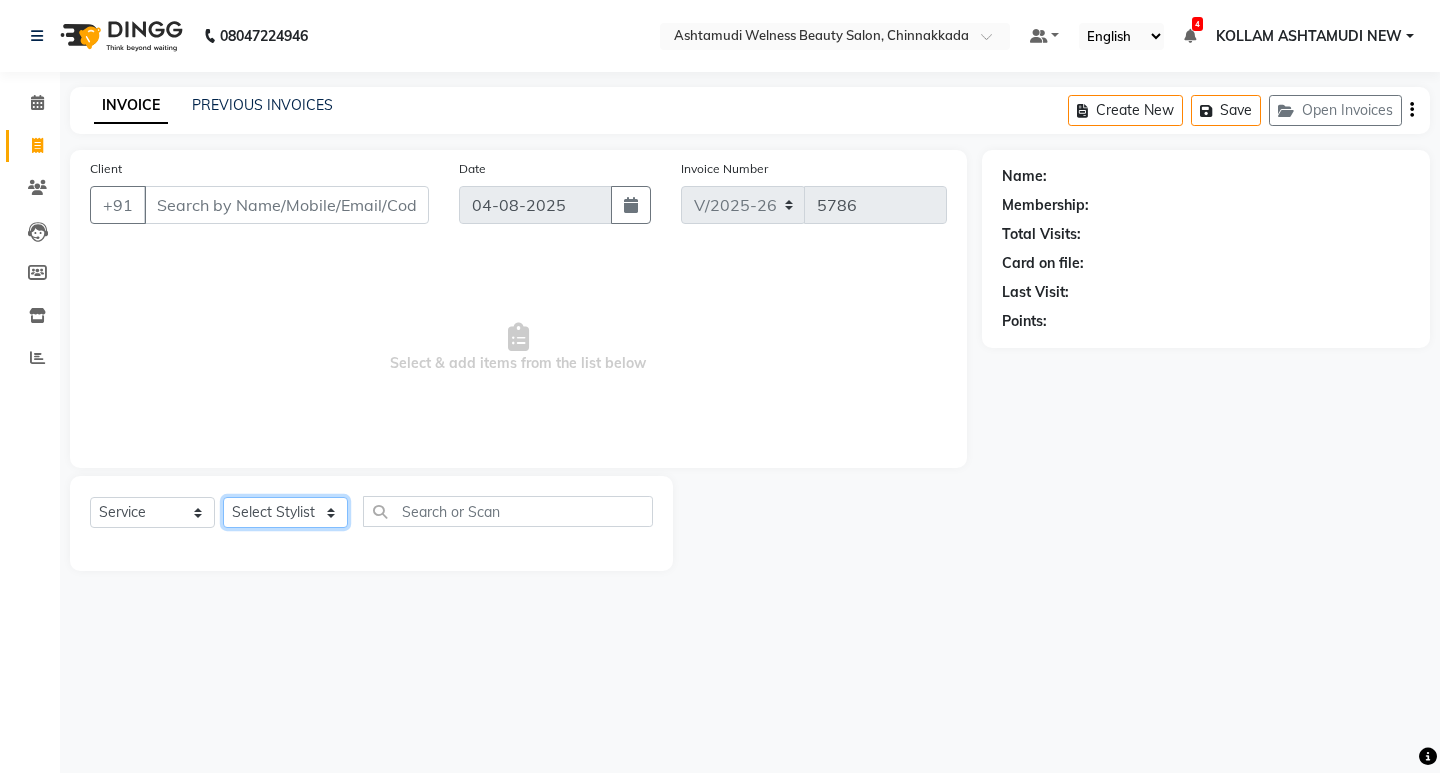 select on "[PHONE]" 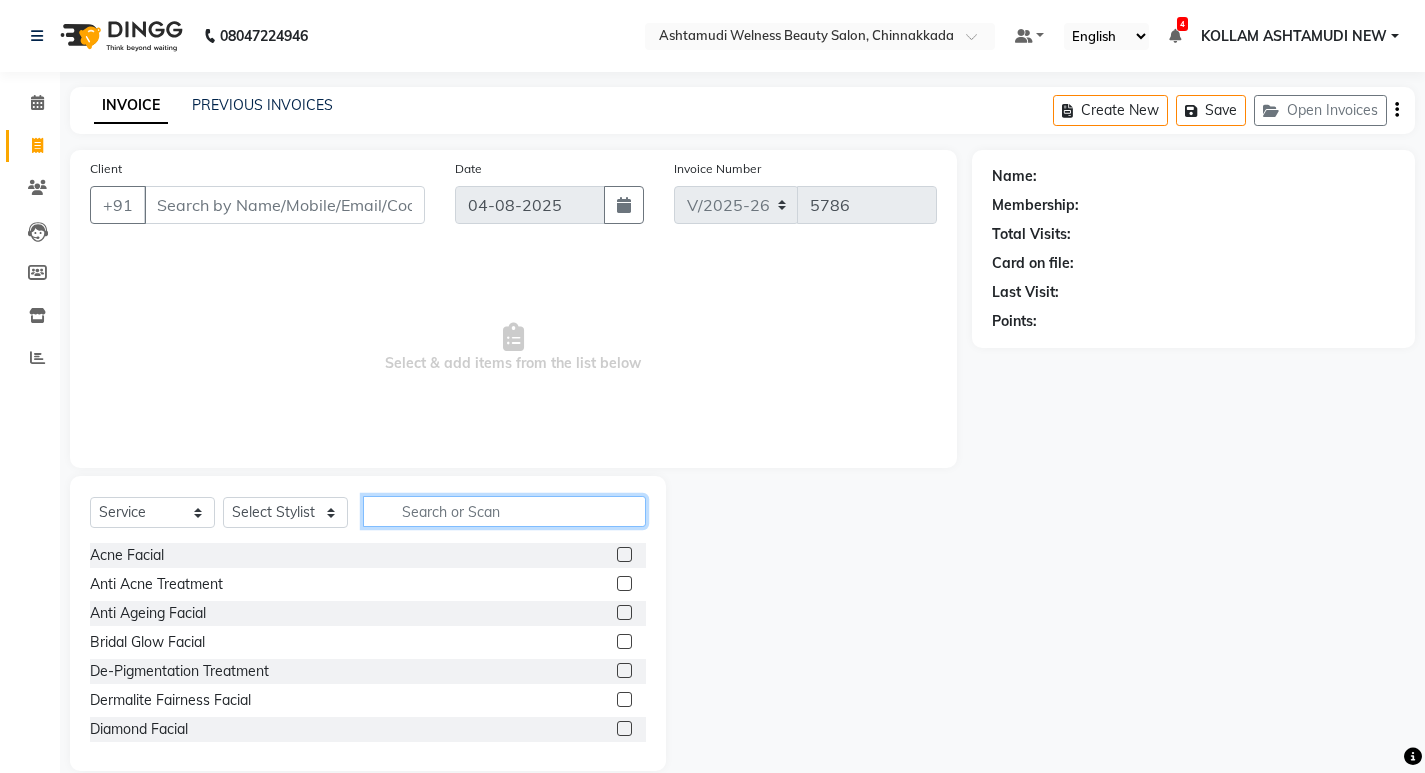 click 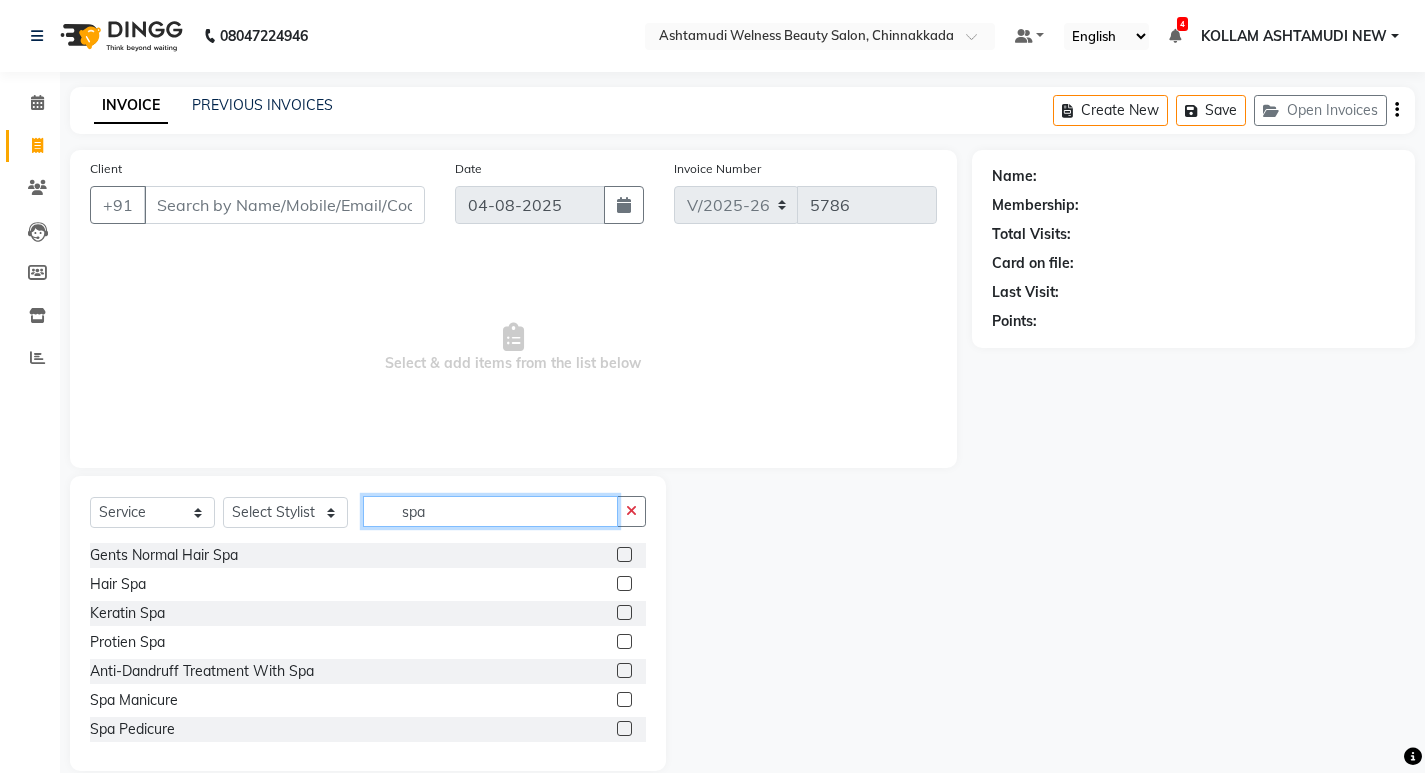 type on "spa" 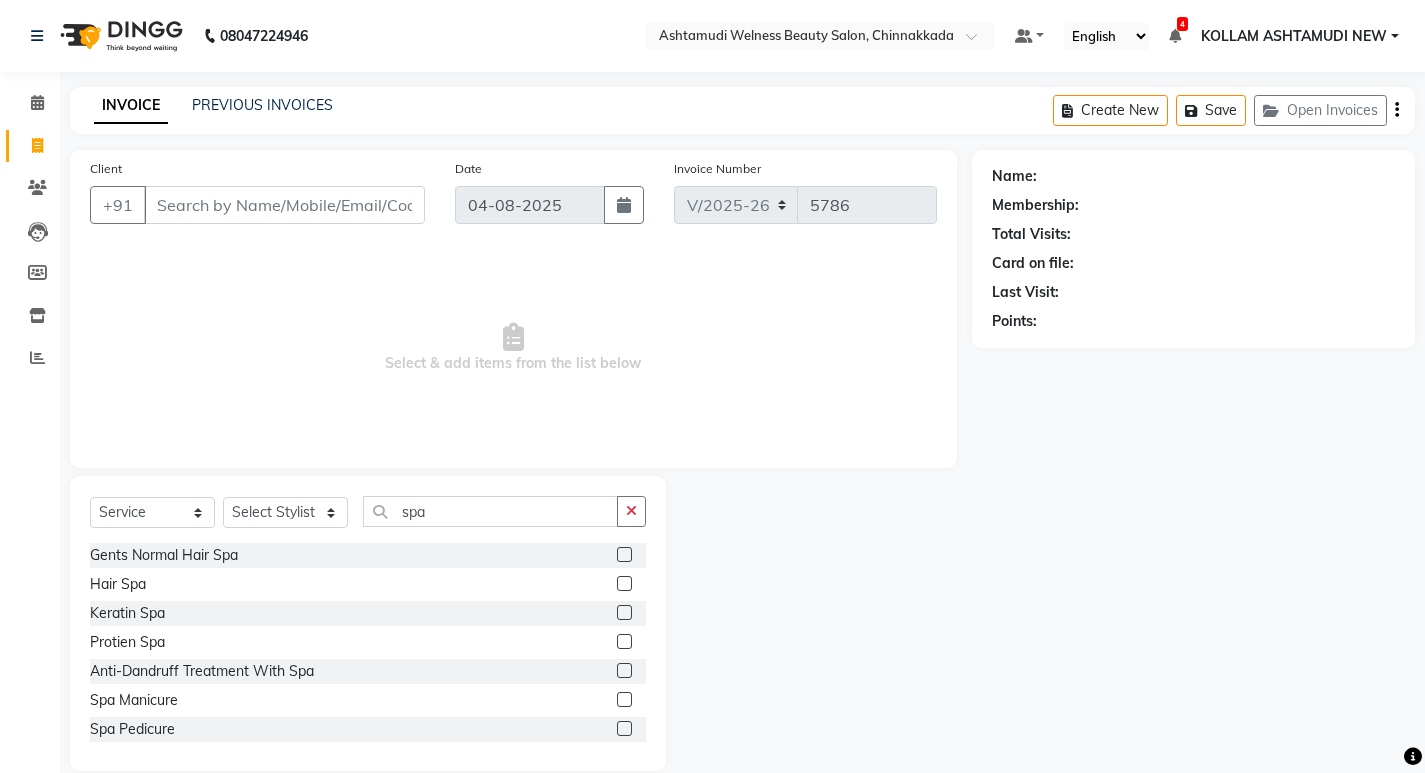 click 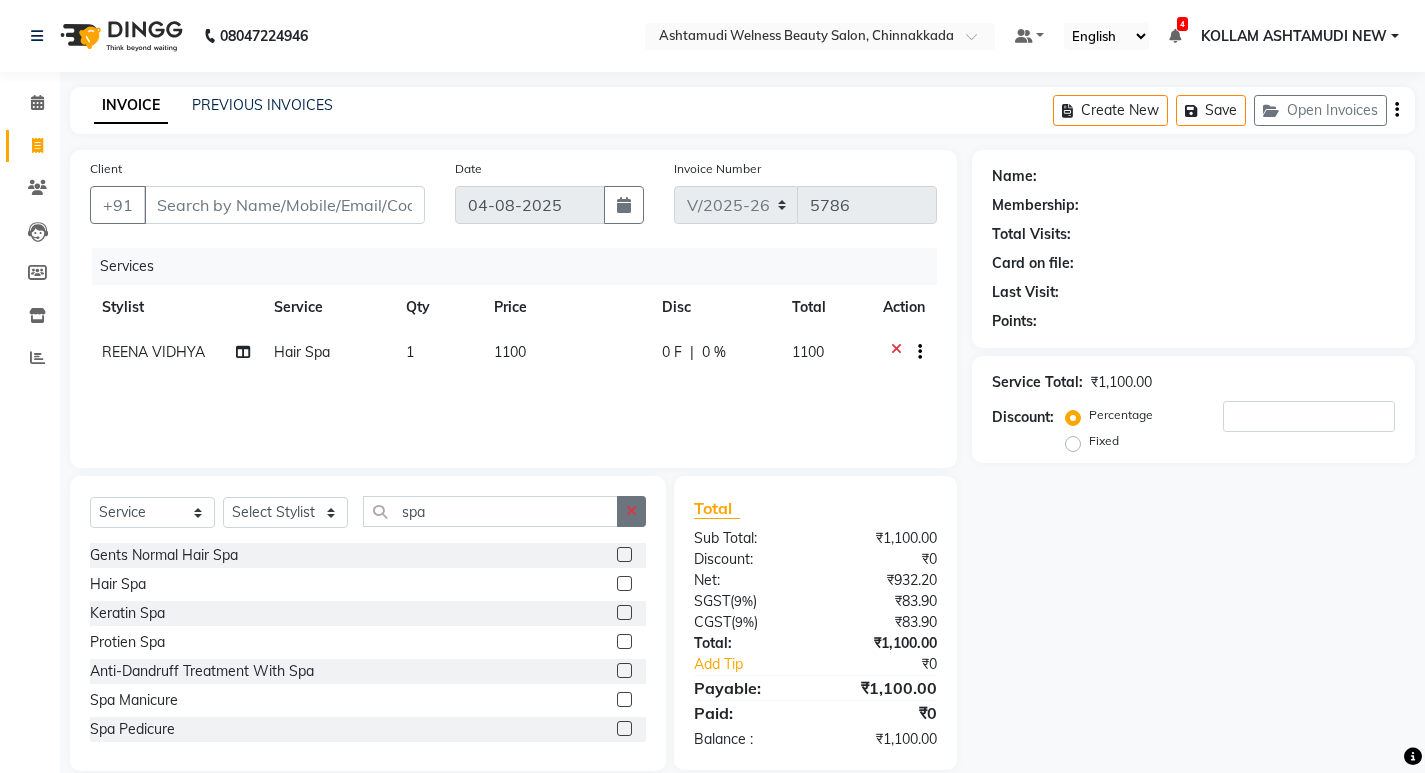 checkbox on "false" 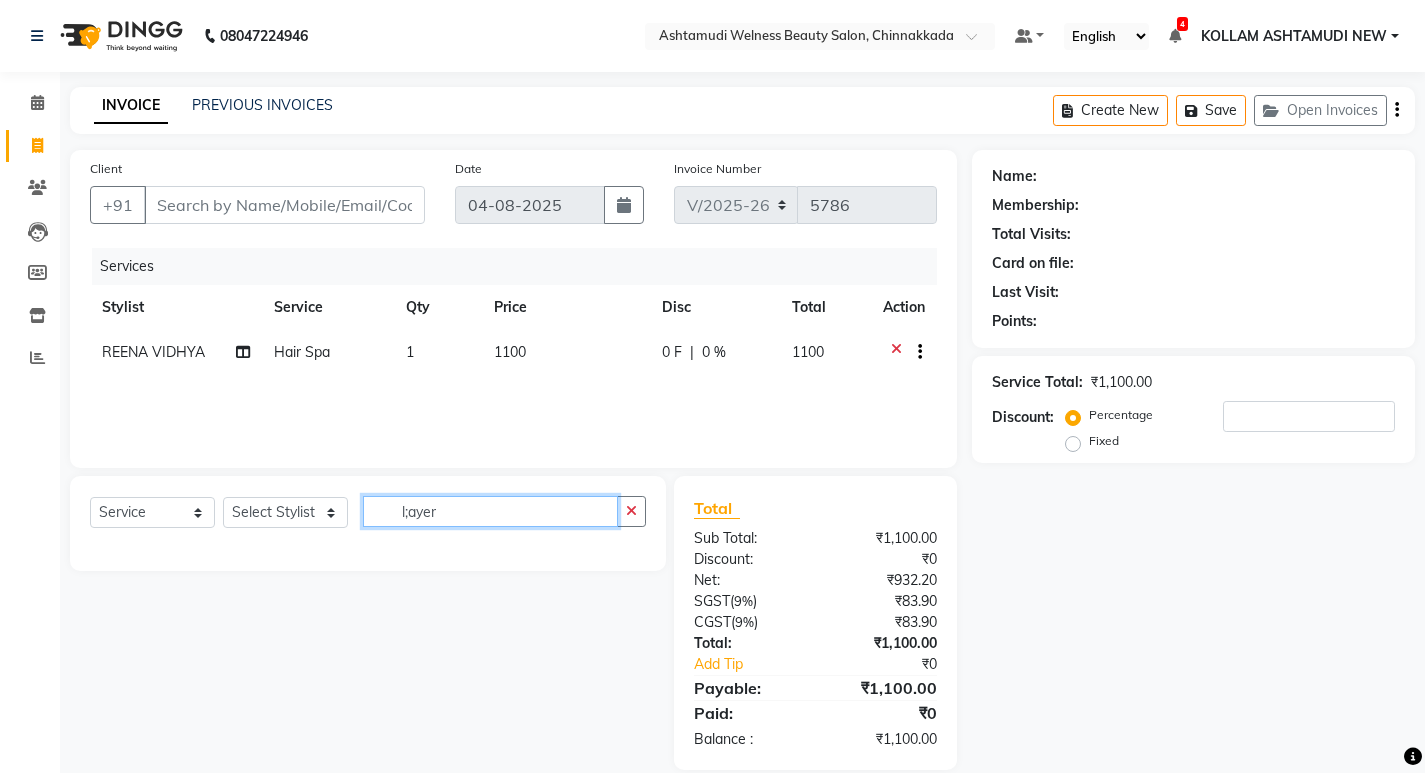 click on "l;ayer" 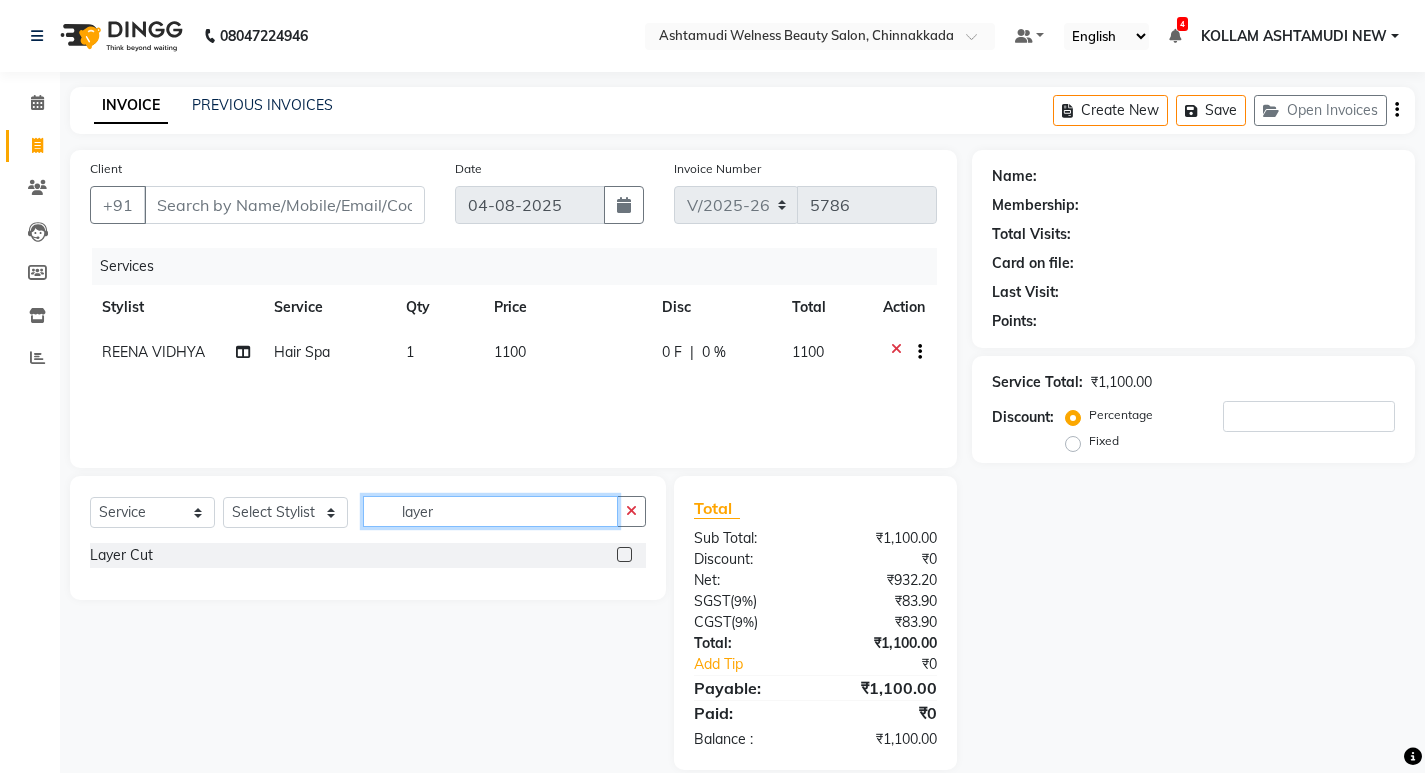 type on "layer" 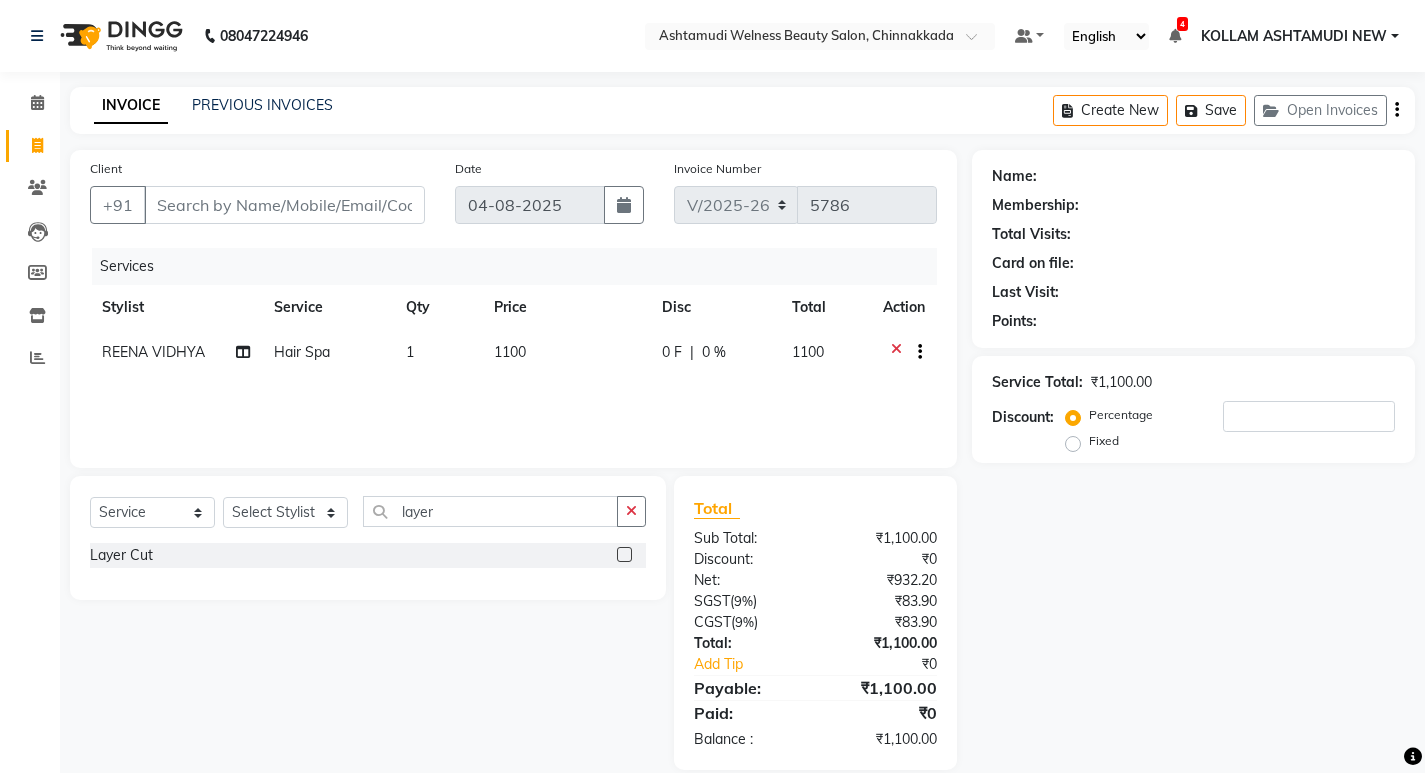 click 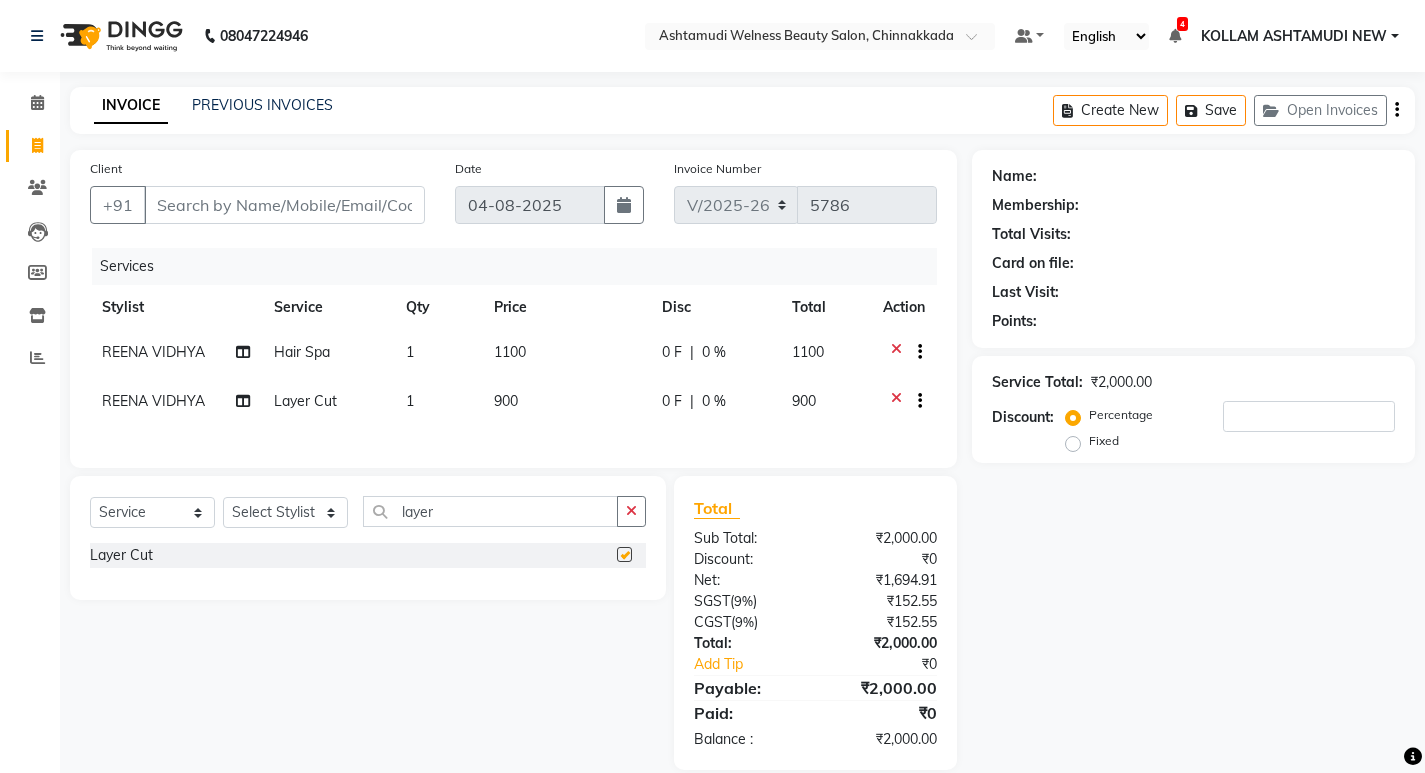 checkbox on "false" 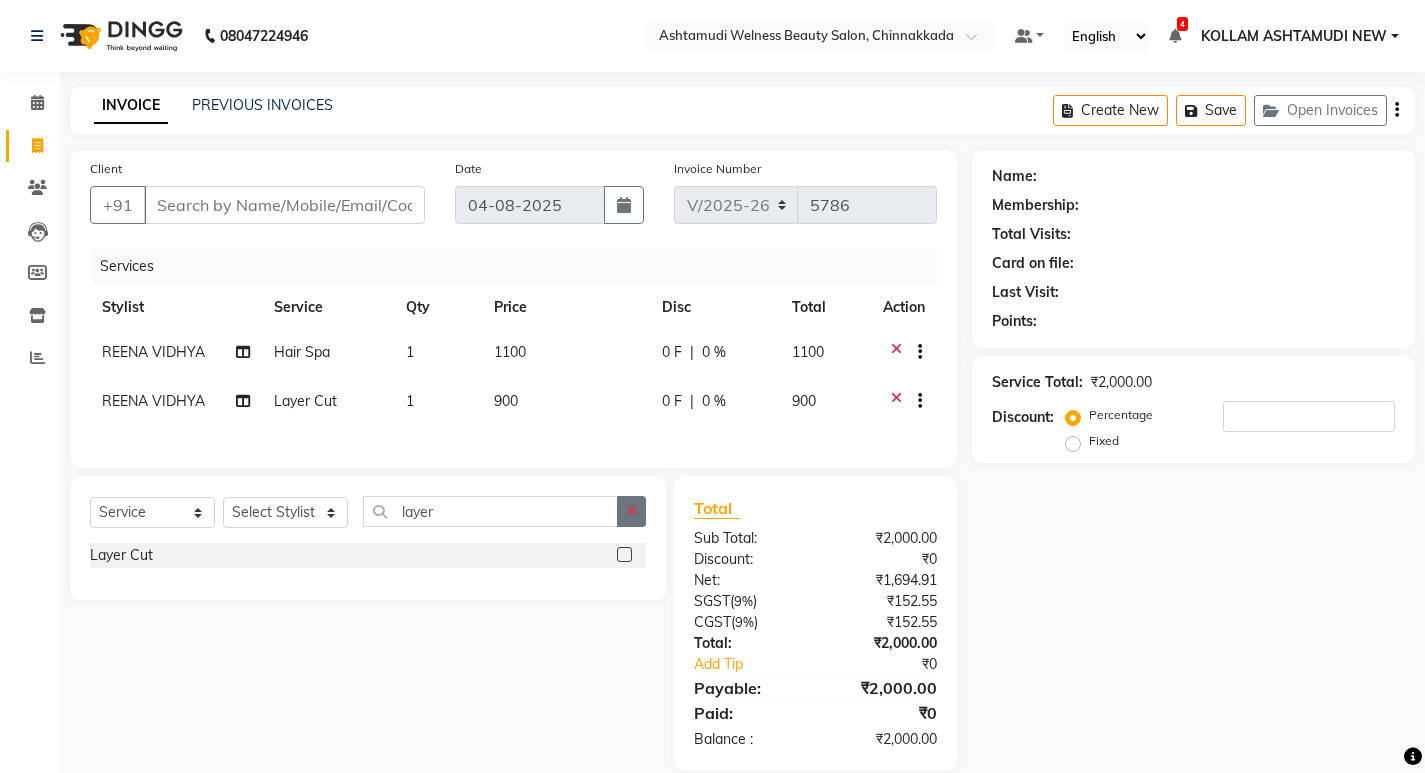 click 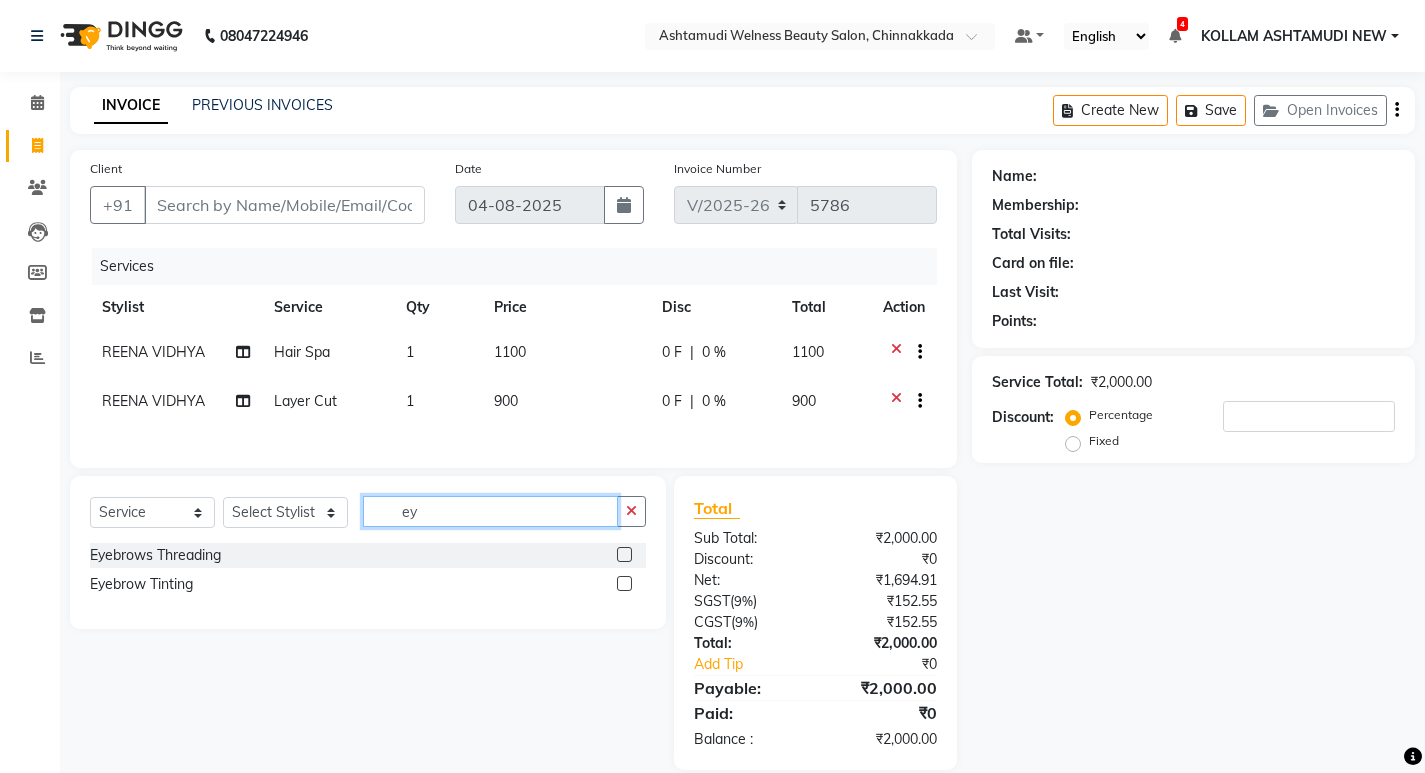 type on "ey" 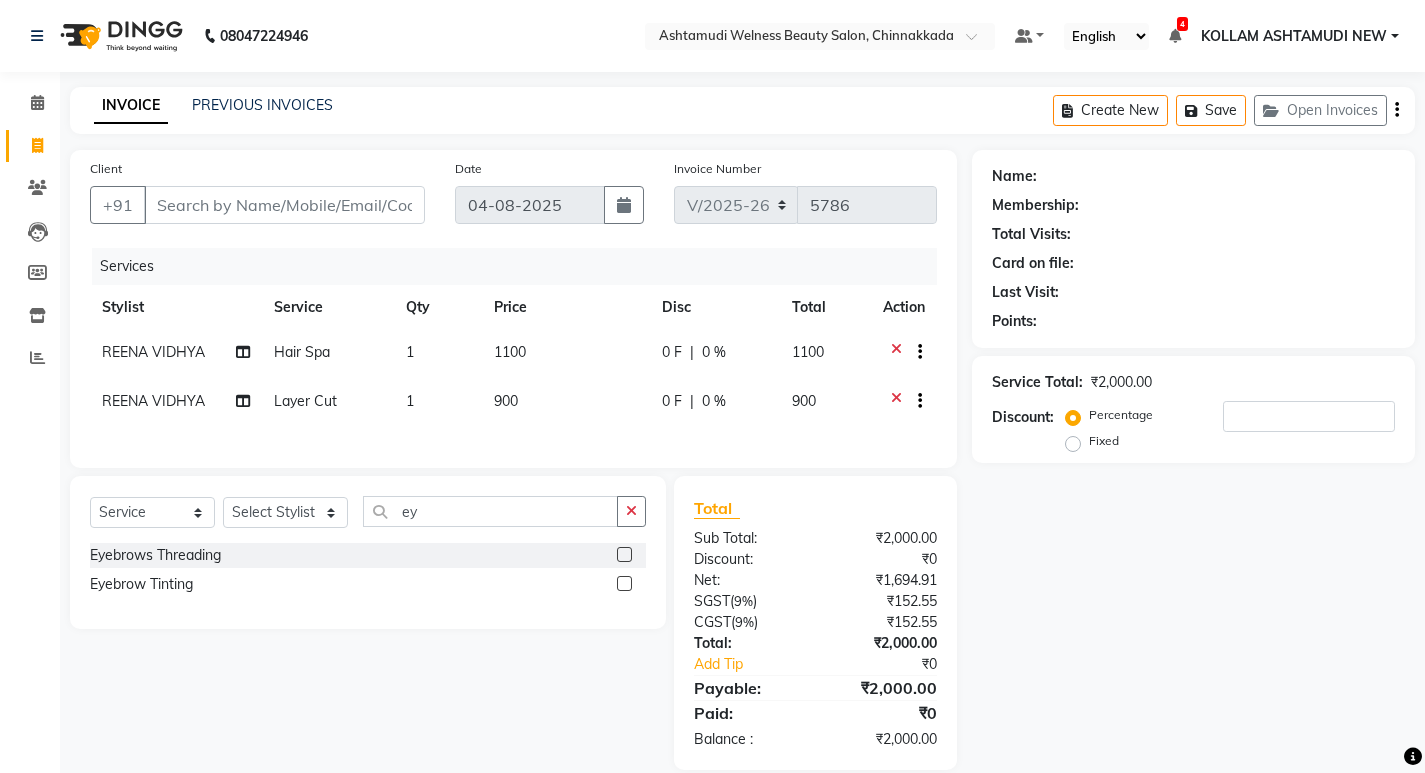 click 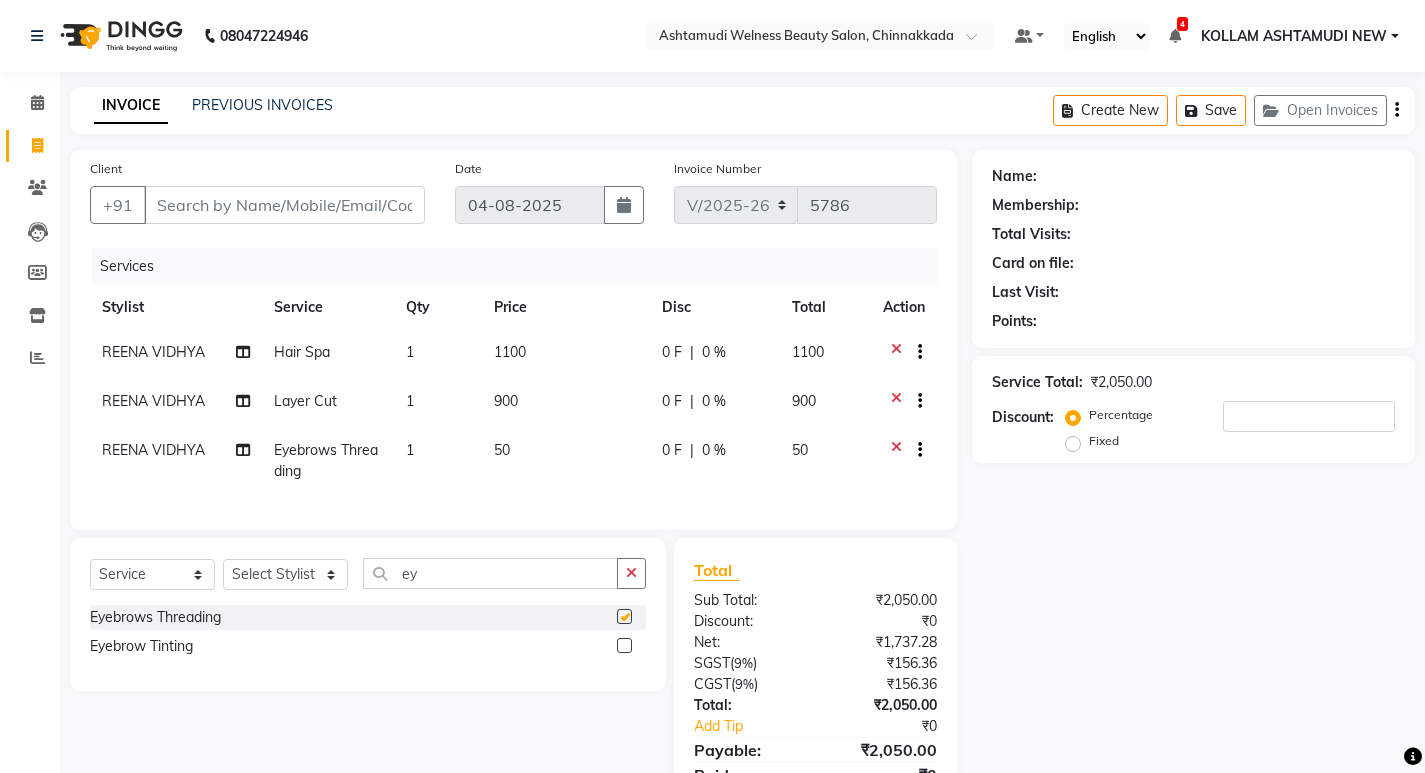 checkbox on "false" 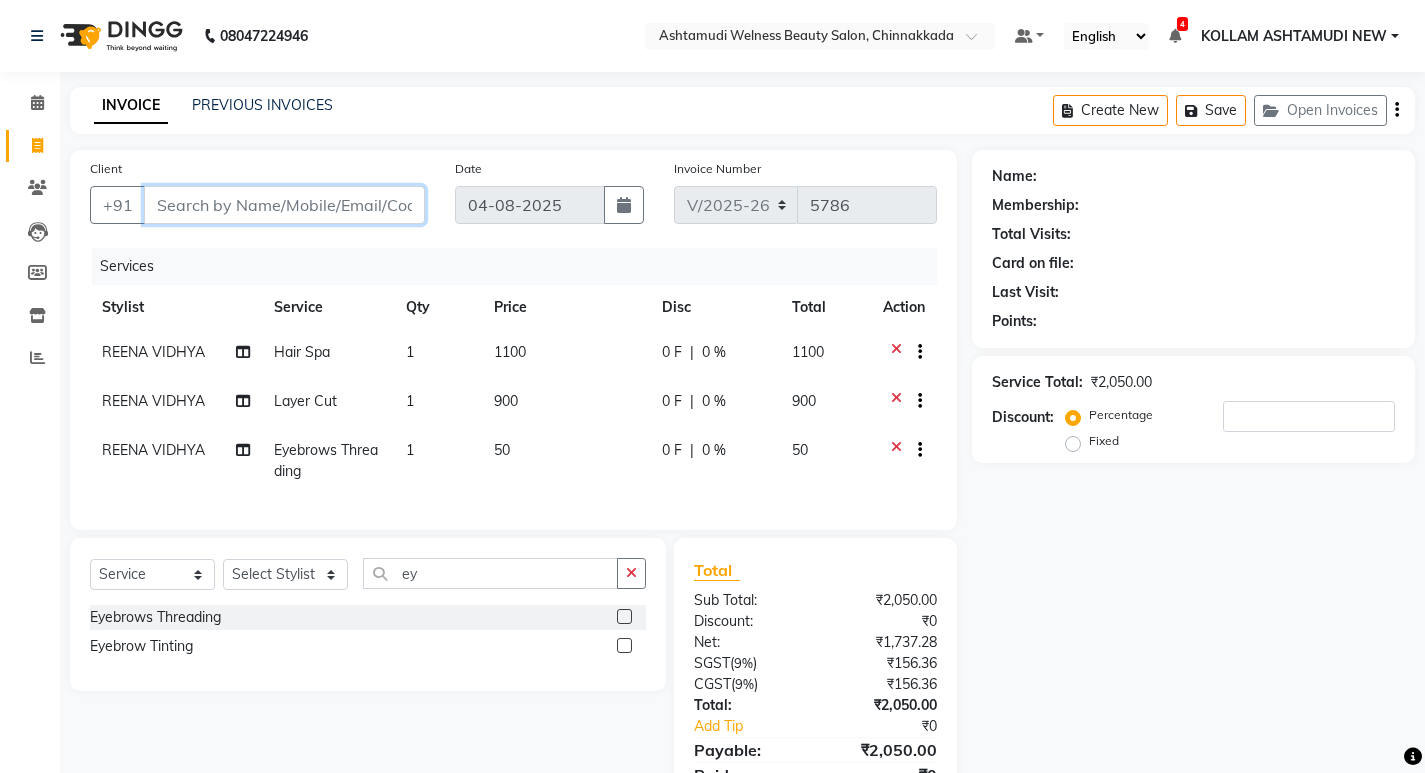 click on "Client" at bounding box center (284, 205) 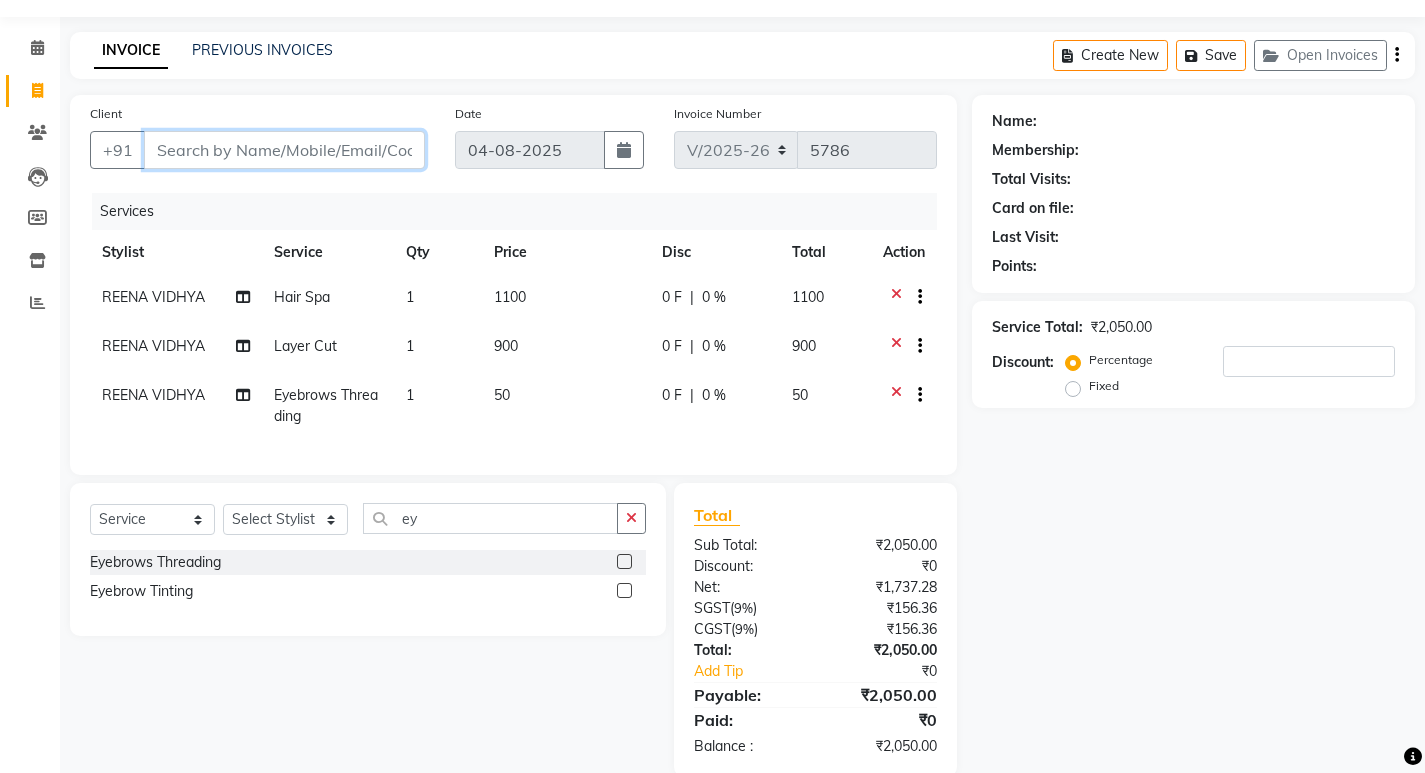 scroll, scrollTop: 104, scrollLeft: 0, axis: vertical 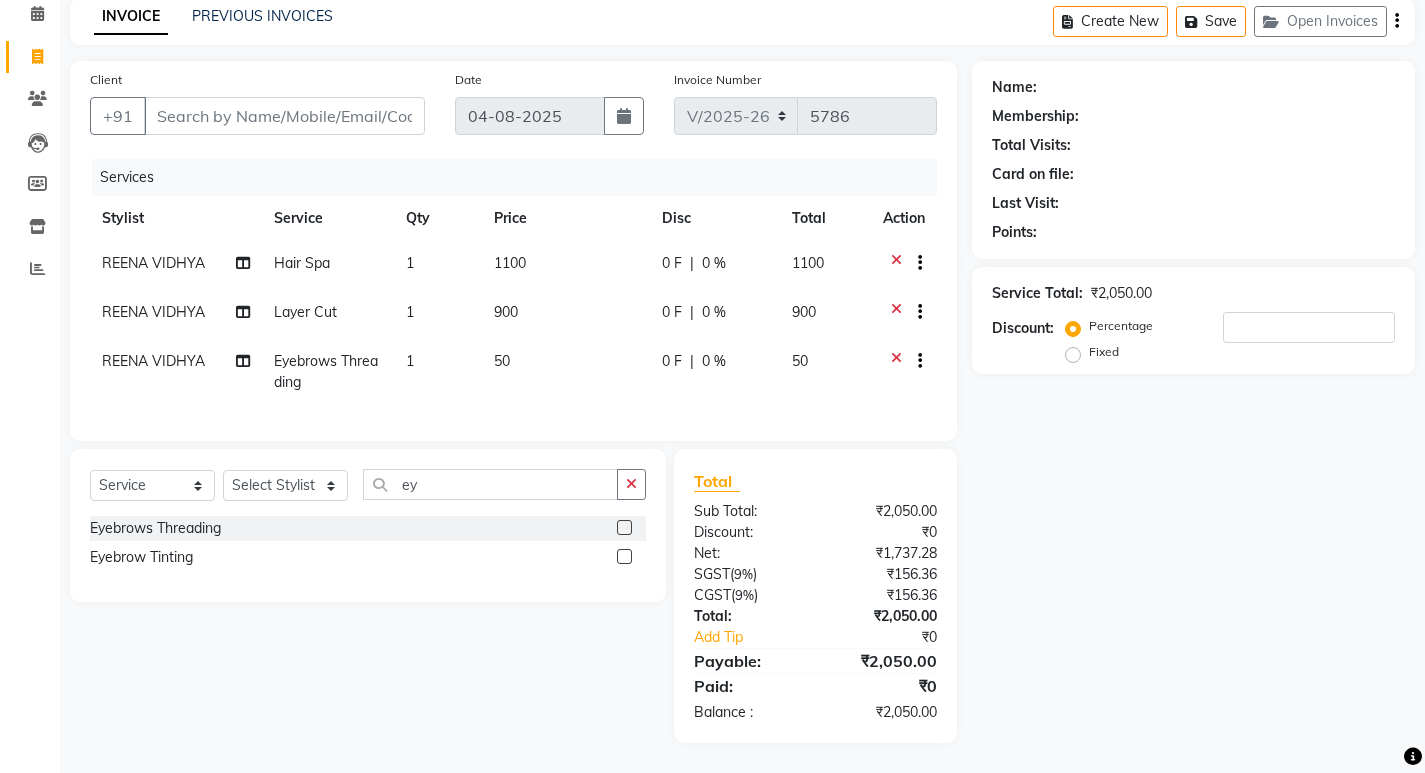 click on "Hair Spa" 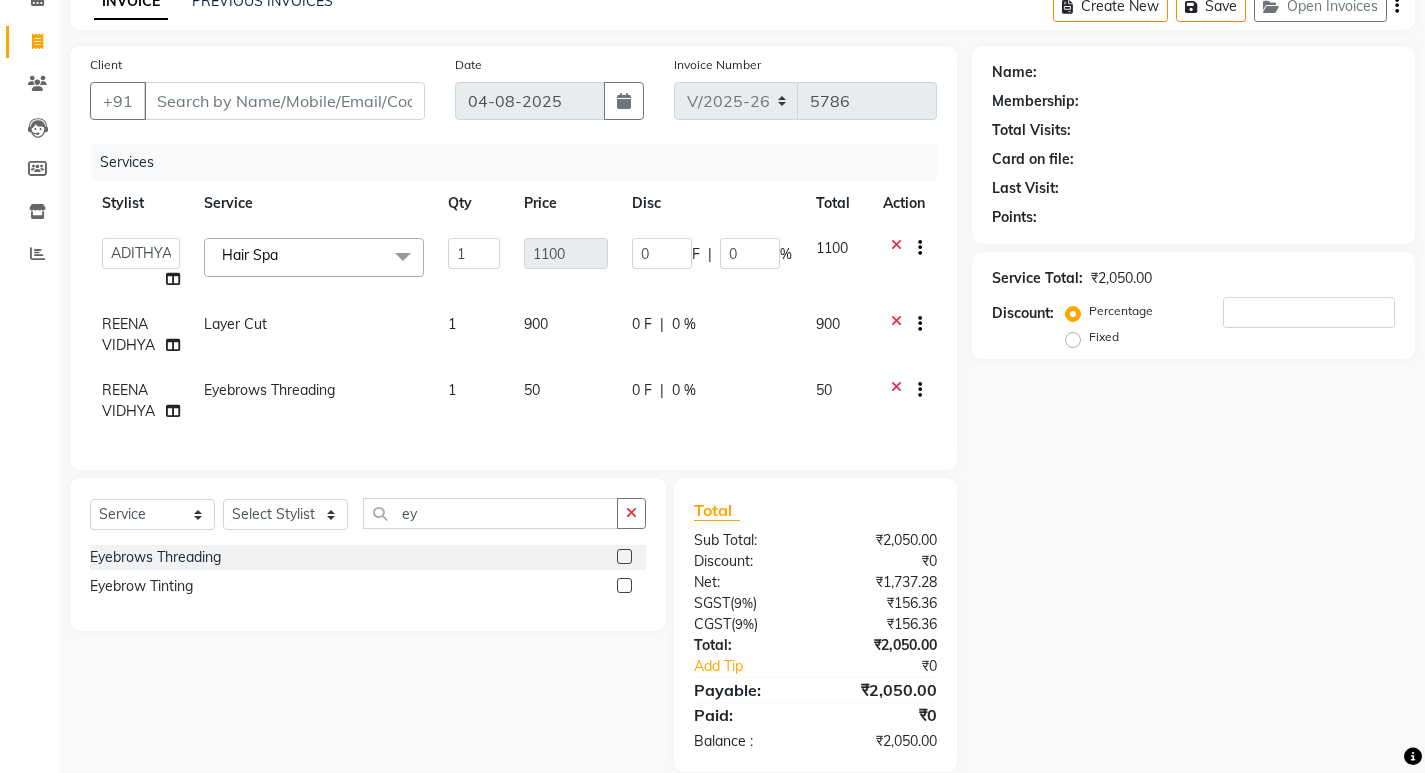 click on "Hair Spa  x" 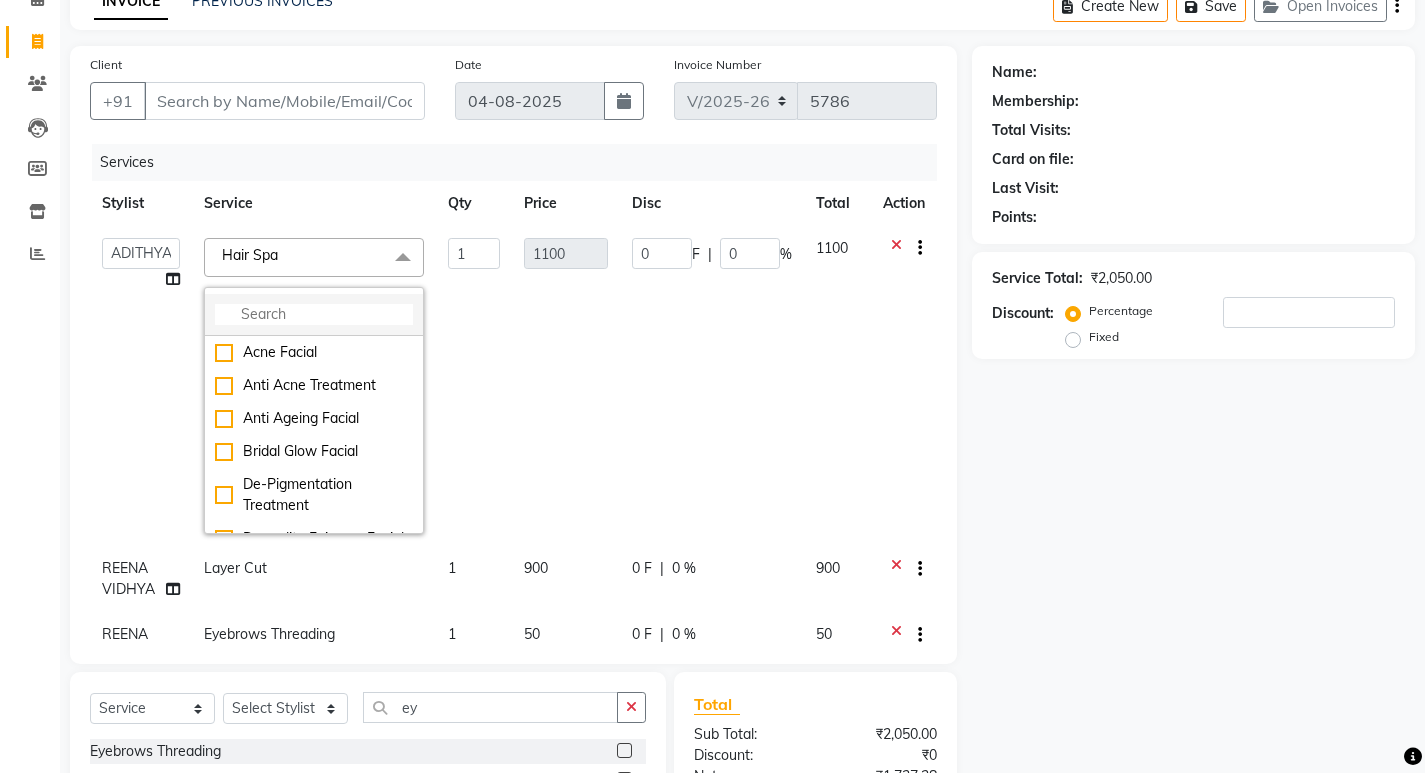 click 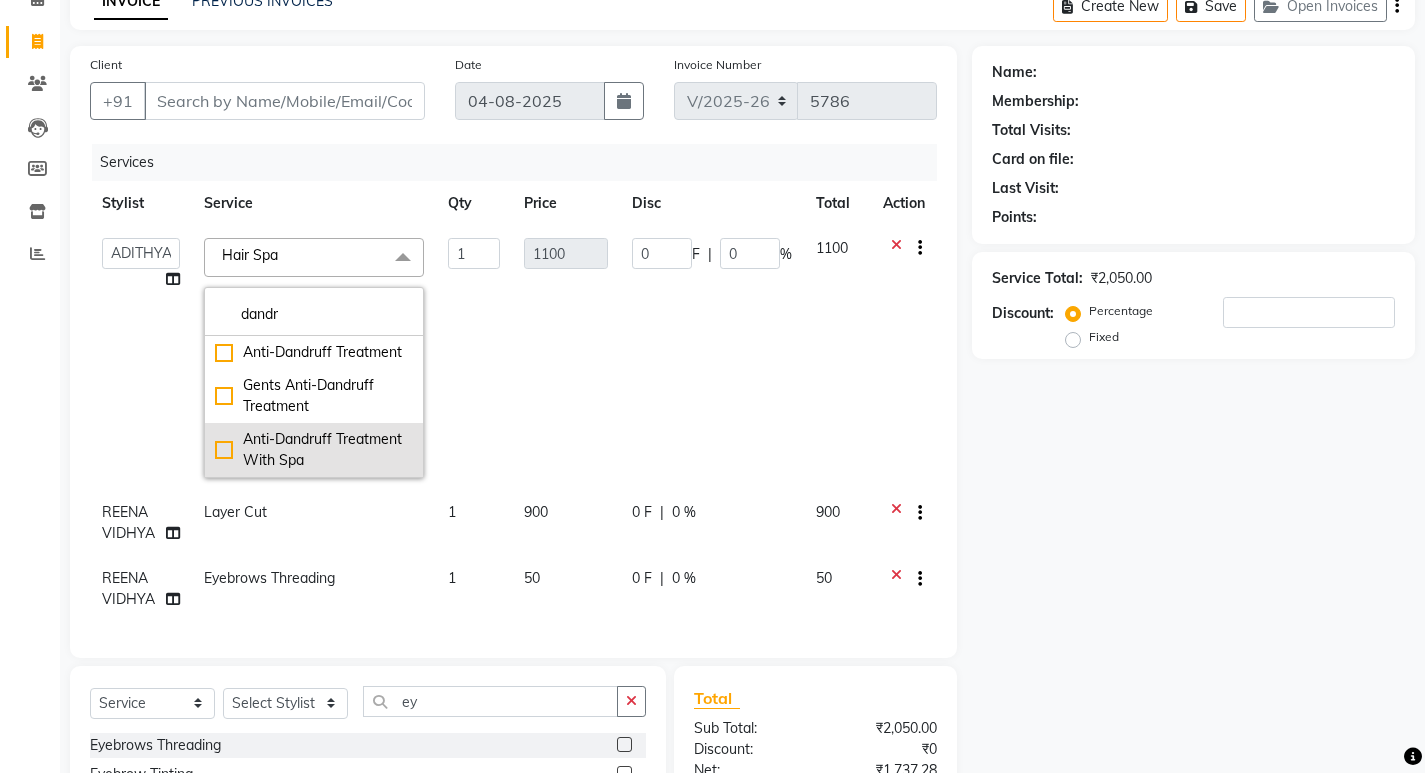 type on "dandr" 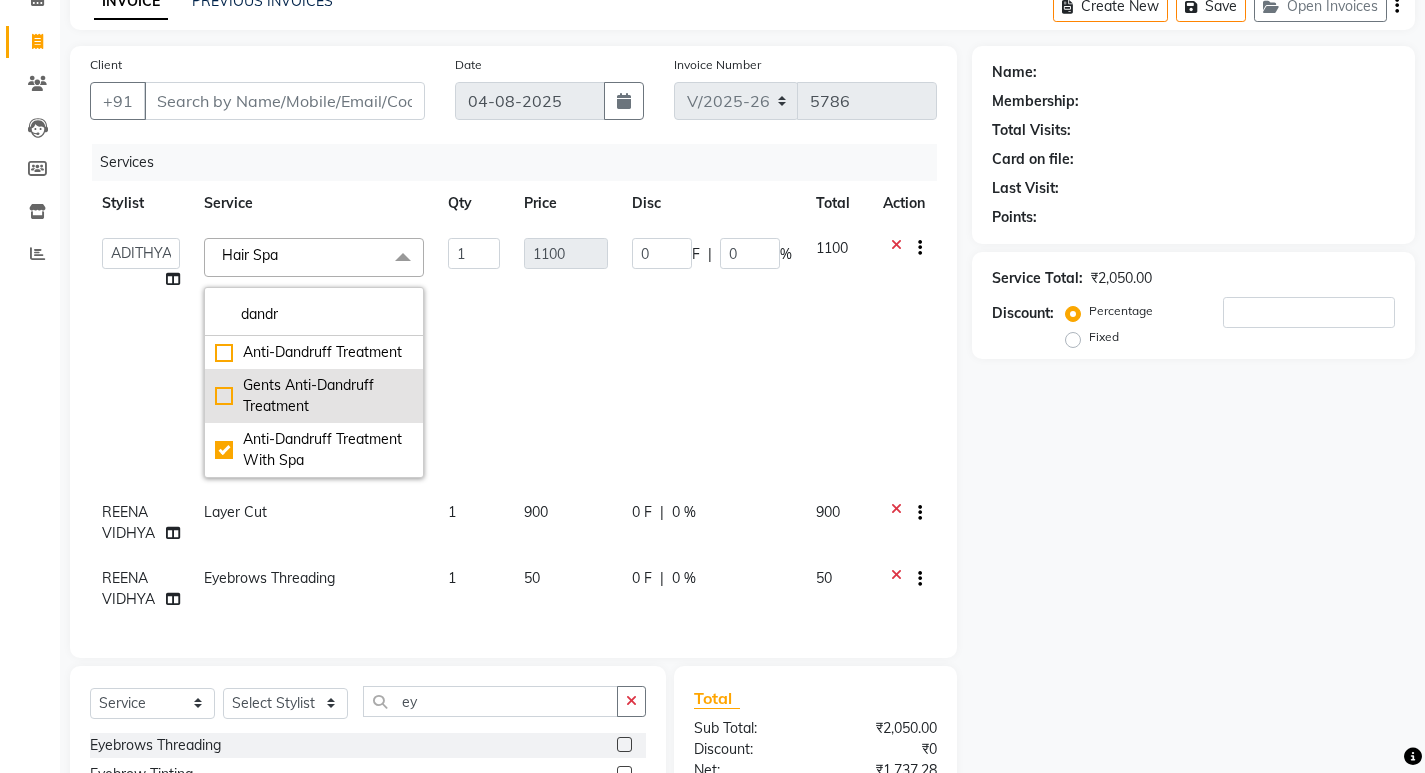 checkbox on "true" 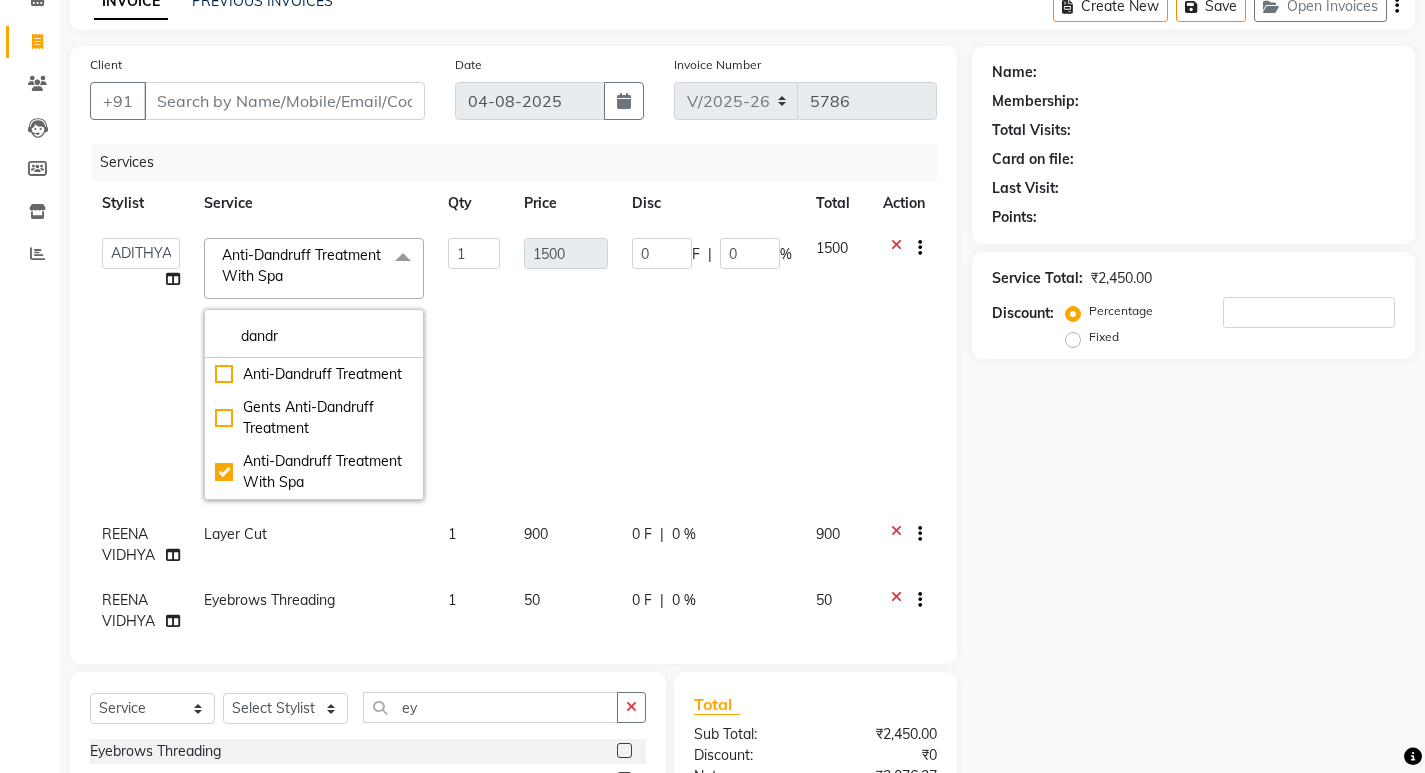 drag, startPoint x: 459, startPoint y: 385, endPoint x: 464, endPoint y: 325, distance: 60.207973 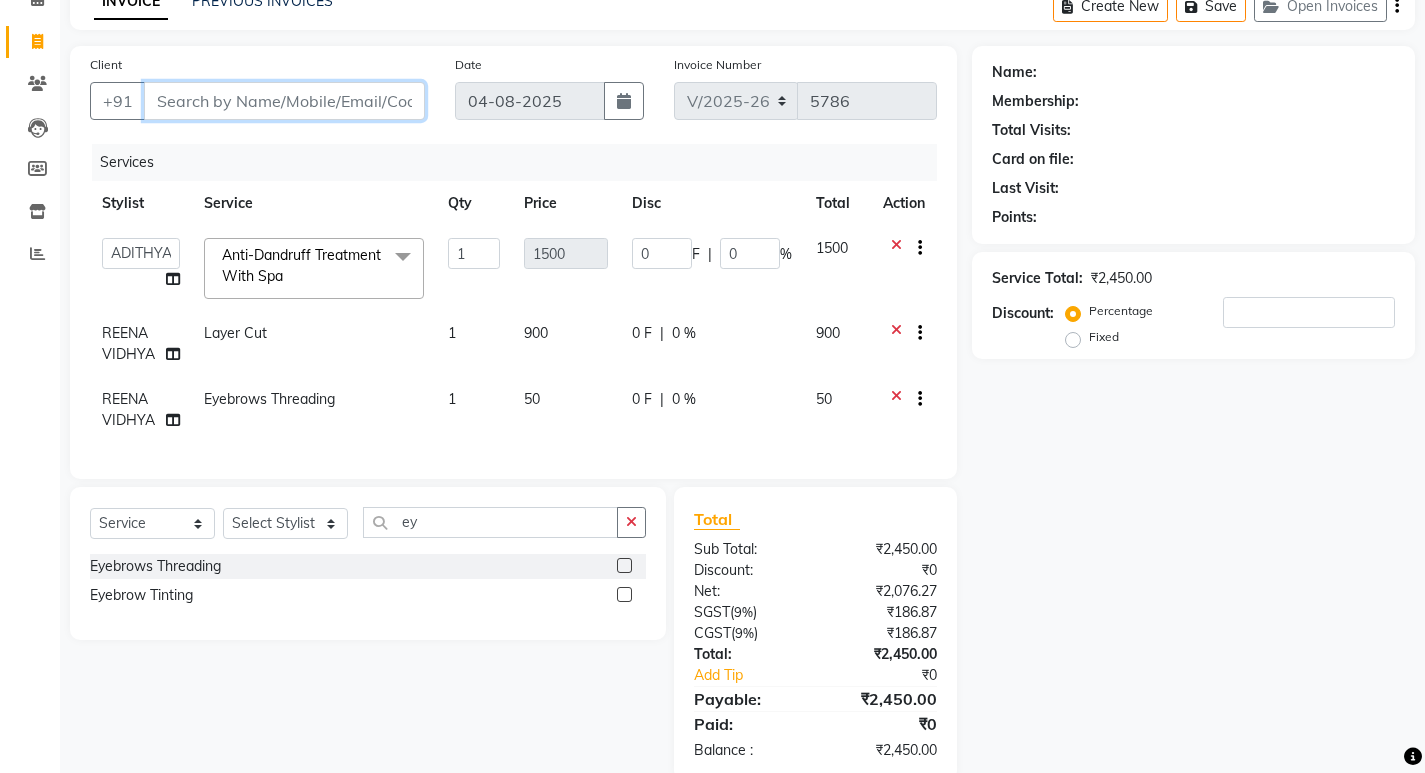 click on "Client" at bounding box center [284, 101] 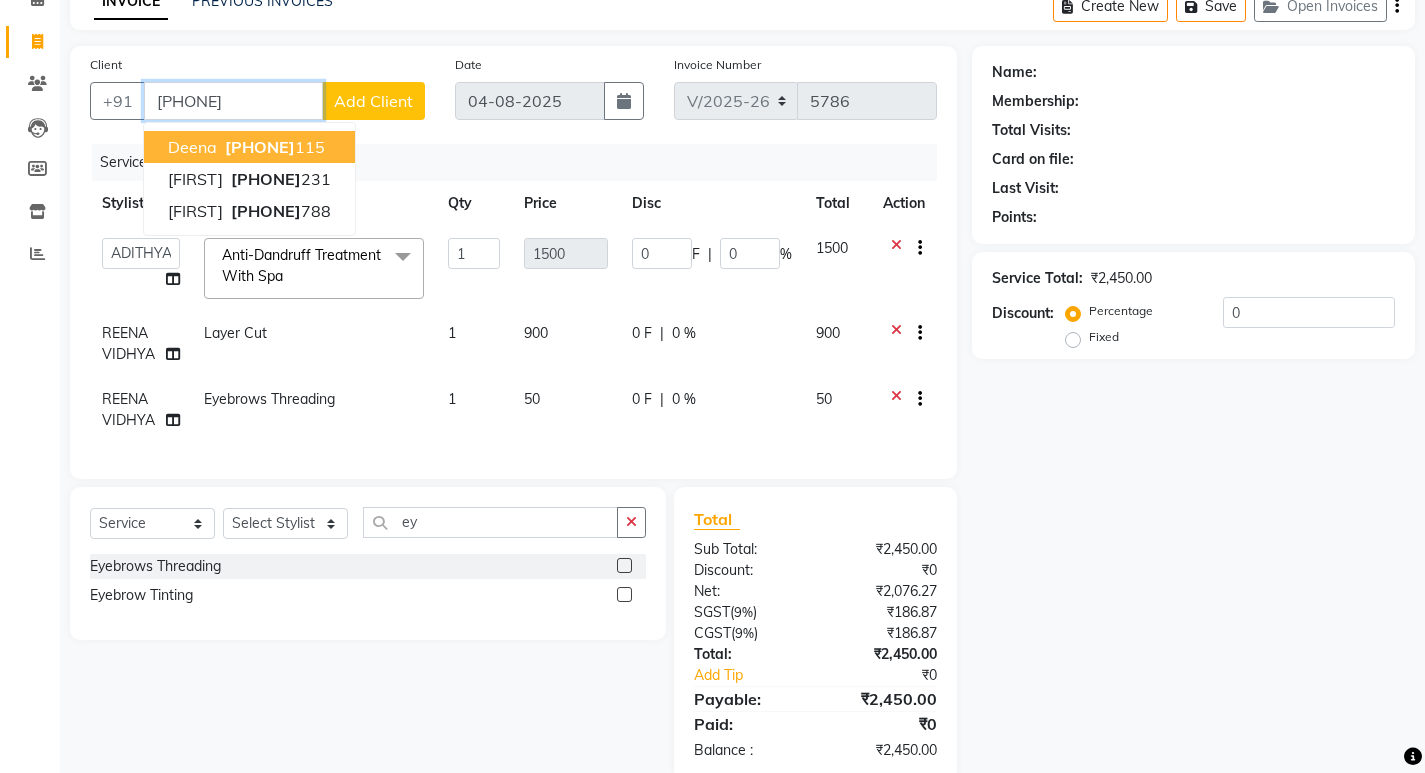 click on "[PHONE]" at bounding box center (273, 147) 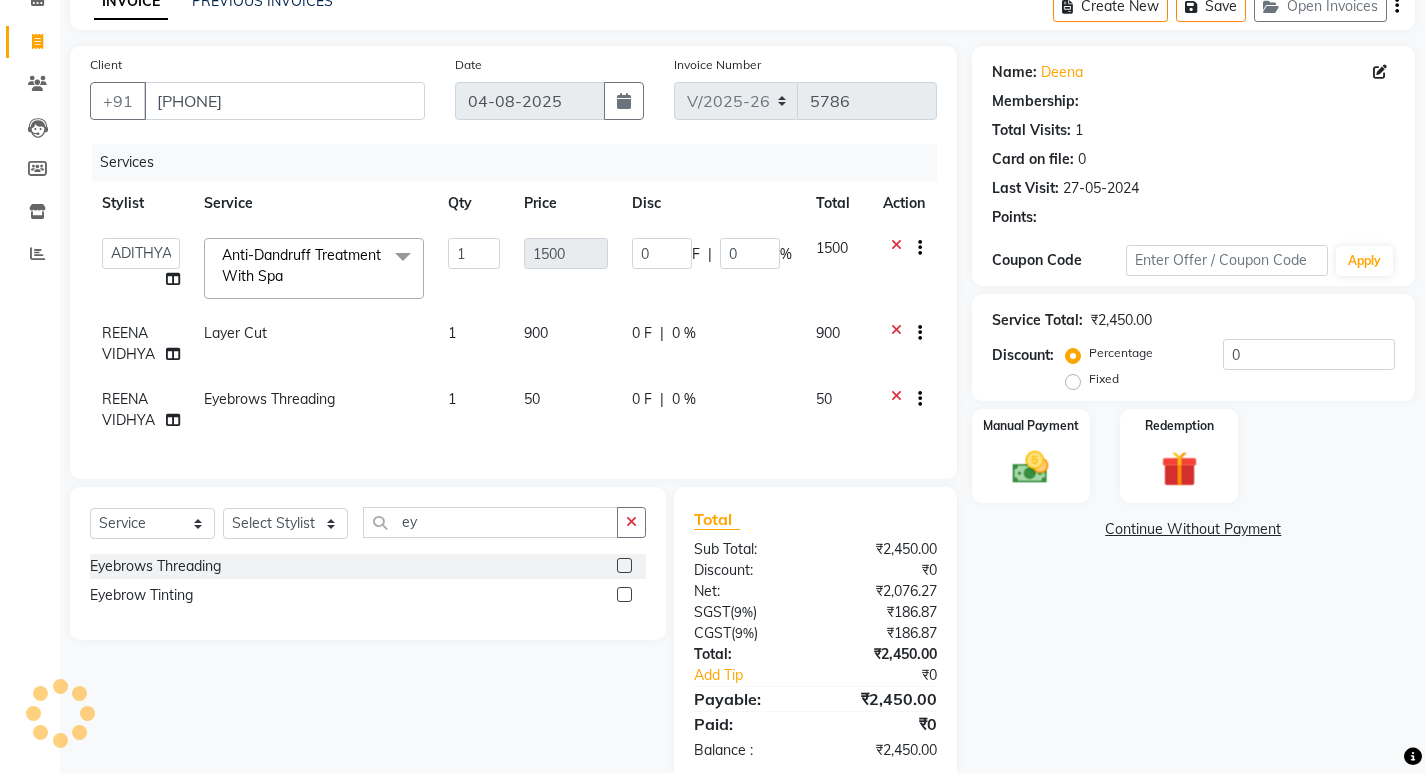 type on "225" 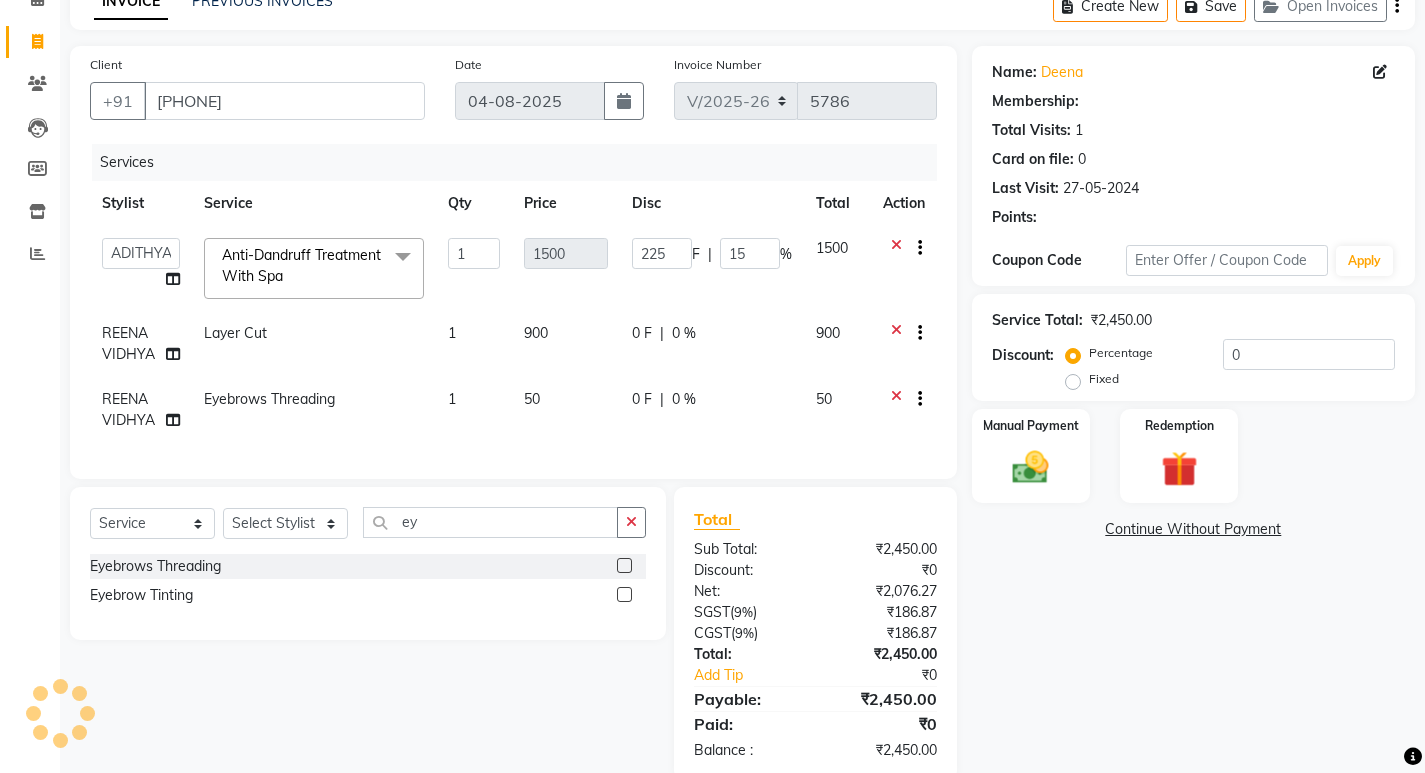 select on "1: Object" 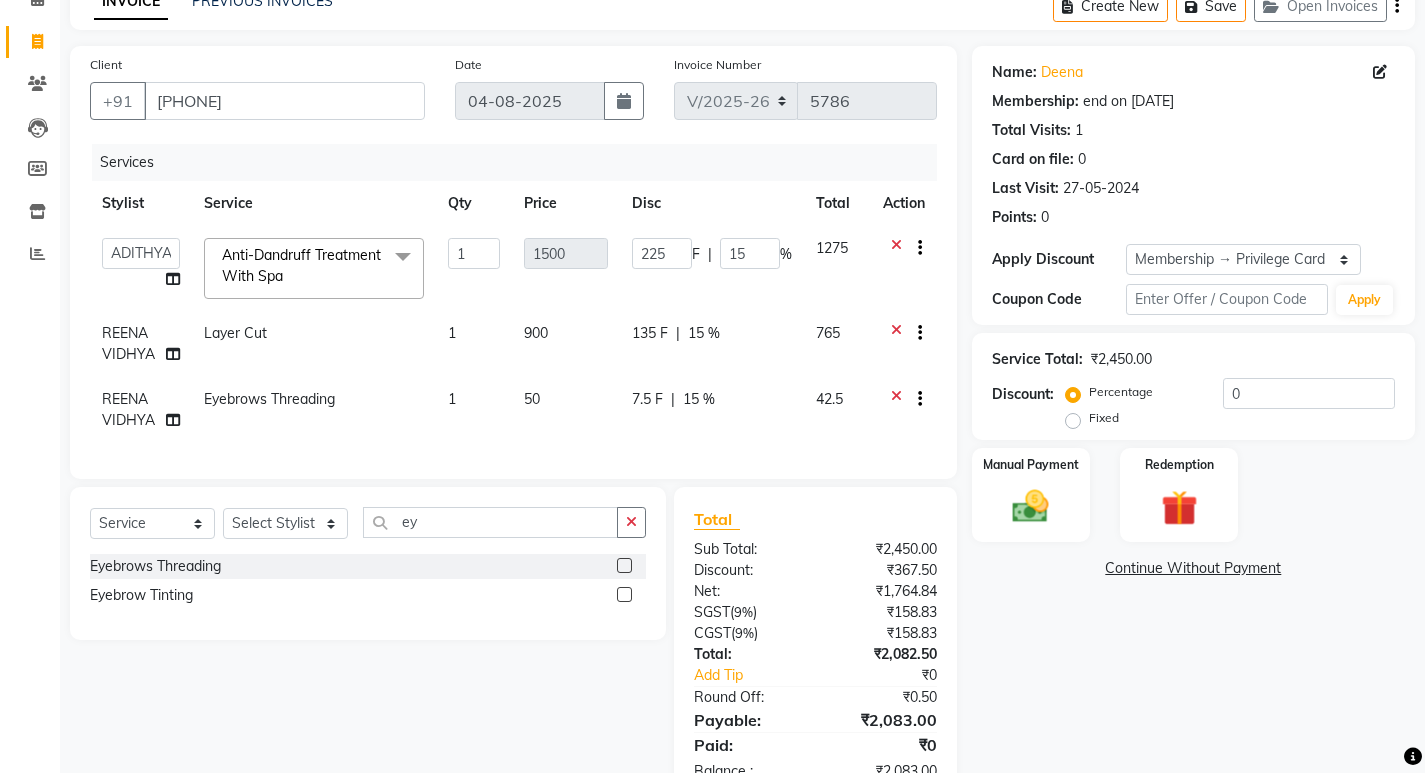 type on "15" 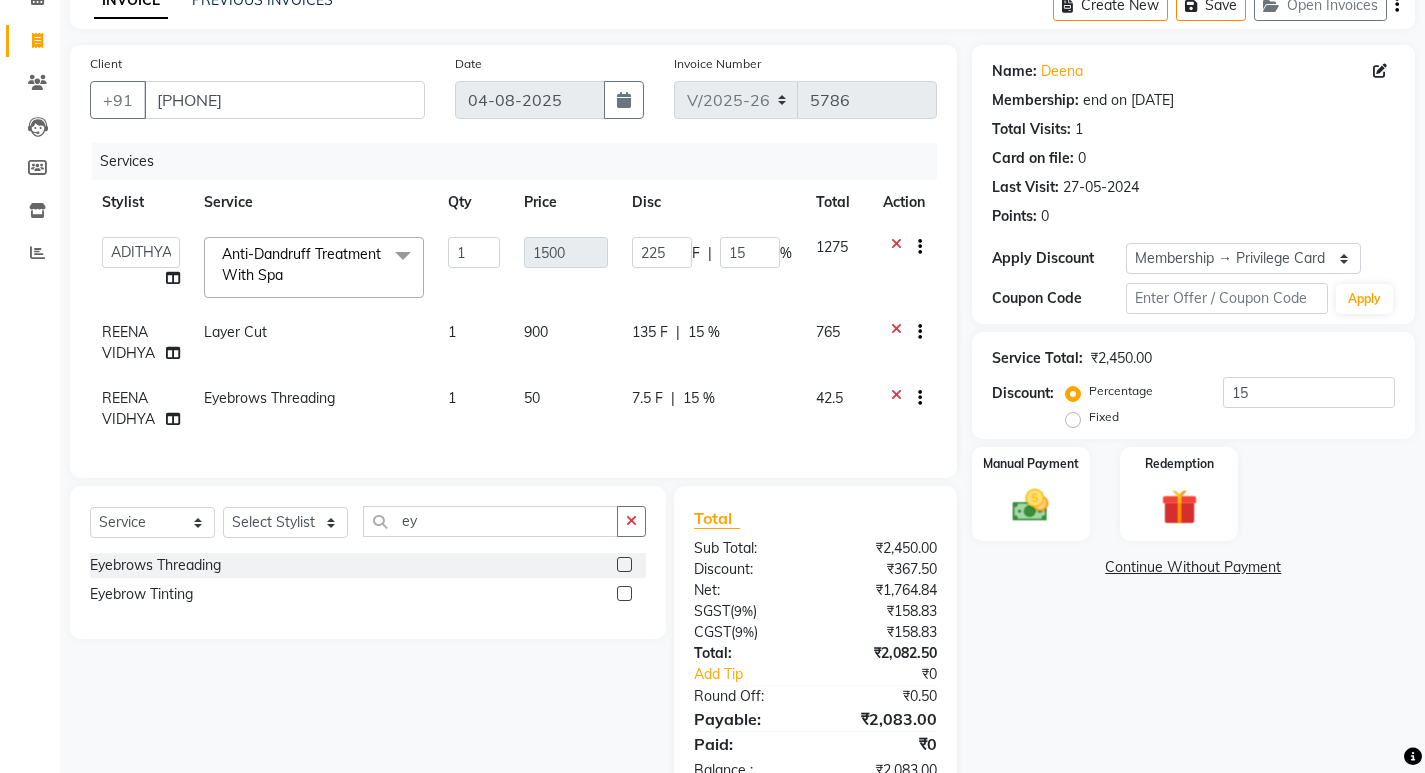 scroll, scrollTop: 178, scrollLeft: 0, axis: vertical 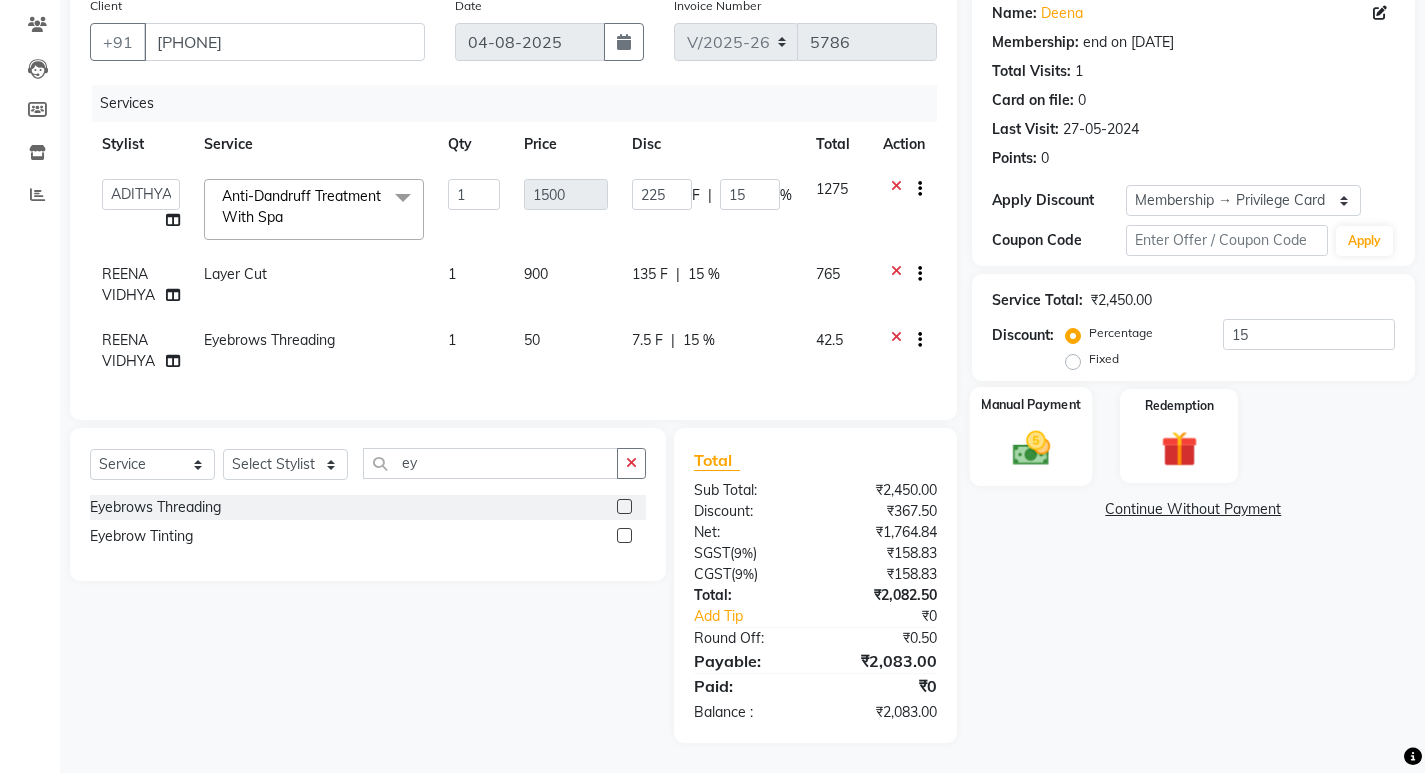 click 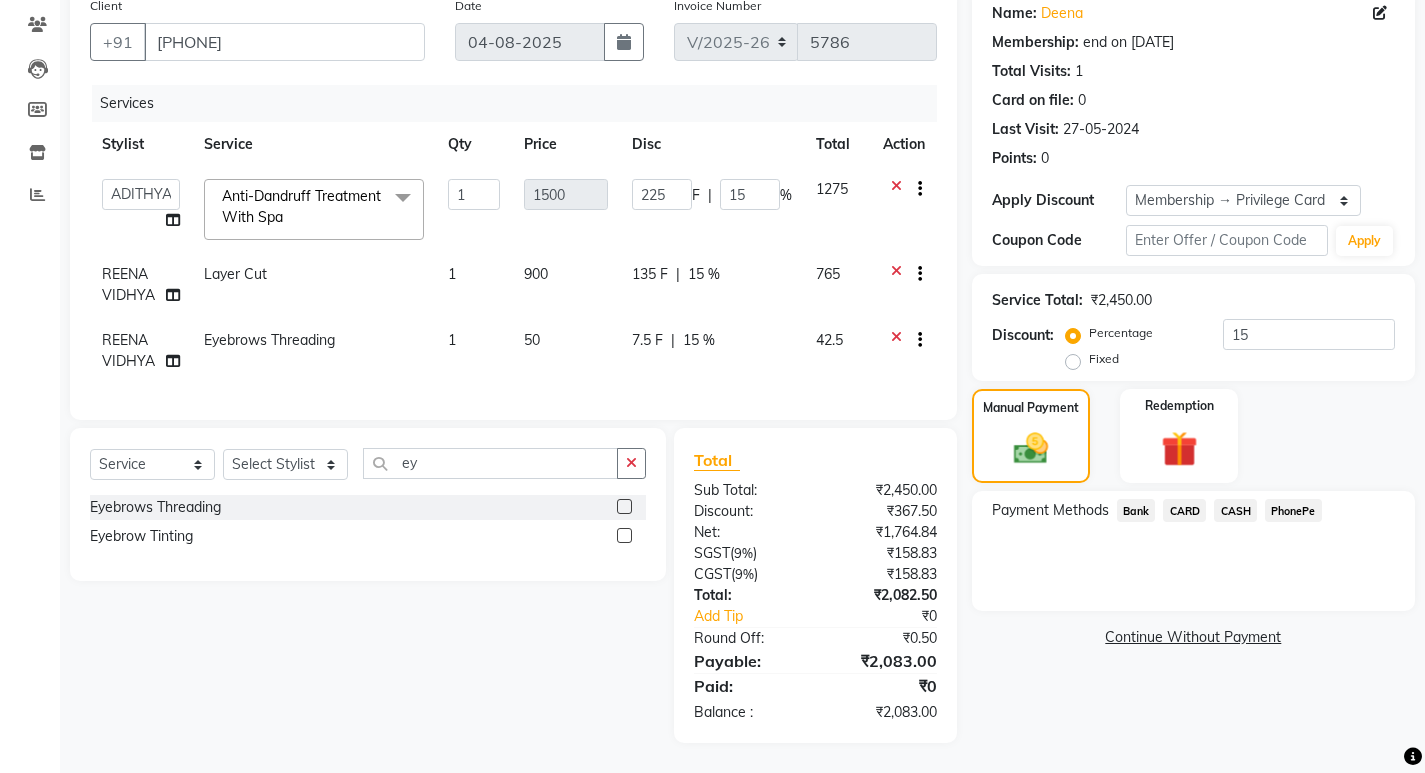 click on "CARD" 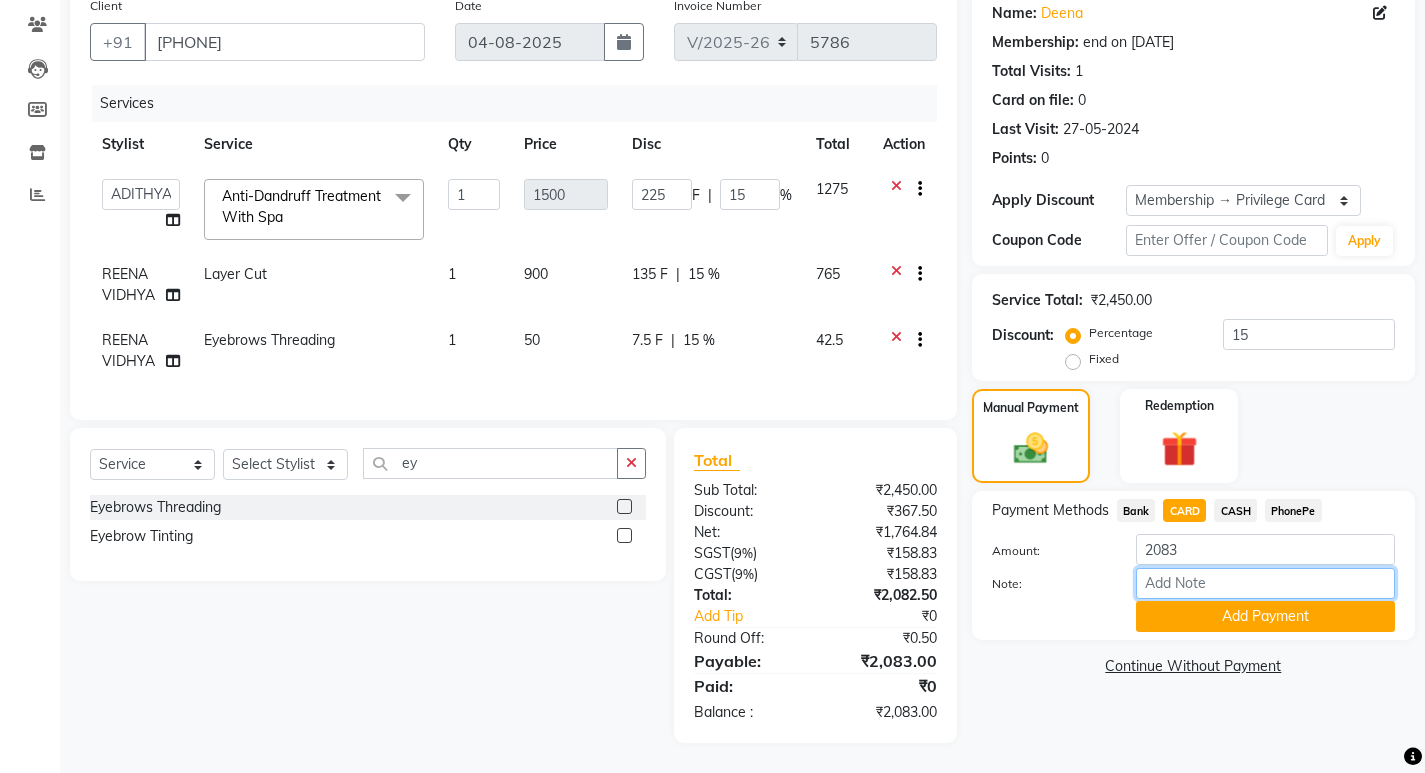 drag, startPoint x: 1182, startPoint y: 504, endPoint x: 1183, endPoint y: 559, distance: 55.00909 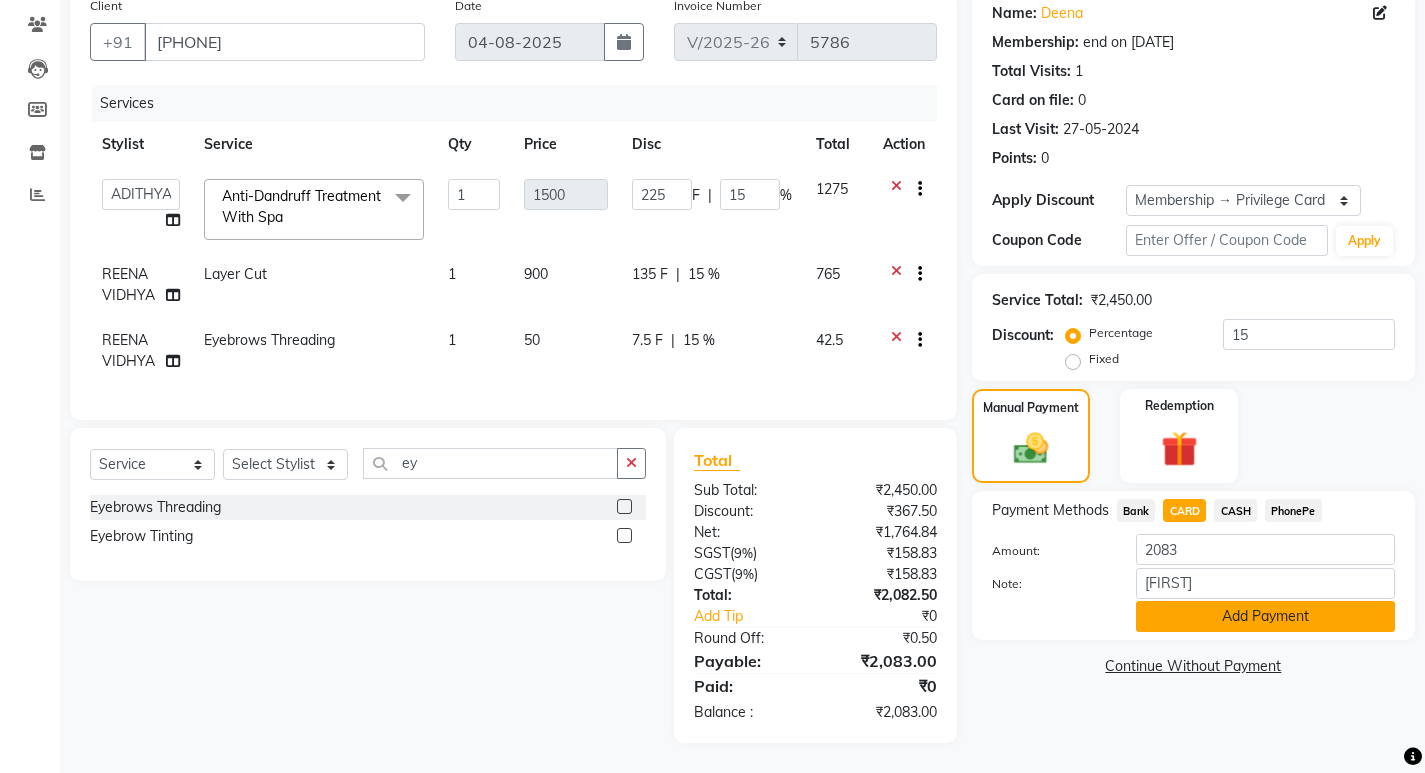 click on "Add Payment" 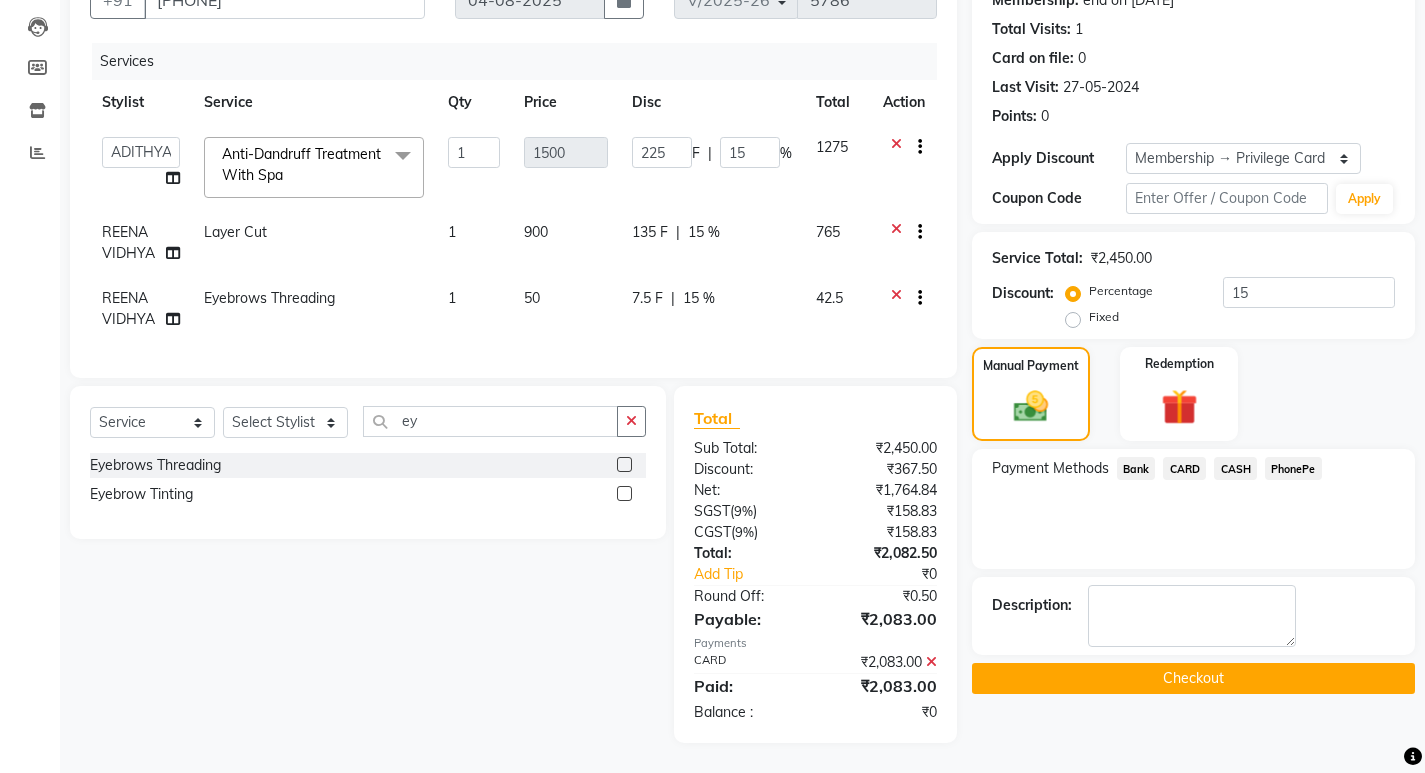 scroll, scrollTop: 220, scrollLeft: 0, axis: vertical 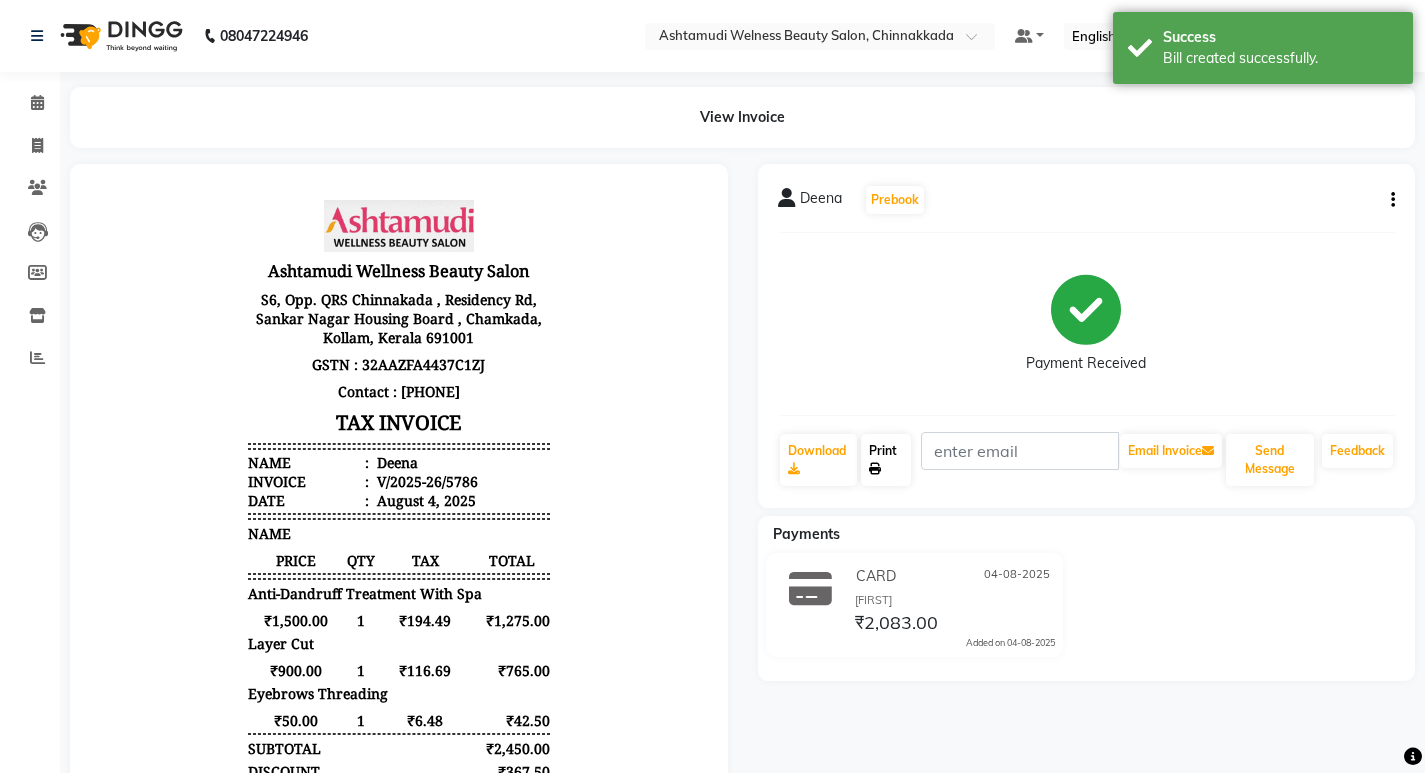 click on "Print" 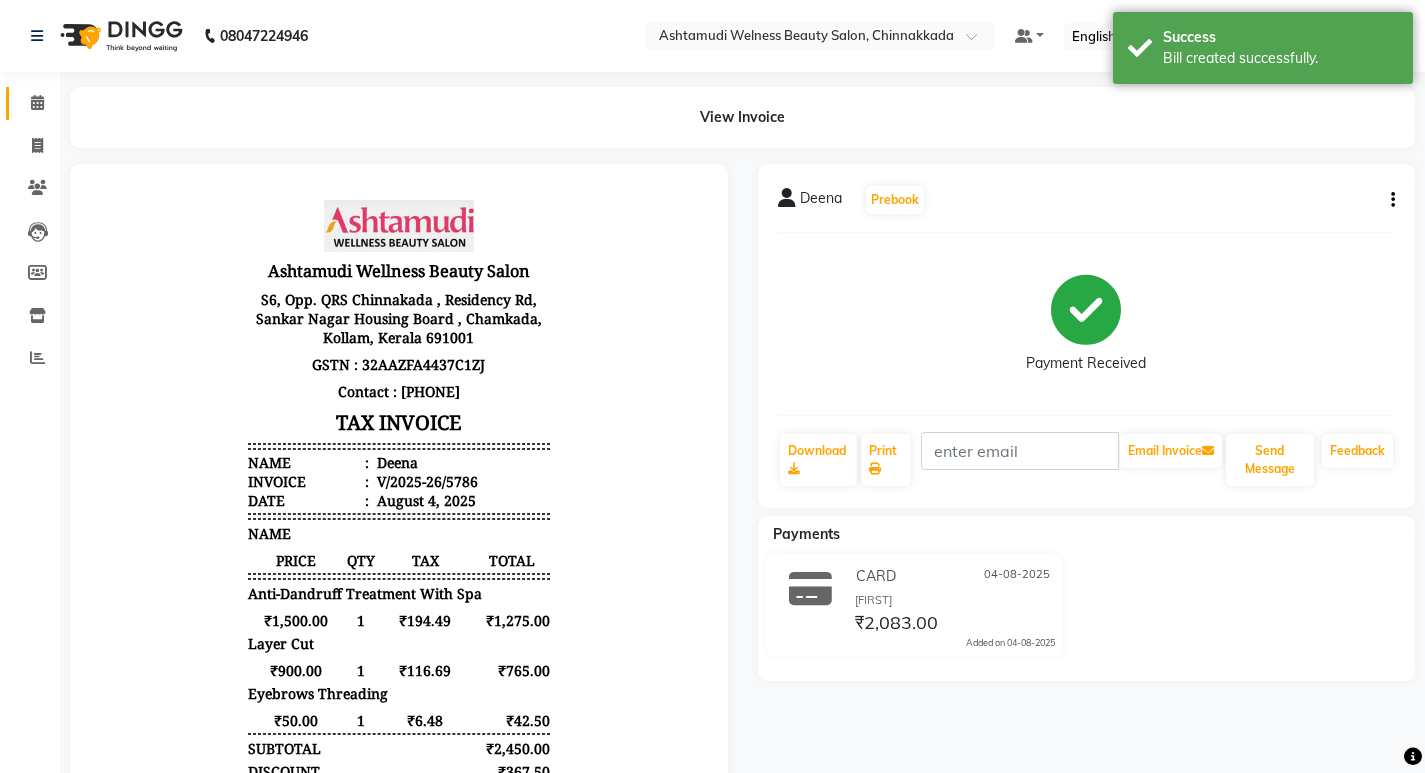 click on "Calendar" 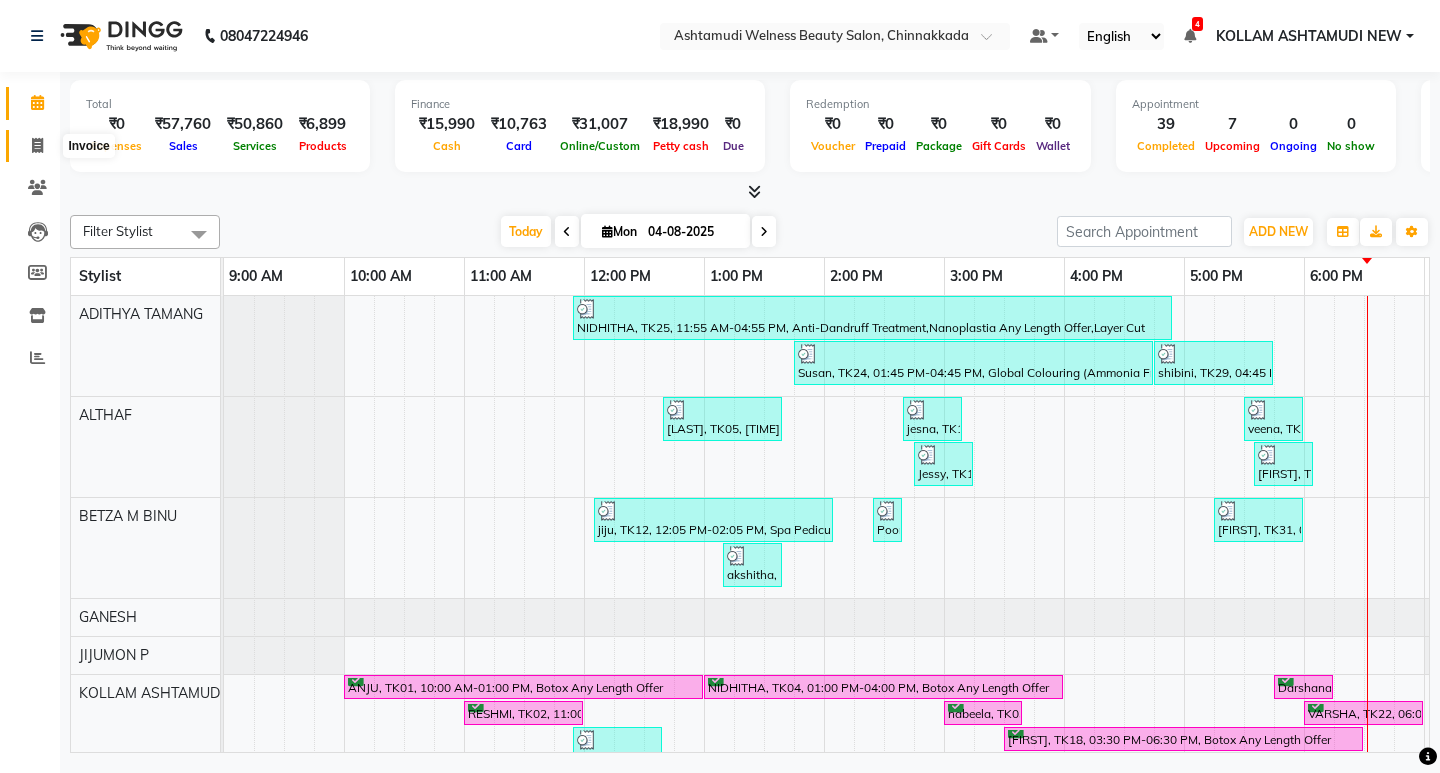 click 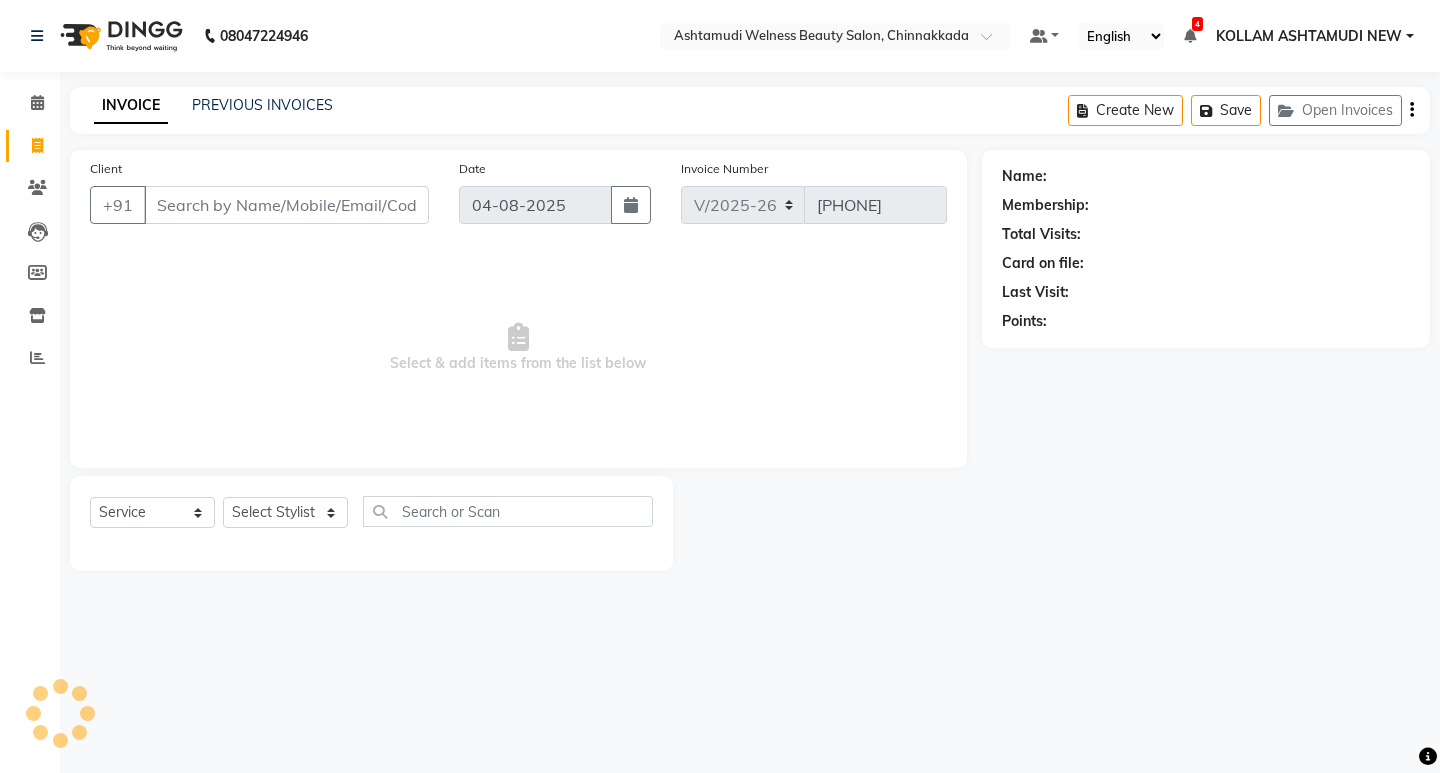 click on "Client" at bounding box center [286, 205] 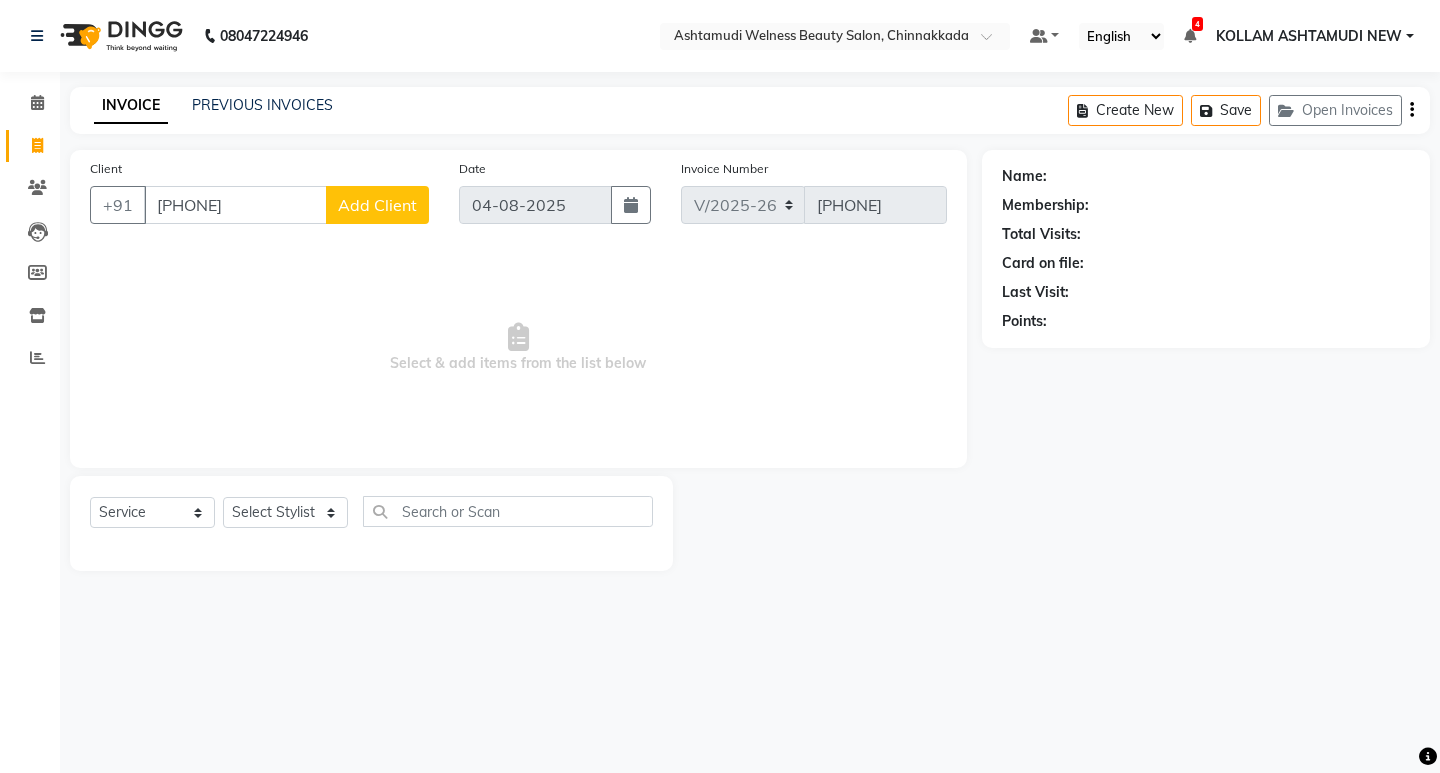 type on "[PHONE]" 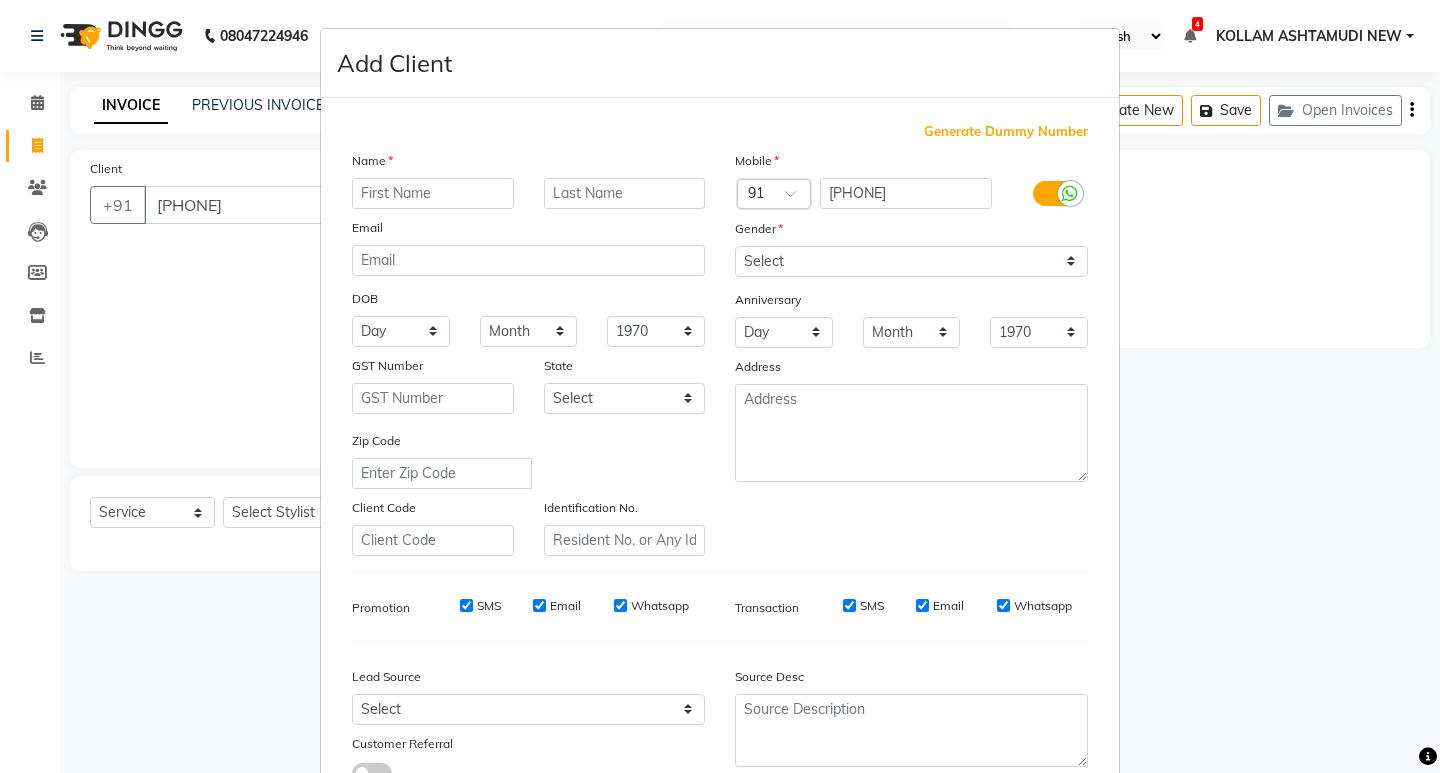 click at bounding box center [433, 193] 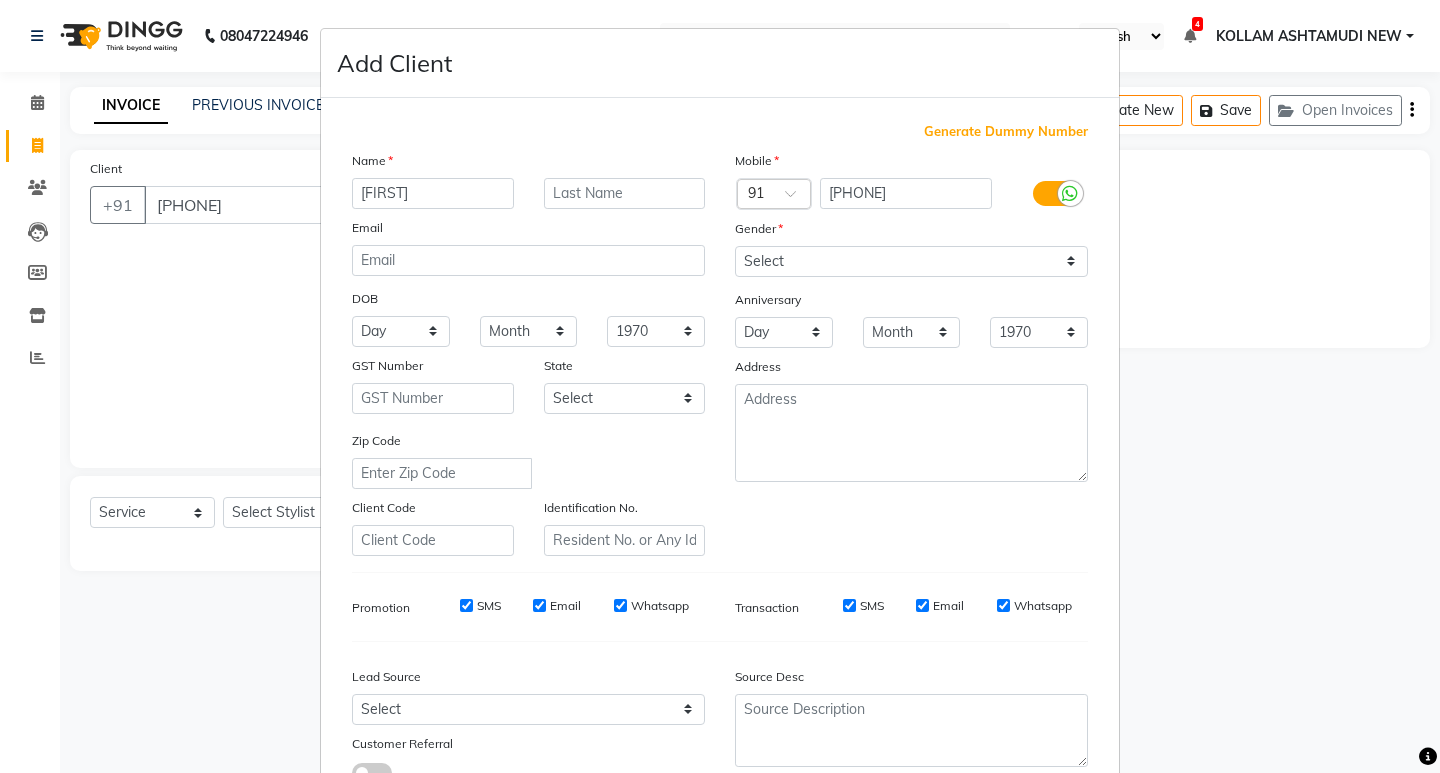 type on "[FIRST]" 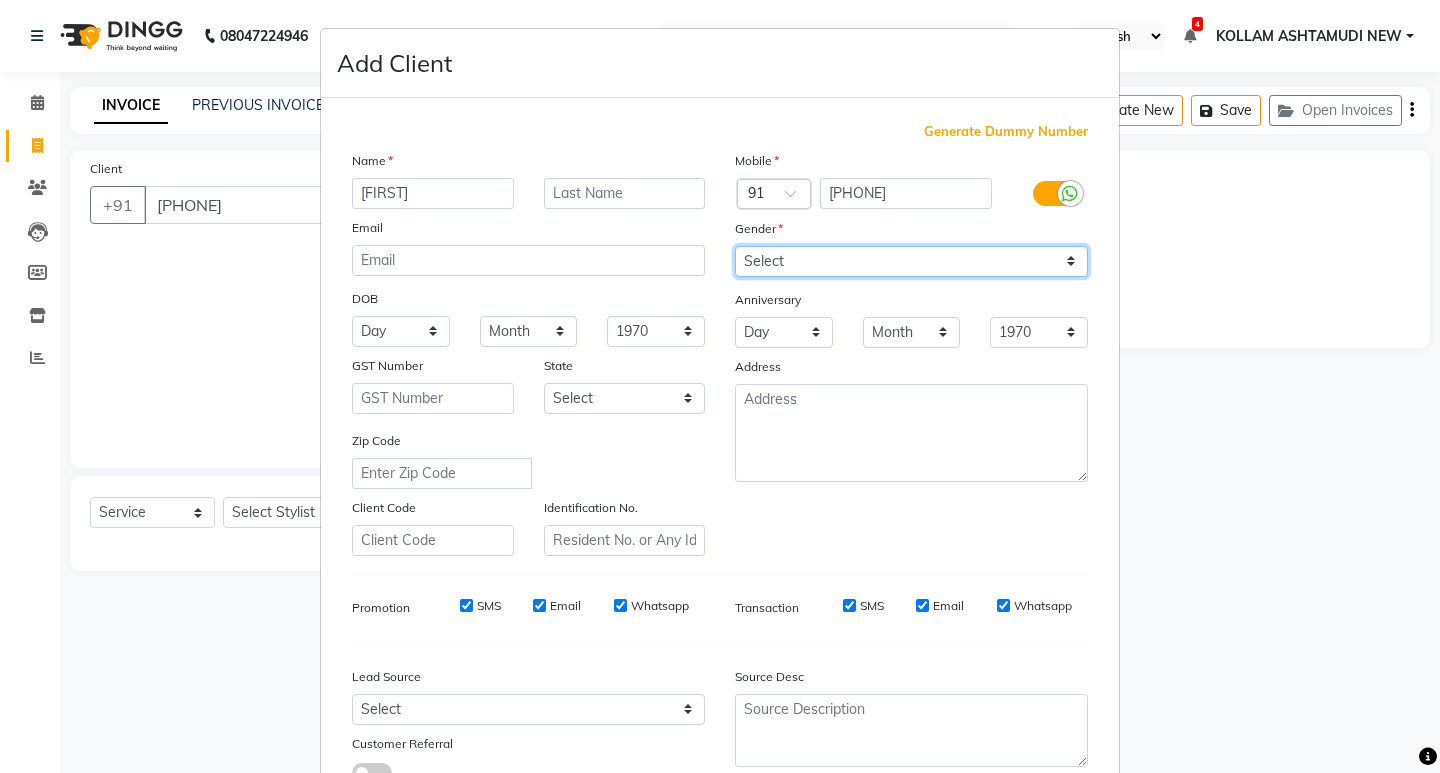 click on "Select Male Female Other Prefer Not To Say" at bounding box center [911, 261] 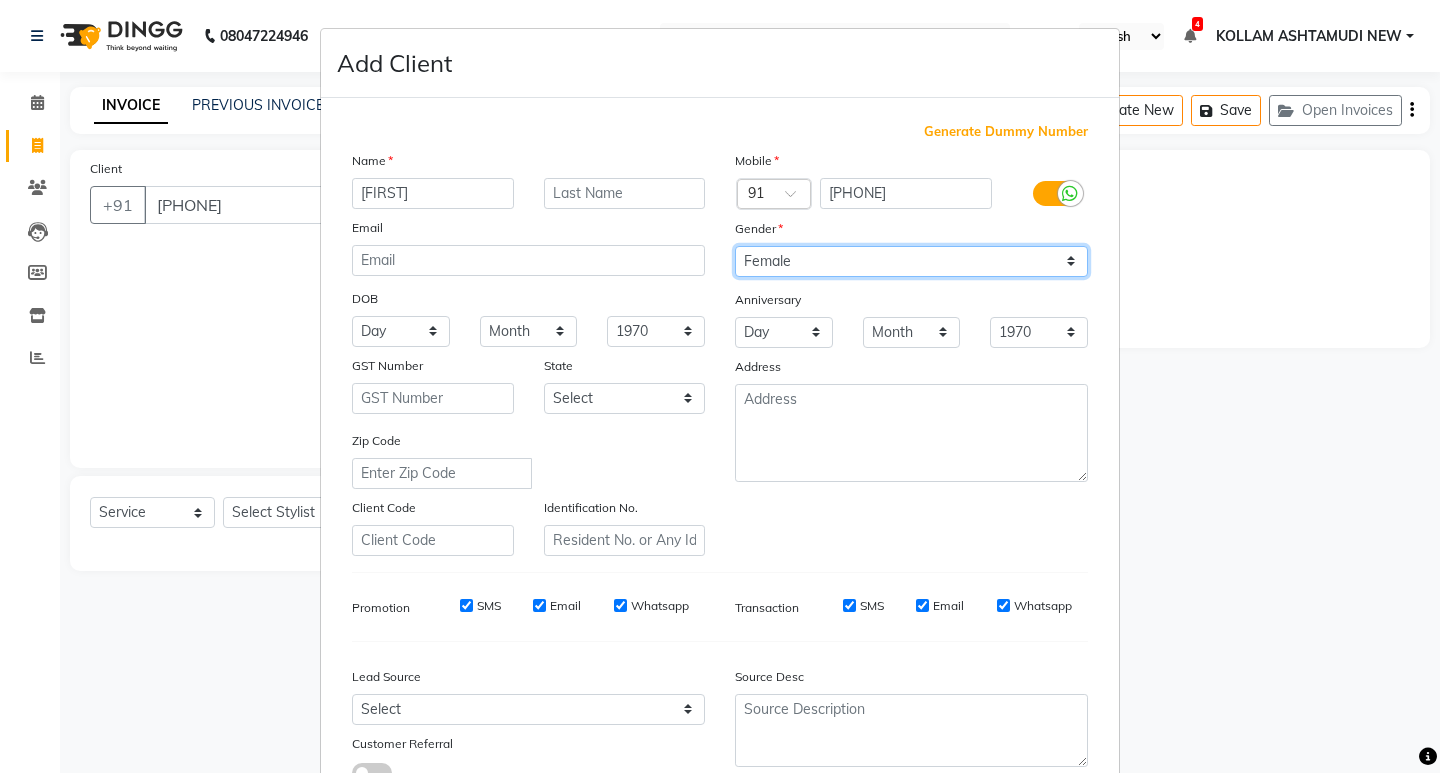 click on "Select Male Female Other Prefer Not To Say" at bounding box center (911, 261) 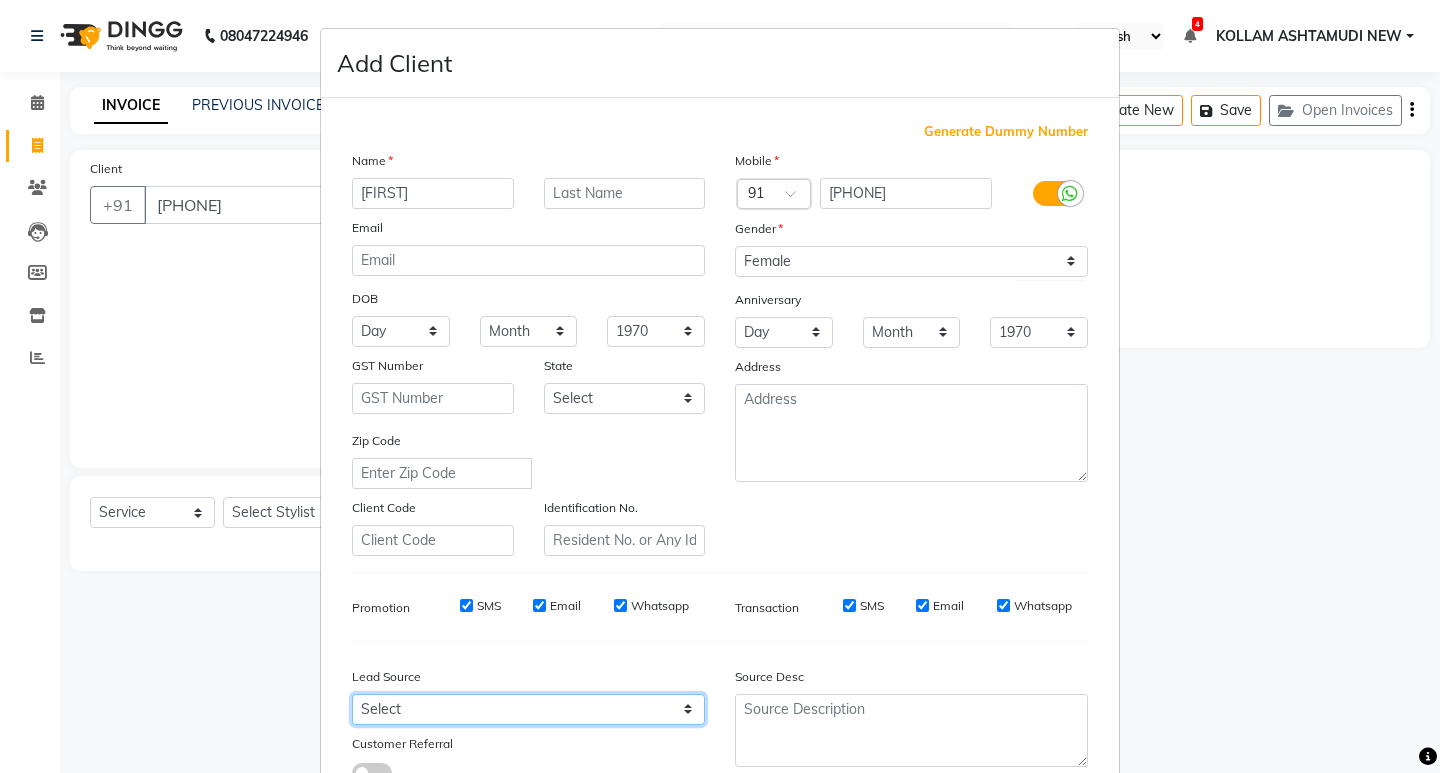 click on "Select Walk-in Referral Internet Friend Word of Mouth Advertisement Facebook JustDial Google Other Instagram  YouTube  WhatsApp" at bounding box center (528, 709) 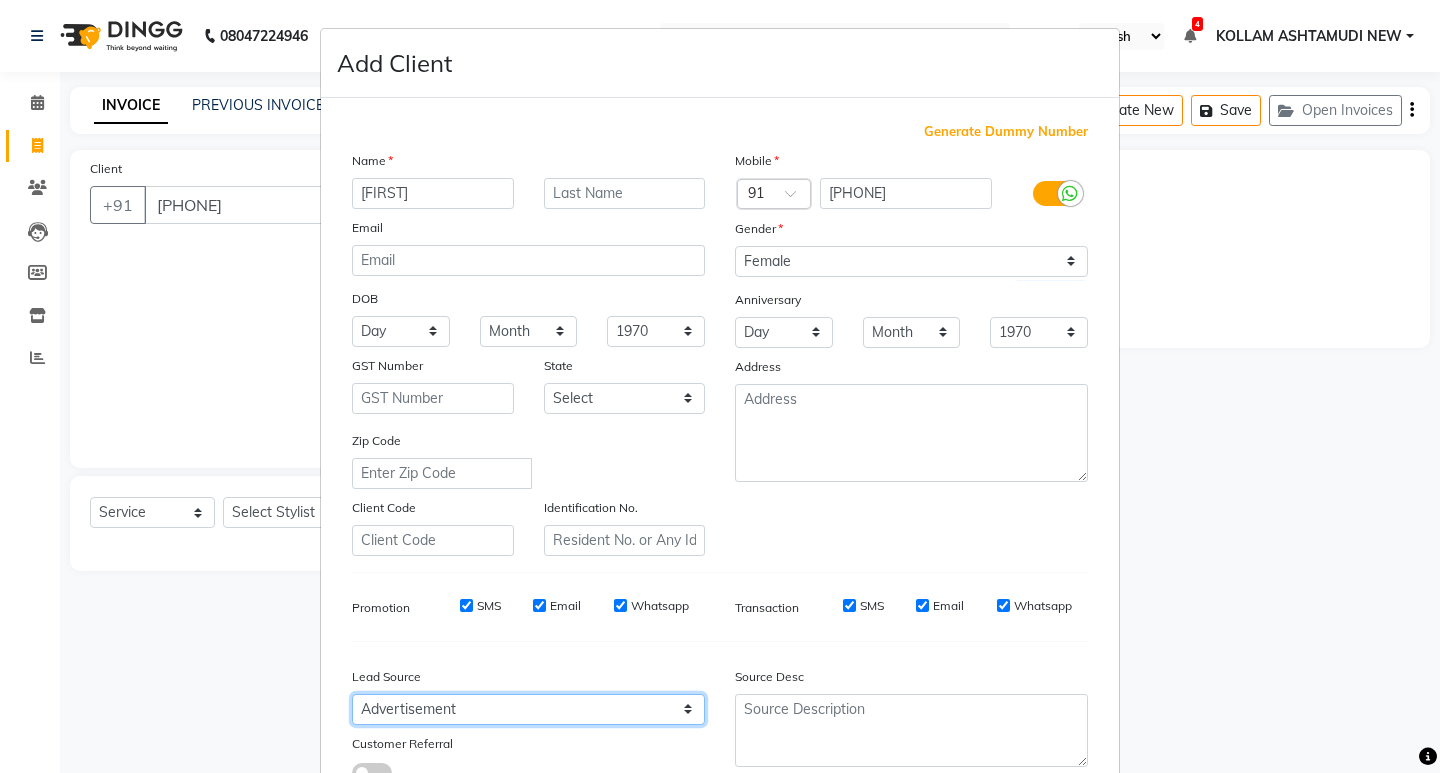 click on "Select Walk-in Referral Internet Friend Word of Mouth Advertisement Facebook JustDial Google Other Instagram  YouTube  WhatsApp" at bounding box center [528, 709] 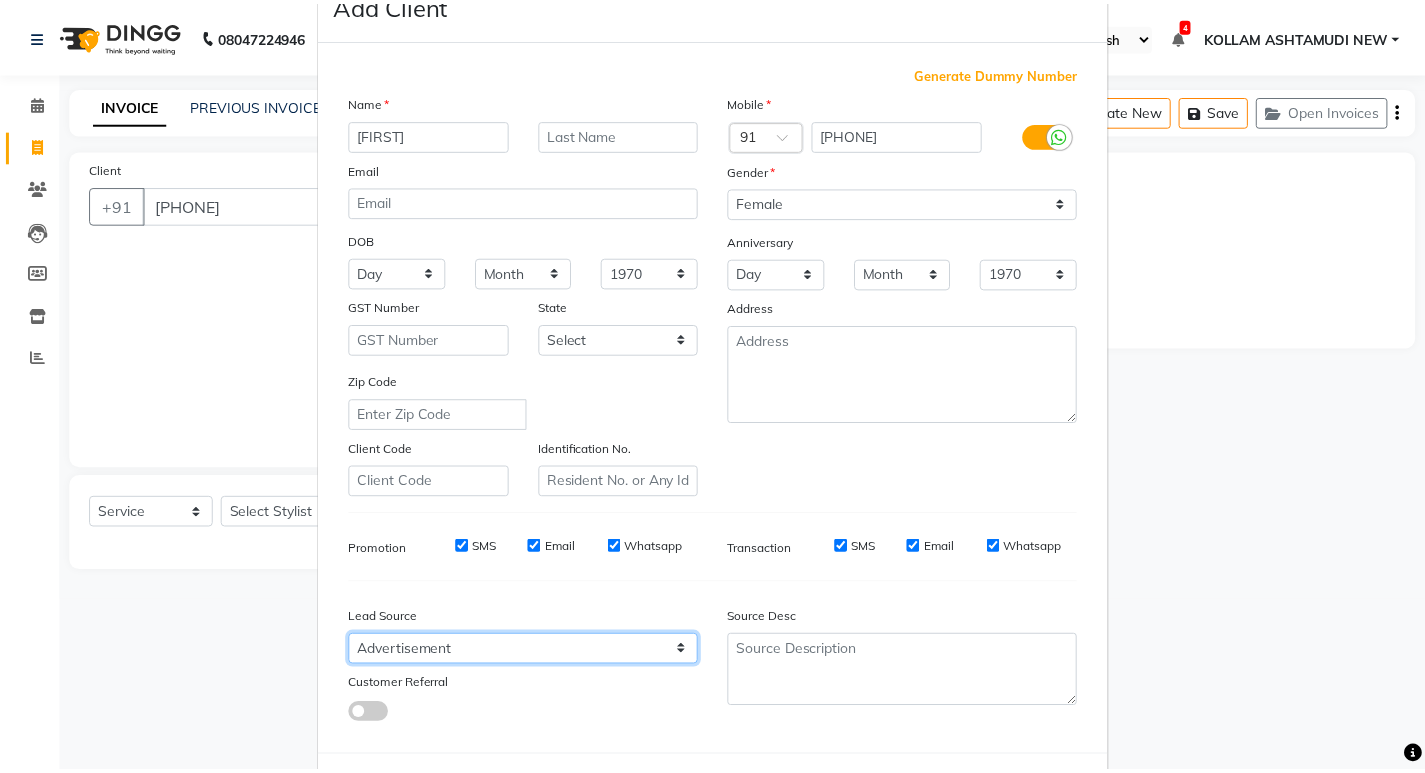 scroll, scrollTop: 150, scrollLeft: 0, axis: vertical 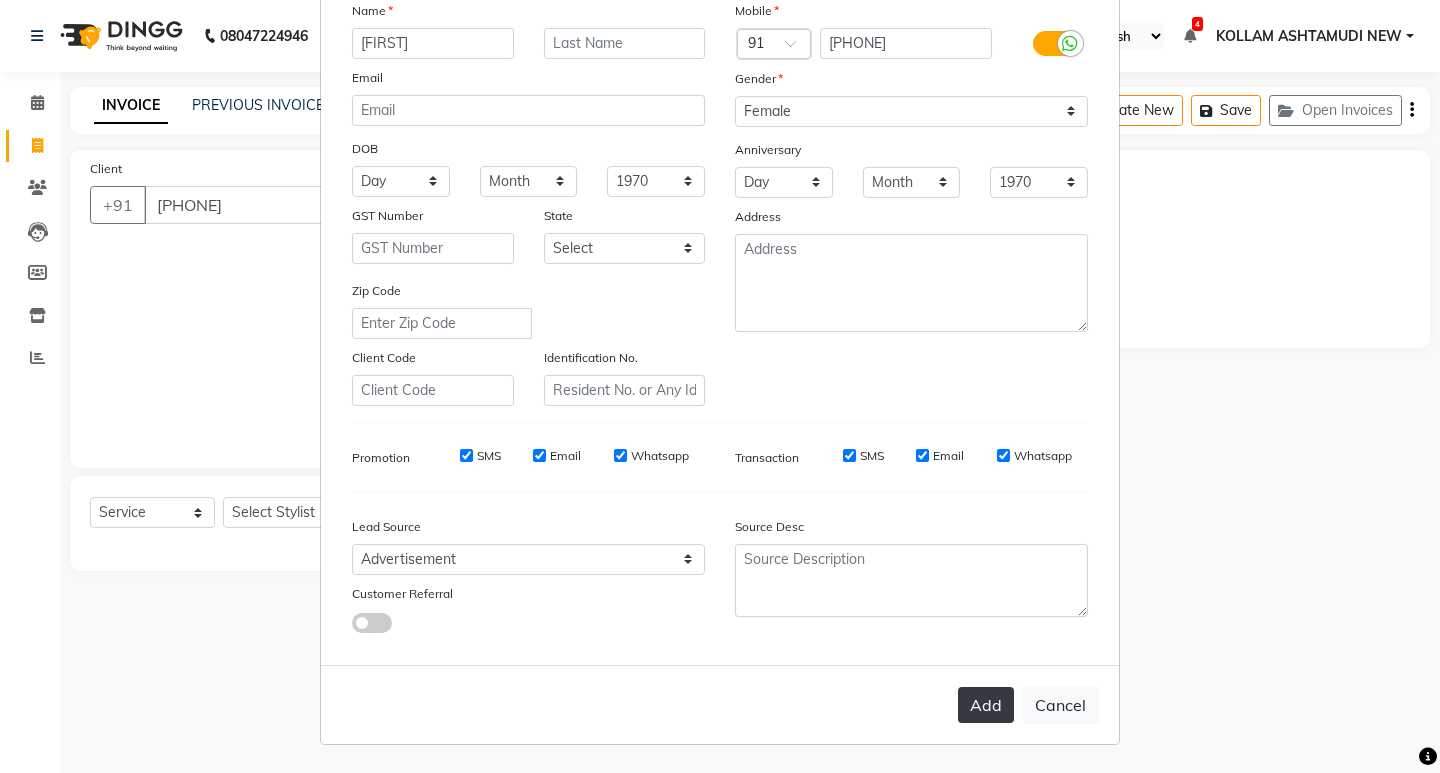 click on "Add" at bounding box center (986, 705) 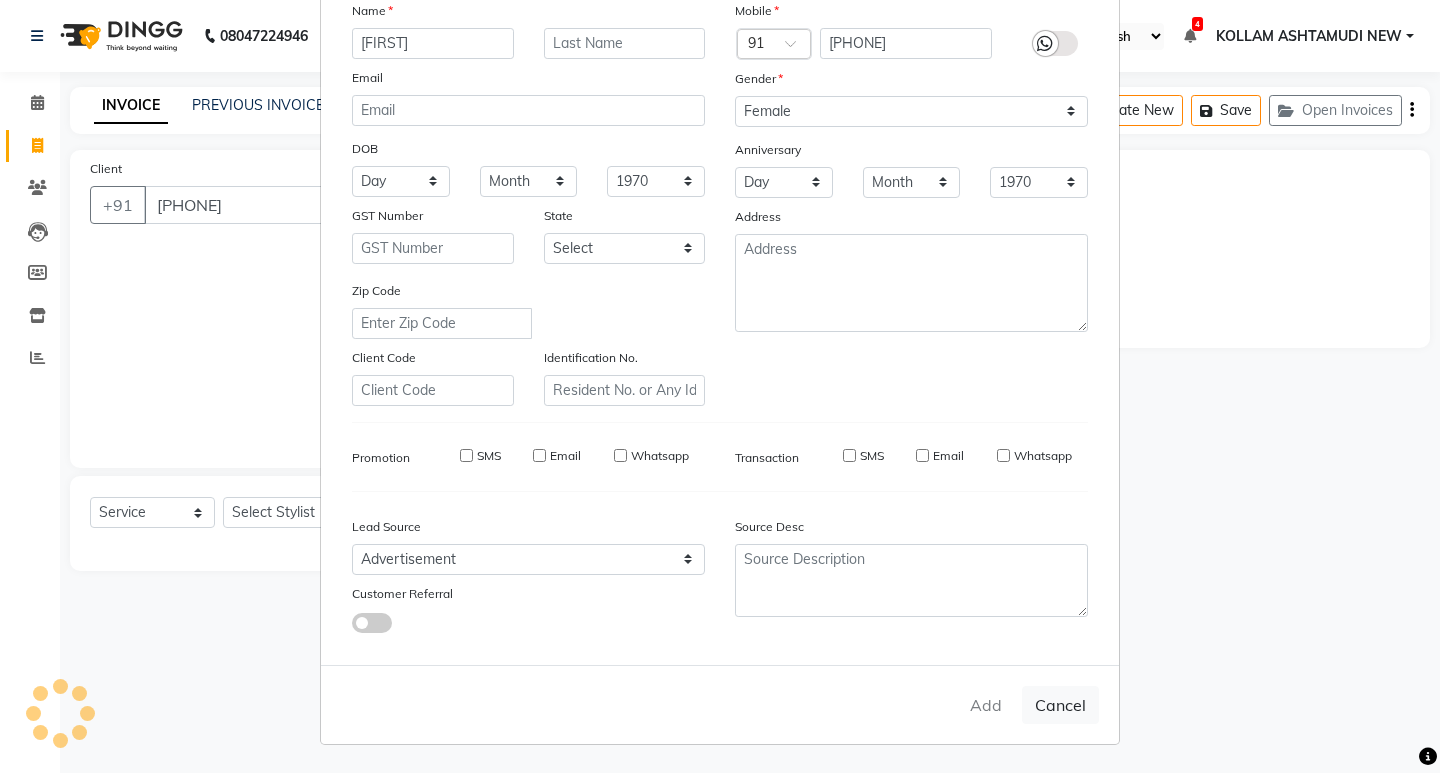 type 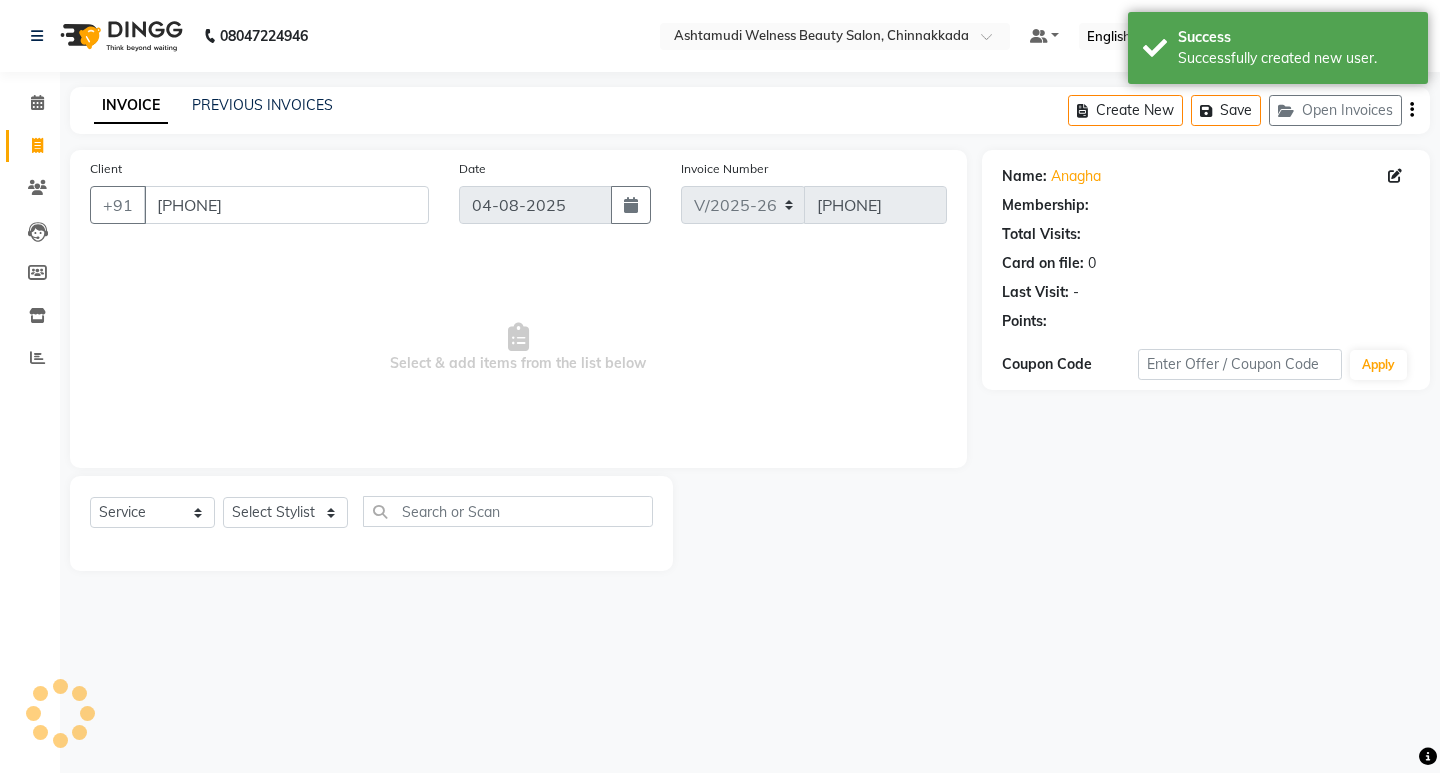 select on "1: Object" 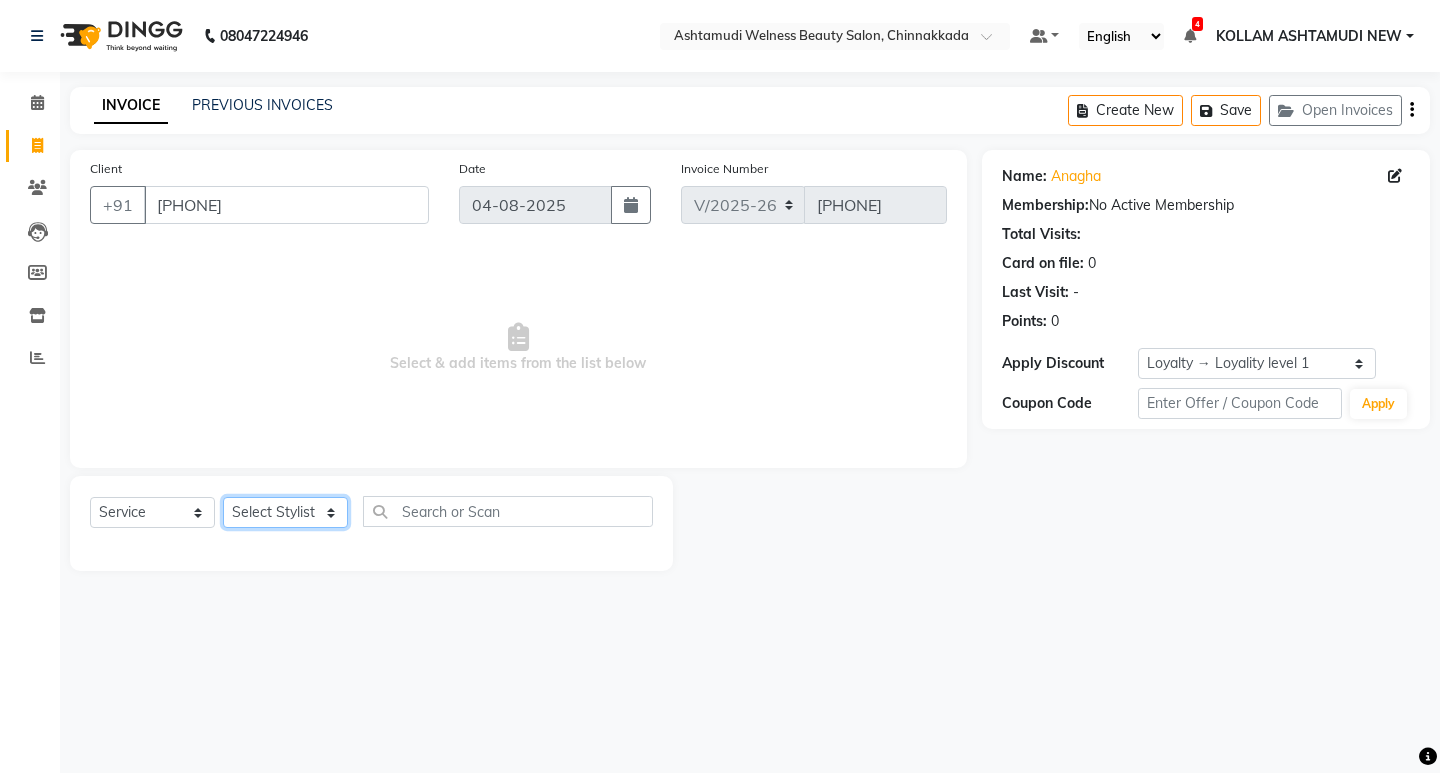 click on "Select Stylist ADITHYA   TAMANG Admin ALTHAF  Anitha  ATHIRA SANAL BETZA  M BINU GANESH  JIJUMON  P Kavya KOLLAM ASHTAMUDI KOLLAM ASHTAMUDI NEW  Kusum MO ANWAR Rahul REENA  VIDHYA RENUKA SUNDAS Revathy B Nair RINA RAI SAJEEV M SAMIR RAI SARIGA PRASAD SHIBU Shilu Fathima Shyni Salim Sibi SUKANYA Supriya SUSHEELA S" 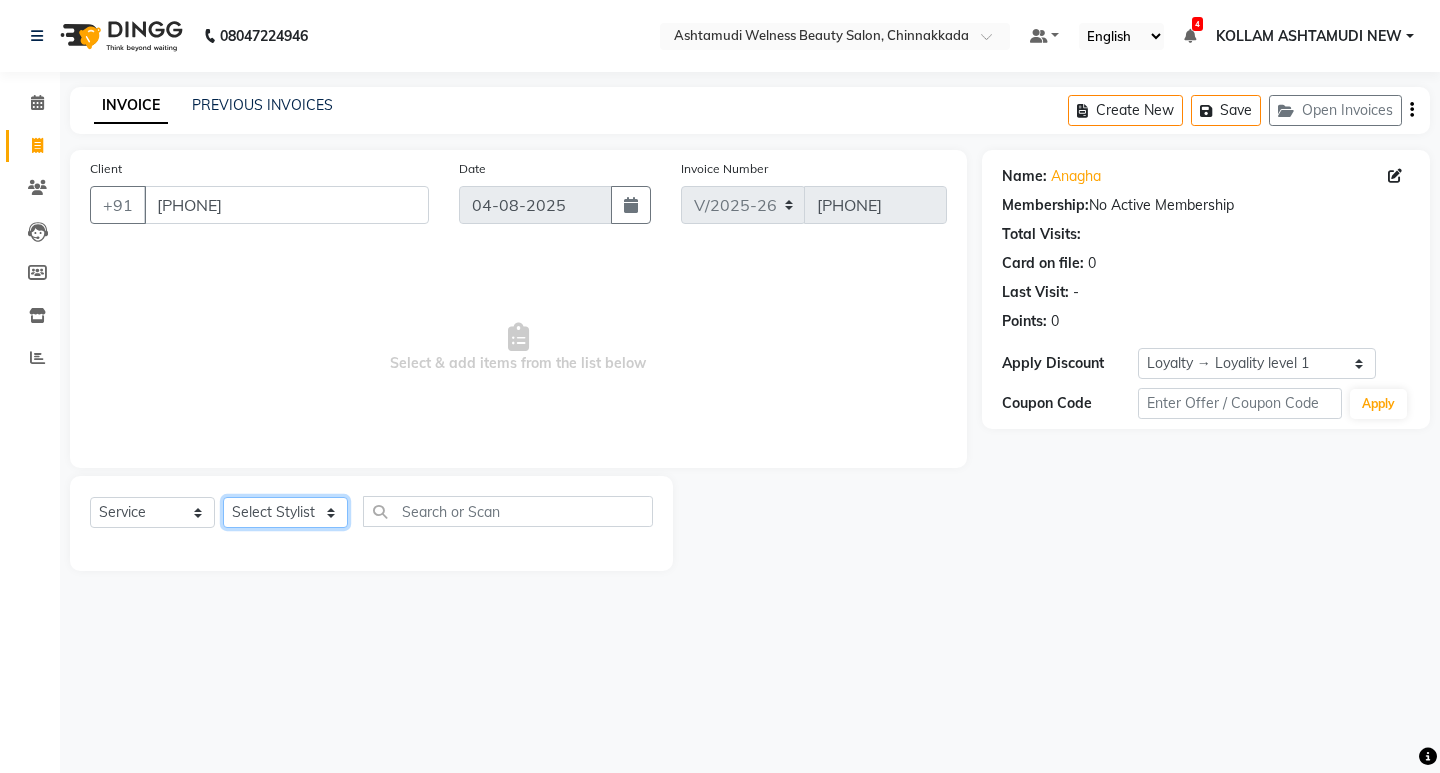 select on "[POSTAL_CODE]" 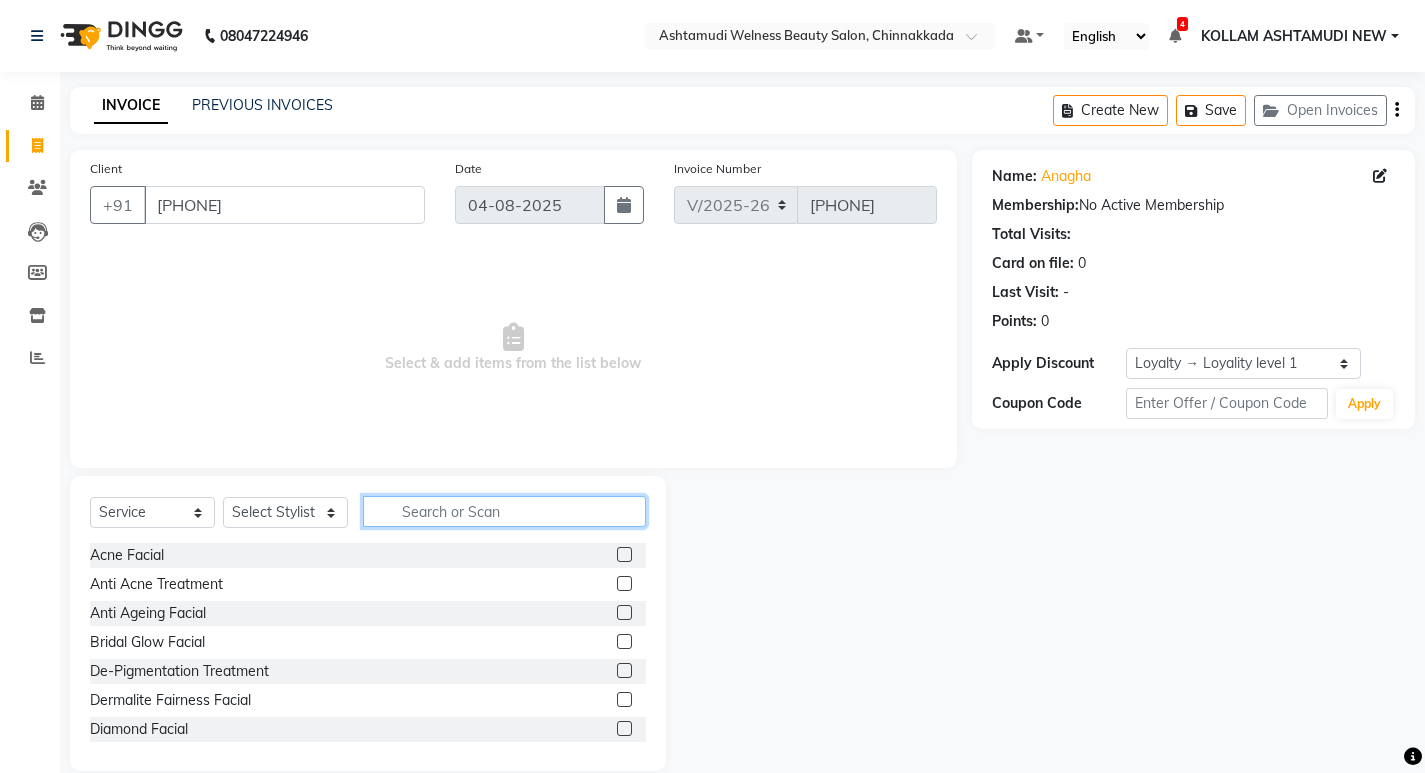click 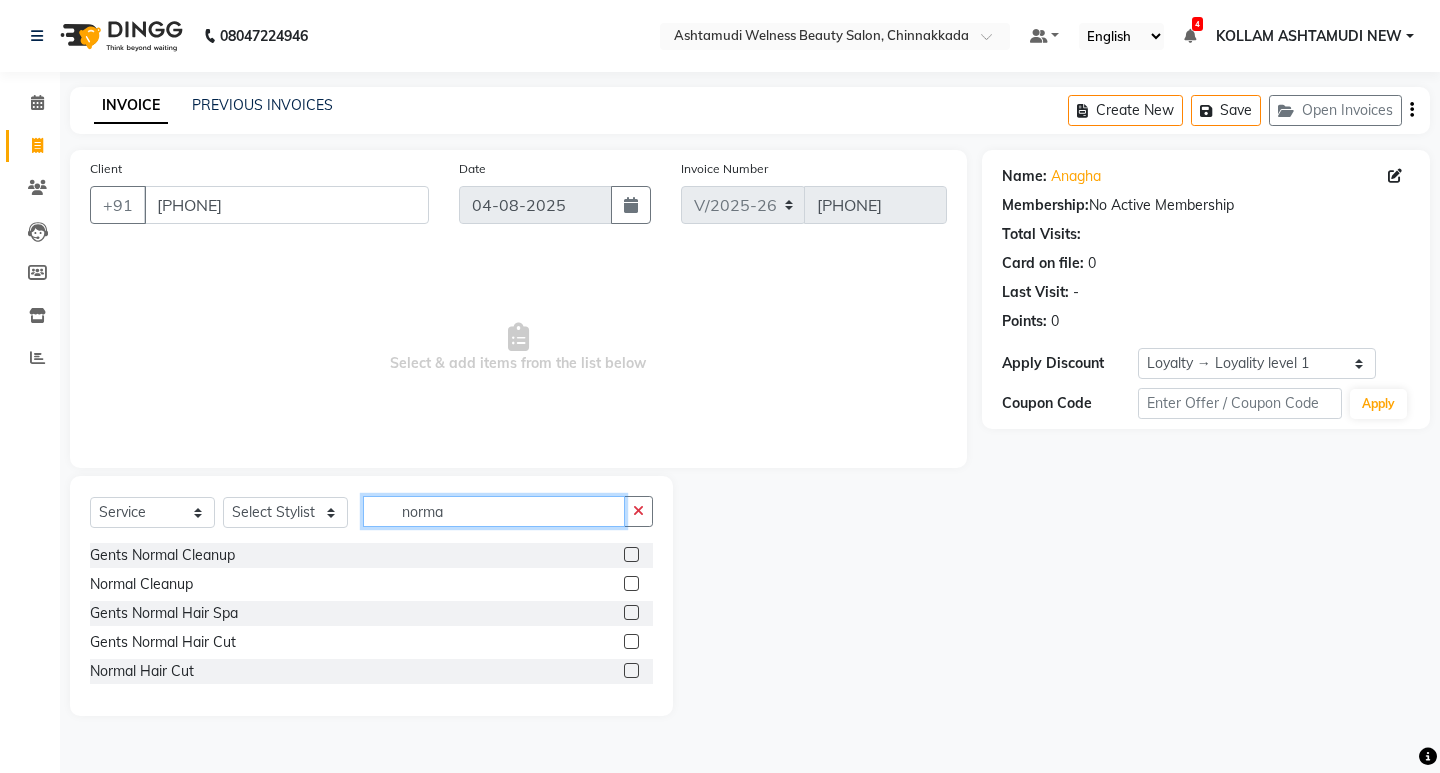 type on "norma" 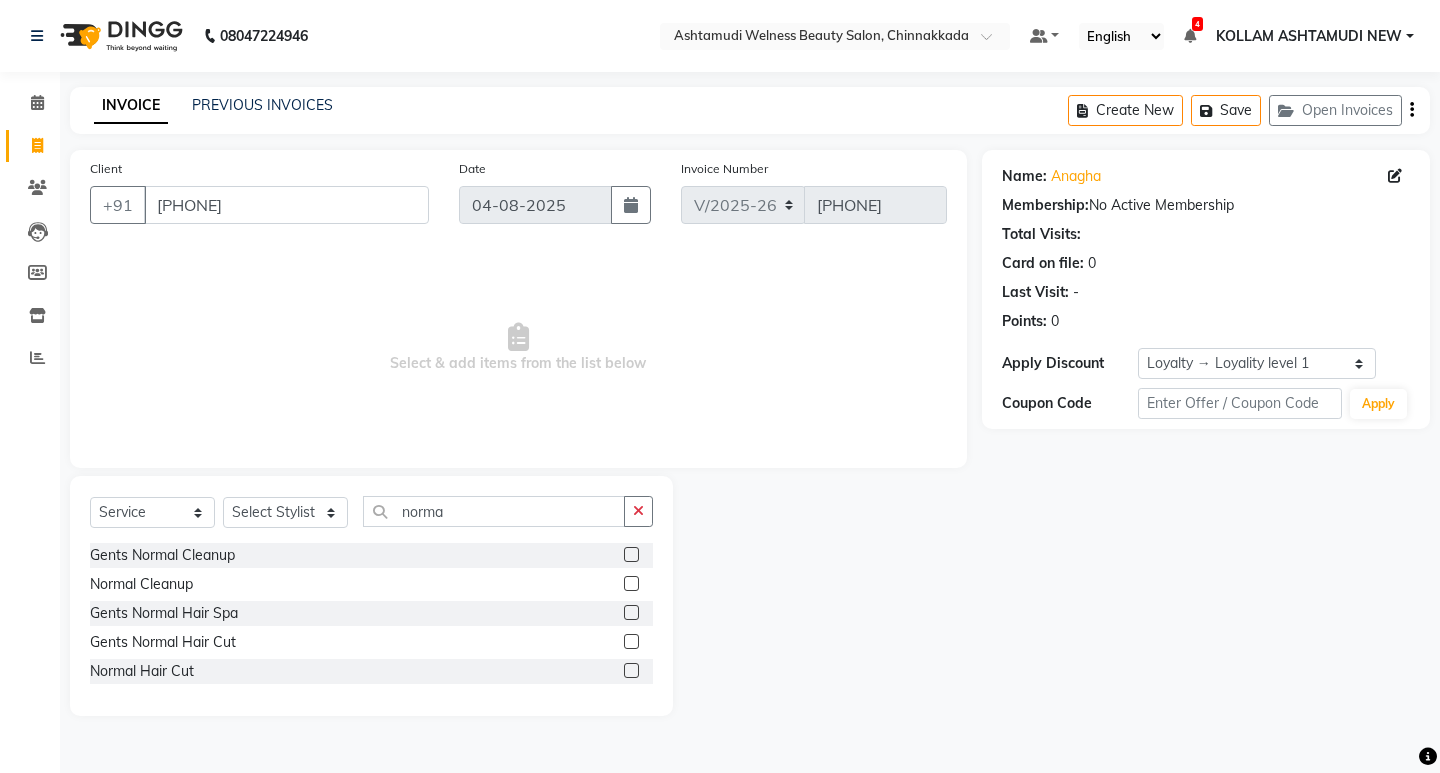 click 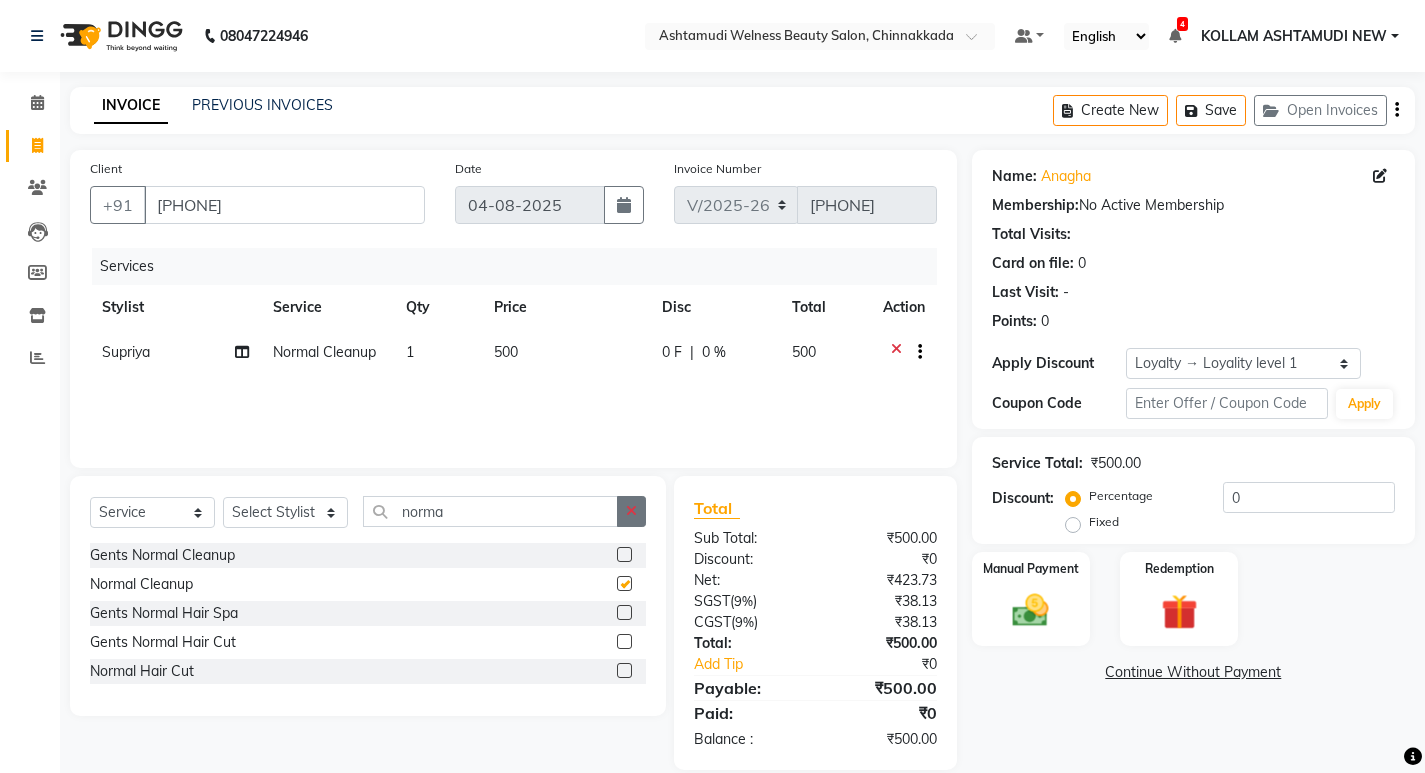 checkbox on "false" 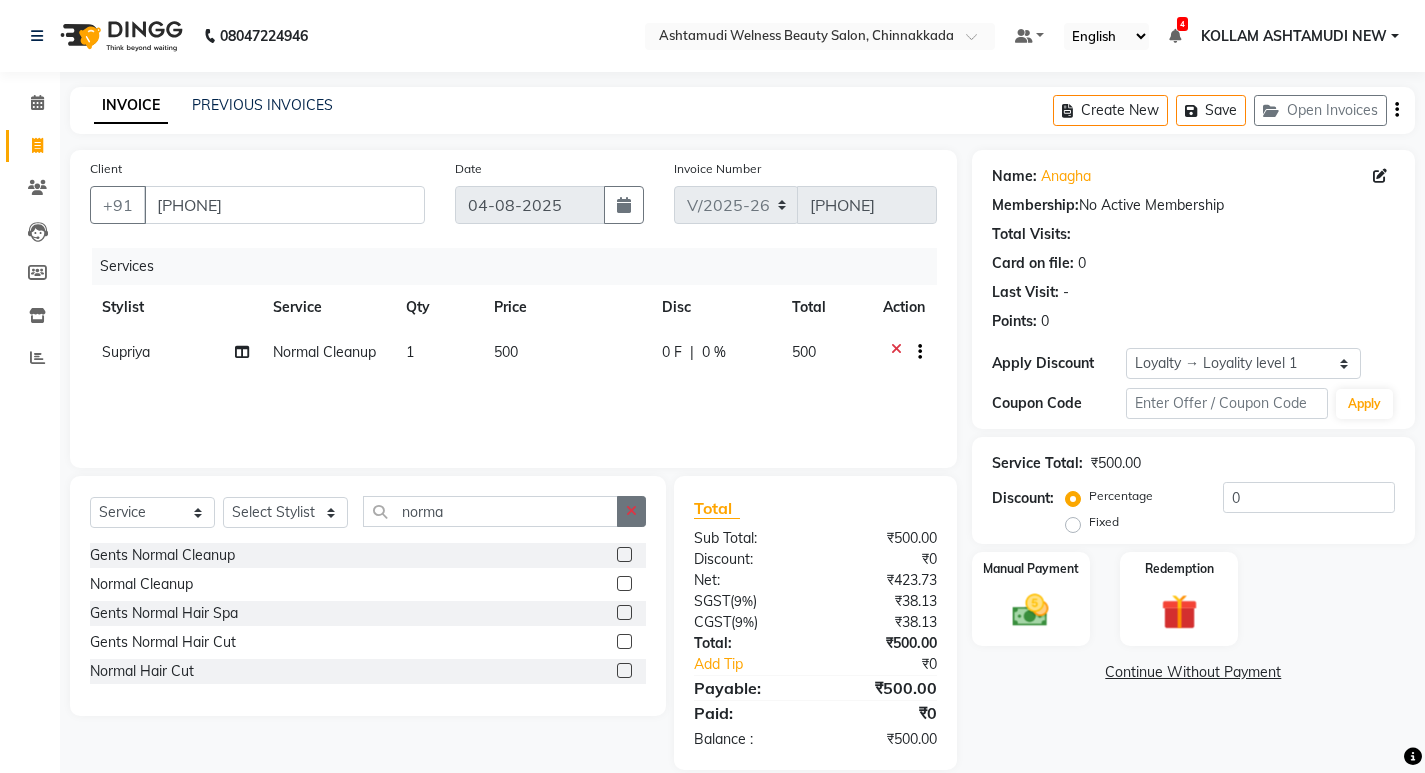 click 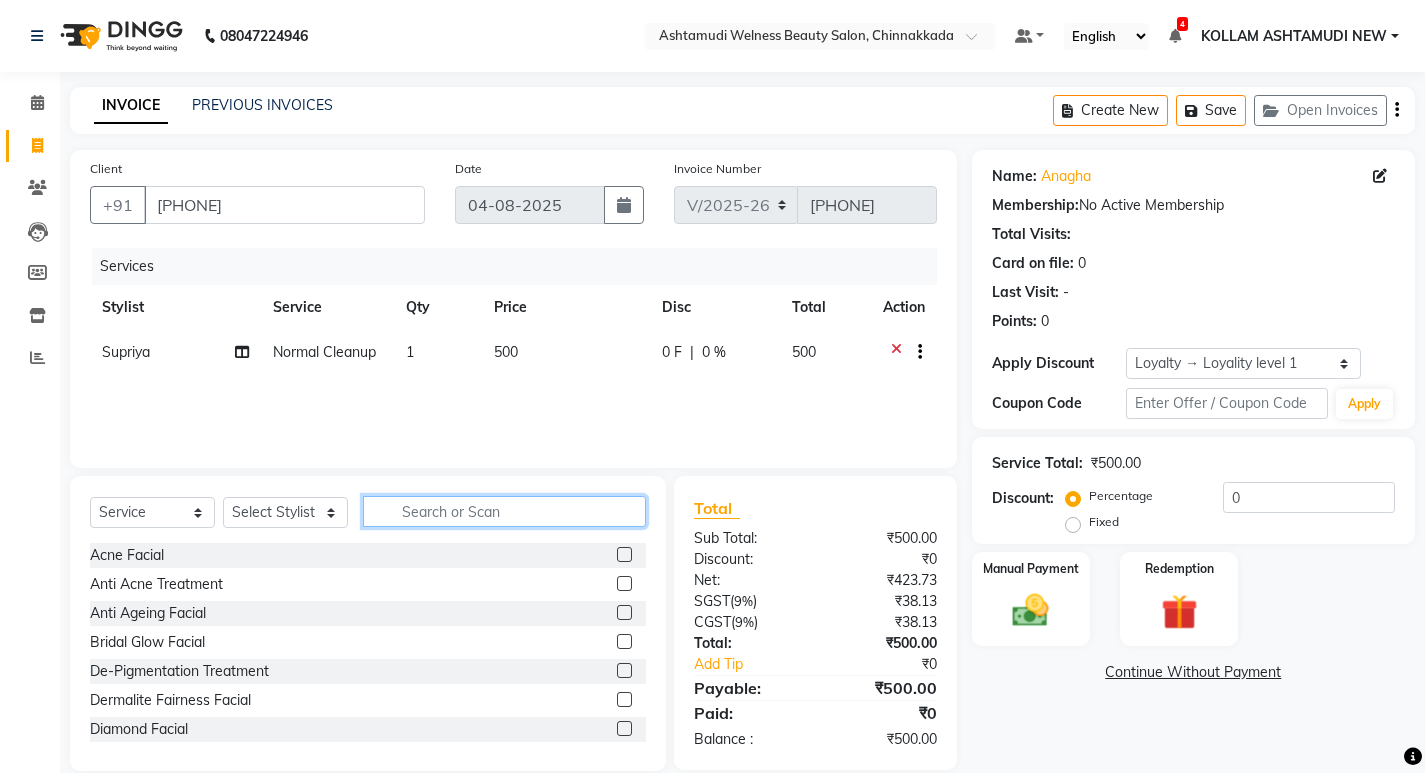 click 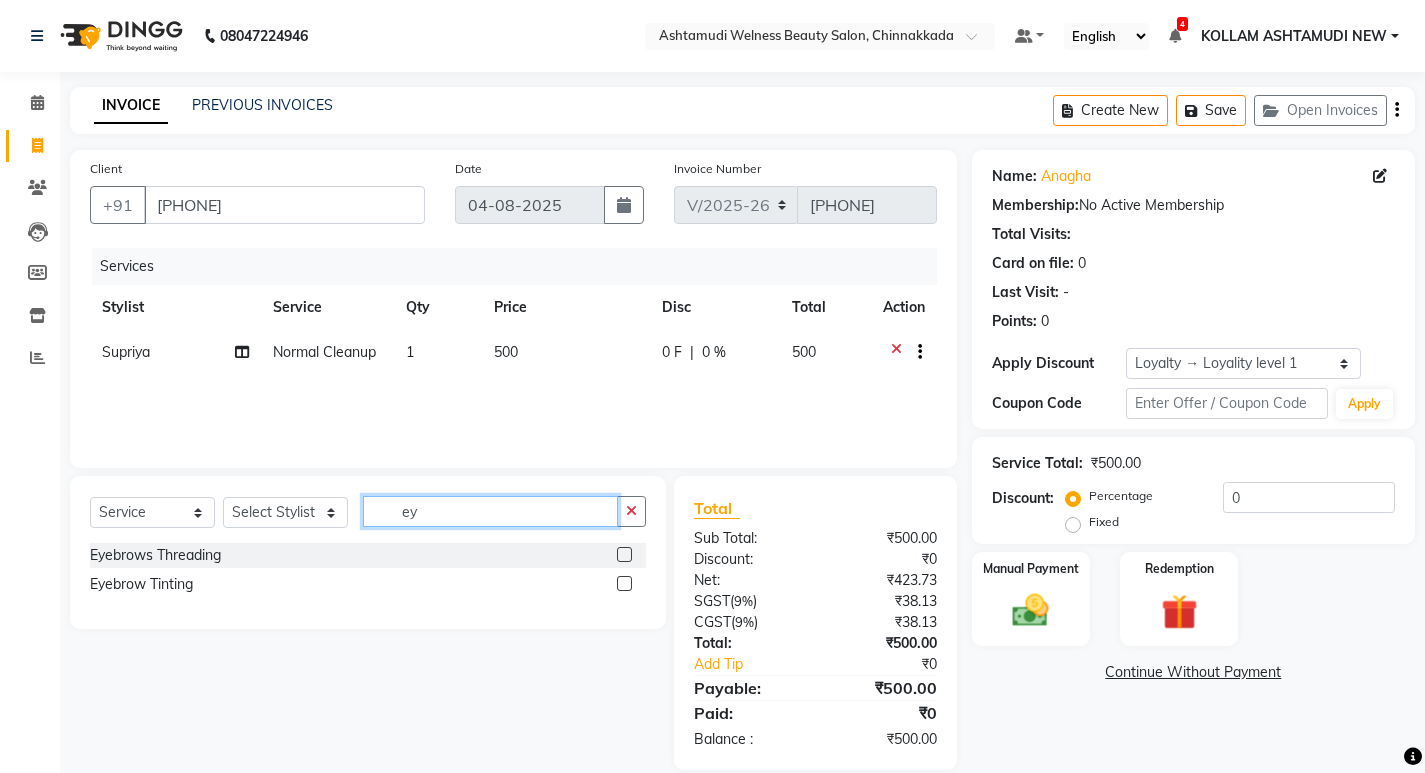 type on "ey" 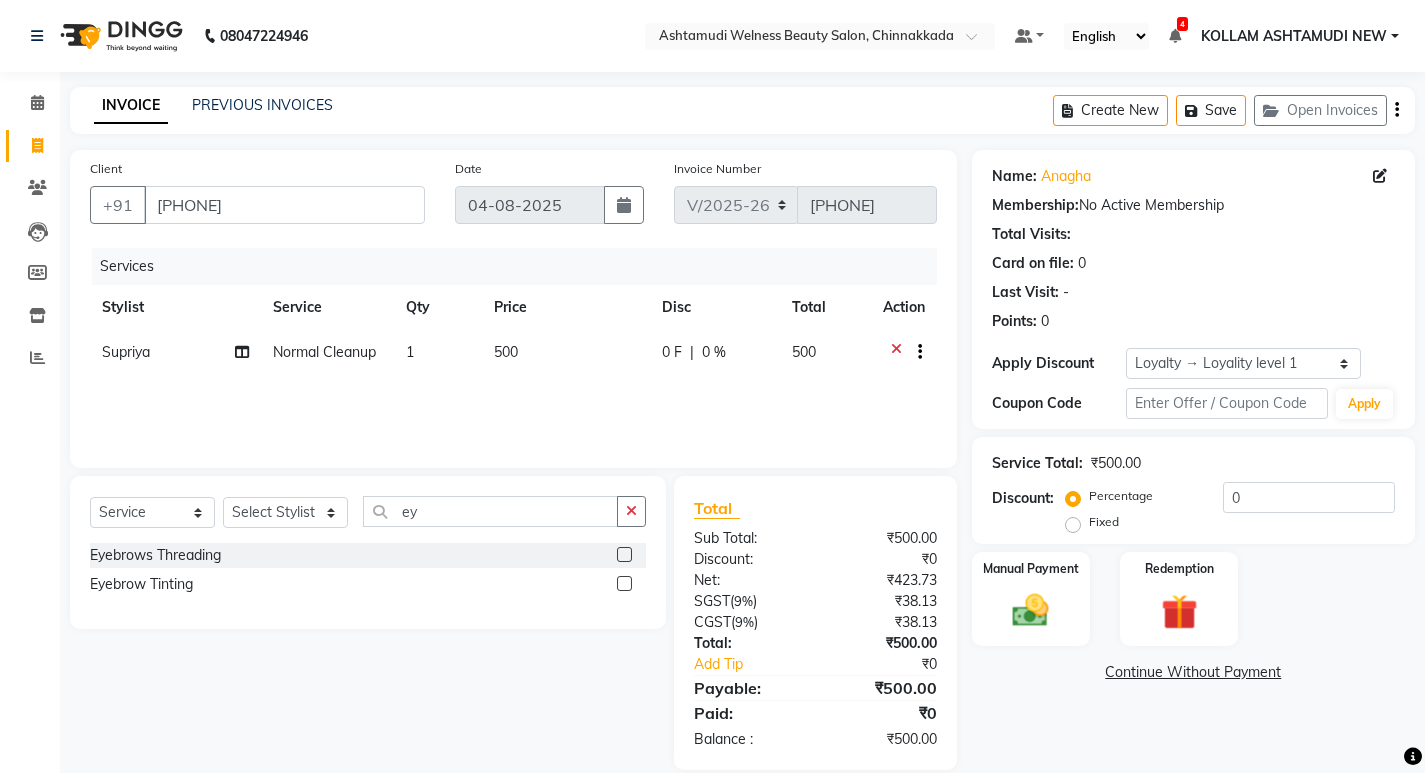drag, startPoint x: 624, startPoint y: 548, endPoint x: 646, endPoint y: 533, distance: 26.627054 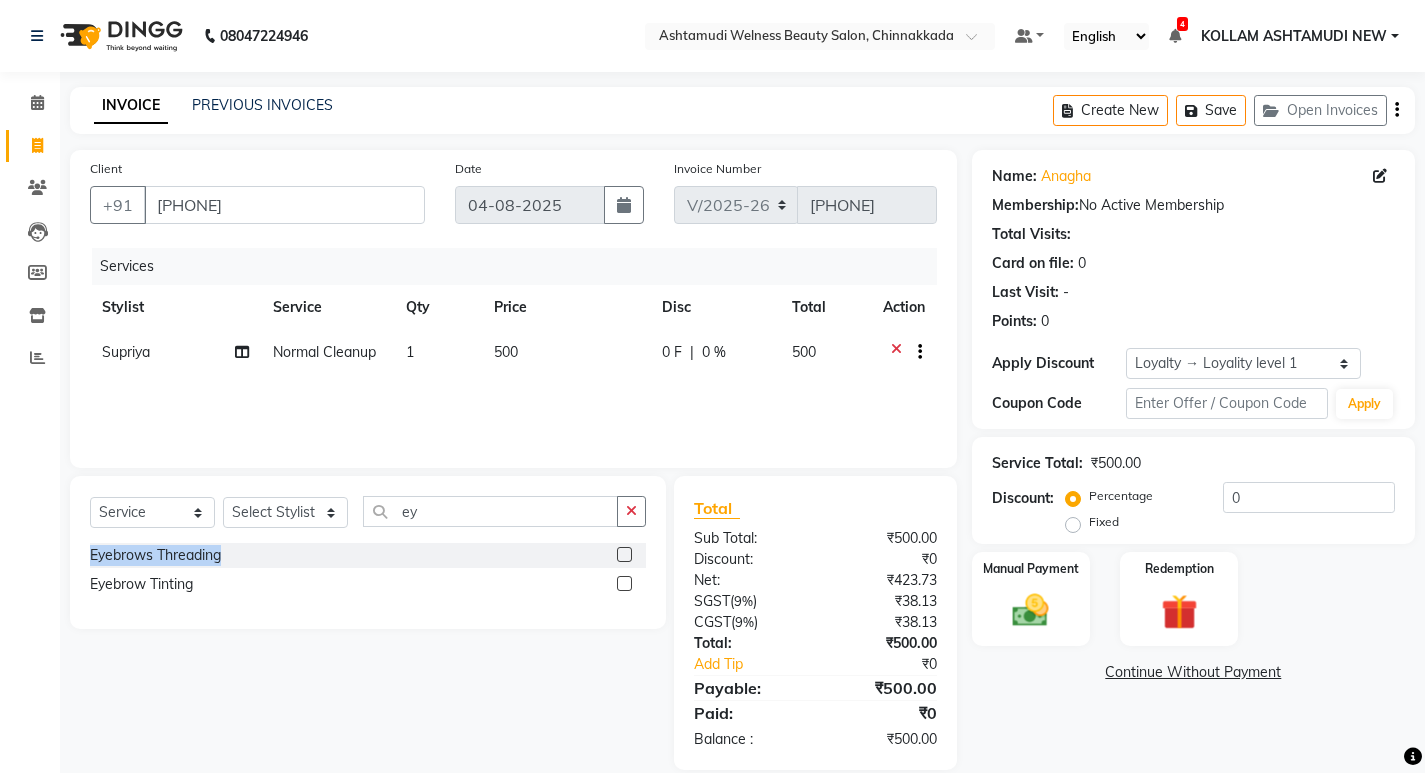 click 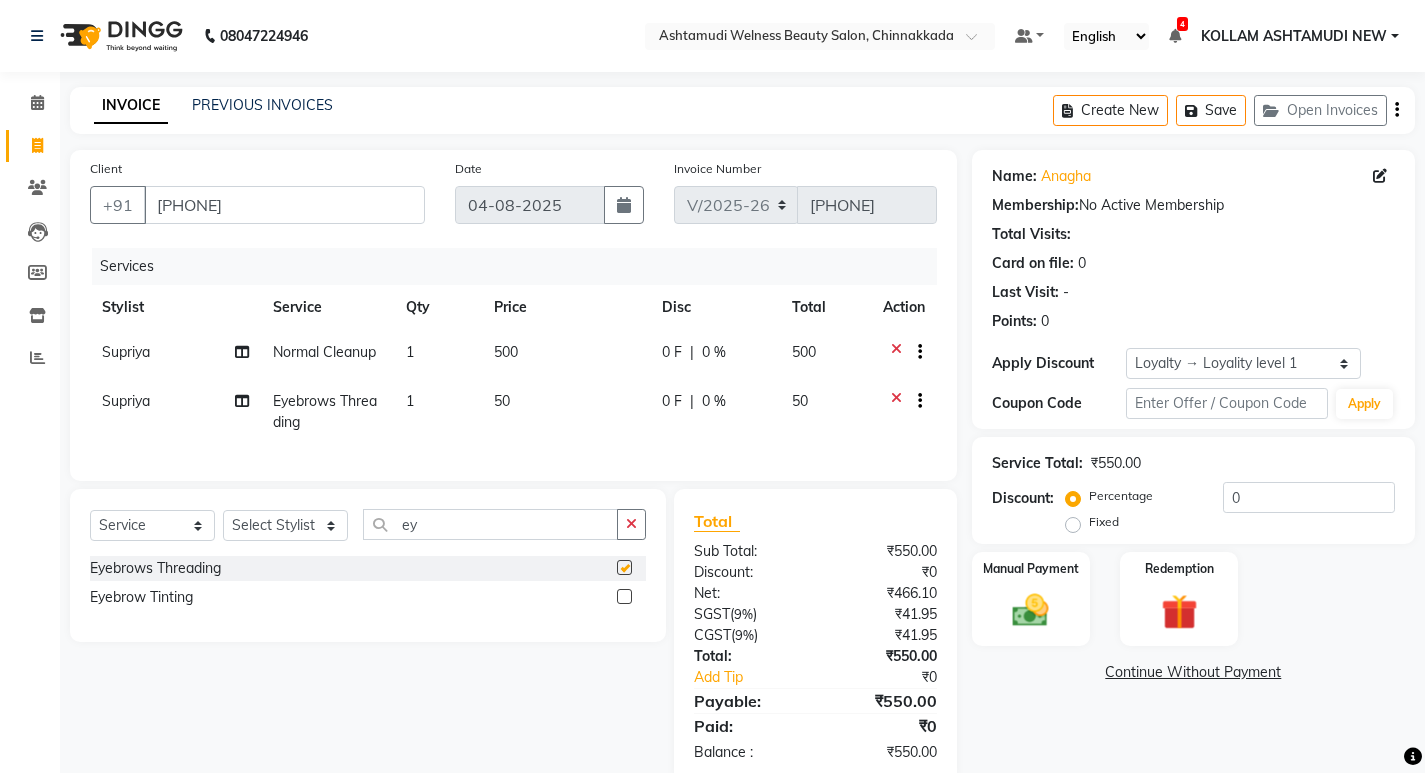 checkbox on "false" 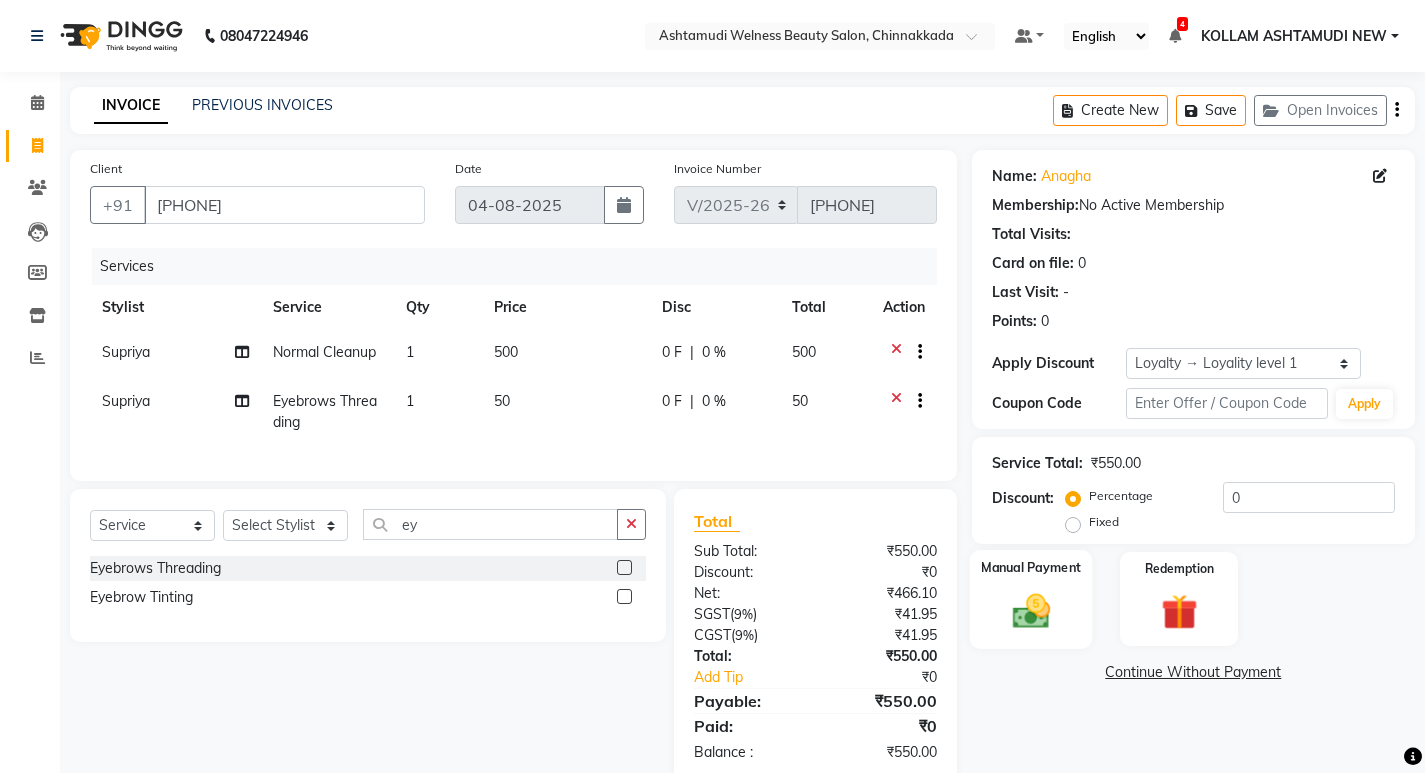 click 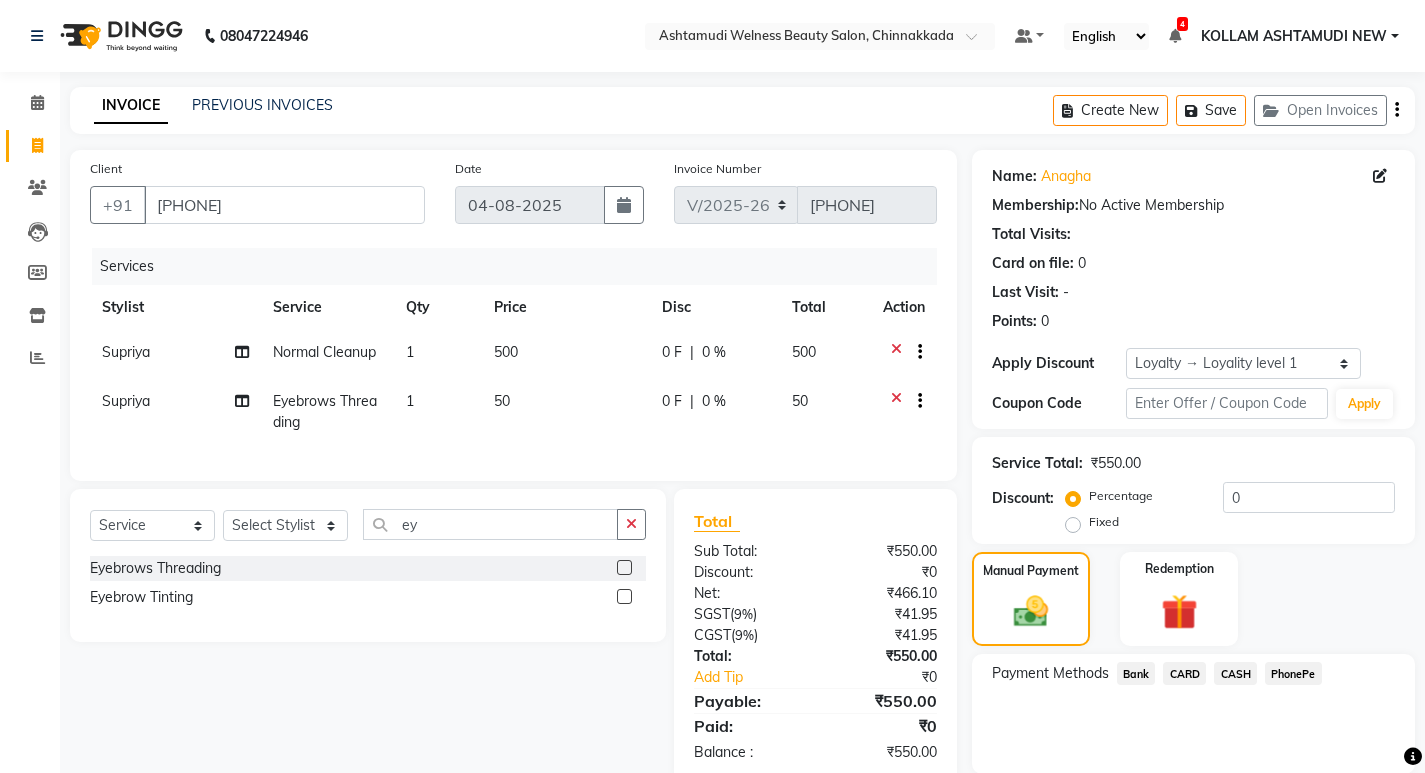 click on "CARD" 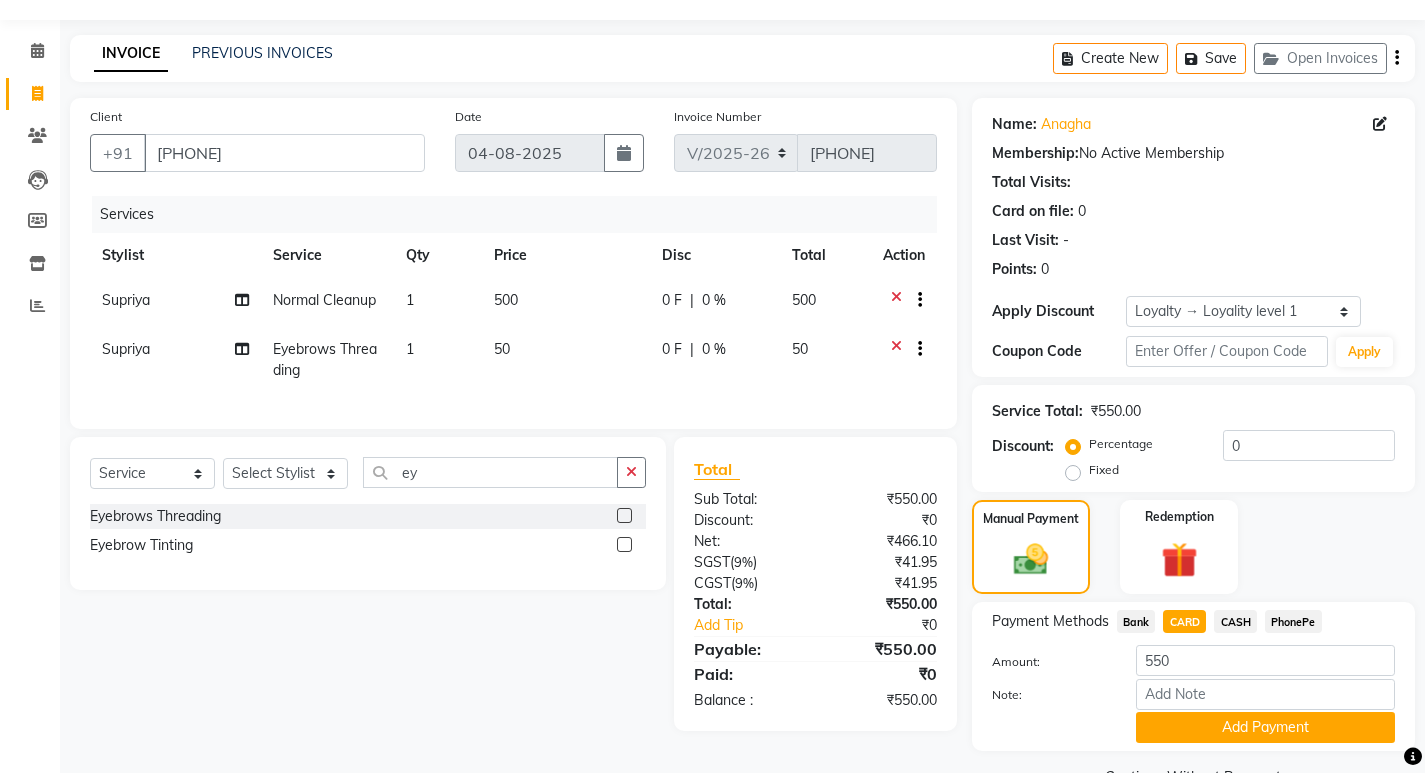 scroll, scrollTop: 101, scrollLeft: 0, axis: vertical 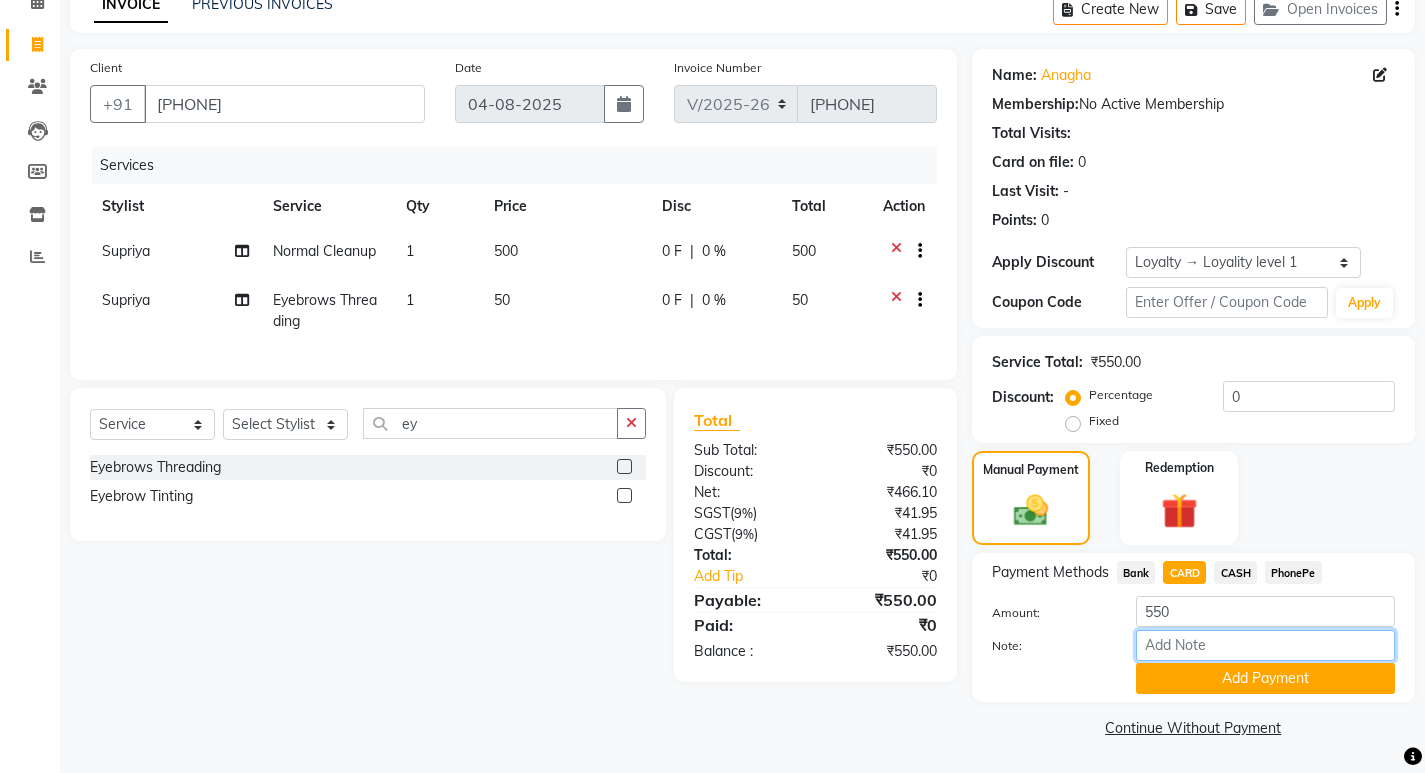 click on "Note:" at bounding box center (1265, 645) 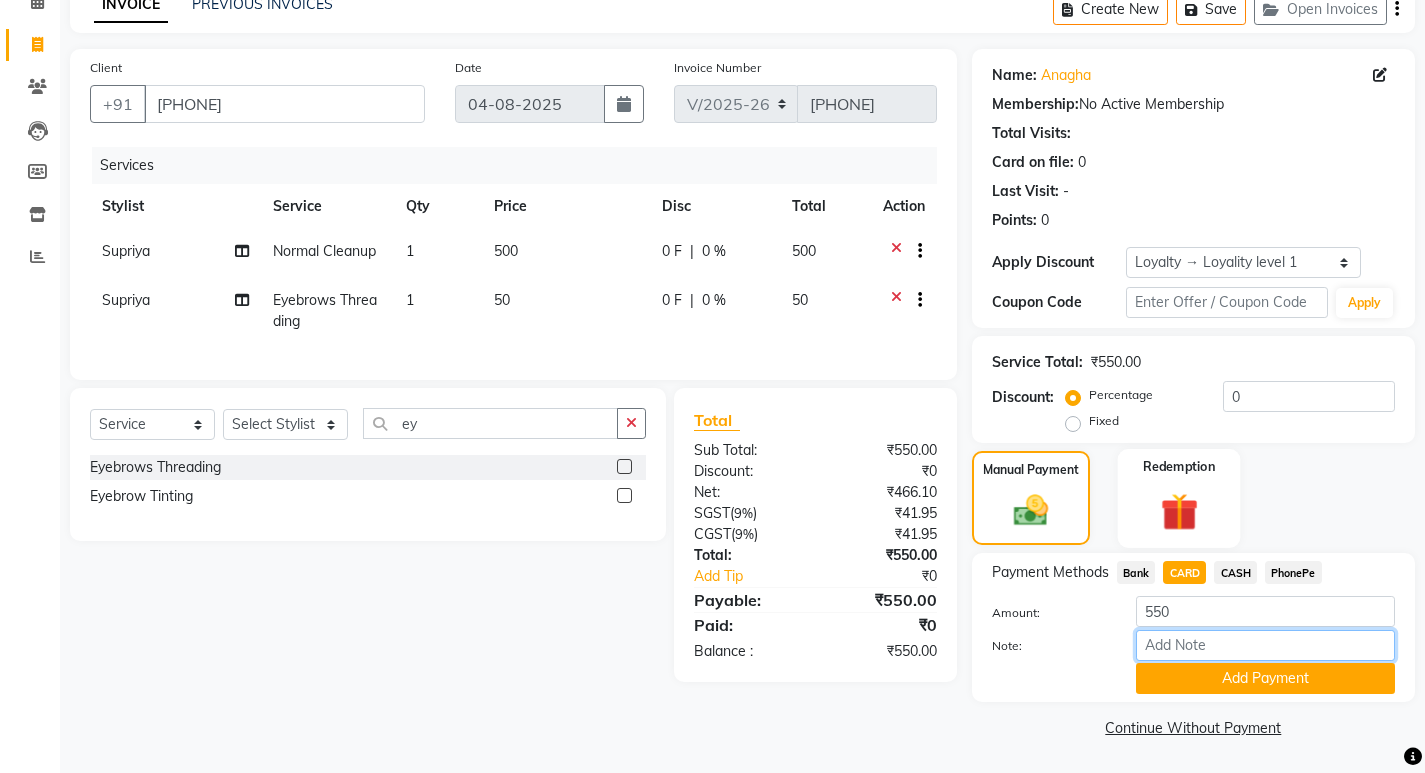 type on "SARIGA" 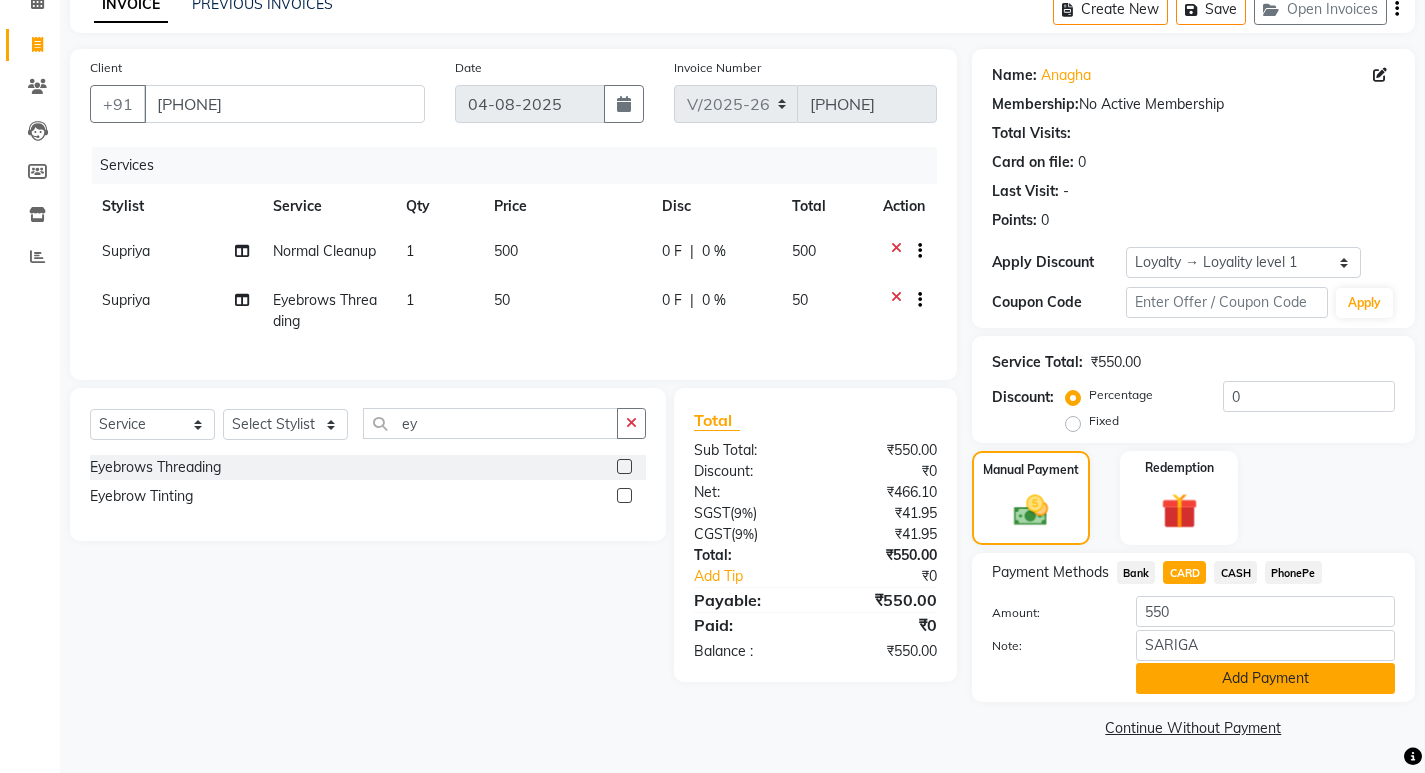 click on "Add Payment" 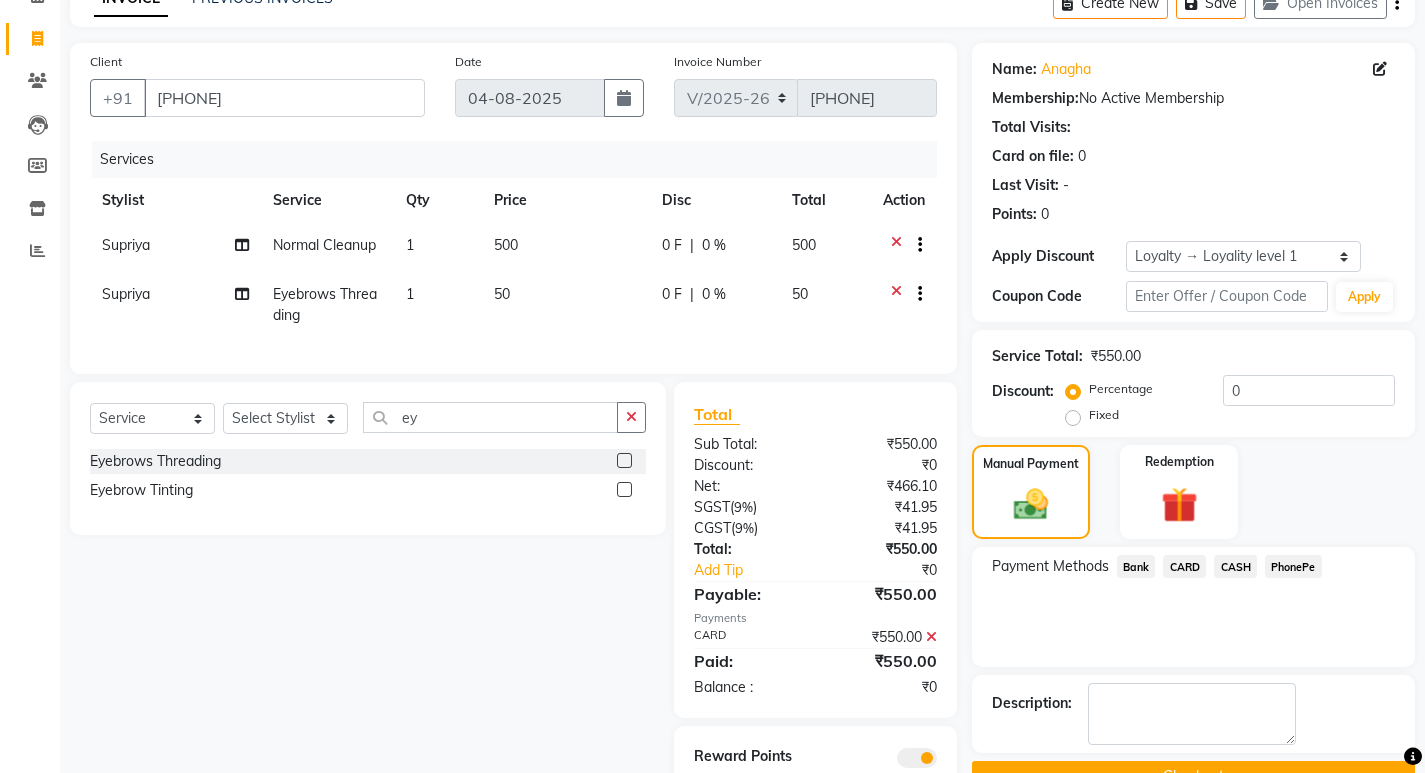 scroll, scrollTop: 196, scrollLeft: 0, axis: vertical 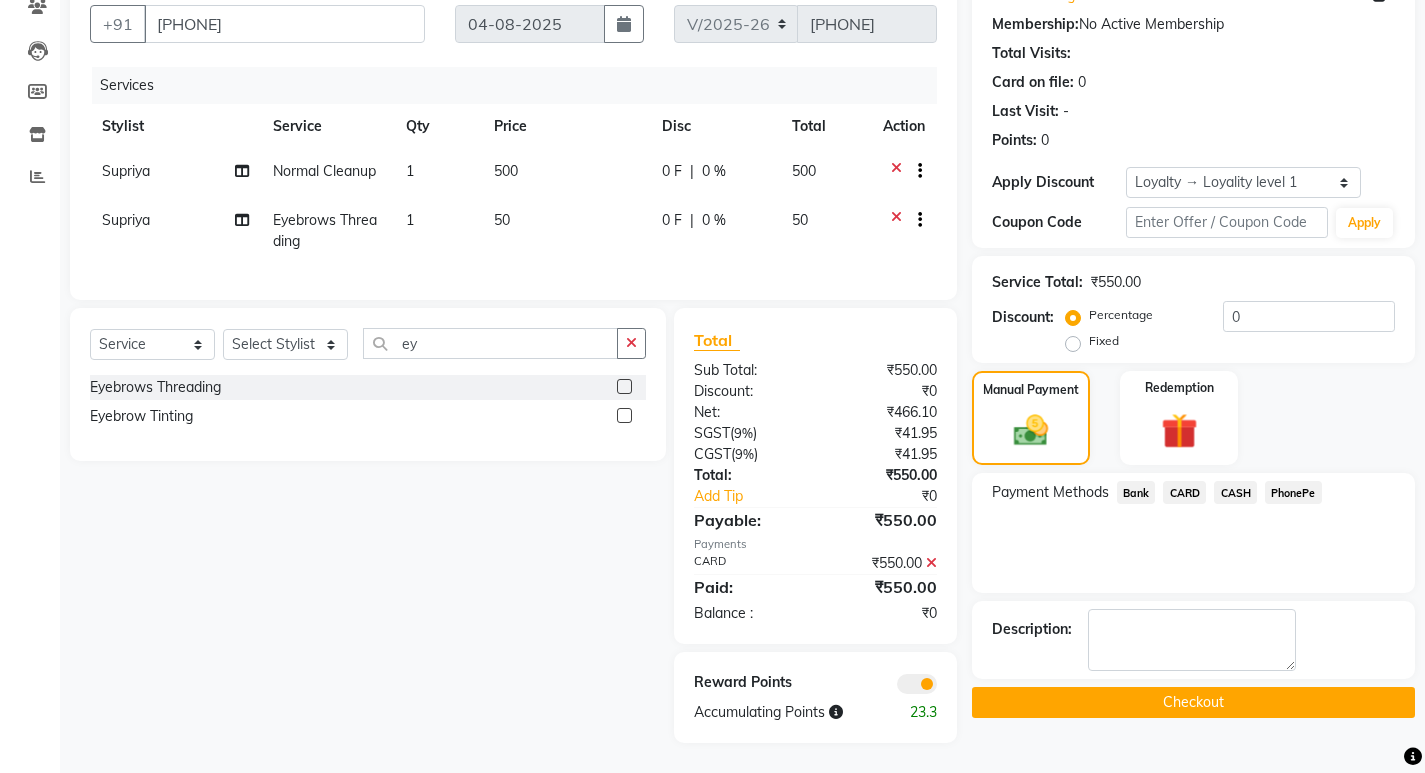 click on "Checkout" 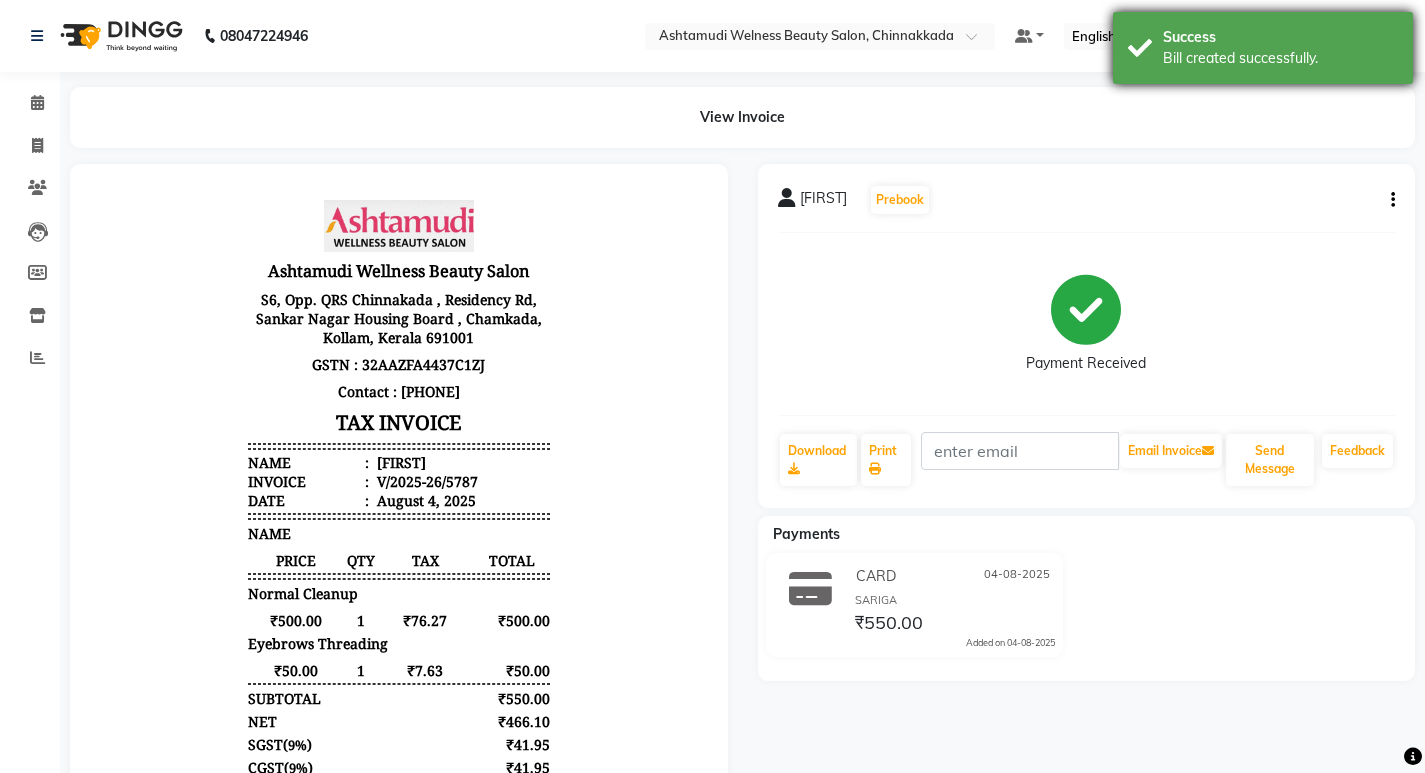 scroll, scrollTop: 0, scrollLeft: 0, axis: both 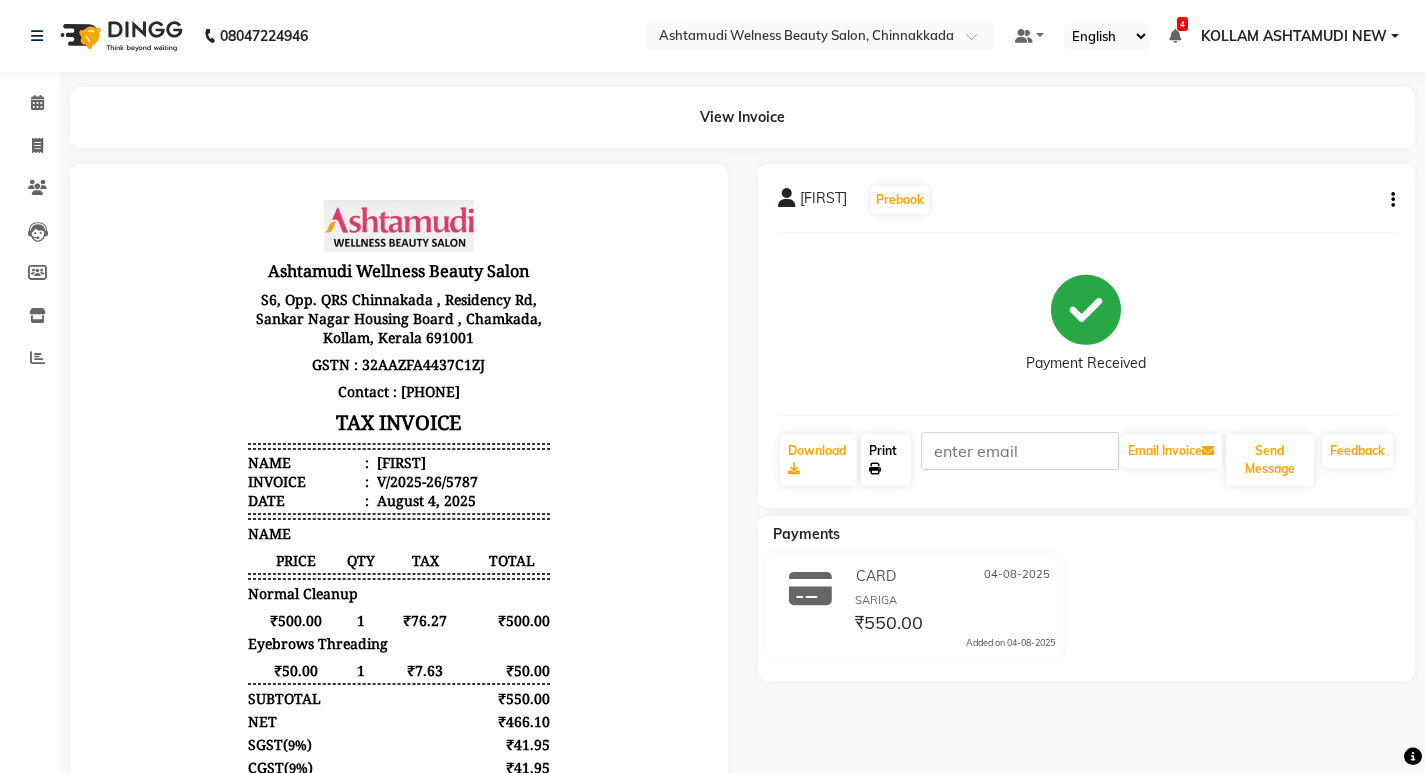 click on "Print" 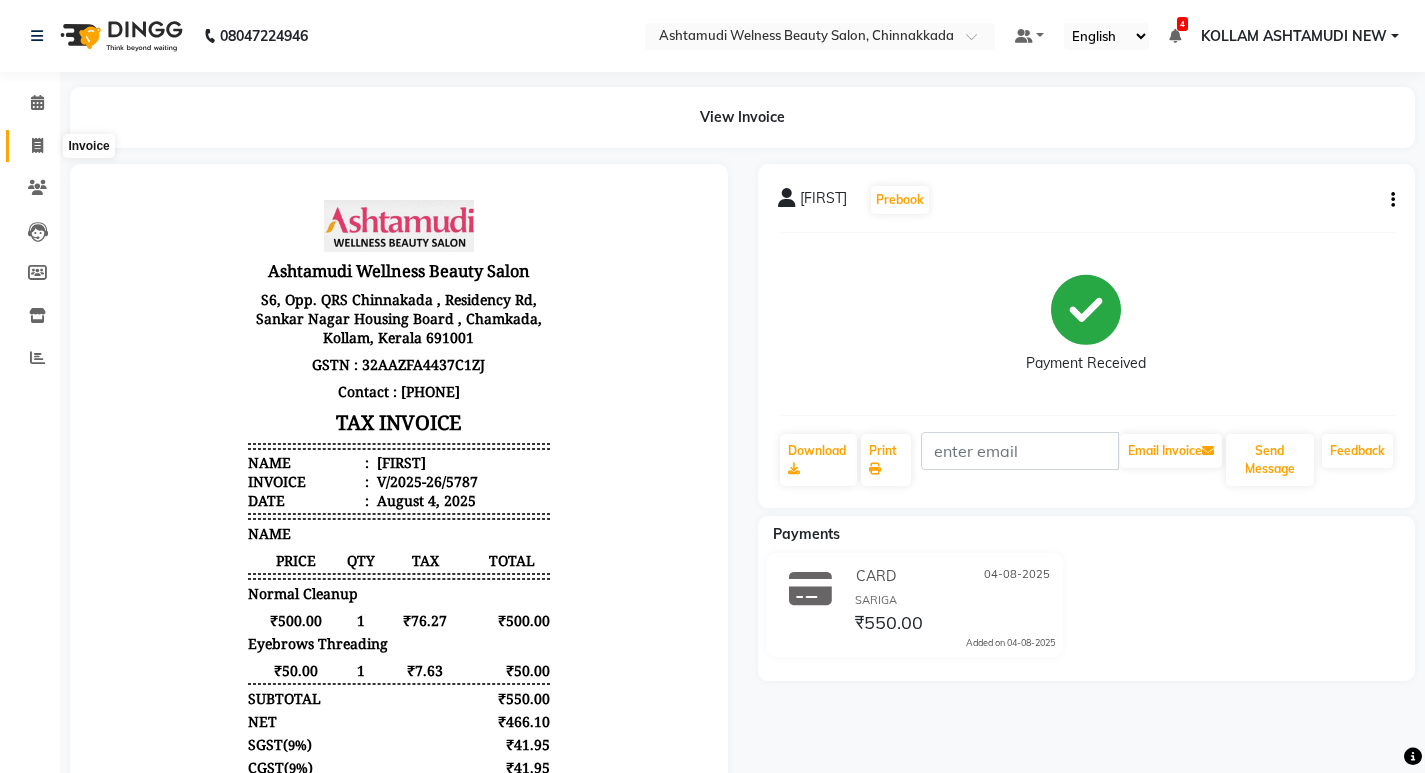 click 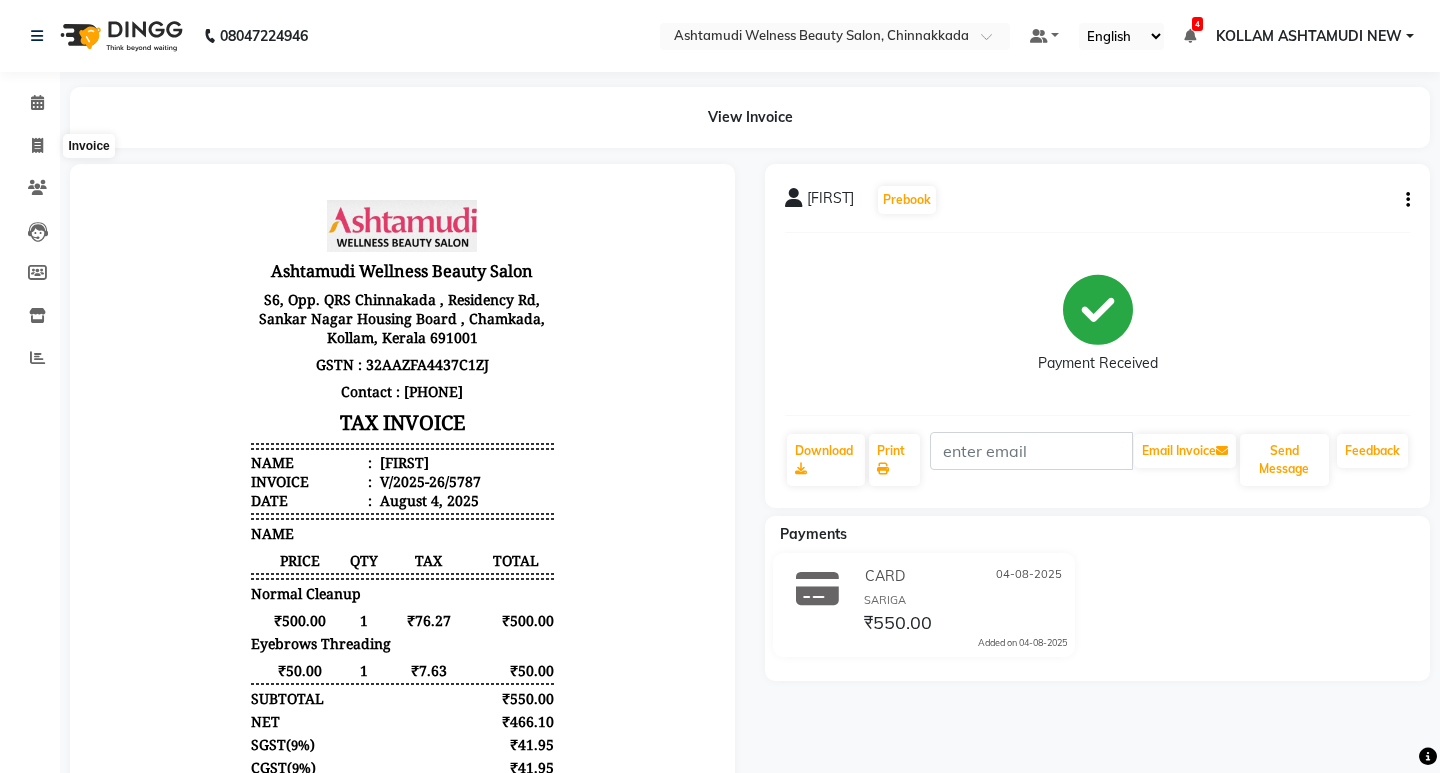select on "4529" 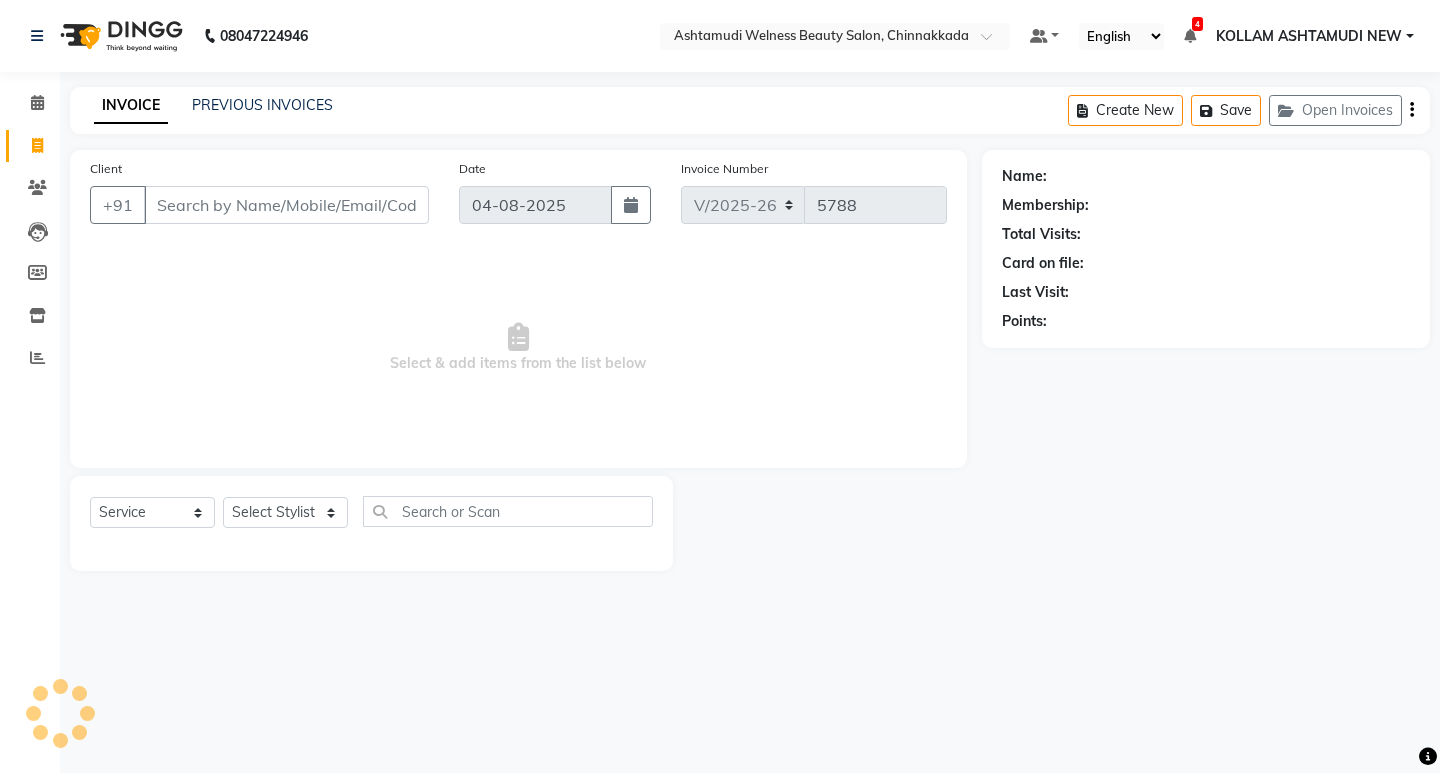 drag, startPoint x: 290, startPoint y: 208, endPoint x: 469, endPoint y: 206, distance: 179.01117 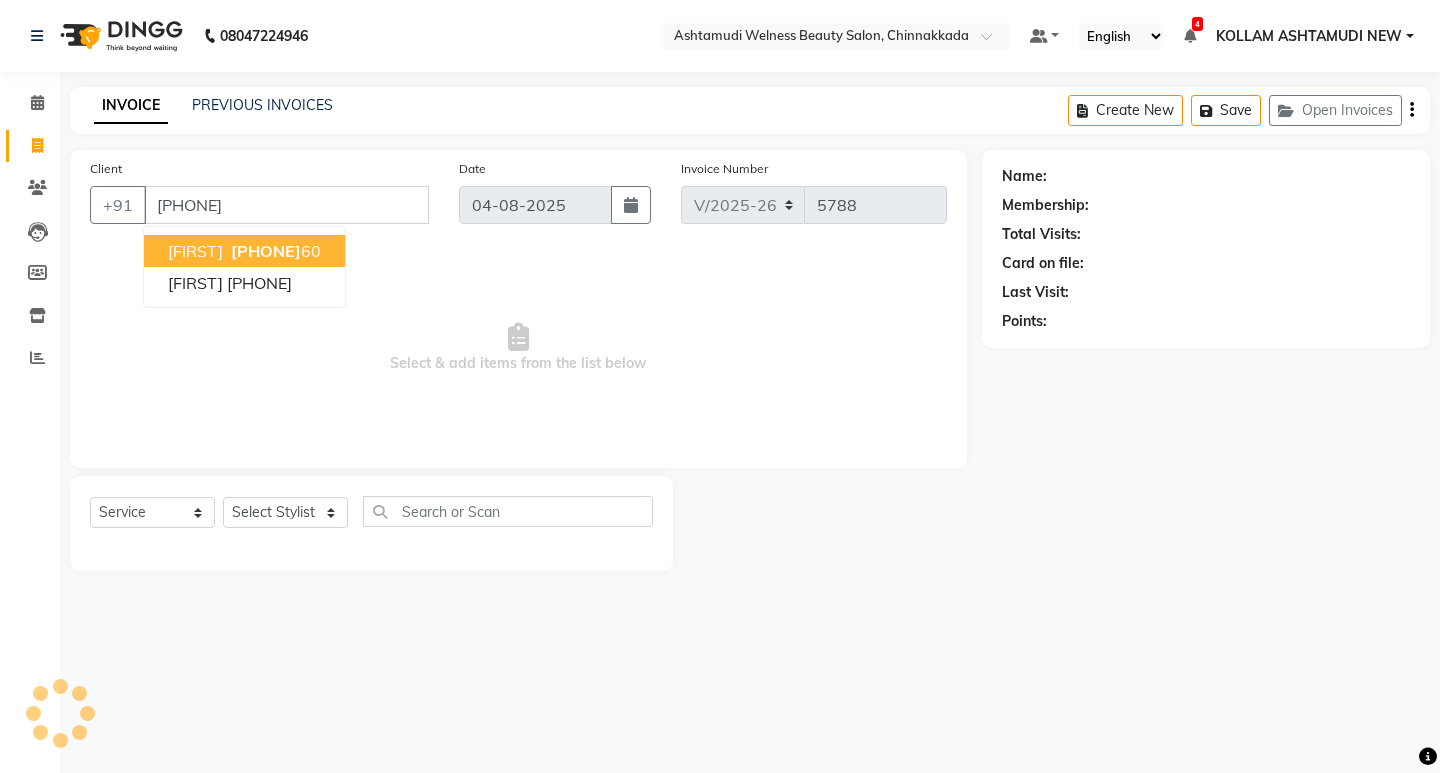type on "[PHONE]" 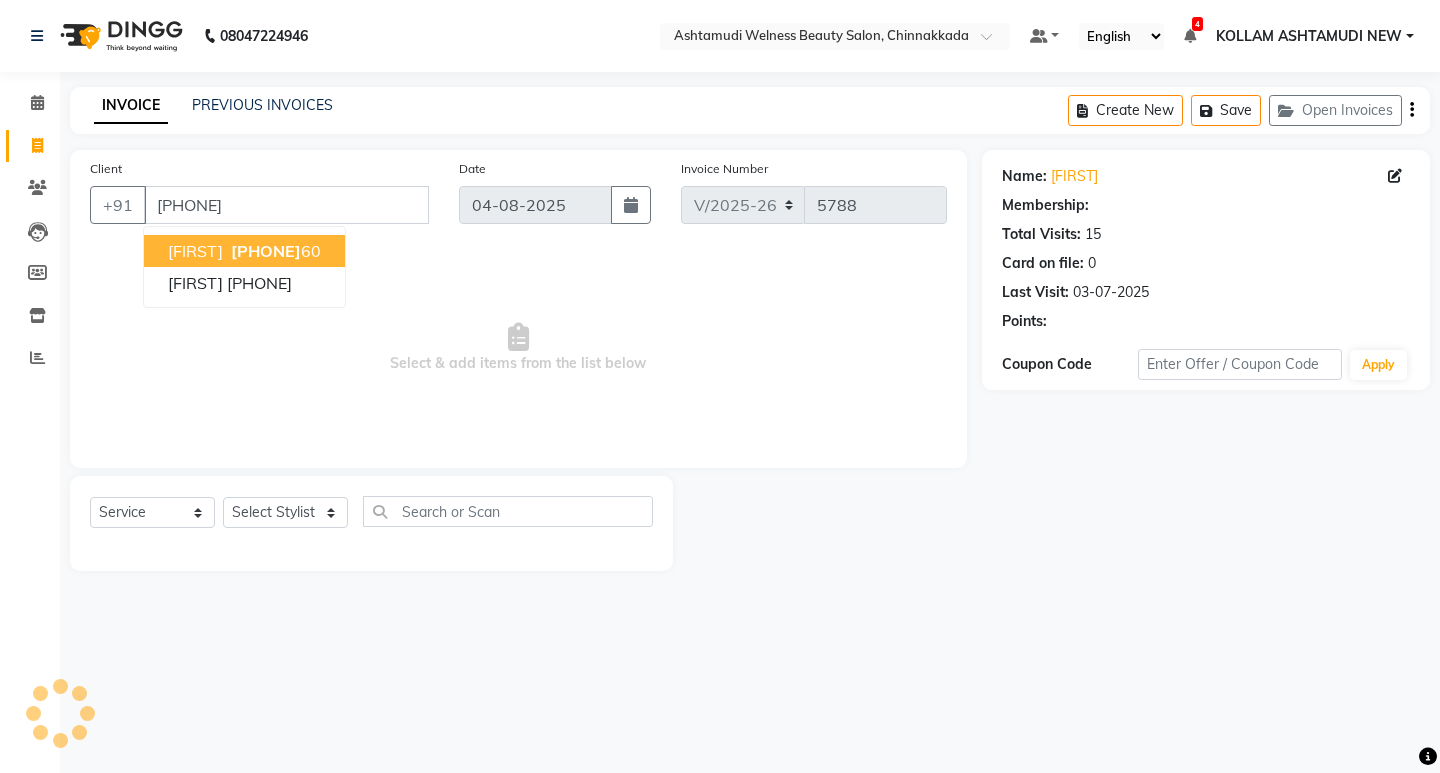 select on "2: Object" 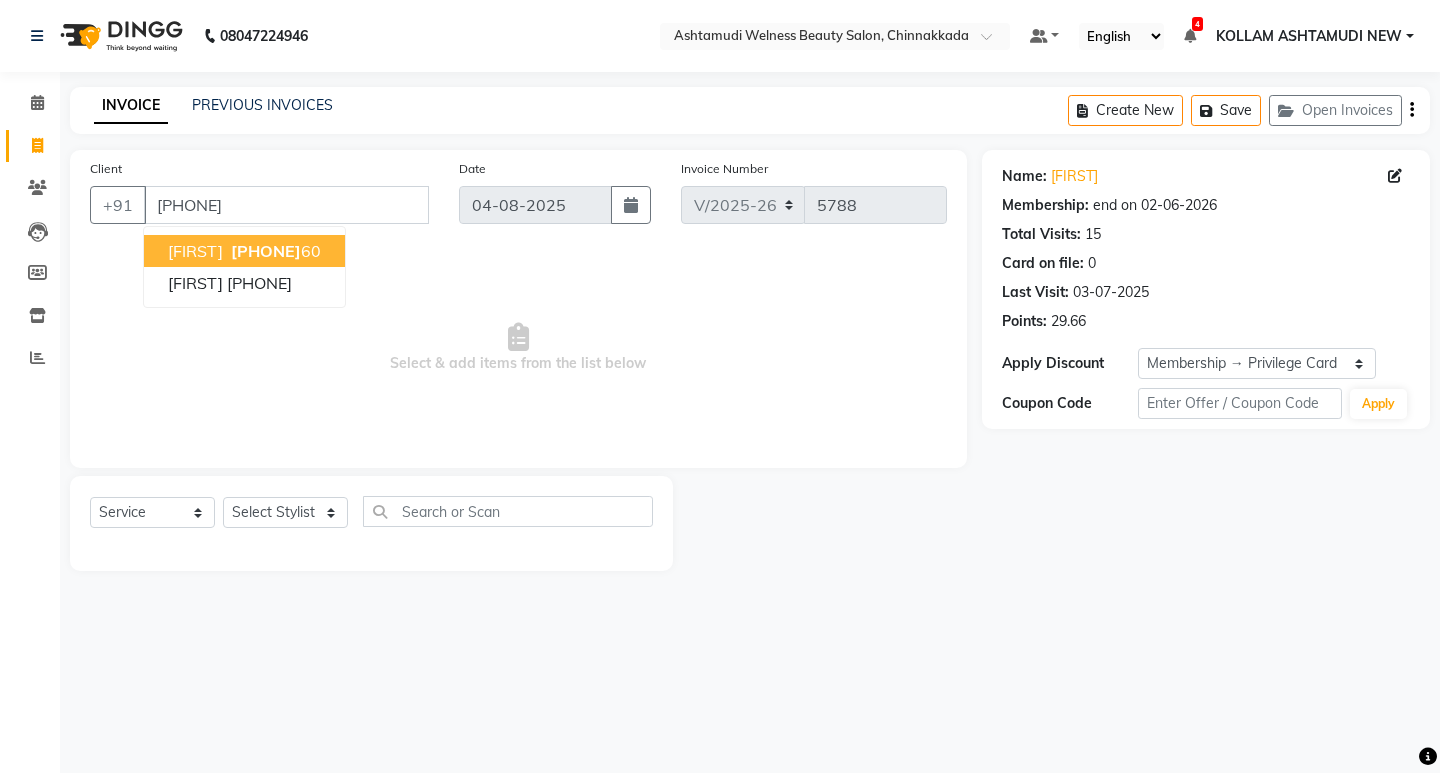 click on "[PHONE]" at bounding box center (266, 251) 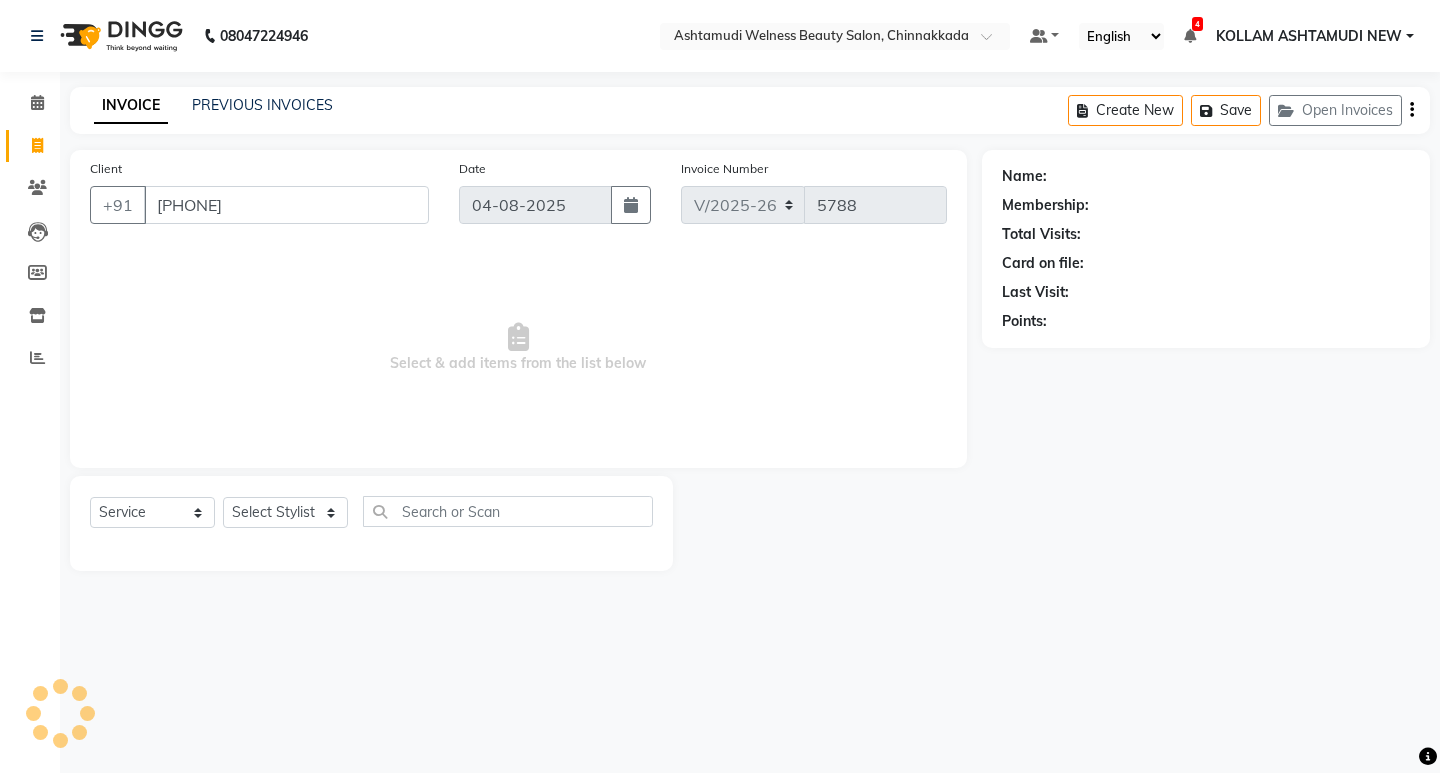 select on "2: Object" 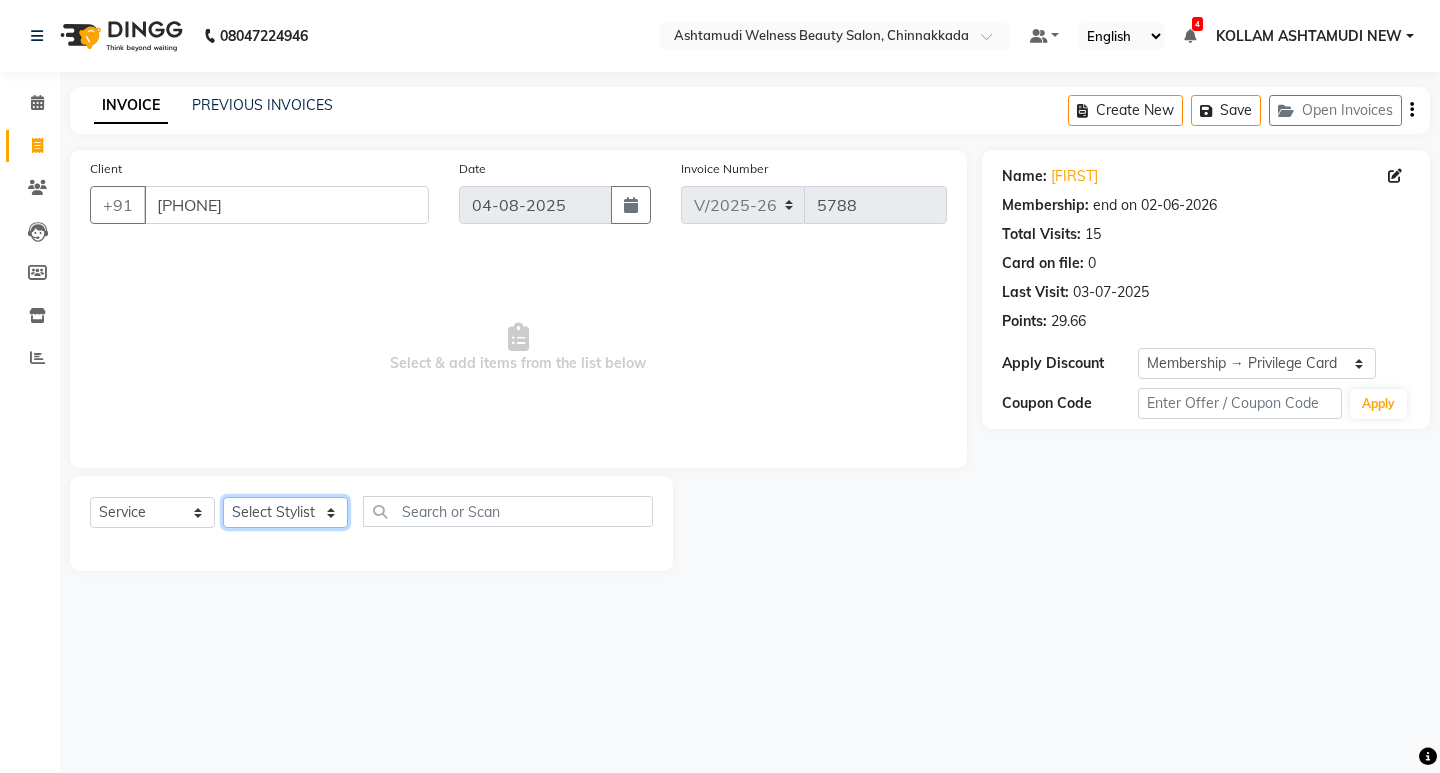 click on "Select Stylist ADITHYA   TAMANG Admin ALTHAF  Anitha  ATHIRA SANAL BETZA  M BINU GANESH  JIJUMON  P Kavya KOLLAM ASHTAMUDI KOLLAM ASHTAMUDI NEW  Kusum MO ANWAR Rahul REENA  VIDHYA RENUKA SUNDAS Revathy B Nair RINA RAI SAJEEV M SAMIR RAI SARIGA PRASAD SHIBU Shilu Fathima Shyni Salim Sibi SUKANYA Supriya SUSHEELA S" 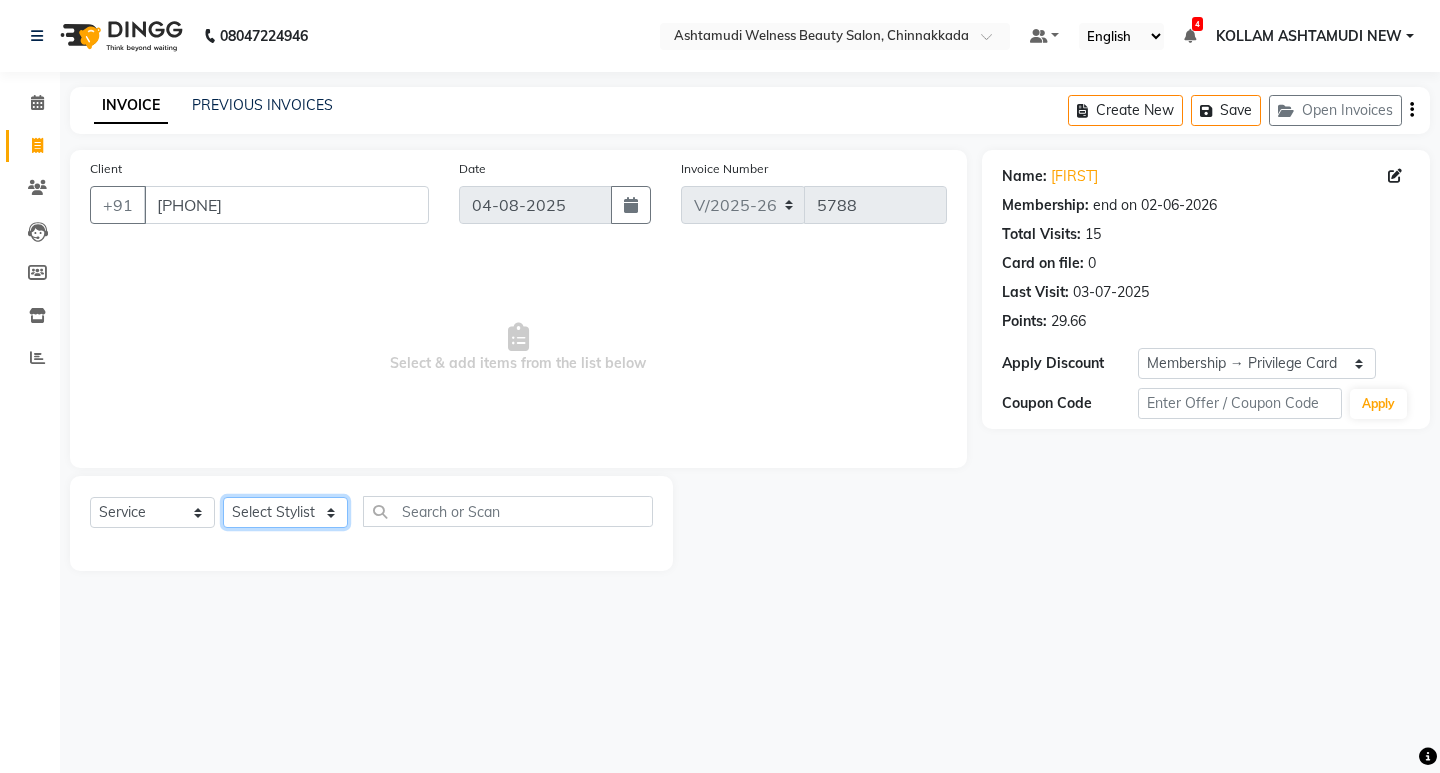 select on "25967" 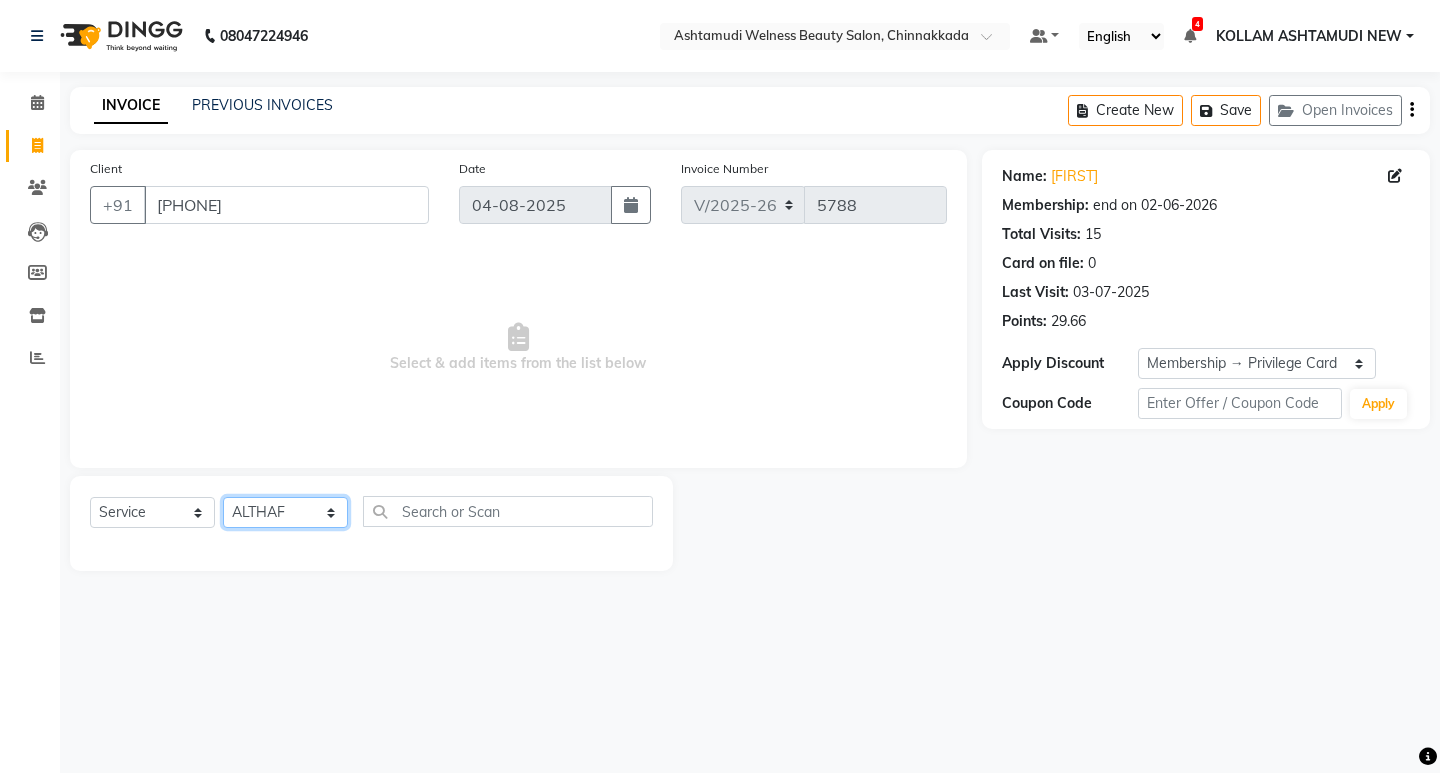 click on "Select Stylist ADITHYA   TAMANG Admin ALTHAF  Anitha  ATHIRA SANAL BETZA  M BINU GANESH  JIJUMON  P Kavya KOLLAM ASHTAMUDI KOLLAM ASHTAMUDI NEW  Kusum MO ANWAR Rahul REENA  VIDHYA RENUKA SUNDAS Revathy B Nair RINA RAI SAJEEV M SAMIR RAI SARIGA PRASAD SHIBU Shilu Fathima Shyni Salim Sibi SUKANYA Supriya SUSHEELA S" 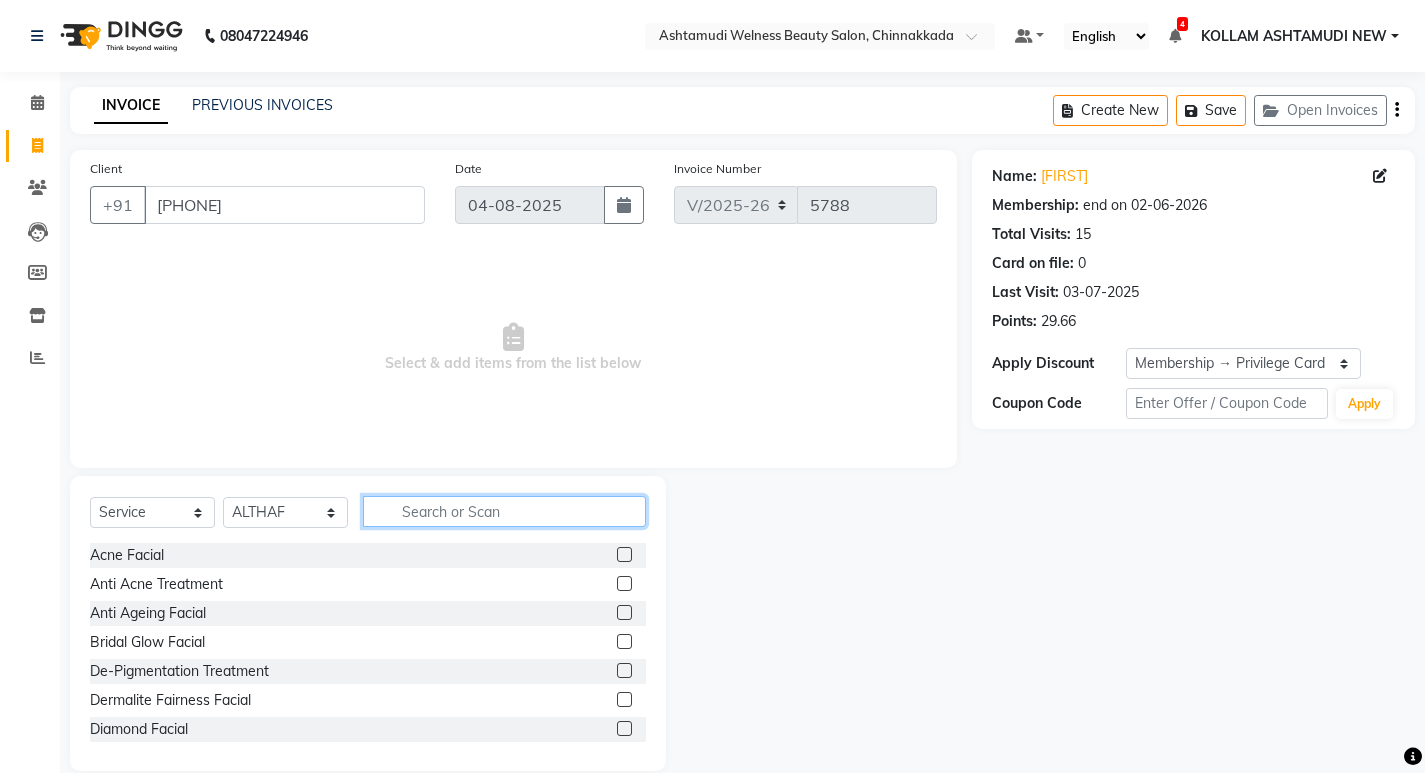 click 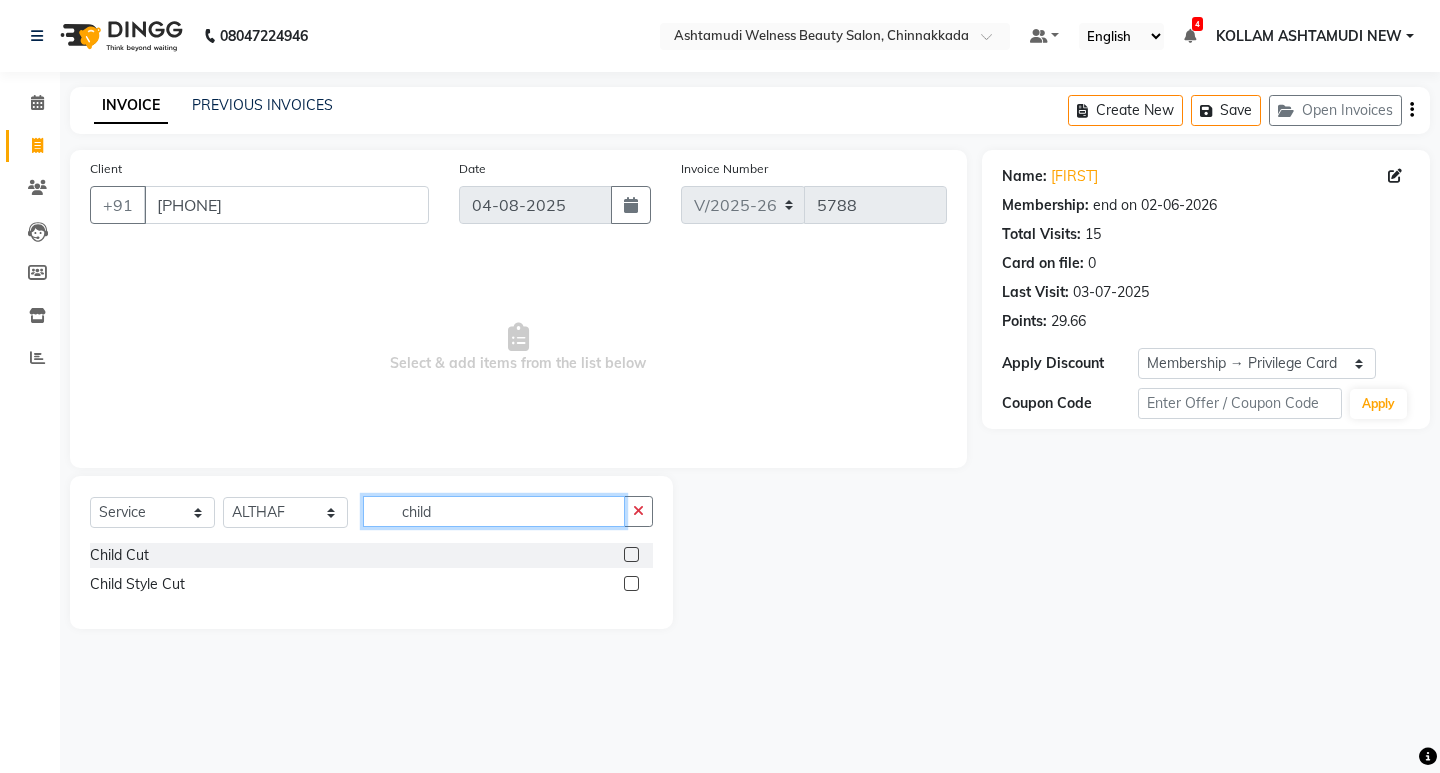 type on "child" 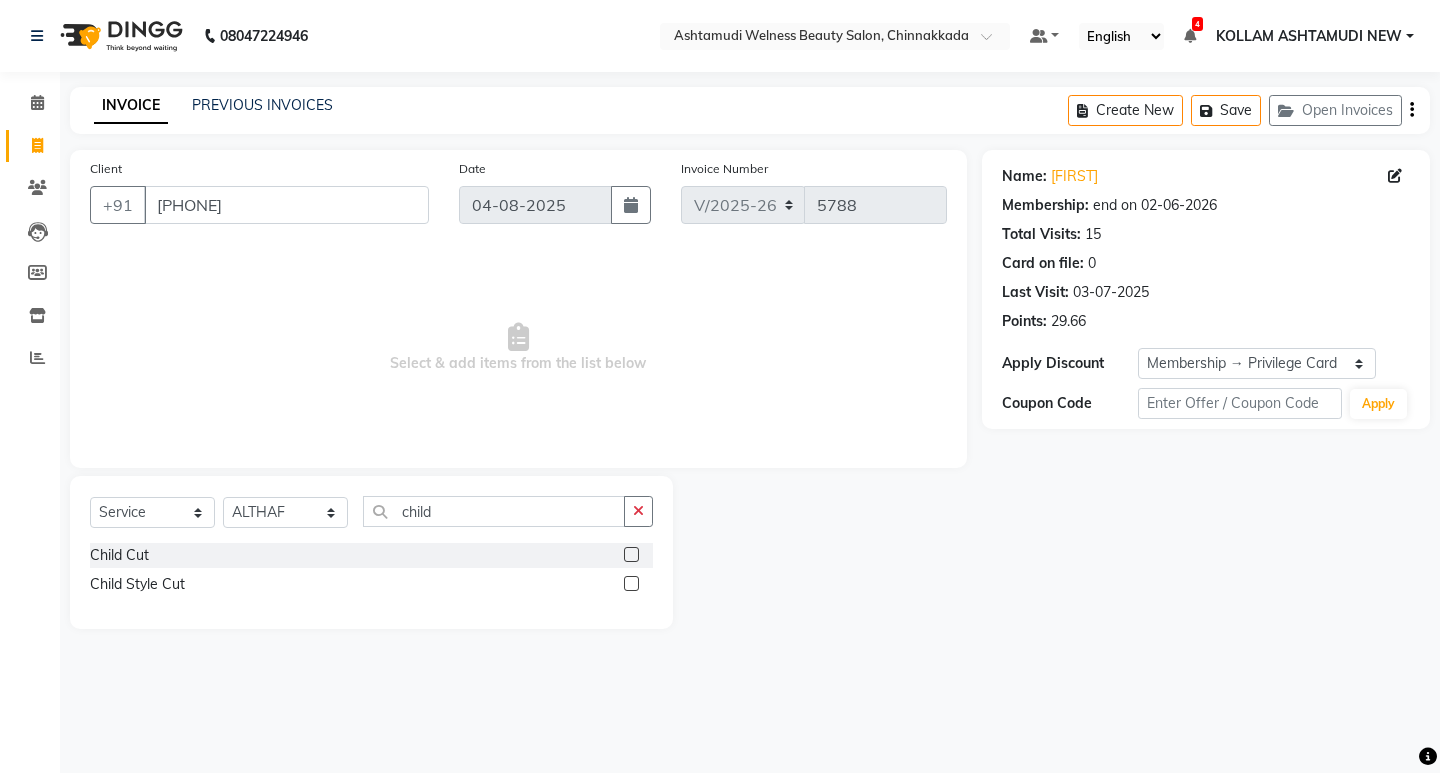 click 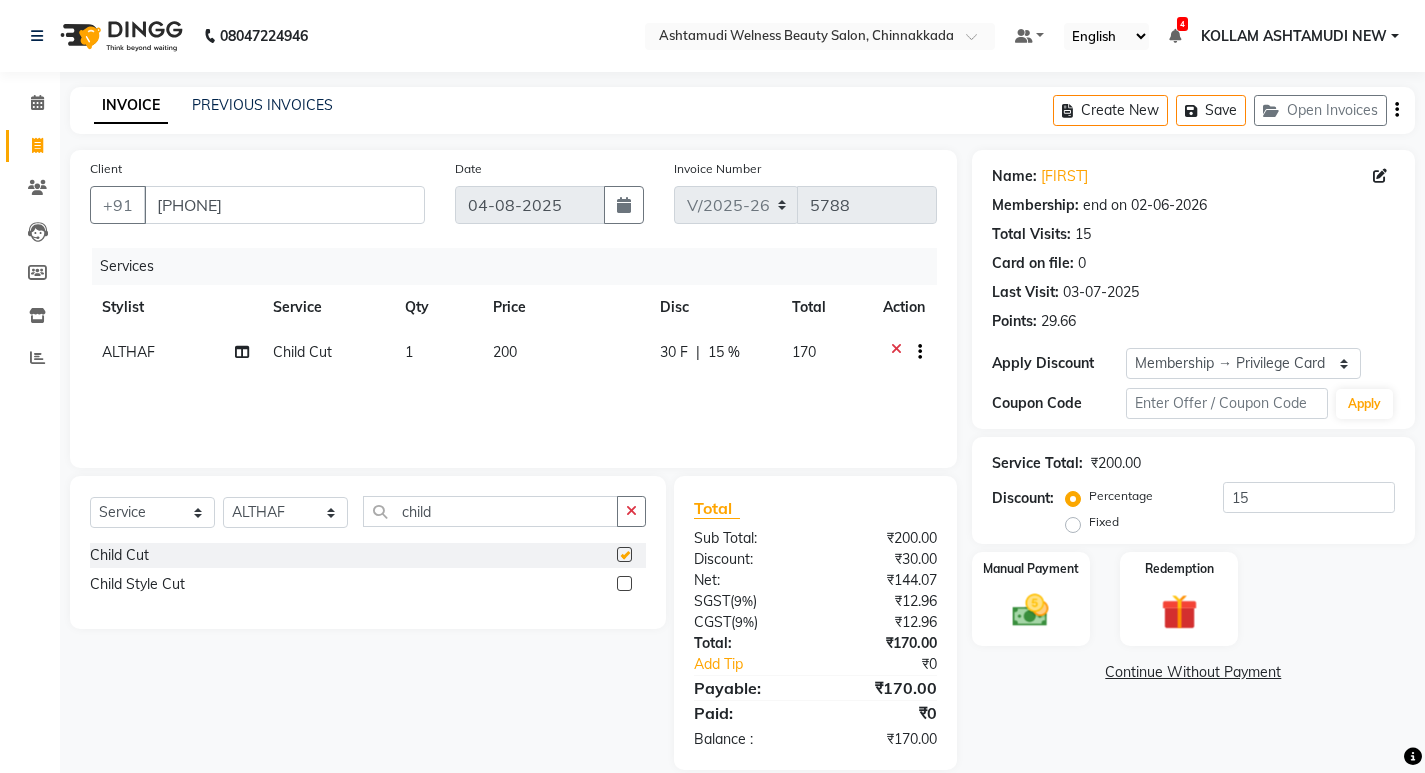 checkbox on "false" 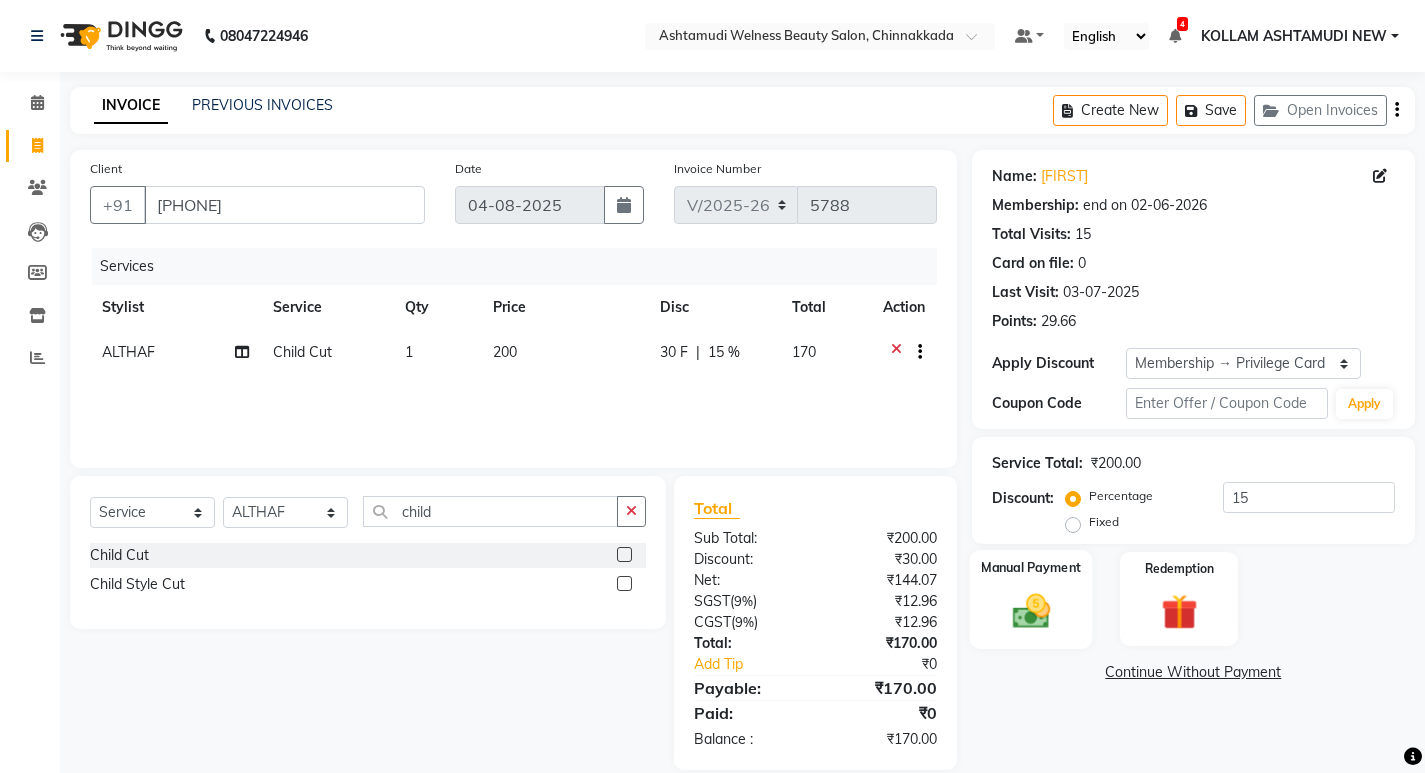 click 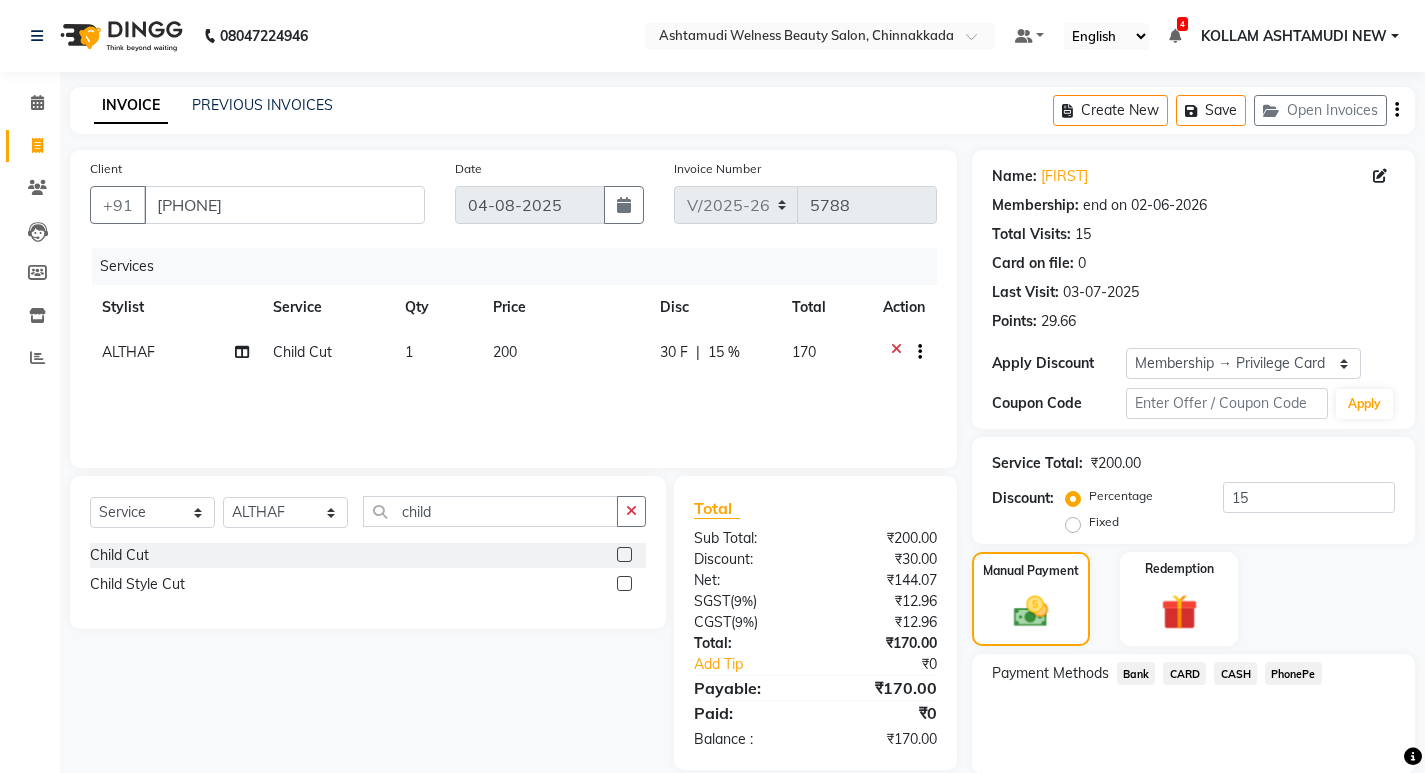 click on "CARD" 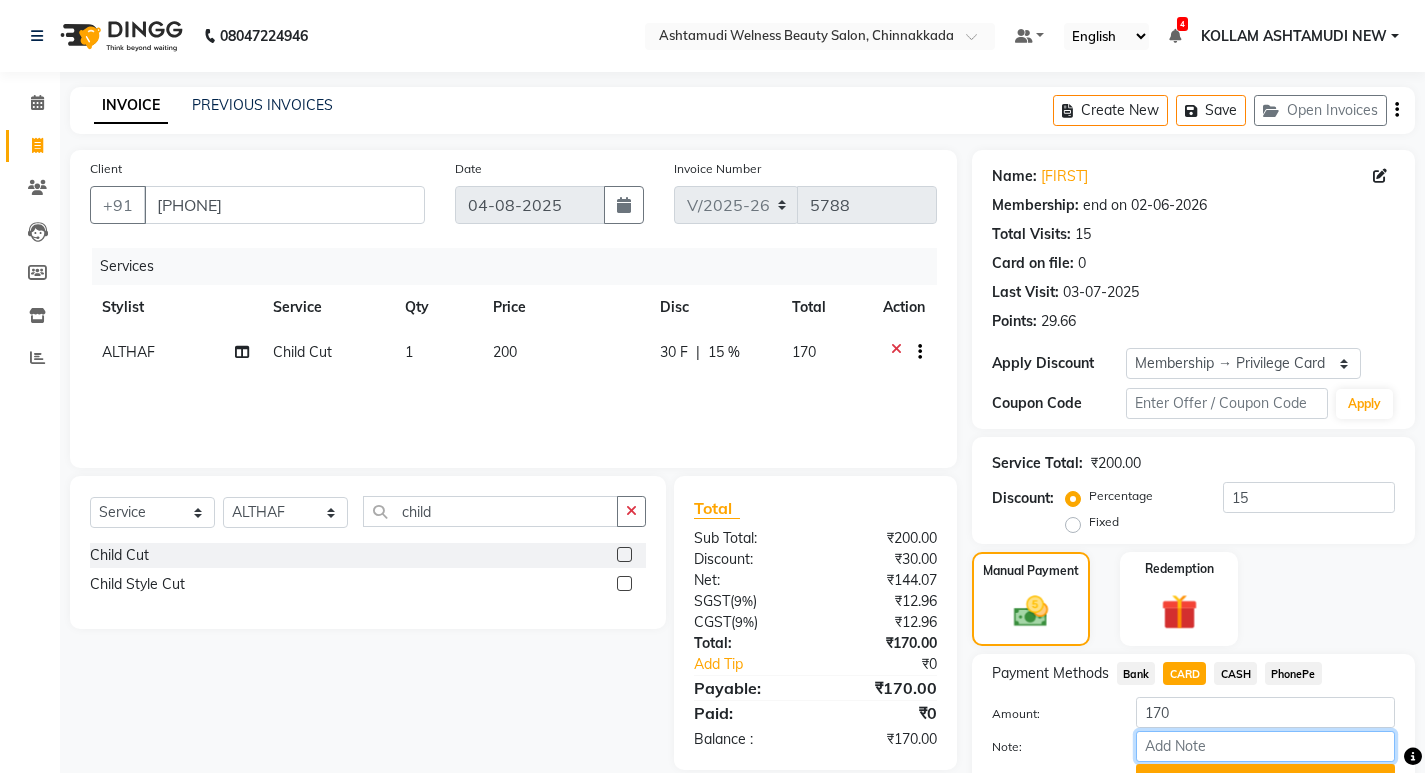 click on "Note:" at bounding box center [1265, 746] 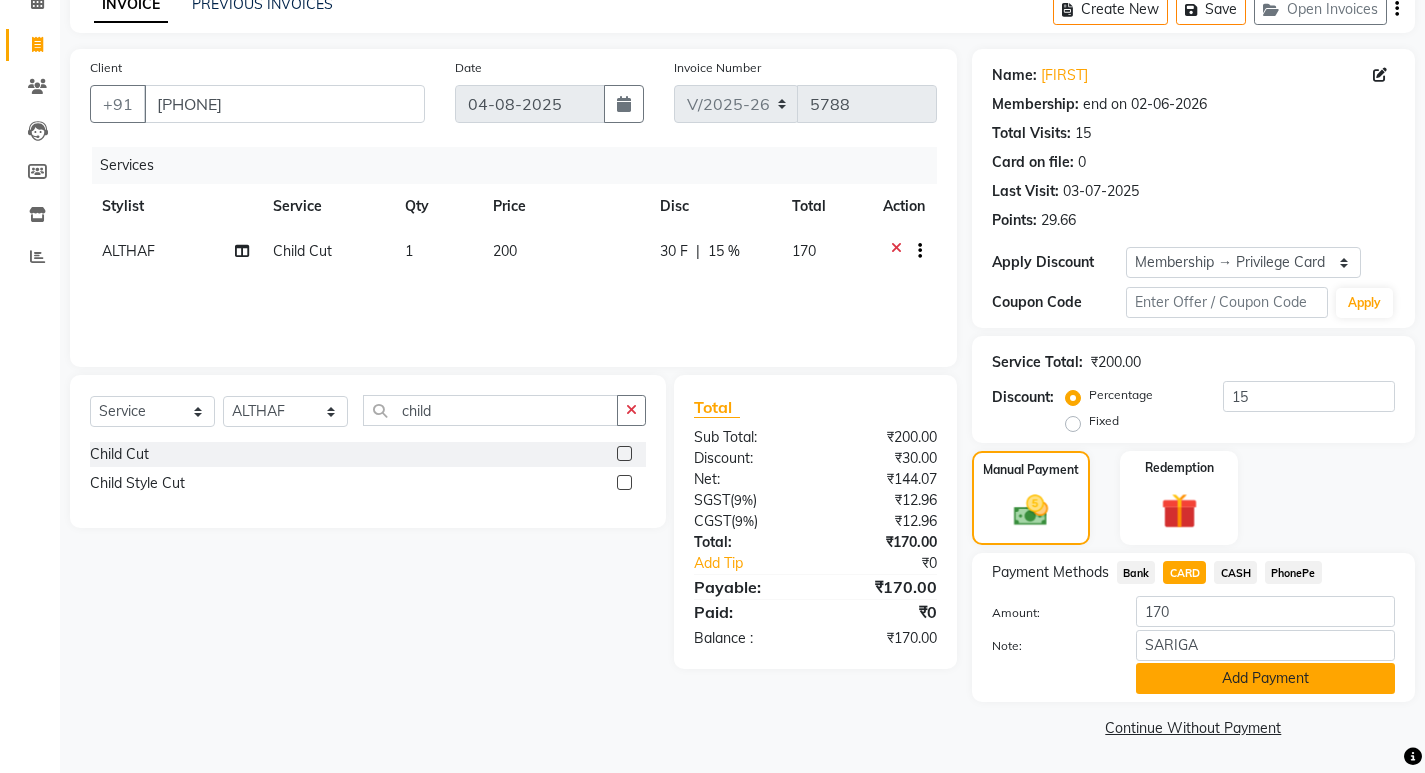 click on "Add Payment" 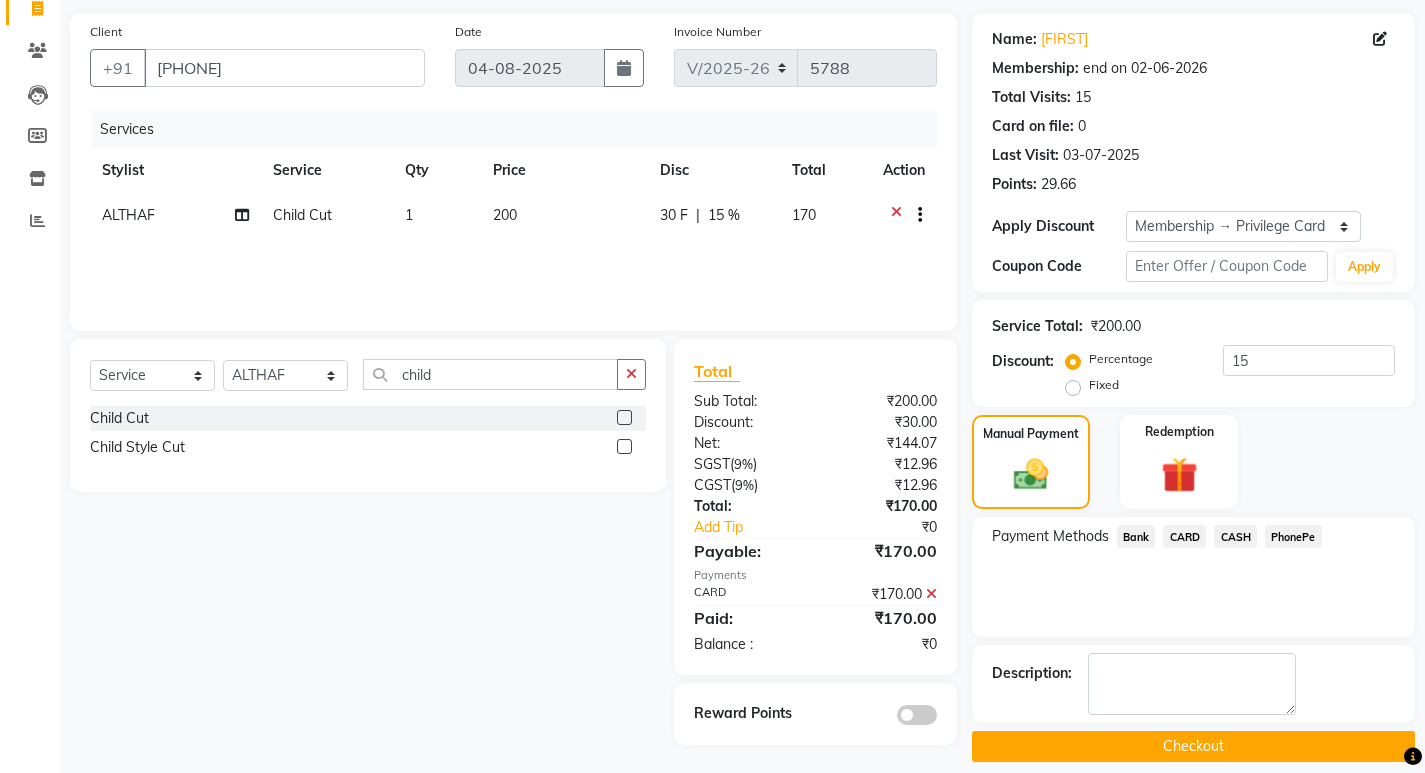 scroll, scrollTop: 156, scrollLeft: 0, axis: vertical 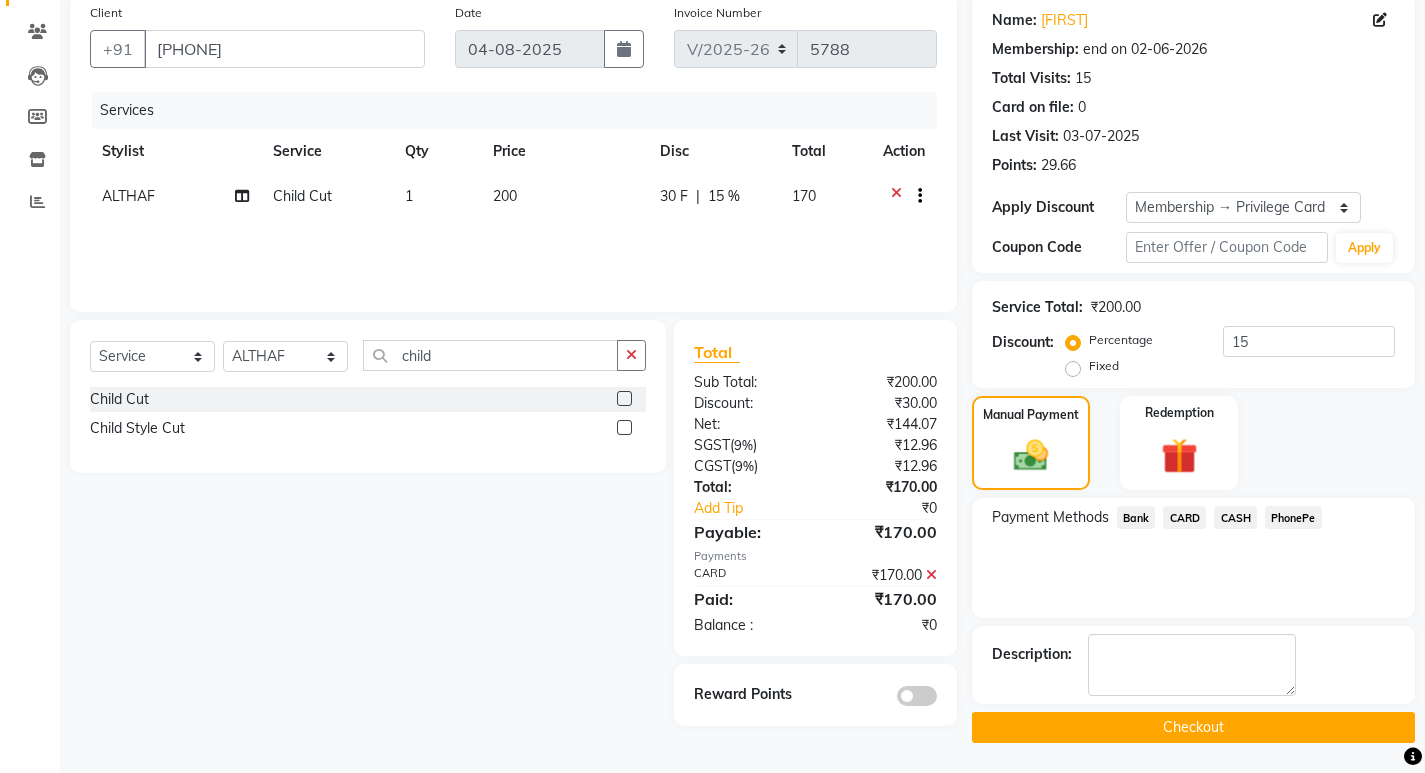 click on "Checkout" 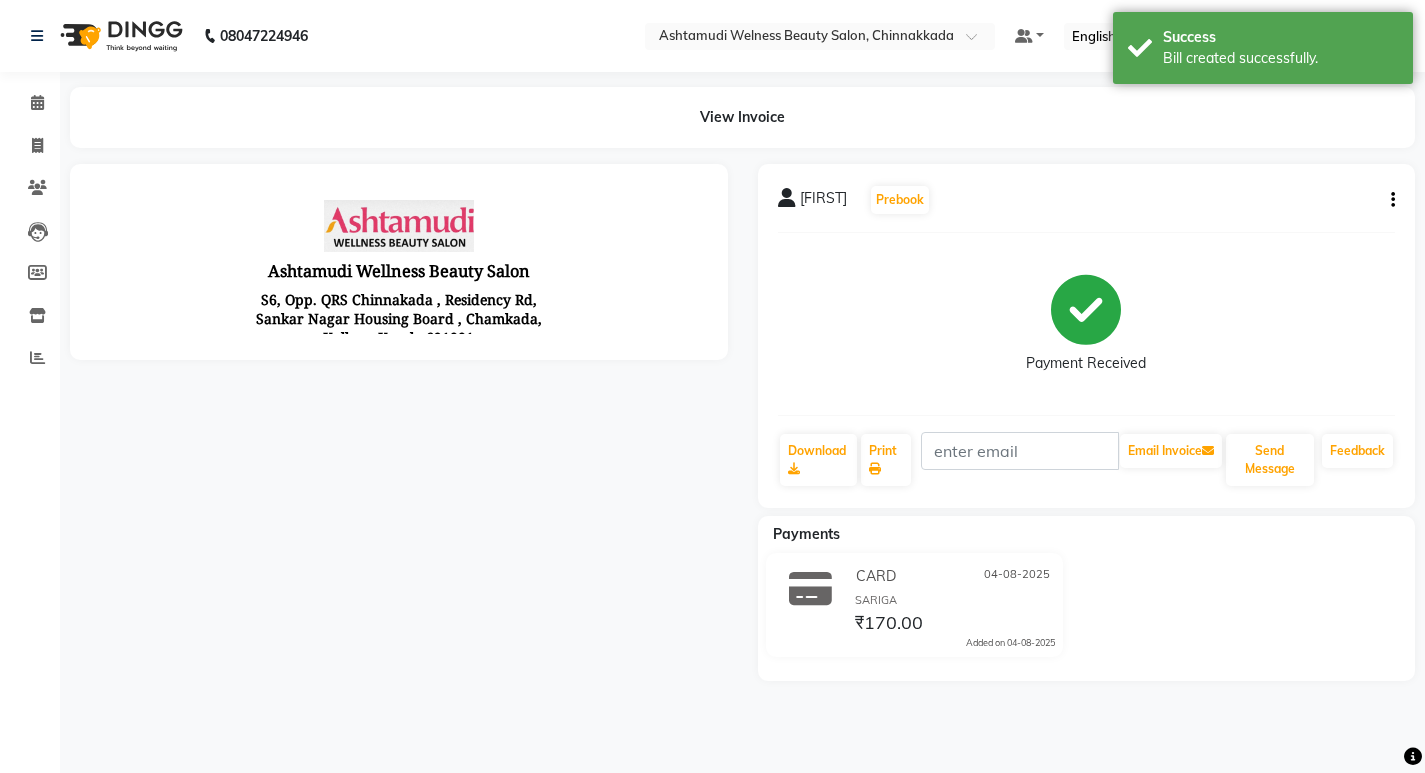scroll, scrollTop: 0, scrollLeft: 0, axis: both 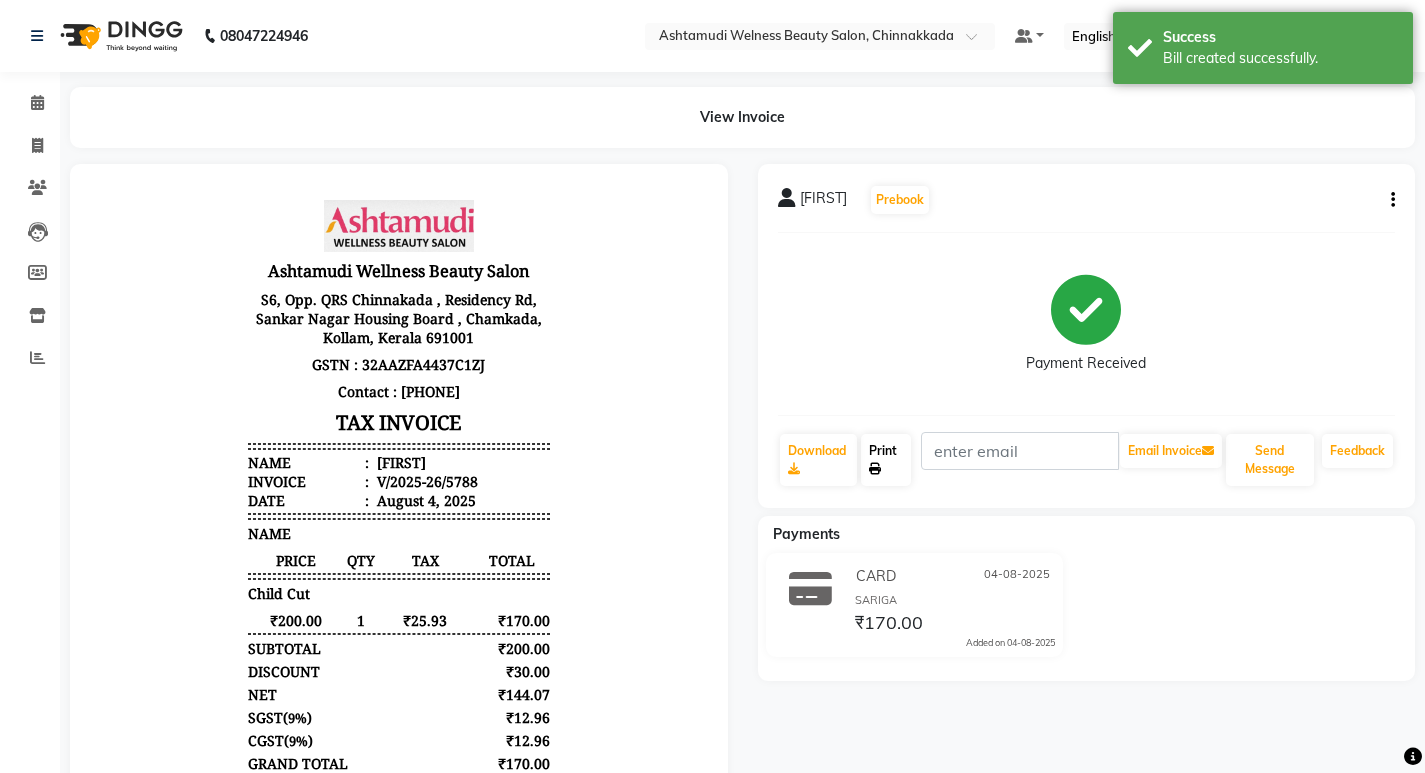 click on "Print" 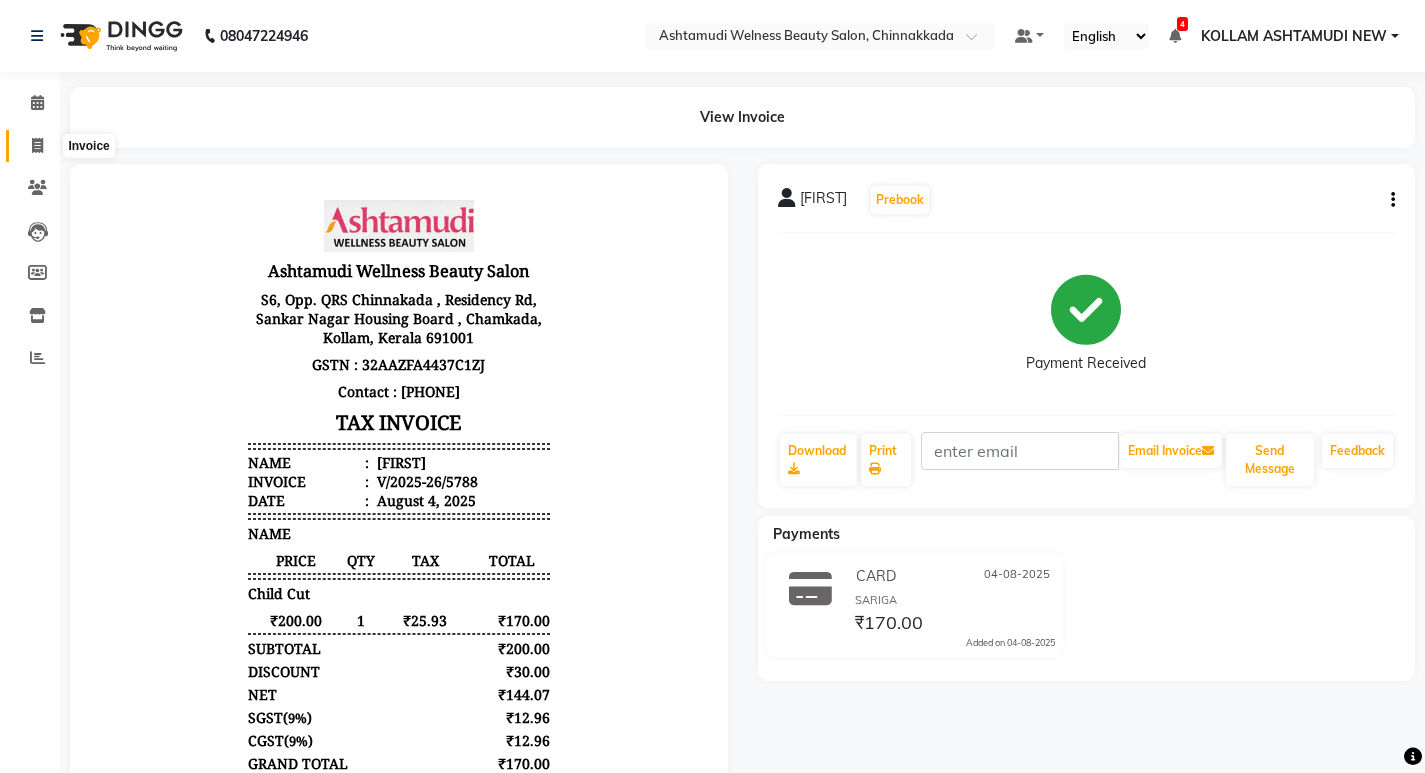 click 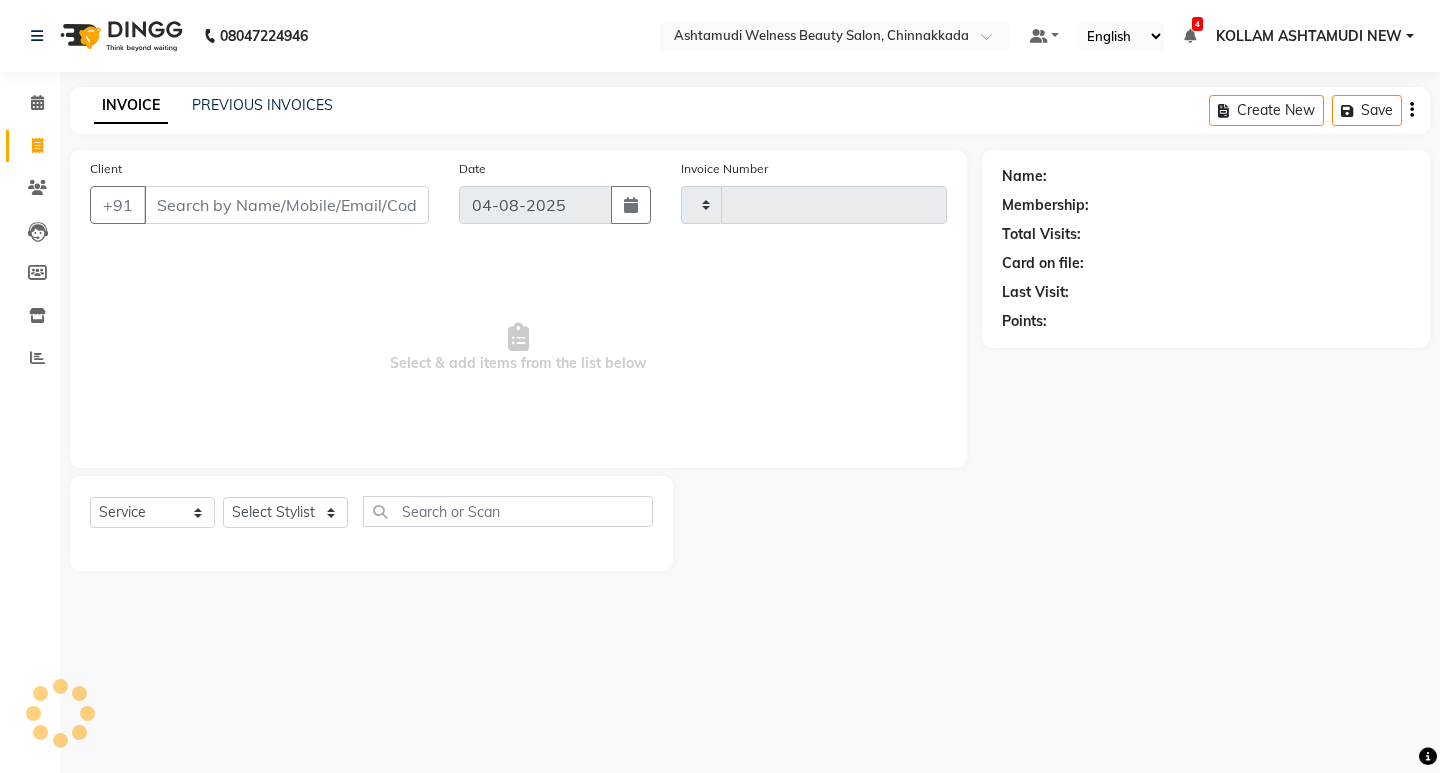 type on "5789" 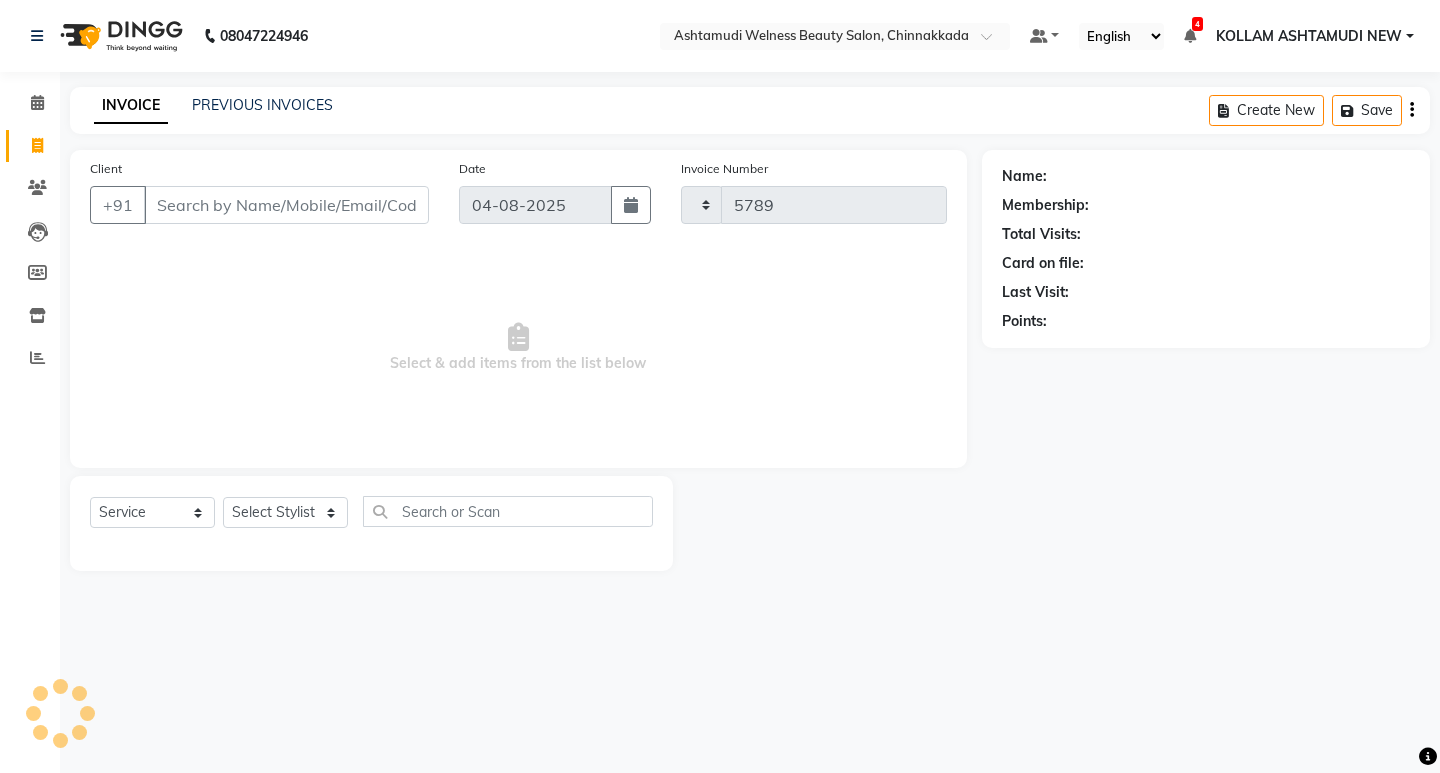 select on "4529" 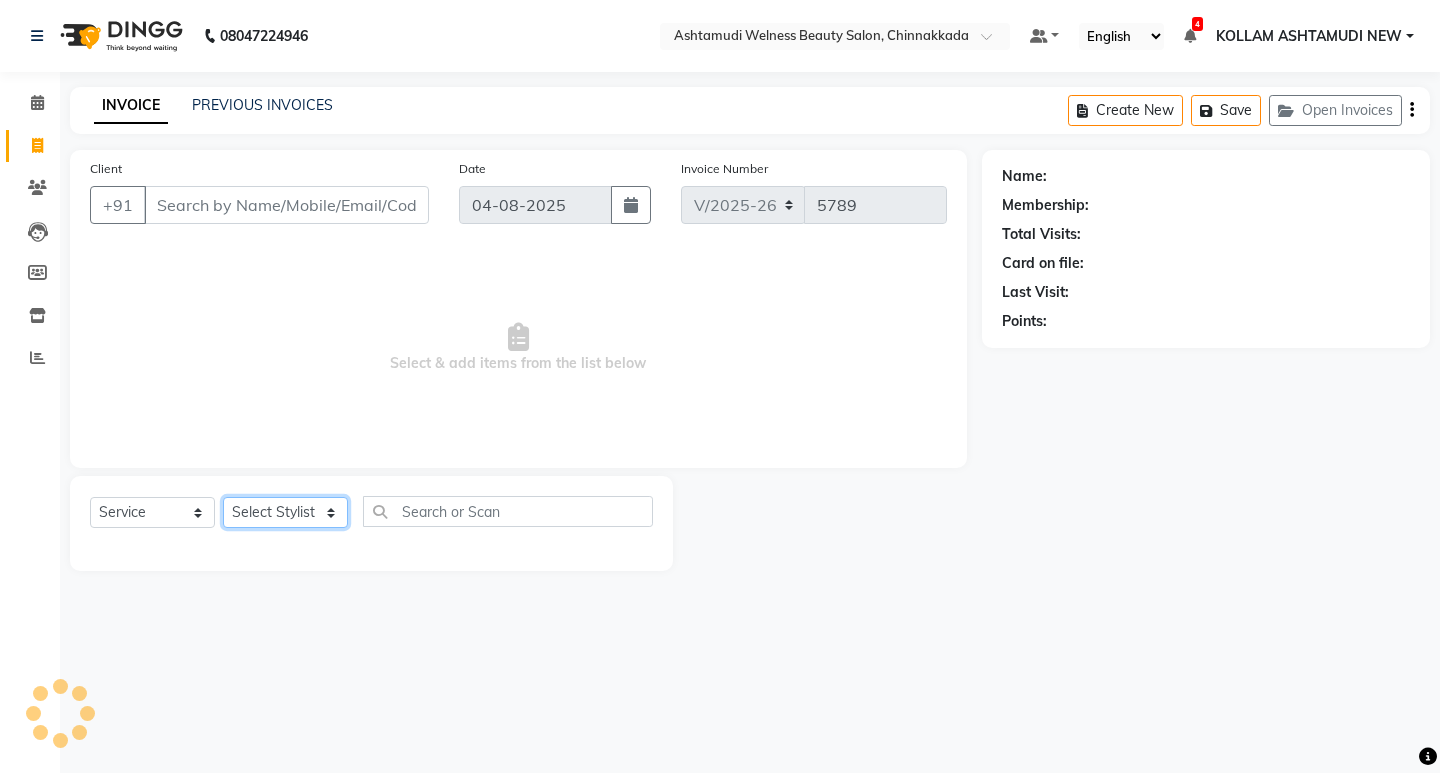 click on "Select Stylist ADITHYA   TAMANG Admin ALTHAF  Anitha  ATHIRA SANAL BETZA  M BINU GANESH  JIJUMON  P Kavya KOLLAM ASHTAMUDI KOLLAM ASHTAMUDI NEW  Kusum MO ANWAR Rahul REENA  VIDHYA RENUKA SUNDAS Revathy B Nair RINA RAI SAJEEV M SAMIR RAI SARIGA PRASAD SHIBU Shilu Fathima Shyni Salim Sibi SUKANYA Supriya SUSHEELA S" 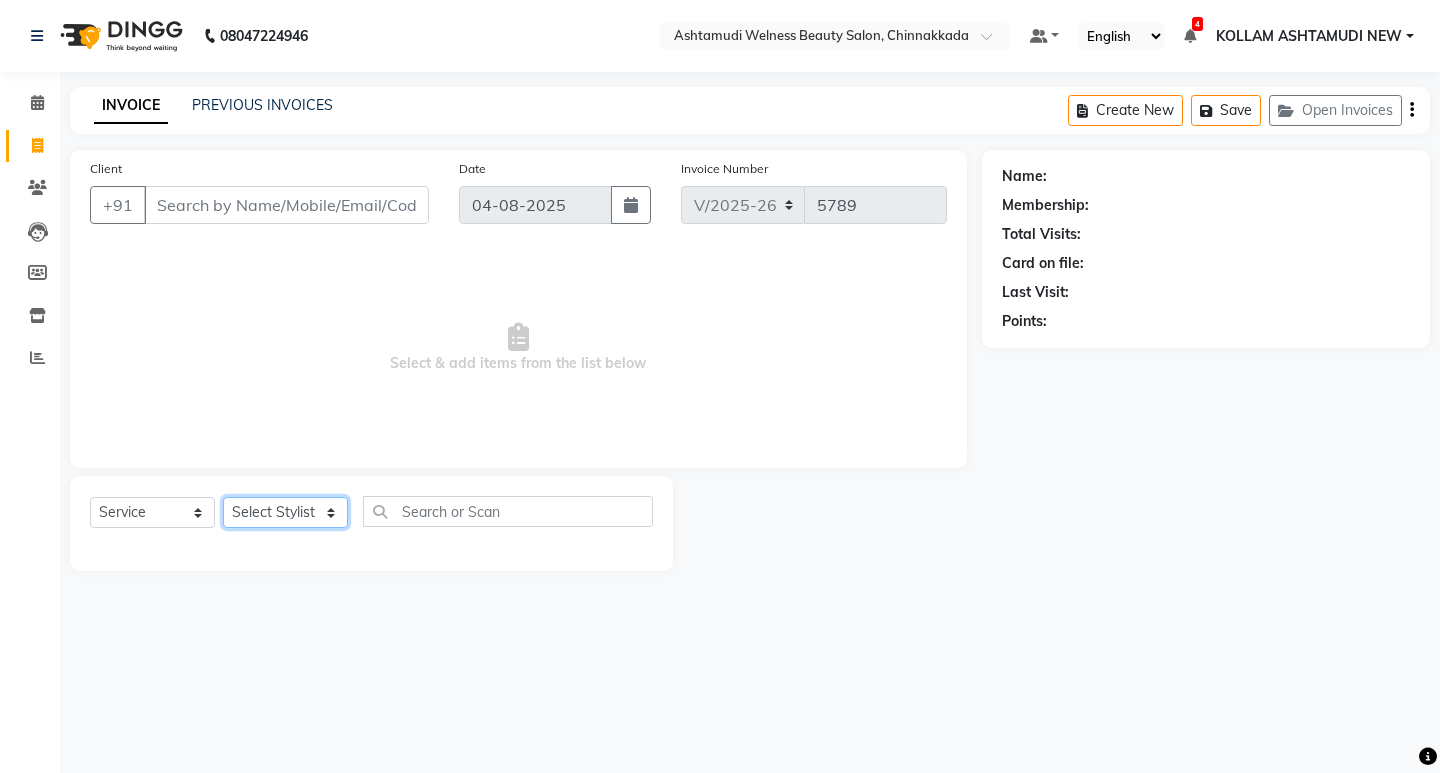 select on "30859" 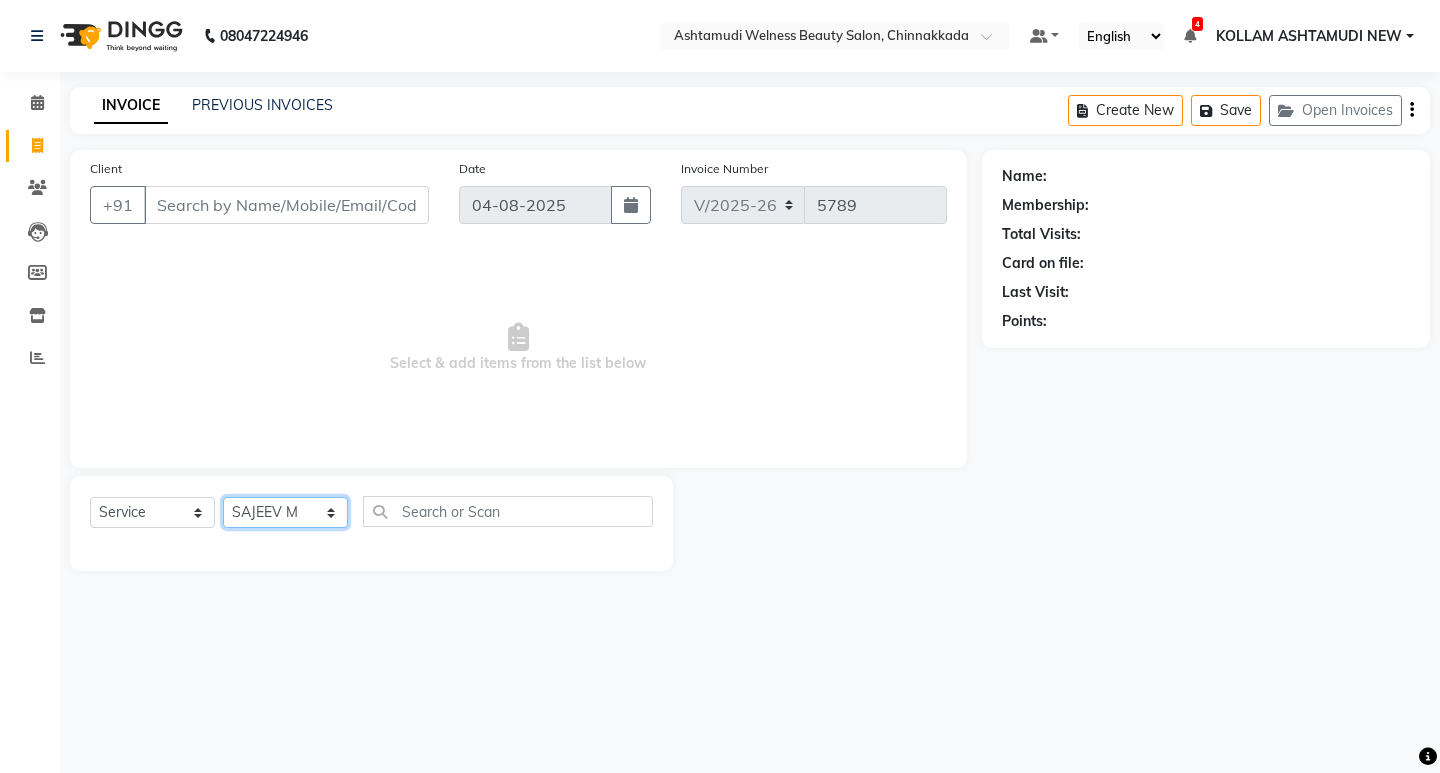 click on "Select Stylist ADITHYA   TAMANG Admin ALTHAF  Anitha  ATHIRA SANAL BETZA  M BINU GANESH  JIJUMON  P Kavya KOLLAM ASHTAMUDI KOLLAM ASHTAMUDI NEW  Kusum MO ANWAR Rahul REENA  VIDHYA RENUKA SUNDAS Revathy B Nair RINA RAI SAJEEV M SAMIR RAI SARIGA PRASAD SHIBU Shilu Fathima Shyni Salim Sibi SUKANYA Supriya SUSHEELA S" 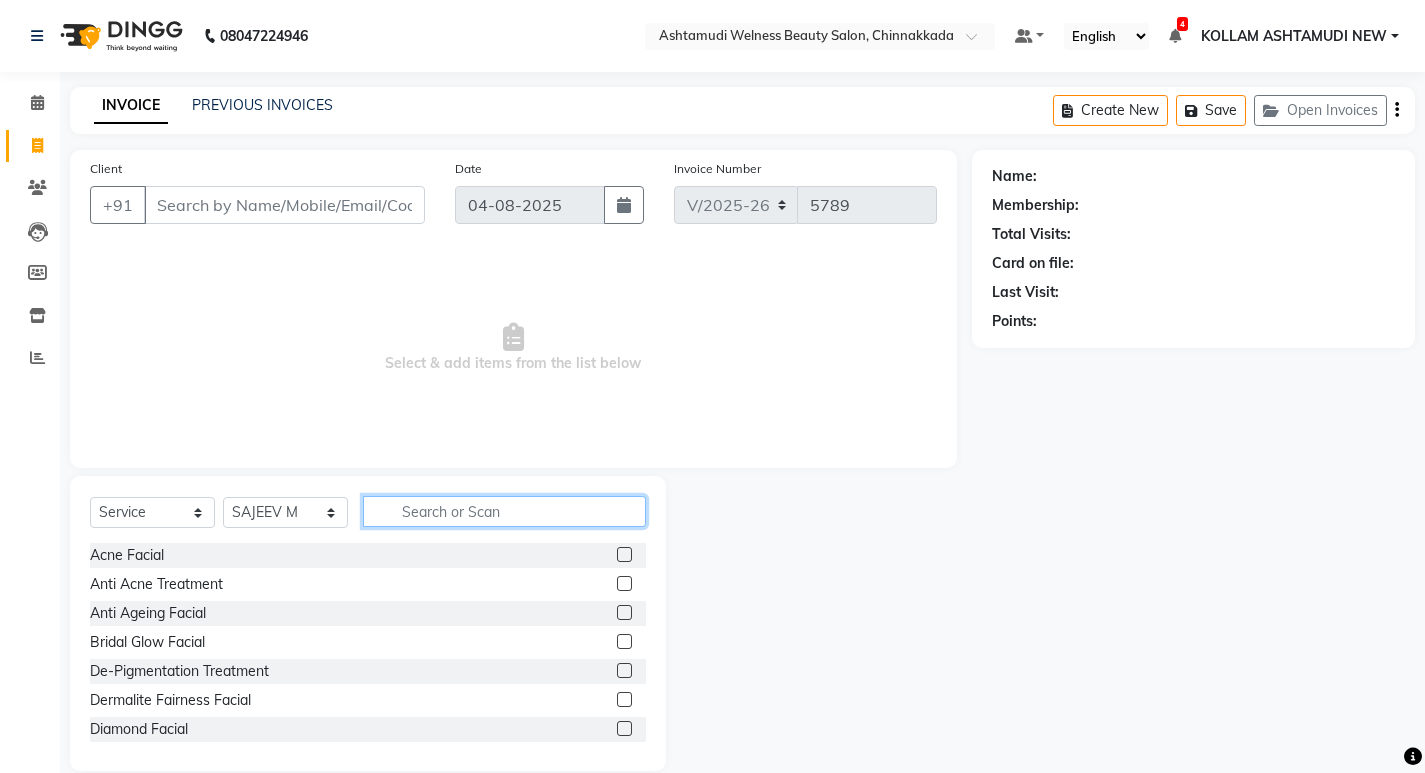 click 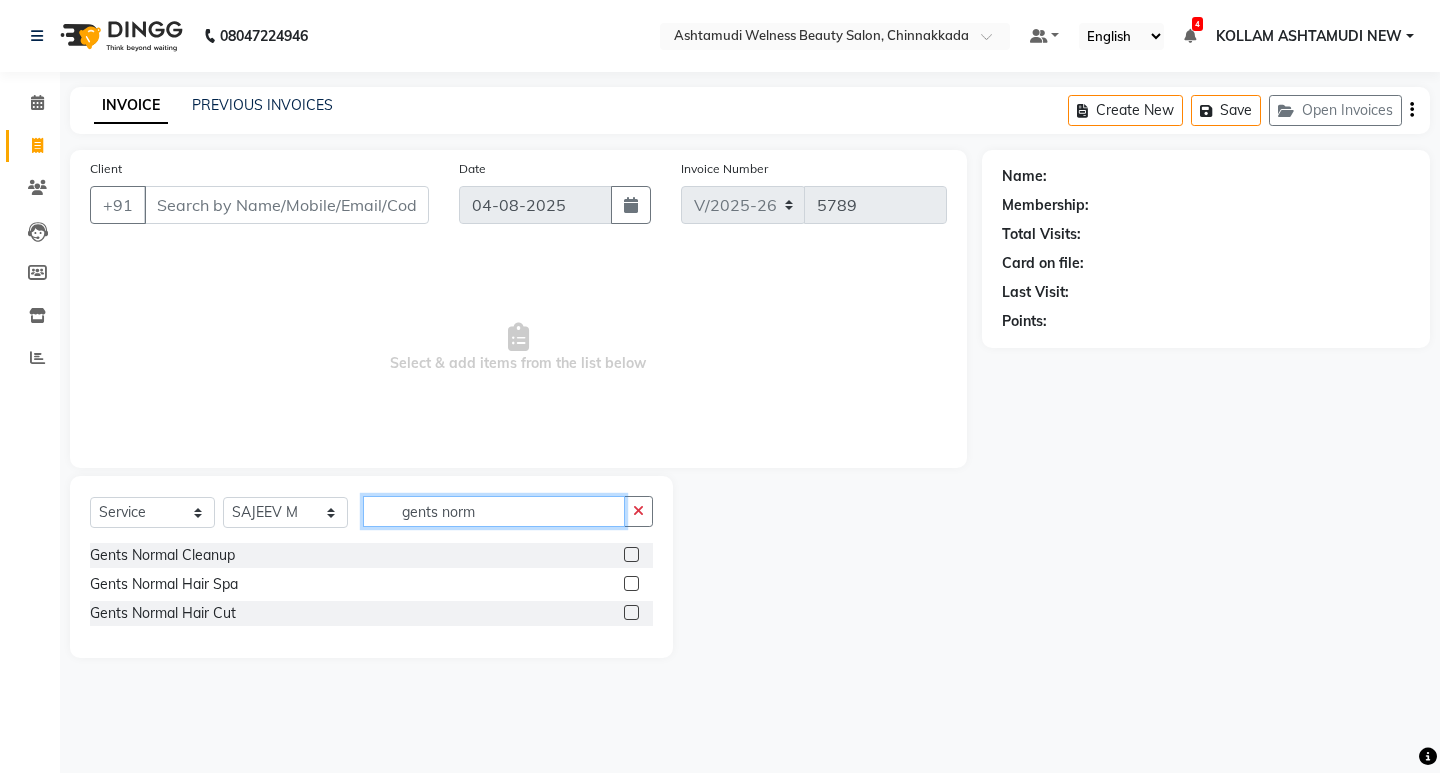 type on "gents norm" 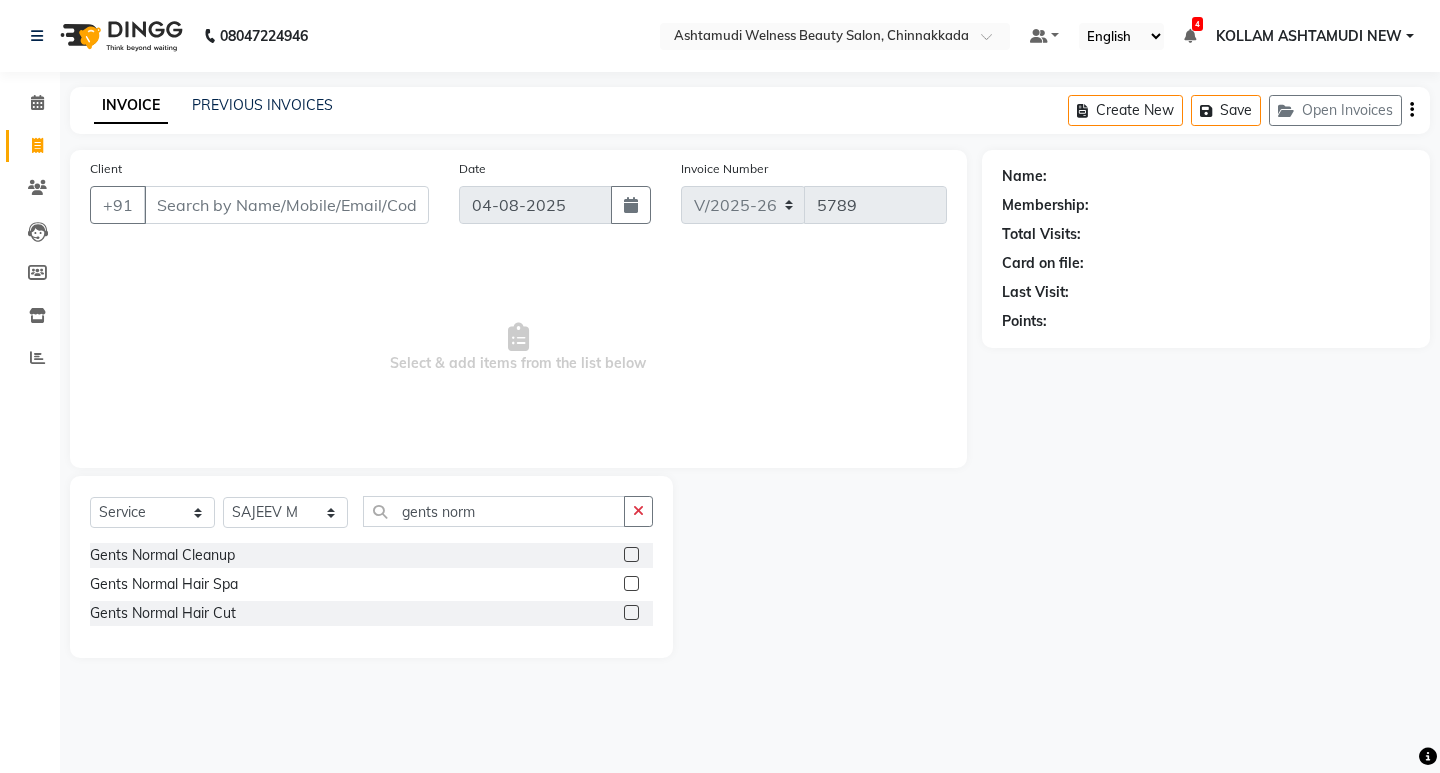 click 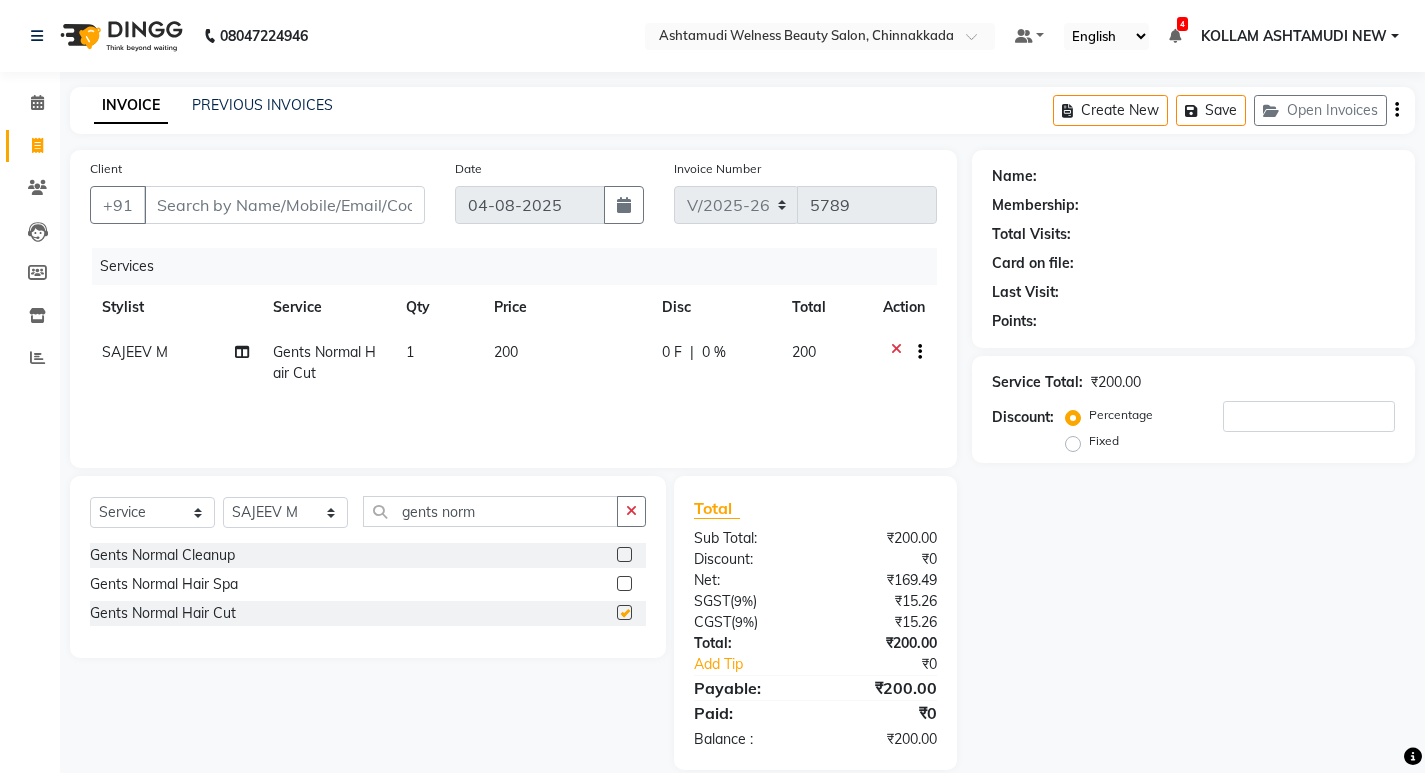 checkbox on "false" 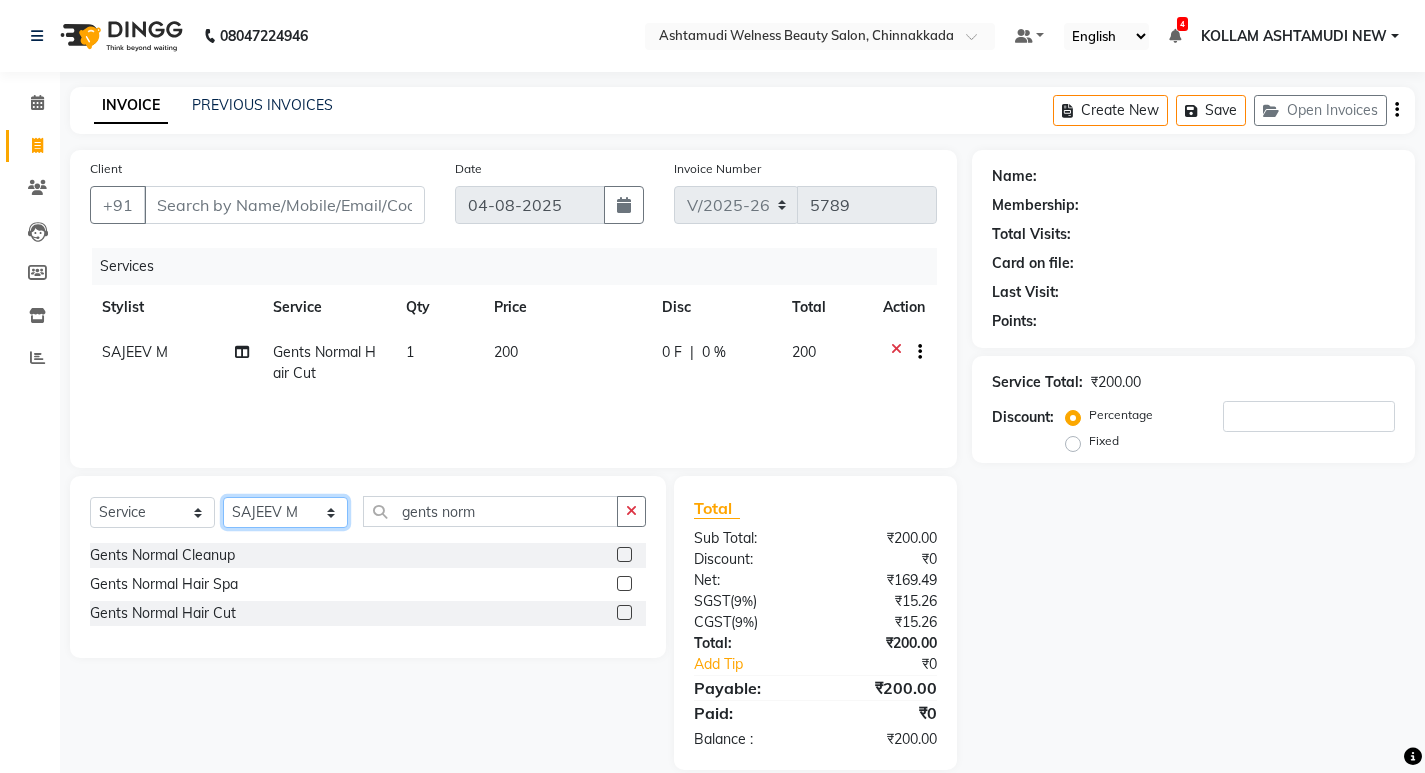 click on "Select Stylist ADITHYA   TAMANG Admin ALTHAF  Anitha  ATHIRA SANAL BETZA  M BINU GANESH  JIJUMON  P Kavya KOLLAM ASHTAMUDI KOLLAM ASHTAMUDI NEW  Kusum MO ANWAR Rahul REENA  VIDHYA RENUKA SUNDAS Revathy B Nair RINA RAI SAJEEV M SAMIR RAI SARIGA PRASAD SHIBU Shilu Fathima Shyni Salim Sibi SUKANYA Supriya SUSHEELA S" 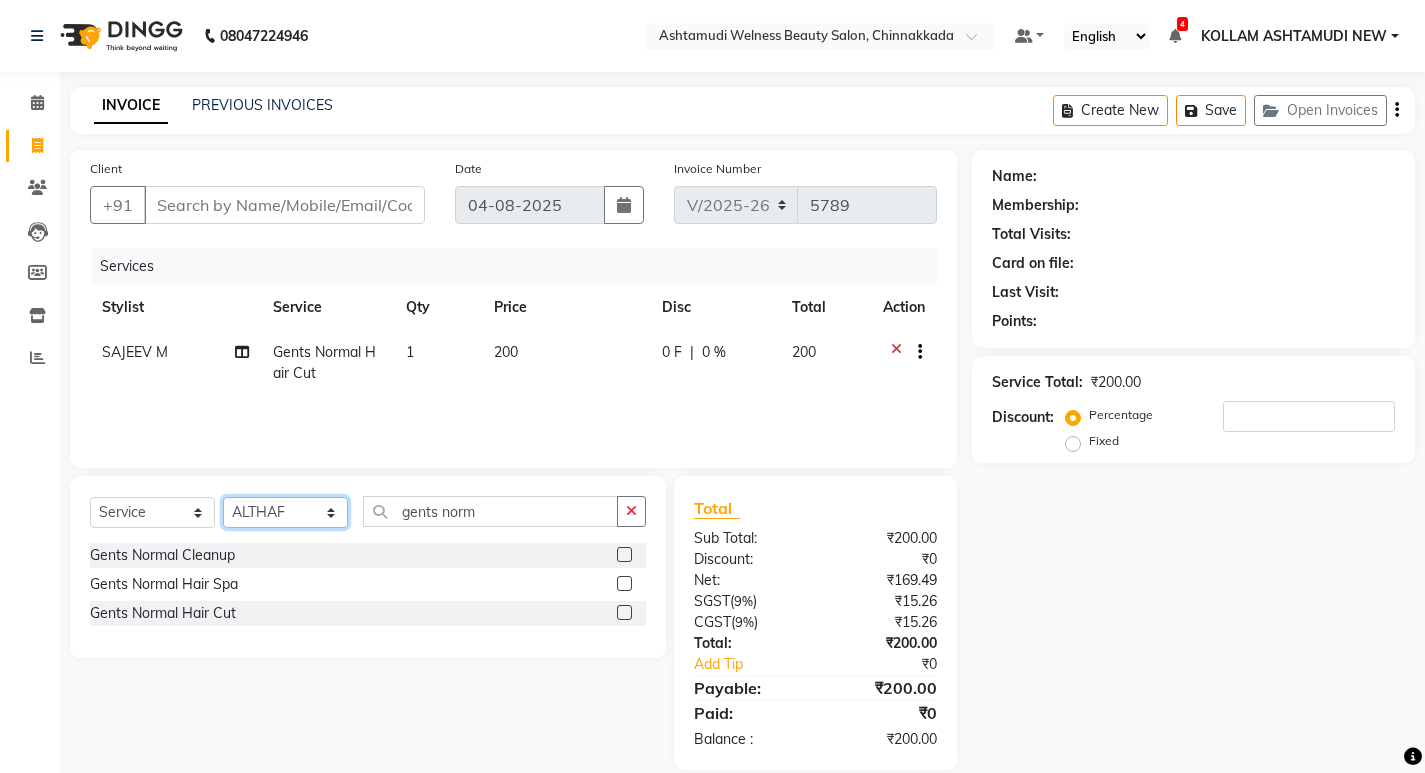 click on "Select Stylist ADITHYA   TAMANG Admin ALTHAF  Anitha  ATHIRA SANAL BETZA  M BINU GANESH  JIJUMON  P Kavya KOLLAM ASHTAMUDI KOLLAM ASHTAMUDI NEW  Kusum MO ANWAR Rahul REENA  VIDHYA RENUKA SUNDAS Revathy B Nair RINA RAI SAJEEV M SAMIR RAI SARIGA PRASAD SHIBU Shilu Fathima Shyni Salim Sibi SUKANYA Supriya SUSHEELA S" 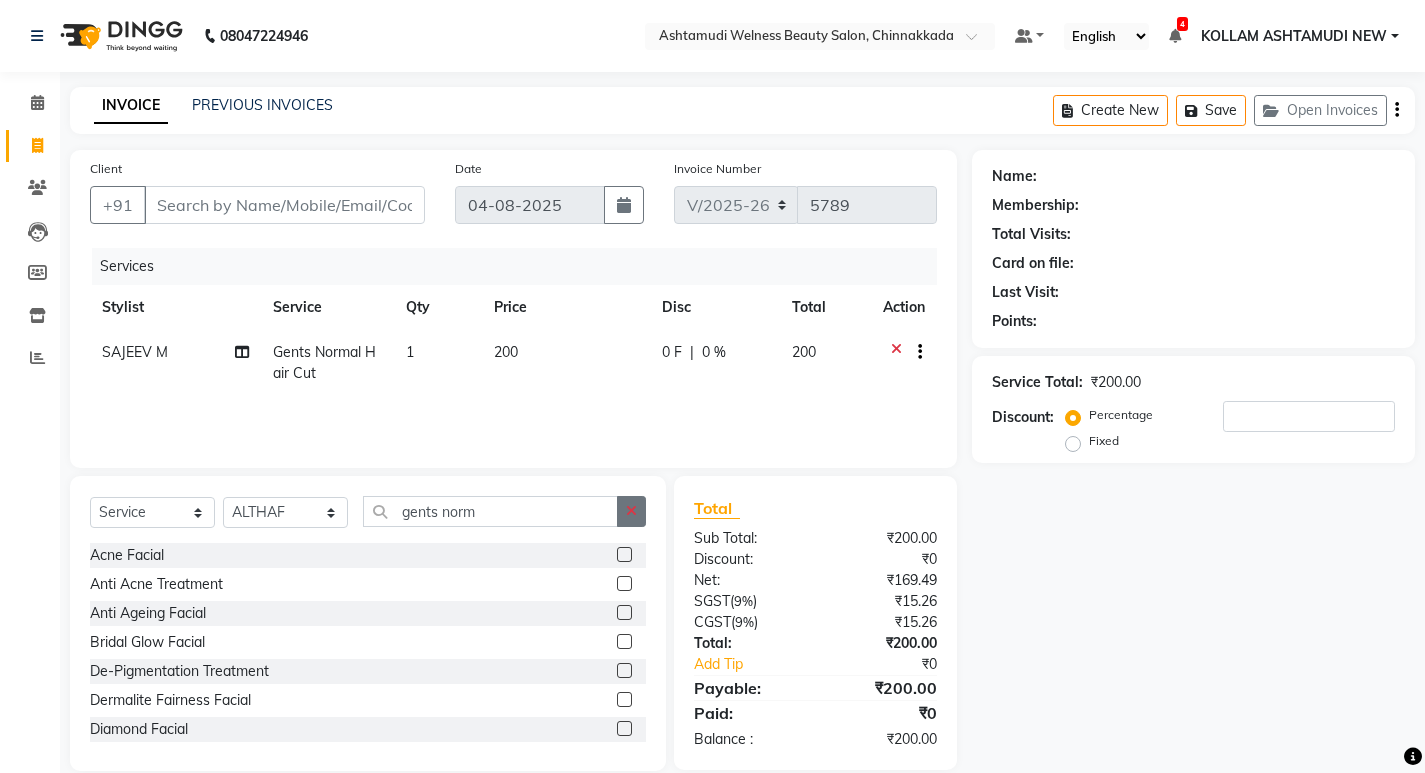 drag, startPoint x: 626, startPoint y: 510, endPoint x: 501, endPoint y: 519, distance: 125.32358 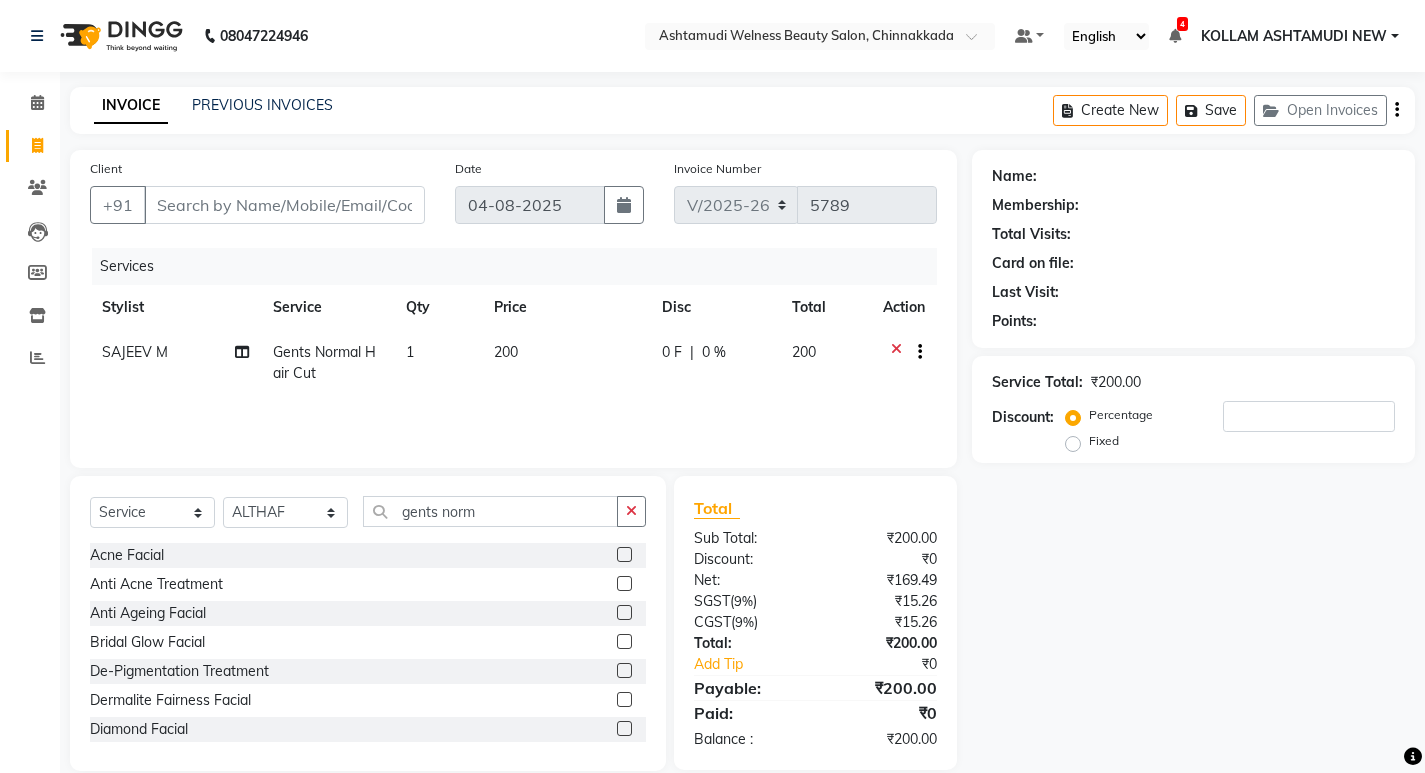 click 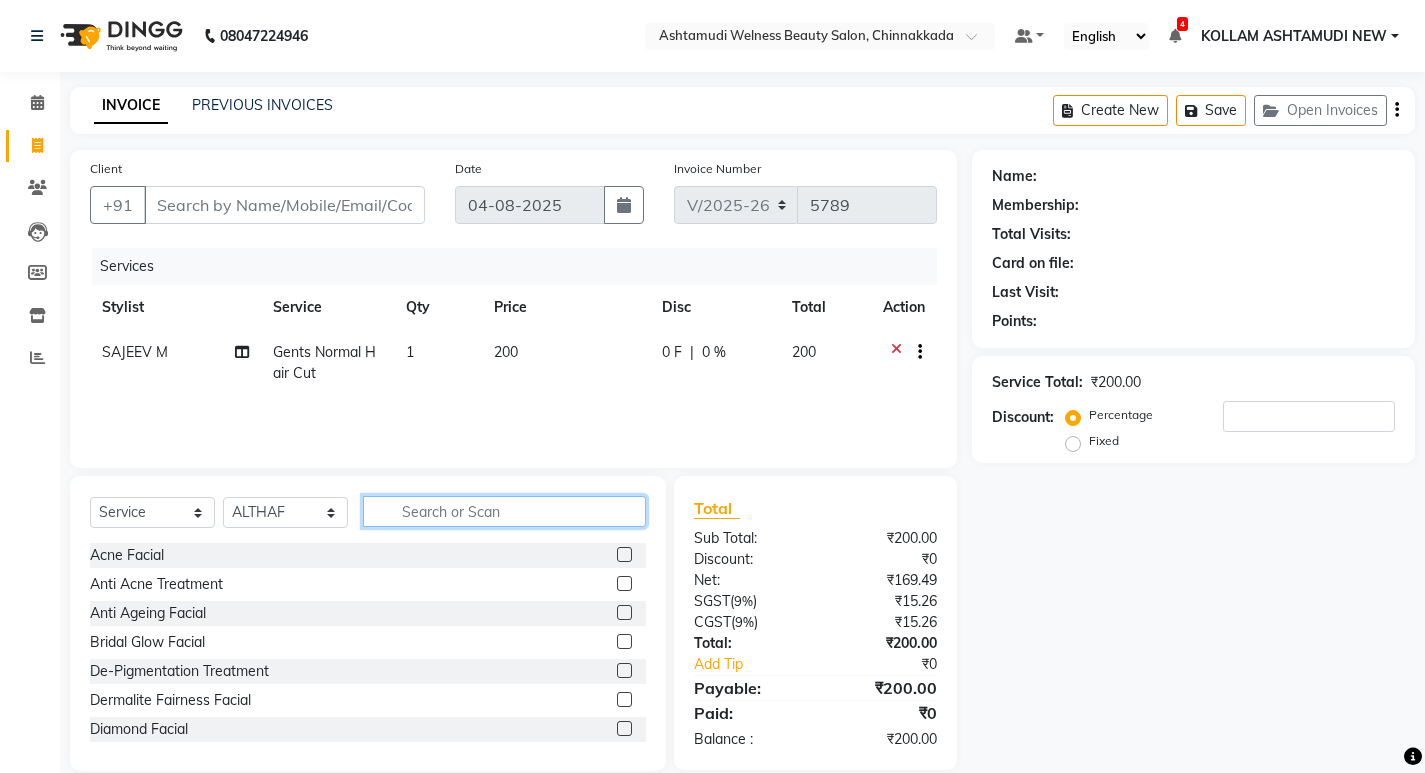click 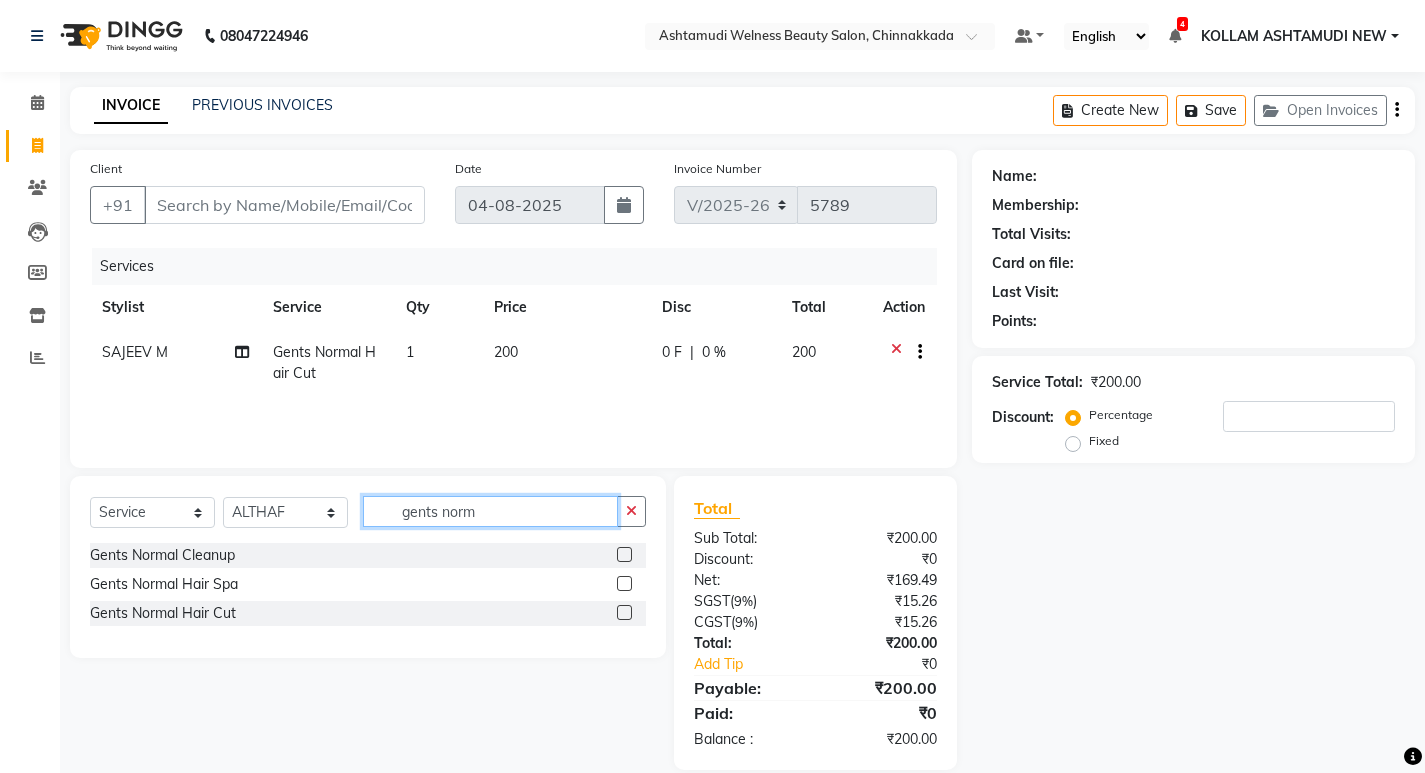 type on "gents norm" 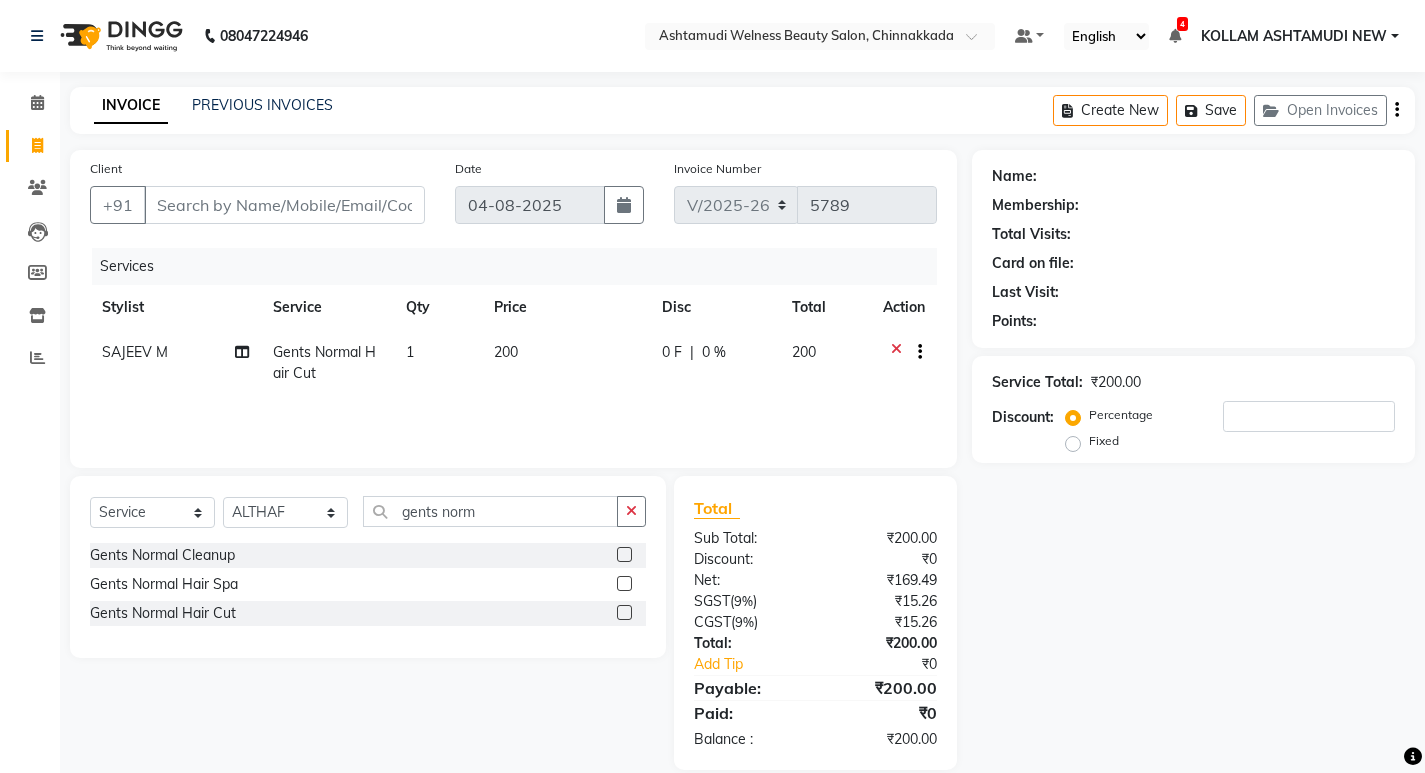 click 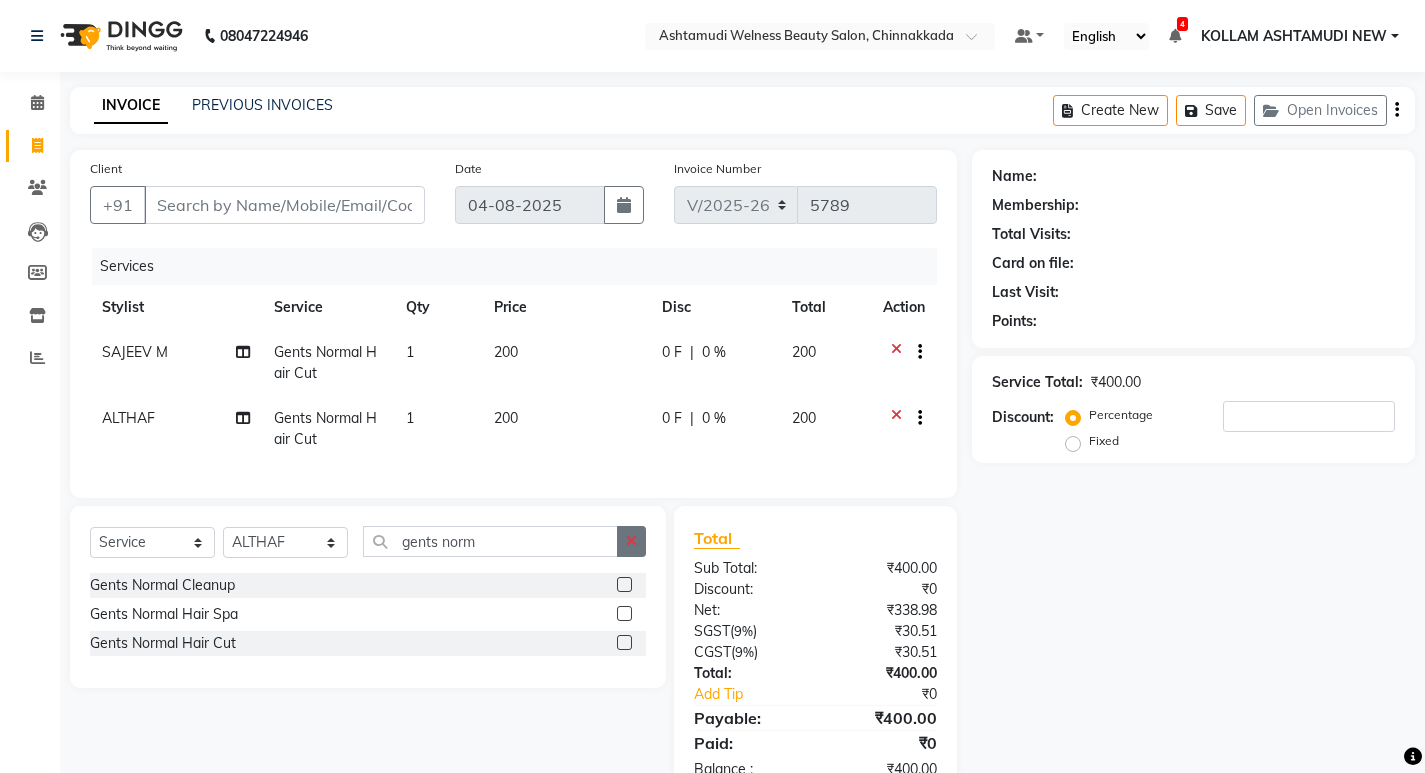 checkbox on "false" 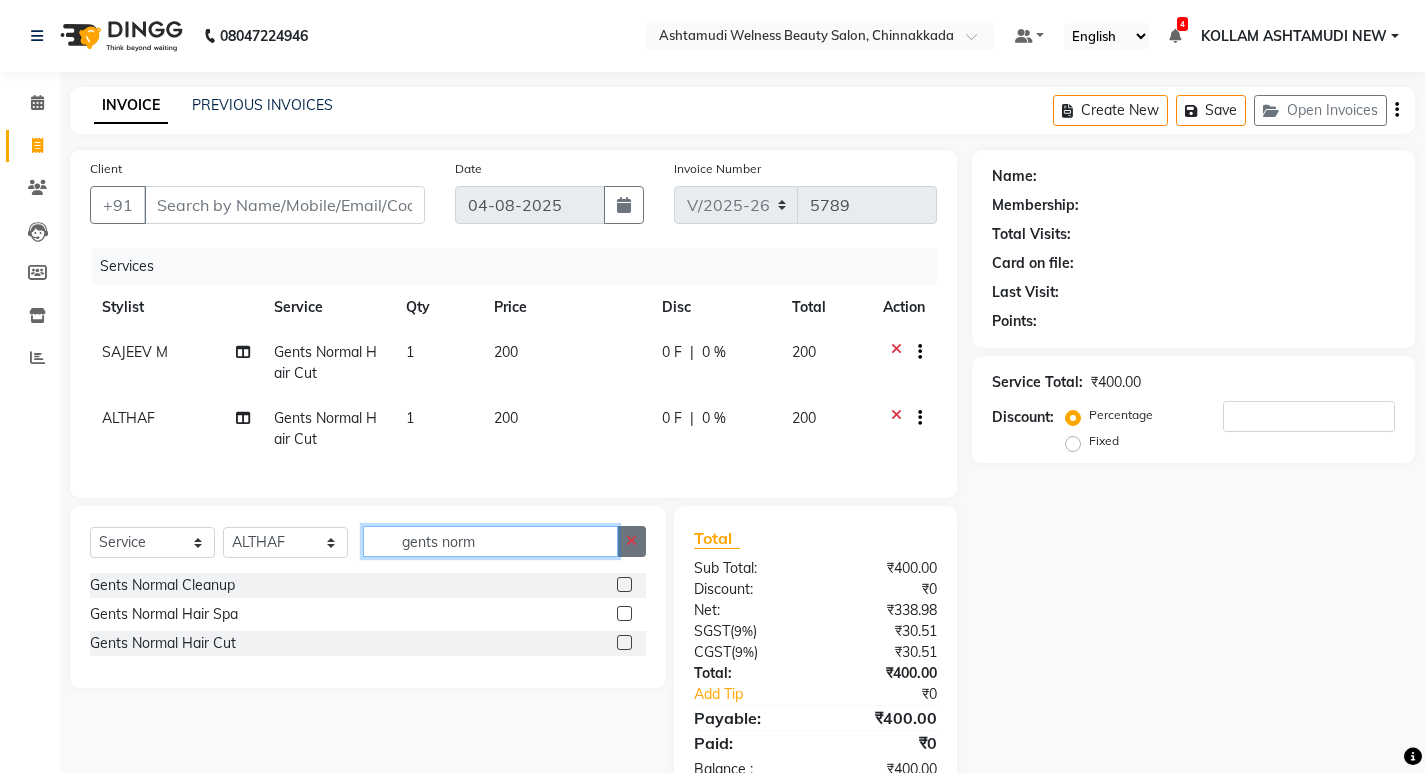 type 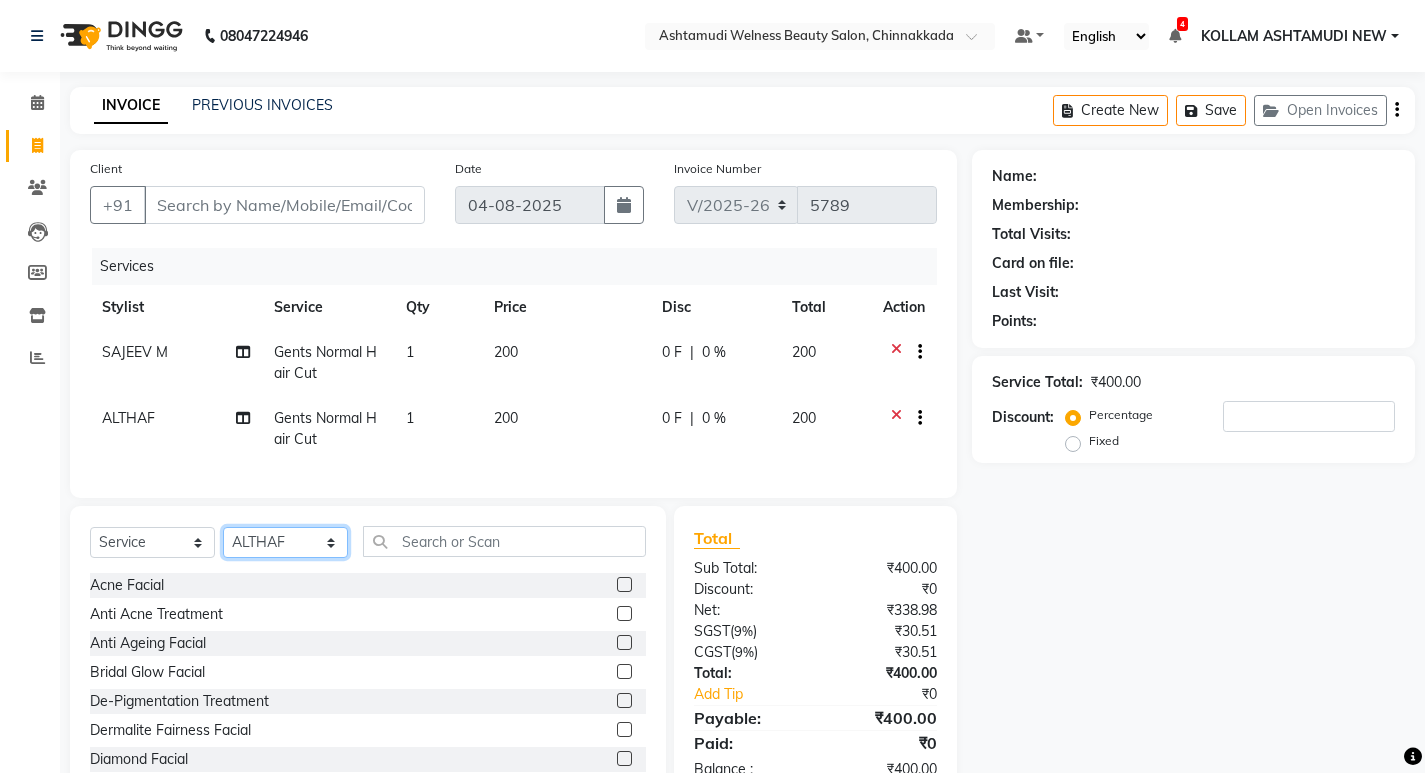 click on "Select Stylist ADITHYA   TAMANG Admin ALTHAF  Anitha  ATHIRA SANAL BETZA  M BINU GANESH  JIJUMON  P Kavya KOLLAM ASHTAMUDI KOLLAM ASHTAMUDI NEW  Kusum MO ANWAR Rahul REENA  VIDHYA RENUKA SUNDAS Revathy B Nair RINA RAI SAJEEV M SAMIR RAI SARIGA PRASAD SHIBU Shilu Fathima Shyni Salim Sibi SUKANYA Supriya SUSHEELA S" 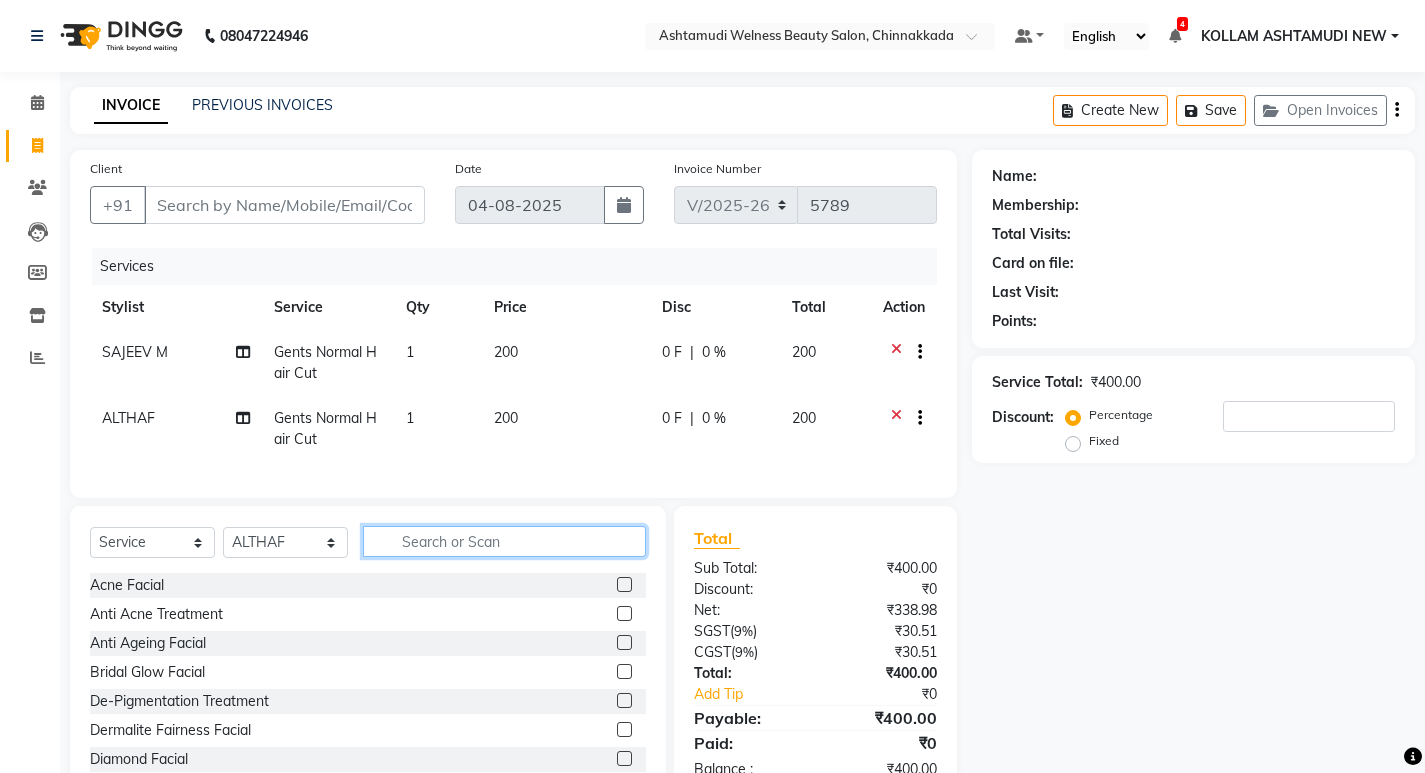 click 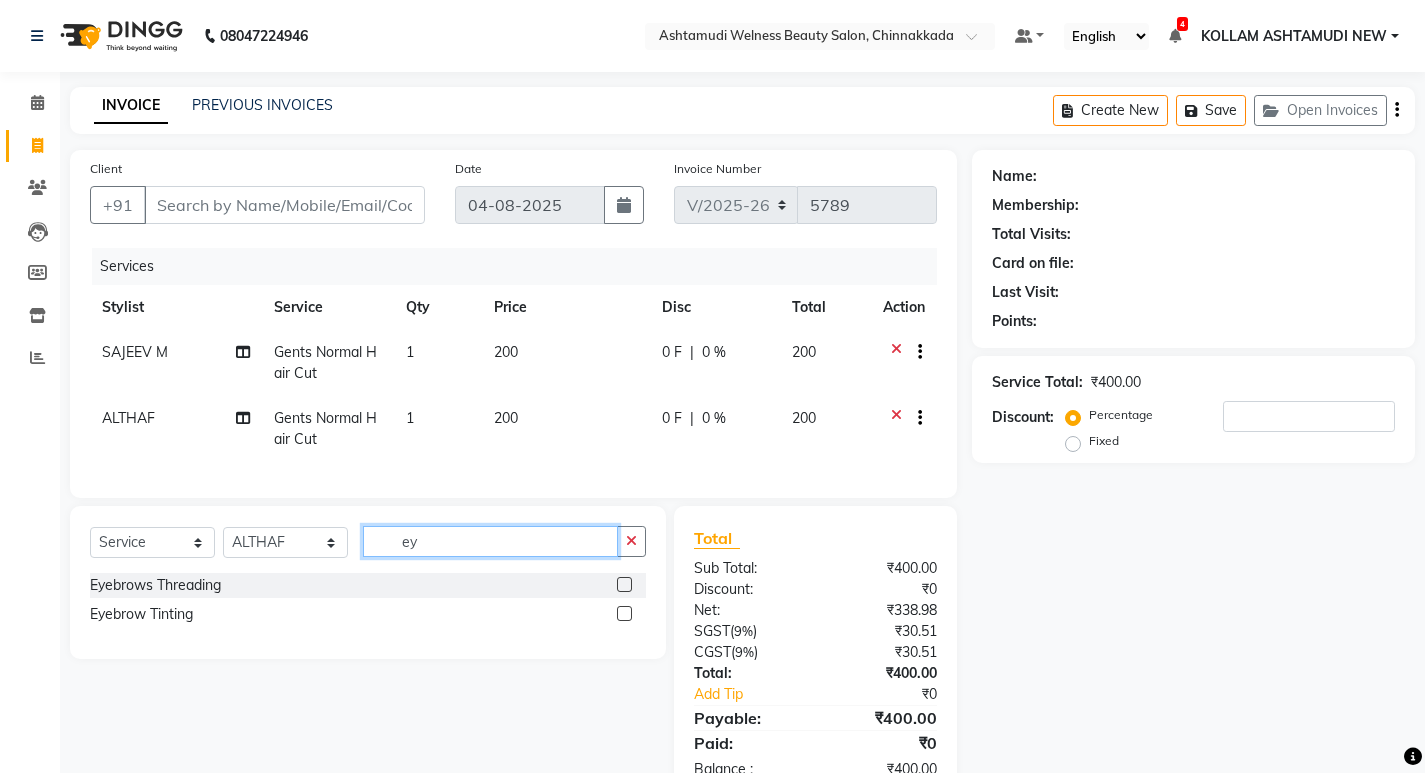 type on "ey" 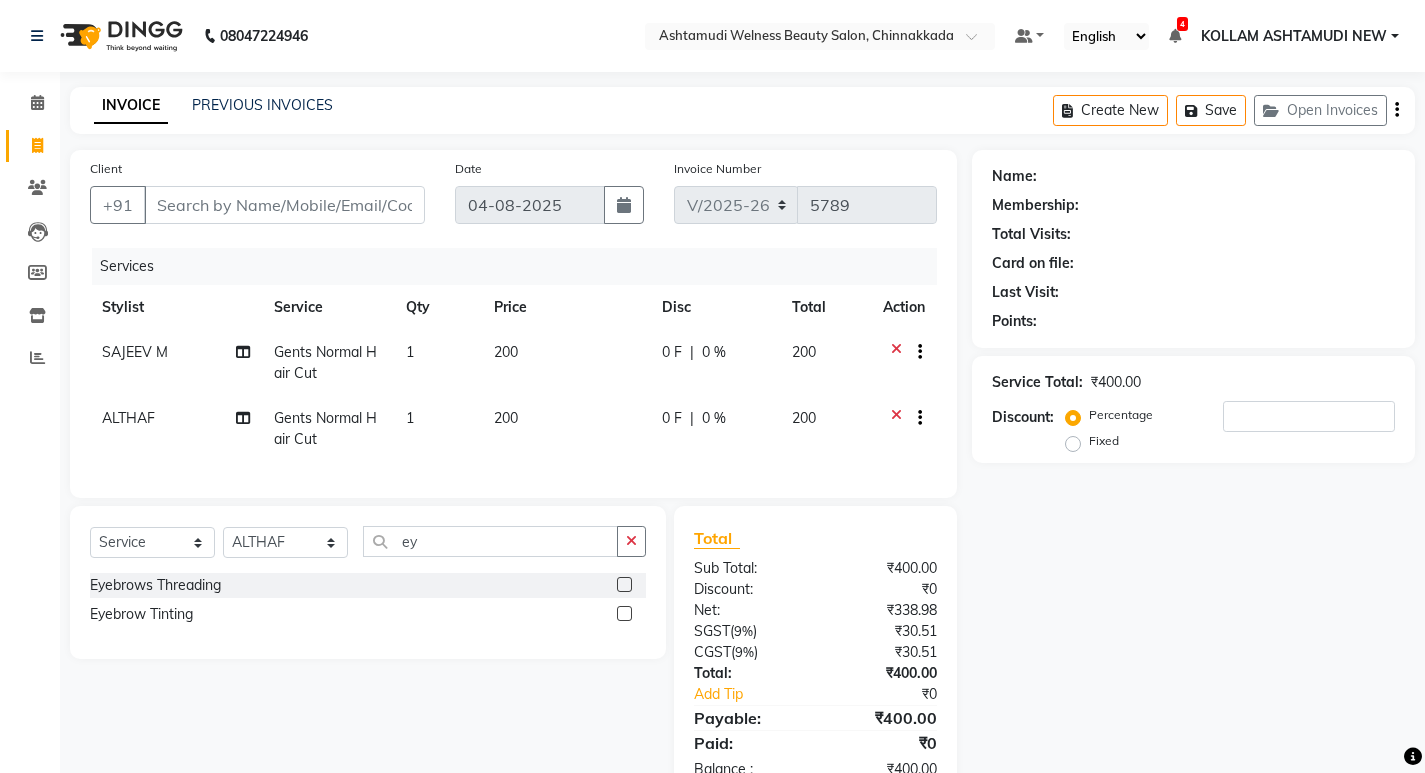 click 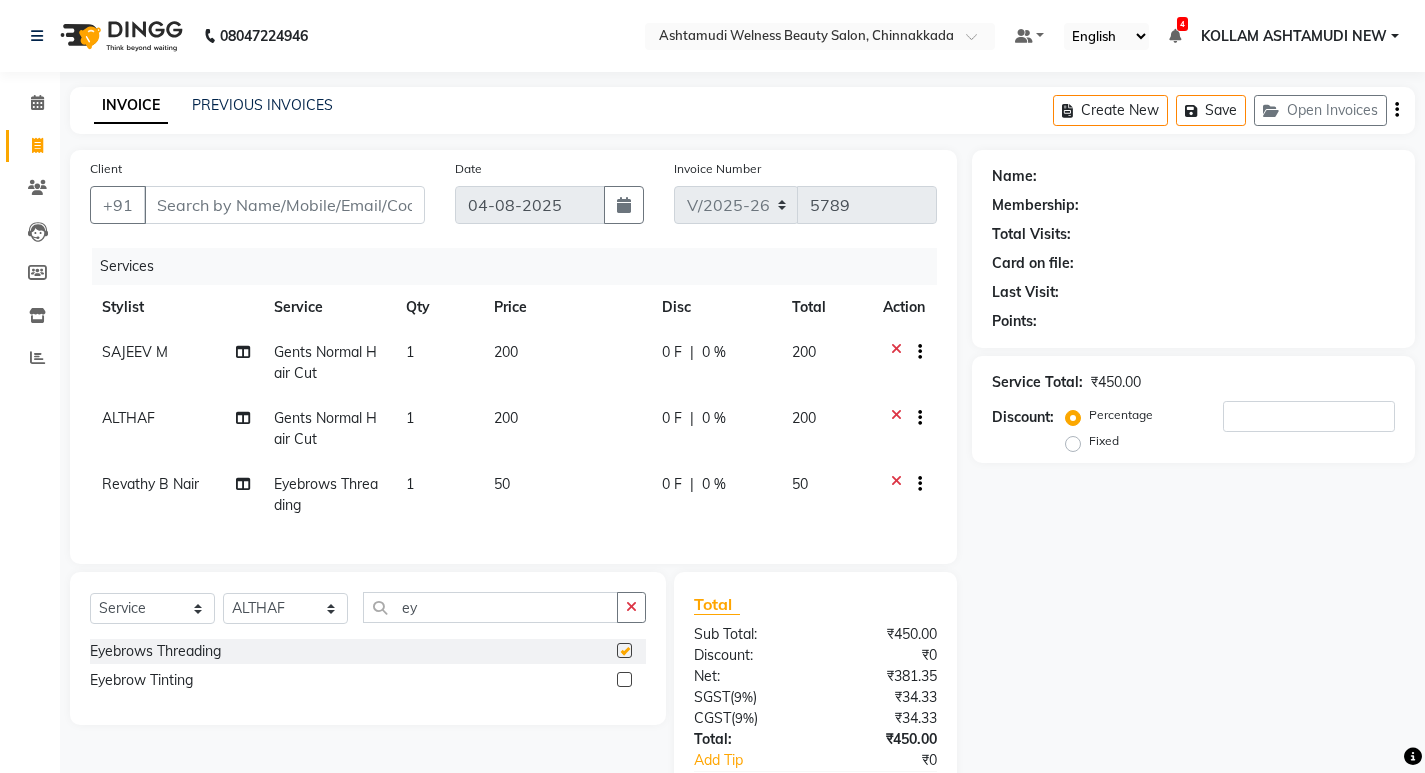 checkbox on "false" 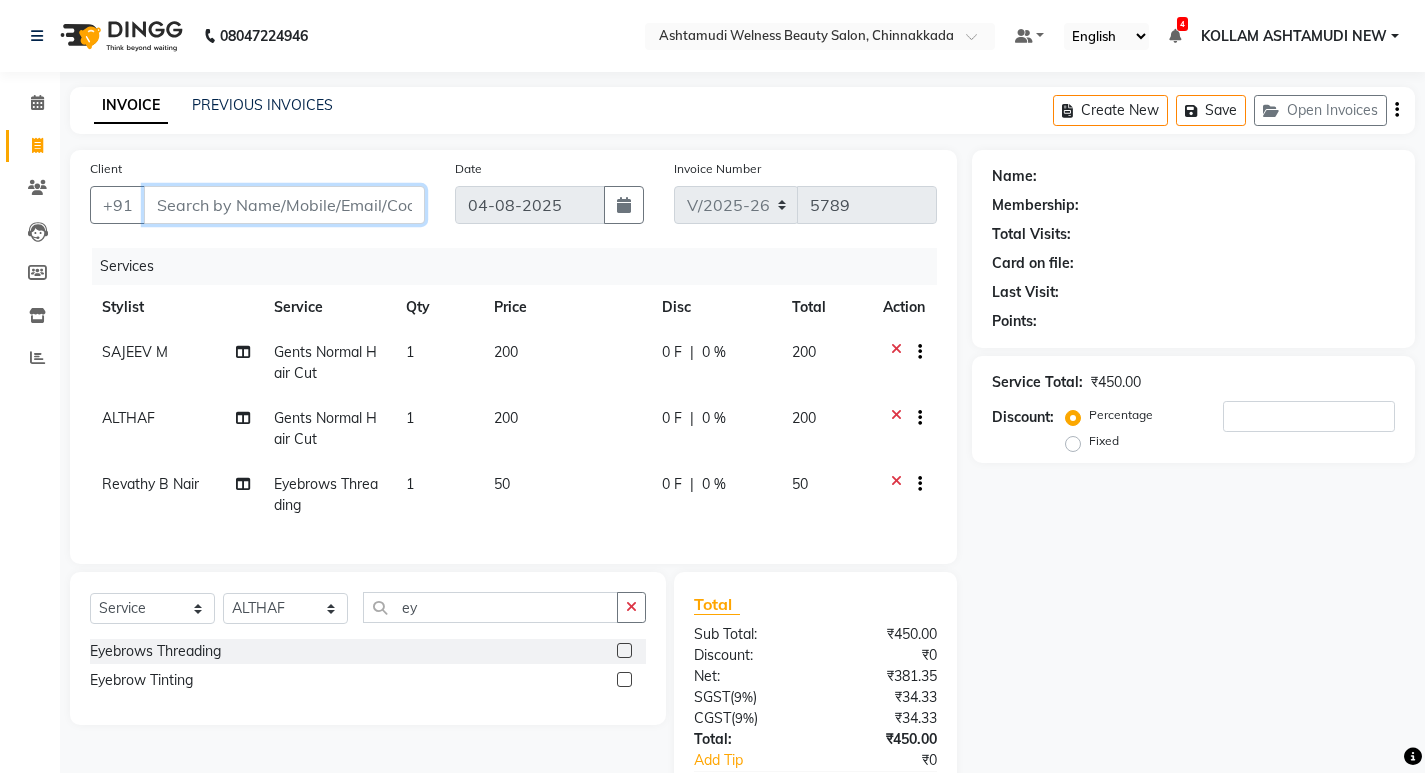 click on "Client" at bounding box center [284, 205] 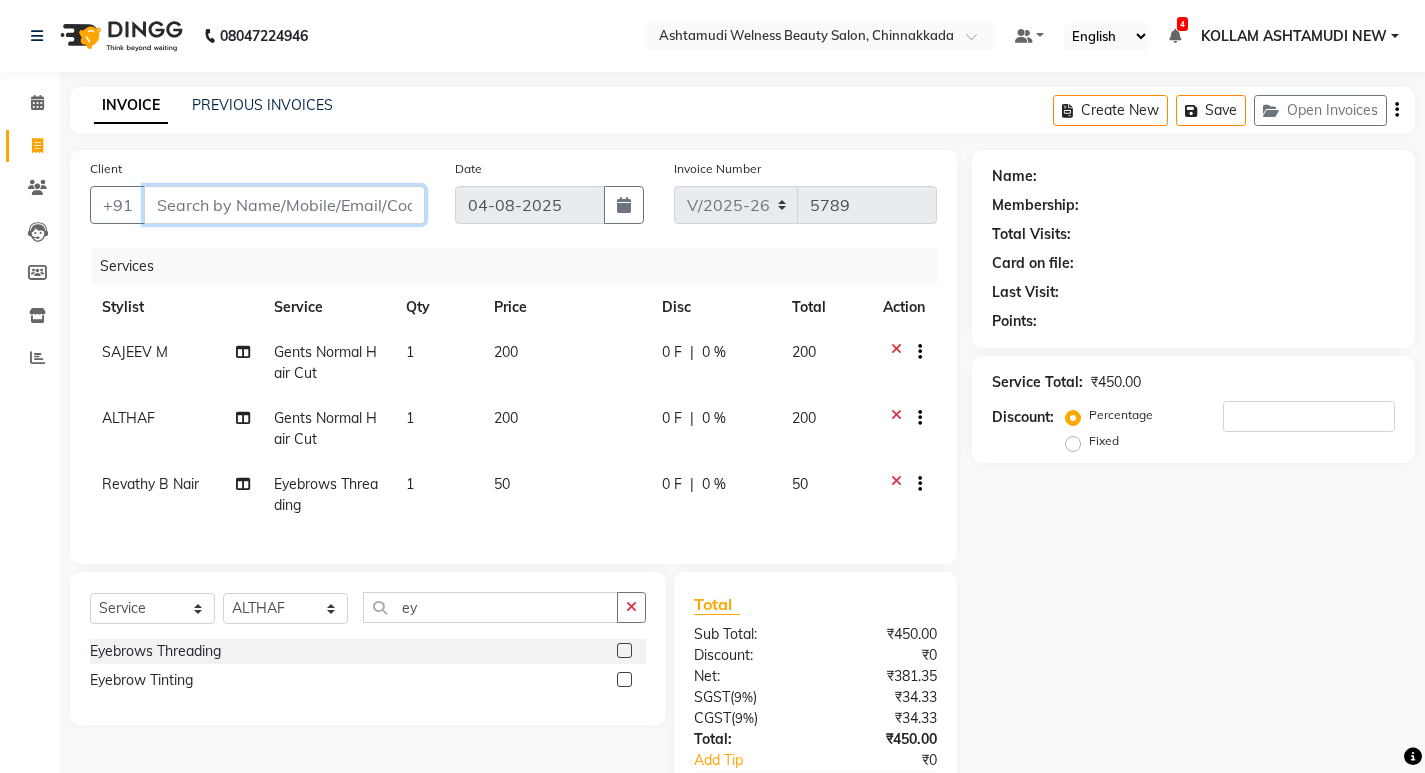 type on "8" 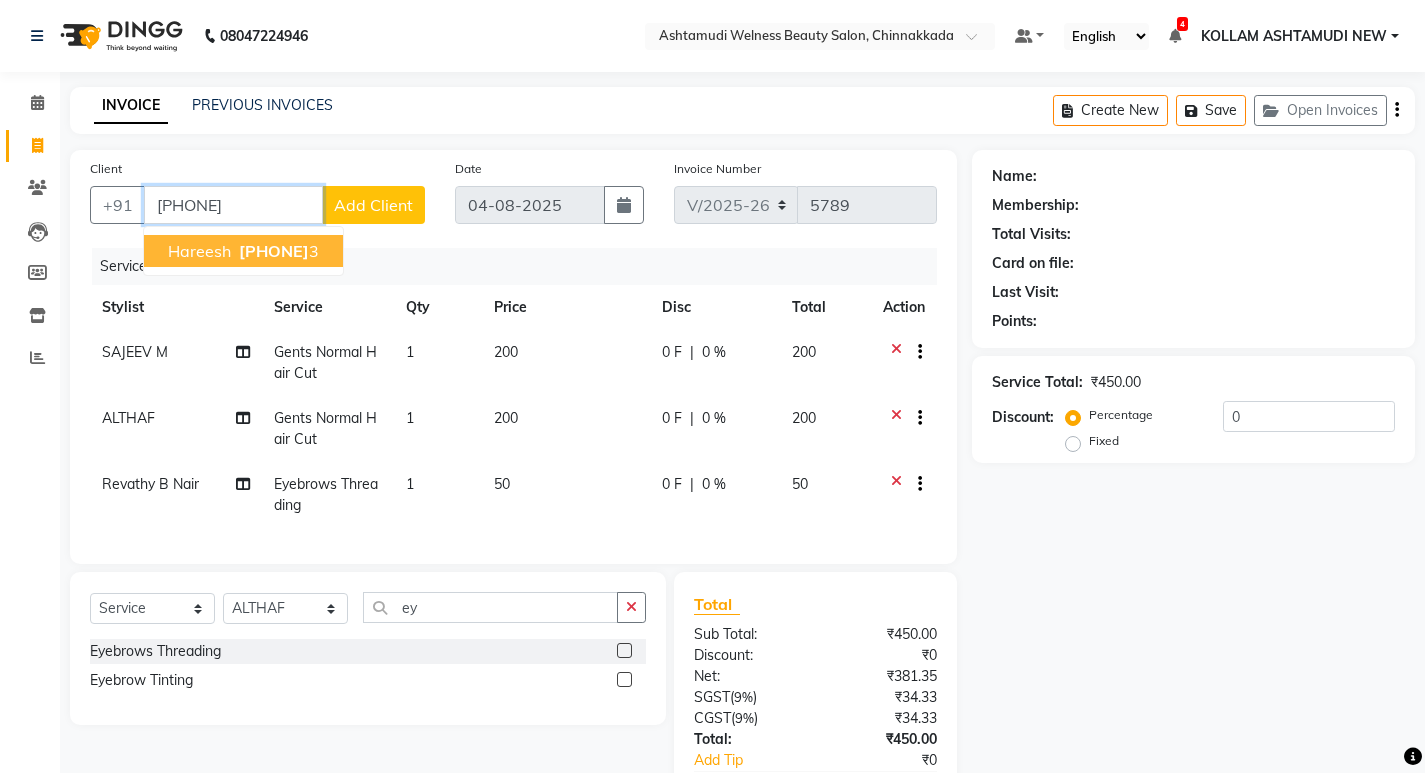 type on "[PHONE]" 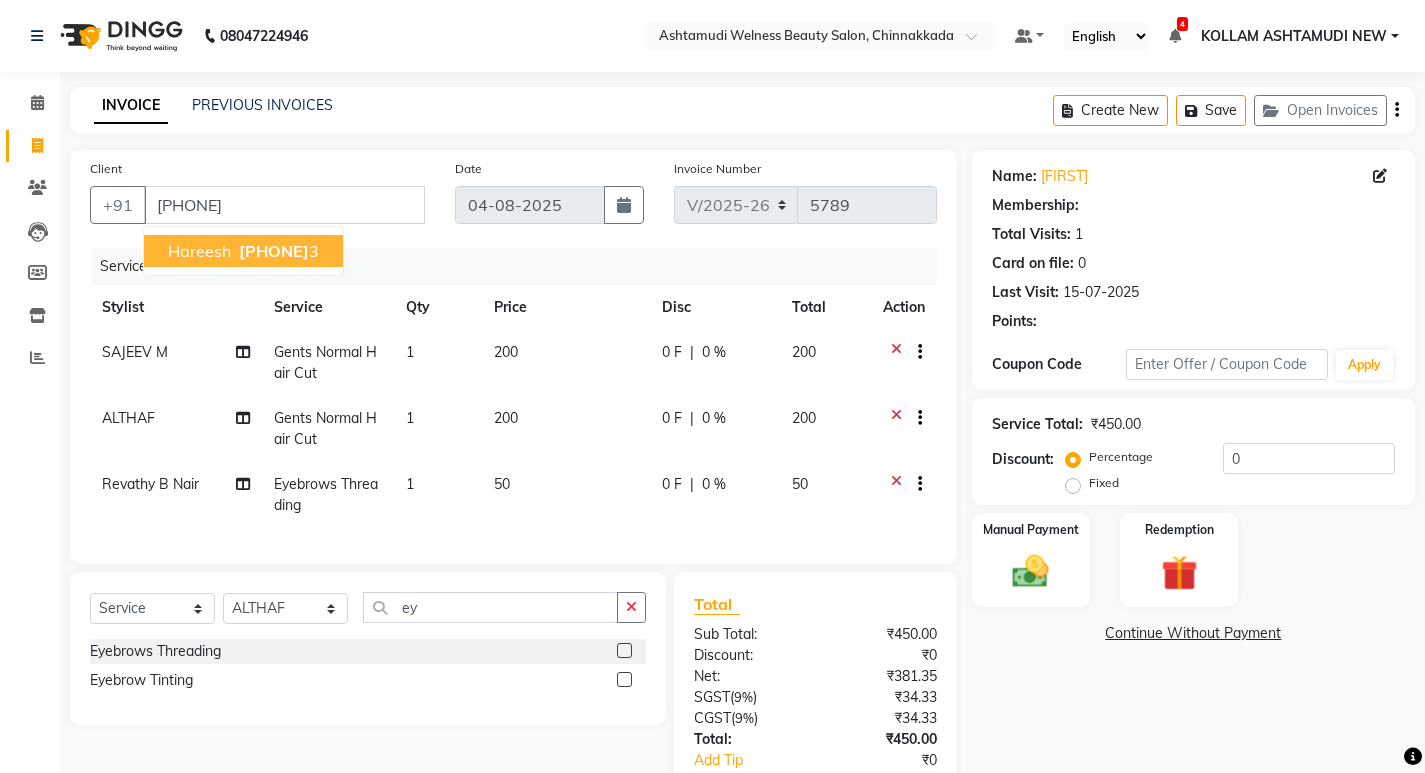 select on "1: Object" 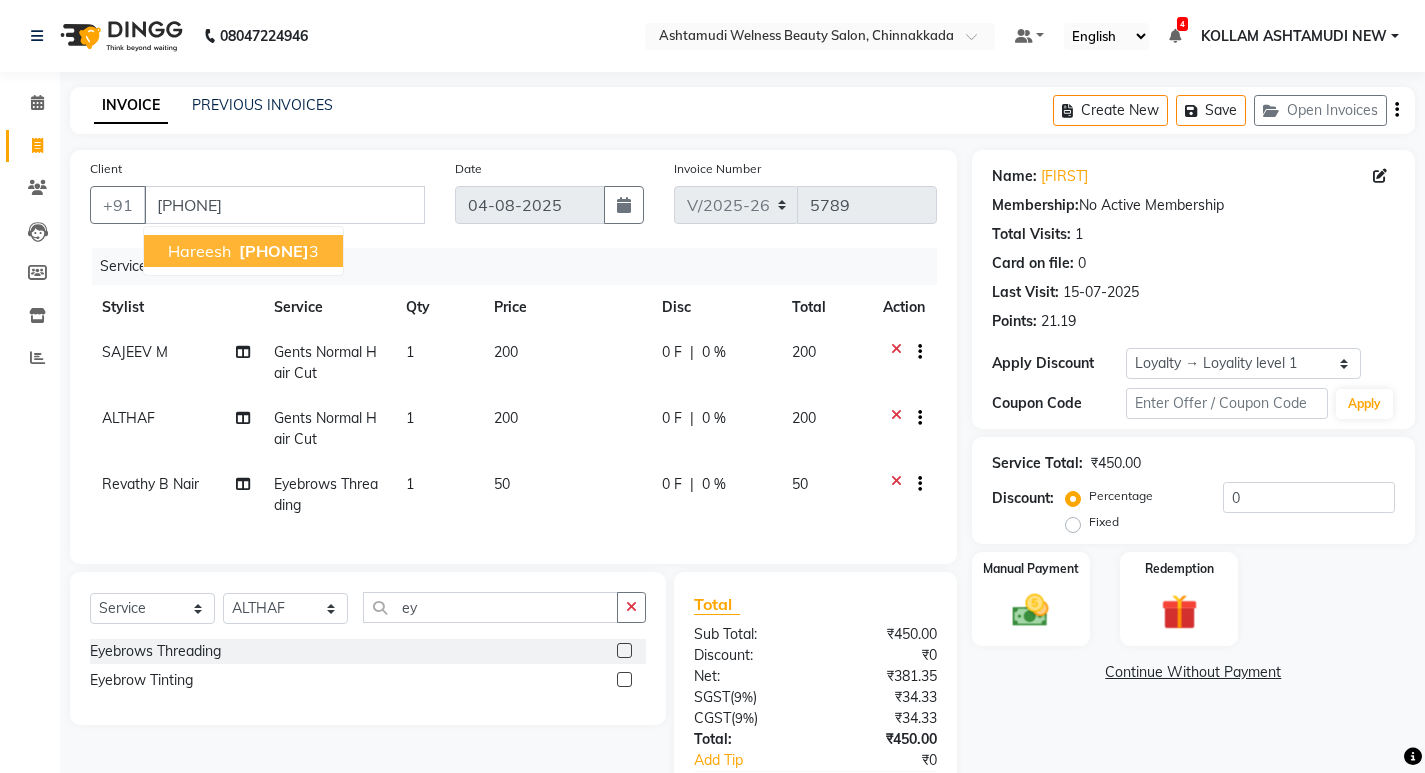 click on "[PHONE]" at bounding box center (274, 251) 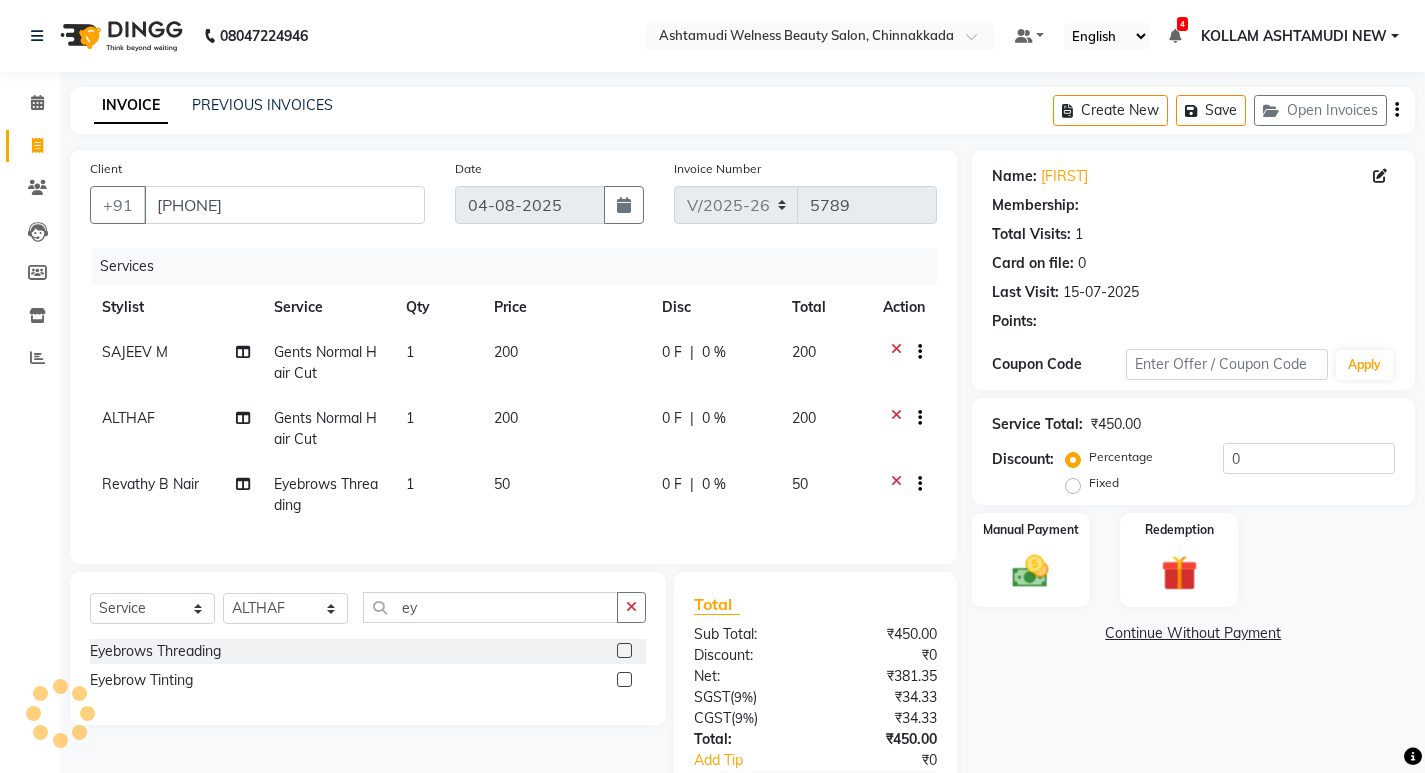 select on "1: Object" 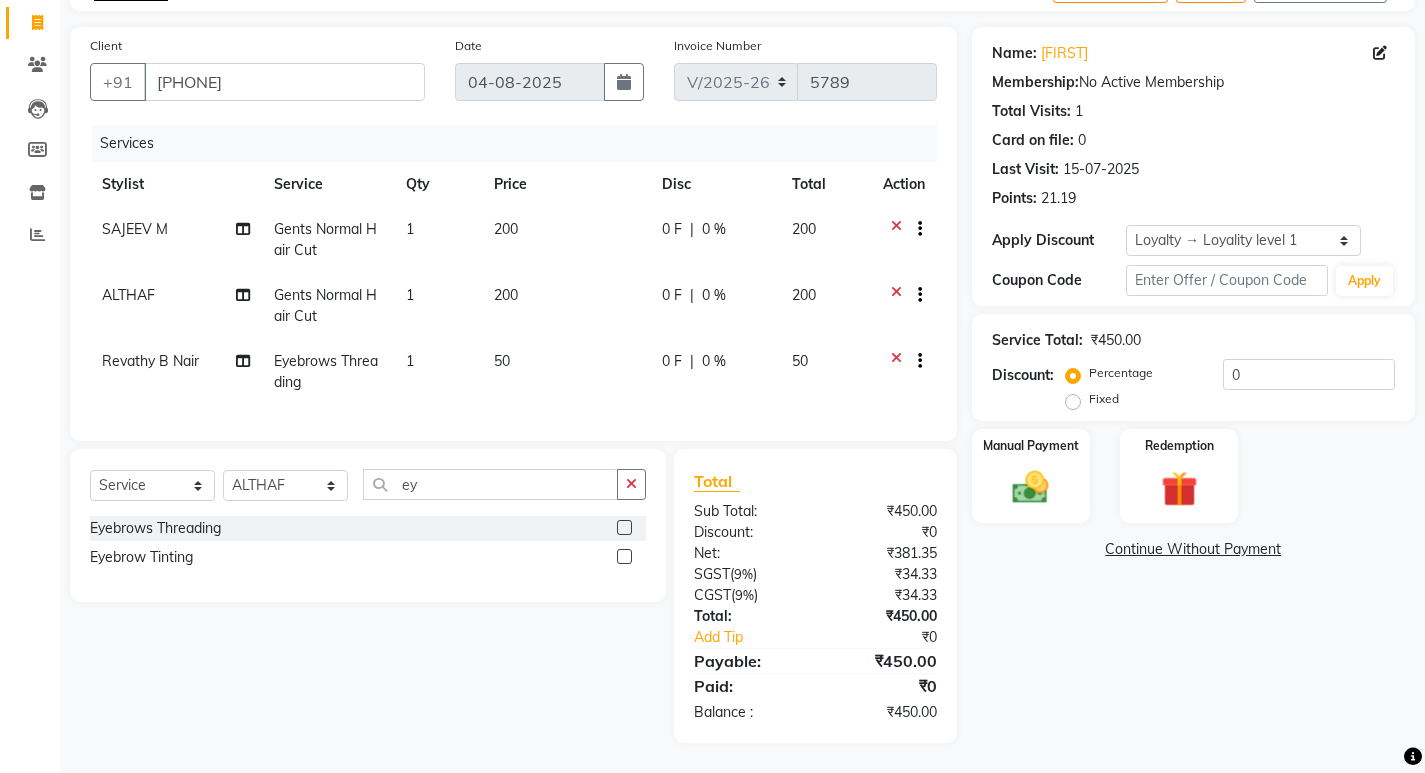 scroll, scrollTop: 138, scrollLeft: 0, axis: vertical 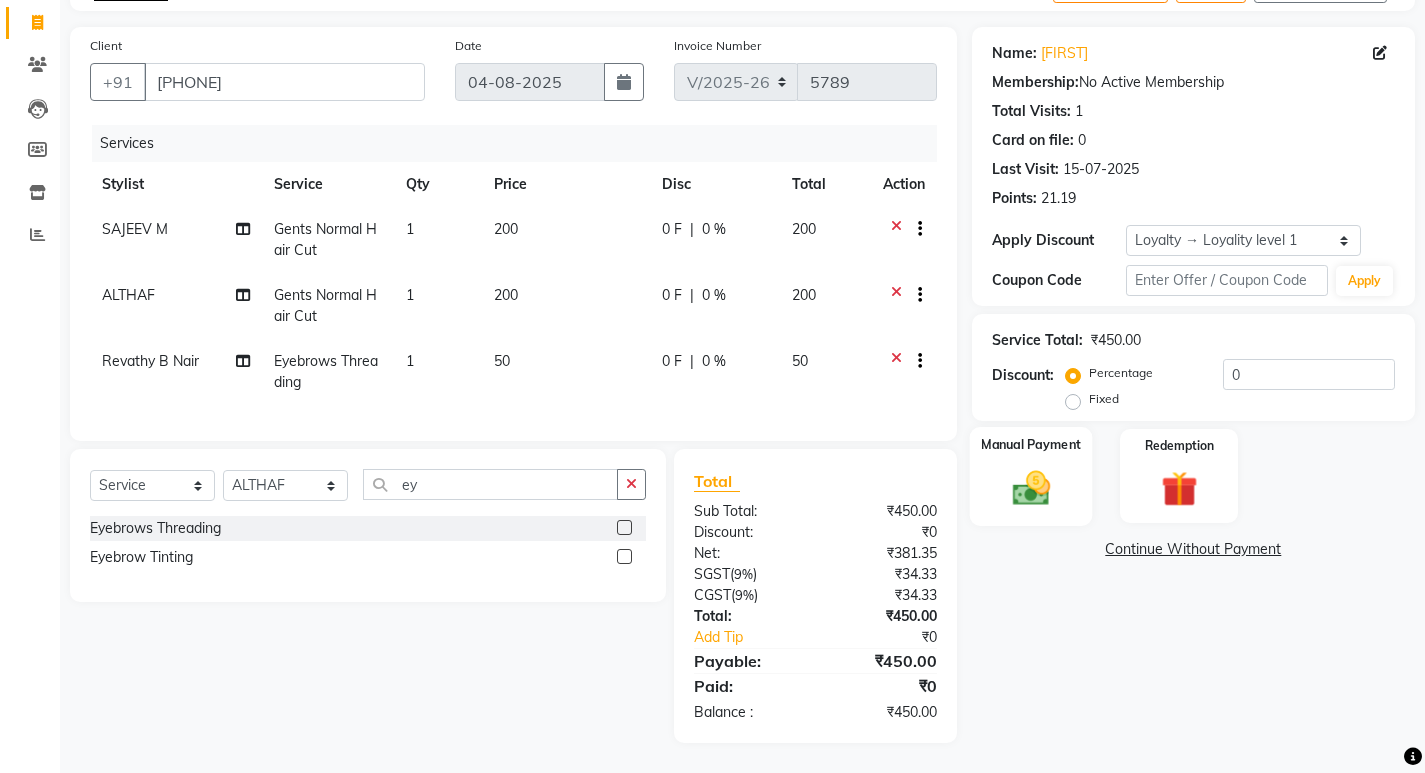 click 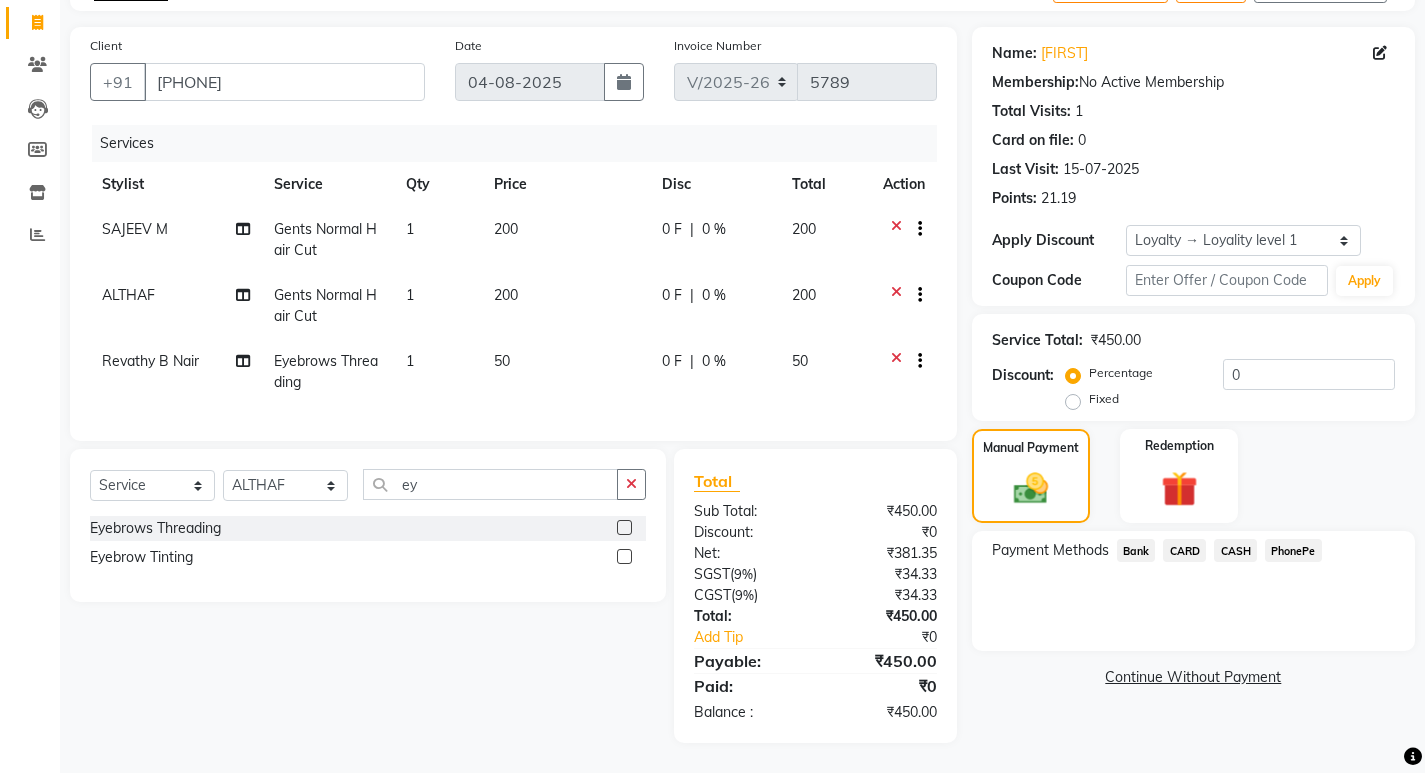 click on "PhonePe" 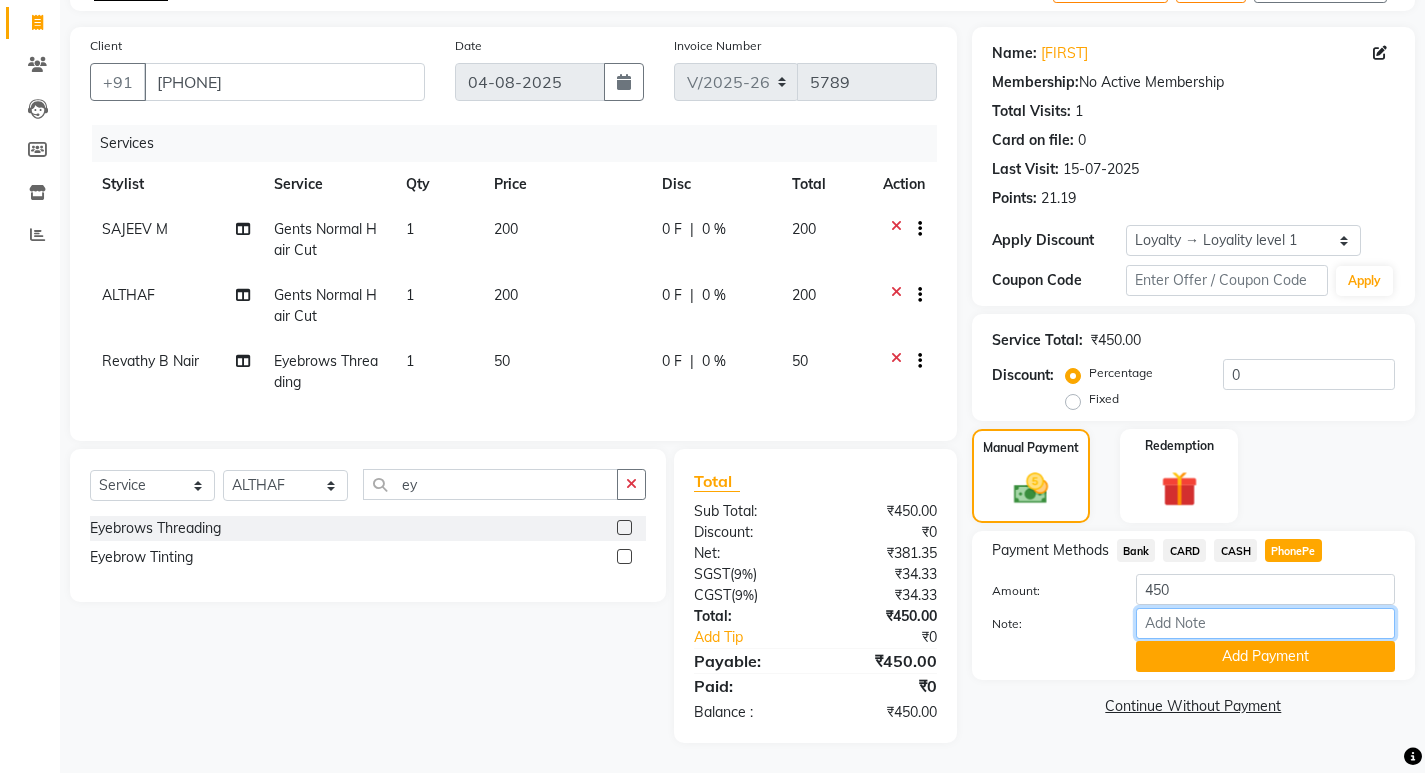 click on "Note:" at bounding box center (1265, 623) 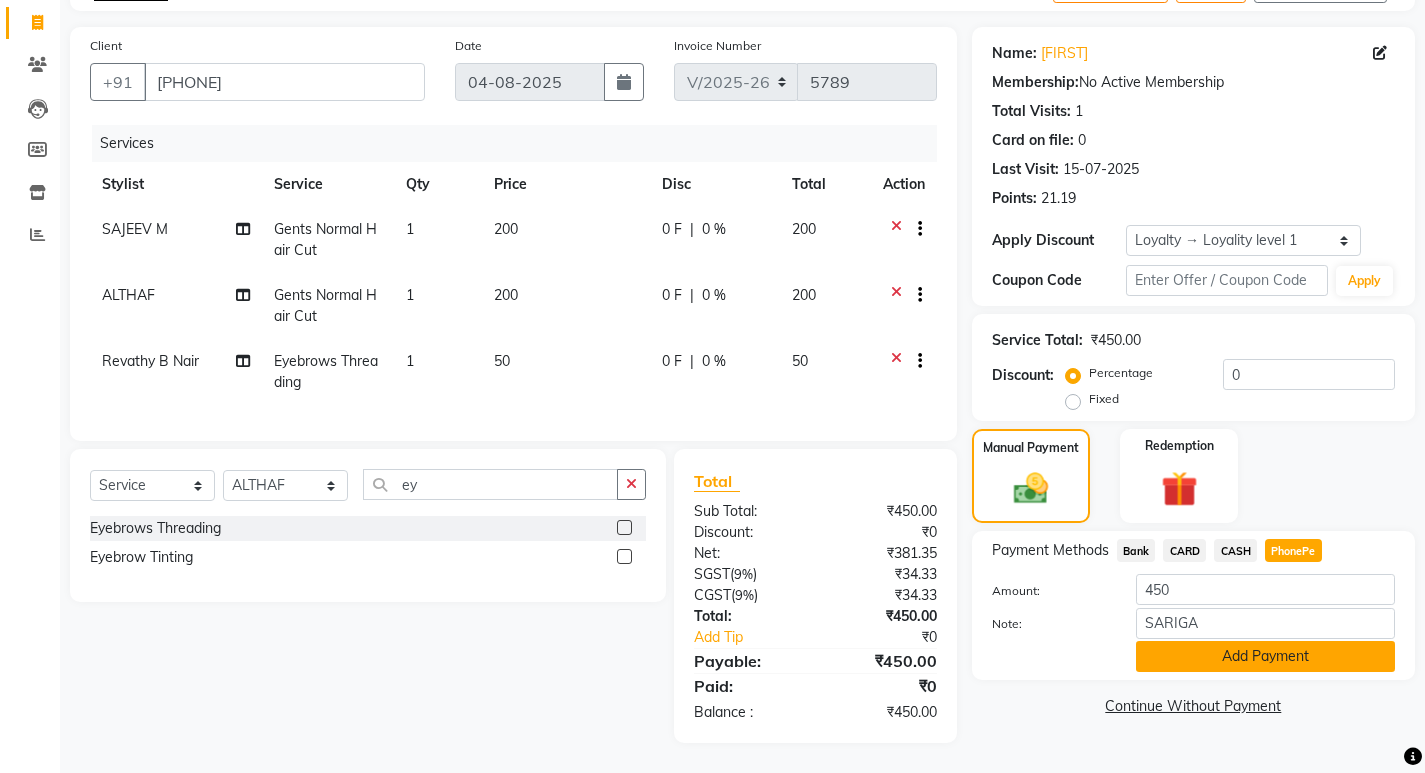 click on "Add Payment" 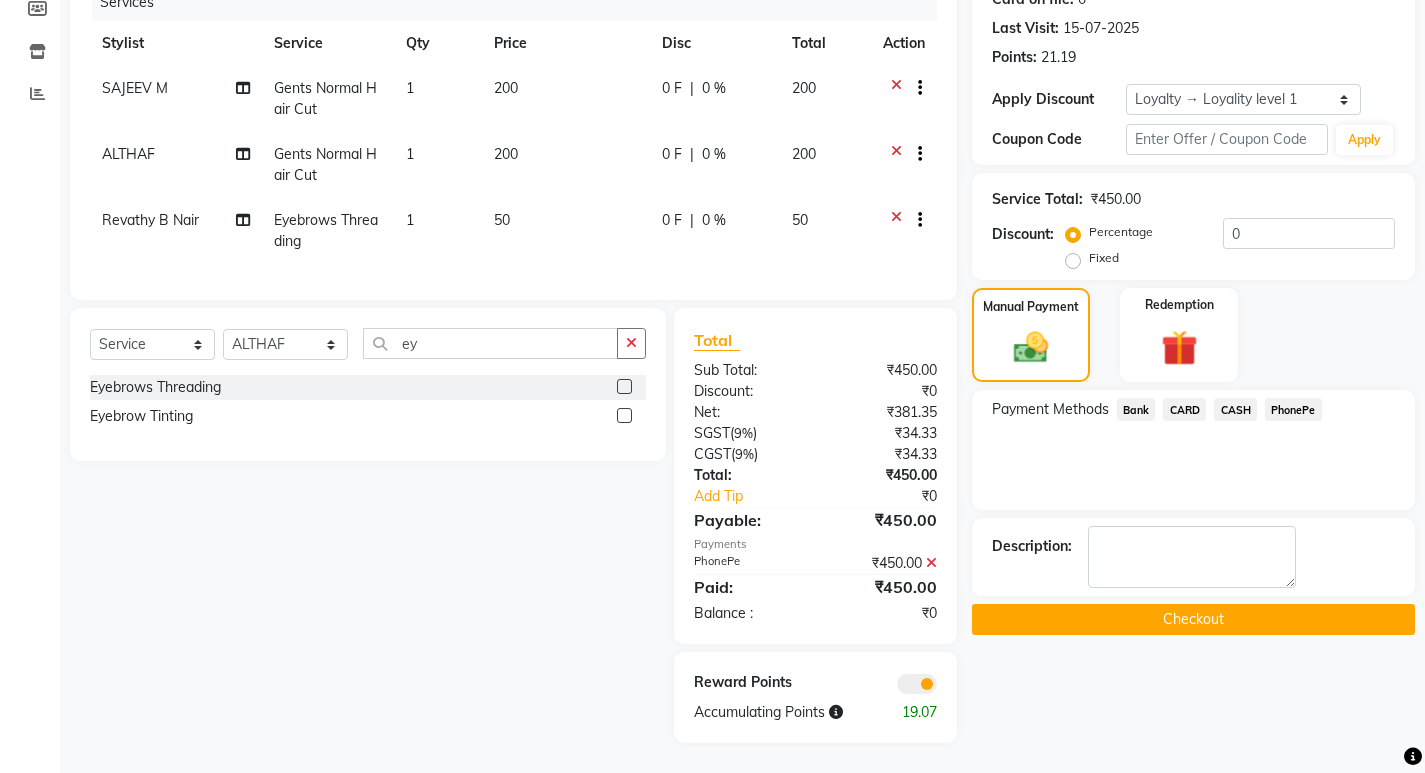 scroll, scrollTop: 279, scrollLeft: 0, axis: vertical 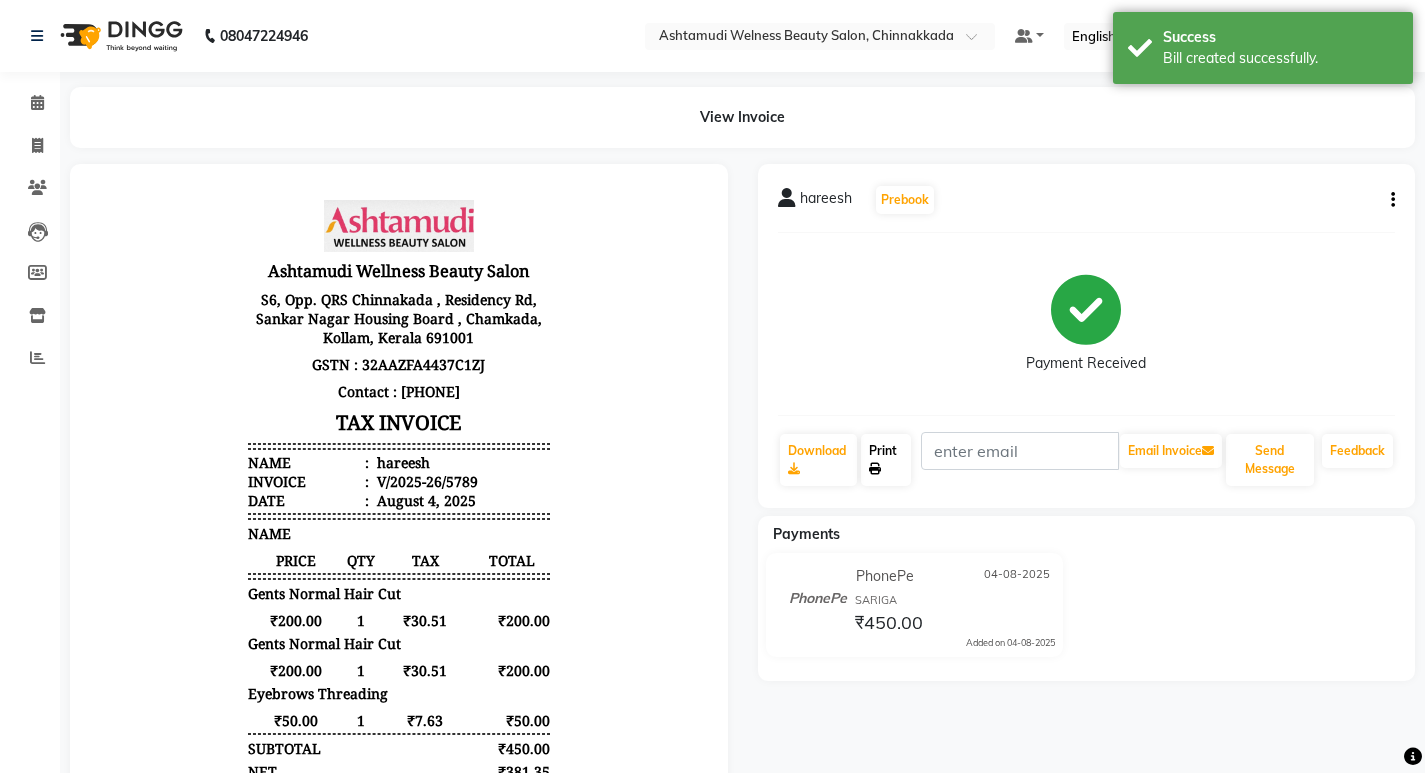 click on "Print" 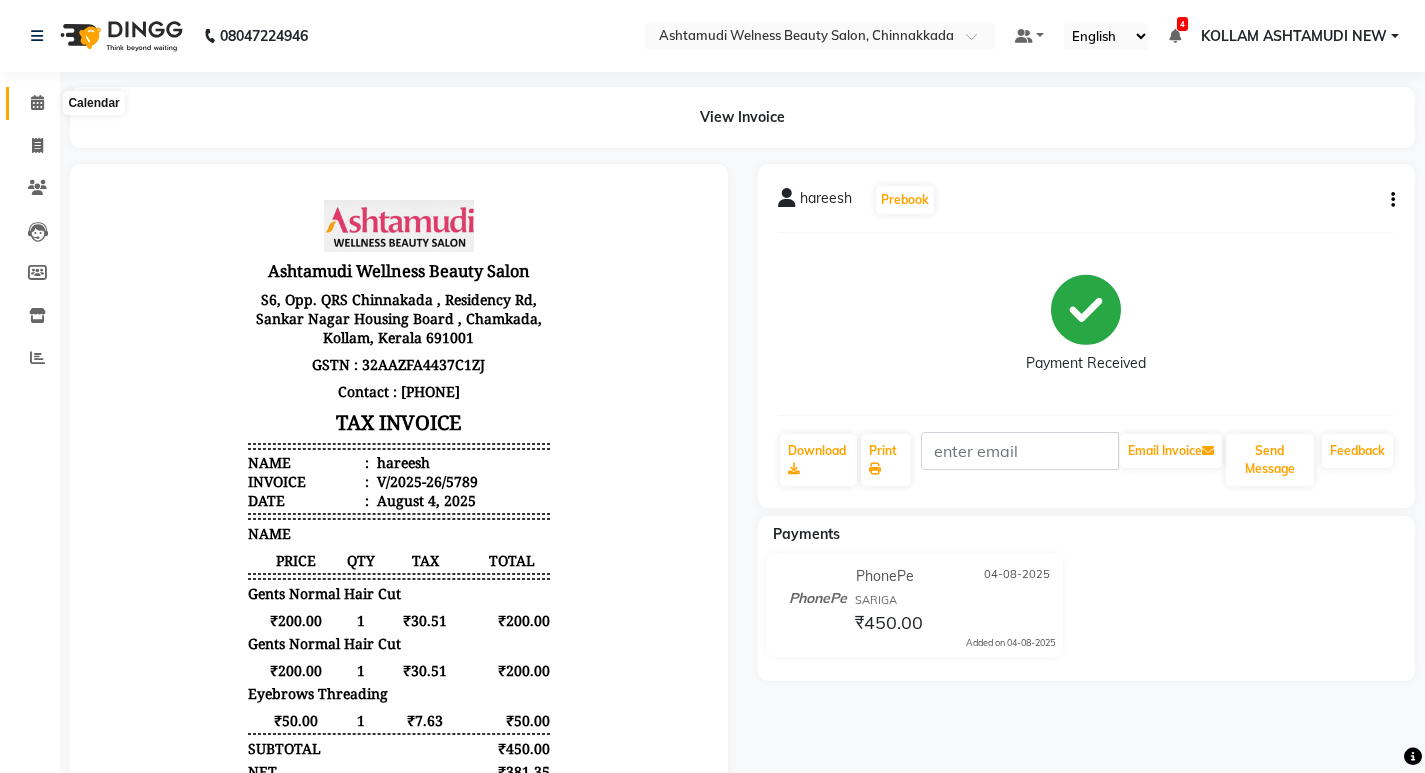 click 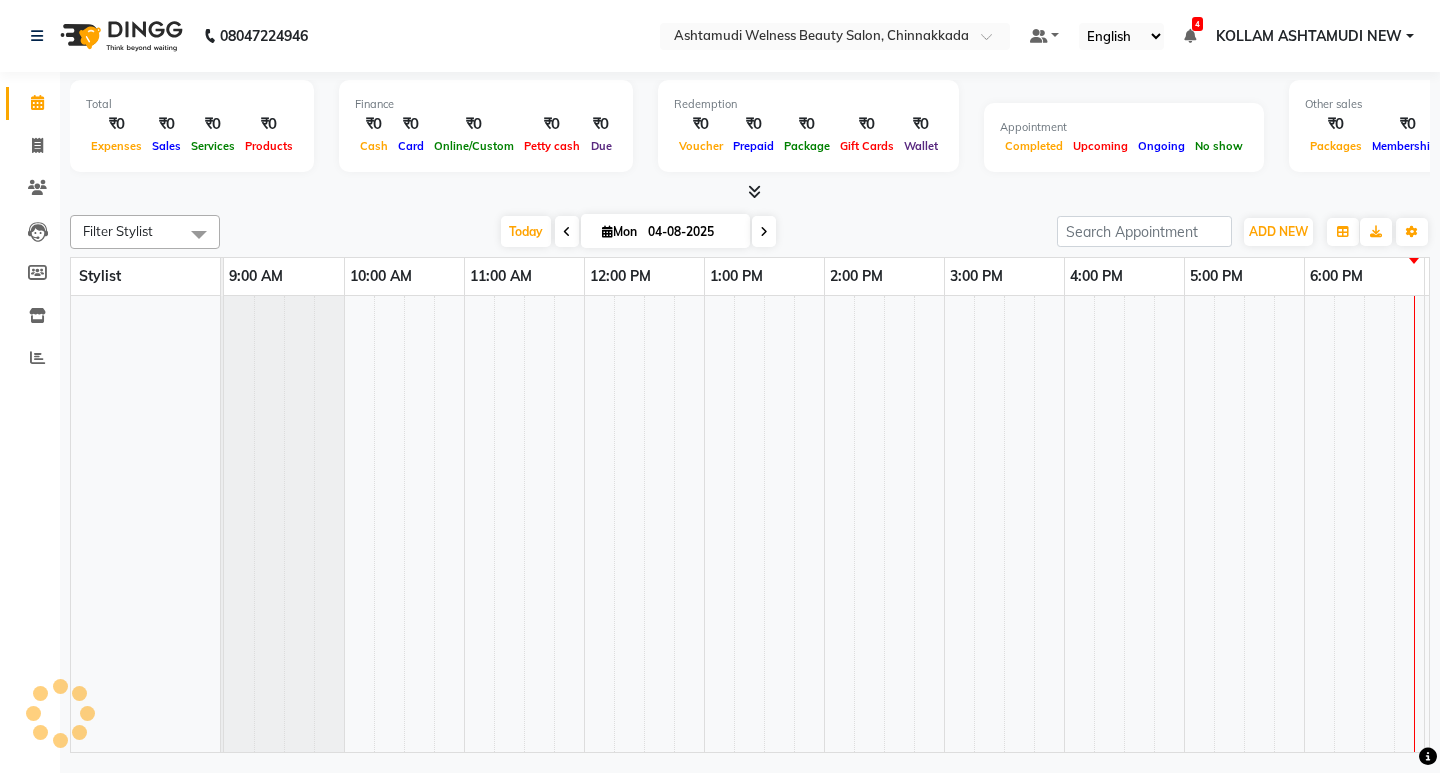 scroll, scrollTop: 0, scrollLeft: 235, axis: horizontal 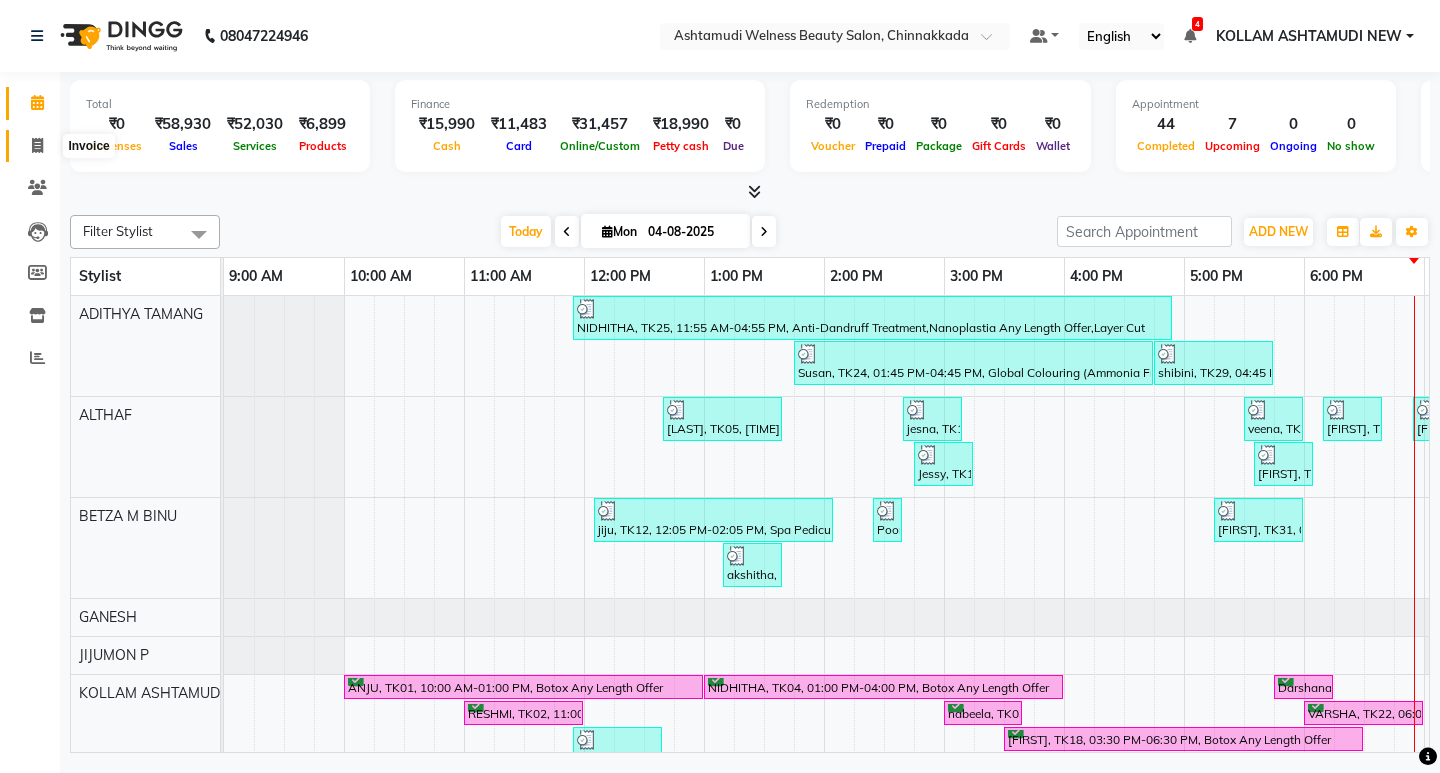 click 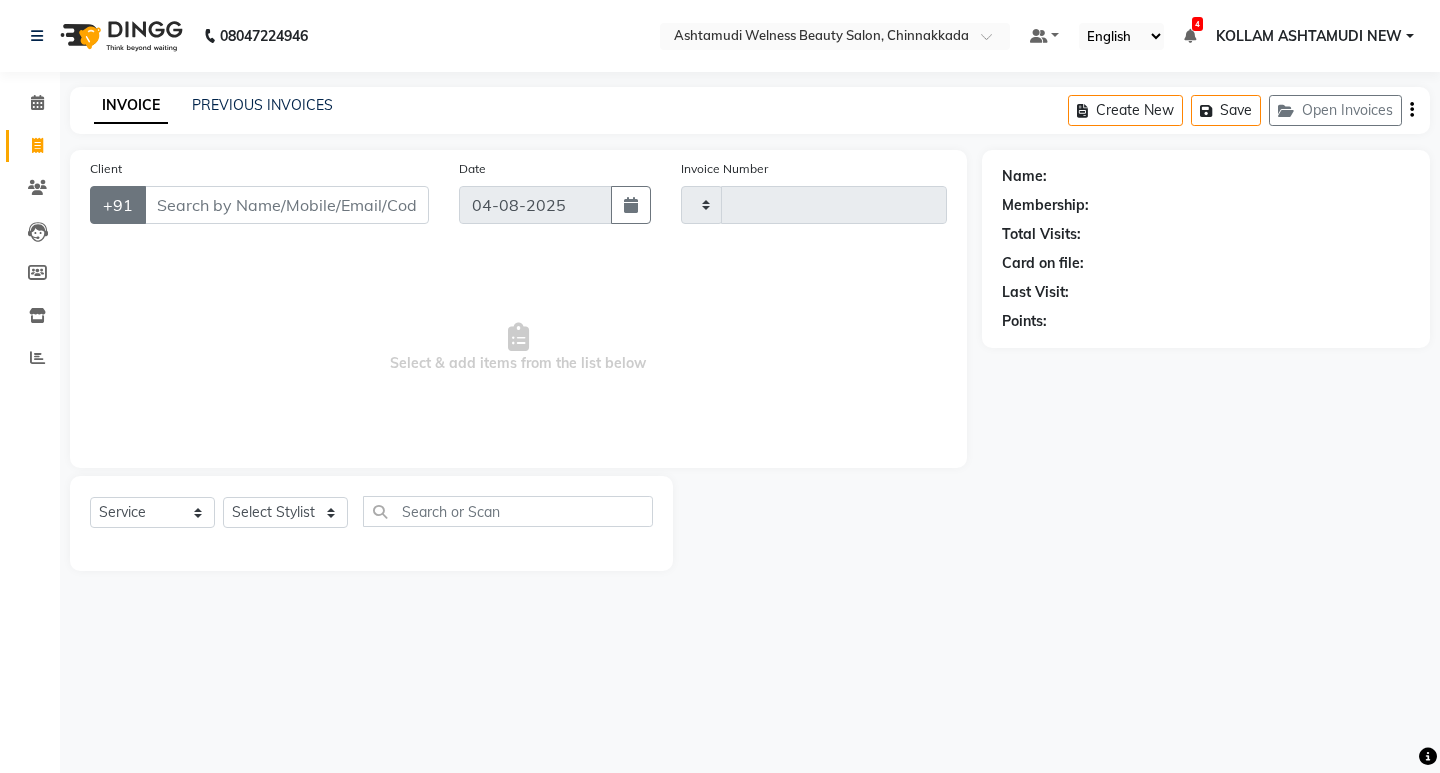 type on "5790" 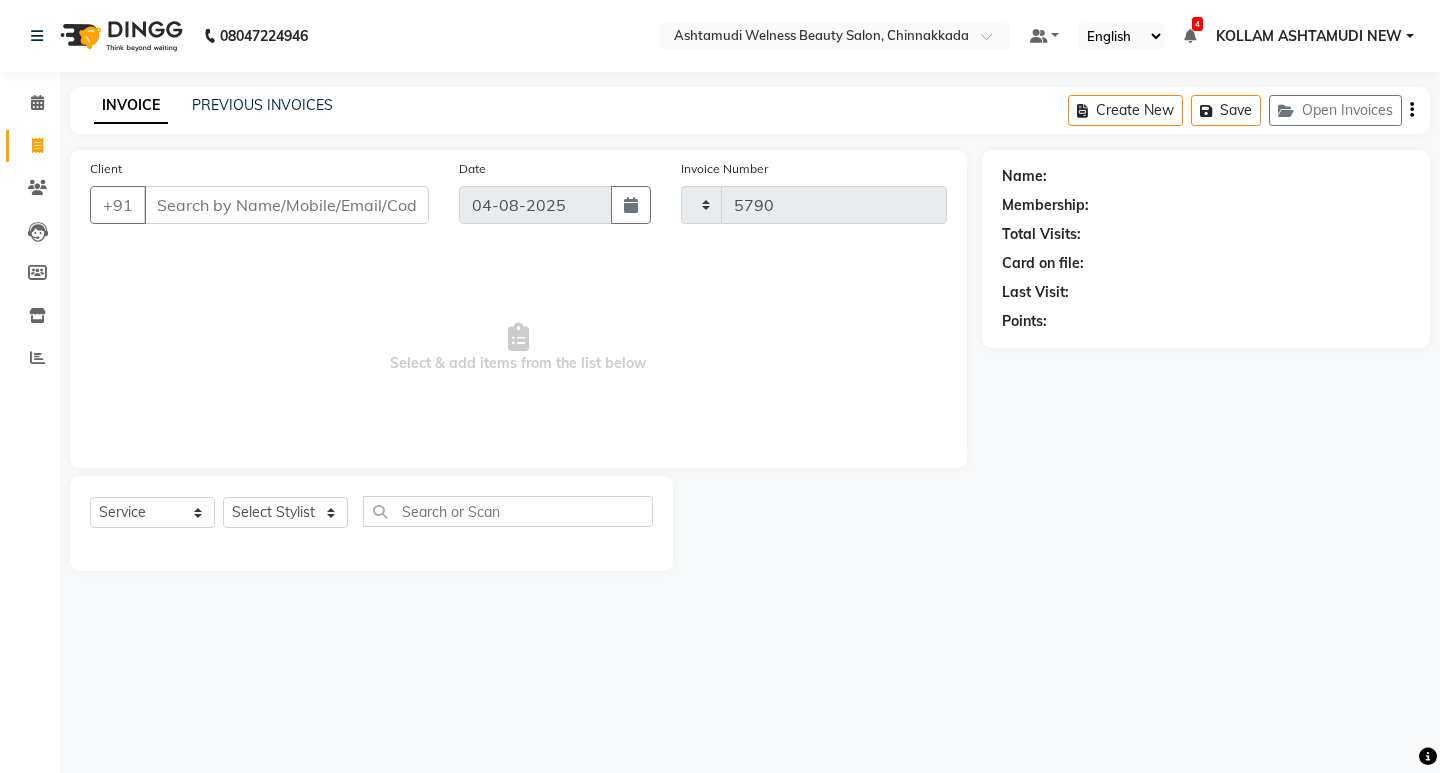 select on "4529" 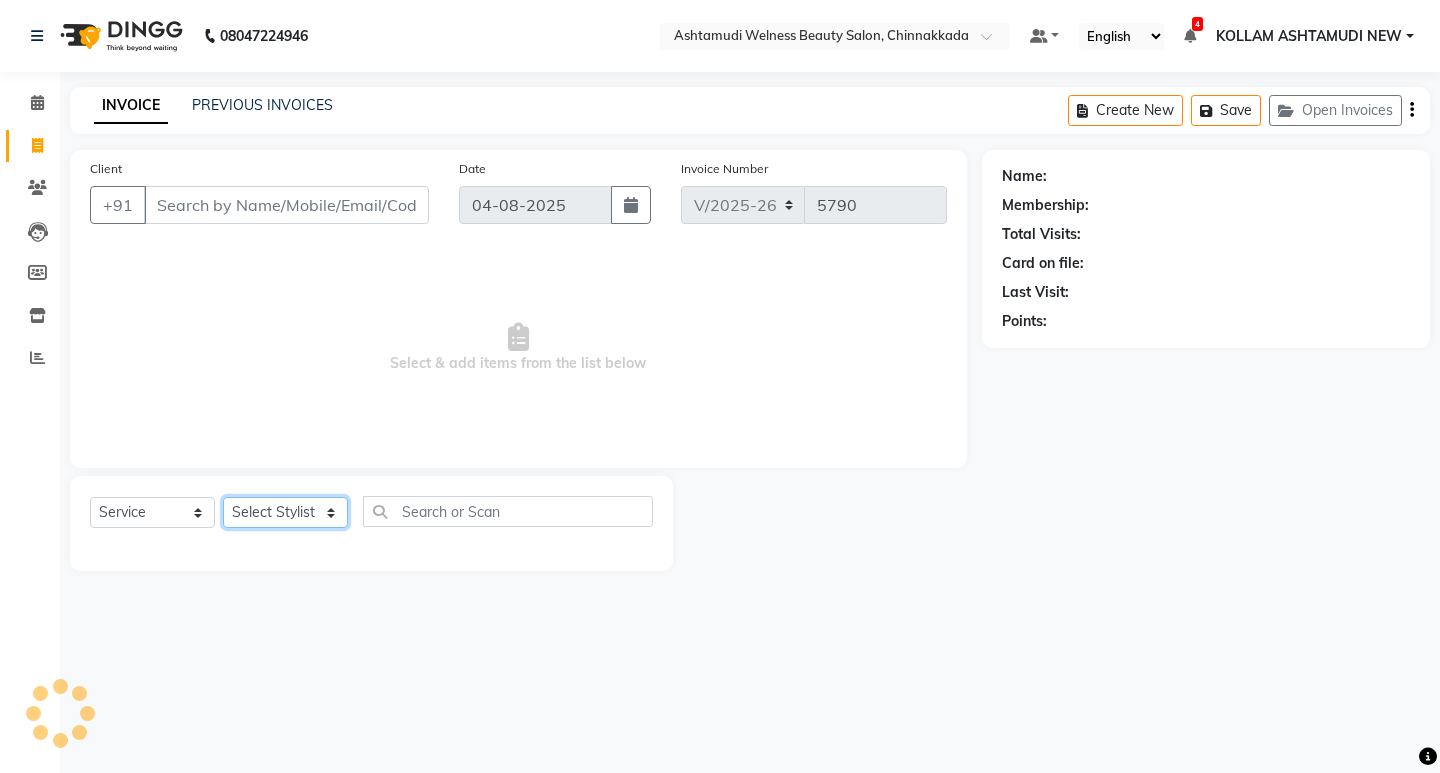 click on "Select Stylist" 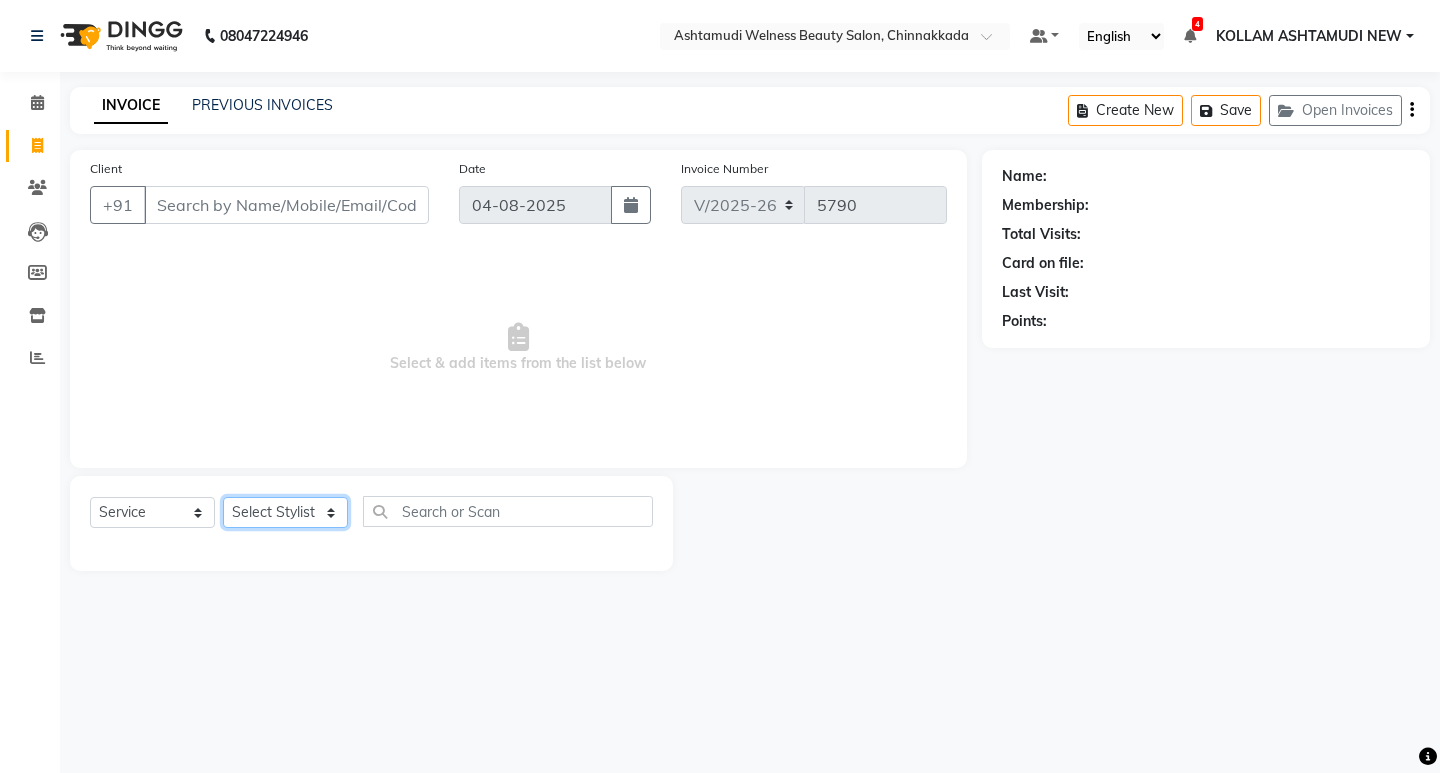 select on "25969" 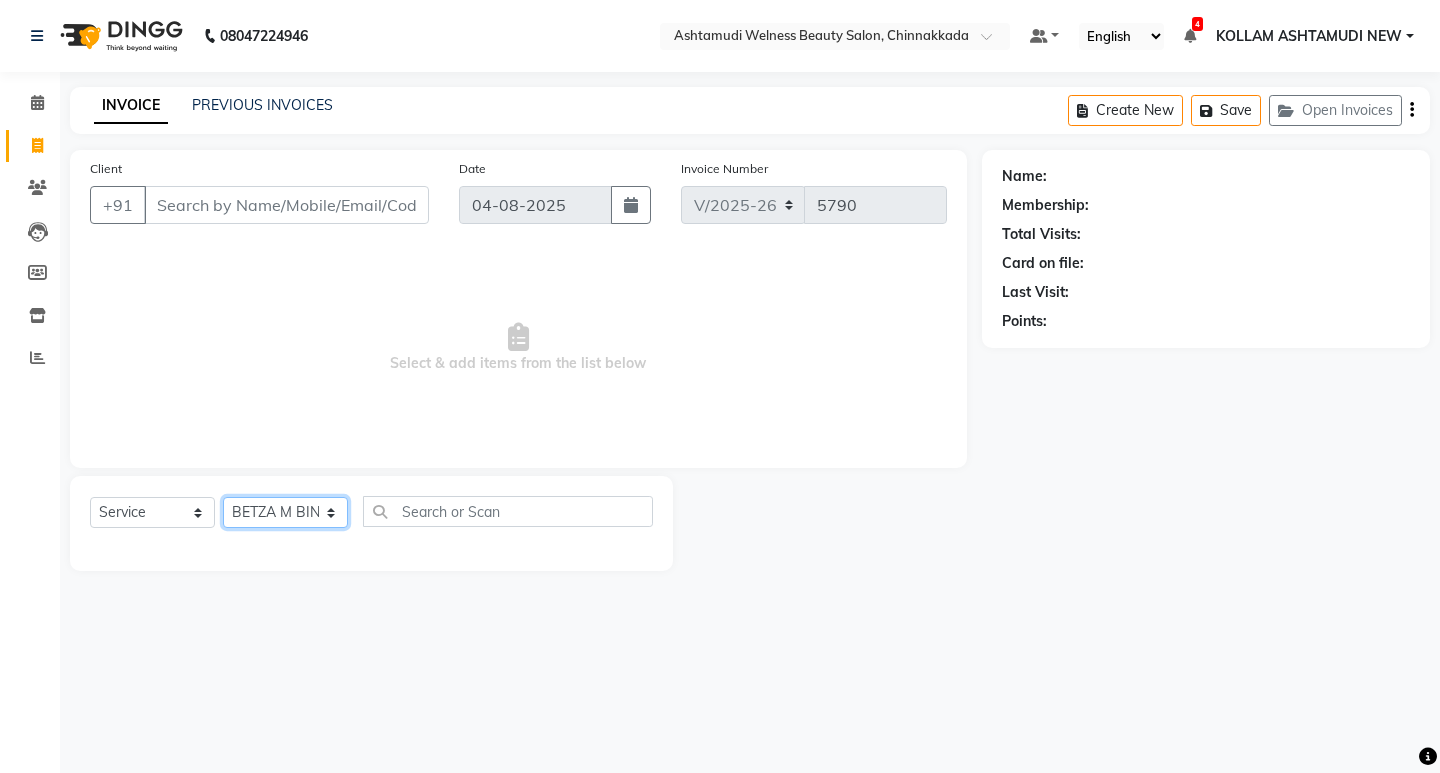 click on "Select Stylist ADITHYA   TAMANG Admin ALTHAF  Anitha  ATHIRA SANAL BETZA  M BINU GANESH  JIJUMON  P Kavya KOLLAM ASHTAMUDI KOLLAM ASHTAMUDI NEW  Kusum MO ANWAR Rahul REENA  VIDHYA RENUKA SUNDAS Revathy B Nair RINA RAI SAJEEV M SAMIR RAI SARIGA PRASAD SHIBU Shilu Fathima Shyni Salim Sibi SUKANYA Supriya SUSHEELA S" 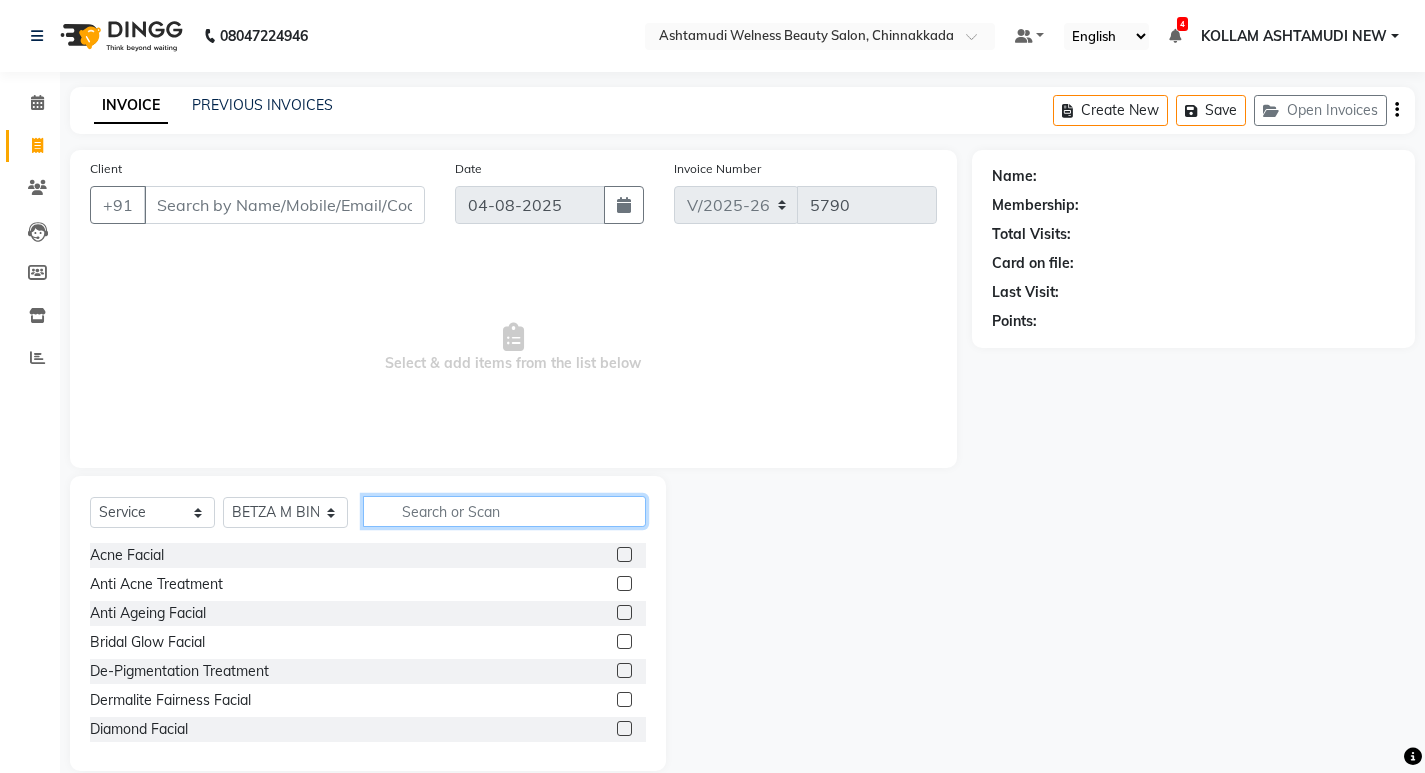 click 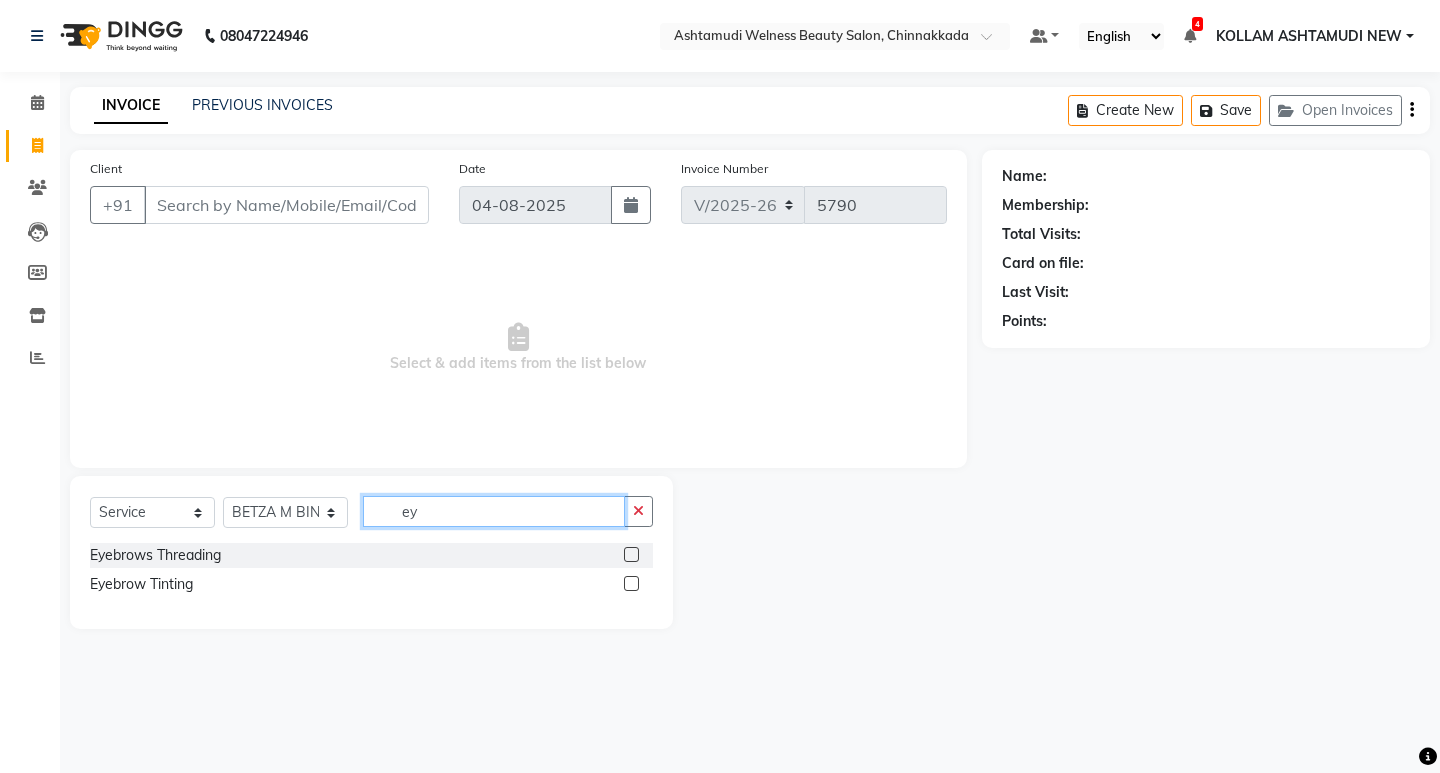 type on "ey" 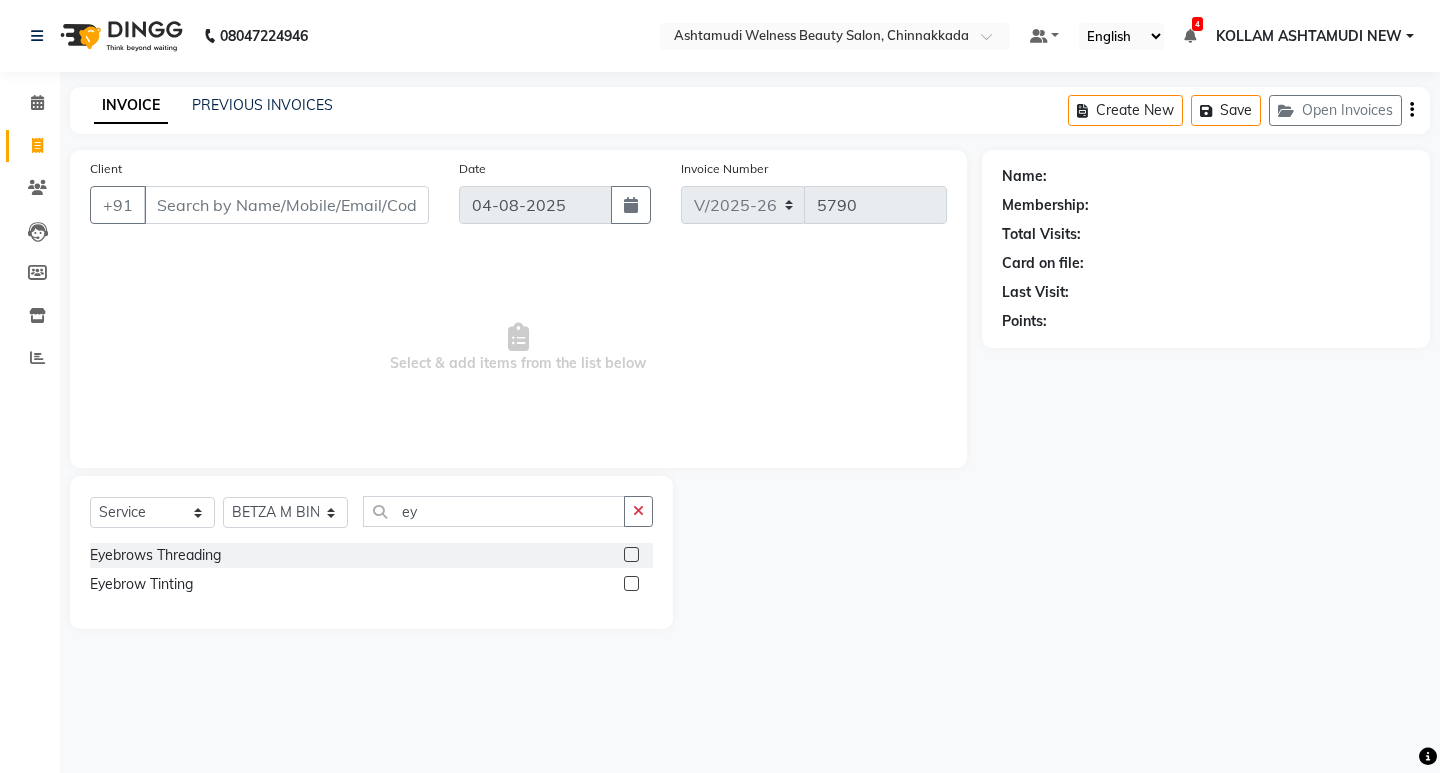 click 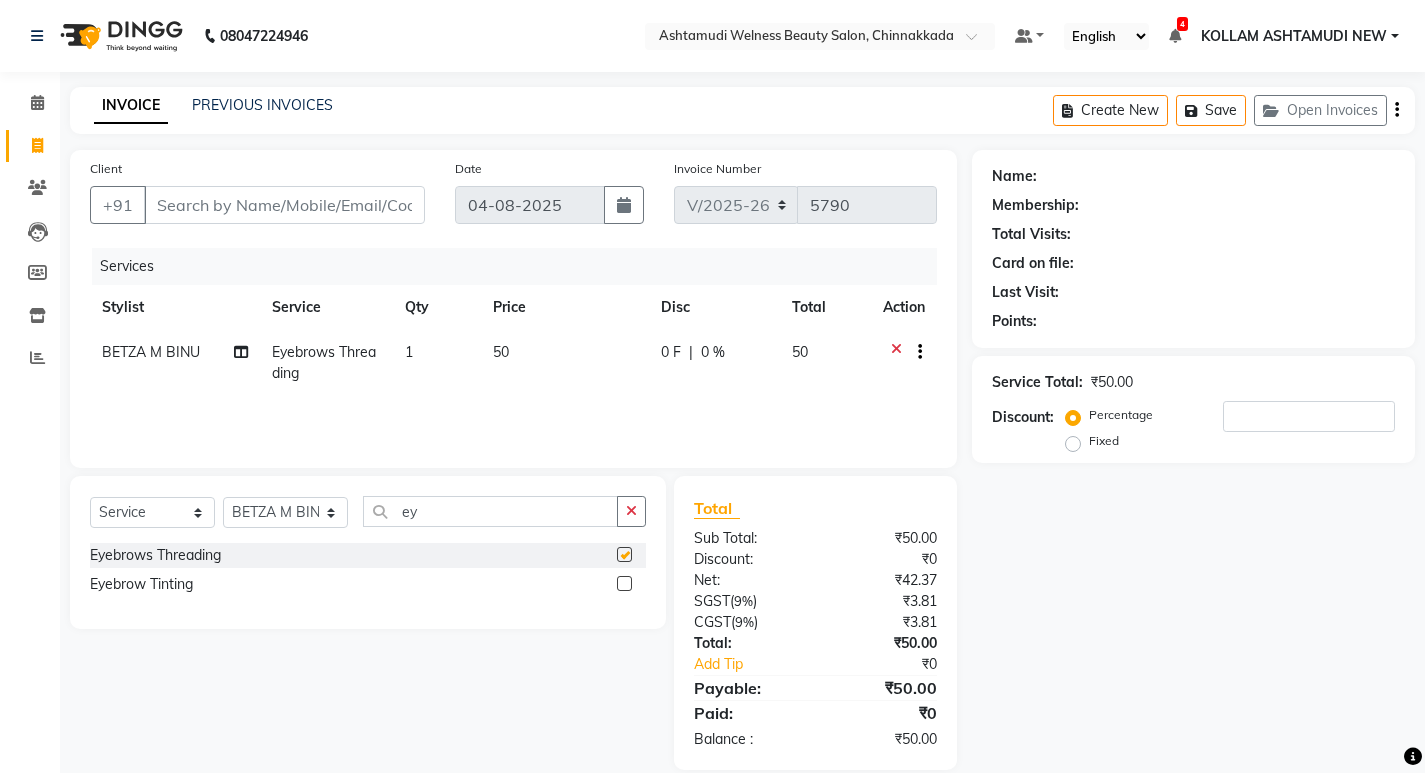checkbox on "false" 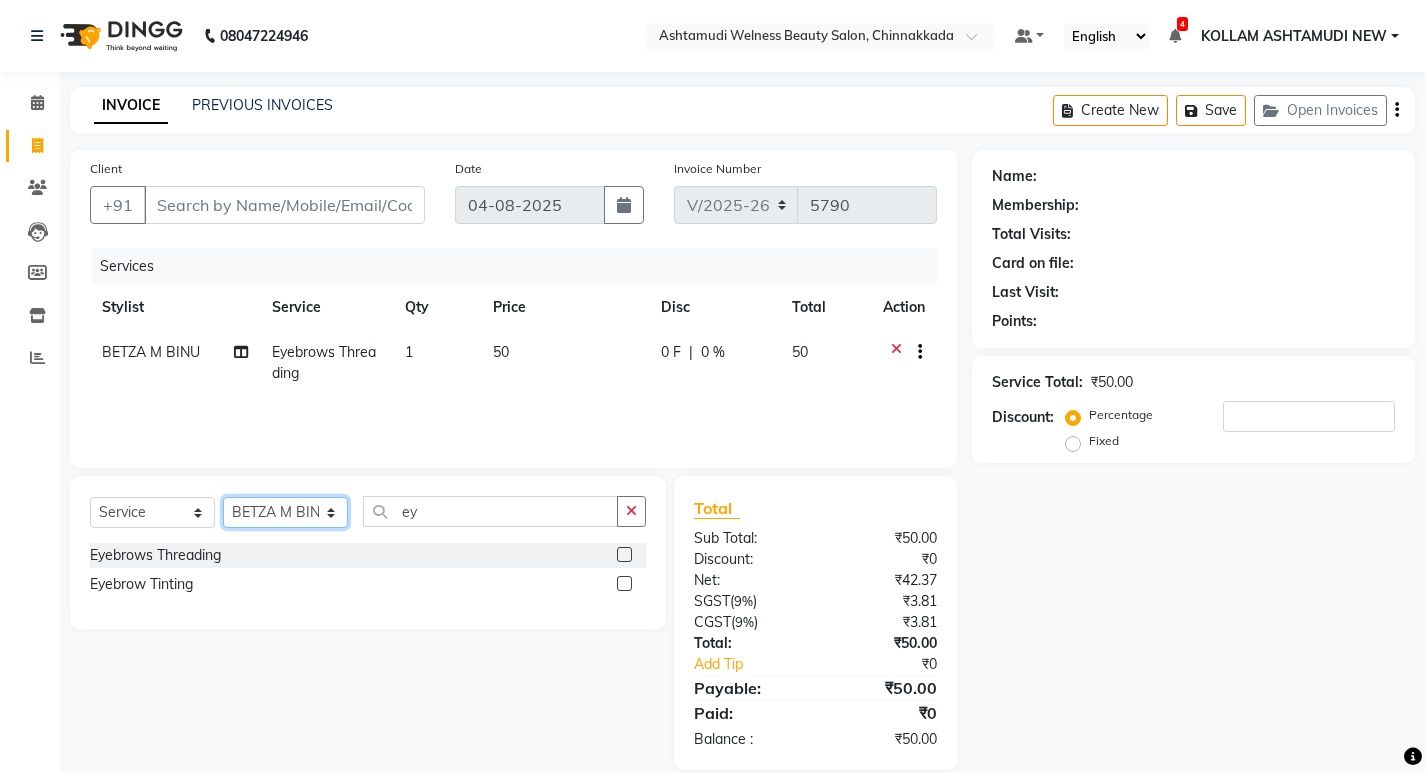 click on "Select Stylist ADITHYA   TAMANG Admin ALTHAF  Anitha  ATHIRA SANAL BETZA  M BINU GANESH  JIJUMON  P Kavya KOLLAM ASHTAMUDI KOLLAM ASHTAMUDI NEW  Kusum MO ANWAR Rahul REENA  VIDHYA RENUKA SUNDAS Revathy B Nair RINA RAI SAJEEV M SAMIR RAI SARIGA PRASAD SHIBU Shilu Fathima Shyni Salim Sibi SUKANYA Supriya SUSHEELA S" 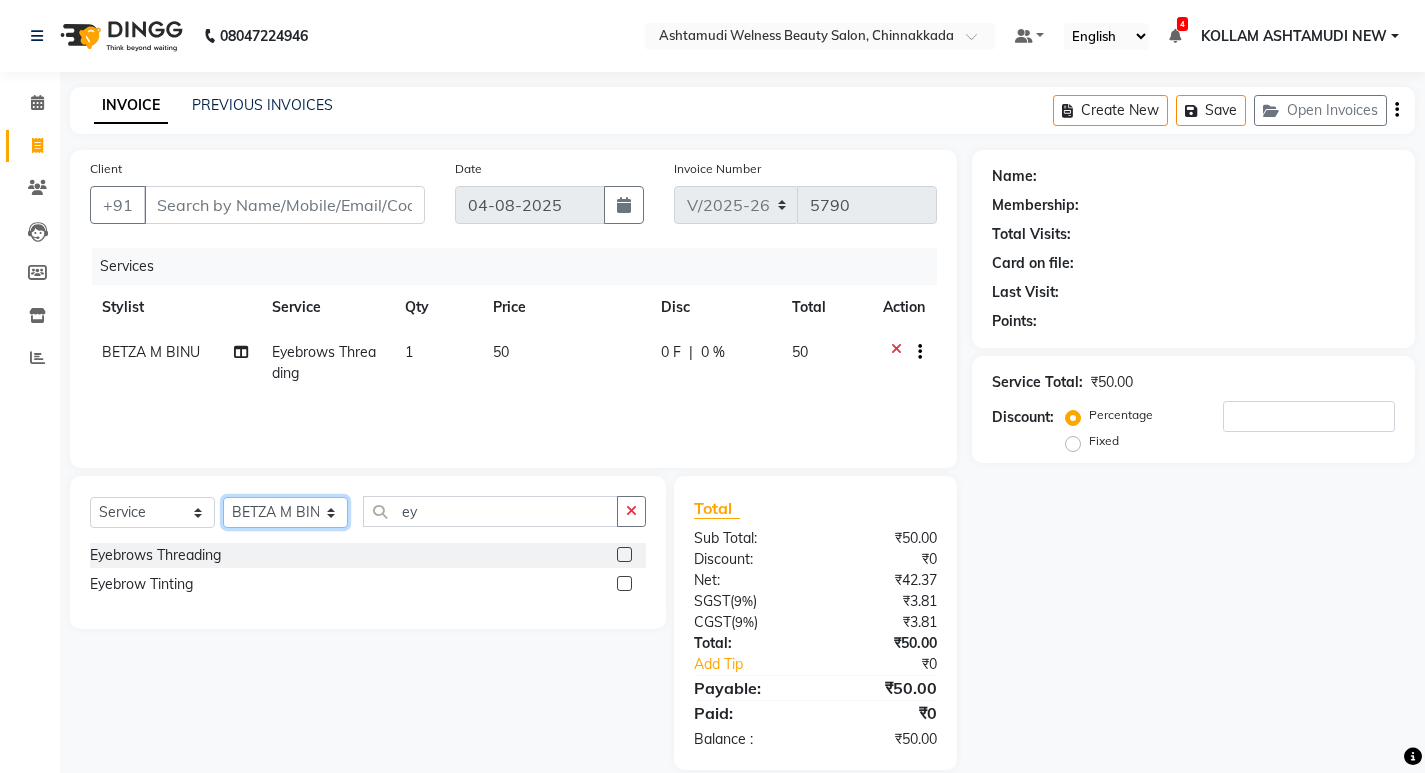 select on "69782" 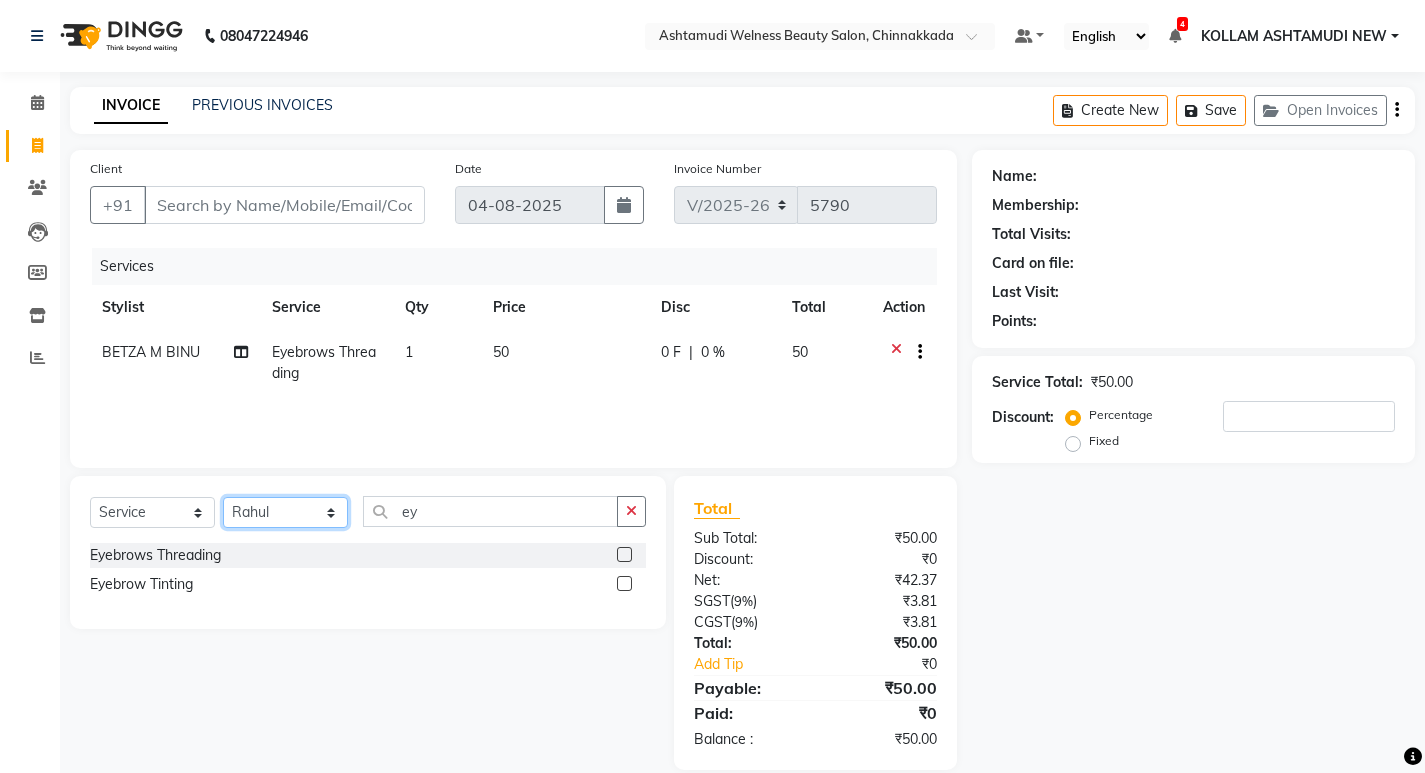 click on "Select Stylist ADITHYA   TAMANG Admin ALTHAF  Anitha  ATHIRA SANAL BETZA  M BINU GANESH  JIJUMON  P Kavya KOLLAM ASHTAMUDI KOLLAM ASHTAMUDI NEW  Kusum MO ANWAR Rahul REENA  VIDHYA RENUKA SUNDAS Revathy B Nair RINA RAI SAJEEV M SAMIR RAI SARIGA PRASAD SHIBU Shilu Fathima Shyni Salim Sibi SUKANYA Supriya SUSHEELA S" 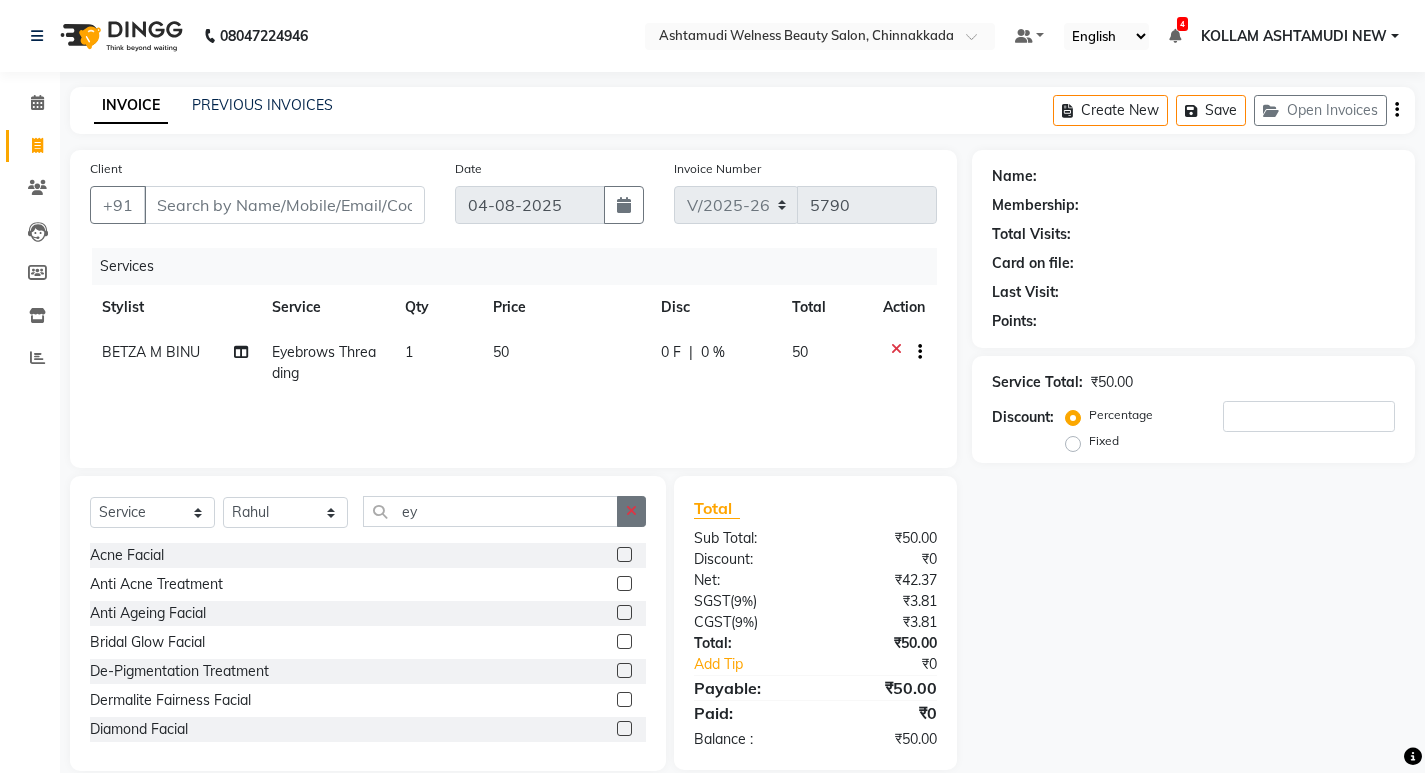 click 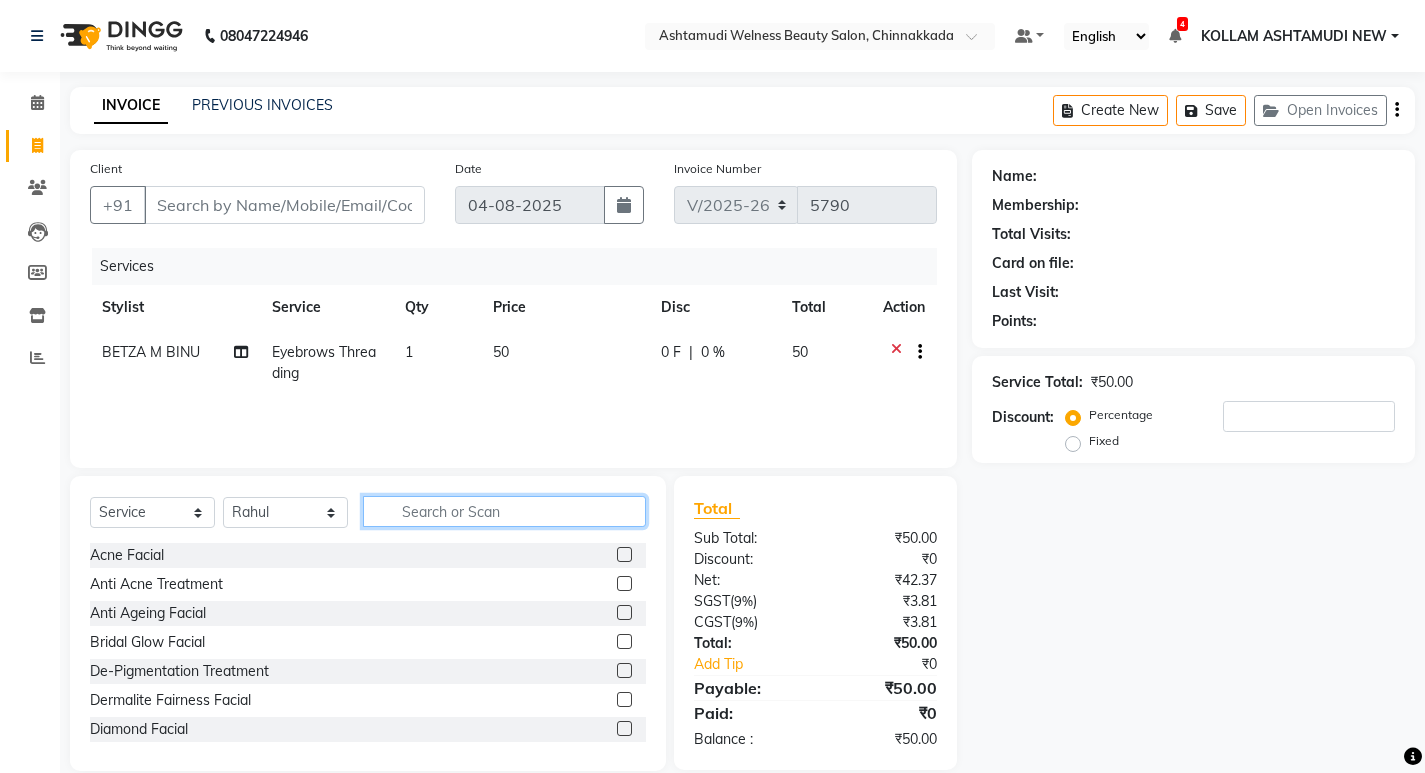 click 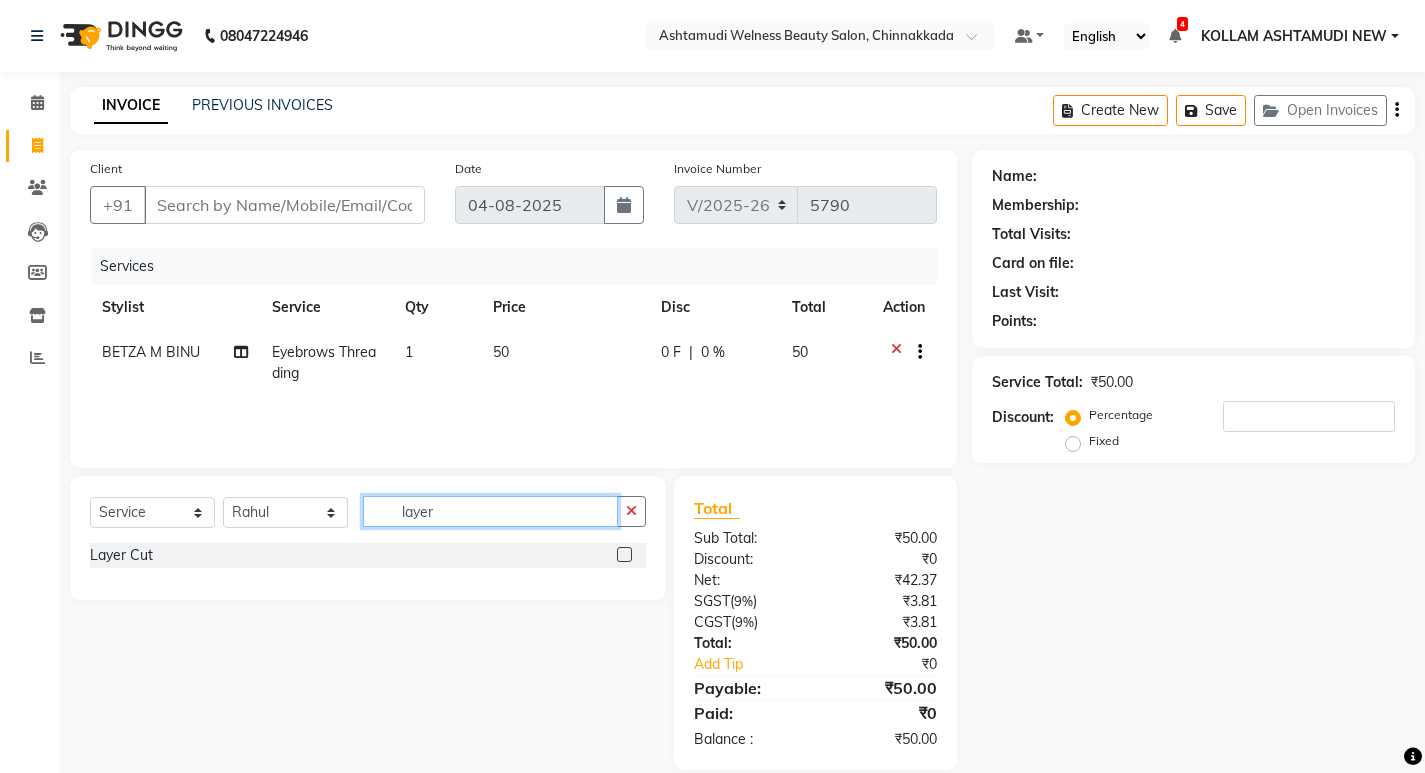 type on "layer" 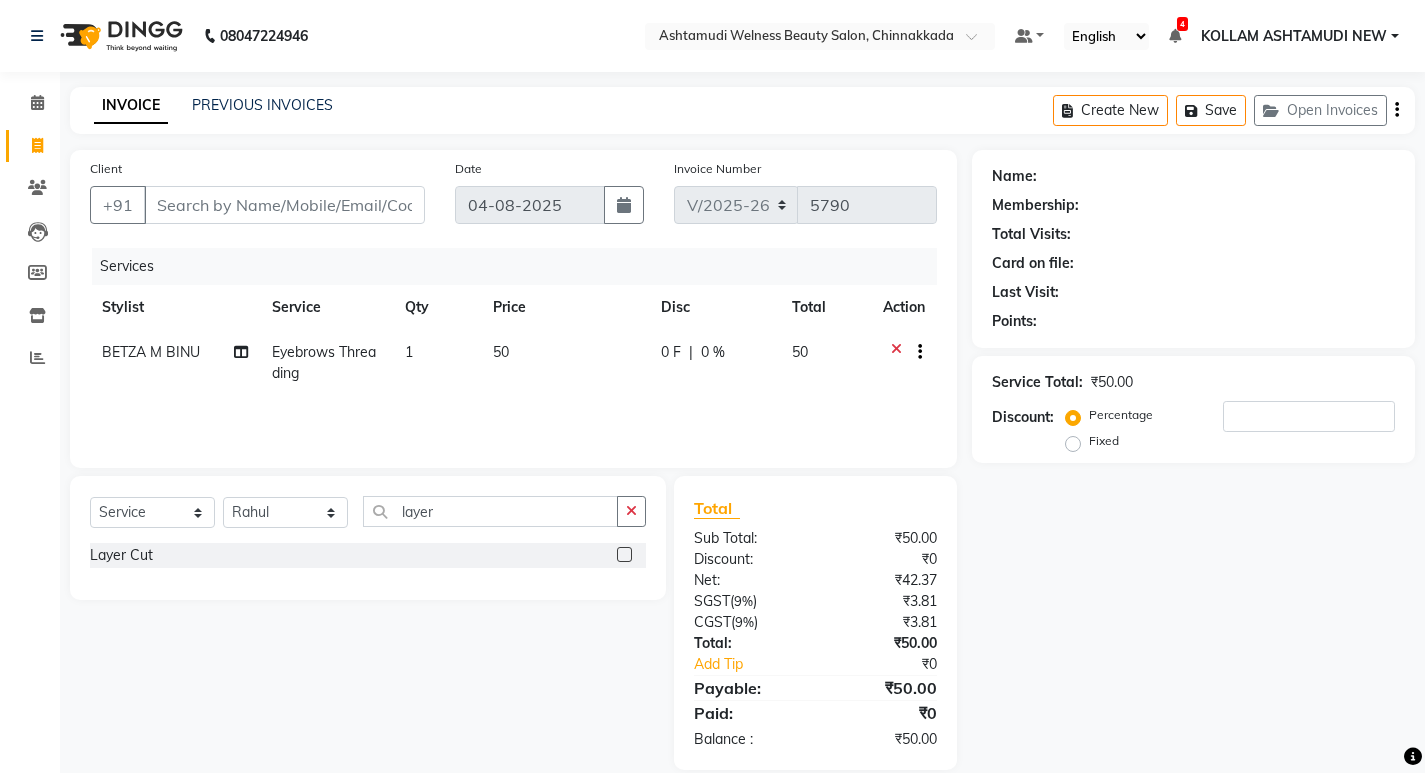 click 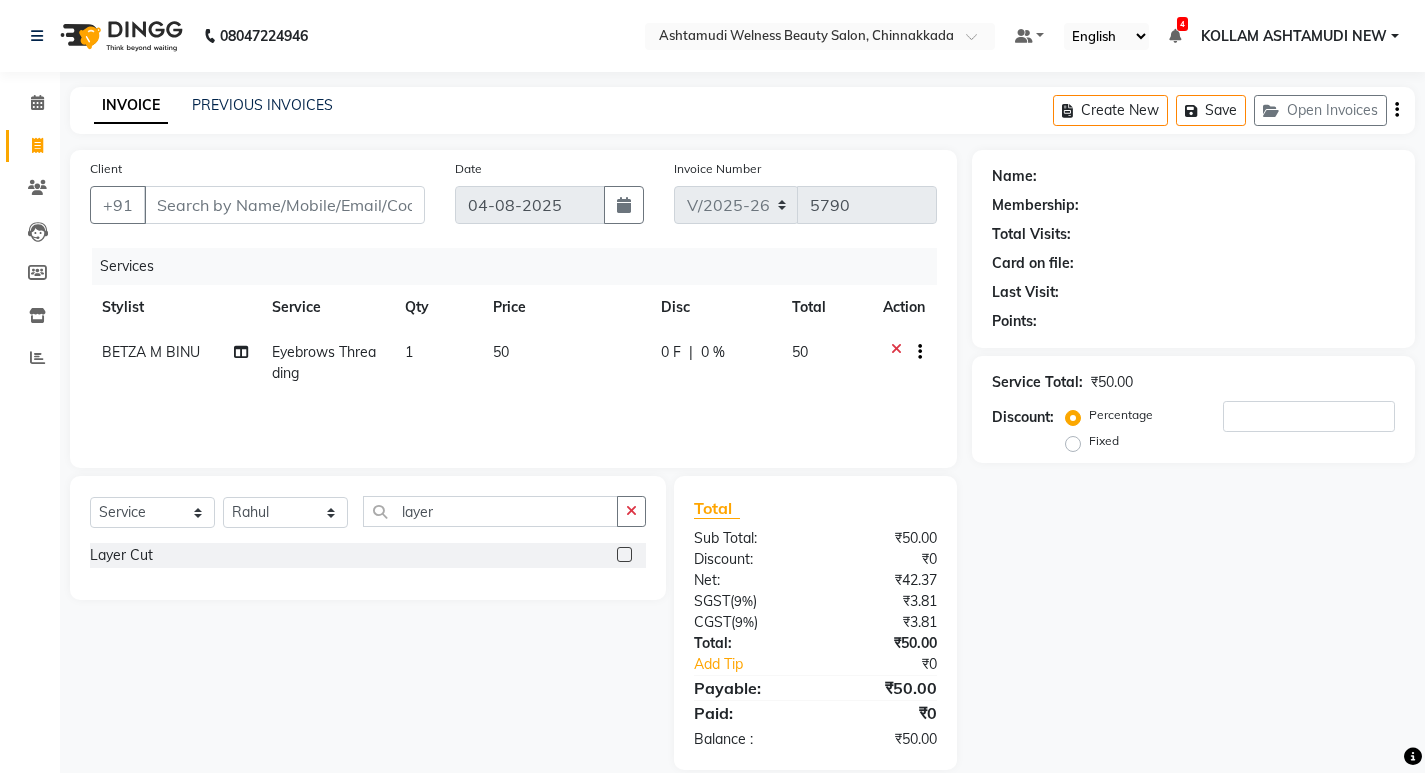 click 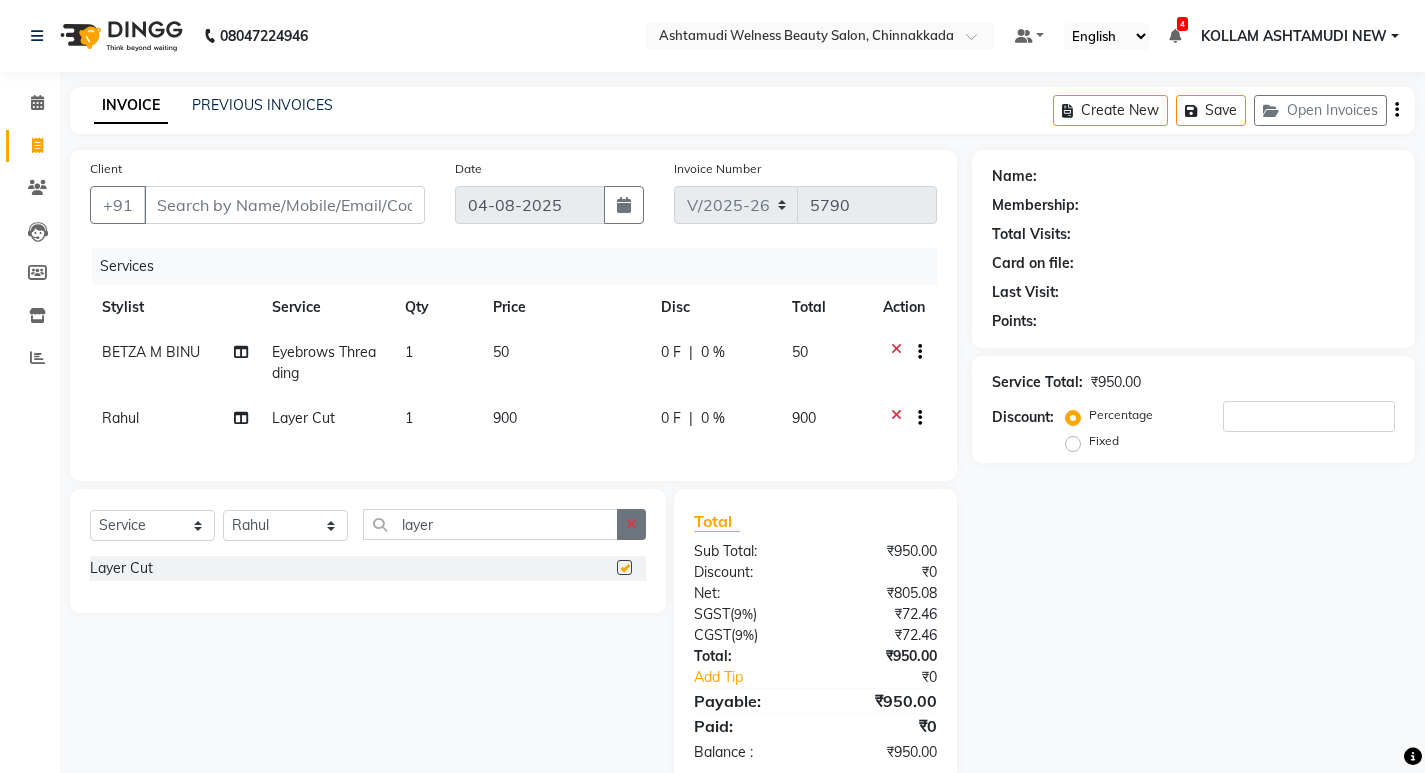 click 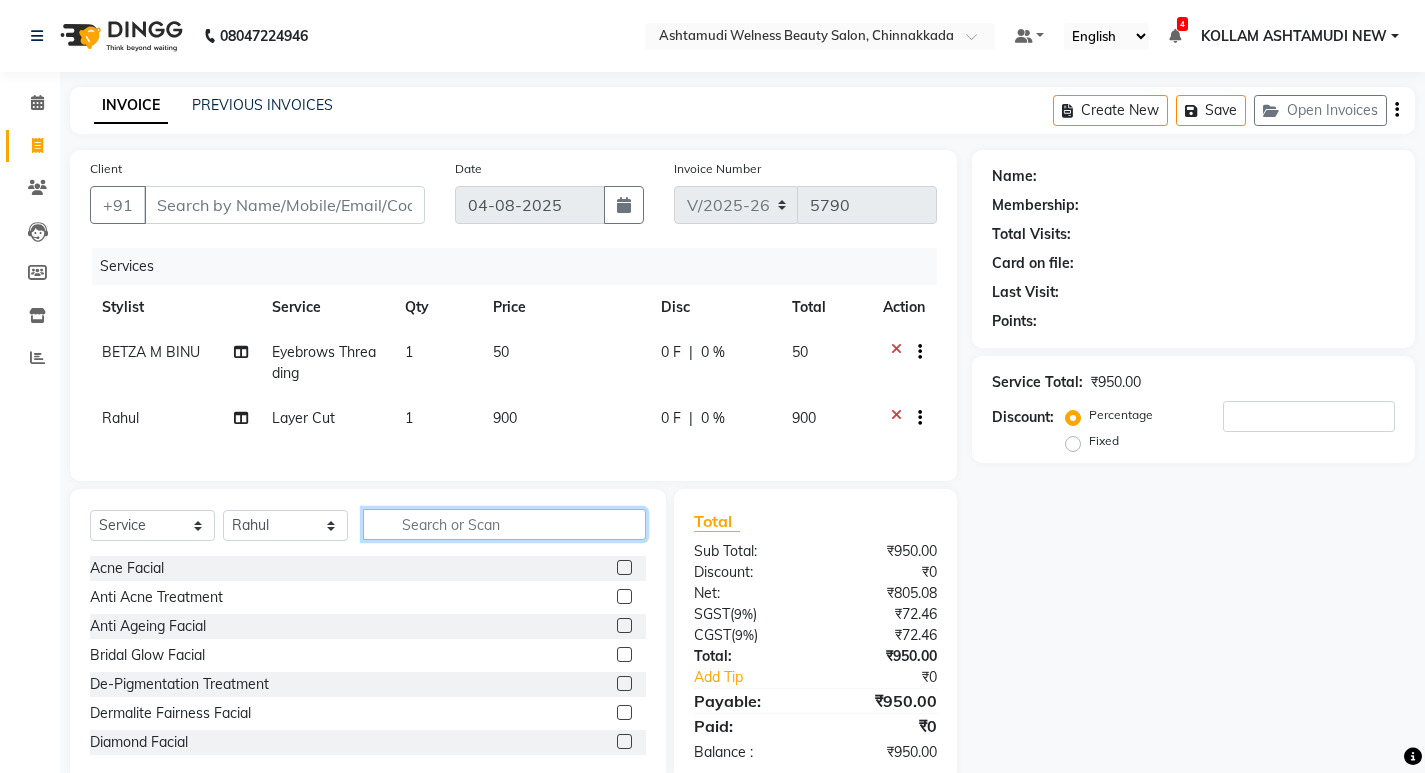 click 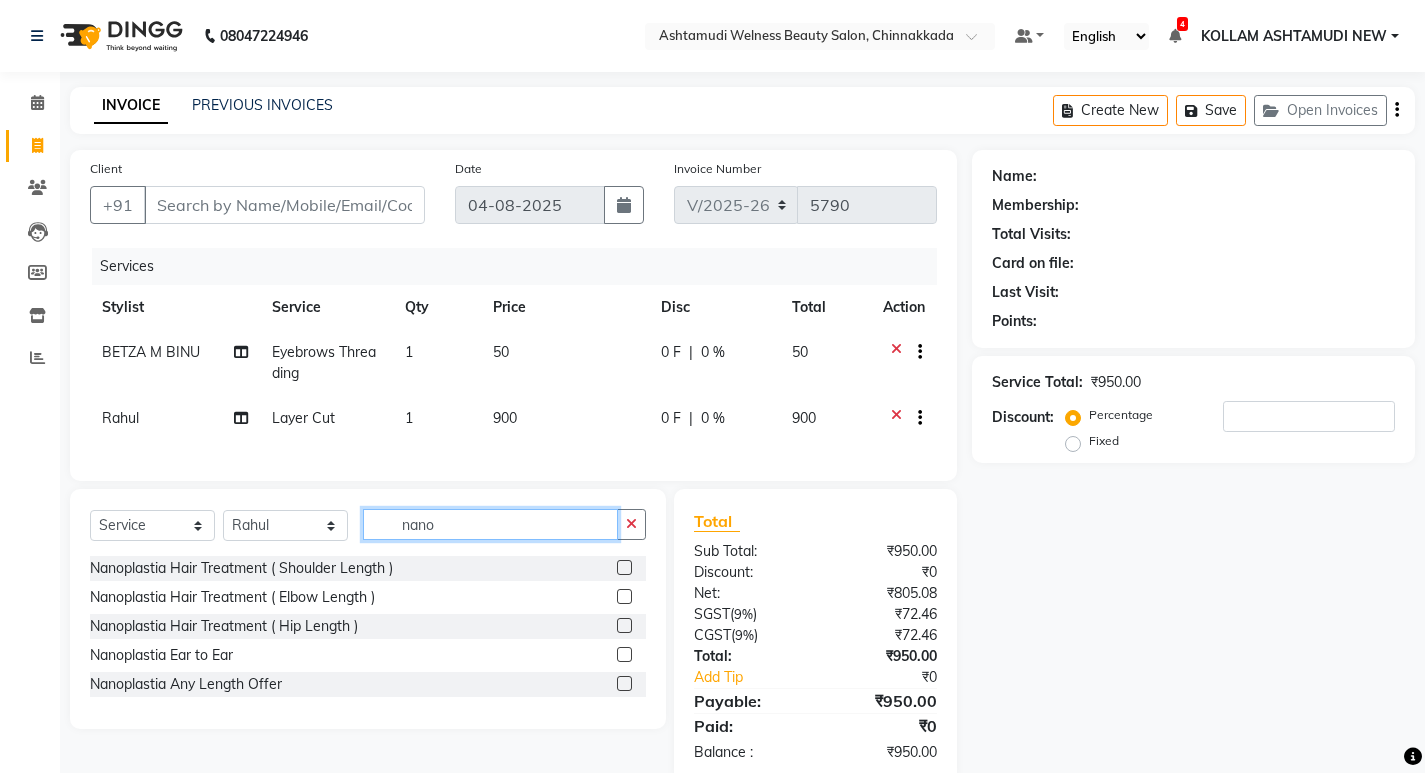 type on "nano" 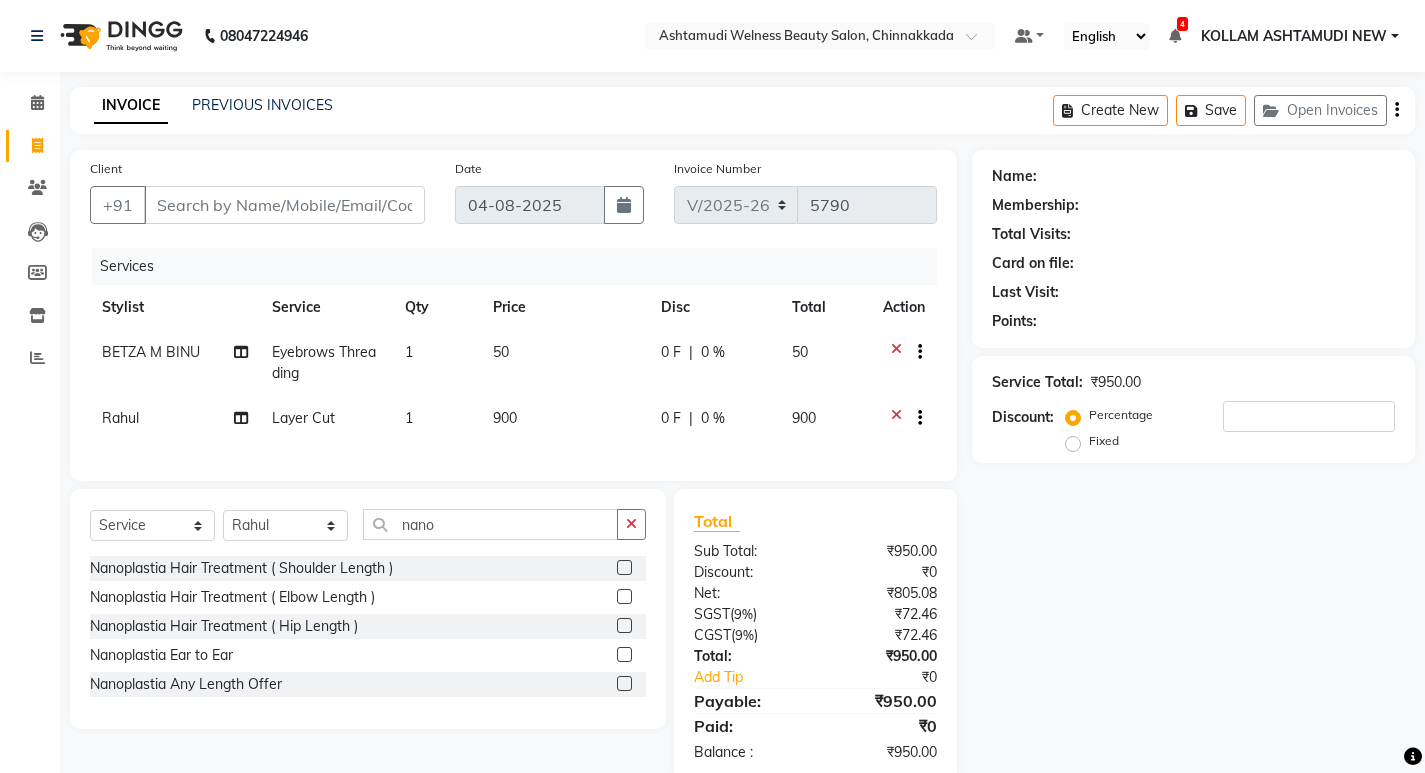 click 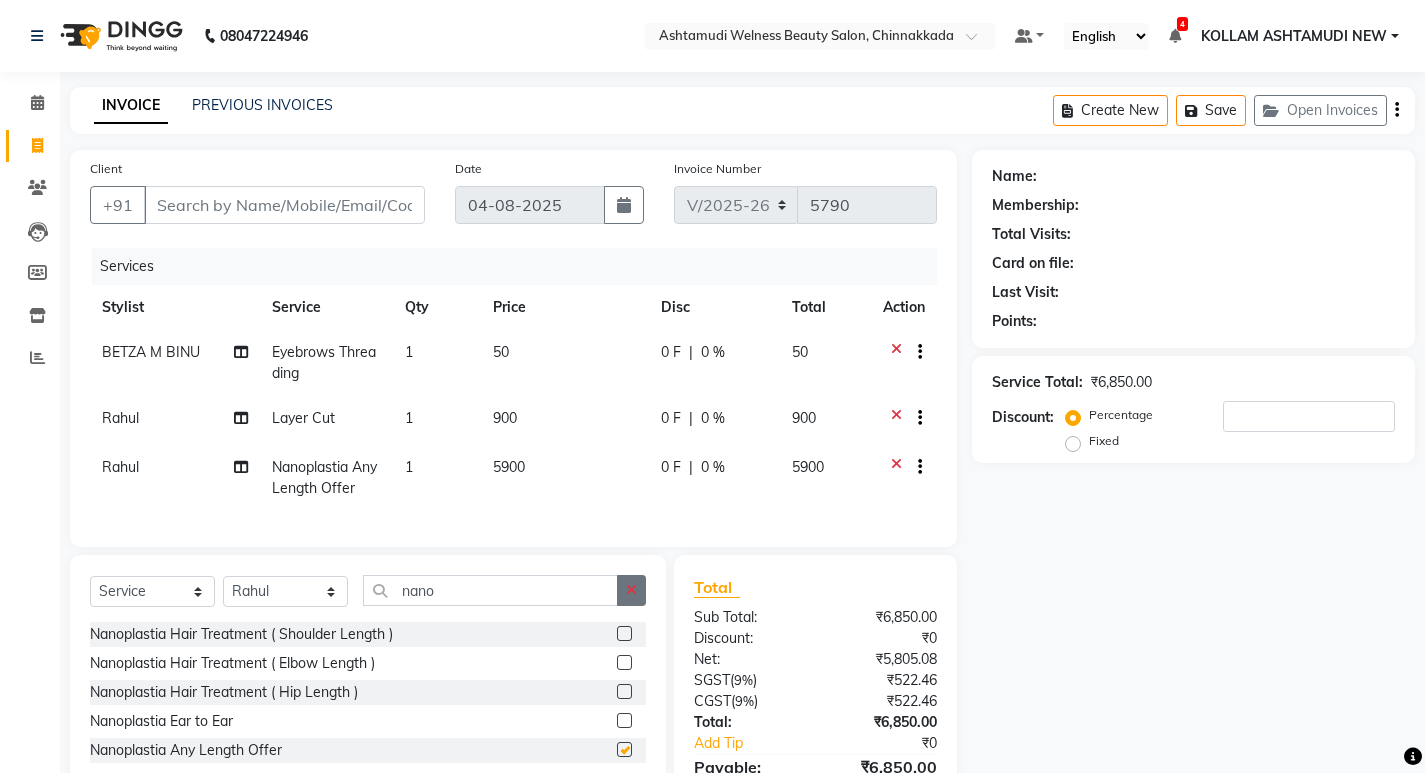 checkbox on "false" 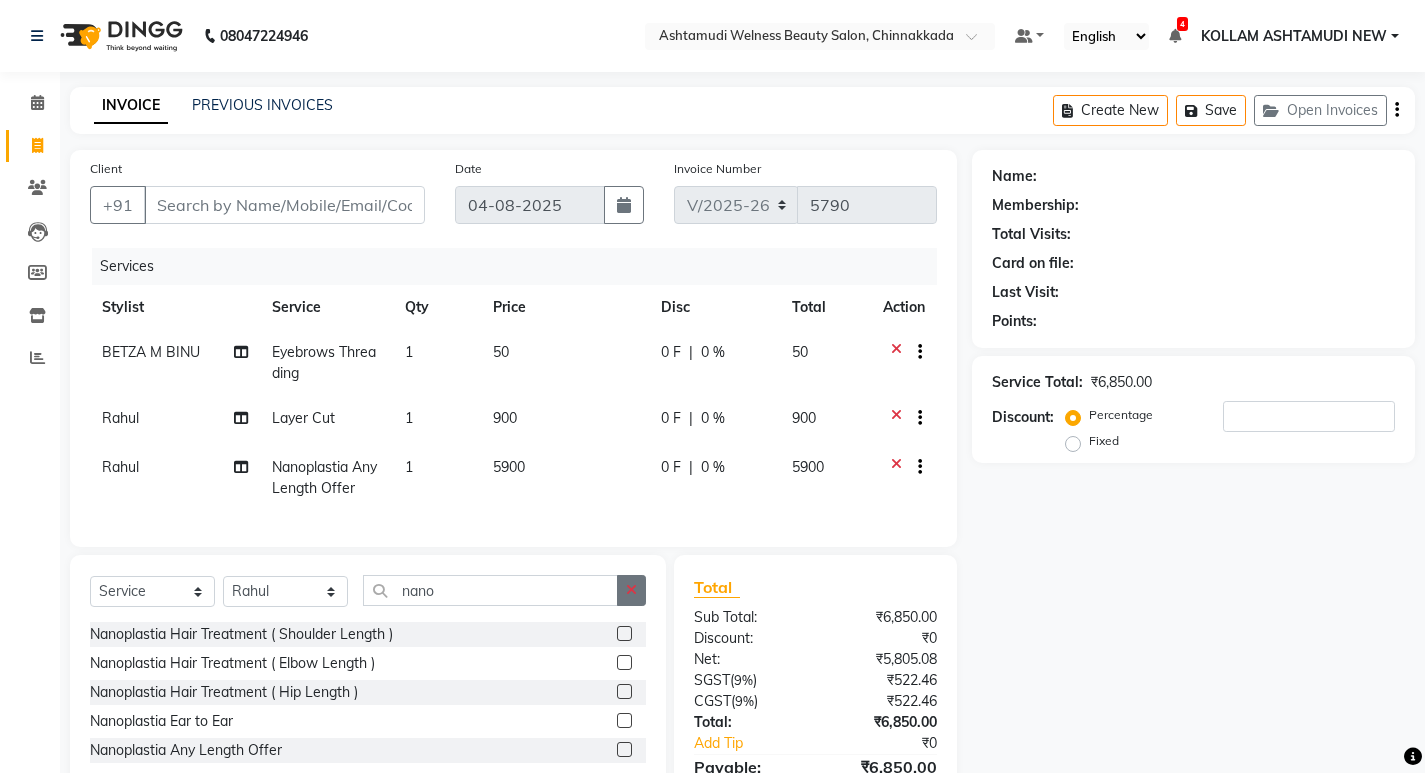 click 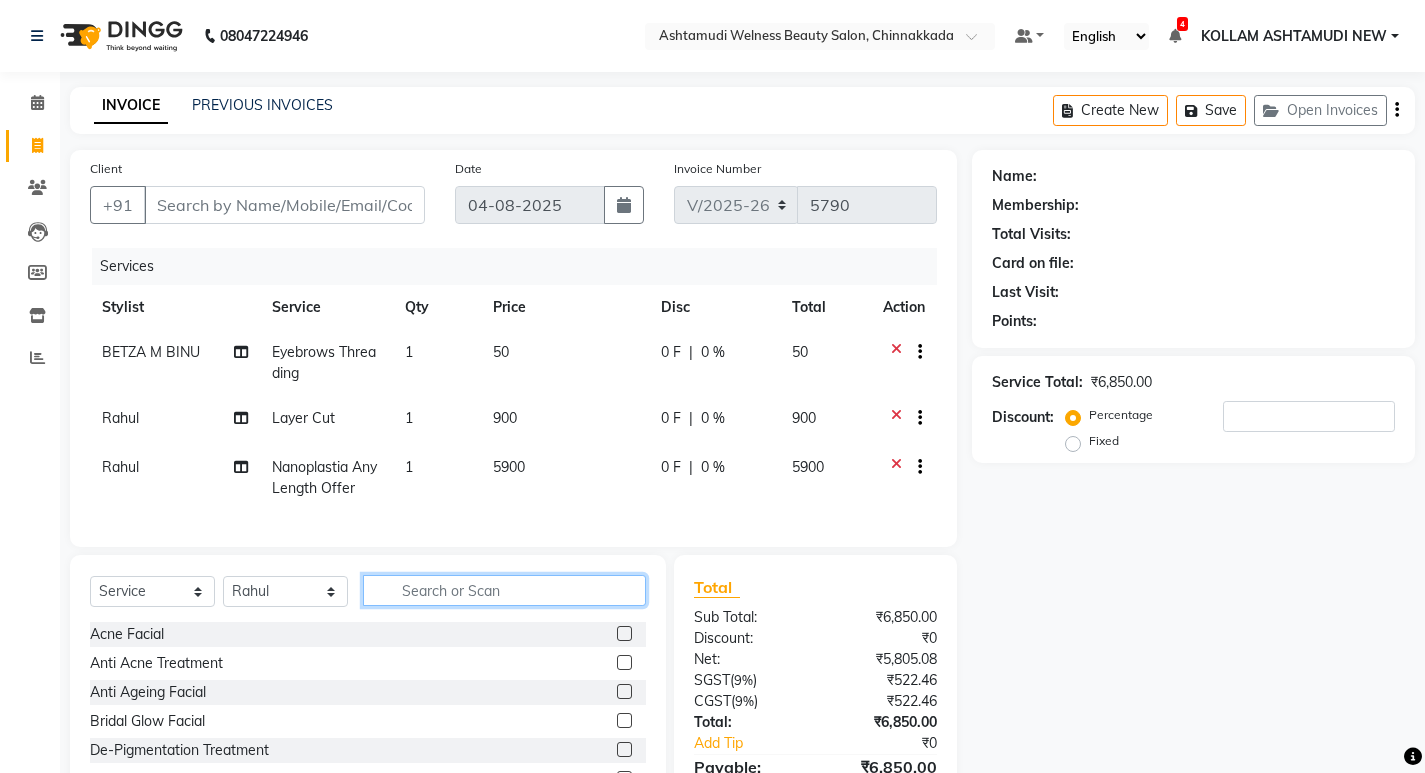 click 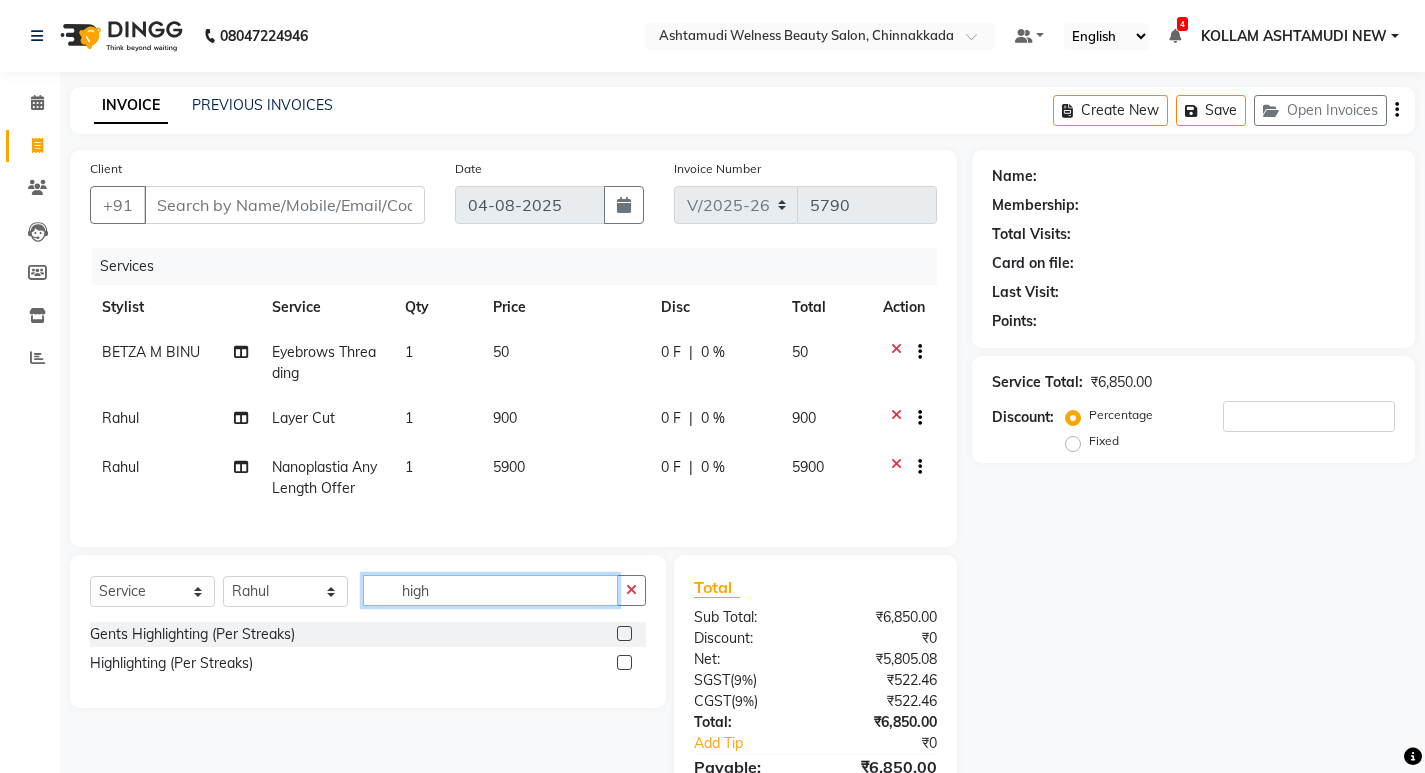 type on "high" 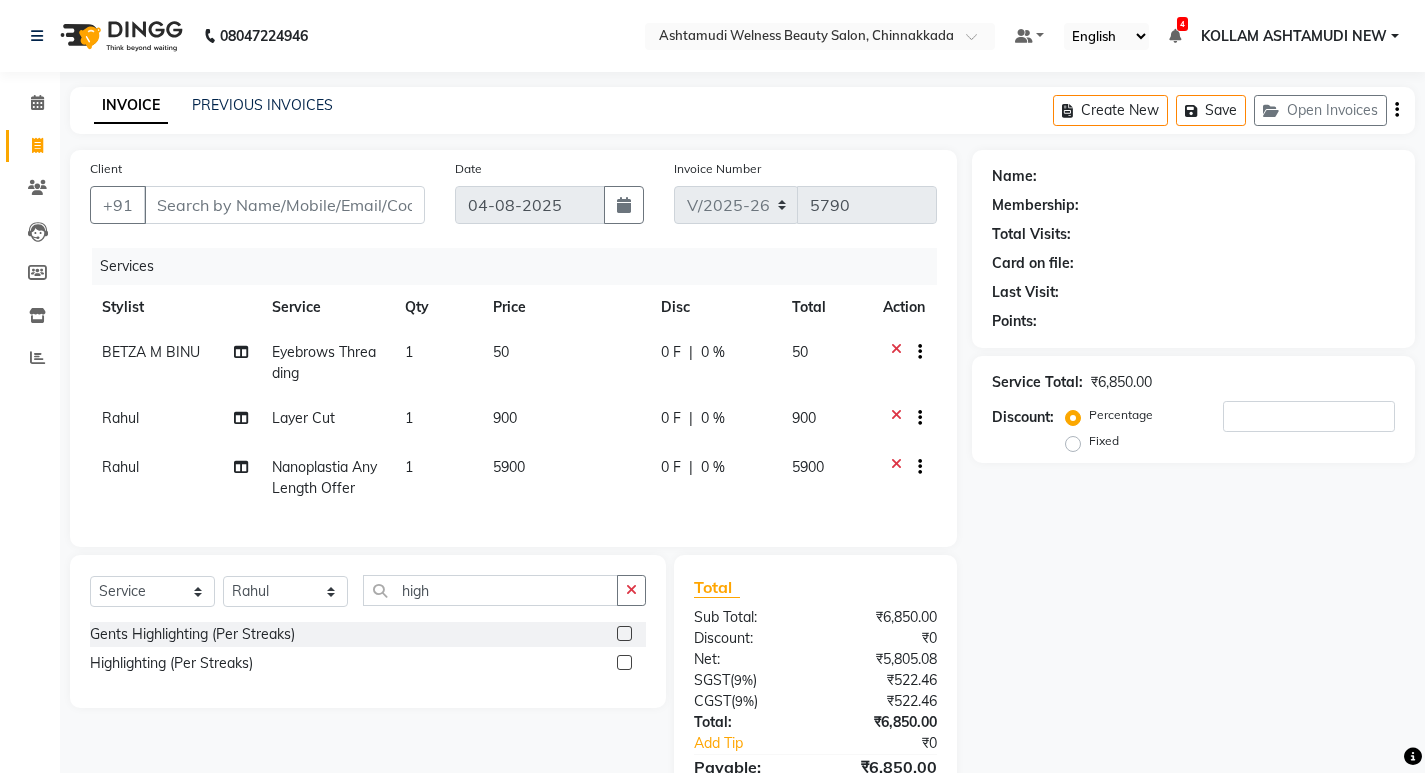 click 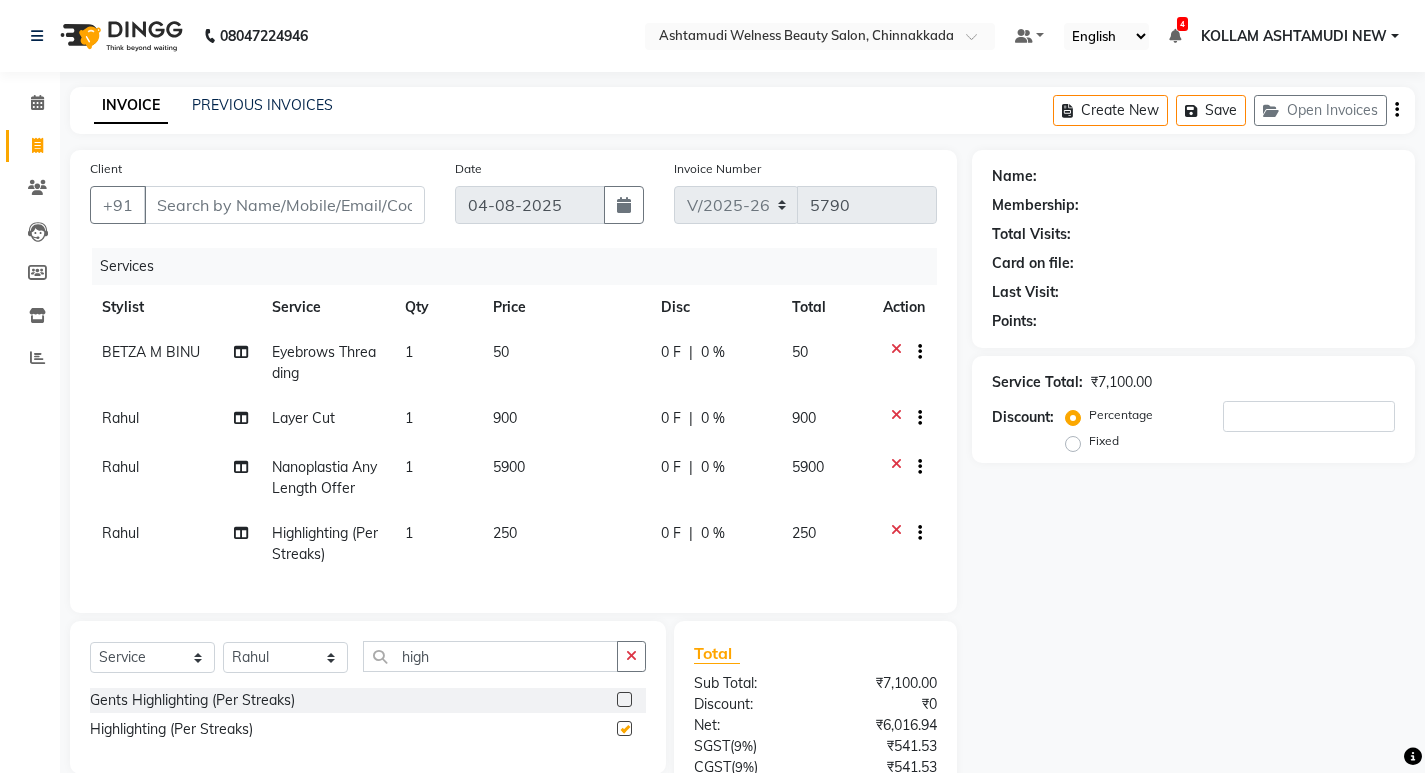 checkbox on "false" 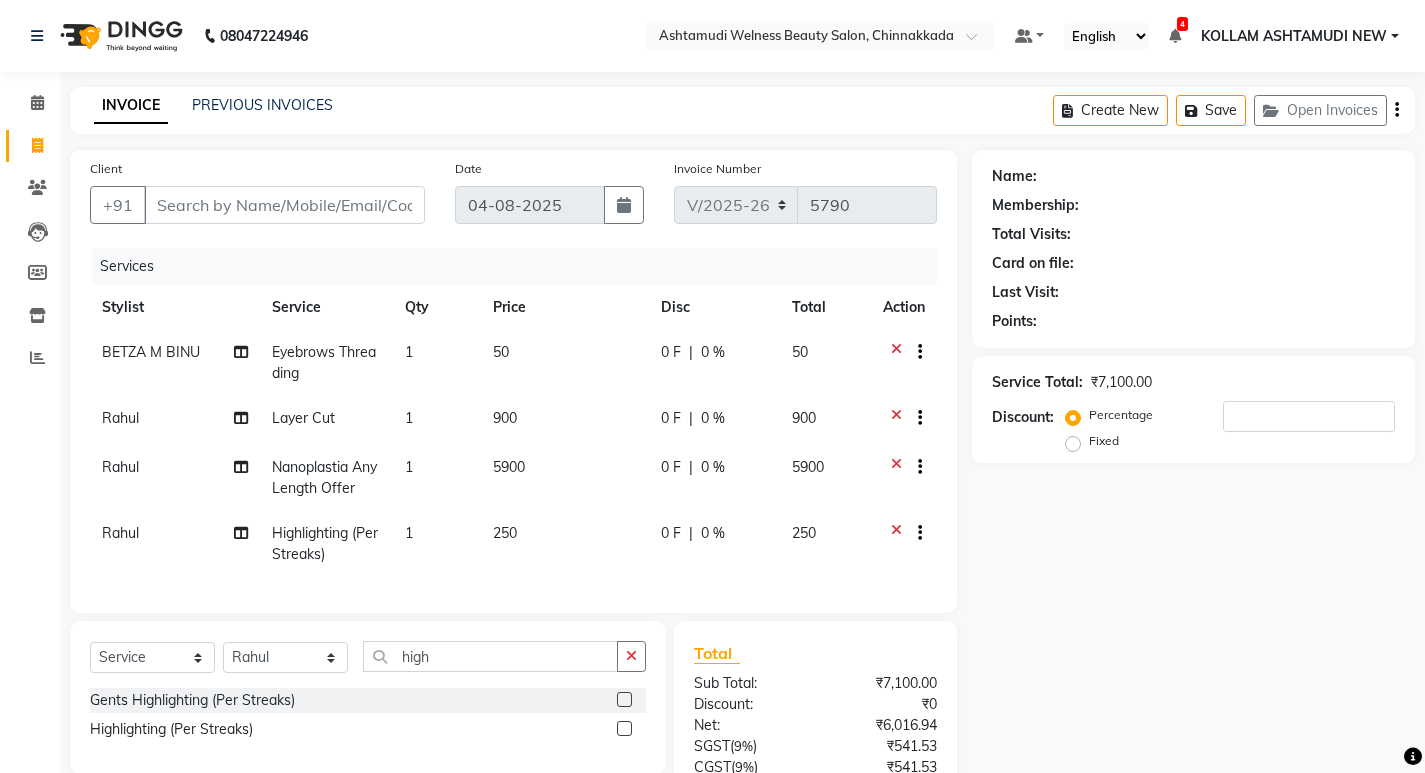 click on "1" 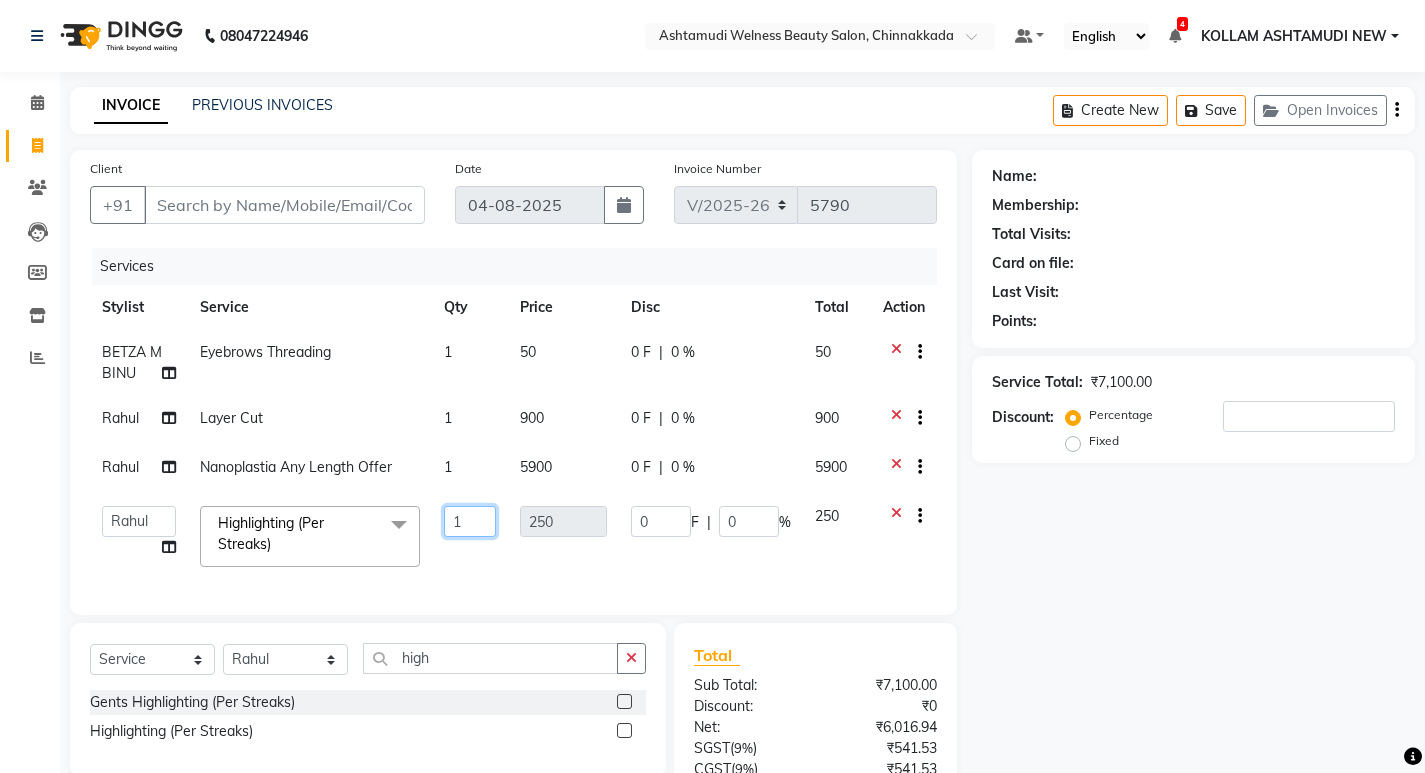 click on "1" 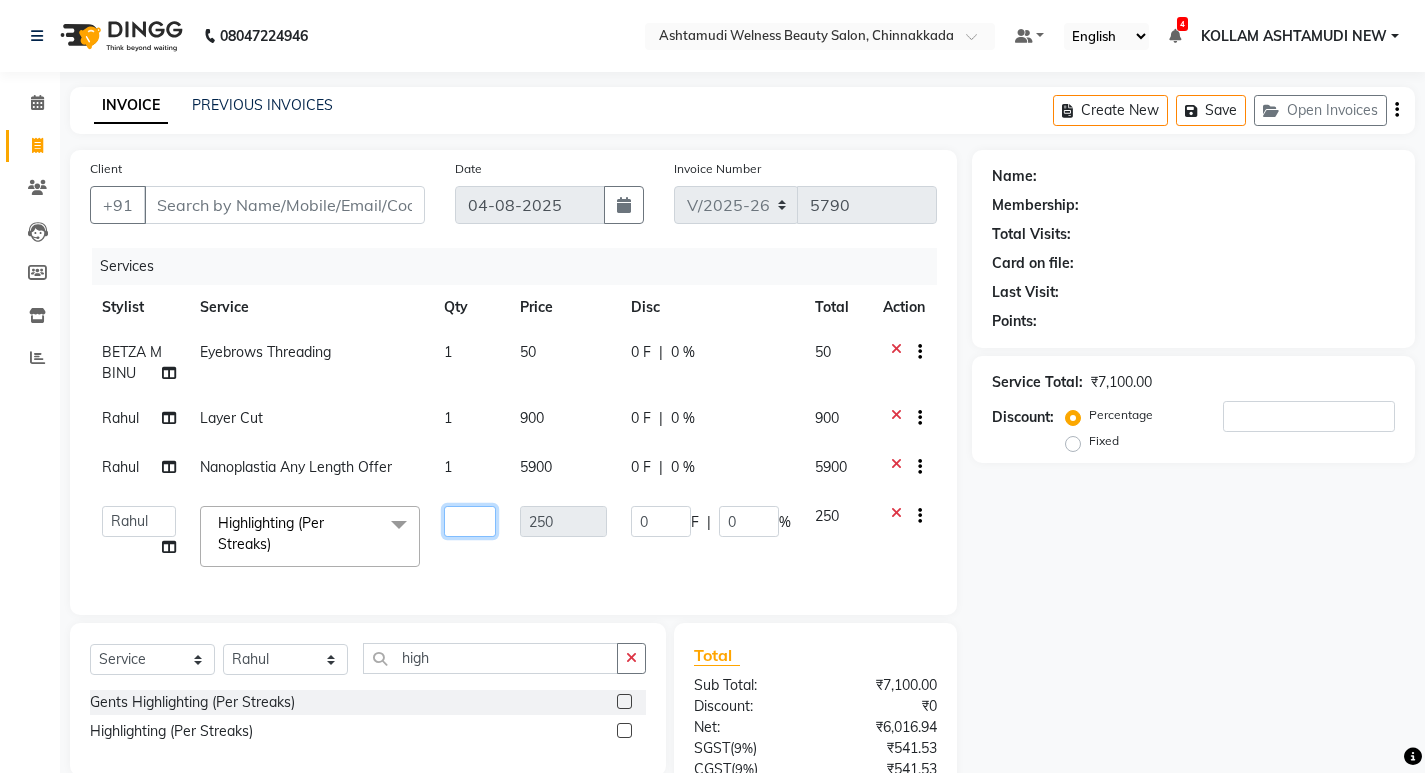type on "8" 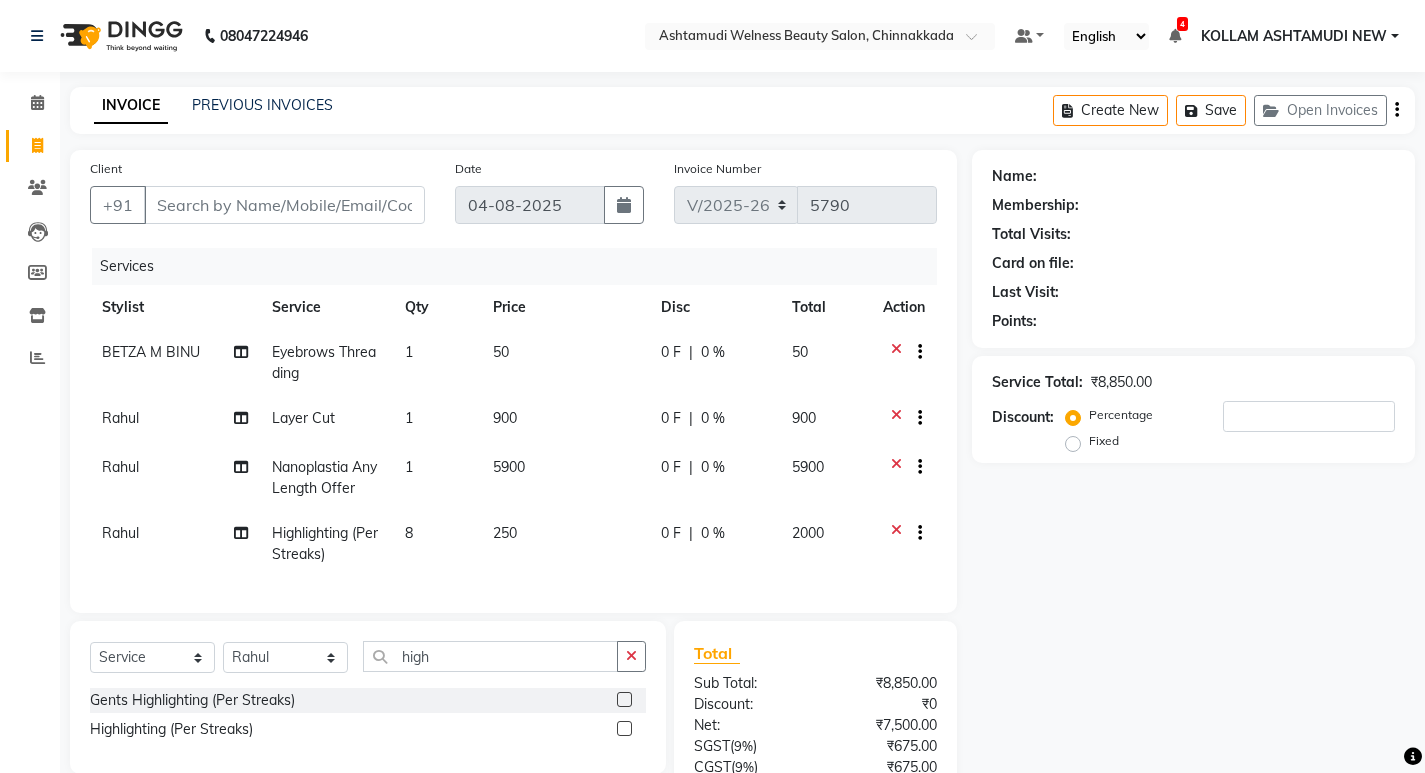 click on "250" 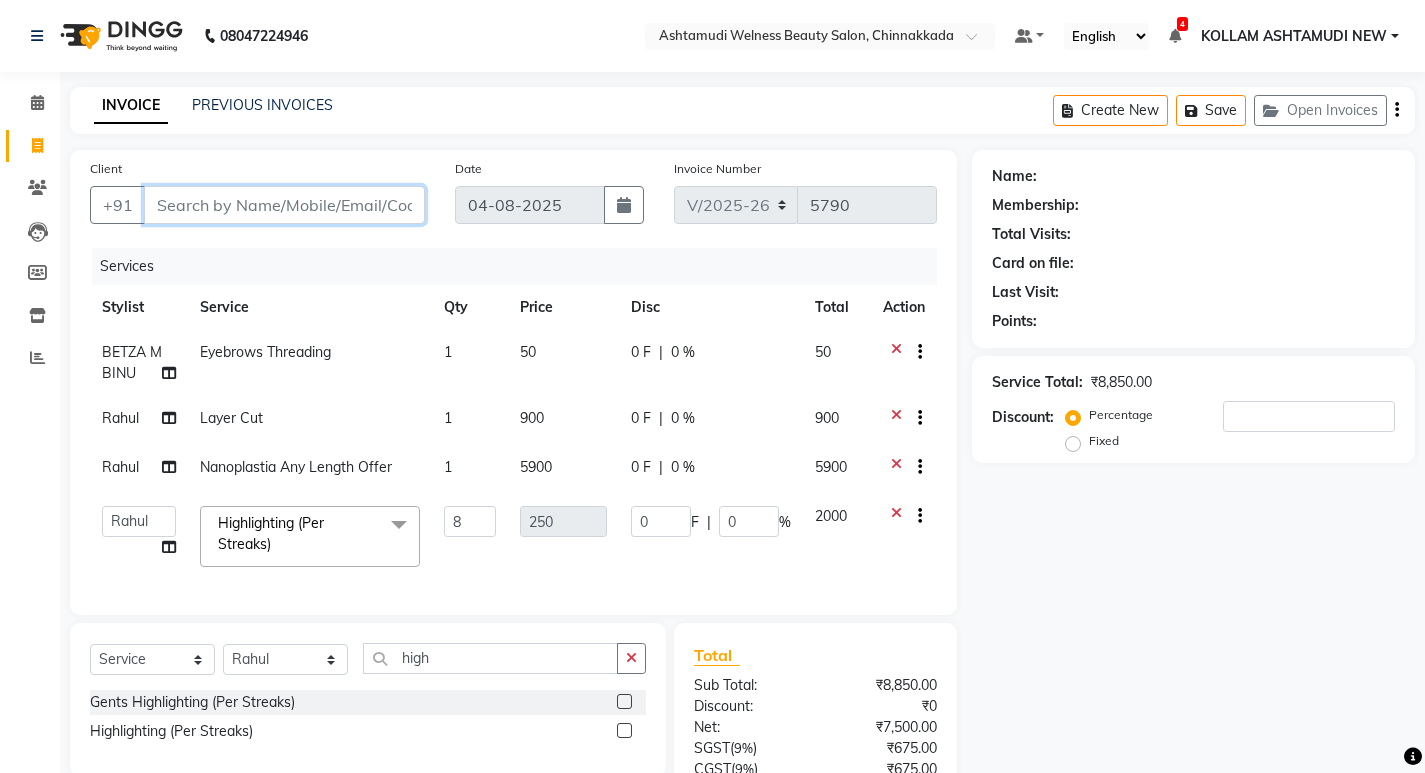 click on "Client" at bounding box center [284, 205] 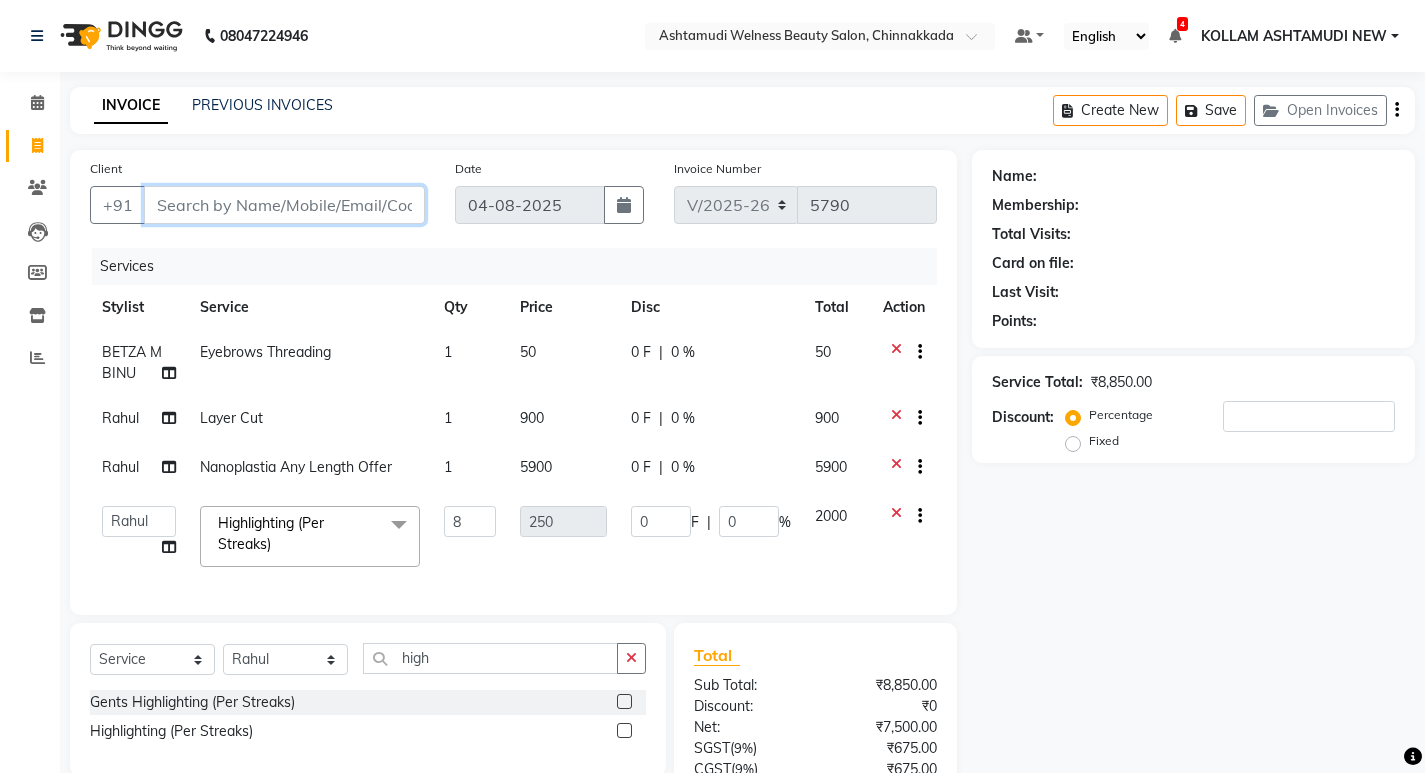 type on "8" 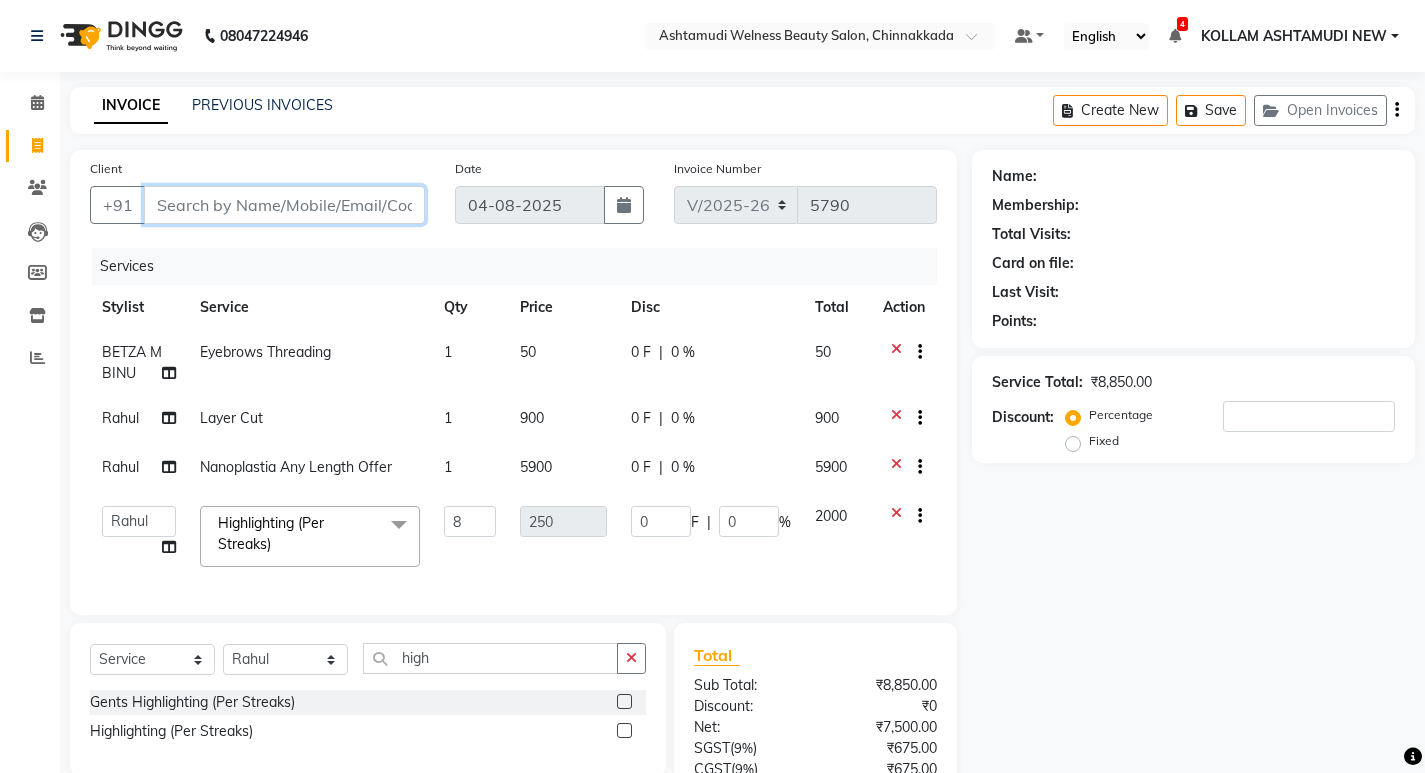 type on "0" 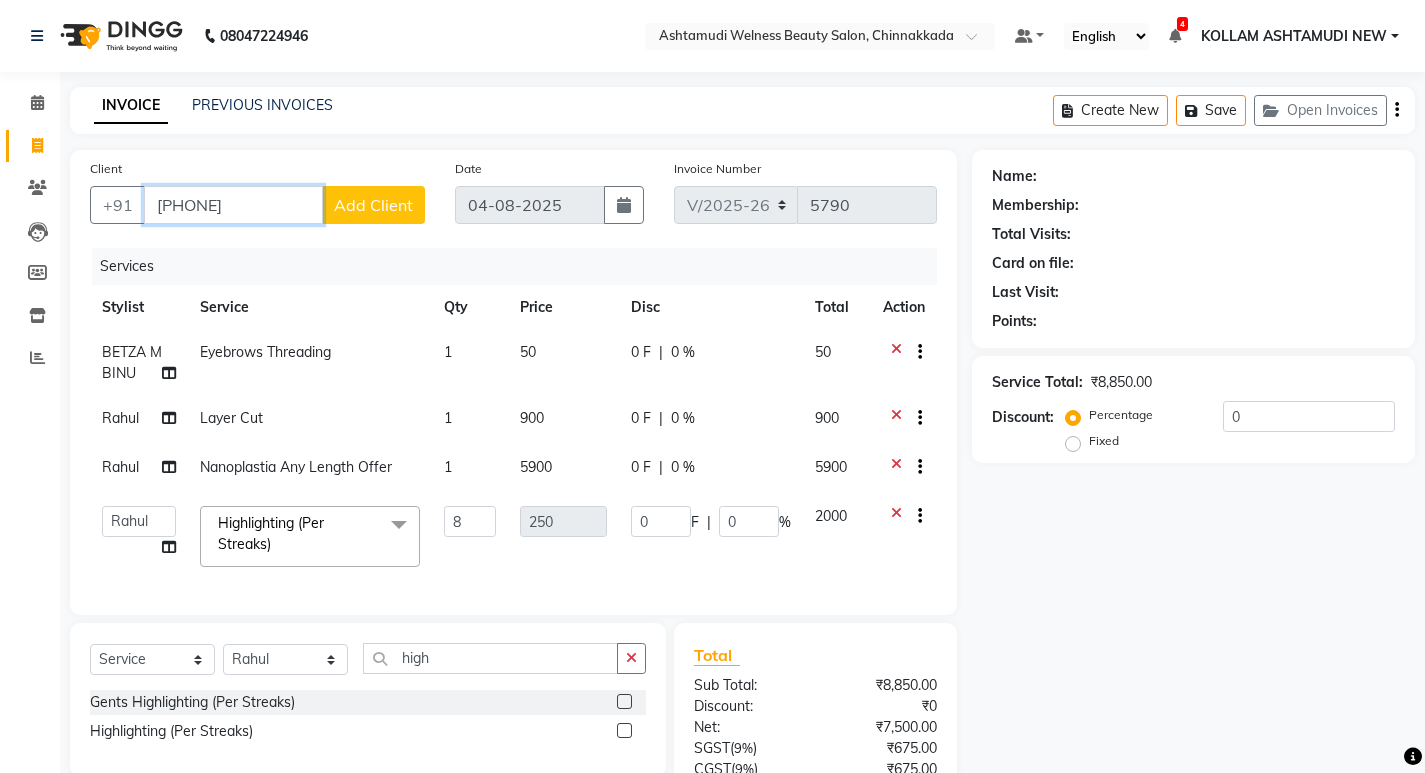 type on "[PHONE]" 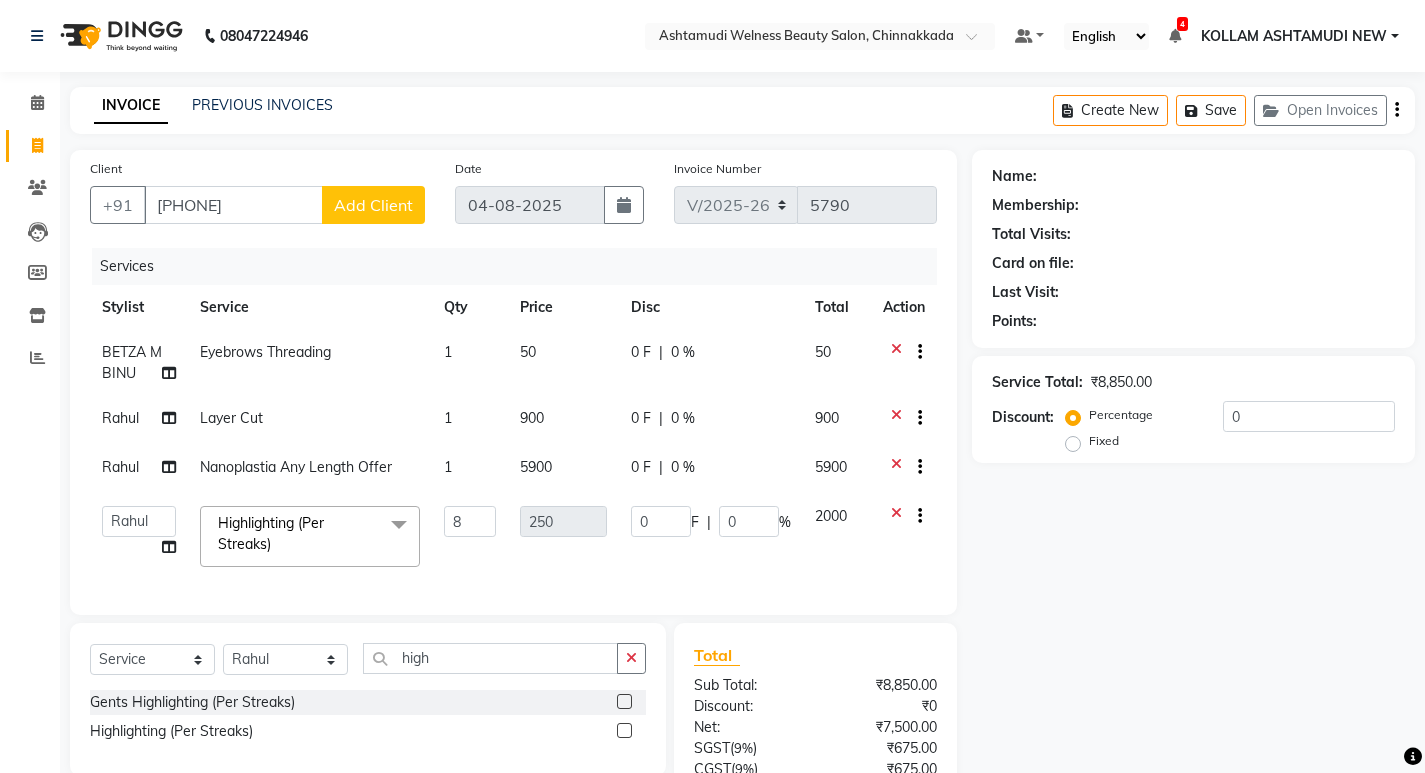 click on "Add Client" 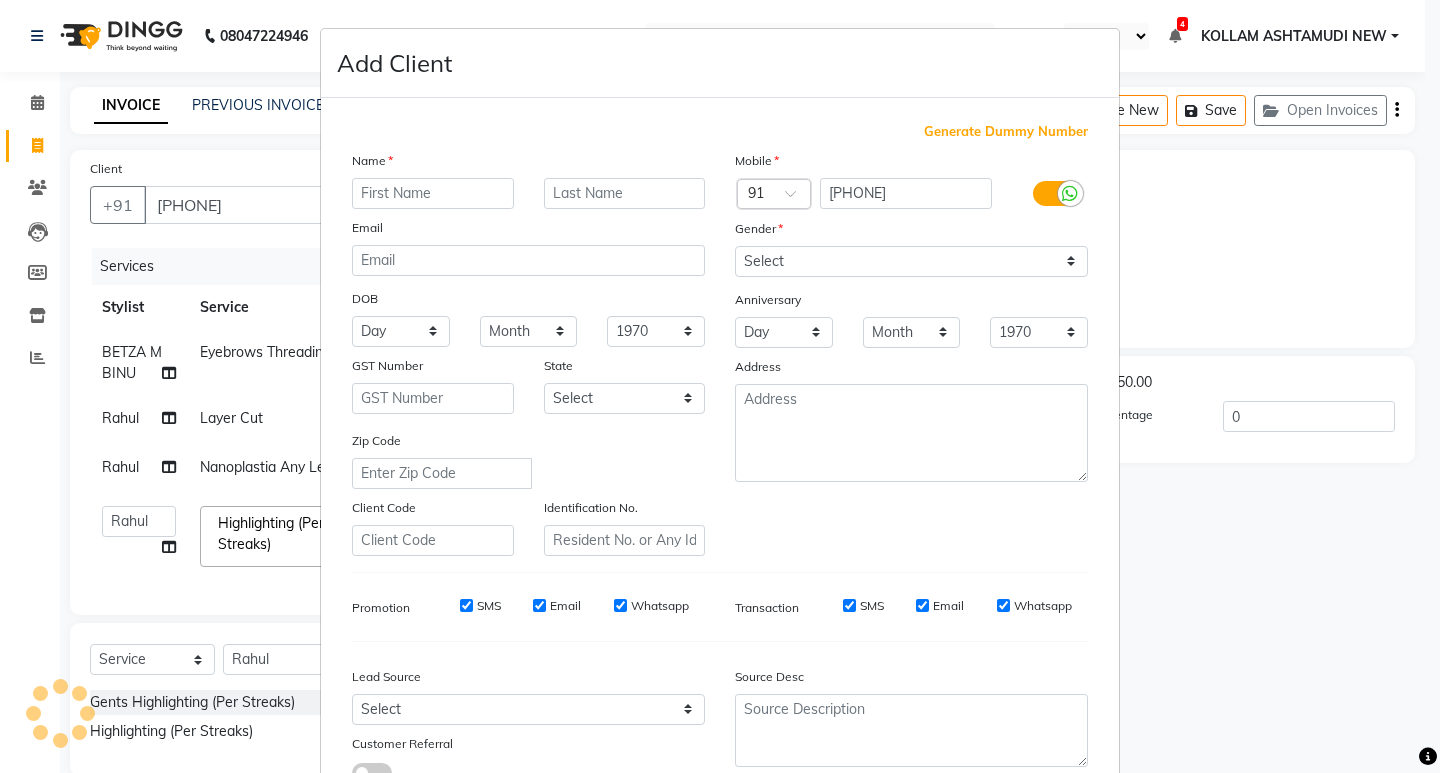 click at bounding box center (433, 193) 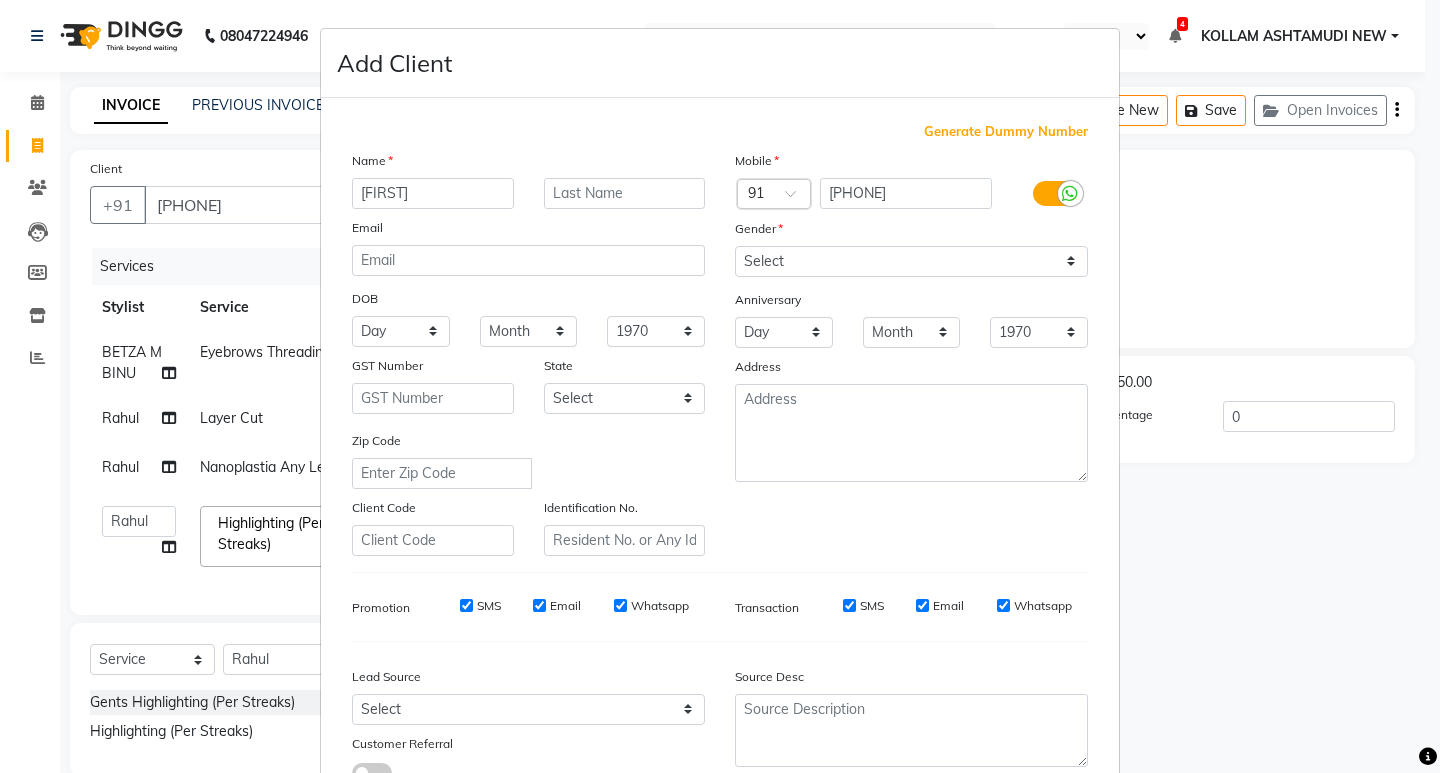 type on "[FIRST]" 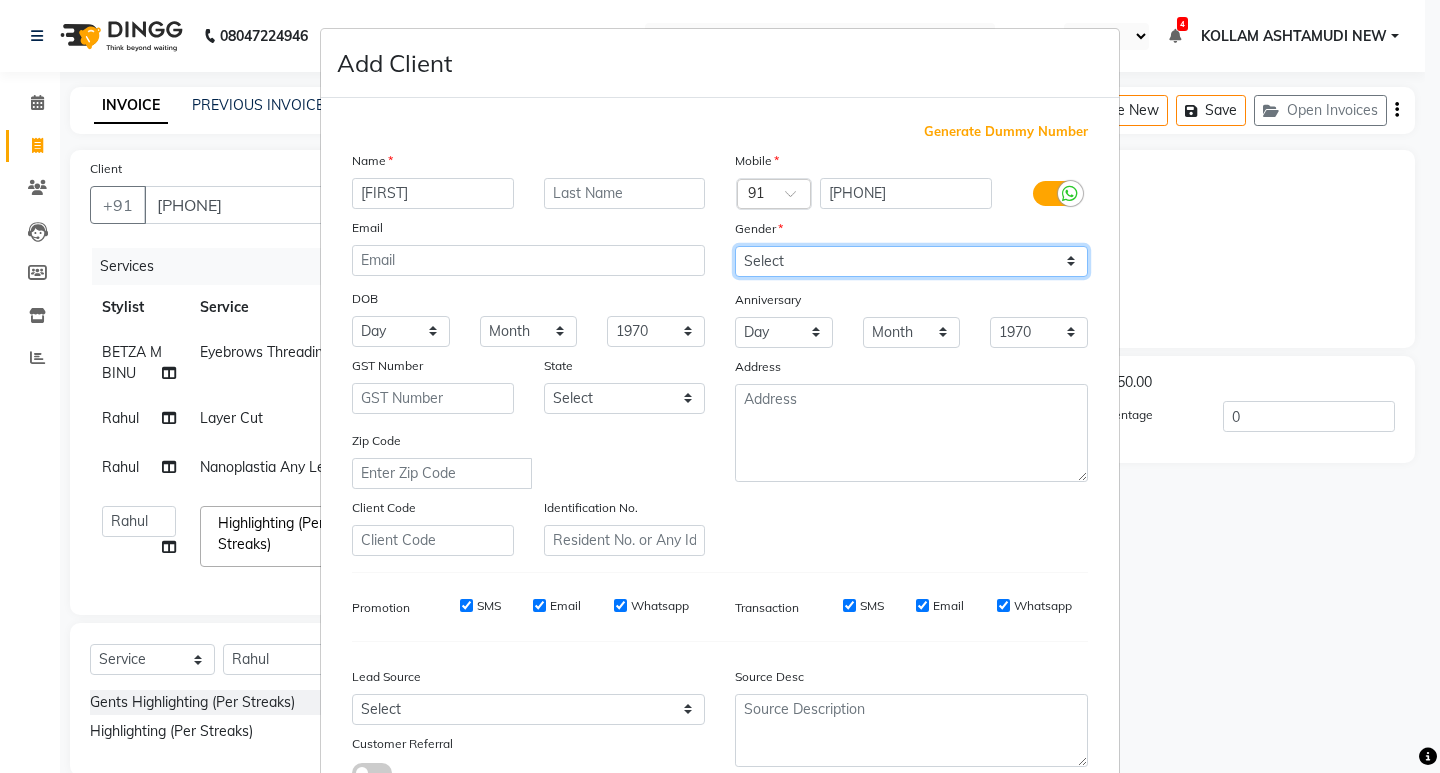 click on "Select Male Female Other Prefer Not To Say" at bounding box center (911, 261) 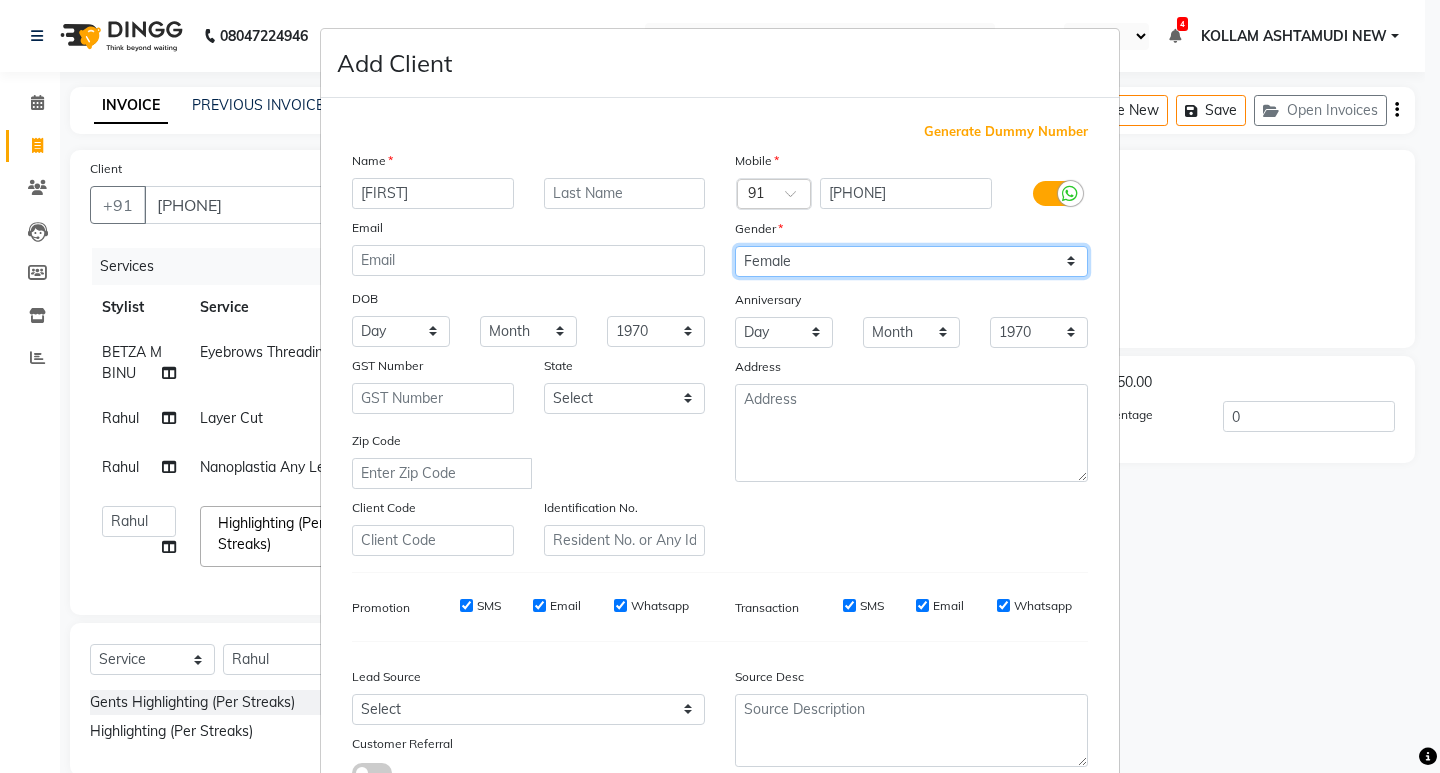 click on "Select Male Female Other Prefer Not To Say" at bounding box center [911, 261] 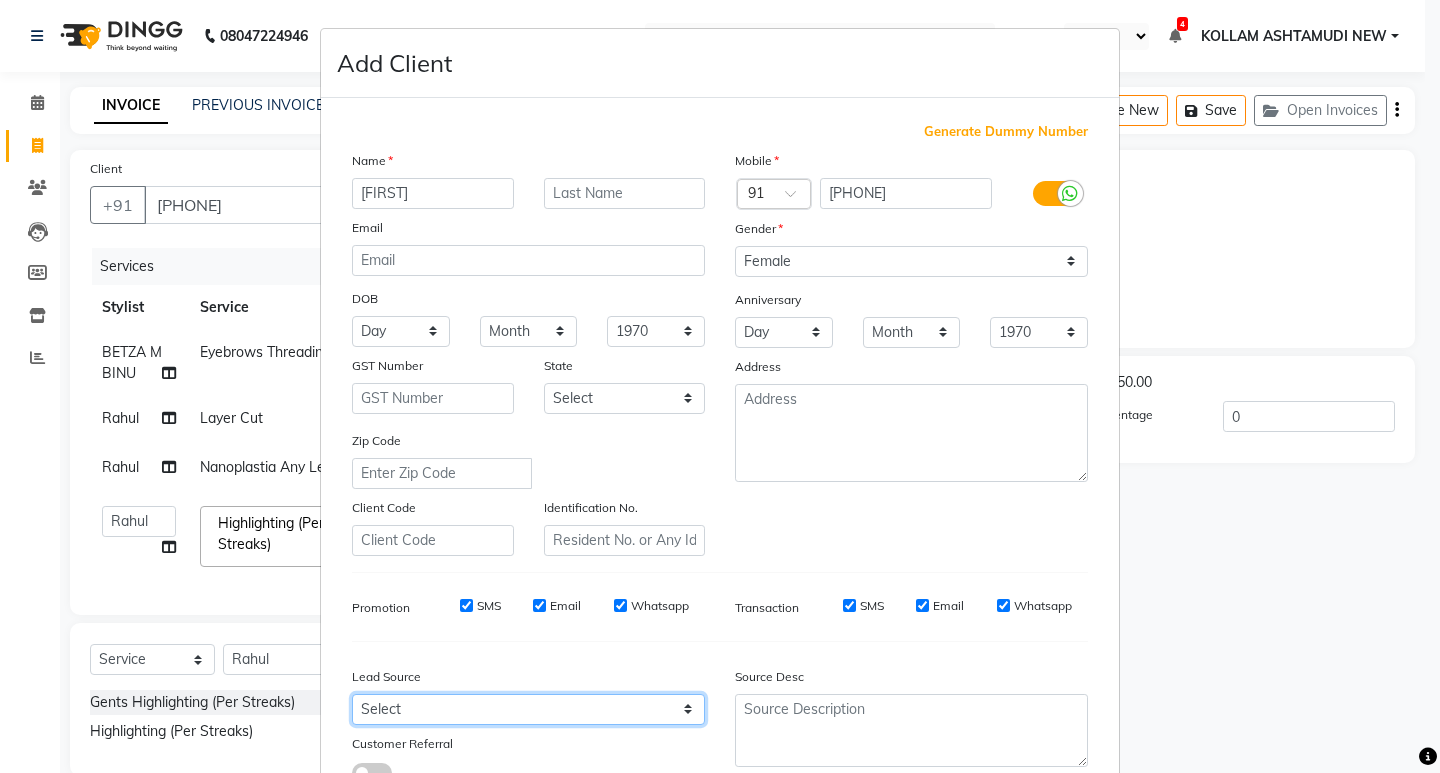 click on "Select Walk-in Referral Internet Friend Word of Mouth Advertisement Facebook JustDial Google Other Instagram  YouTube  WhatsApp" at bounding box center (528, 709) 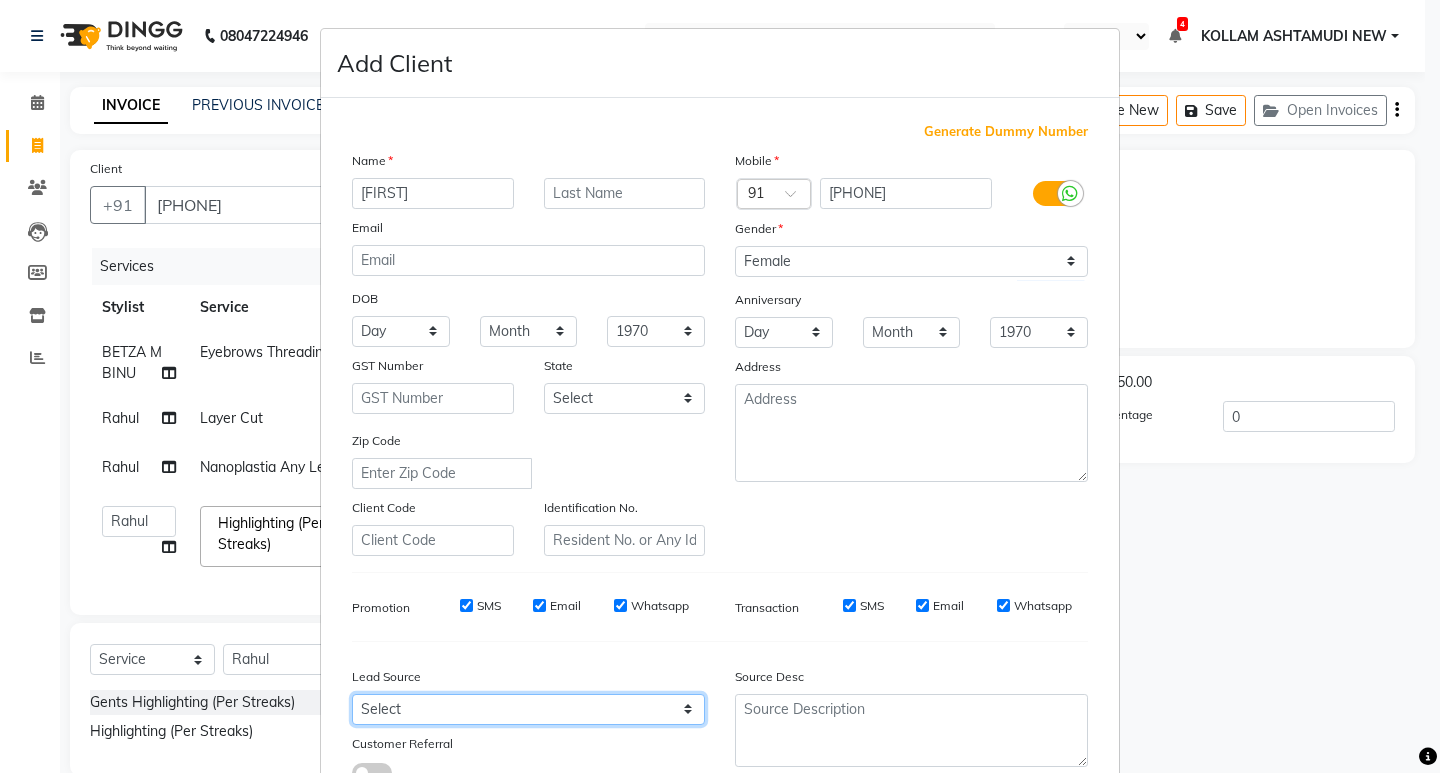 select on "[PHONE]" 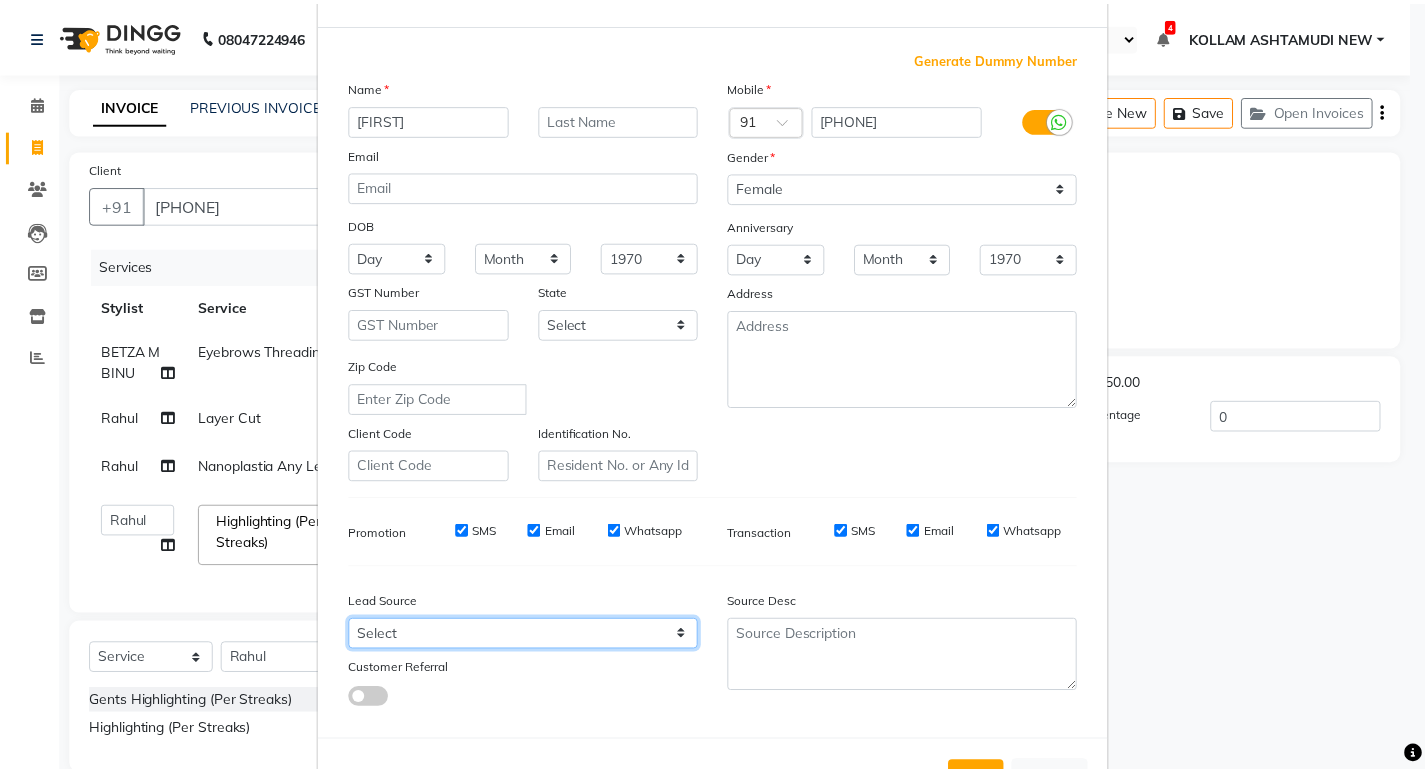 scroll, scrollTop: 150, scrollLeft: 0, axis: vertical 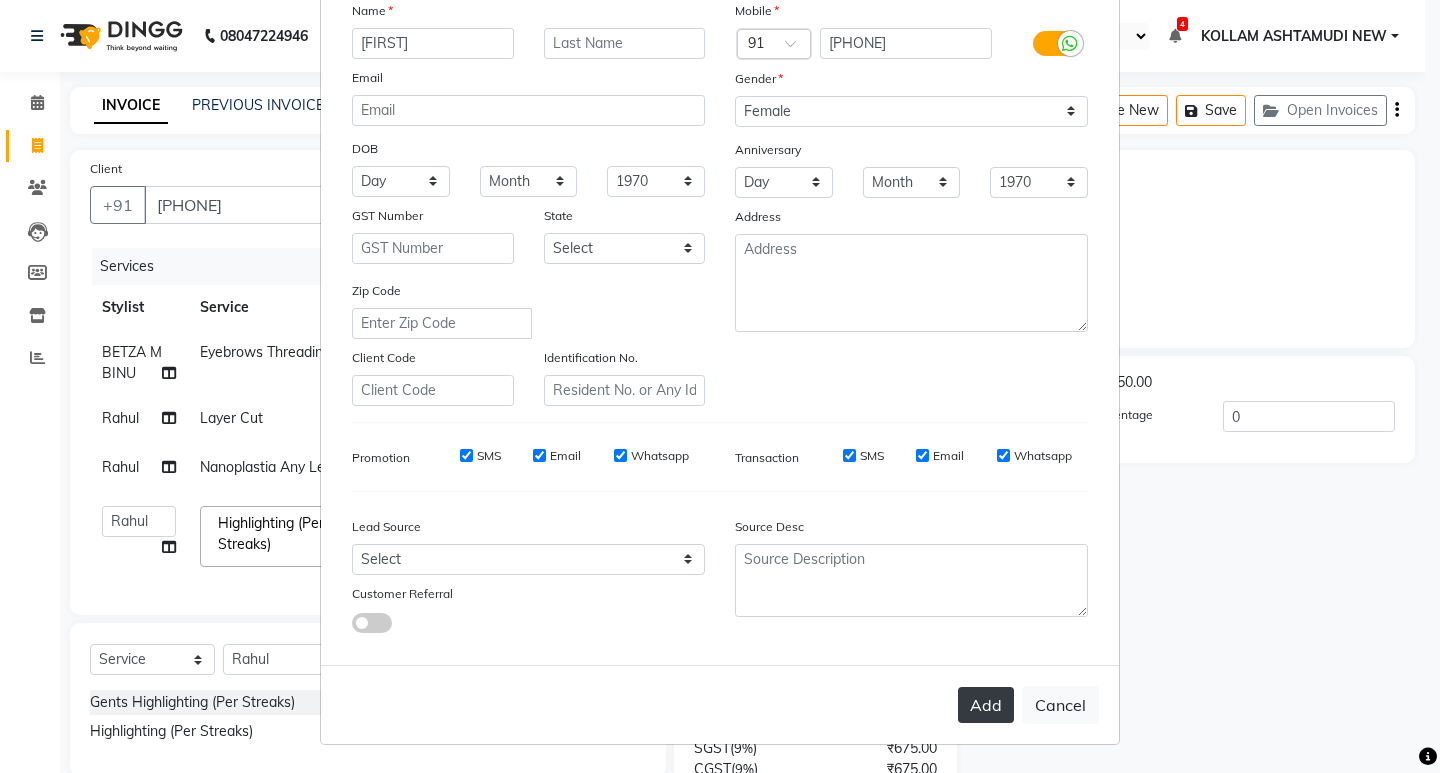 click on "Add" at bounding box center (986, 705) 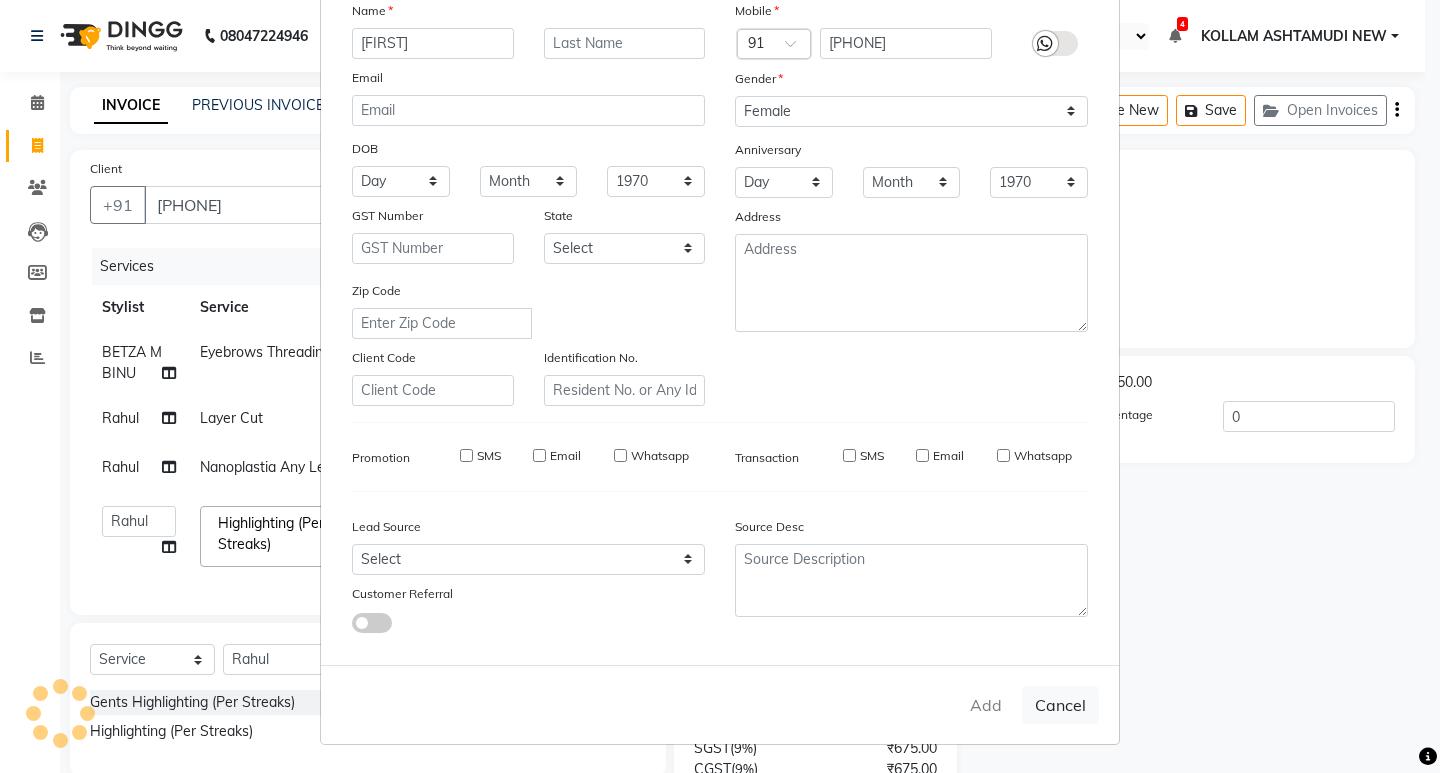 type 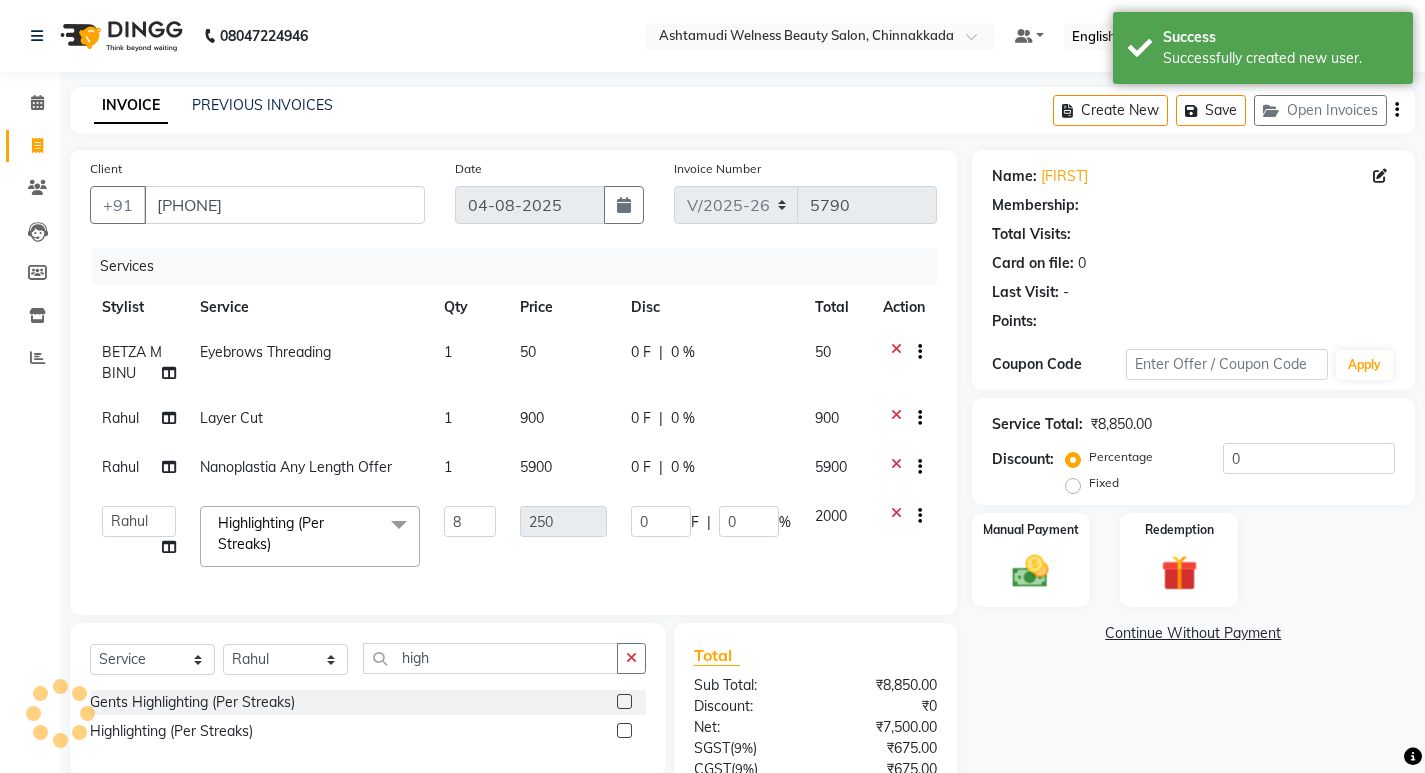 select on "1: Object" 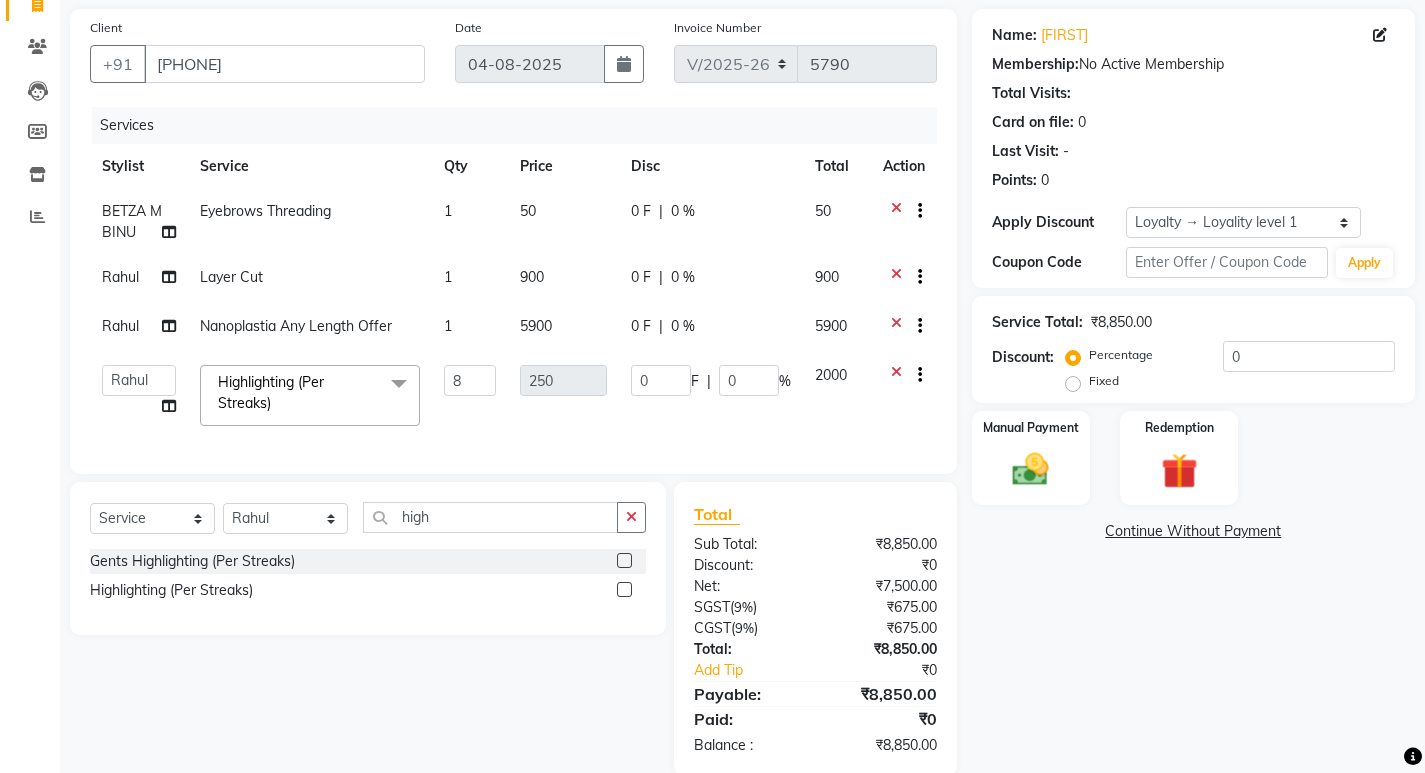 scroll, scrollTop: 189, scrollLeft: 0, axis: vertical 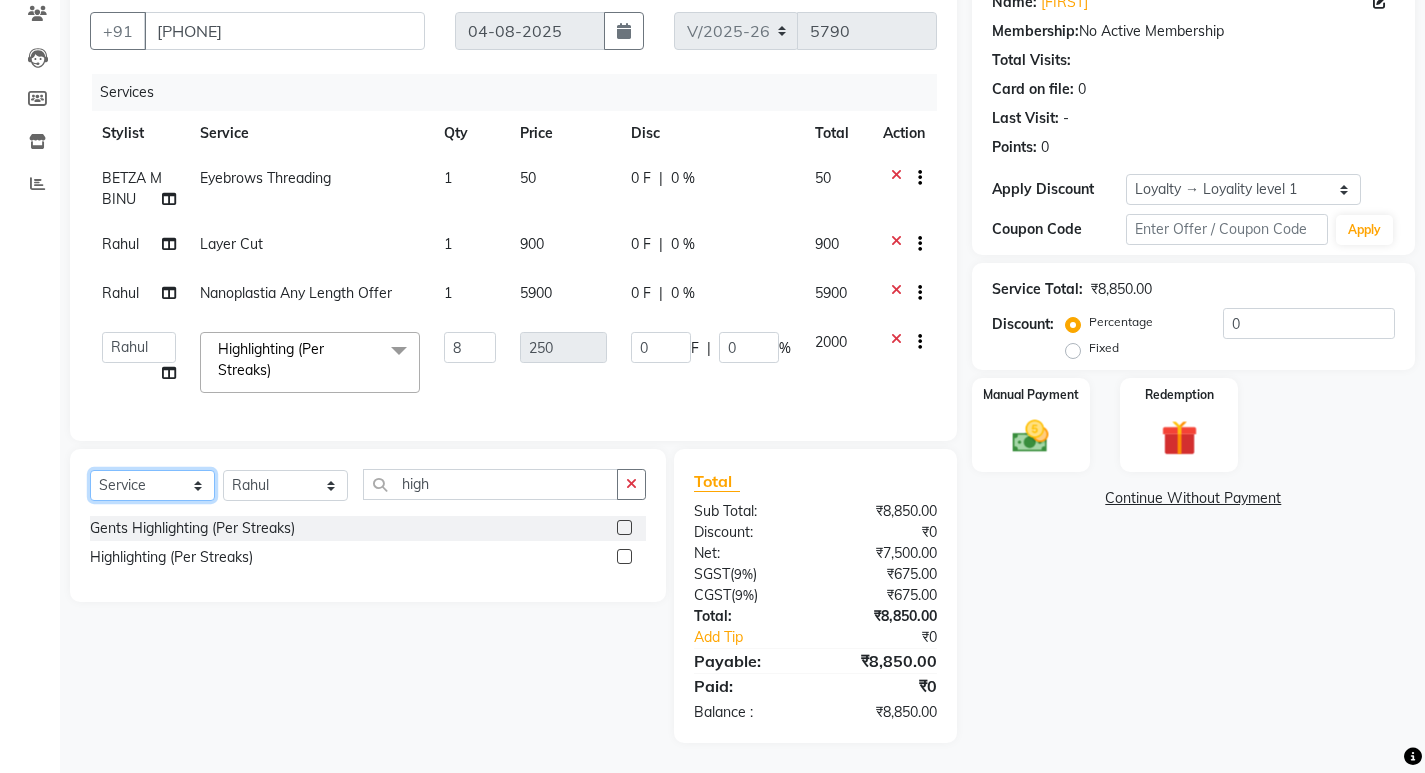 click on "Select  Service  Product  Membership  Package Voucher Prepaid Gift Card" 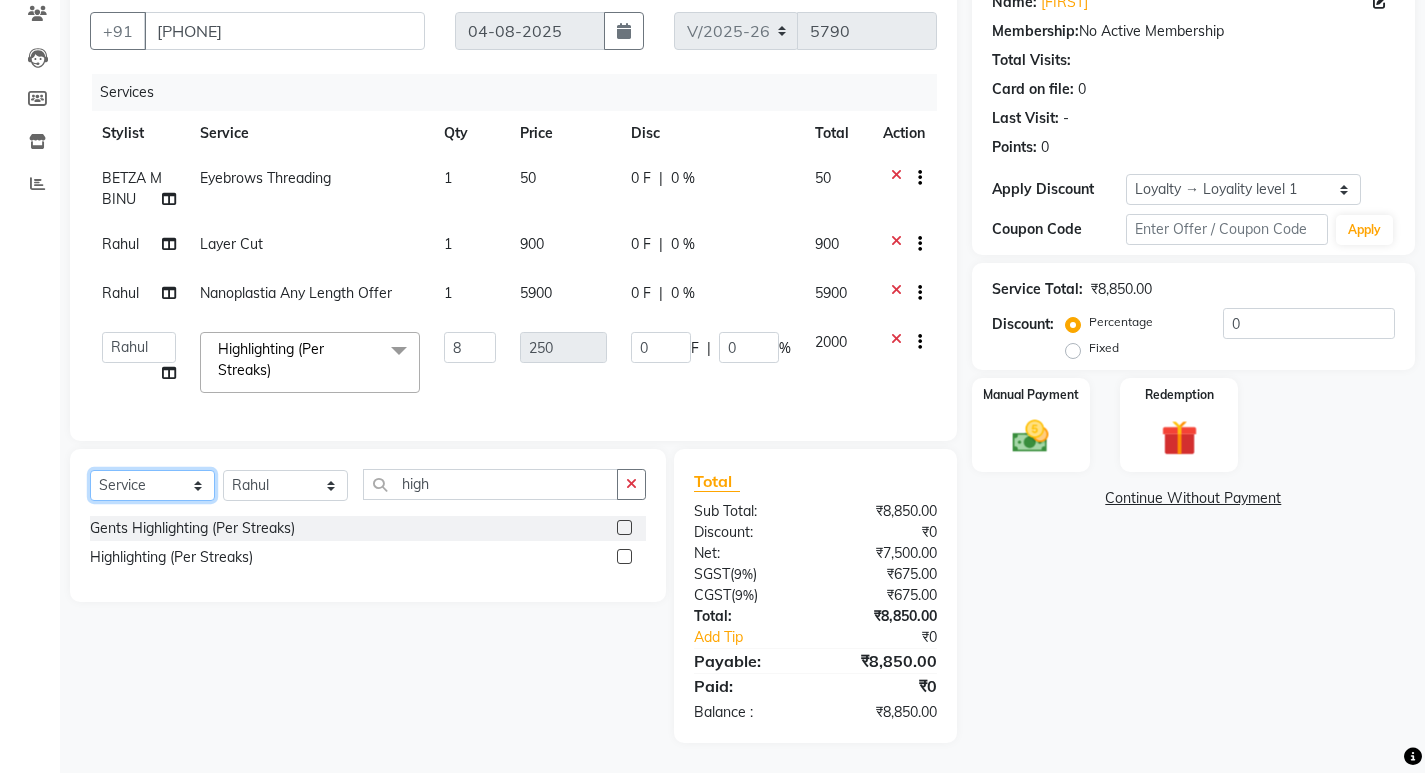 select on "product" 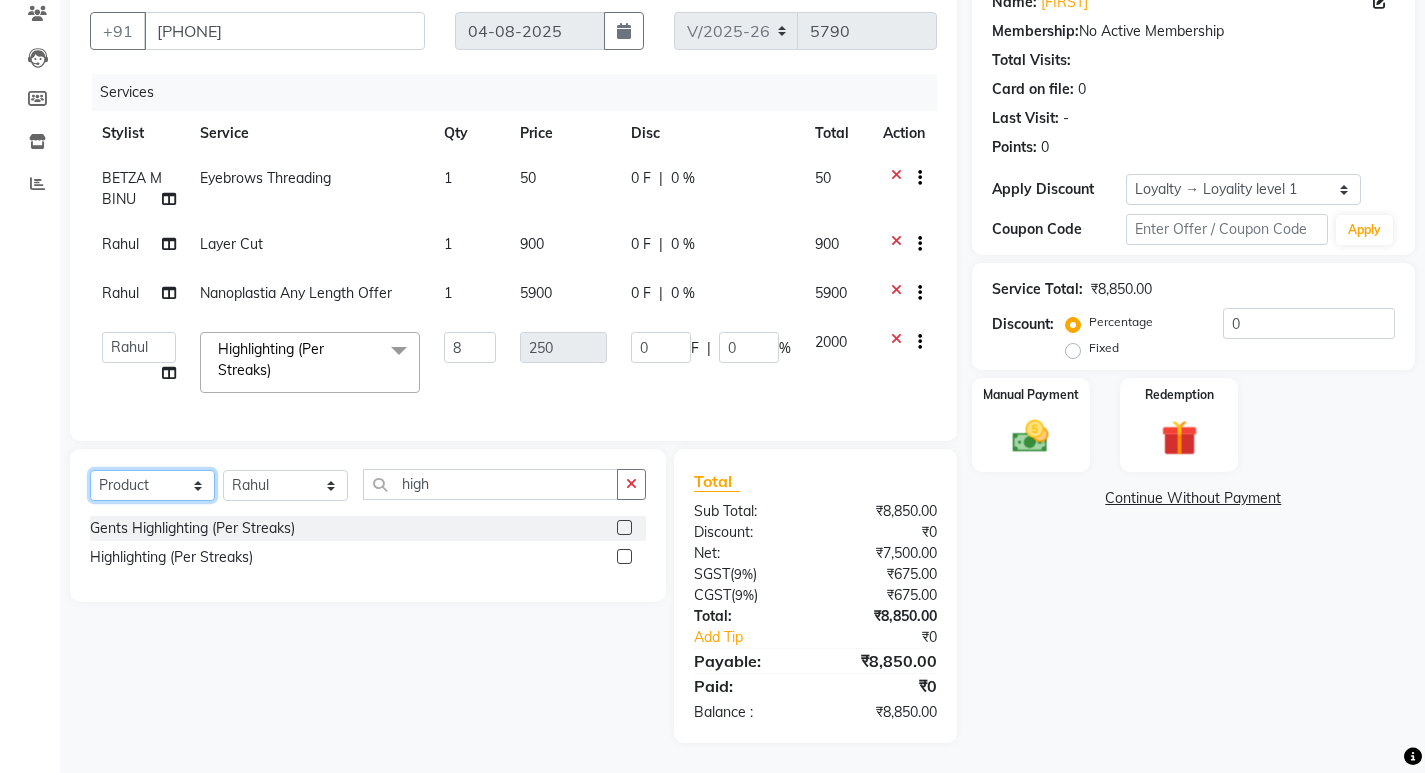 click on "Select  Service  Product  Membership  Package Voucher Prepaid Gift Card" 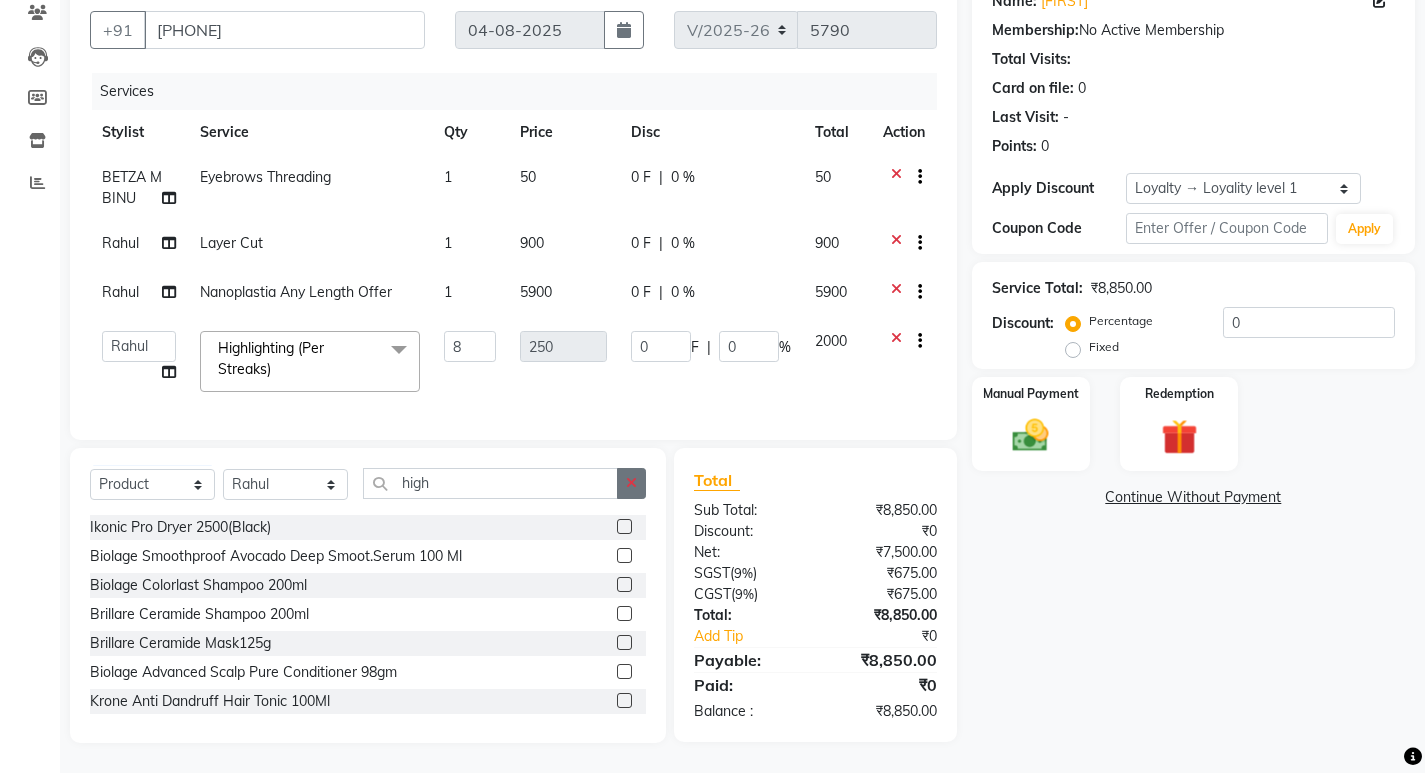 click 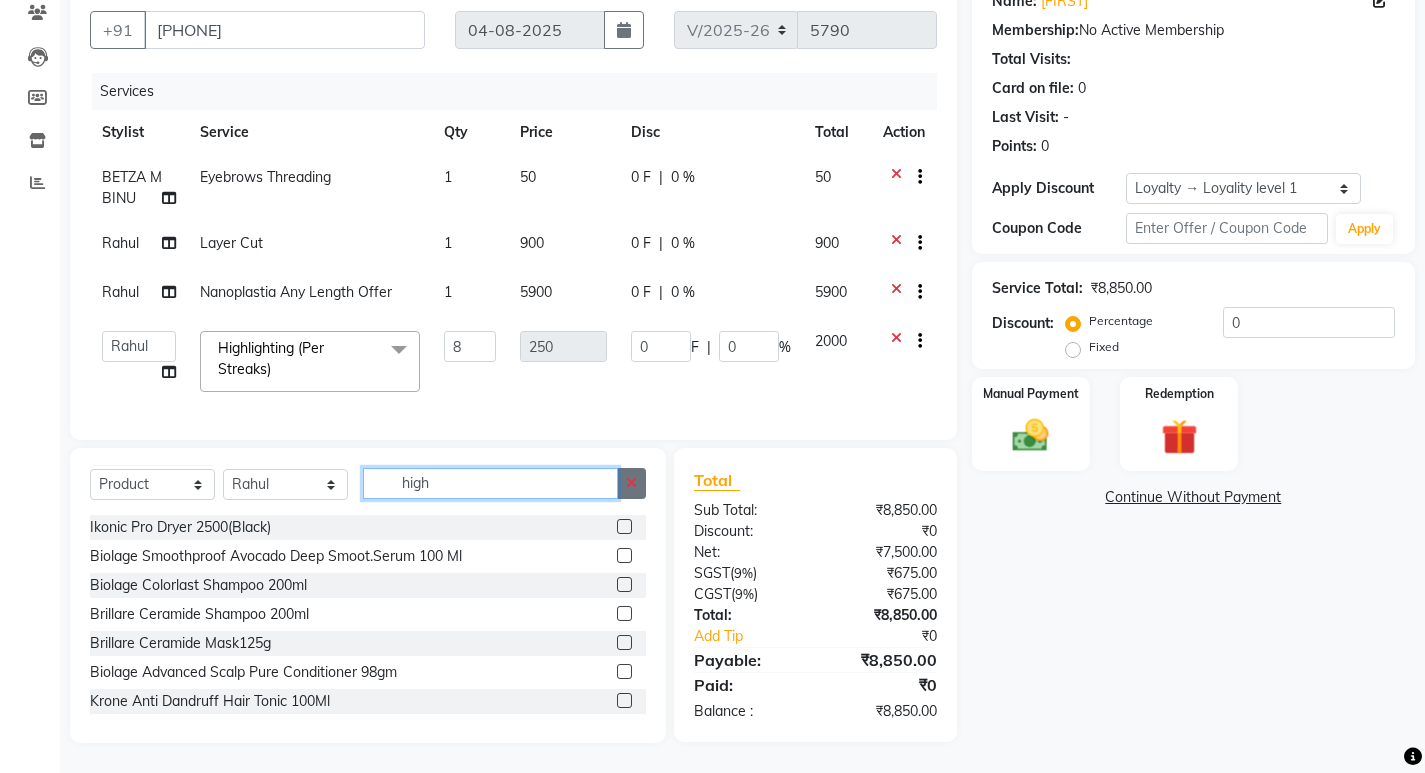 type 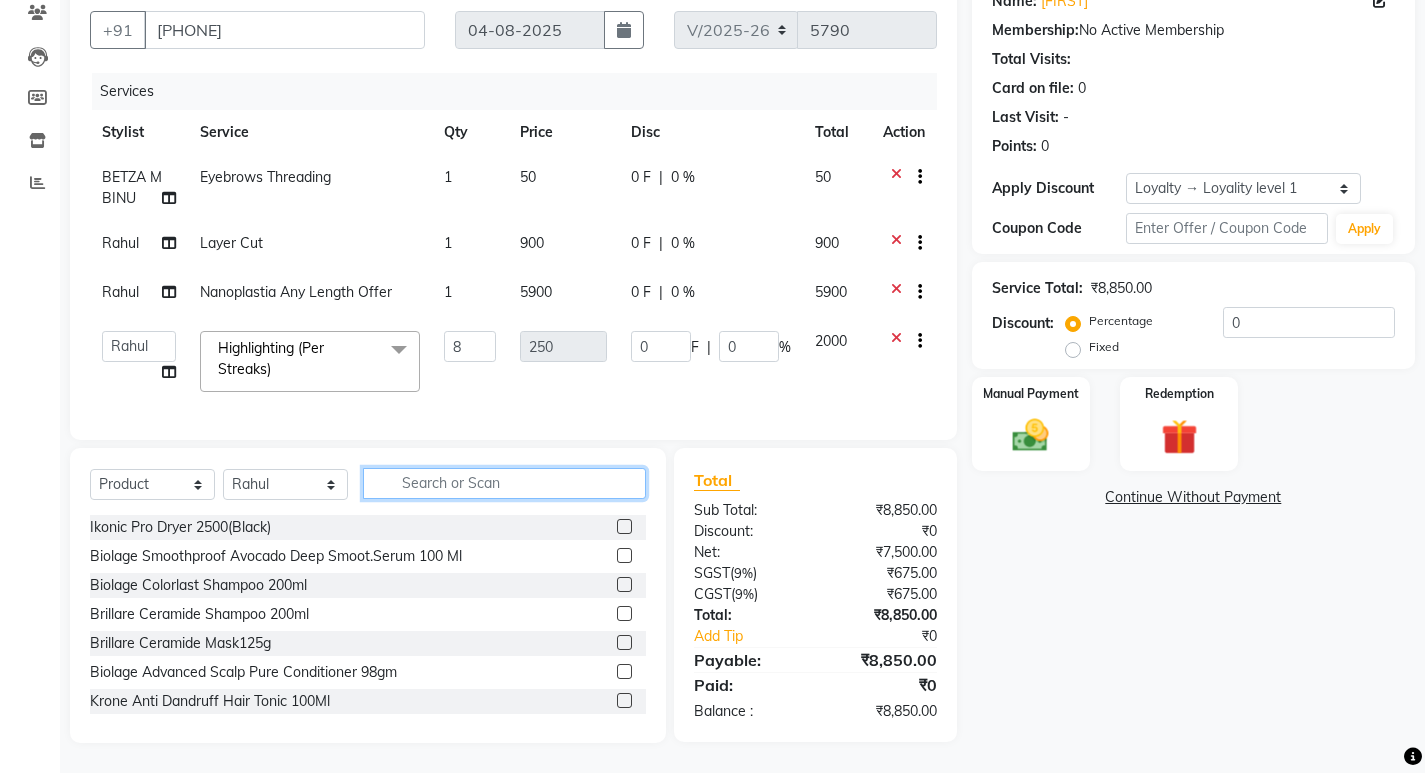 click 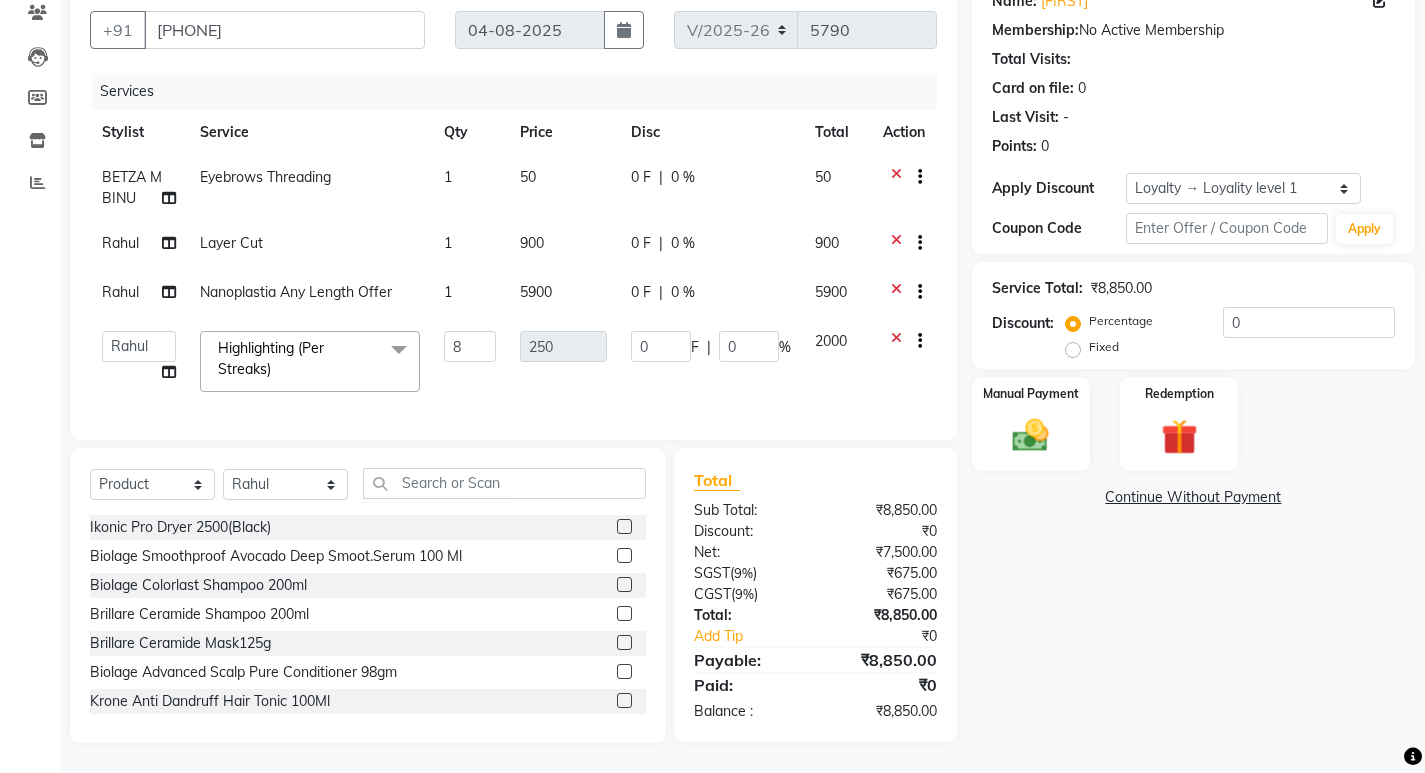 click on "0 F | 0 %" 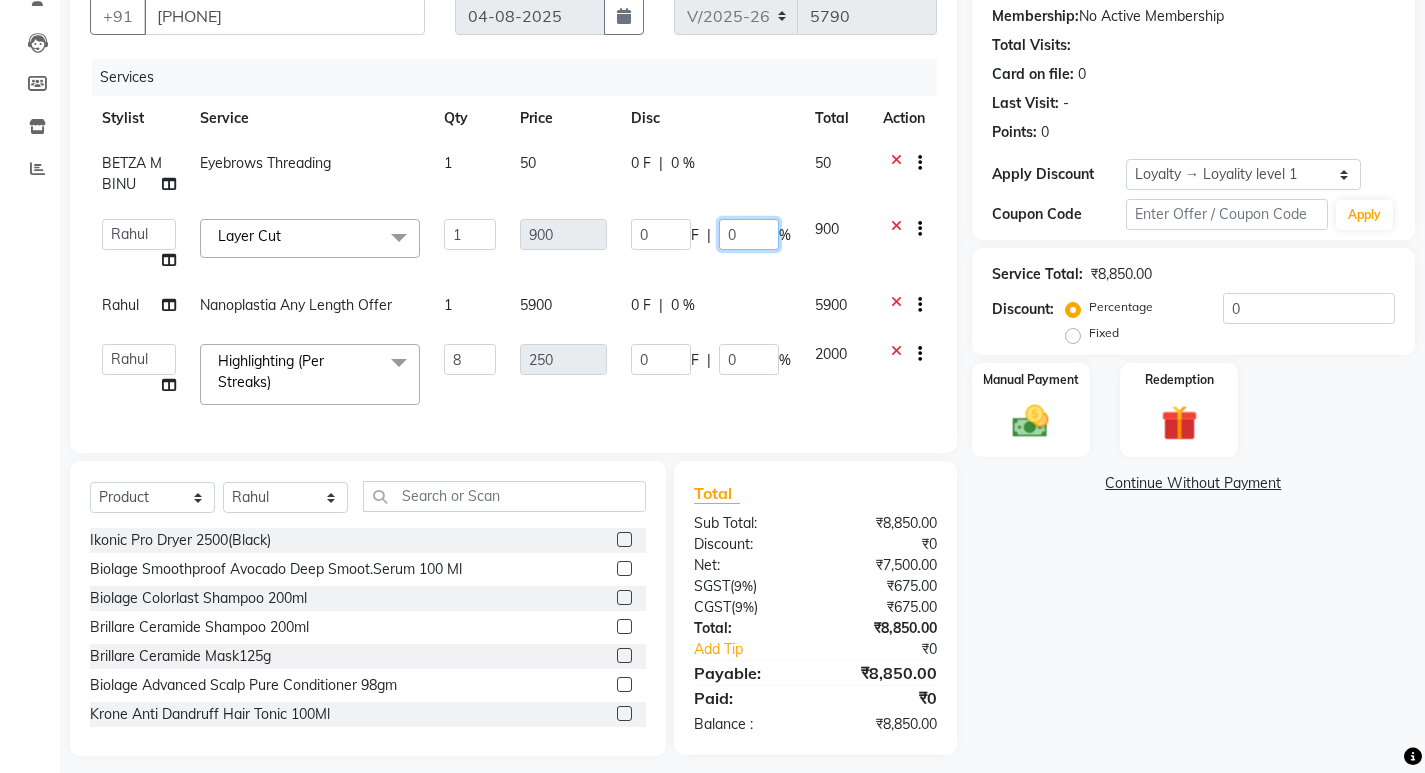 click on "0" 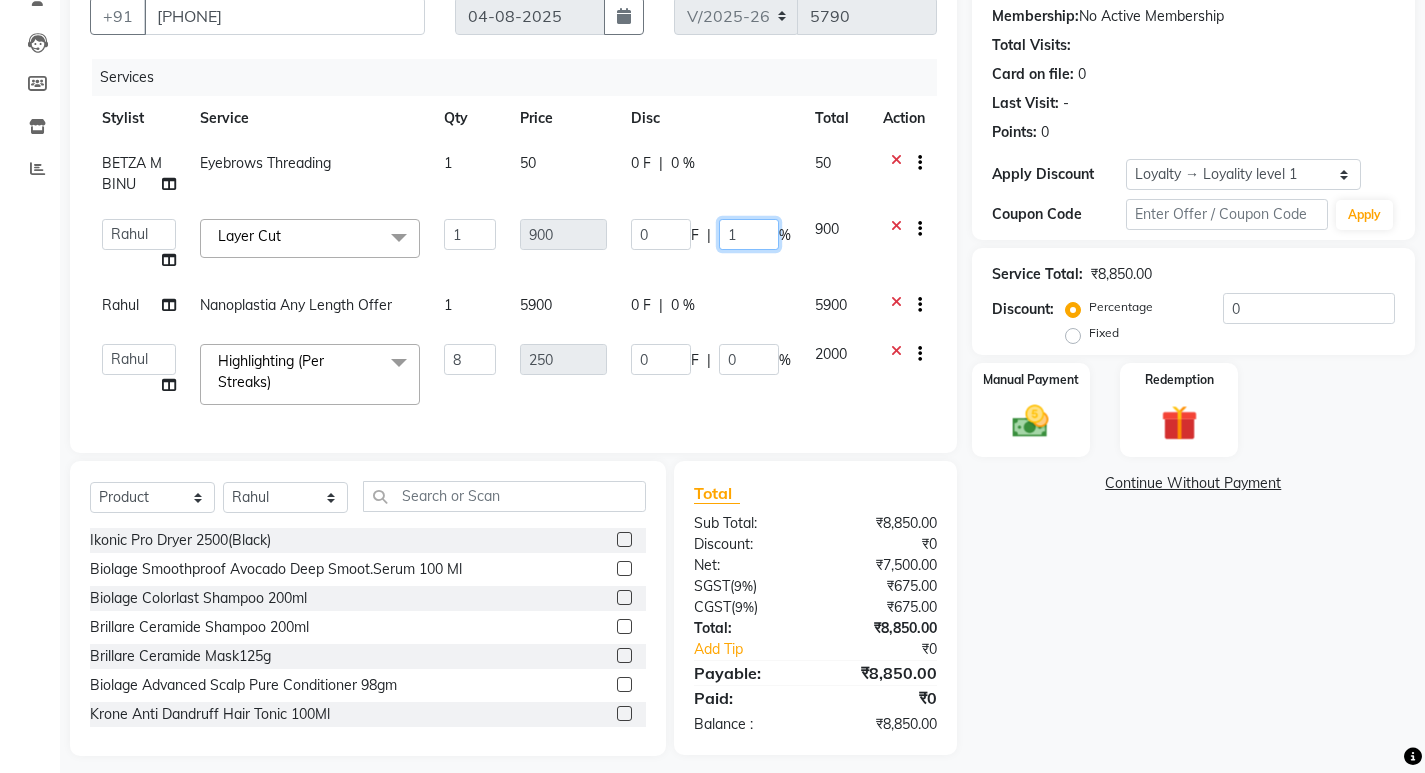 type on "10" 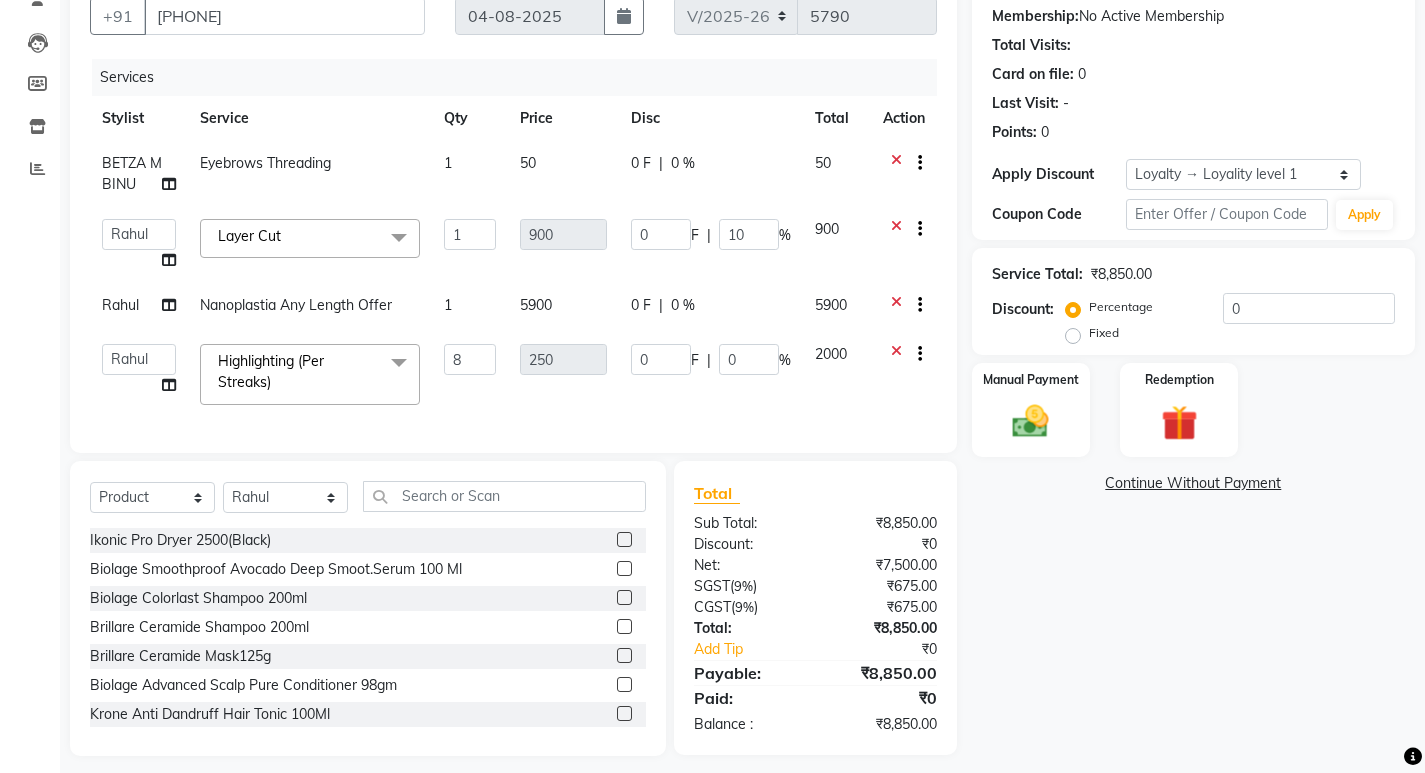 click on "[LOCATION] Emila [FIRST] Eyebrows Threading 1 50 0 F | 0 % 50 ADITHYA TAMANG Admin ALTHAF Anitha ATHIRA SANAL BETZA M BINU GANESH JIJUMON P Kavya [CITY] [CITY] NEW Kusum MO ANWAR Rahul REENA VIDHYA RENUKA SUNDAS Revathy B Nair RINA RAI SAJEEV M SAMIR RAI SARIGA PRASAD SHIBU Shilu Fathima Shyni Salim Sibi SUKANYA Supriya SUSHEELA S Layer Cut x Acne Facial Anti Acne Treatment Anti Ageing Facial Bridal Glow Facial De-Pigmentation Treatment Dermalite Fairness Facial Diamond Facial D-Tan Cleanup D-Tan Facial D-Tan Pack Fruit Facial Fyc Bamboo Charcoal Facial Fyc Bio Marine Facial Fyc Fruit Fusion Facial Fyc Luster Gold Facial Fyc Pure Vit-C Facial Fyc Red Wine Facial Gents Bridal Glow Facial Gents Dermalite Fairness Facial Gents Diamond Facial Gents D-Tan Cleanup Gents D-Tan Facial Gents Fruit Facial Gents Fyc Bamboo Charcoal Facial Gents Fyc Bio Marine Facial Gents Fyc Fruit Fusion Facial Gents Fyc Luster Gold Facial Gents Glovite Facial" 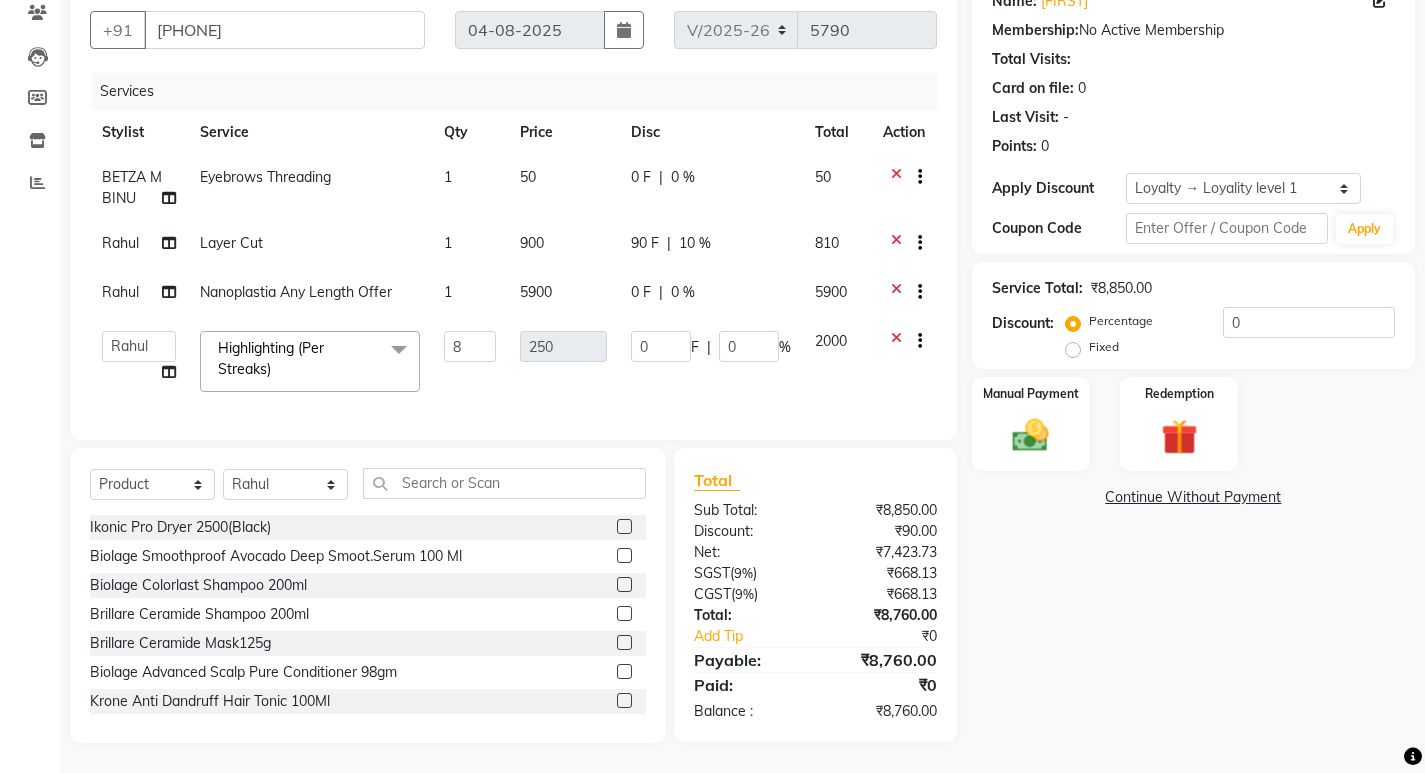 click on "0 F | 0 %" 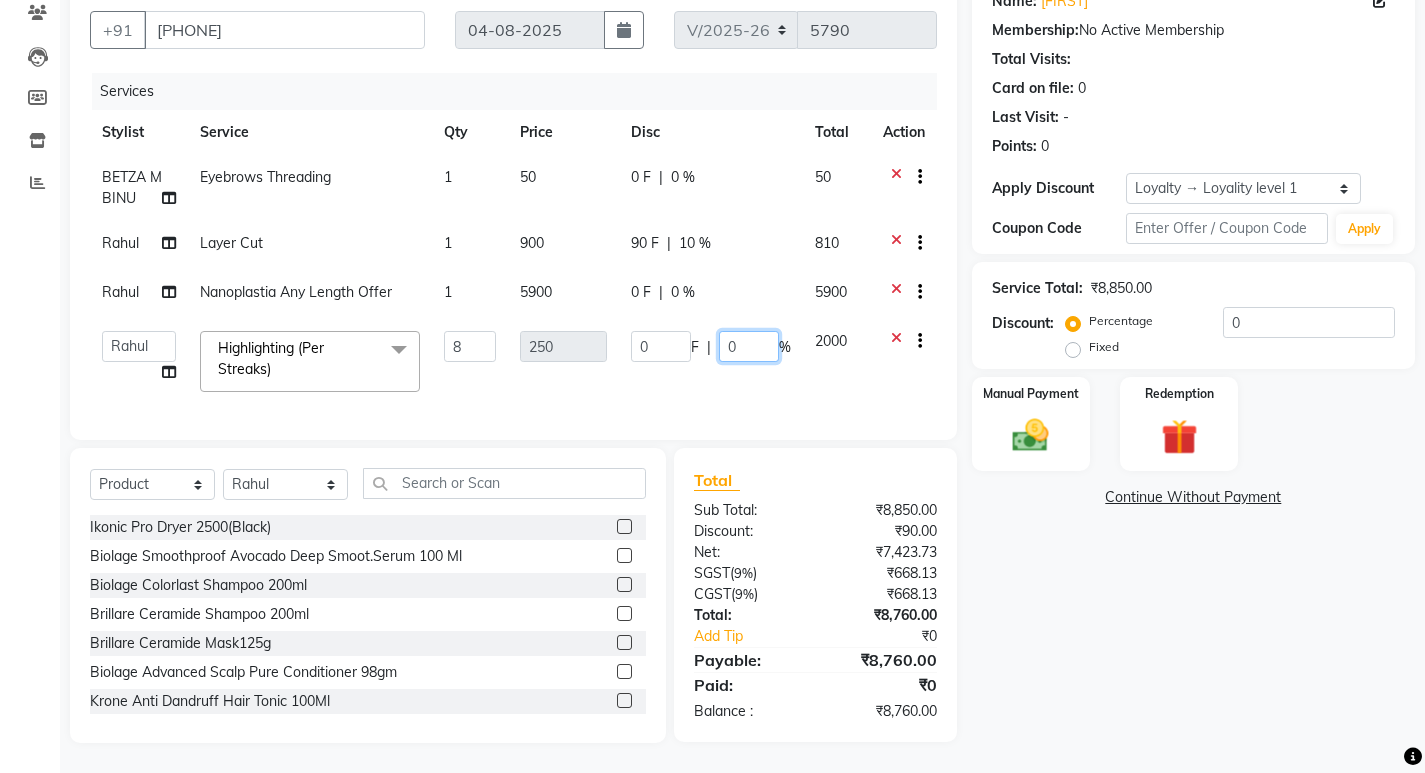 click on "0" 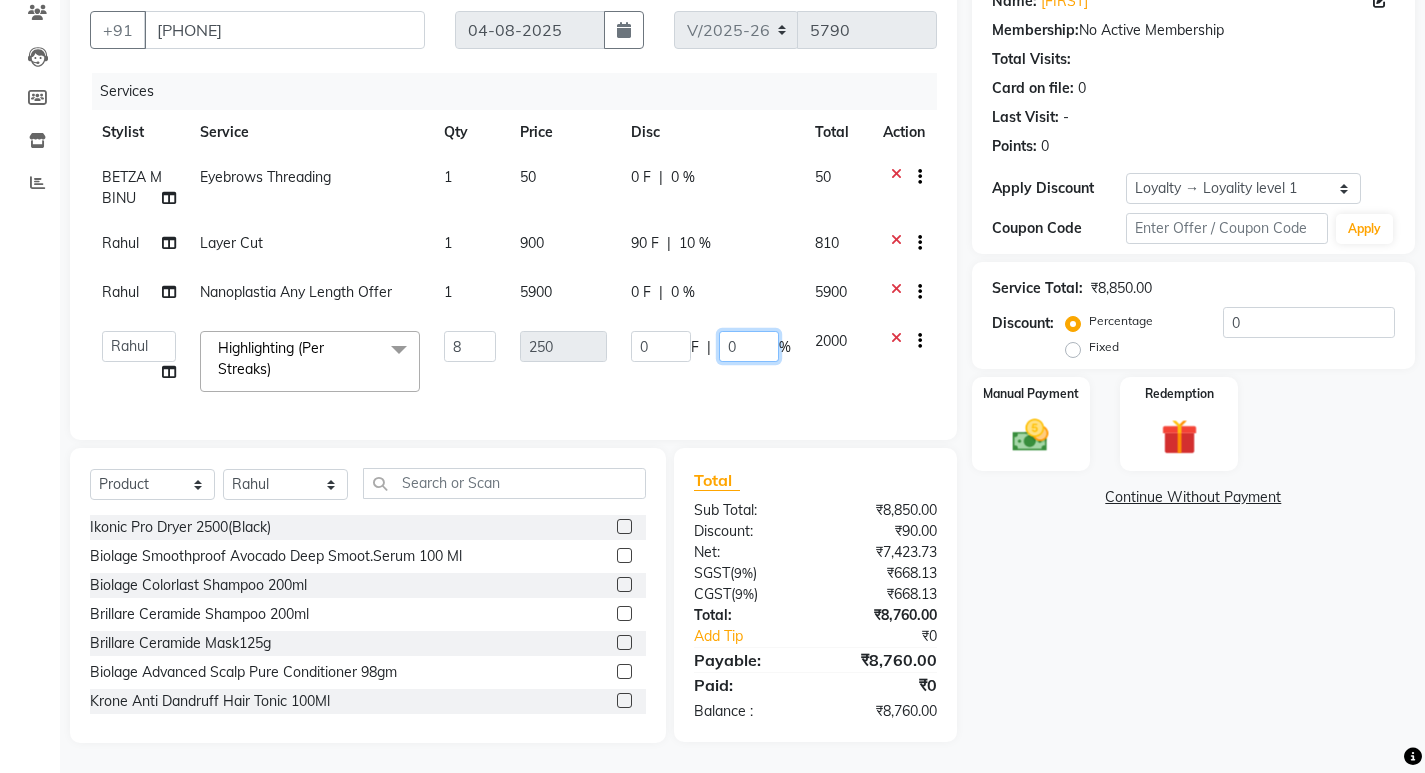 click on "0" 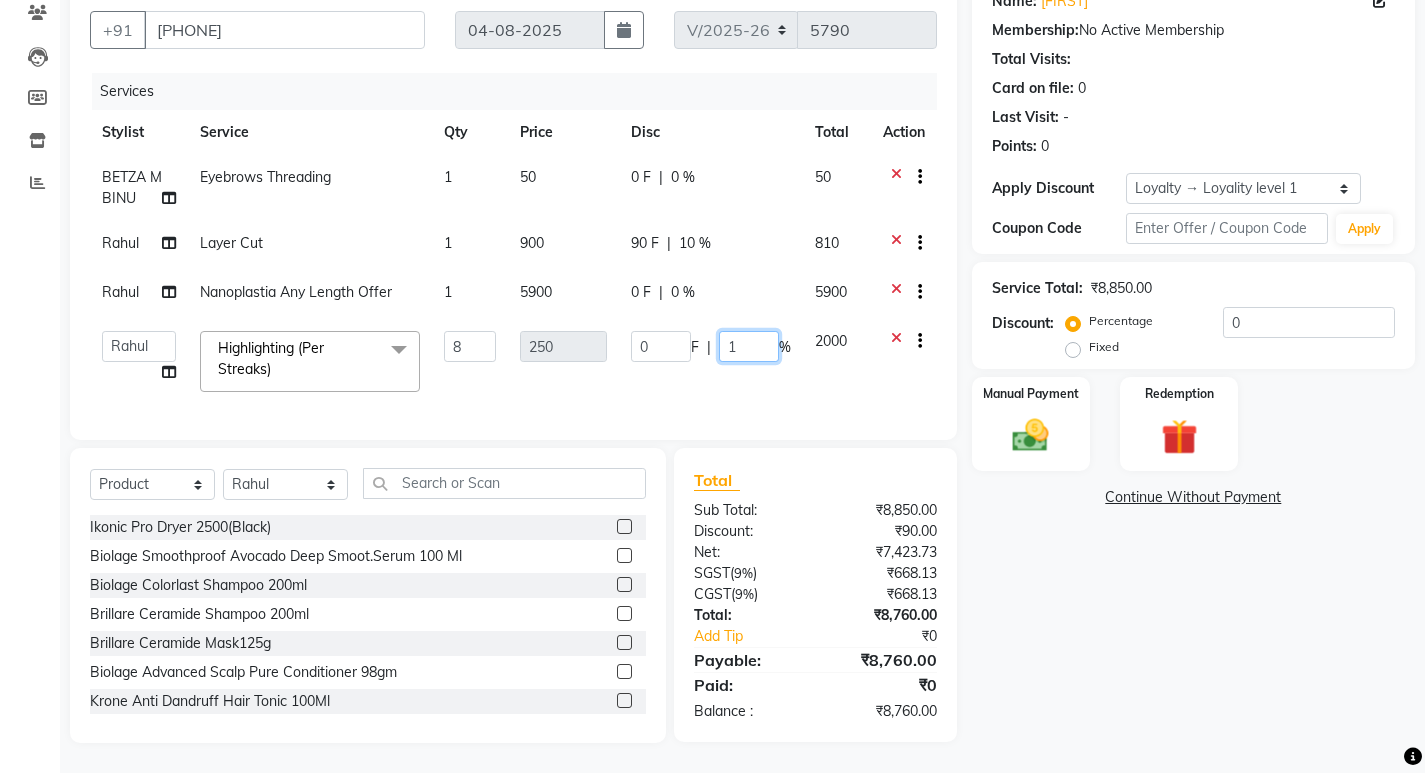 type on "10" 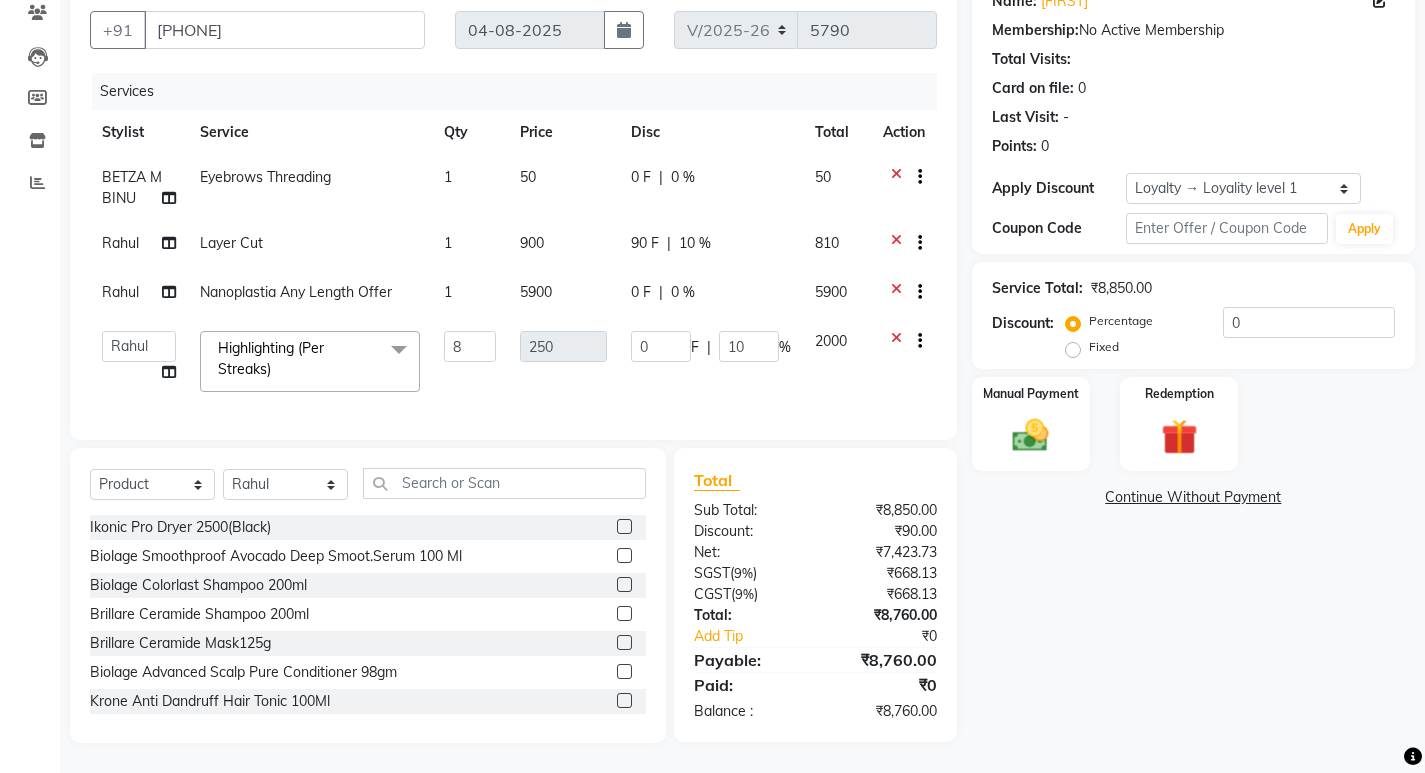 scroll, scrollTop: 188, scrollLeft: 0, axis: vertical 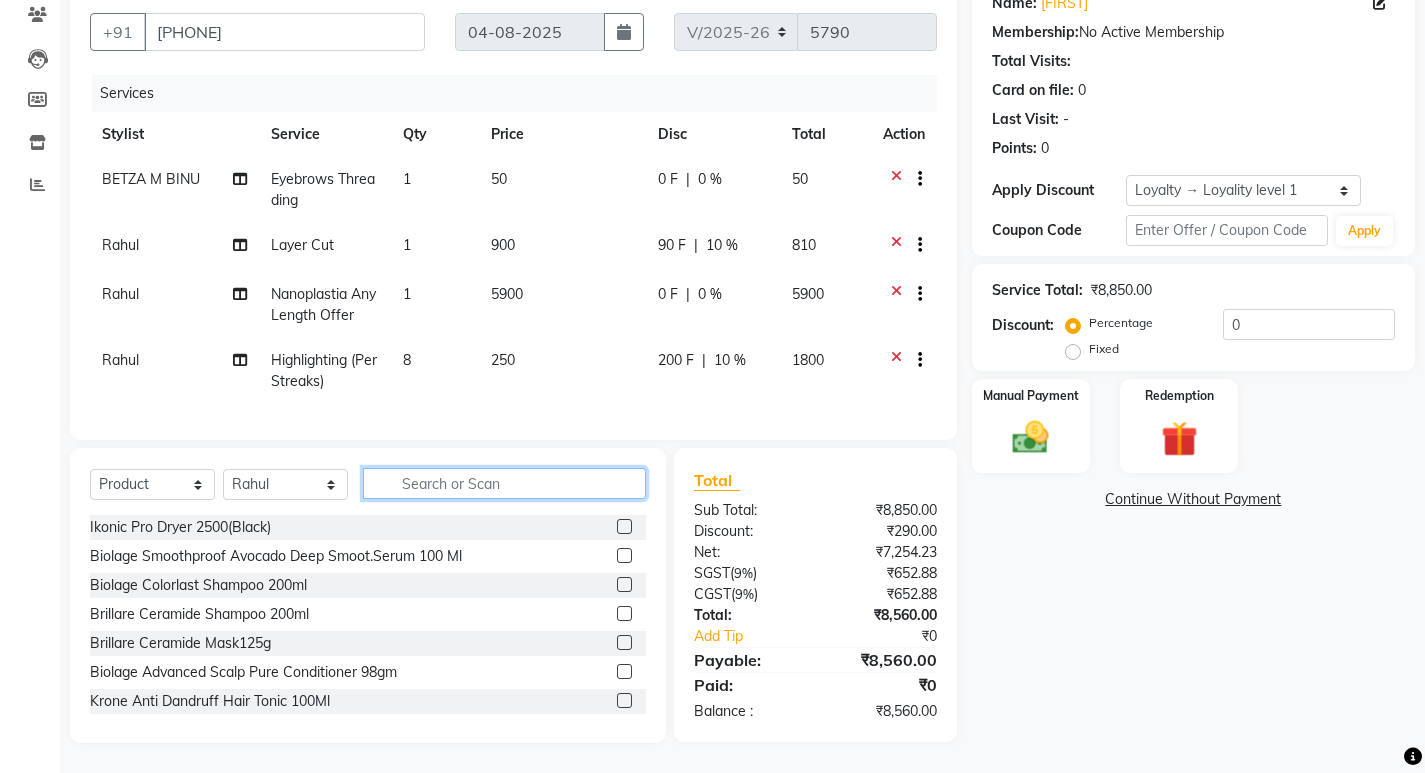 click 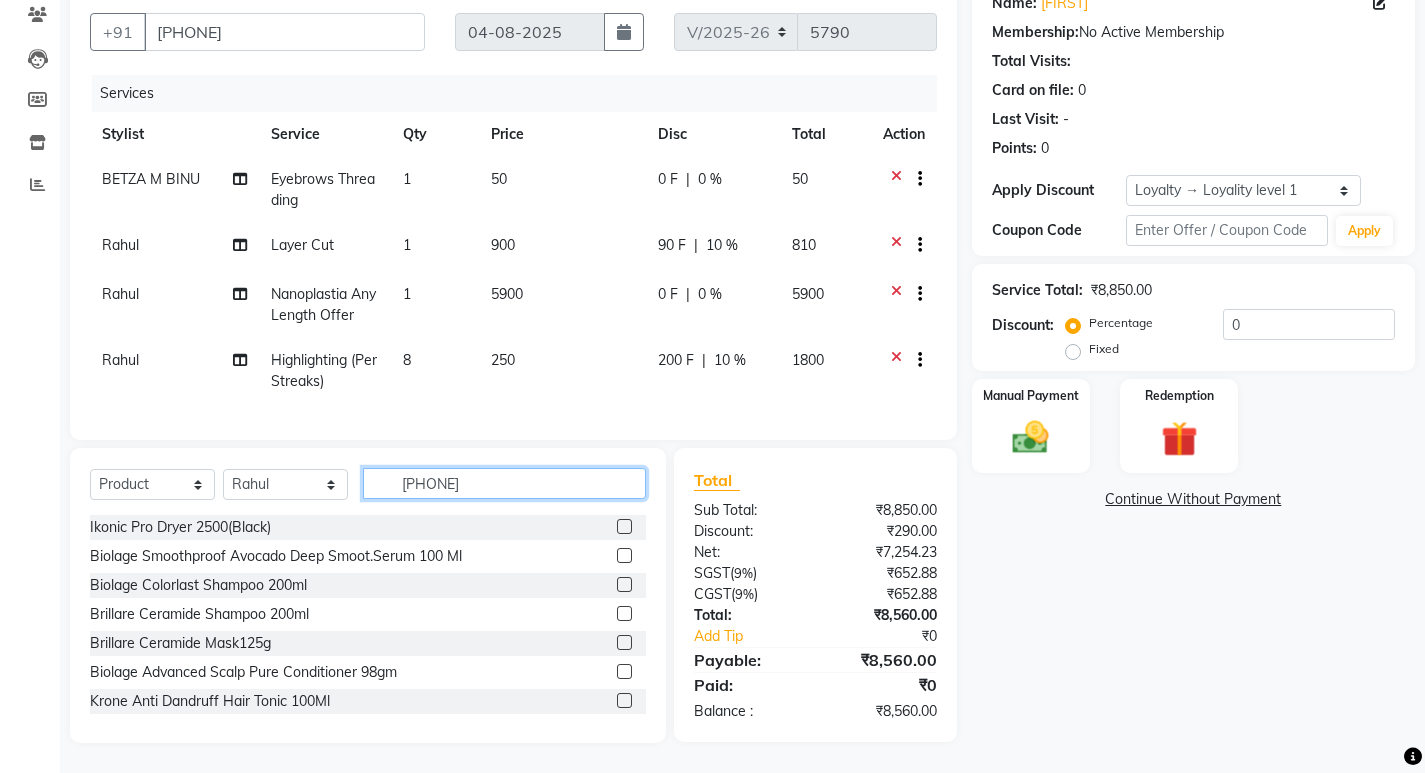 type 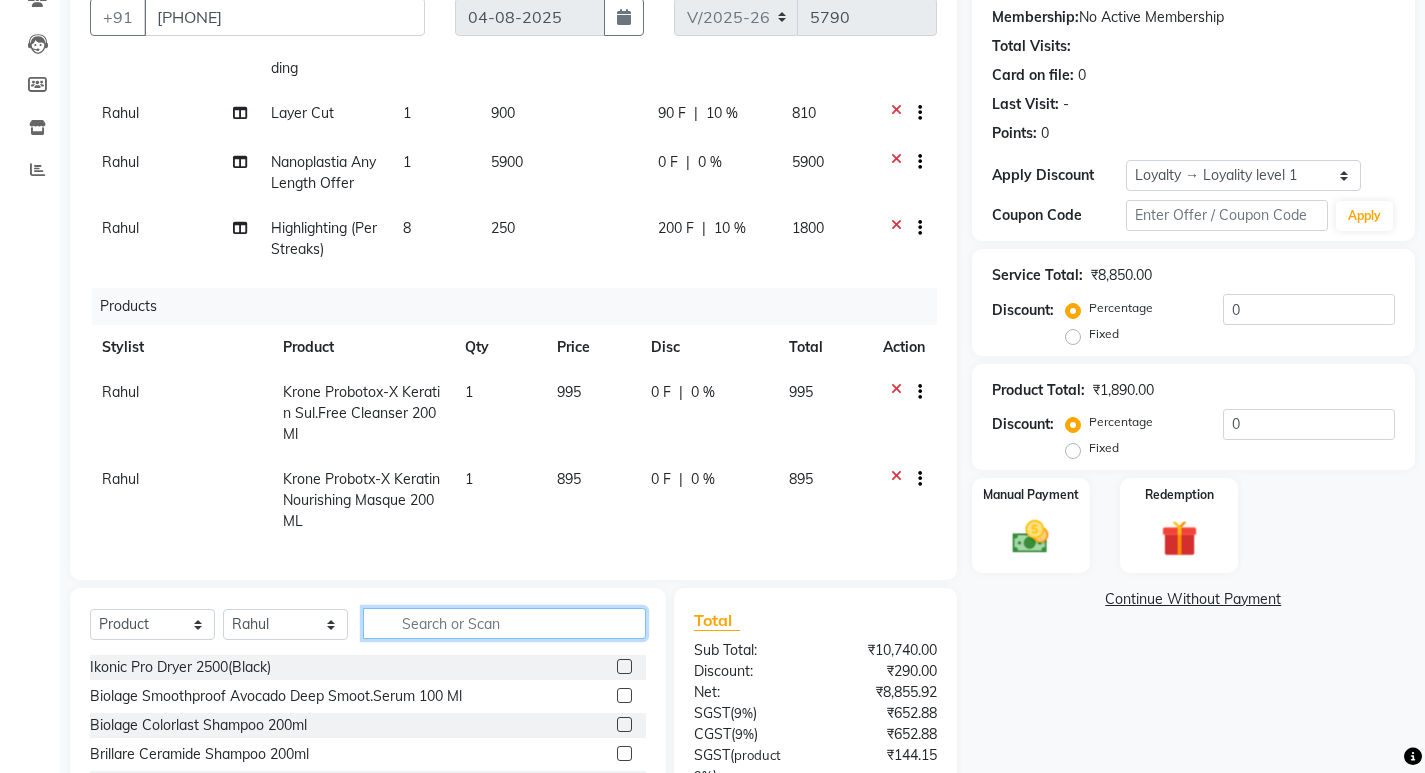 scroll, scrollTop: 132, scrollLeft: 0, axis: vertical 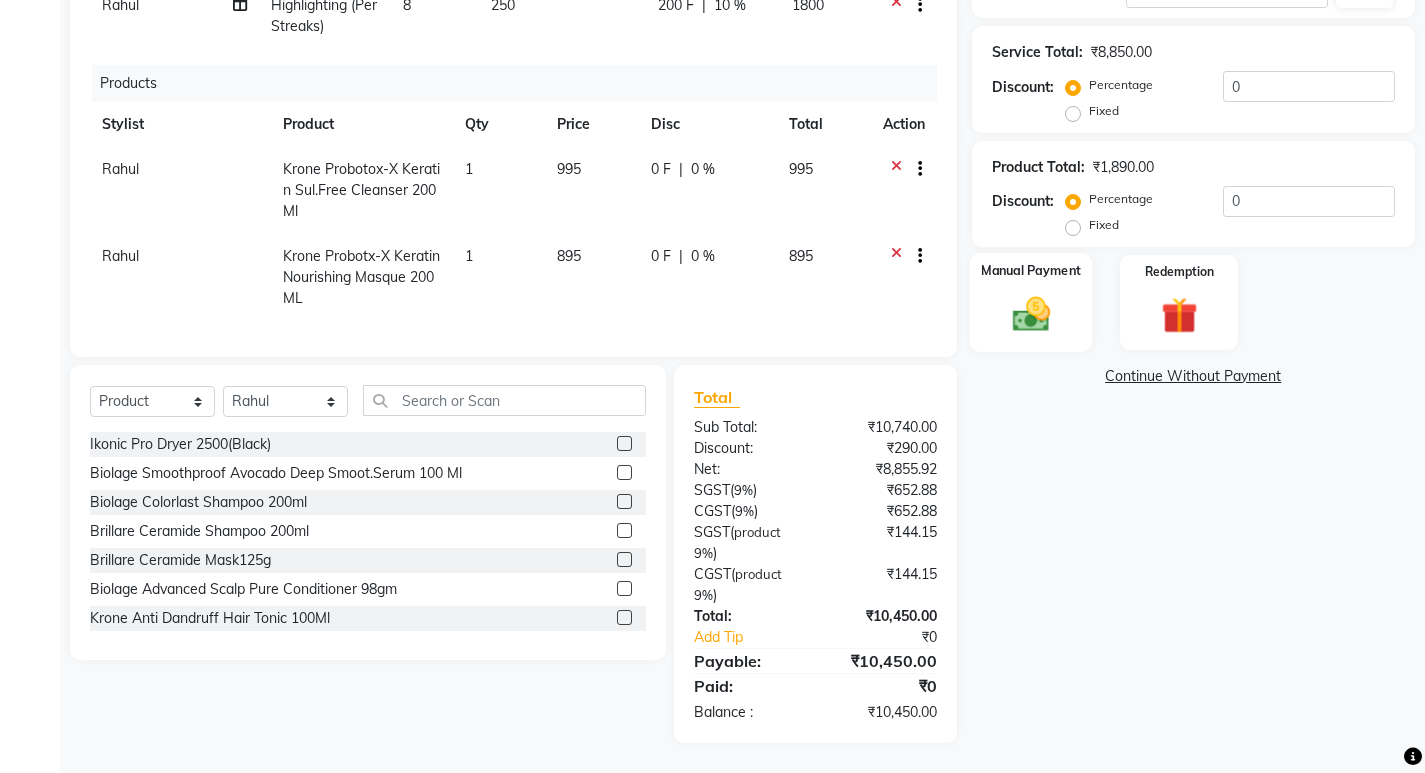 click 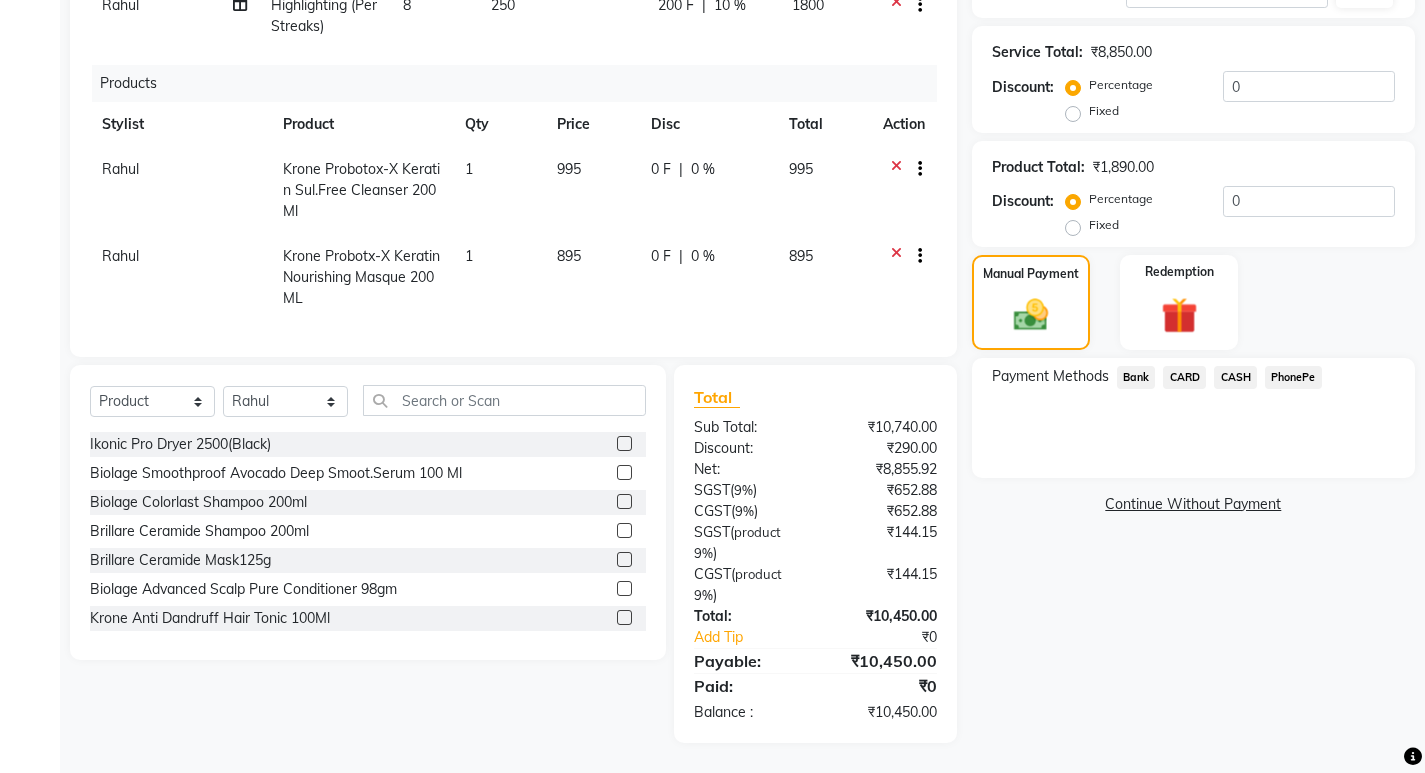click on "PhonePe" 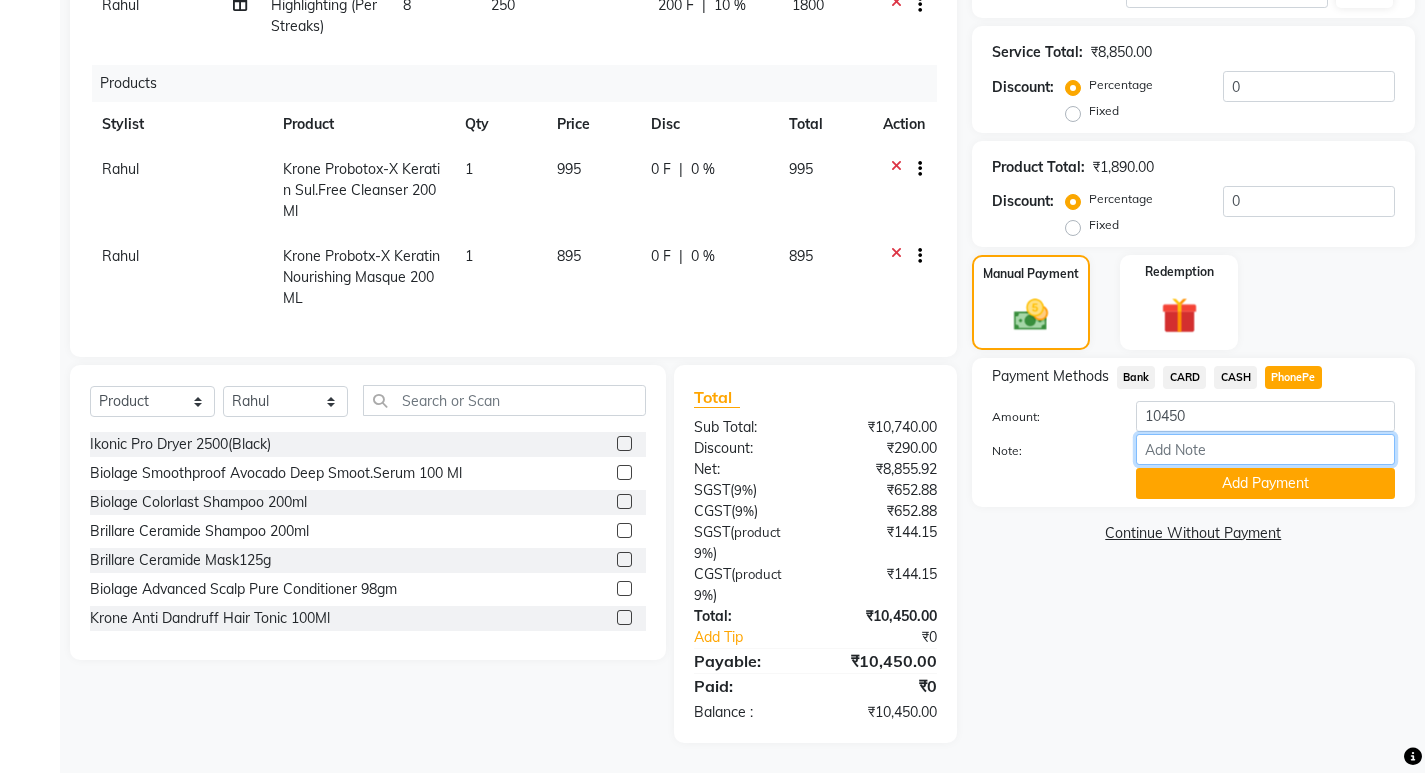 click on "Note:" at bounding box center [1265, 449] 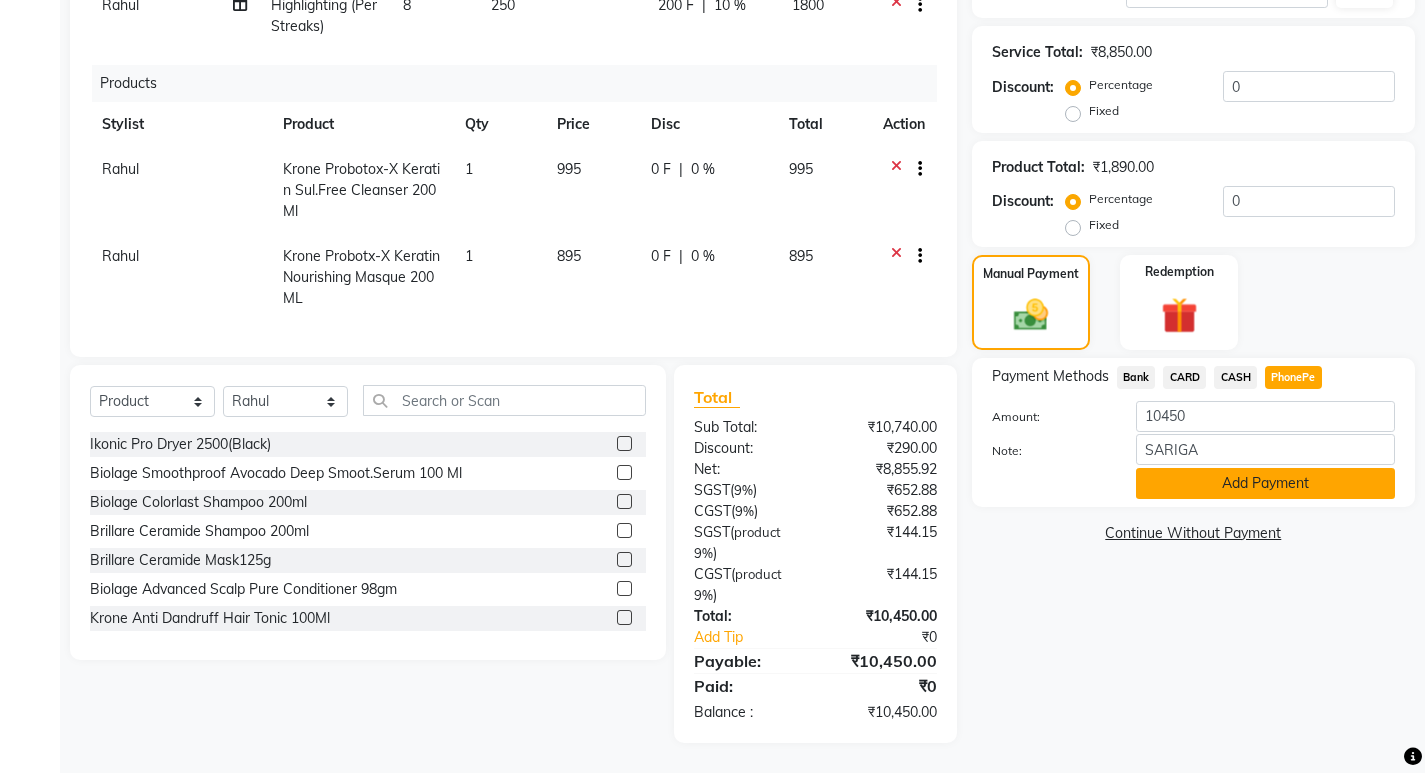 click on "Add Payment" 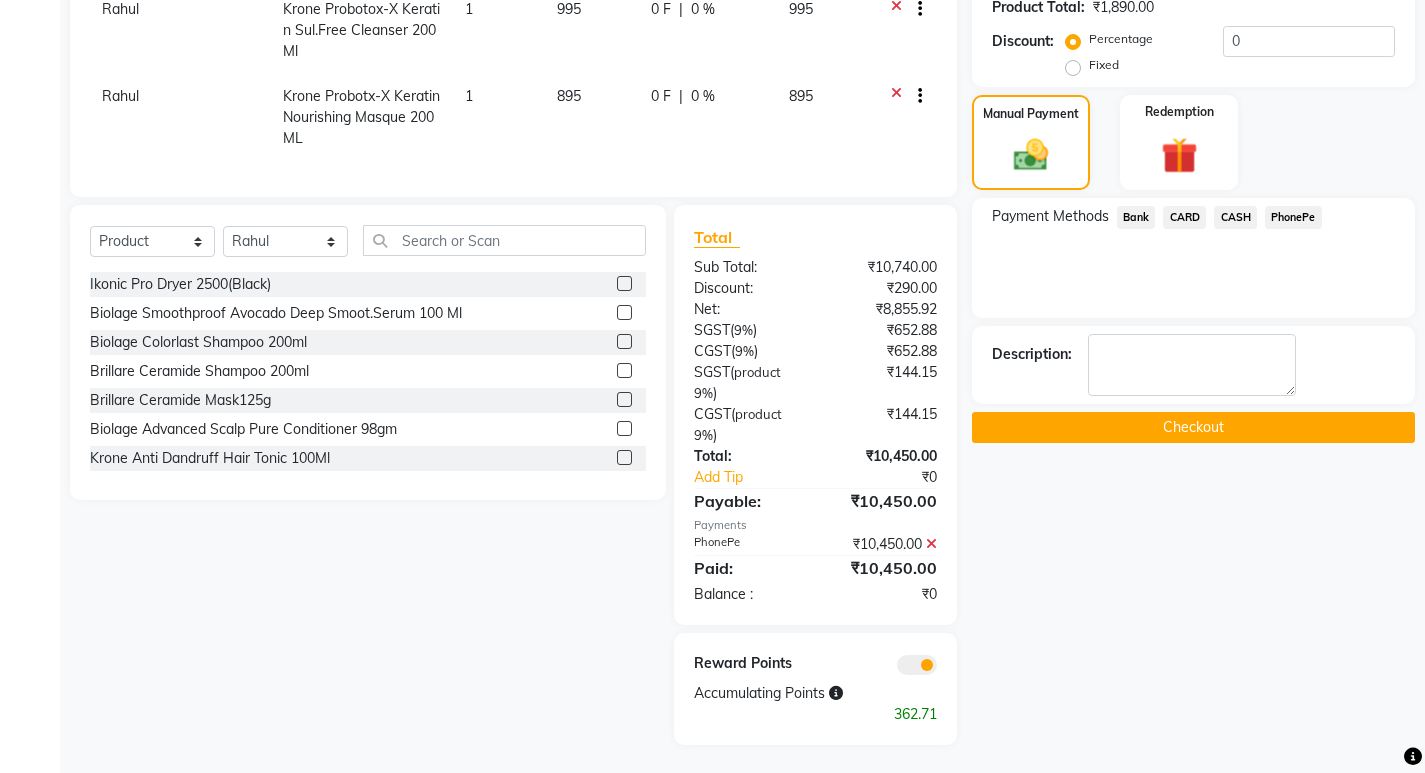 scroll, scrollTop: 573, scrollLeft: 0, axis: vertical 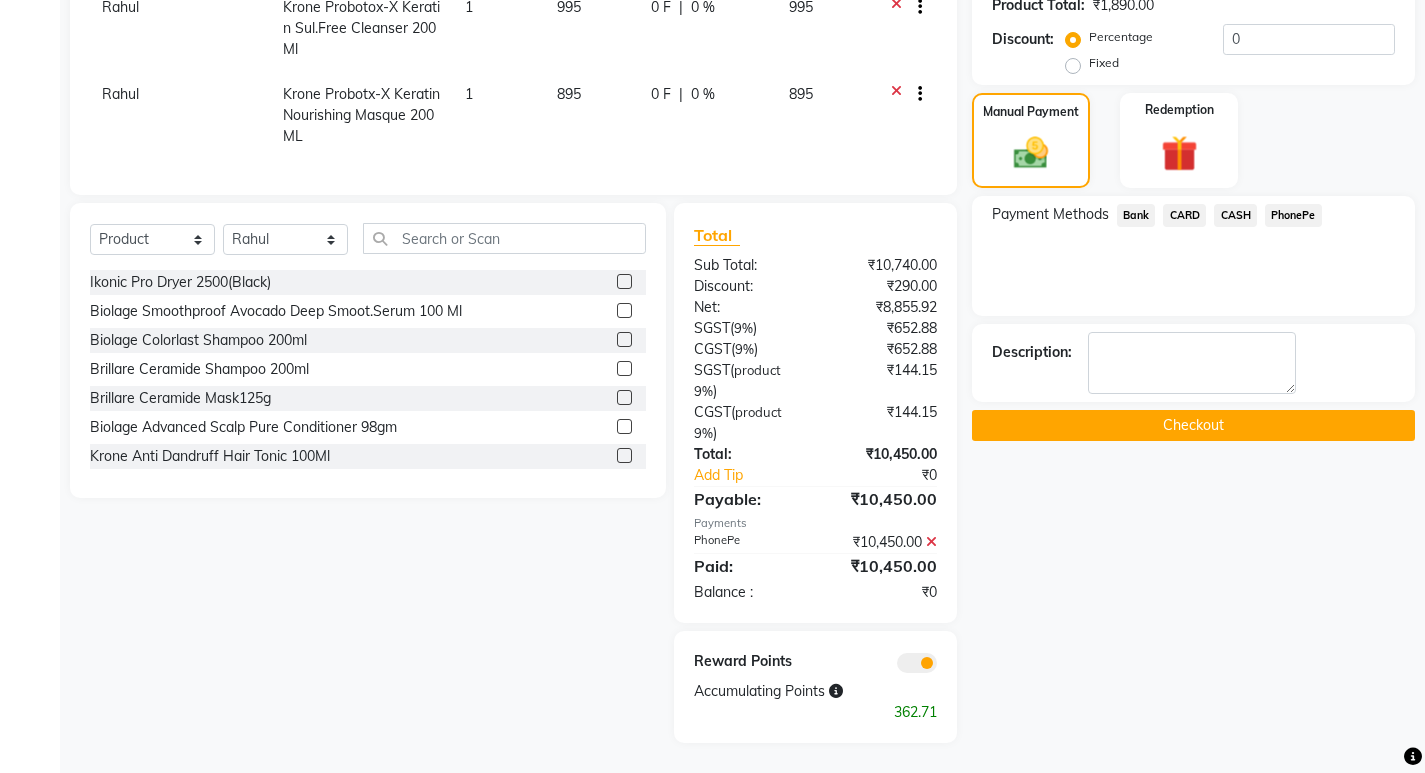 click on "Checkout" 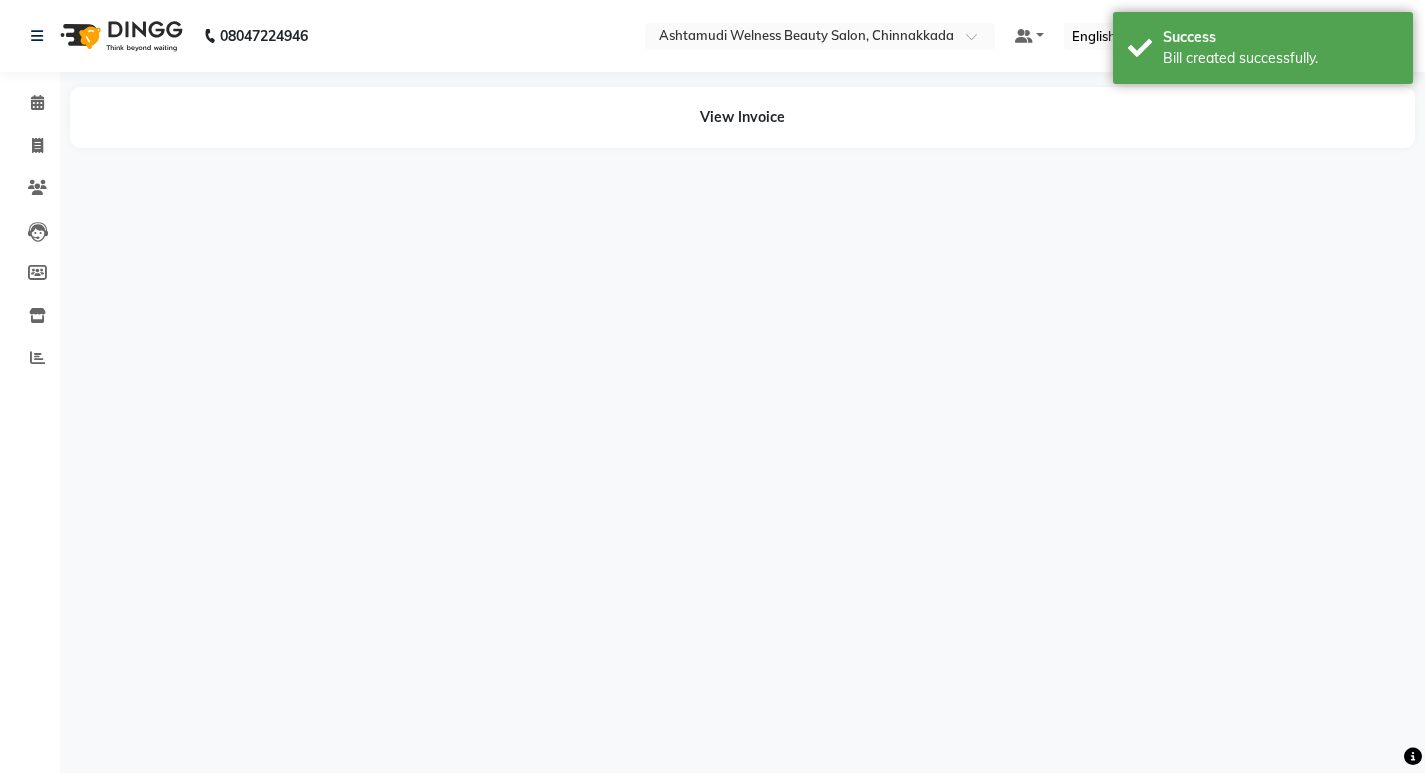 scroll, scrollTop: 0, scrollLeft: 0, axis: both 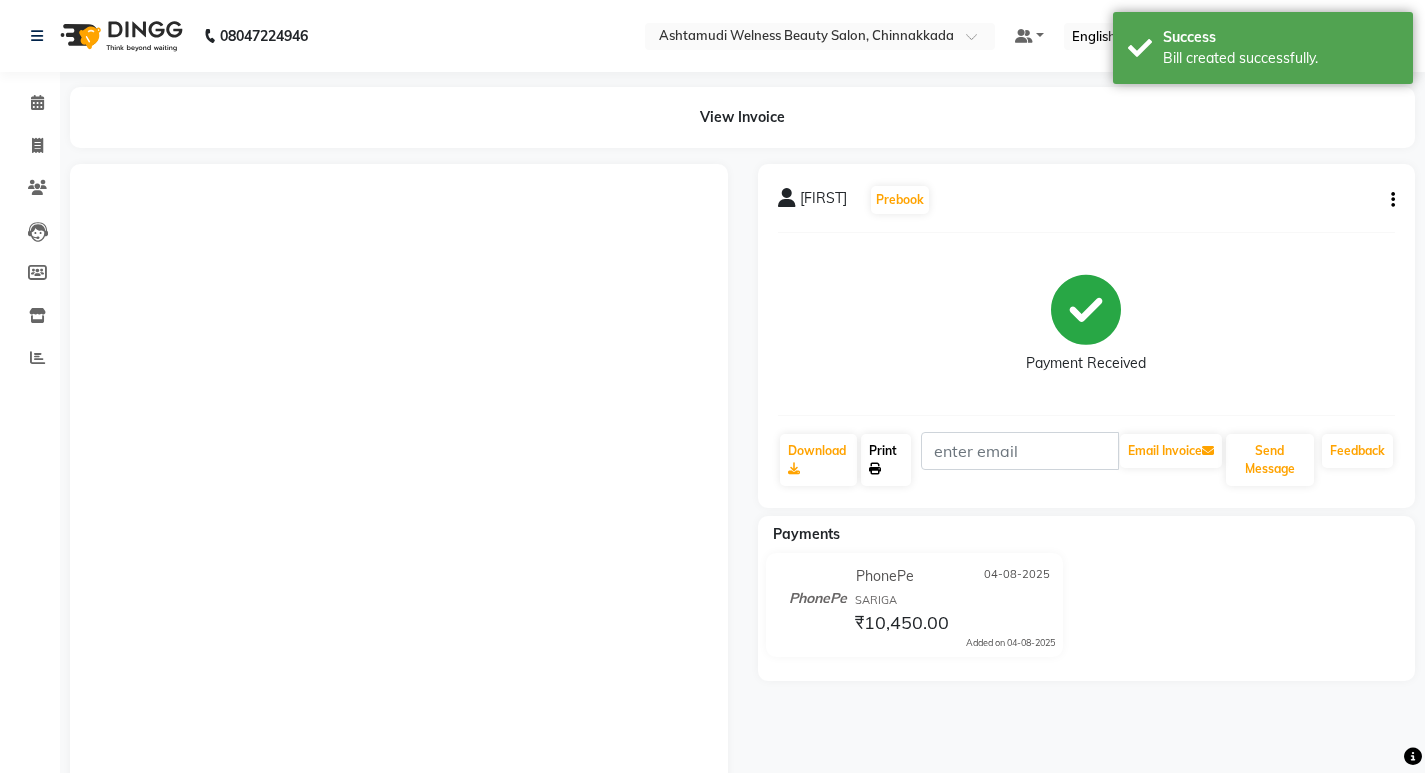 click on "Print" 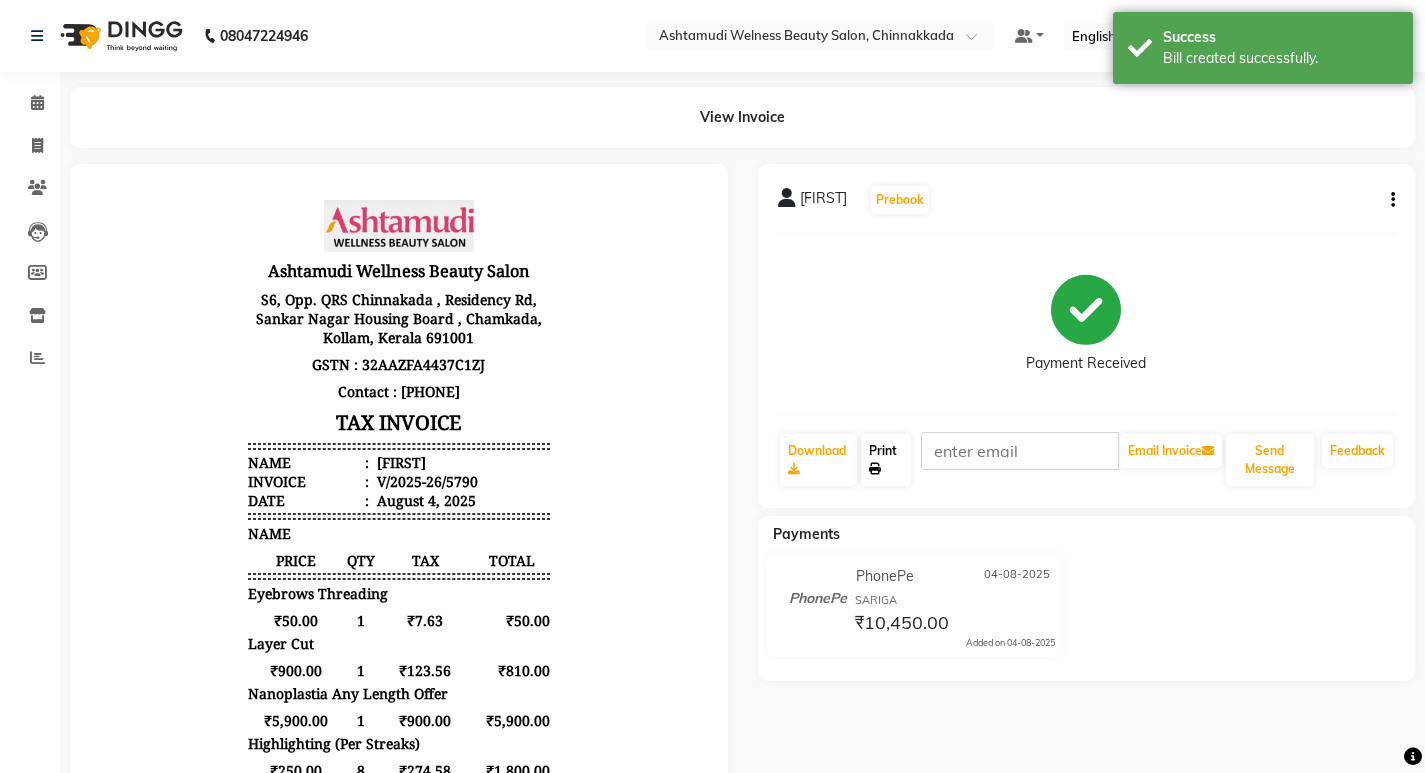 scroll, scrollTop: 0, scrollLeft: 0, axis: both 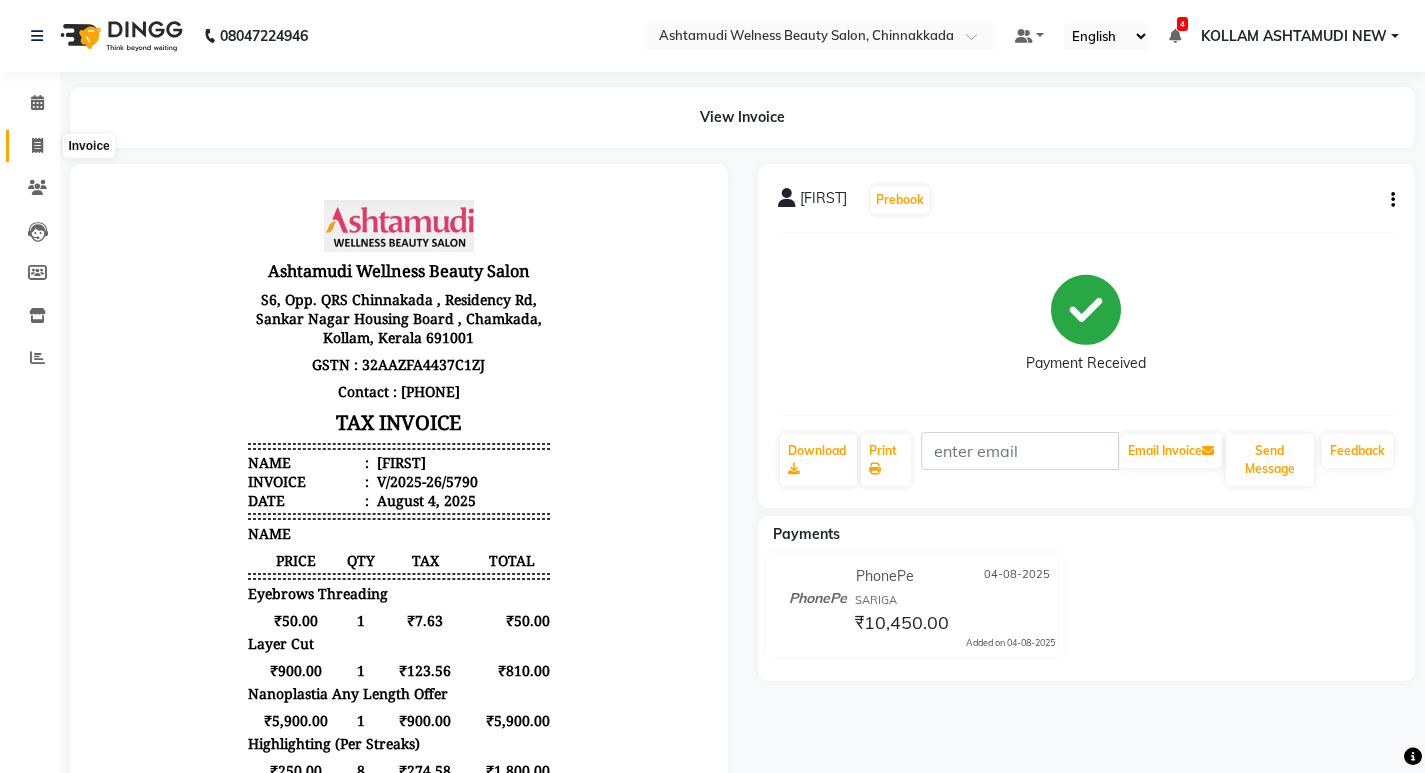 click 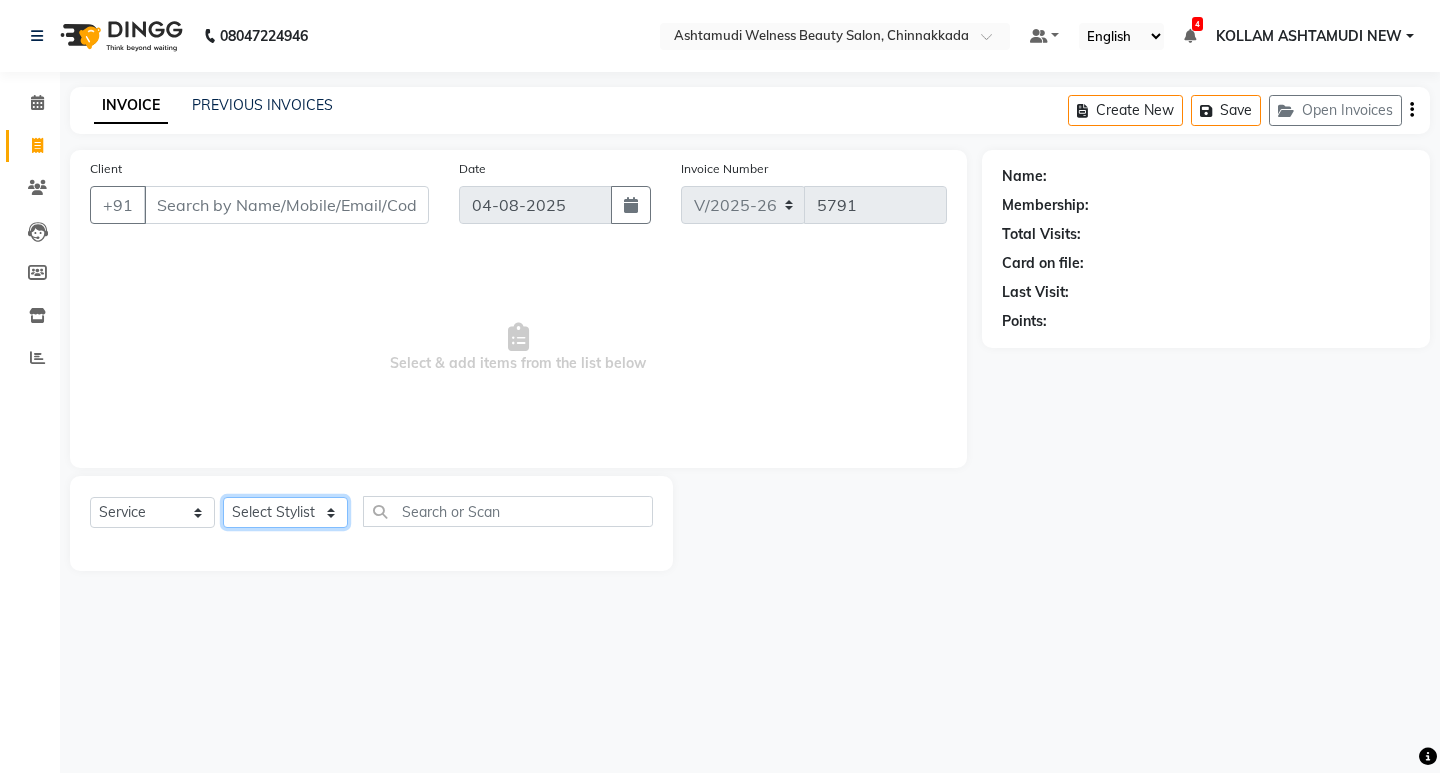 click on "Select Stylist ADITHYA   TAMANG Admin ALTHAF  Anitha  ATHIRA SANAL BETZA  M BINU GANESH  JIJUMON  P Kavya KOLLAM ASHTAMUDI KOLLAM ASHTAMUDI NEW  Kusum MO ANWAR Rahul REENA  VIDHYA RENUKA SUNDAS Revathy B Nair RINA RAI SAJEEV M SAMIR RAI SARIGA PRASAD SHIBU Shilu Fathima Shyni Salim Sibi SUKANYA Supriya SUSHEELA S" 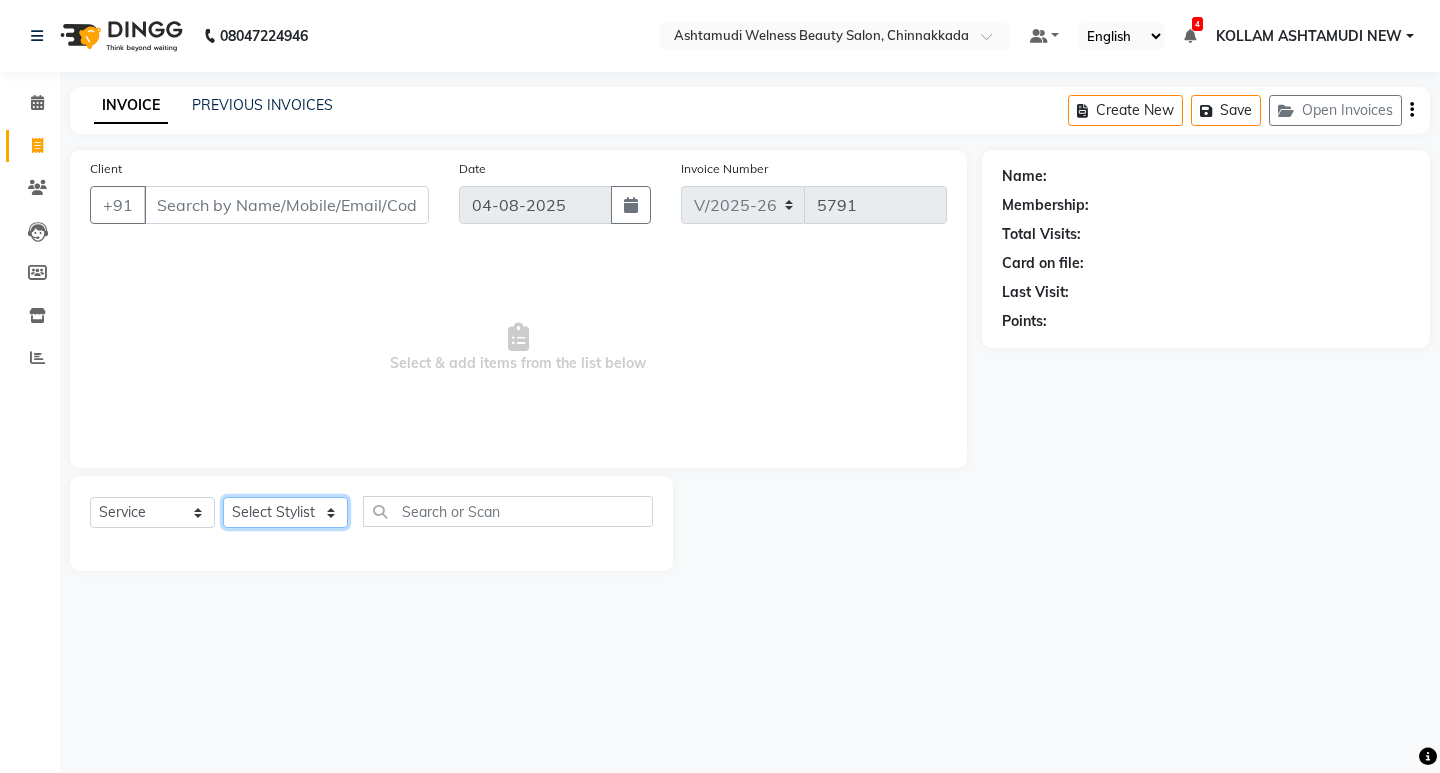 click on "Select Stylist ADITHYA   TAMANG Admin ALTHAF  Anitha  ATHIRA SANAL BETZA  M BINU GANESH  JIJUMON  P Kavya KOLLAM ASHTAMUDI KOLLAM ASHTAMUDI NEW  Kusum MO ANWAR Rahul REENA  VIDHYA RENUKA SUNDAS Revathy B Nair RINA RAI SAJEEV M SAMIR RAI SARIGA PRASAD SHIBU Shilu Fathima Shyni Salim Sibi SUKANYA Supriya SUSHEELA S" 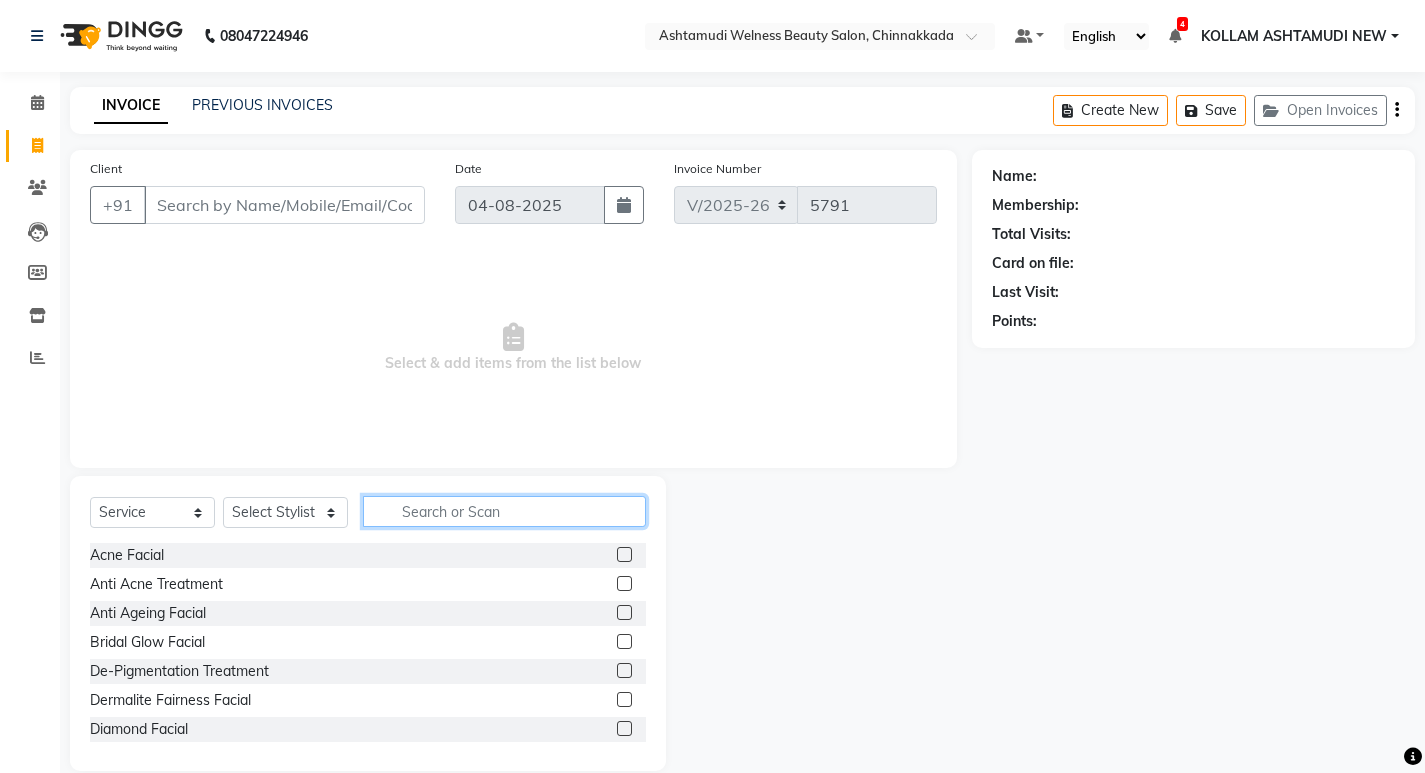 click 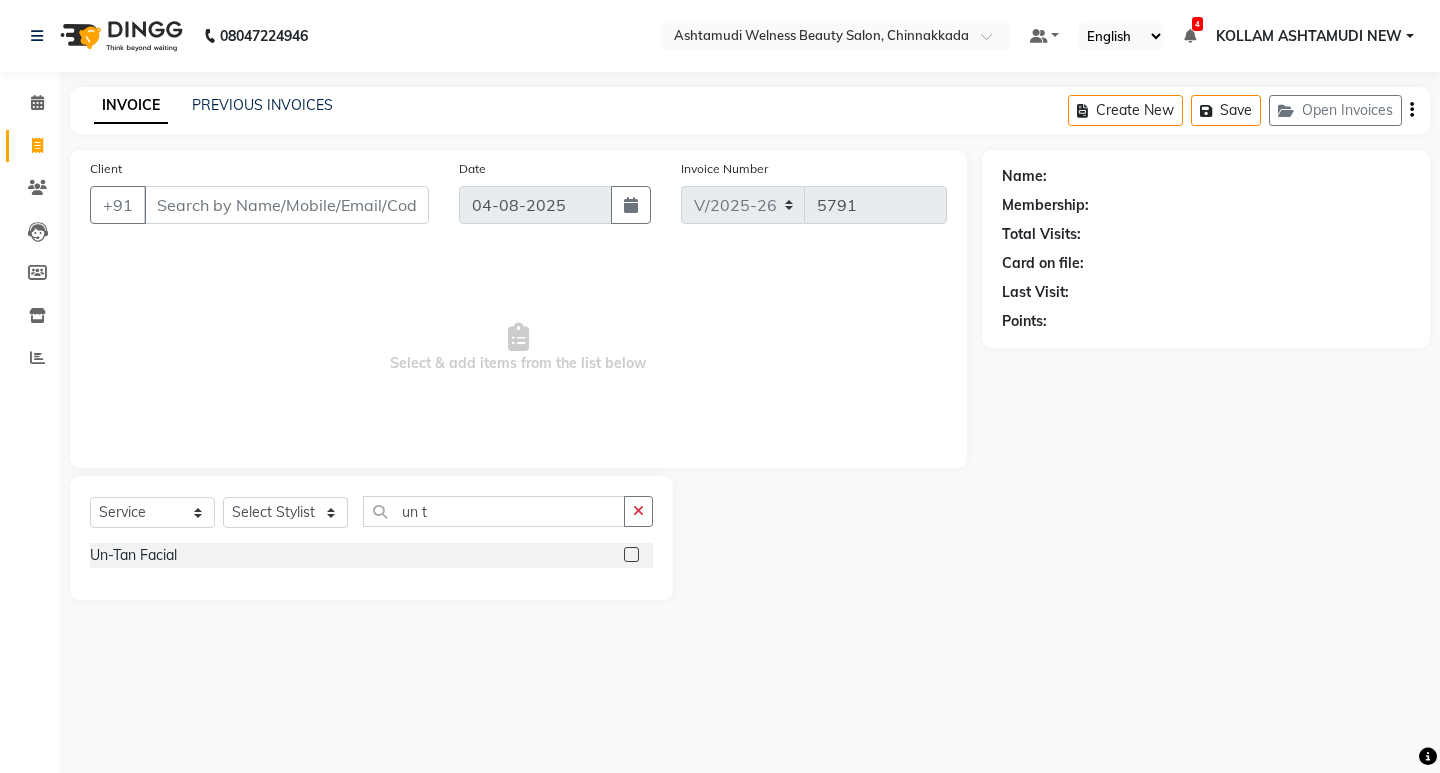 click 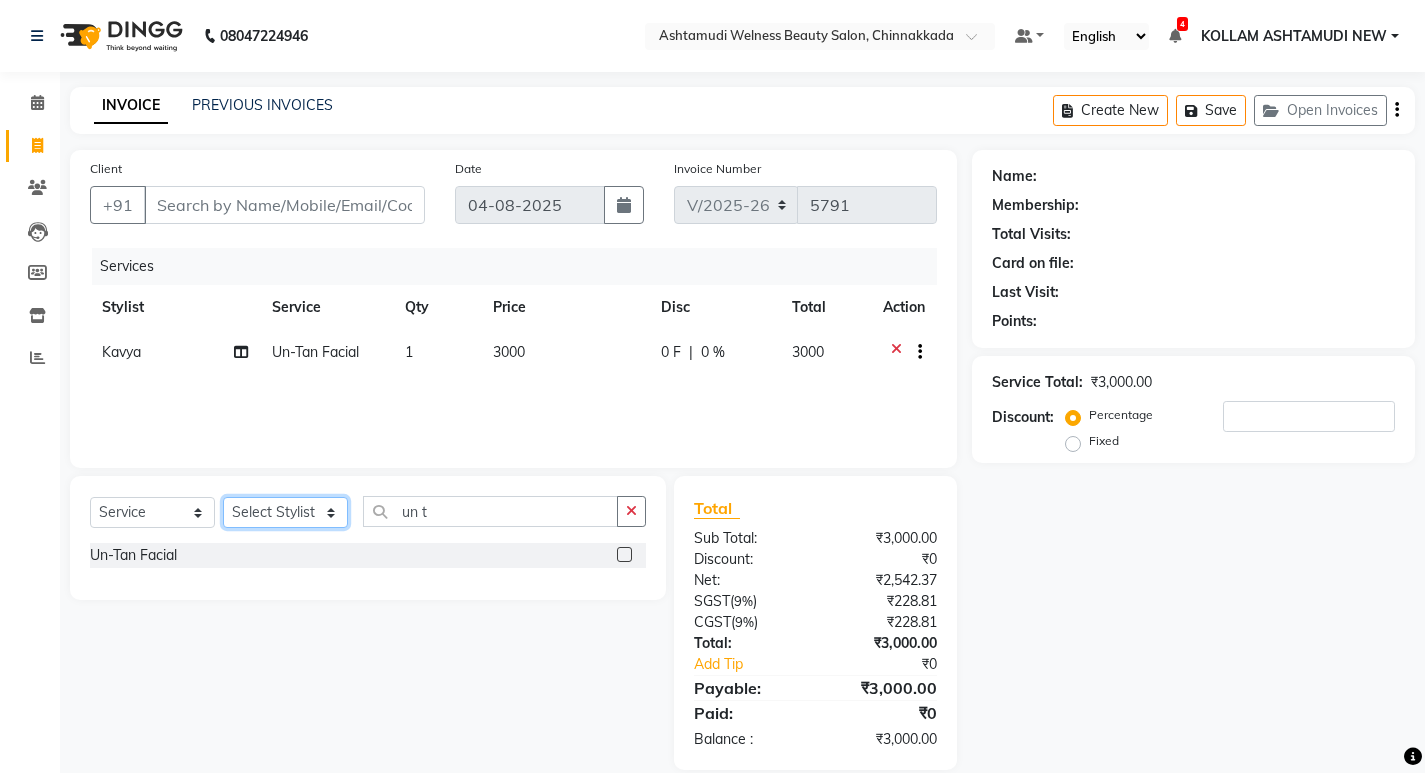 click on "Select Stylist ADITHYA   TAMANG Admin ALTHAF  Anitha  ATHIRA SANAL BETZA  M BINU GANESH  JIJUMON  P Kavya KOLLAM ASHTAMUDI KOLLAM ASHTAMUDI NEW  Kusum MO ANWAR Rahul REENA  VIDHYA RENUKA SUNDAS Revathy B Nair RINA RAI SAJEEV M SAMIR RAI SARIGA PRASAD SHIBU Shilu Fathima Shyni Salim Sibi SUKANYA Supriya SUSHEELA S" 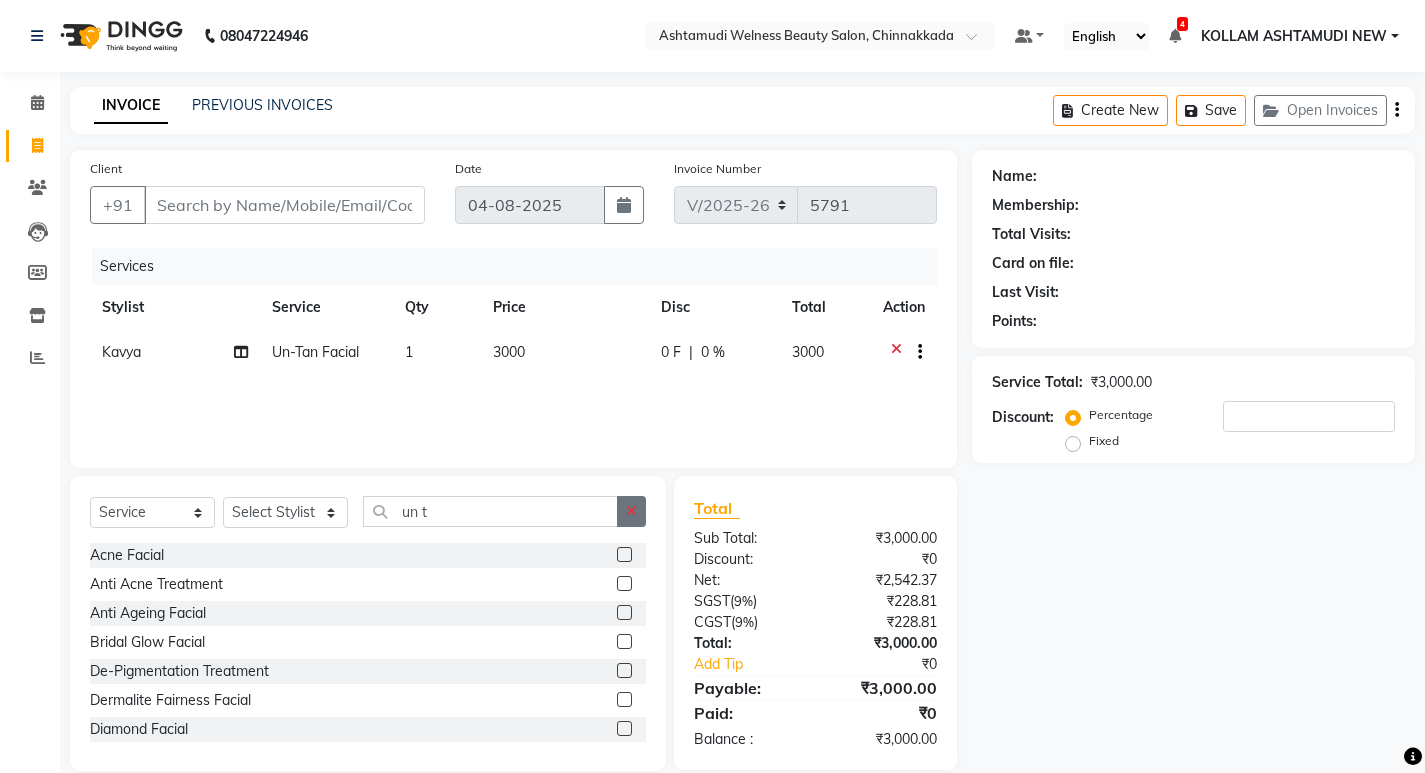click 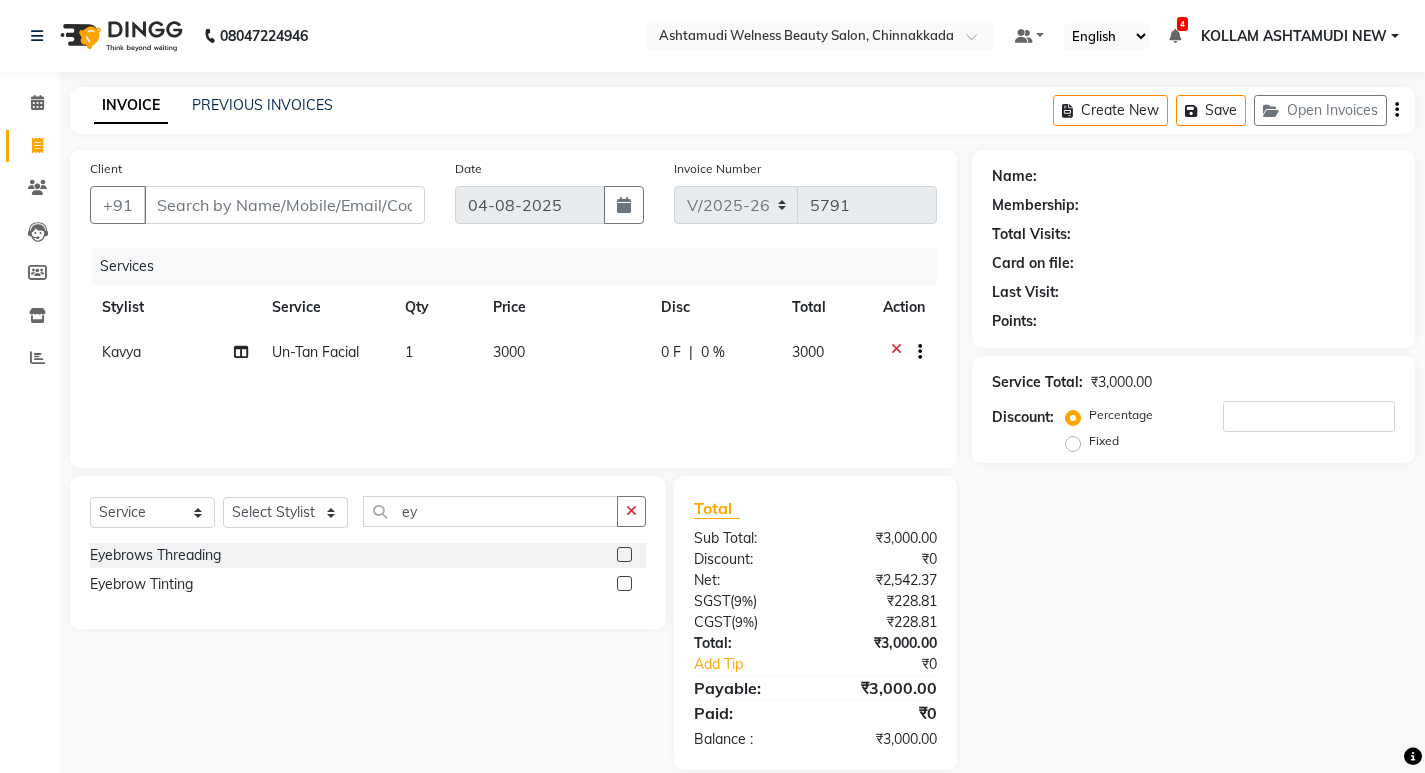 click 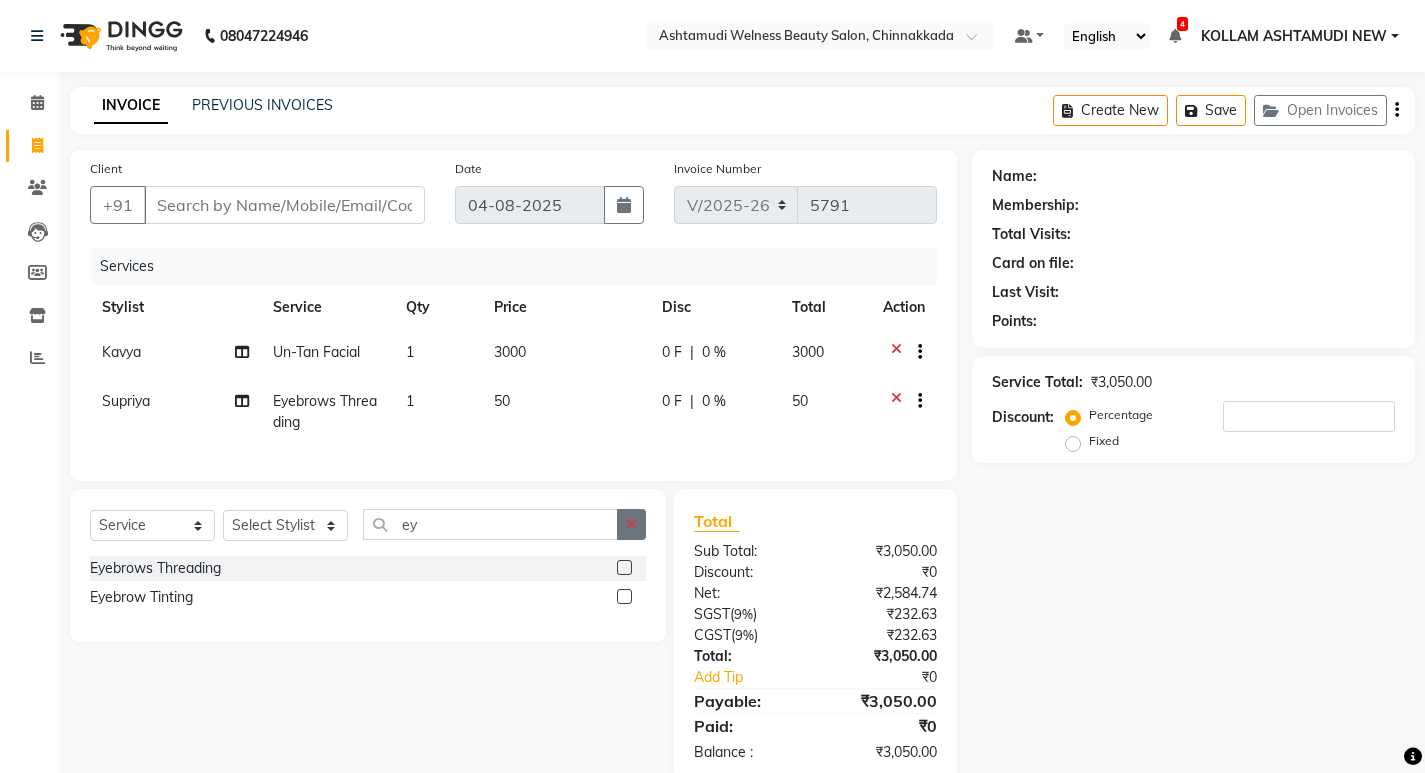 click 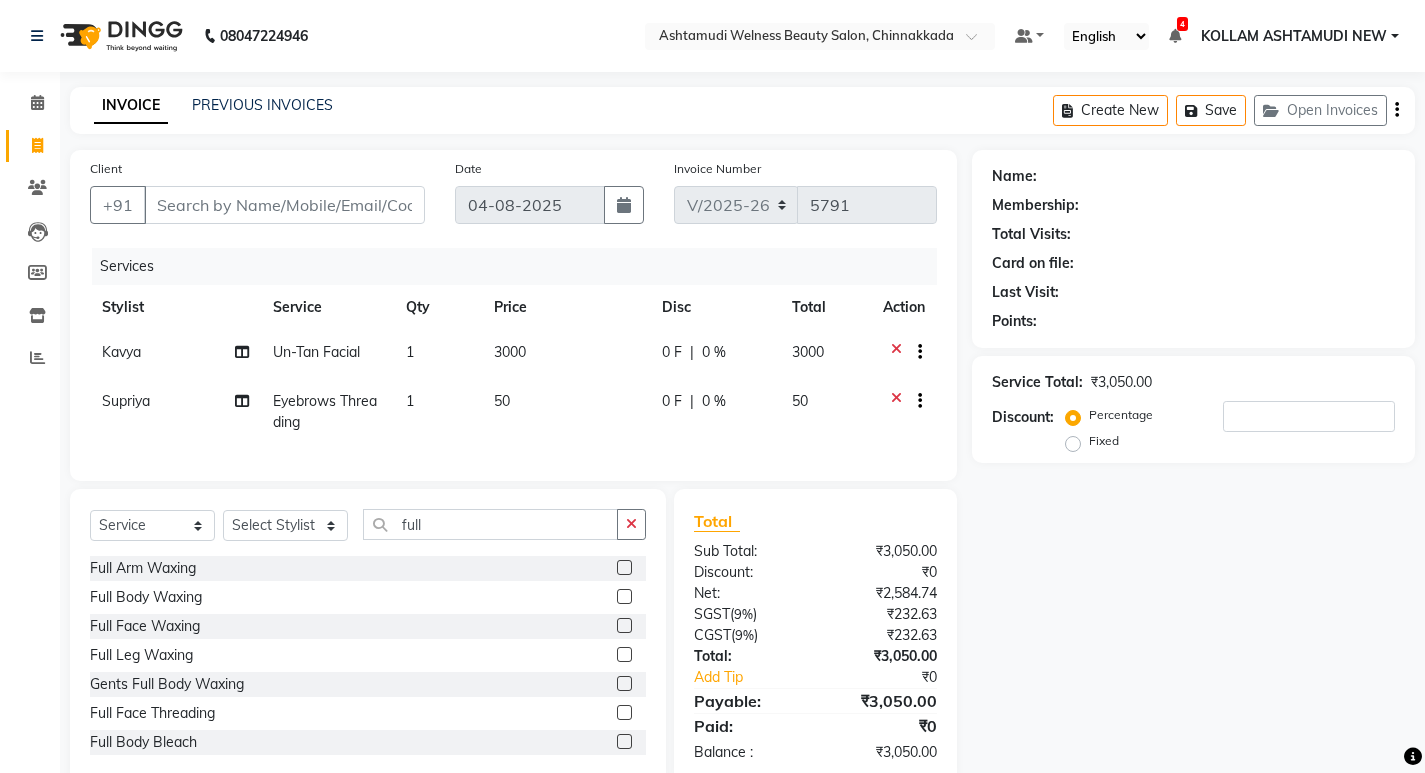 click 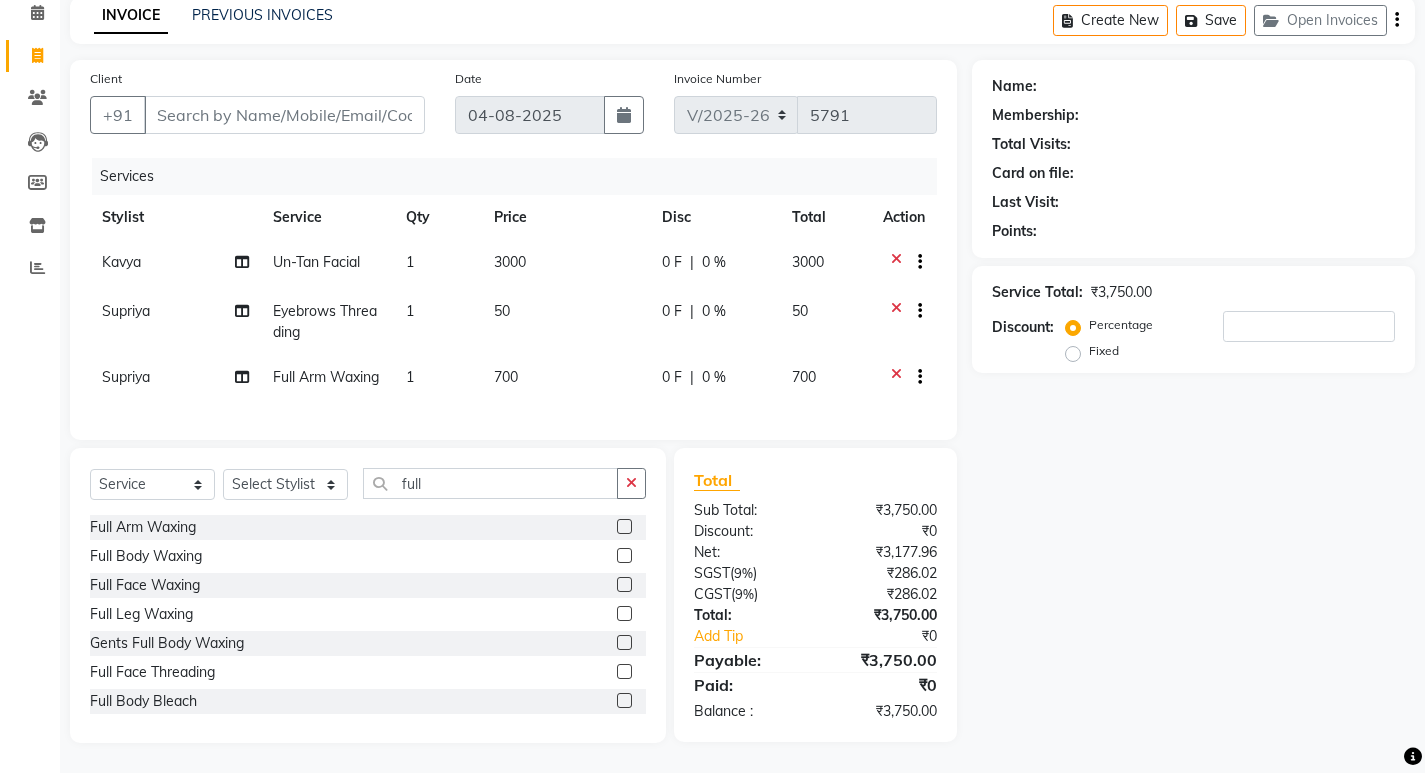 scroll, scrollTop: 105, scrollLeft: 0, axis: vertical 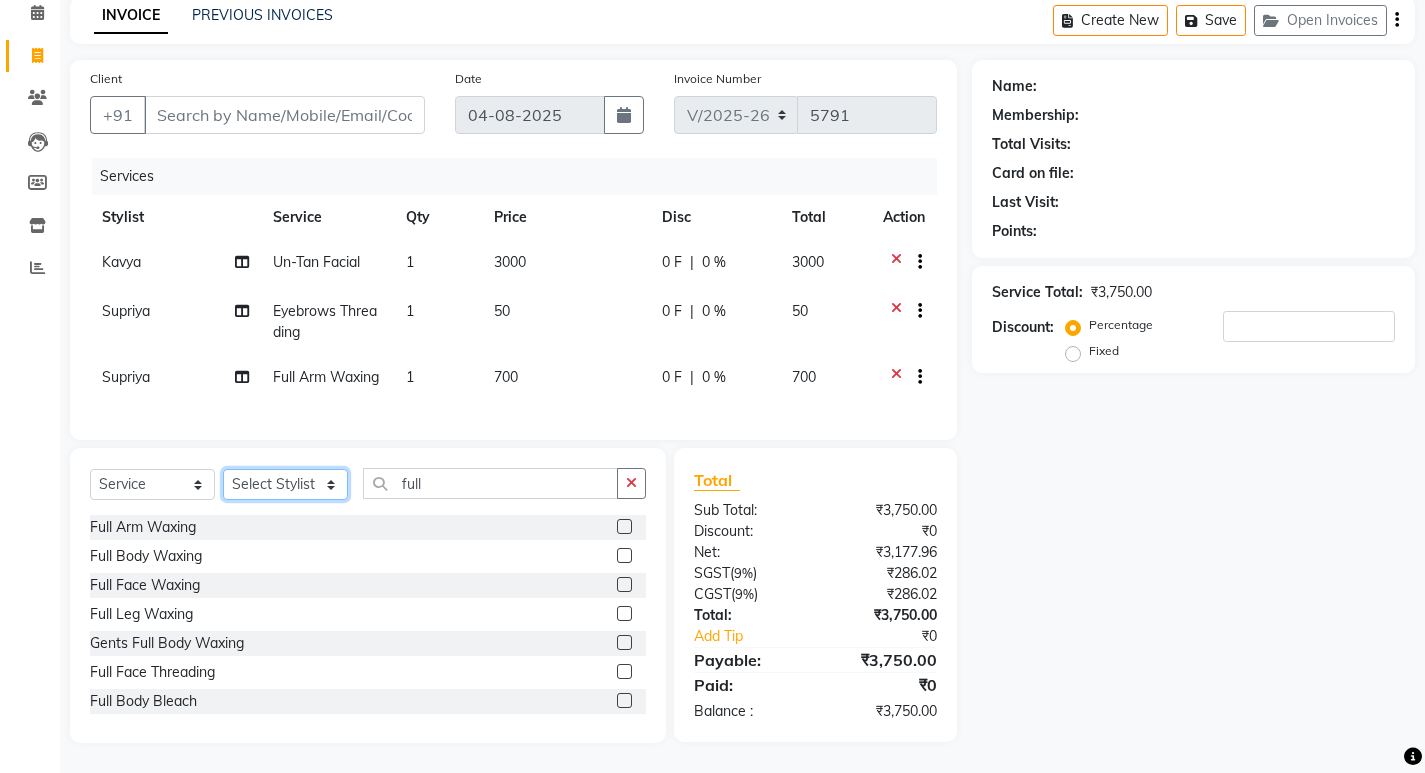 click on "Select Stylist ADITHYA   TAMANG Admin ALTHAF  Anitha  ATHIRA SANAL BETZA  M BINU GANESH  JIJUMON  P Kavya KOLLAM ASHTAMUDI KOLLAM ASHTAMUDI NEW  Kusum MO ANWAR Rahul REENA  VIDHYA RENUKA SUNDAS Revathy B Nair RINA RAI SAJEEV M SAMIR RAI SARIGA PRASAD SHIBU Shilu Fathima Shyni Salim Sibi SUKANYA Supriya SUSHEELA S" 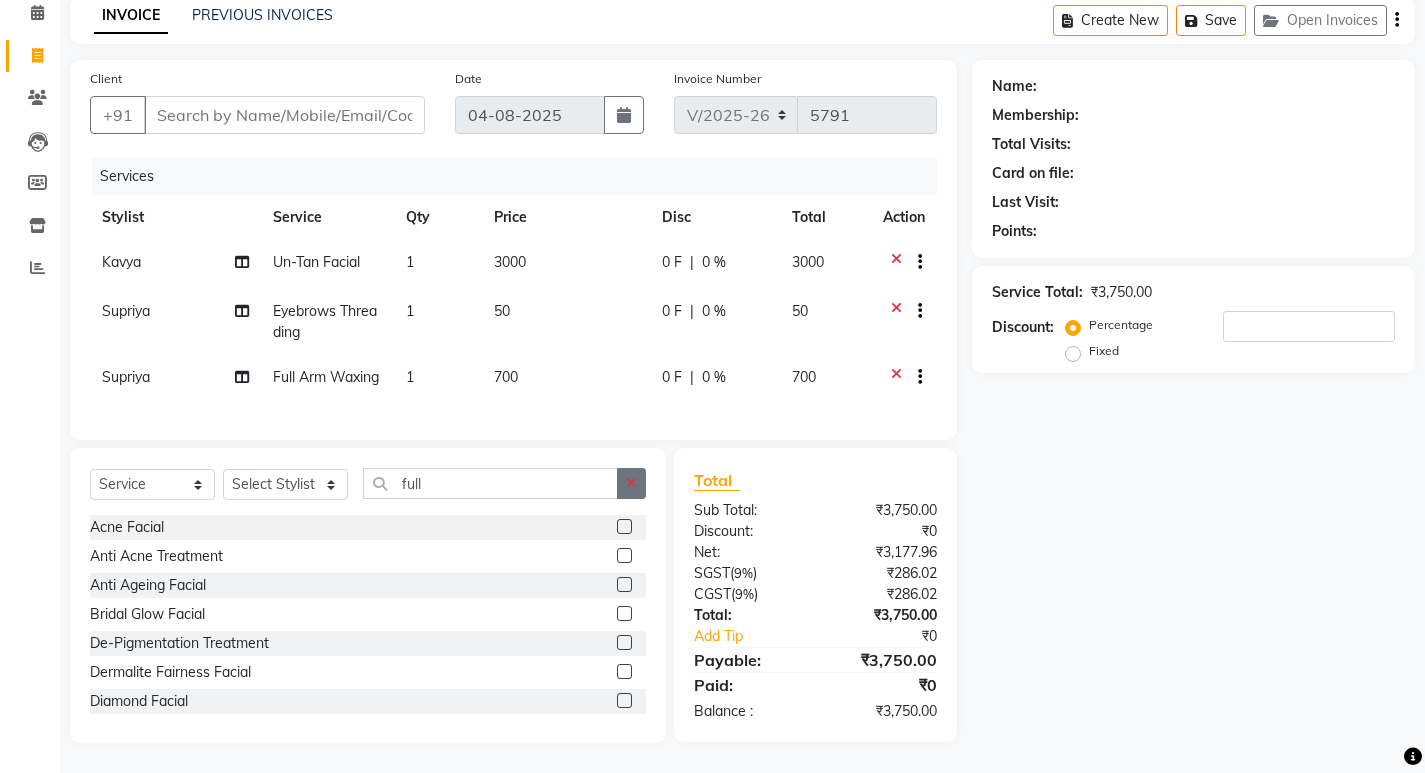 click 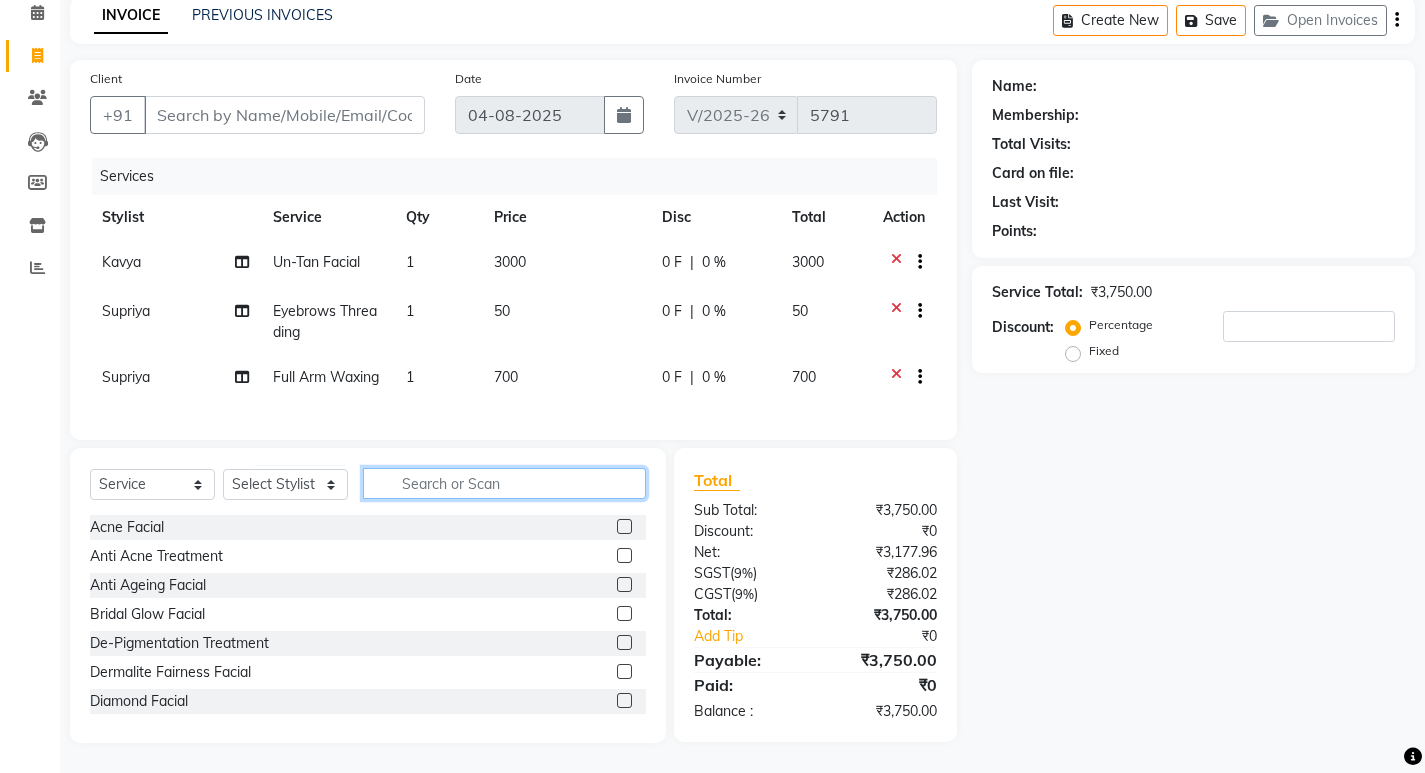 click 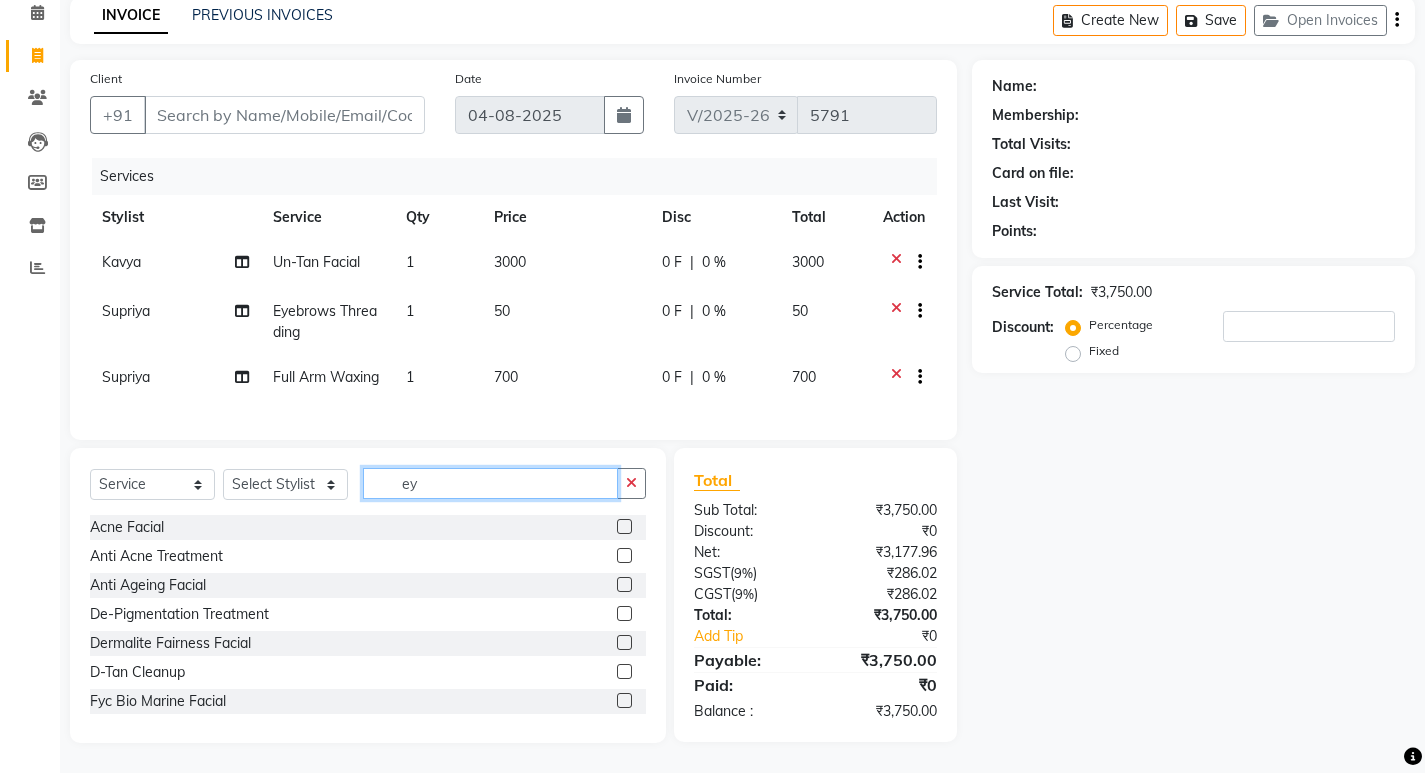 scroll, scrollTop: 104, scrollLeft: 0, axis: vertical 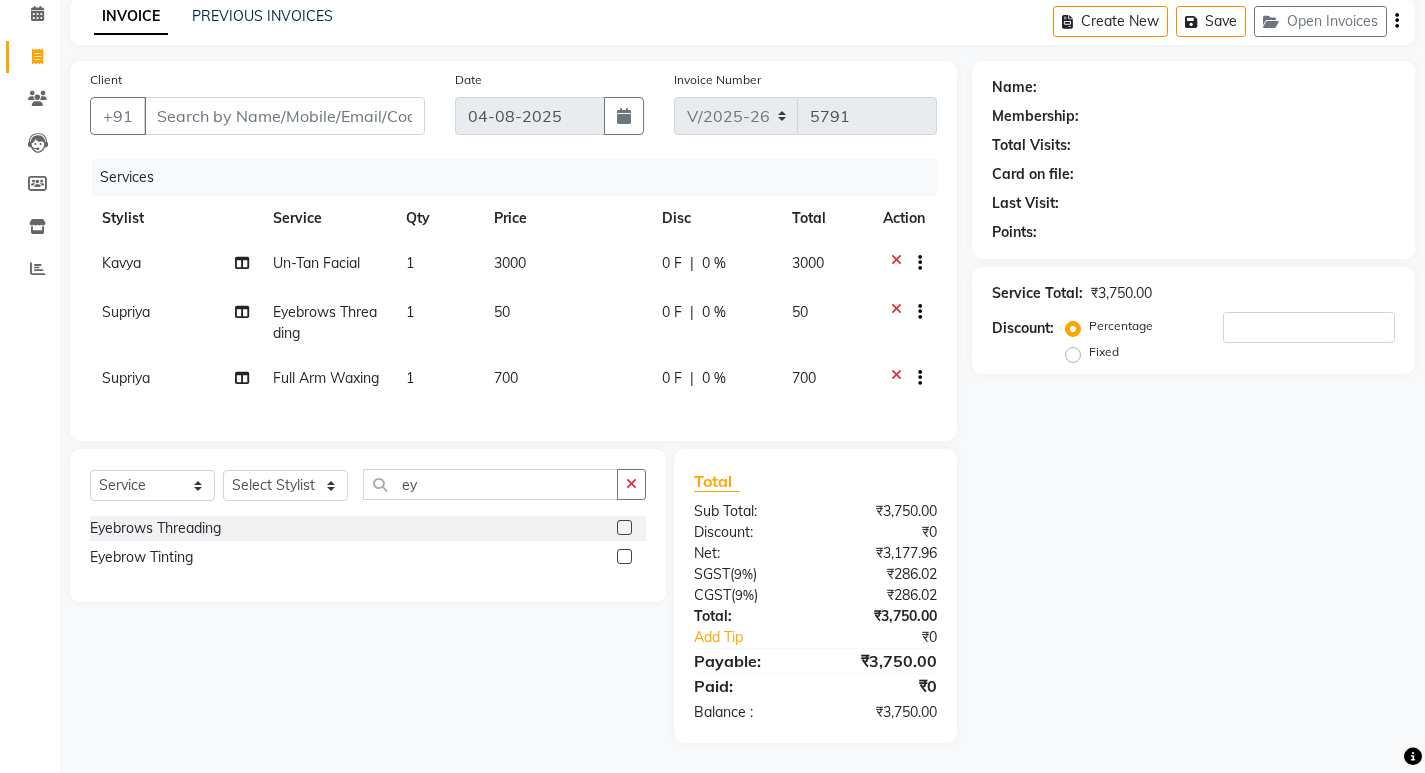 click 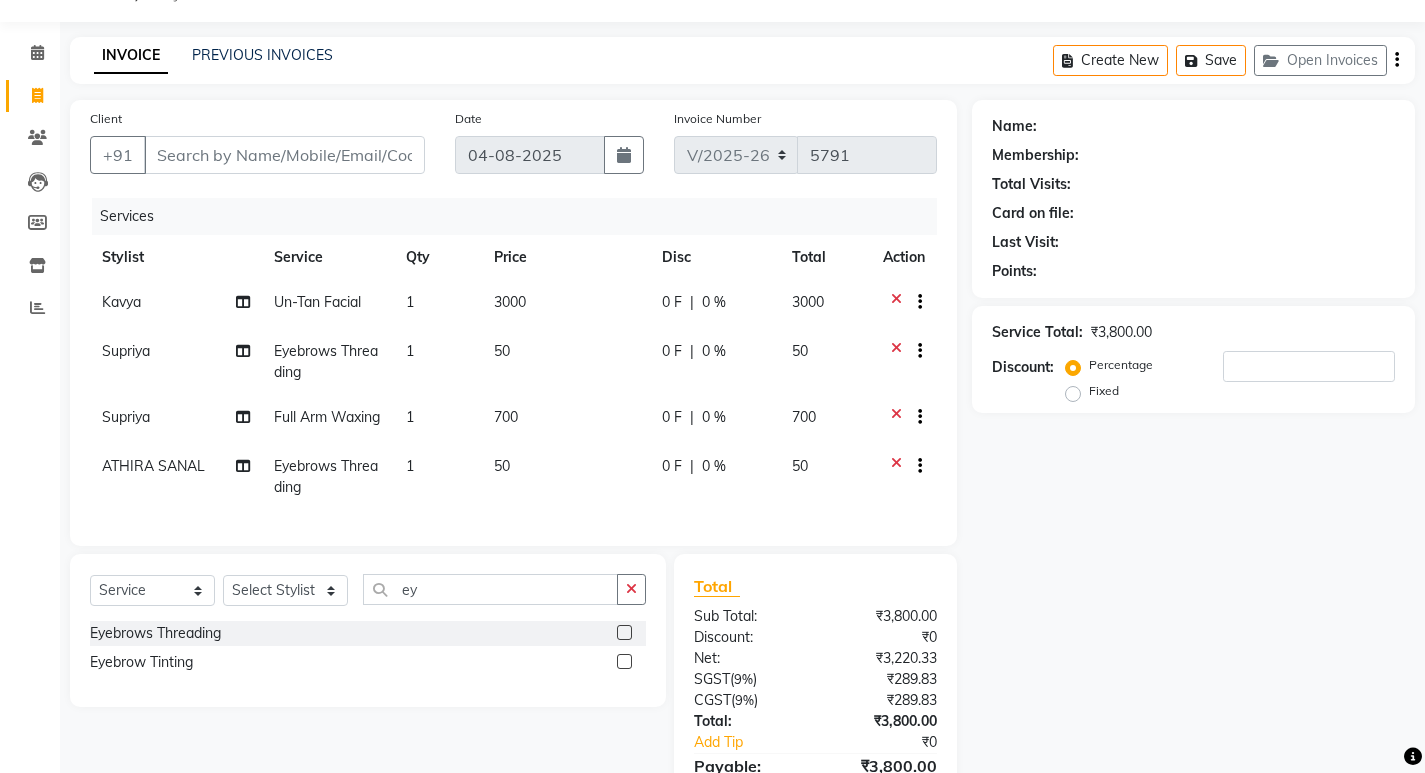 scroll, scrollTop: 0, scrollLeft: 0, axis: both 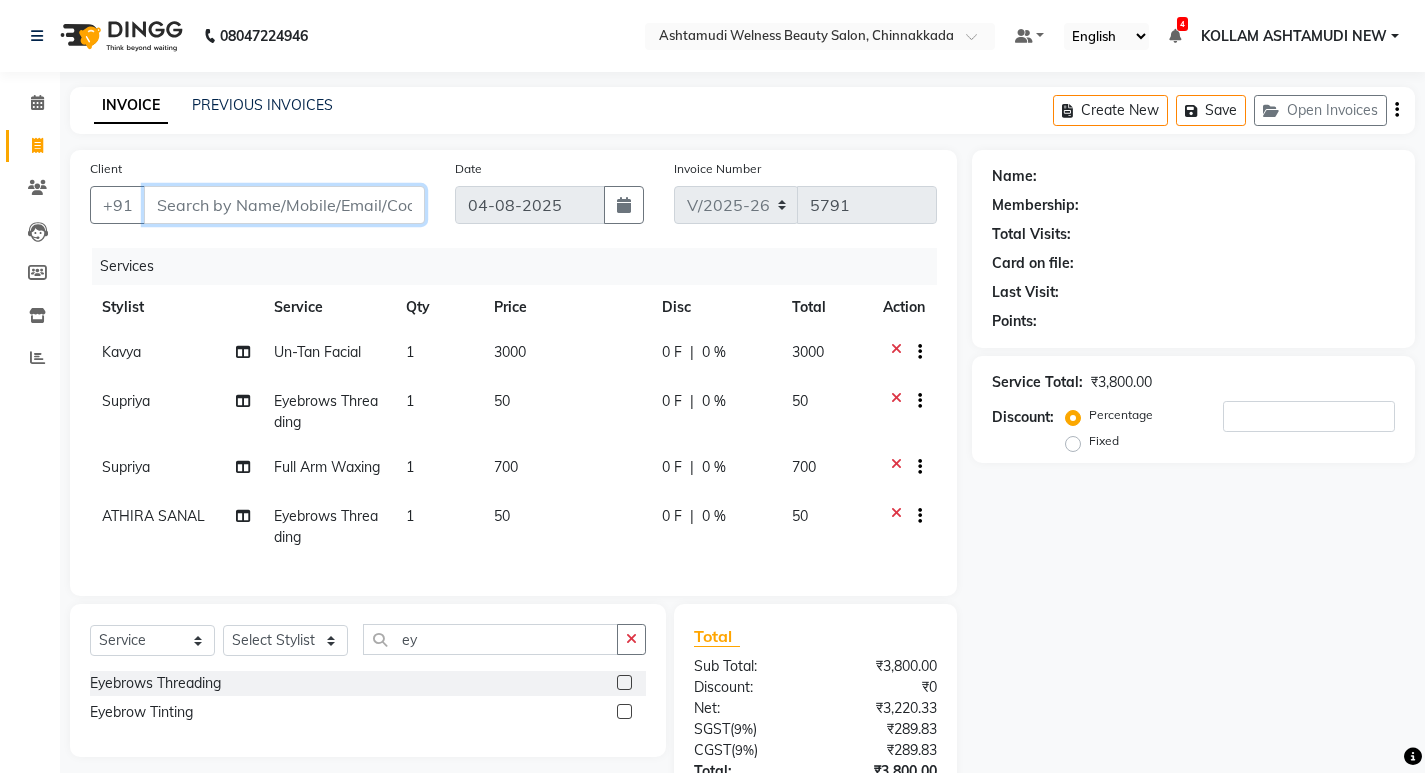 click on "Client" at bounding box center [284, 205] 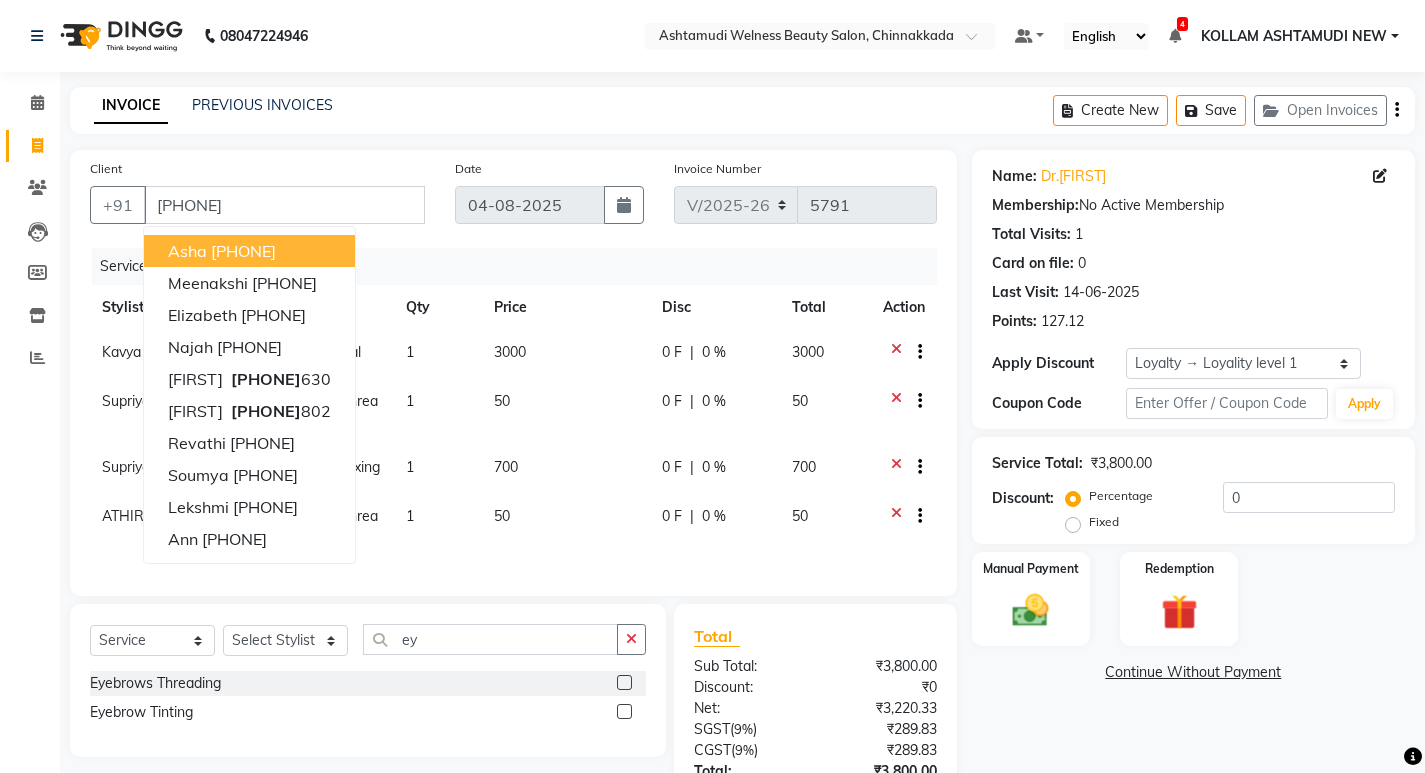 click on "Services" 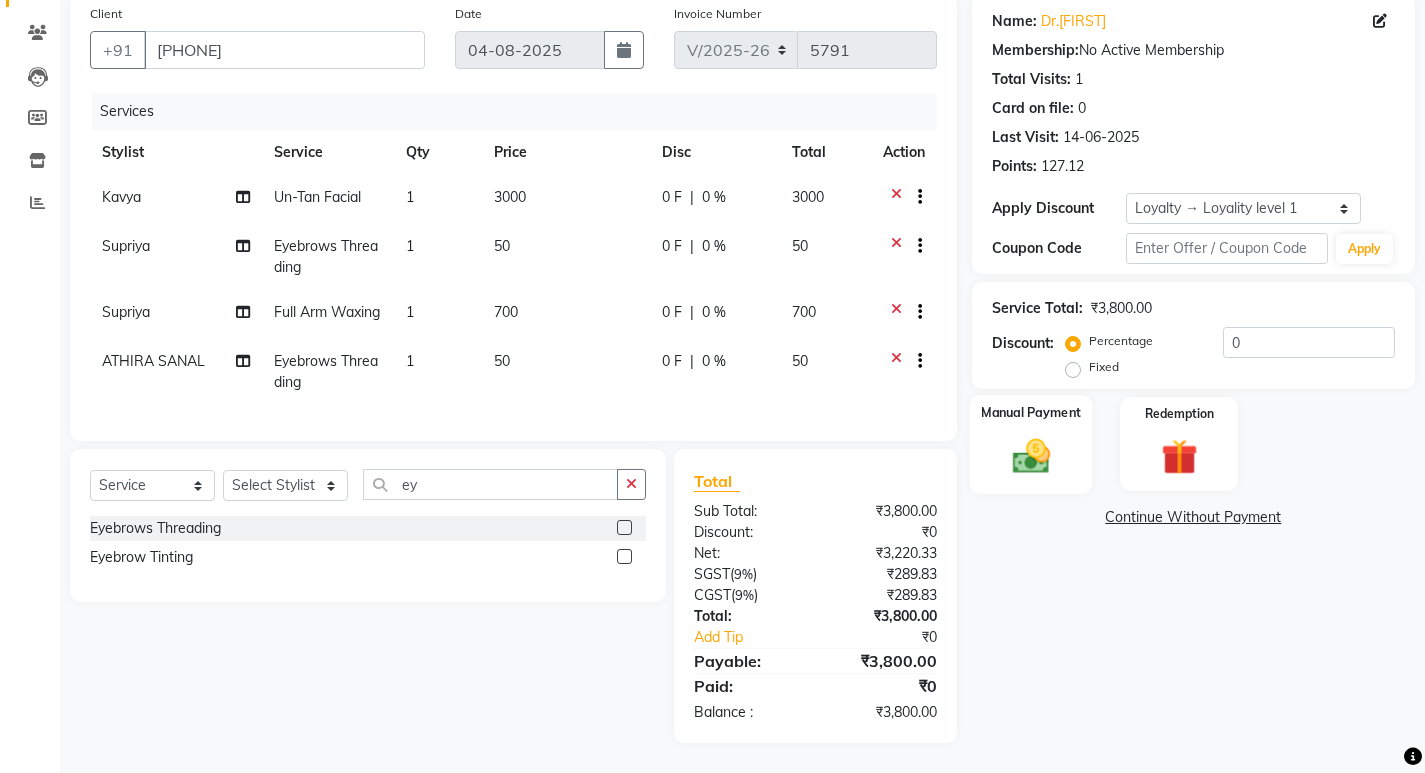 scroll, scrollTop: 170, scrollLeft: 0, axis: vertical 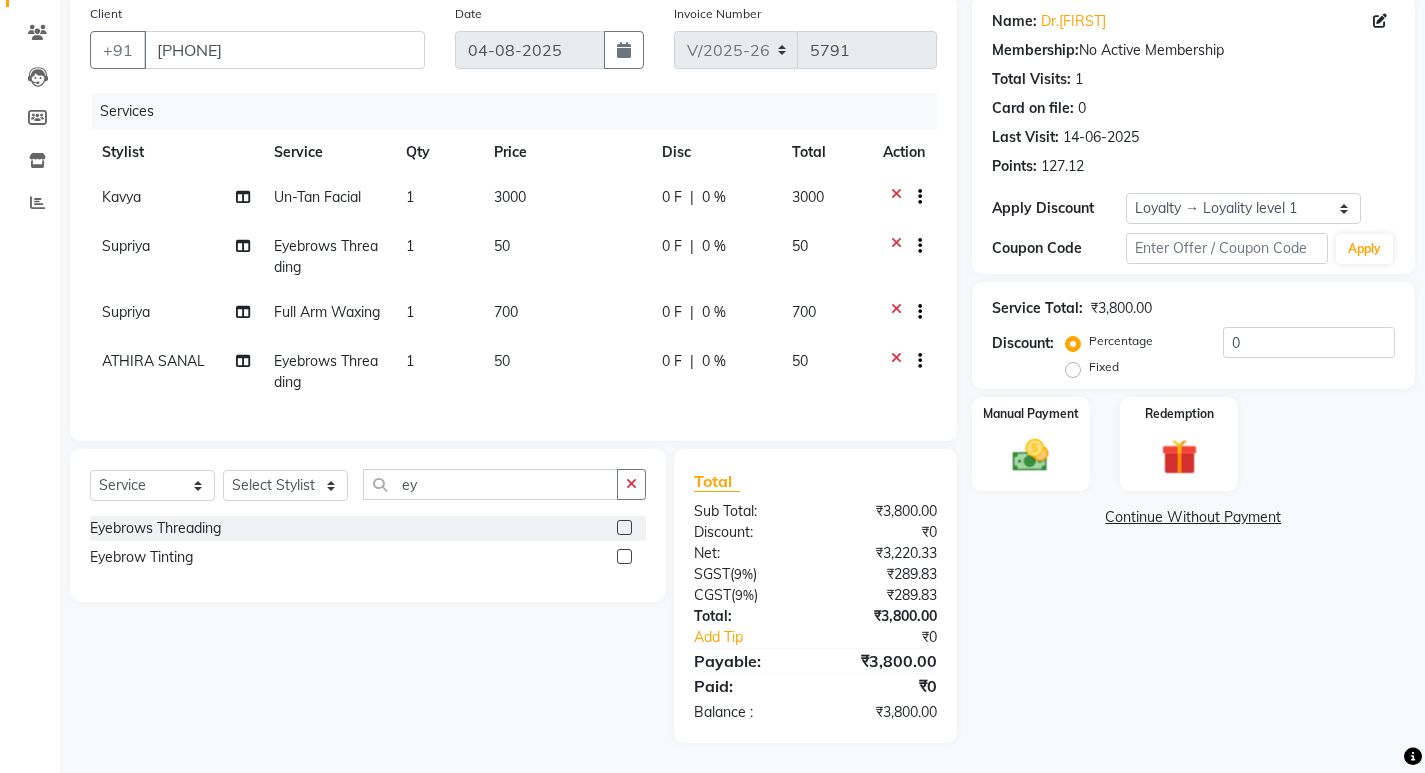 click on "700" 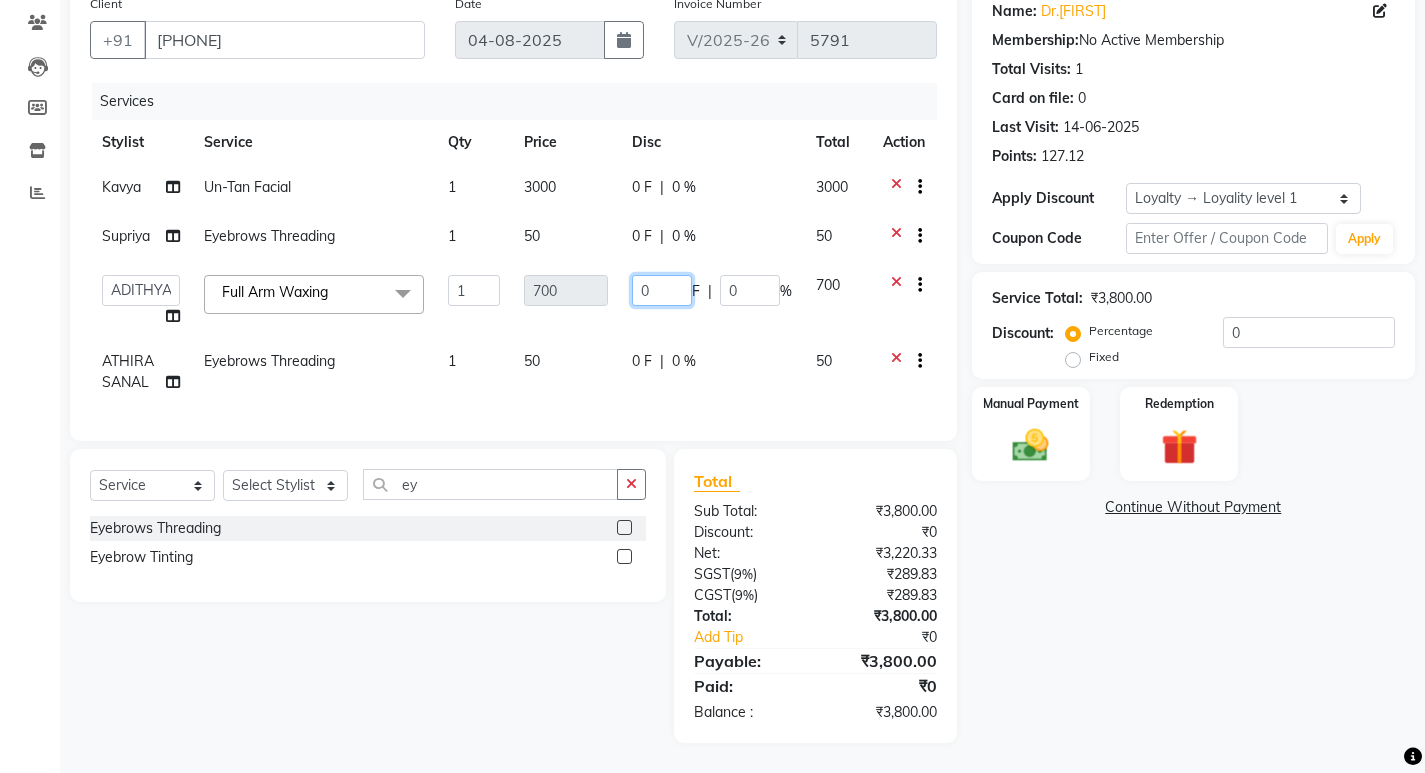 click on "0" 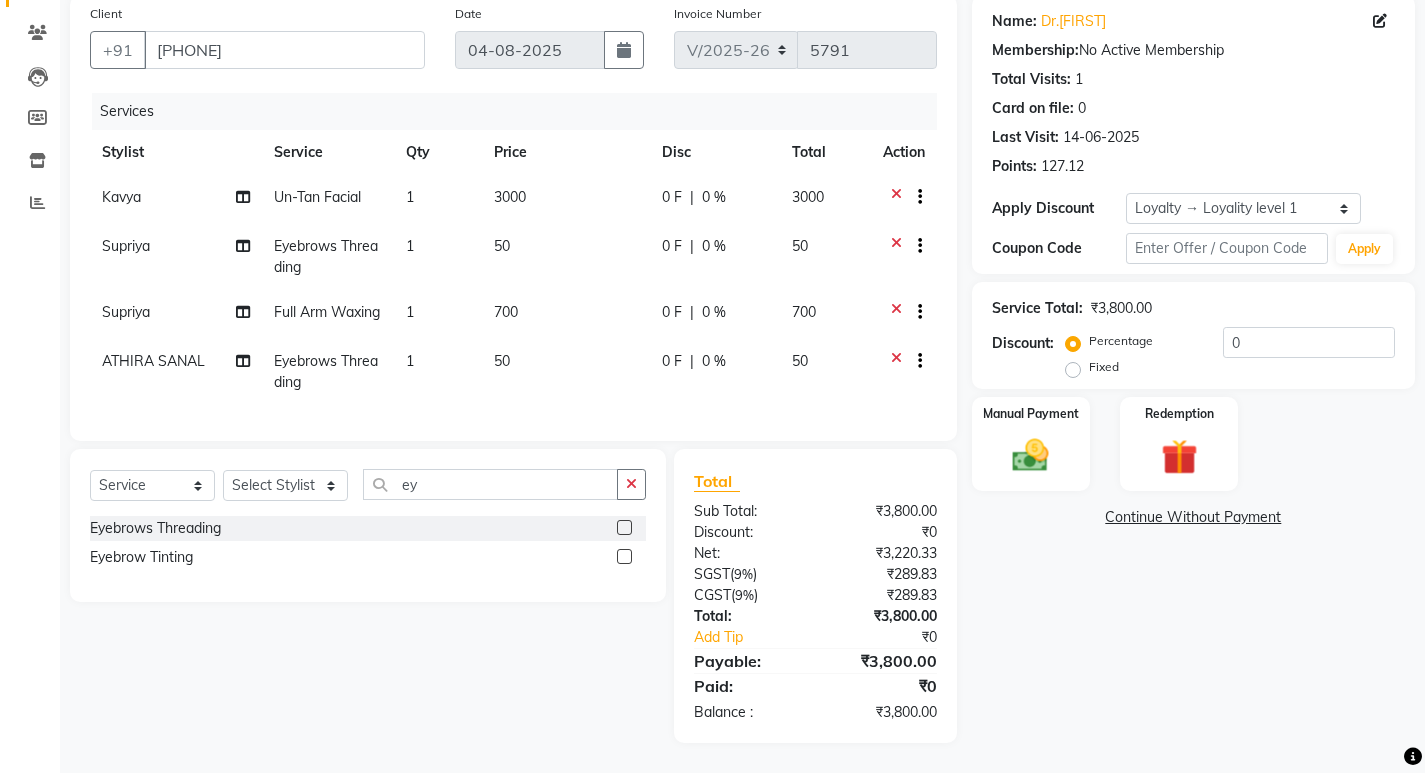 click on "0 F | 0 %" 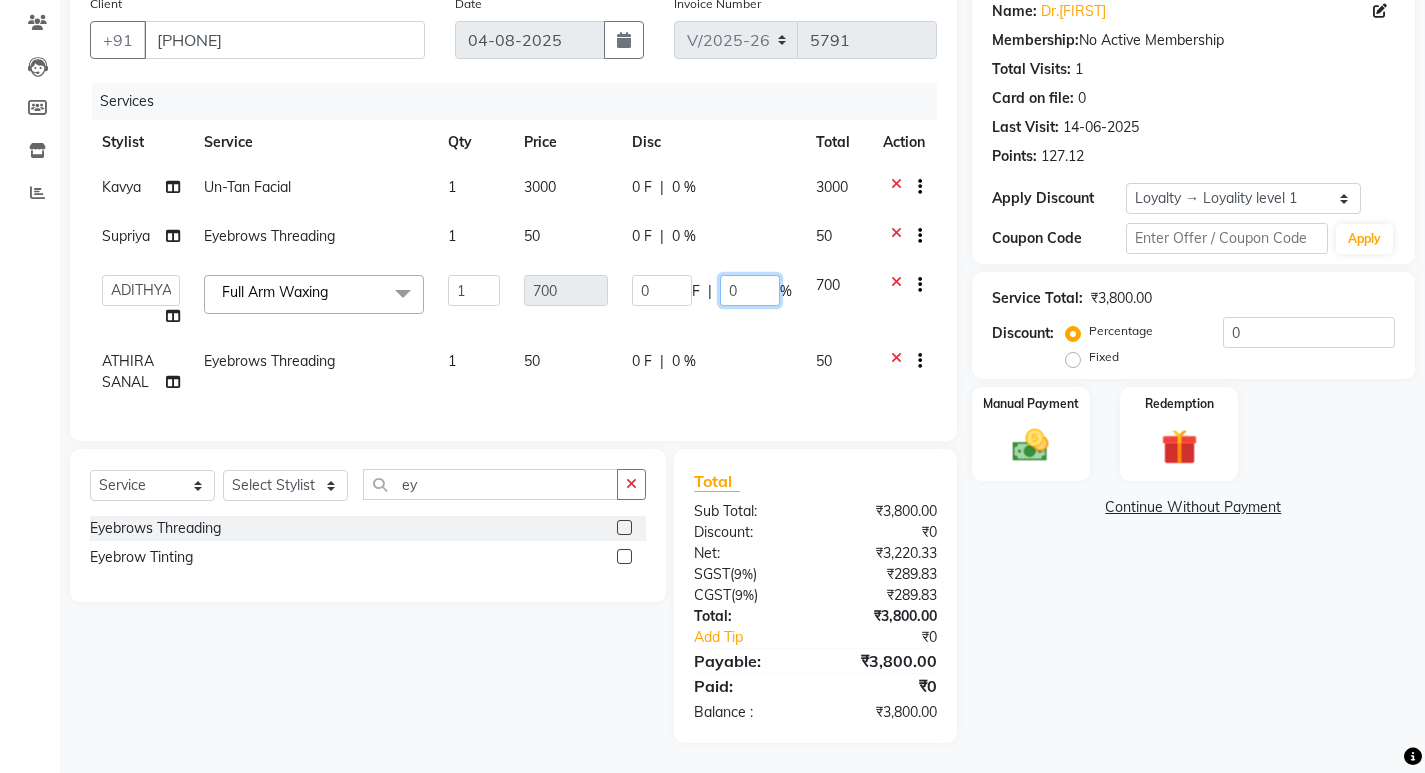 click on "0" 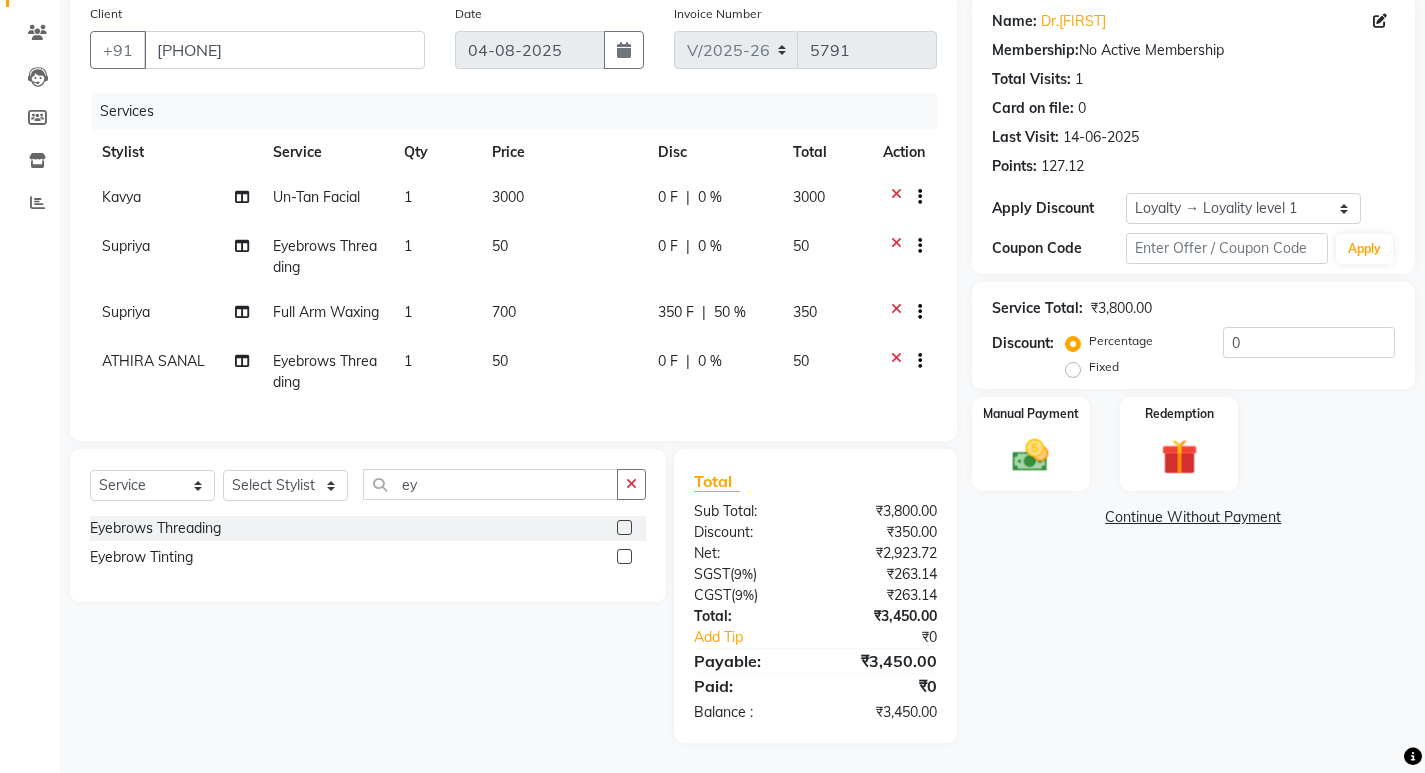 click on "350 F | 50 %" 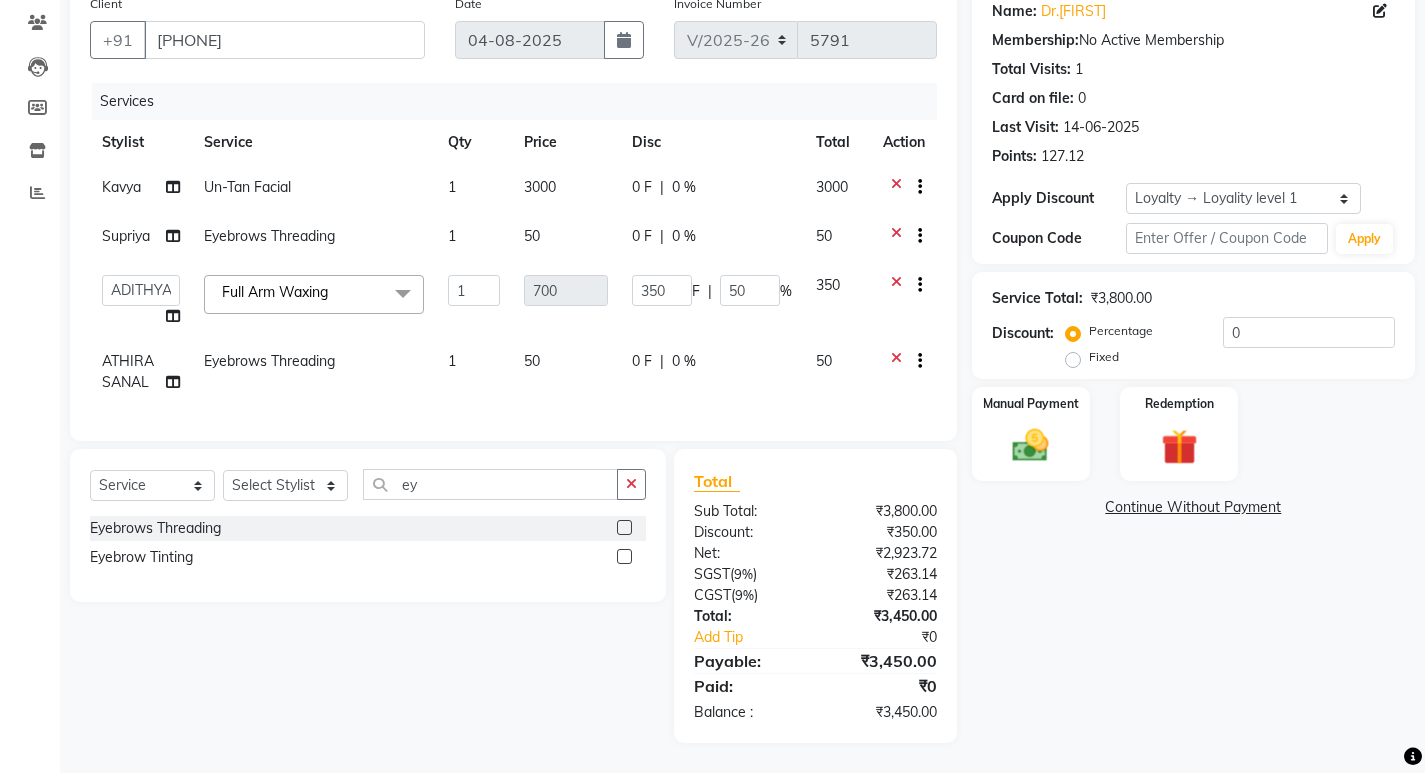 scroll, scrollTop: 180, scrollLeft: 0, axis: vertical 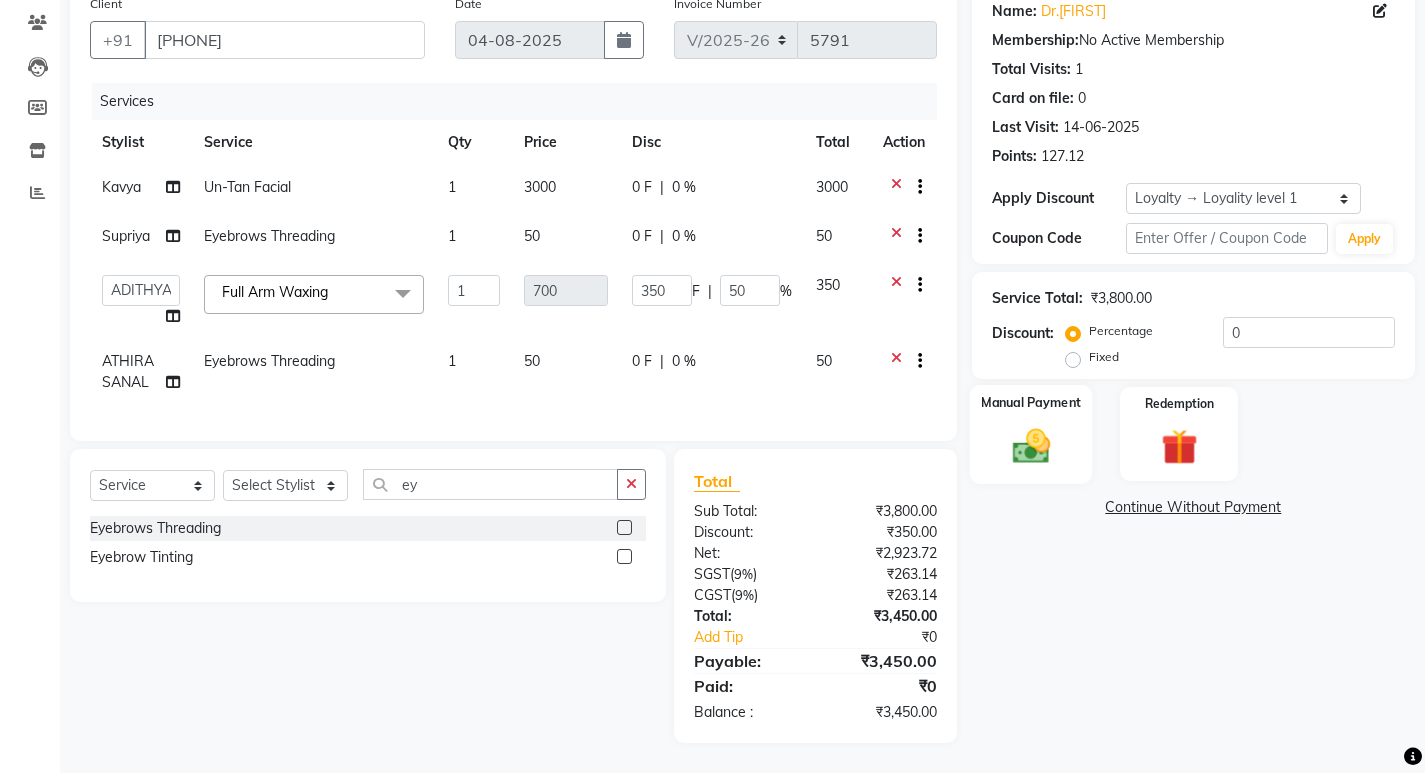 click 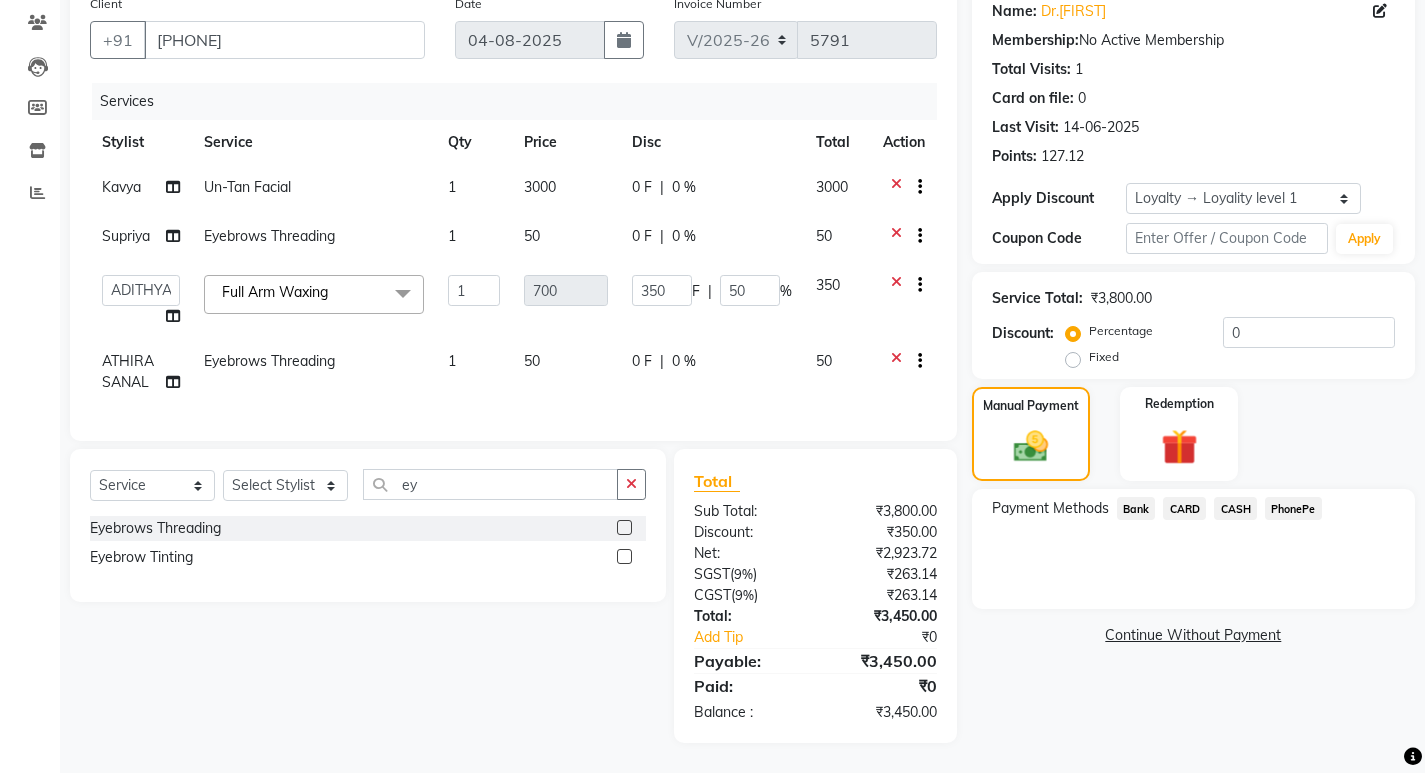 click on "PhonePe" 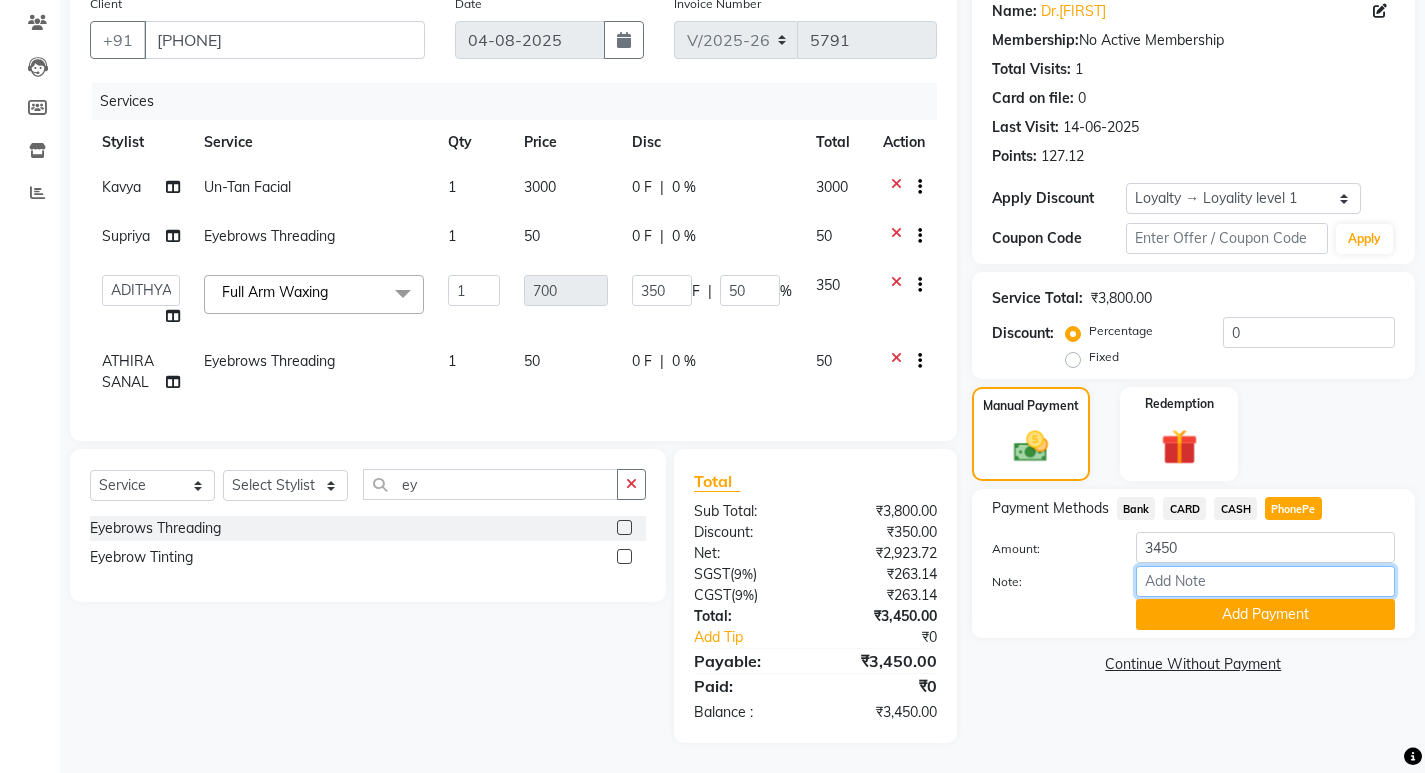 click on "Note:" at bounding box center (1265, 581) 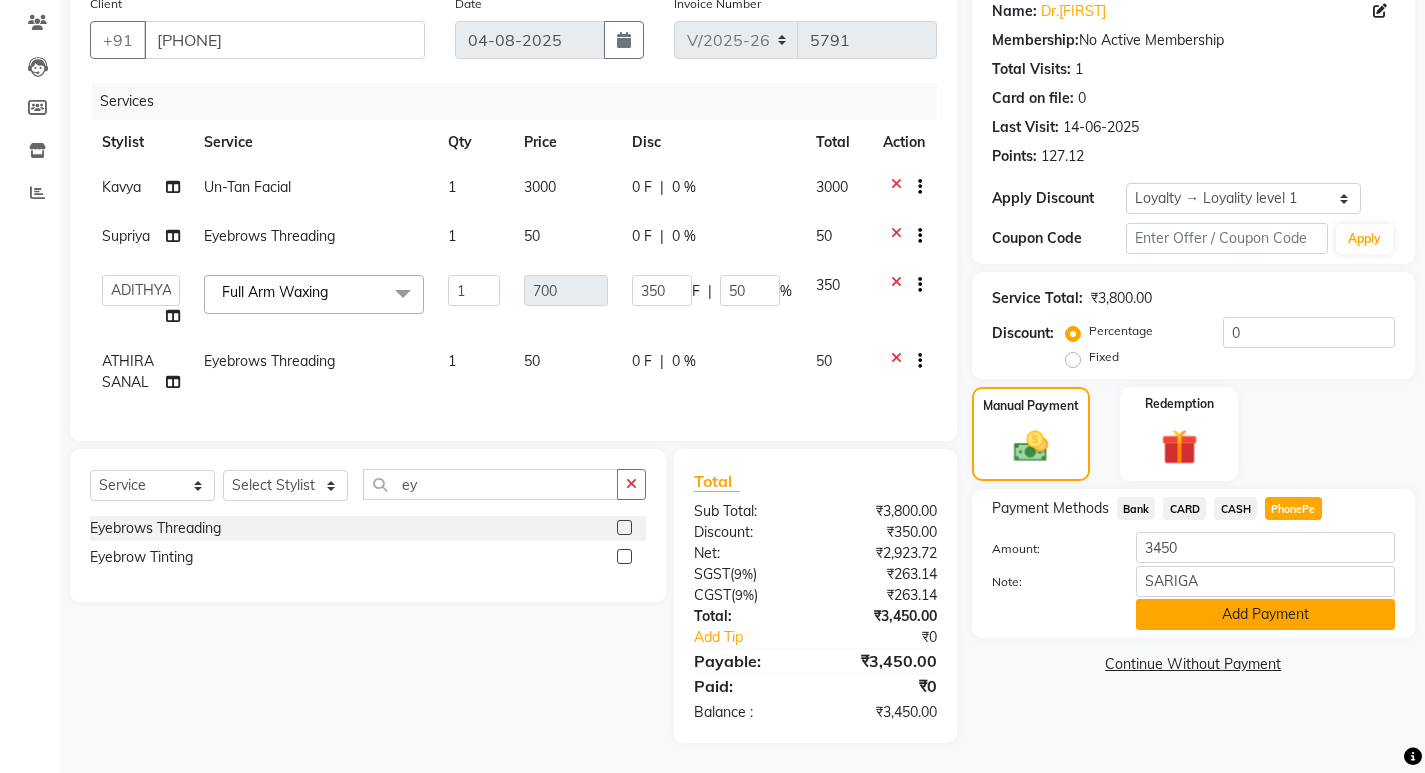 click on "Add Payment" 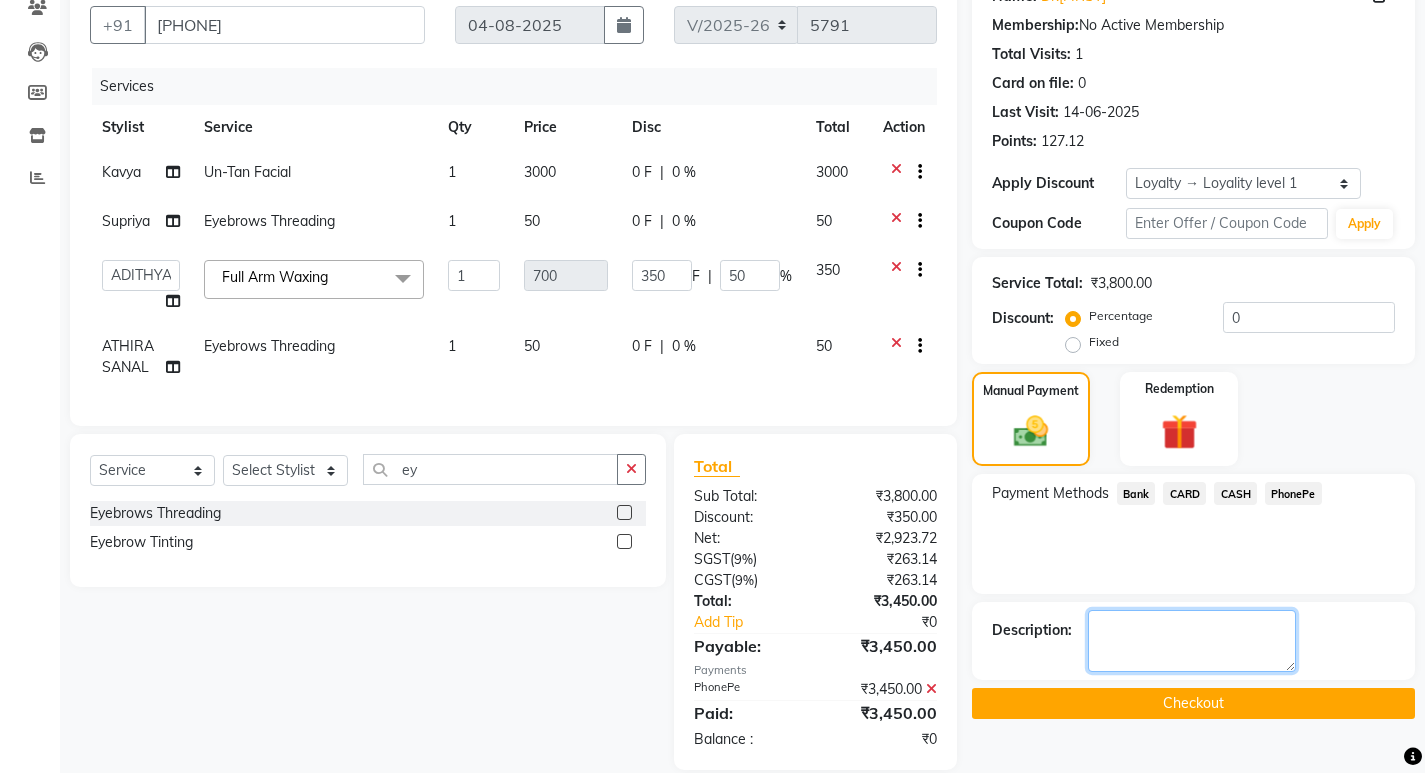 click 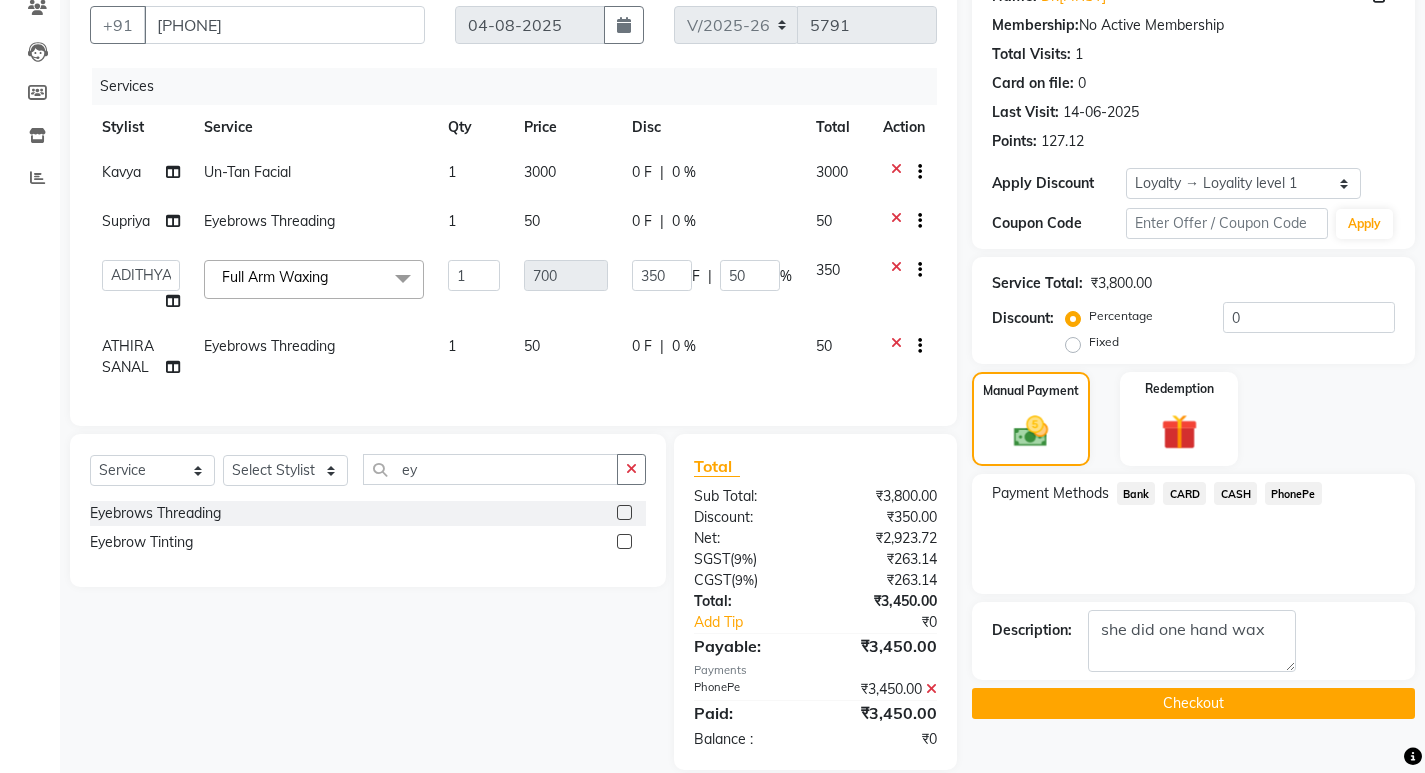 click on "Checkout" 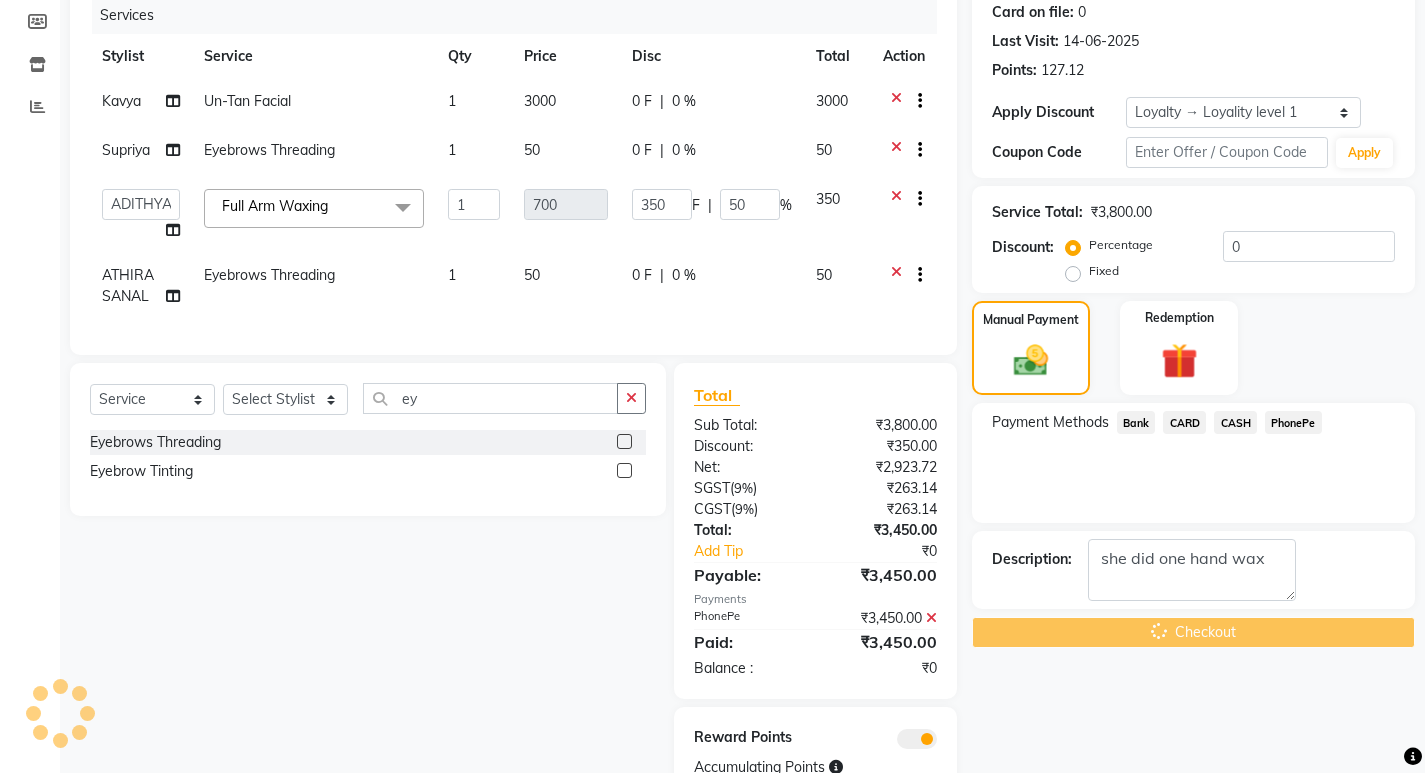 scroll, scrollTop: 342, scrollLeft: 0, axis: vertical 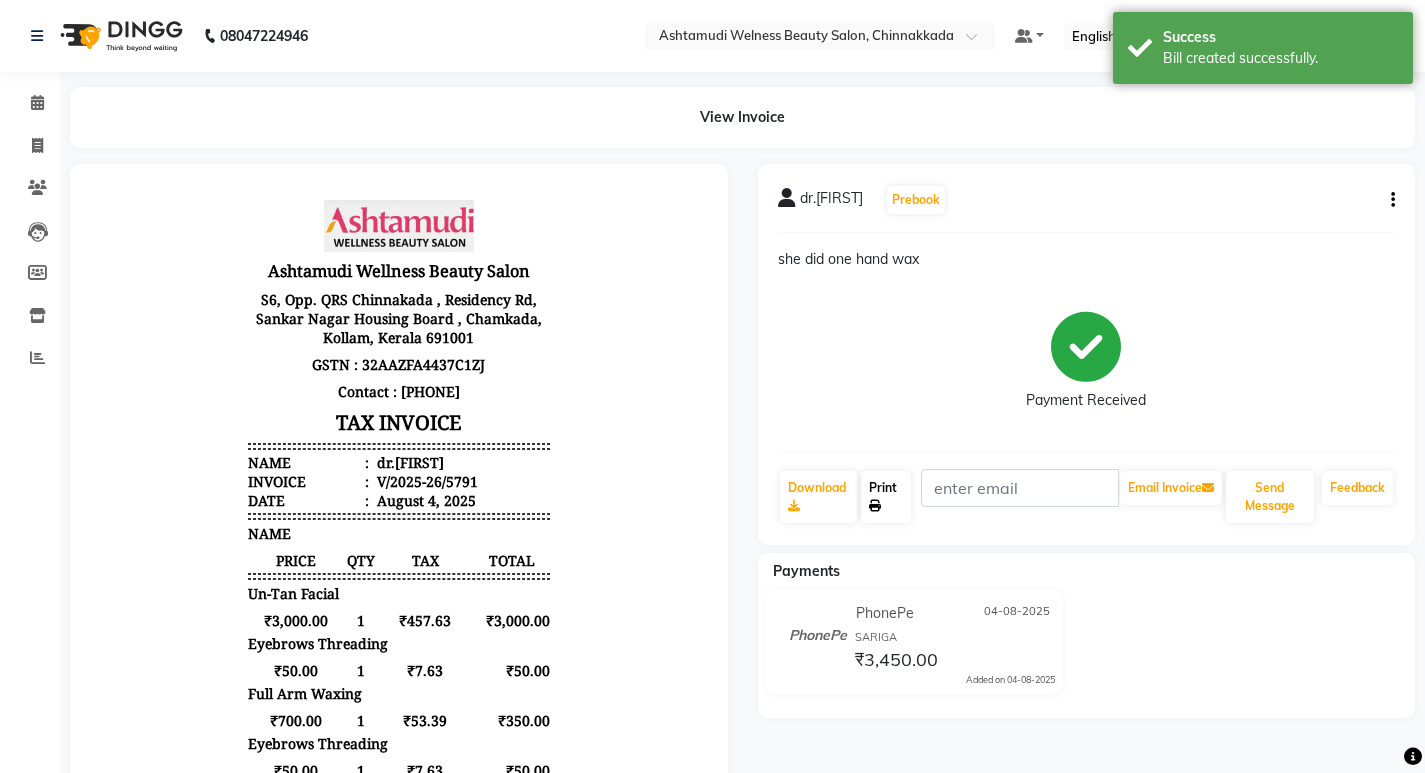 click on "Print" 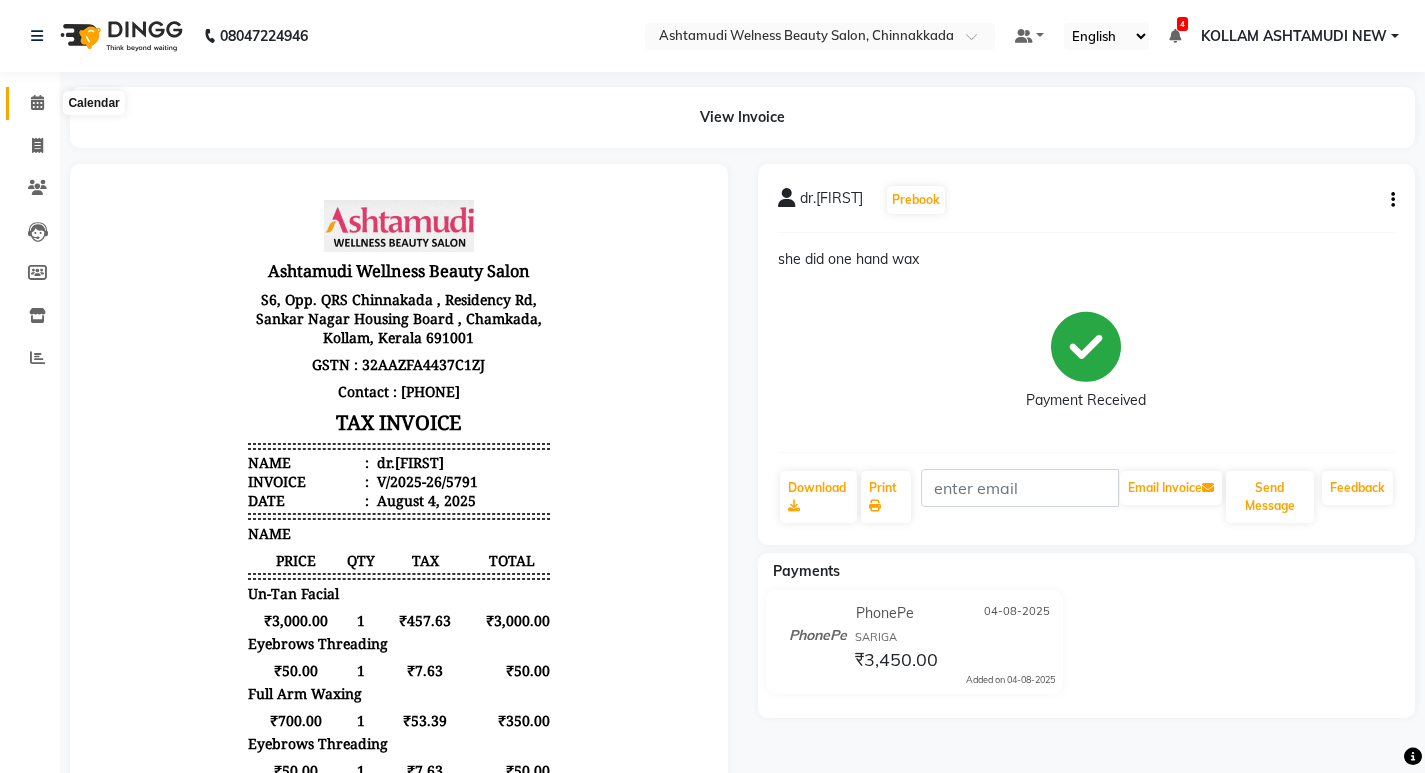 click 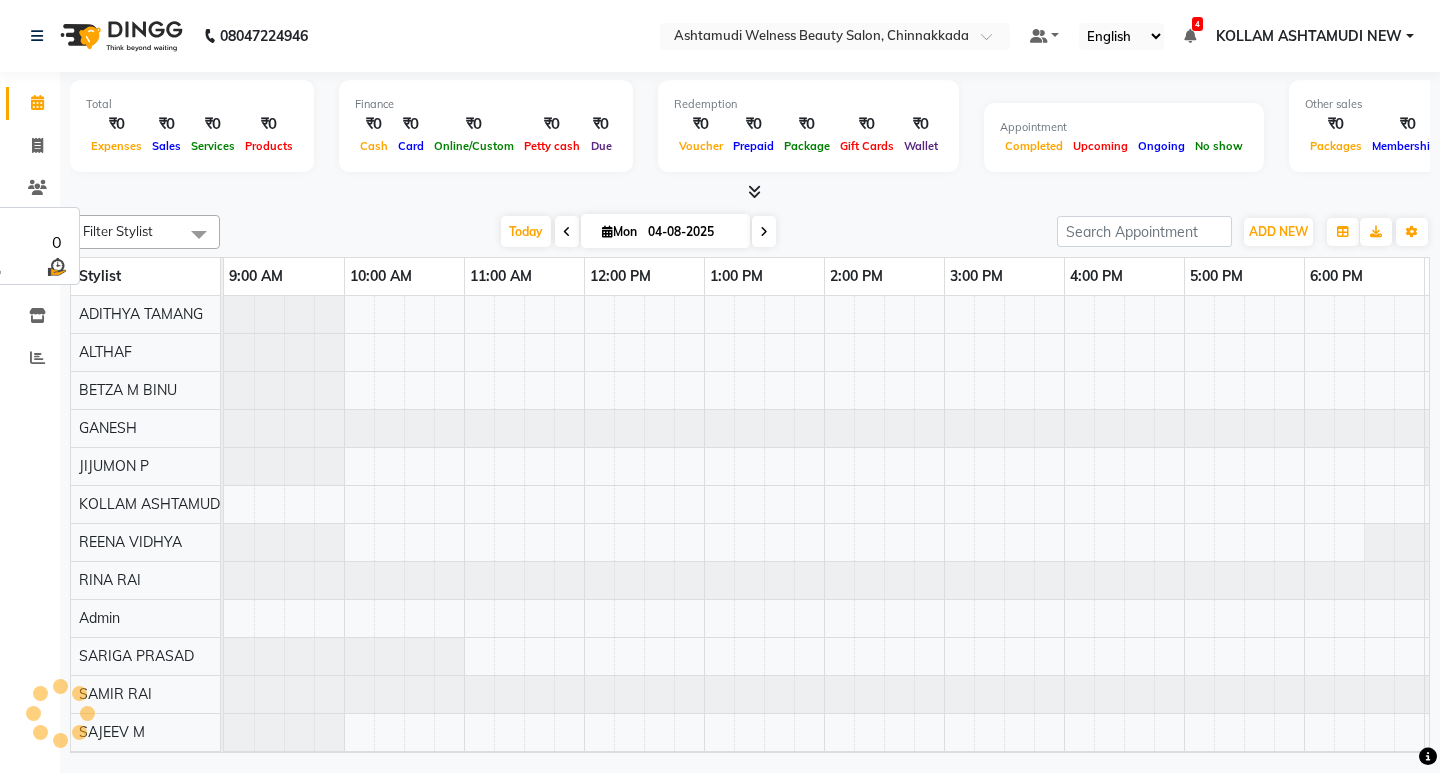 scroll, scrollTop: 0, scrollLeft: 235, axis: horizontal 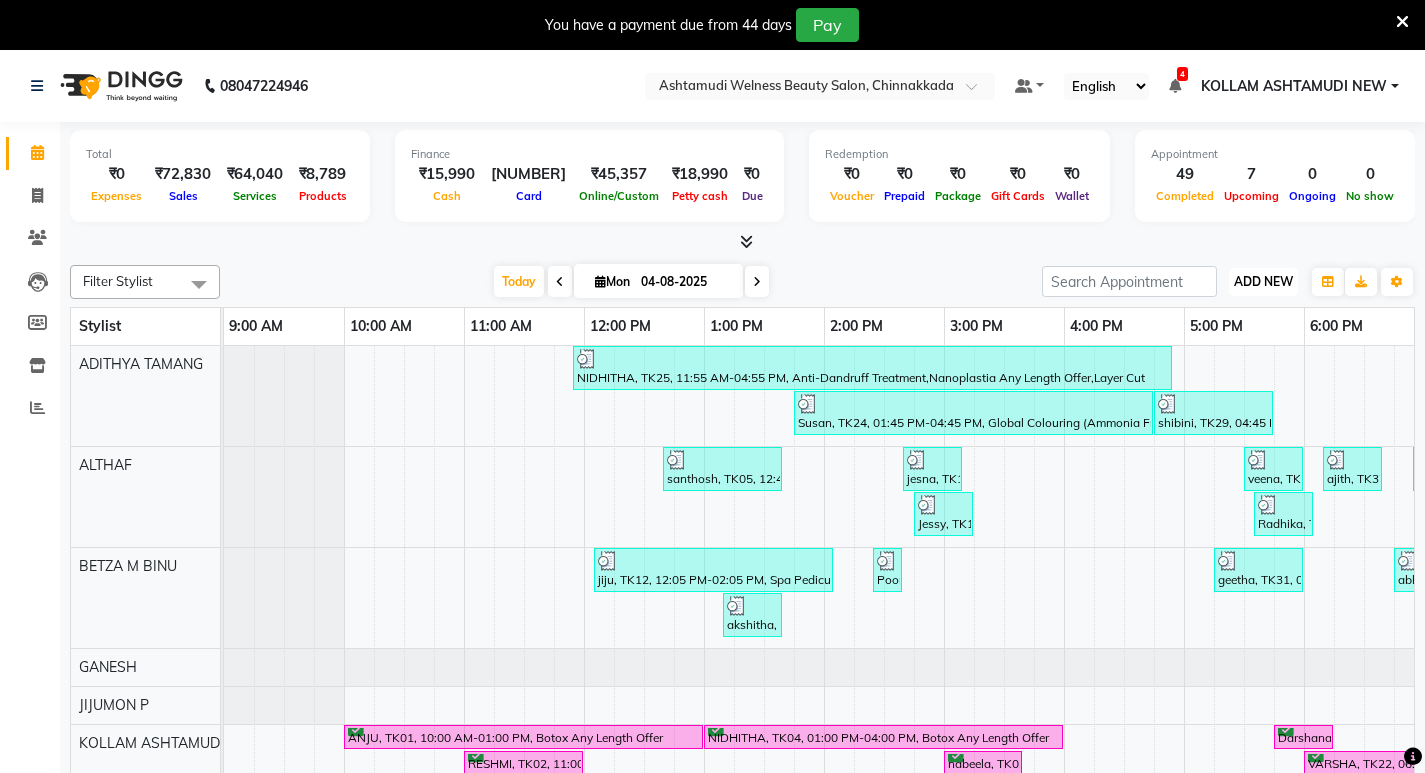 click on "ADD NEW" at bounding box center [1263, 281] 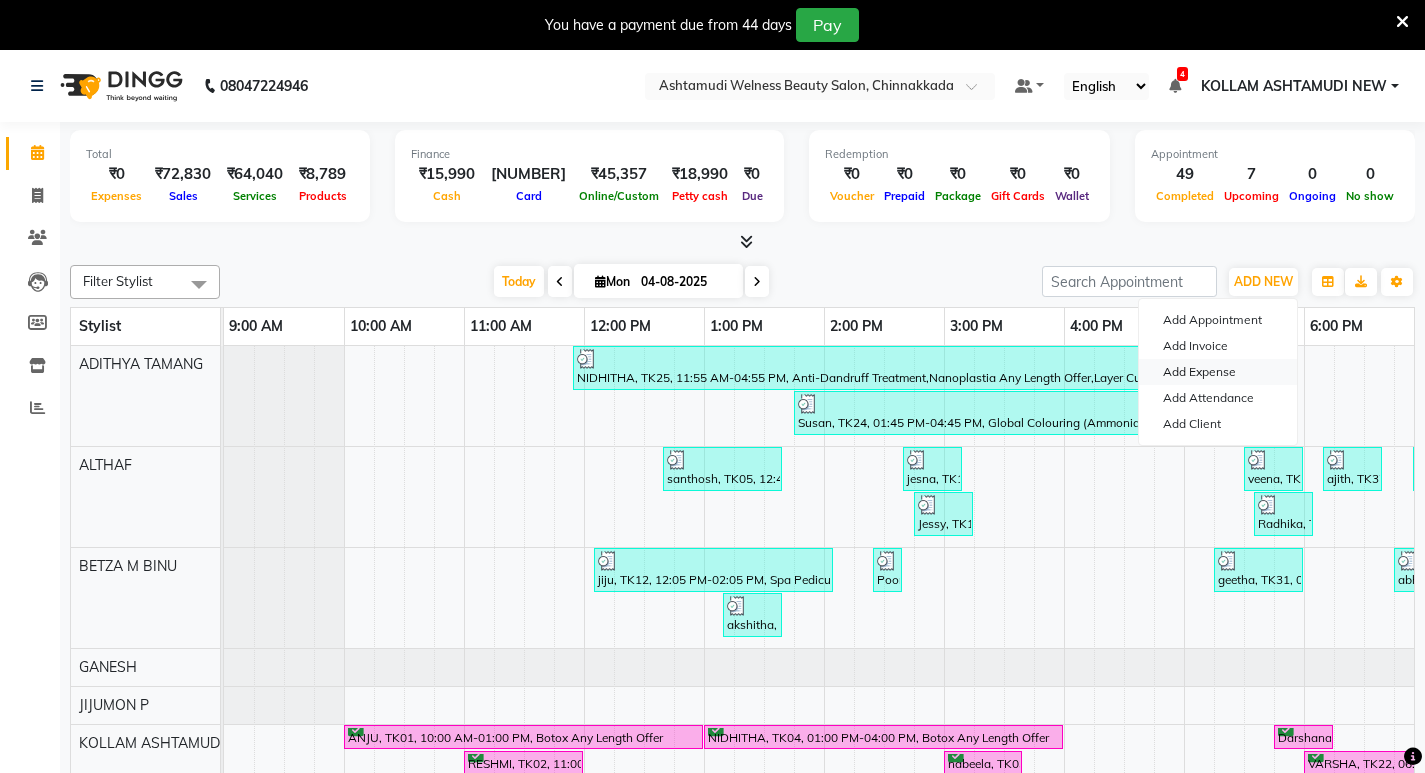 click on "Add Expense" at bounding box center (1218, 372) 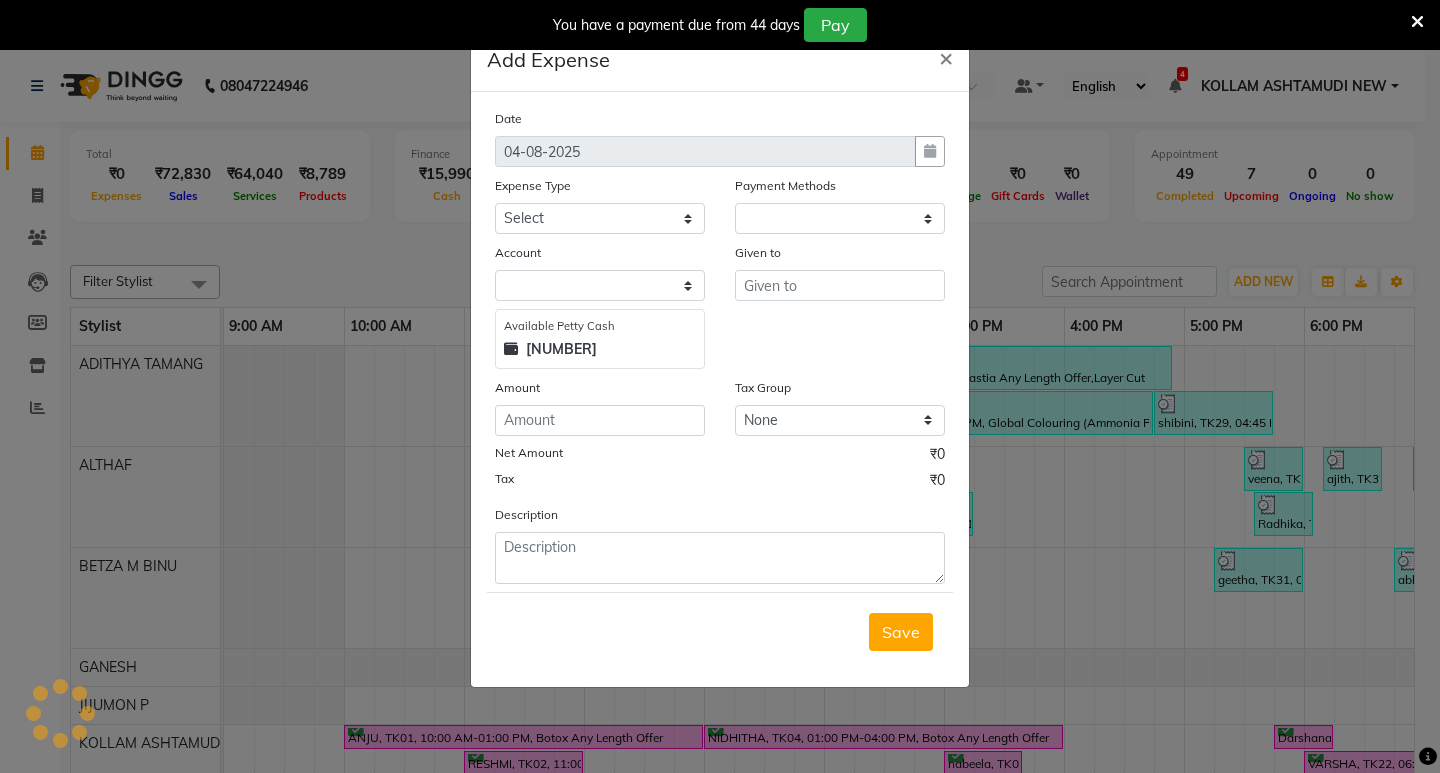 select on "1" 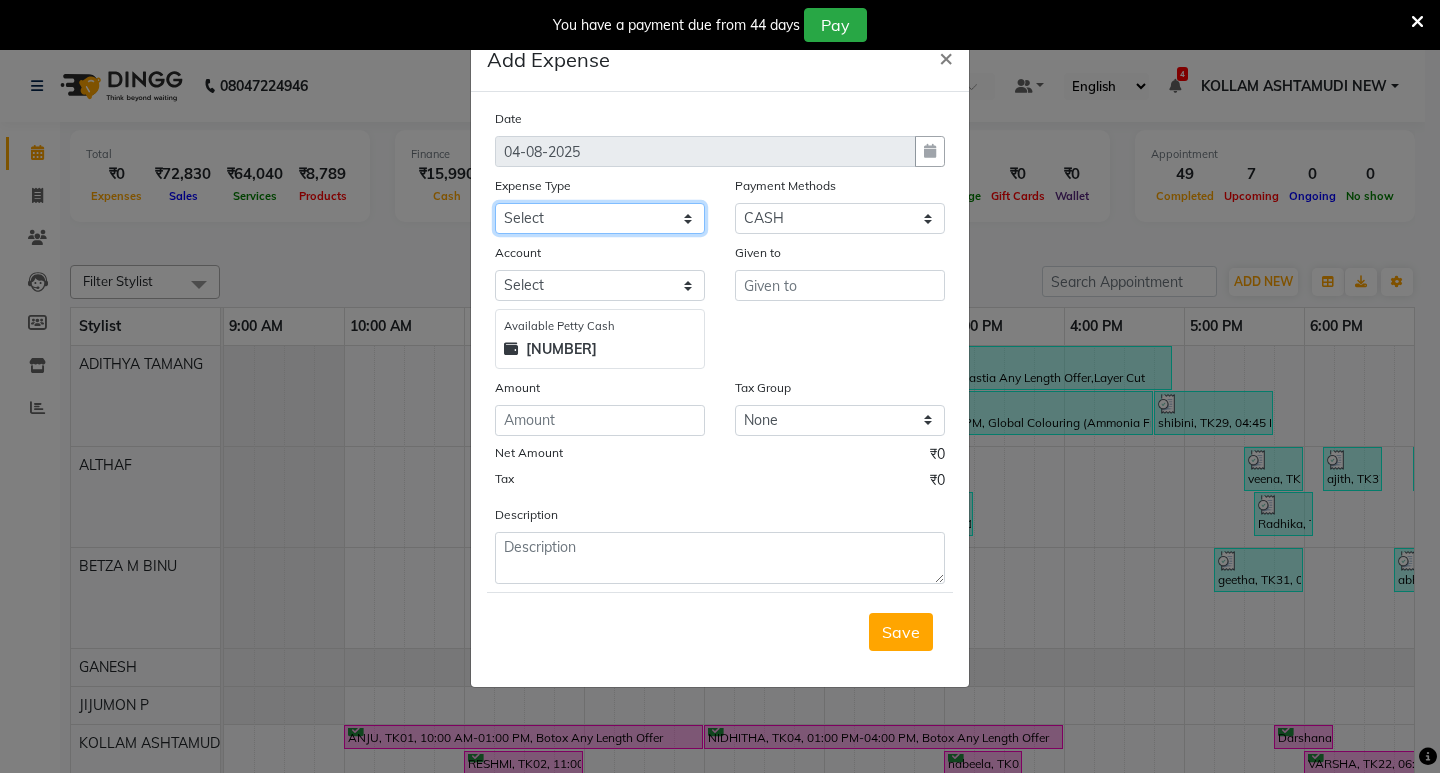 click on "Select ACCOMODATION EXPENSES ADVERTISEMENT SALES PROMOTIONAL EXPENSES Bonus BRIDAL ACCESSORIES REFUND BRIDAL COMMISSION BRIDAL FOOD BRIDAL INCENTIVES BRIDAL ORNAMENTS REFUND BRIDAL TA CASH DEPOSIT RAK BANK COMPUTER ACCESSORIES MOBILE PHONE Donation and Charity Expenses ELECTRICITY CHARGES ELECTRONICS FITTINGS Event Expense FISH FOOD EXPENSES FOOD REFRESHMENT FOR CLIENTS FOOD REFRESHMENT FOR STAFFS Freight And Forwarding Charges FUEL FOR GENERATOR FURNITURE AND EQUIPMENTS Gifts for Clients GIFTS FOR STAFFS GOKULAM CHITS HOSTEL RENT LAUNDRY EXPENSES LICENSE OTHER FEES LOADING UNLOADING CHARGES Medical Expenses MEHNDI PAYMENTS MISCELLANEOUS EXPENSES NEWSPAPER PERIODICALS Office Expenses Ornaments Maintenance Expense OVERTIME ALLOWANCES Payment For Pest Control Perfomance based incentives POSTAGE COURIER CHARGES Printing PRINTING STATIONERY EXPENSES PROFESSIONAL TAX REPAIRS MAINTENANCE ROUND OFF Salary SALARY ADVANCE Sales Incentives Membership Card SALES INCENTIVES PRODUCT SALES INCENTIVES SERVICES SALON RENT" 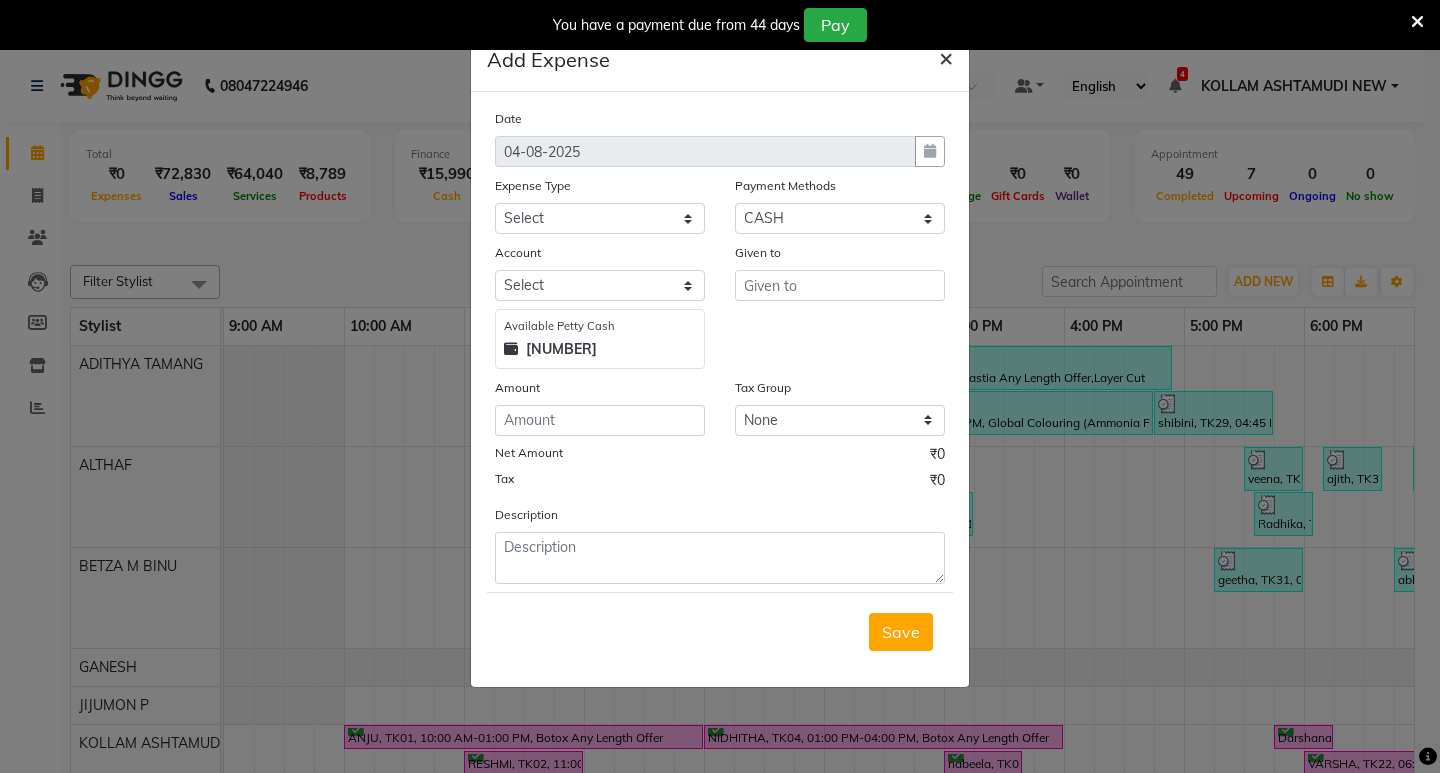 click on "×" 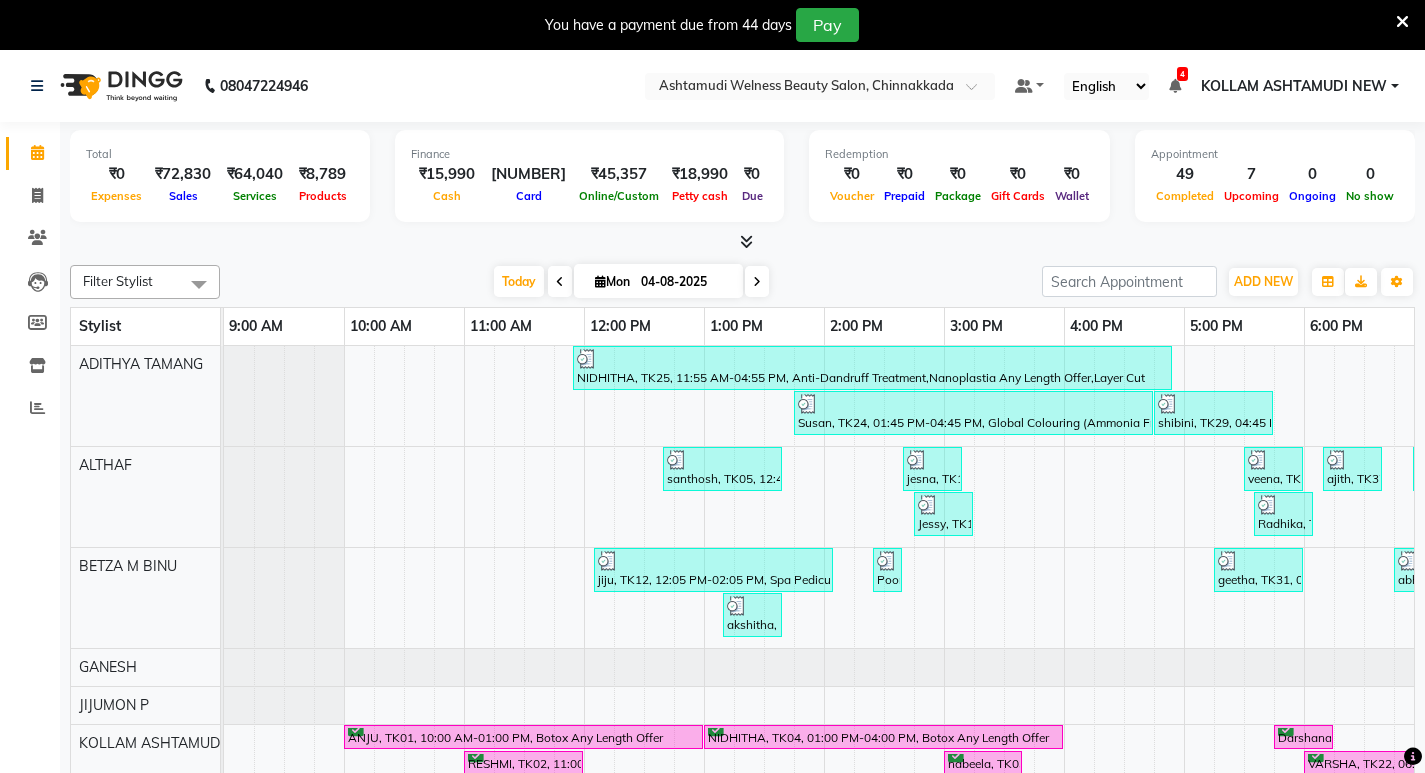 click at bounding box center [1402, 22] 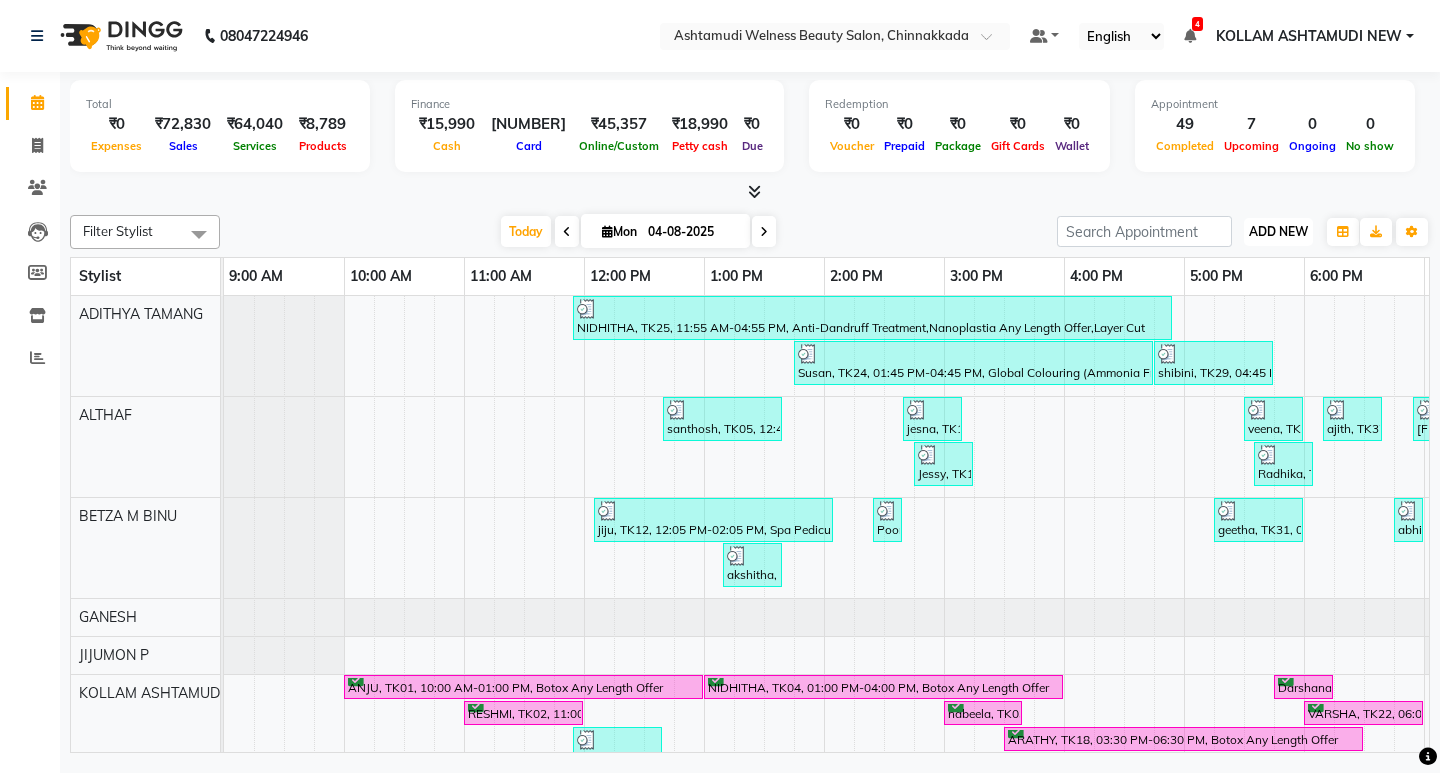click on "ADD NEW" at bounding box center [1278, 231] 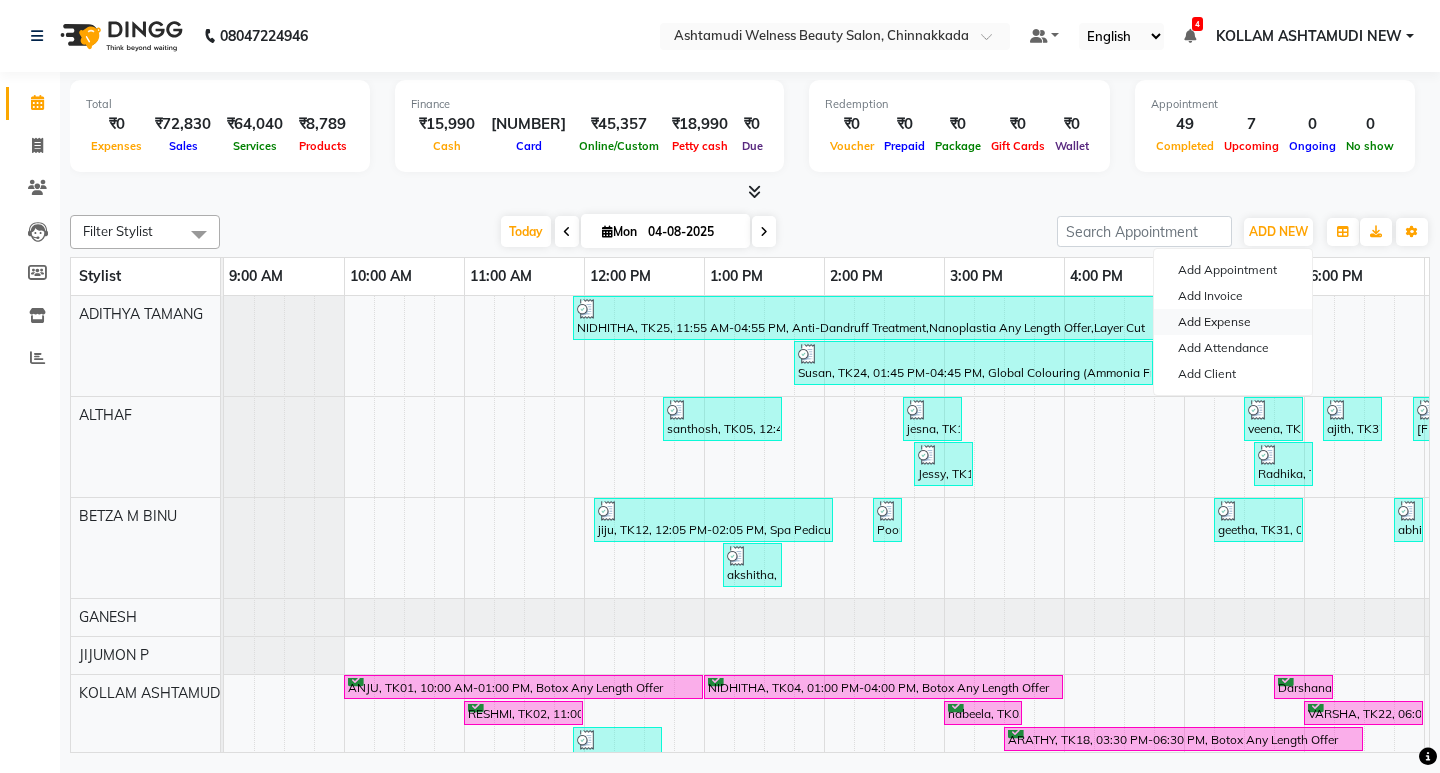 click on "Add Expense" at bounding box center [1233, 322] 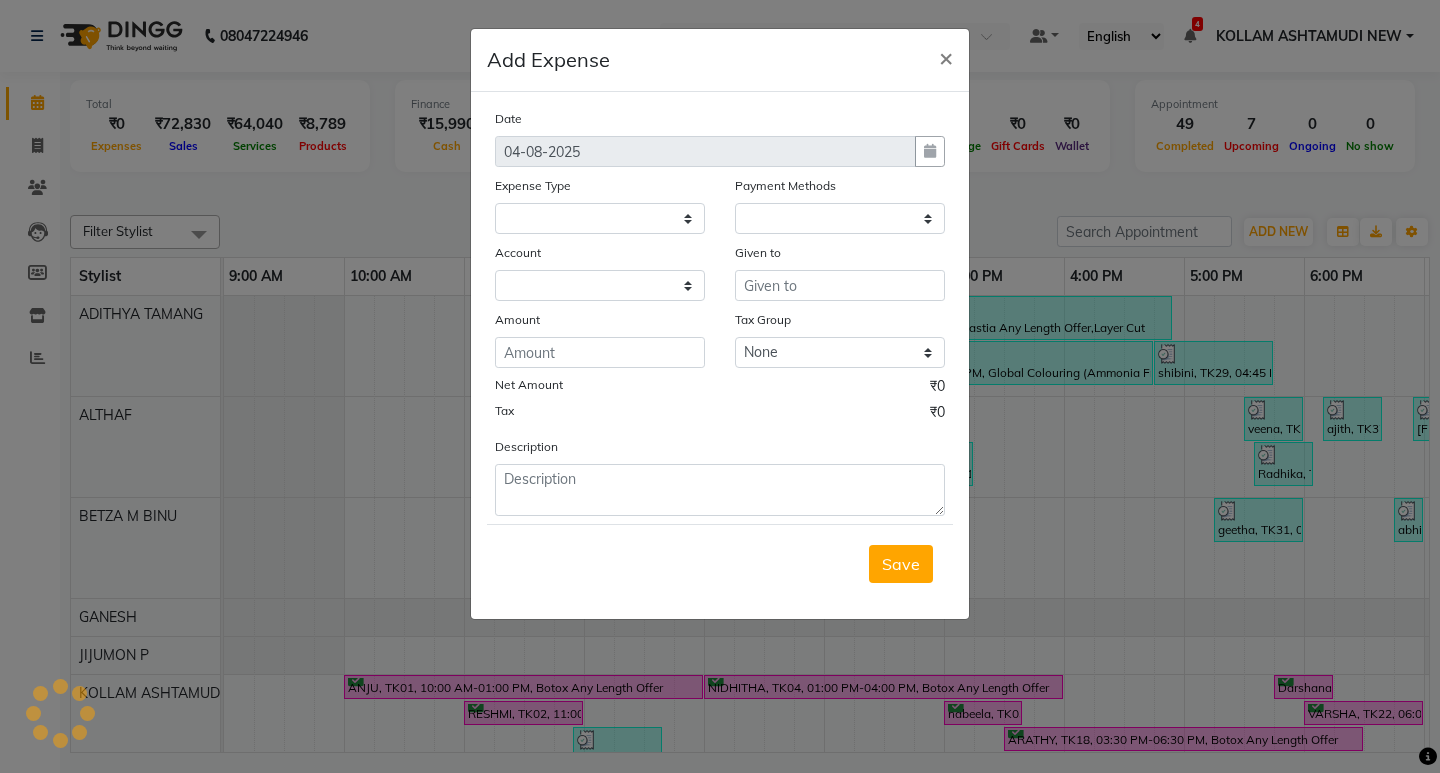 select 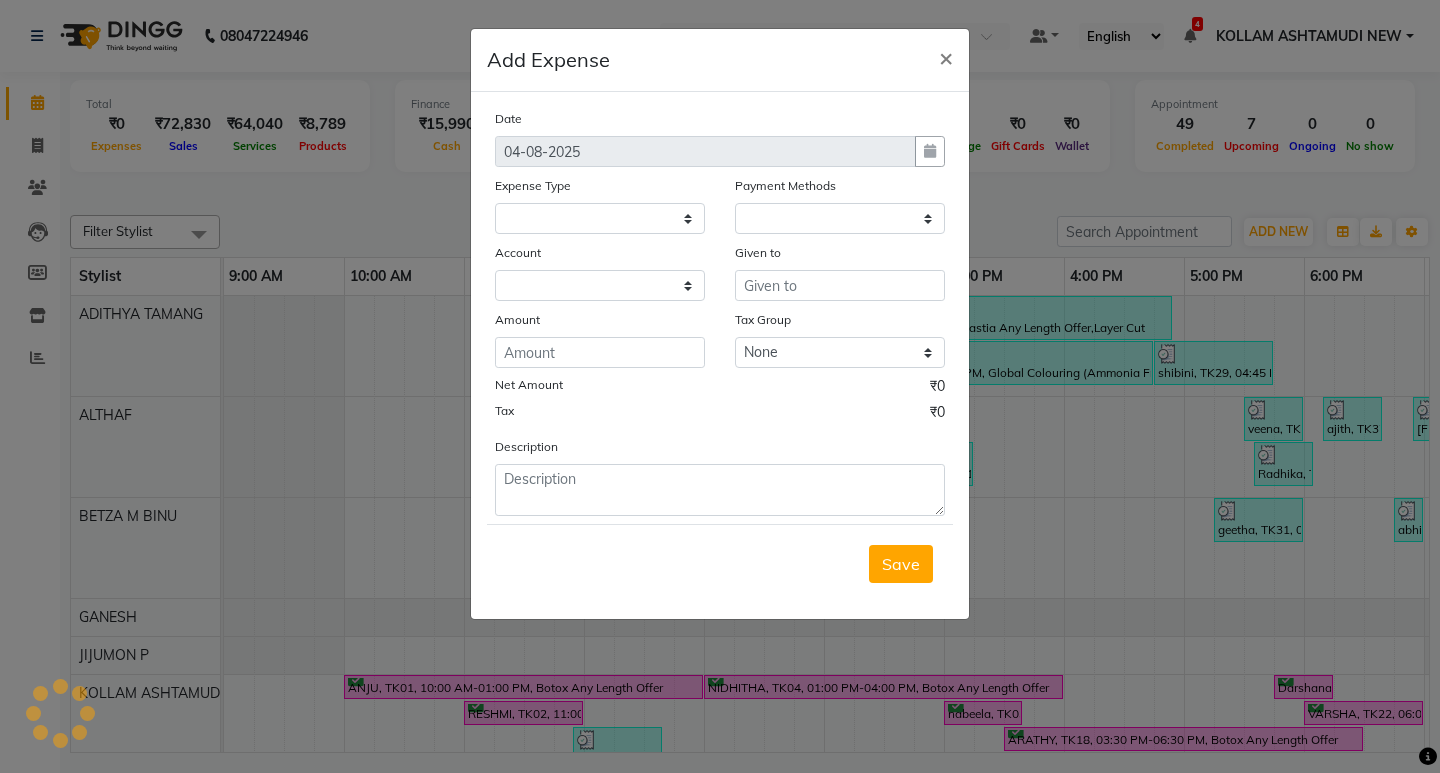 select on "1" 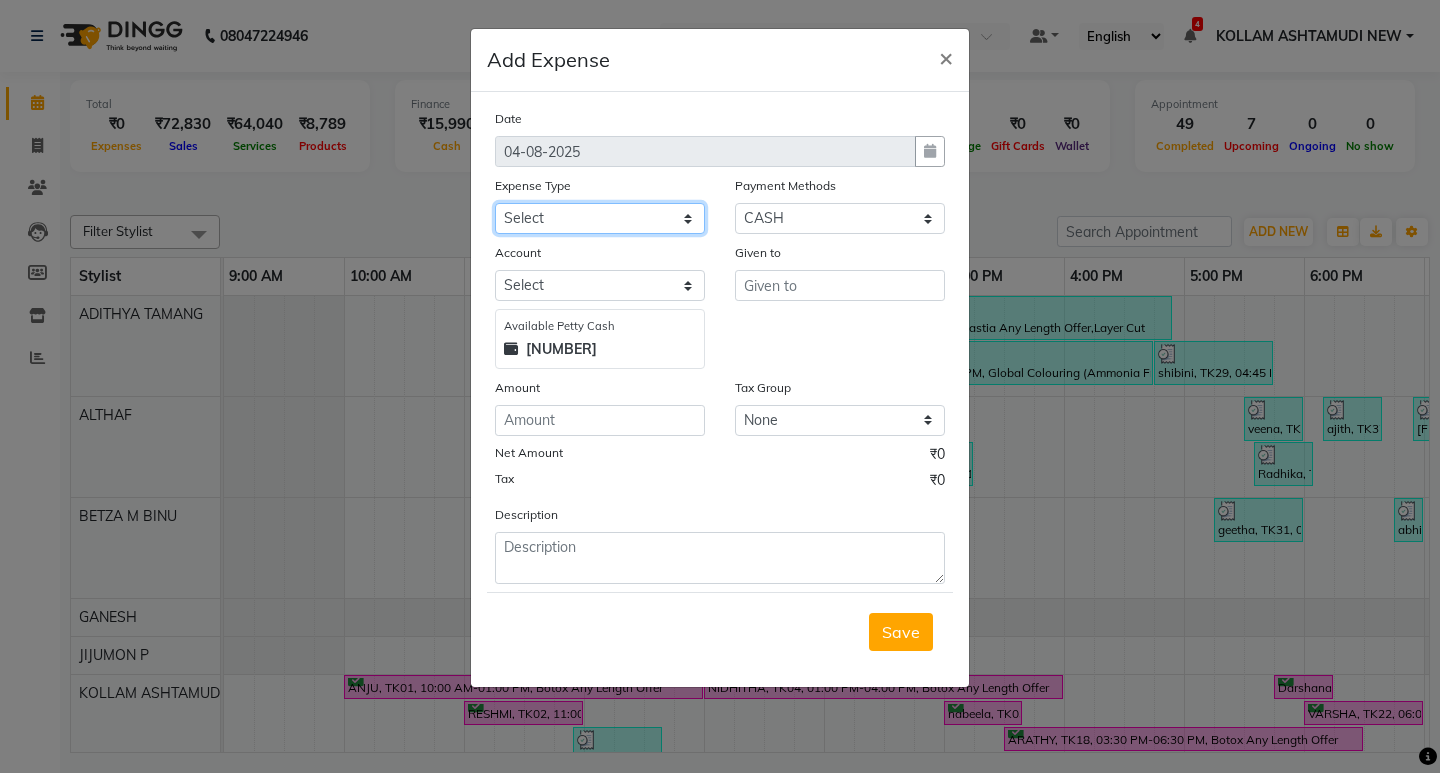 click on "Select ACCOMODATION EXPENSES ADVERTISEMENT SALES PROMOTIONAL EXPENSES Bonus BRIDAL ACCESSORIES REFUND BRIDAL COMMISSION BRIDAL FOOD BRIDAL INCENTIVES BRIDAL ORNAMENTS REFUND BRIDAL TA CASH DEPOSIT RAK BANK COMPUTER ACCESSORIES MOBILE PHONE Donation and Charity Expenses ELECTRICITY CHARGES ELECTRONICS FITTINGS Event Expense FISH FOOD EXPENSES FOOD REFRESHMENT FOR CLIENTS FOOD REFRESHMENT FOR STAFFS Freight And Forwarding Charges FUEL FOR GENERATOR FURNITURE AND EQUIPMENTS Gifts for Clients GIFTS FOR STAFFS GOKULAM CHITS HOSTEL RENT LAUNDRY EXPENSES LICENSE OTHER FEES LOADING UNLOADING CHARGES Medical Expenses MEHNDI PAYMENTS MISCELLANEOUS EXPENSES NEWSPAPER PERIODICALS Office Expenses Ornaments Maintenance Expense OVERTIME ALLOWANCES Payment For Pest Control Perfomance based incentives POSTAGE COURIER CHARGES Printing PRINTING STATIONERY EXPENSES PROFESSIONAL TAX REPAIRS MAINTENANCE ROUND OFF Salary SALARY ADVANCE Sales Incentives Membership Card SALES INCENTIVES PRODUCT SALES INCENTIVES SERVICES SALON RENT" 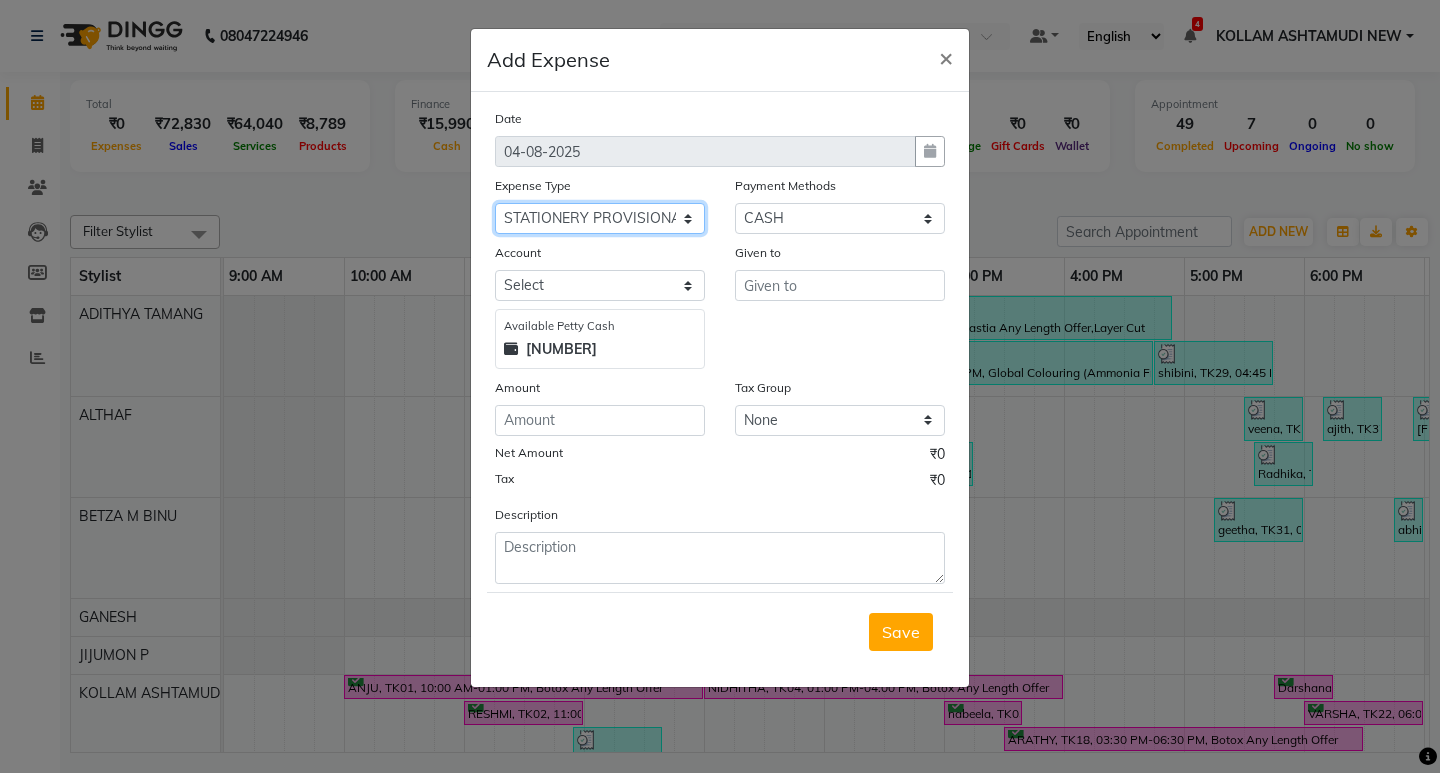 click on "Select ACCOMODATION EXPENSES ADVERTISEMENT SALES PROMOTIONAL EXPENSES Bonus BRIDAL ACCESSORIES REFUND BRIDAL COMMISSION BRIDAL FOOD BRIDAL INCENTIVES BRIDAL ORNAMENTS REFUND BRIDAL TA CASH DEPOSIT RAK BANK COMPUTER ACCESSORIES MOBILE PHONE Donation and Charity Expenses ELECTRICITY CHARGES ELECTRONICS FITTINGS Event Expense FISH FOOD EXPENSES FOOD REFRESHMENT FOR CLIENTS FOOD REFRESHMENT FOR STAFFS Freight And Forwarding Charges FUEL FOR GENERATOR FURNITURE AND EQUIPMENTS Gifts for Clients GIFTS FOR STAFFS GOKULAM CHITS HOSTEL RENT LAUNDRY EXPENSES LICENSE OTHER FEES LOADING UNLOADING CHARGES Medical Expenses MEHNDI PAYMENTS MISCELLANEOUS EXPENSES NEWSPAPER PERIODICALS Office Expenses Ornaments Maintenance Expense OVERTIME ALLOWANCES Payment For Pest Control Perfomance based incentives POSTAGE COURIER CHARGES Printing PRINTING STATIONERY EXPENSES PROFESSIONAL TAX REPAIRS MAINTENANCE ROUND OFF Salary SALARY ADVANCE Sales Incentives Membership Card SALES INCENTIVES PRODUCT SALES INCENTIVES SERVICES SALON RENT" 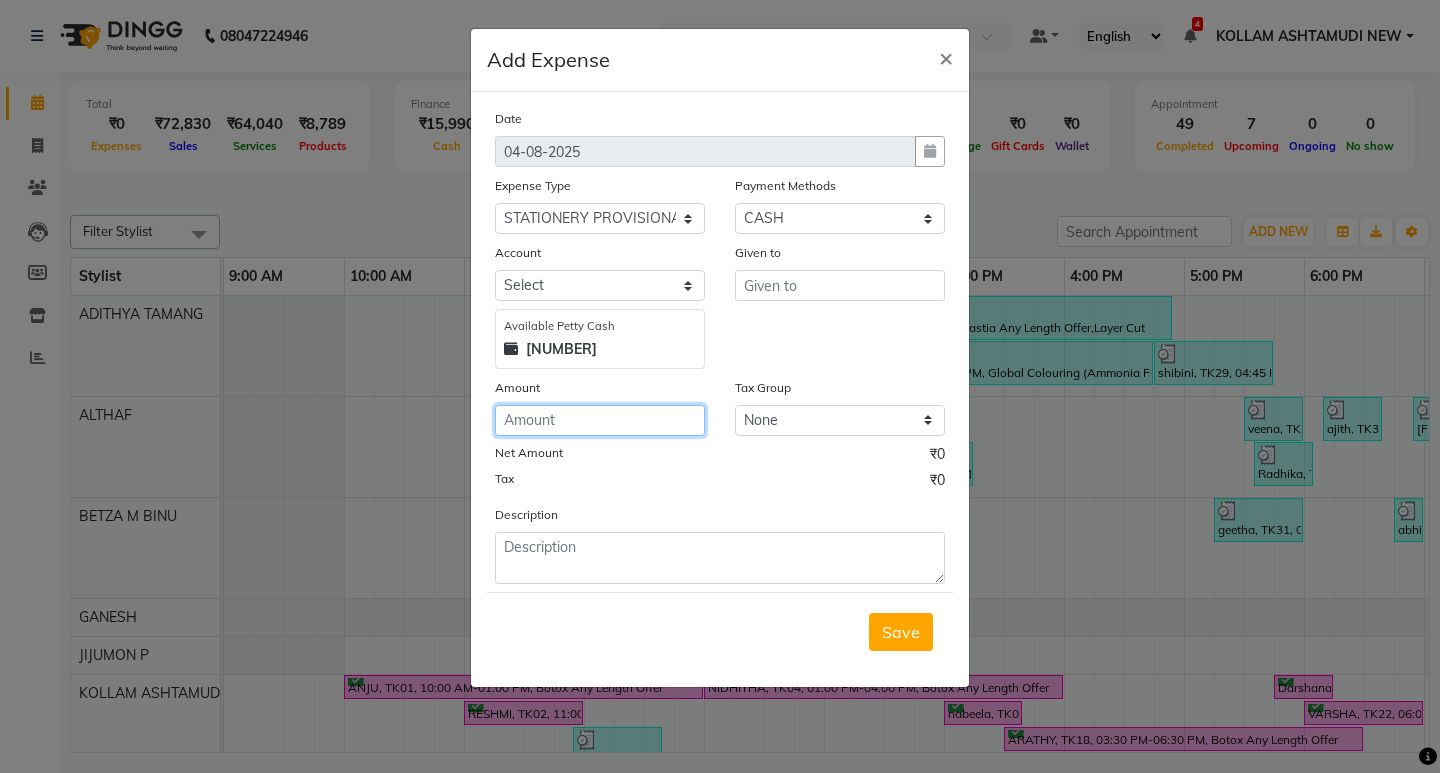 click 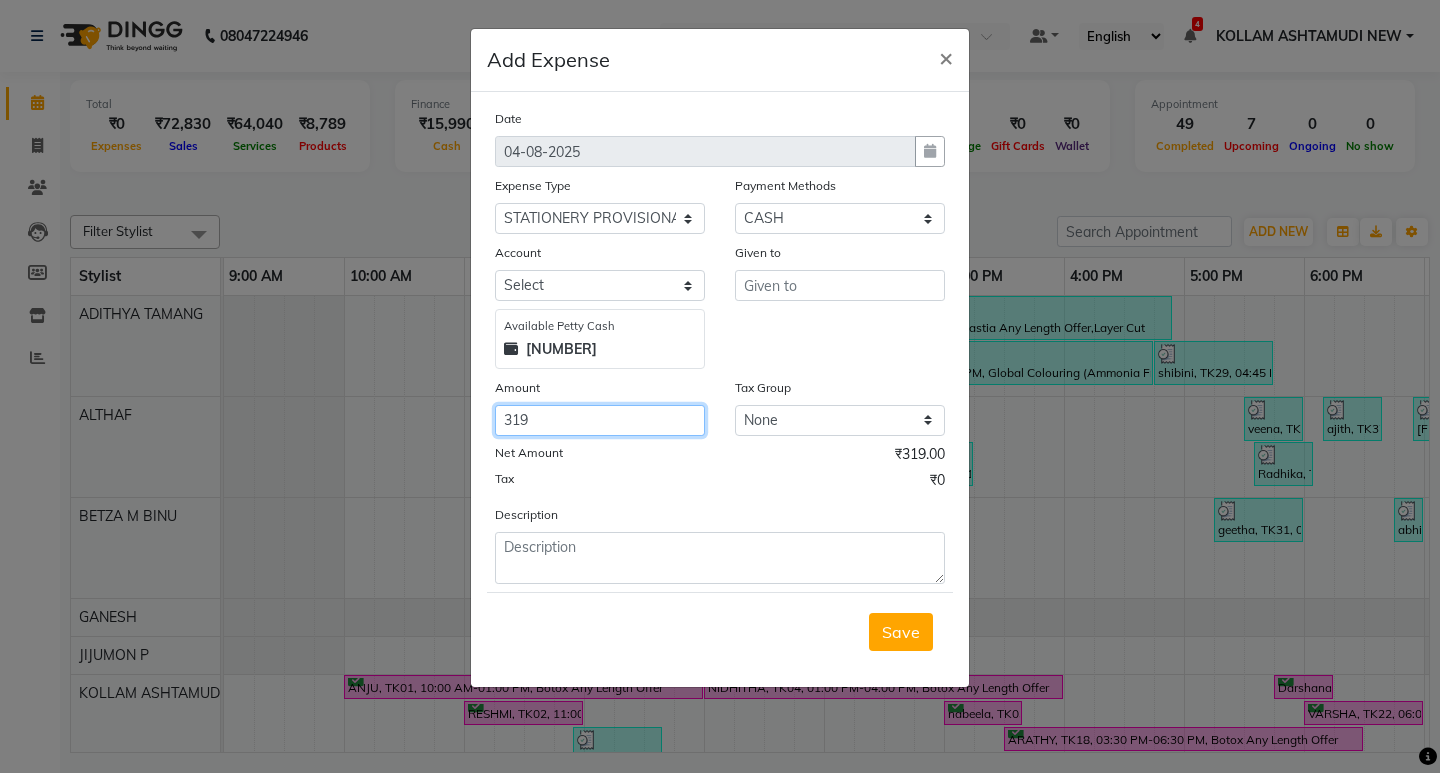 type on "319" 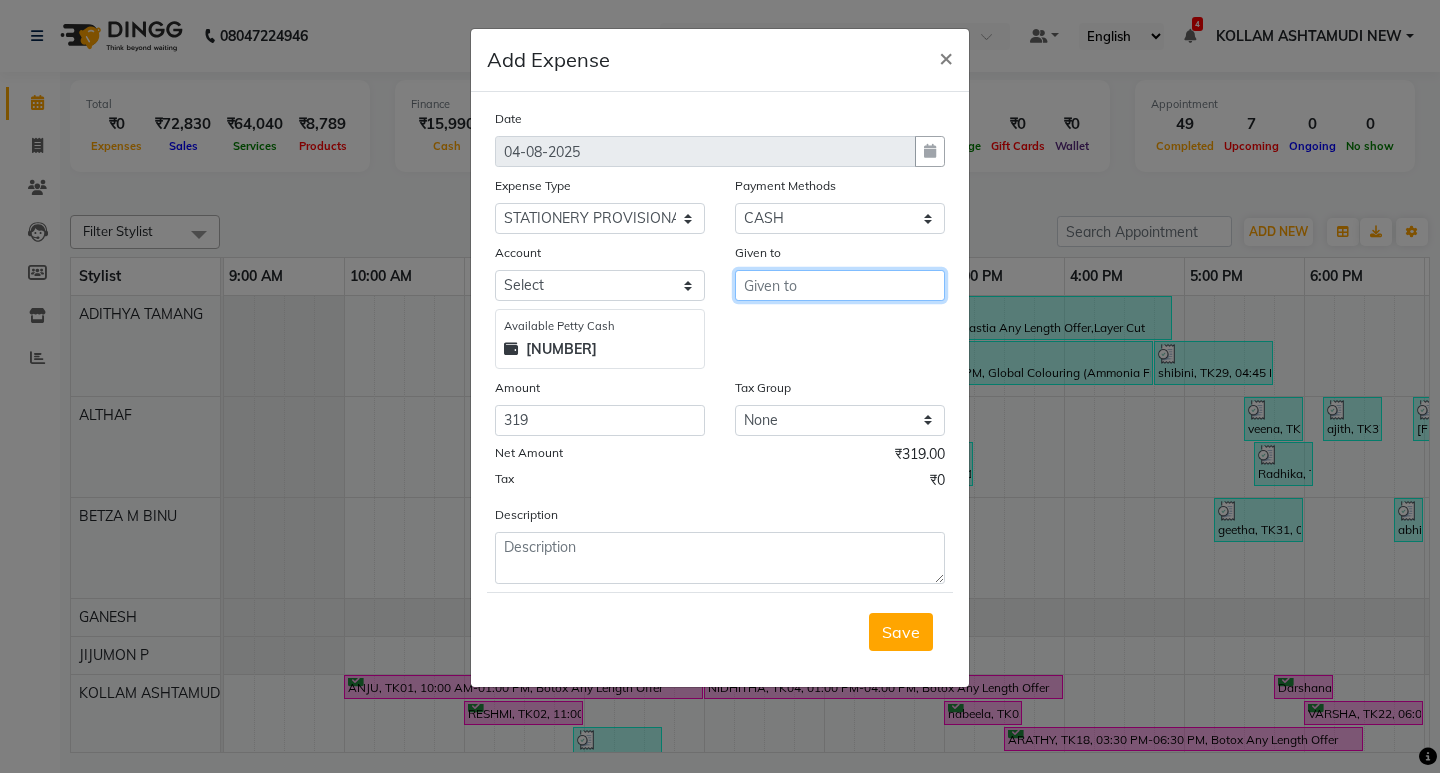click at bounding box center [840, 285] 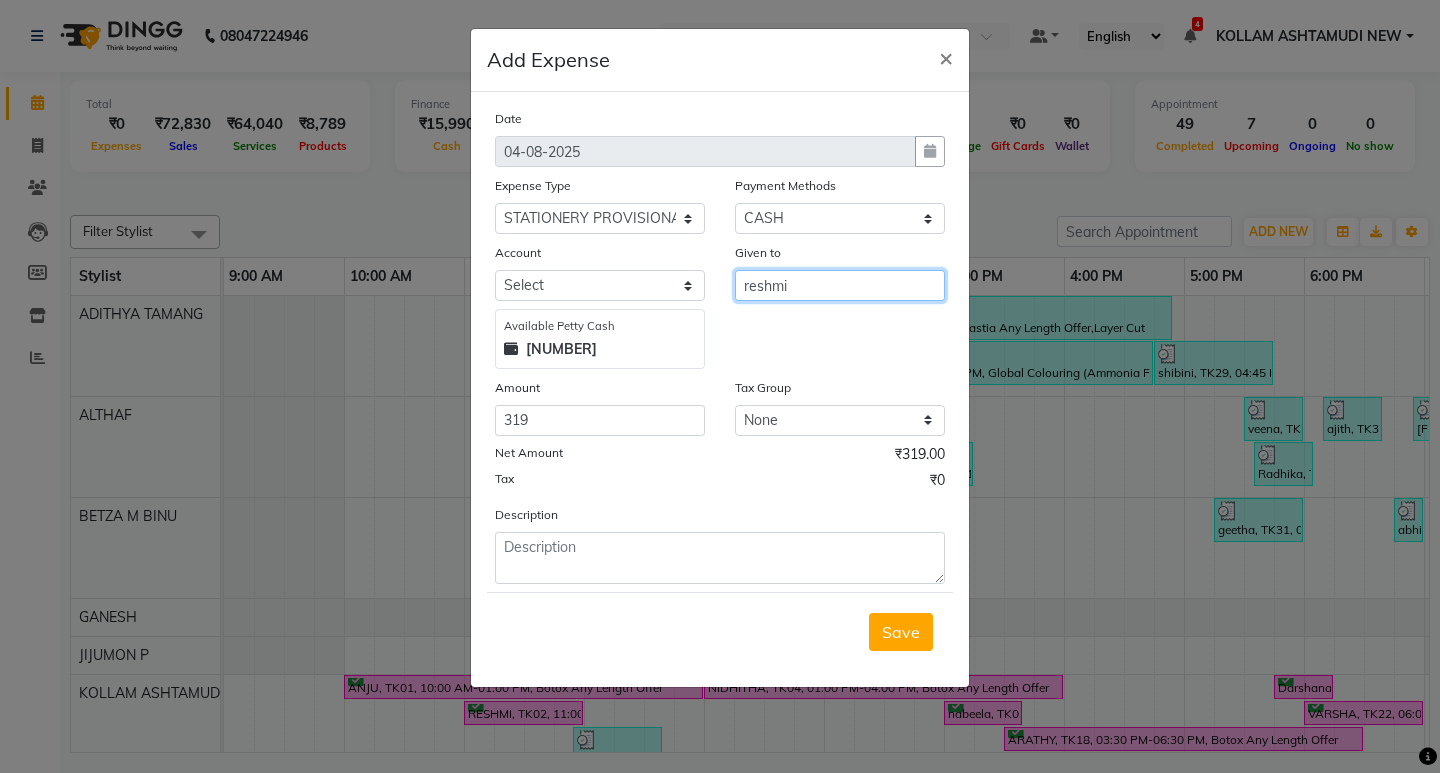 type on "reshmi" 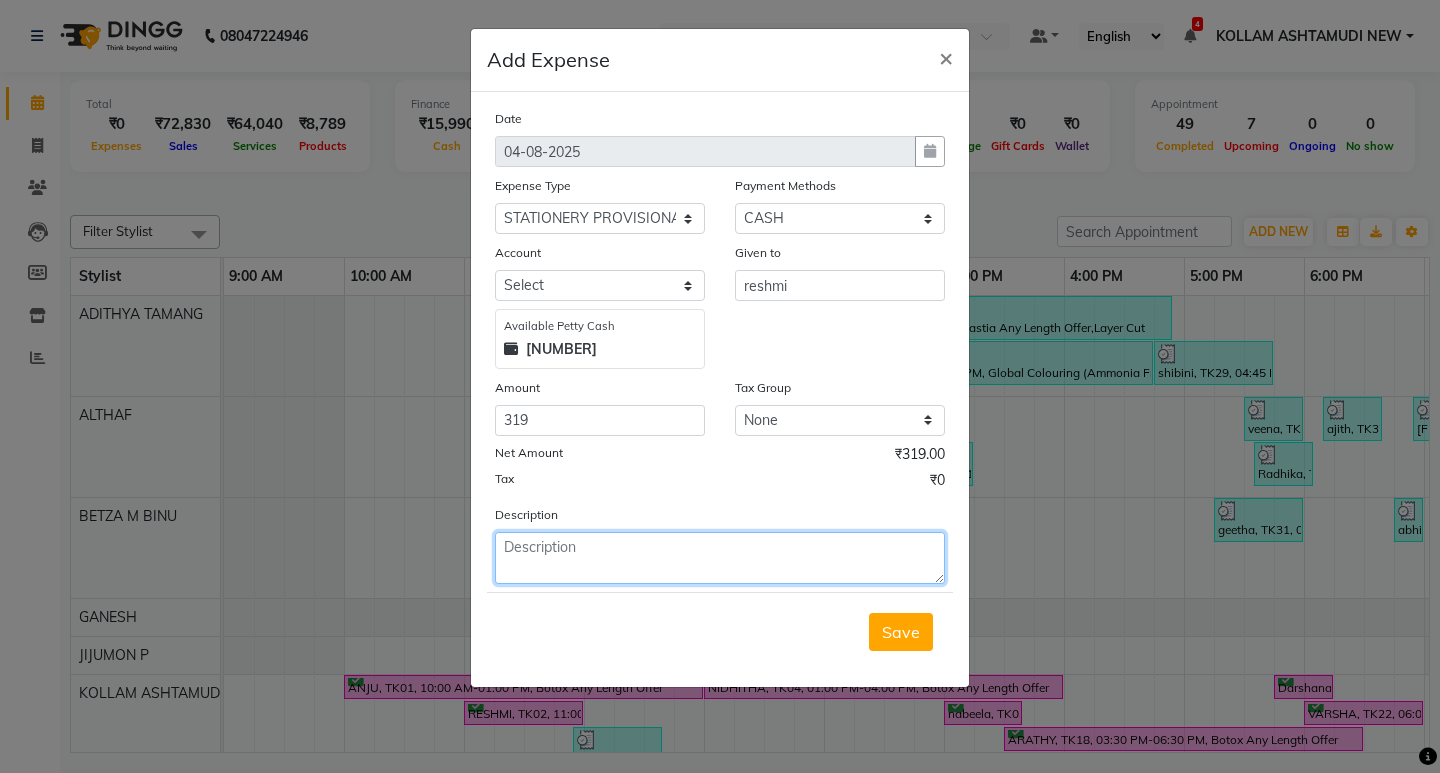 click 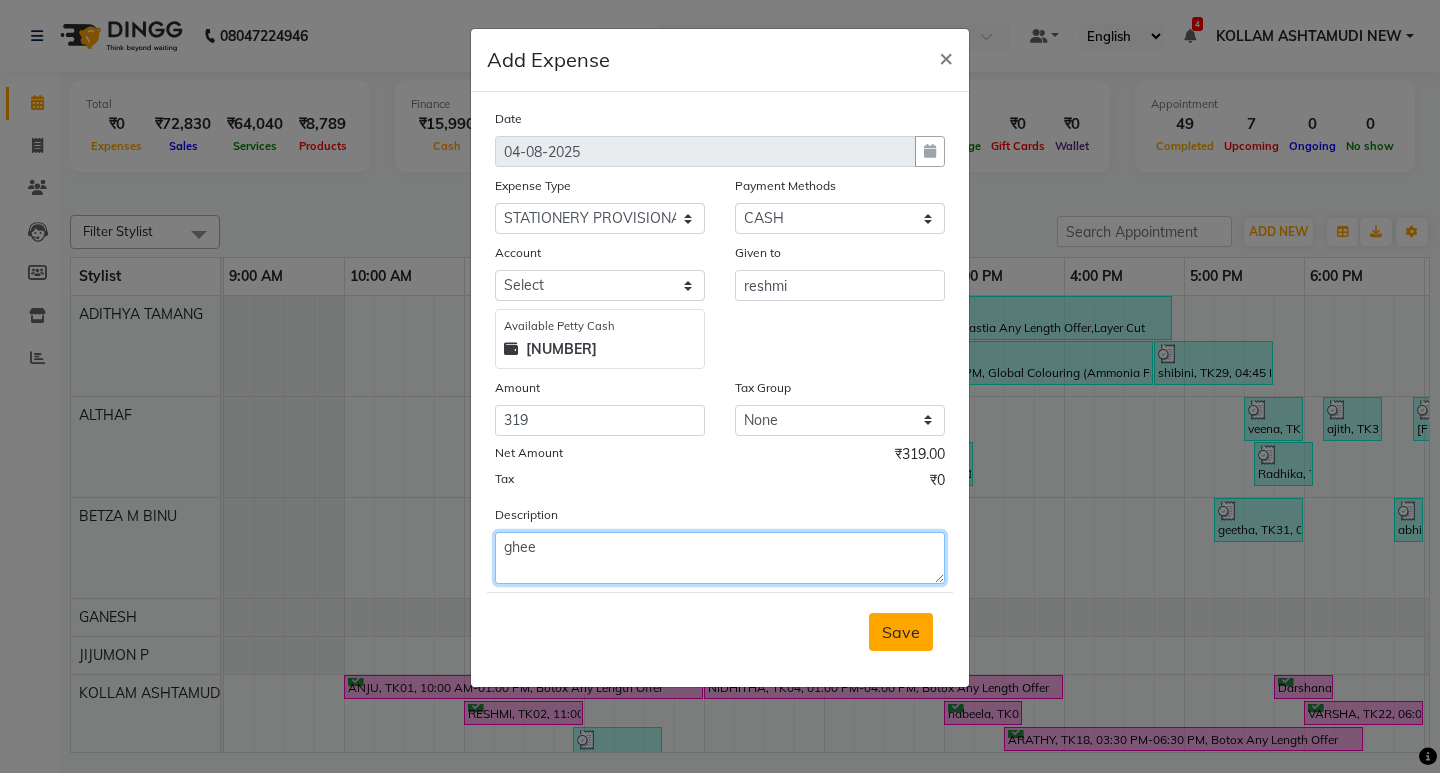 type on "ghee" 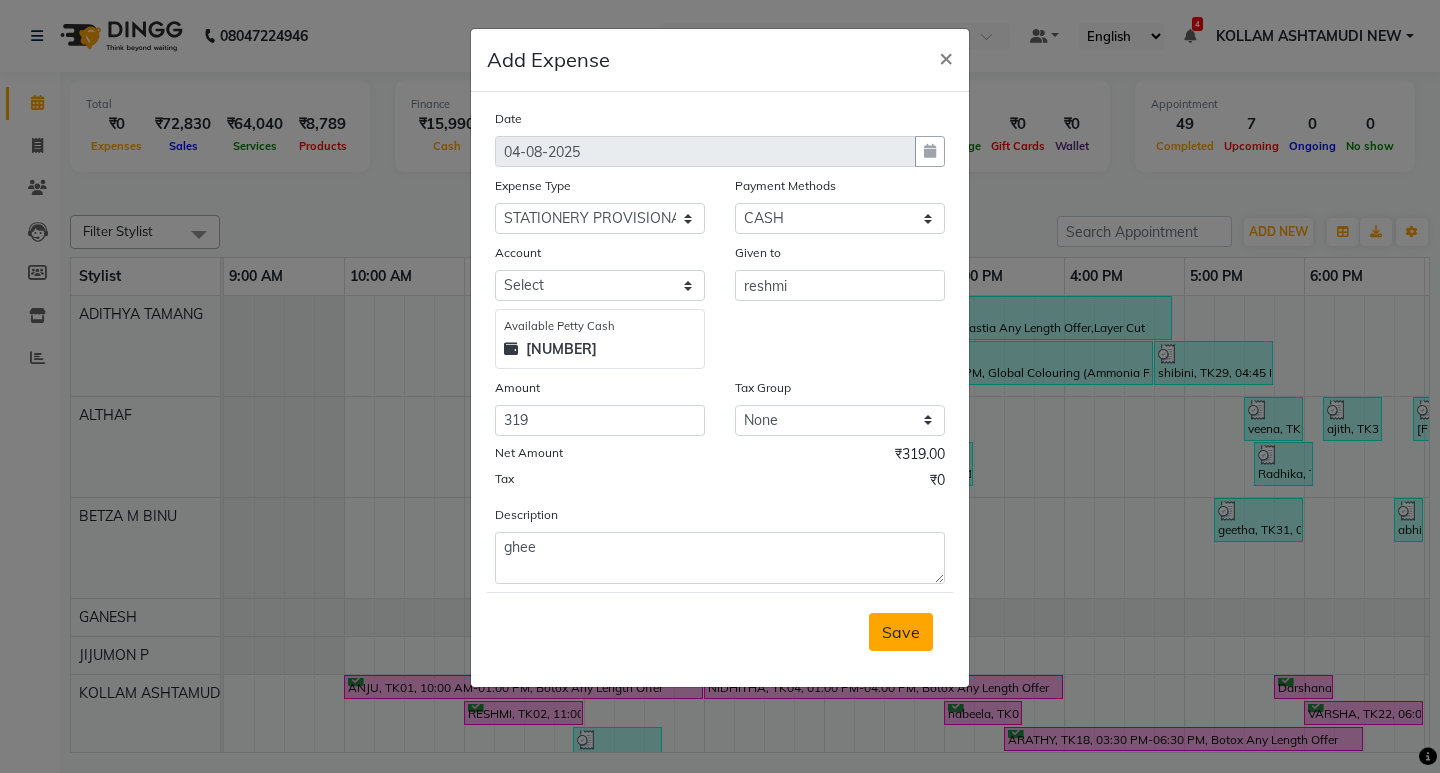 click on "Save" at bounding box center [901, 632] 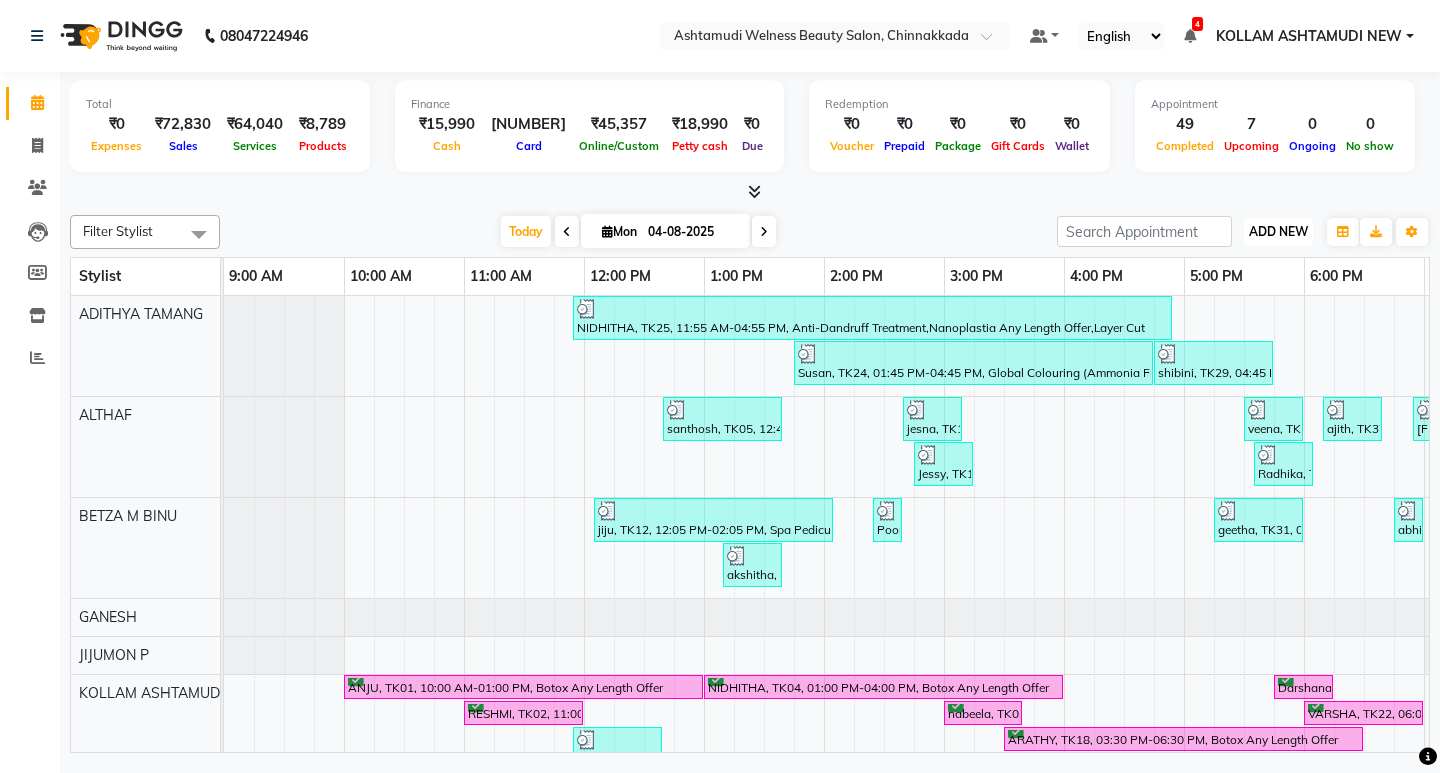 click on "ADD NEW" at bounding box center [1278, 231] 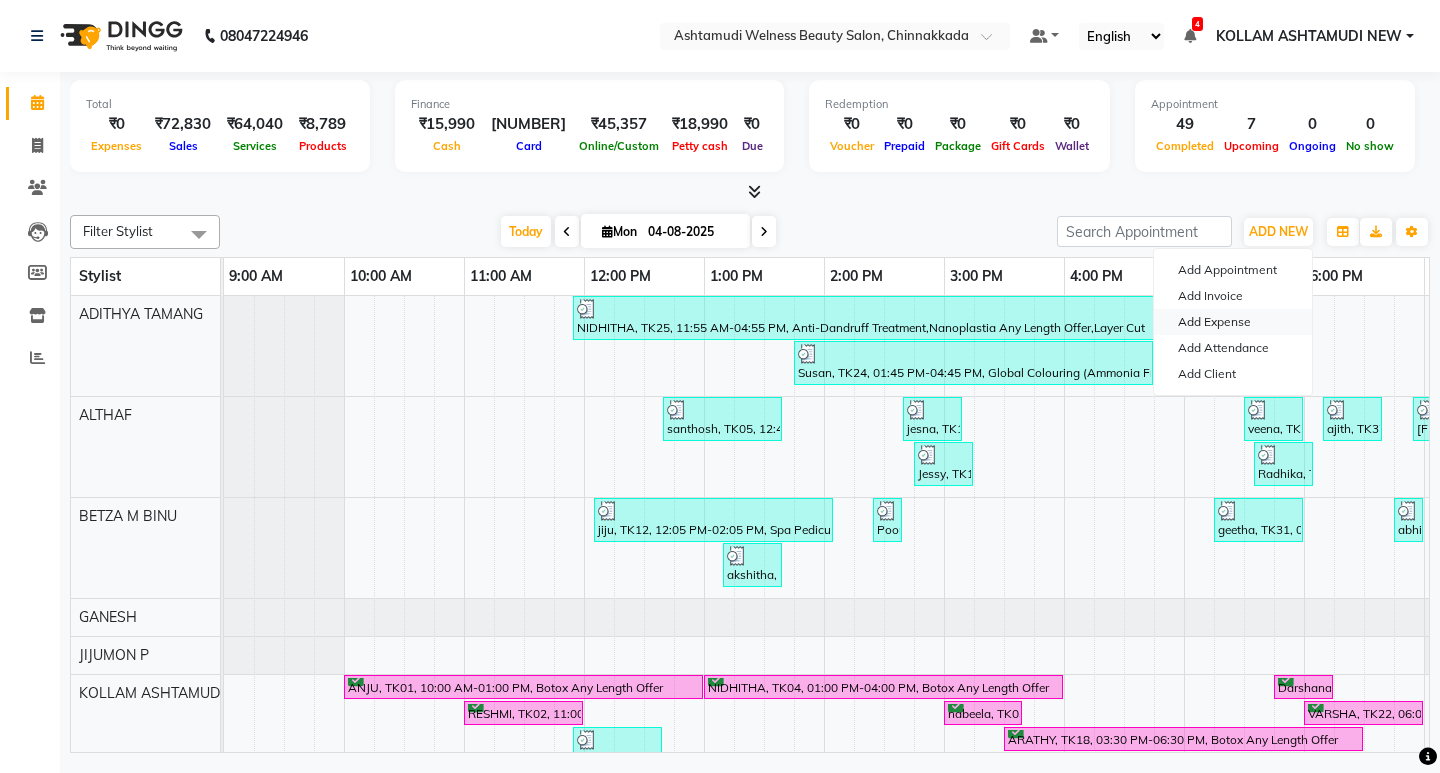 click on "Add Expense" at bounding box center [1233, 322] 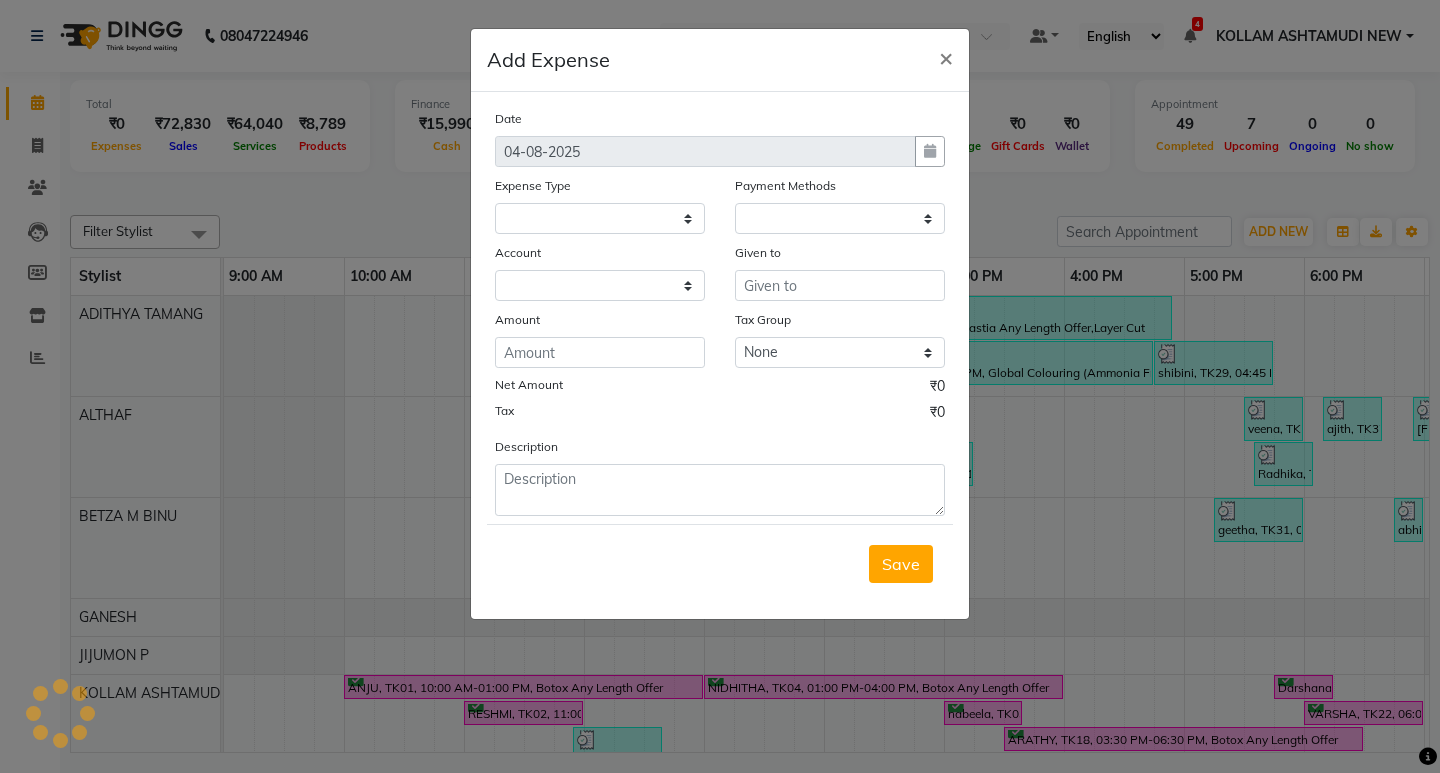 select on "1" 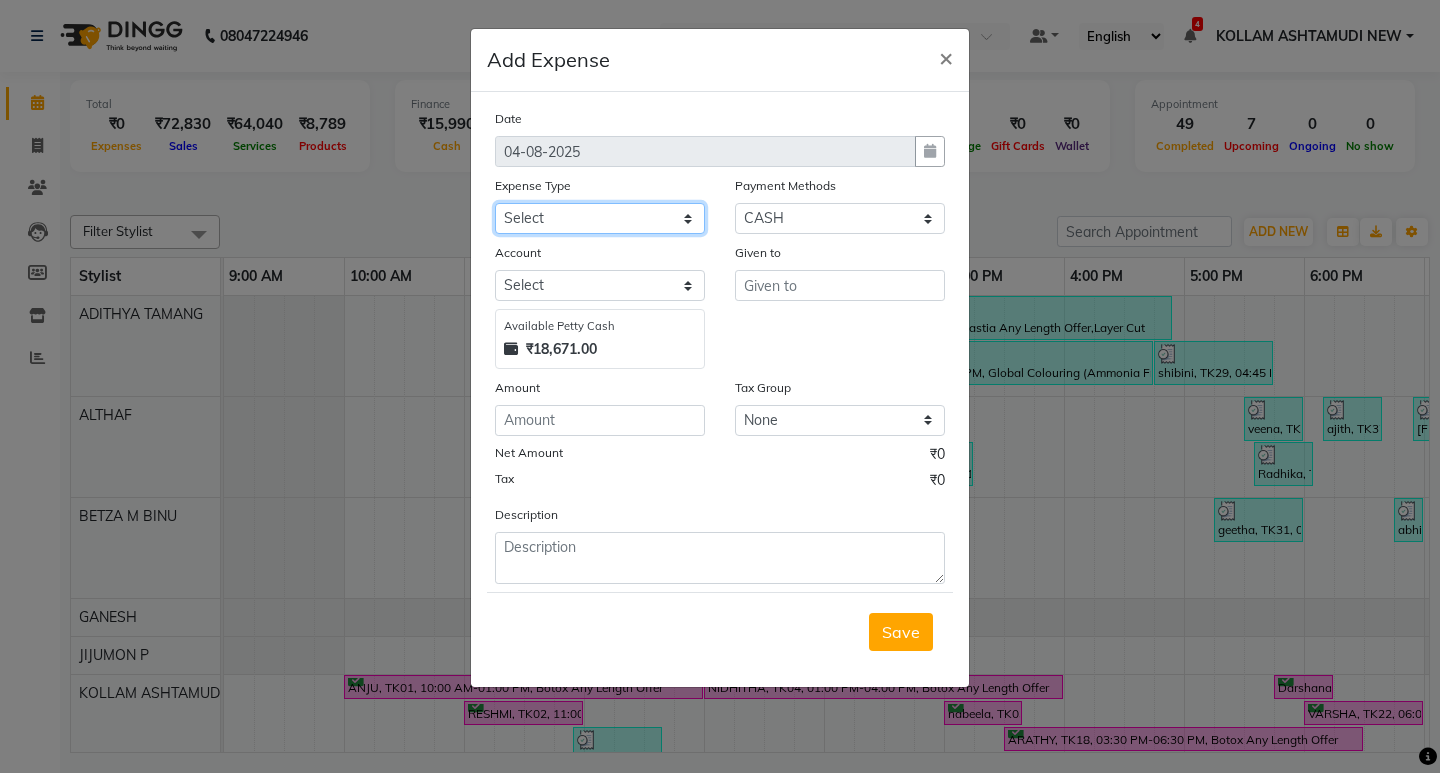 click on "Select ACCOMODATION EXPENSES ADVERTISEMENT SALES PROMOTIONAL EXPENSES Bonus BRIDAL ACCESSORIES REFUND BRIDAL COMMISSION BRIDAL FOOD BRIDAL INCENTIVES BRIDAL ORNAMENTS REFUND BRIDAL TA CASH DEPOSIT RAK BANK COMPUTER ACCESSORIES MOBILE PHONE Donation and Charity Expenses ELECTRICITY CHARGES ELECTRONICS FITTINGS Event Expense FISH FOOD EXPENSES FOOD REFRESHMENT FOR CLIENTS FOOD REFRESHMENT FOR STAFFS Freight And Forwarding Charges FUEL FOR GENERATOR FURNITURE AND EQUIPMENTS Gifts for Clients GIFTS FOR STAFFS GOKULAM CHITS HOSTEL RENT LAUNDRY EXPENSES LICENSE OTHER FEES LOADING UNLOADING CHARGES Medical Expenses MEHNDI PAYMENTS MISCELLANEOUS EXPENSES NEWSPAPER PERIODICALS Office Expenses Ornaments Maintenance Expense OVERTIME ALLOWANCES Payment For Pest Control Perfomance based incentives POSTAGE COURIER CHARGES Printing PRINTING STATIONERY EXPENSES PROFESSIONAL TAX REPAIRS MAINTENANCE ROUND OFF Salary SALARY ADVANCE Sales Incentives Membership Card SALES INCENTIVES PRODUCT SALES INCENTIVES SERVICES SALON RENT" 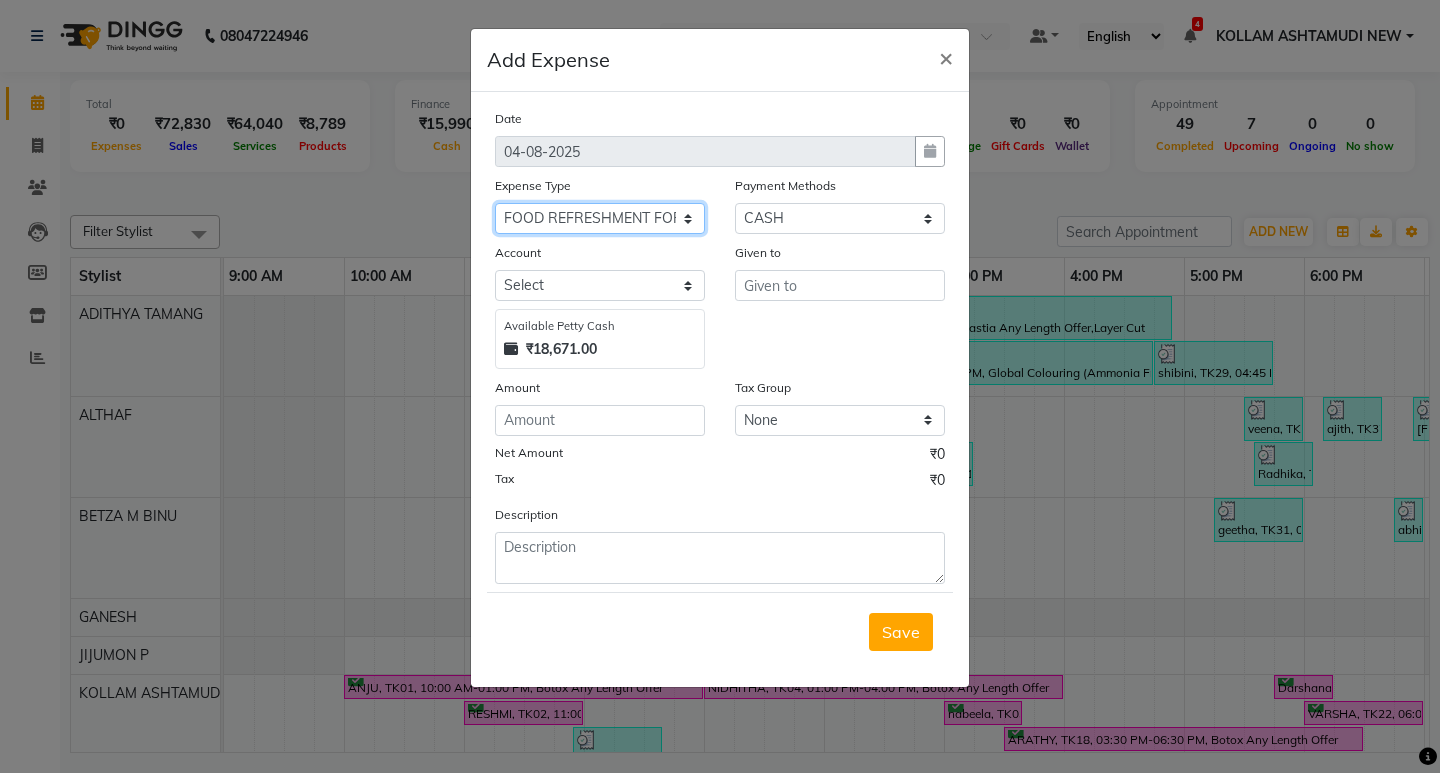 click on "Select ACCOMODATION EXPENSES ADVERTISEMENT SALES PROMOTIONAL EXPENSES Bonus BRIDAL ACCESSORIES REFUND BRIDAL COMMISSION BRIDAL FOOD BRIDAL INCENTIVES BRIDAL ORNAMENTS REFUND BRIDAL TA CASH DEPOSIT RAK BANK COMPUTER ACCESSORIES MOBILE PHONE Donation and Charity Expenses ELECTRICITY CHARGES ELECTRONICS FITTINGS Event Expense FISH FOOD EXPENSES FOOD REFRESHMENT FOR CLIENTS FOOD REFRESHMENT FOR STAFFS Freight And Forwarding Charges FUEL FOR GENERATOR FURNITURE AND EQUIPMENTS Gifts for Clients GIFTS FOR STAFFS GOKULAM CHITS HOSTEL RENT LAUNDRY EXPENSES LICENSE OTHER FEES LOADING UNLOADING CHARGES Medical Expenses MEHNDI PAYMENTS MISCELLANEOUS EXPENSES NEWSPAPER PERIODICALS Office Expenses Ornaments Maintenance Expense OVERTIME ALLOWANCES Payment For Pest Control Perfomance based incentives POSTAGE COURIER CHARGES Printing PRINTING STATIONERY EXPENSES PROFESSIONAL TAX REPAIRS MAINTENANCE ROUND OFF Salary SALARY ADVANCE Sales Incentives Membership Card SALES INCENTIVES PRODUCT SALES INCENTIVES SERVICES SALON RENT" 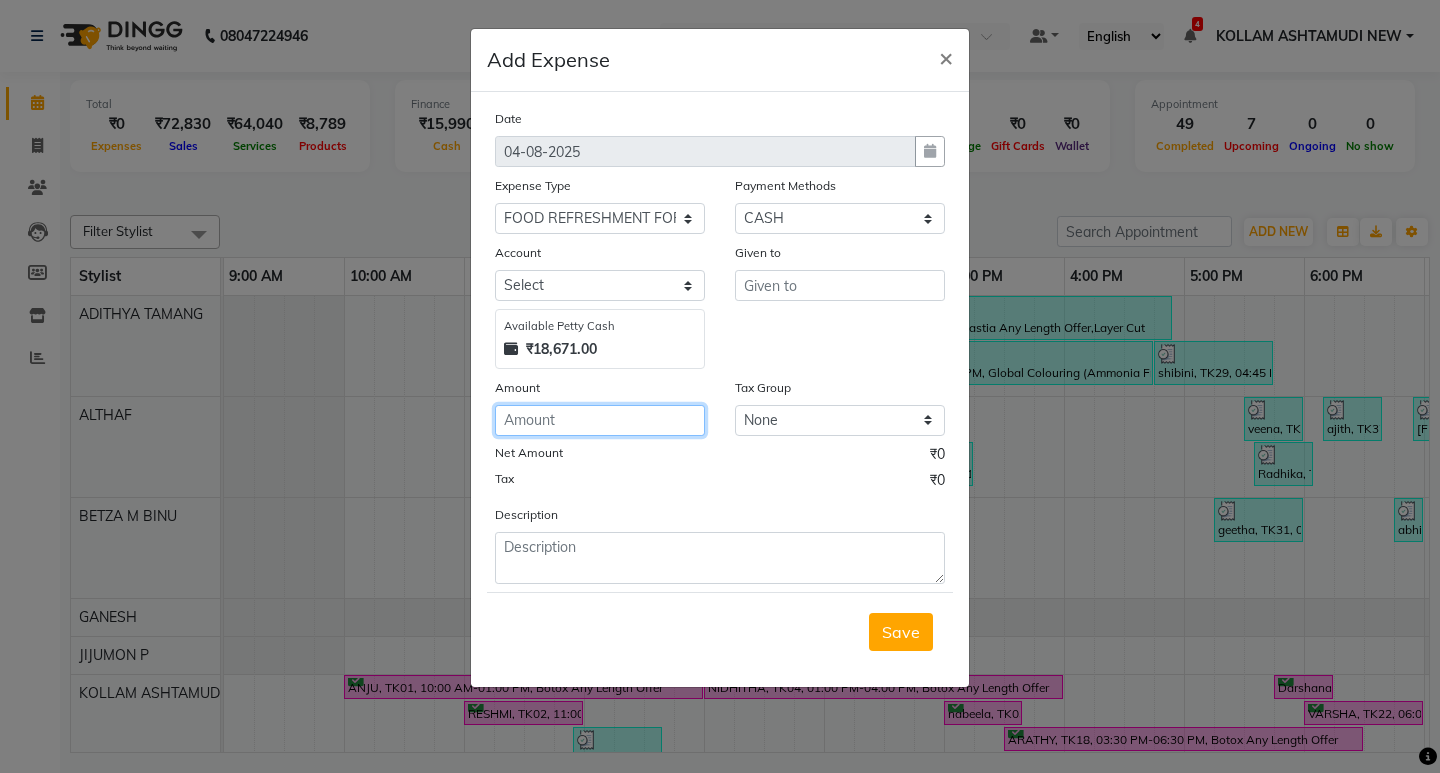 click 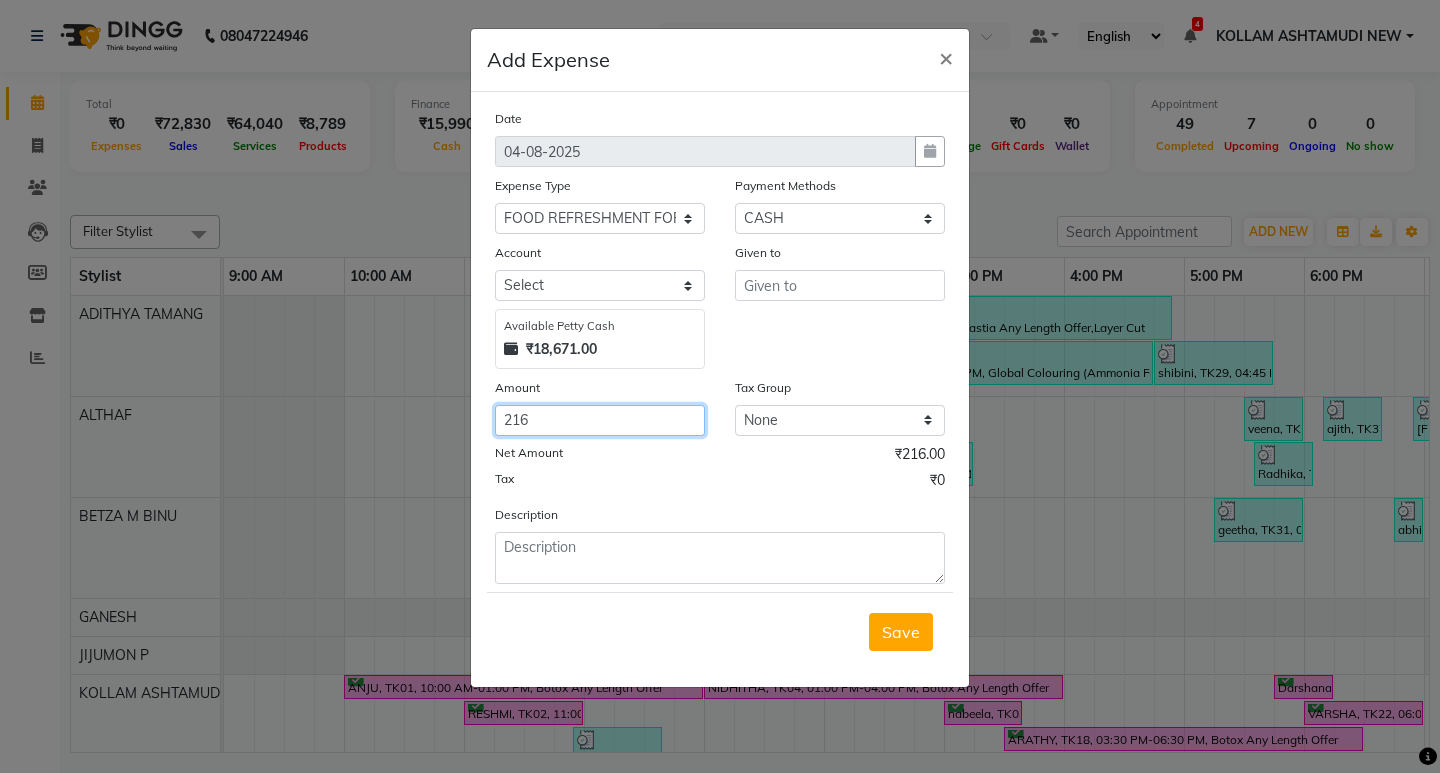 type on "216" 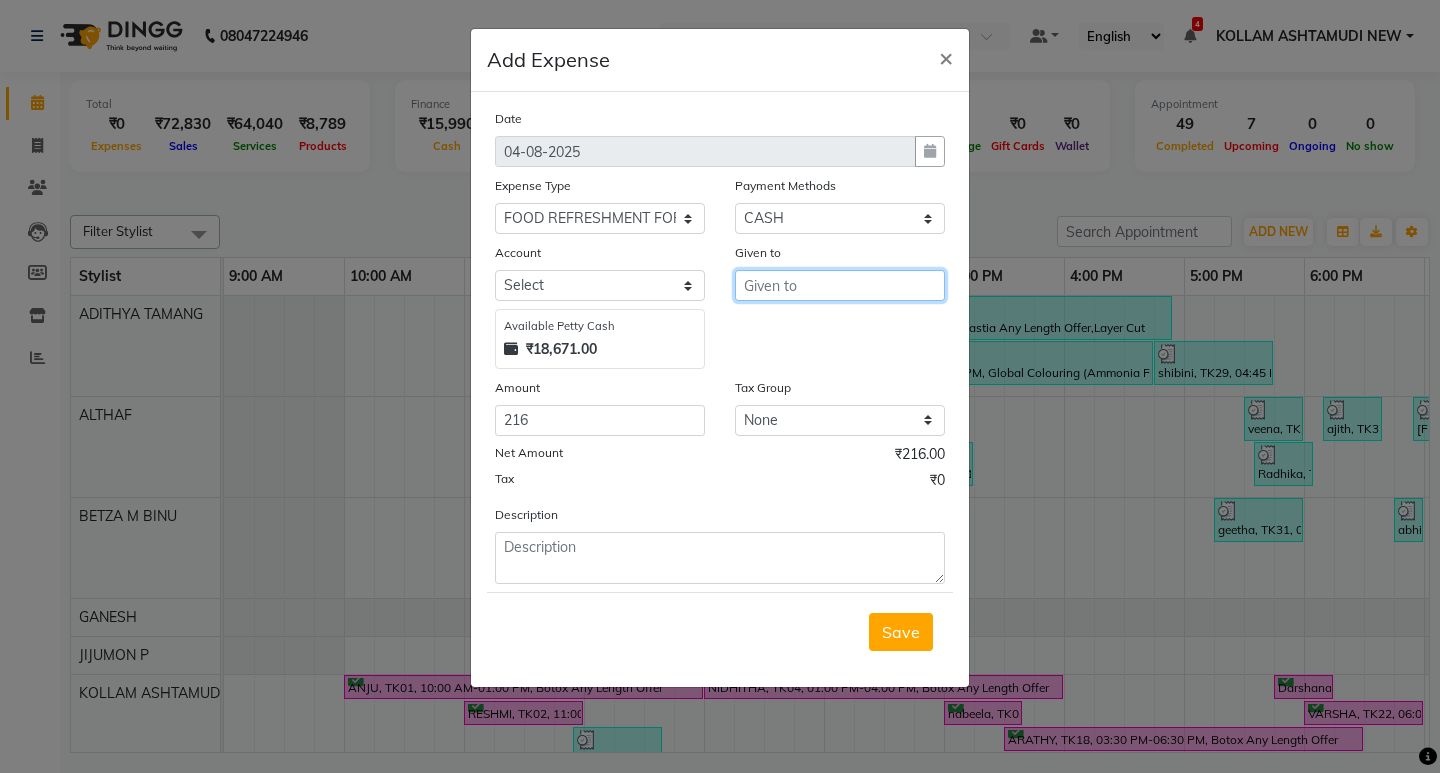 click at bounding box center [840, 285] 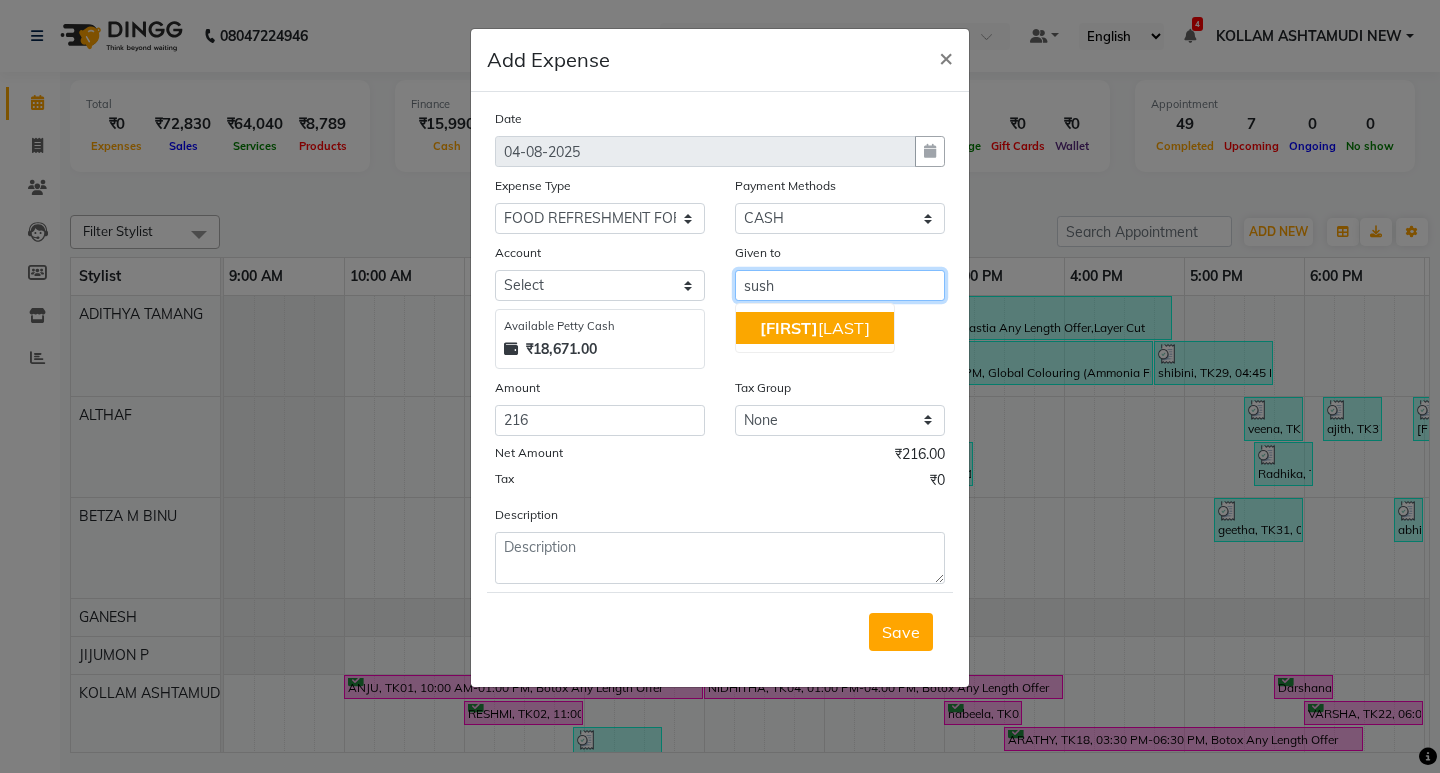 click on "SUSH EELA S" at bounding box center [815, 328] 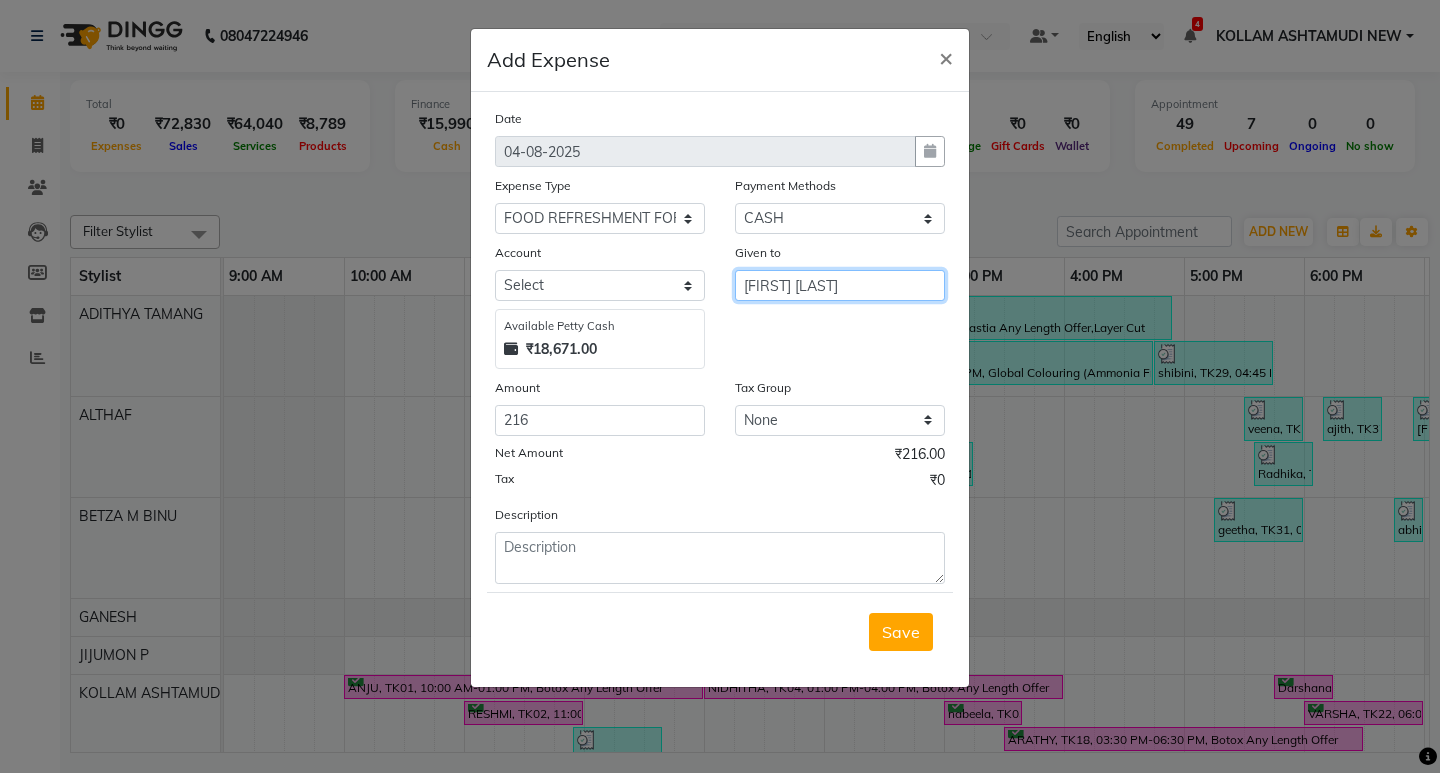 type on "[FIRST] [LAST]" 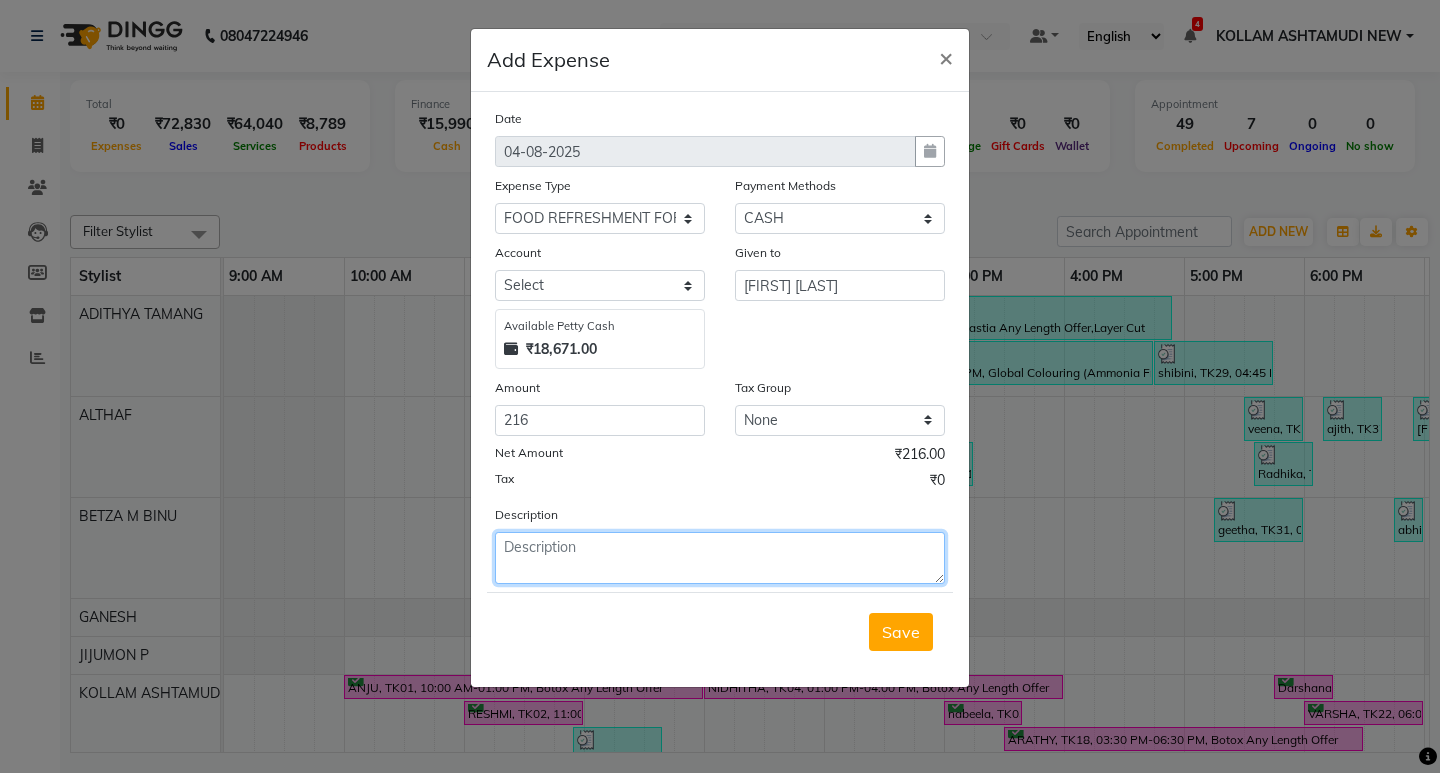 click 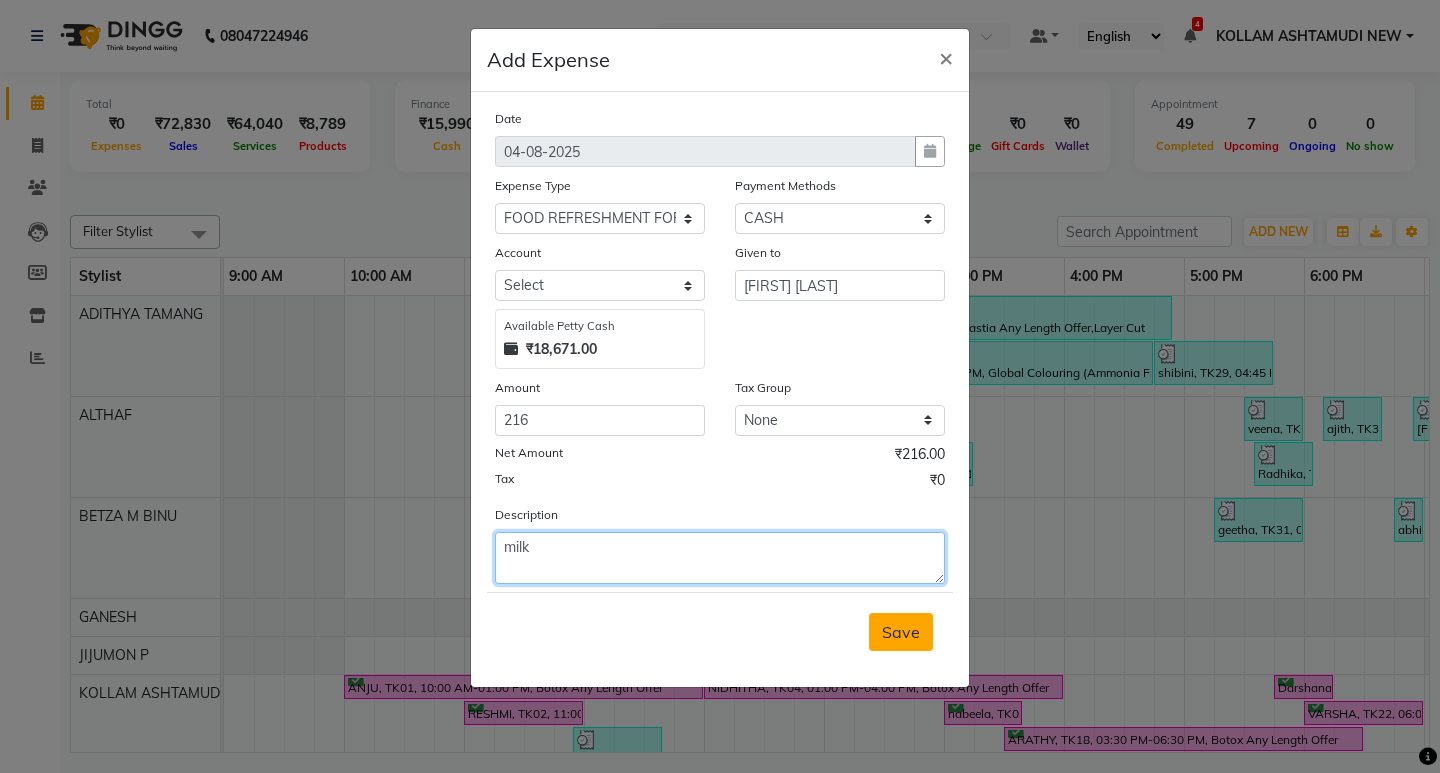 type on "milk" 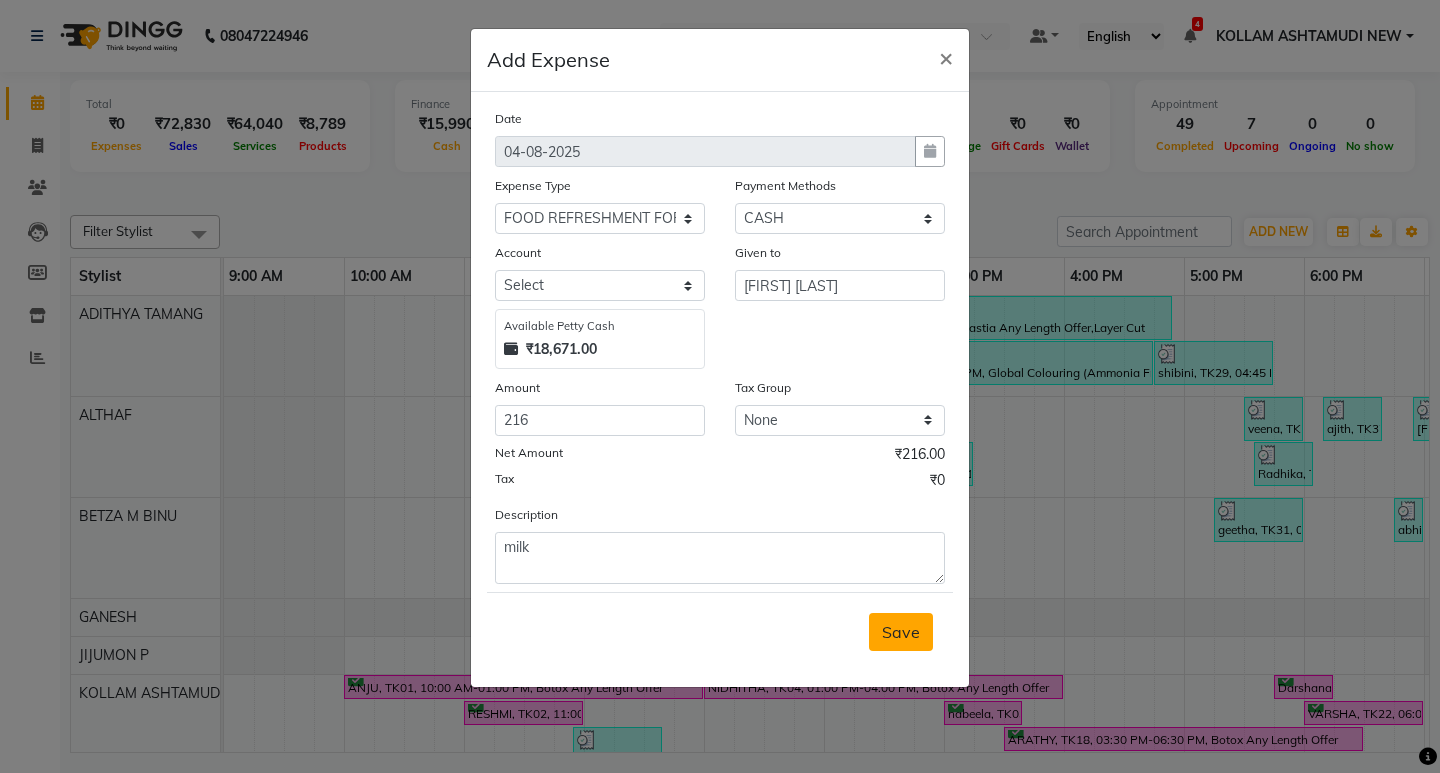 click on "Save" at bounding box center (901, 632) 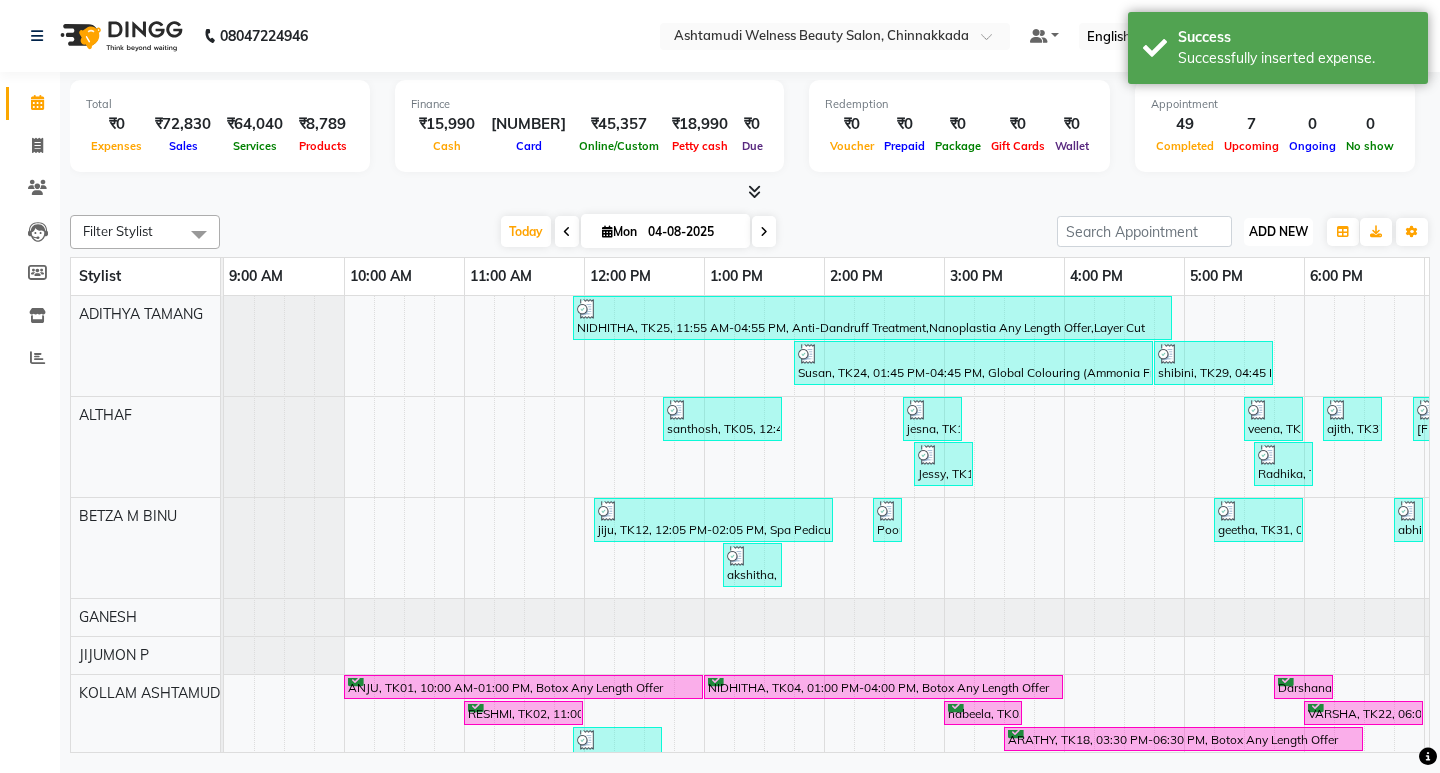 click on "ADD NEW Toggle Dropdown" at bounding box center (1278, 232) 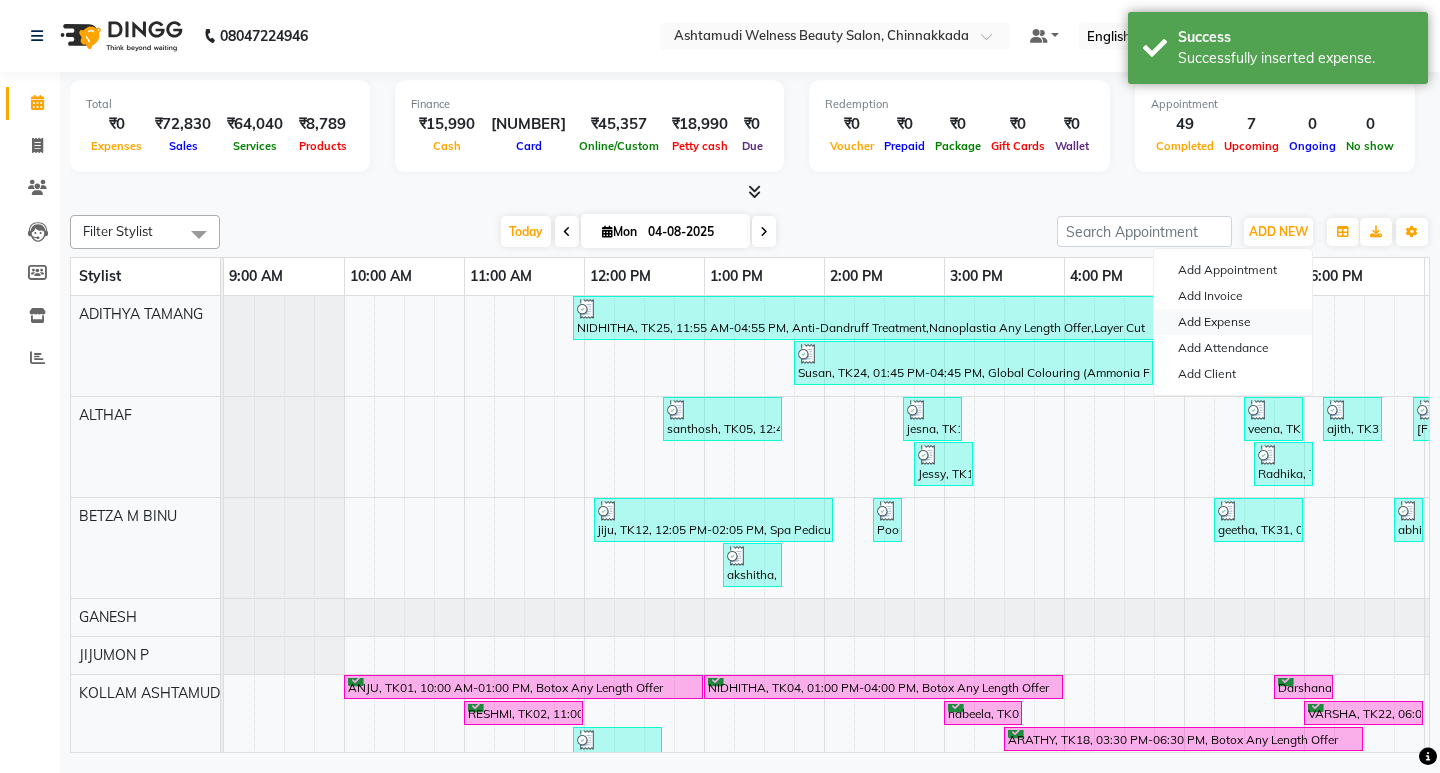 click on "Add Expense" at bounding box center (1233, 322) 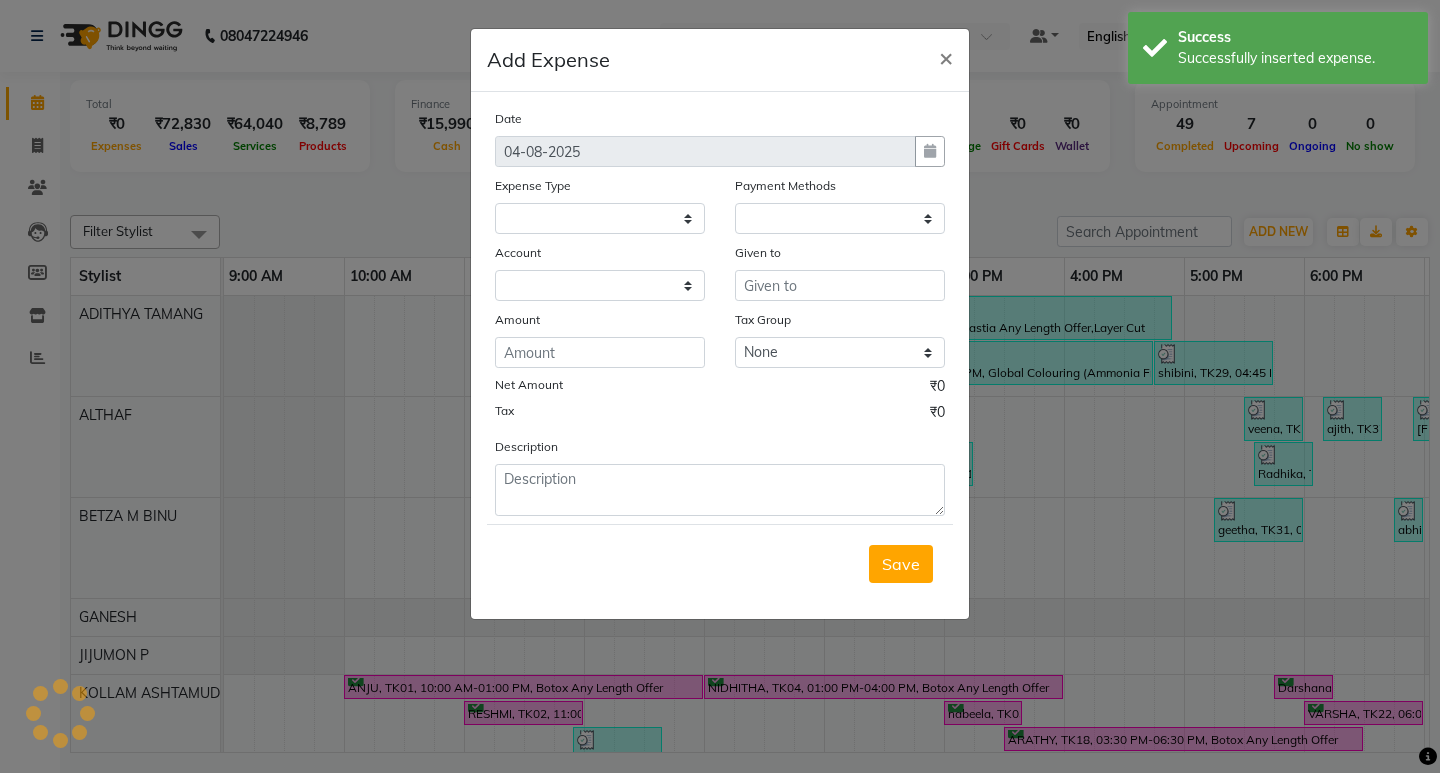 select 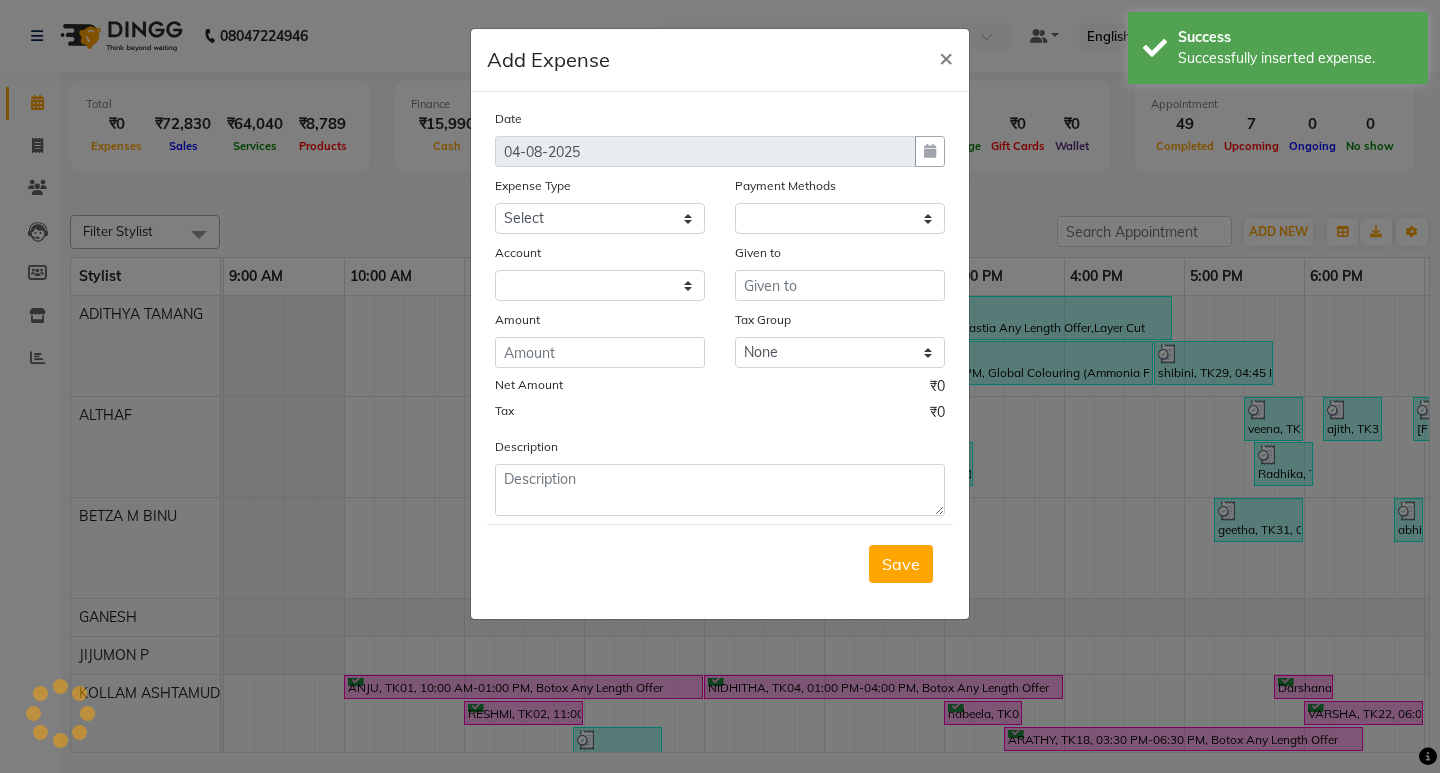 select on "1" 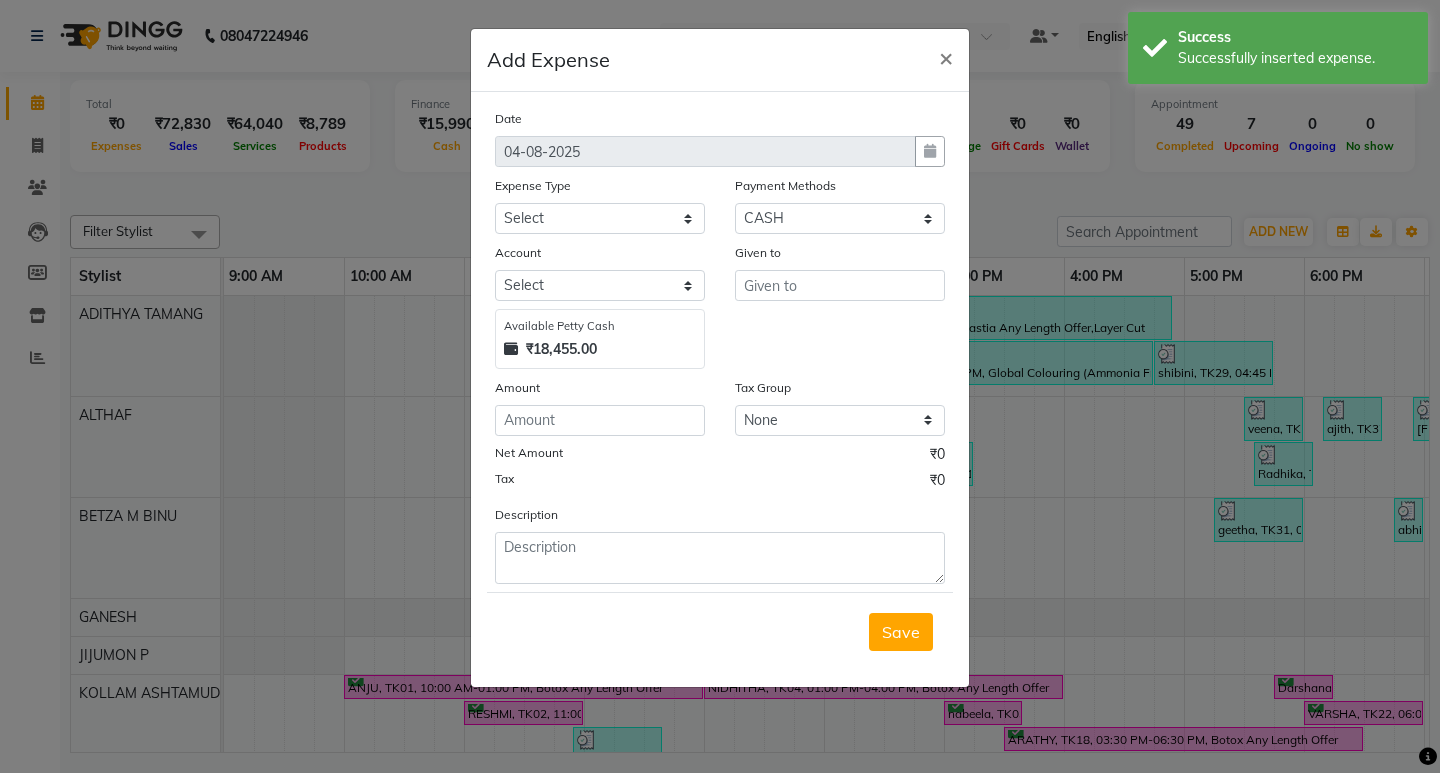 click on "Expense Type" 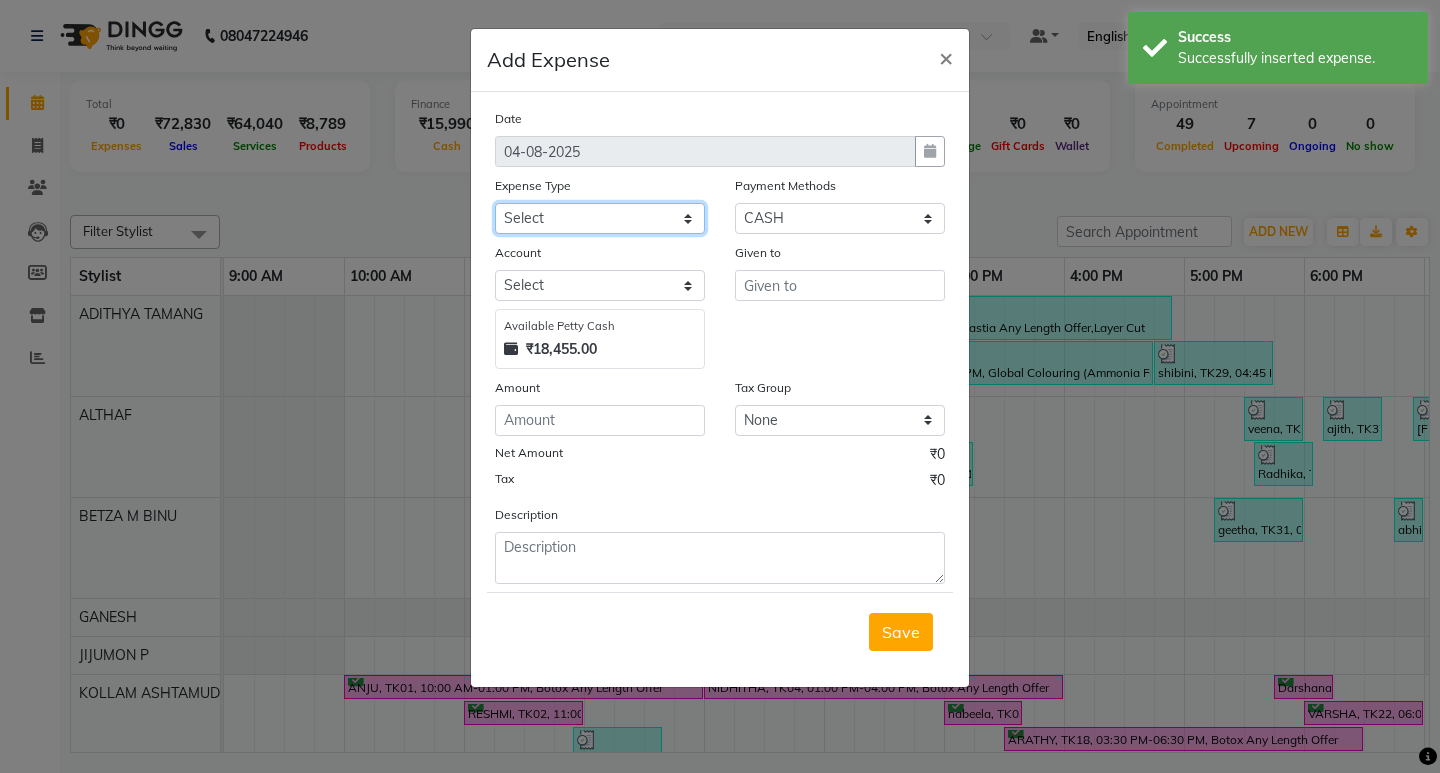 click on "Select ACCOMODATION EXPENSES ADVERTISEMENT SALES PROMOTIONAL EXPENSES Bonus BRIDAL ACCESSORIES REFUND BRIDAL COMMISSION BRIDAL FOOD BRIDAL INCENTIVES BRIDAL ORNAMENTS REFUND BRIDAL TA CASH DEPOSIT RAK BANK COMPUTER ACCESSORIES MOBILE PHONE Donation and Charity Expenses ELECTRICITY CHARGES ELECTRONICS FITTINGS Event Expense FISH FOOD EXPENSES FOOD REFRESHMENT FOR CLIENTS FOOD REFRESHMENT FOR STAFFS Freight And Forwarding Charges FUEL FOR GENERATOR FURNITURE AND EQUIPMENTS Gifts for Clients GIFTS FOR STAFFS GOKULAM CHITS HOSTEL RENT LAUNDRY EXPENSES LICENSE OTHER FEES LOADING UNLOADING CHARGES Medical Expenses MEHNDI PAYMENTS MISCELLANEOUS EXPENSES NEWSPAPER PERIODICALS Office Expenses Ornaments Maintenance Expense OVERTIME ALLOWANCES Payment For Pest Control Perfomance based incentives POSTAGE COURIER CHARGES Printing PRINTING STATIONERY EXPENSES PROFESSIONAL TAX REPAIRS MAINTENANCE ROUND OFF Salary SALARY ADVANCE Sales Incentives Membership Card SALES INCENTIVES PRODUCT SALES INCENTIVES SERVICES SALON RENT" 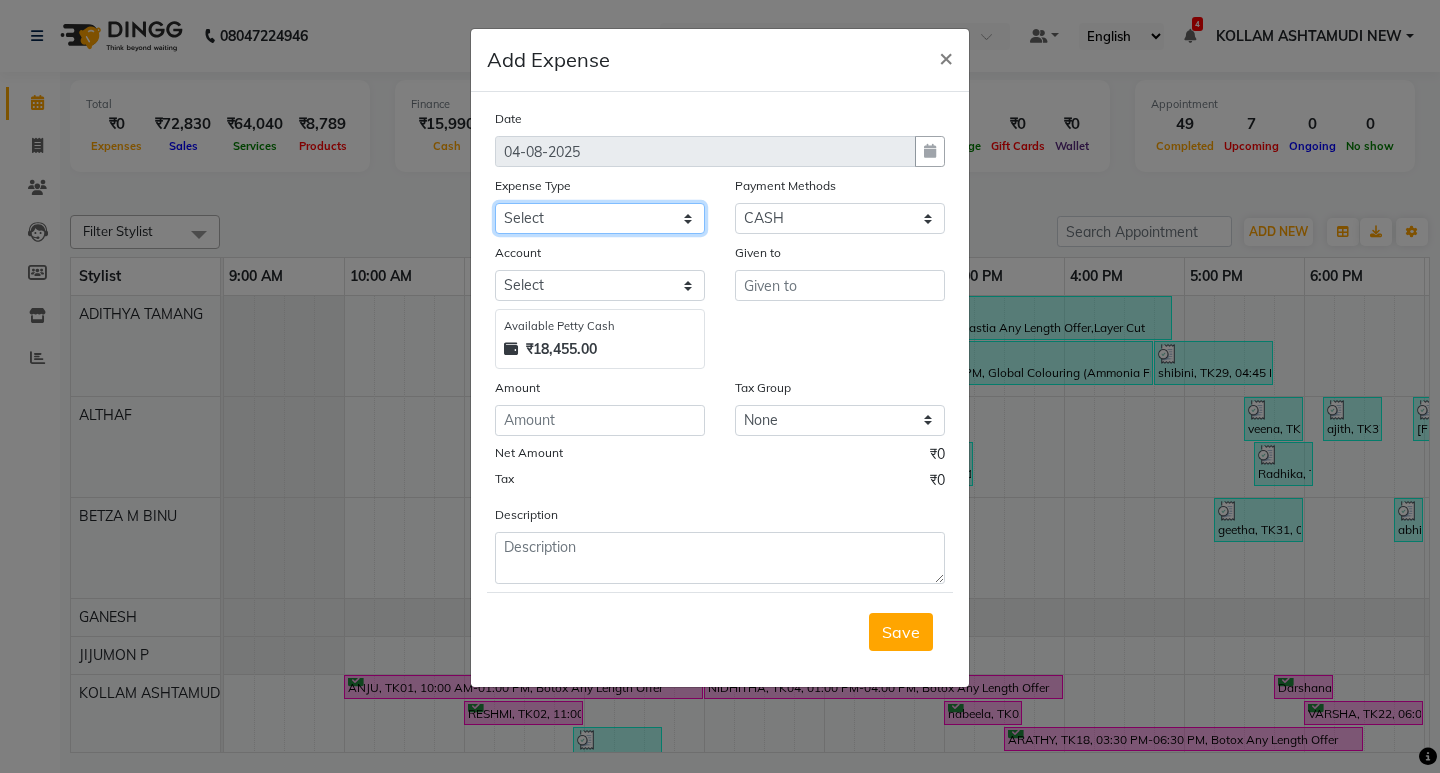 select on "6236" 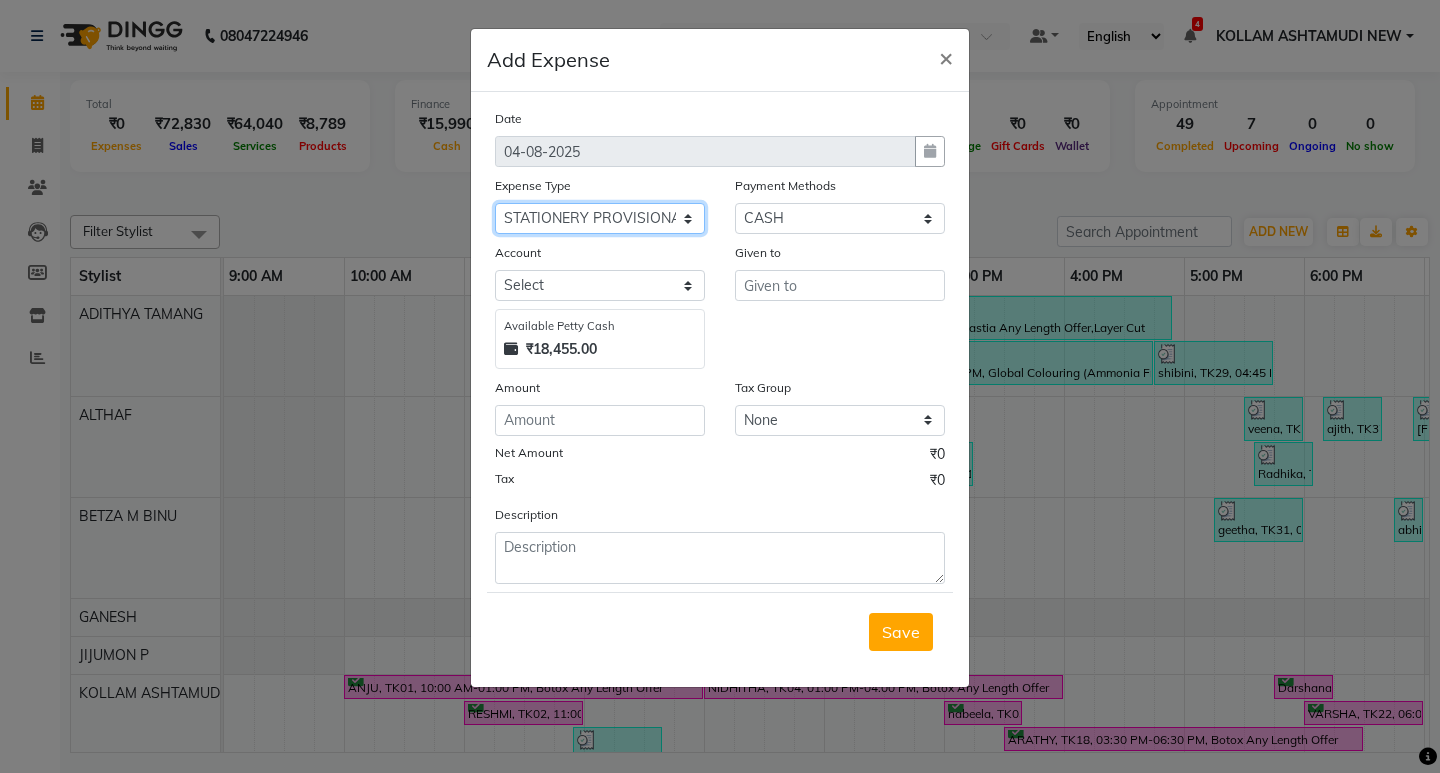 click on "Select ACCOMODATION EXPENSES ADVERTISEMENT SALES PROMOTIONAL EXPENSES Bonus BRIDAL ACCESSORIES REFUND BRIDAL COMMISSION BRIDAL FOOD BRIDAL INCENTIVES BRIDAL ORNAMENTS REFUND BRIDAL TA CASH DEPOSIT RAK BANK COMPUTER ACCESSORIES MOBILE PHONE Donation and Charity Expenses ELECTRICITY CHARGES ELECTRONICS FITTINGS Event Expense FISH FOOD EXPENSES FOOD REFRESHMENT FOR CLIENTS FOOD REFRESHMENT FOR STAFFS Freight And Forwarding Charges FUEL FOR GENERATOR FURNITURE AND EQUIPMENTS Gifts for Clients GIFTS FOR STAFFS GOKULAM CHITS HOSTEL RENT LAUNDRY EXPENSES LICENSE OTHER FEES LOADING UNLOADING CHARGES Medical Expenses MEHNDI PAYMENTS MISCELLANEOUS EXPENSES NEWSPAPER PERIODICALS Office Expenses Ornaments Maintenance Expense OVERTIME ALLOWANCES Payment For Pest Control Perfomance based incentives POSTAGE COURIER CHARGES Printing PRINTING STATIONERY EXPENSES PROFESSIONAL TAX REPAIRS MAINTENANCE ROUND OFF Salary SALARY ADVANCE Sales Incentives Membership Card SALES INCENTIVES PRODUCT SALES INCENTIVES SERVICES SALON RENT" 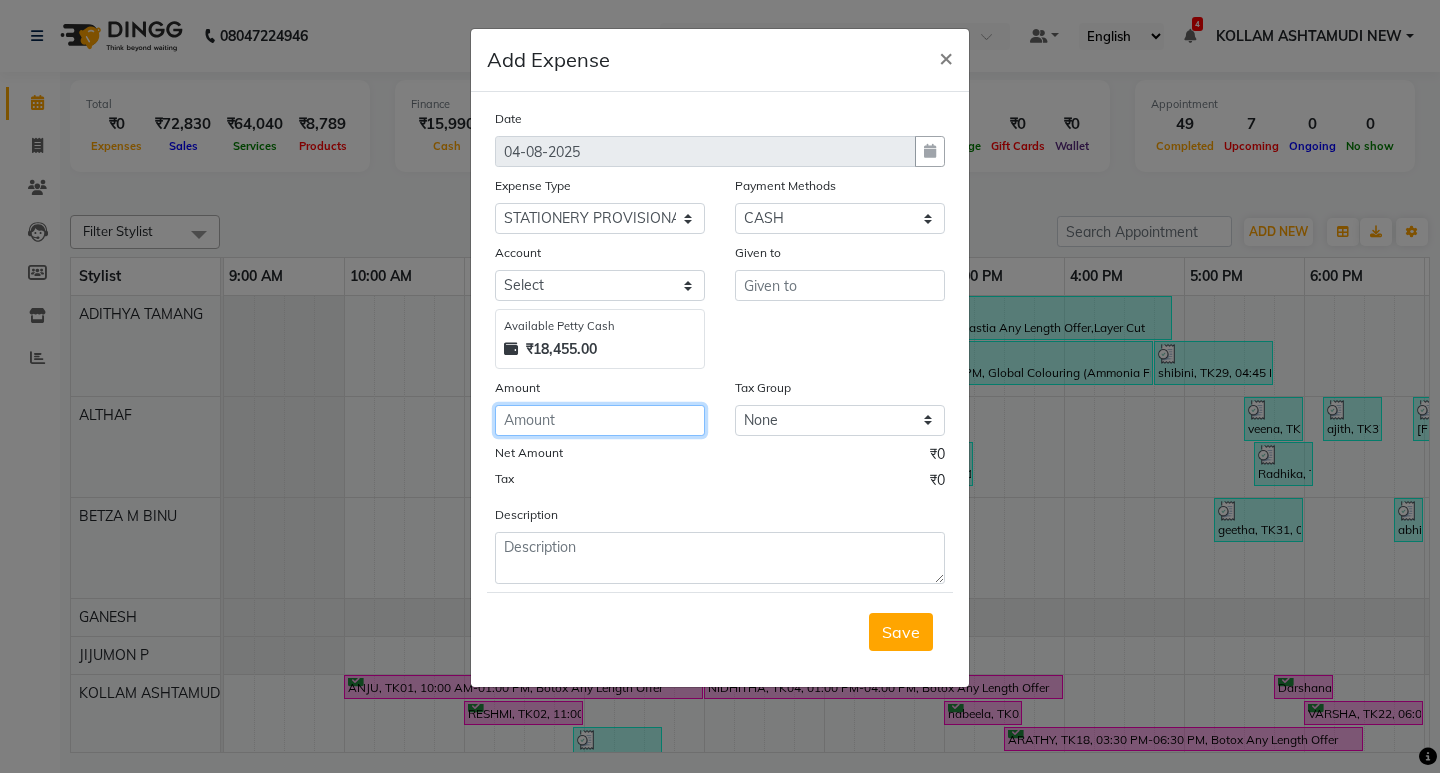 click 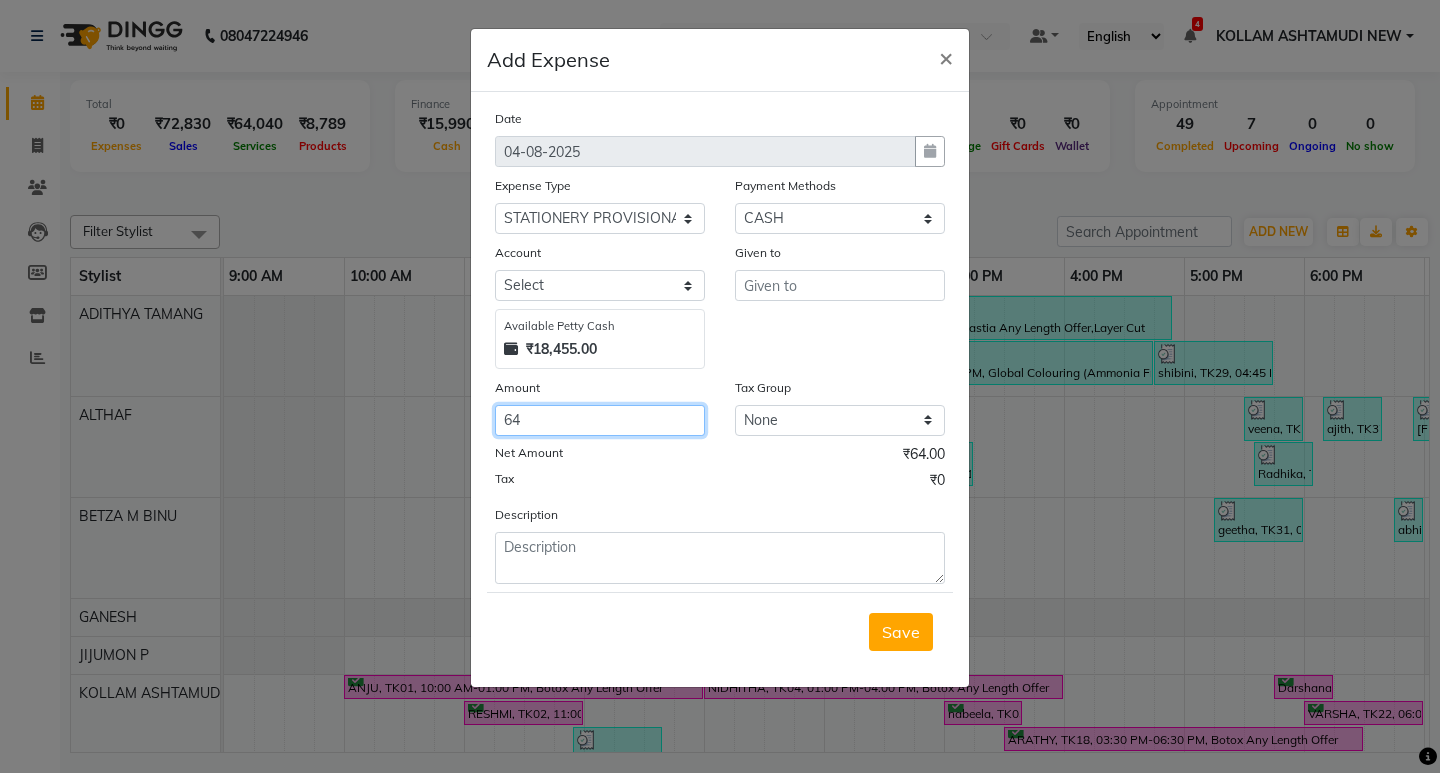 type on "64" 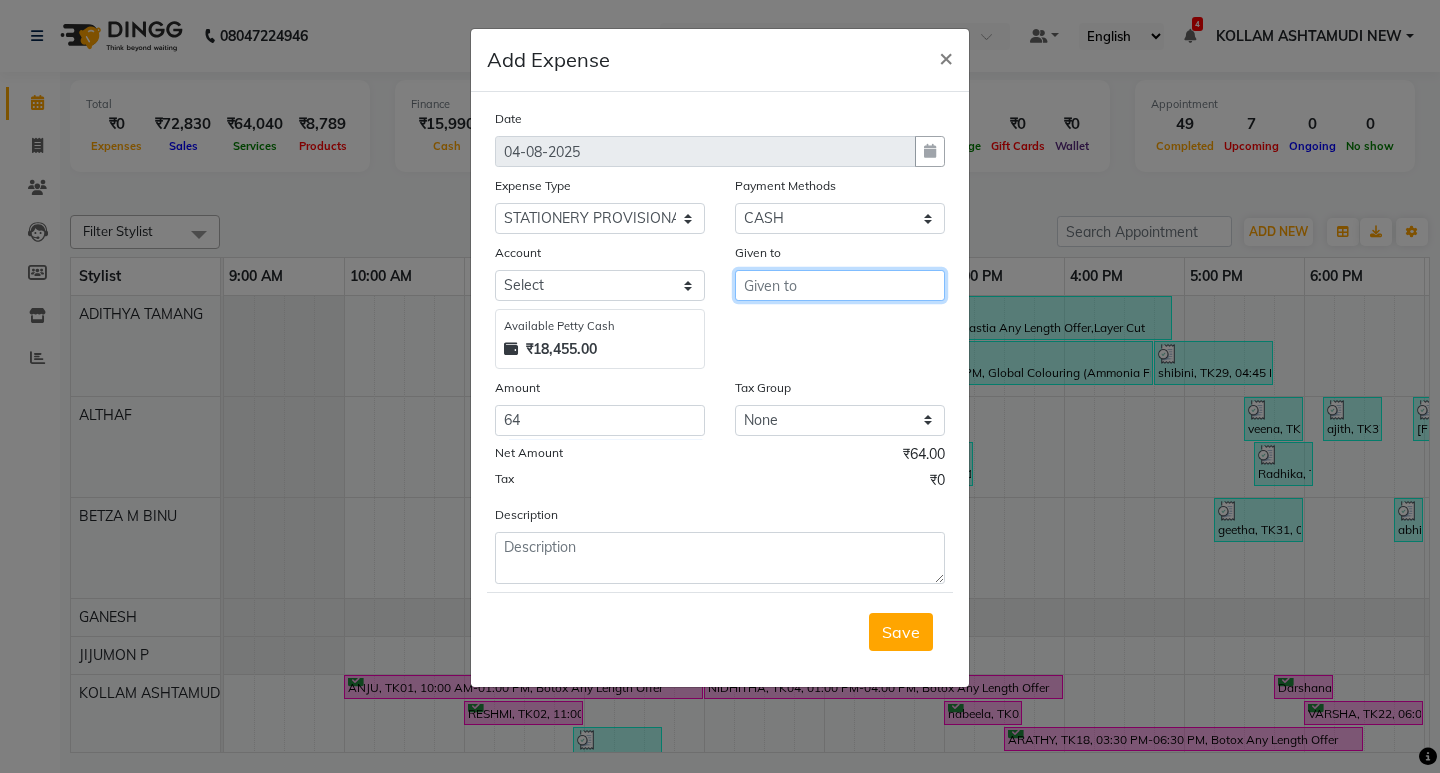 click at bounding box center (840, 285) 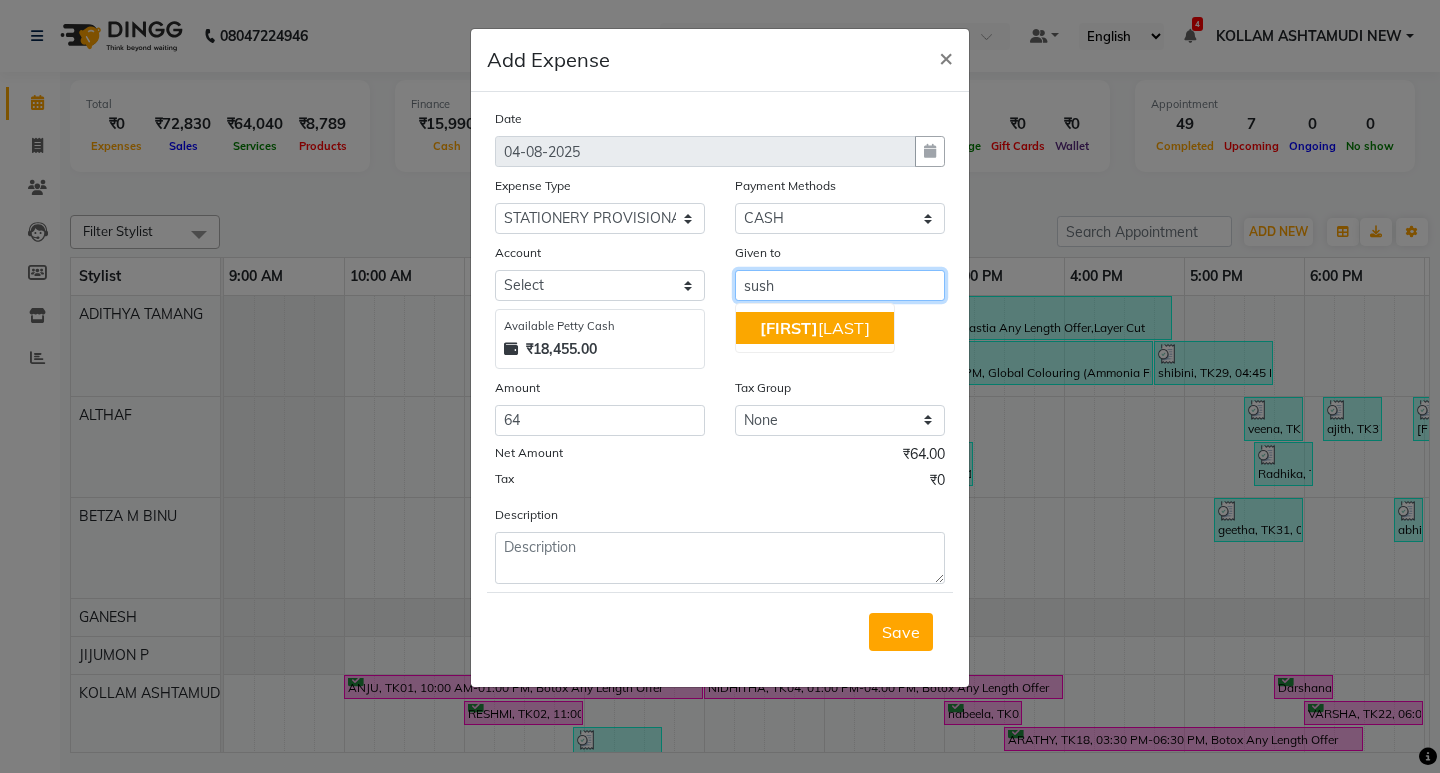 click on "SUSH EELA S" at bounding box center [815, 328] 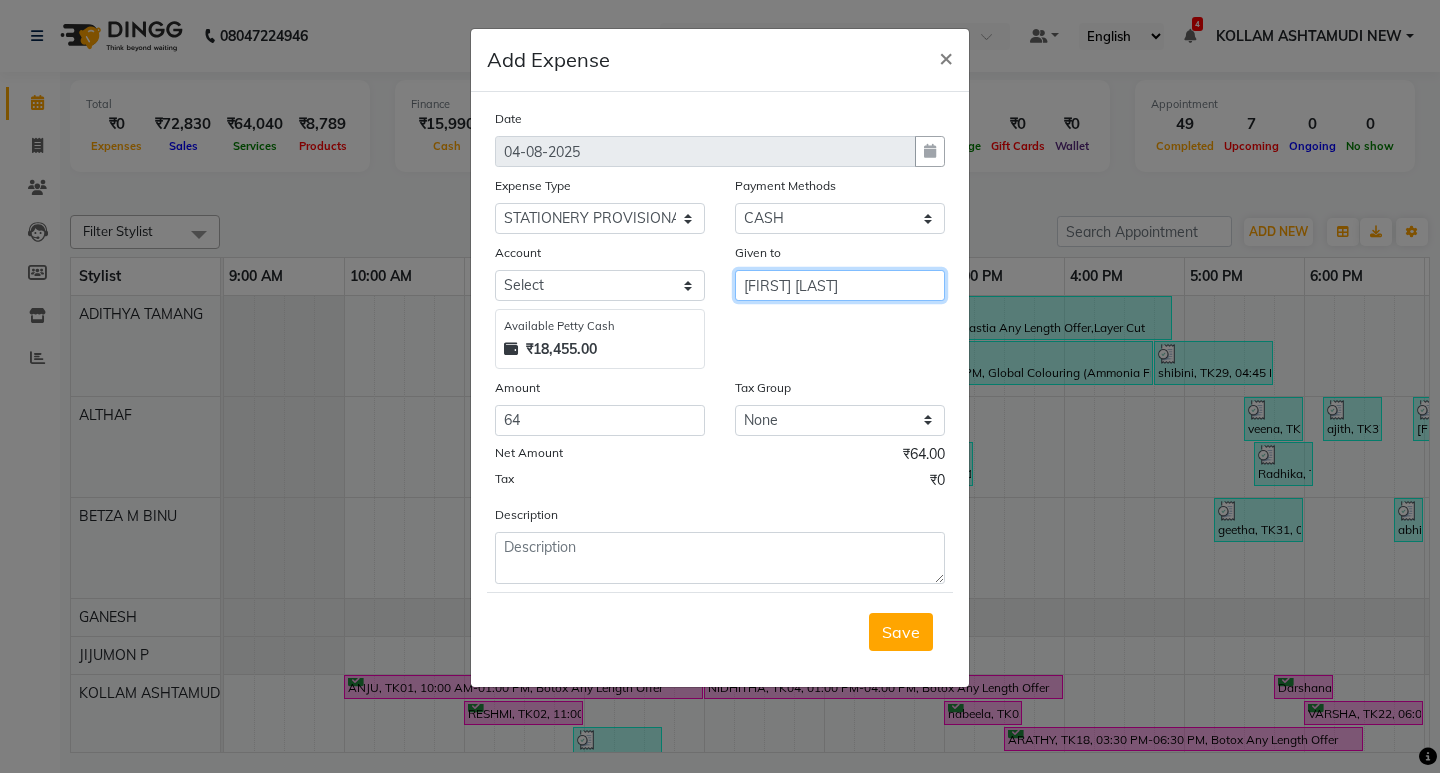type on "[FIRST] [LAST]" 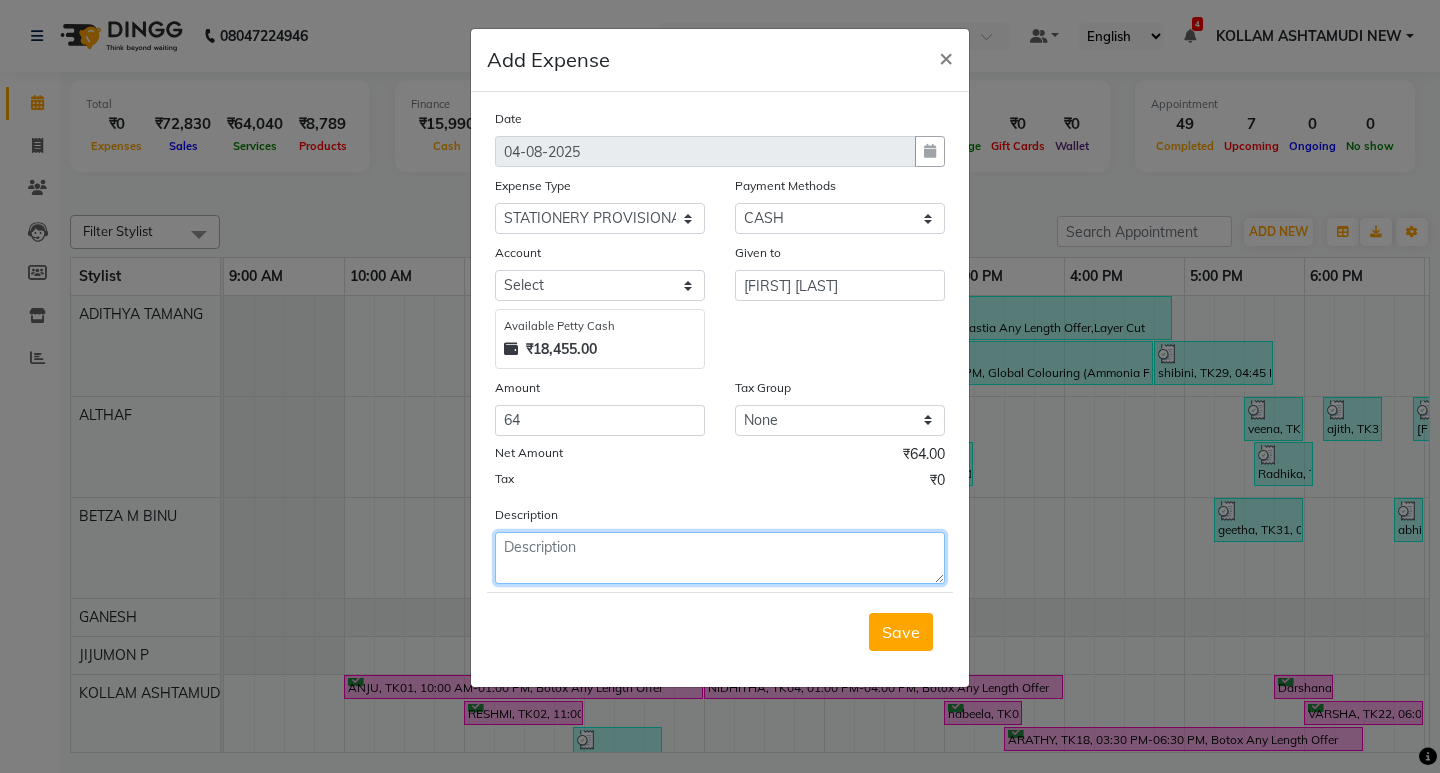 click 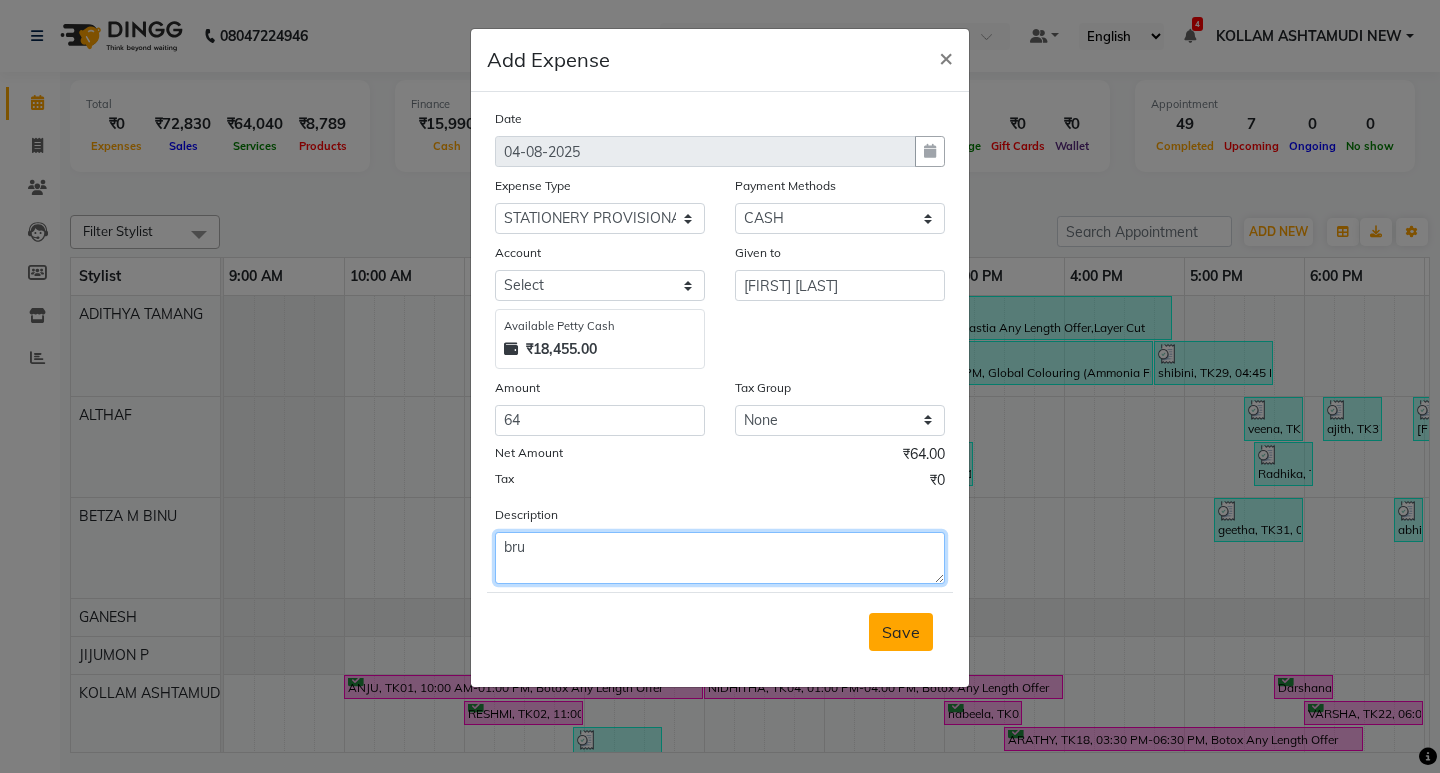 type on "bru" 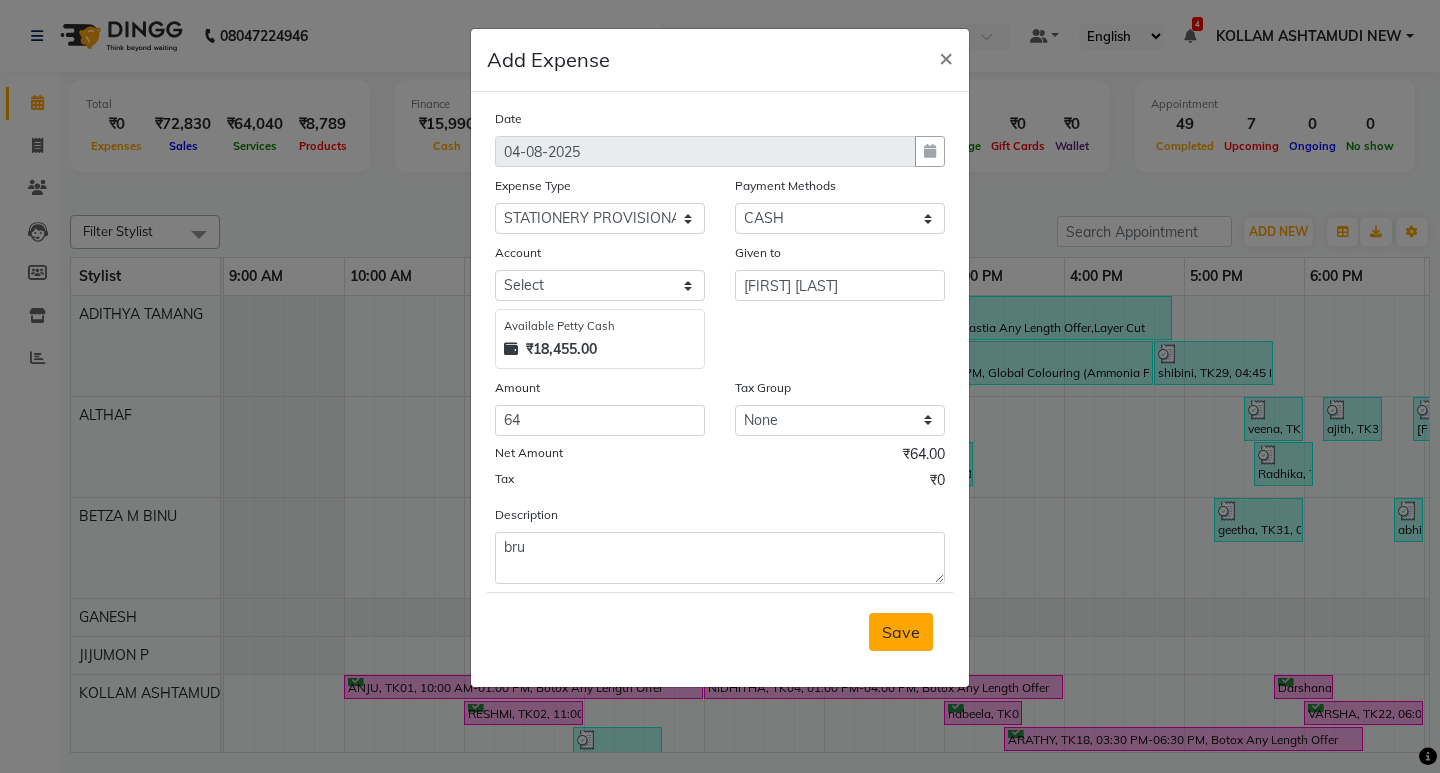 click on "Save" at bounding box center (901, 632) 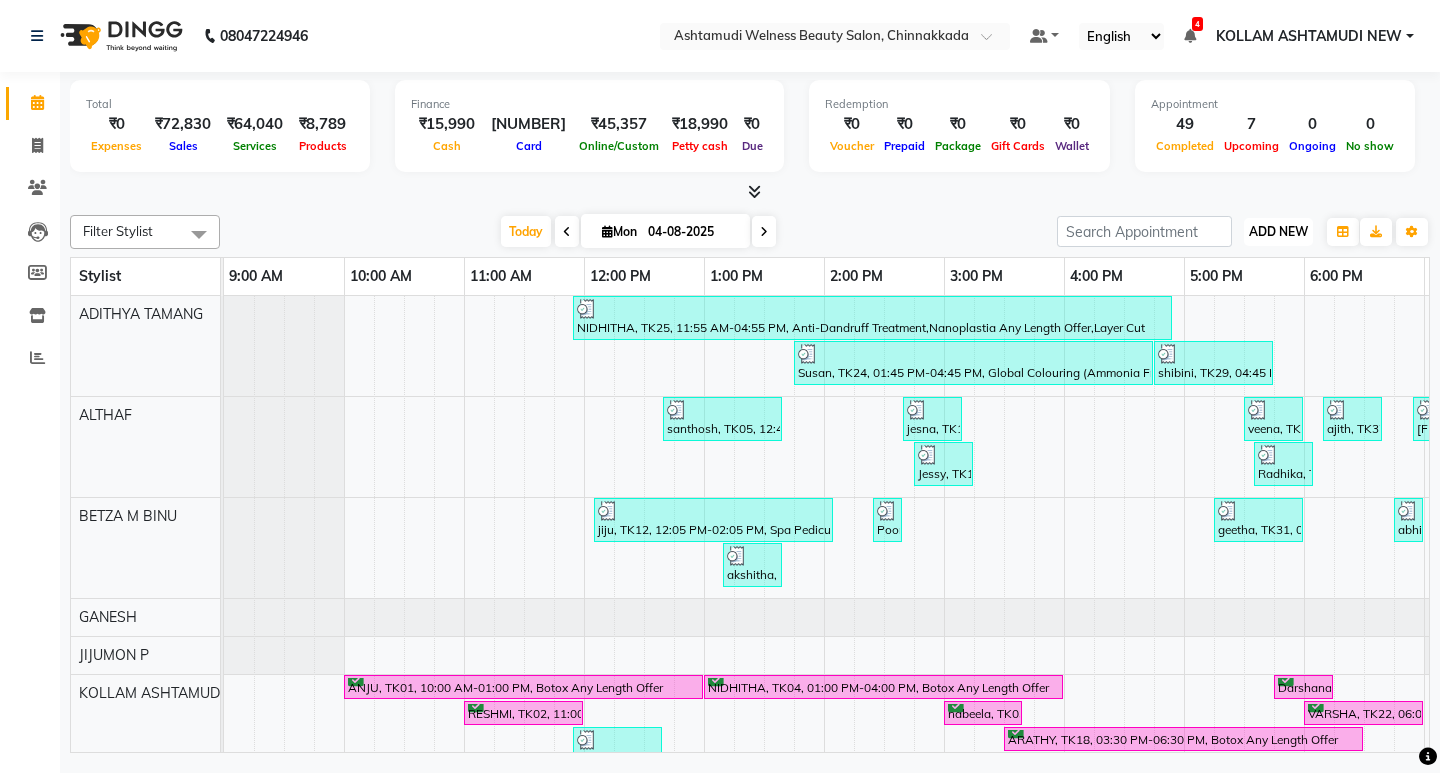 click on "ADD NEW Toggle Dropdown" at bounding box center (1278, 232) 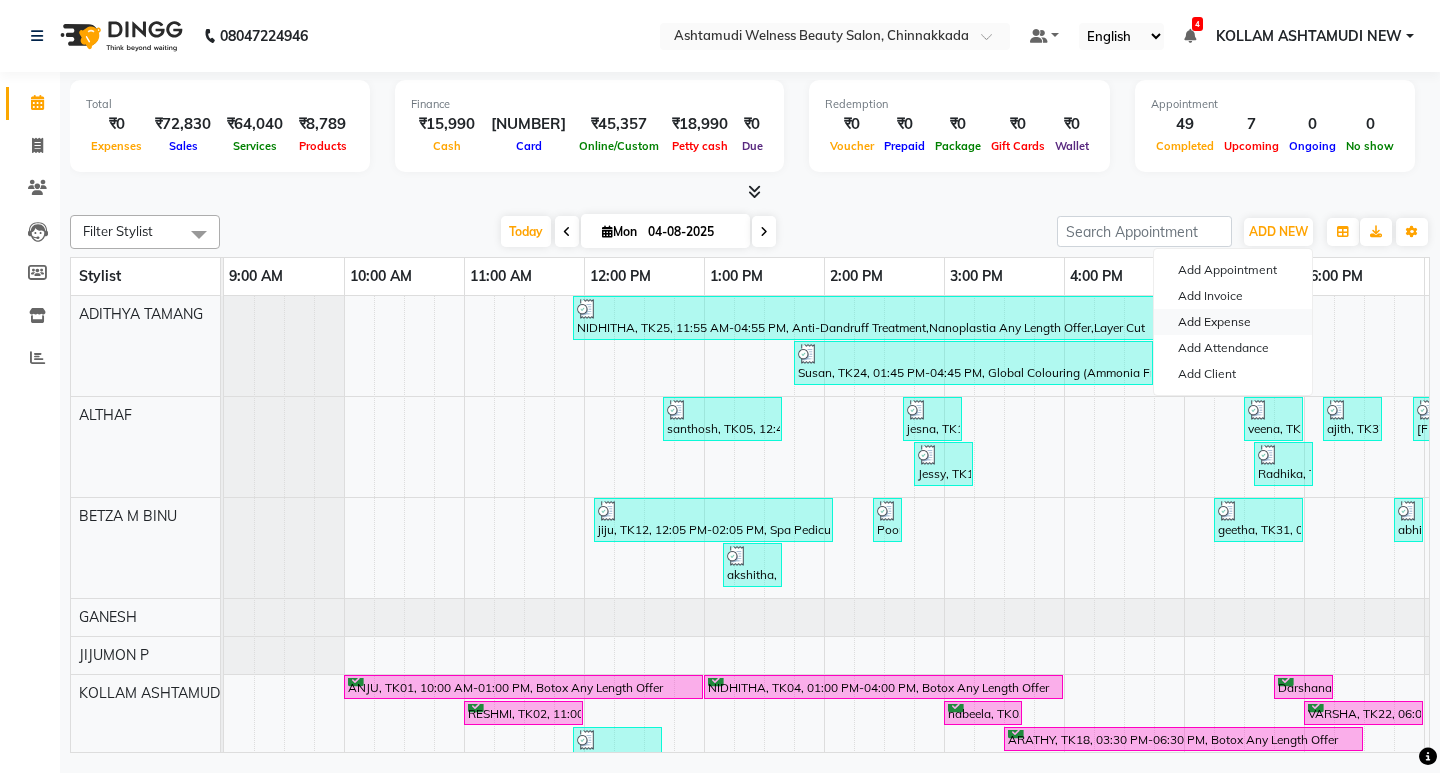 click on "Add Expense" at bounding box center [1233, 322] 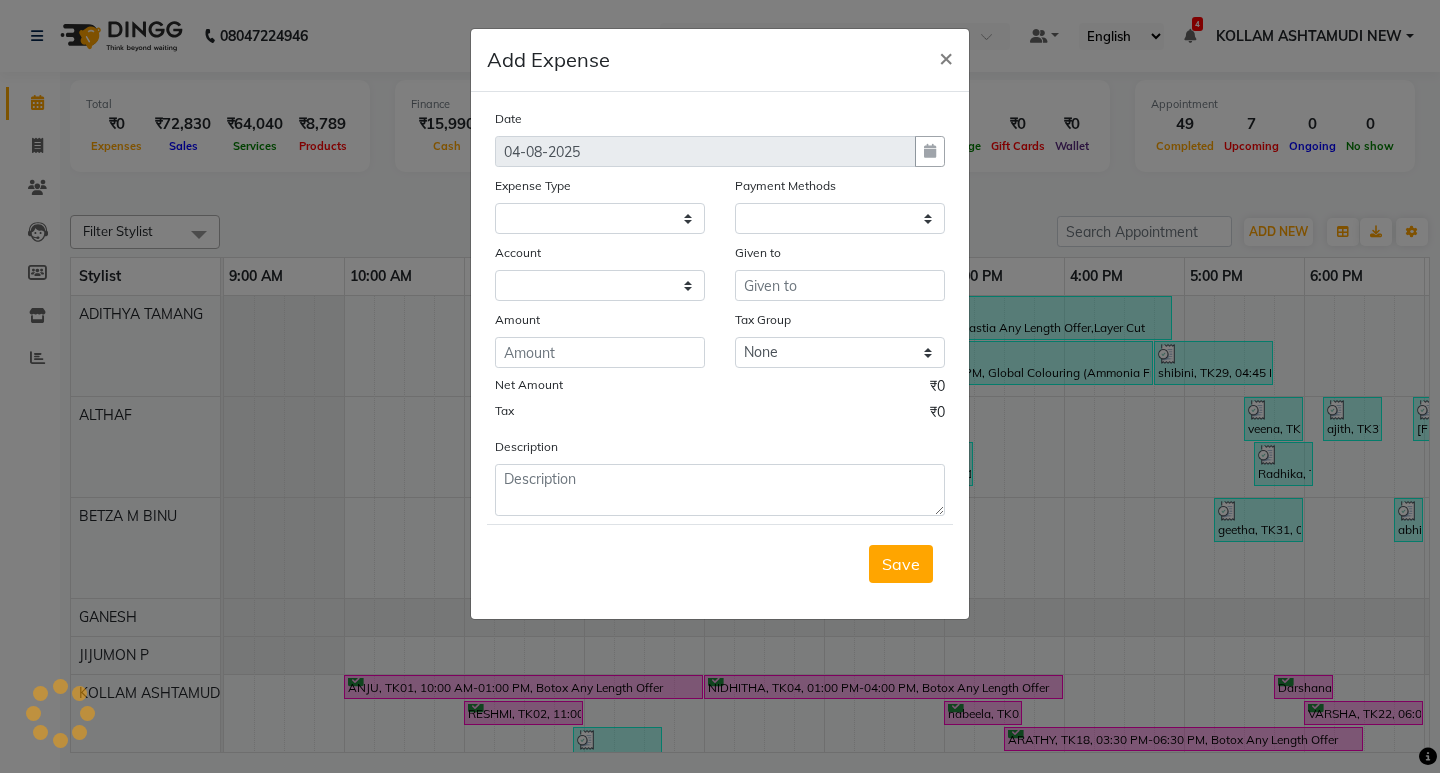 select on "1" 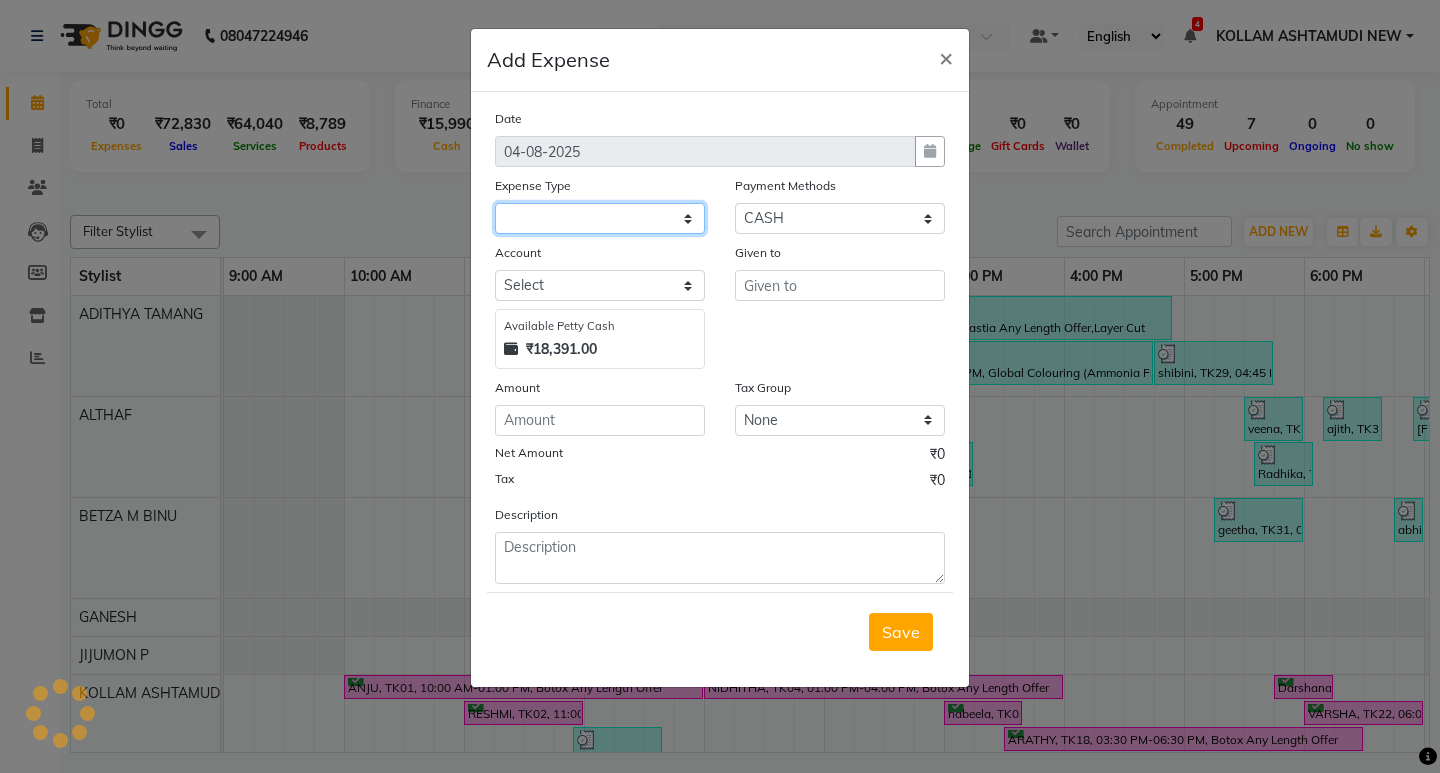 click 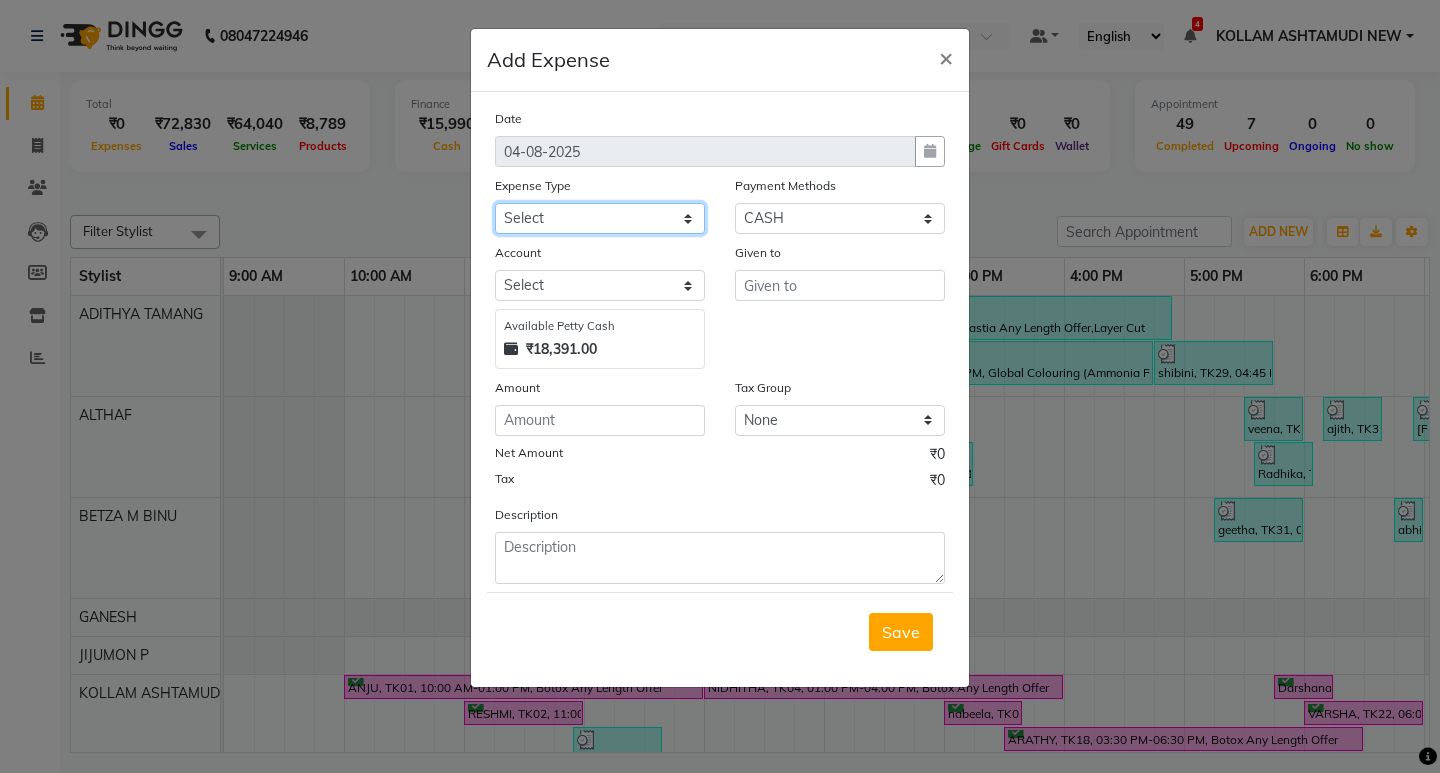 select on "6188" 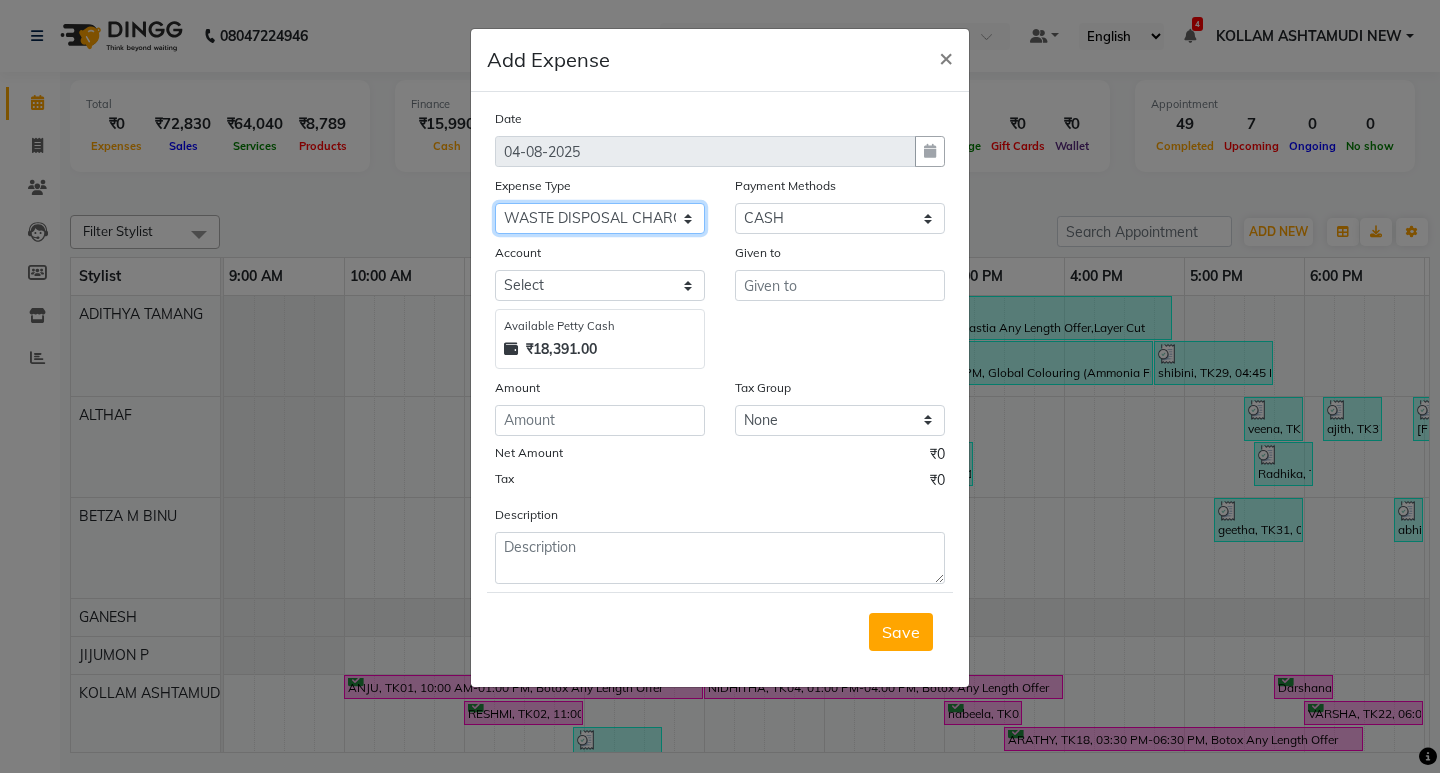 click on "Select ACCOMODATION EXPENSES ADVERTISEMENT SALES PROMOTIONAL EXPENSES Bonus BRIDAL ACCESSORIES REFUND BRIDAL COMMISSION BRIDAL FOOD BRIDAL INCENTIVES BRIDAL ORNAMENTS REFUND BRIDAL TA CASH DEPOSIT RAK BANK COMPUTER ACCESSORIES MOBILE PHONE Donation and Charity Expenses ELECTRICITY CHARGES ELECTRONICS FITTINGS Event Expense FISH FOOD EXPENSES FOOD REFRESHMENT FOR CLIENTS FOOD REFRESHMENT FOR STAFFS Freight And Forwarding Charges FUEL FOR GENERATOR FURNITURE AND EQUIPMENTS Gifts for Clients GIFTS FOR STAFFS GOKULAM CHITS HOSTEL RENT LAUNDRY EXPENSES LICENSE OTHER FEES LOADING UNLOADING CHARGES Medical Expenses MEHNDI PAYMENTS MISCELLANEOUS EXPENSES NEWSPAPER PERIODICALS Office Expenses Ornaments Maintenance Expense OVERTIME ALLOWANCES Payment For Pest Control Perfomance based incentives POSTAGE COURIER CHARGES Printing PRINTING STATIONERY EXPENSES PROFESSIONAL TAX REPAIRS MAINTENANCE ROUND OFF Salary SALARY ADVANCE Sales Incentives Membership Card SALES INCENTIVES PRODUCT SALES INCENTIVES SERVICES SALON RENT" 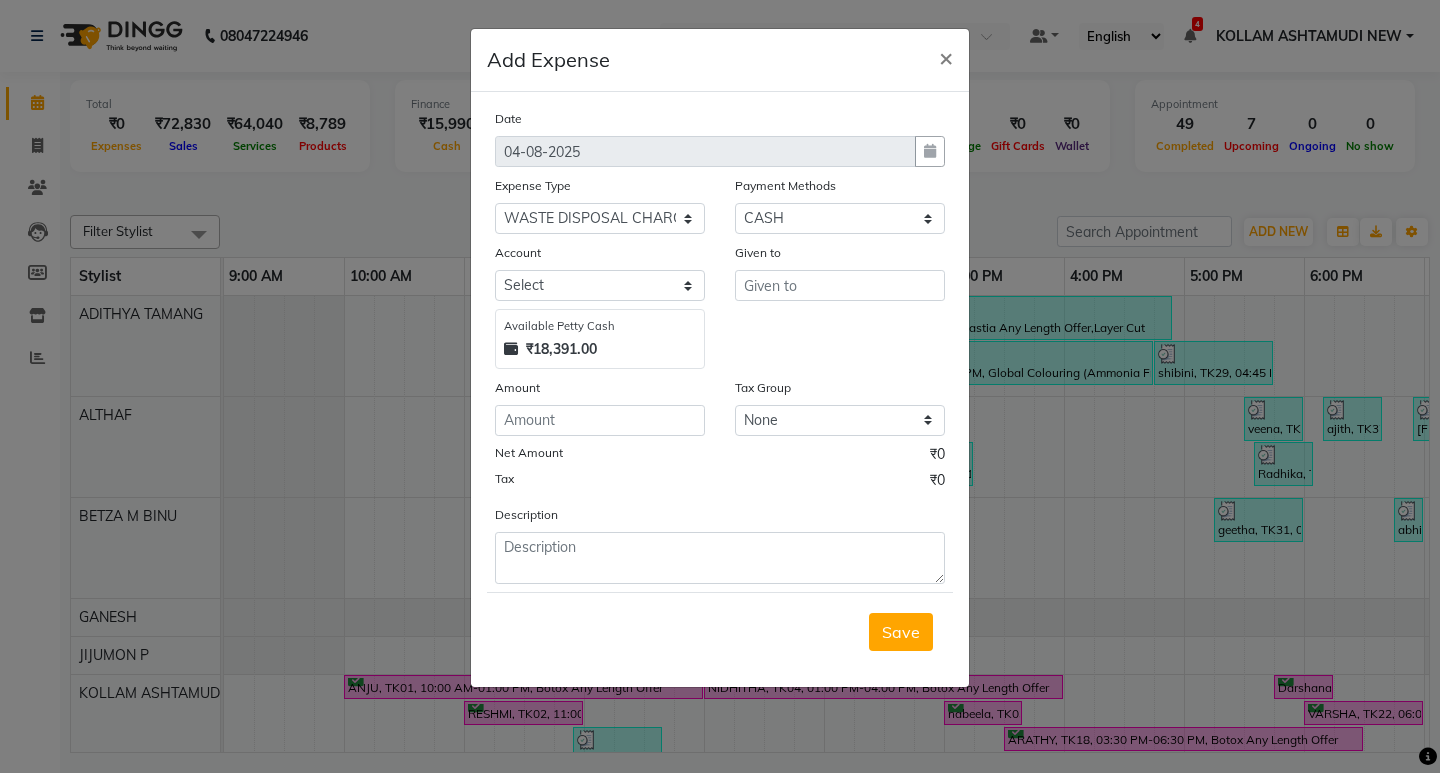 click on "Date 04-08-2025 Expense Type Select ACCOMODATION EXPENSES ADVERTISEMENT SALES PROMOTIONAL EXPENSES Bonus BRIDAL ACCESSORIES REFUND BRIDAL COMMISSION BRIDAL FOOD BRIDAL INCENTIVES BRIDAL ORNAMENTS REFUND BRIDAL TA CASH DEPOSIT RAK BANK COMPUTER ACCESSORIES MOBILE PHONE Donation and Charity Expenses ELECTRICITY CHARGES ELECTRONICS FITTINGS Event Expense FISH FOOD EXPENSES FOOD REFRESHMENT FOR CLIENTS FOOD REFRESHMENT FOR STAFFS Freight And Forwarding Charges FUEL FOR GENERATOR FURNITURE AND EQUIPMENTS Gifts for Clients GIFTS FOR STAFFS GOKULAM CHITS HOSTEL RENT LAUNDRY EXPENSES LICENSE OTHER FEES LOADING UNLOADING CHARGES Medical Expenses MEHNDI PAYMENTS MISCELLANEOUS EXPENSES NEWSPAPER PERIODICALS Office Expenses Ornaments Maintenance Expense OVERTIME ALLOWANCES Payment For Pest Control Perfomance based incentives POSTAGE COURIER CHARGES Printing PRINTING STATIONERY EXPENSES PROFESSIONAL TAX REPAIRS MAINTENANCE ROUND OFF Salary SALARY ADVANCE Sales Incentives Membership Card SALES INCENTIVES PRODUCT SALON RENT" 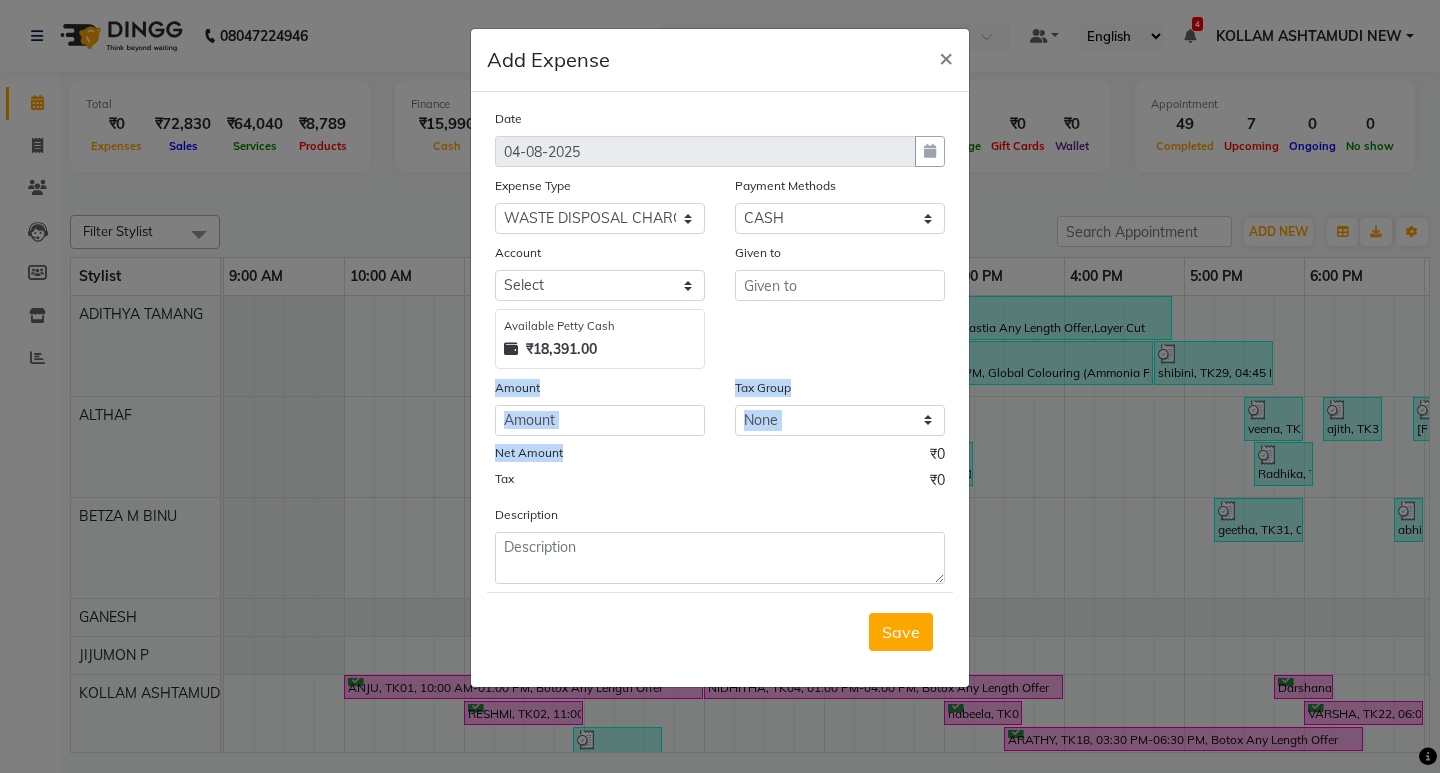 click 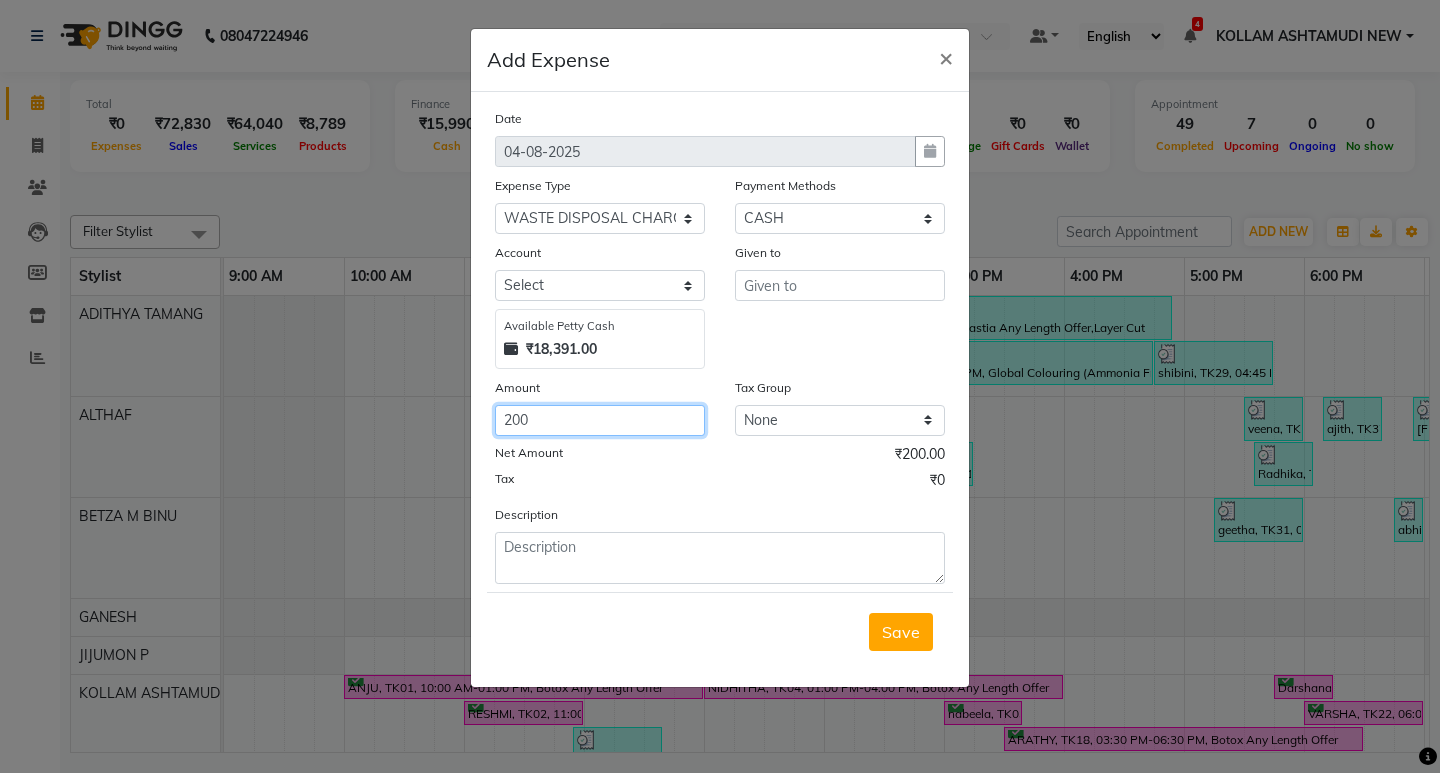 type on "200" 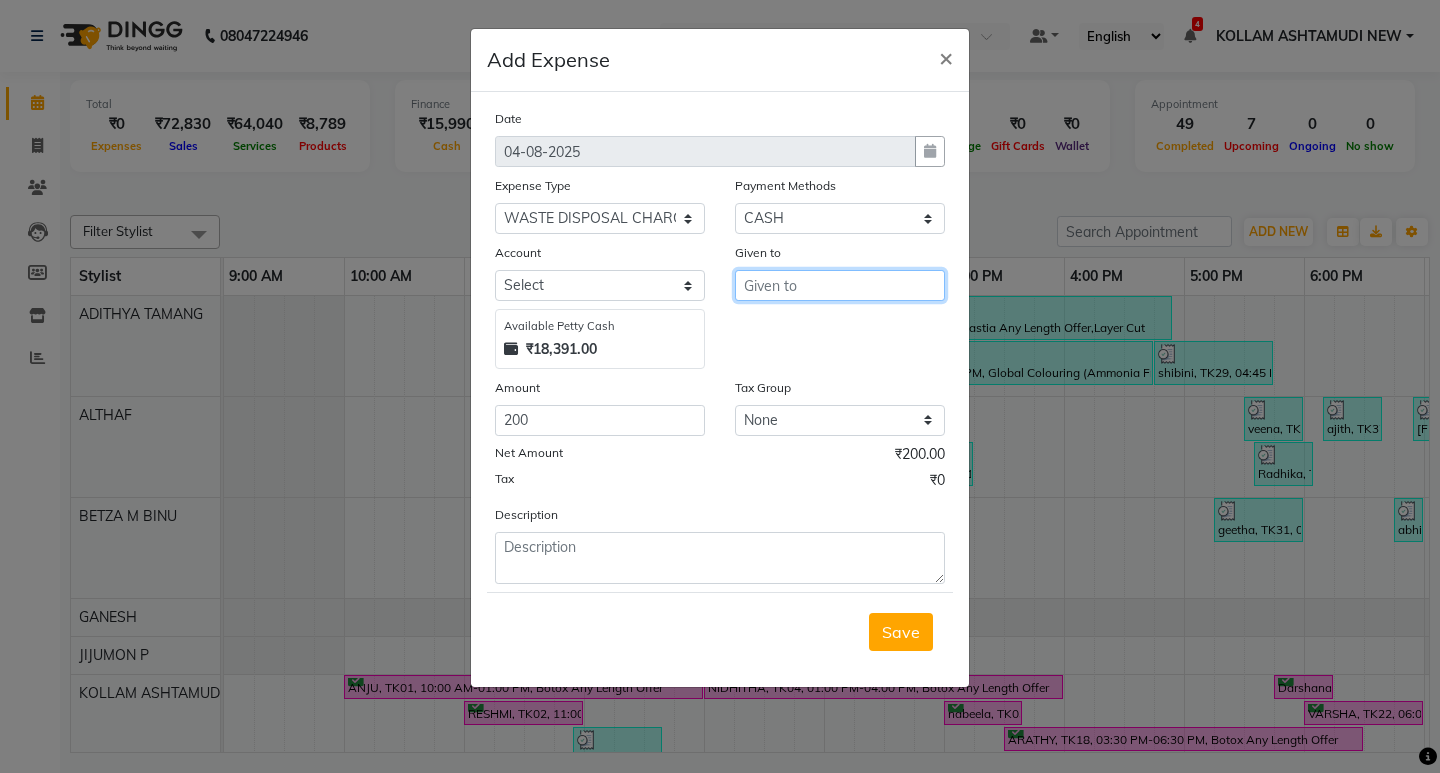 click at bounding box center [840, 285] 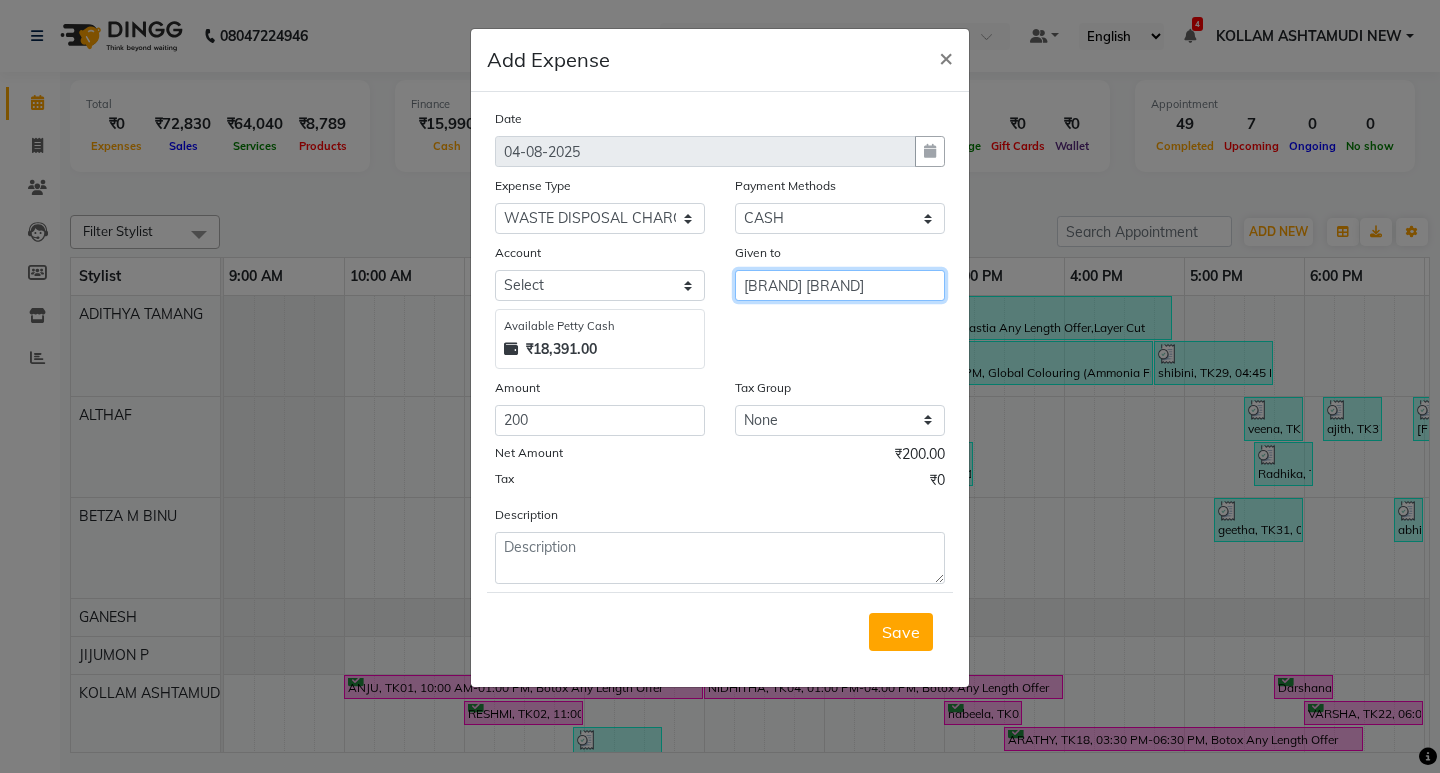 type on "haritha karma sena" 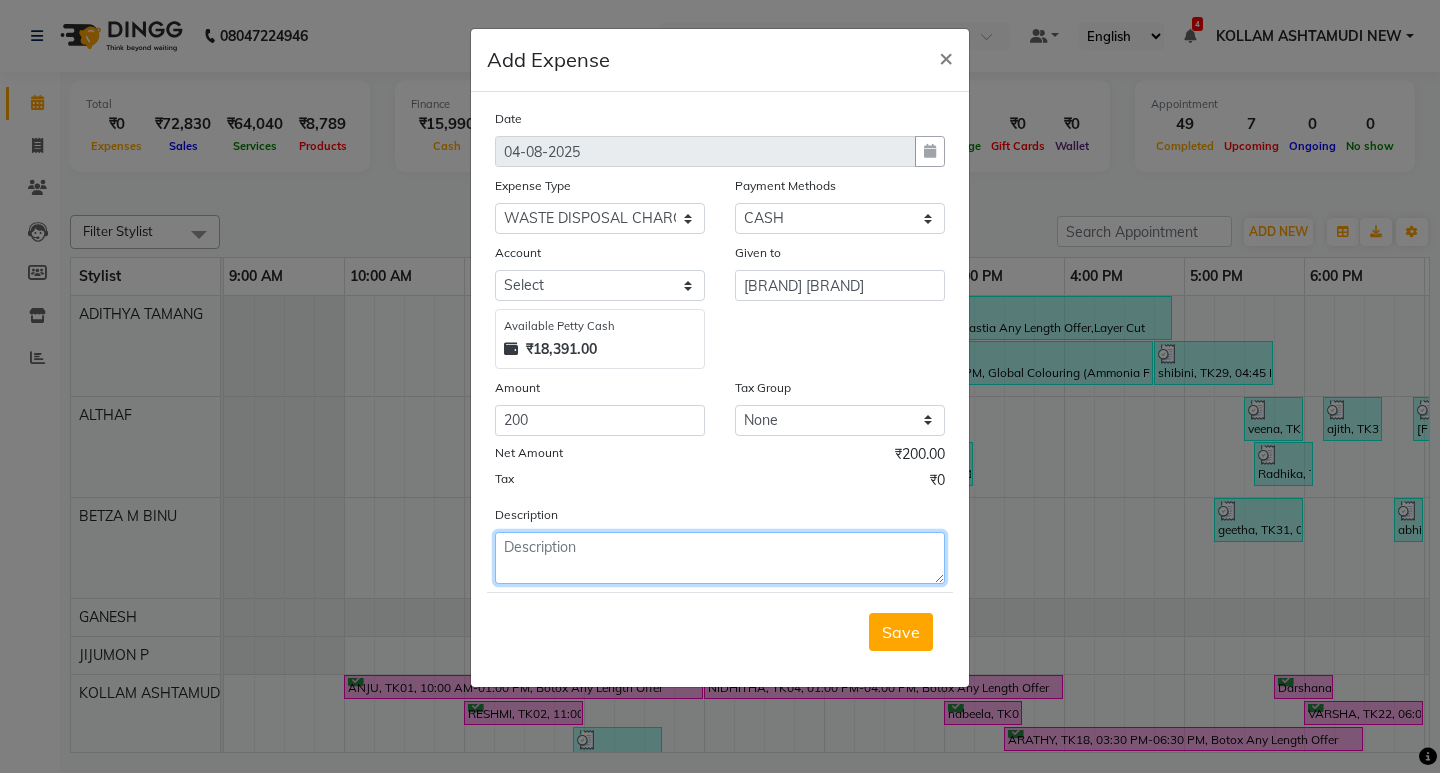 click 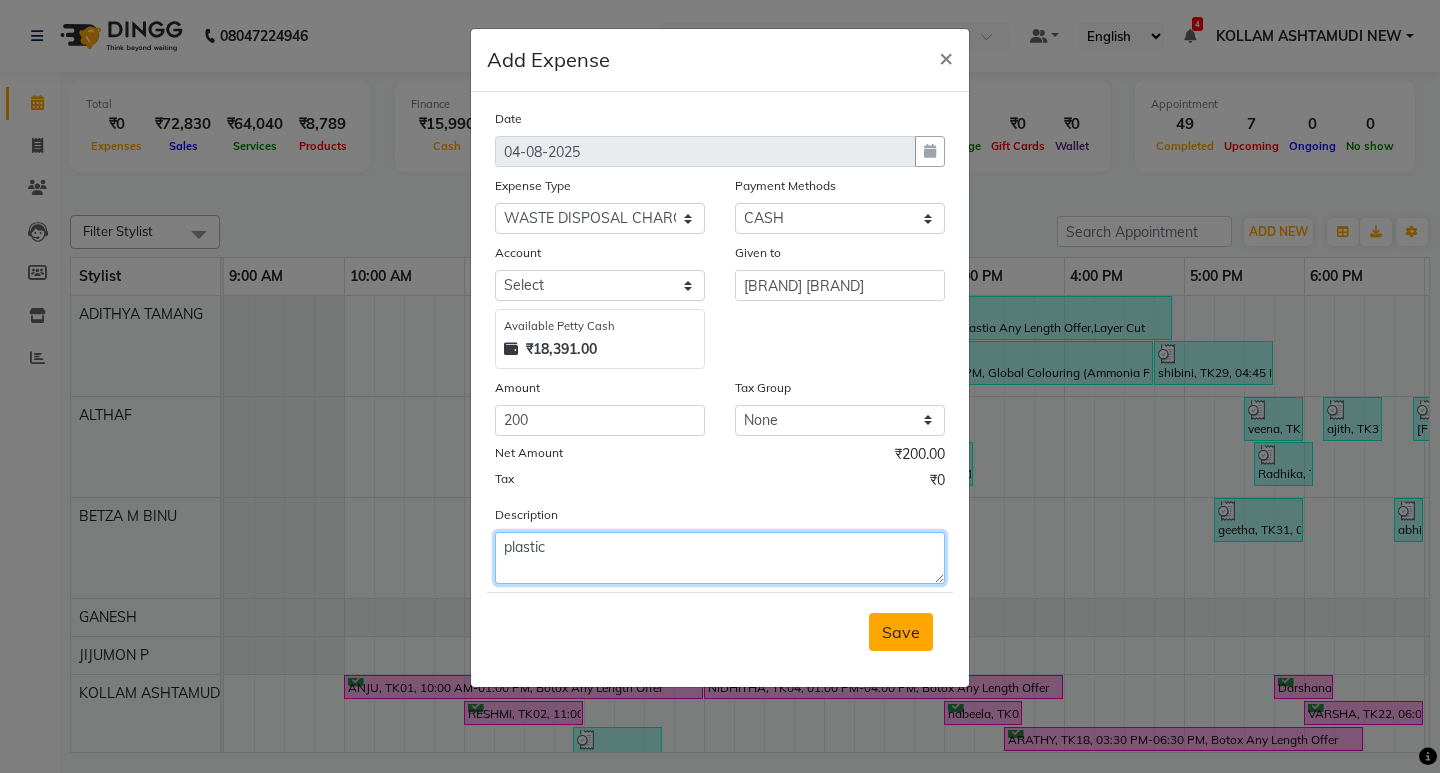 type on "plastic" 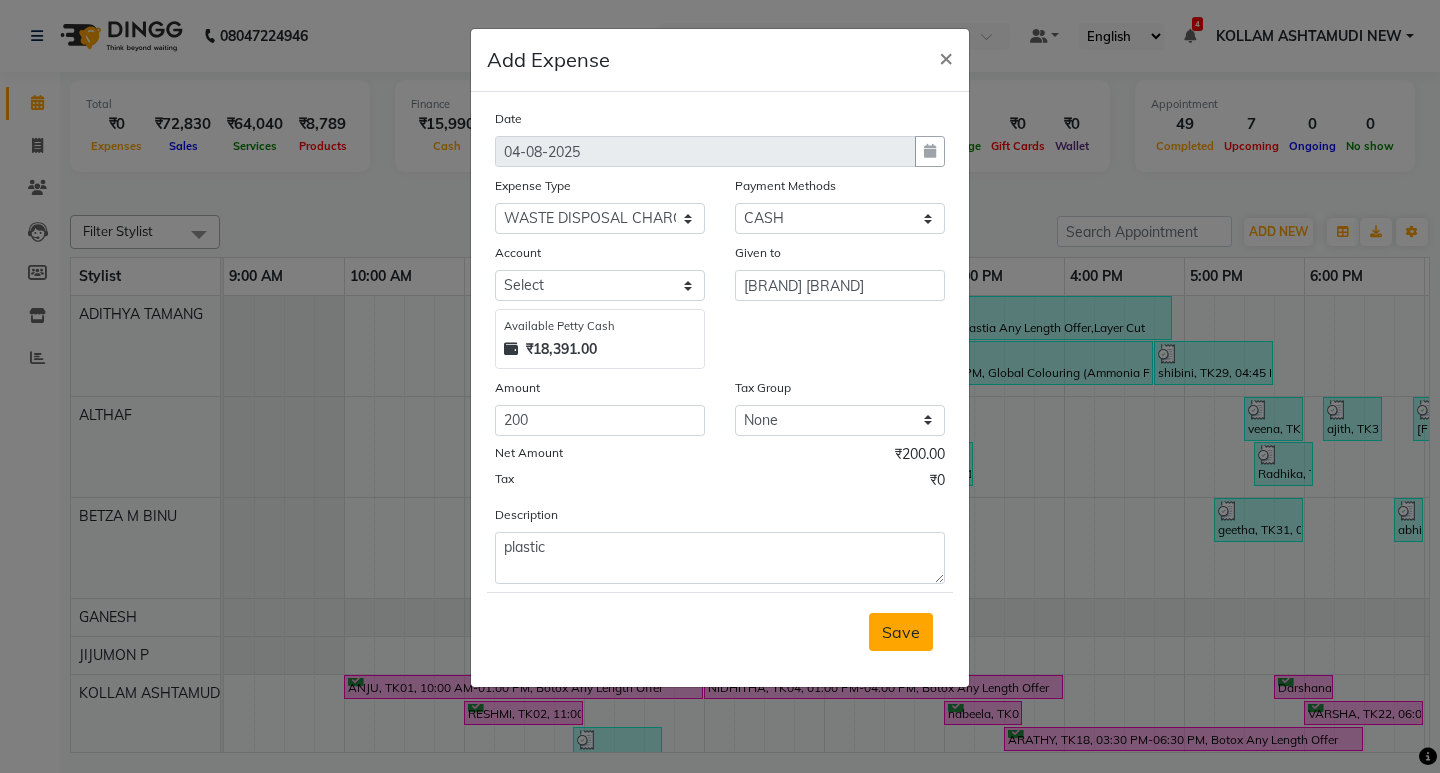 click on "Save" at bounding box center (901, 632) 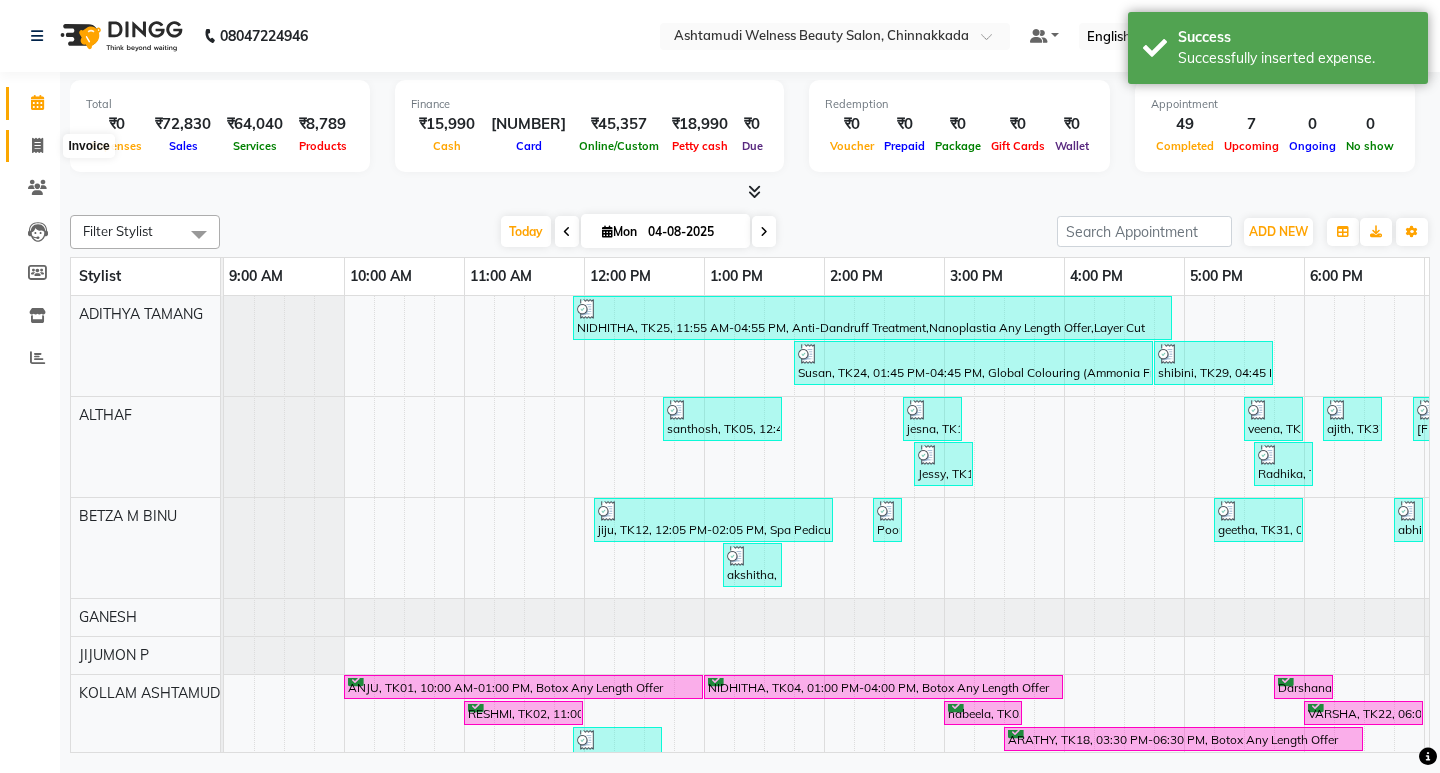 click 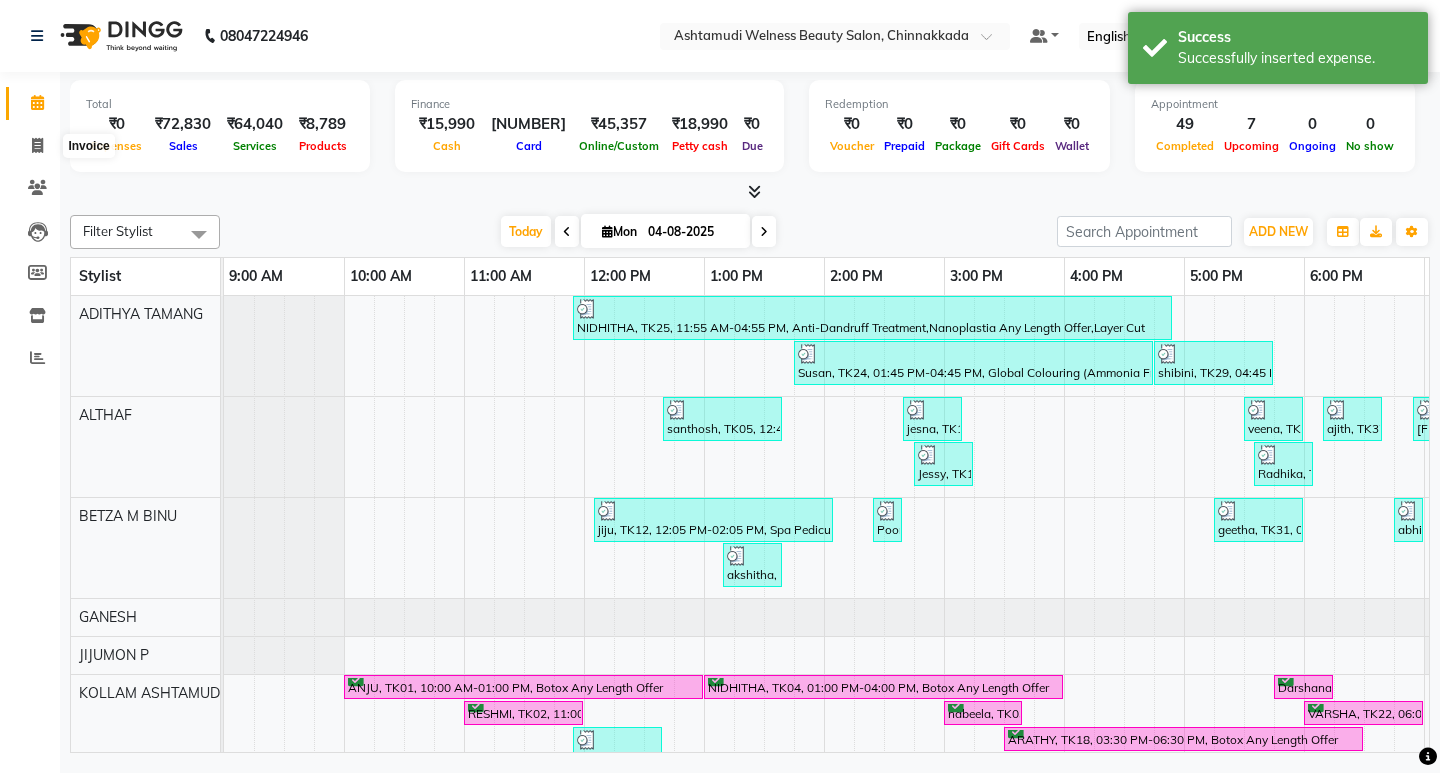 select on "4529" 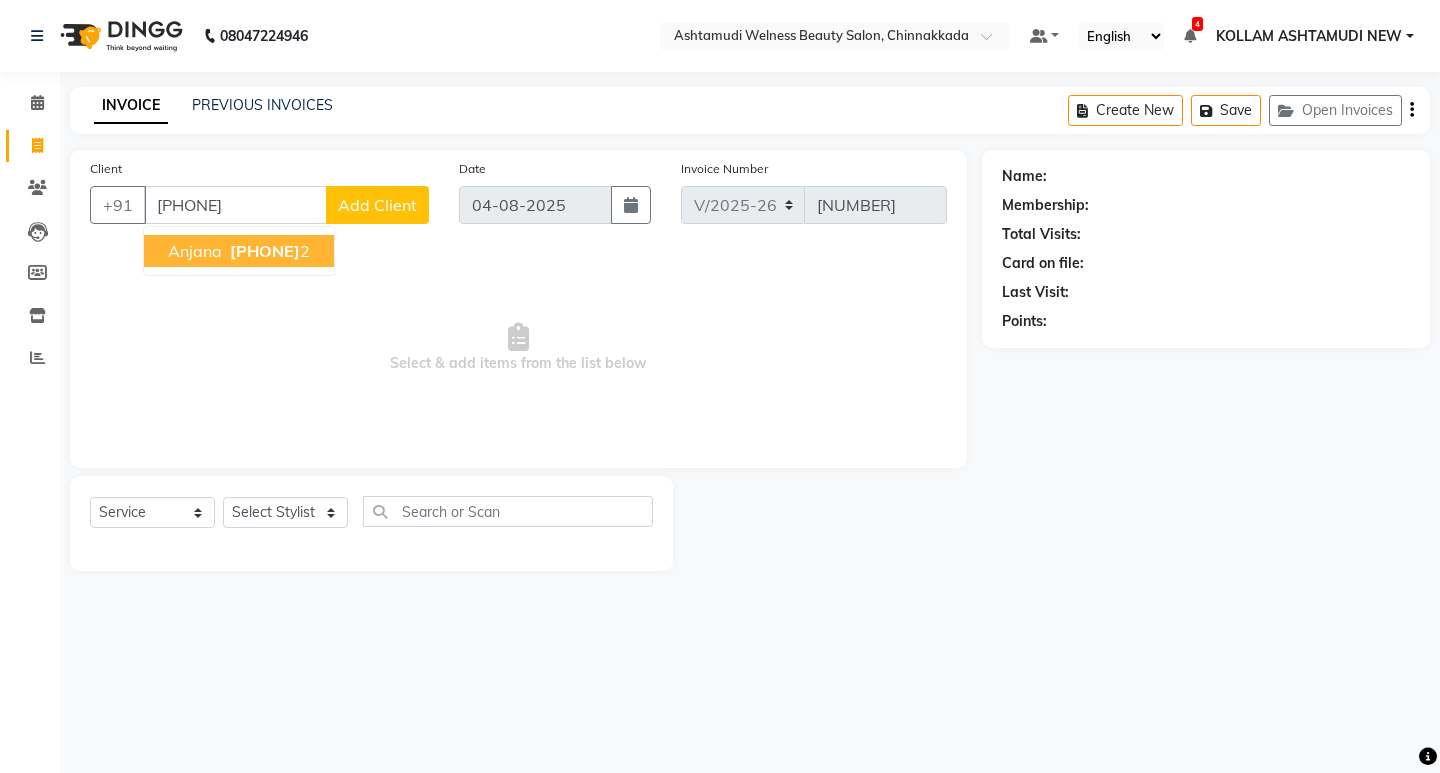 click on "anjana   953956305 2" at bounding box center (239, 251) 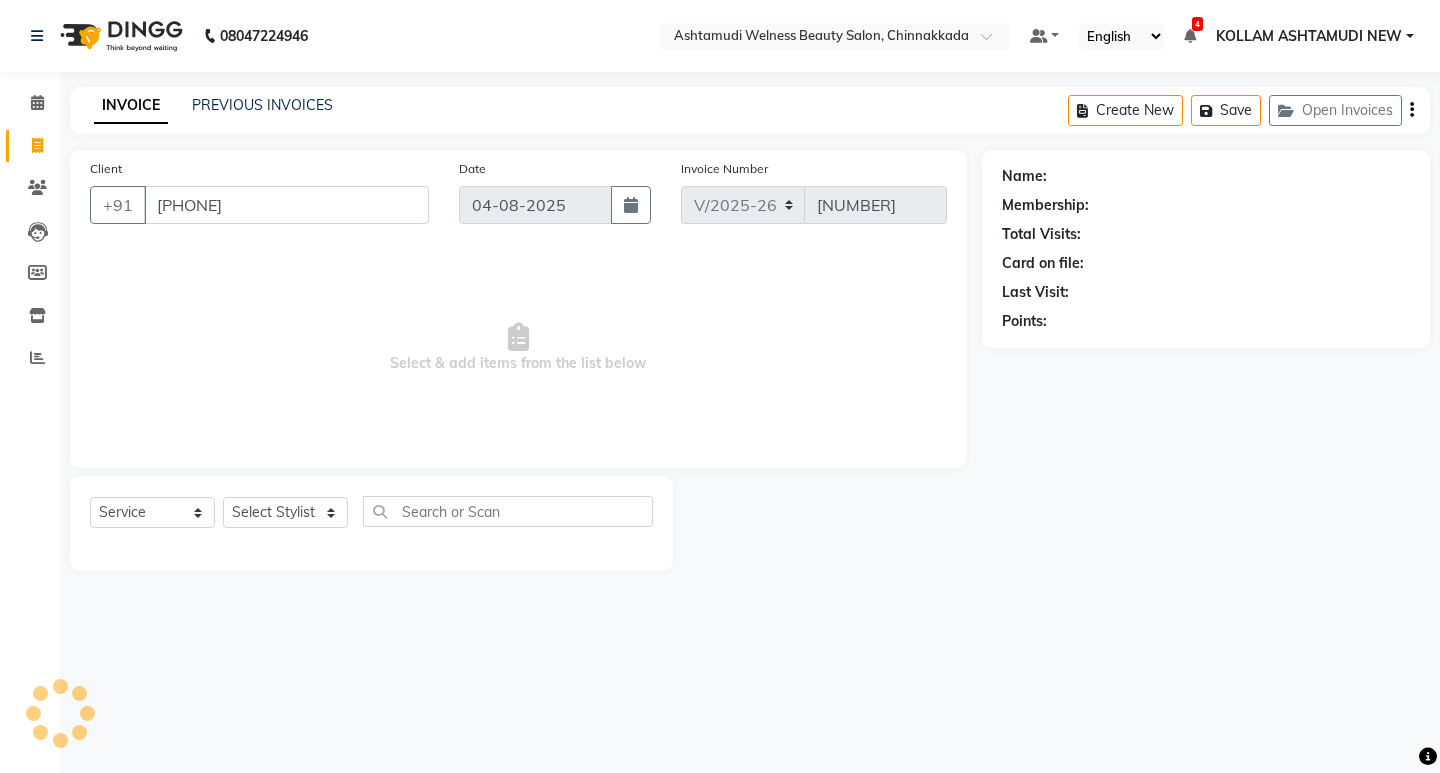 type on "9539563052" 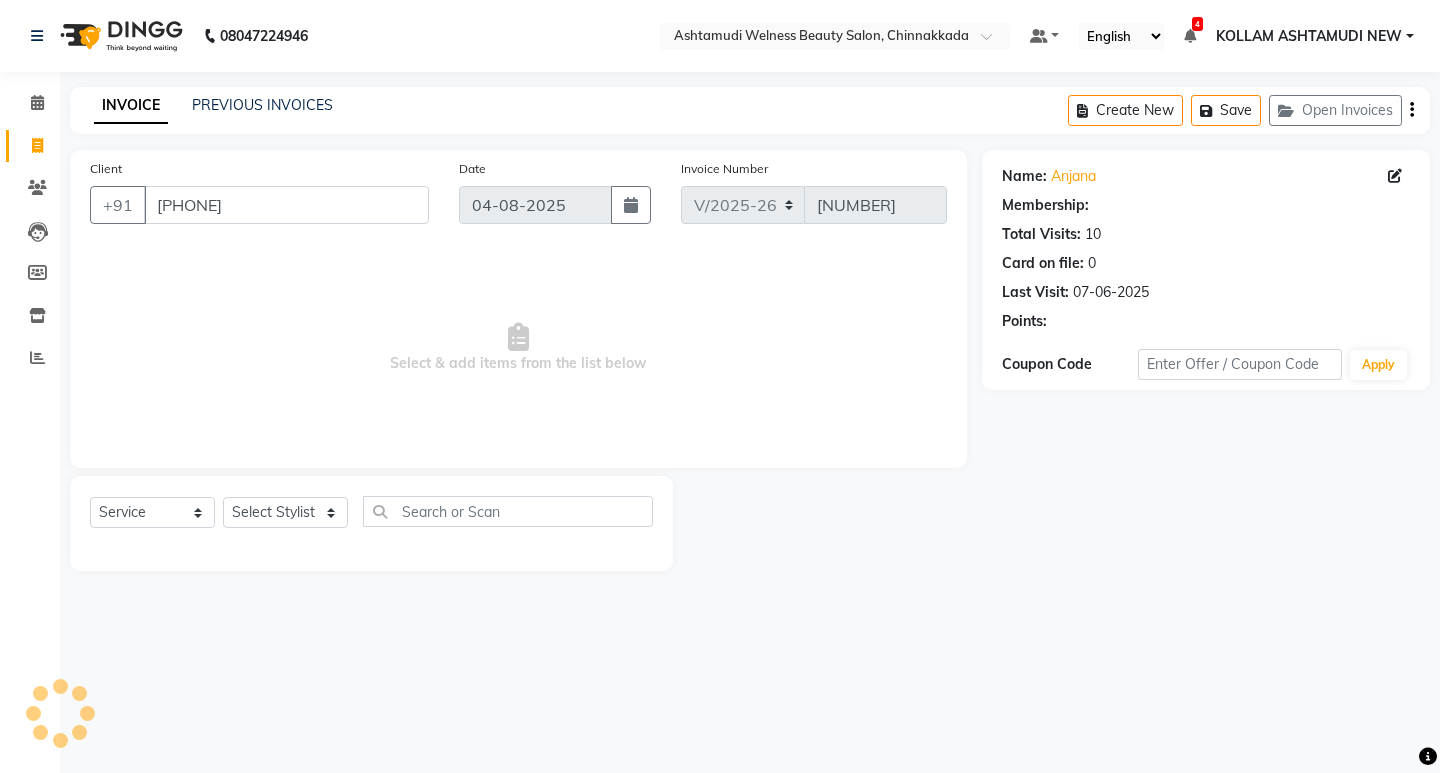select on "1: Object" 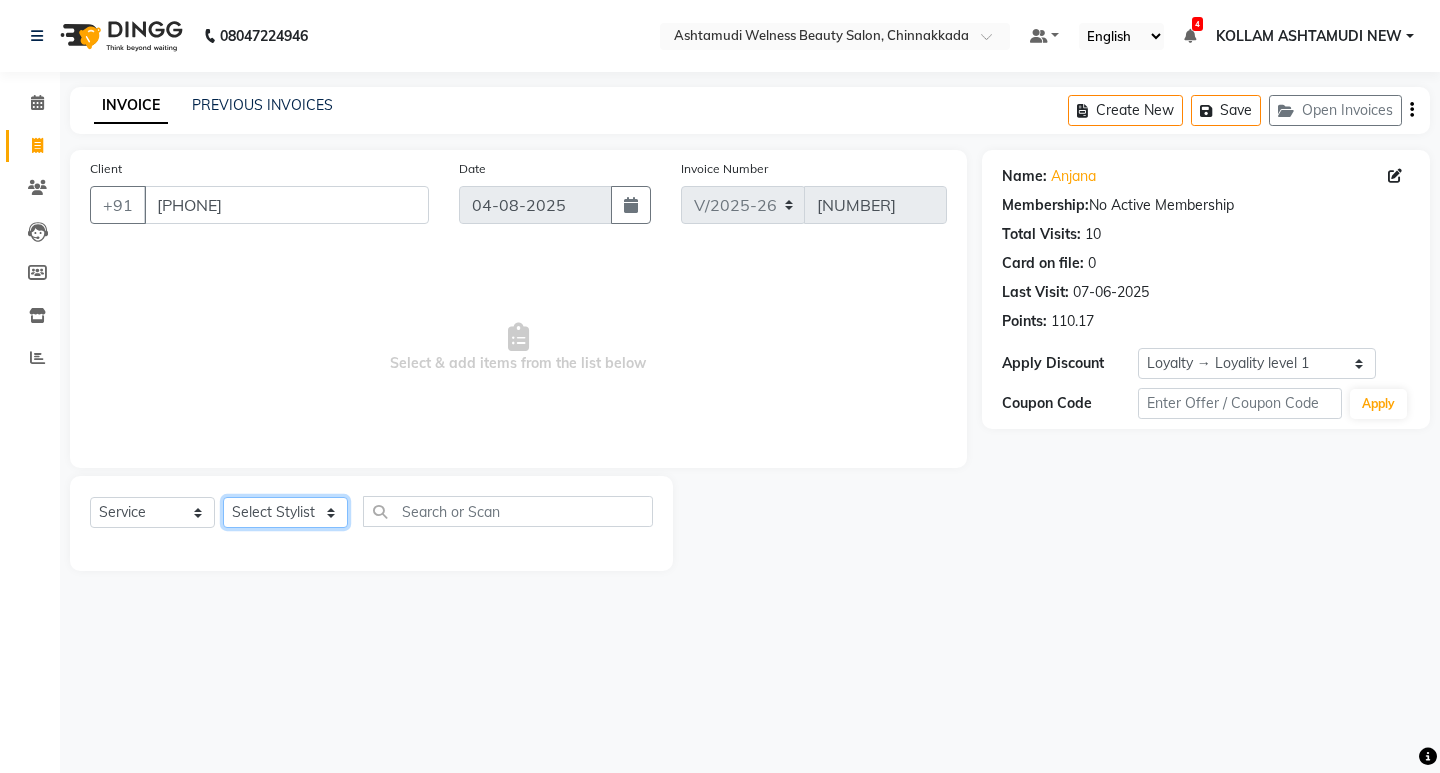 click on "Select Stylist ADITHYA   TAMANG Admin ALTHAF  Anitha  ATHIRA SANAL BETZA  M BINU GANESH  JIJUMON  P Kavya KOLLAM ASHTAMUDI KOLLAM ASHTAMUDI NEW  Kusum MO ANWAR Rahul REENA  VIDHYA RENUKA SUNDAS Revathy B Nair RINA RAI SAJEEV M SAMIR RAI SARIGA PRASAD SHIBU Shilu Fathima Shyni Salim Sibi SUKANYA Supriya SUSHEELA S" 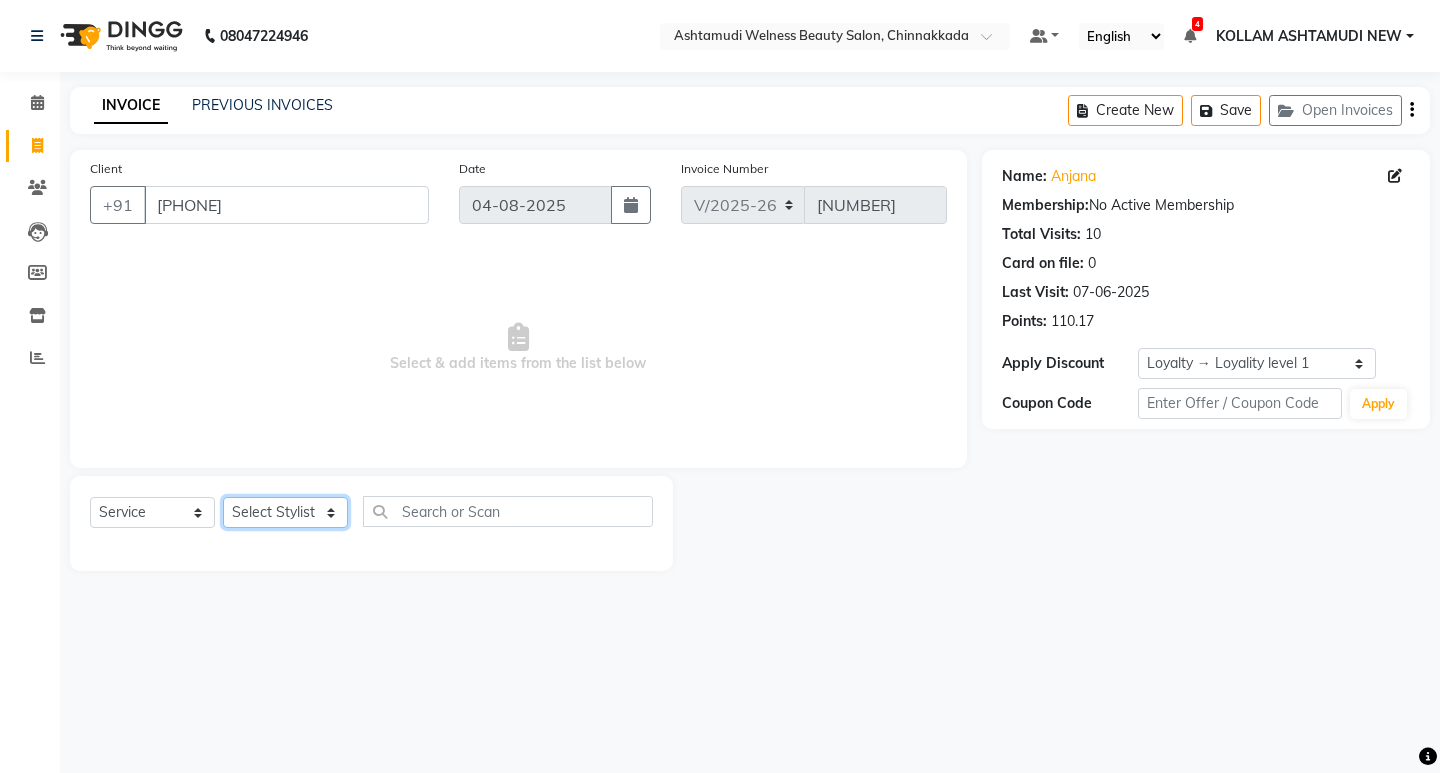 select on "[PHONE]" 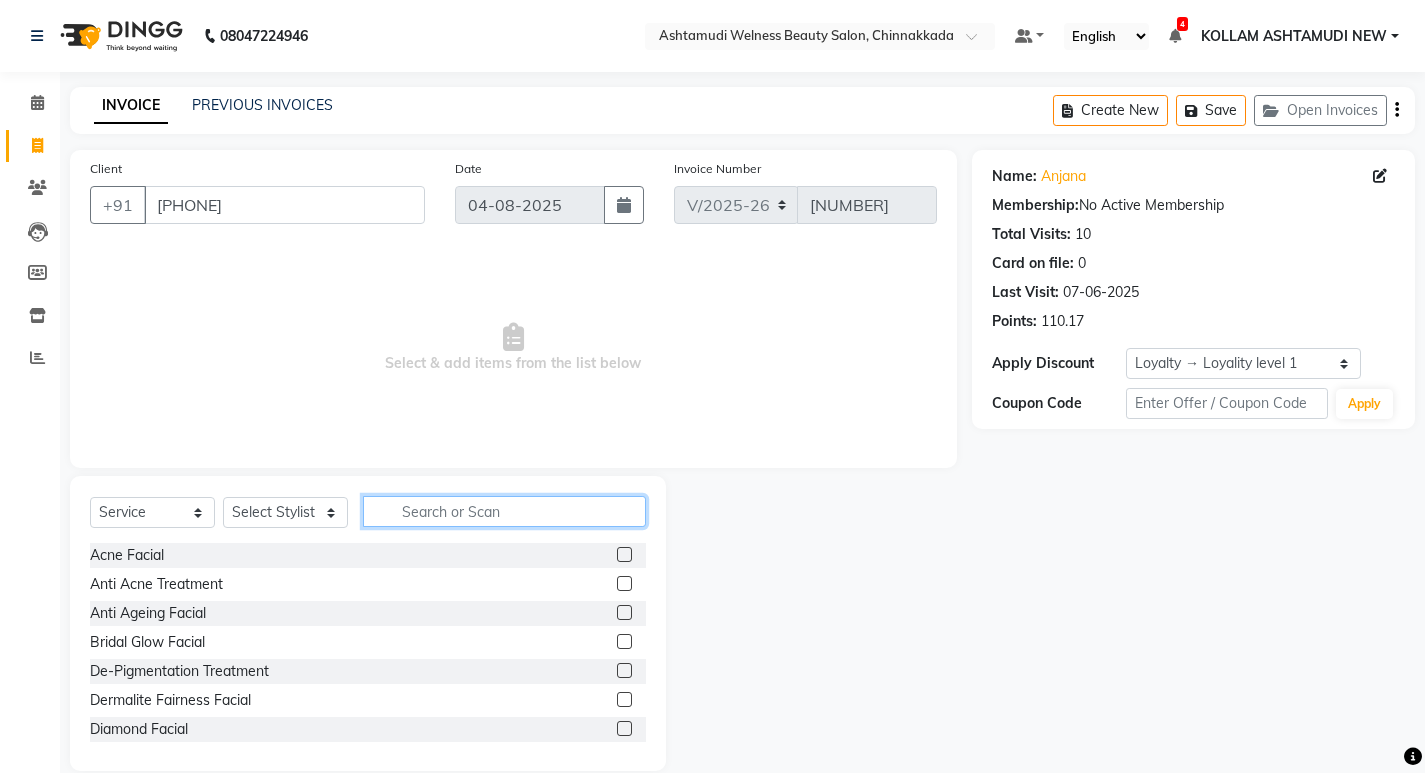 click 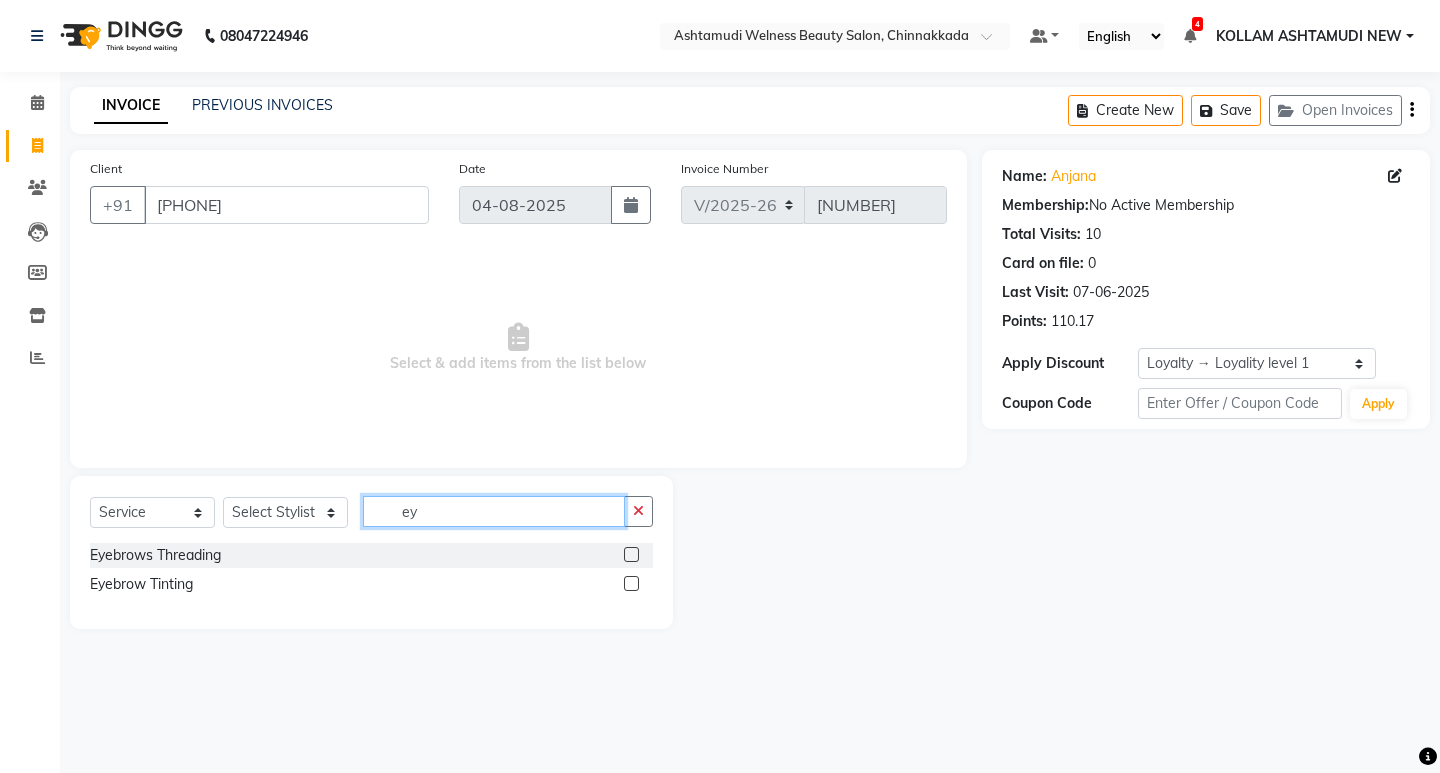 type on "ey" 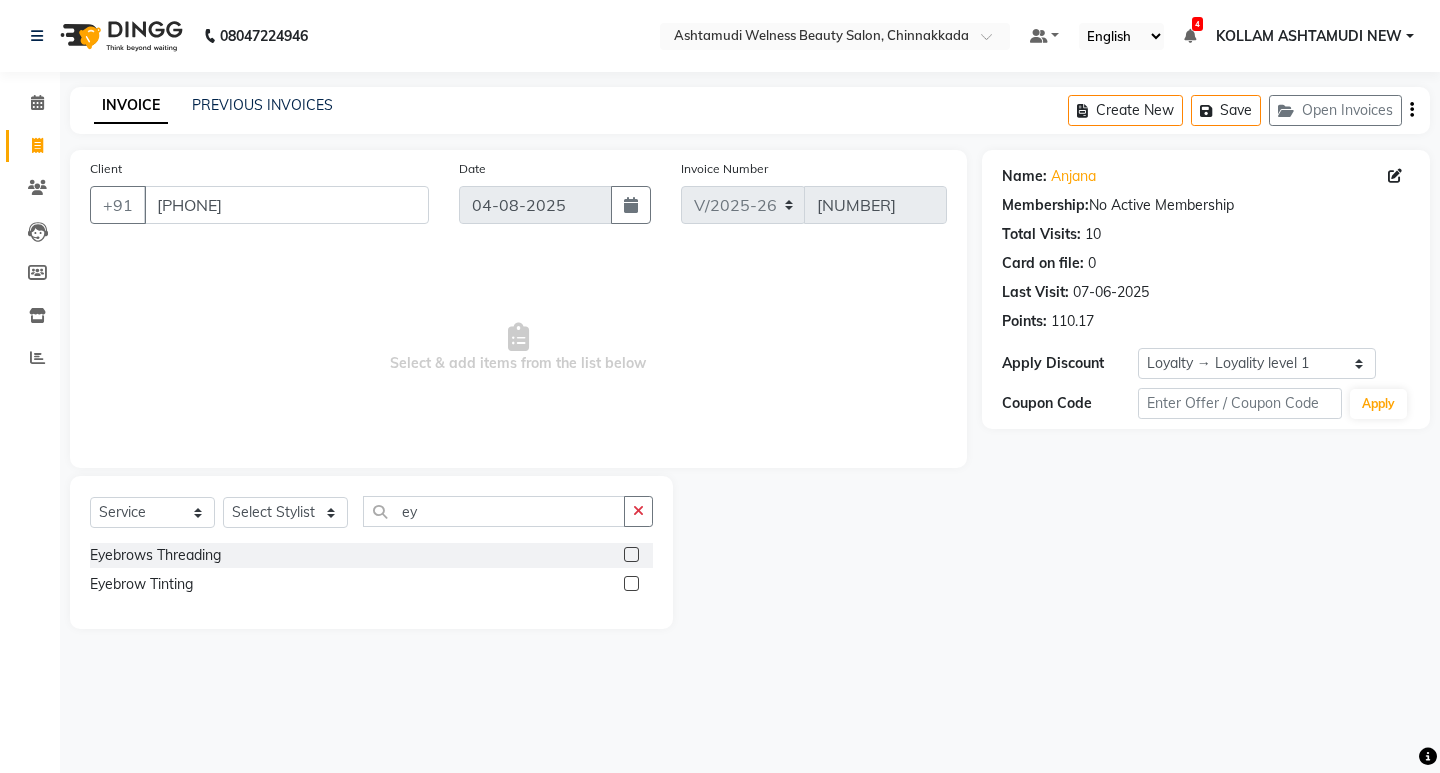 drag, startPoint x: 639, startPoint y: 551, endPoint x: 615, endPoint y: 550, distance: 24.020824 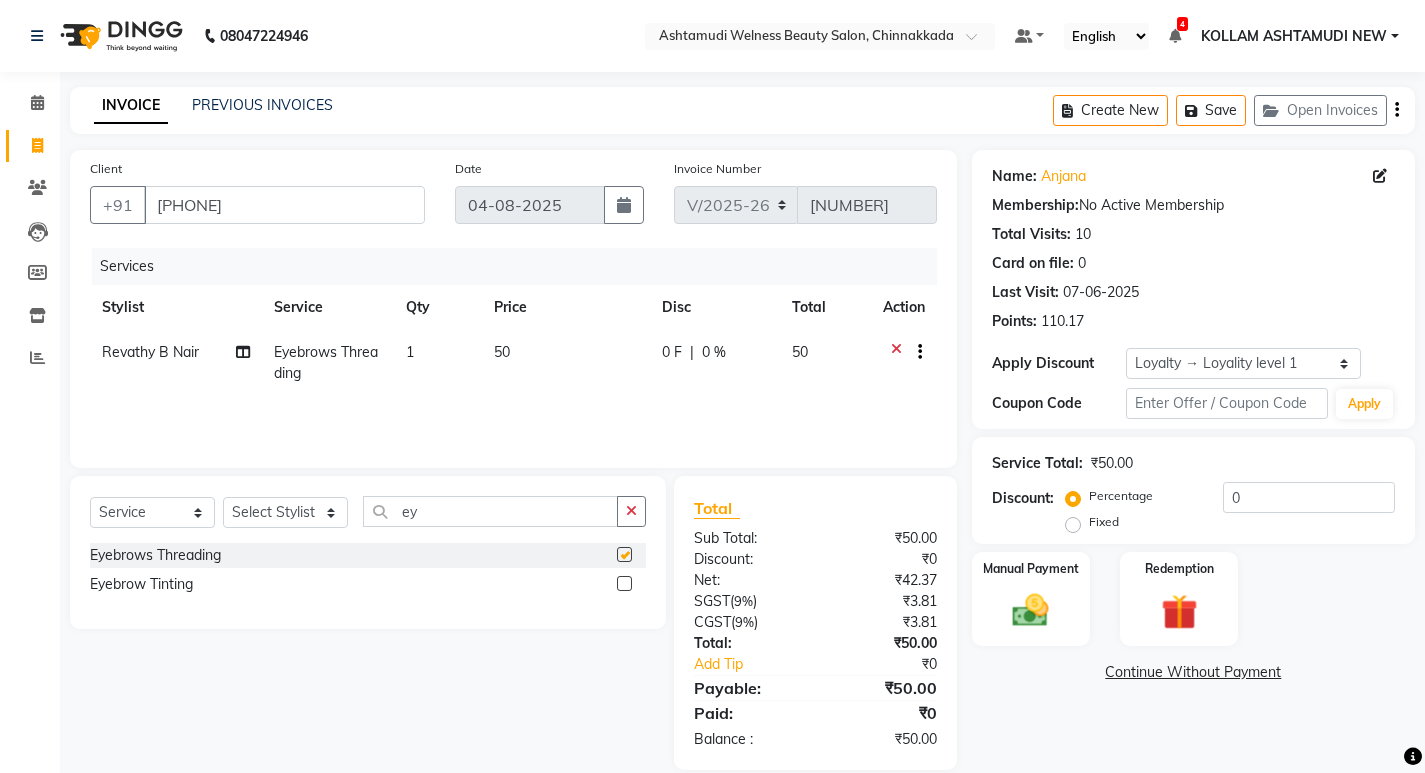 checkbox on "false" 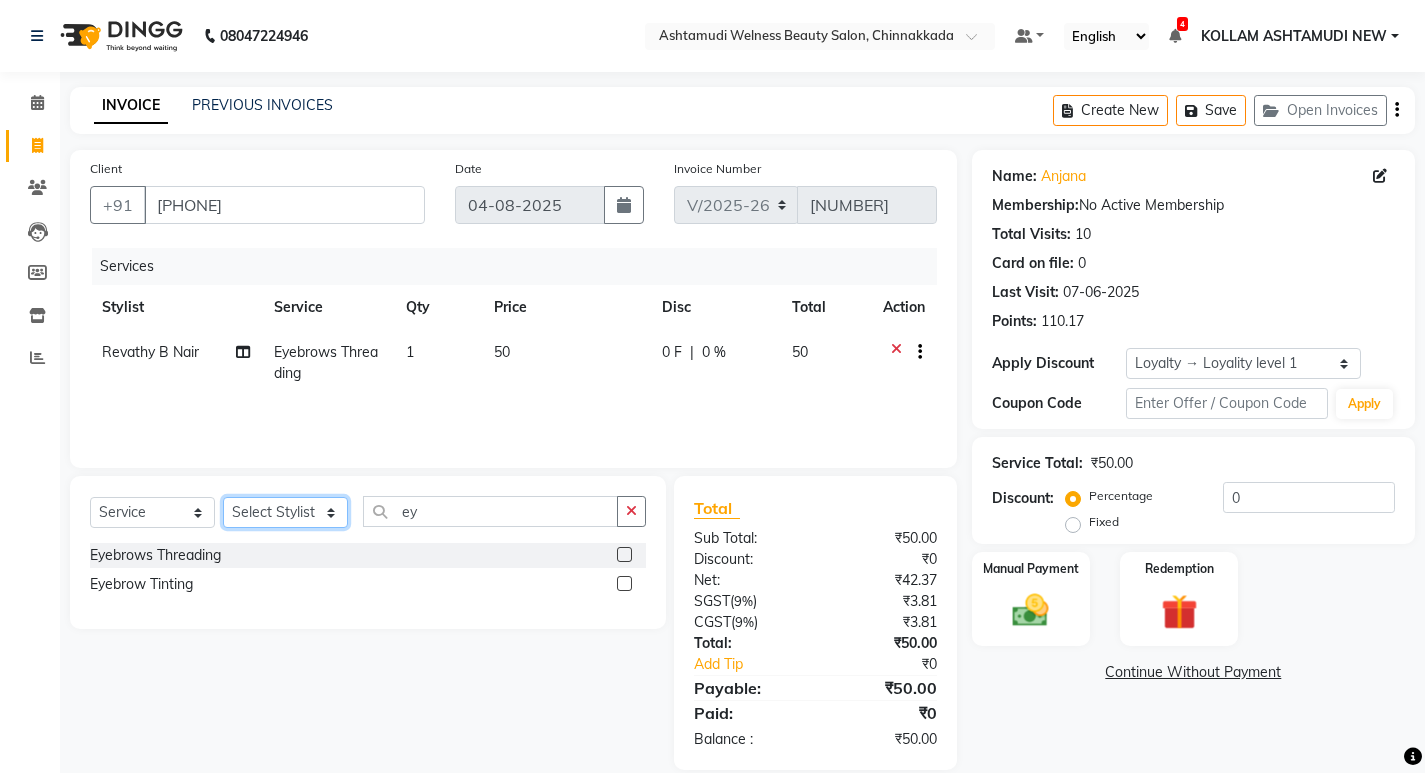 drag, startPoint x: 263, startPoint y: 522, endPoint x: 293, endPoint y: 497, distance: 39.051247 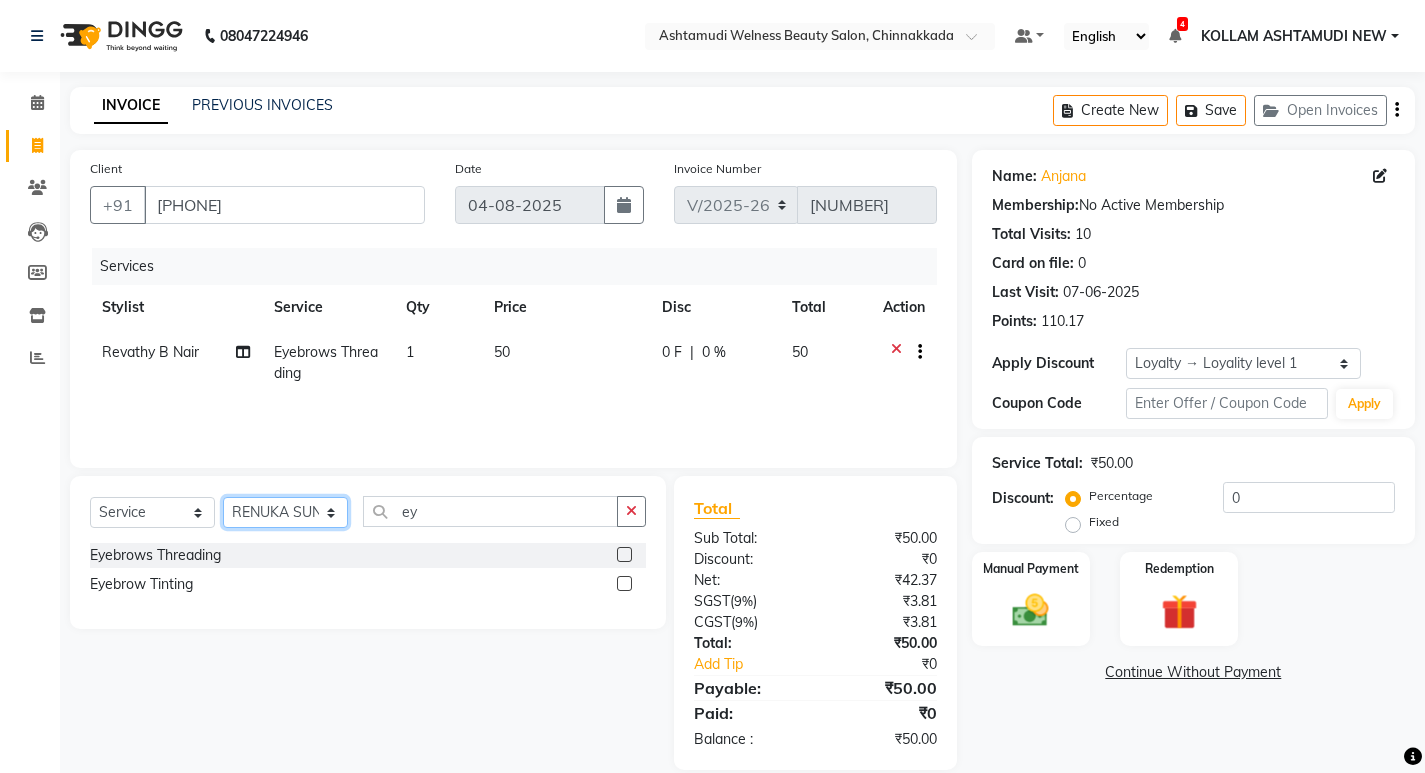 click on "Select Stylist ADITHYA   TAMANG Admin ALTHAF  Anitha  ATHIRA SANAL BETZA  M BINU GANESH  JIJUMON  P Kavya KOLLAM ASHTAMUDI KOLLAM ASHTAMUDI NEW  Kusum MO ANWAR Rahul REENA  VIDHYA RENUKA SUNDAS Revathy B Nair RINA RAI SAJEEV M SAMIR RAI SARIGA PRASAD SHIBU Shilu Fathima Shyni Salim Sibi SUKANYA Supriya SUSHEELA S" 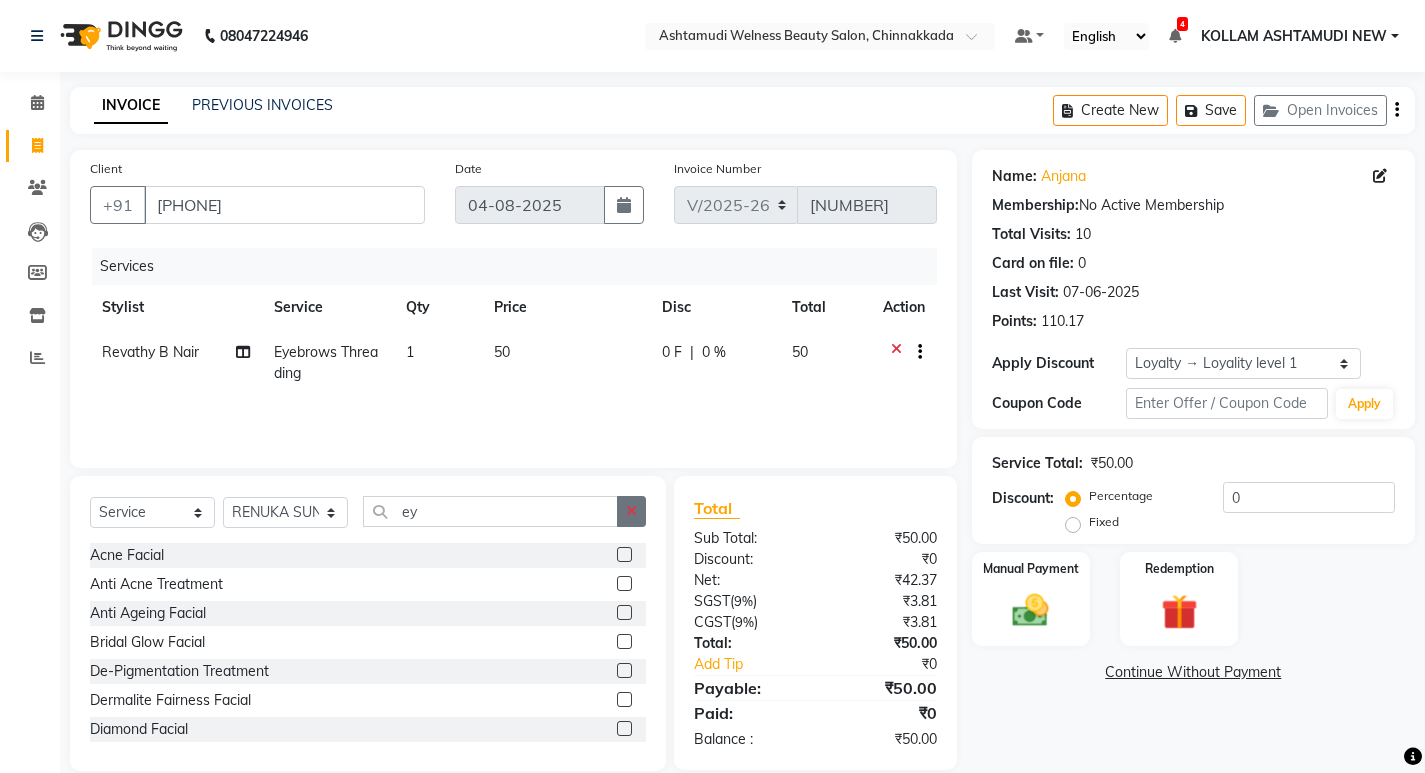 click 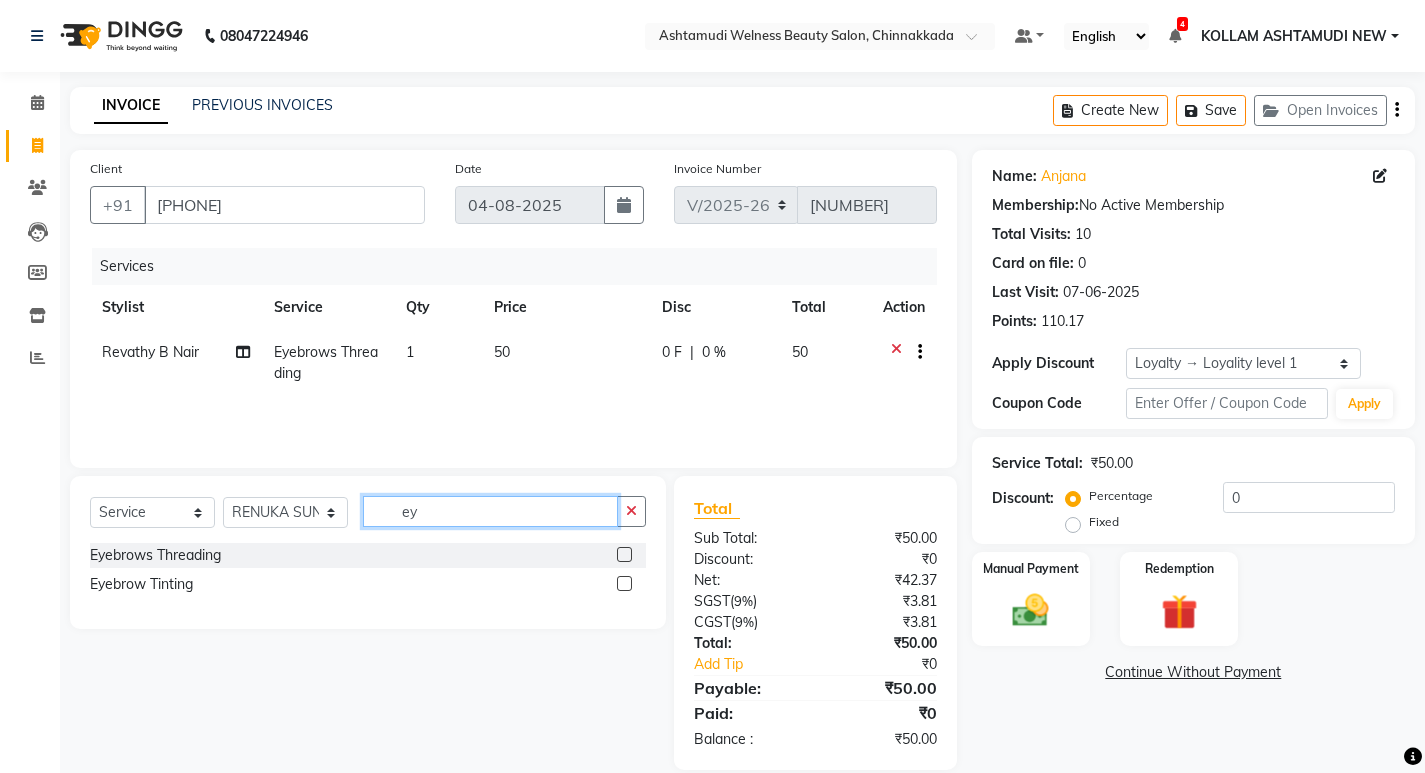 type on "ey" 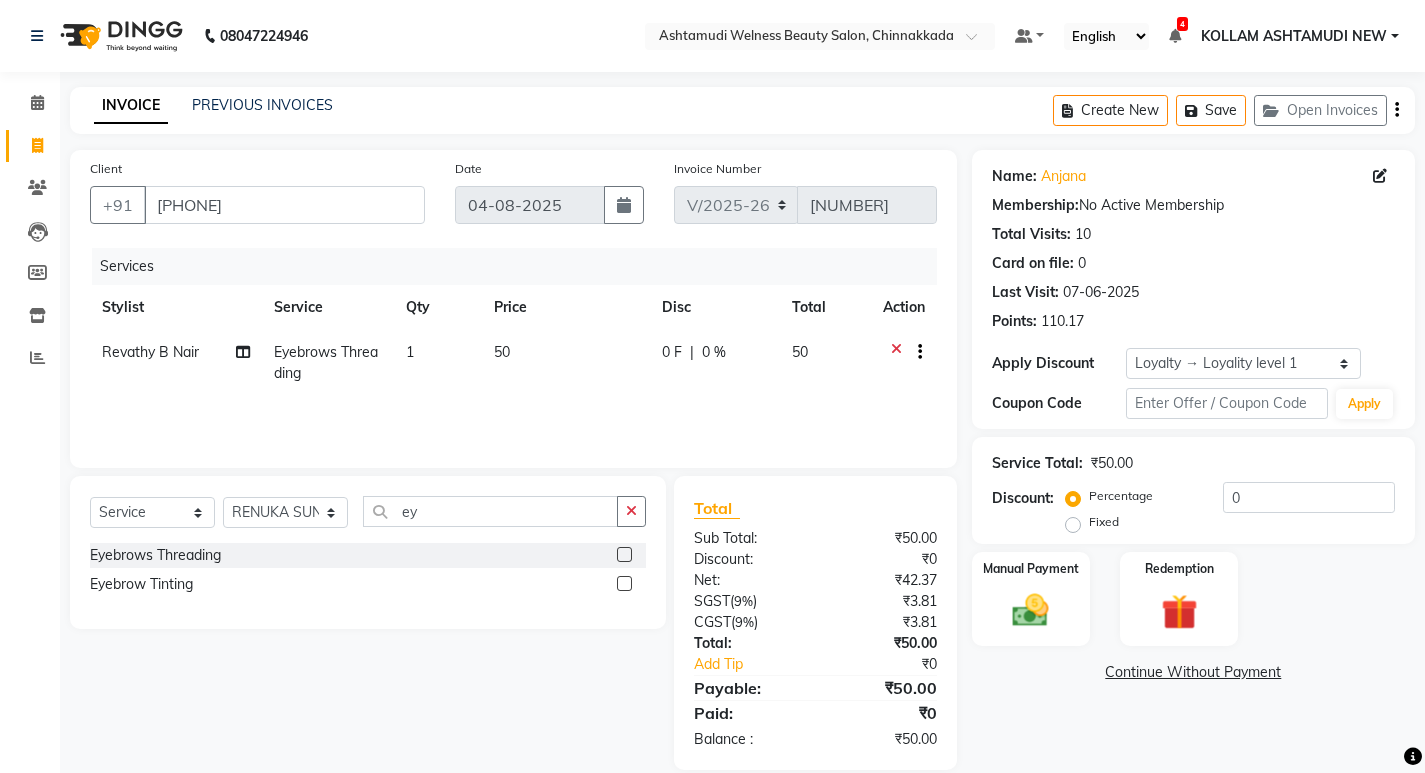 click 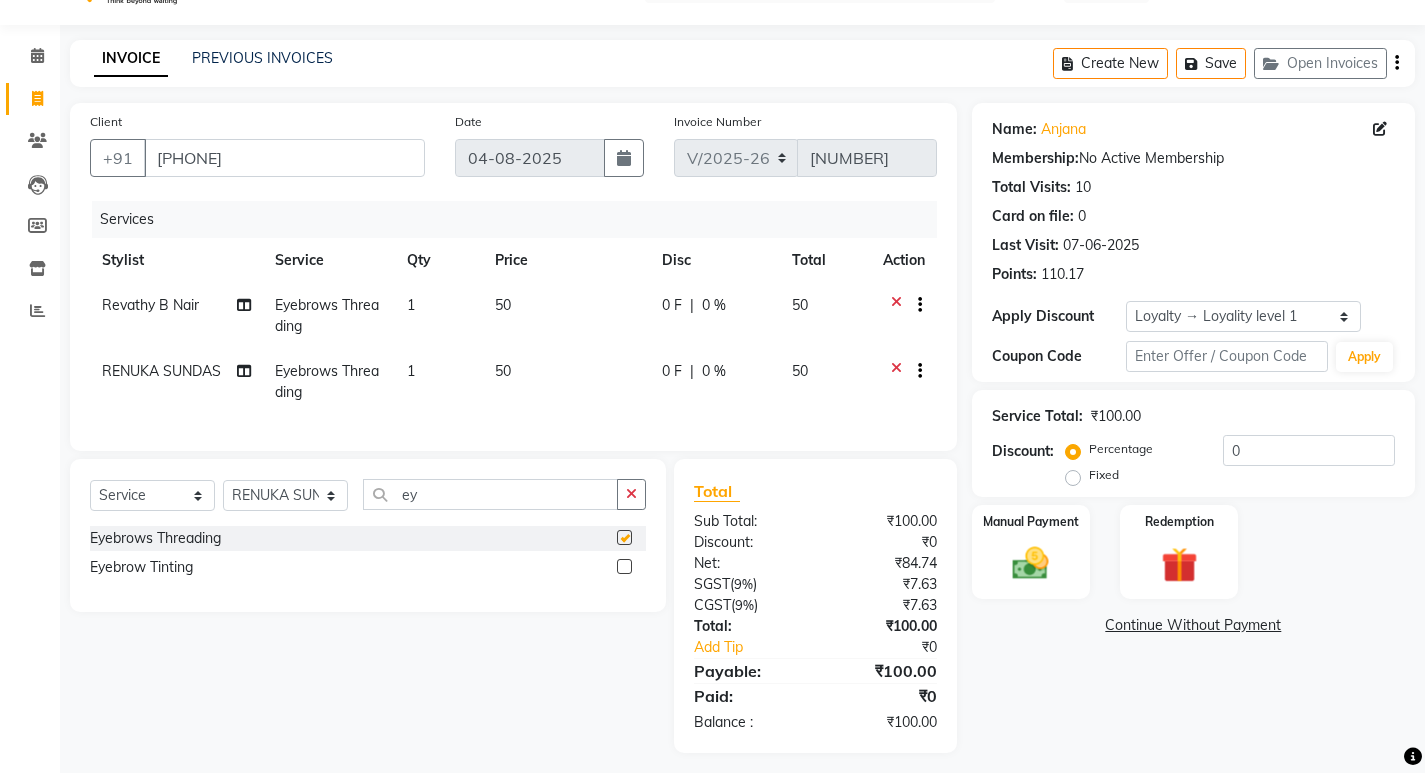 scroll, scrollTop: 72, scrollLeft: 0, axis: vertical 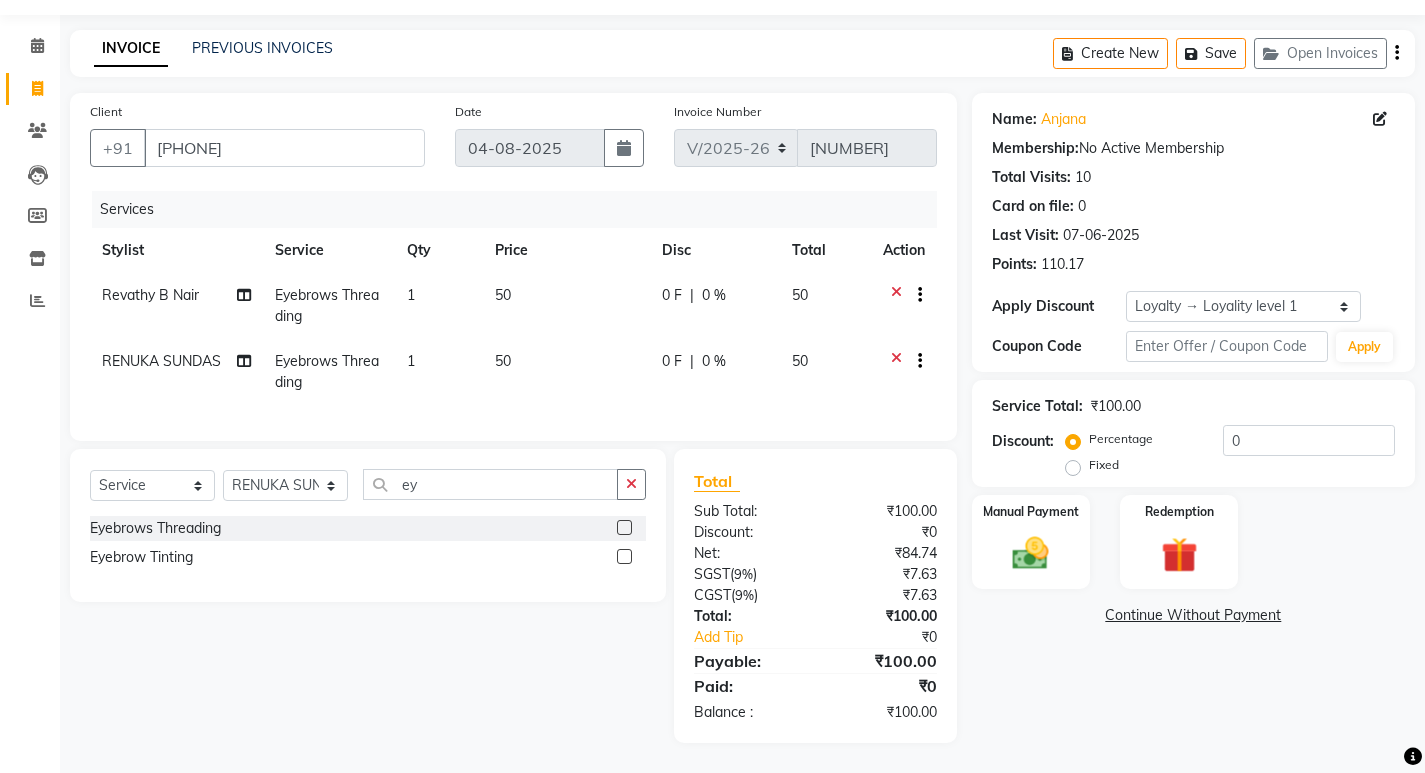 checkbox on "false" 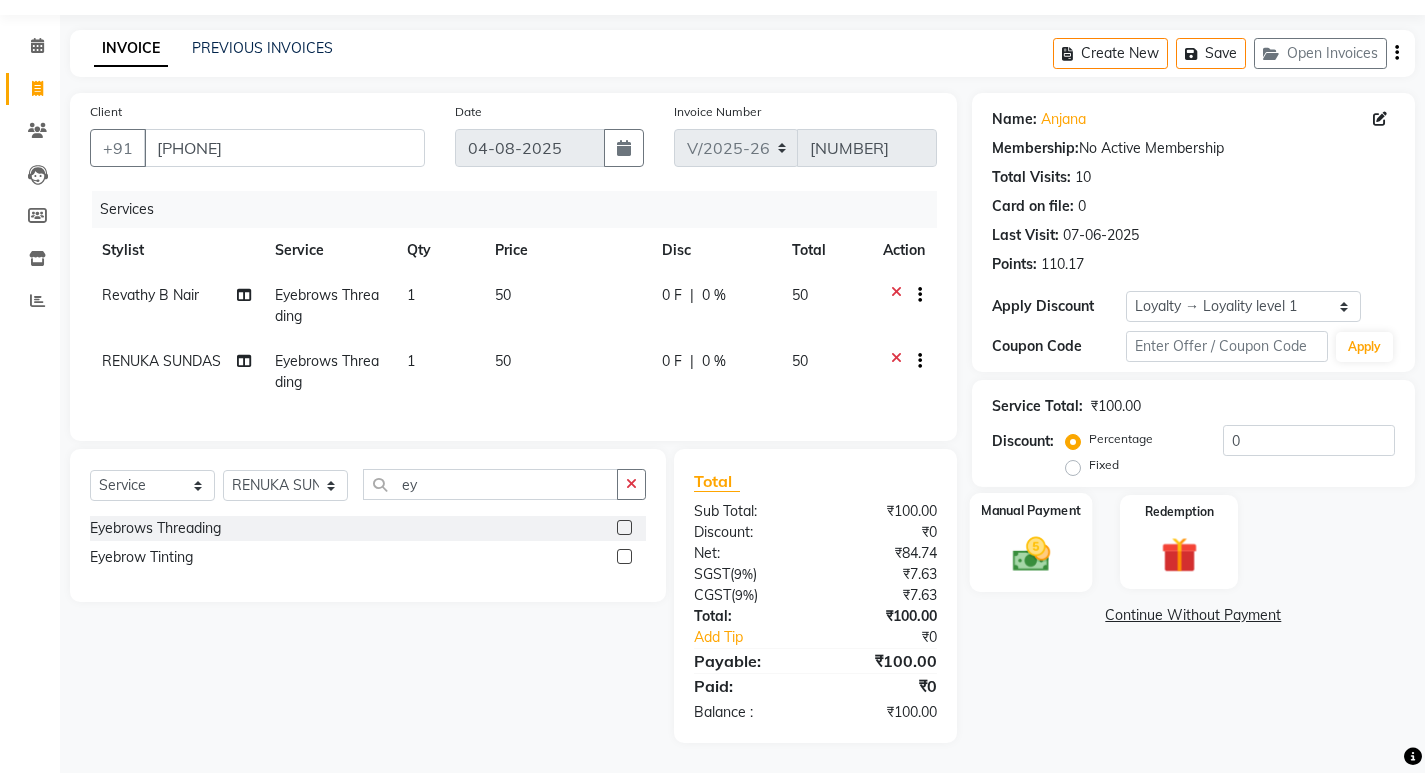 click 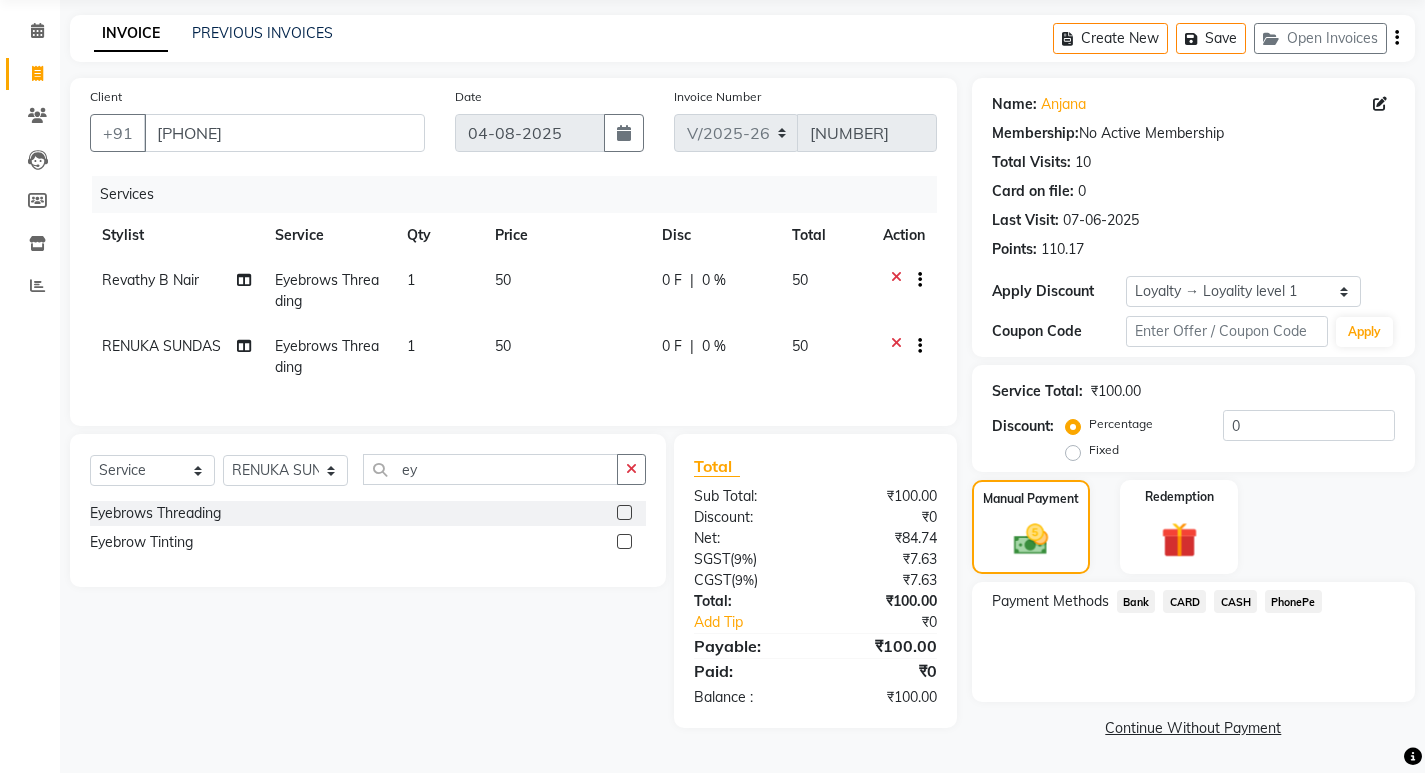click on "PhonePe" 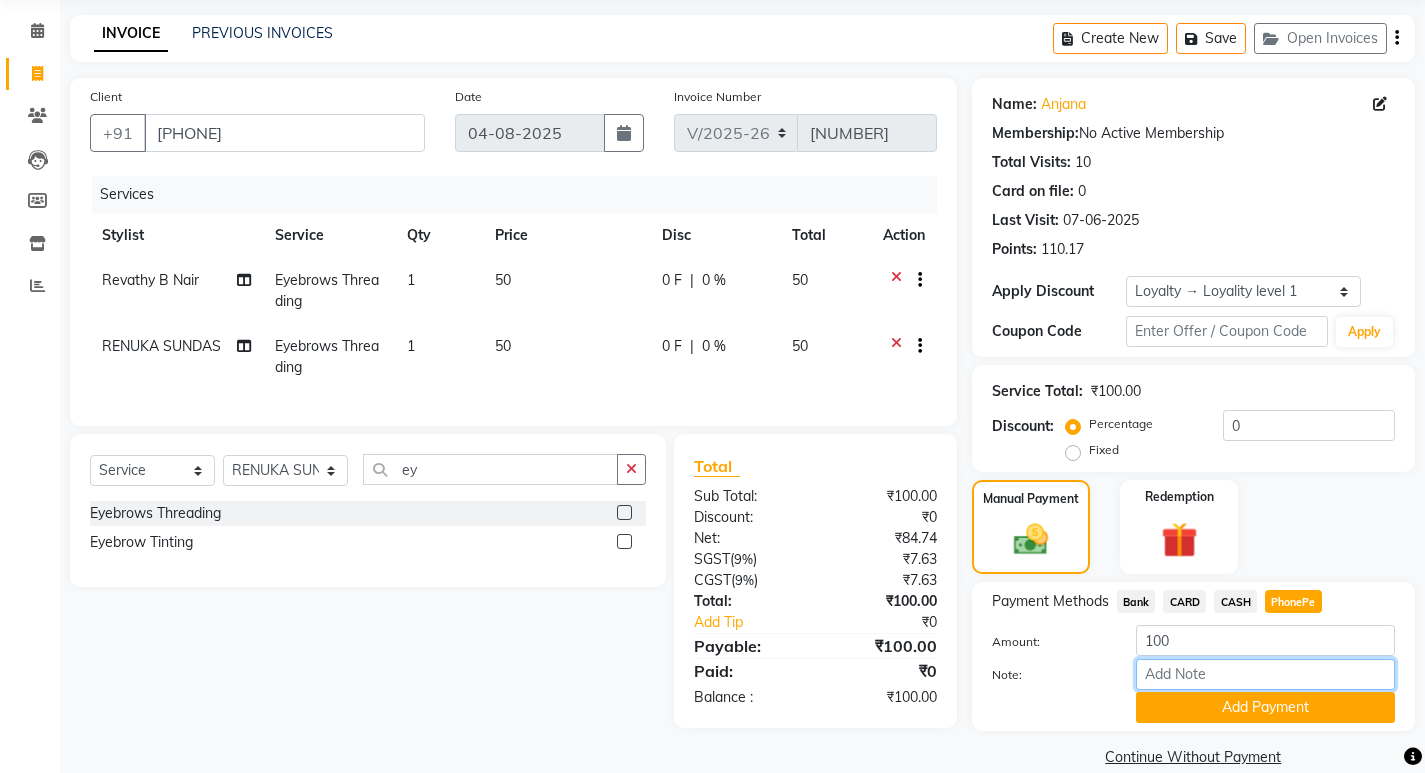 drag, startPoint x: 1210, startPoint y: 683, endPoint x: 1233, endPoint y: 657, distance: 34.713108 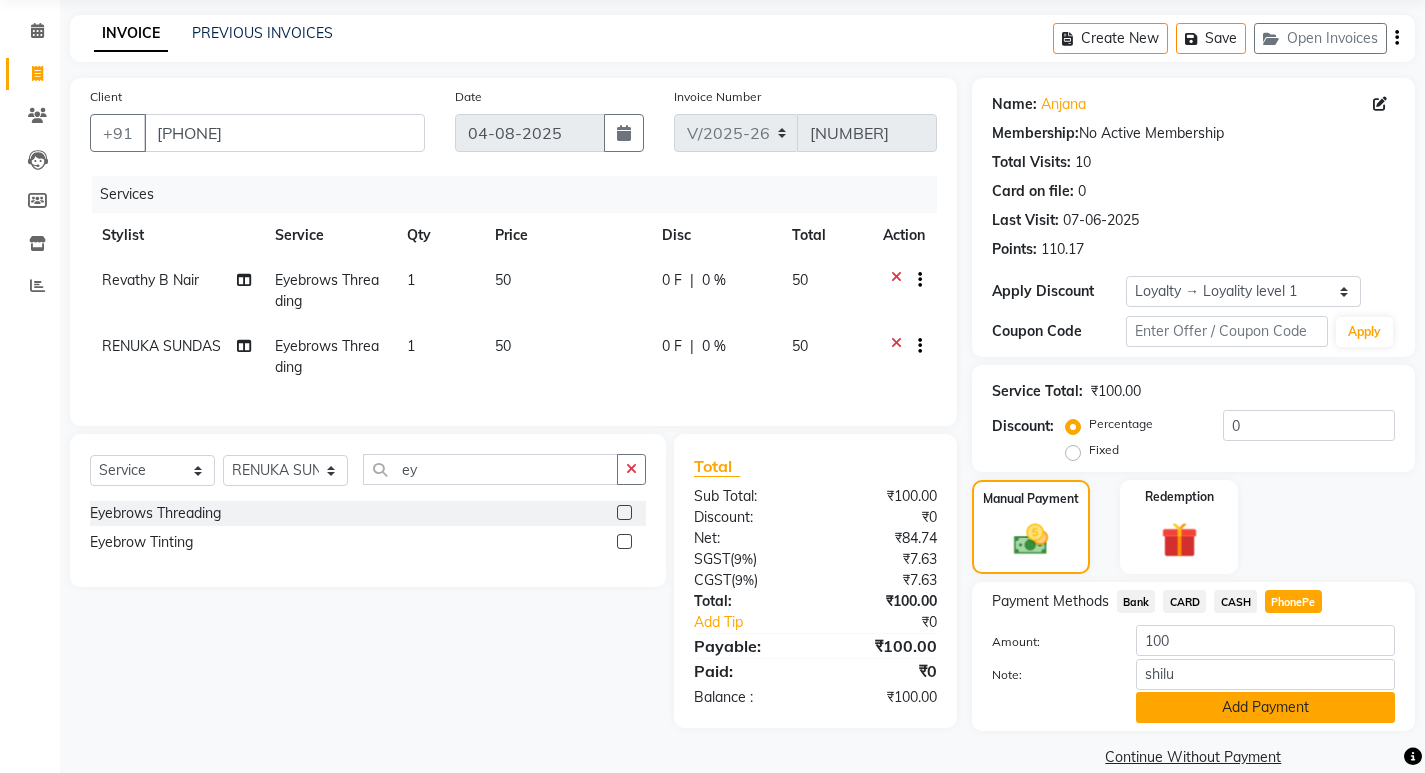 click on "Add Payment" 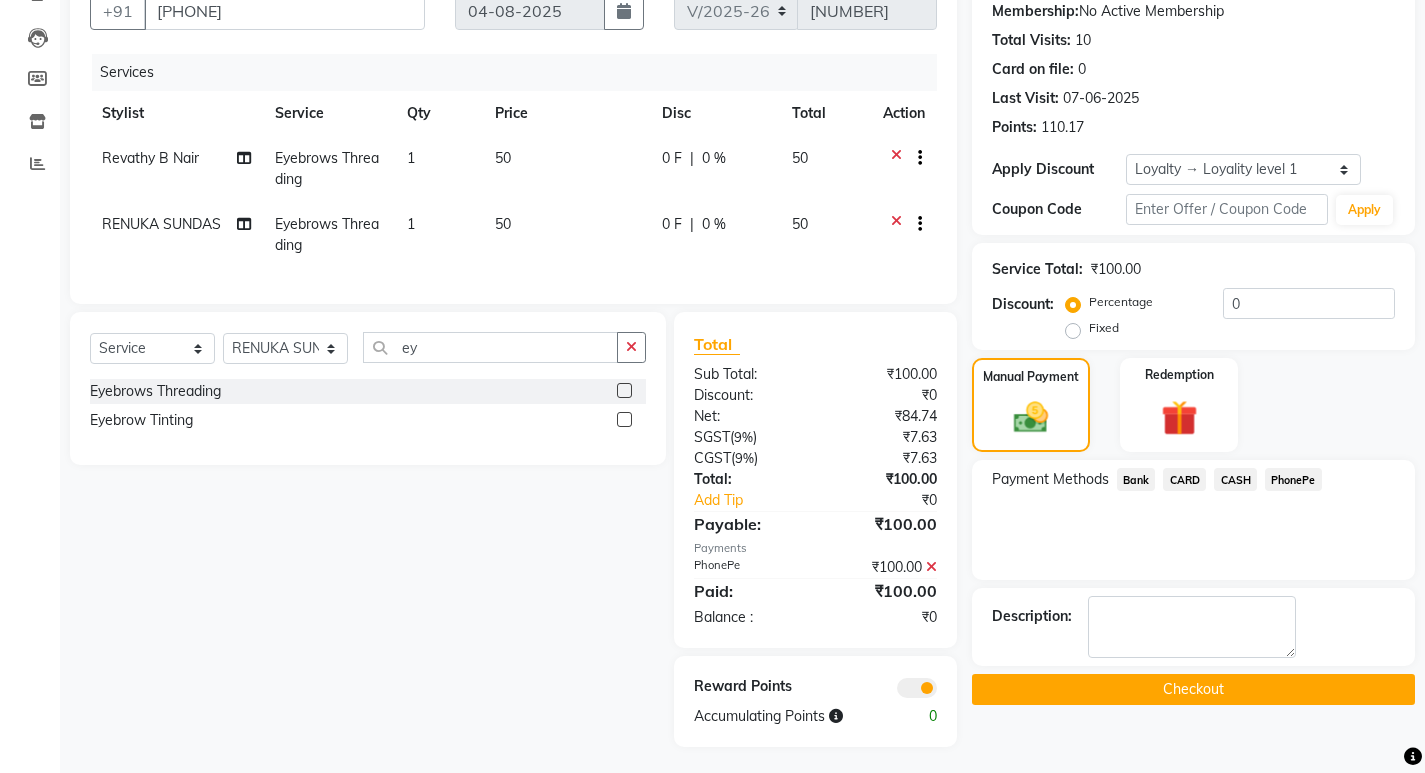scroll, scrollTop: 213, scrollLeft: 0, axis: vertical 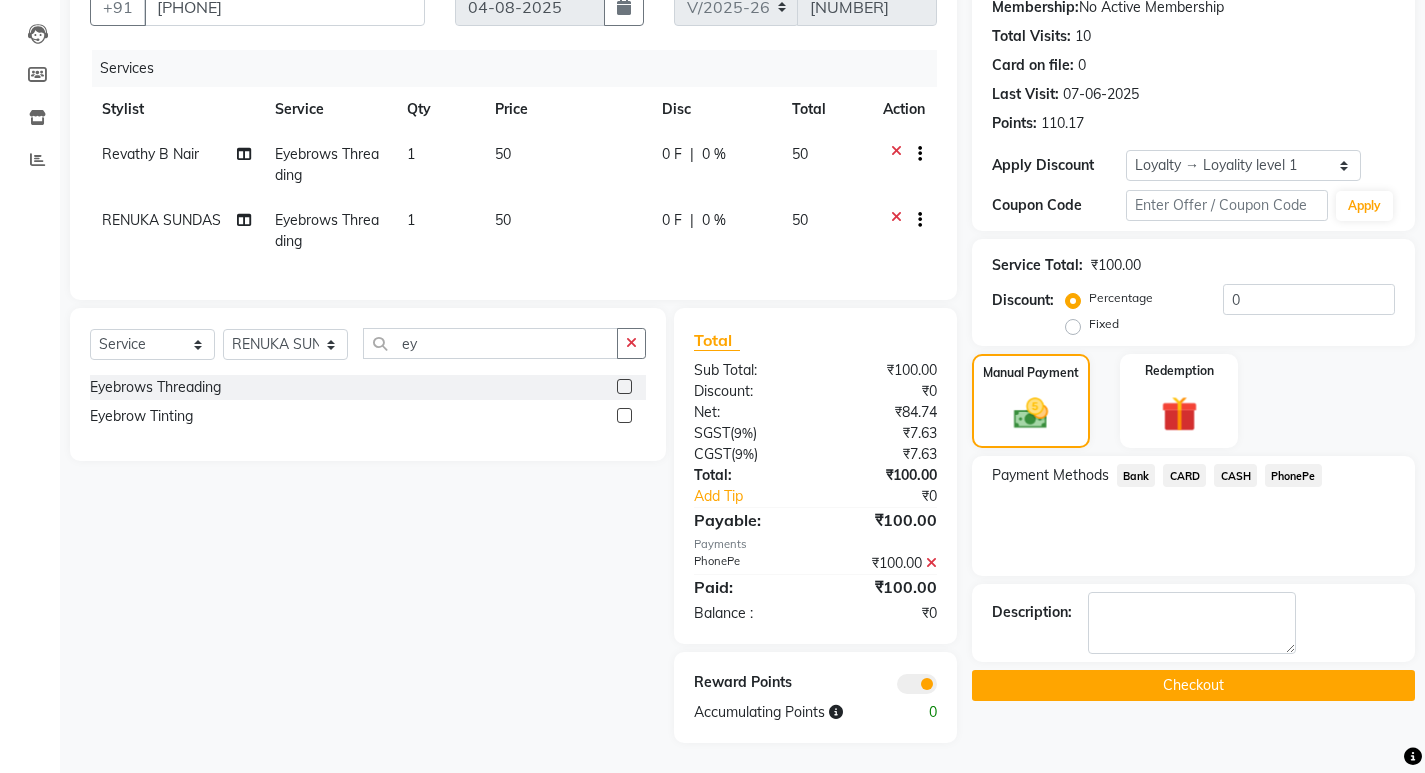 click on "Checkout" 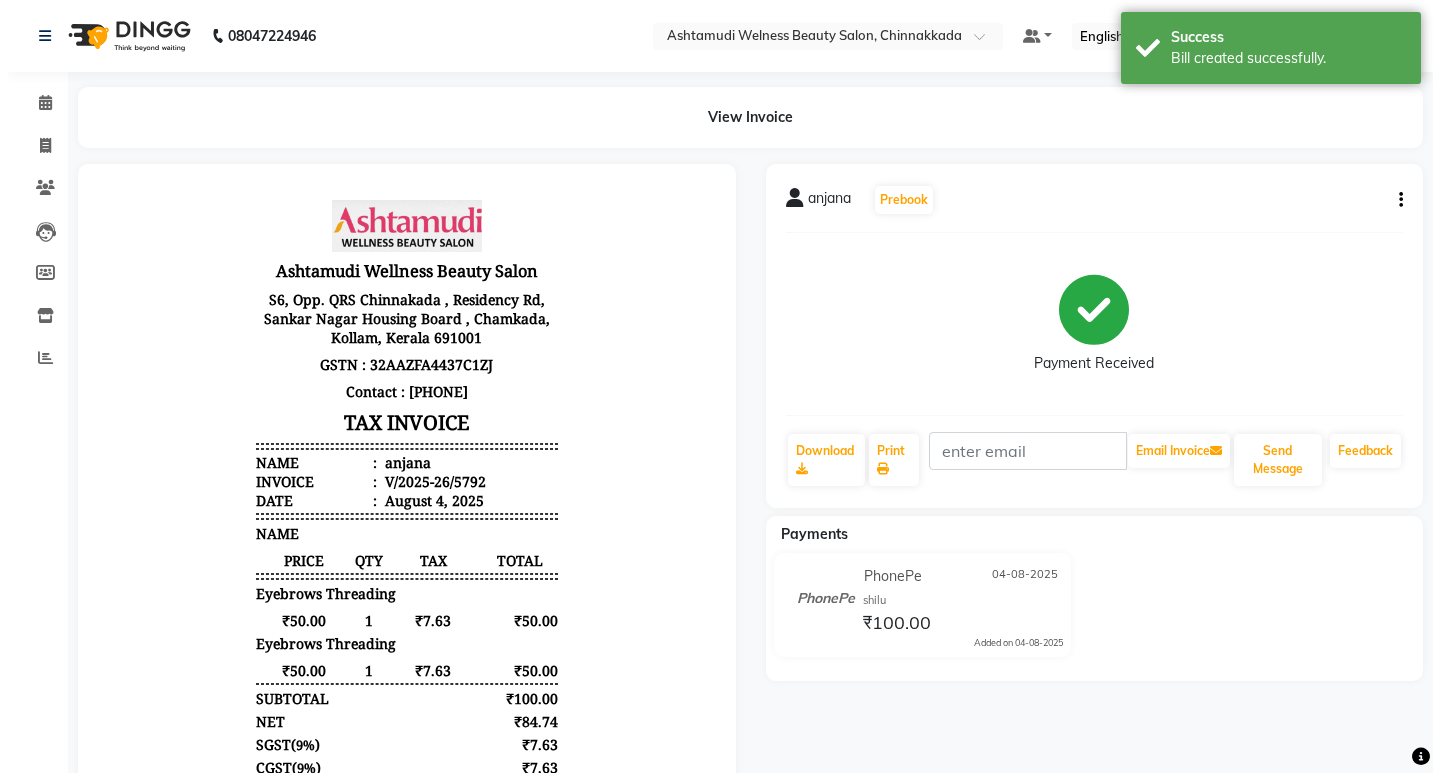 scroll, scrollTop: 0, scrollLeft: 0, axis: both 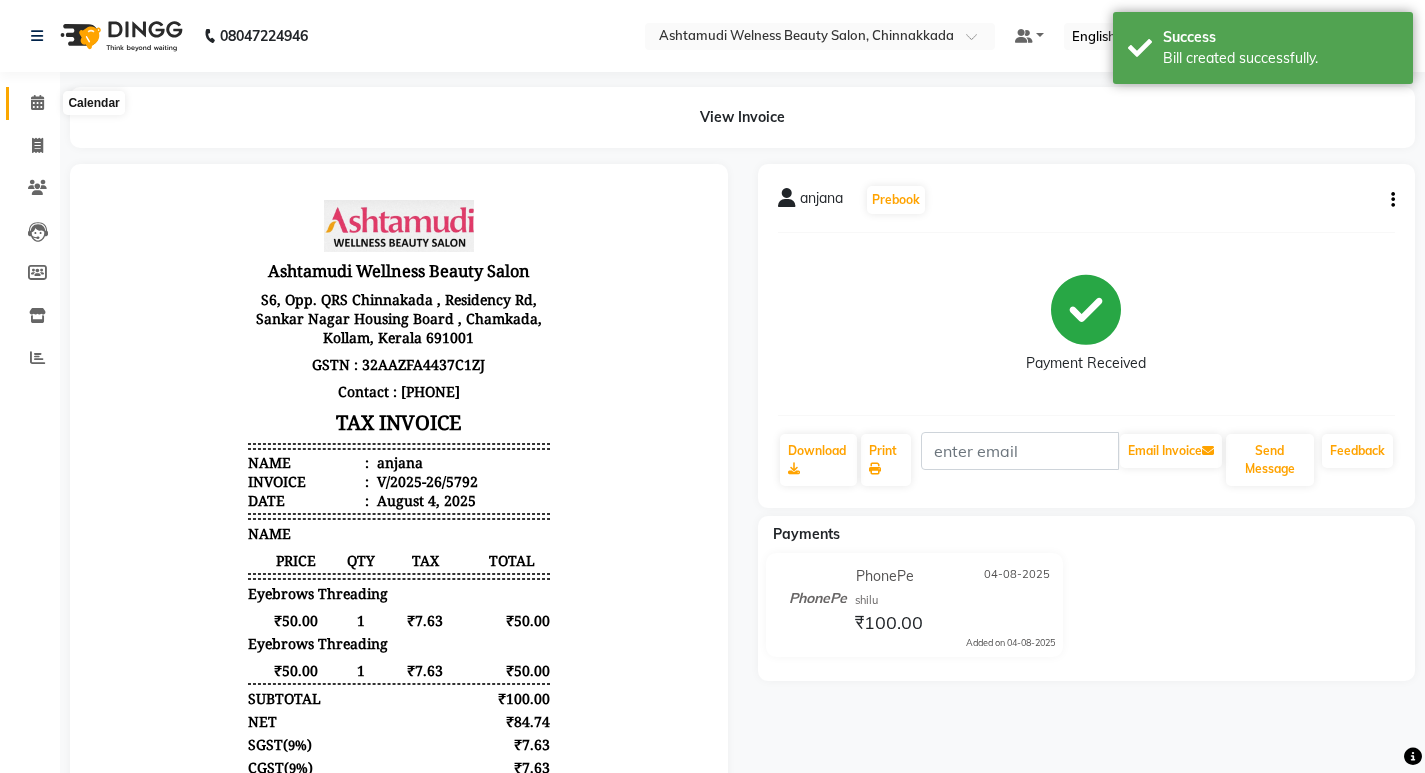 click 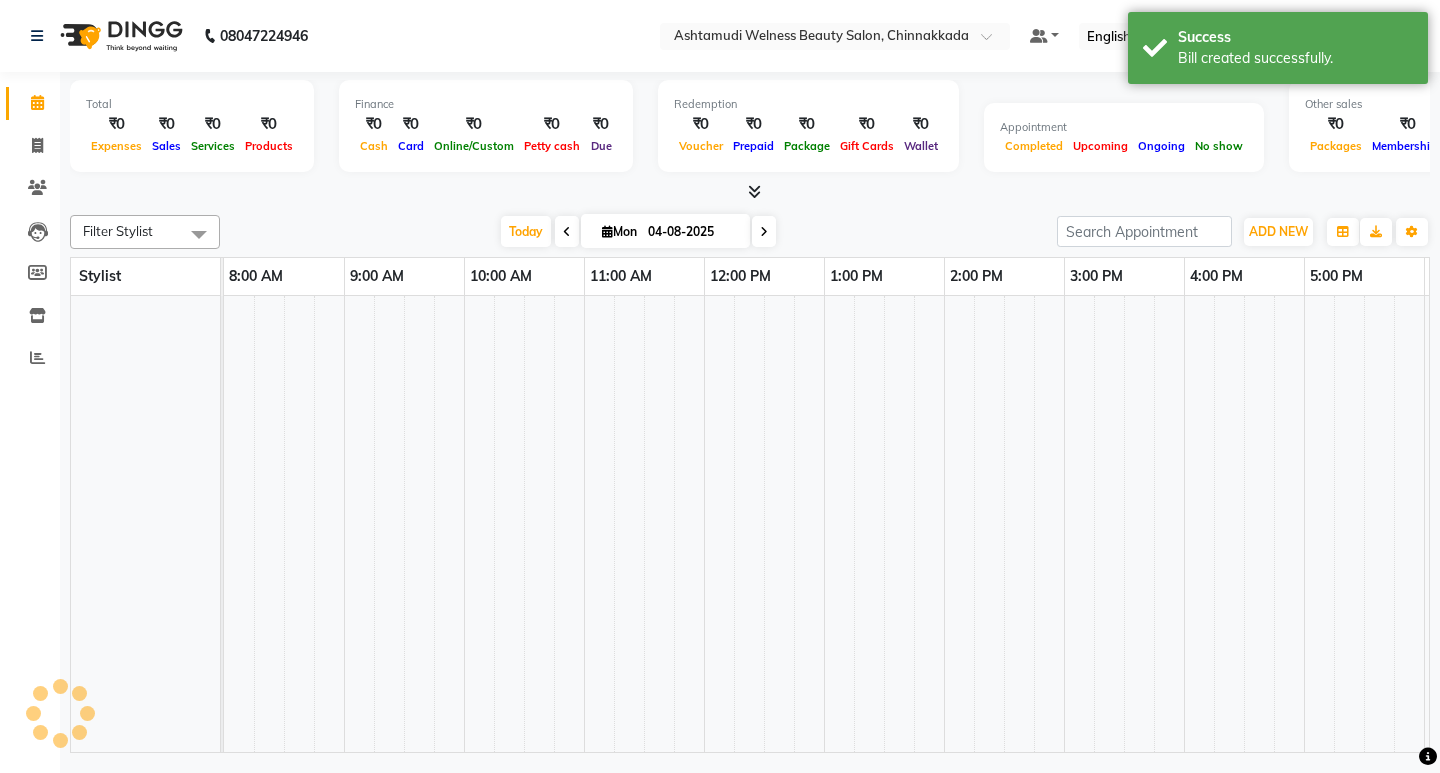 scroll, scrollTop: 0, scrollLeft: 0, axis: both 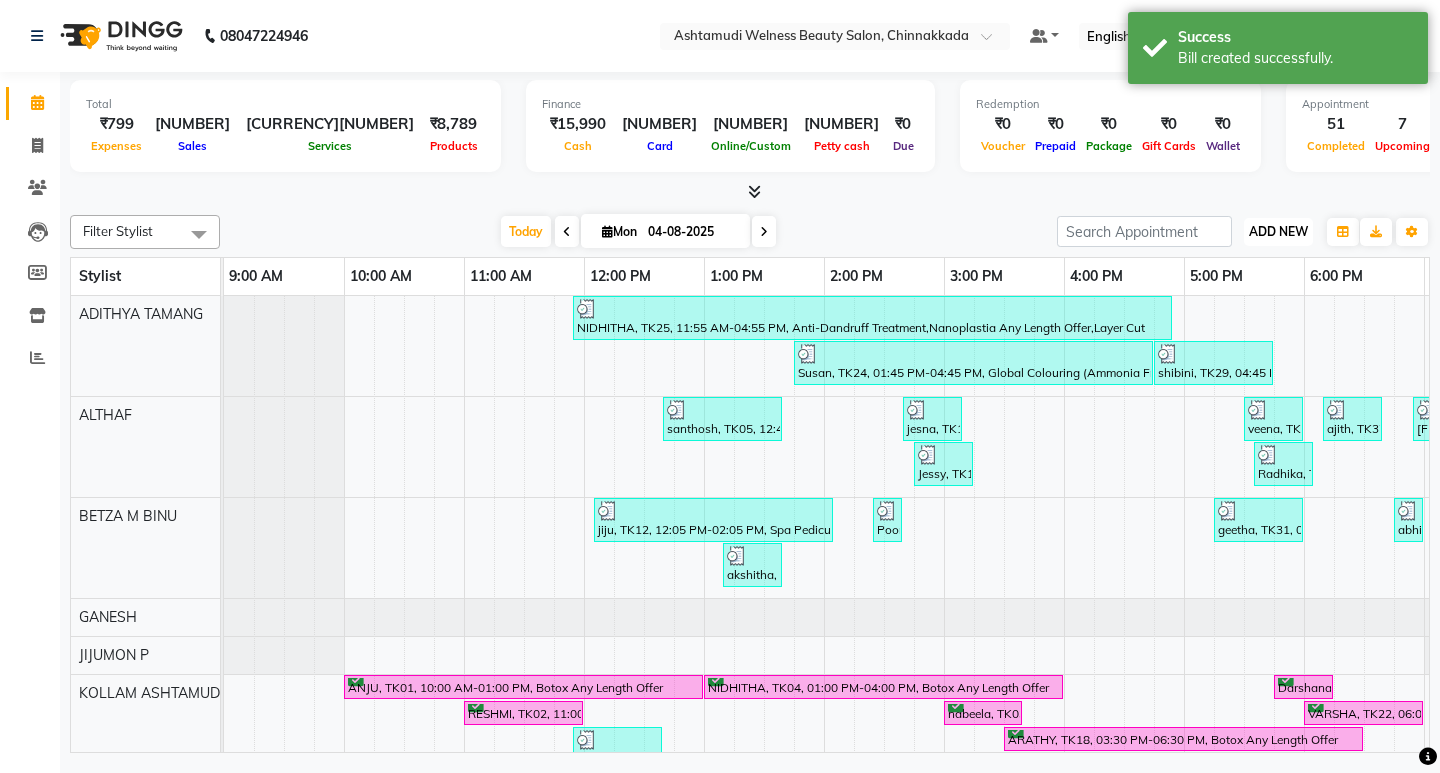 click on "ADD NEW Toggle Dropdown" at bounding box center (1278, 232) 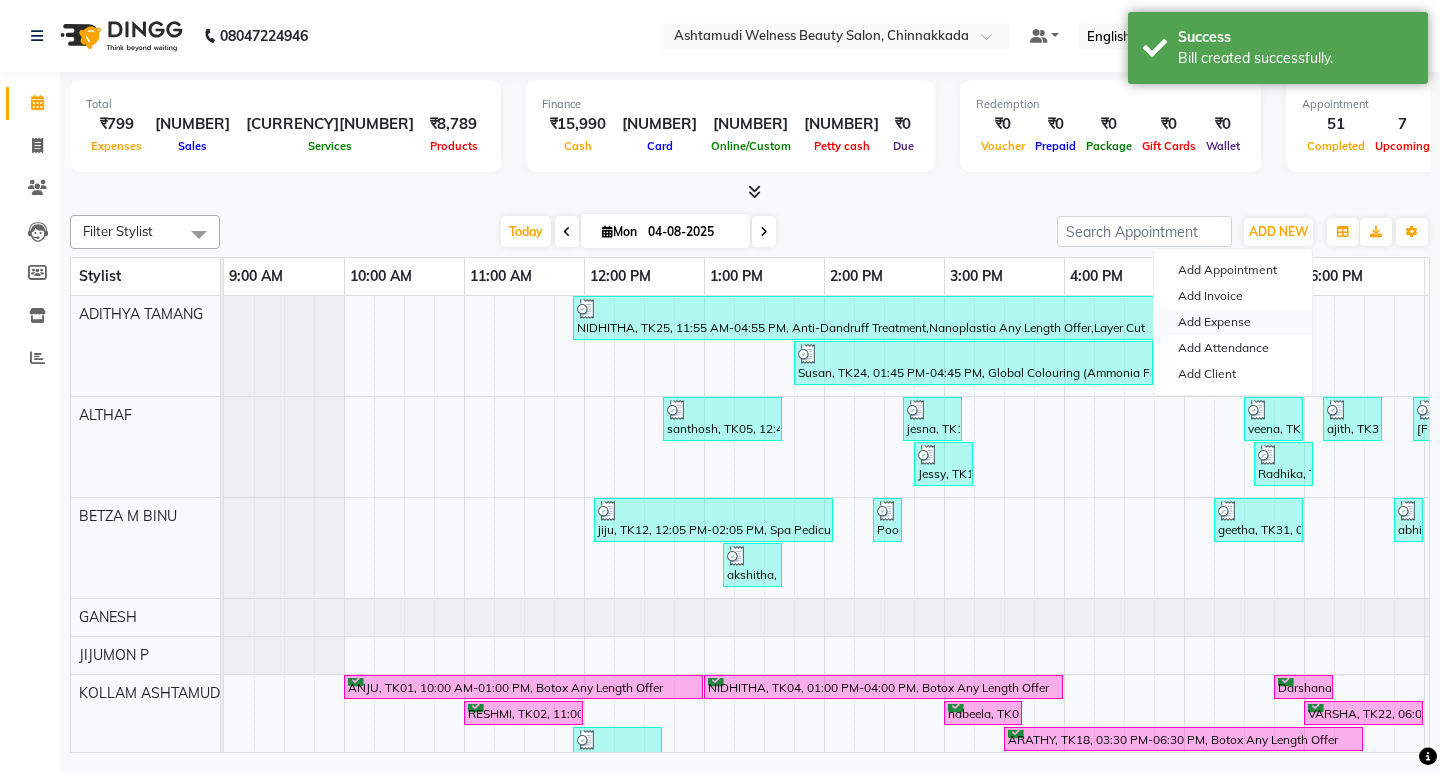 click on "Add Expense" at bounding box center (1233, 322) 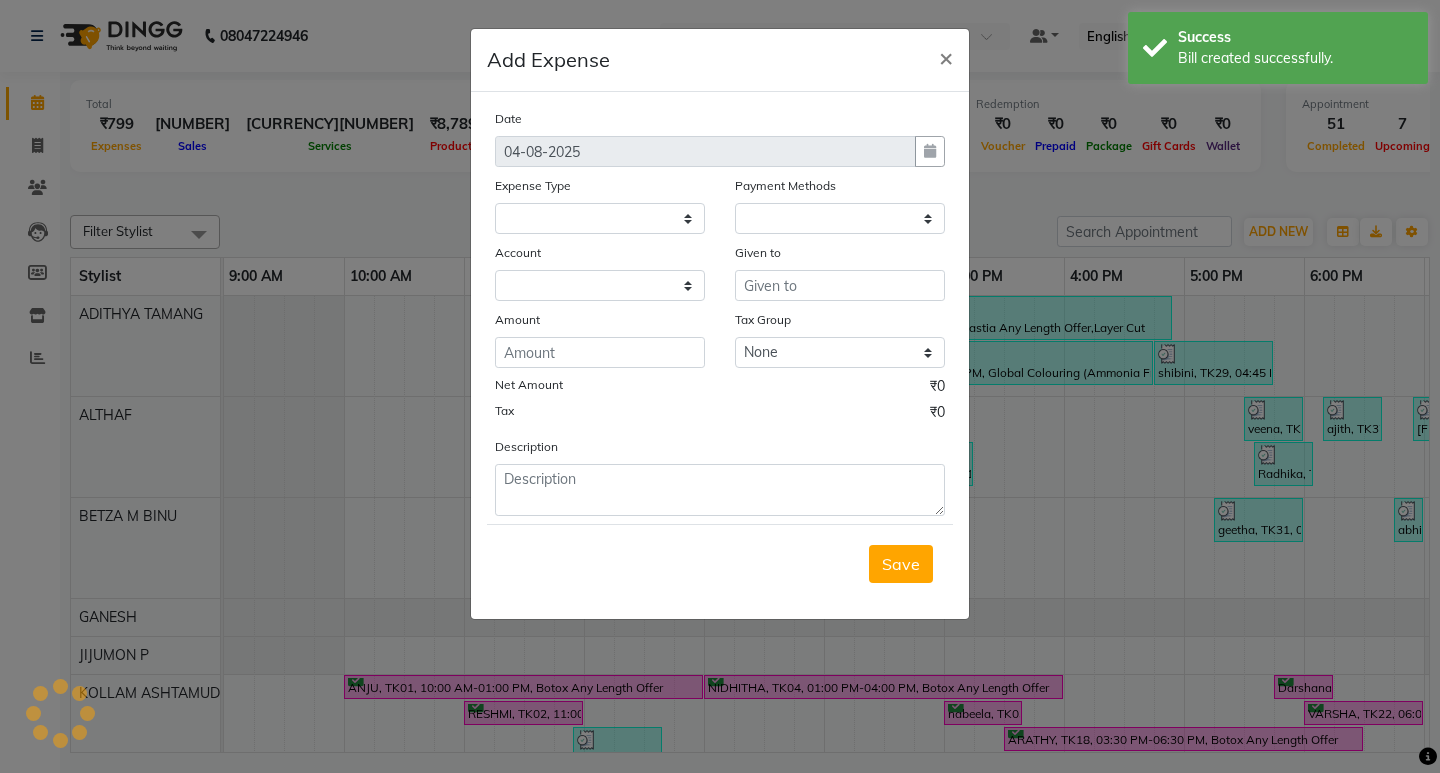 select 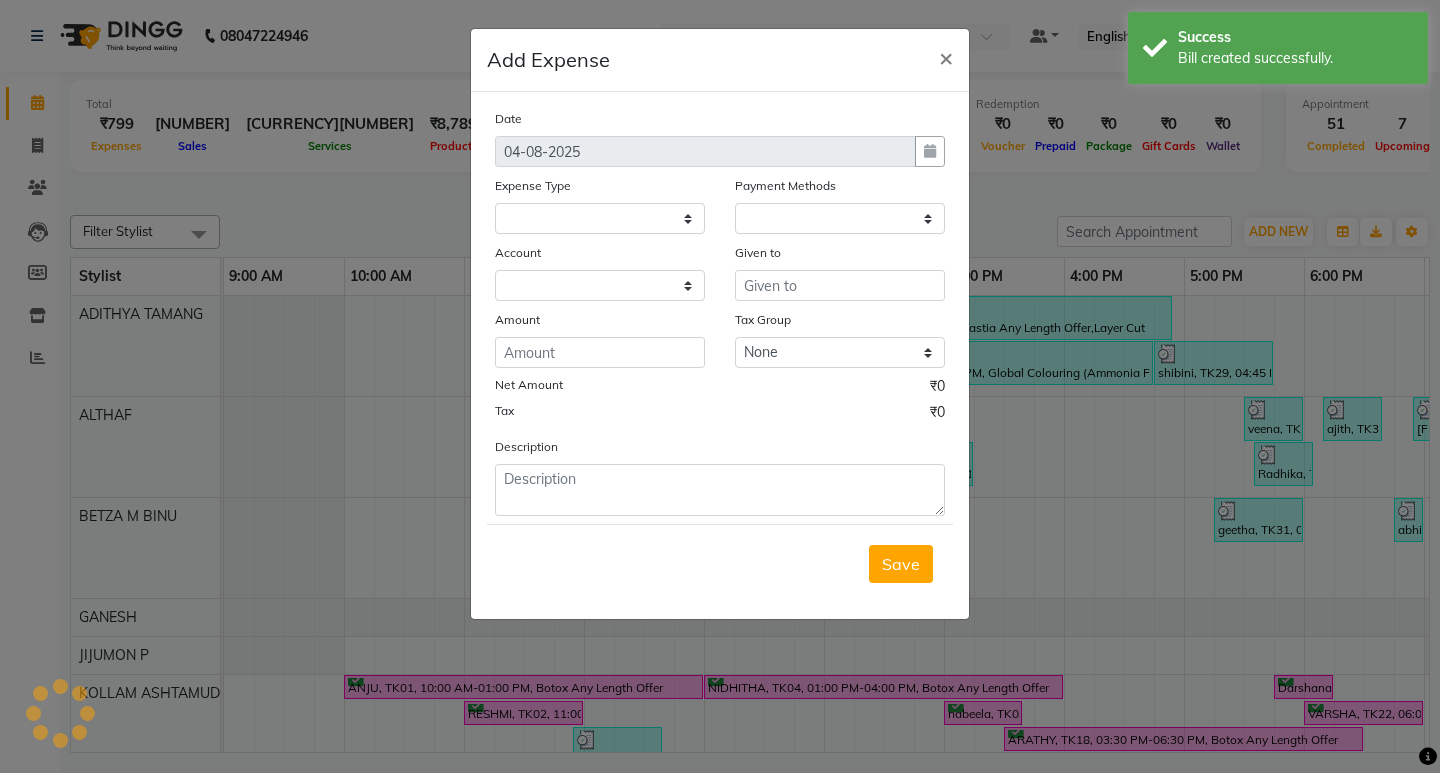 select on "1" 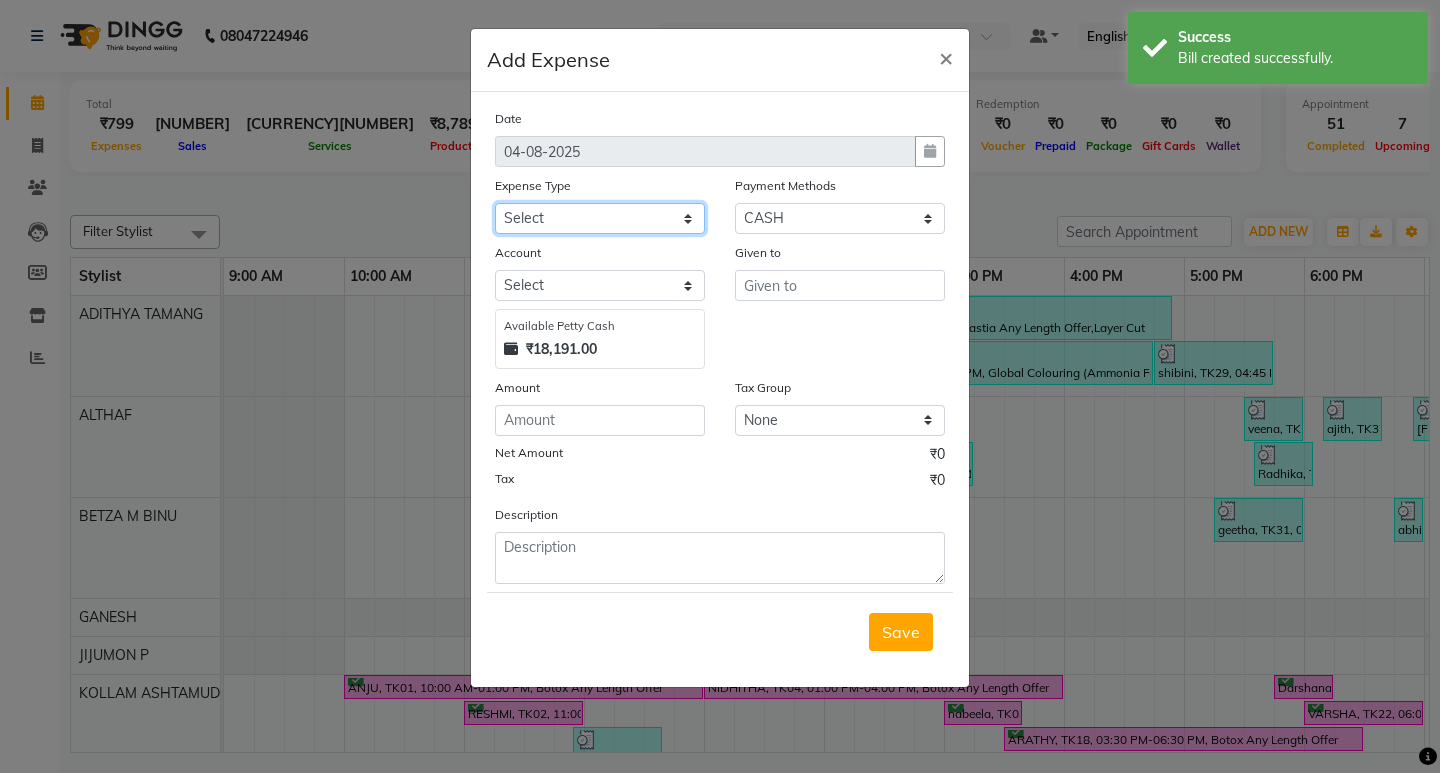 click on "Select ACCOMODATION EXPENSES ADVERTISEMENT SALES PROMOTIONAL EXPENSES Bonus BRIDAL ACCESSORIES REFUND BRIDAL COMMISSION BRIDAL FOOD BRIDAL INCENTIVES BRIDAL ORNAMENTS REFUND BRIDAL TA CASH DEPOSIT RAK BANK COMPUTER ACCESSORIES MOBILE PHONE Donation and Charity Expenses ELECTRICITY CHARGES ELECTRONICS FITTINGS Event Expense FISH FOOD EXPENSES FOOD REFRESHMENT FOR CLIENTS FOOD REFRESHMENT FOR STAFFS Freight And Forwarding Charges FUEL FOR GENERATOR FURNITURE AND EQUIPMENTS Gifts for Clients GIFTS FOR STAFFS GOKULAM CHITS HOSTEL RENT LAUNDRY EXPENSES LICENSE OTHER FEES LOADING UNLOADING CHARGES Medical Expenses MEHNDI PAYMENTS MISCELLANEOUS EXPENSES NEWSPAPER PERIODICALS Office Expenses Ornaments Maintenance Expense OVERTIME ALLOWANCES Payment For Pest Control Perfomance based incentives POSTAGE COURIER CHARGES Printing PRINTING STATIONERY EXPENSES PROFESSIONAL TAX REPAIRS MAINTENANCE ROUND OFF Salary SALARY ADVANCE Sales Incentives Membership Card SALES INCENTIVES PRODUCT SALES INCENTIVES SERVICES SALON RENT" 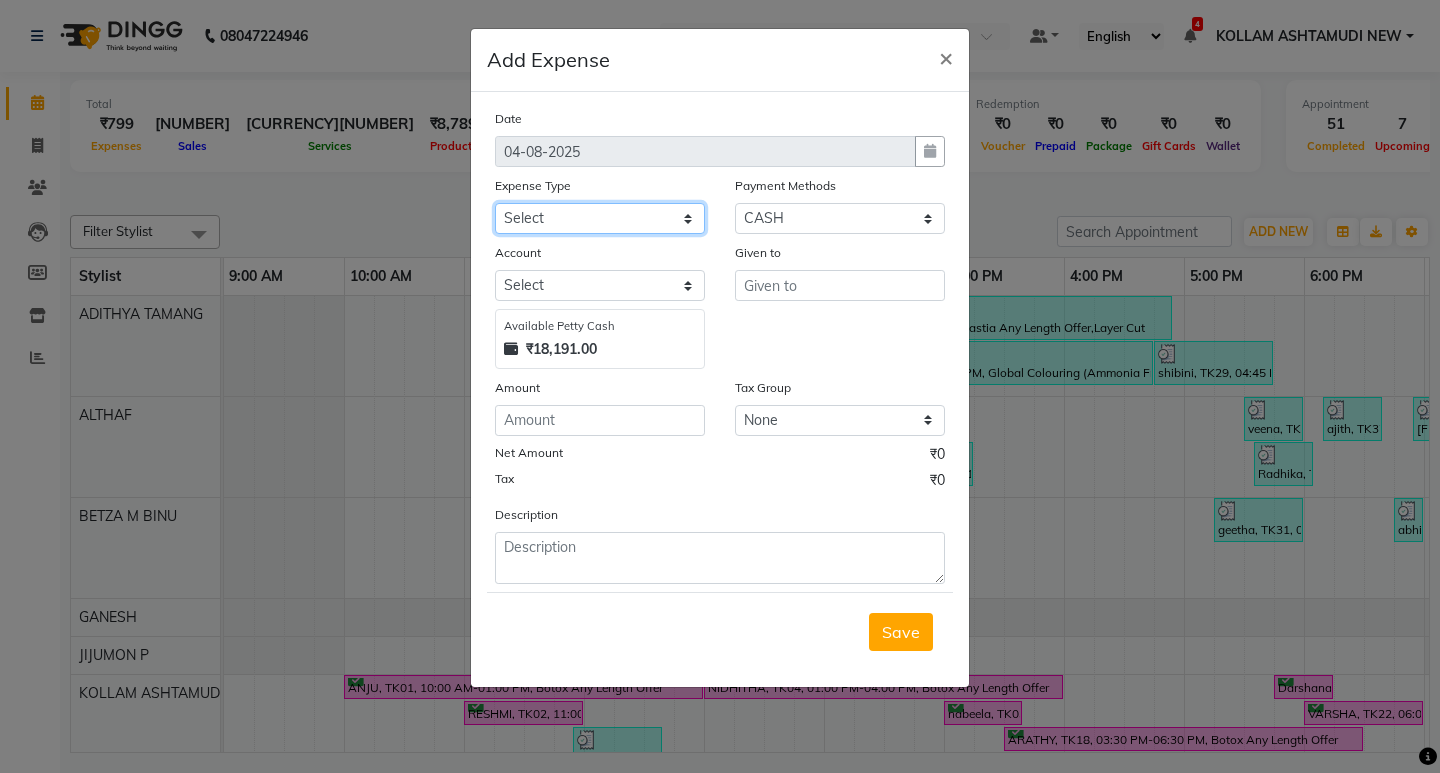 select on "6237" 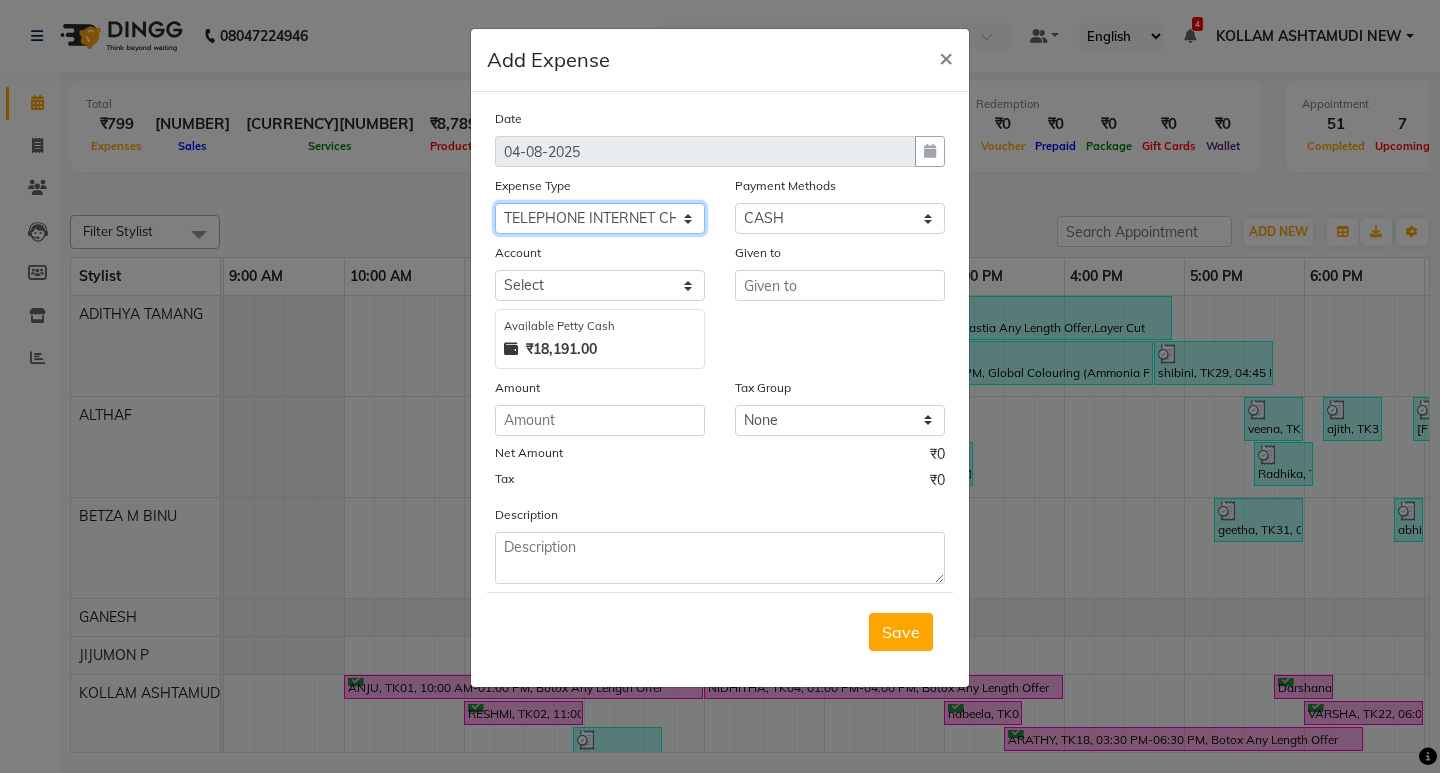click on "Select ACCOMODATION EXPENSES ADVERTISEMENT SALES PROMOTIONAL EXPENSES Bonus BRIDAL ACCESSORIES REFUND BRIDAL COMMISSION BRIDAL FOOD BRIDAL INCENTIVES BRIDAL ORNAMENTS REFUND BRIDAL TA CASH DEPOSIT RAK BANK COMPUTER ACCESSORIES MOBILE PHONE Donation and Charity Expenses ELECTRICITY CHARGES ELECTRONICS FITTINGS Event Expense FISH FOOD EXPENSES FOOD REFRESHMENT FOR CLIENTS FOOD REFRESHMENT FOR STAFFS Freight And Forwarding Charges FUEL FOR GENERATOR FURNITURE AND EQUIPMENTS Gifts for Clients GIFTS FOR STAFFS GOKULAM CHITS HOSTEL RENT LAUNDRY EXPENSES LICENSE OTHER FEES LOADING UNLOADING CHARGES Medical Expenses MEHNDI PAYMENTS MISCELLANEOUS EXPENSES NEWSPAPER PERIODICALS Office Expenses Ornaments Maintenance Expense OVERTIME ALLOWANCES Payment For Pest Control Perfomance based incentives POSTAGE COURIER CHARGES Printing PRINTING STATIONERY EXPENSES PROFESSIONAL TAX REPAIRS MAINTENANCE ROUND OFF Salary SALARY ADVANCE Sales Incentives Membership Card SALES INCENTIVES PRODUCT SALES INCENTIVES SERVICES SALON RENT" 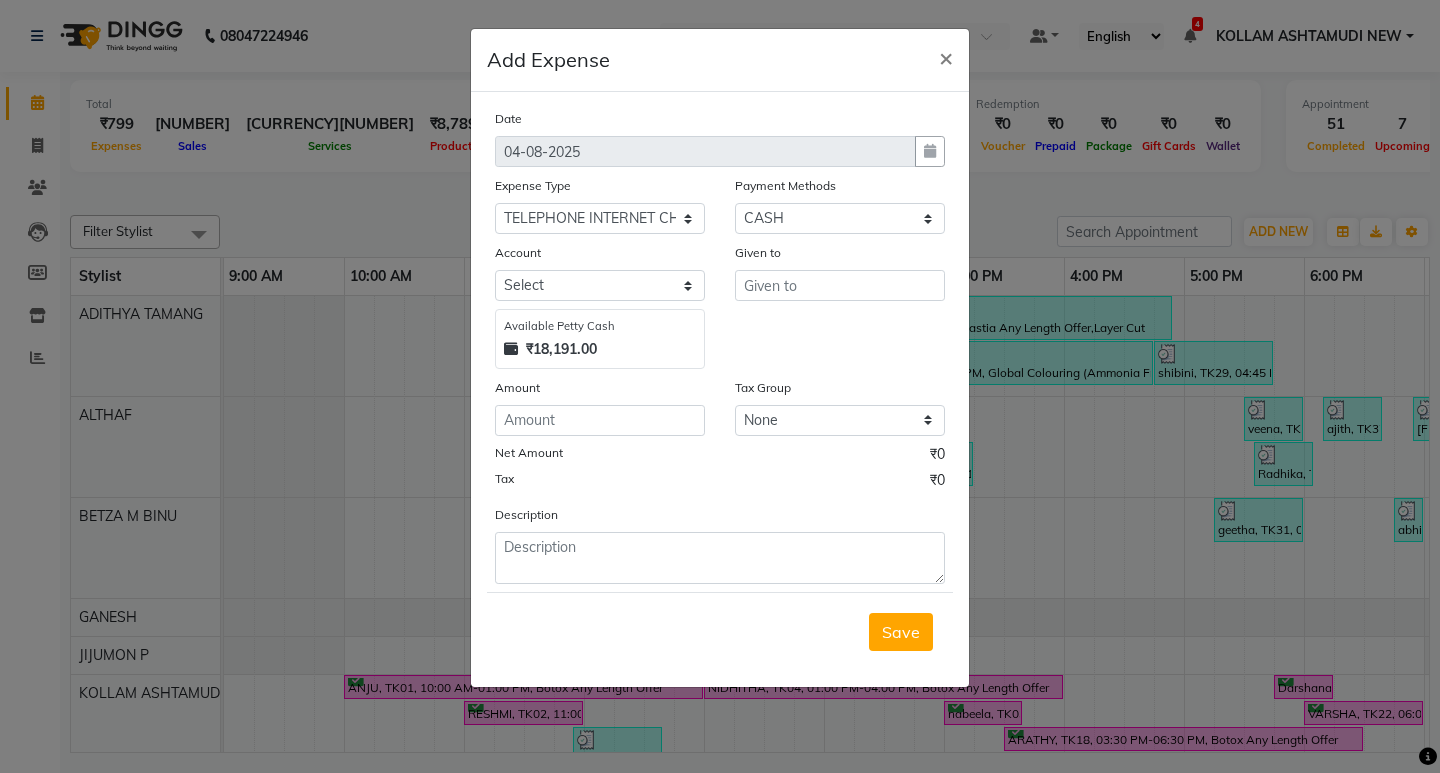 click on "Amount" 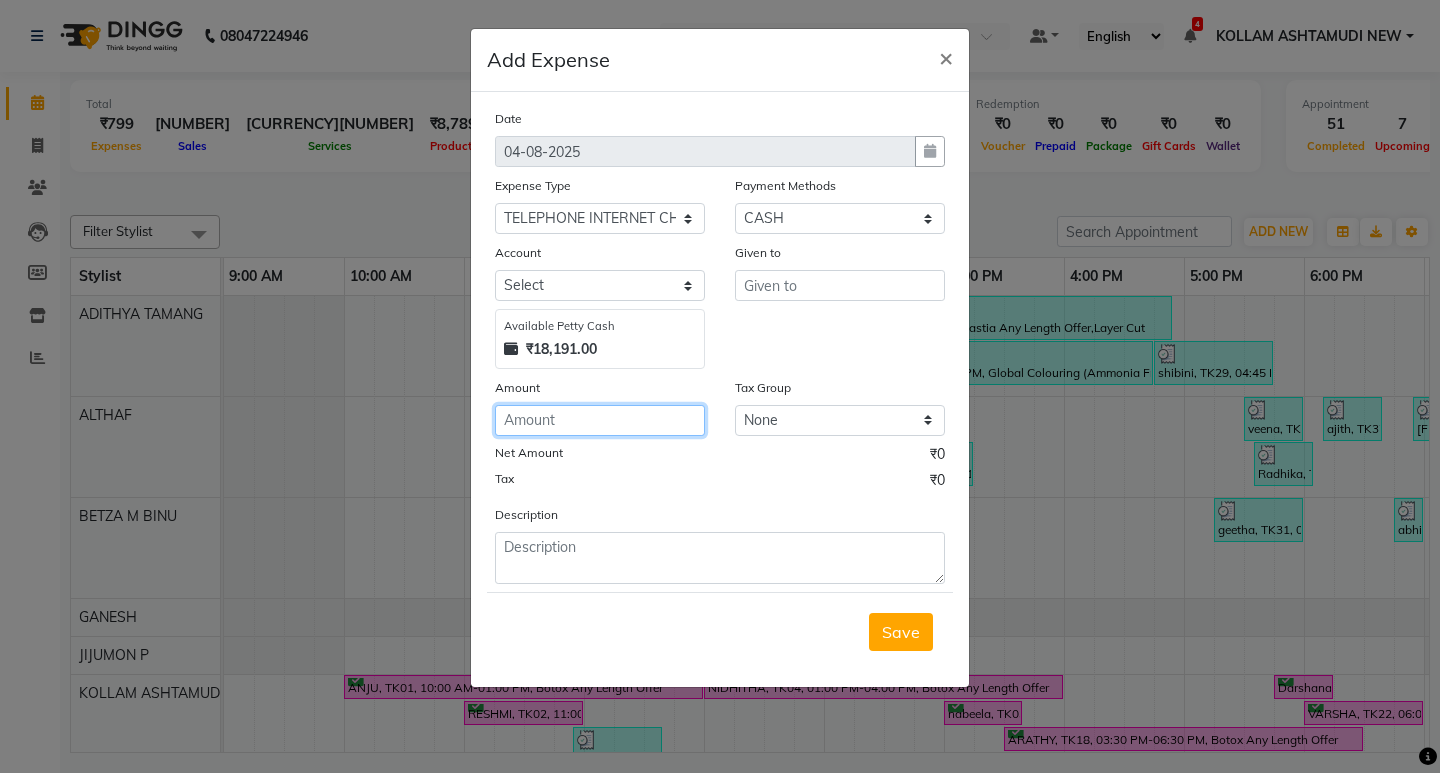click 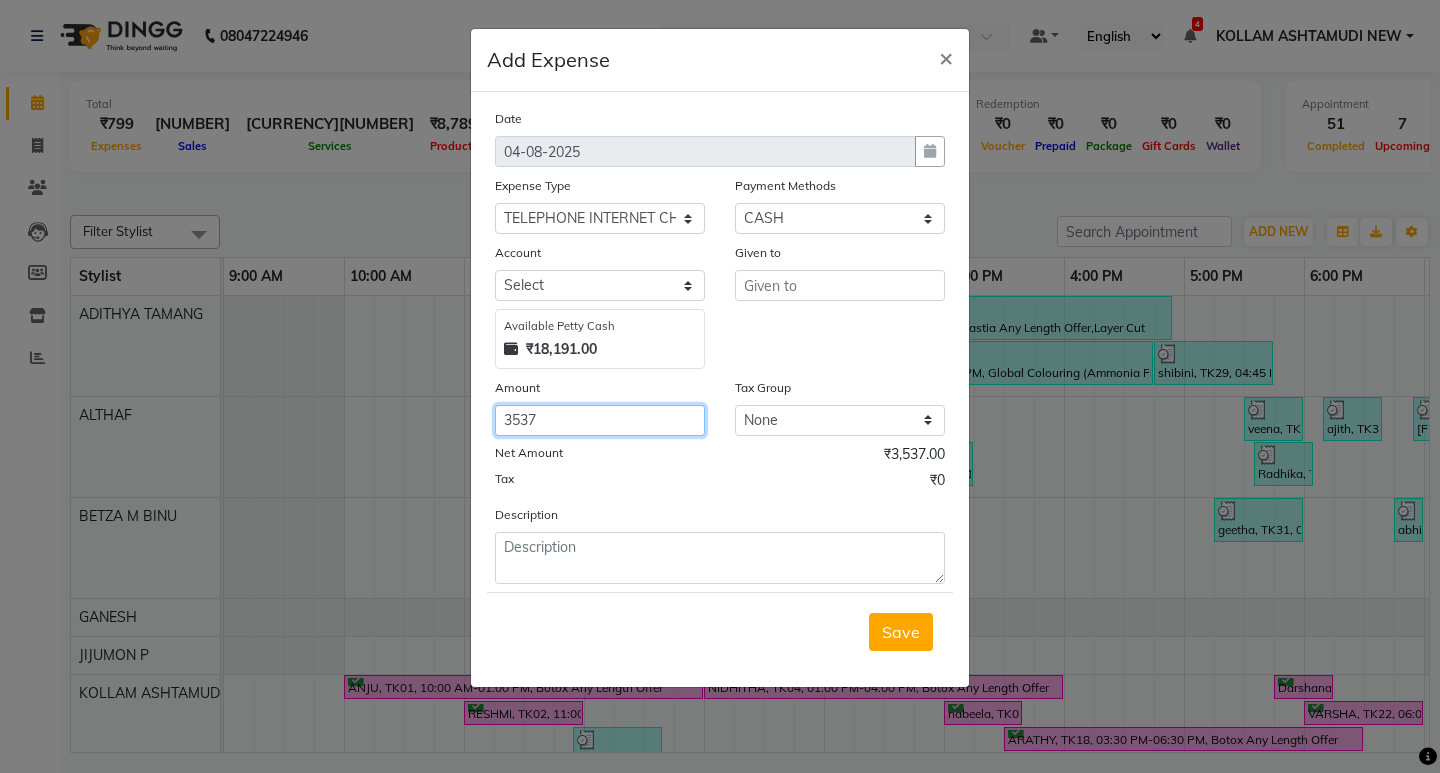 type on "3537" 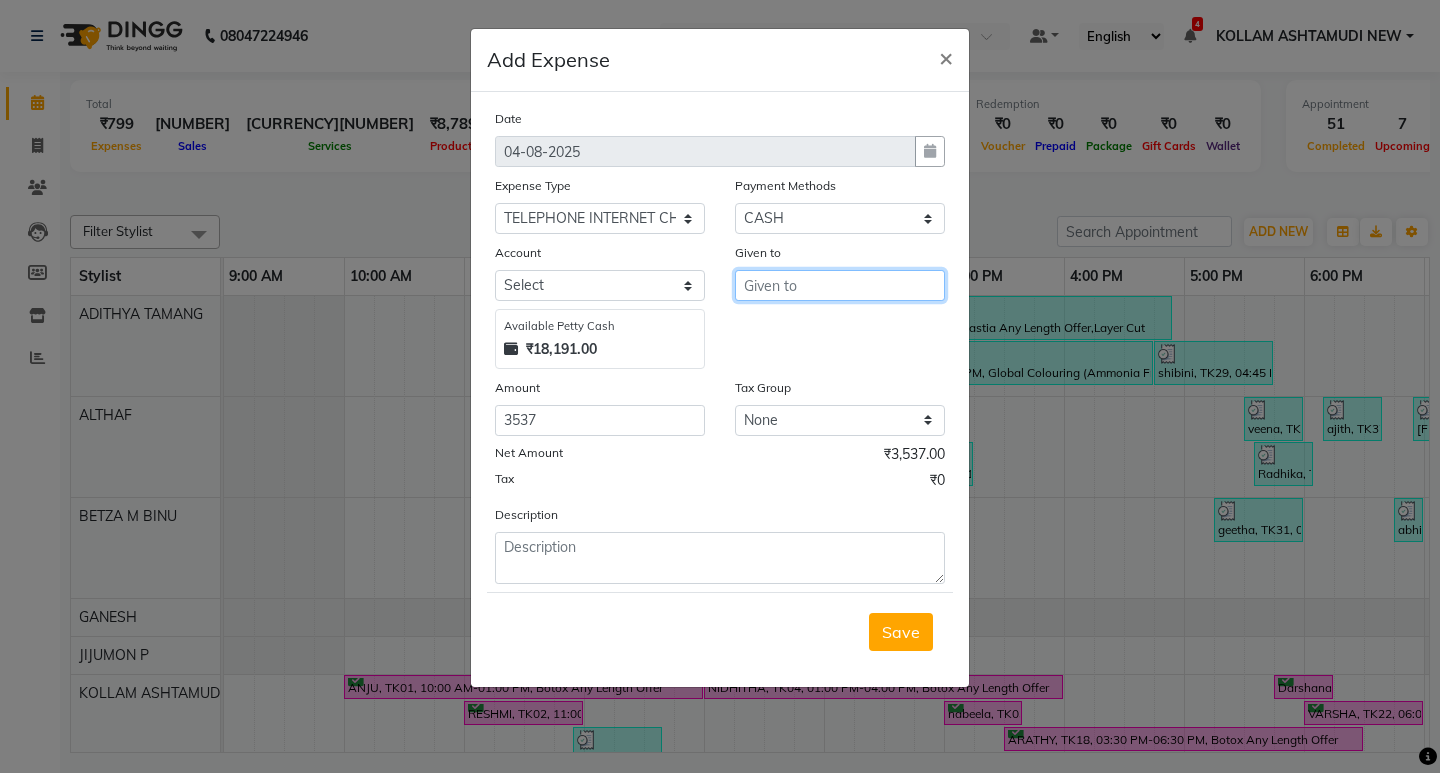 click at bounding box center (840, 285) 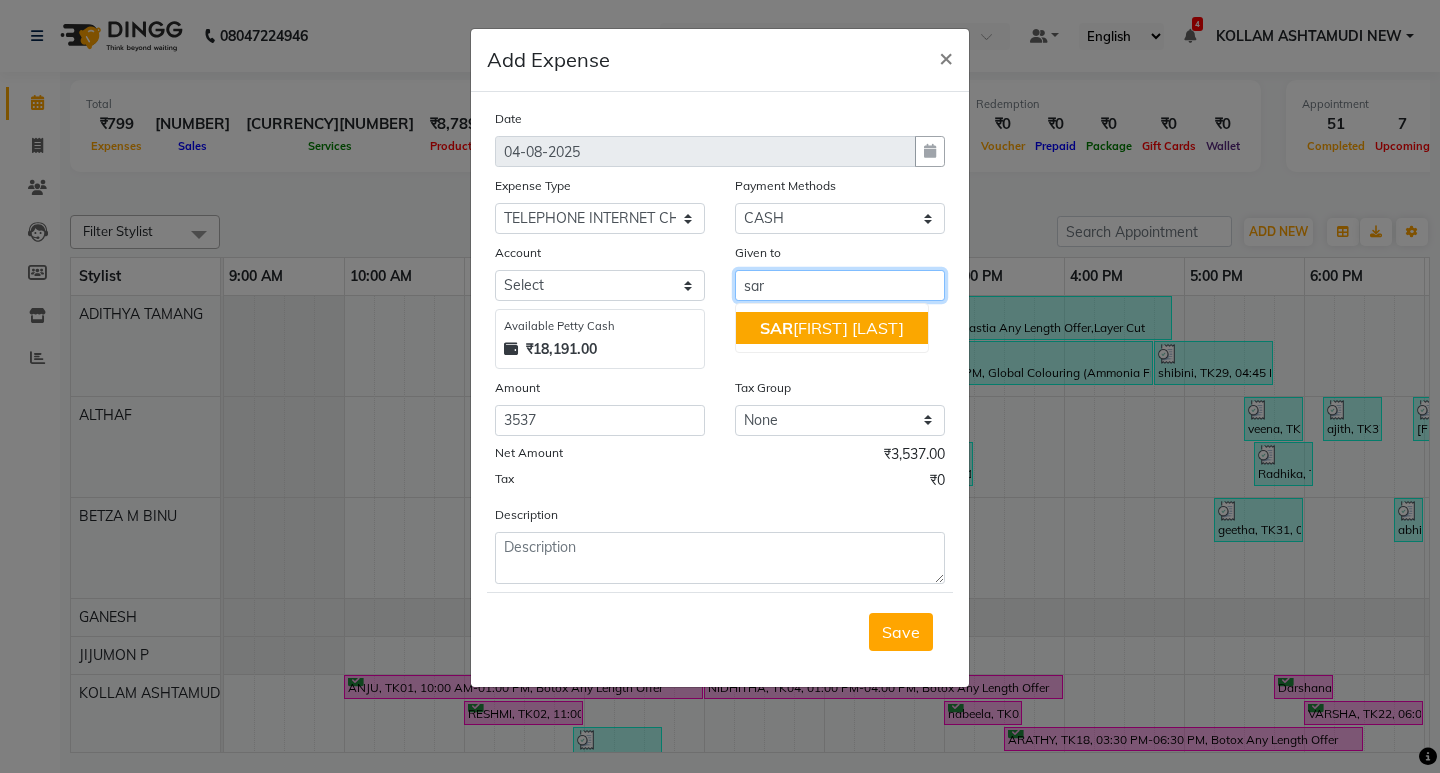 click on "SAR IGA PRASAD" at bounding box center [832, 328] 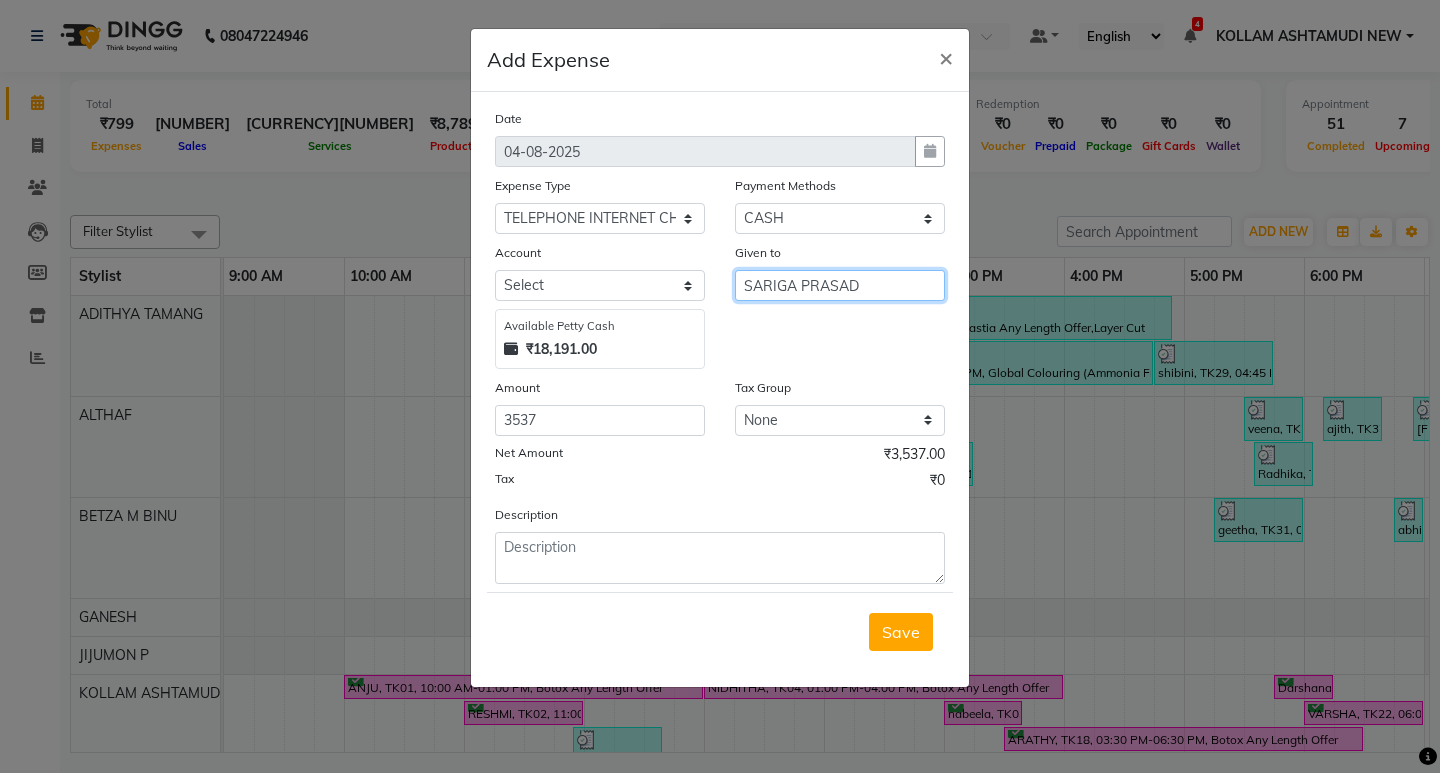 type on "SARIGA PRASAD" 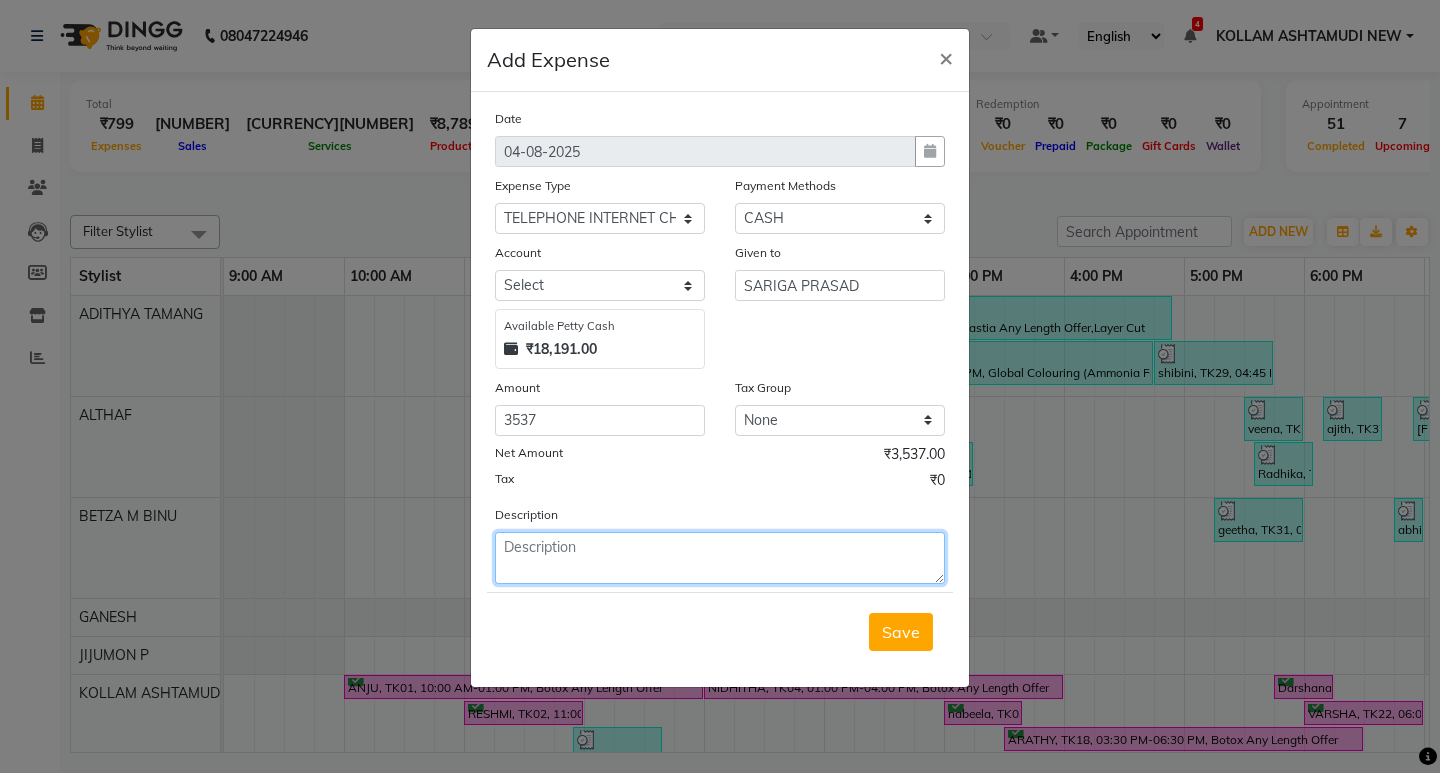 click 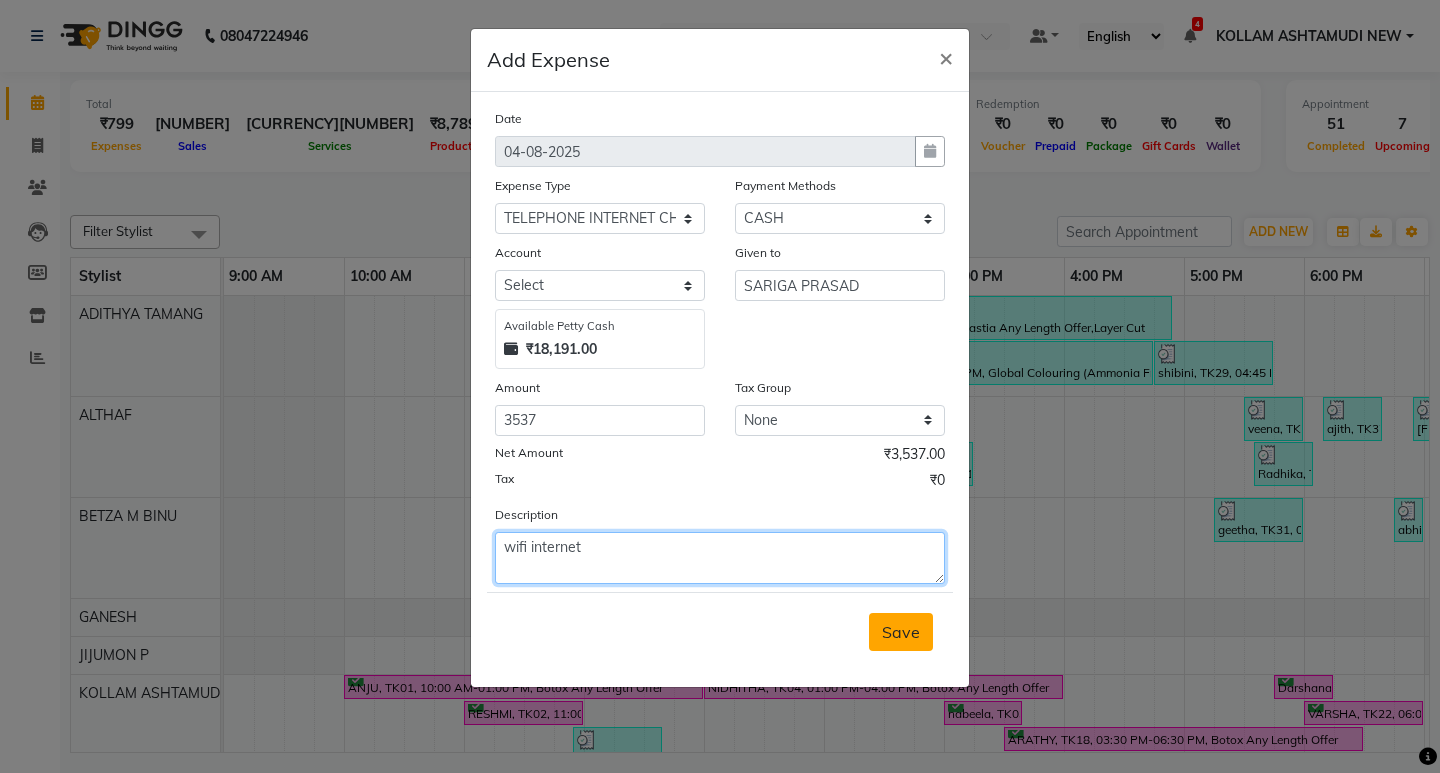 type on "wifi internet" 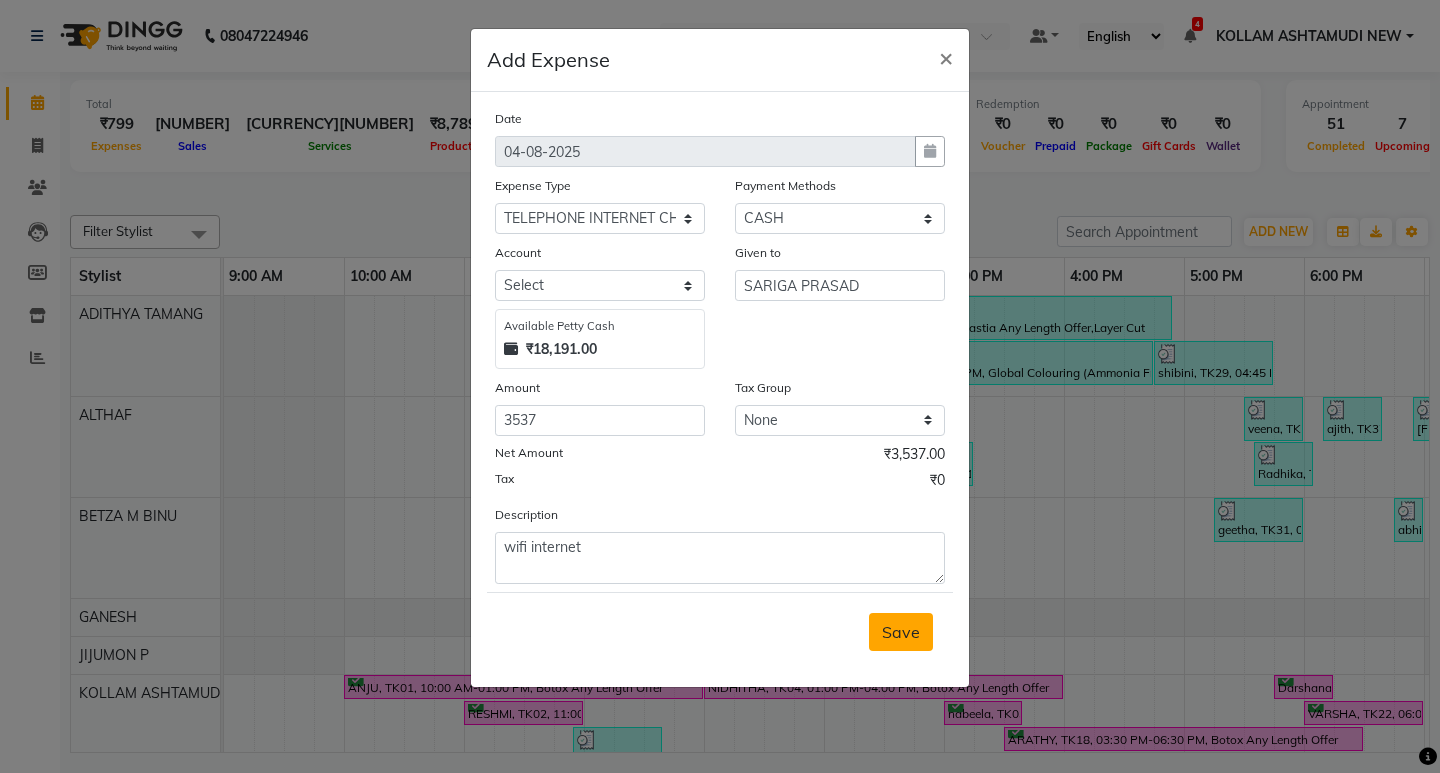 click on "Save" at bounding box center (901, 632) 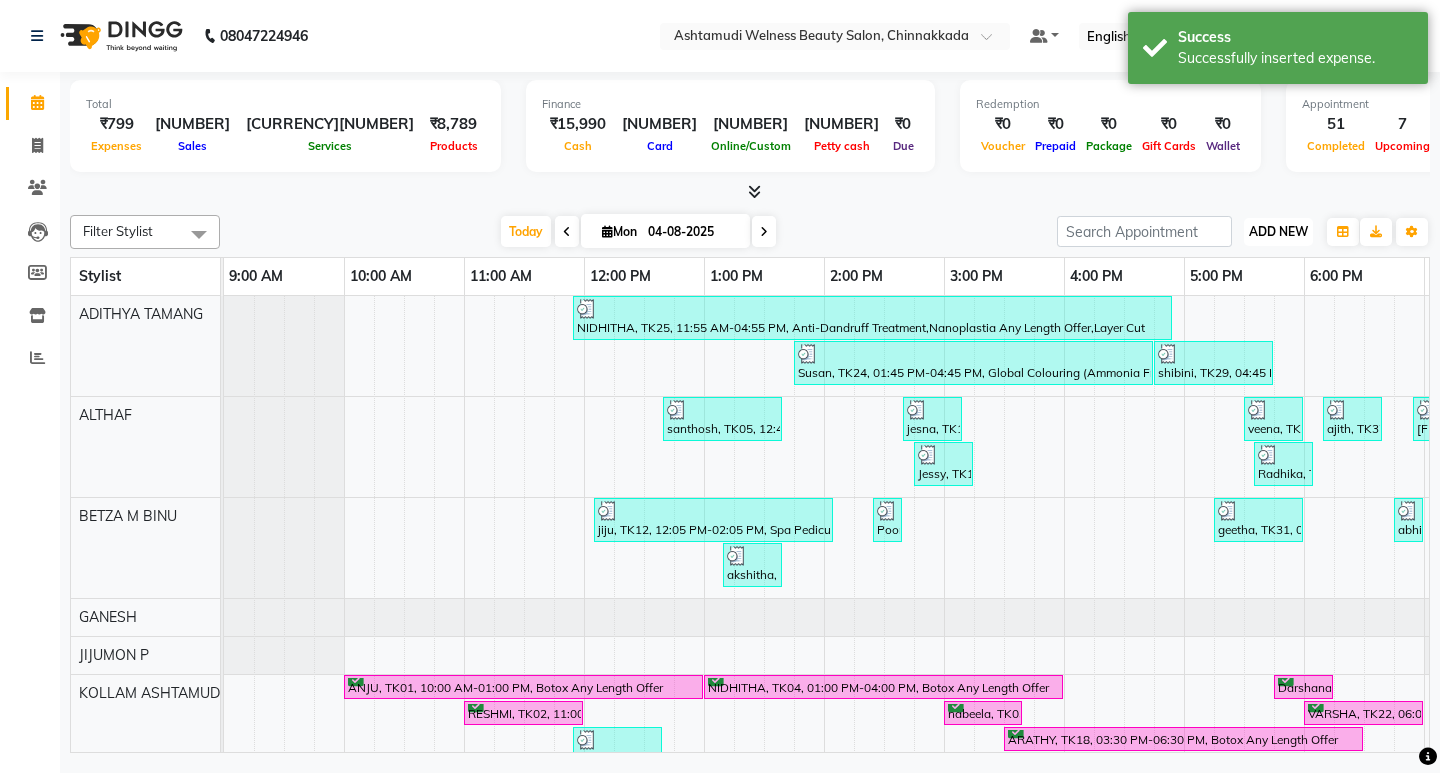 click on "ADD NEW" at bounding box center (1278, 231) 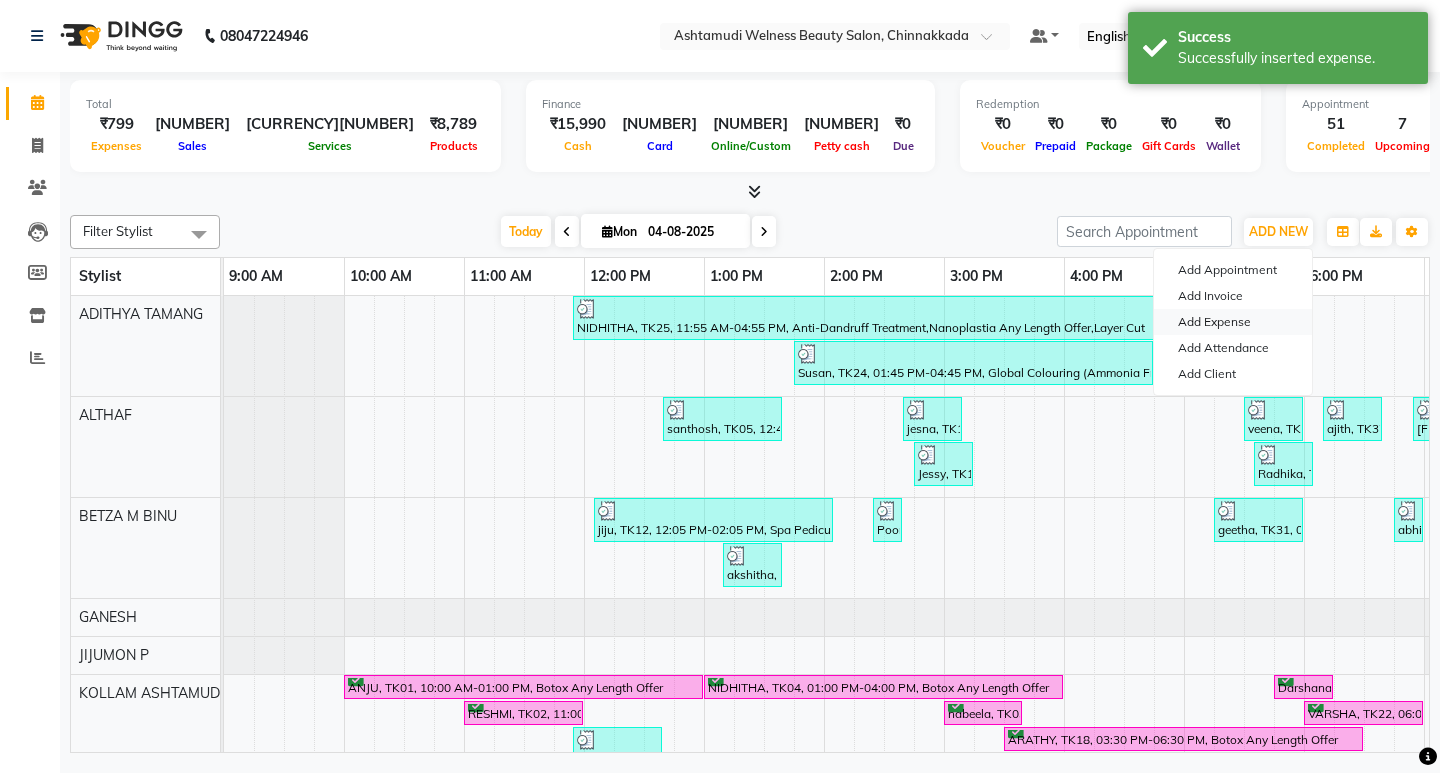 click on "Add Expense" at bounding box center [1233, 322] 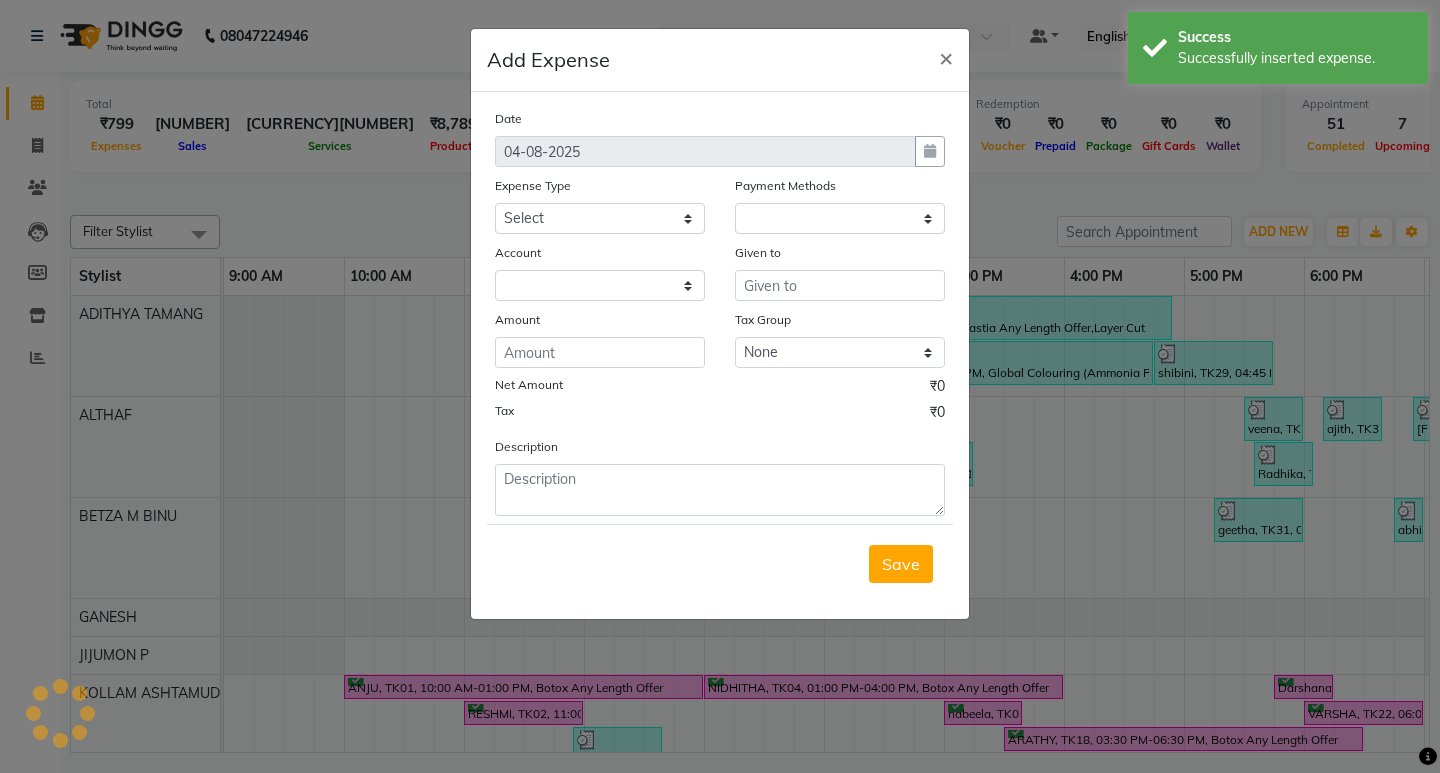 select on "1" 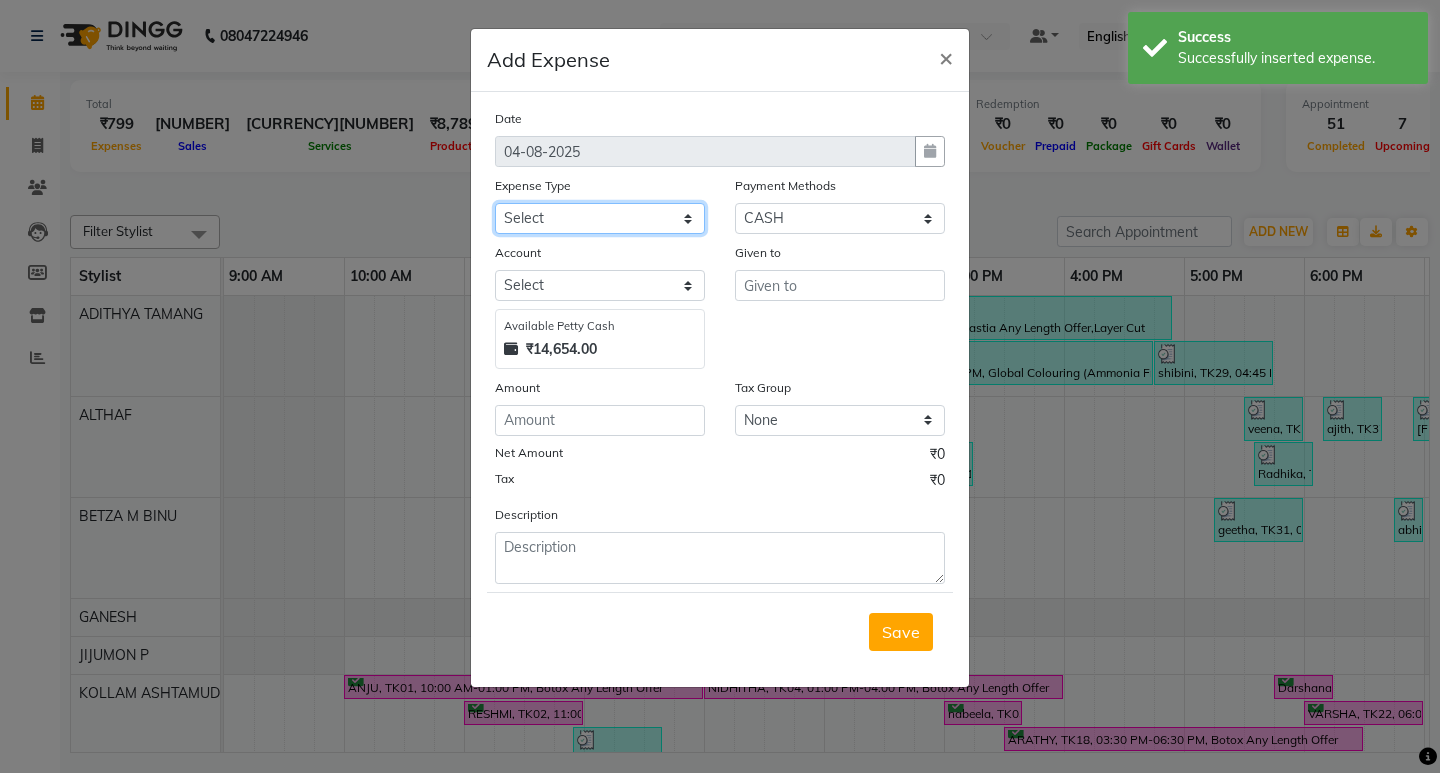 drag, startPoint x: 656, startPoint y: 211, endPoint x: 631, endPoint y: 216, distance: 25.495098 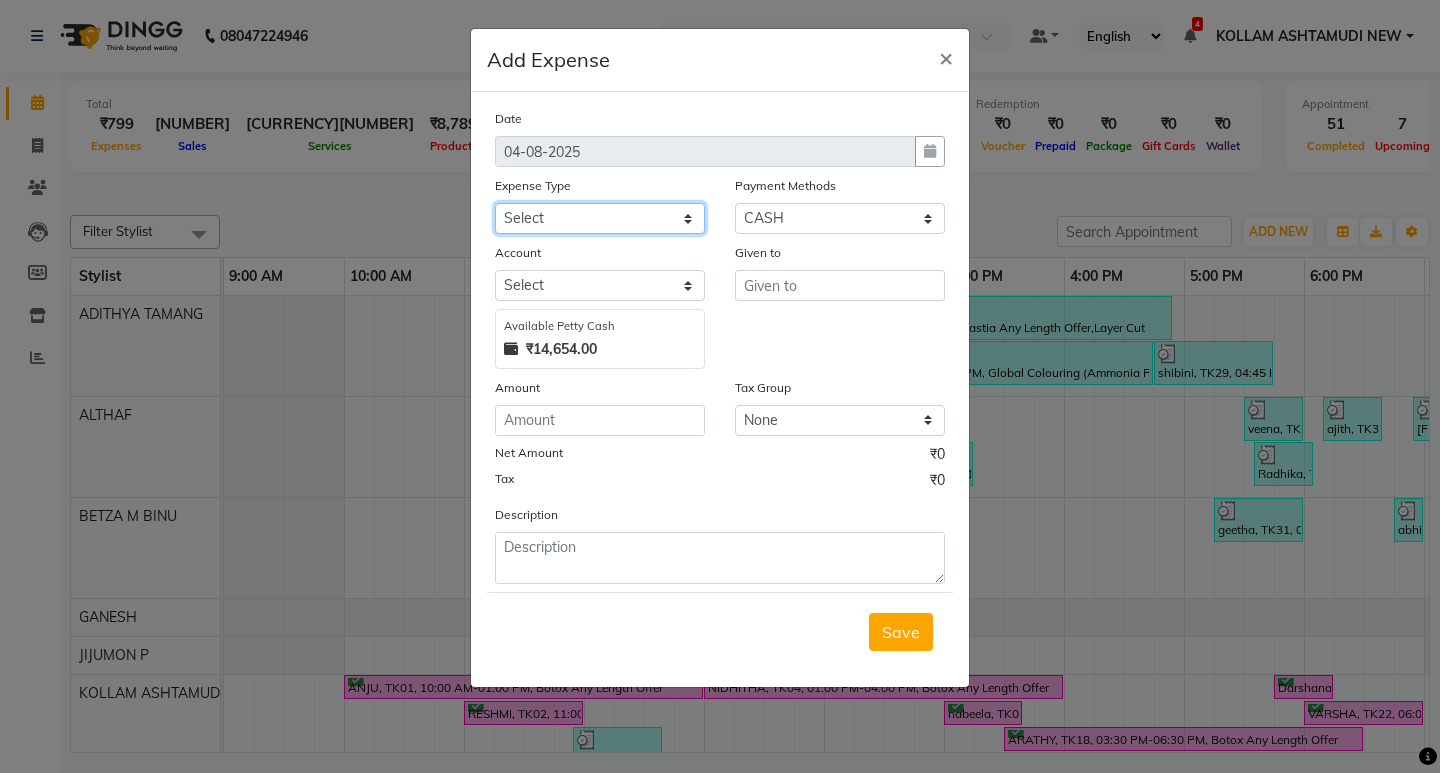 select on "6170" 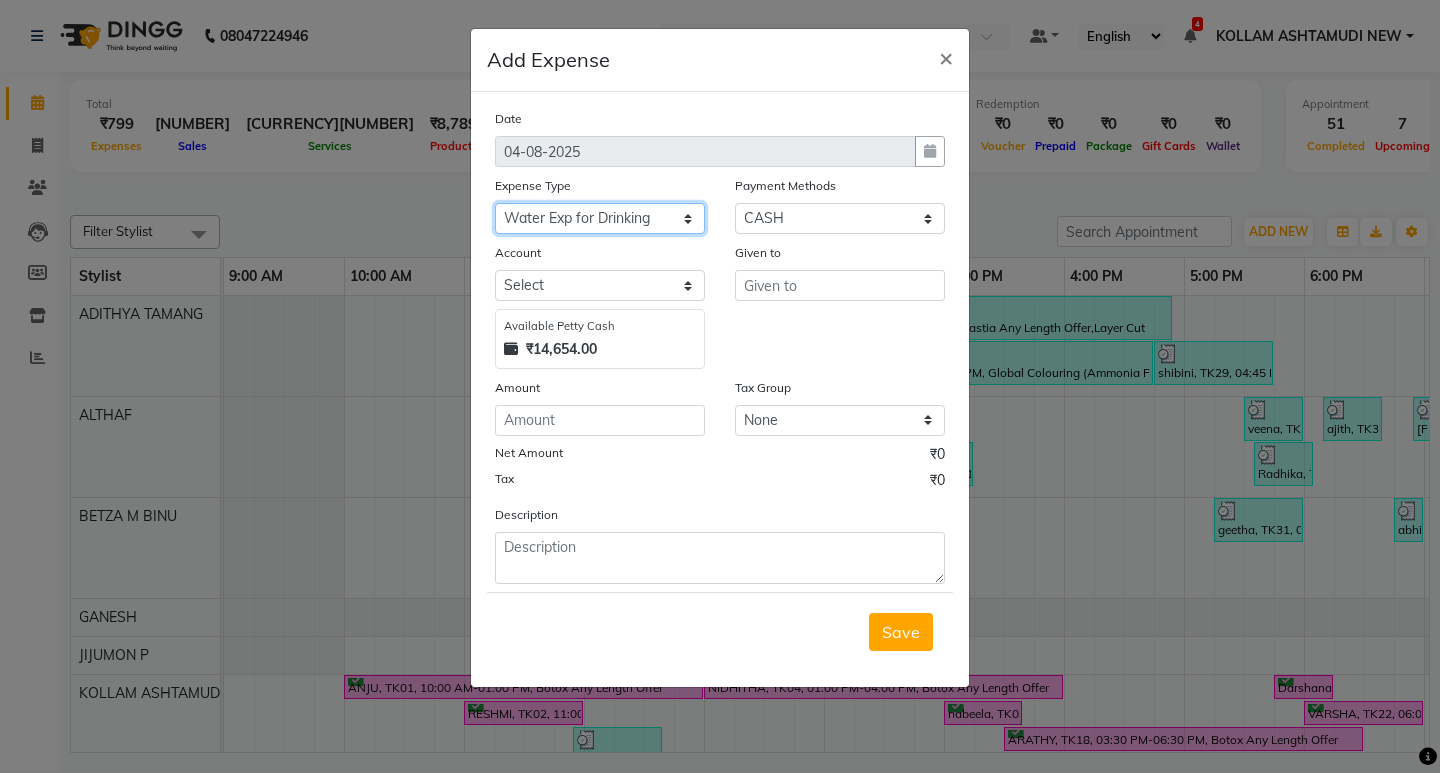 click on "Select ACCOMODATION EXPENSES ADVERTISEMENT SALES PROMOTIONAL EXPENSES Bonus BRIDAL ACCESSORIES REFUND BRIDAL COMMISSION BRIDAL FOOD BRIDAL INCENTIVES BRIDAL ORNAMENTS REFUND BRIDAL TA CASH DEPOSIT RAK BANK COMPUTER ACCESSORIES MOBILE PHONE Donation and Charity Expenses ELECTRICITY CHARGES ELECTRONICS FITTINGS Event Expense FISH FOOD EXPENSES FOOD REFRESHMENT FOR CLIENTS FOOD REFRESHMENT FOR STAFFS Freight And Forwarding Charges FUEL FOR GENERATOR FURNITURE AND EQUIPMENTS Gifts for Clients GIFTS FOR STAFFS GOKULAM CHITS HOSTEL RENT LAUNDRY EXPENSES LICENSE OTHER FEES LOADING UNLOADING CHARGES Medical Expenses MEHNDI PAYMENTS MISCELLANEOUS EXPENSES NEWSPAPER PERIODICALS Office Expenses Ornaments Maintenance Expense OVERTIME ALLOWANCES Payment For Pest Control Perfomance based incentives POSTAGE COURIER CHARGES Printing PRINTING STATIONERY EXPENSES PROFESSIONAL TAX REPAIRS MAINTENANCE ROUND OFF Salary SALARY ADVANCE Sales Incentives Membership Card SALES INCENTIVES PRODUCT SALES INCENTIVES SERVICES SALON RENT" 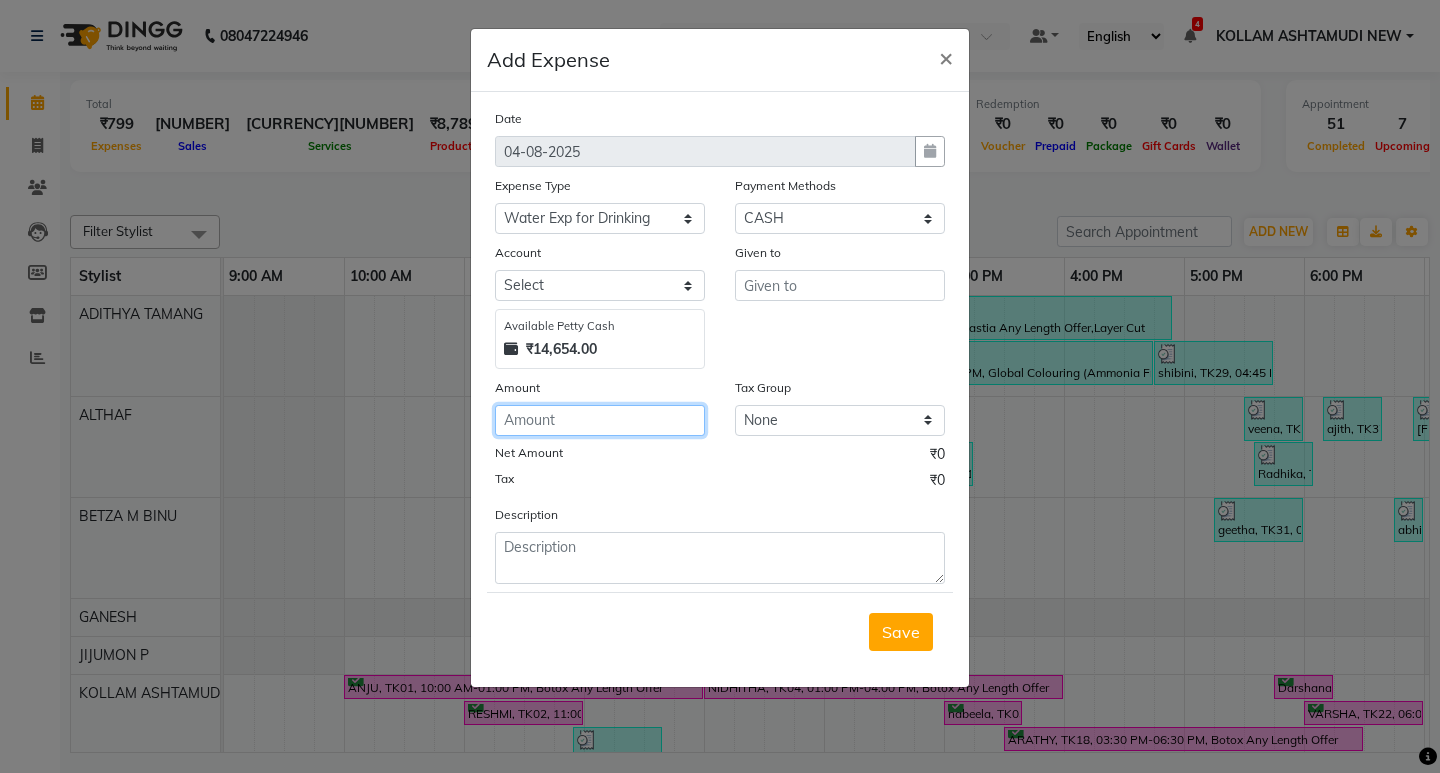 drag, startPoint x: 590, startPoint y: 419, endPoint x: 593, endPoint y: 439, distance: 20.22375 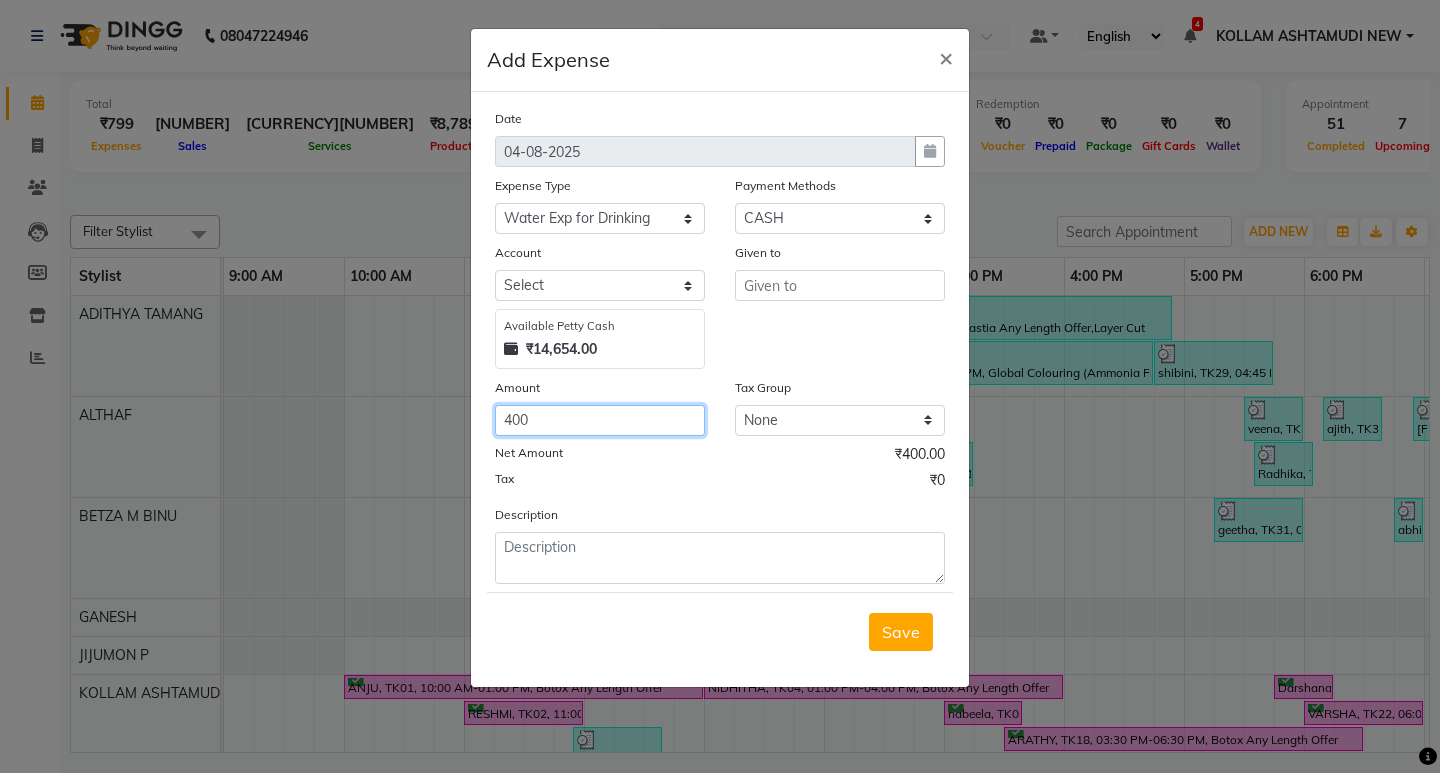type on "400" 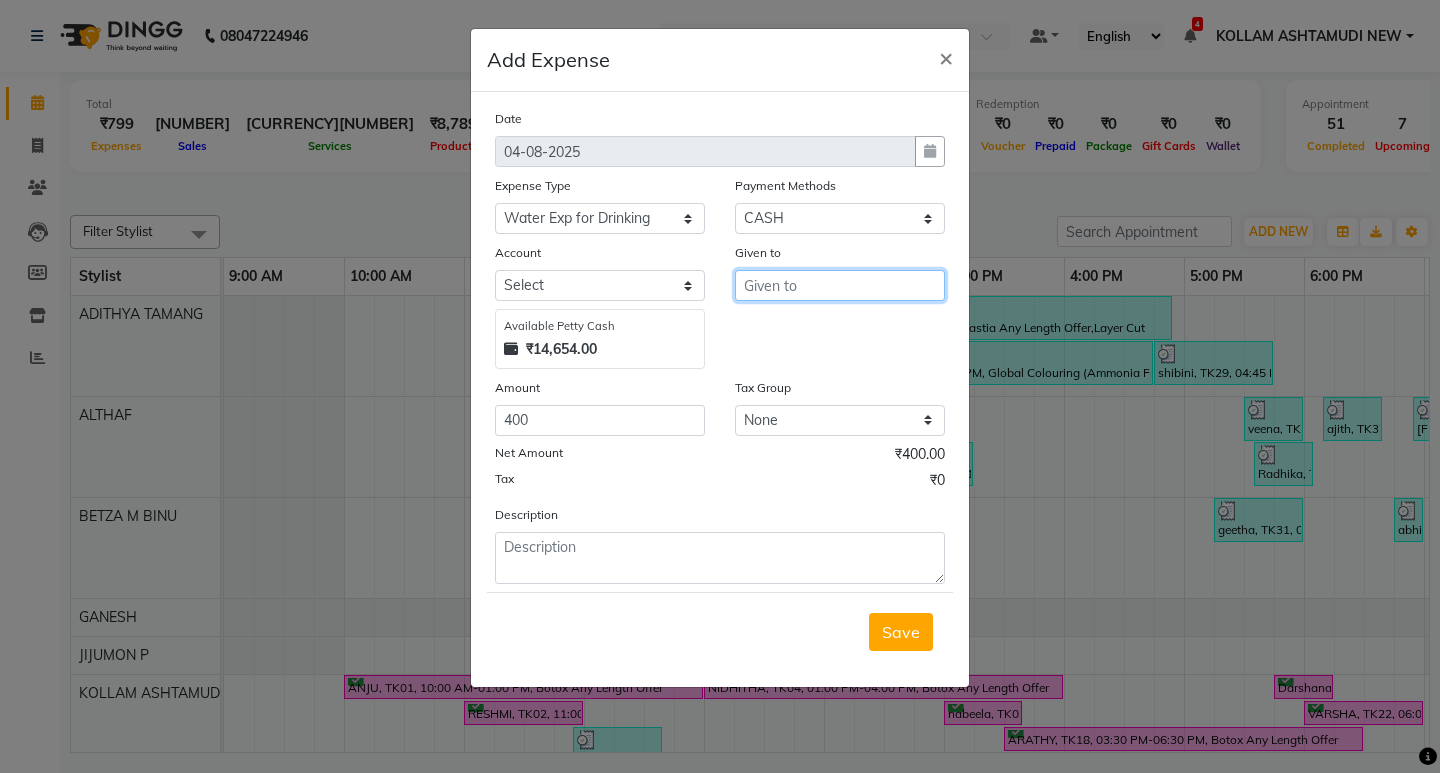click on "Given to" 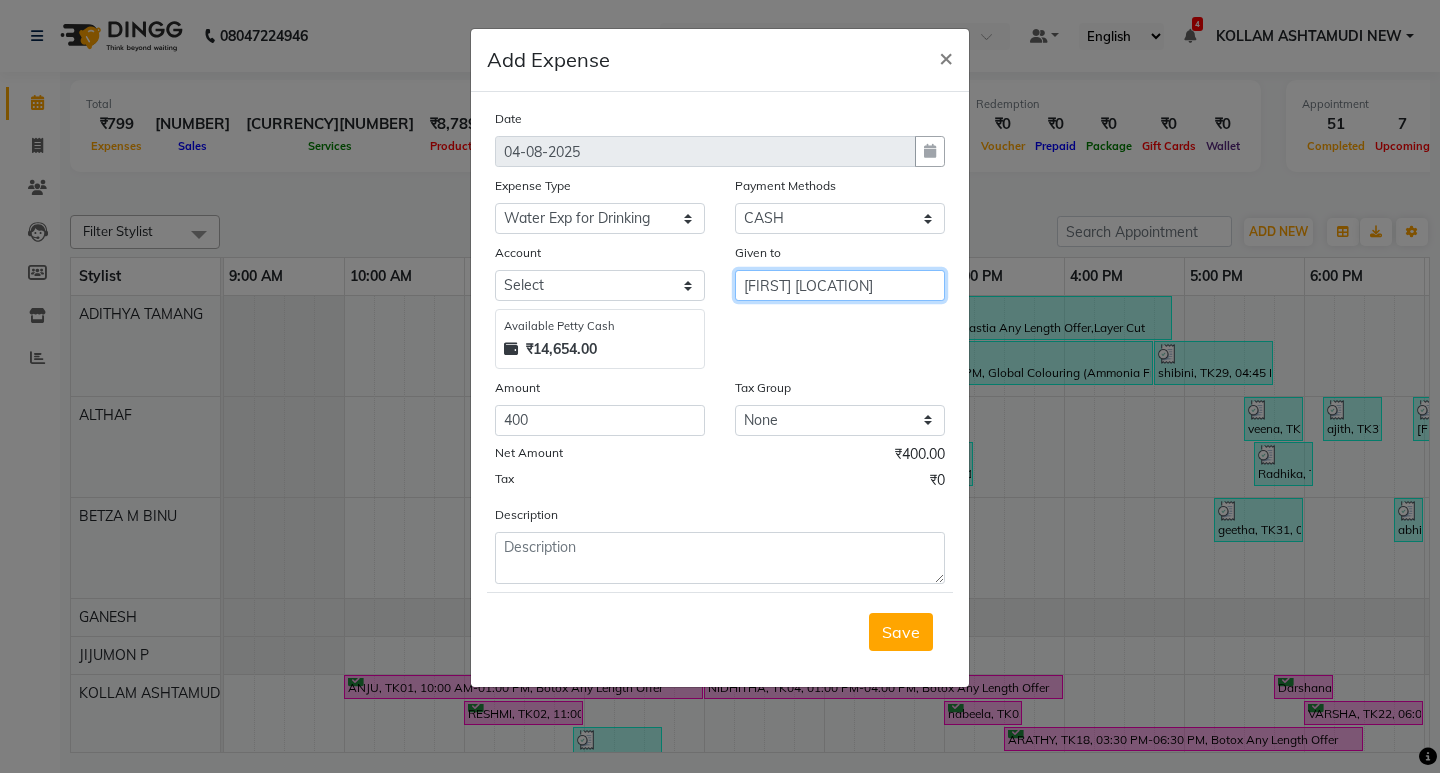 type on "karthika pally" 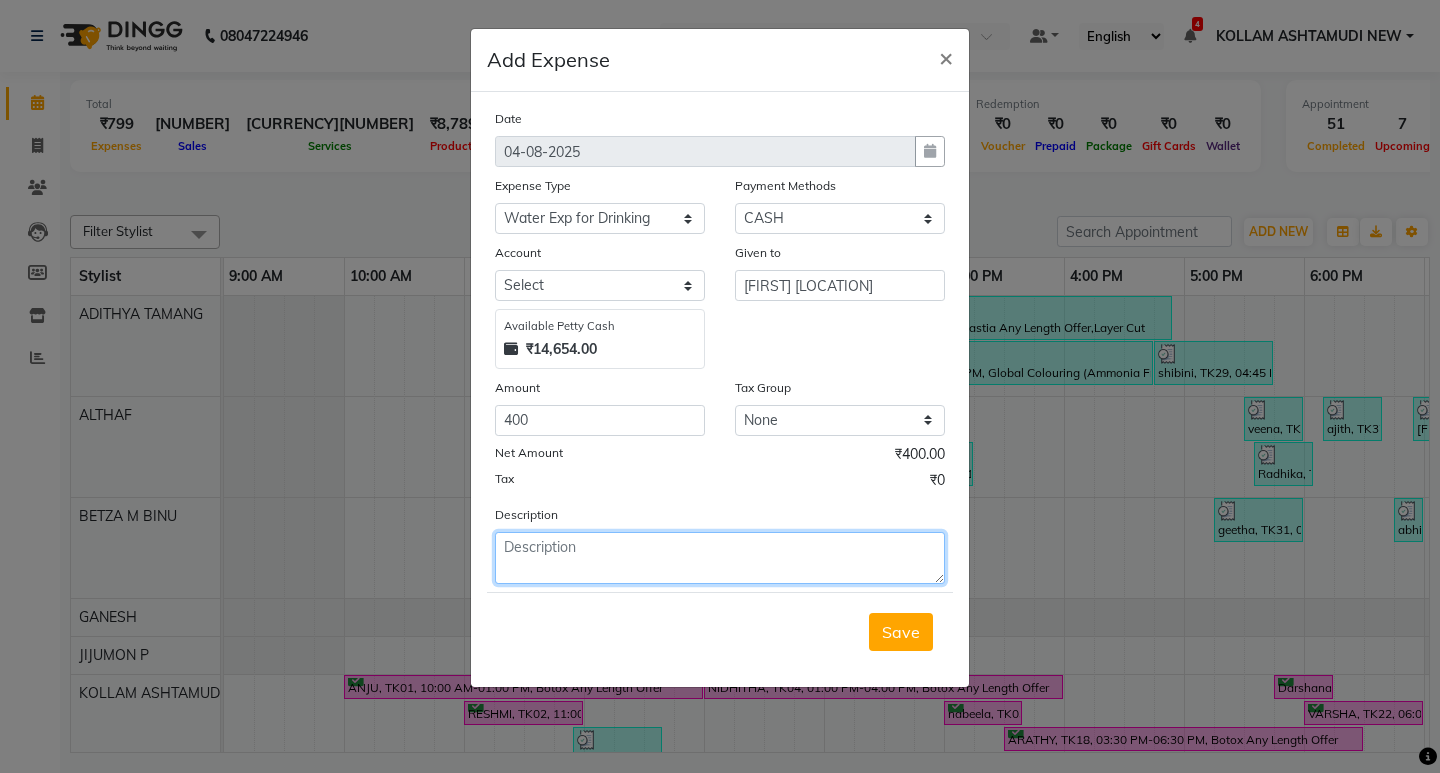 click 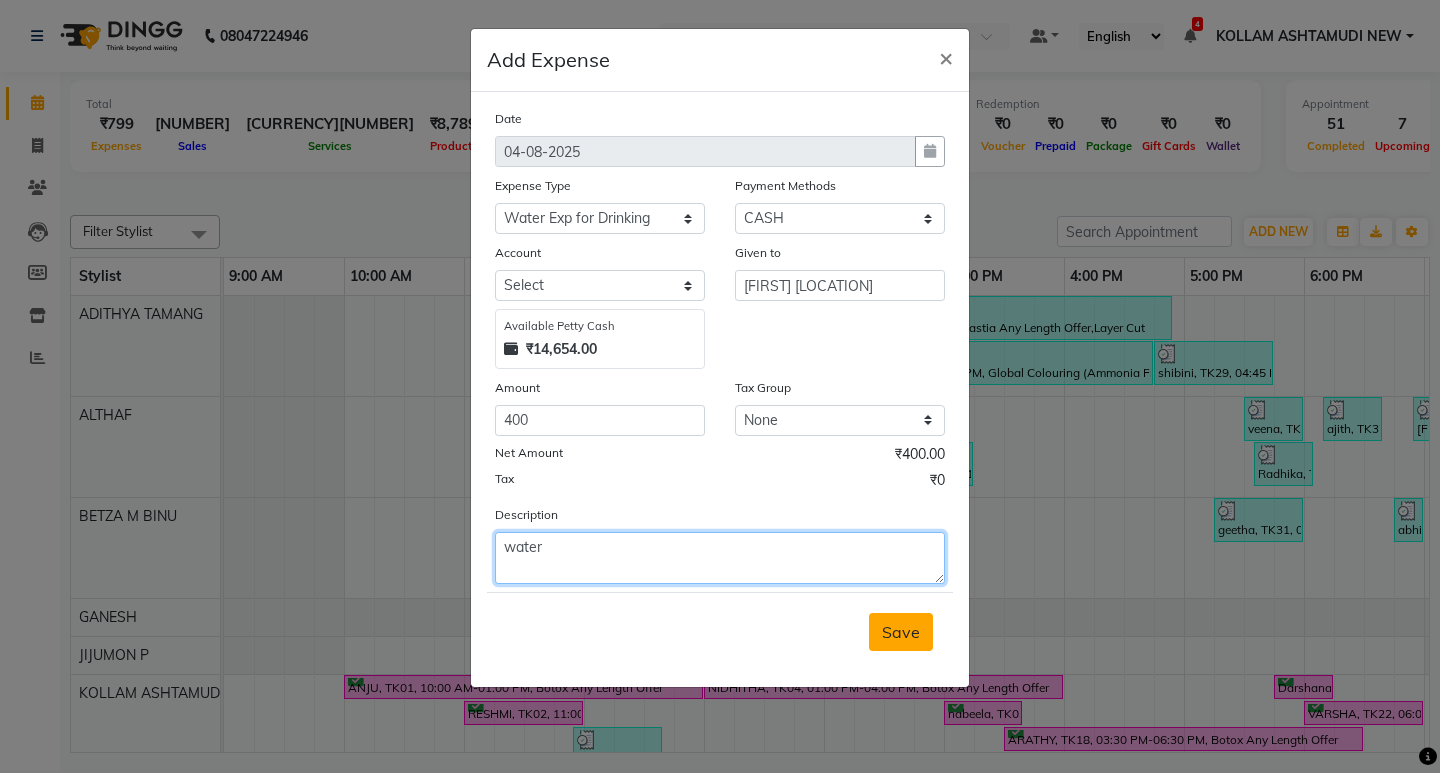 type on "water" 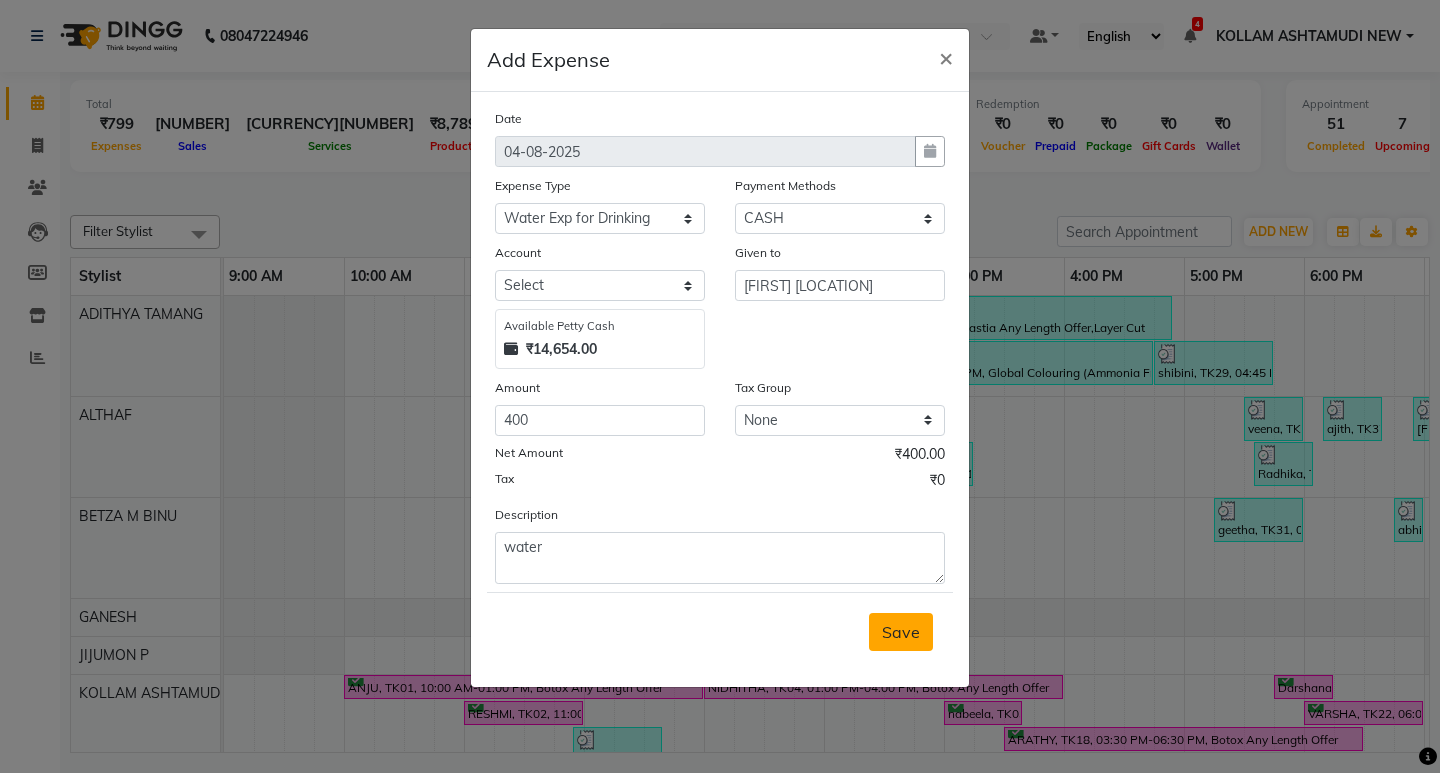 click on "Save" at bounding box center [901, 632] 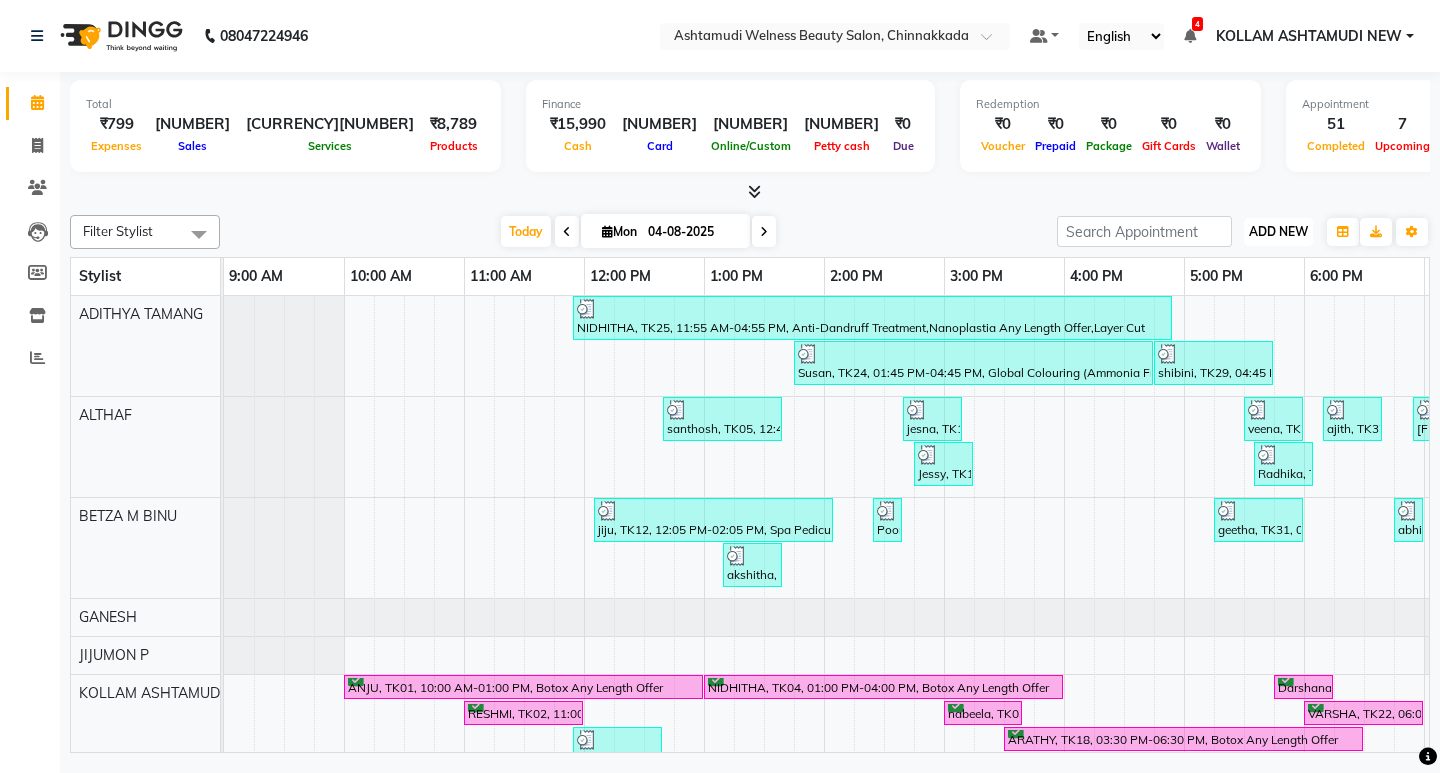 click on "ADD NEW" at bounding box center [1278, 231] 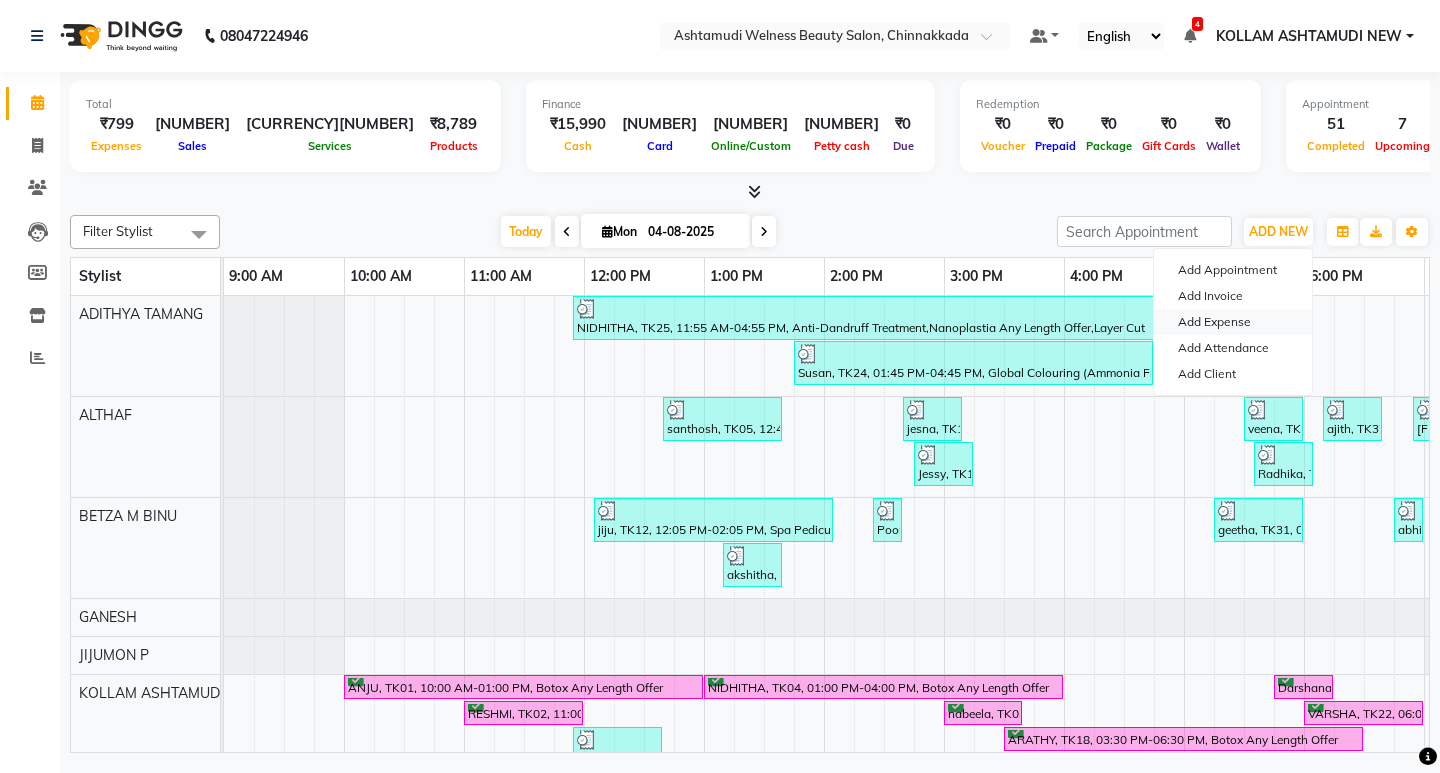 click on "Add Expense" at bounding box center (1233, 322) 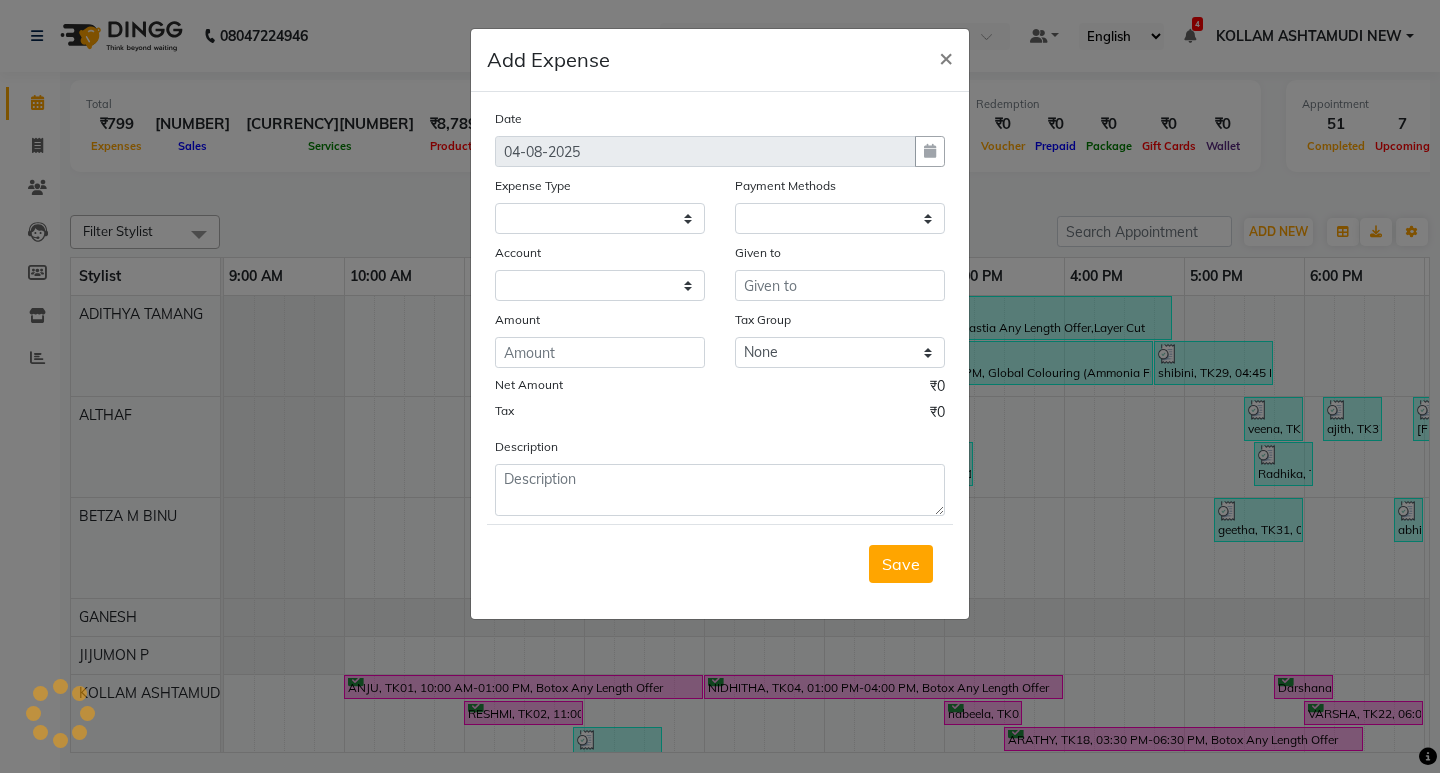 select 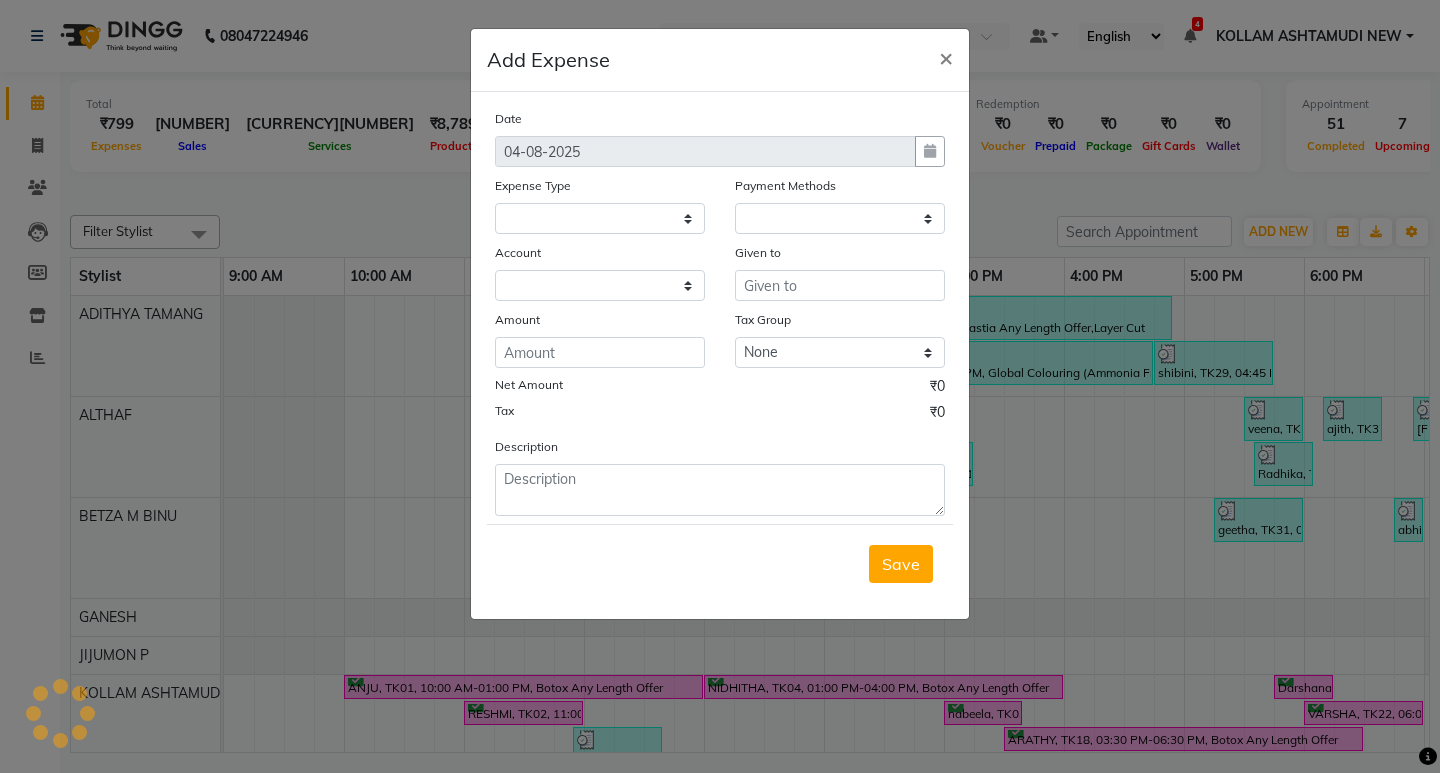 select on "1" 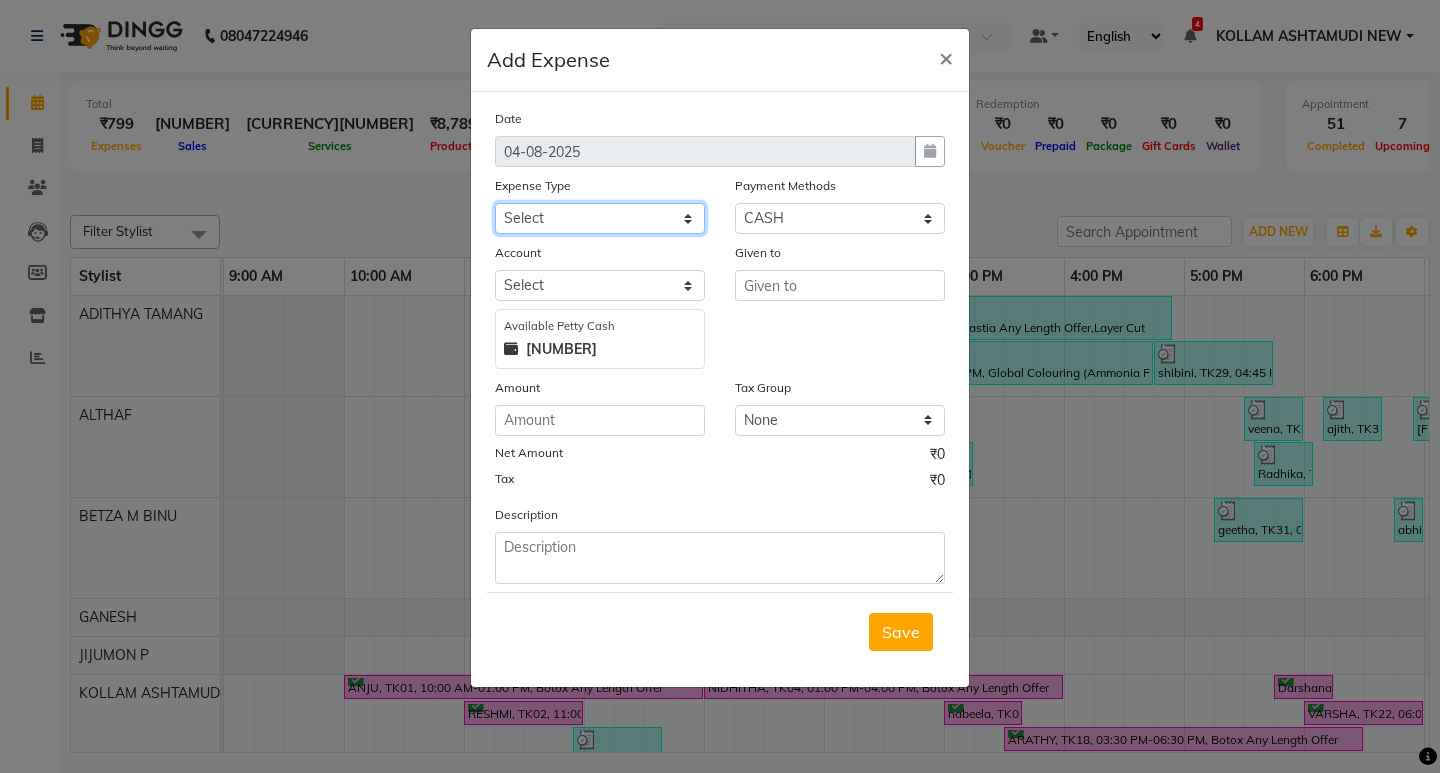 click on "Select ACCOMODATION EXPENSES ADVERTISEMENT SALES PROMOTIONAL EXPENSES Bonus BRIDAL ACCESSORIES REFUND BRIDAL COMMISSION BRIDAL FOOD BRIDAL INCENTIVES BRIDAL ORNAMENTS REFUND BRIDAL TA CASH DEPOSIT RAK BANK COMPUTER ACCESSORIES MOBILE PHONE Donation and Charity Expenses ELECTRICITY CHARGES ELECTRONICS FITTINGS Event Expense FISH FOOD EXPENSES FOOD REFRESHMENT FOR CLIENTS FOOD REFRESHMENT FOR STAFFS Freight And Forwarding Charges FUEL FOR GENERATOR FURNITURE AND EQUIPMENTS Gifts for Clients GIFTS FOR STAFFS GOKULAM CHITS HOSTEL RENT LAUNDRY EXPENSES LICENSE OTHER FEES LOADING UNLOADING CHARGES Medical Expenses MEHNDI PAYMENTS MISCELLANEOUS EXPENSES NEWSPAPER PERIODICALS Office Expenses Ornaments Maintenance Expense OVERTIME ALLOWANCES Payment For Pest Control Perfomance based incentives POSTAGE COURIER CHARGES Printing PRINTING STATIONERY EXPENSES PROFESSIONAL TAX REPAIRS MAINTENANCE ROUND OFF Salary SALARY ADVANCE Sales Incentives Membership Card SALES INCENTIVES PRODUCT SALES INCENTIVES SERVICES SALON RENT" 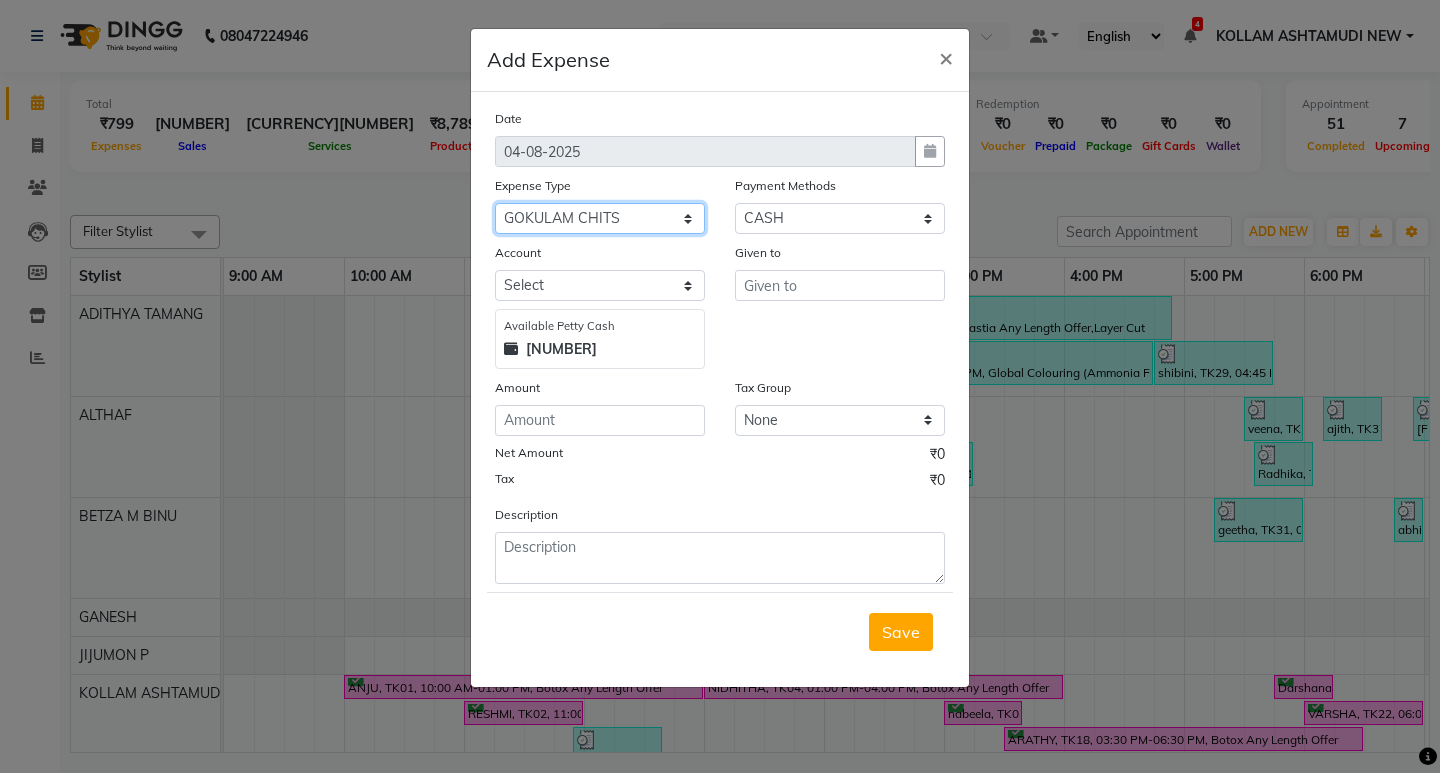 click on "Select ACCOMODATION EXPENSES ADVERTISEMENT SALES PROMOTIONAL EXPENSES Bonus BRIDAL ACCESSORIES REFUND BRIDAL COMMISSION BRIDAL FOOD BRIDAL INCENTIVES BRIDAL ORNAMENTS REFUND BRIDAL TA CASH DEPOSIT RAK BANK COMPUTER ACCESSORIES MOBILE PHONE Donation and Charity Expenses ELECTRICITY CHARGES ELECTRONICS FITTINGS Event Expense FISH FOOD EXPENSES FOOD REFRESHMENT FOR CLIENTS FOOD REFRESHMENT FOR STAFFS Freight And Forwarding Charges FUEL FOR GENERATOR FURNITURE AND EQUIPMENTS Gifts for Clients GIFTS FOR STAFFS GOKULAM CHITS HOSTEL RENT LAUNDRY EXPENSES LICENSE OTHER FEES LOADING UNLOADING CHARGES Medical Expenses MEHNDI PAYMENTS MISCELLANEOUS EXPENSES NEWSPAPER PERIODICALS Office Expenses Ornaments Maintenance Expense OVERTIME ALLOWANCES Payment For Pest Control Perfomance based incentives POSTAGE COURIER CHARGES Printing PRINTING STATIONERY EXPENSES PROFESSIONAL TAX REPAIRS MAINTENANCE ROUND OFF Salary SALARY ADVANCE Sales Incentives Membership Card SALES INCENTIVES PRODUCT SALES INCENTIVES SERVICES SALON RENT" 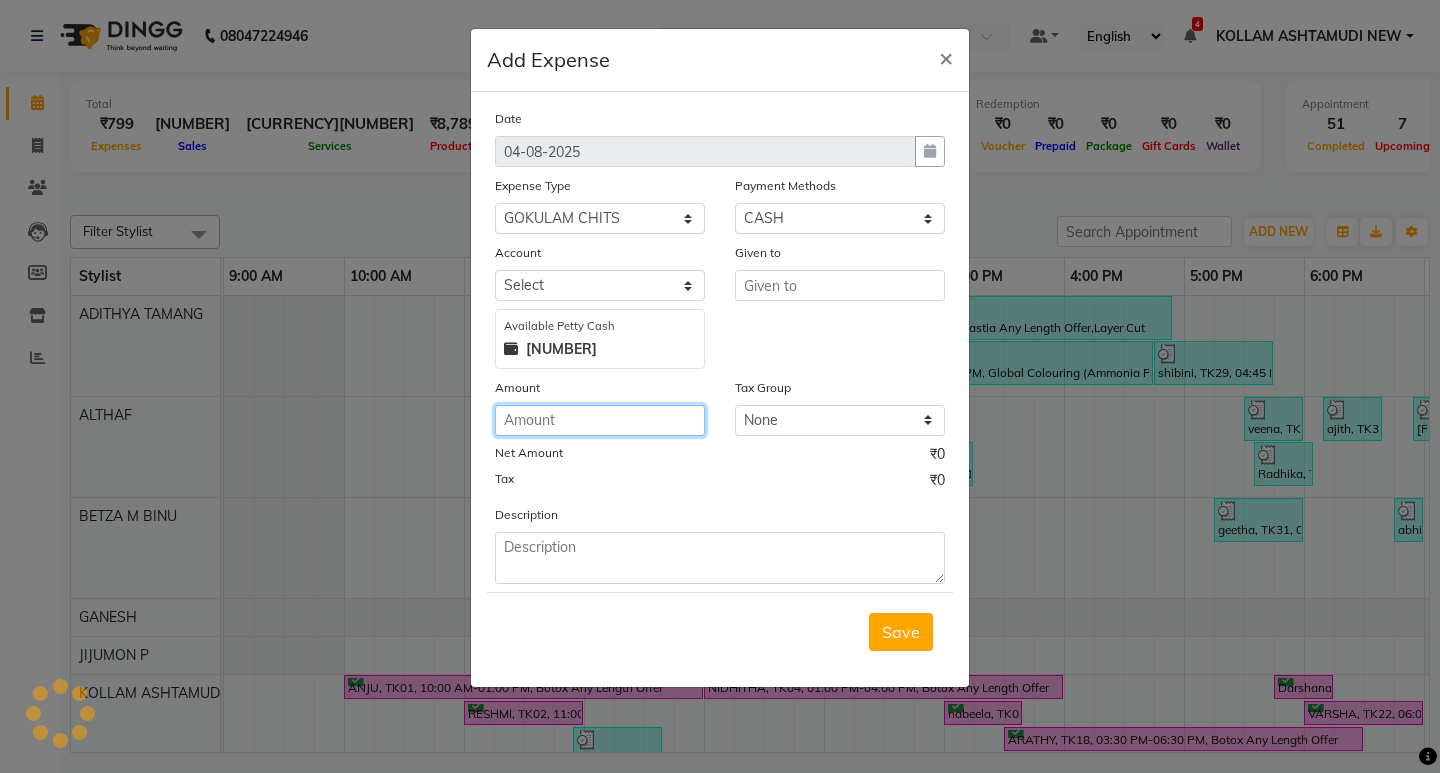 drag, startPoint x: 635, startPoint y: 406, endPoint x: 637, endPoint y: 423, distance: 17.117243 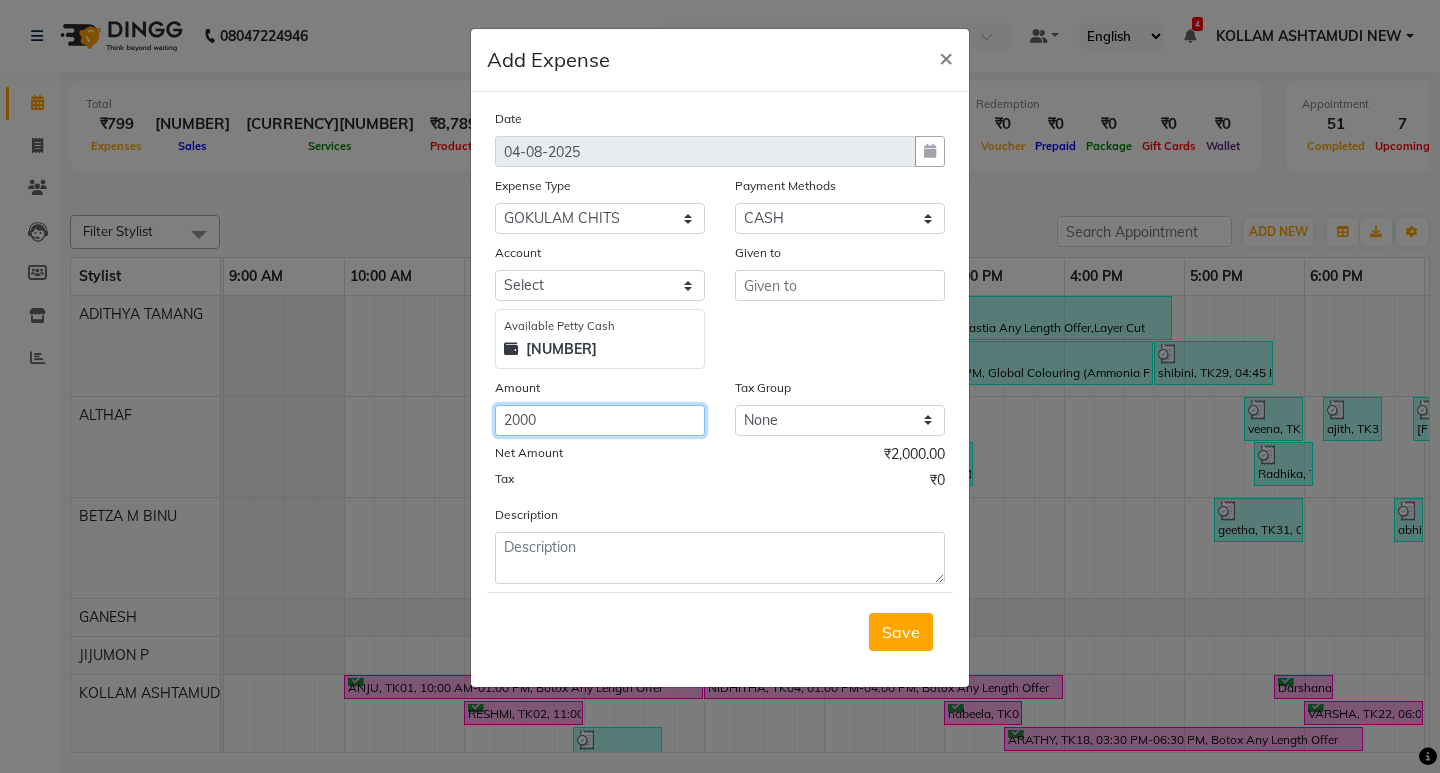 type on "2000" 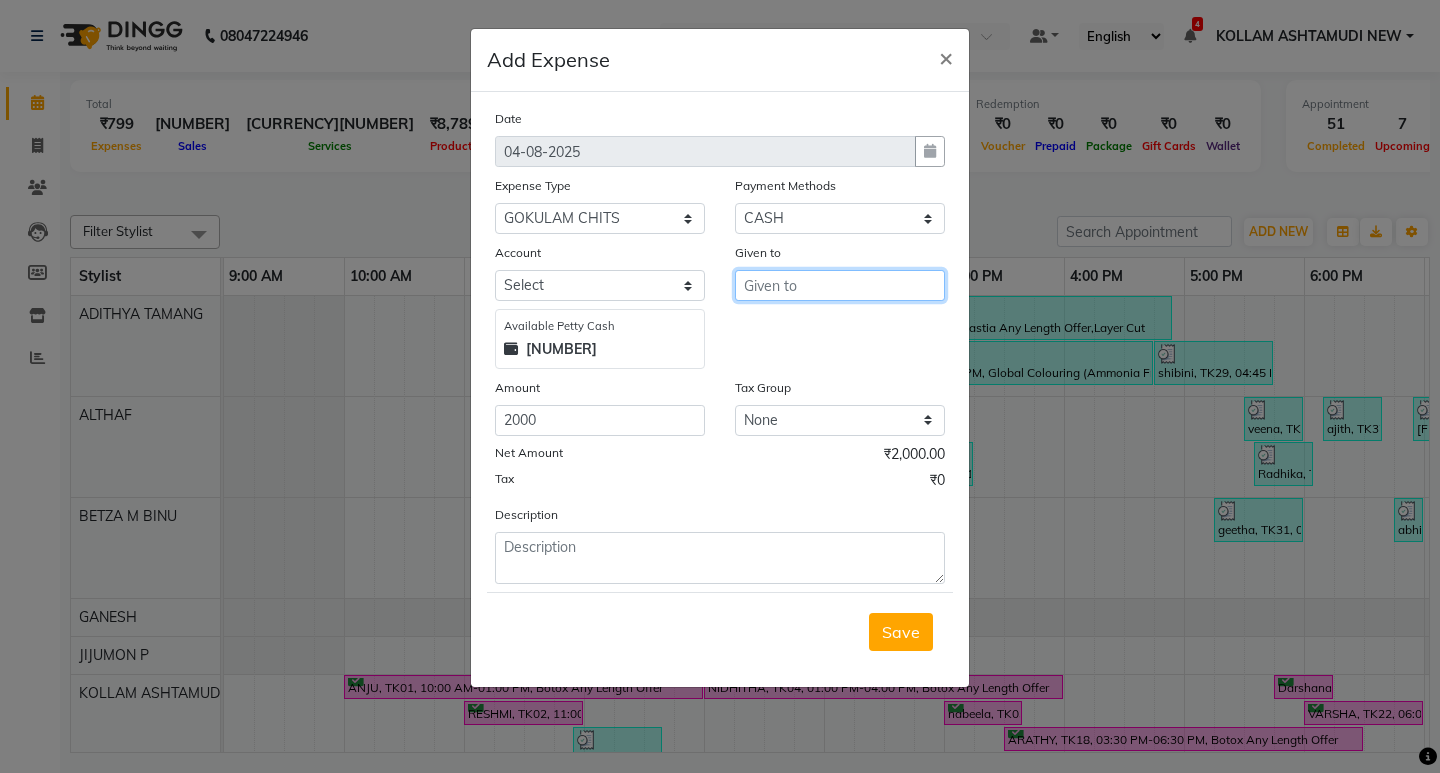 click at bounding box center (840, 285) 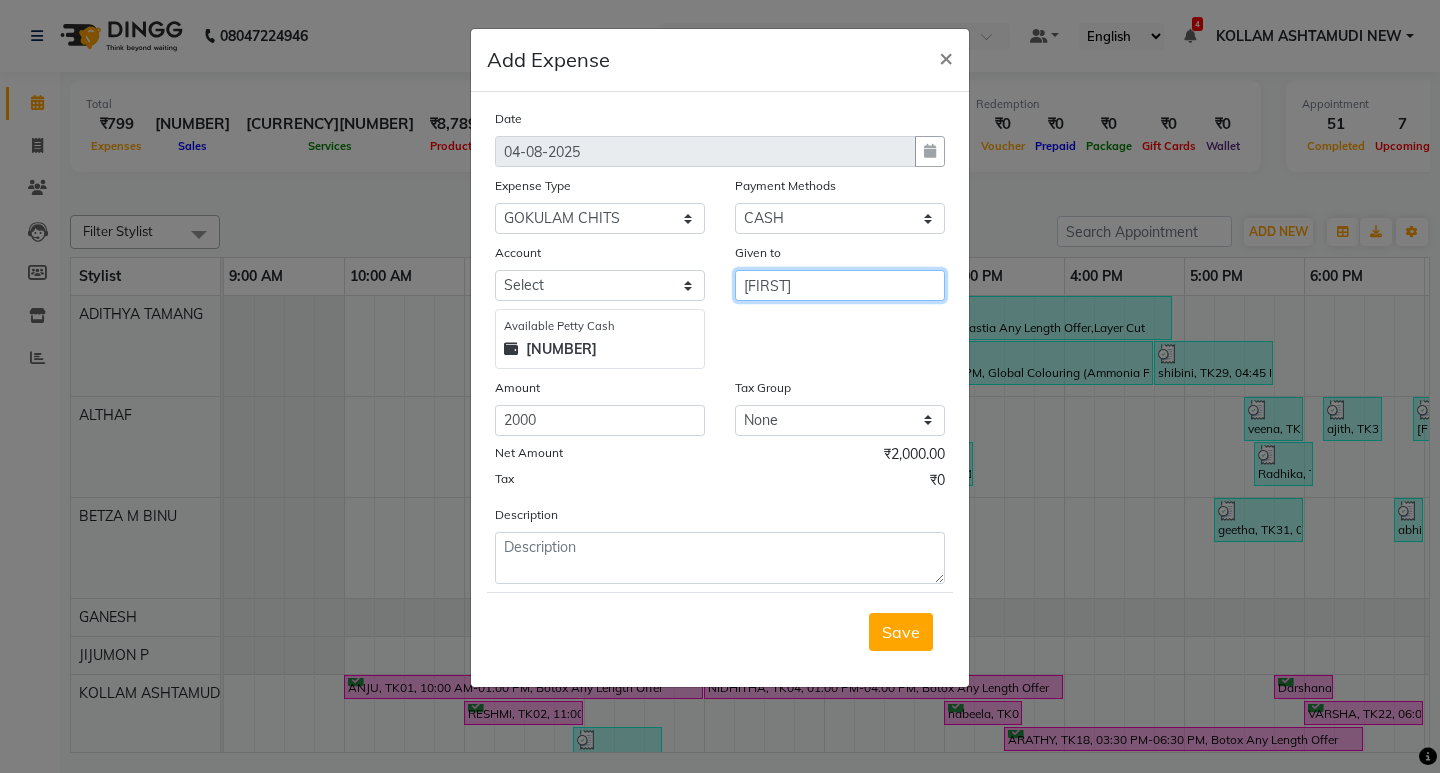 type on "gokulam" 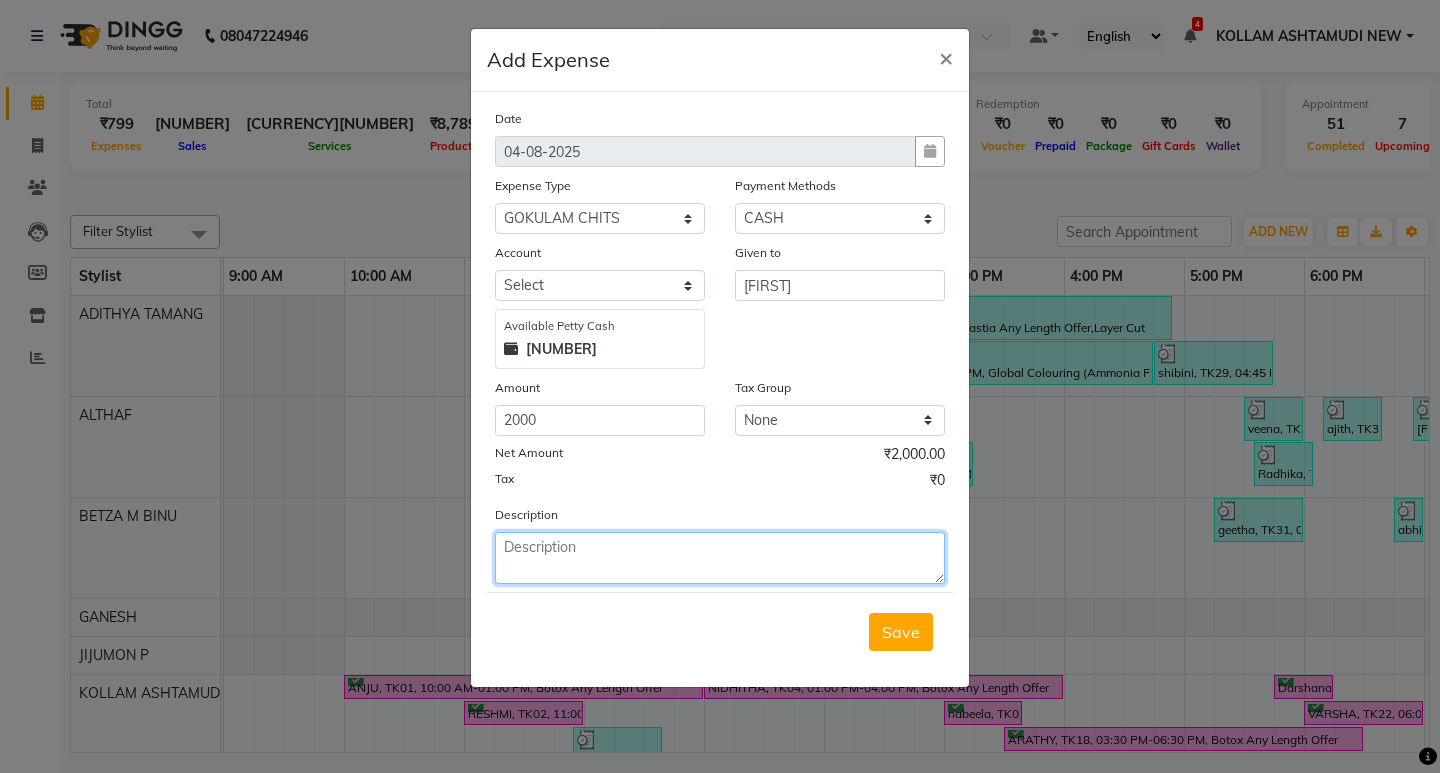 click 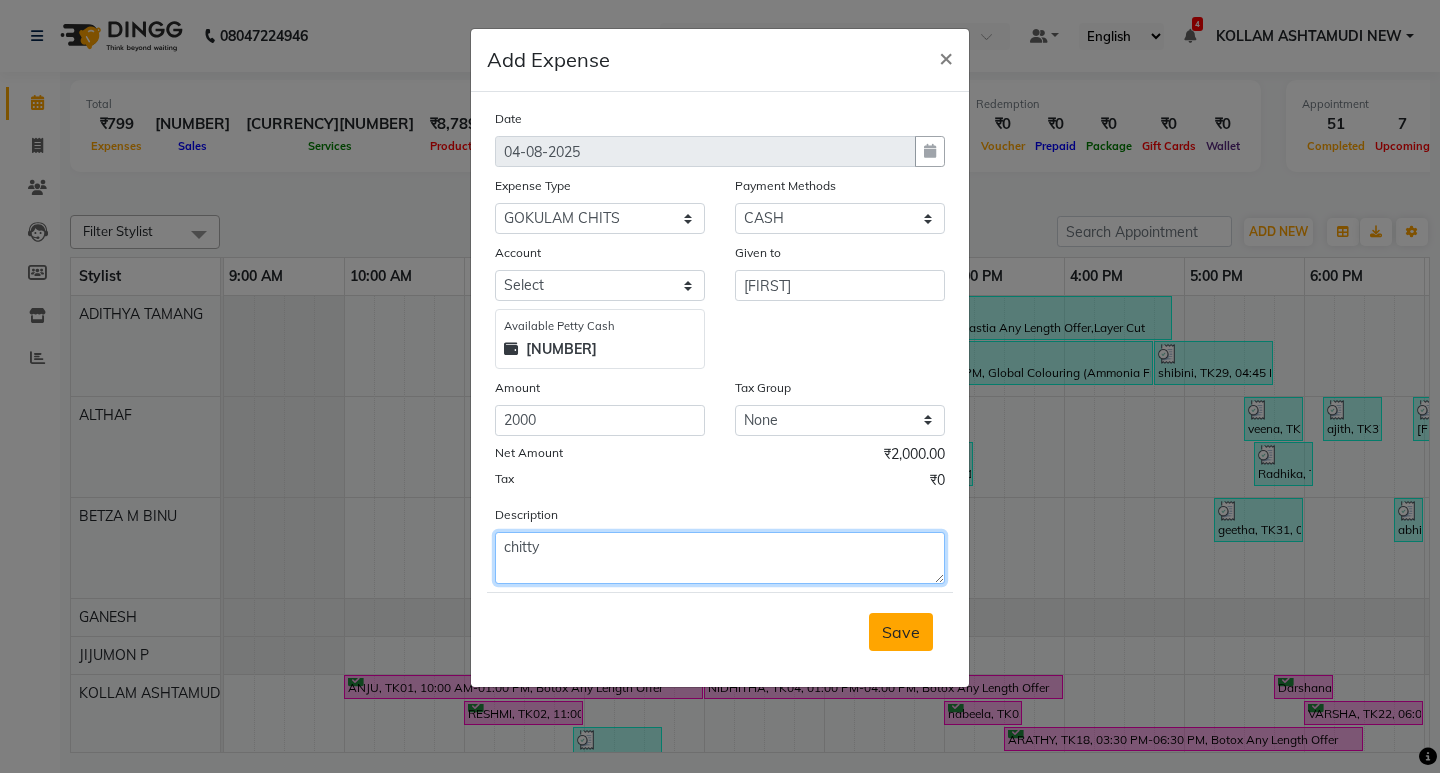 type on "chitty" 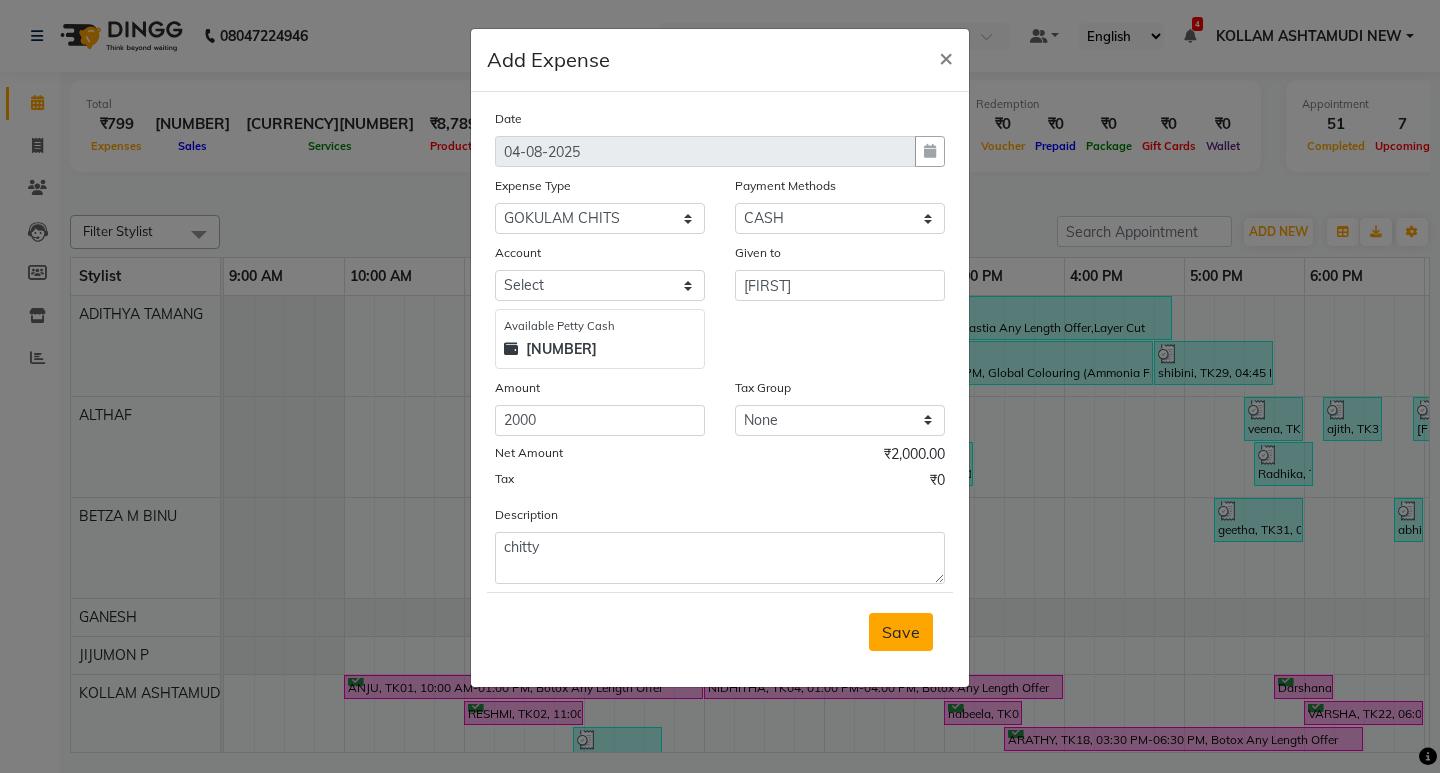 click on "Save" at bounding box center [901, 632] 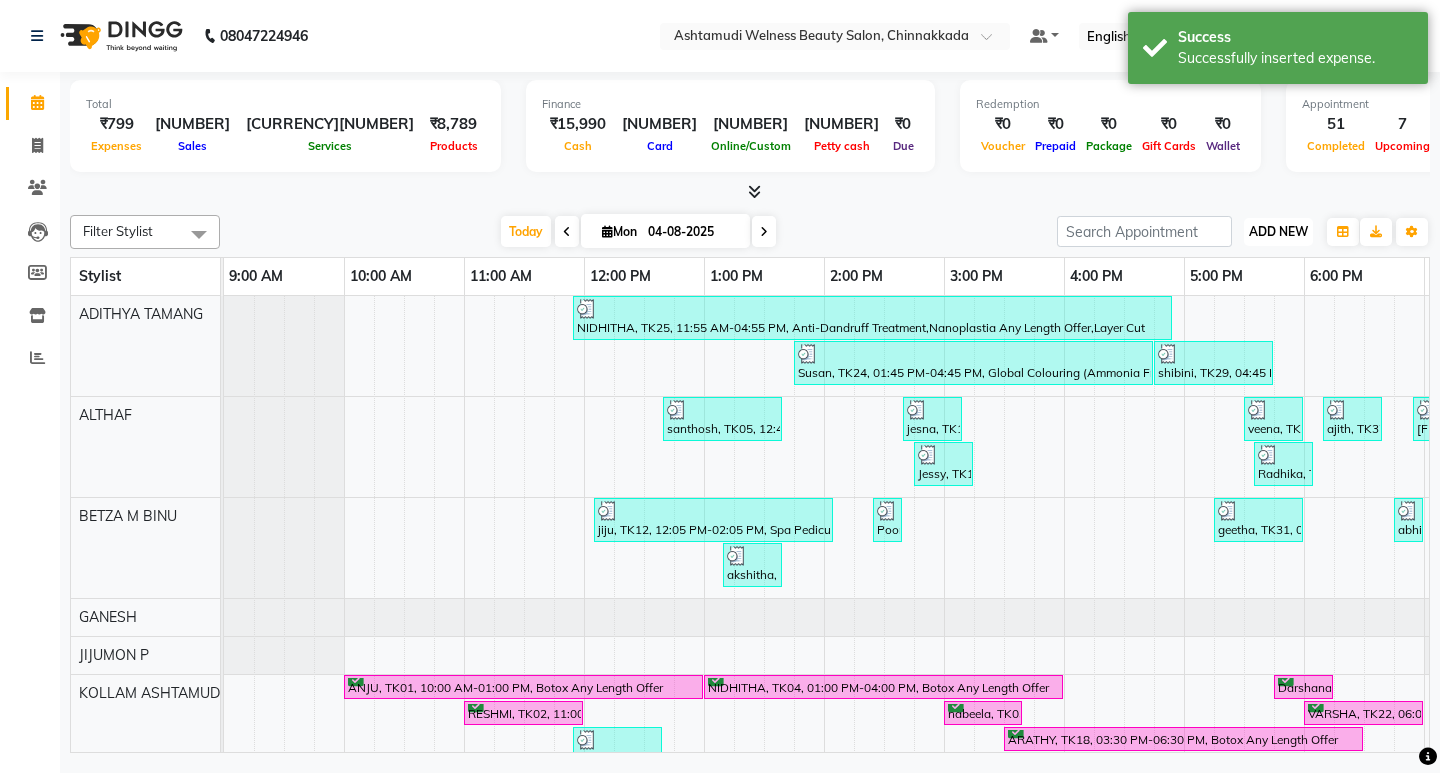 click on "ADD NEW" at bounding box center (1278, 231) 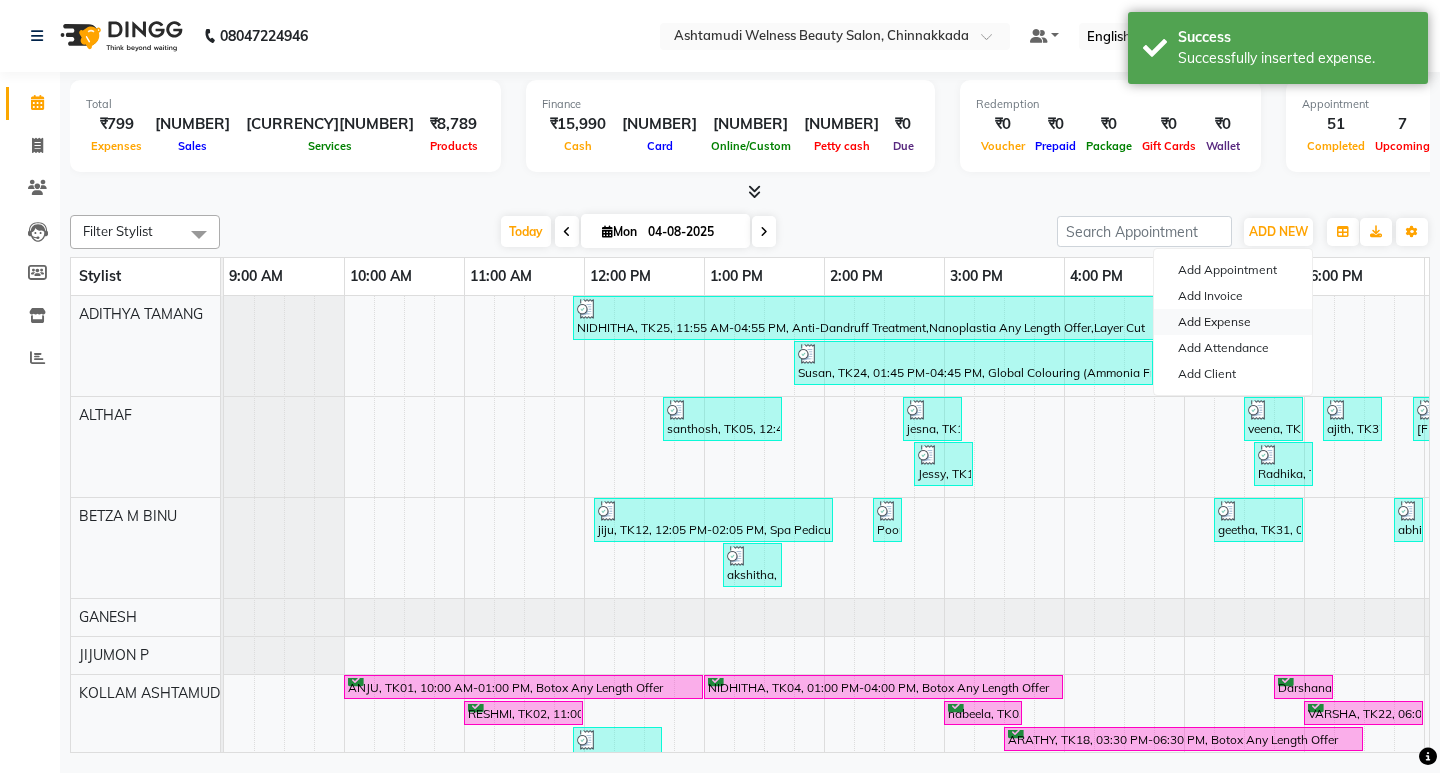 click on "Add Expense" at bounding box center [1233, 322] 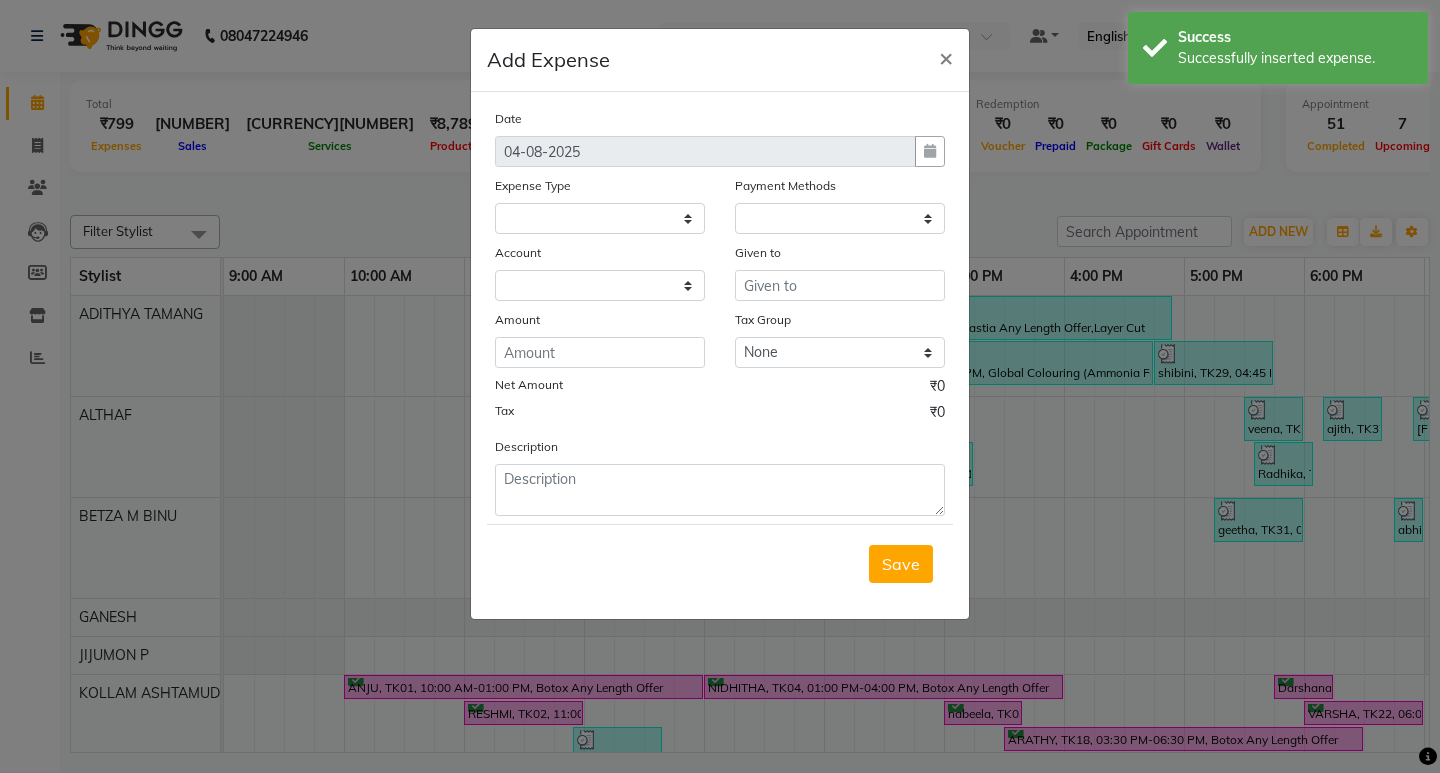 select 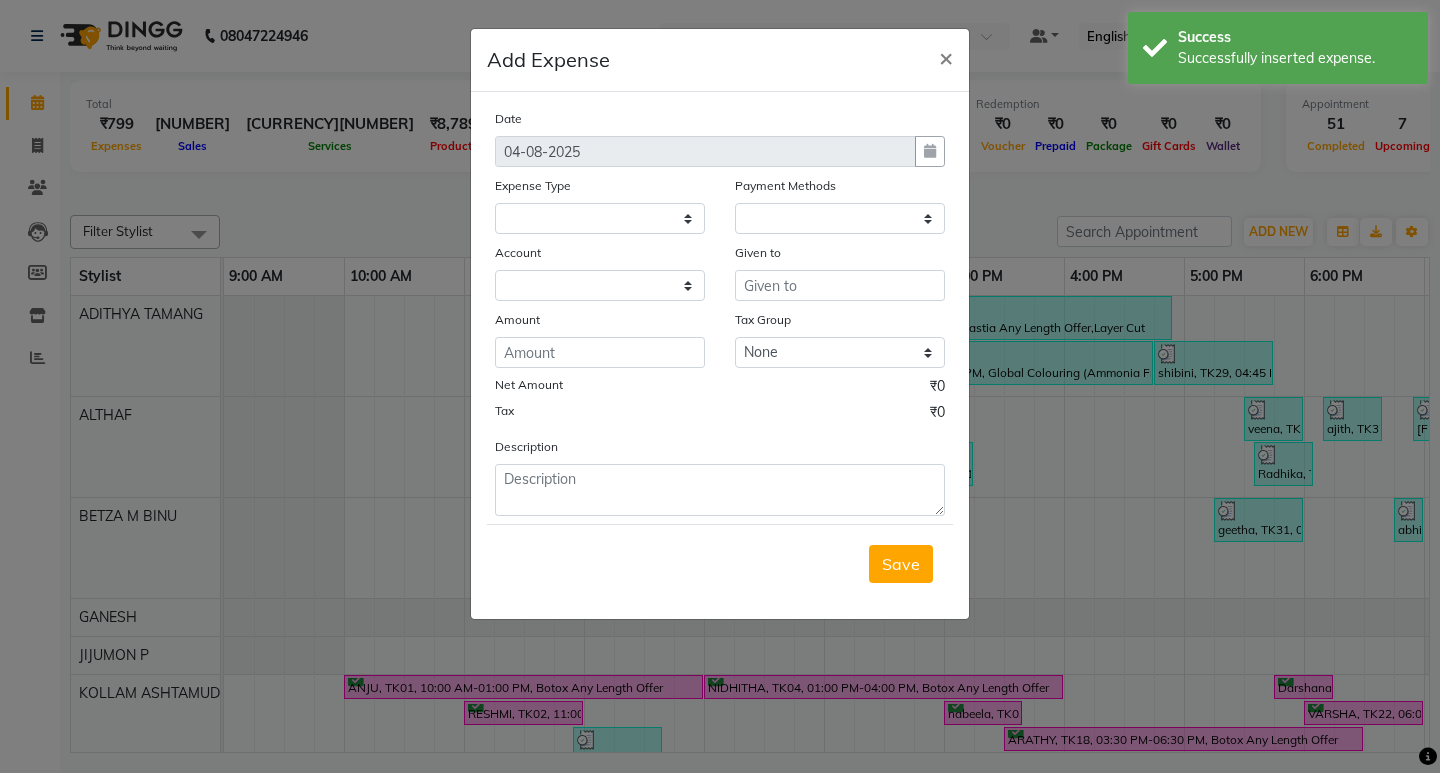 select on "1" 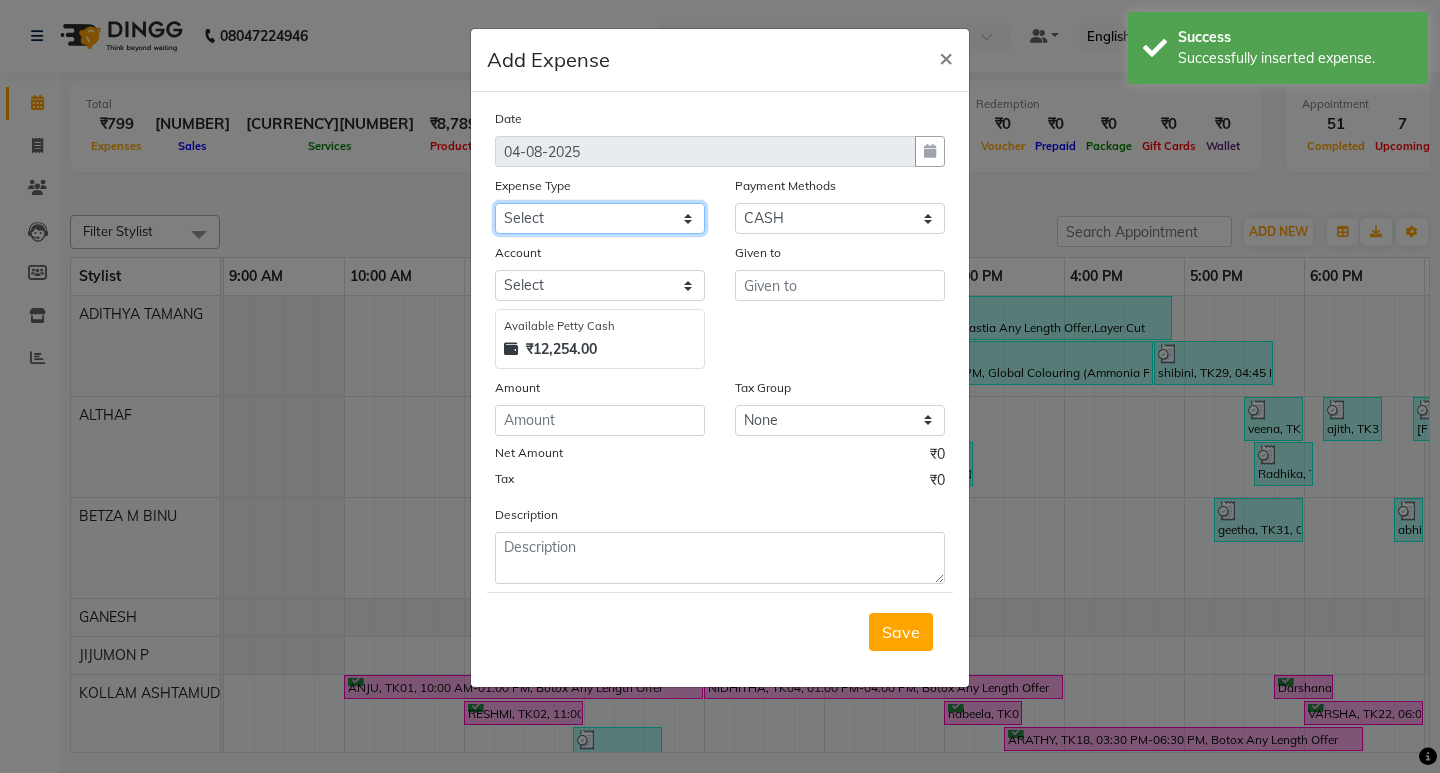 drag, startPoint x: 642, startPoint y: 211, endPoint x: 646, endPoint y: 223, distance: 12.649111 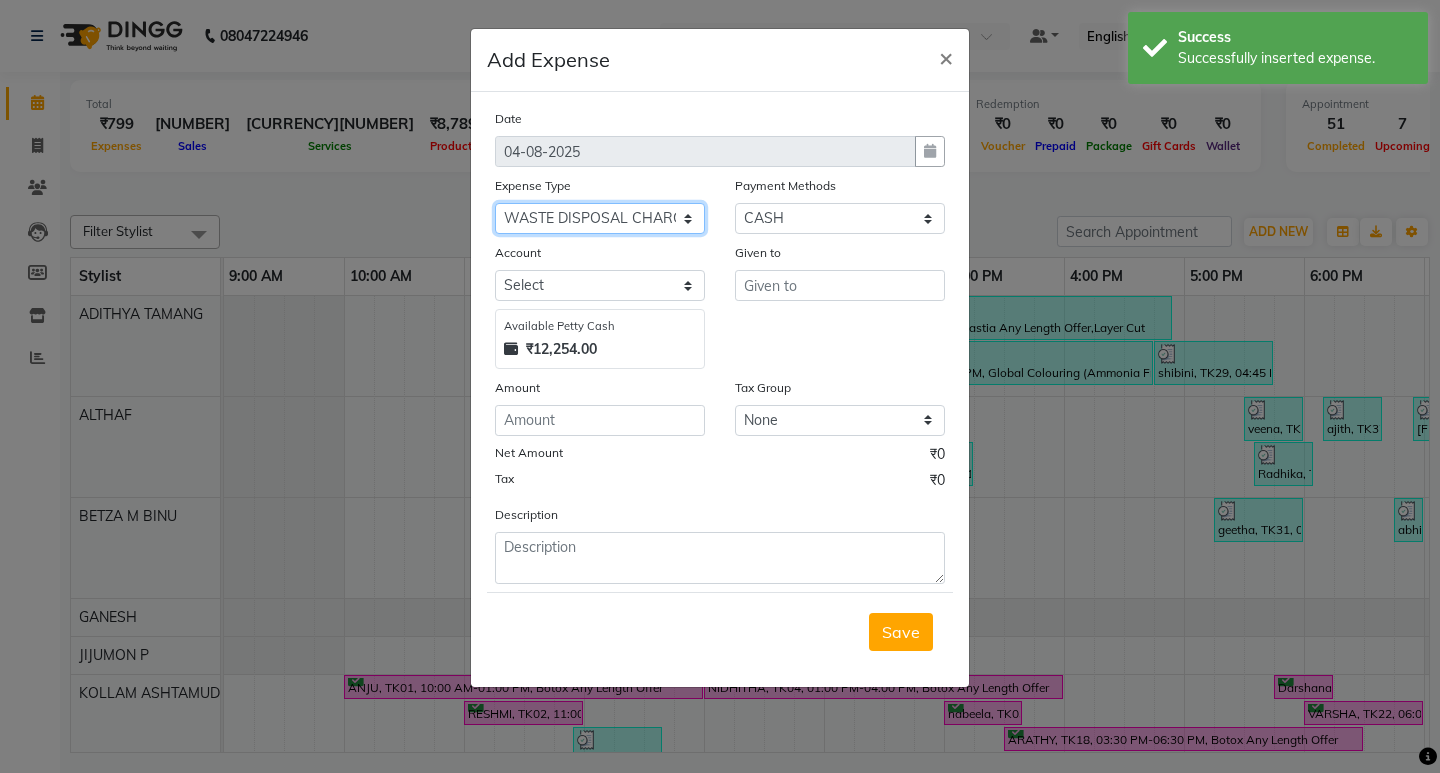 click on "Select ACCOMODATION EXPENSES ADVERTISEMENT SALES PROMOTIONAL EXPENSES Bonus BRIDAL ACCESSORIES REFUND BRIDAL COMMISSION BRIDAL FOOD BRIDAL INCENTIVES BRIDAL ORNAMENTS REFUND BRIDAL TA CASH DEPOSIT RAK BANK COMPUTER ACCESSORIES MOBILE PHONE Donation and Charity Expenses ELECTRICITY CHARGES ELECTRONICS FITTINGS Event Expense FISH FOOD EXPENSES FOOD REFRESHMENT FOR CLIENTS FOOD REFRESHMENT FOR STAFFS Freight And Forwarding Charges FUEL FOR GENERATOR FURNITURE AND EQUIPMENTS Gifts for Clients GIFTS FOR STAFFS GOKULAM CHITS HOSTEL RENT LAUNDRY EXPENSES LICENSE OTHER FEES LOADING UNLOADING CHARGES Medical Expenses MEHNDI PAYMENTS MISCELLANEOUS EXPENSES NEWSPAPER PERIODICALS Office Expenses Ornaments Maintenance Expense OVERTIME ALLOWANCES Payment For Pest Control Perfomance based incentives POSTAGE COURIER CHARGES Printing PRINTING STATIONERY EXPENSES PROFESSIONAL TAX REPAIRS MAINTENANCE ROUND OFF Salary SALARY ADVANCE Sales Incentives Membership Card SALES INCENTIVES PRODUCT SALES INCENTIVES SERVICES SALON RENT" 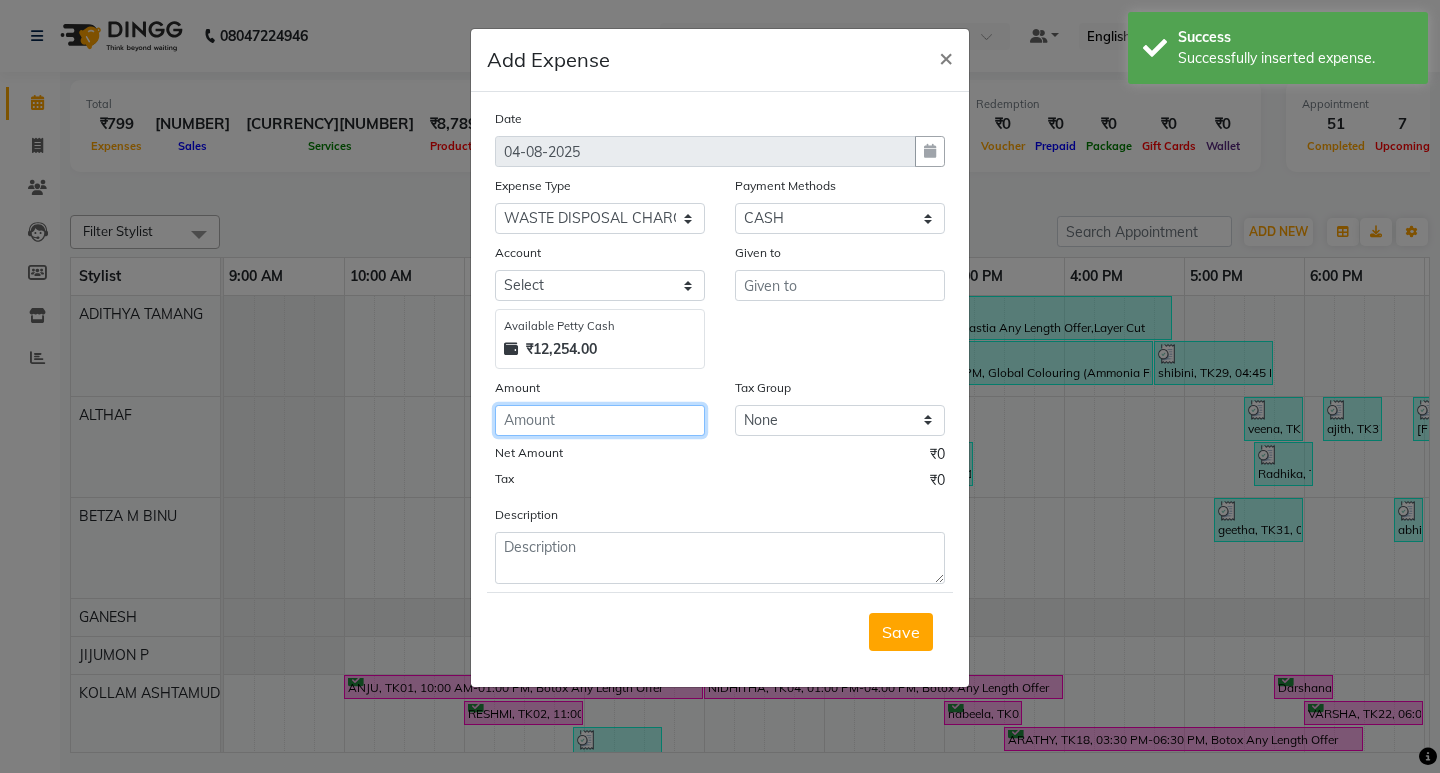 drag, startPoint x: 571, startPoint y: 424, endPoint x: 587, endPoint y: 419, distance: 16.763054 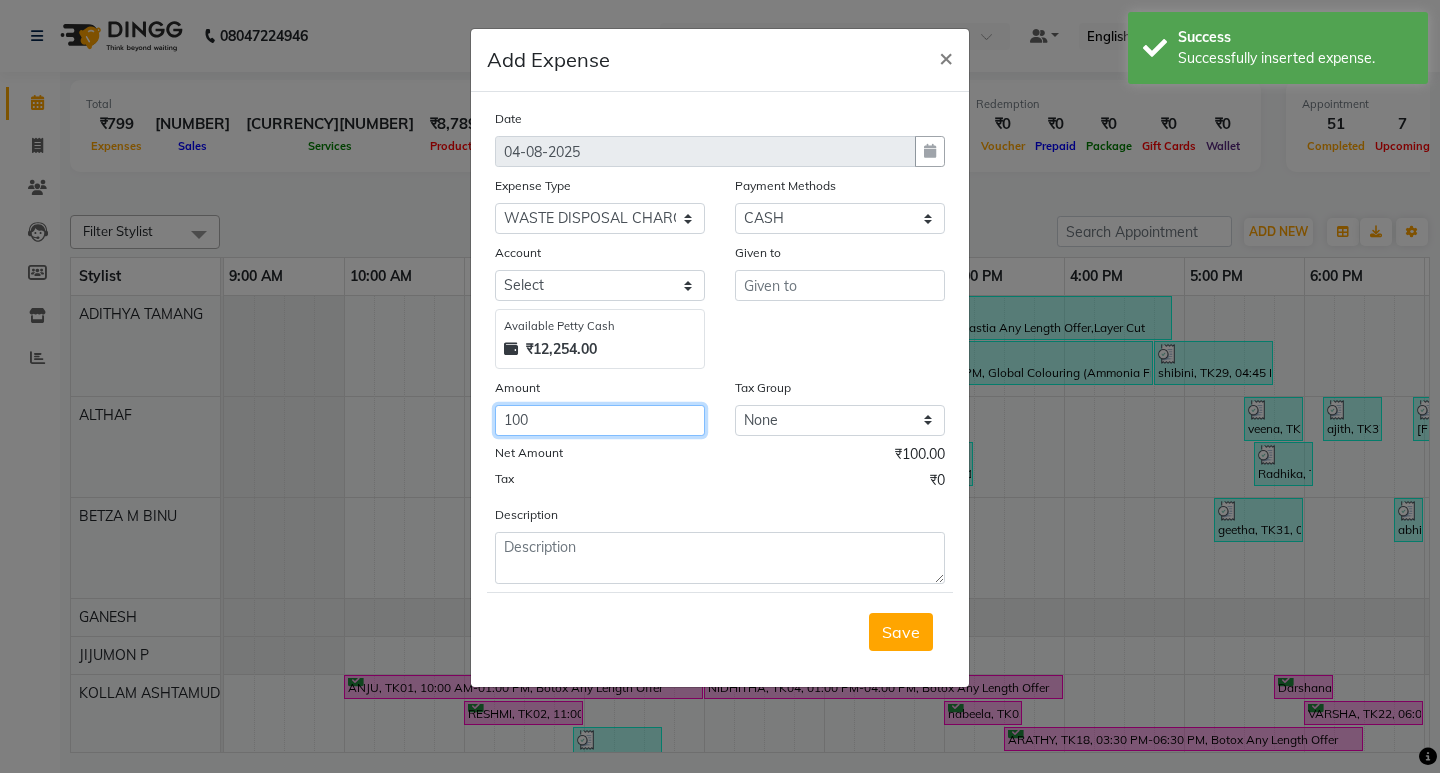 type on "100" 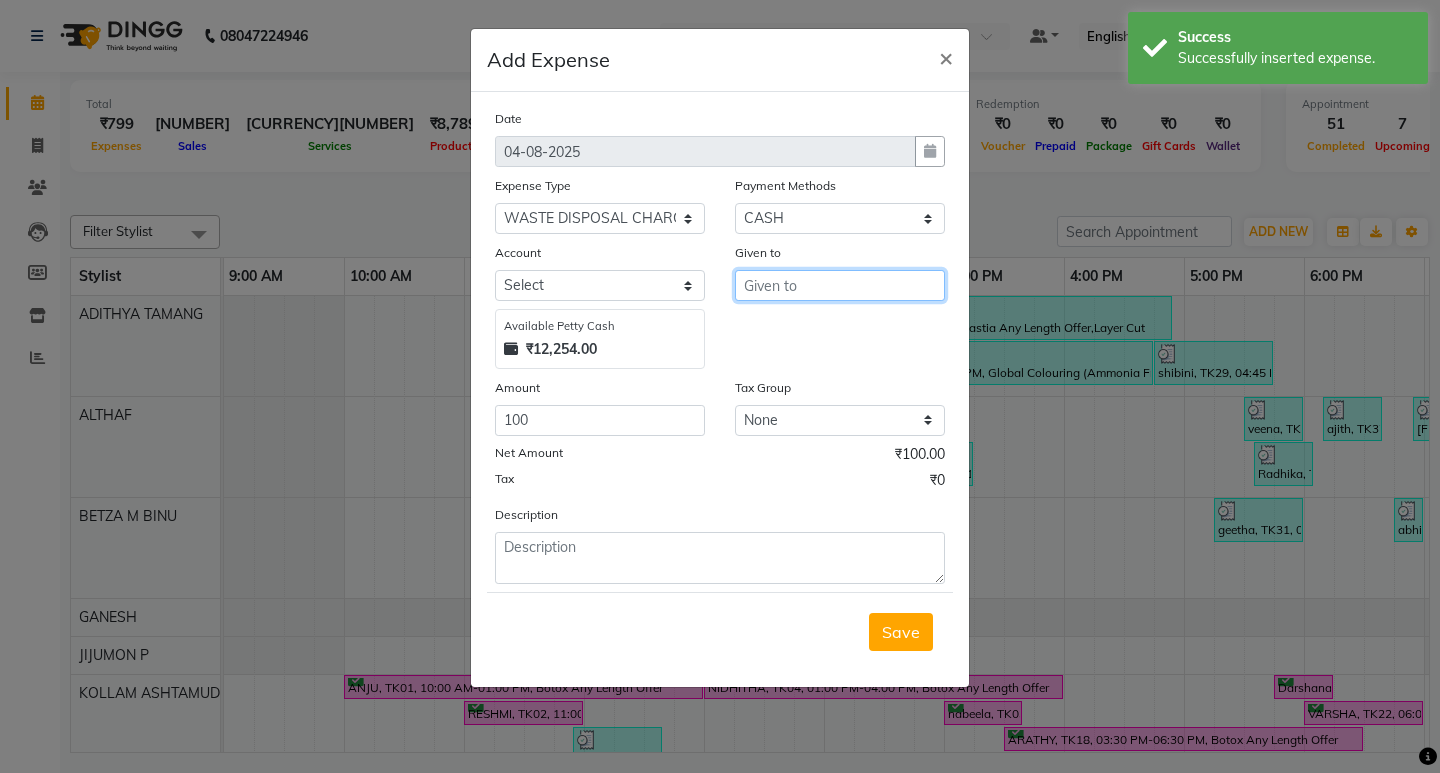 click at bounding box center (840, 285) 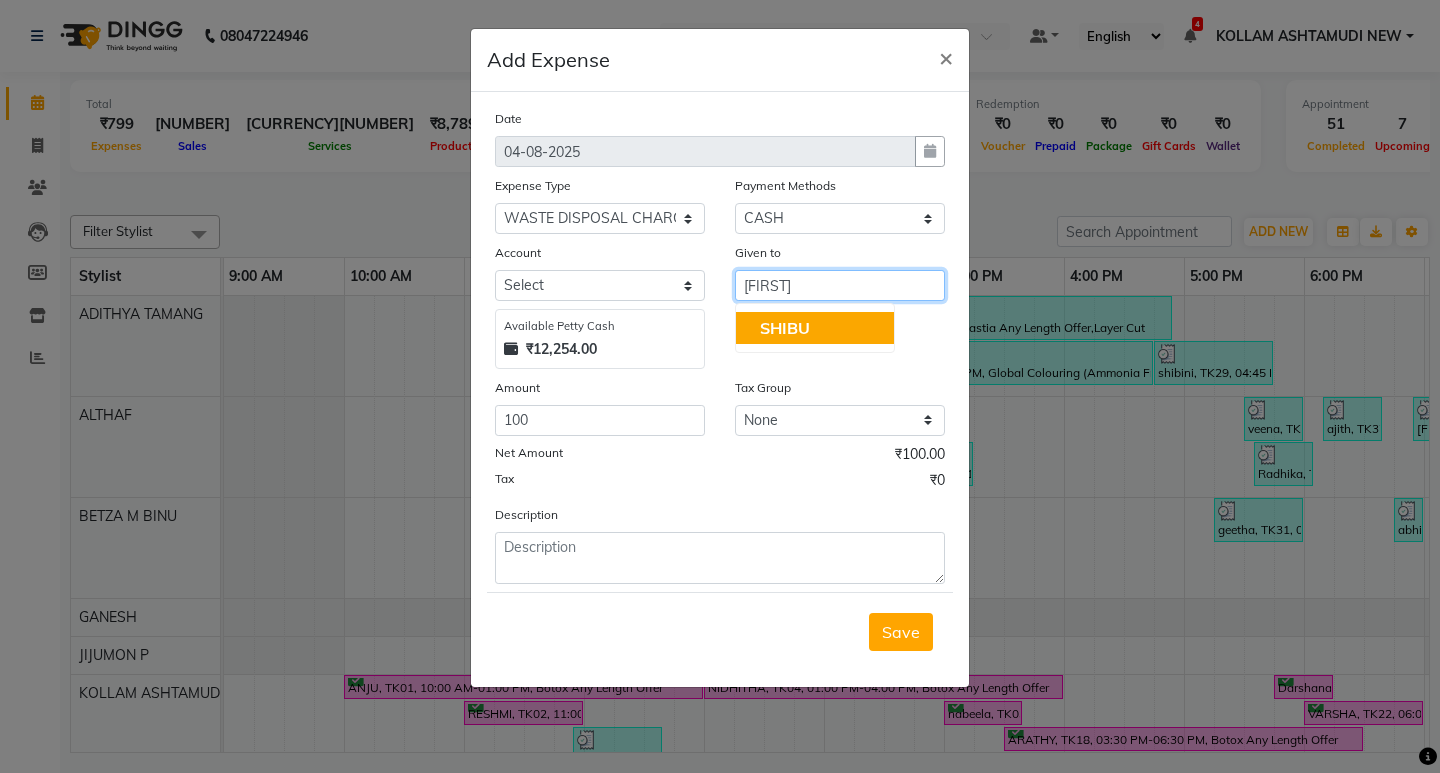 click on "SHIBU" 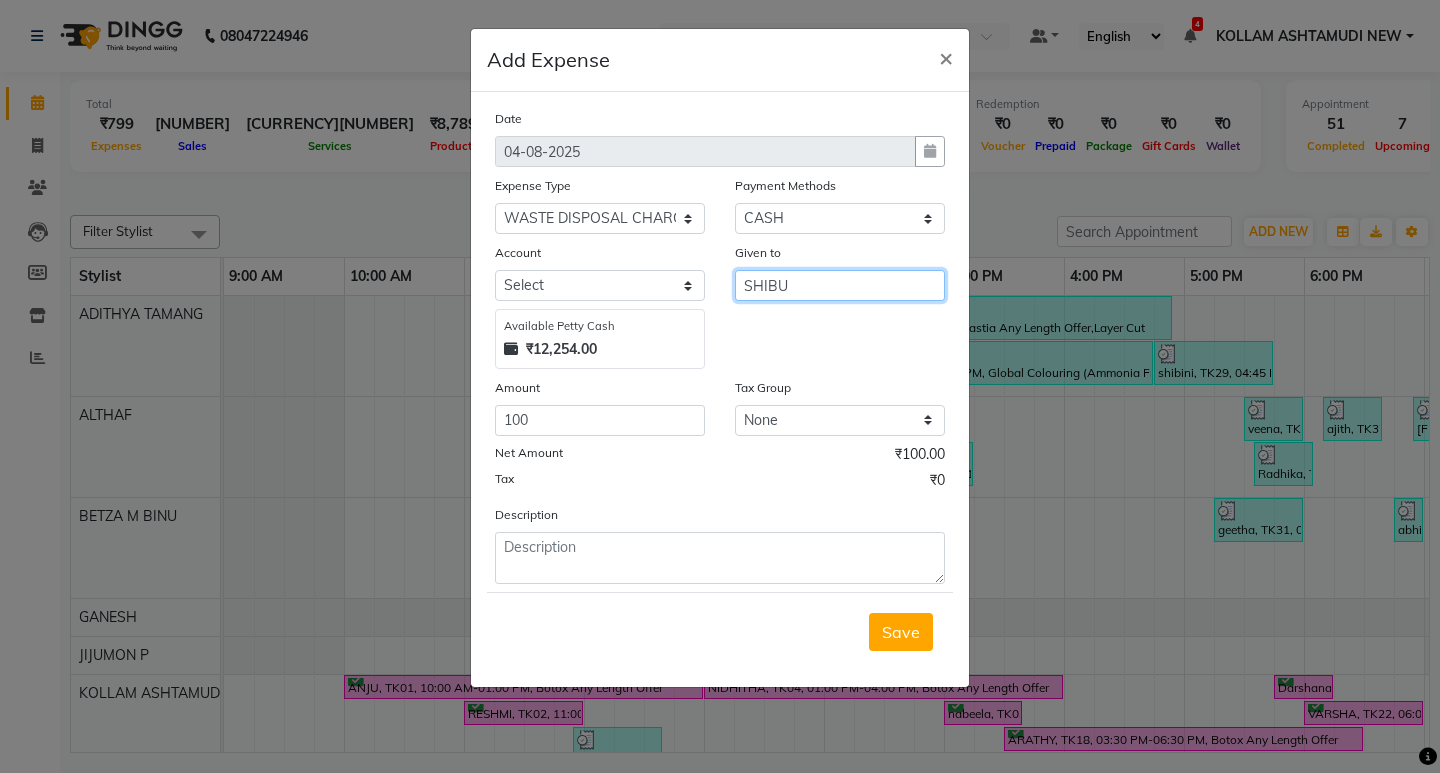 type on "SHIBU" 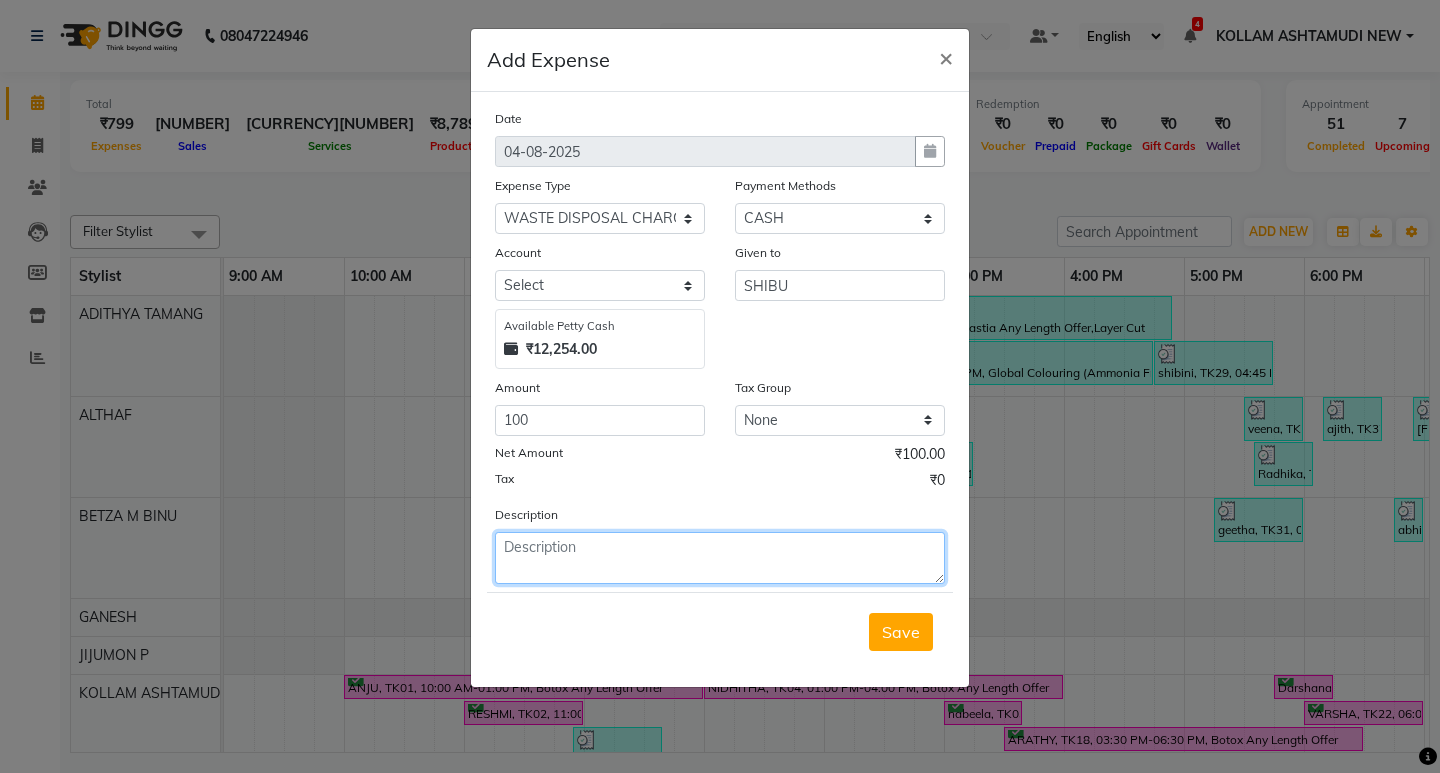 drag, startPoint x: 690, startPoint y: 559, endPoint x: 703, endPoint y: 529, distance: 32.695564 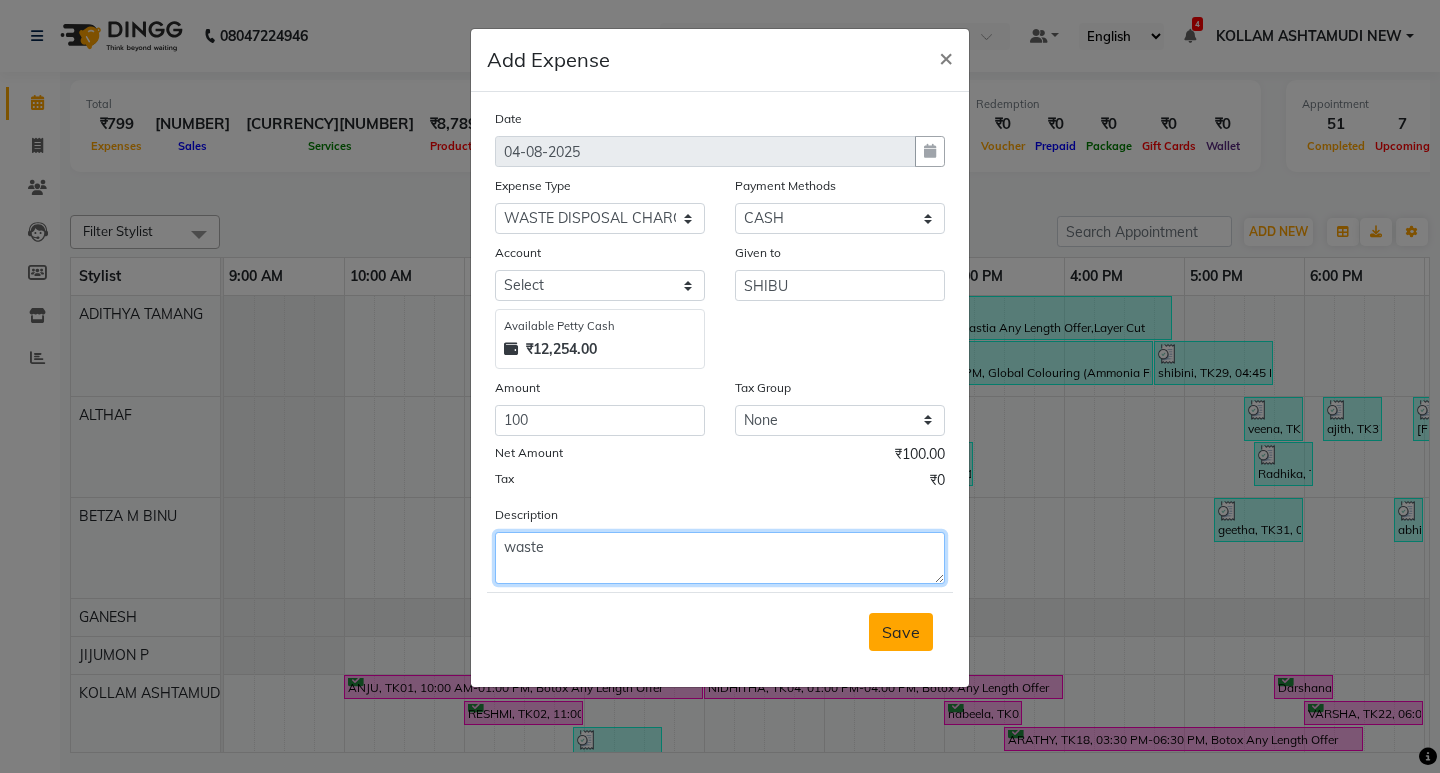 type on "waste" 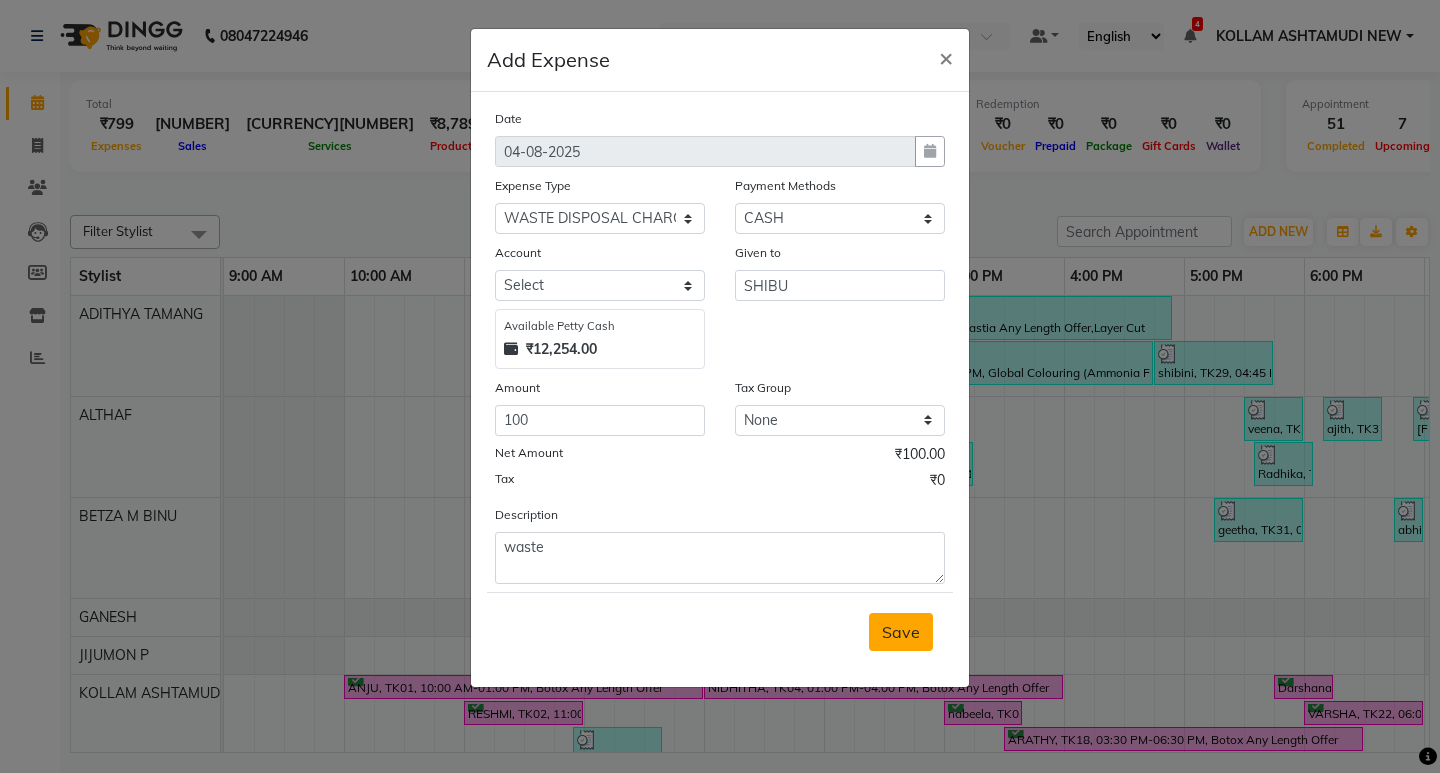click on "Save" at bounding box center [901, 632] 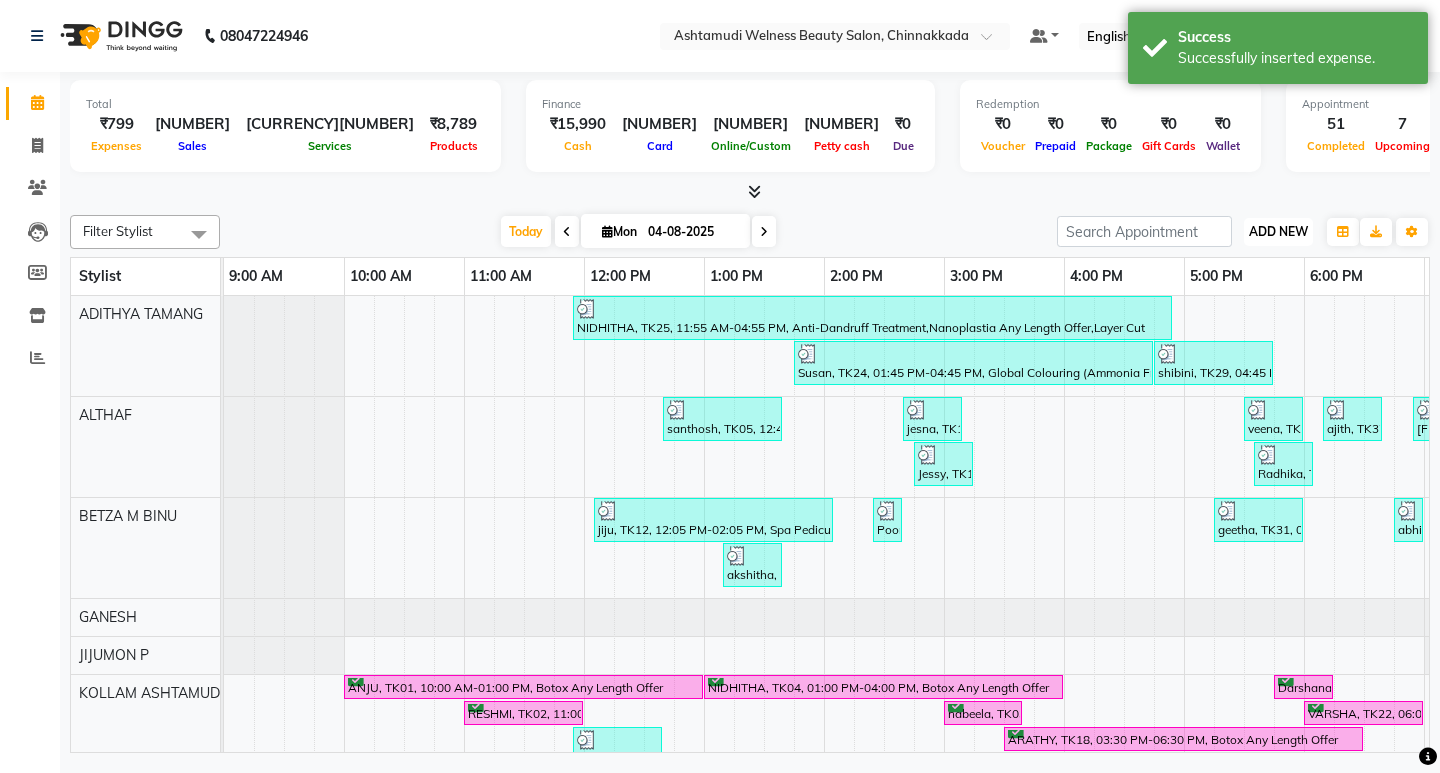 click on "ADD NEW" at bounding box center (1278, 231) 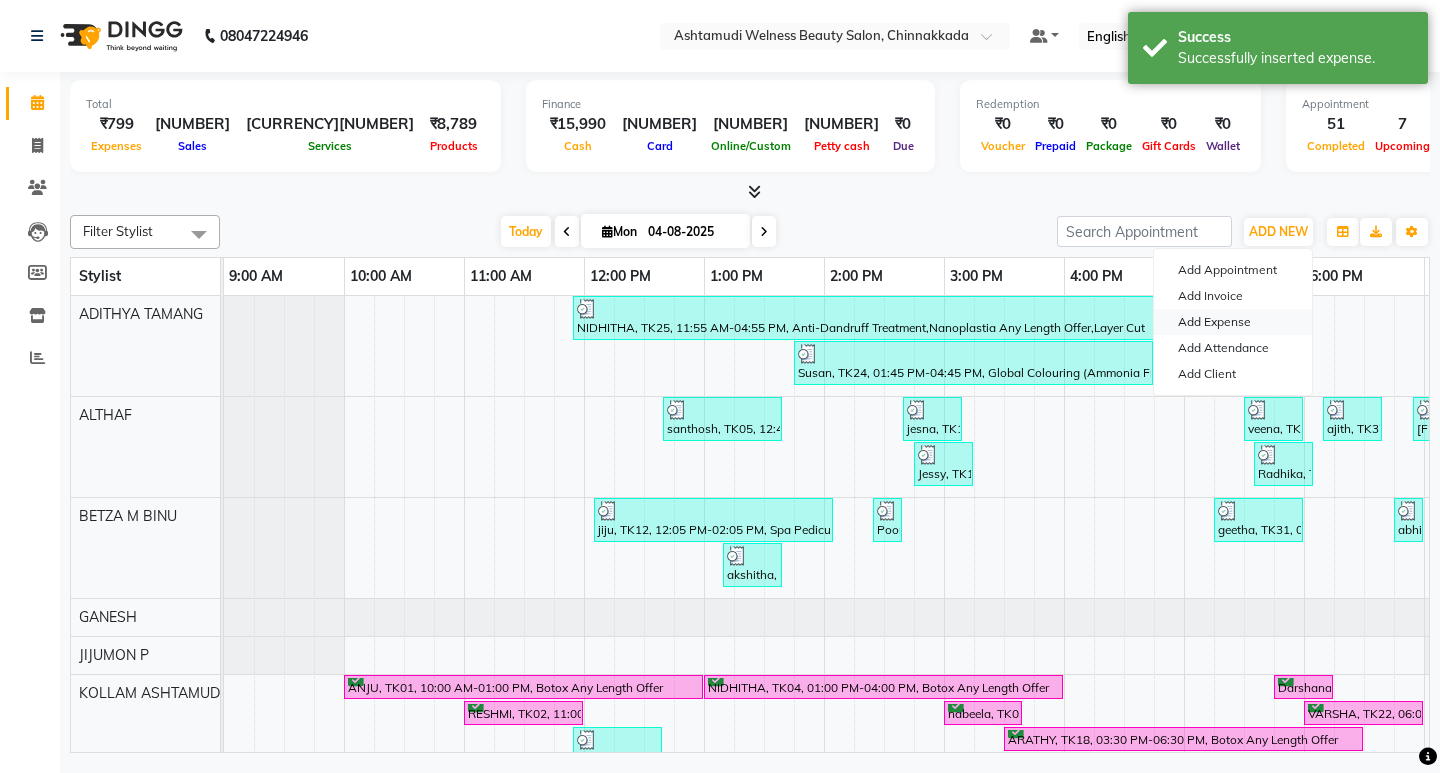 click on "Add Expense" at bounding box center (1233, 322) 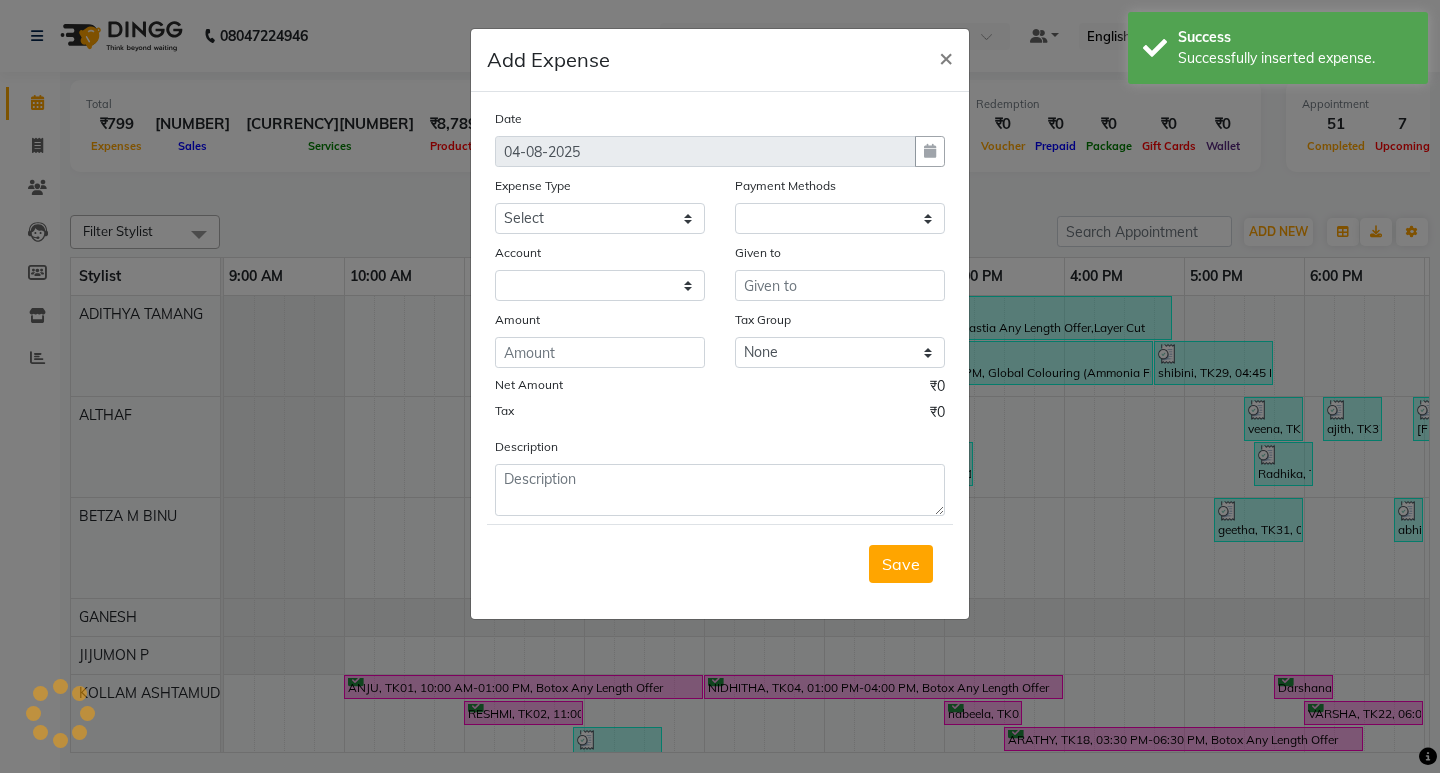 select on "1" 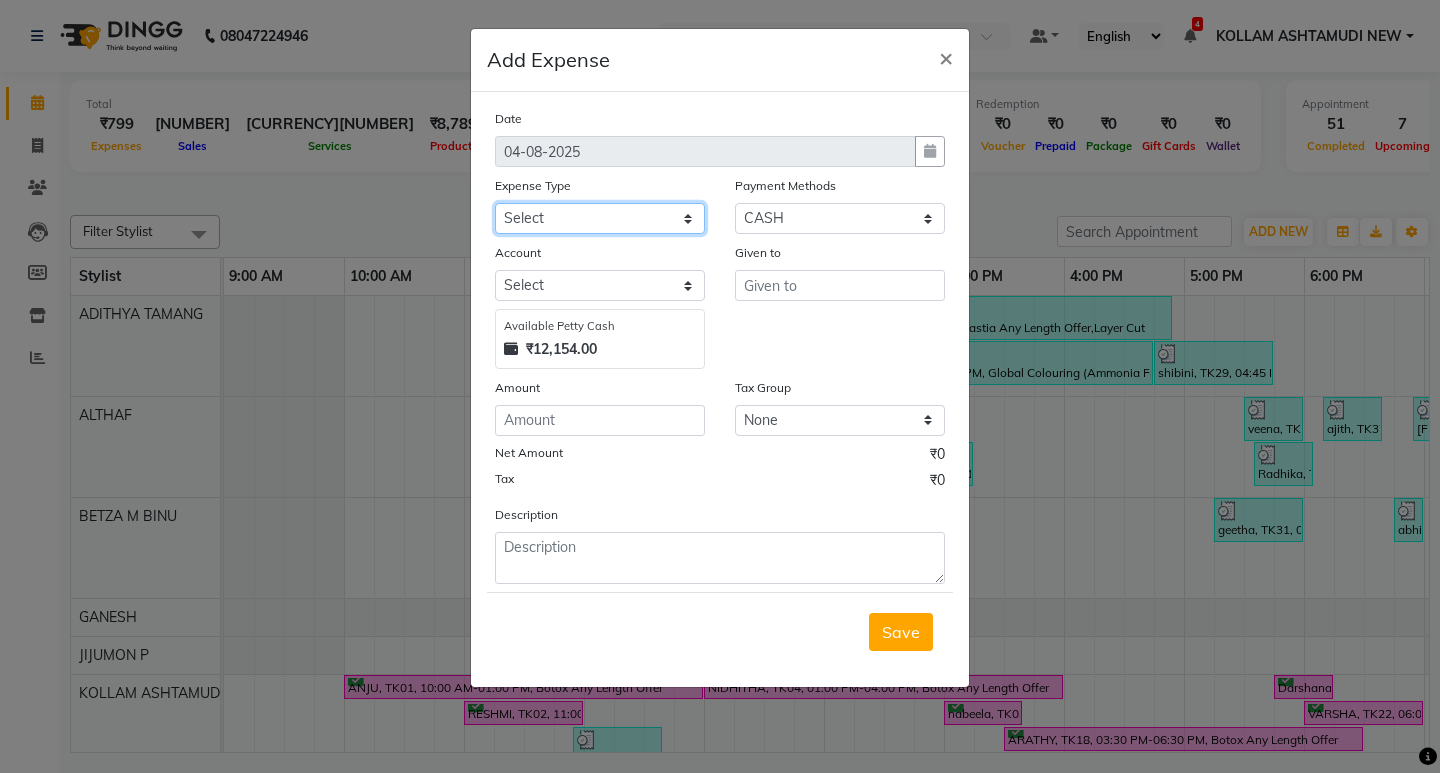 click on "Select ACCOMODATION EXPENSES ADVERTISEMENT SALES PROMOTIONAL EXPENSES Bonus BRIDAL ACCESSORIES REFUND BRIDAL COMMISSION BRIDAL FOOD BRIDAL INCENTIVES BRIDAL ORNAMENTS REFUND BRIDAL TA CASH DEPOSIT RAK BANK COMPUTER ACCESSORIES MOBILE PHONE Donation and Charity Expenses ELECTRICITY CHARGES ELECTRONICS FITTINGS Event Expense FISH FOOD EXPENSES FOOD REFRESHMENT FOR CLIENTS FOOD REFRESHMENT FOR STAFFS Freight And Forwarding Charges FUEL FOR GENERATOR FURNITURE AND EQUIPMENTS Gifts for Clients GIFTS FOR STAFFS GOKULAM CHITS HOSTEL RENT LAUNDRY EXPENSES LICENSE OTHER FEES LOADING UNLOADING CHARGES Medical Expenses MEHNDI PAYMENTS MISCELLANEOUS EXPENSES NEWSPAPER PERIODICALS Office Expenses Ornaments Maintenance Expense OVERTIME ALLOWANCES Payment For Pest Control Perfomance based incentives POSTAGE COURIER CHARGES Printing PRINTING STATIONERY EXPENSES PROFESSIONAL TAX REPAIRS MAINTENANCE ROUND OFF Salary SALARY ADVANCE Sales Incentives Membership Card SALES INCENTIVES PRODUCT SALES INCENTIVES SERVICES SALON RENT" 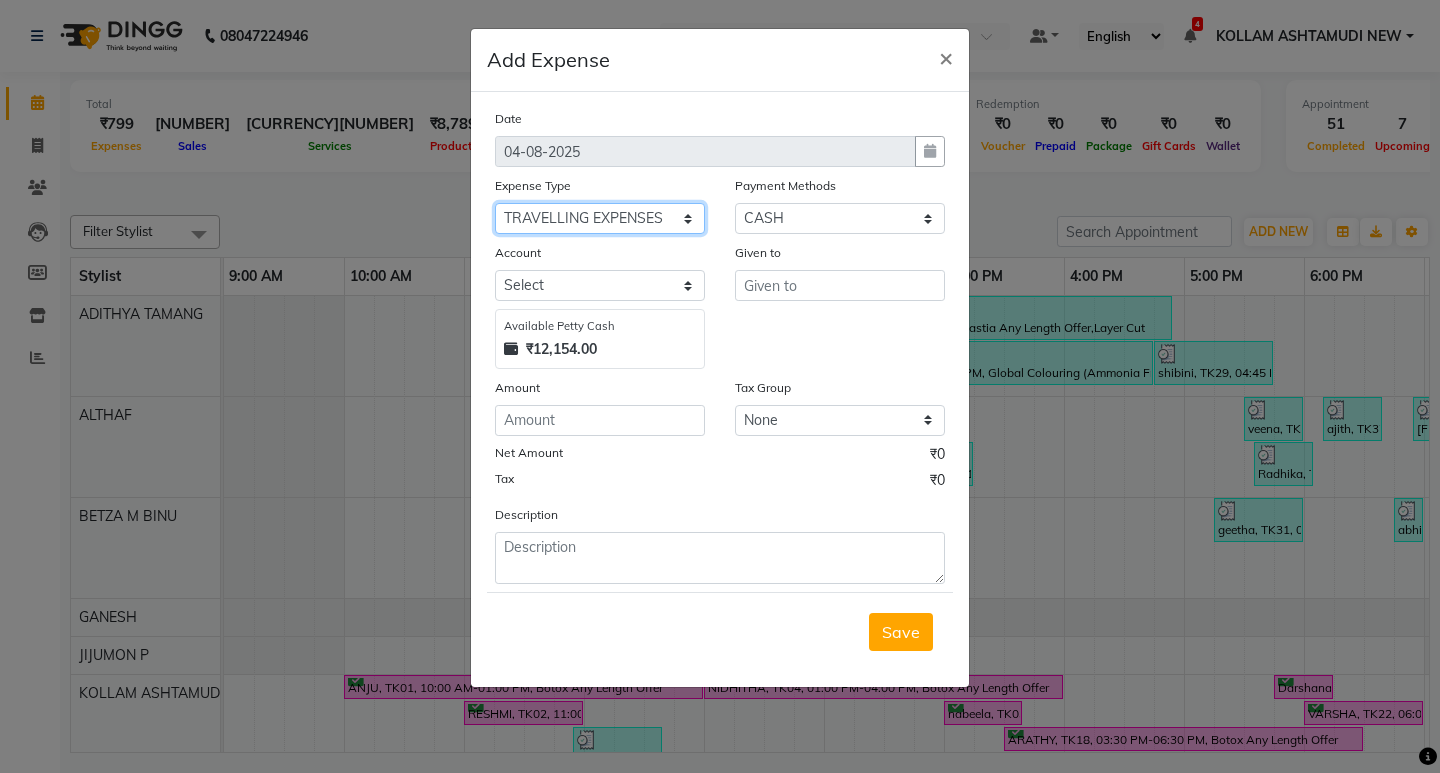 click on "Select ACCOMODATION EXPENSES ADVERTISEMENT SALES PROMOTIONAL EXPENSES Bonus BRIDAL ACCESSORIES REFUND BRIDAL COMMISSION BRIDAL FOOD BRIDAL INCENTIVES BRIDAL ORNAMENTS REFUND BRIDAL TA CASH DEPOSIT RAK BANK COMPUTER ACCESSORIES MOBILE PHONE Donation and Charity Expenses ELECTRICITY CHARGES ELECTRONICS FITTINGS Event Expense FISH FOOD EXPENSES FOOD REFRESHMENT FOR CLIENTS FOOD REFRESHMENT FOR STAFFS Freight And Forwarding Charges FUEL FOR GENERATOR FURNITURE AND EQUIPMENTS Gifts for Clients GIFTS FOR STAFFS GOKULAM CHITS HOSTEL RENT LAUNDRY EXPENSES LICENSE OTHER FEES LOADING UNLOADING CHARGES Medical Expenses MEHNDI PAYMENTS MISCELLANEOUS EXPENSES NEWSPAPER PERIODICALS Office Expenses Ornaments Maintenance Expense OVERTIME ALLOWANCES Payment For Pest Control Perfomance based incentives POSTAGE COURIER CHARGES Printing PRINTING STATIONERY EXPENSES PROFESSIONAL TAX REPAIRS MAINTENANCE ROUND OFF Salary SALARY ADVANCE Sales Incentives Membership Card SALES INCENTIVES PRODUCT SALES INCENTIVES SERVICES SALON RENT" 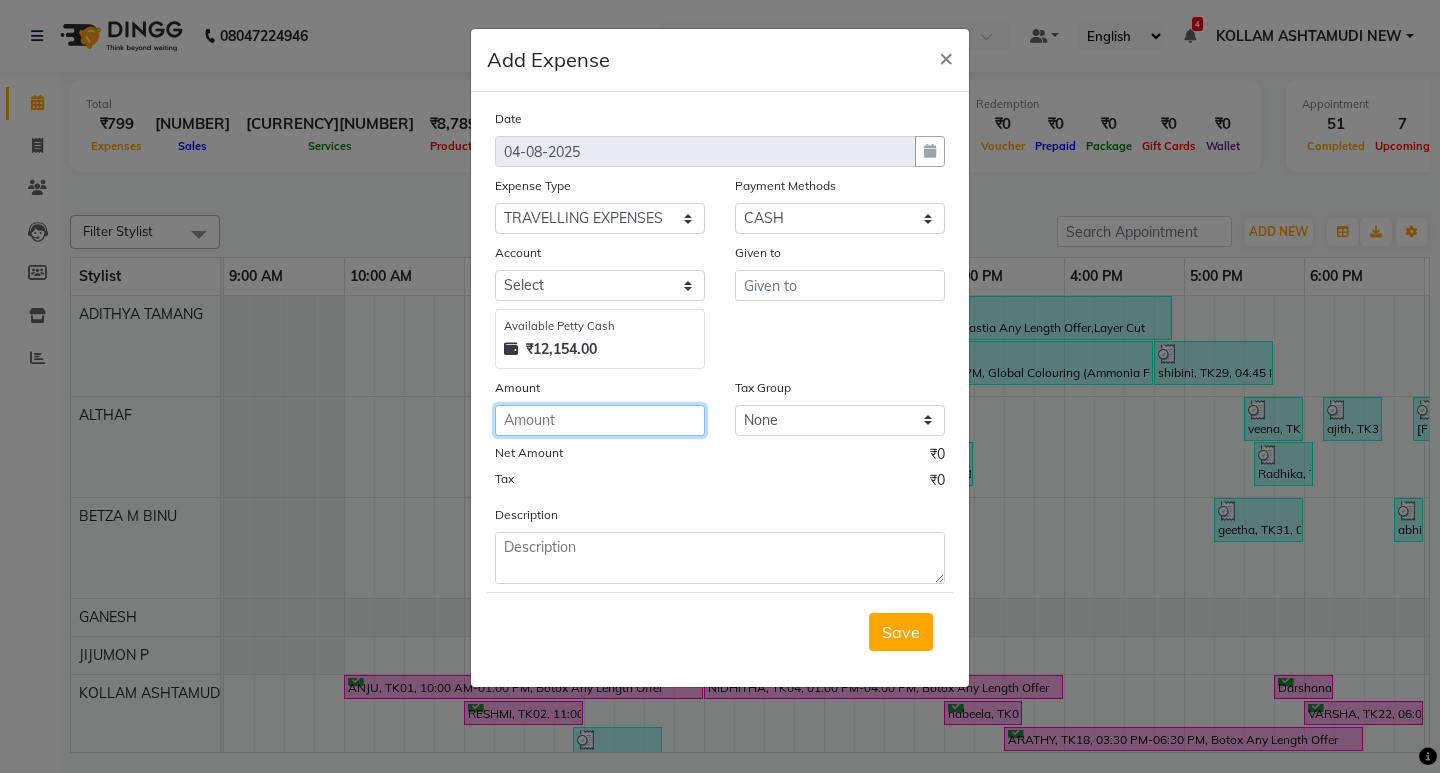 click 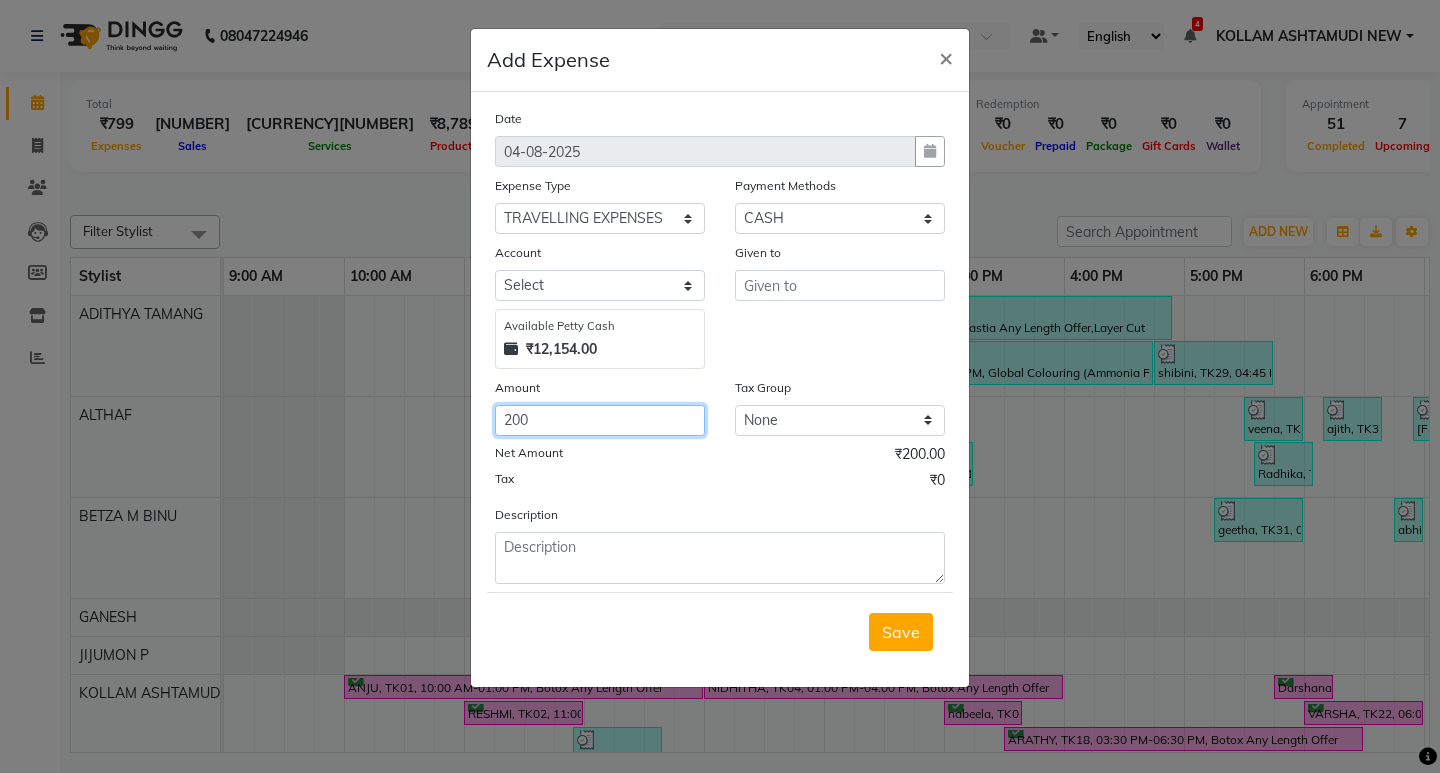 type on "200" 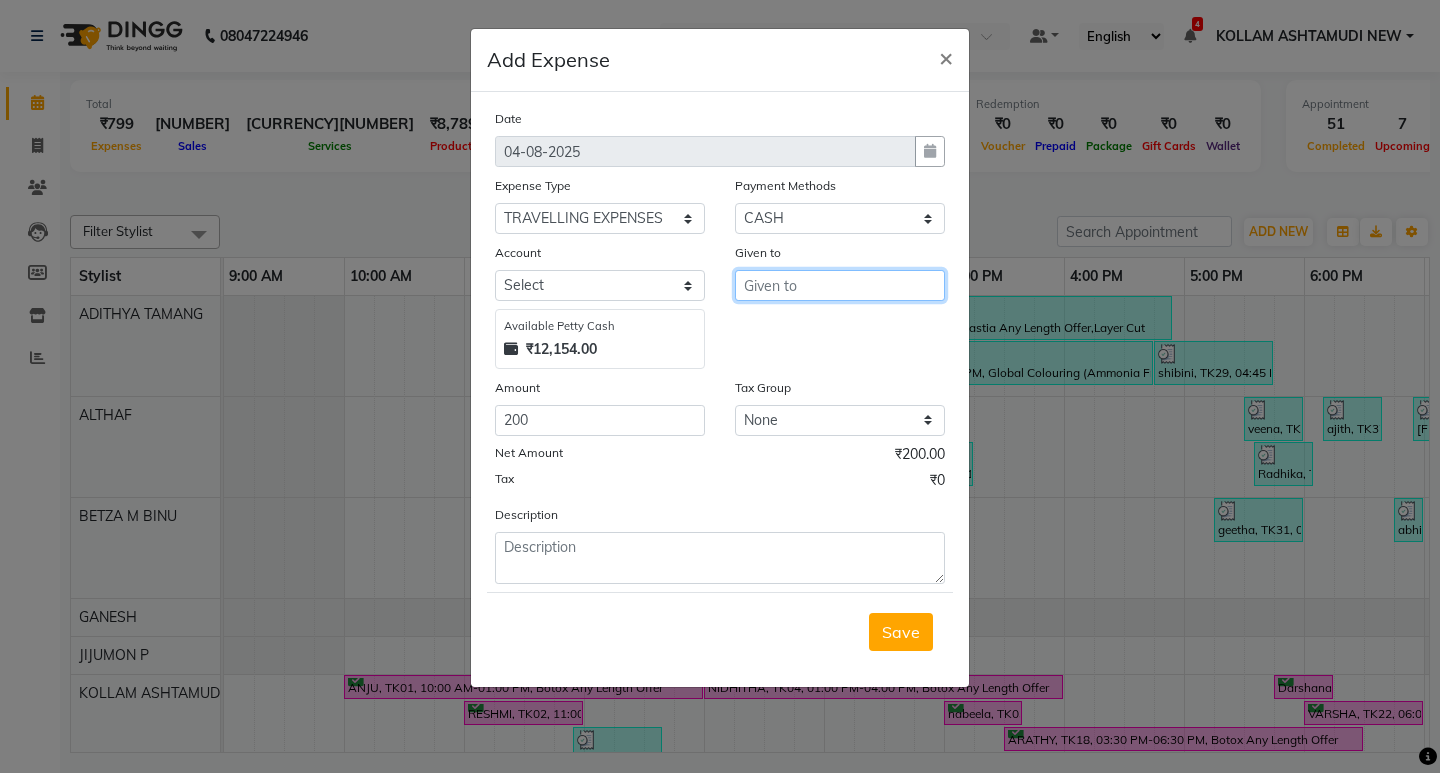 click at bounding box center (840, 285) 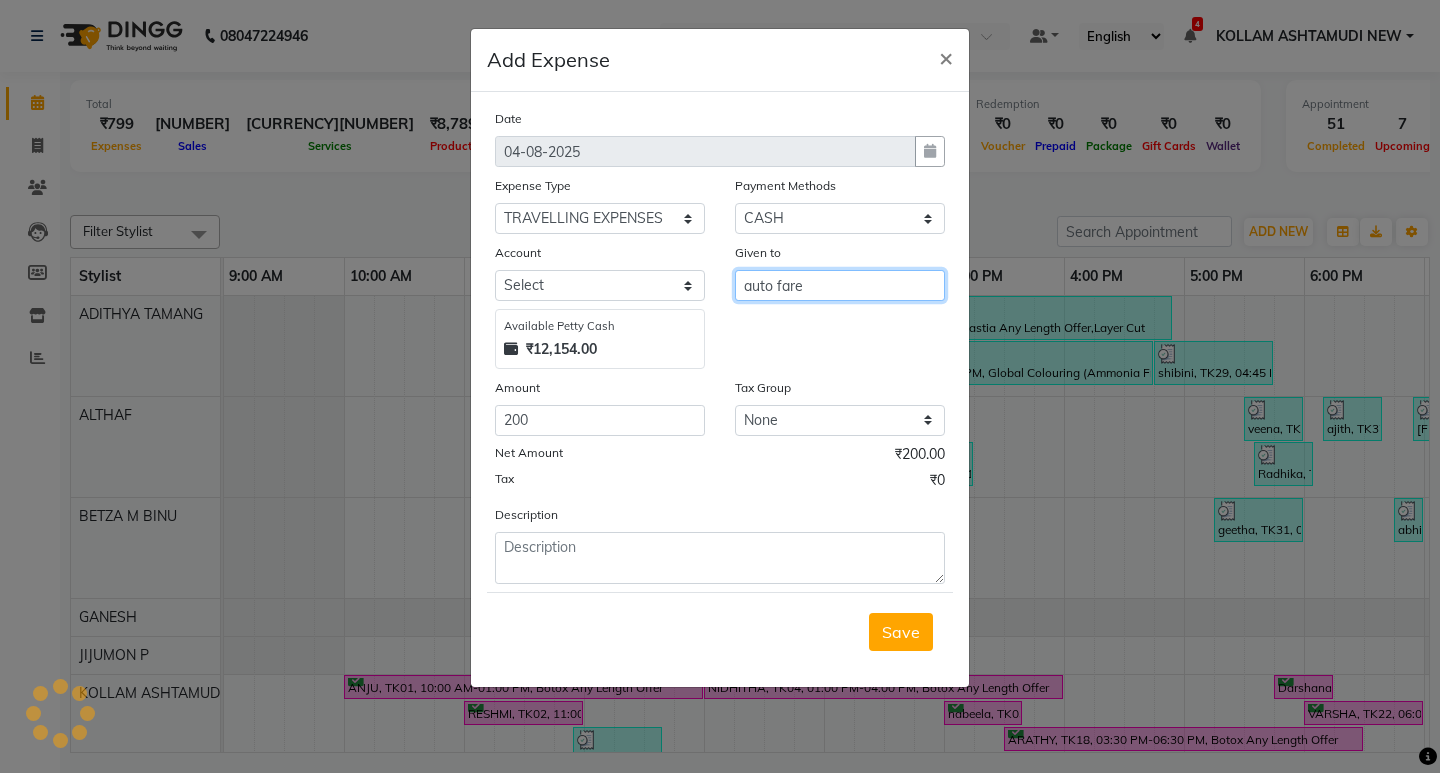 type on "auto fare" 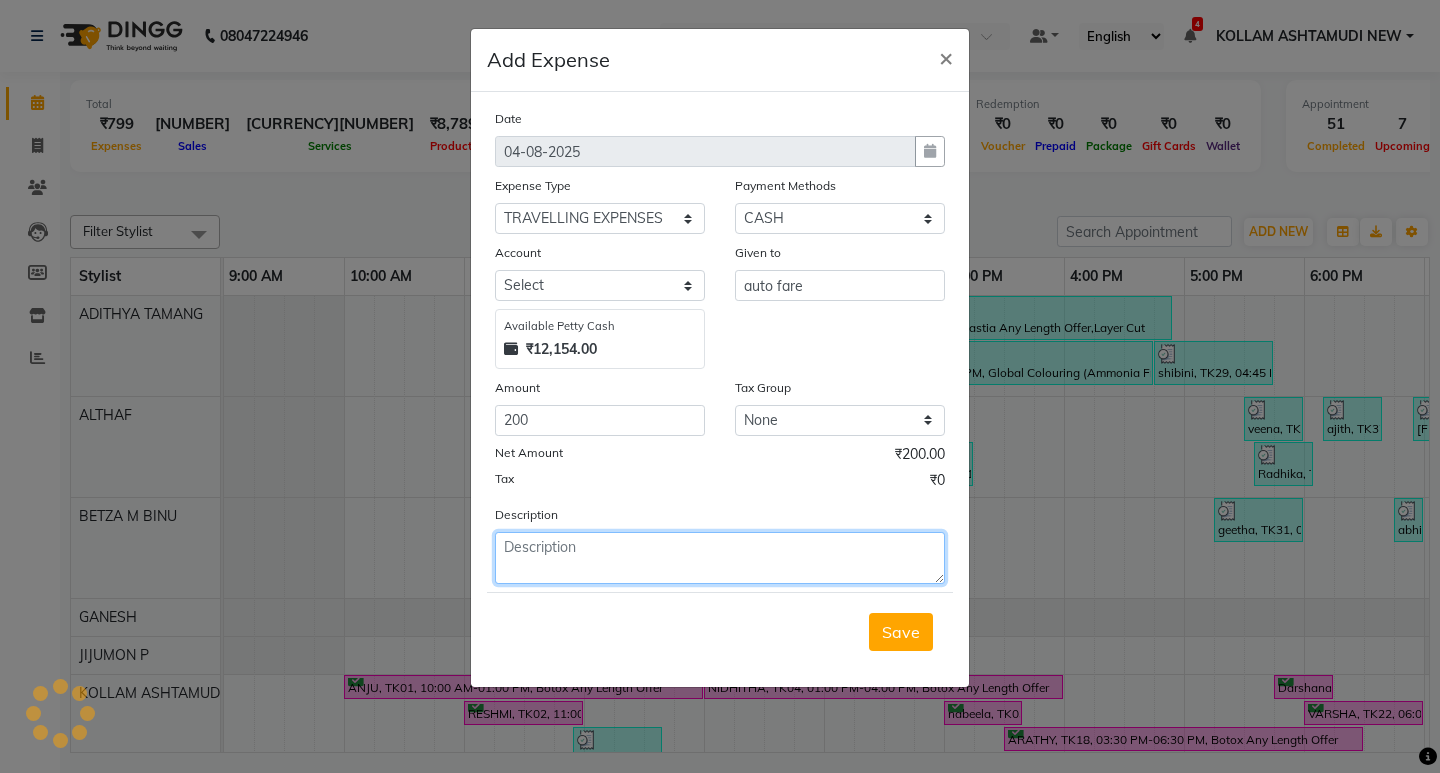 click 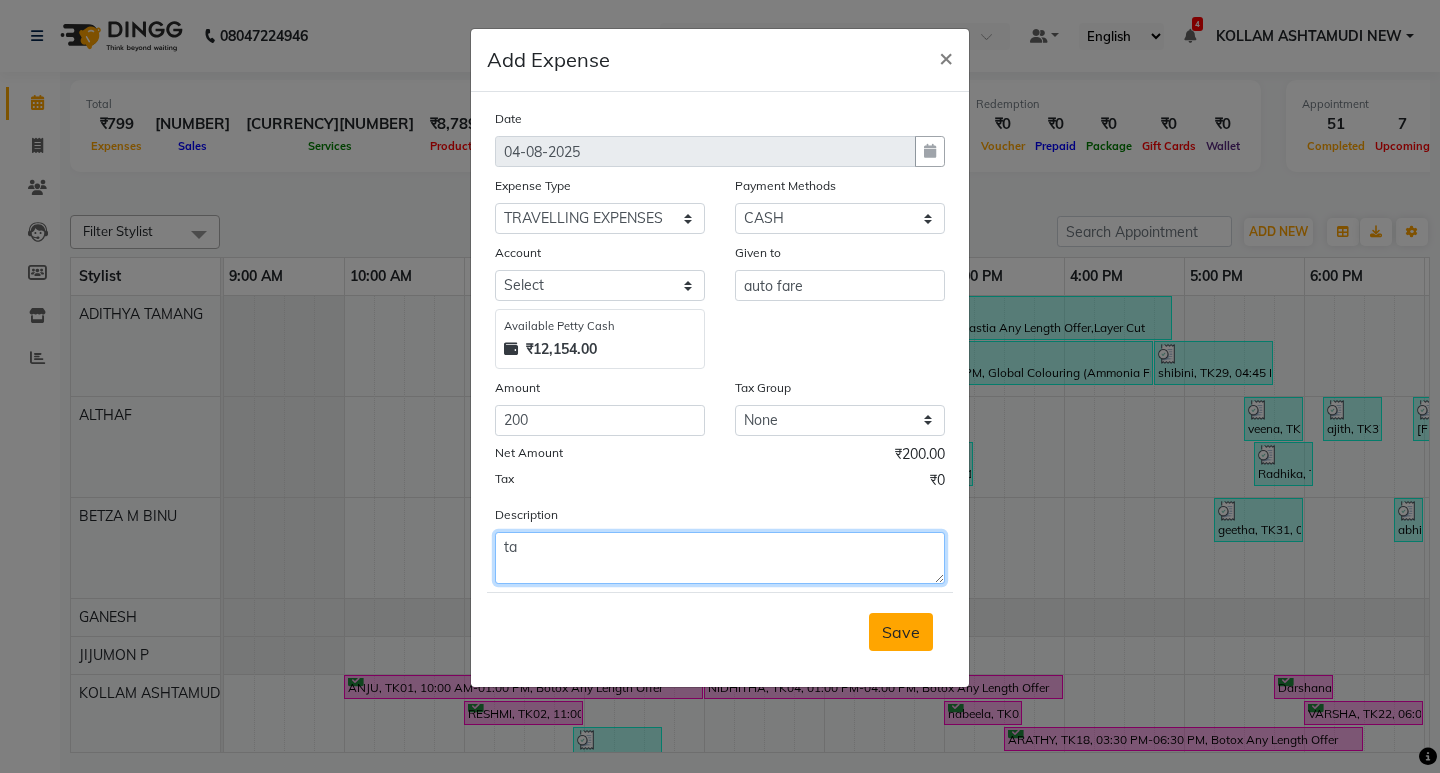 type on "ta" 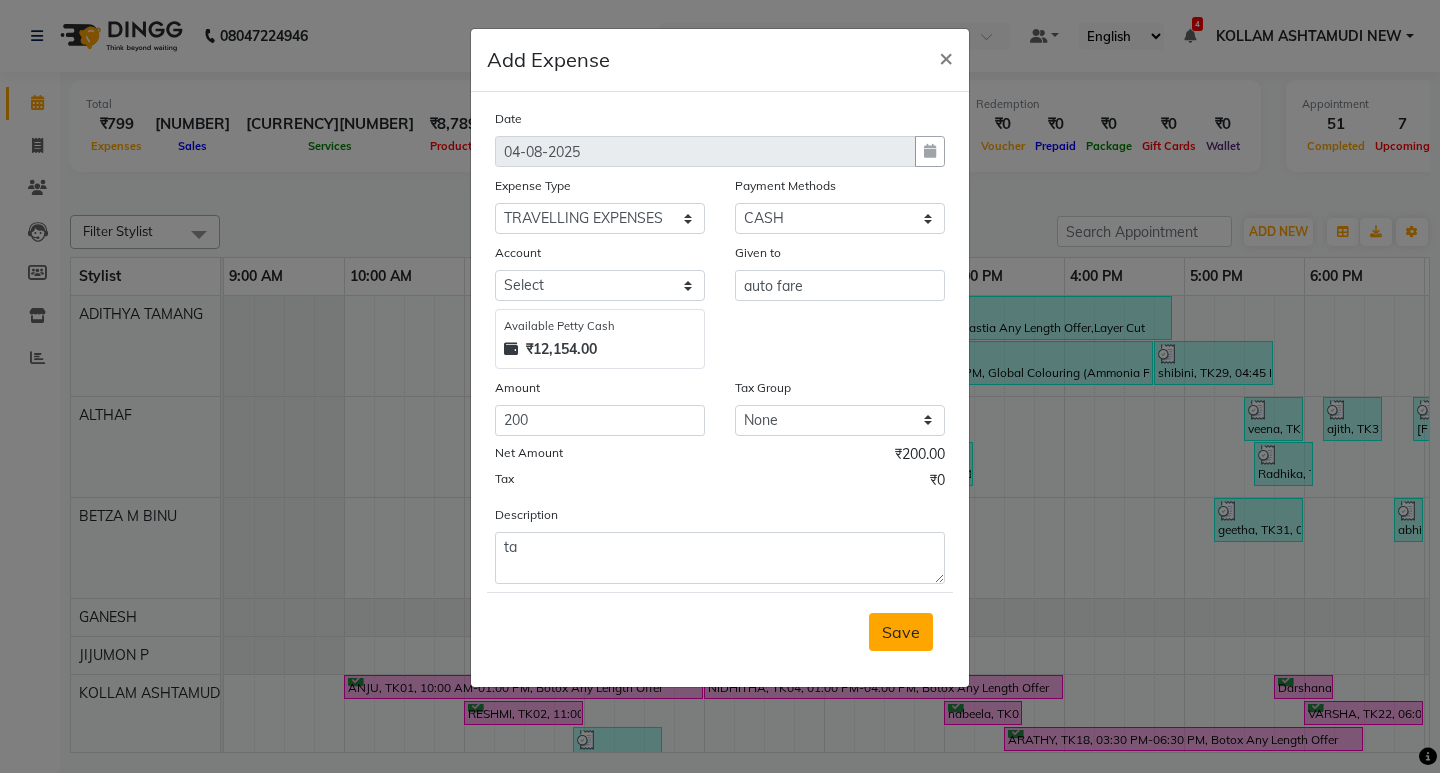 click on "Save" at bounding box center (901, 632) 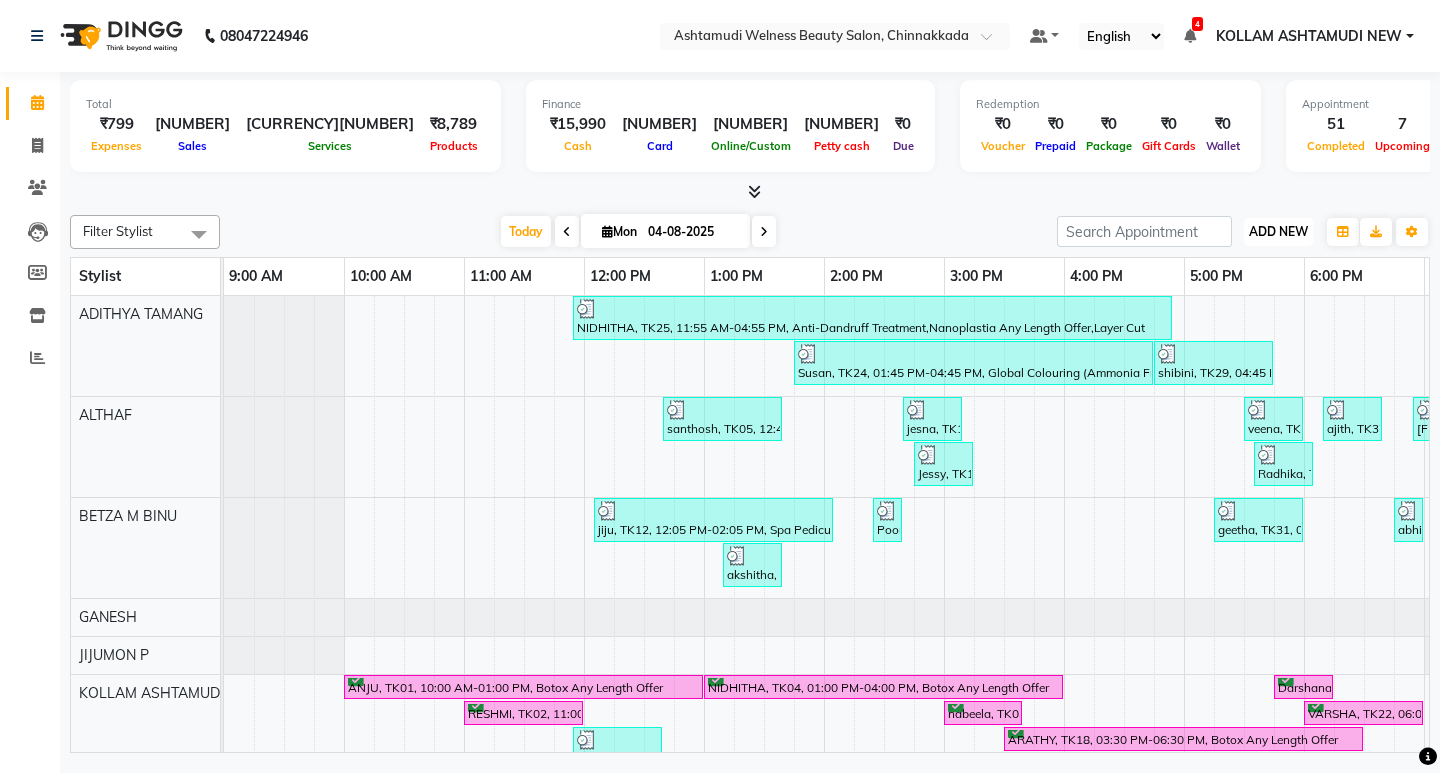 click on "ADD NEW" at bounding box center (1278, 231) 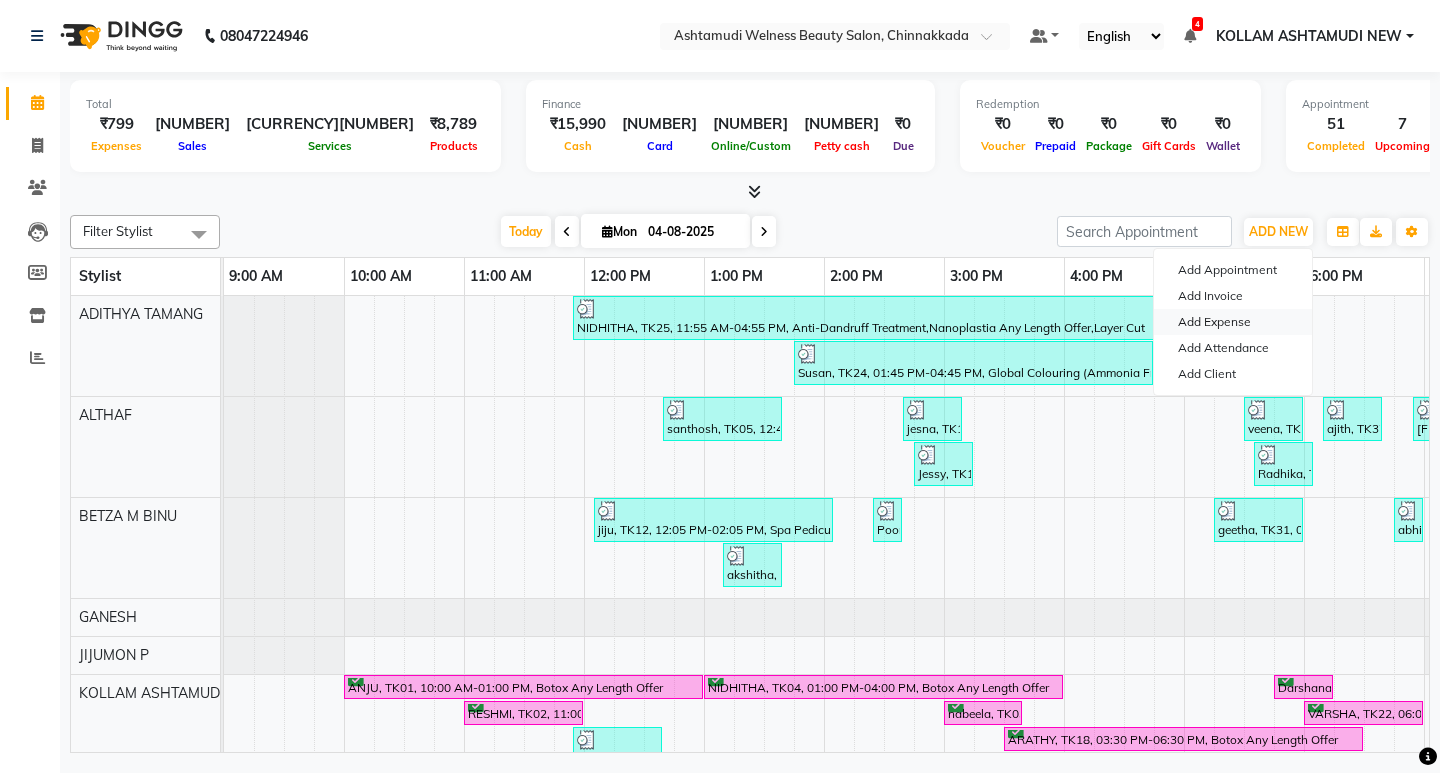 click on "Add Expense" at bounding box center (1233, 322) 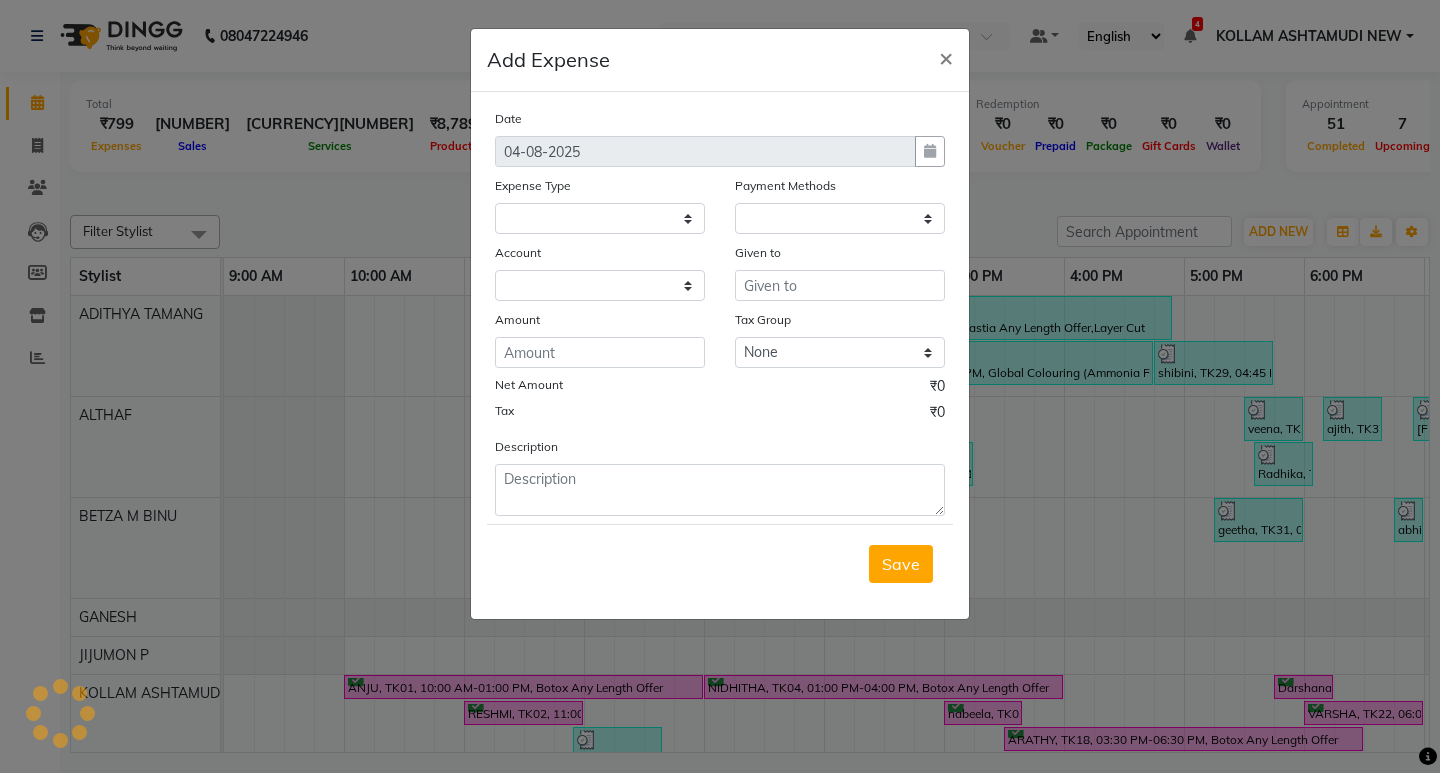 select on "1" 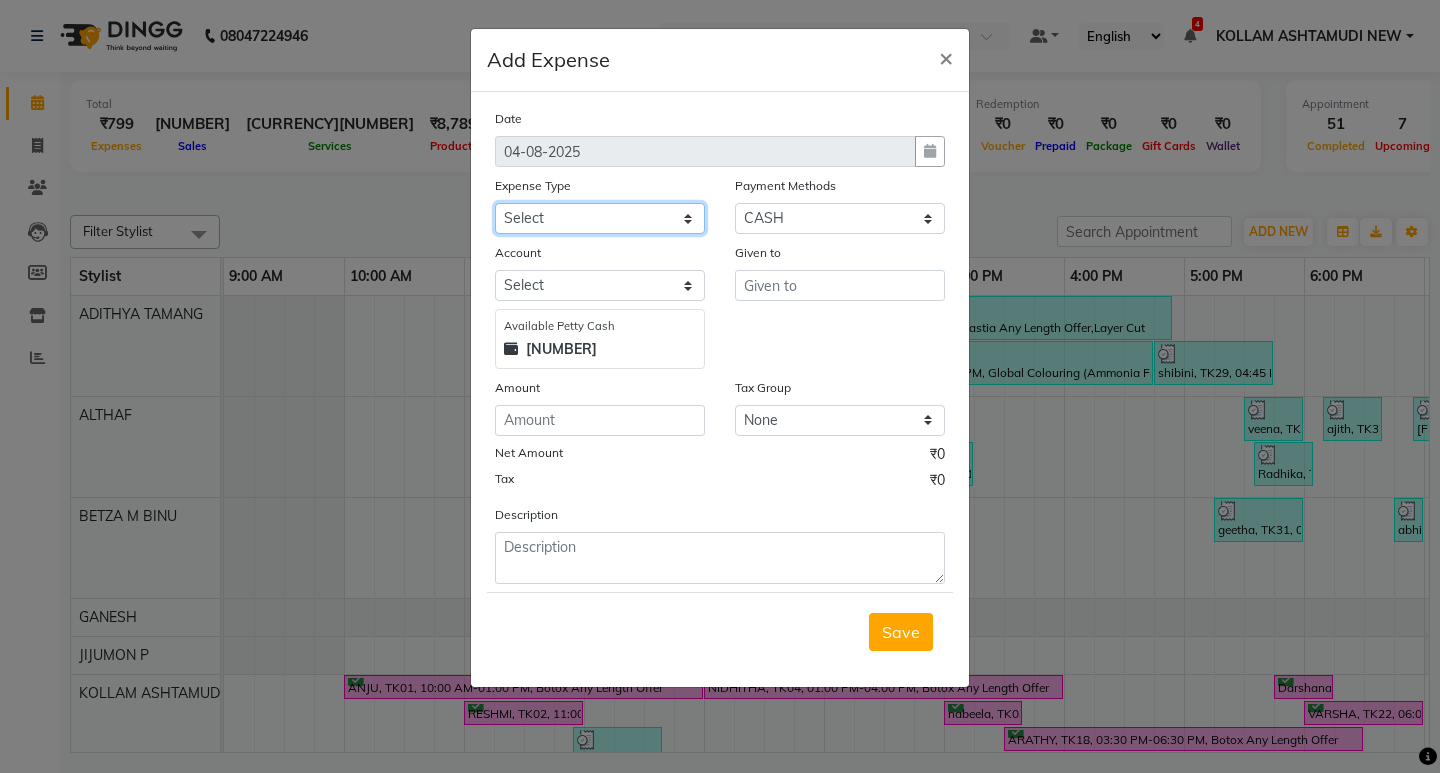click on "Select ACCOMODATION EXPENSES ADVERTISEMENT SALES PROMOTIONAL EXPENSES Bonus BRIDAL ACCESSORIES REFUND BRIDAL COMMISSION BRIDAL FOOD BRIDAL INCENTIVES BRIDAL ORNAMENTS REFUND BRIDAL TA CASH DEPOSIT RAK BANK COMPUTER ACCESSORIES MOBILE PHONE Donation and Charity Expenses ELECTRICITY CHARGES ELECTRONICS FITTINGS Event Expense FISH FOOD EXPENSES FOOD REFRESHMENT FOR CLIENTS FOOD REFRESHMENT FOR STAFFS Freight And Forwarding Charges FUEL FOR GENERATOR FURNITURE AND EQUIPMENTS Gifts for Clients GIFTS FOR STAFFS GOKULAM CHITS HOSTEL RENT LAUNDRY EXPENSES LICENSE OTHER FEES LOADING UNLOADING CHARGES Medical Expenses MEHNDI PAYMENTS MISCELLANEOUS EXPENSES NEWSPAPER PERIODICALS Office Expenses Ornaments Maintenance Expense OVERTIME ALLOWANCES Payment For Pest Control Perfomance based incentives POSTAGE COURIER CHARGES Printing PRINTING STATIONERY EXPENSES PROFESSIONAL TAX REPAIRS MAINTENANCE ROUND OFF Salary SALARY ADVANCE Sales Incentives Membership Card SALES INCENTIVES PRODUCT SALES INCENTIVES SERVICES SALON RENT" 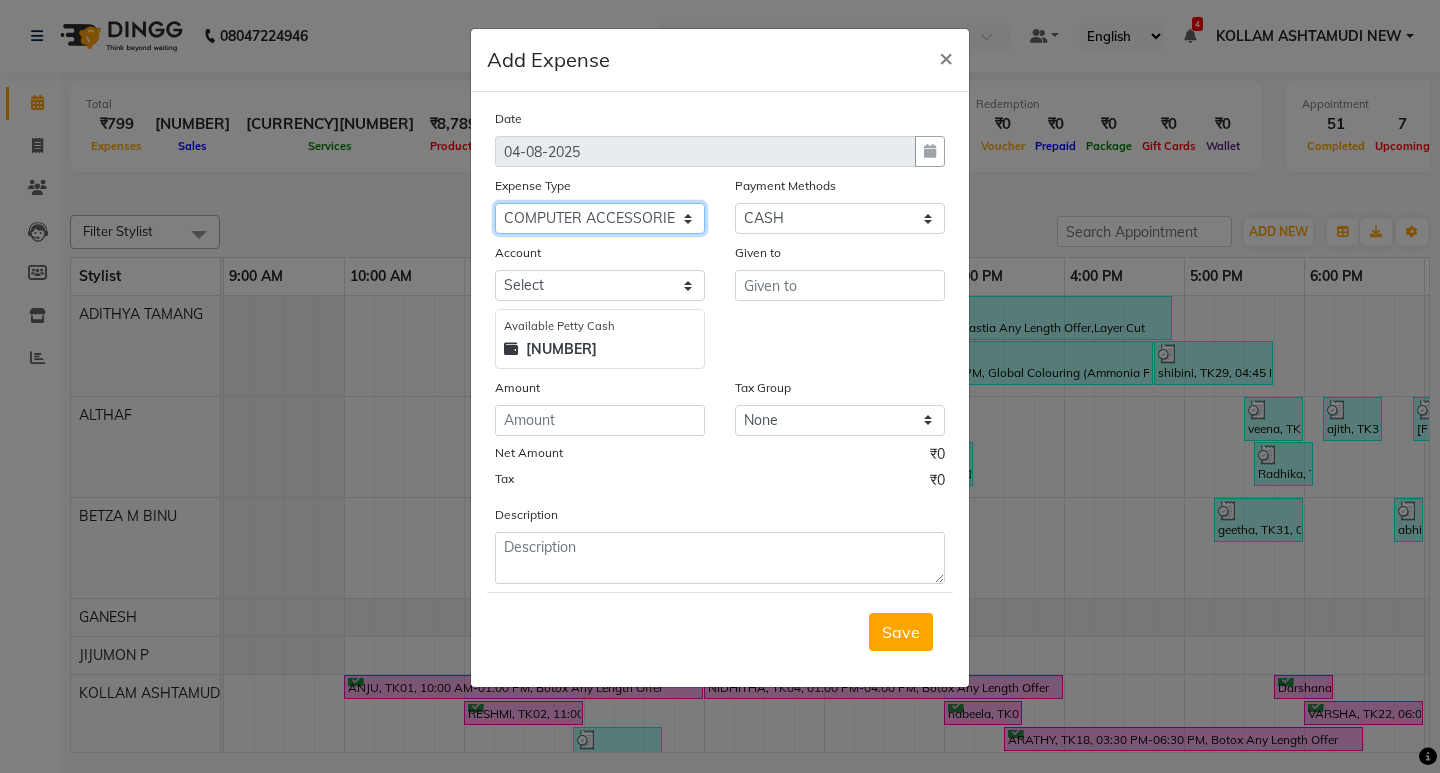 click on "Select ACCOMODATION EXPENSES ADVERTISEMENT SALES PROMOTIONAL EXPENSES Bonus BRIDAL ACCESSORIES REFUND BRIDAL COMMISSION BRIDAL FOOD BRIDAL INCENTIVES BRIDAL ORNAMENTS REFUND BRIDAL TA CASH DEPOSIT RAK BANK COMPUTER ACCESSORIES MOBILE PHONE Donation and Charity Expenses ELECTRICITY CHARGES ELECTRONICS FITTINGS Event Expense FISH FOOD EXPENSES FOOD REFRESHMENT FOR CLIENTS FOOD REFRESHMENT FOR STAFFS Freight And Forwarding Charges FUEL FOR GENERATOR FURNITURE AND EQUIPMENTS Gifts for Clients GIFTS FOR STAFFS GOKULAM CHITS HOSTEL RENT LAUNDRY EXPENSES LICENSE OTHER FEES LOADING UNLOADING CHARGES Medical Expenses MEHNDI PAYMENTS MISCELLANEOUS EXPENSES NEWSPAPER PERIODICALS Office Expenses Ornaments Maintenance Expense OVERTIME ALLOWANCES Payment For Pest Control Perfomance based incentives POSTAGE COURIER CHARGES Printing PRINTING STATIONERY EXPENSES PROFESSIONAL TAX REPAIRS MAINTENANCE ROUND OFF Salary SALARY ADVANCE Sales Incentives Membership Card SALES INCENTIVES PRODUCT SALES INCENTIVES SERVICES SALON RENT" 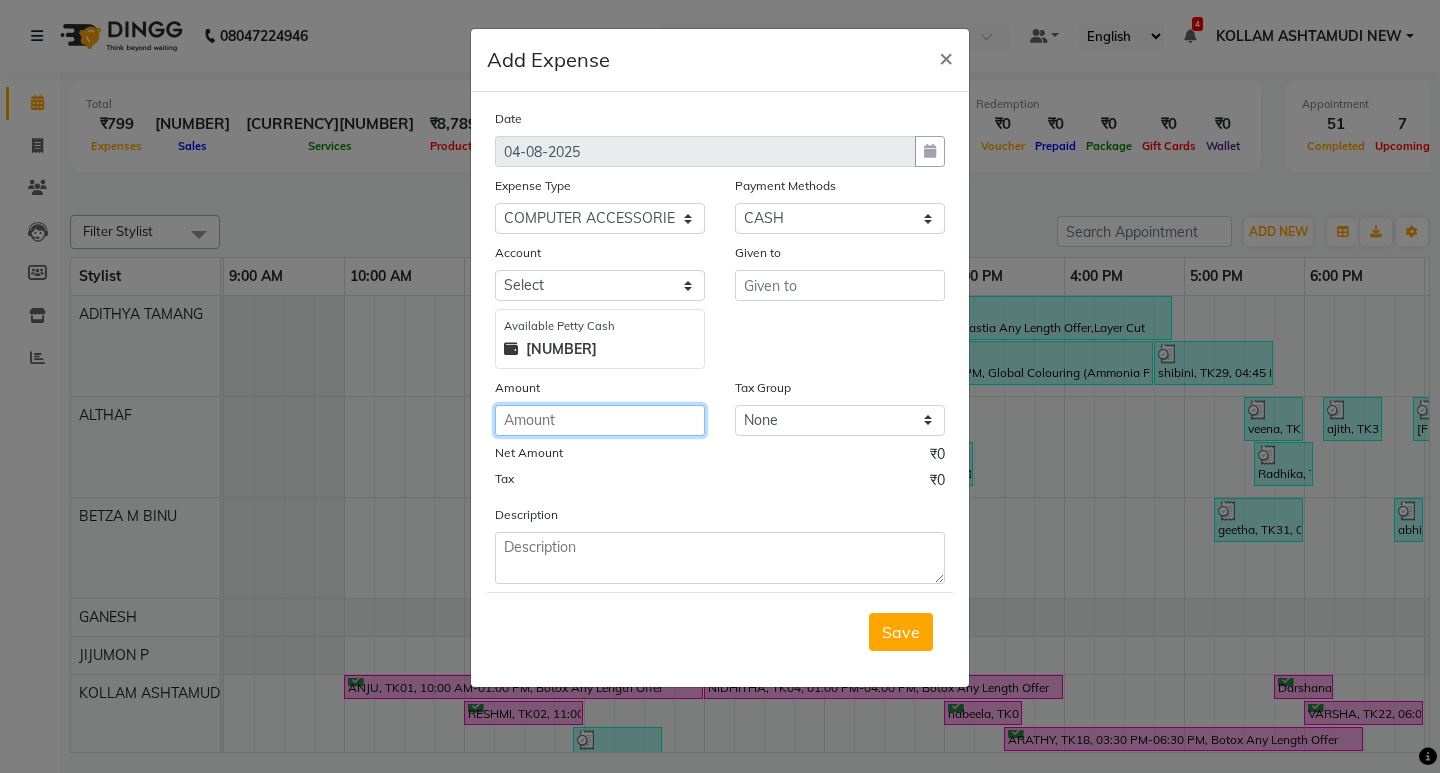 click 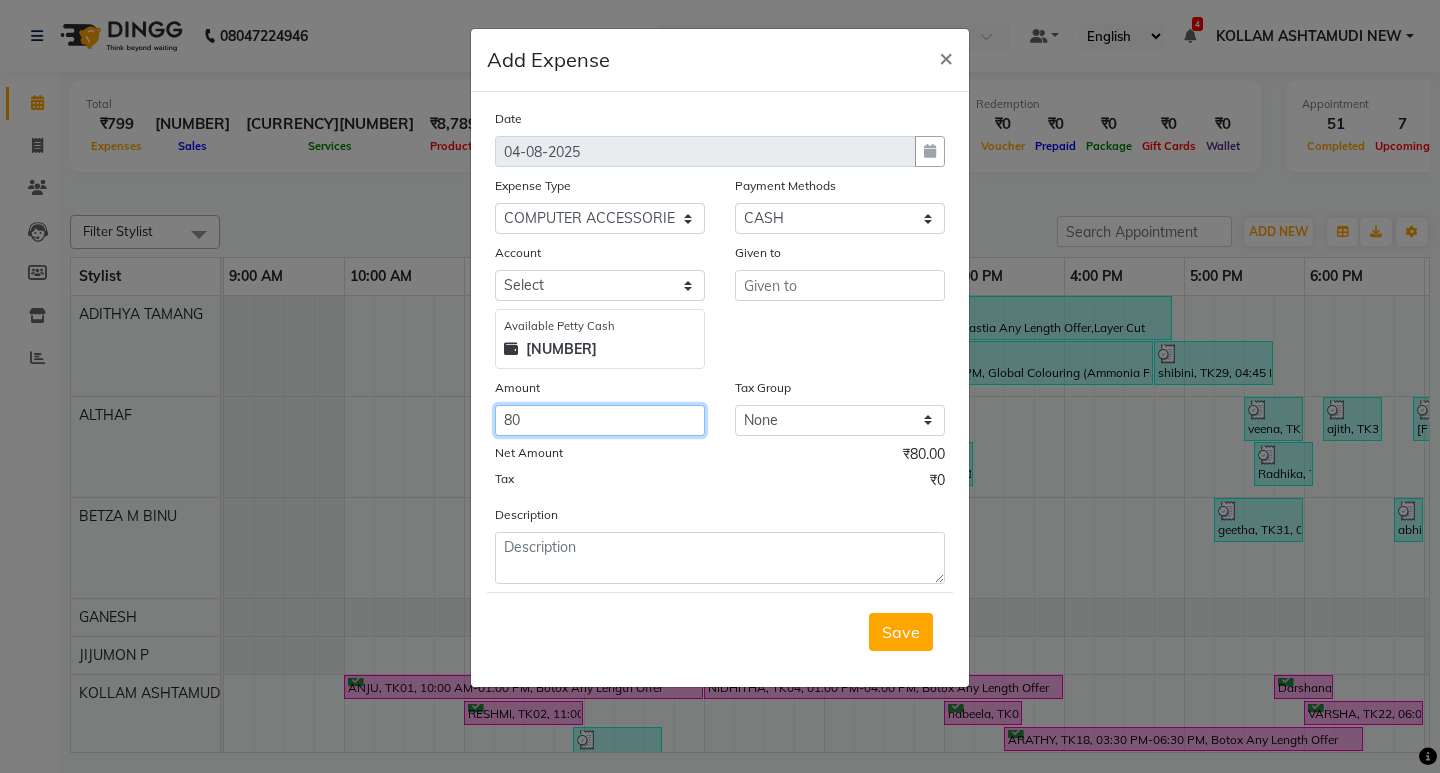 type on "80" 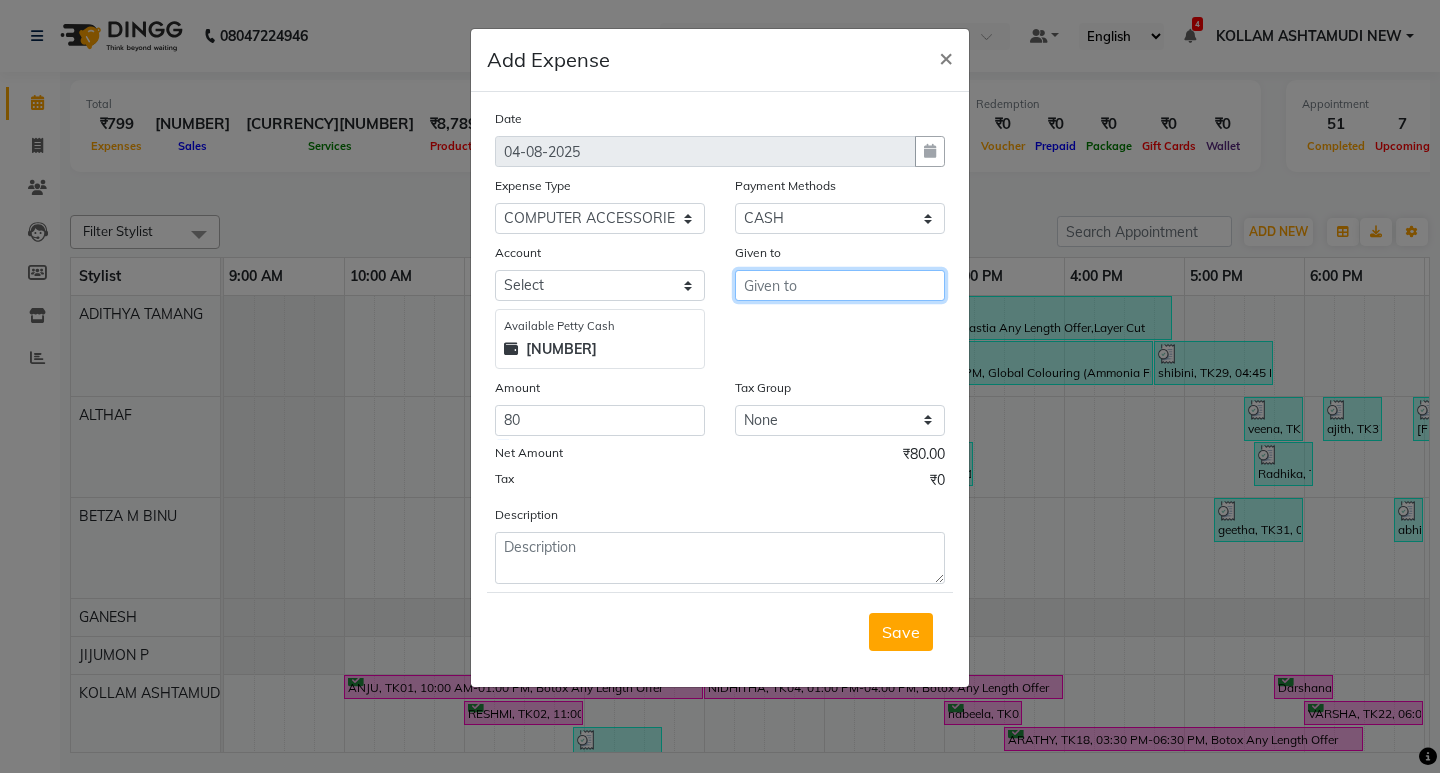 click at bounding box center (840, 285) 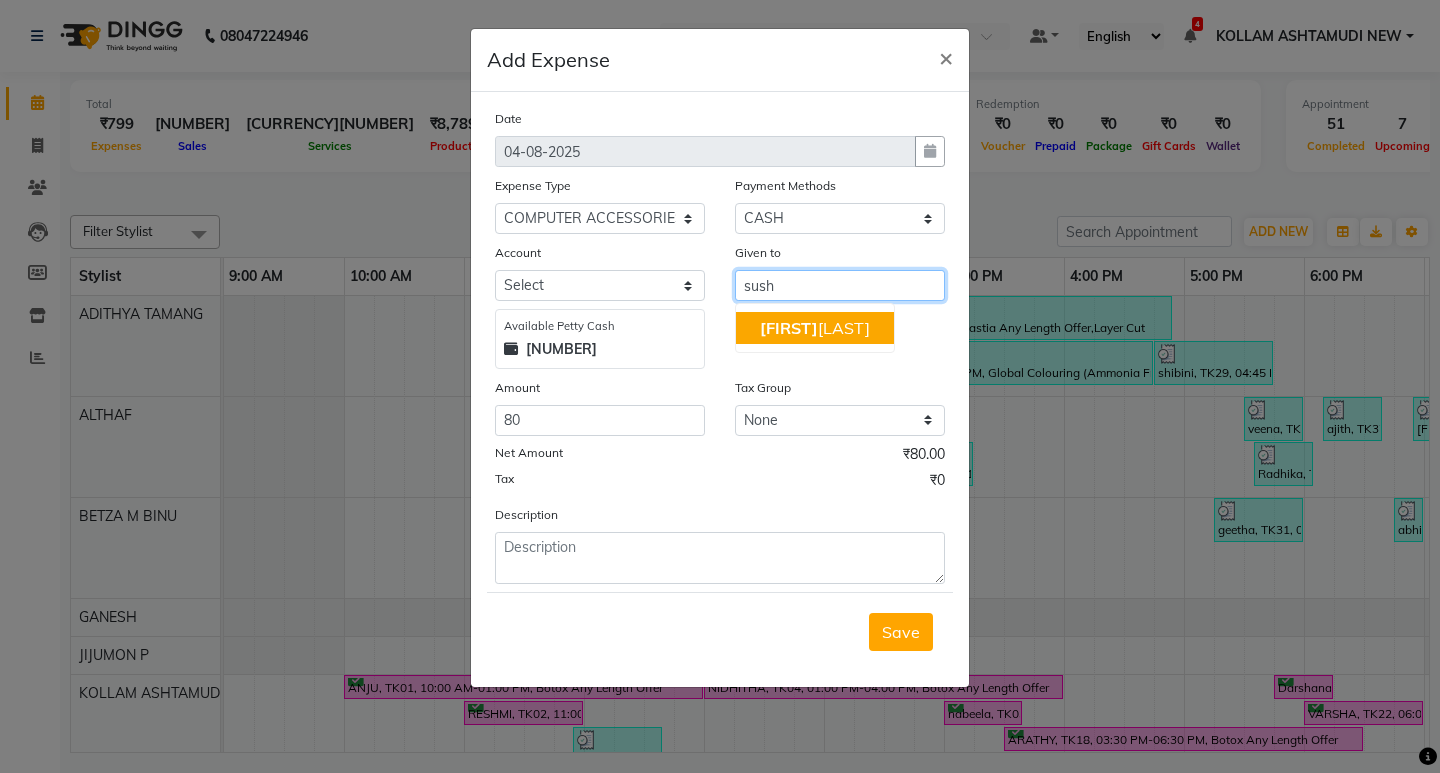 click on "SUSH EELA S" at bounding box center (815, 328) 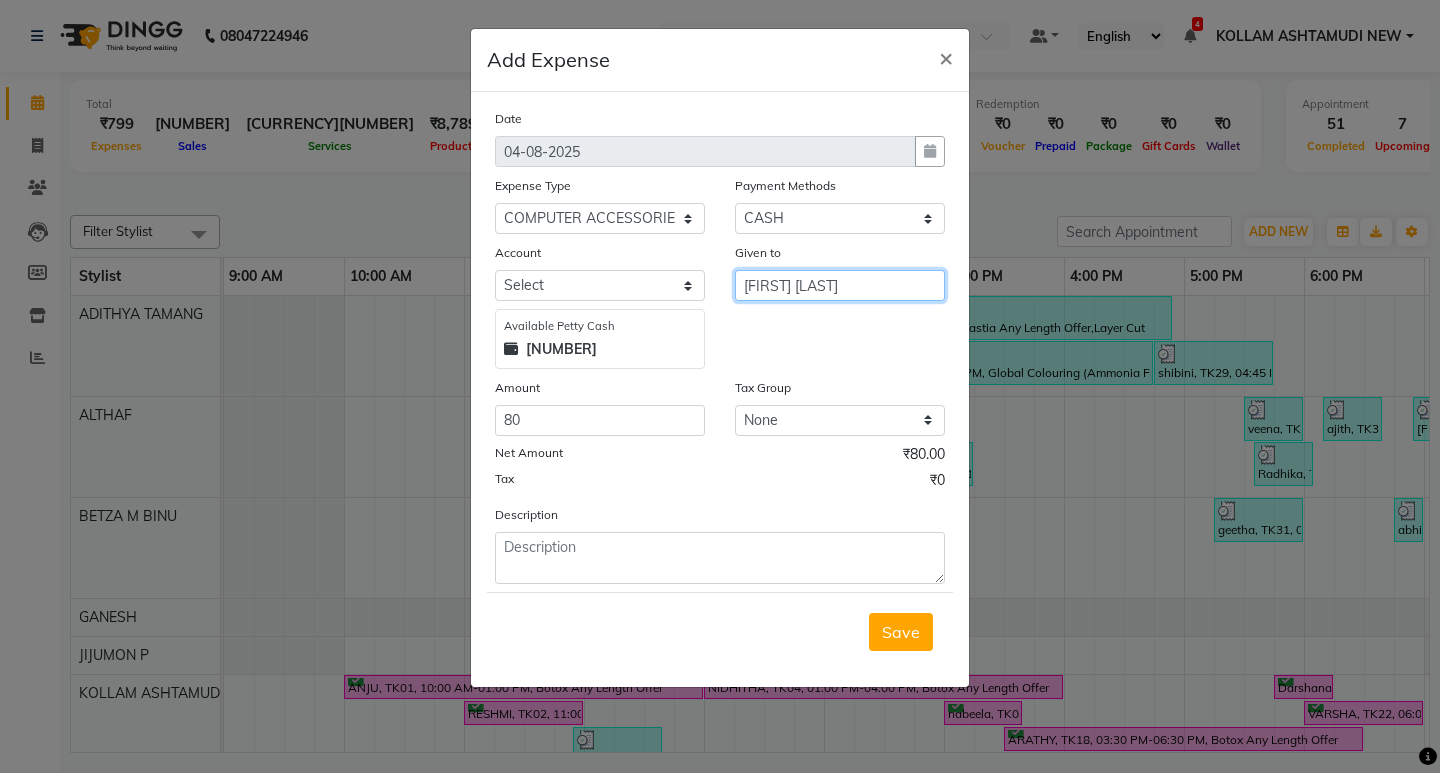 type on "[FIRST] [LAST]" 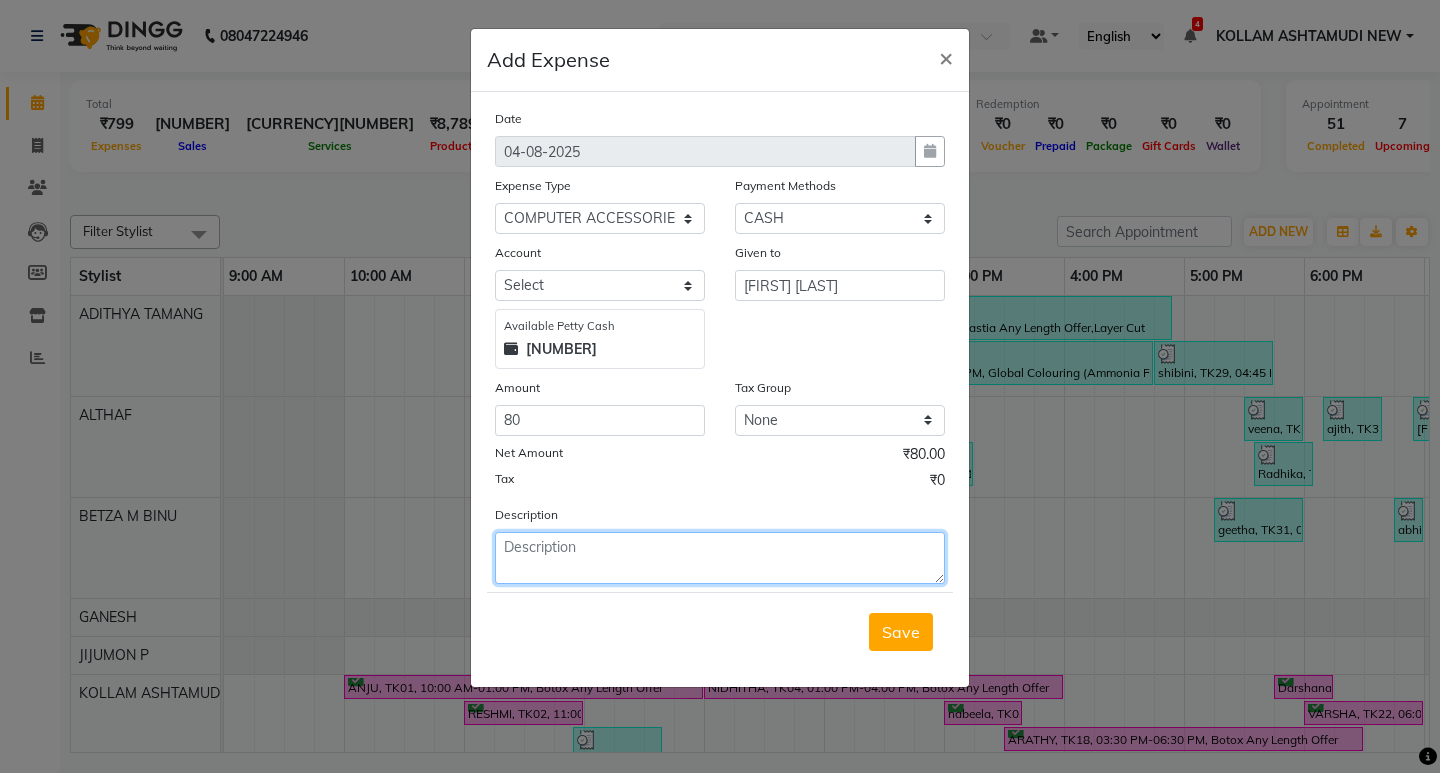 drag, startPoint x: 744, startPoint y: 563, endPoint x: 778, endPoint y: 537, distance: 42.80187 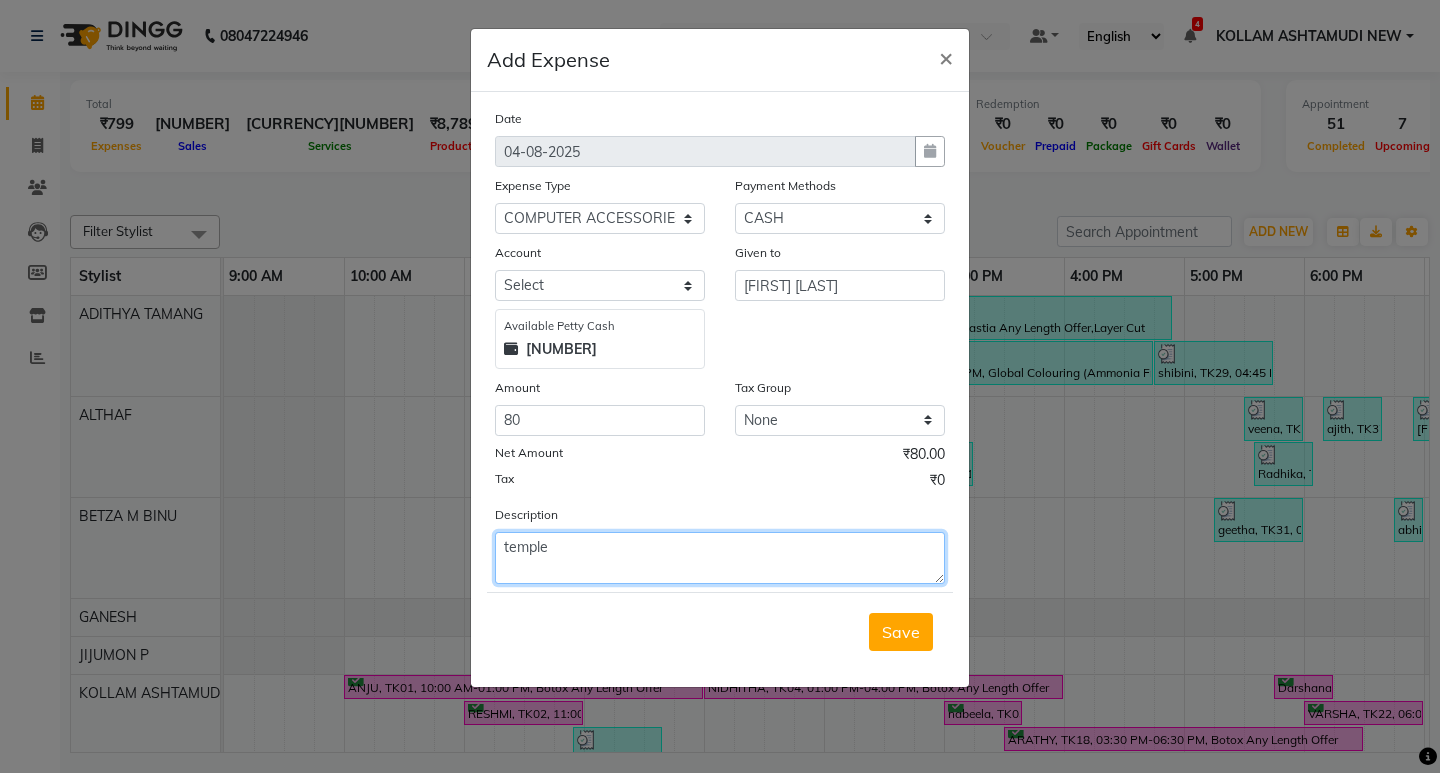 type on "temple" 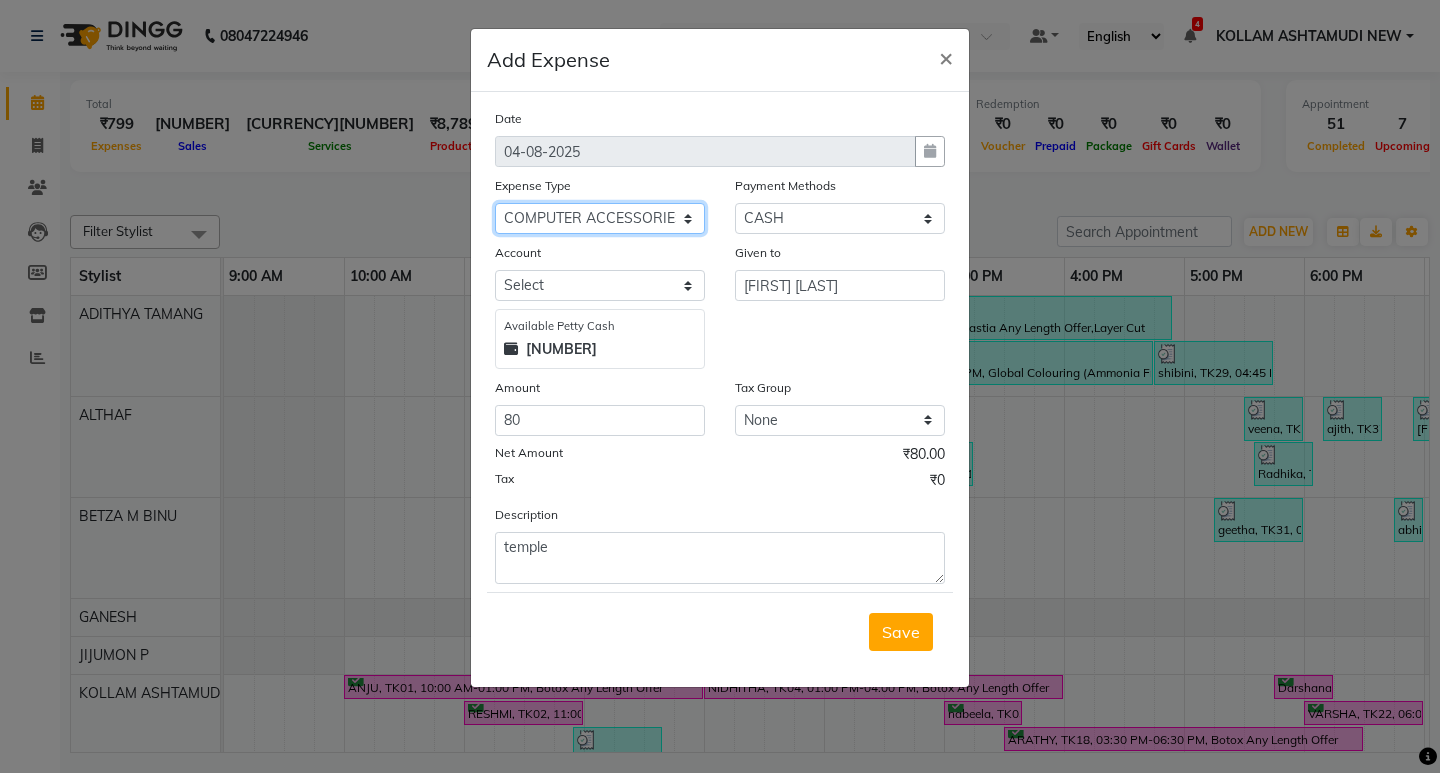 drag, startPoint x: 624, startPoint y: 213, endPoint x: 618, endPoint y: 228, distance: 16.155495 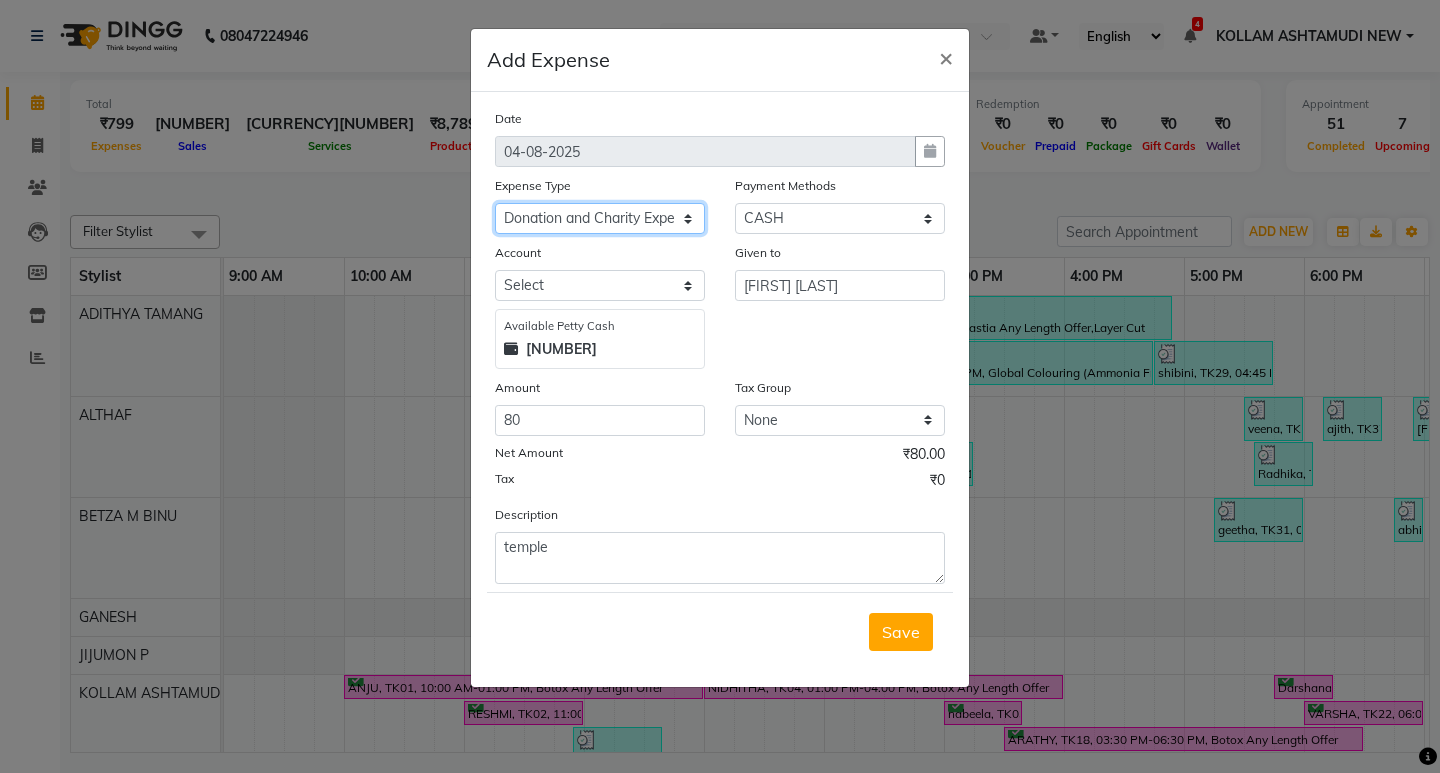 click on "Select ACCOMODATION EXPENSES ADVERTISEMENT SALES PROMOTIONAL EXPENSES Bonus BRIDAL ACCESSORIES REFUND BRIDAL COMMISSION BRIDAL FOOD BRIDAL INCENTIVES BRIDAL ORNAMENTS REFUND BRIDAL TA CASH DEPOSIT RAK BANK COMPUTER ACCESSORIES MOBILE PHONE Donation and Charity Expenses ELECTRICITY CHARGES ELECTRONICS FITTINGS Event Expense FISH FOOD EXPENSES FOOD REFRESHMENT FOR CLIENTS FOOD REFRESHMENT FOR STAFFS Freight And Forwarding Charges FUEL FOR GENERATOR FURNITURE AND EQUIPMENTS Gifts for Clients GIFTS FOR STAFFS GOKULAM CHITS HOSTEL RENT LAUNDRY EXPENSES LICENSE OTHER FEES LOADING UNLOADING CHARGES Medical Expenses MEHNDI PAYMENTS MISCELLANEOUS EXPENSES NEWSPAPER PERIODICALS Office Expenses Ornaments Maintenance Expense OVERTIME ALLOWANCES Payment For Pest Control Perfomance based incentives POSTAGE COURIER CHARGES Printing PRINTING STATIONERY EXPENSES PROFESSIONAL TAX REPAIRS MAINTENANCE ROUND OFF Salary SALARY ADVANCE Sales Incentives Membership Card SALES INCENTIVES PRODUCT SALES INCENTIVES SERVICES SALON RENT" 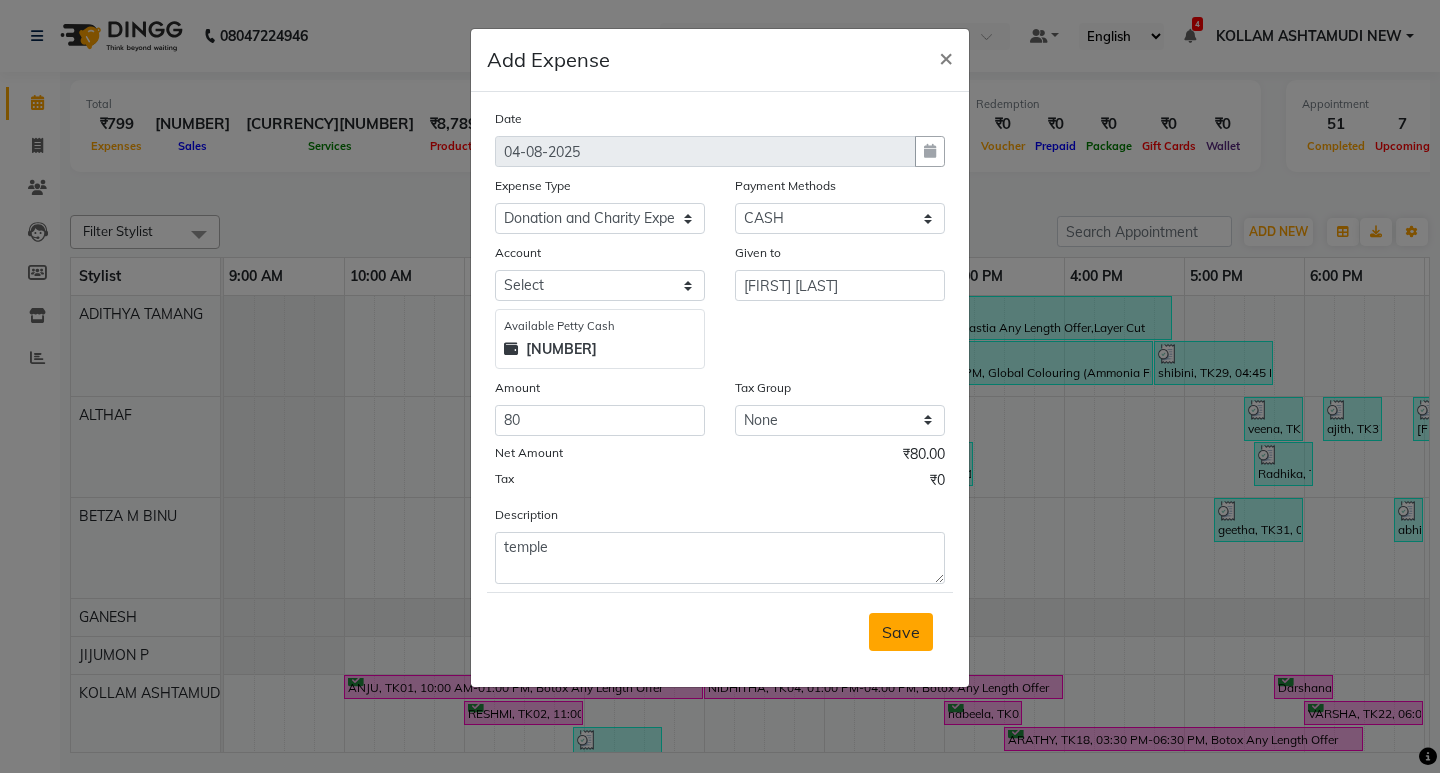 click on "Save" at bounding box center [901, 632] 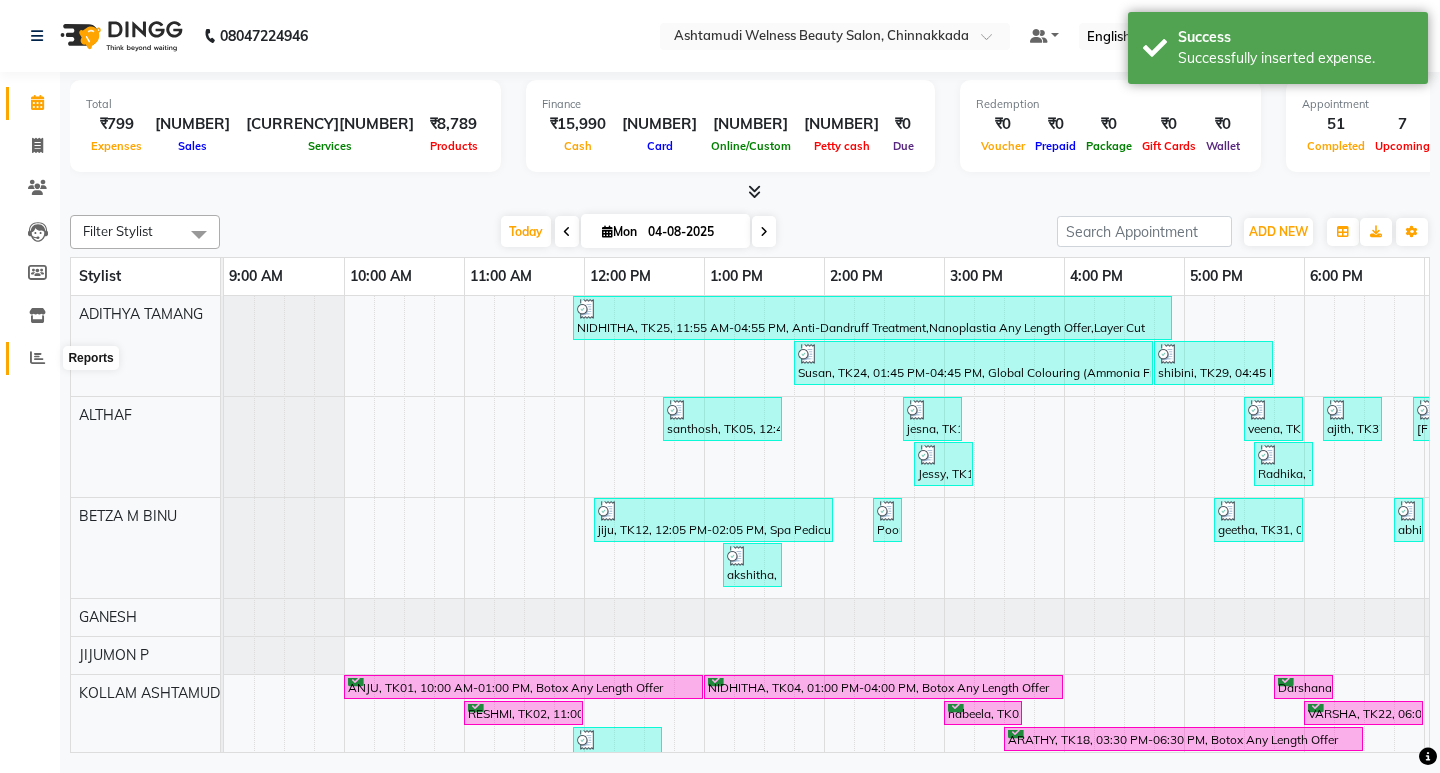 click 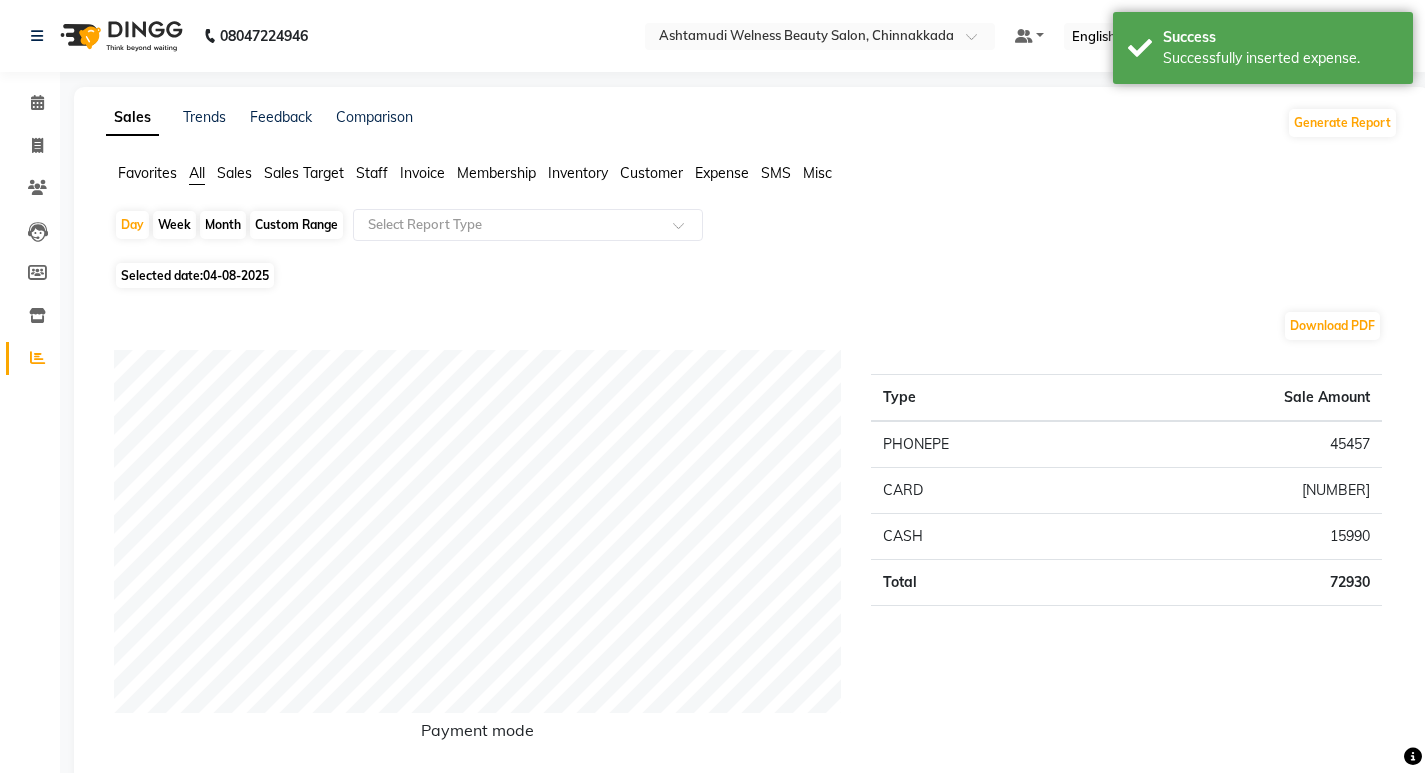 click on "Expense" 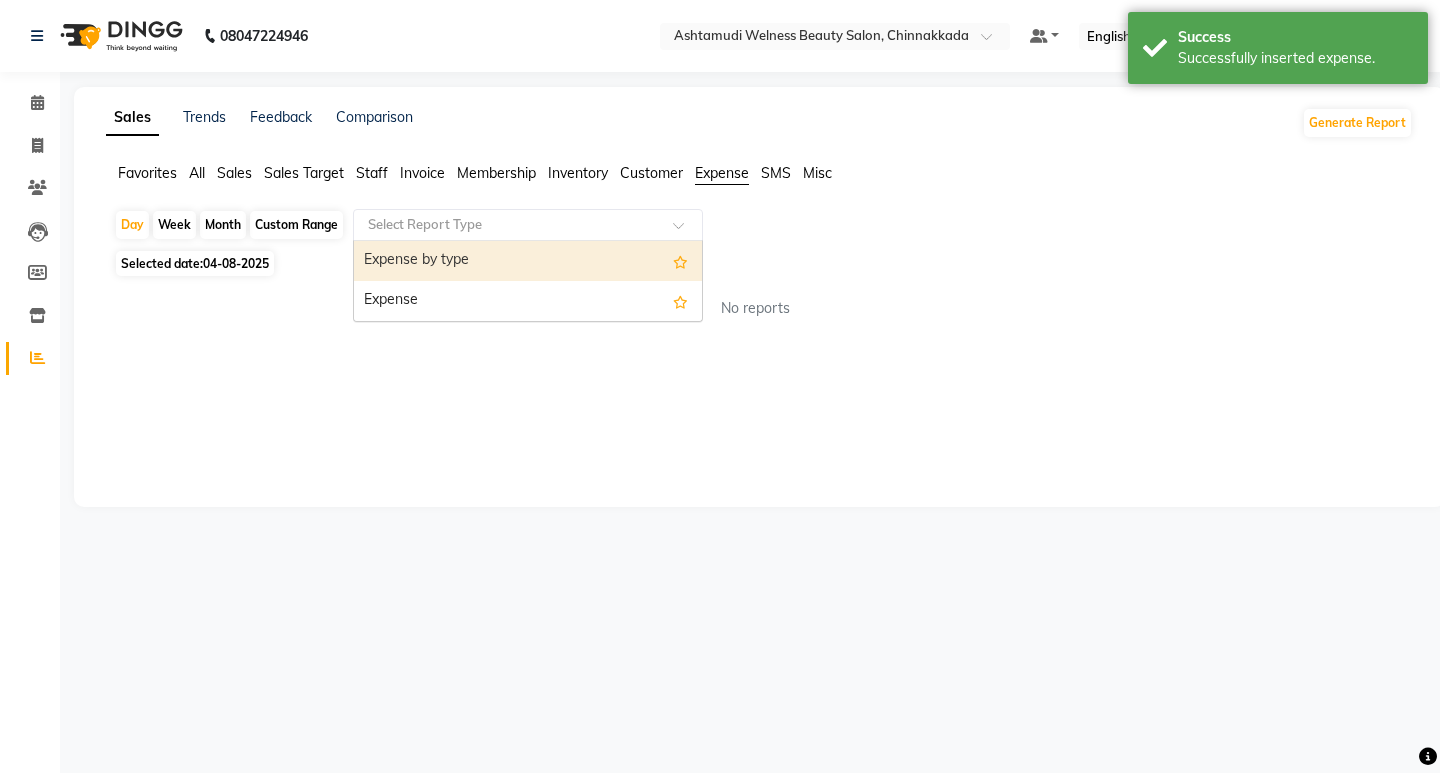 drag, startPoint x: 664, startPoint y: 226, endPoint x: 656, endPoint y: 293, distance: 67.47592 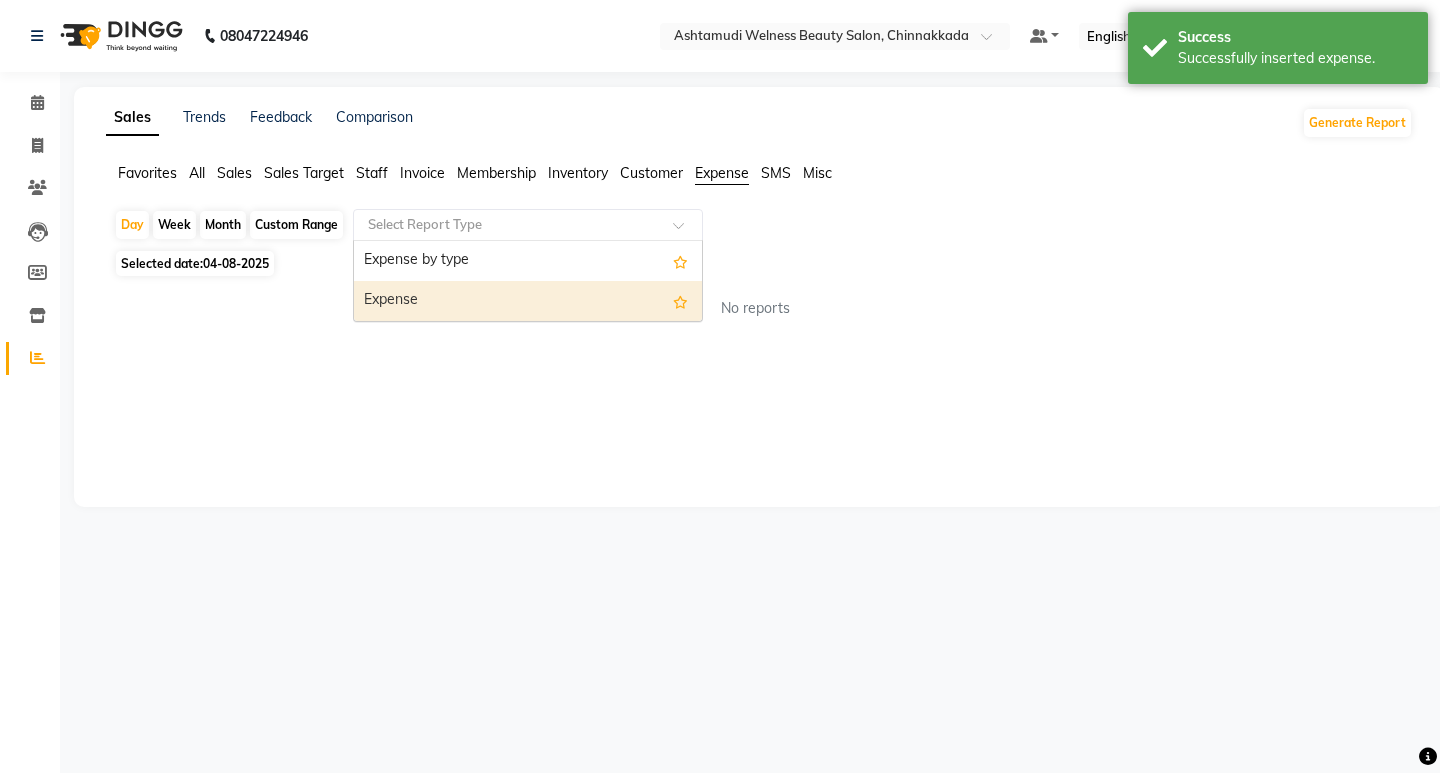 click on "Expense" at bounding box center [528, 301] 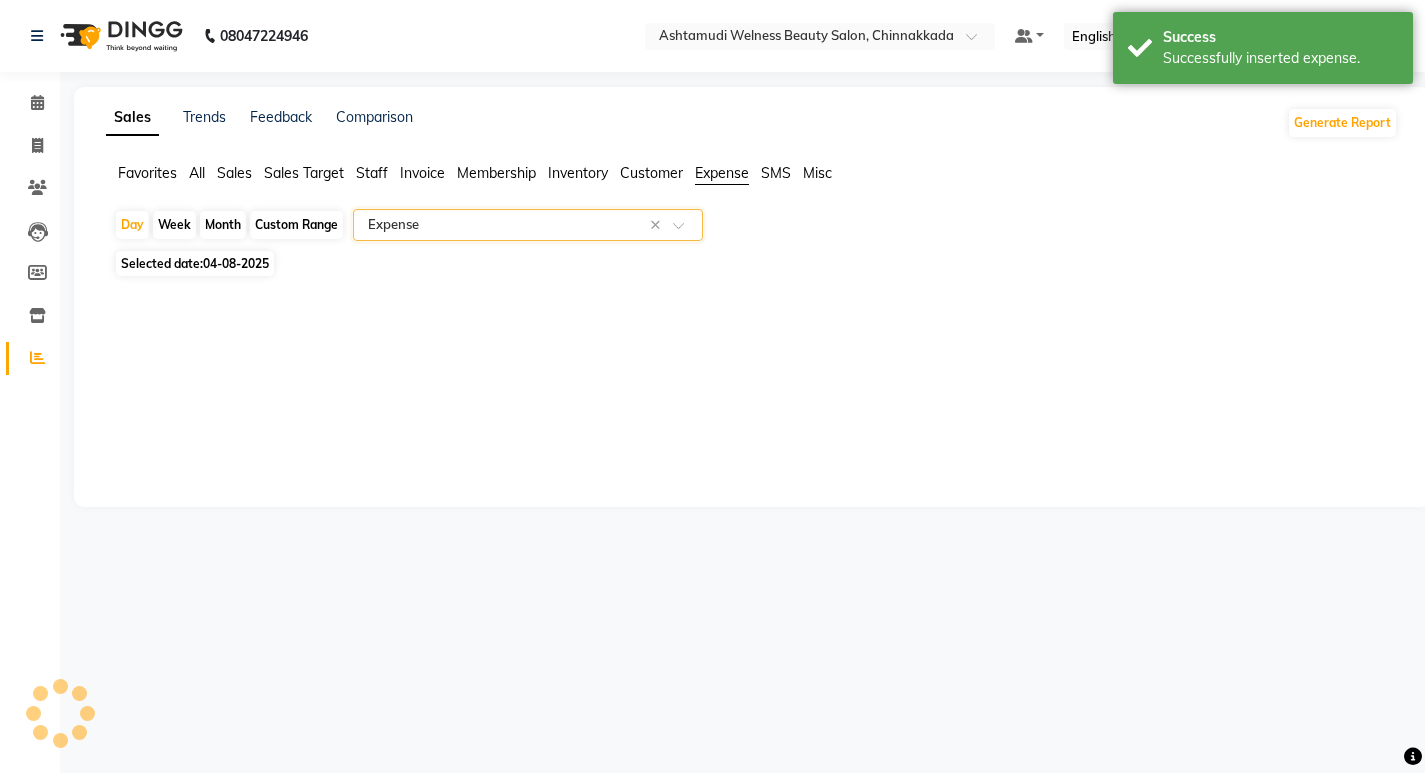 select on "full_report" 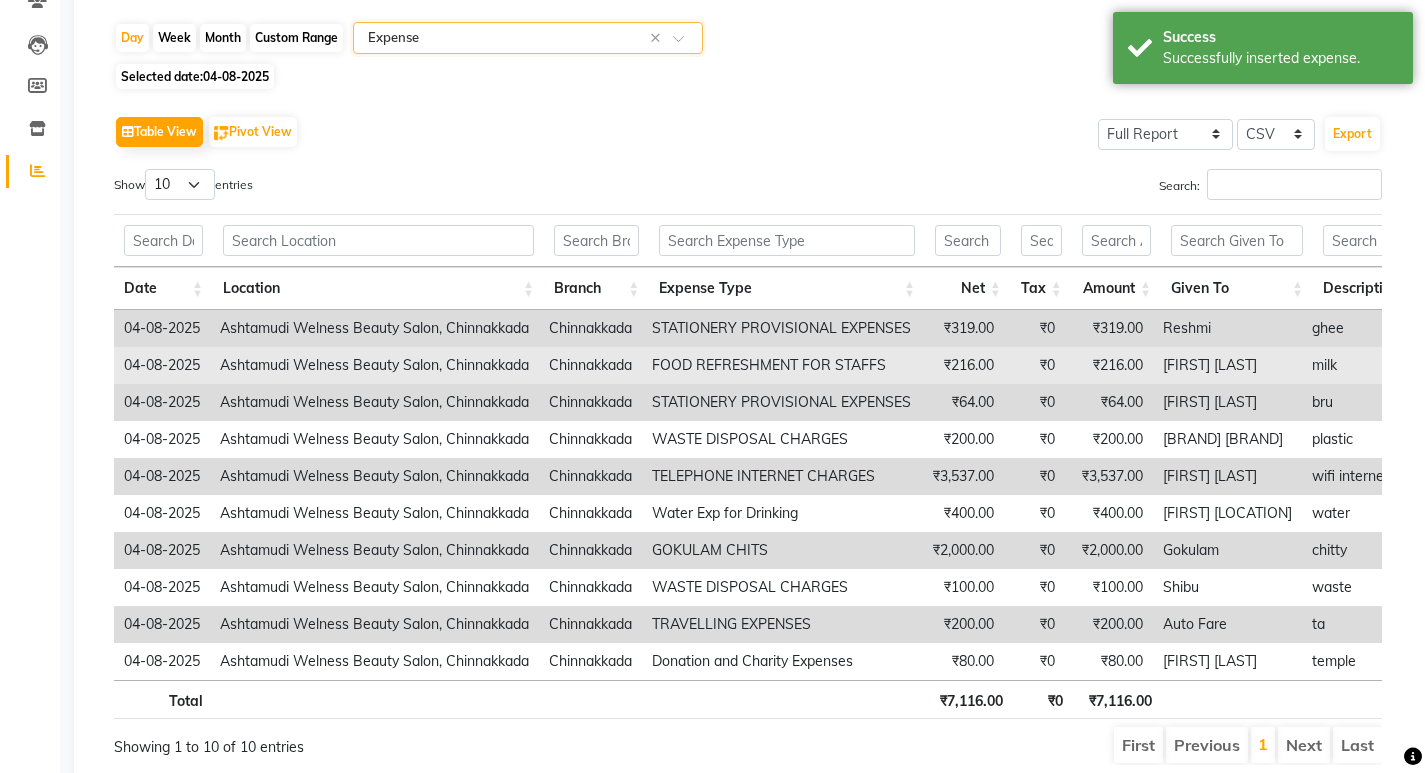 scroll, scrollTop: 200, scrollLeft: 0, axis: vertical 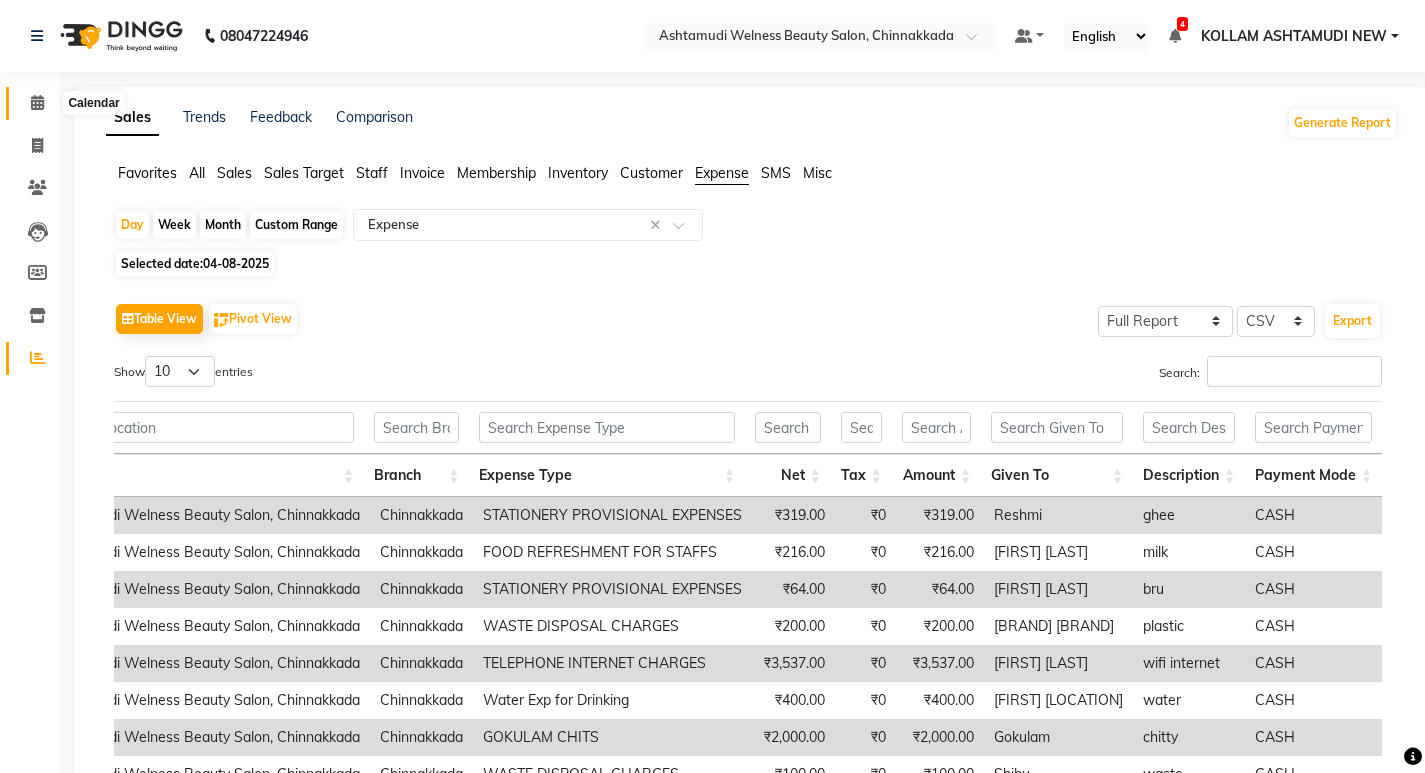 click 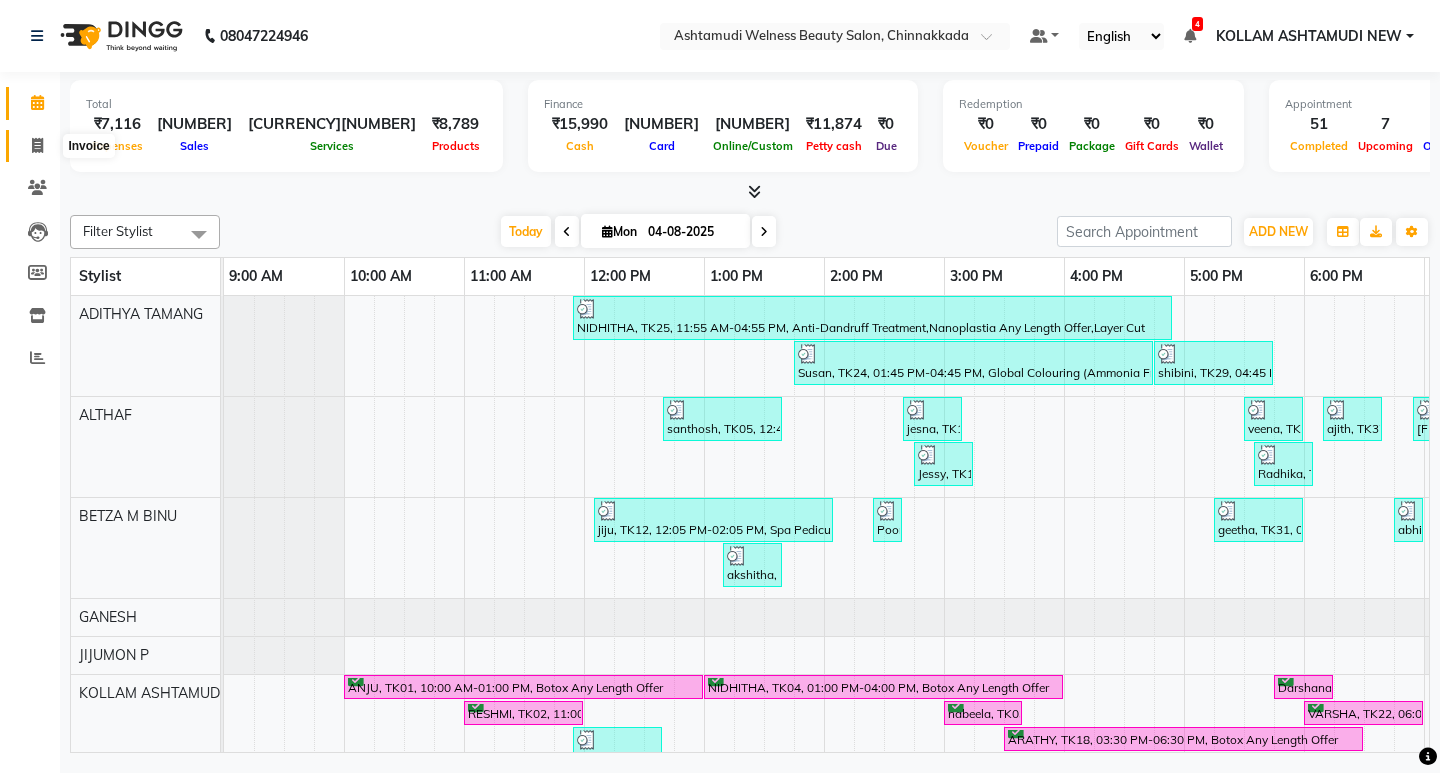 click 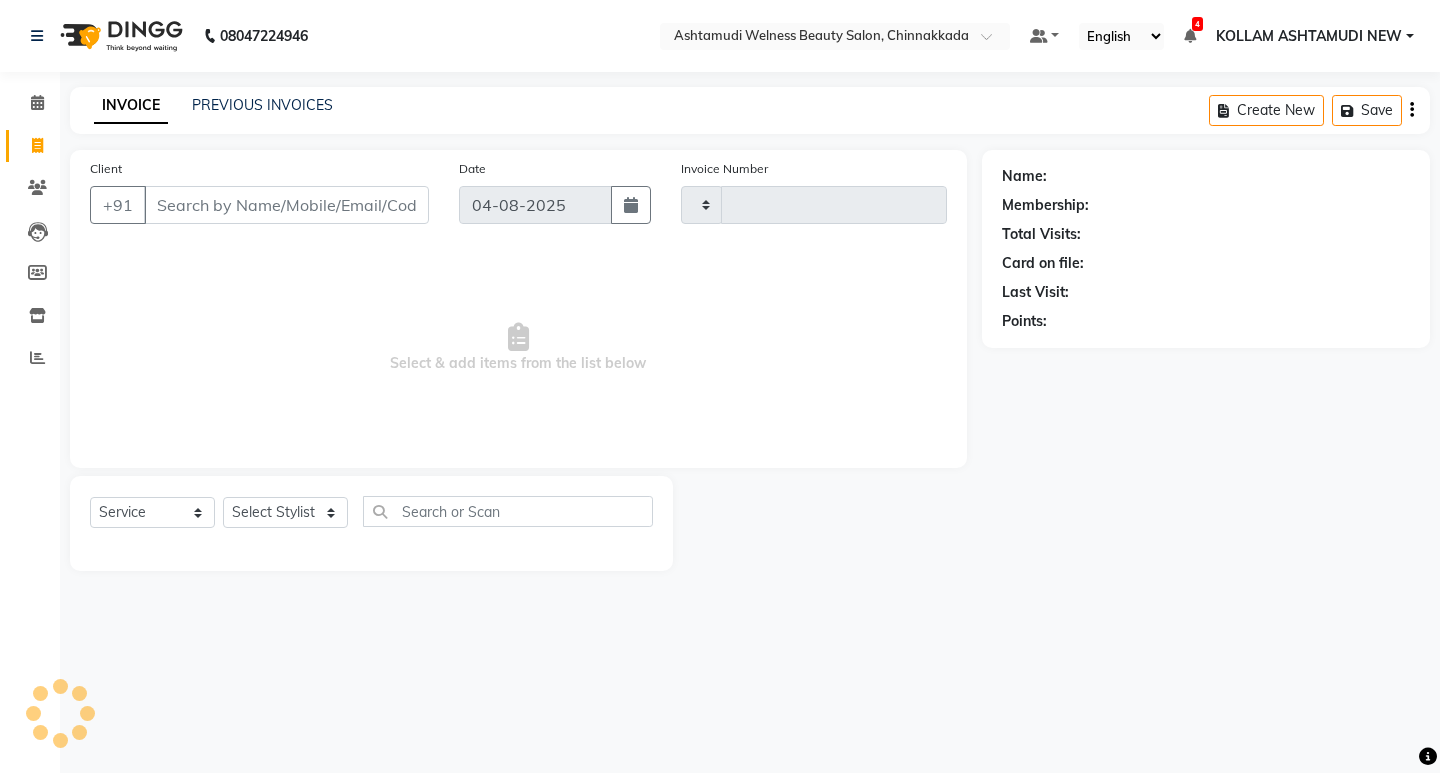 type on "5793" 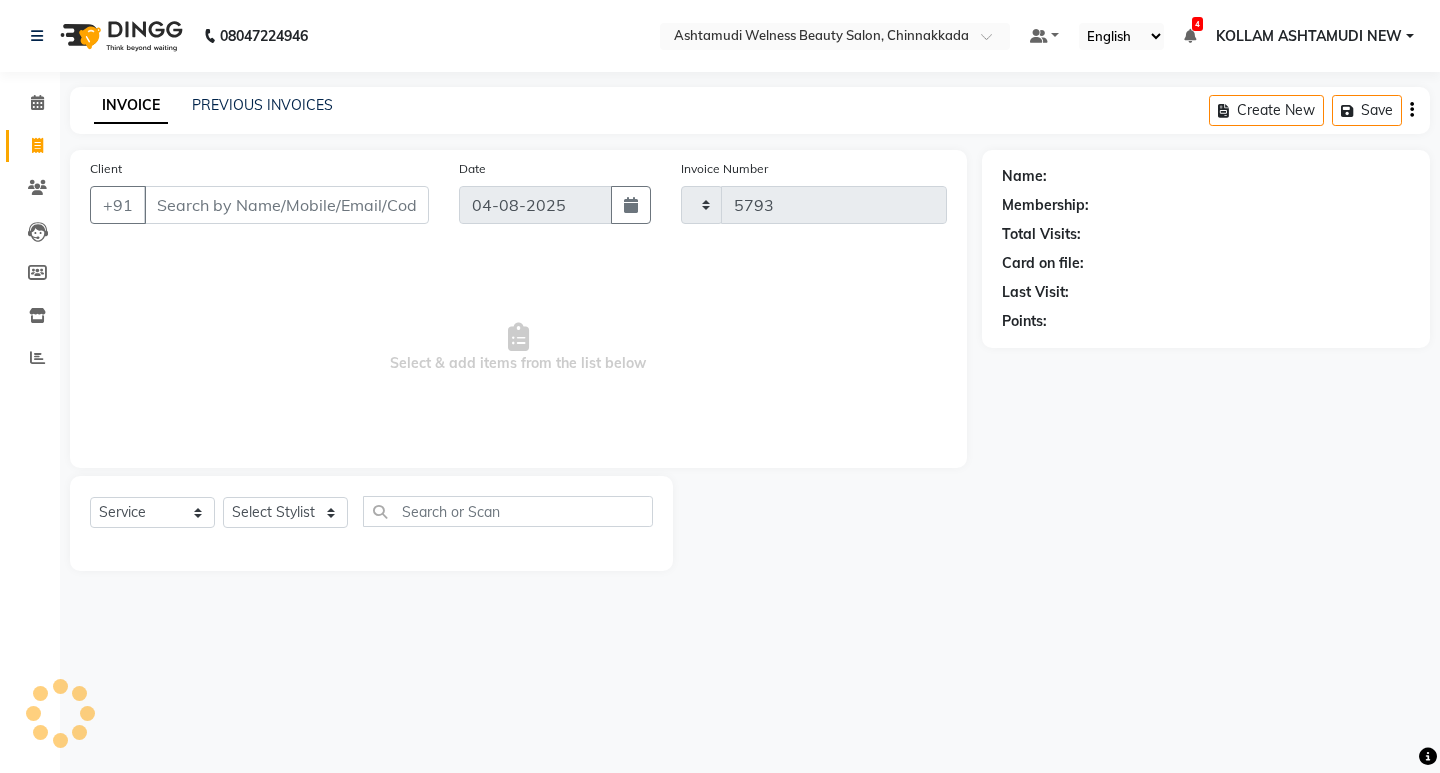 select on "4529" 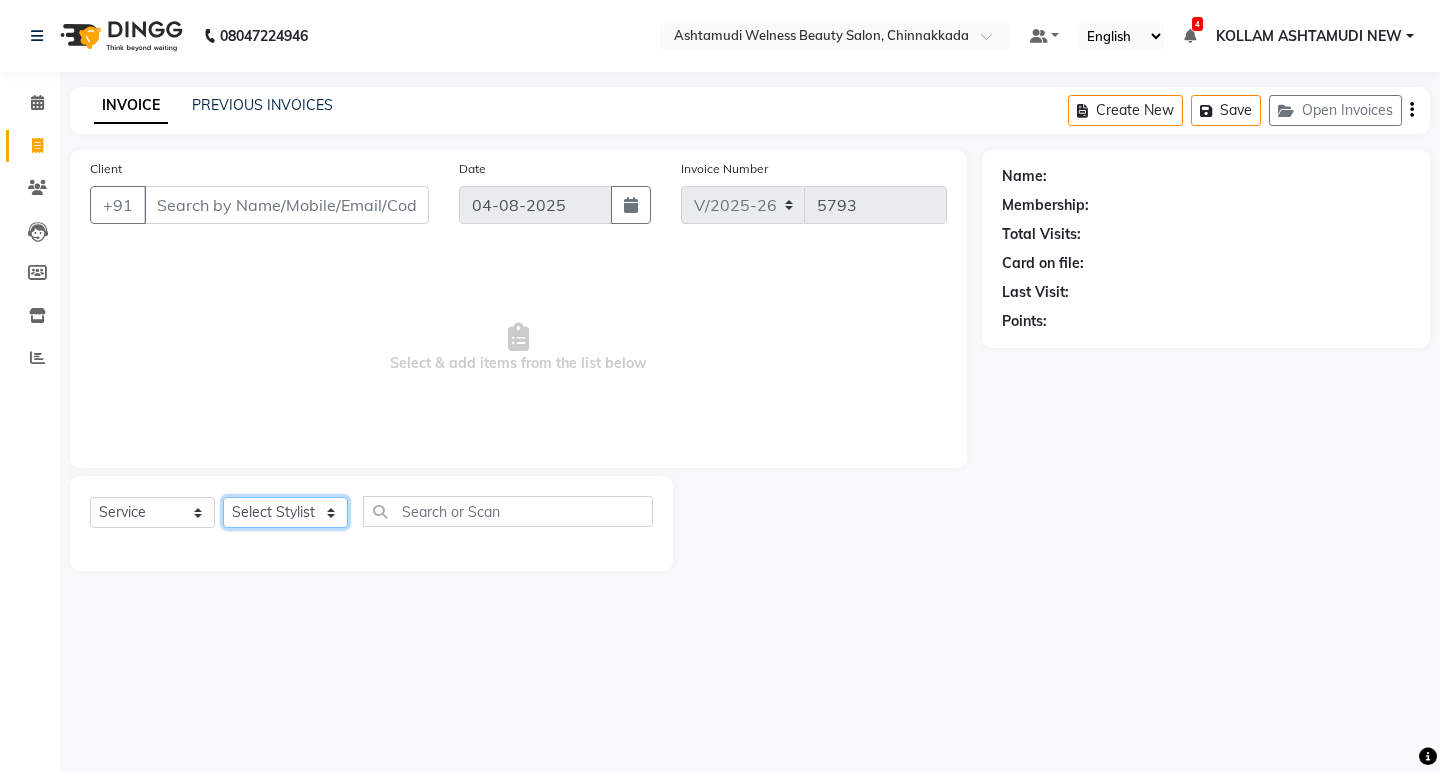 drag, startPoint x: 286, startPoint y: 514, endPoint x: 285, endPoint y: 497, distance: 17.029387 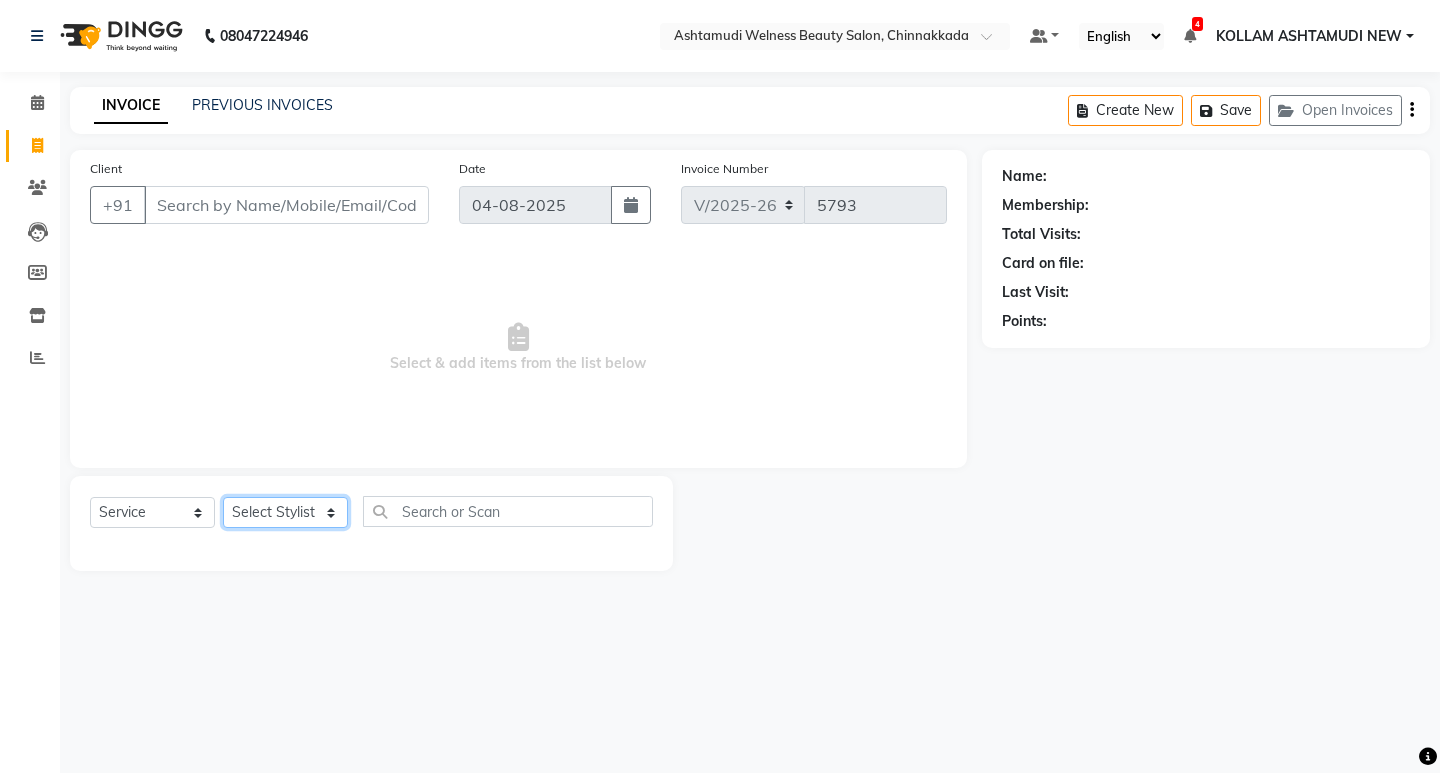 select on "25963" 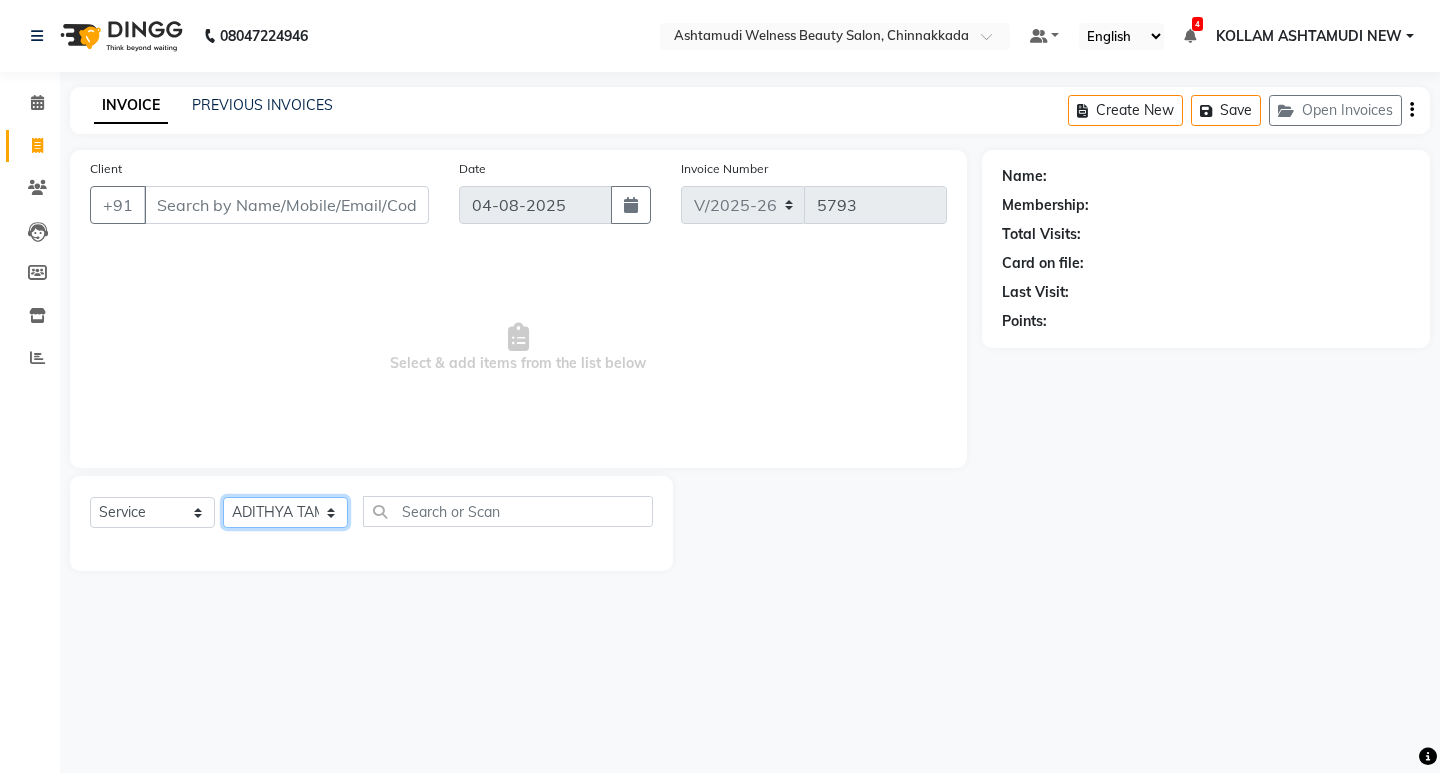 click on "Select Stylist ADITHYA   TAMANG Admin ALTHAF  Anitha  ATHIRA SANAL BETZA  M BINU GANESH  JIJUMON  P Kavya KOLLAM ASHTAMUDI KOLLAM ASHTAMUDI NEW  Kusum MO ANWAR Rahul REENA  VIDHYA RENUKA SUNDAS Revathy B Nair RINA RAI SAJEEV M SAMIR RAI SARIGA PRASAD SHIBU Shilu Fathima Shyni Salim Sibi SUKANYA Supriya SUSHEELA S" 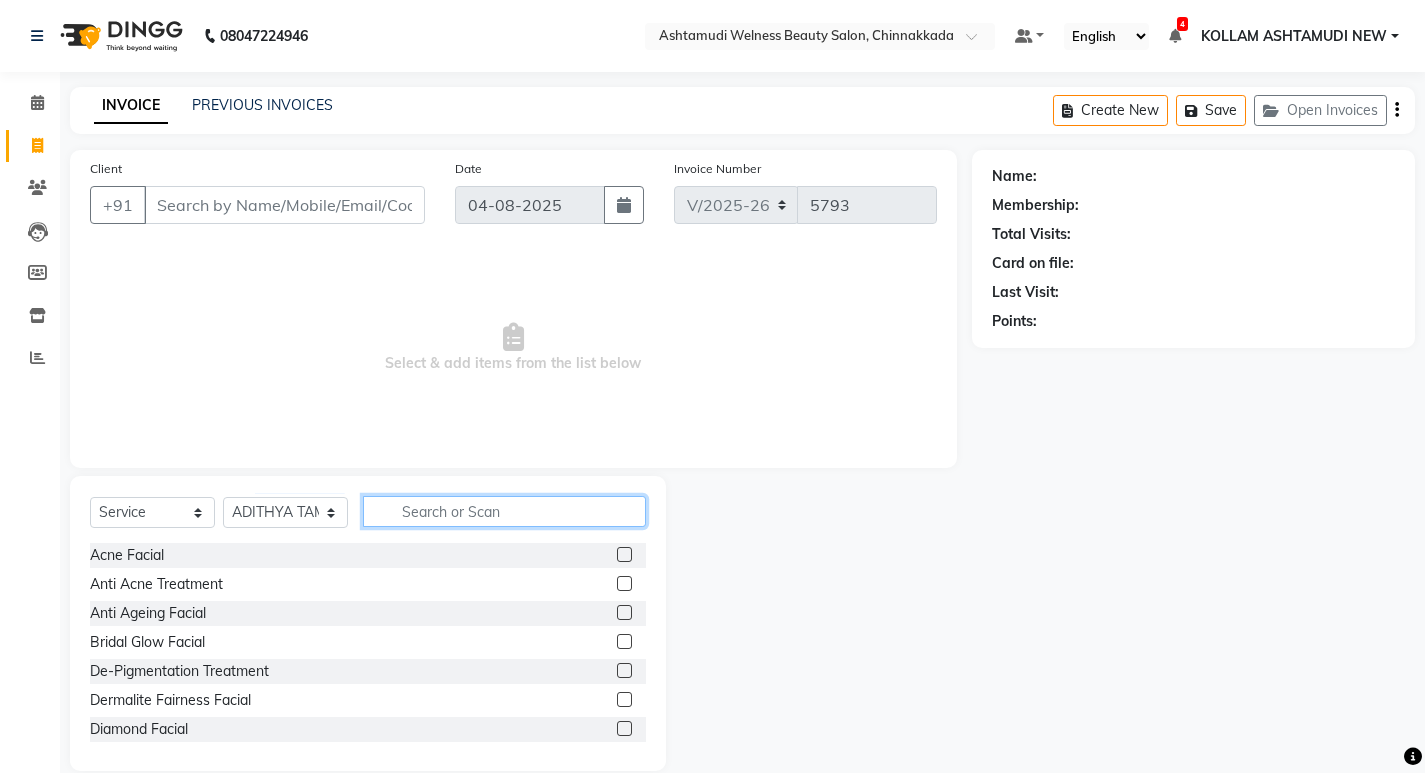 click 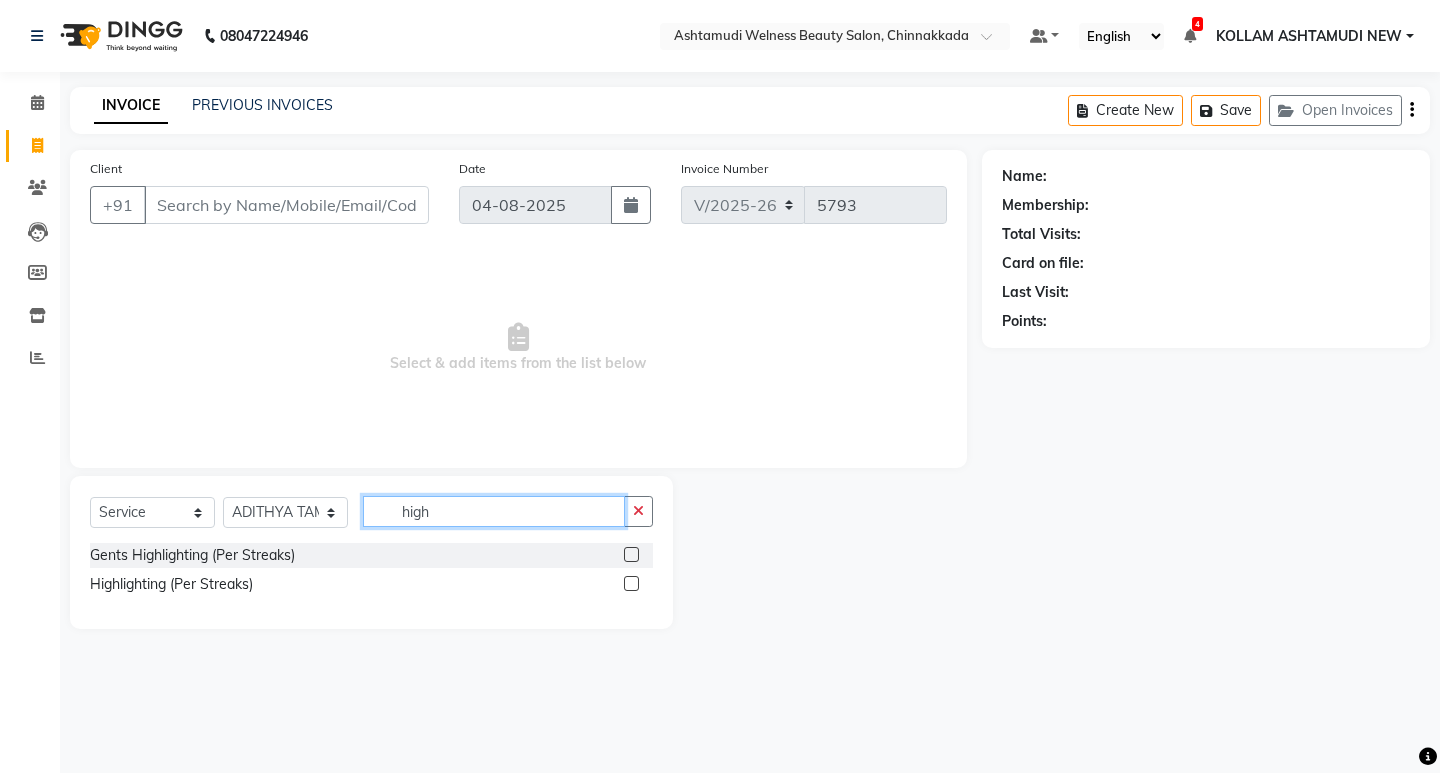 type on "high" 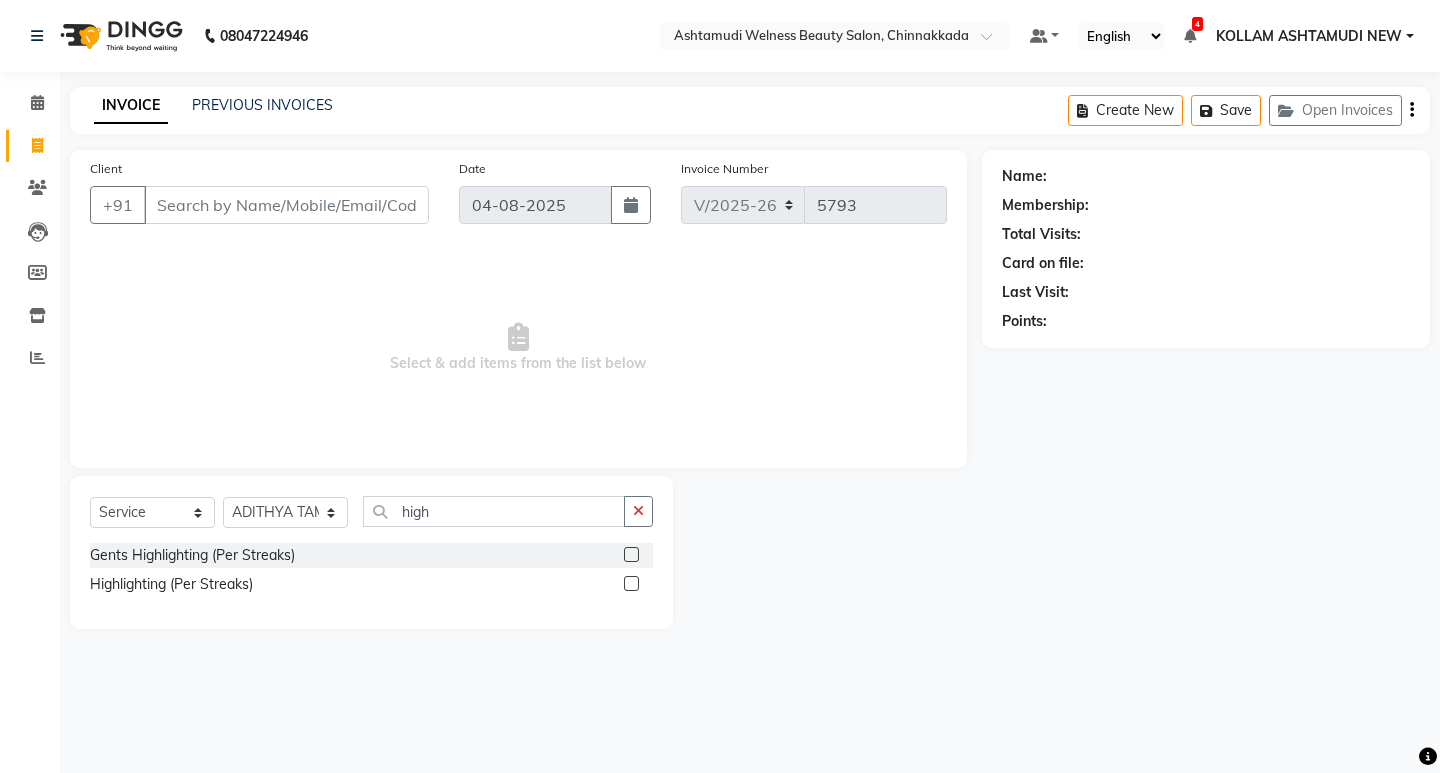 click 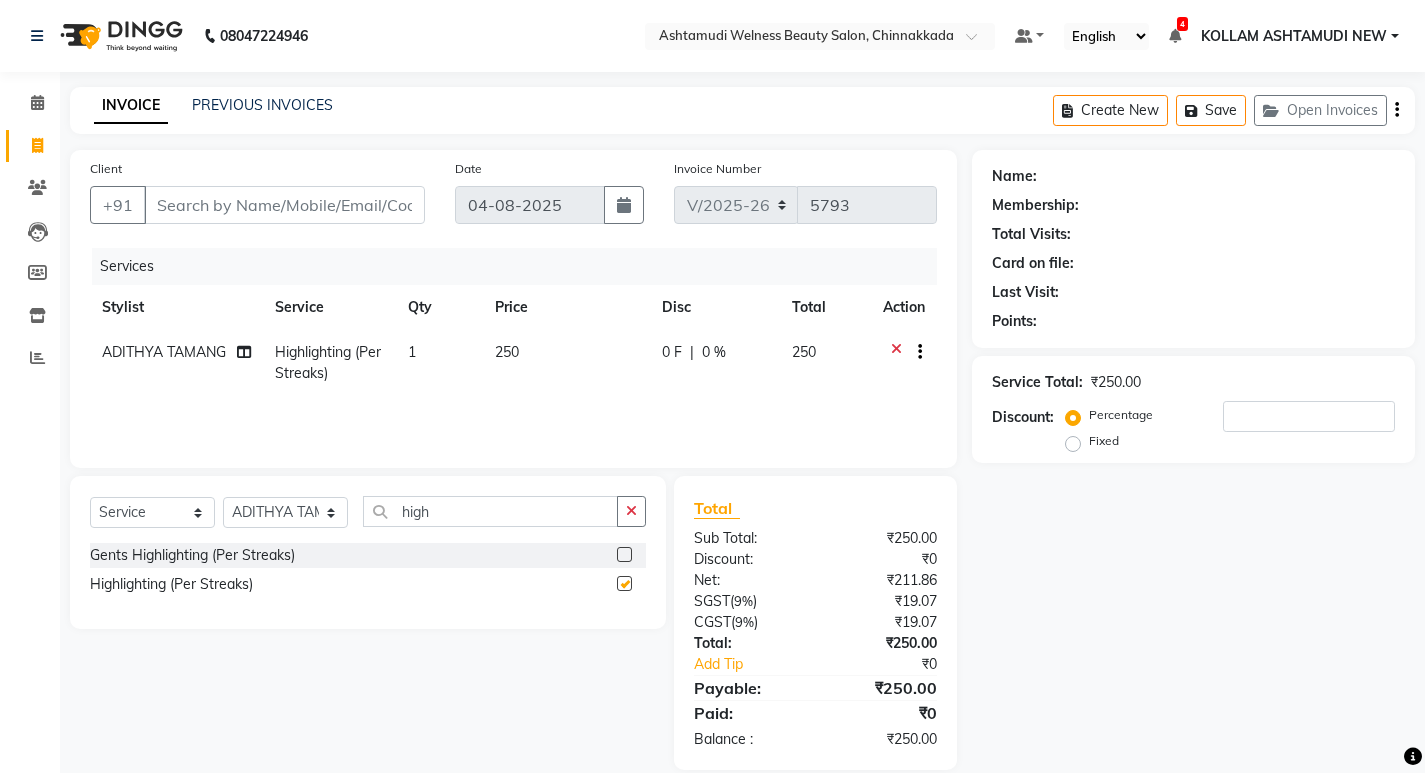 checkbox on "false" 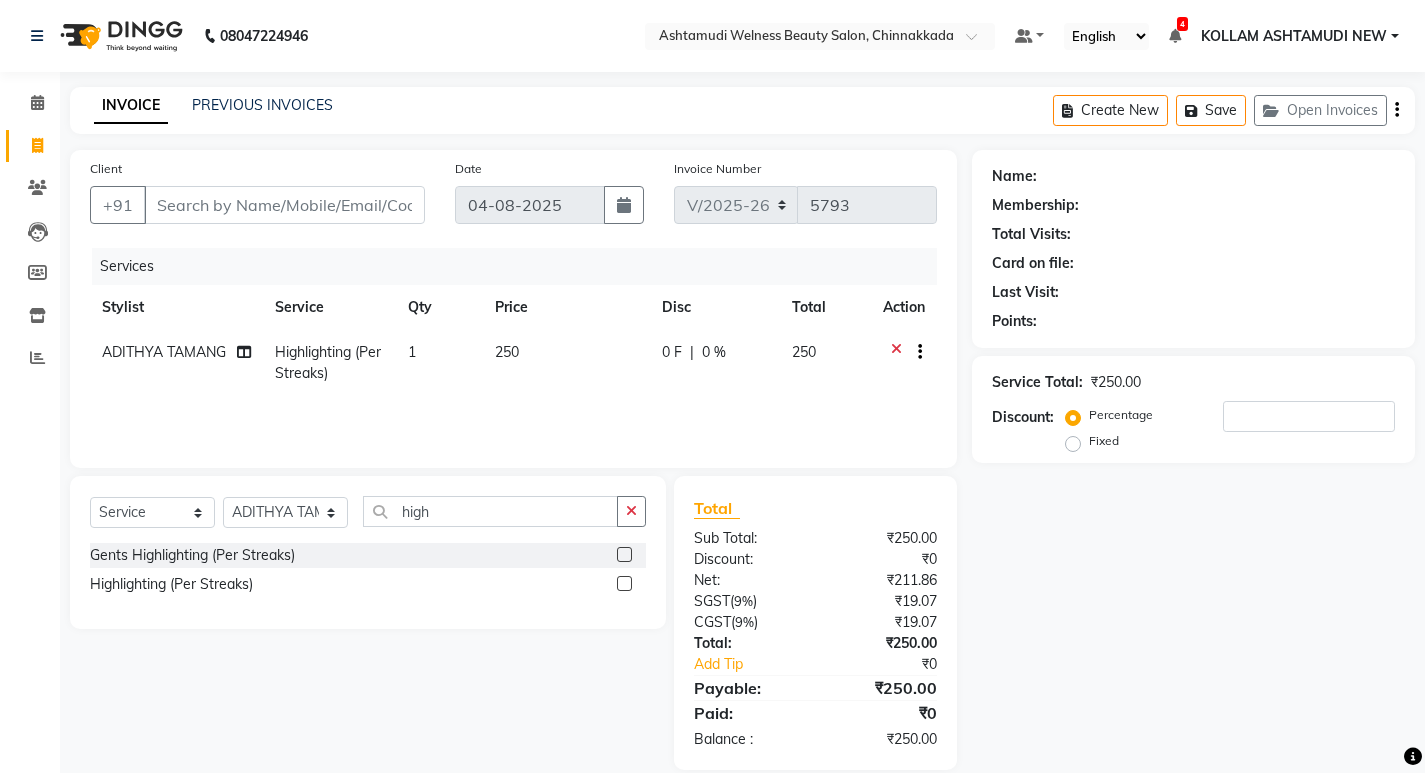 drag, startPoint x: 421, startPoint y: 367, endPoint x: 442, endPoint y: 361, distance: 21.84033 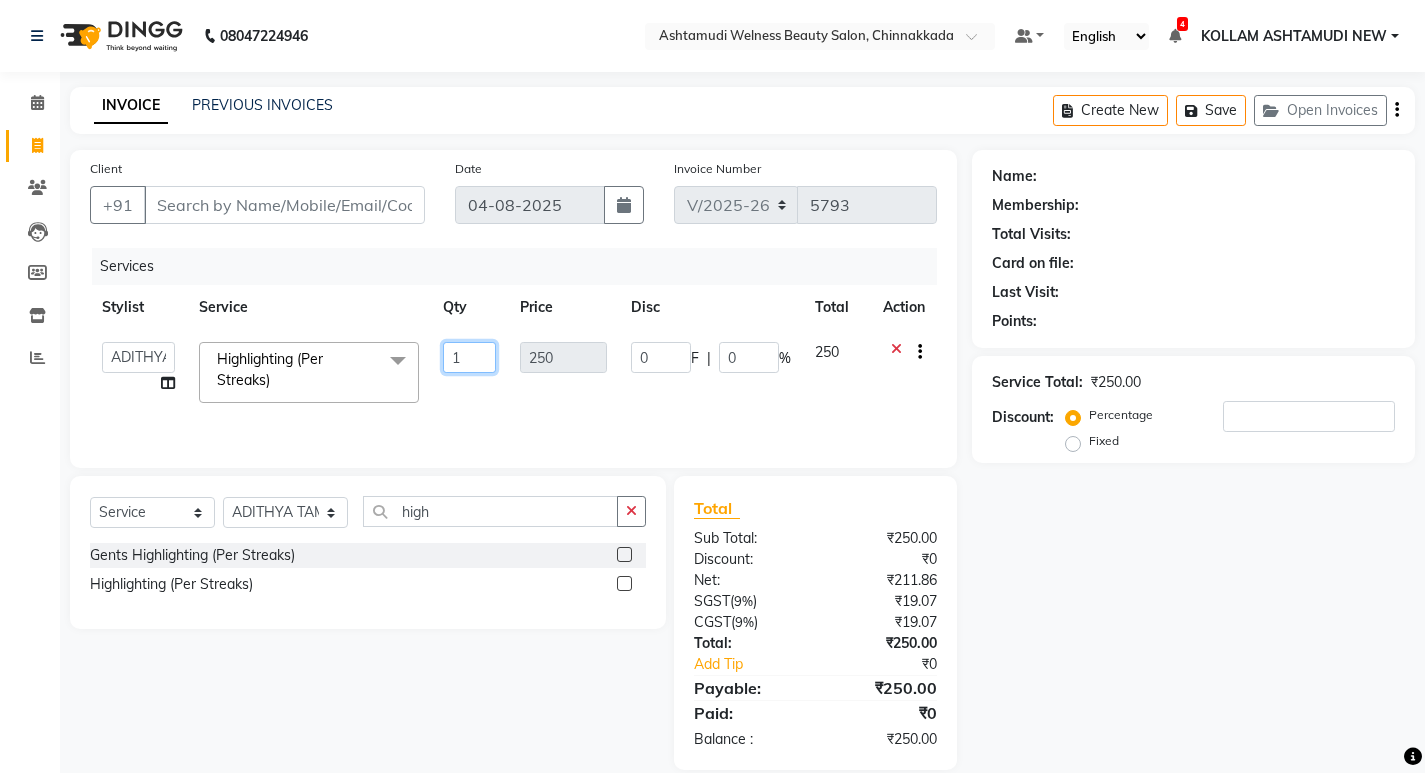 click on "1" 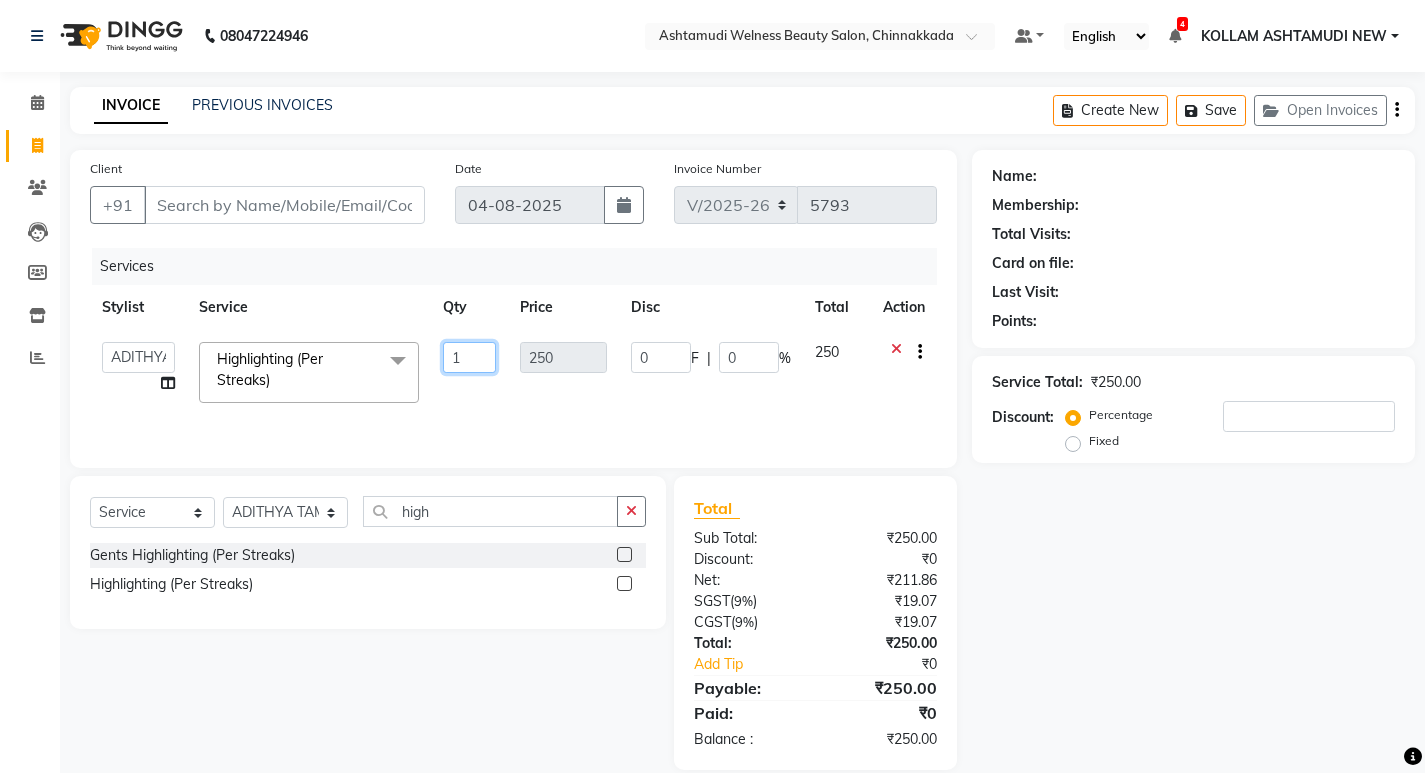 click on "1" 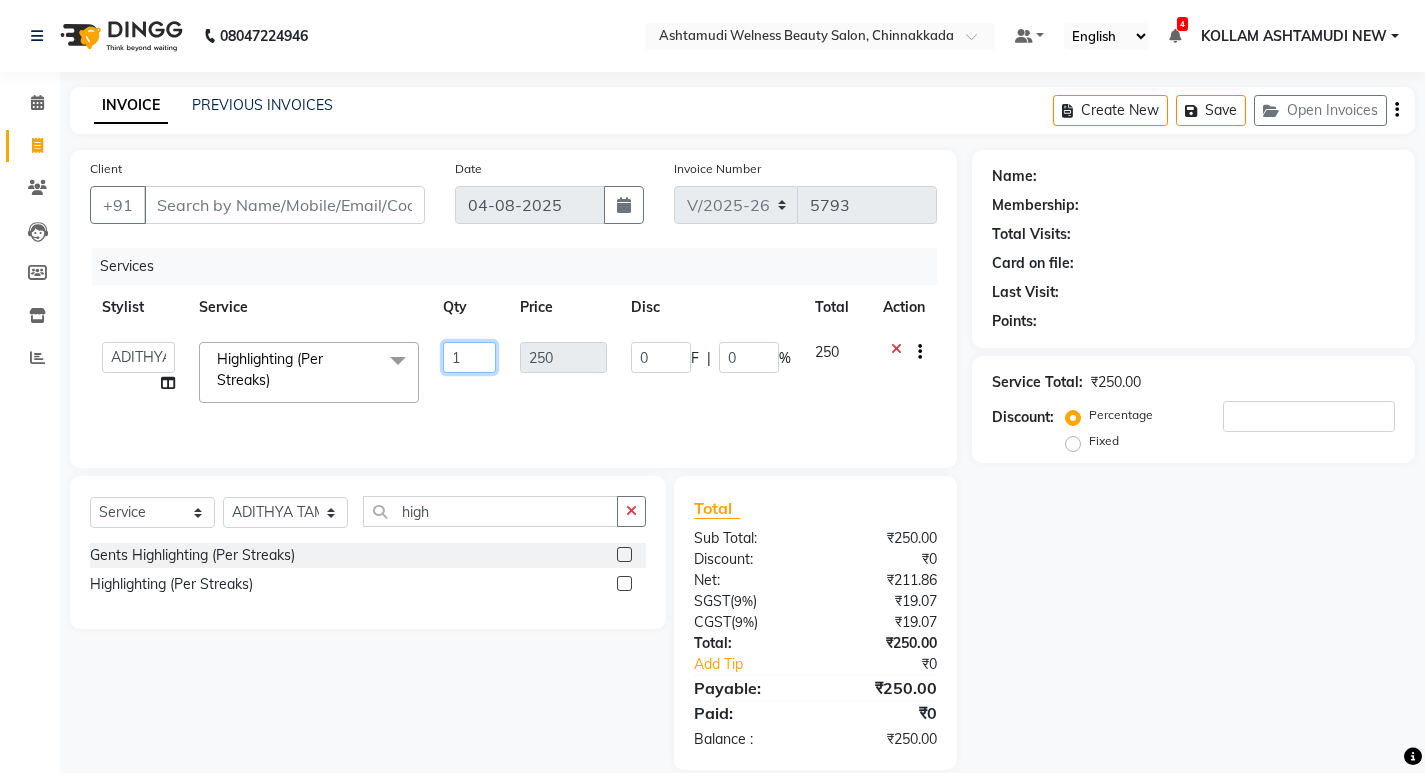 type on "12" 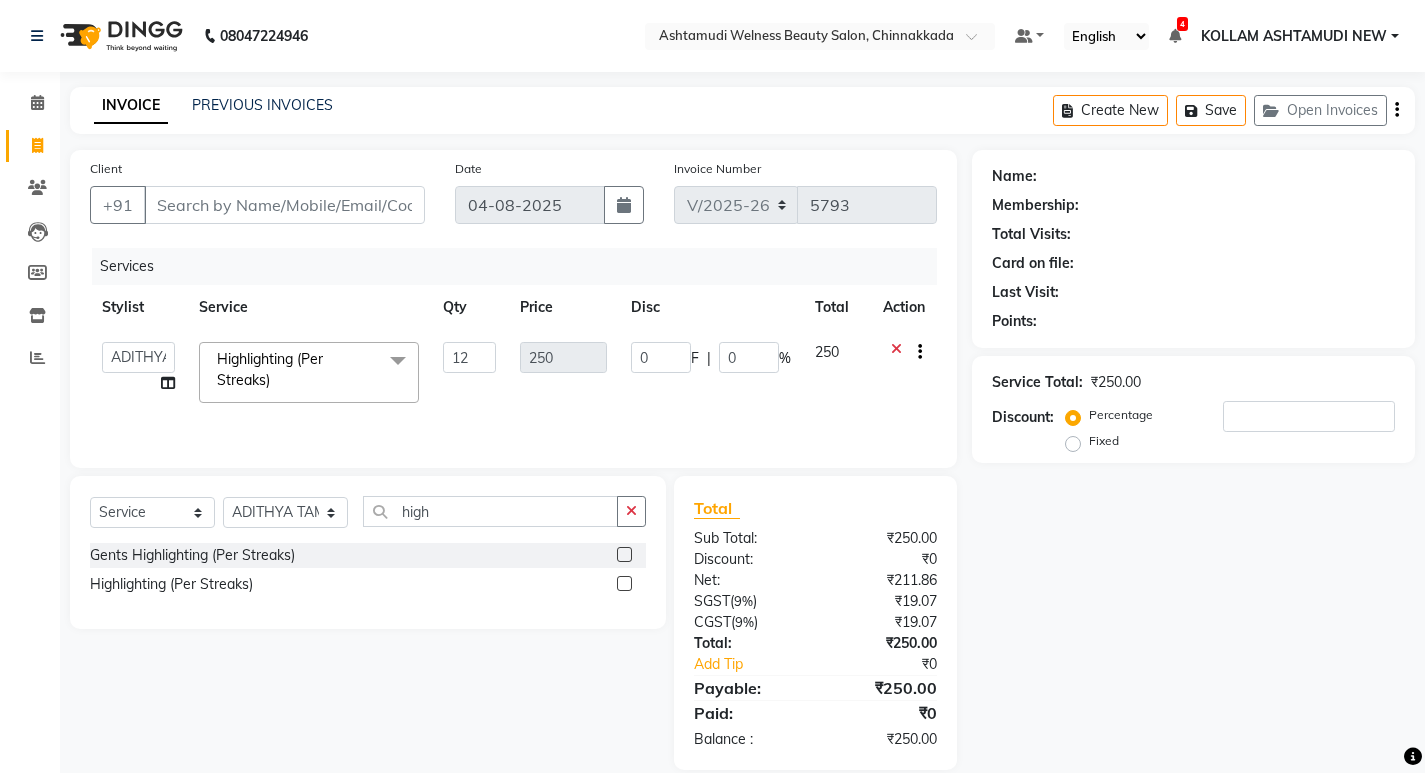 click on "250" 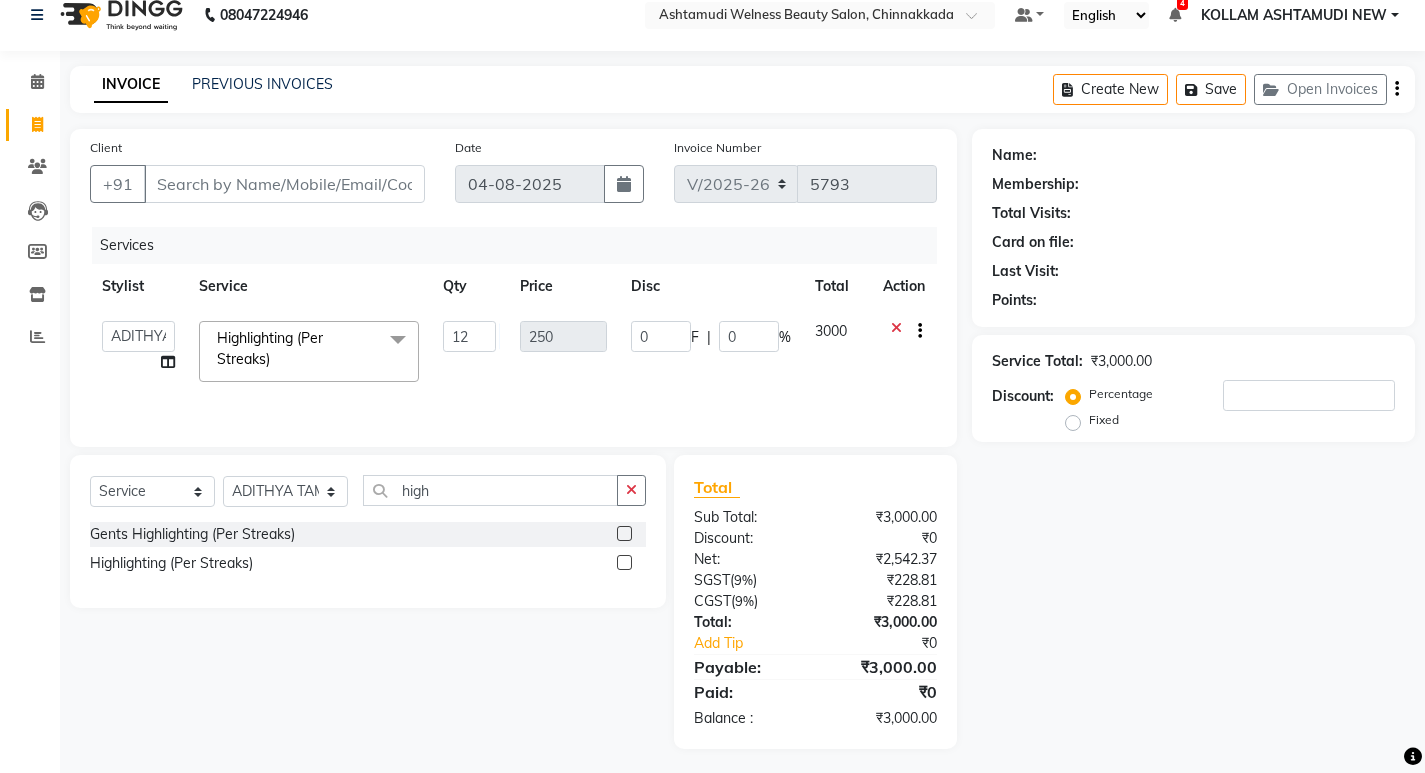 scroll, scrollTop: 27, scrollLeft: 0, axis: vertical 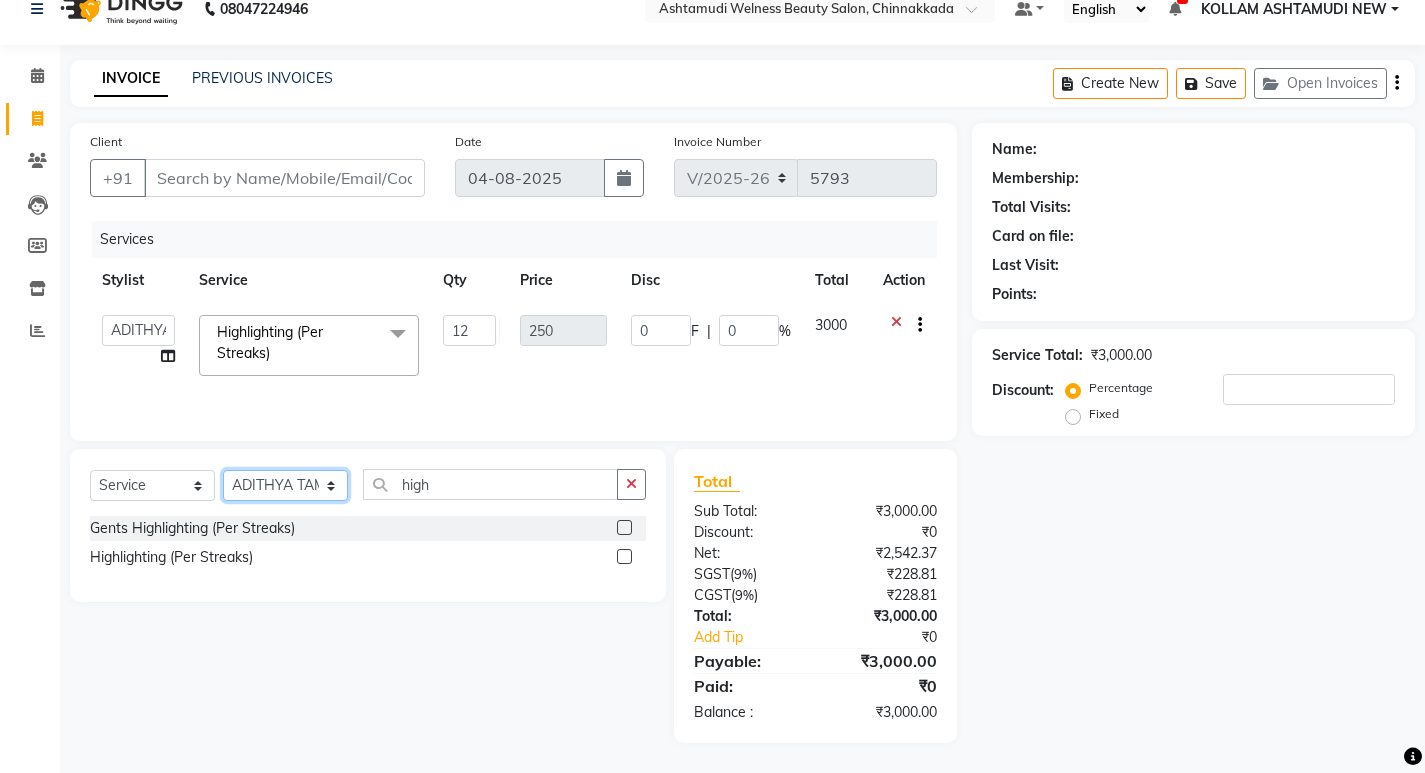 click on "Select Stylist ADITHYA   TAMANG Admin ALTHAF  Anitha  ATHIRA SANAL BETZA  M BINU GANESH  JIJUMON  P Kavya KOLLAM ASHTAMUDI KOLLAM ASHTAMUDI NEW  Kusum MO ANWAR Rahul REENA  VIDHYA RENUKA SUNDAS Revathy B Nair RINA RAI SAJEEV M SAMIR RAI SARIGA PRASAD SHIBU Shilu Fathima Shyni Salim Sibi SUKANYA Supriya SUSHEELA S" 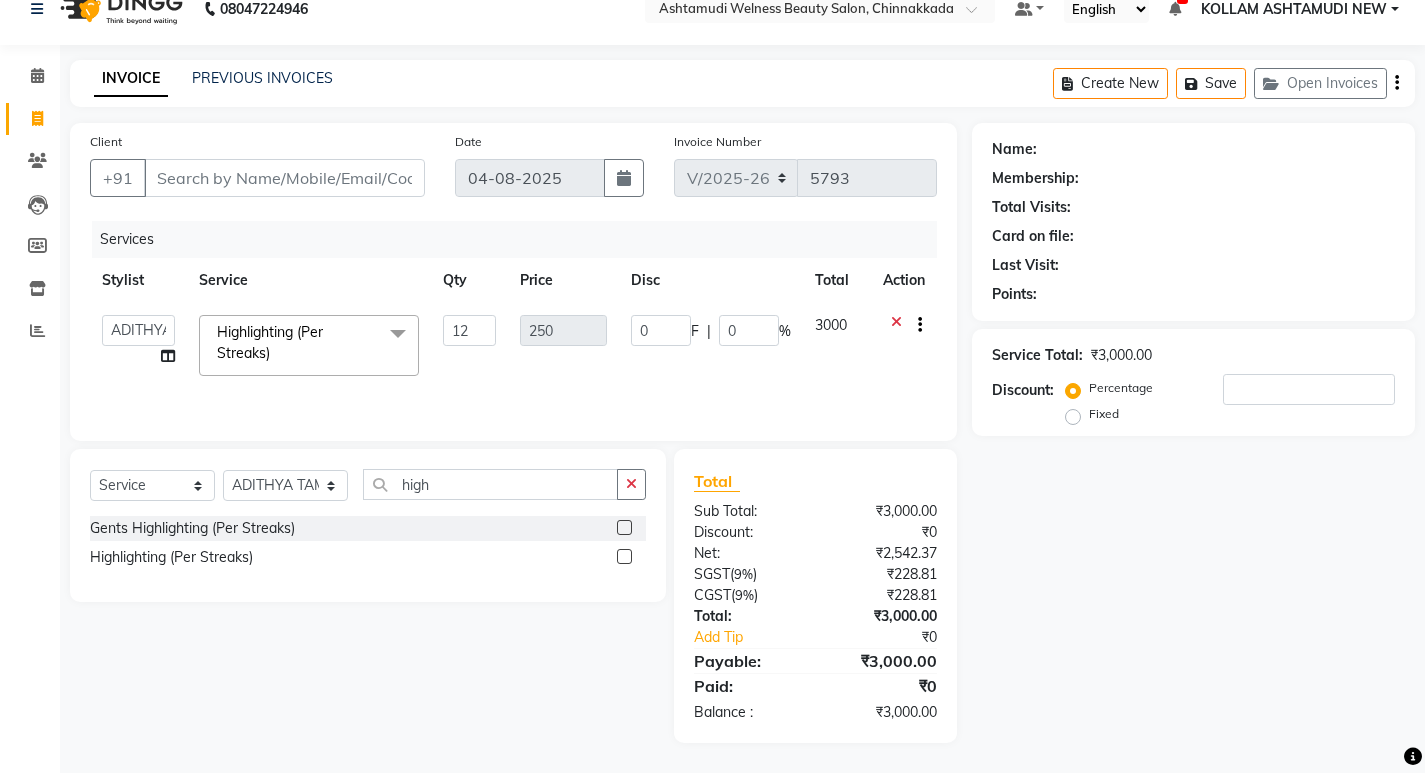 click on "250" 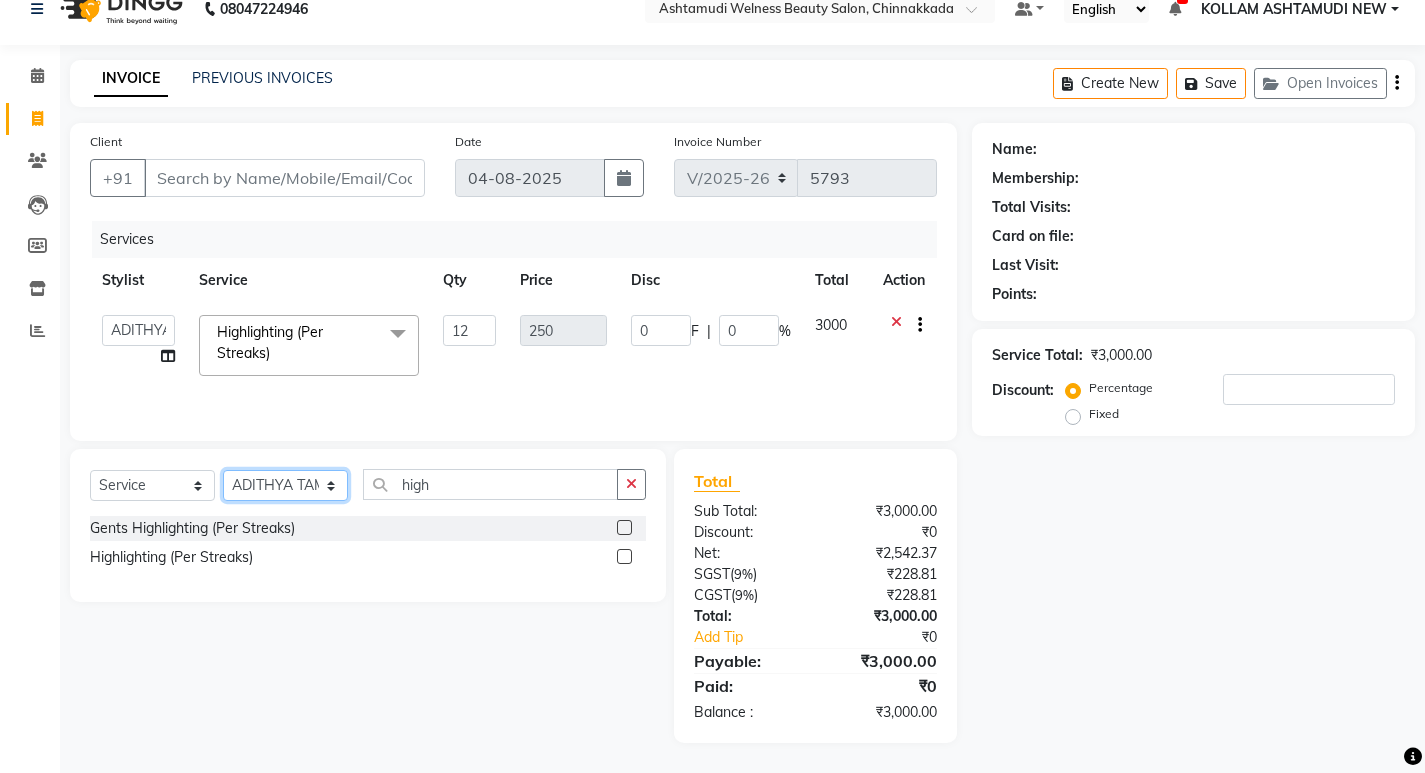 drag, startPoint x: 300, startPoint y: 477, endPoint x: 312, endPoint y: 456, distance: 24.186773 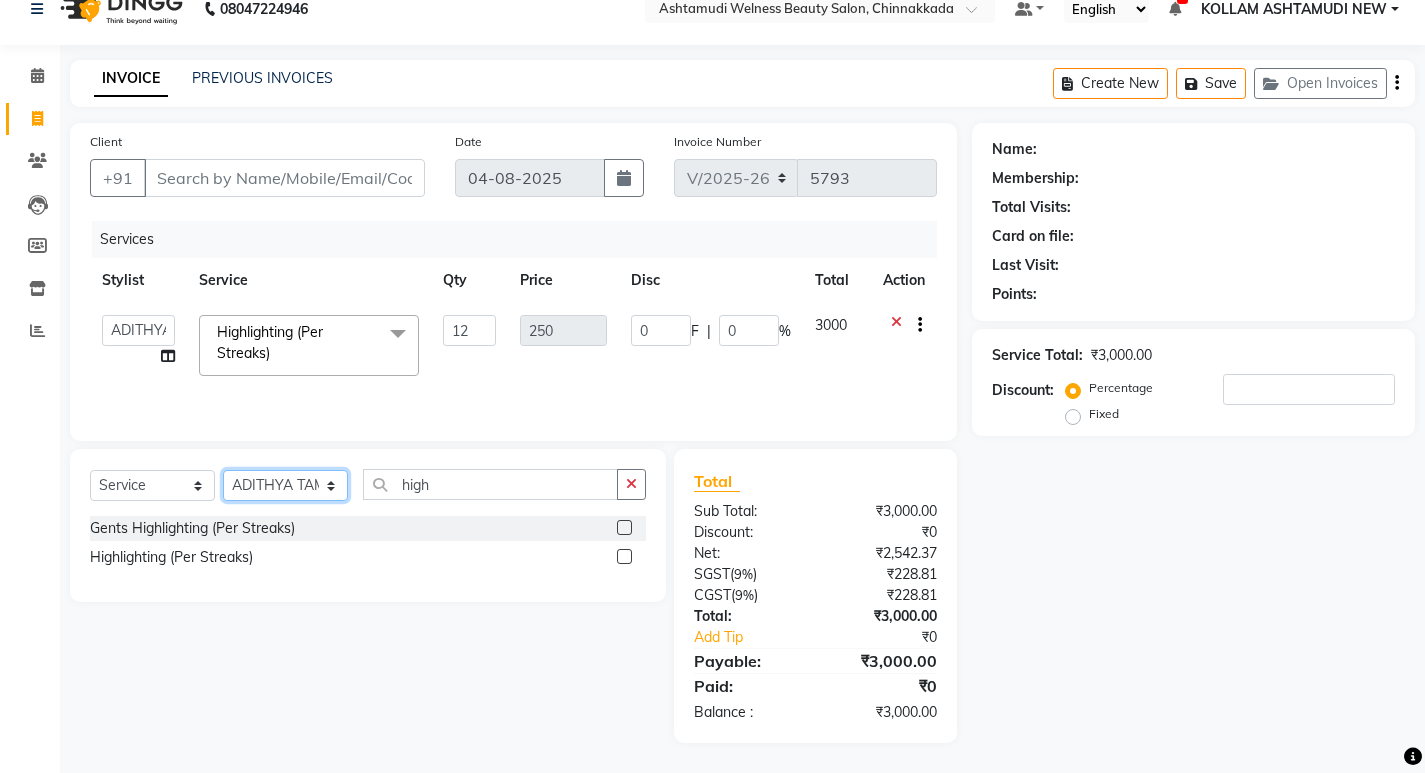 select on "30859" 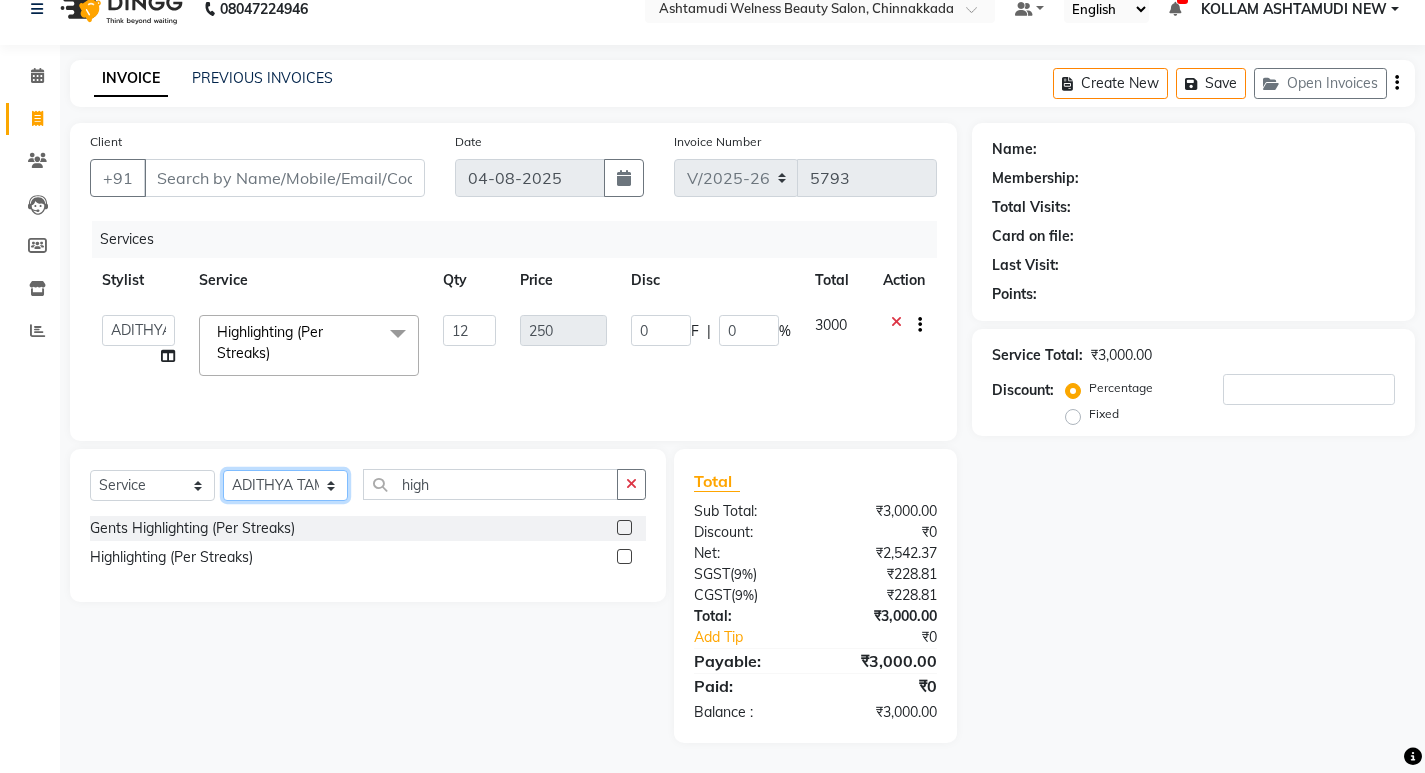 click on "Select Stylist ADITHYA   TAMANG Admin ALTHAF  Anitha  ATHIRA SANAL BETZA  M BINU GANESH  JIJUMON  P Kavya KOLLAM ASHTAMUDI KOLLAM ASHTAMUDI NEW  Kusum MO ANWAR Rahul REENA  VIDHYA RENUKA SUNDAS Revathy B Nair RINA RAI SAJEEV M SAMIR RAI SARIGA PRASAD SHIBU Shilu Fathima Shyni Salim Sibi SUKANYA Supriya SUSHEELA S" 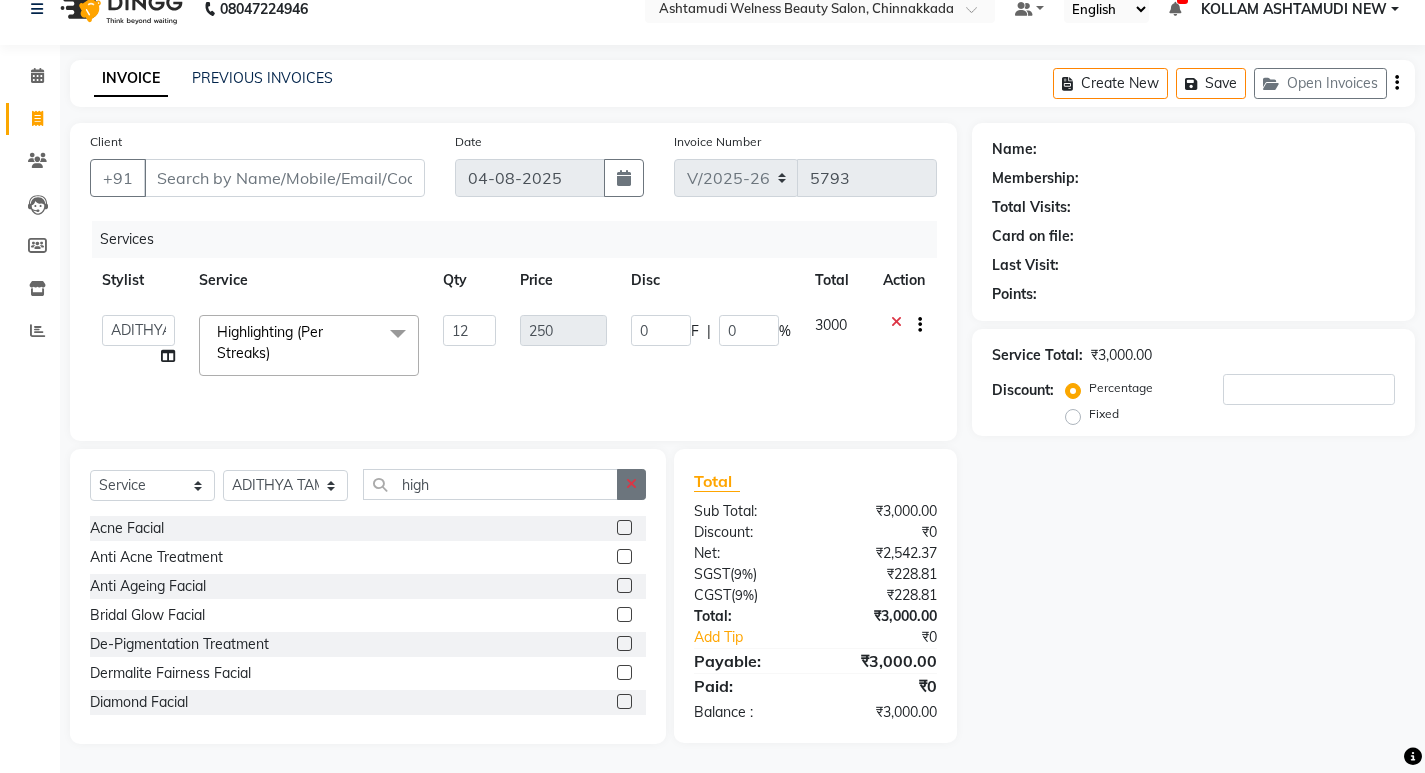 drag, startPoint x: 633, startPoint y: 488, endPoint x: 575, endPoint y: 469, distance: 61.03278 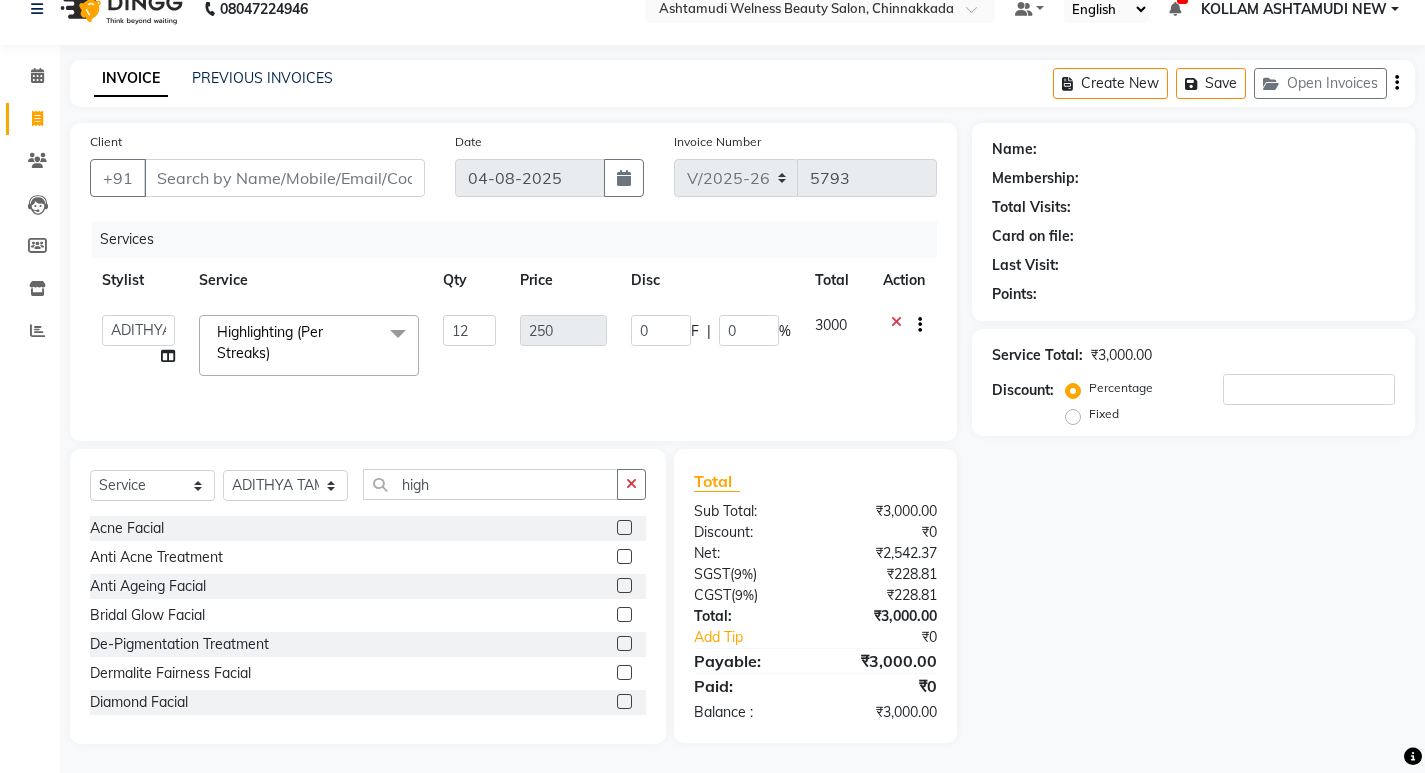 click 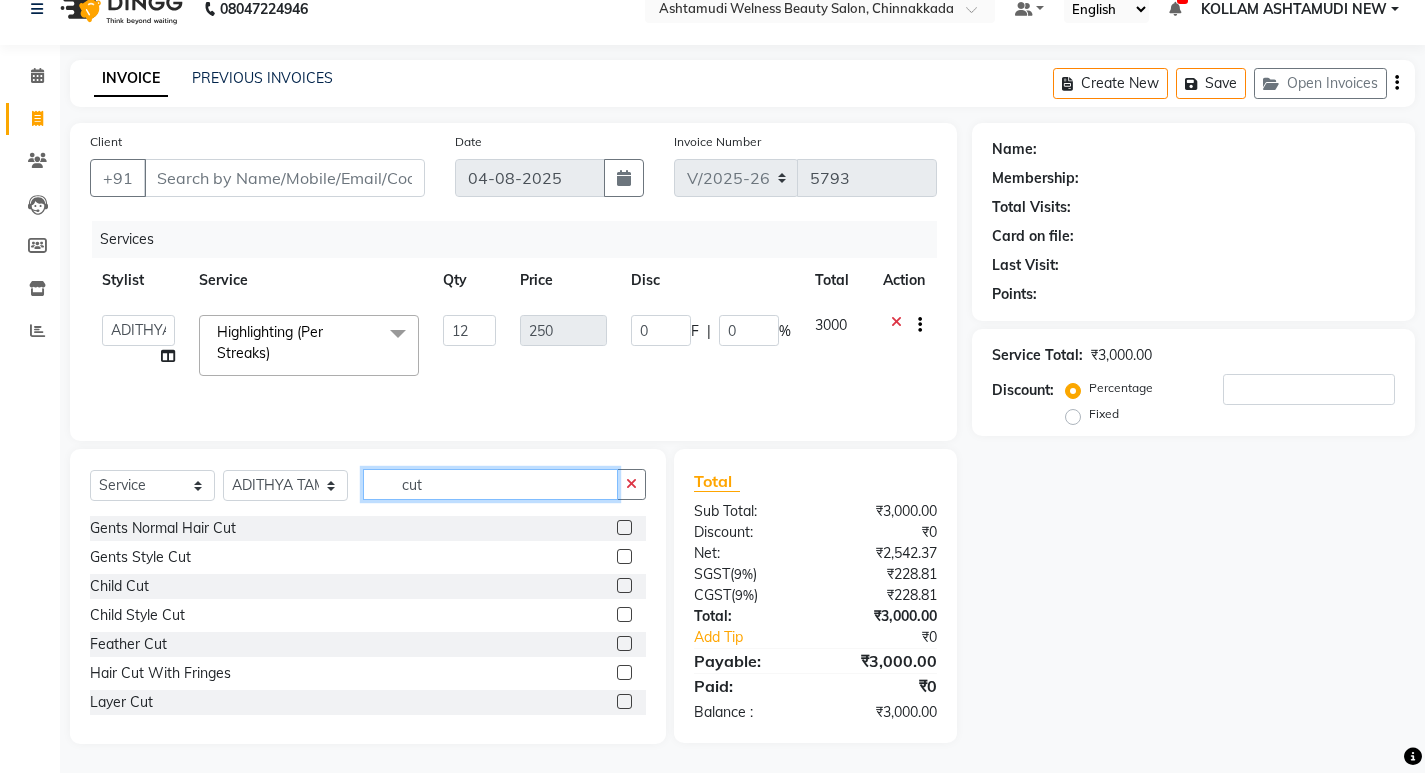 type on "cut" 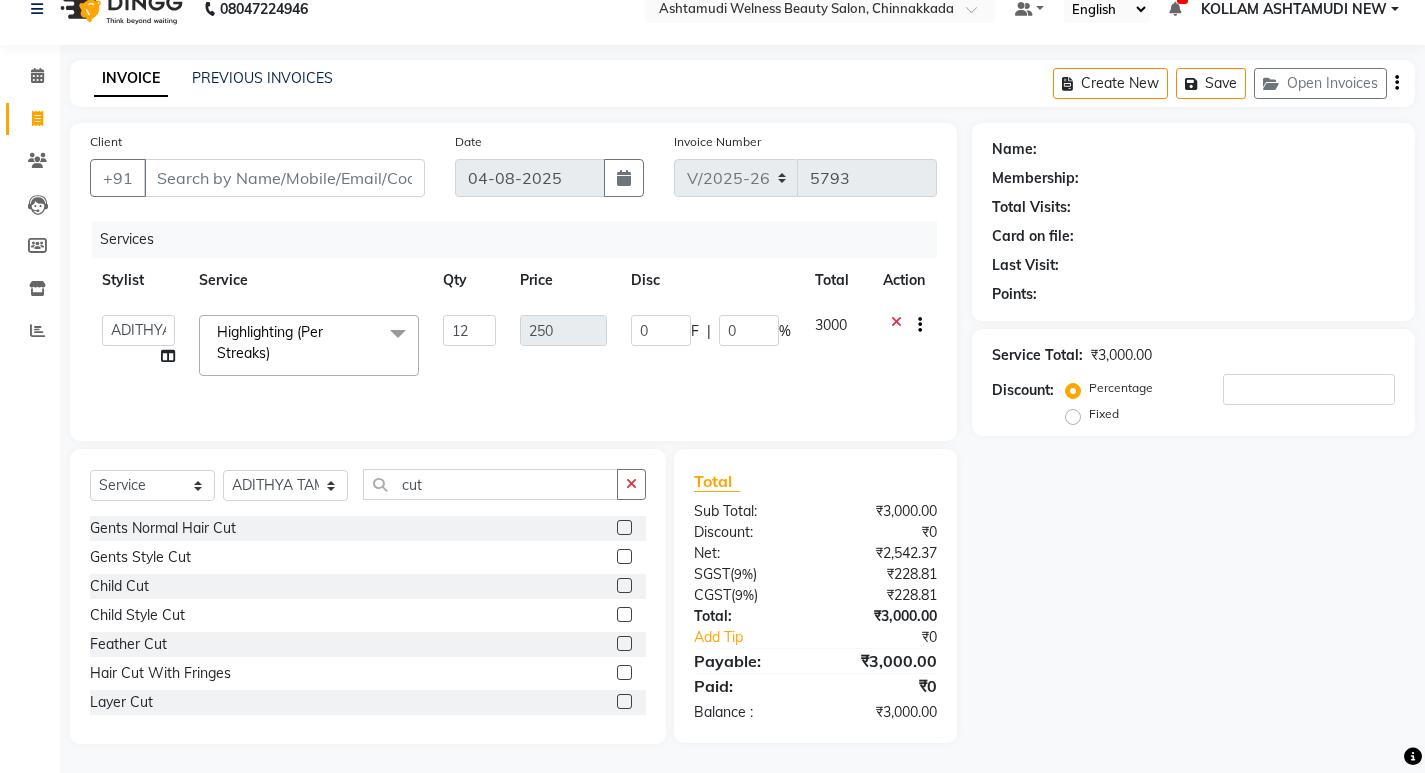 click 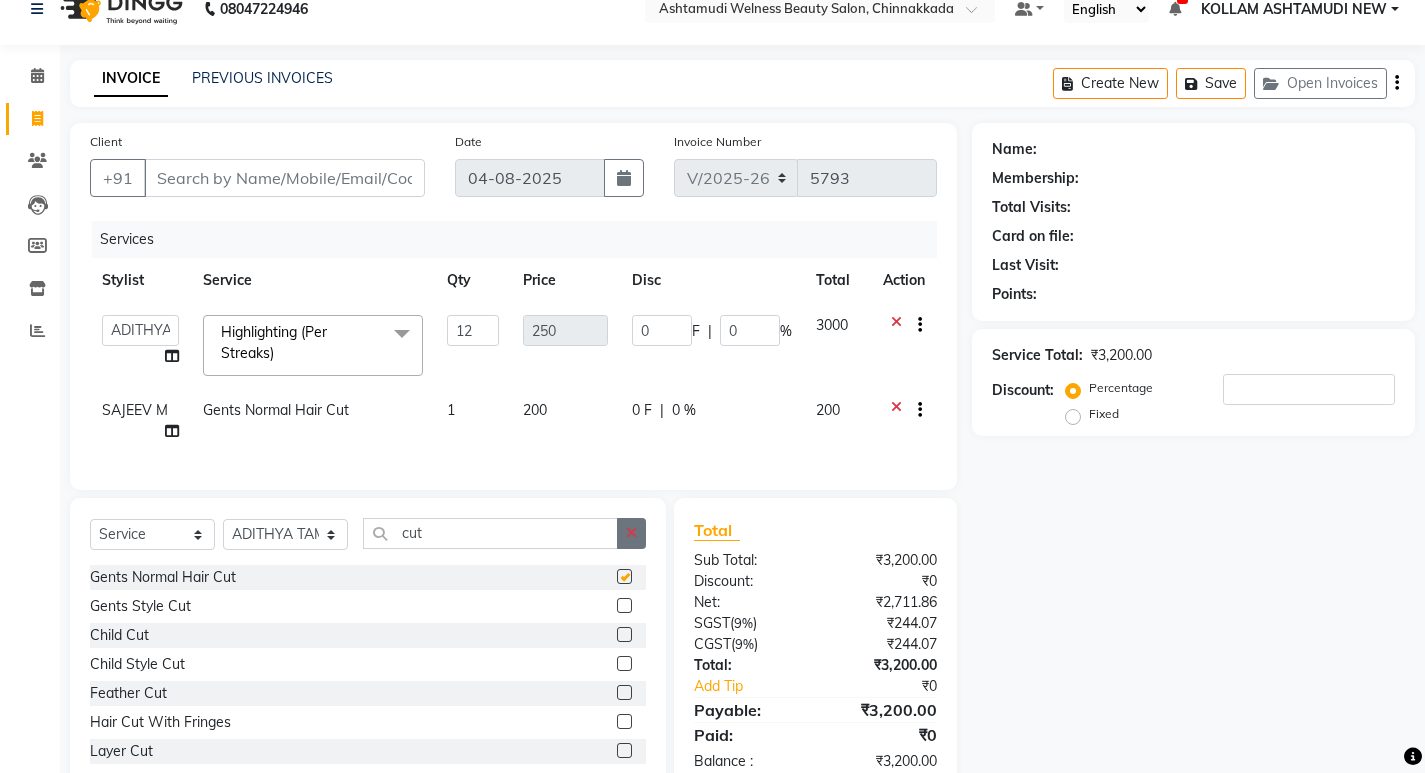 checkbox on "false" 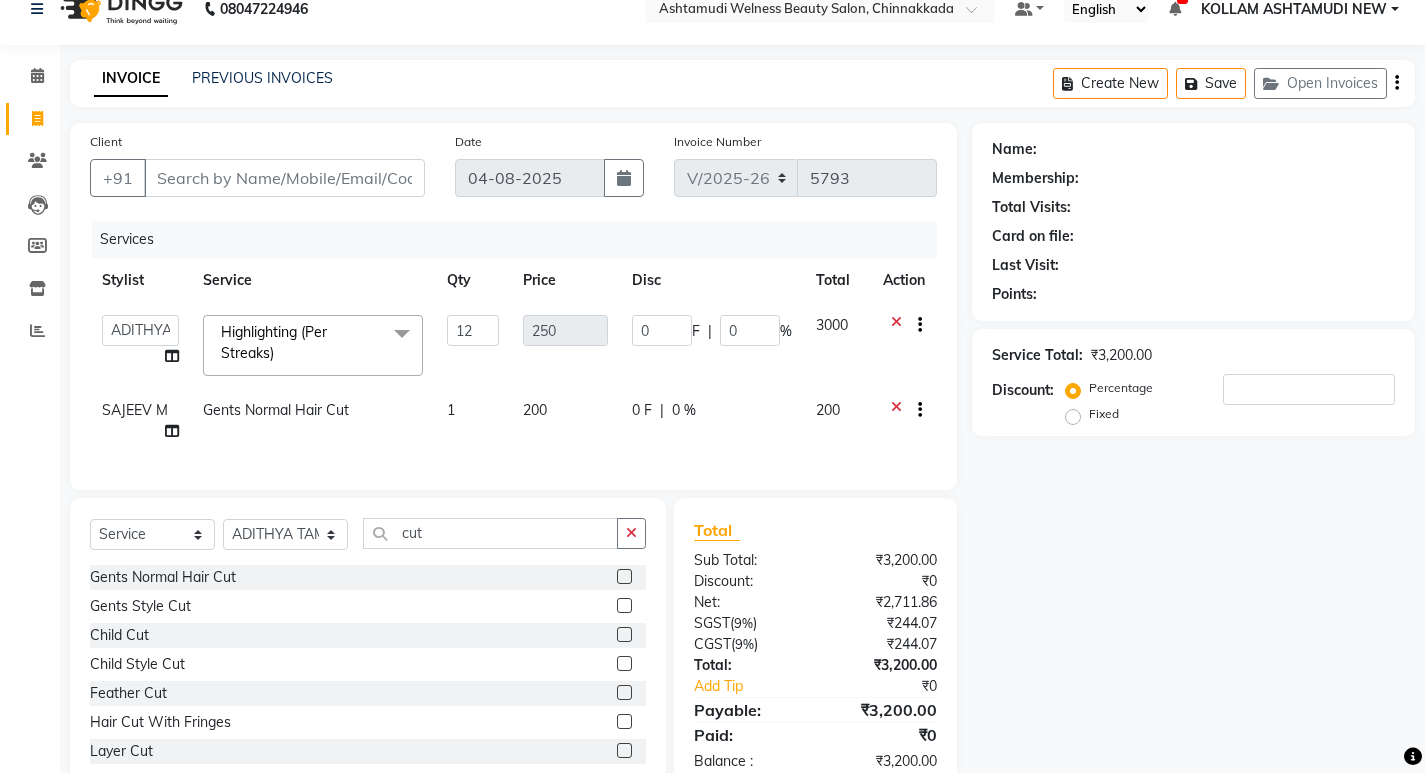 click 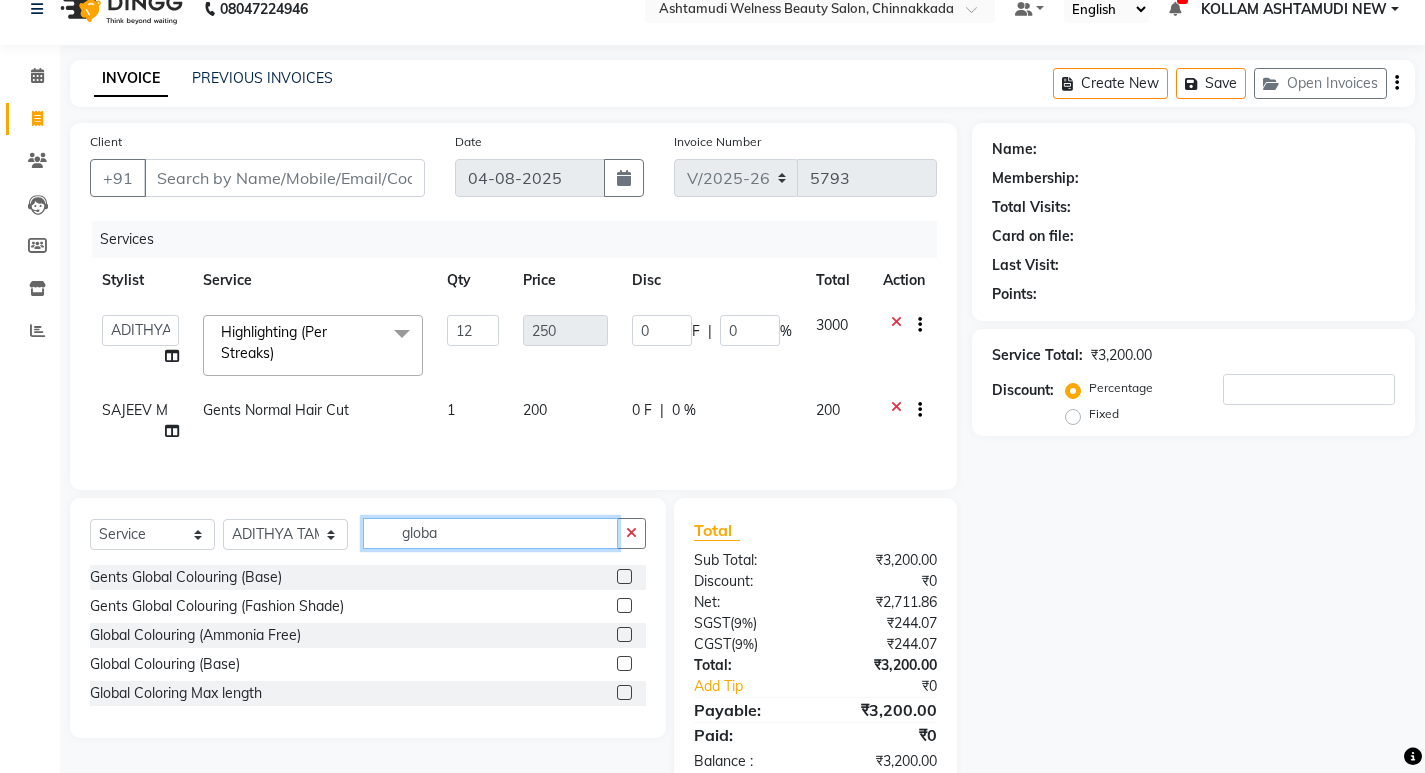 type on "globa" 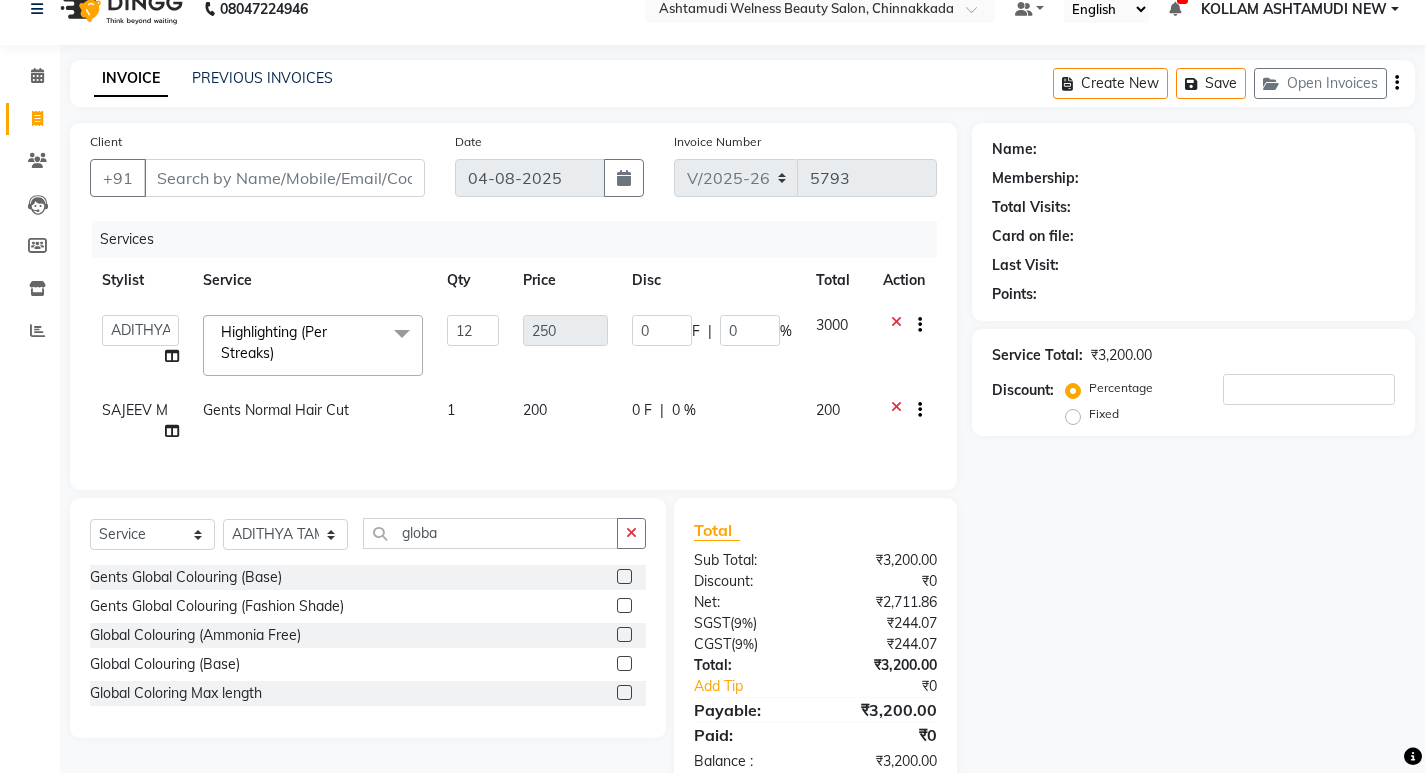 drag, startPoint x: 622, startPoint y: 590, endPoint x: 533, endPoint y: 523, distance: 111.40018 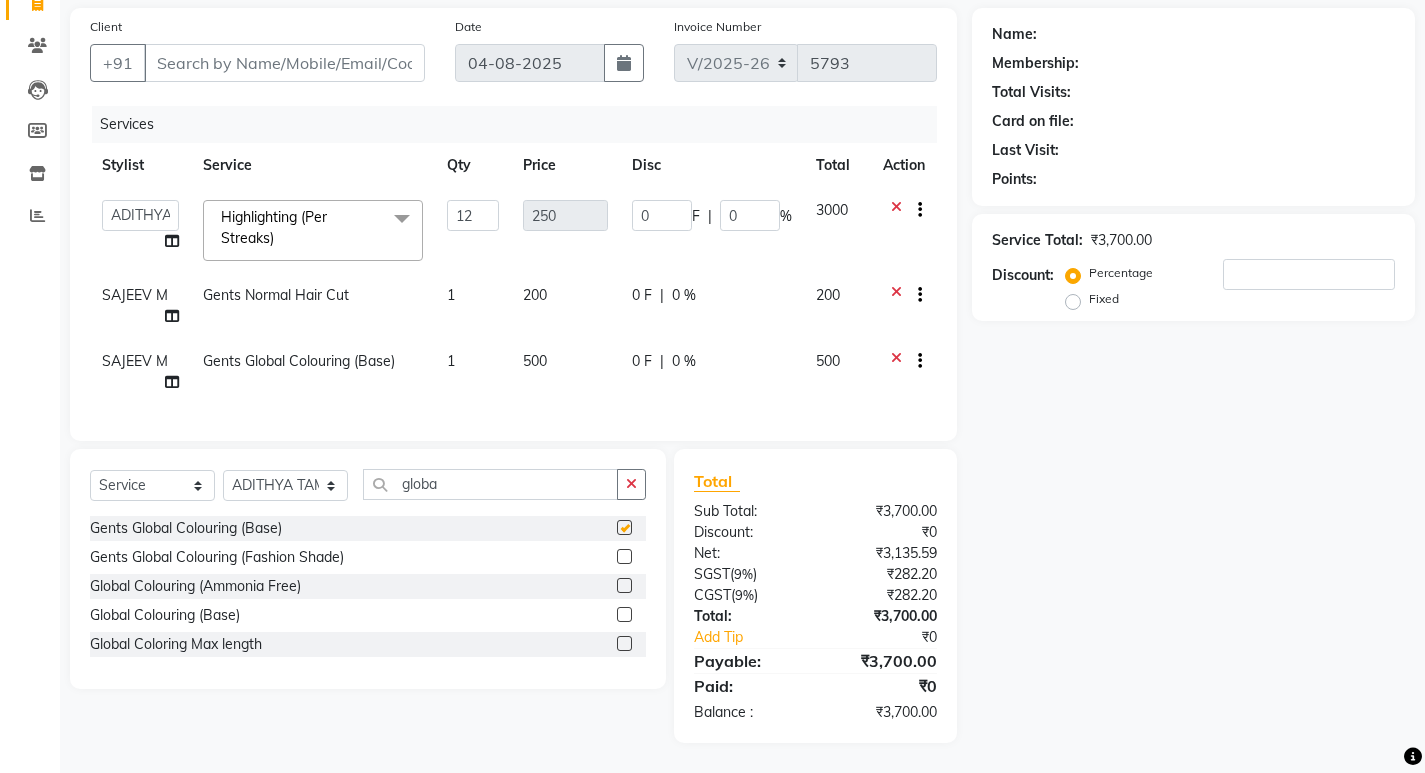 checkbox on "false" 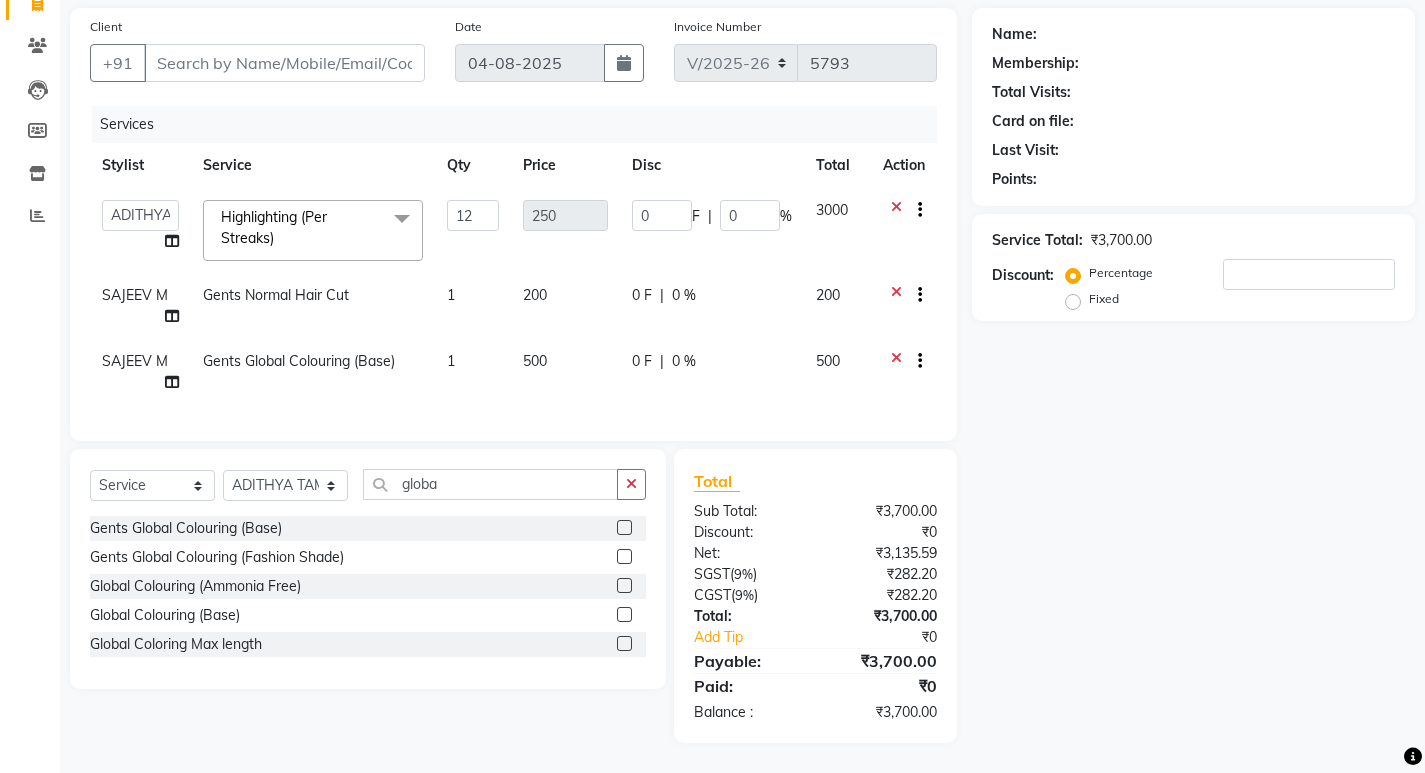 scroll, scrollTop: 157, scrollLeft: 0, axis: vertical 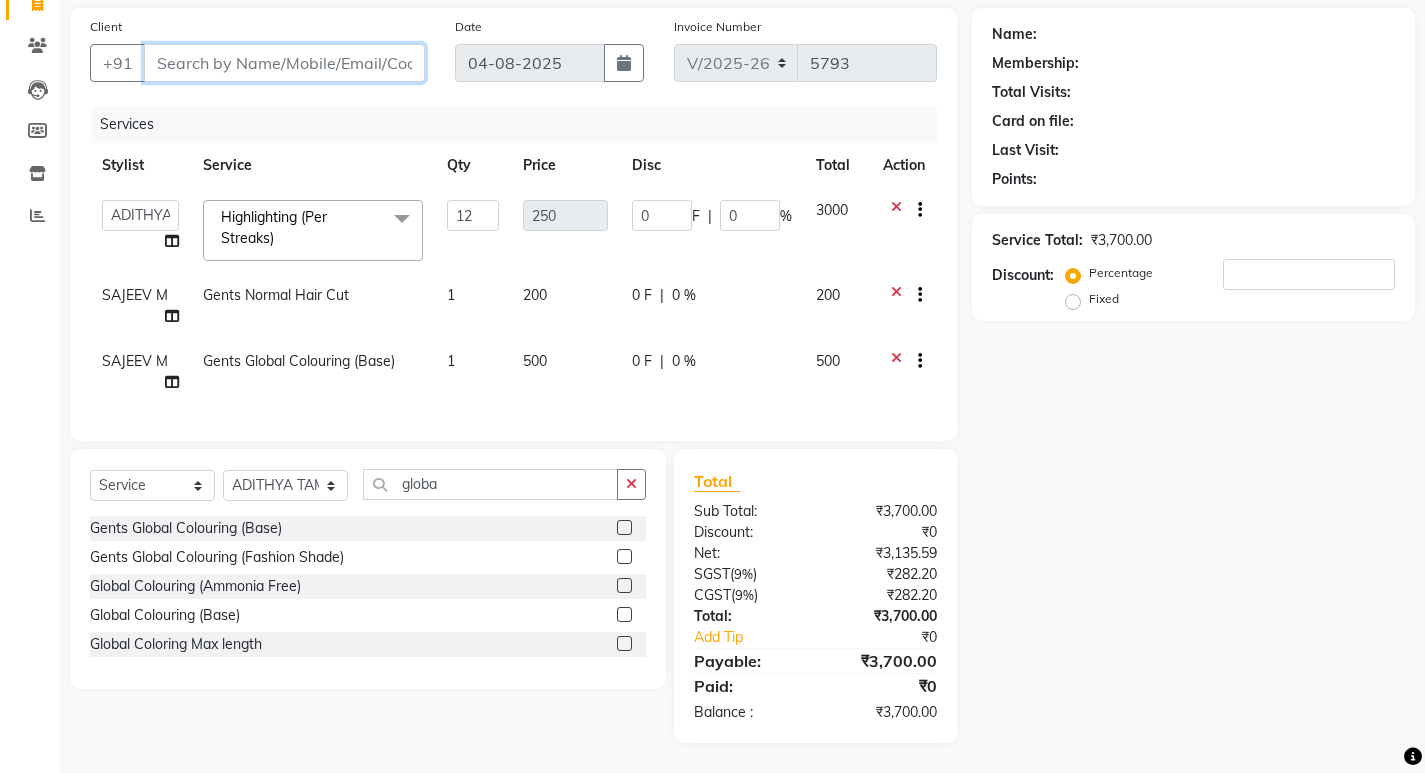 click on "Client" at bounding box center [284, 63] 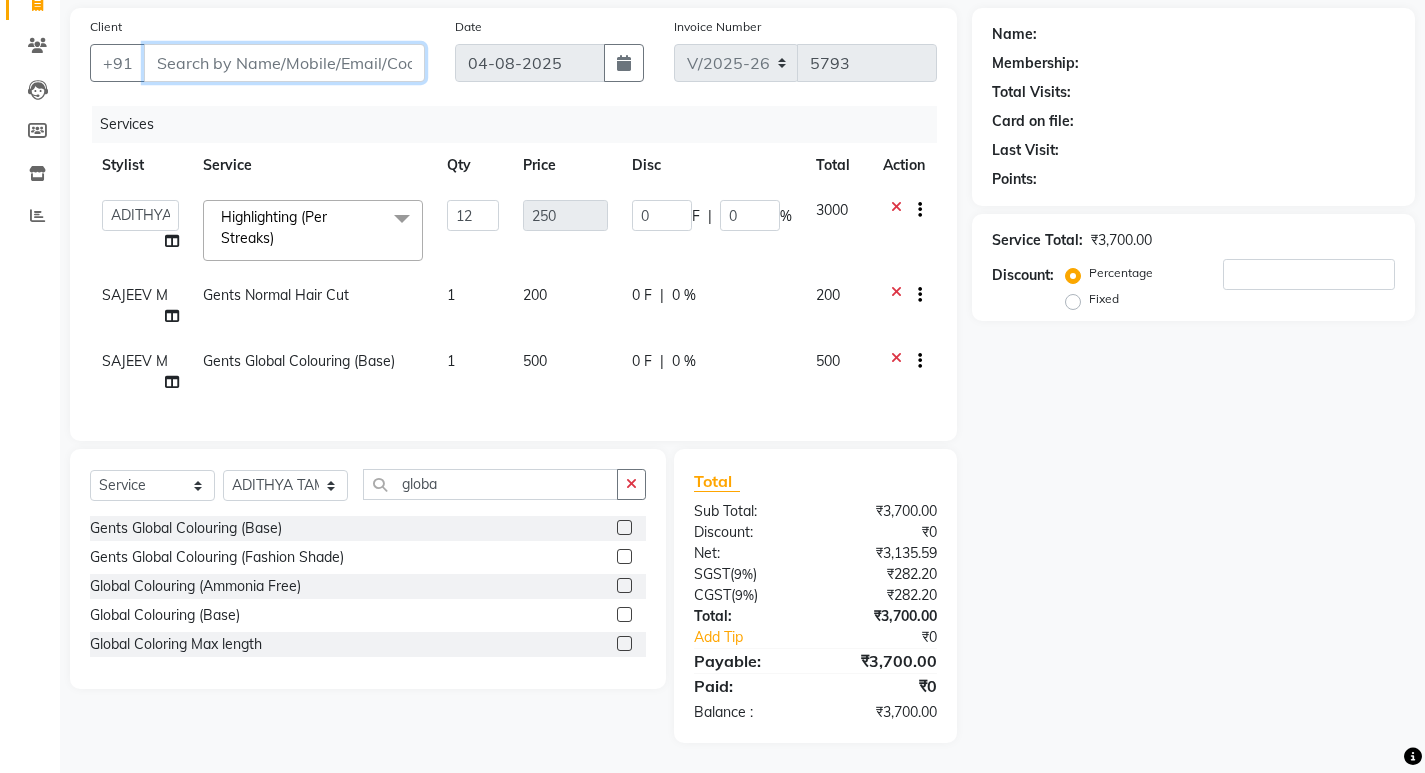 type on "9" 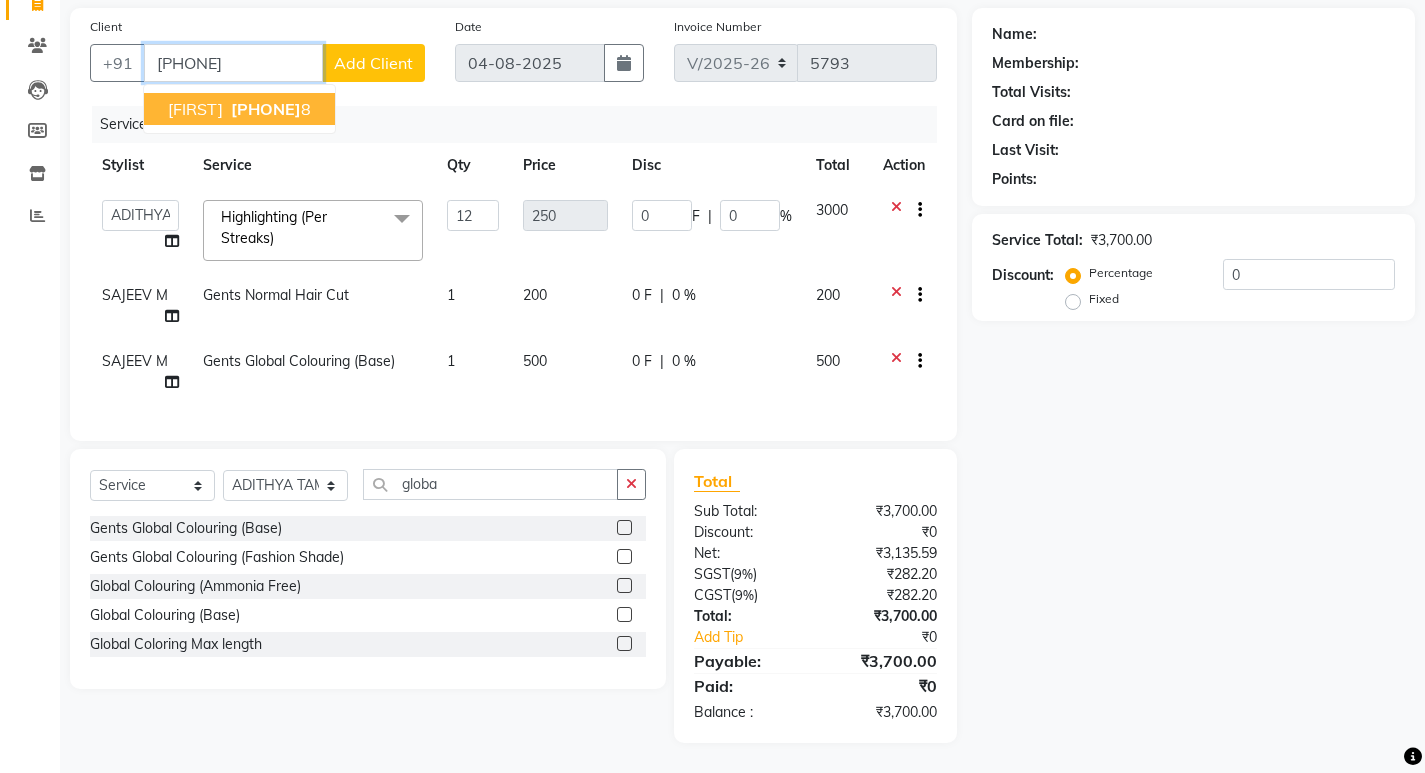 click on "vysakh" at bounding box center [195, 109] 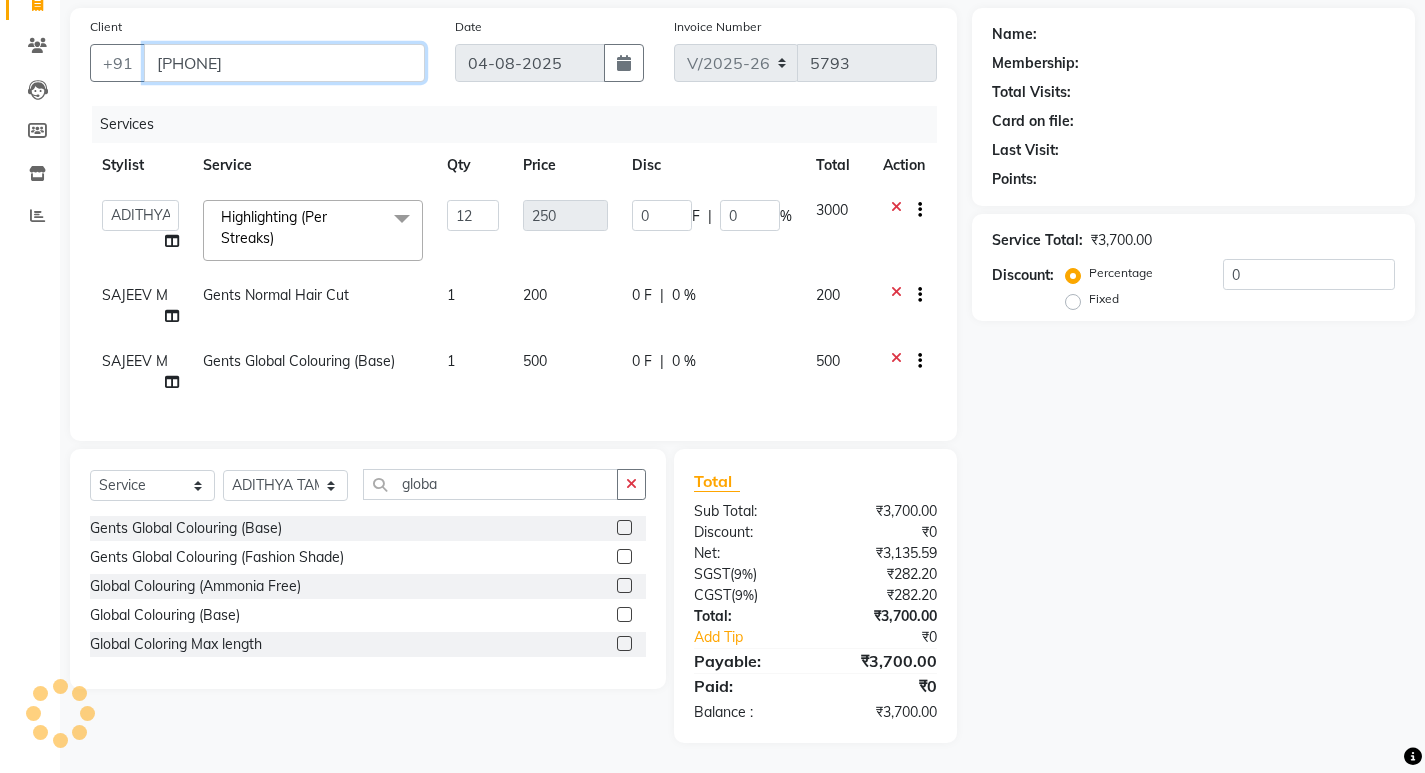 type on "9633955548" 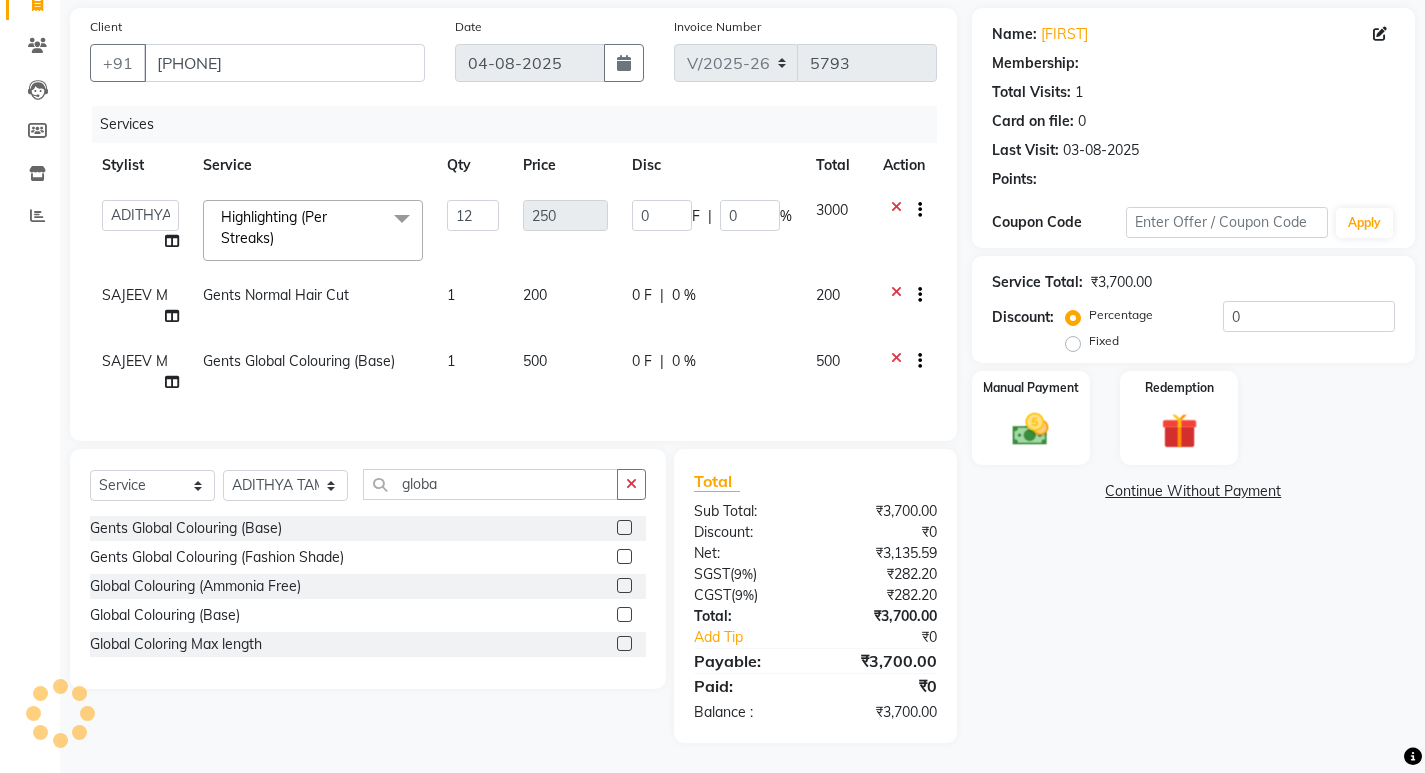 select on "1: Object" 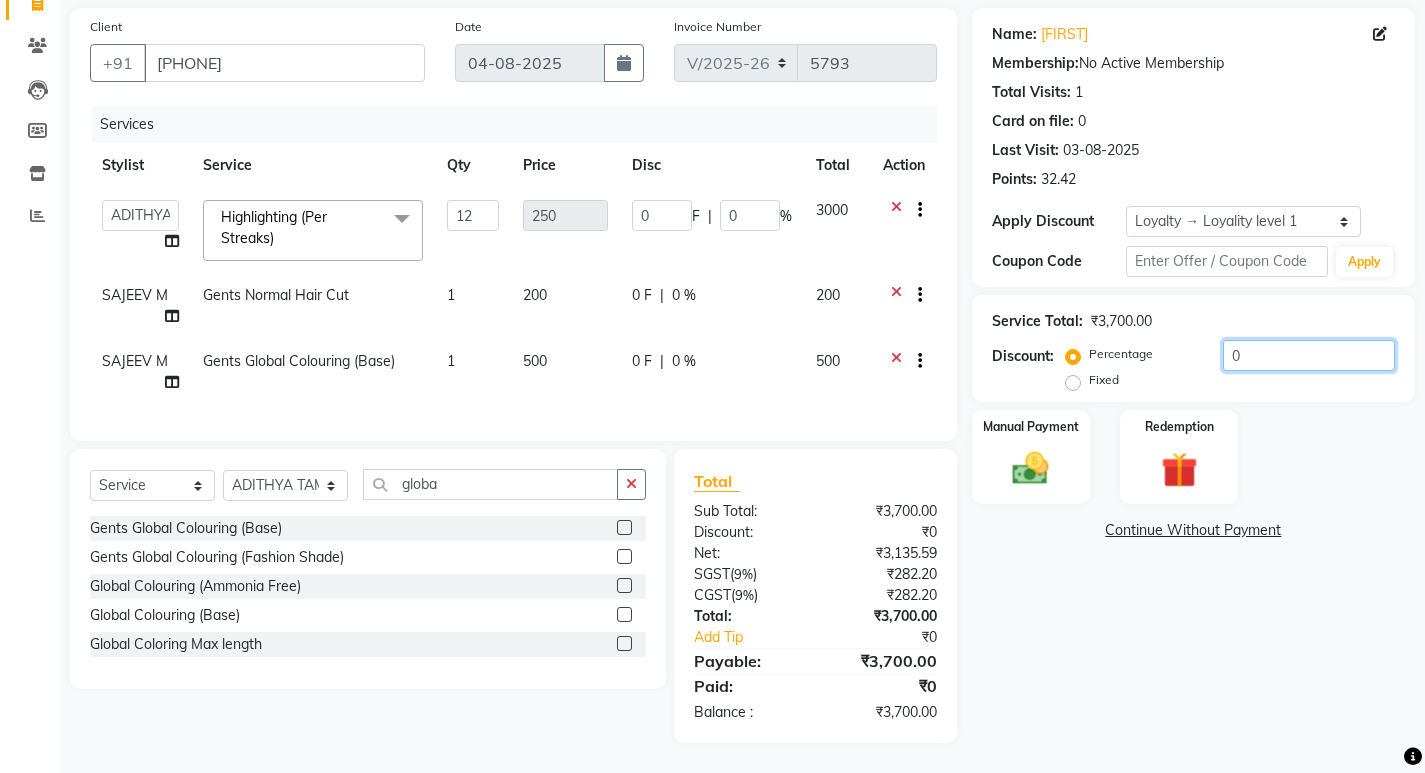 click on "0" 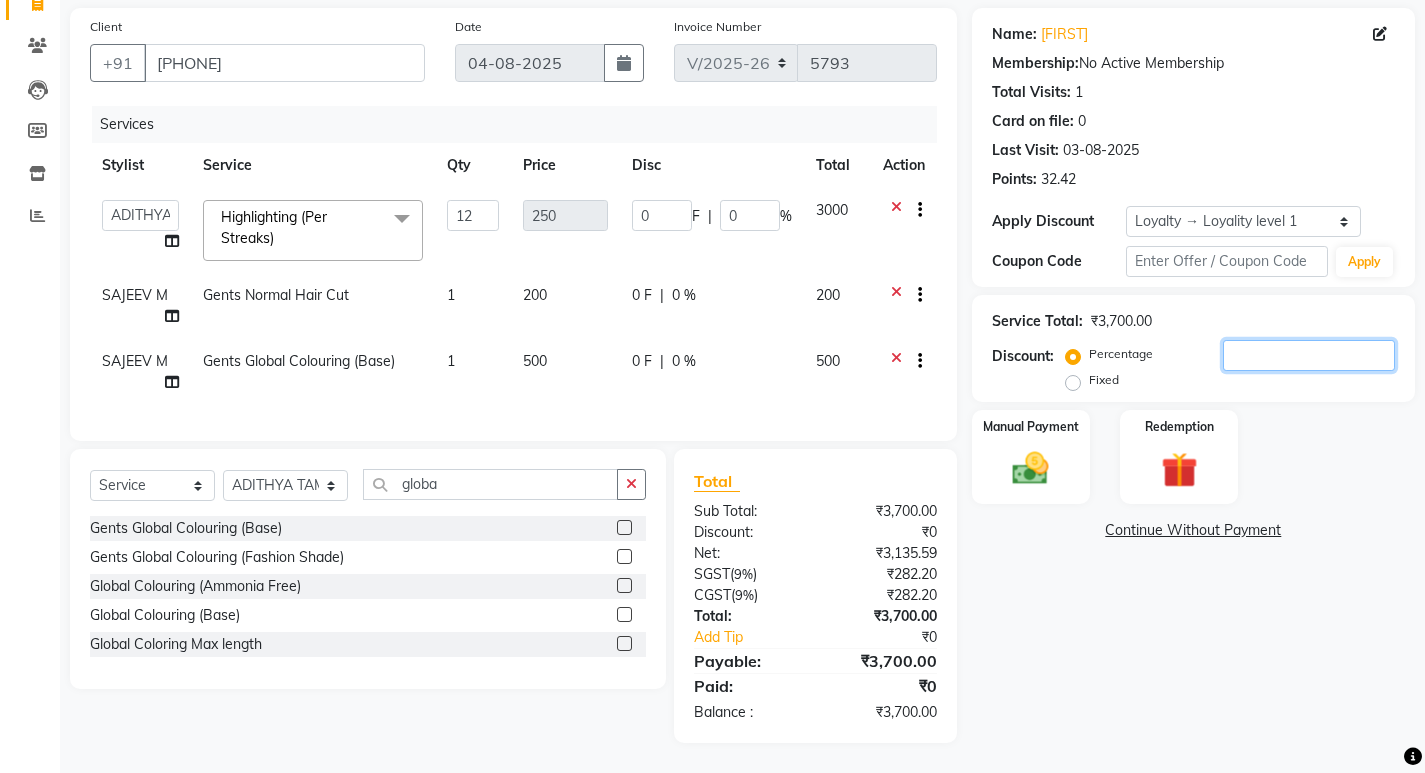 type on "1" 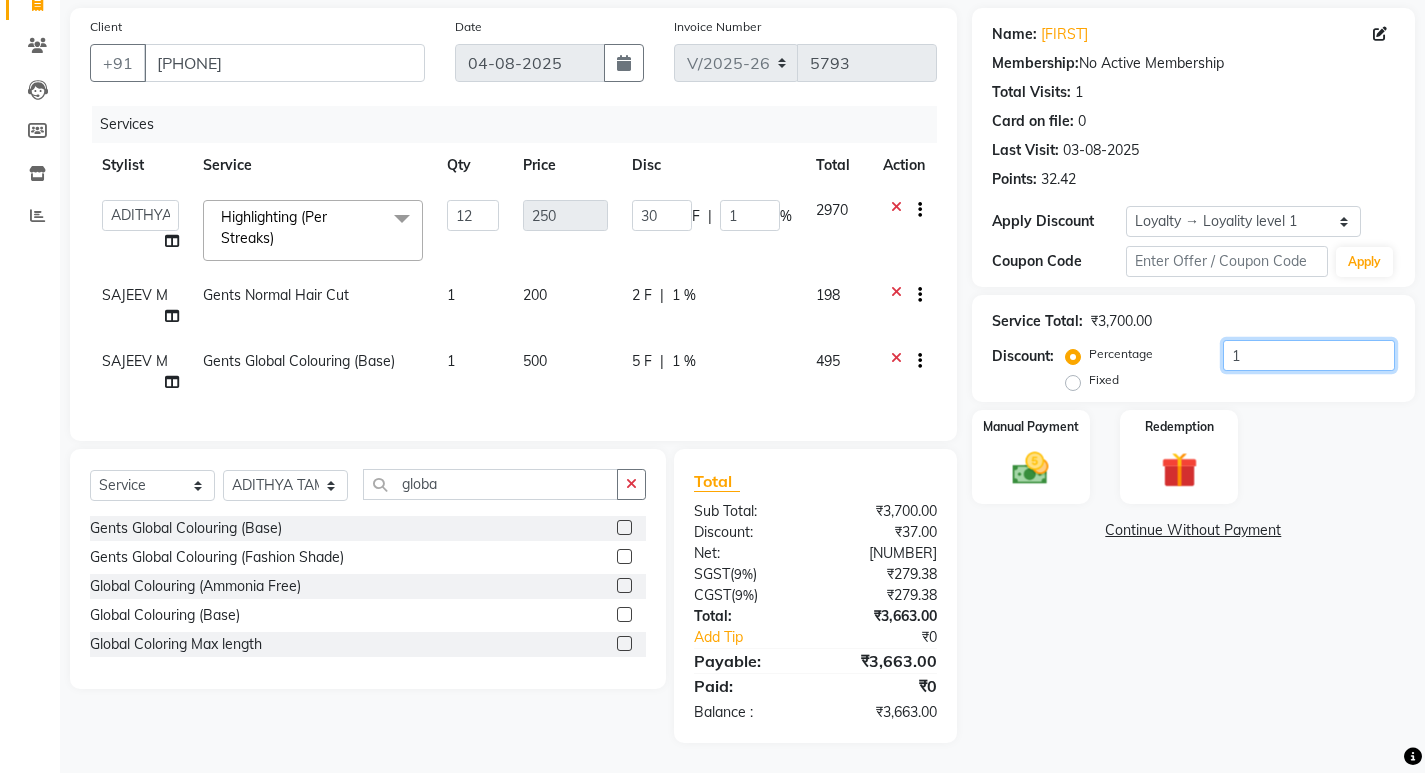 type on "15" 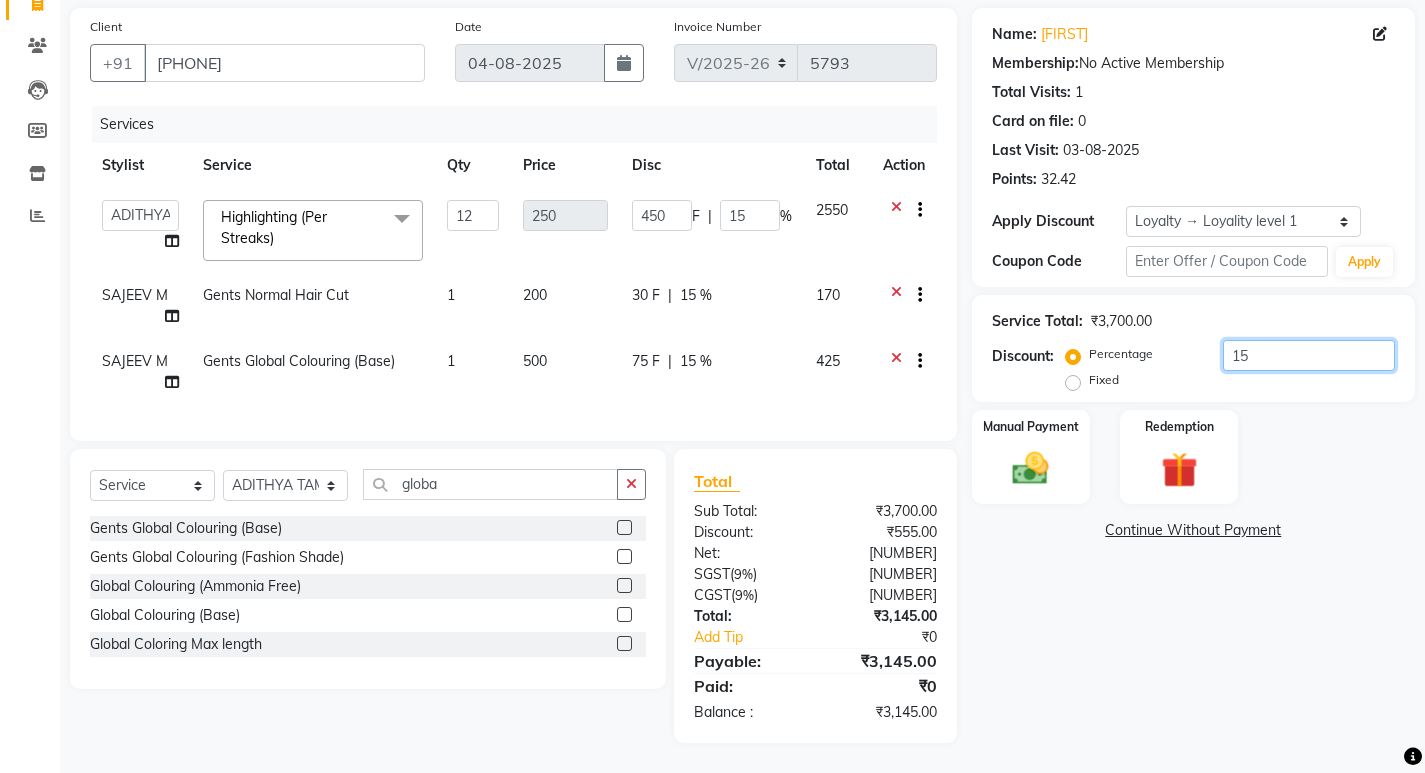 type on "15" 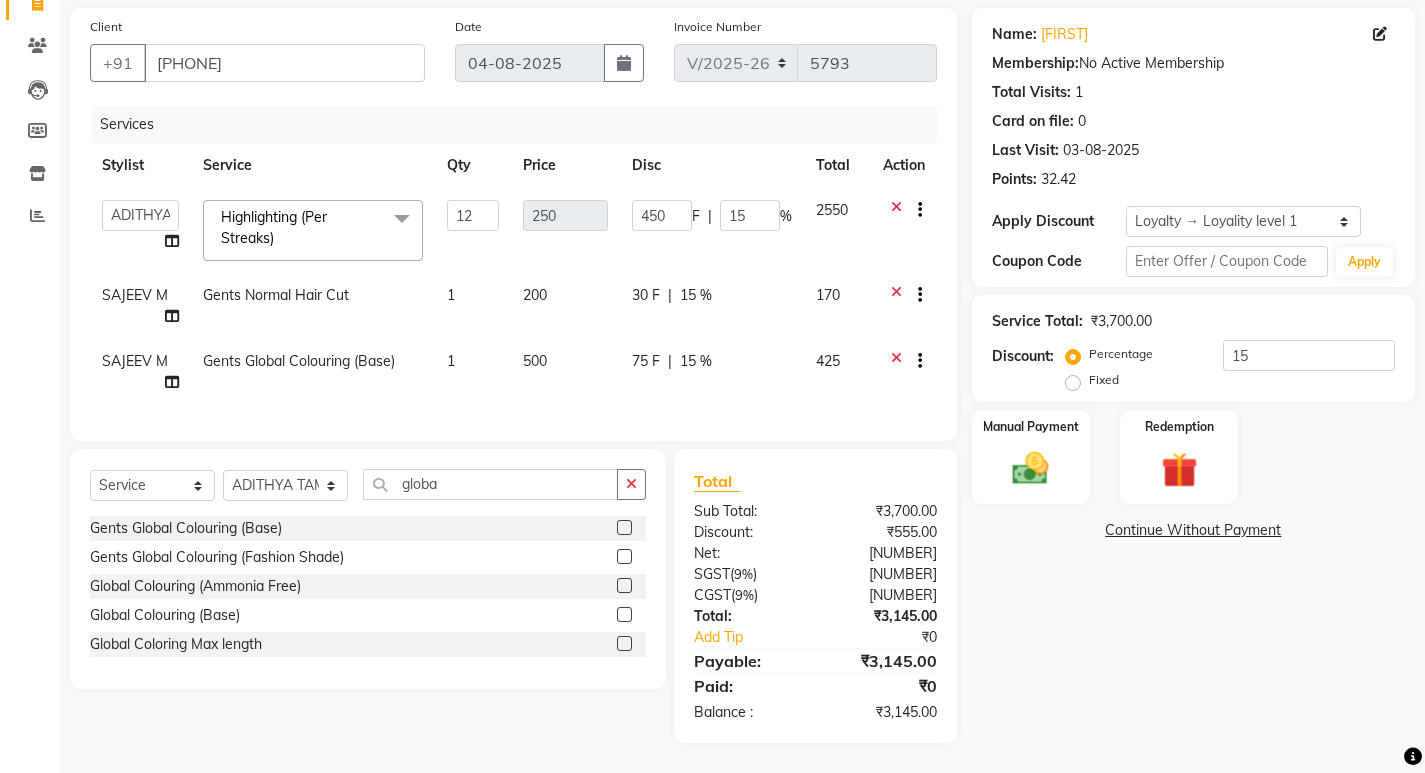 click on "Select  Service  Product  Membership  Package Voucher Prepaid Gift Card  Select Stylist ADITHYA   TAMANG Admin ALTHAF  Anitha  ATHIRA SANAL BETZA  M BINU GANESH  JIJUMON  P Kavya KOLLAM ASHTAMUDI KOLLAM ASHTAMUDI NEW  Kusum MO ANWAR Rahul REENA  VIDHYA RENUKA SUNDAS Revathy B Nair RINA RAI SAJEEV M SAMIR RAI SARIGA PRASAD SHIBU Shilu Fathima Shyni Salim Sibi SUKANYA Supriya SUSHEELA S globa" 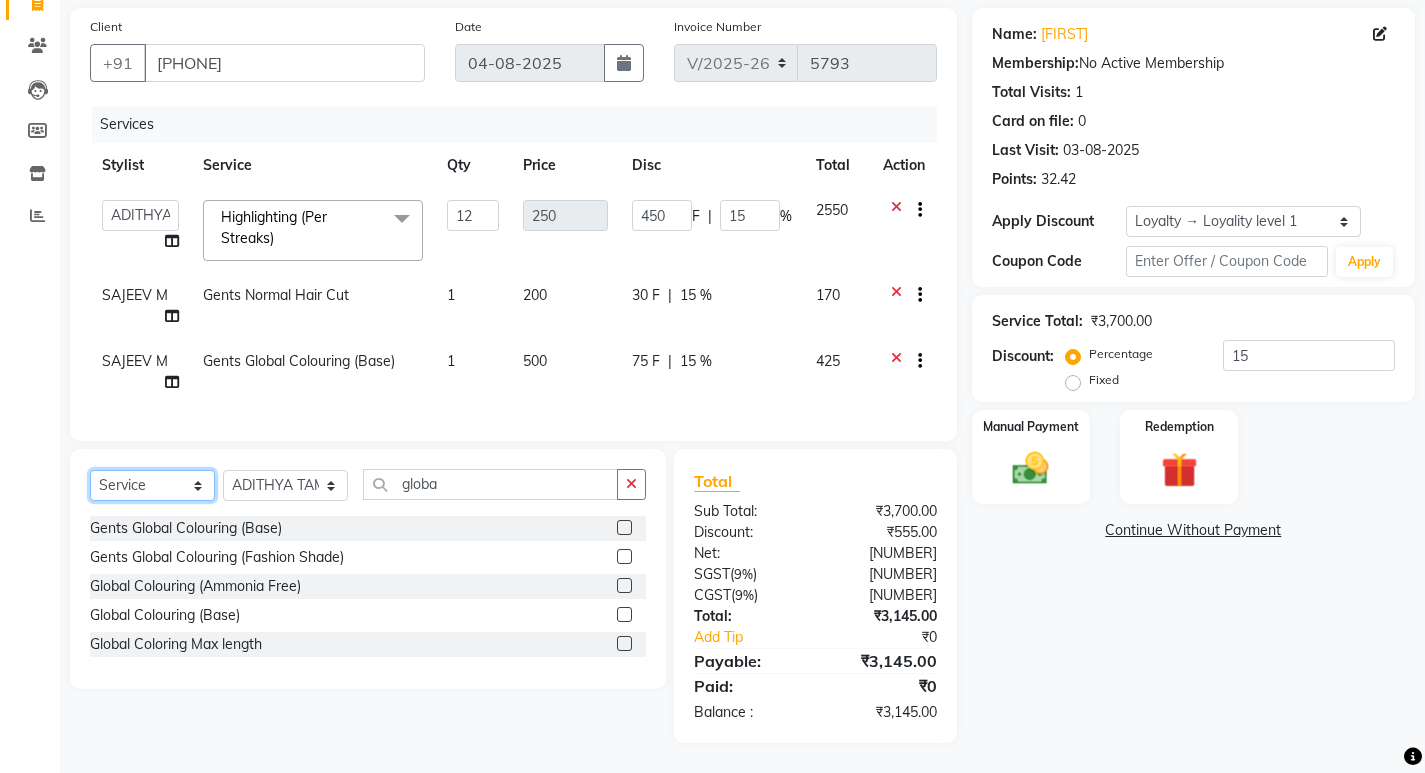 drag, startPoint x: 152, startPoint y: 485, endPoint x: 153, endPoint y: 495, distance: 10.049875 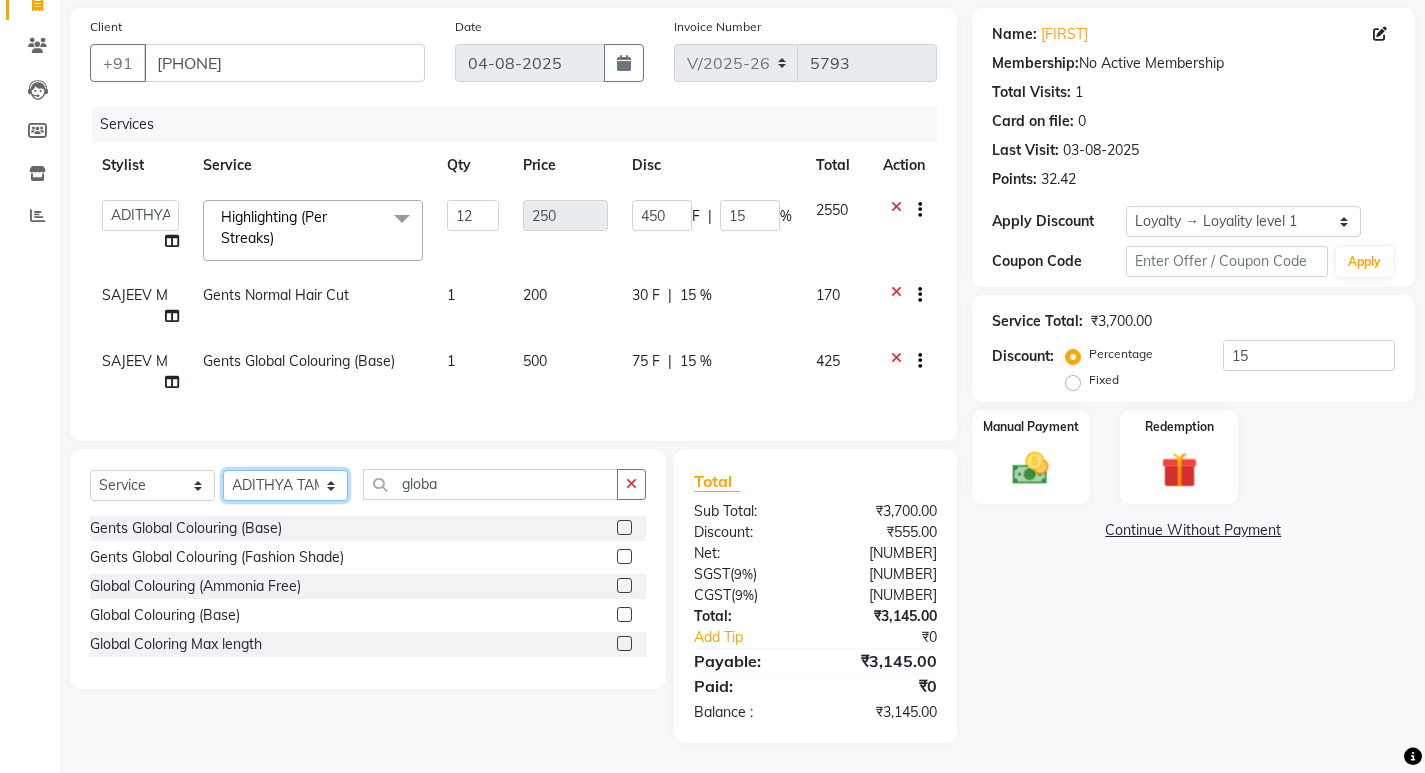click on "Select Stylist ADITHYA   TAMANG Admin ALTHAF  Anitha  ATHIRA SANAL BETZA  M BINU GANESH  JIJUMON  P Kavya KOLLAM ASHTAMUDI KOLLAM ASHTAMUDI NEW  Kusum MO ANWAR Rahul REENA  VIDHYA RENUKA SUNDAS Revathy B Nair RINA RAI SAJEEV M SAMIR RAI SARIGA PRASAD SHIBU Shilu Fathima Shyni Salim Sibi SUKANYA Supriya SUSHEELA S" 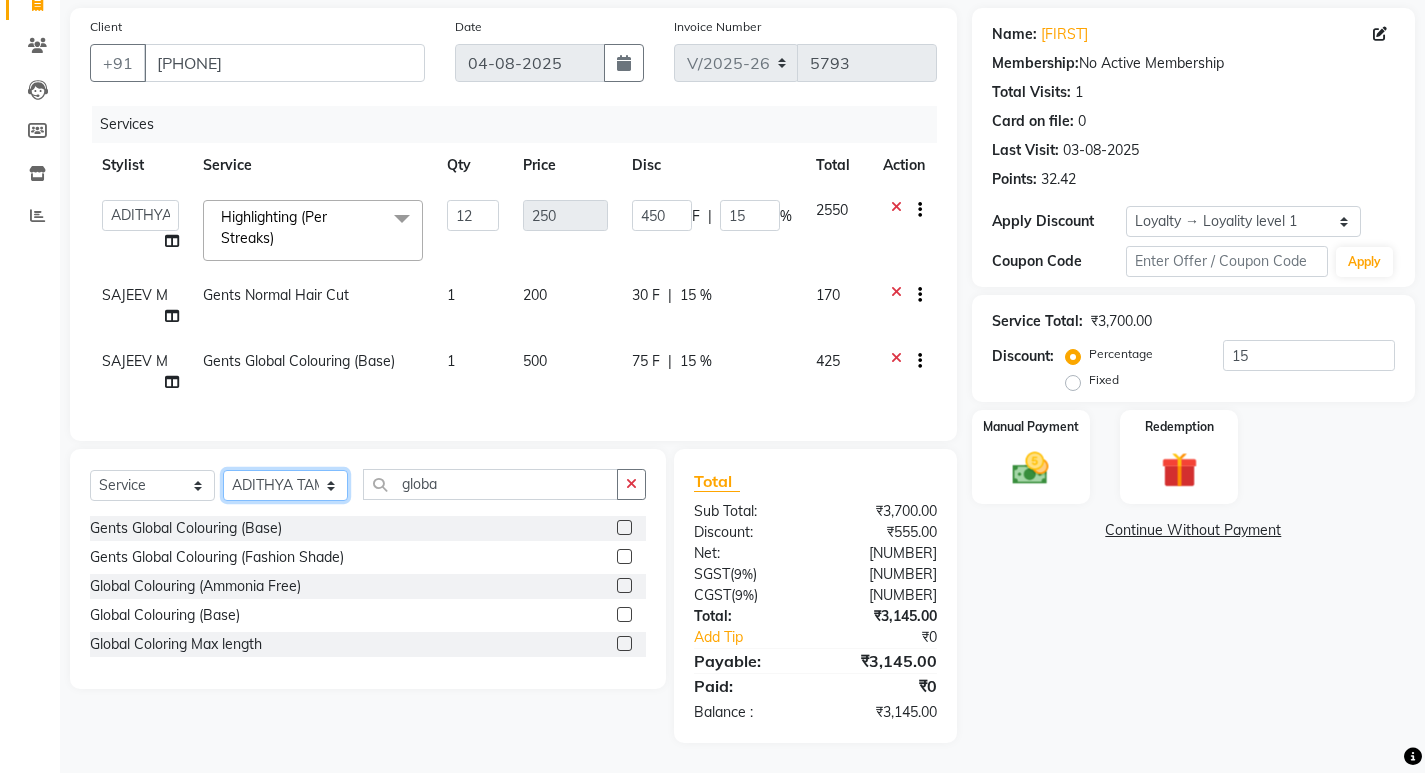 select on "[PHONE]" 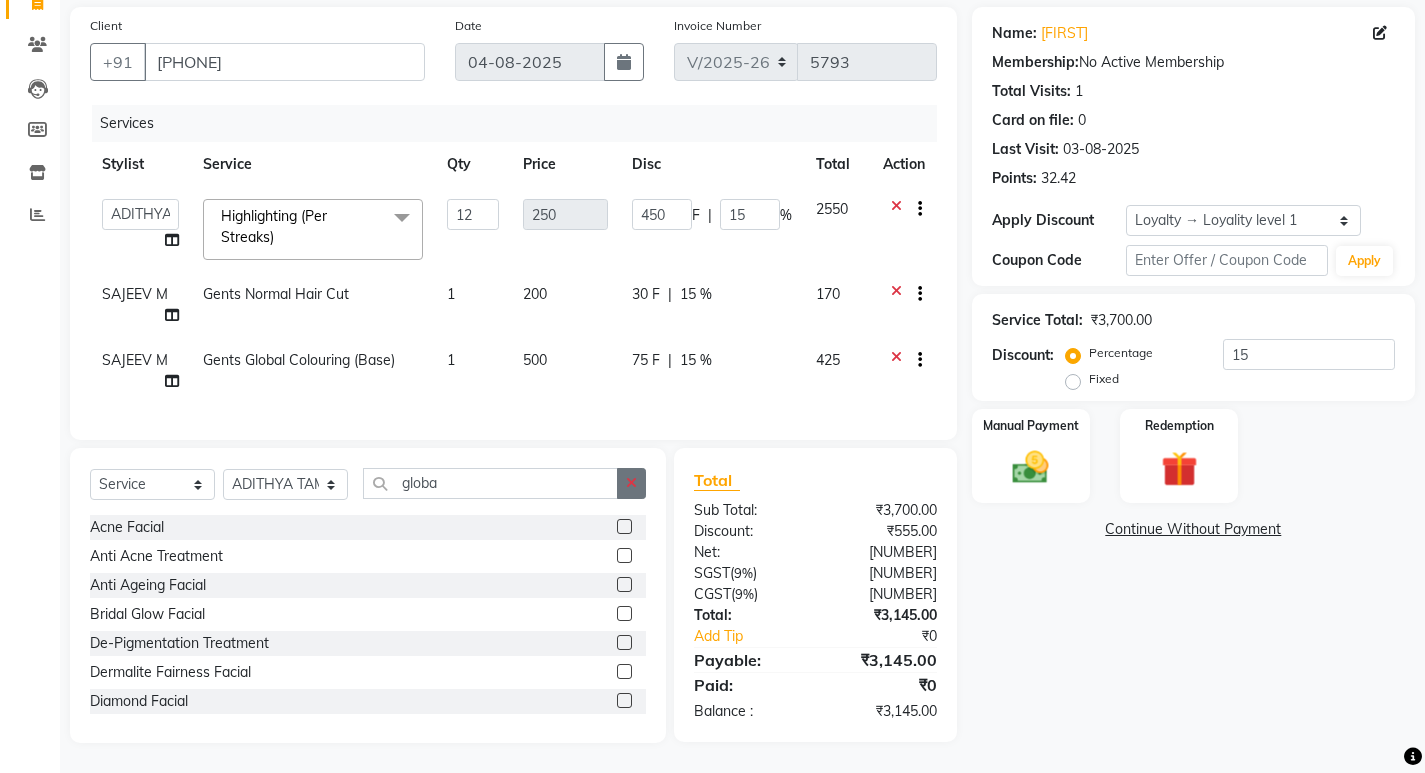 click 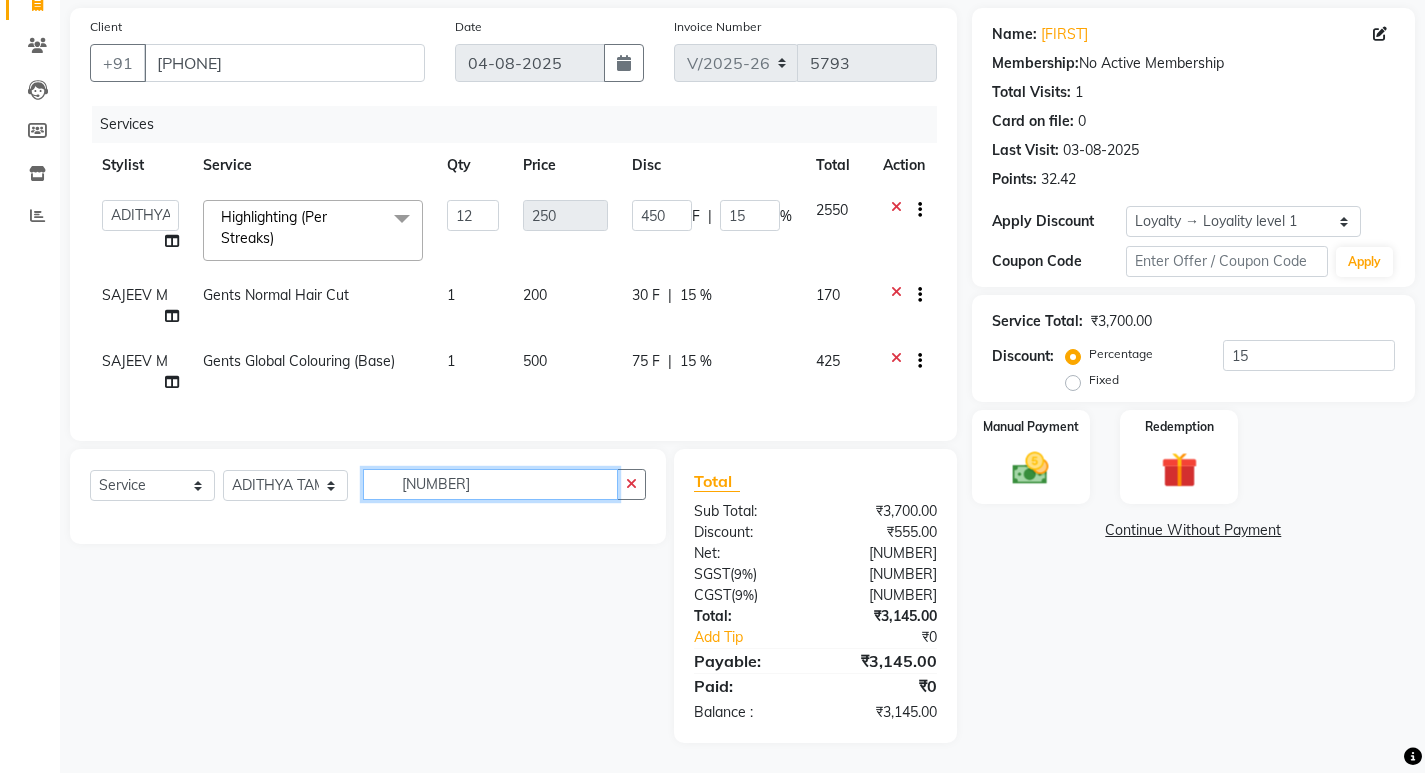 scroll, scrollTop: 0, scrollLeft: 10, axis: horizontal 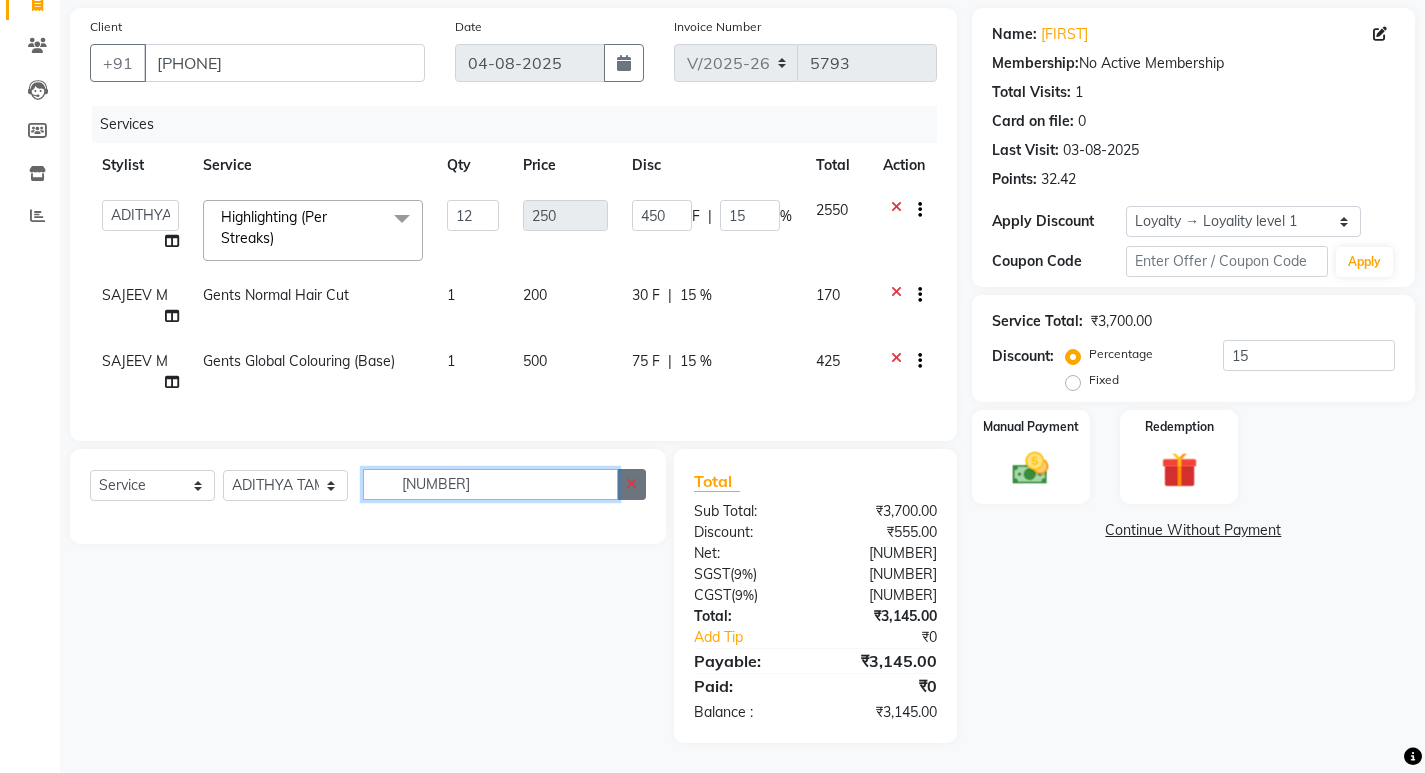 type on "89015264069518901526406982" 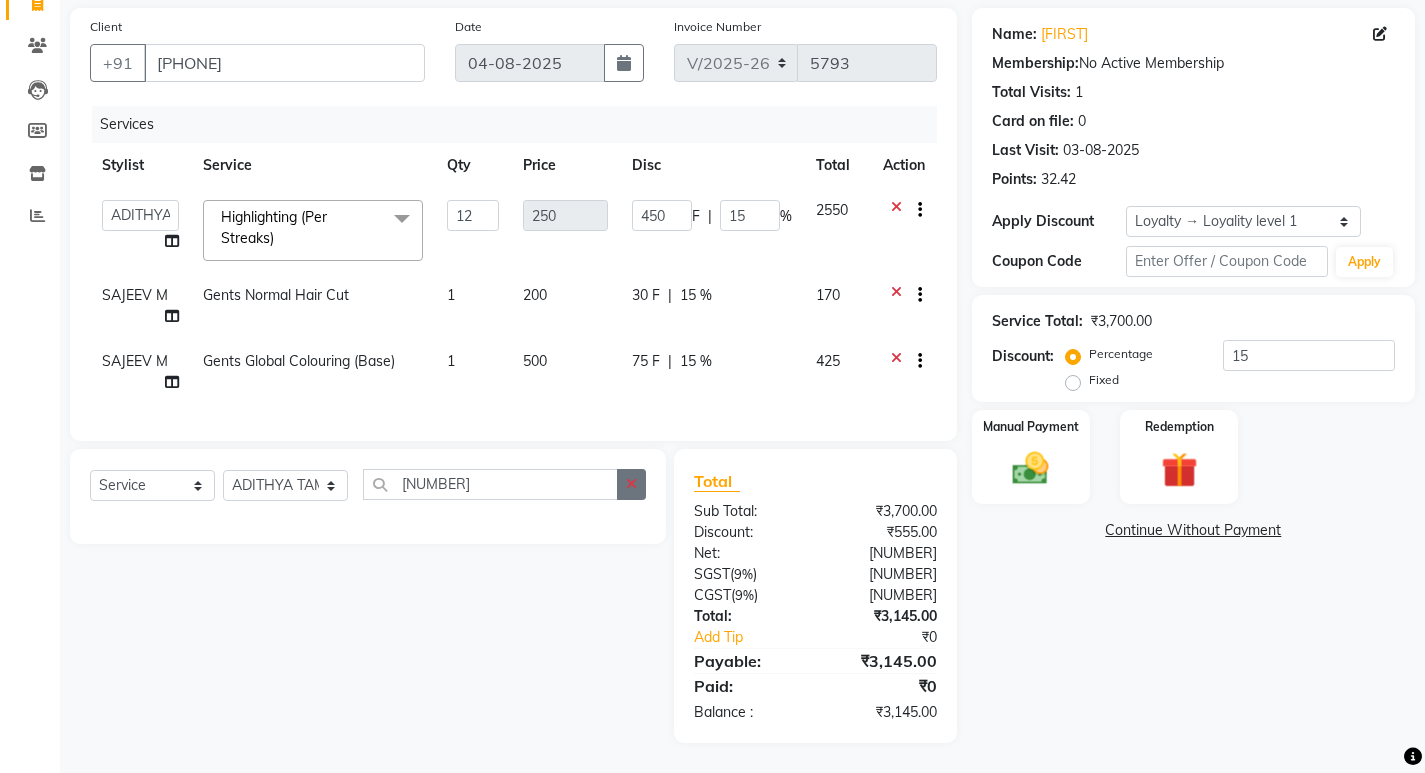scroll, scrollTop: 0, scrollLeft: 0, axis: both 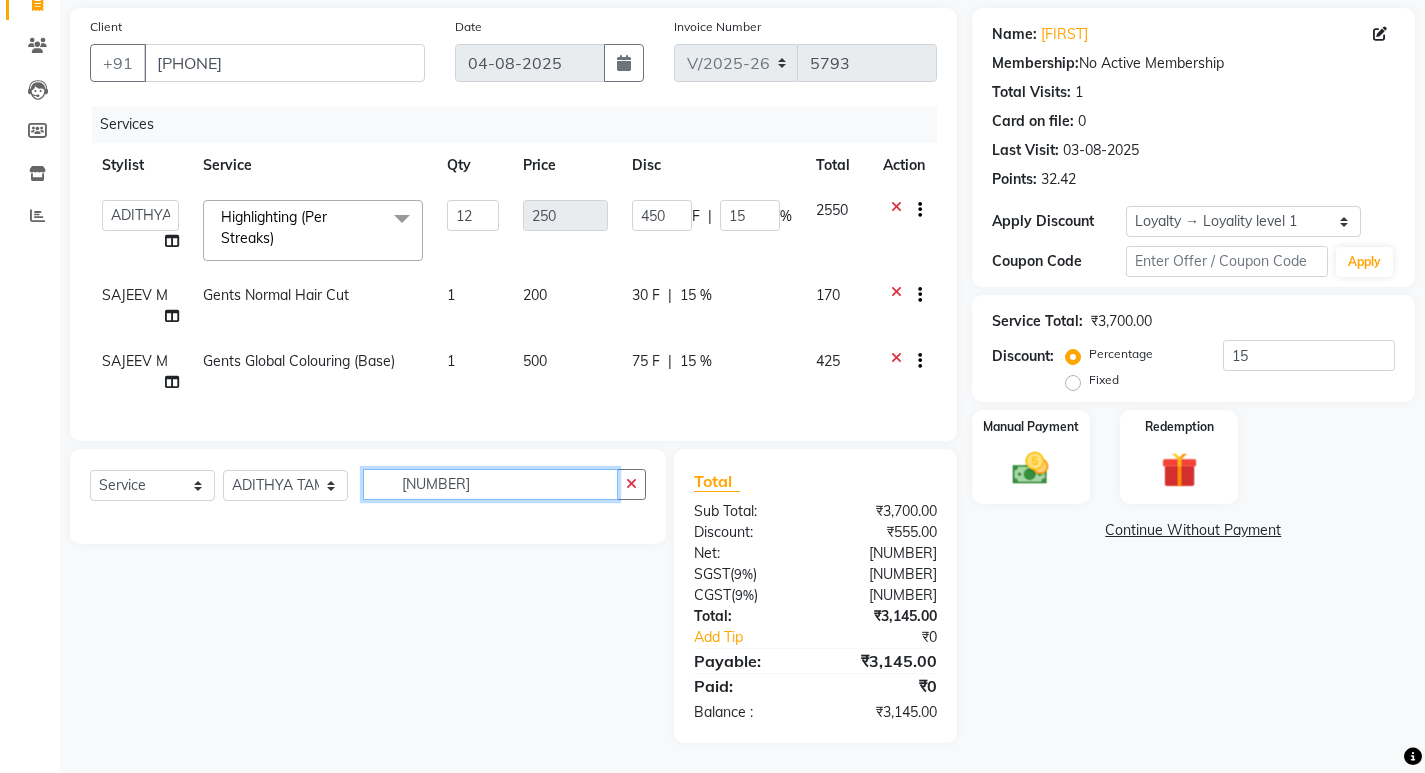 type 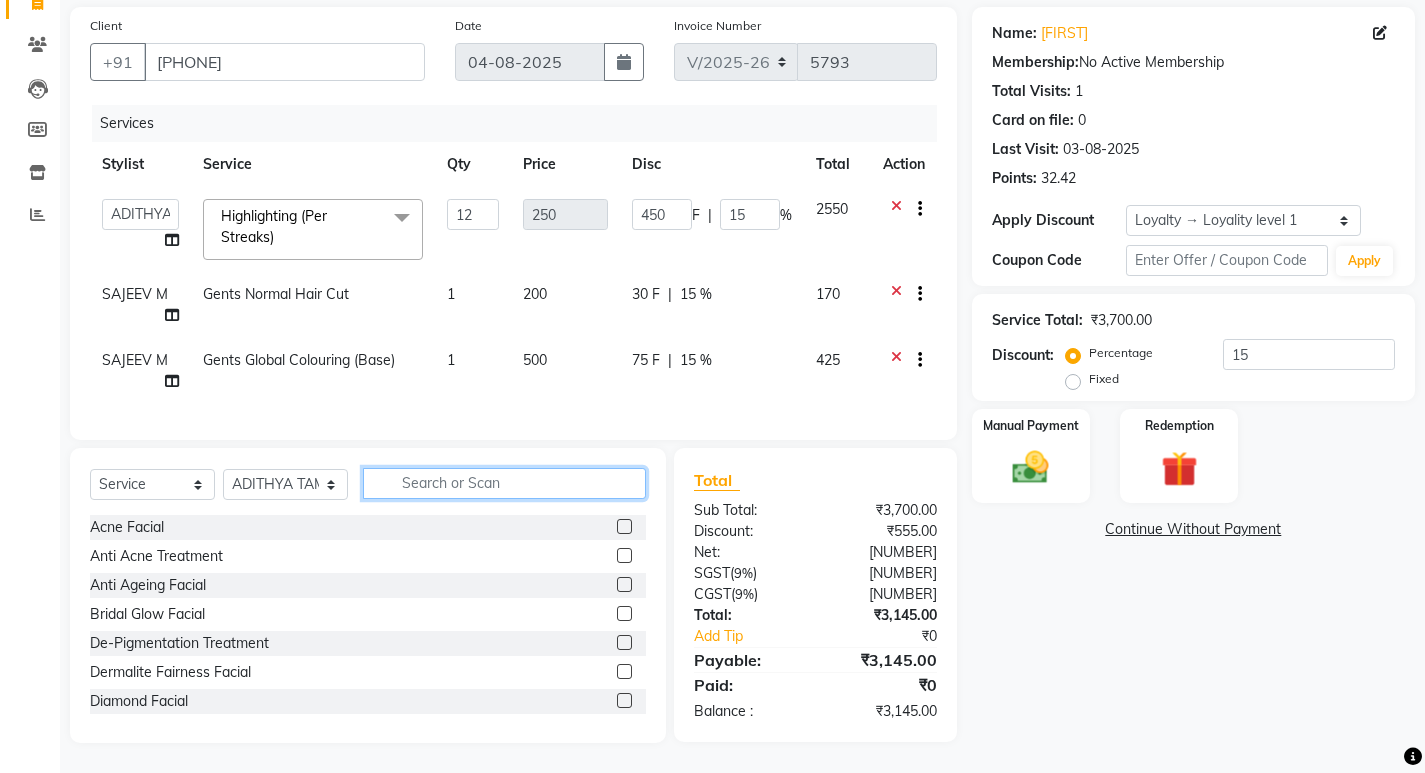 scroll, scrollTop: 158, scrollLeft: 0, axis: vertical 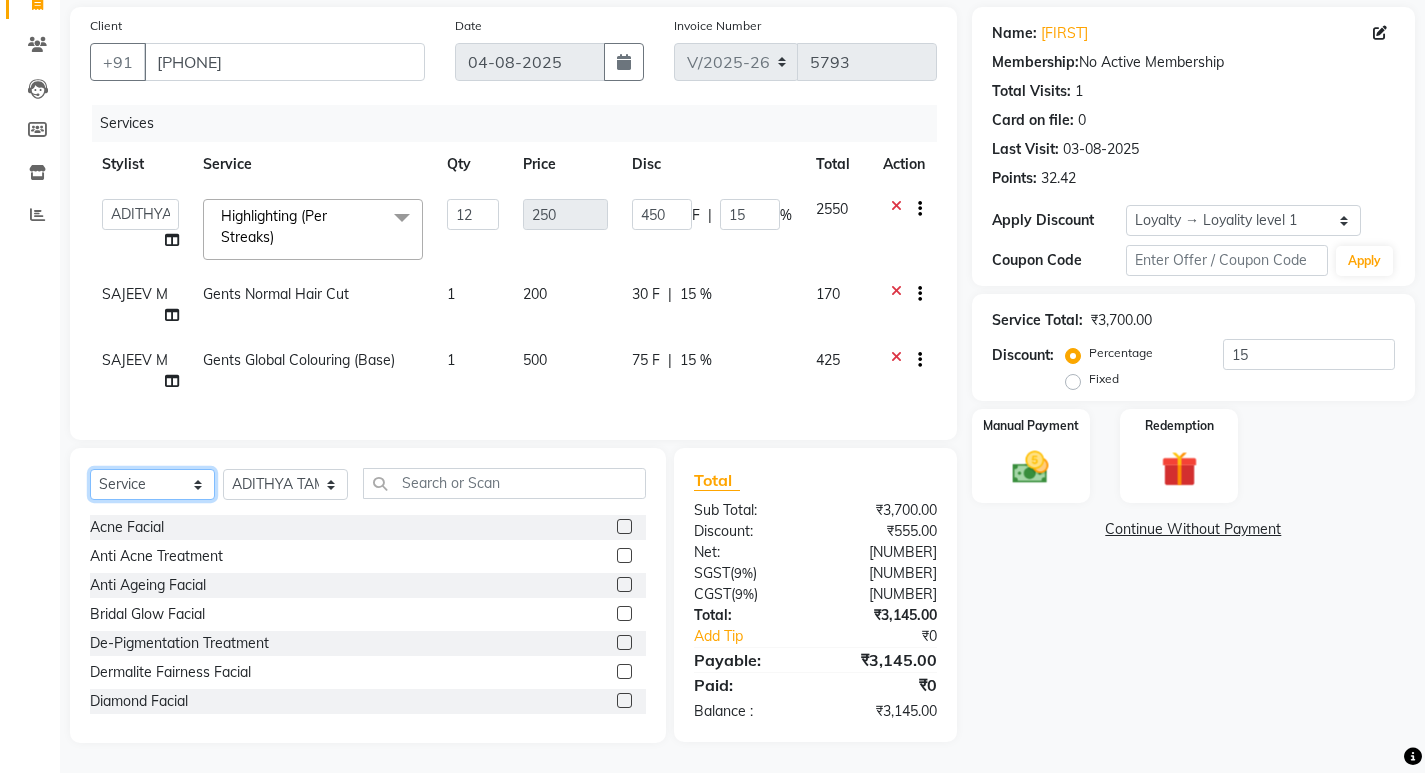 drag, startPoint x: 138, startPoint y: 477, endPoint x: 140, endPoint y: 498, distance: 21.095022 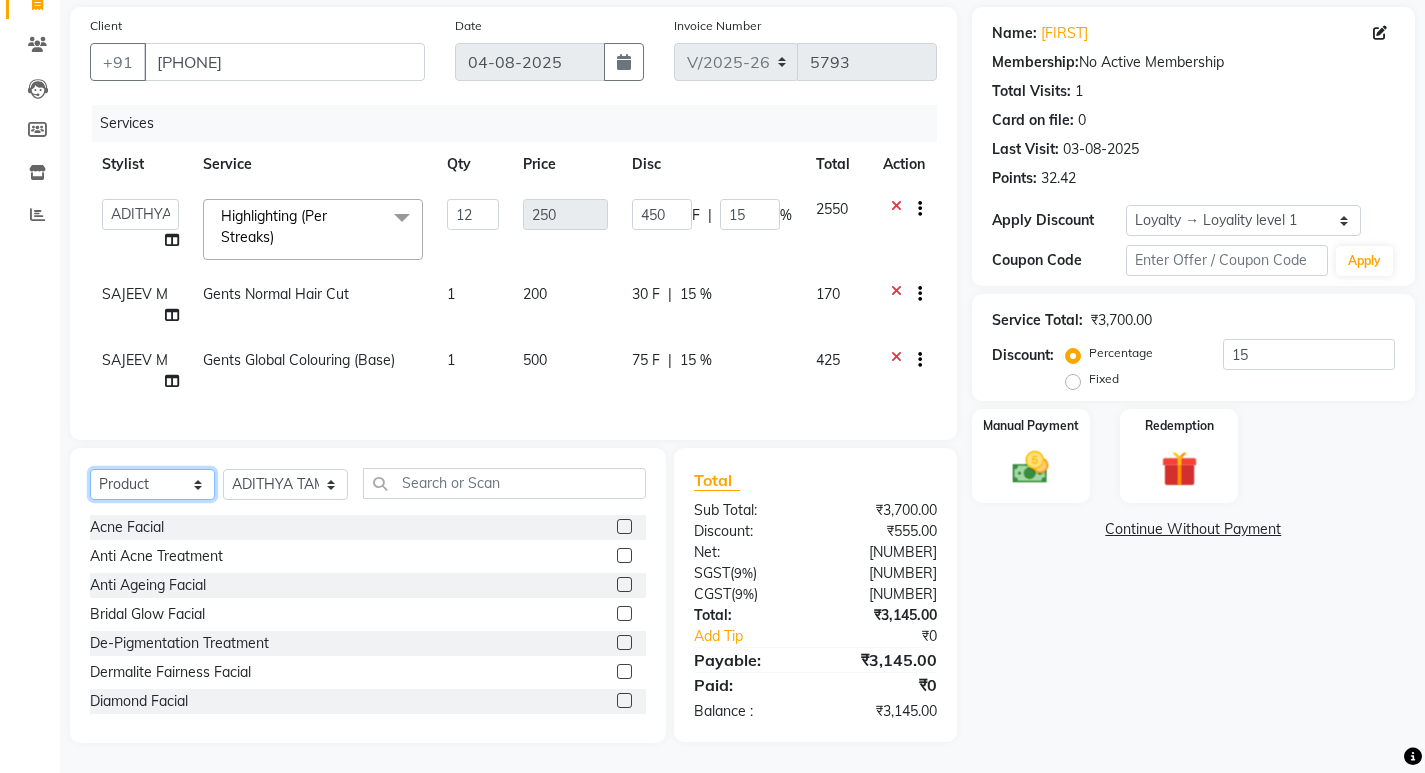 click on "Select  Service  Product  Membership  Package Voucher Prepaid Gift Card" 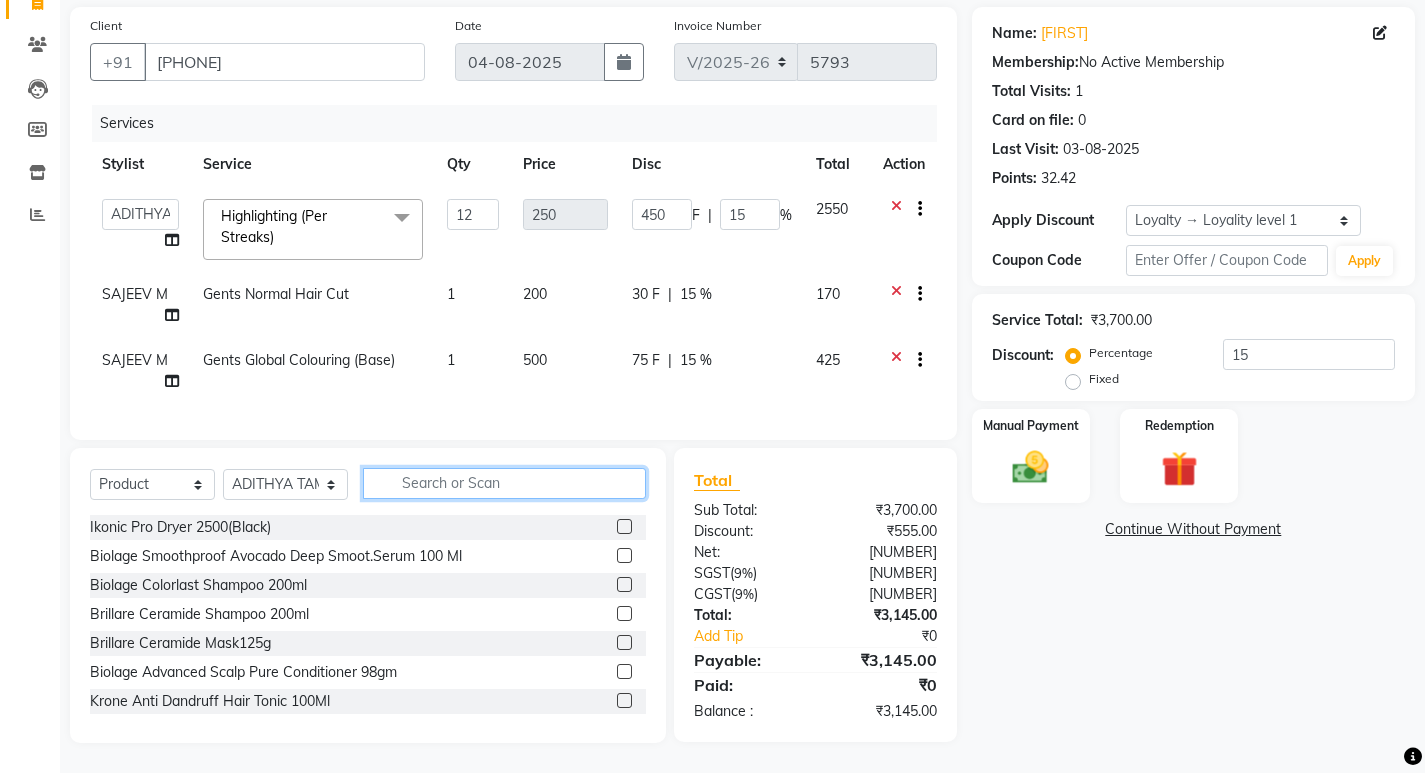 click 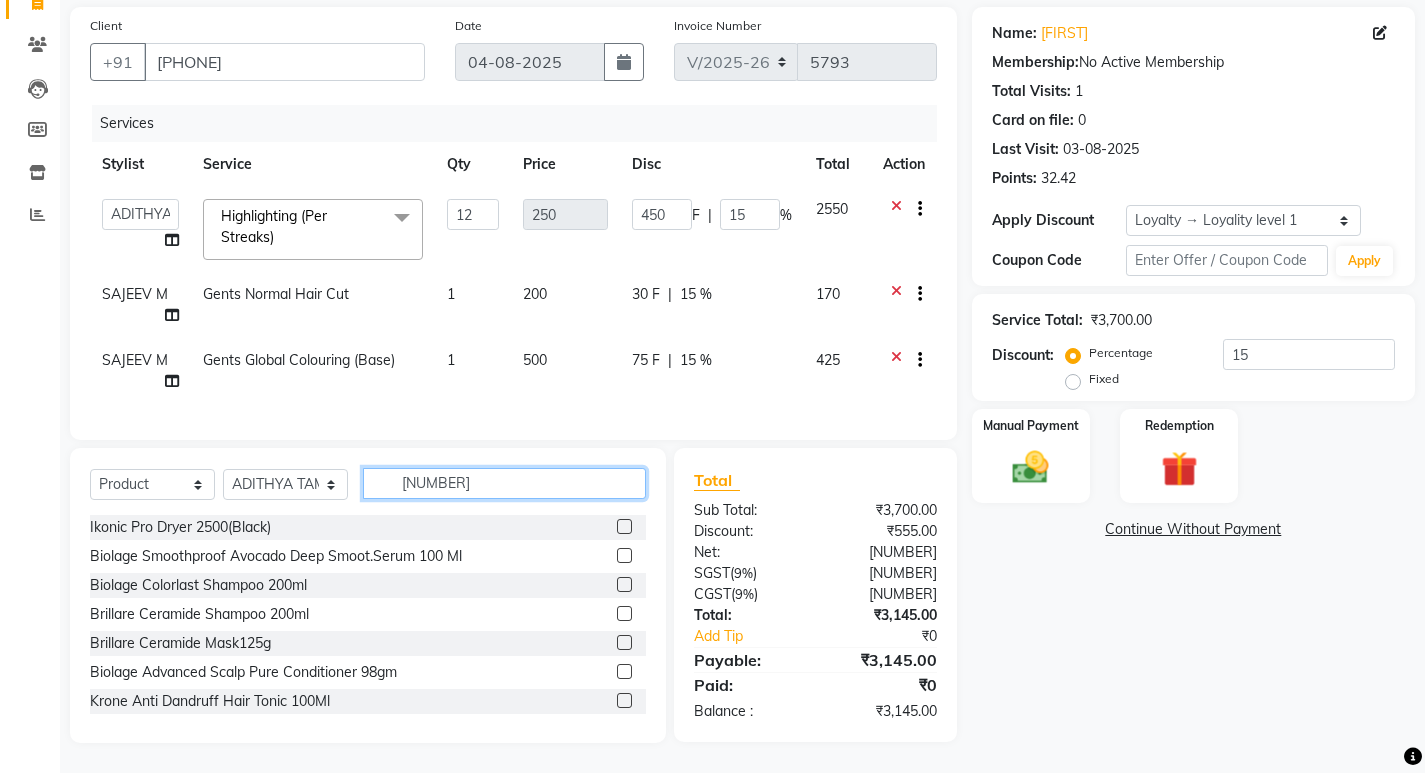 type on "8901526406982" 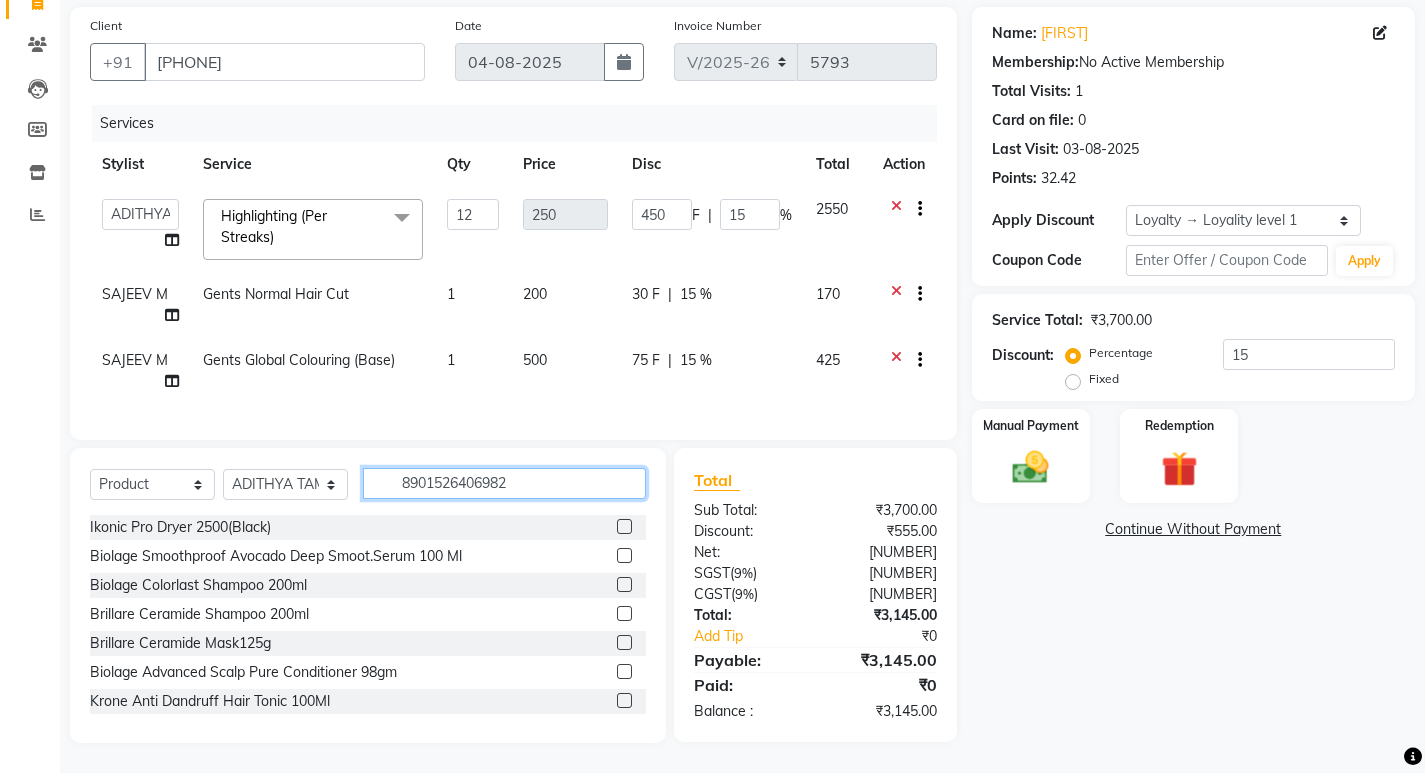 scroll, scrollTop: 158, scrollLeft: 0, axis: vertical 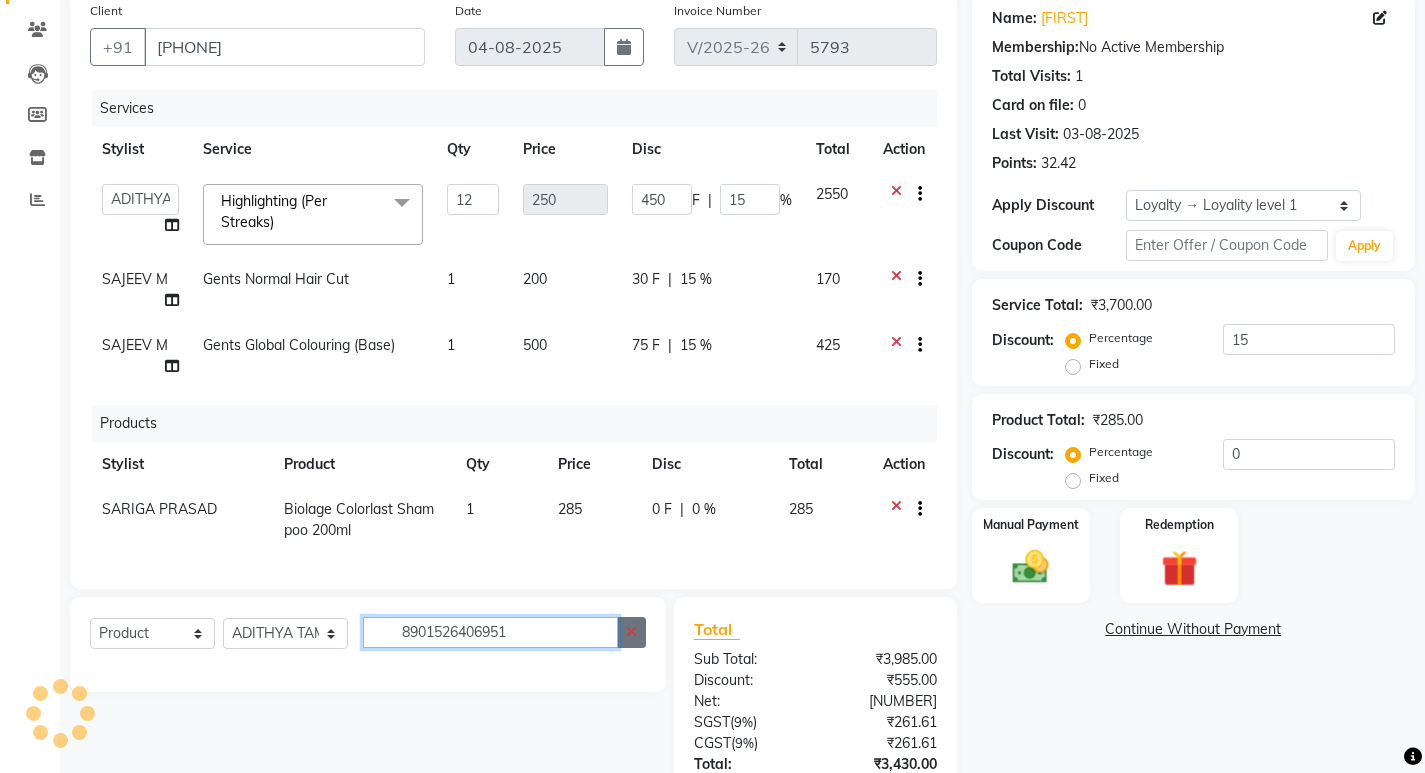 type on "8901526406951" 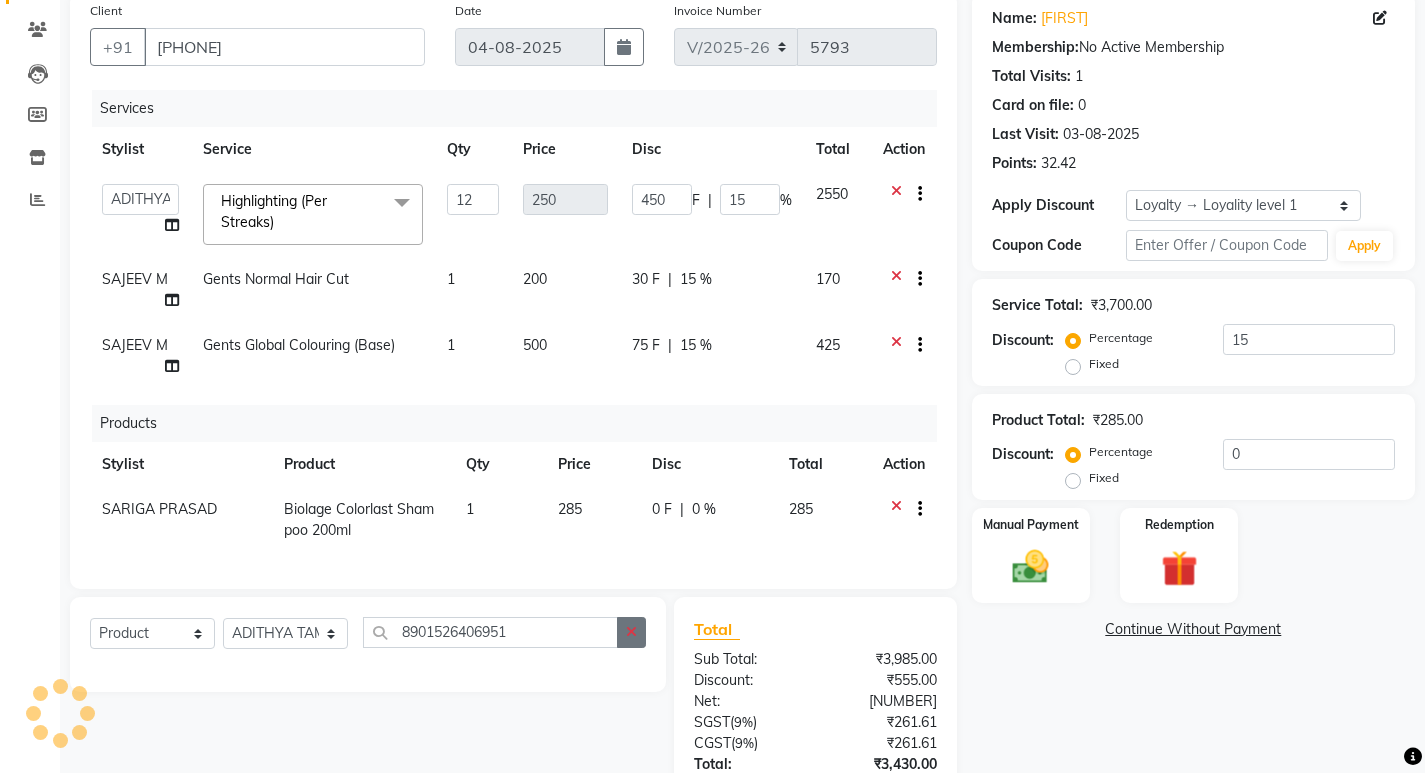 click 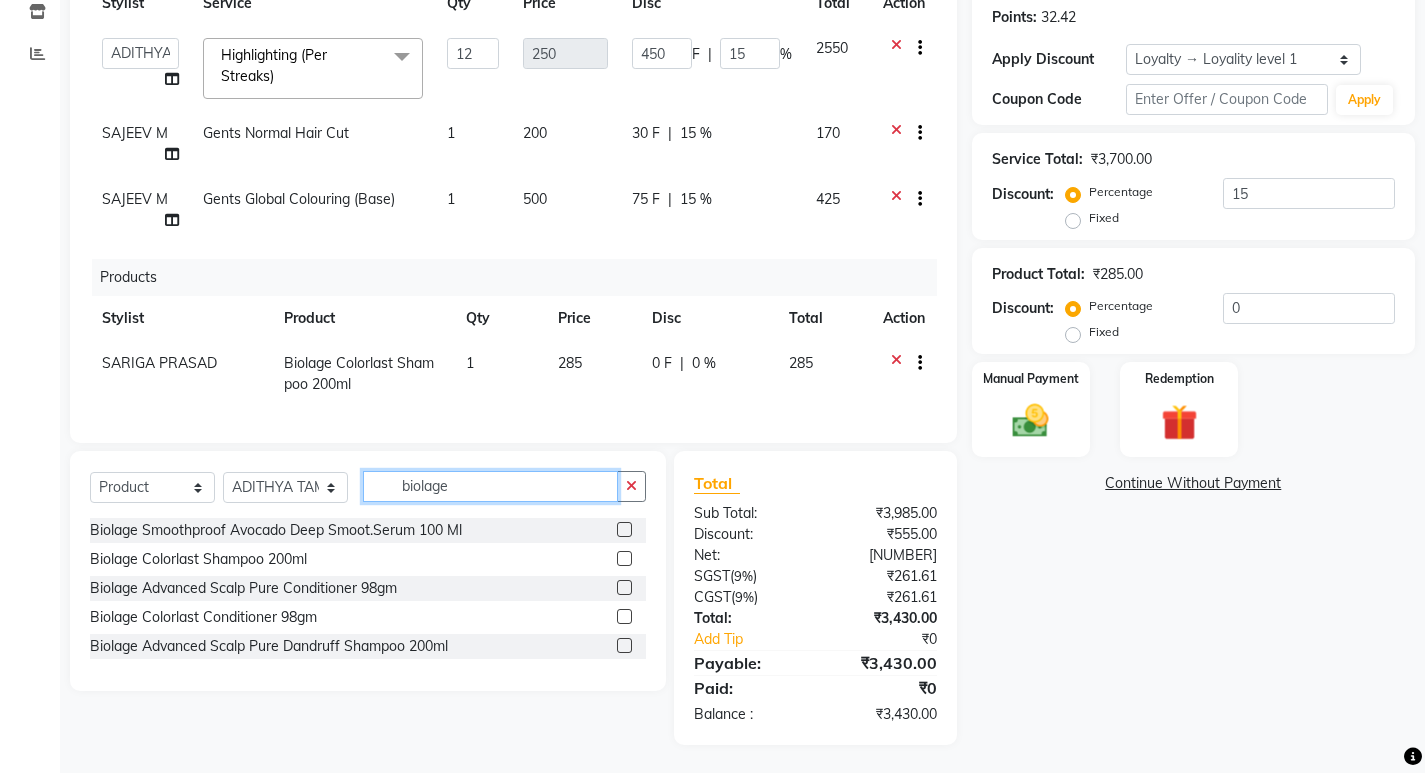 scroll, scrollTop: 321, scrollLeft: 0, axis: vertical 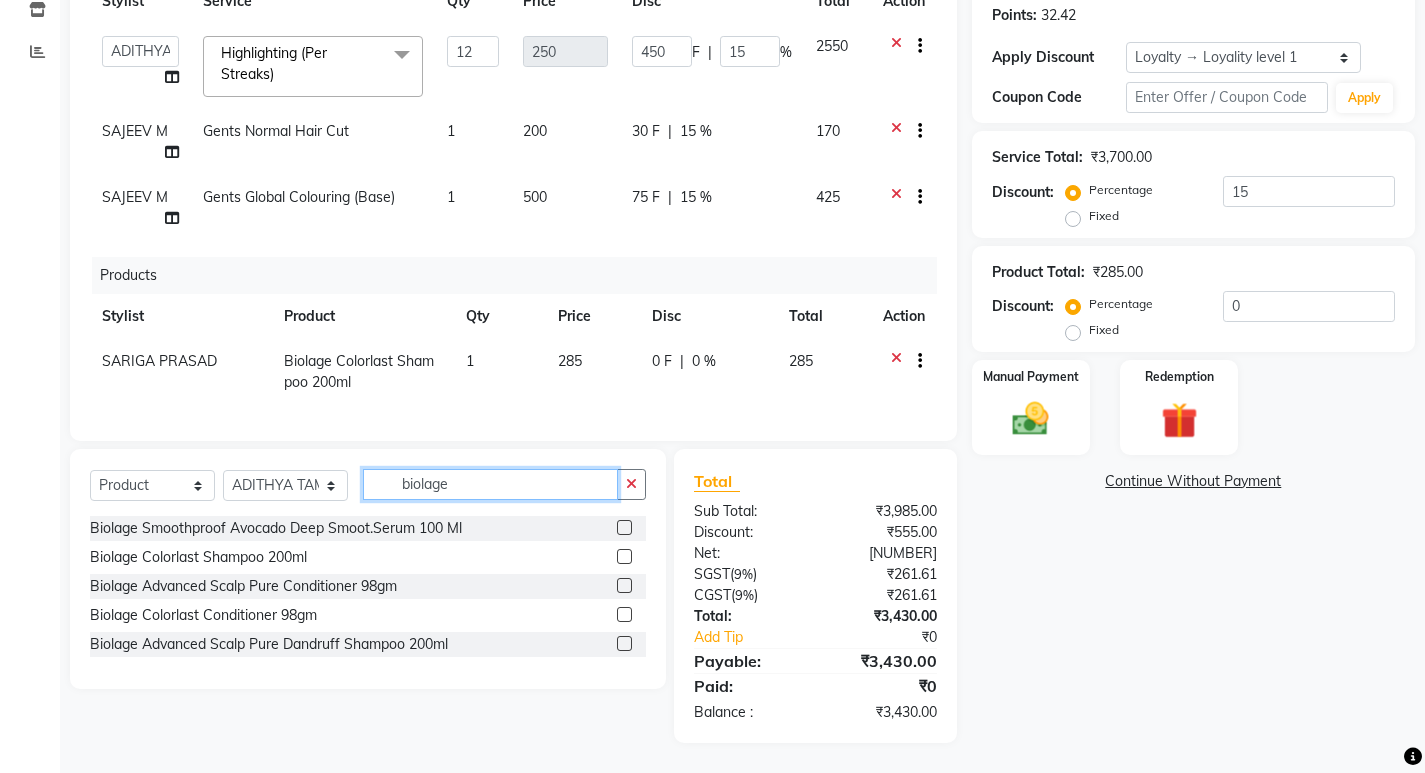 type on "biolage" 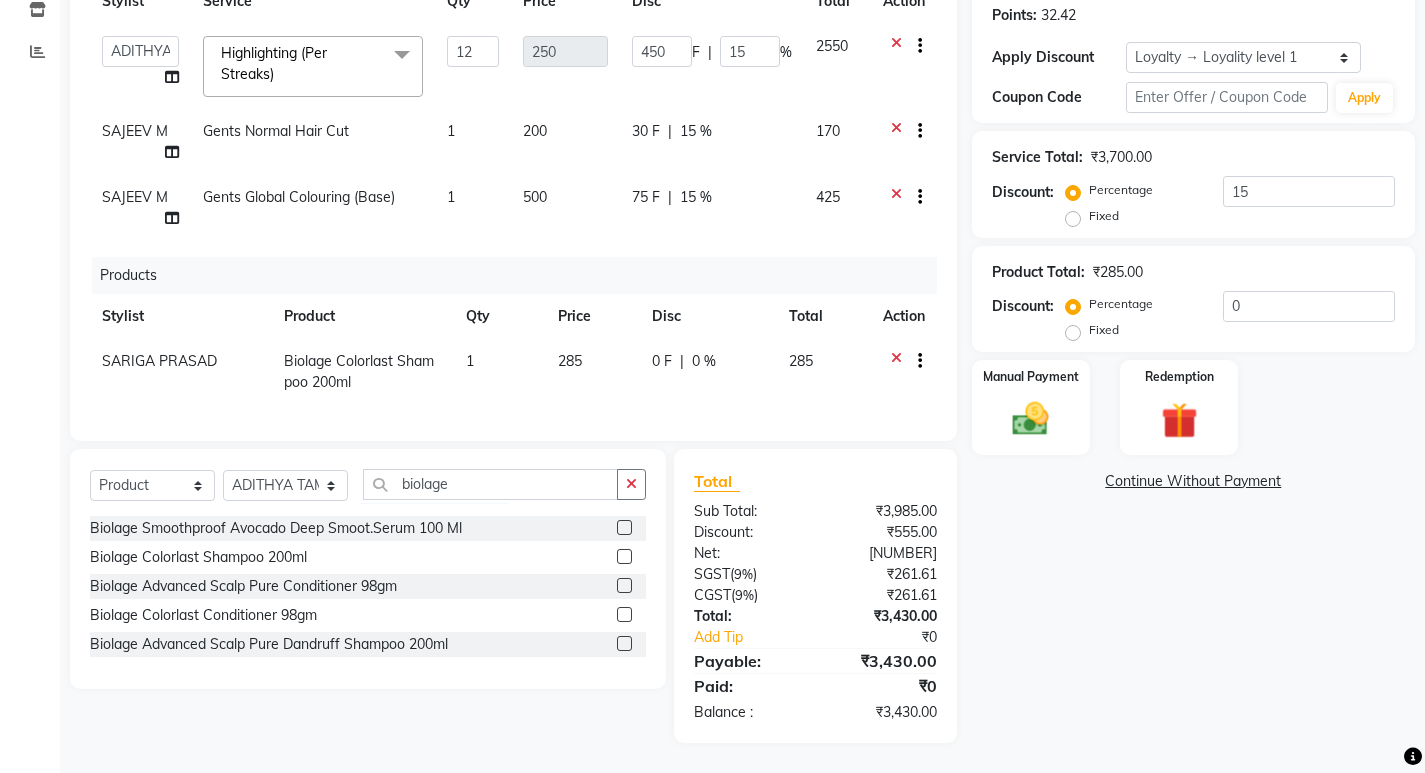 click 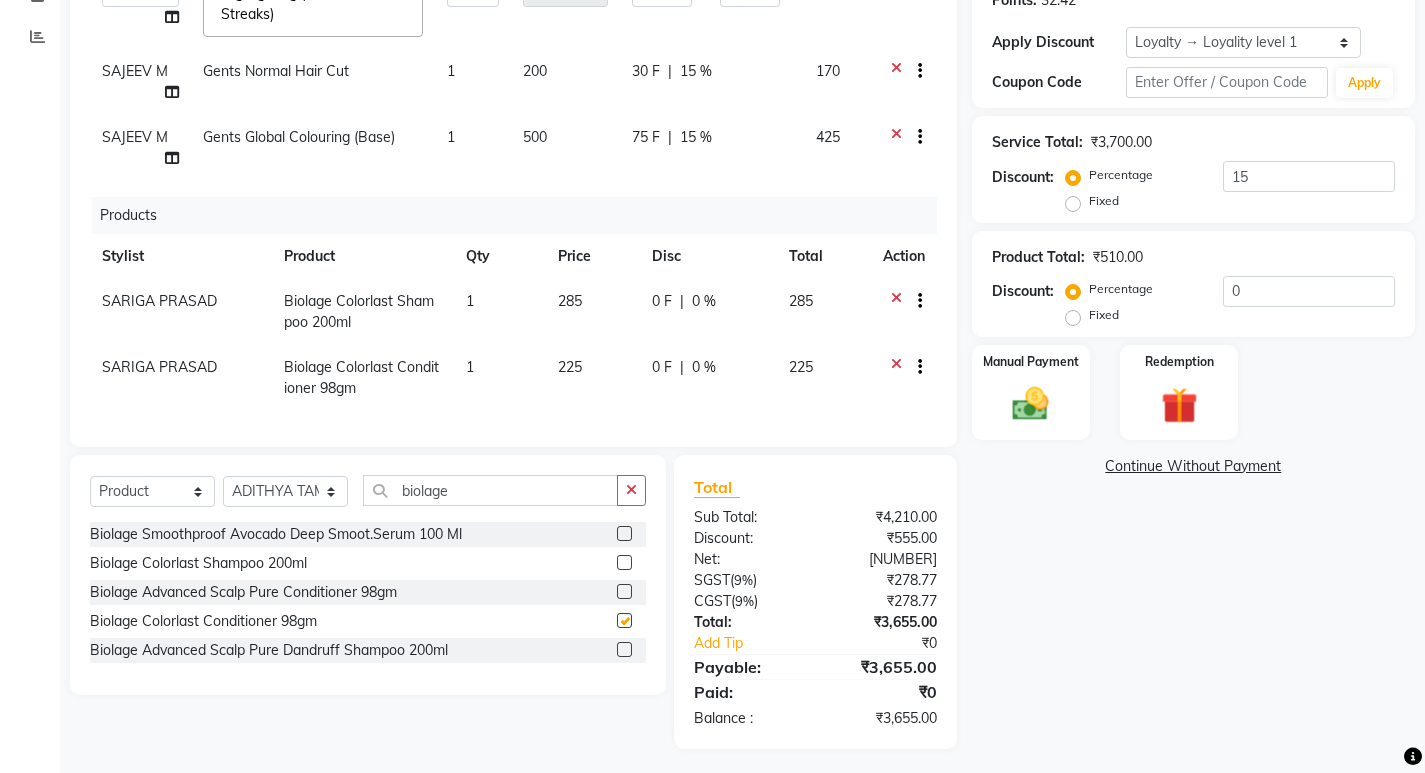 checkbox on "false" 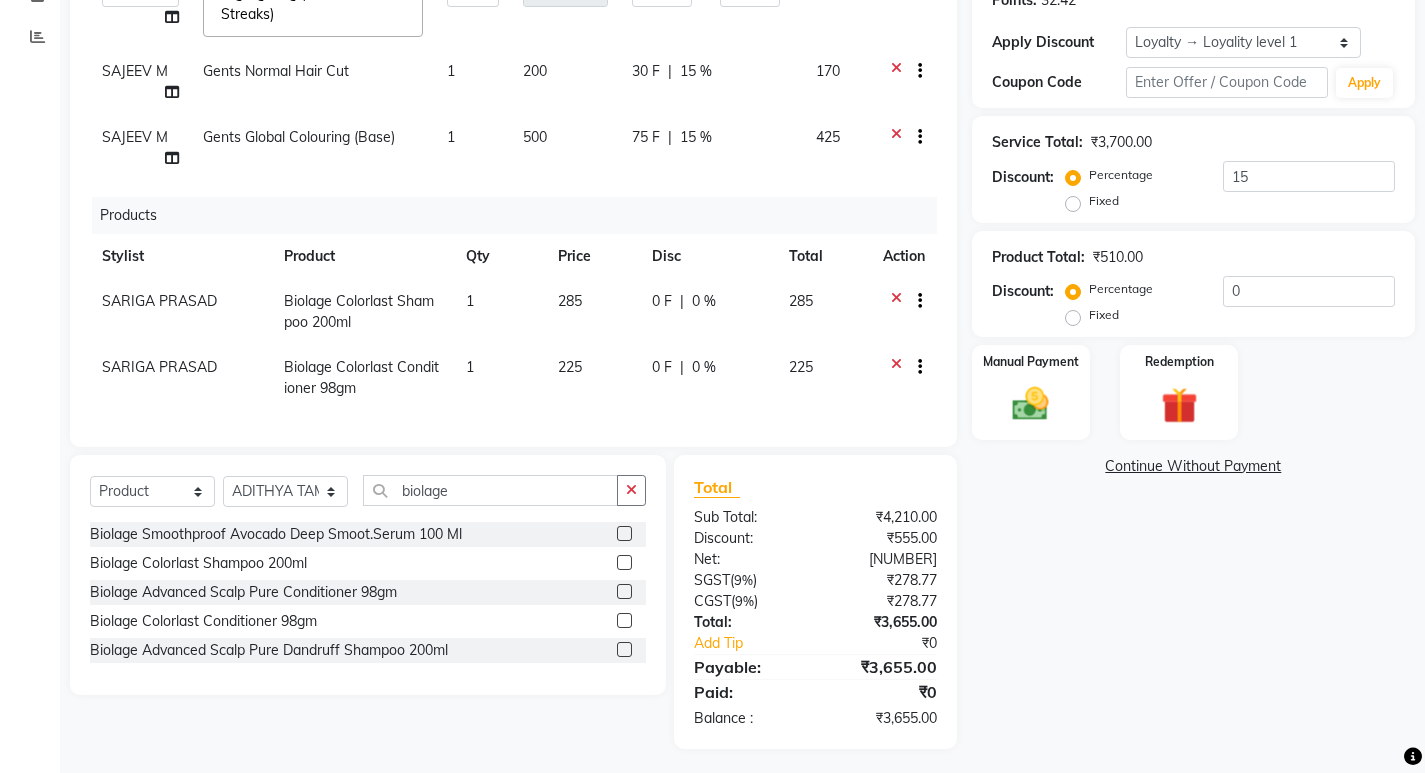 scroll, scrollTop: 60, scrollLeft: 0, axis: vertical 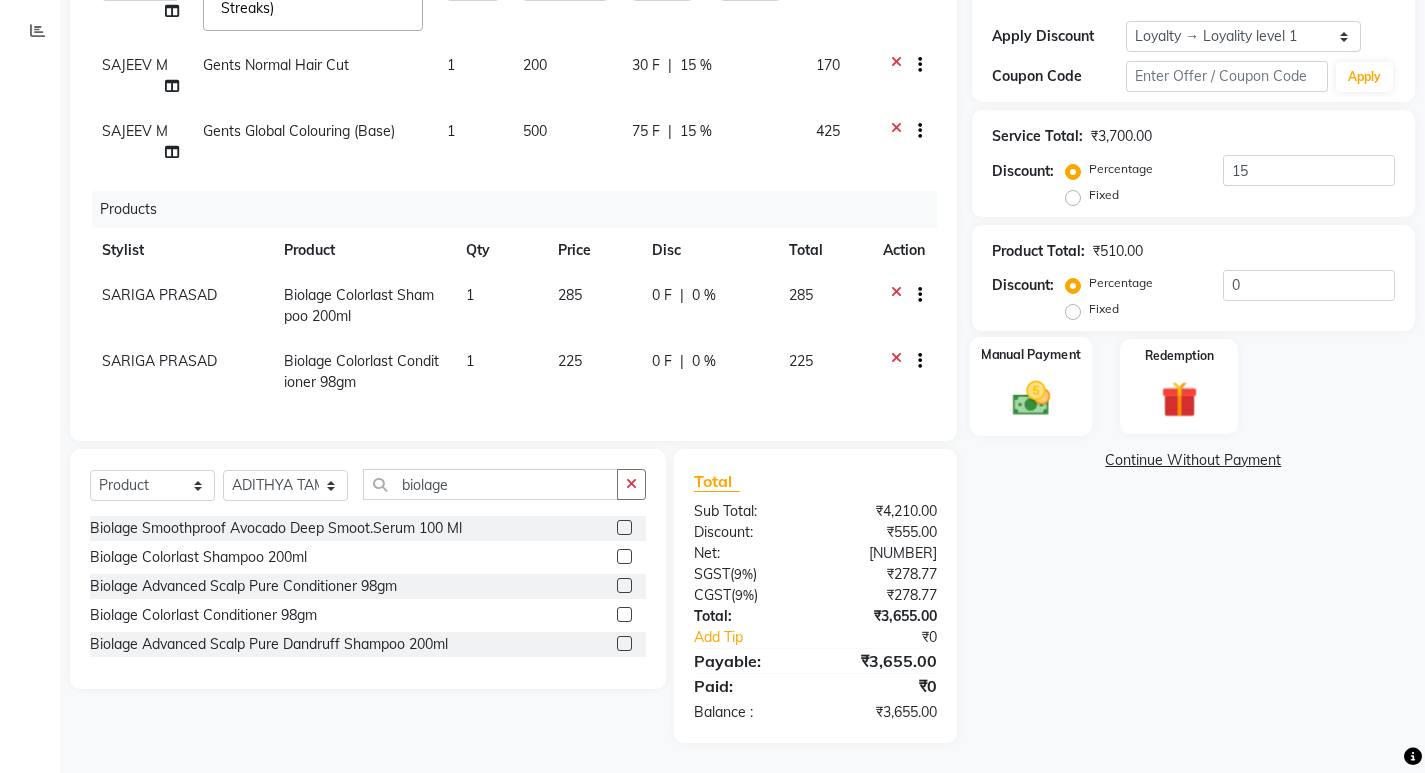 click 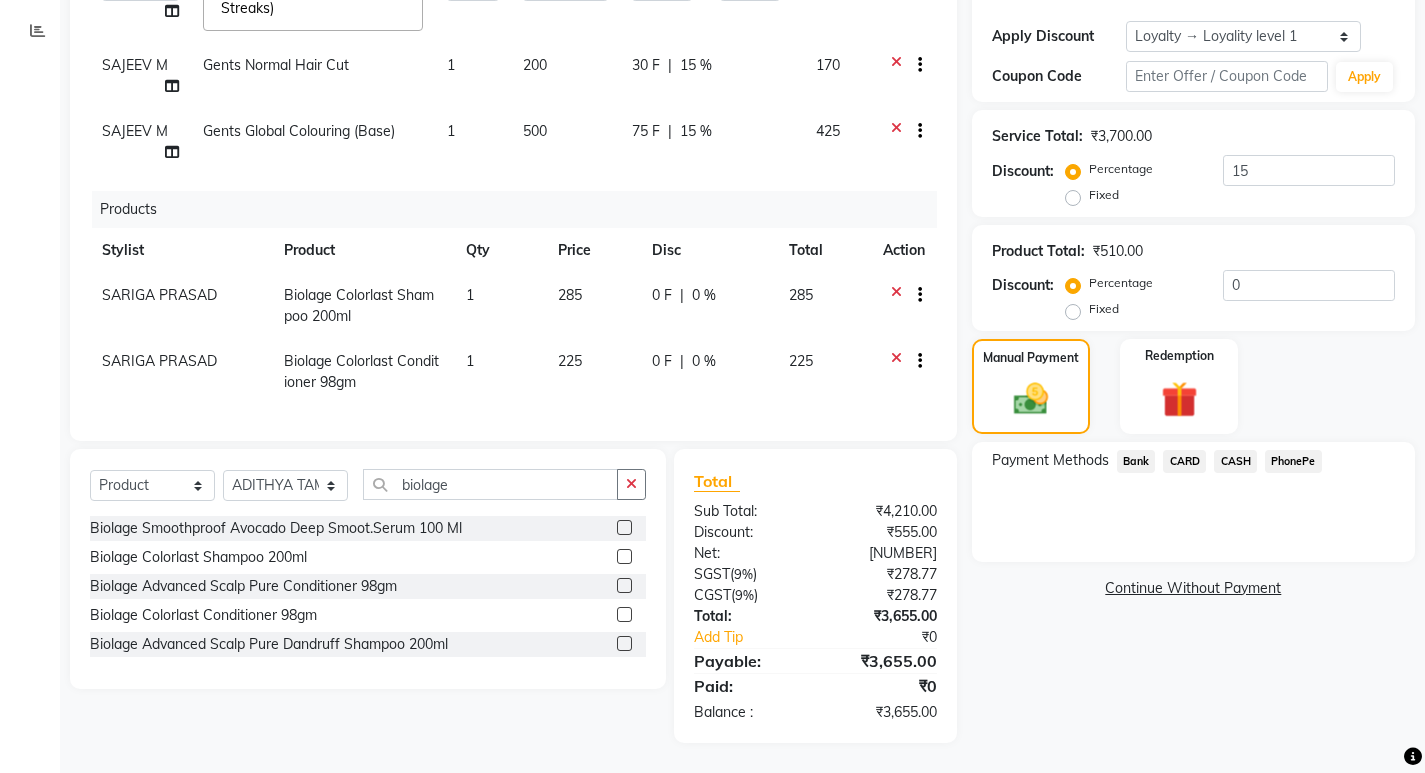 drag, startPoint x: 1322, startPoint y: 446, endPoint x: 1308, endPoint y: 469, distance: 26.925823 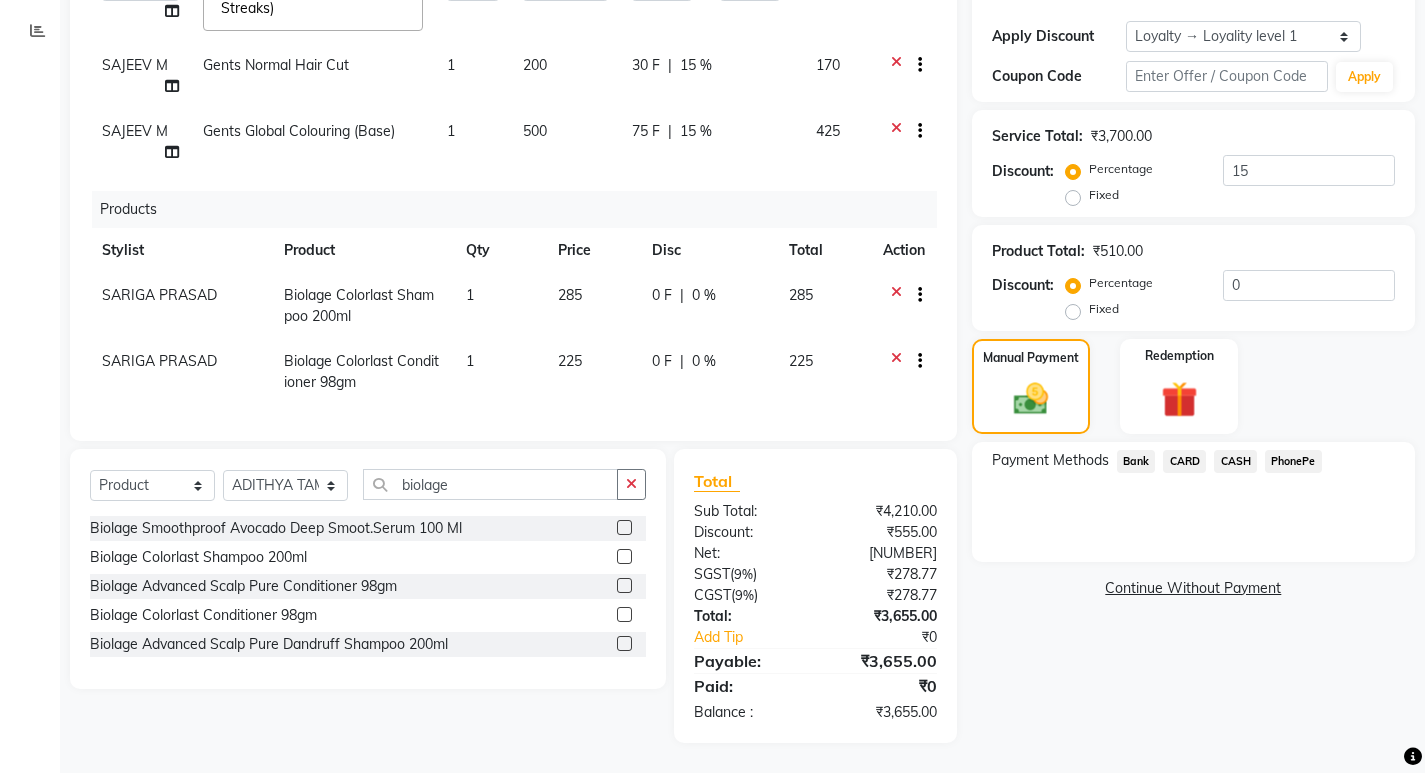 click on "PhonePe" 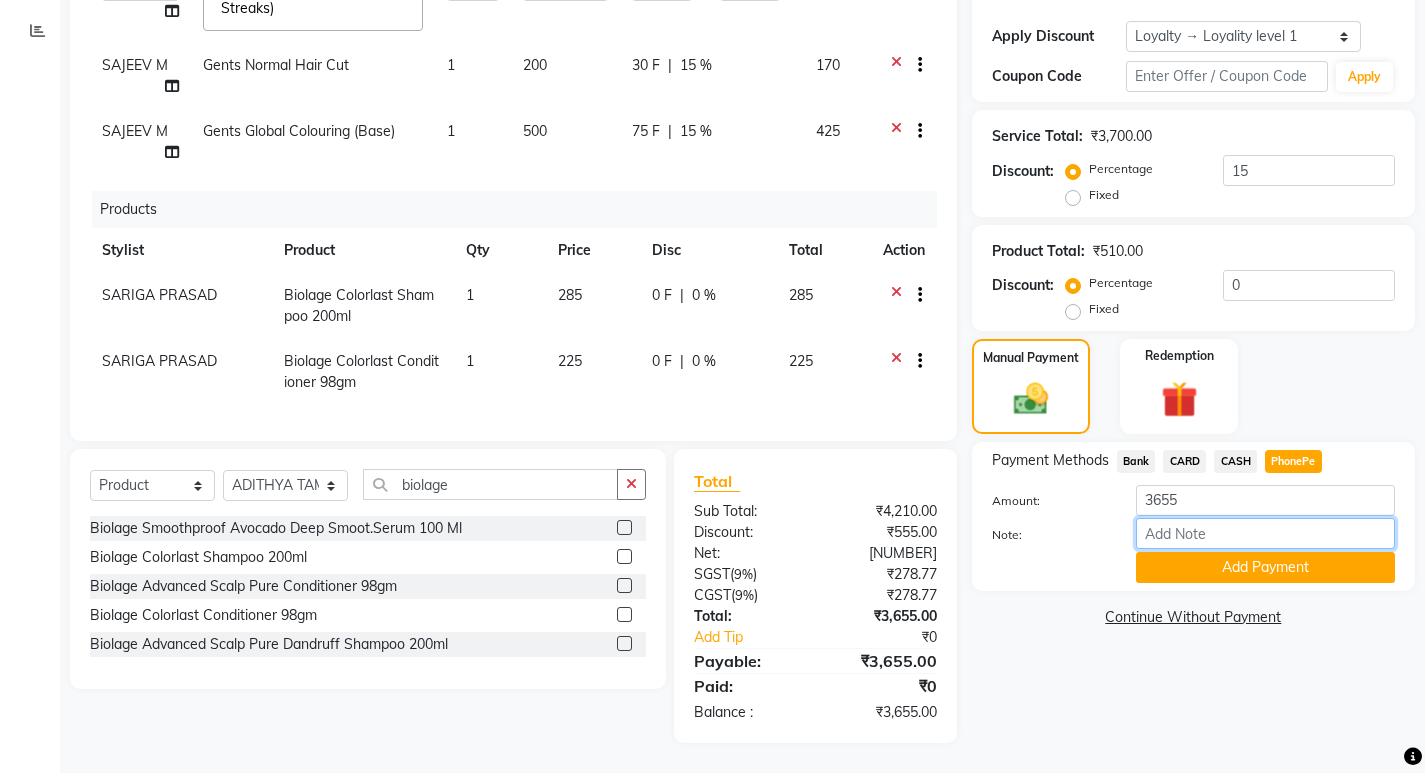 click on "Note:" at bounding box center [1265, 533] 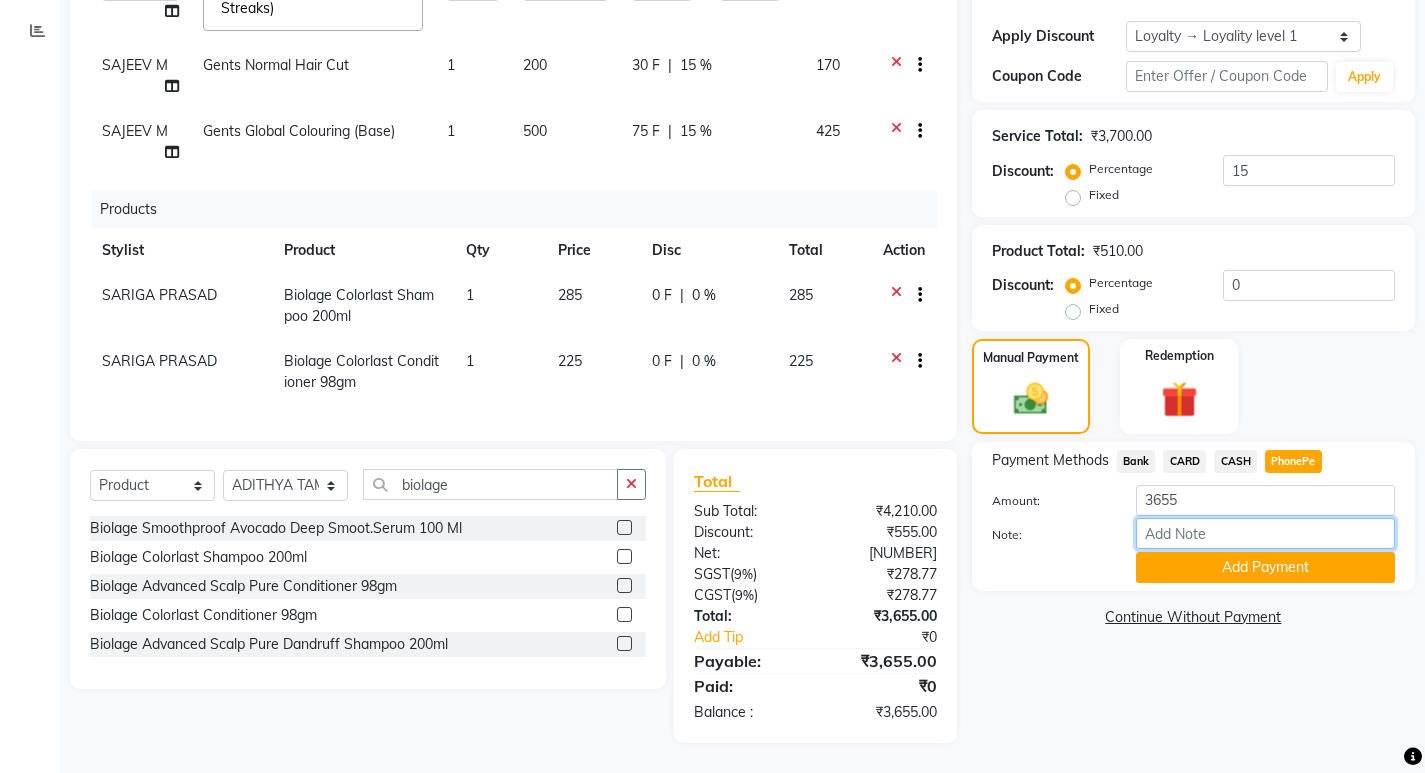 type on "[FIRST]" 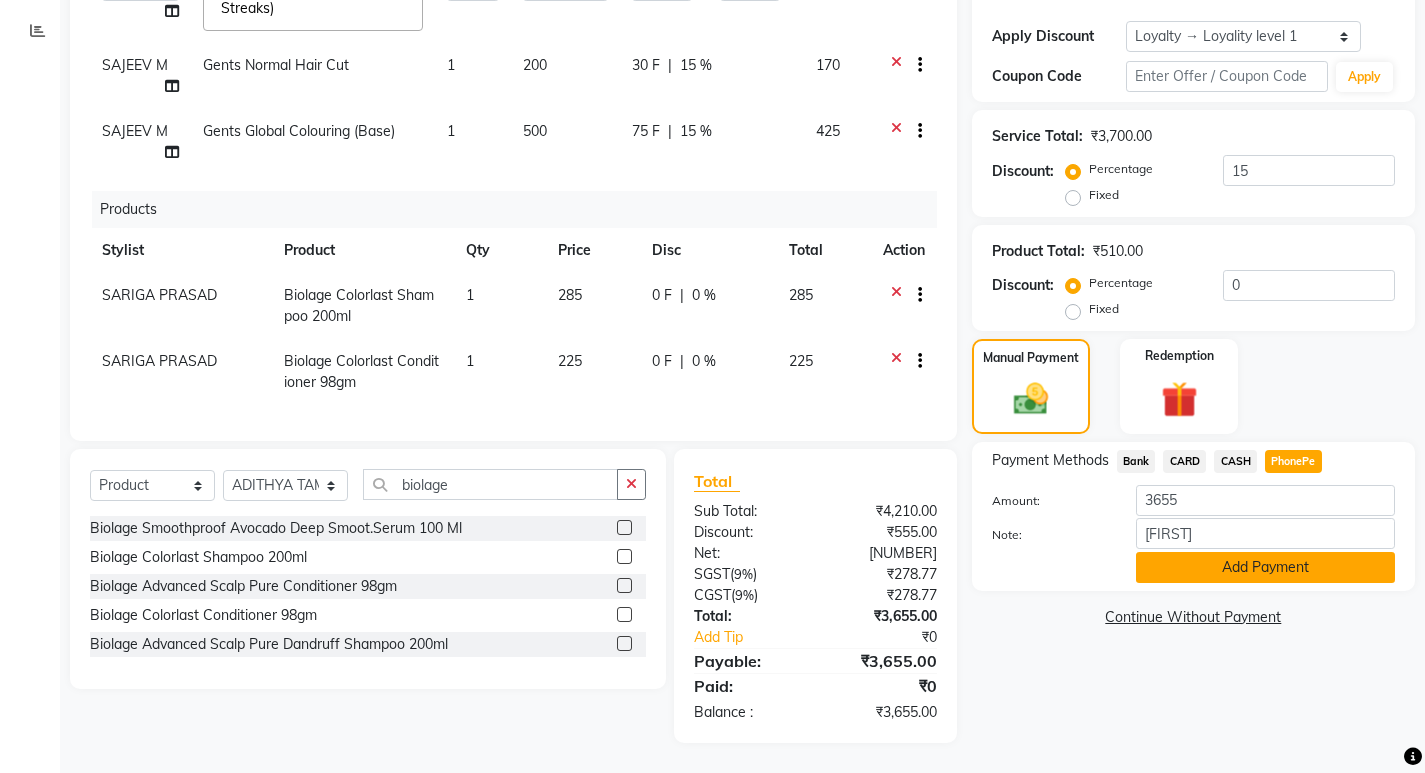 click on "Add Payment" 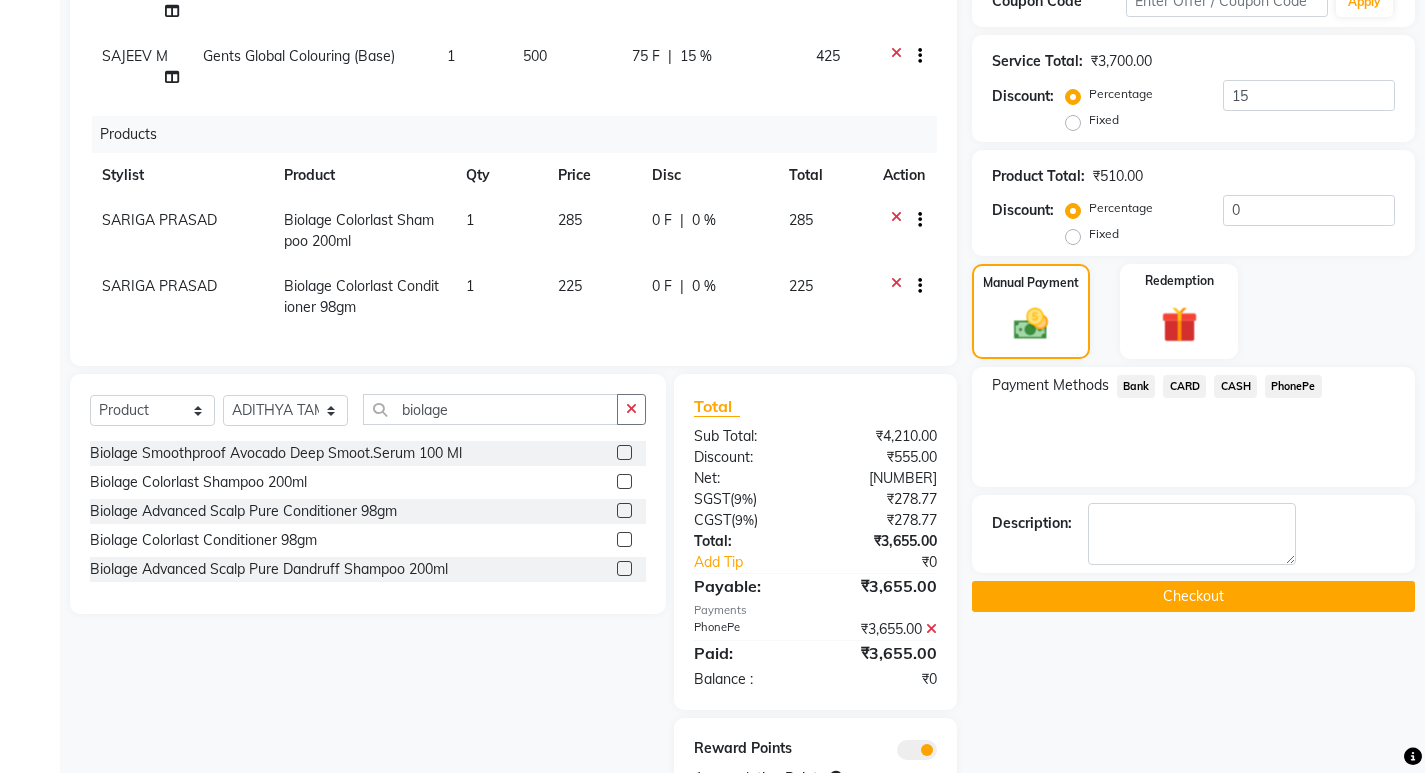 scroll, scrollTop: 489, scrollLeft: 0, axis: vertical 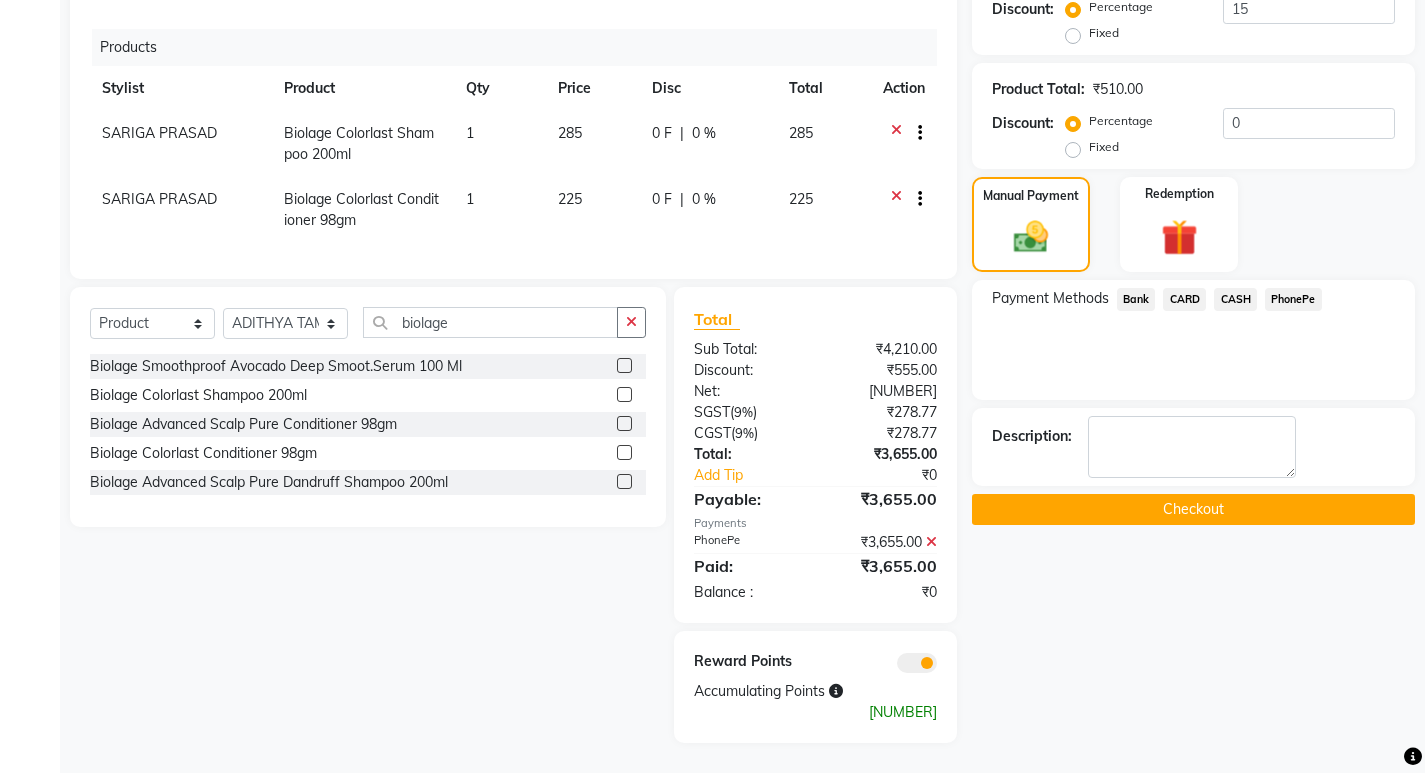 click on "Checkout" 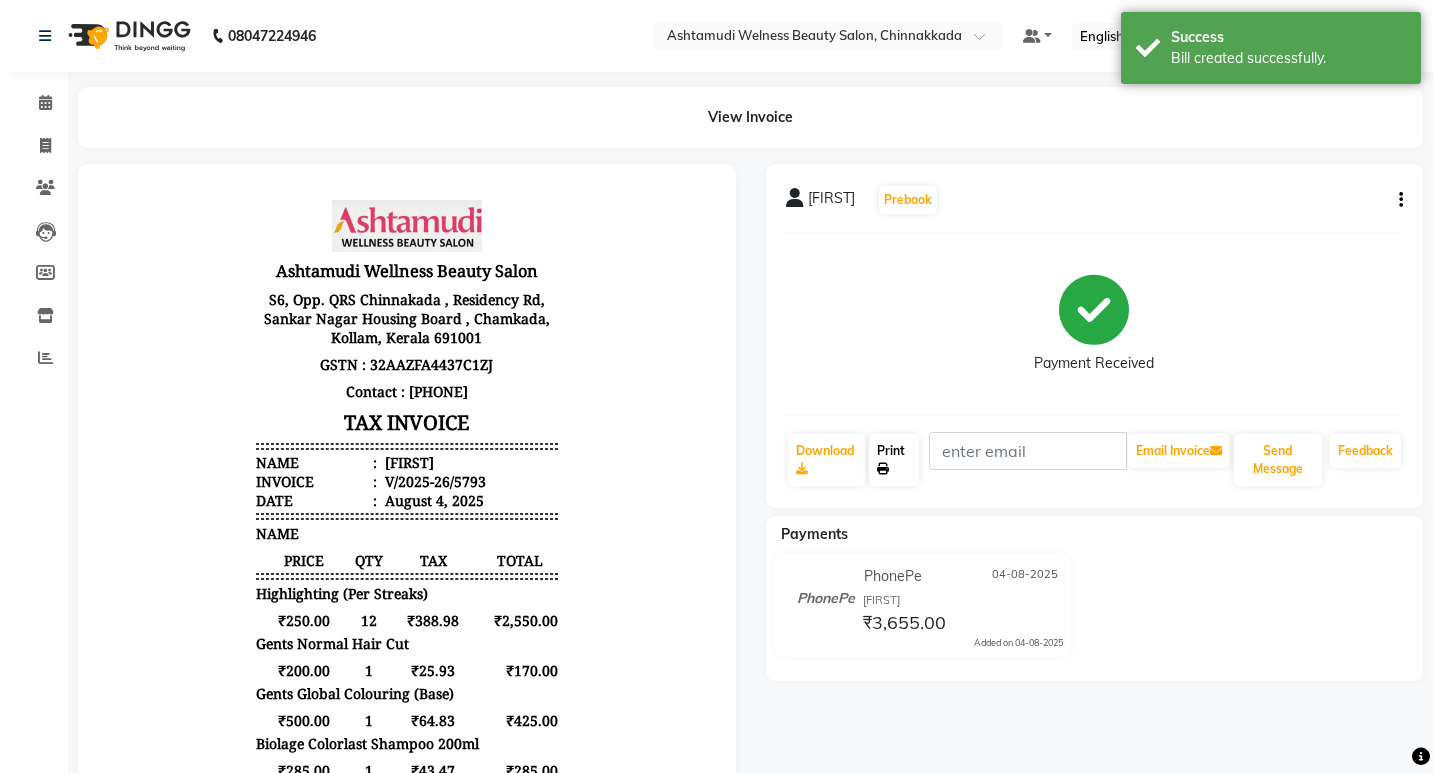 scroll, scrollTop: 0, scrollLeft: 0, axis: both 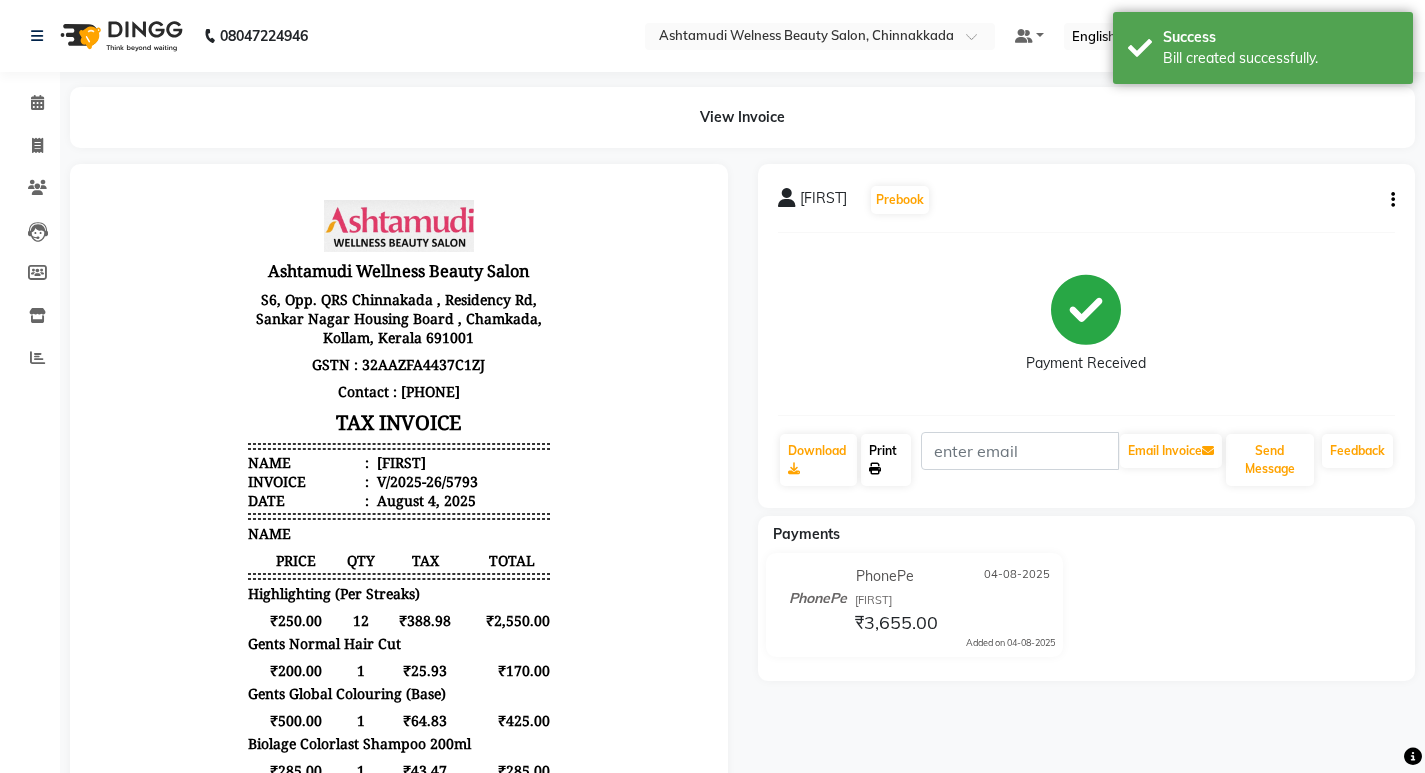 drag, startPoint x: 890, startPoint y: 453, endPoint x: 902, endPoint y: 463, distance: 15.6205 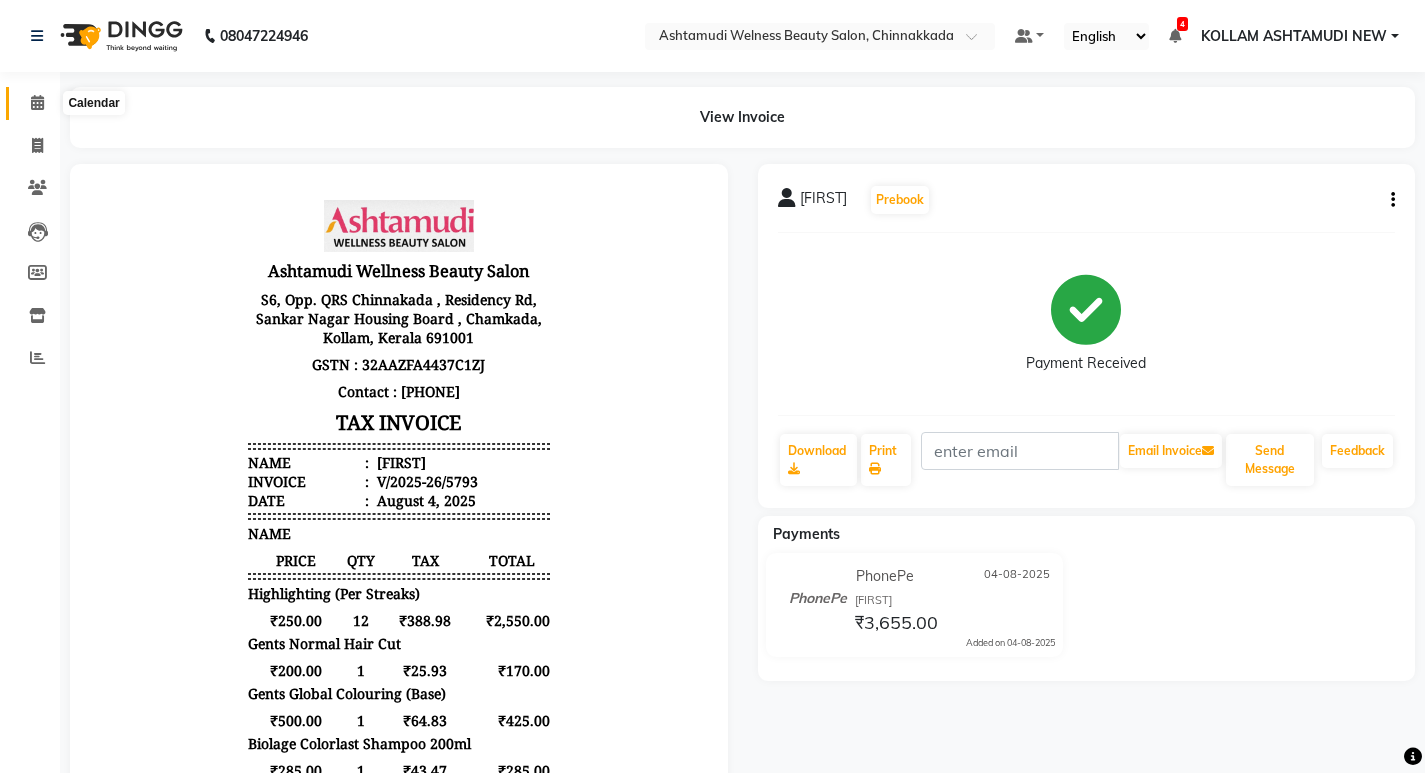click 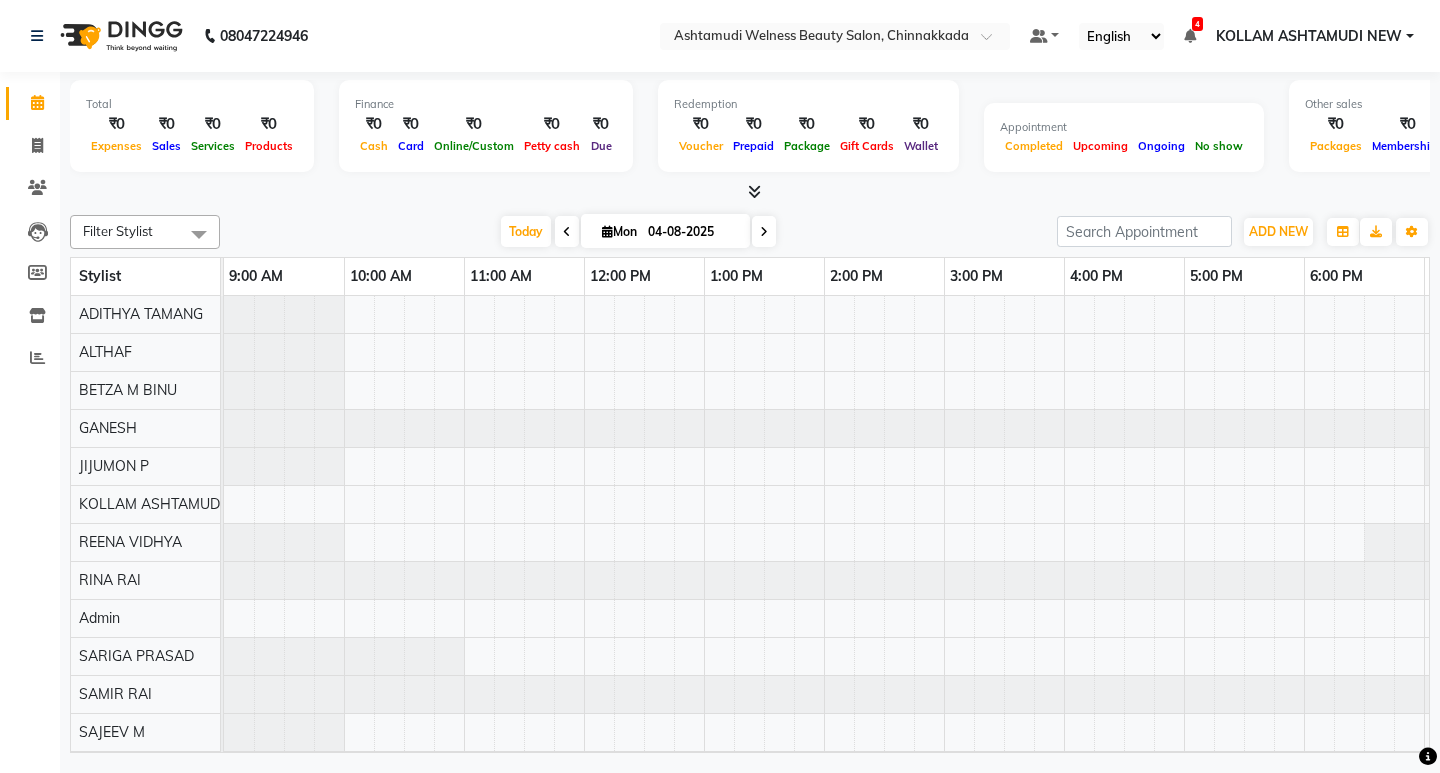 scroll, scrollTop: 0, scrollLeft: 235, axis: horizontal 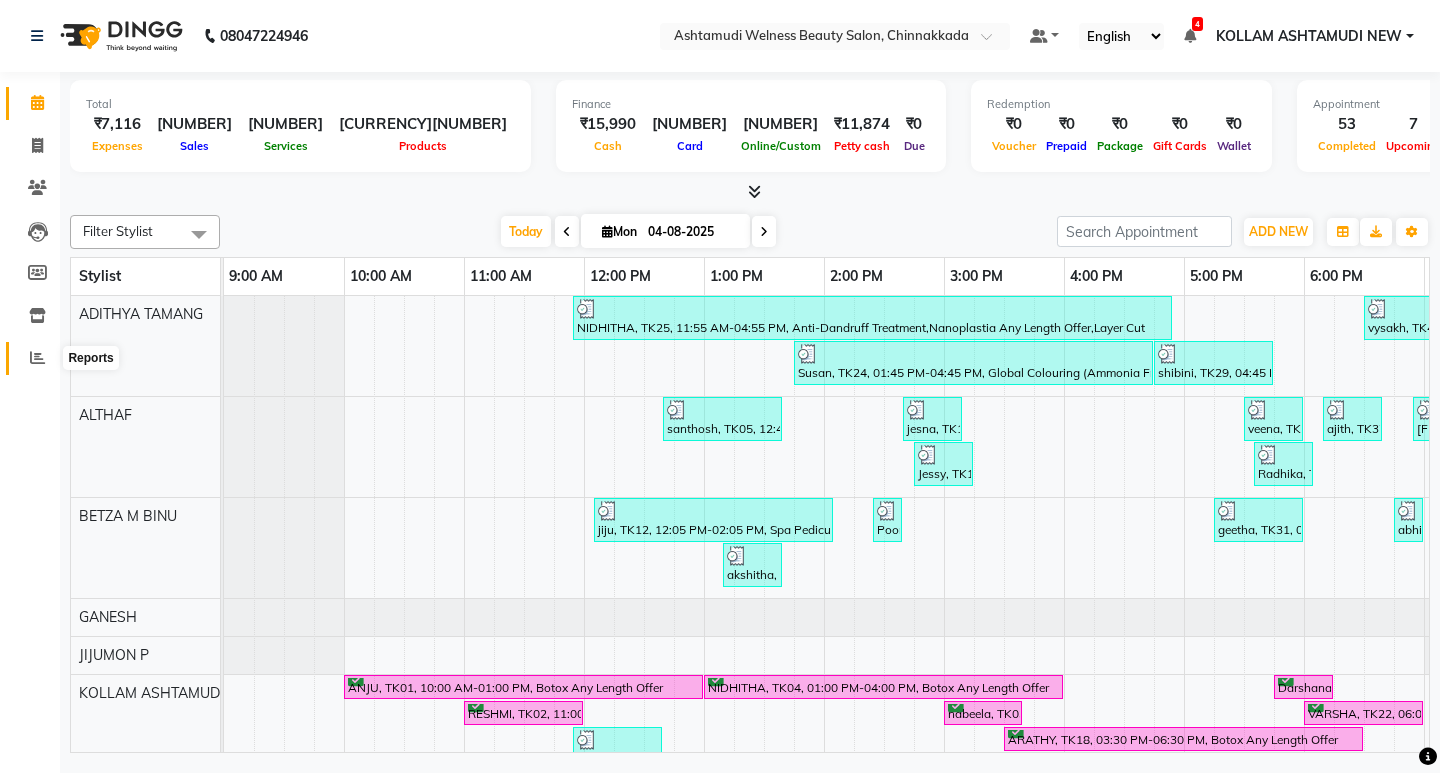 click 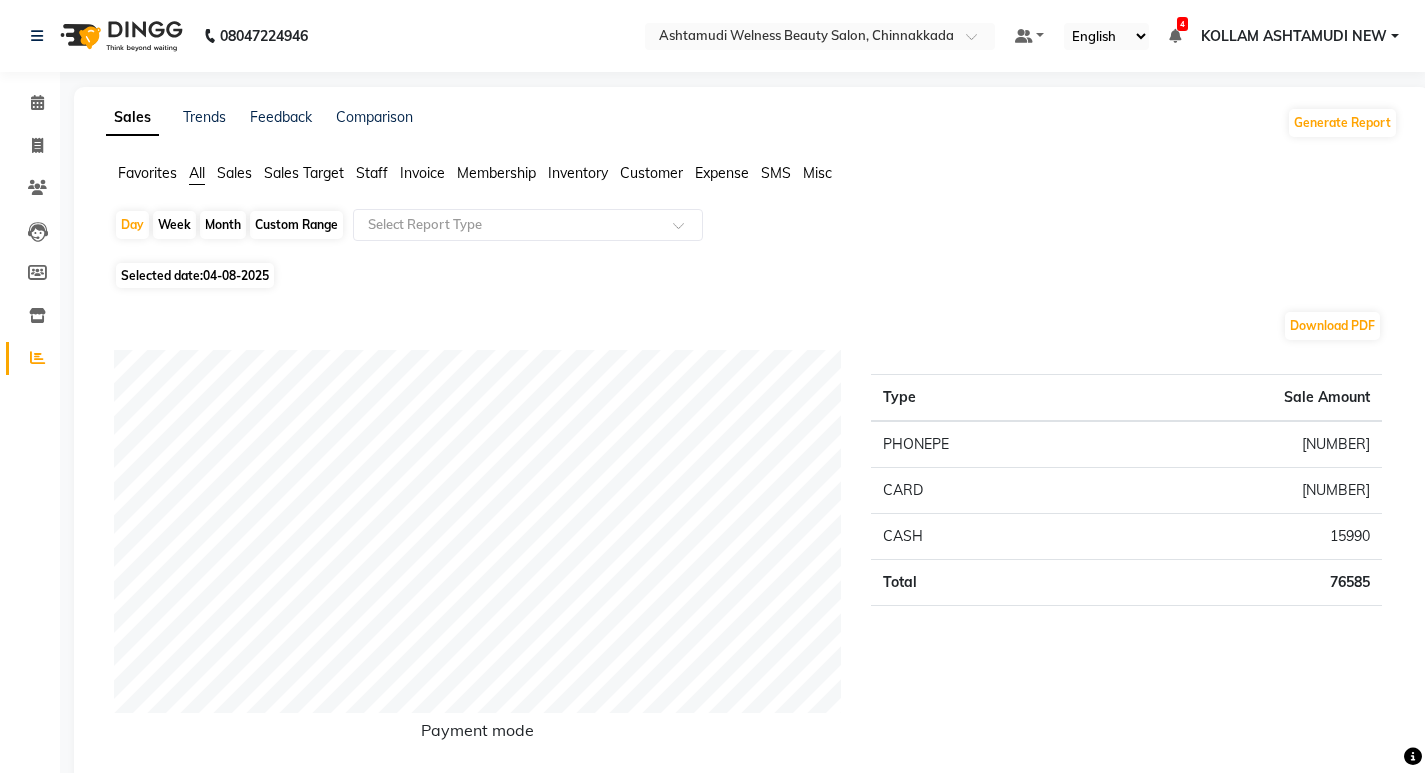 click on "Staff" 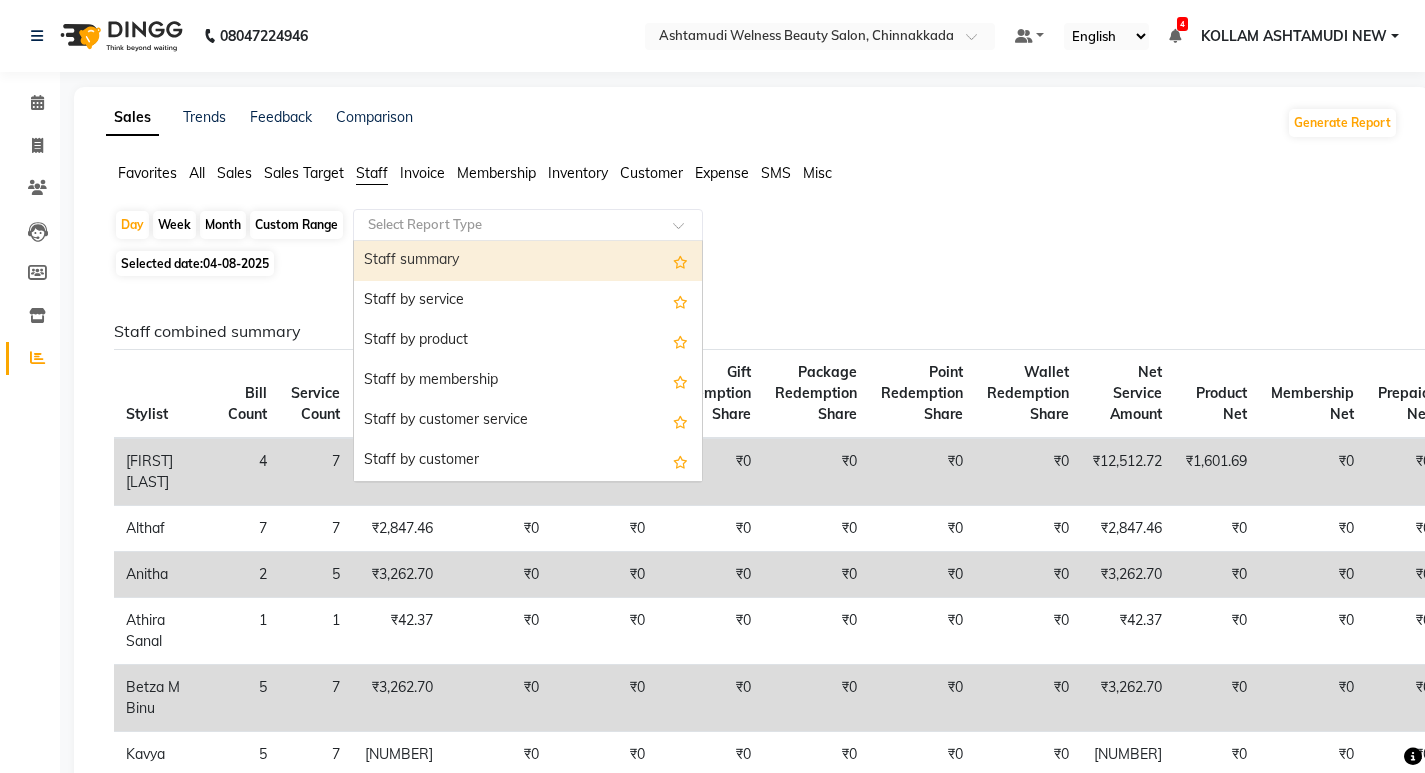 click 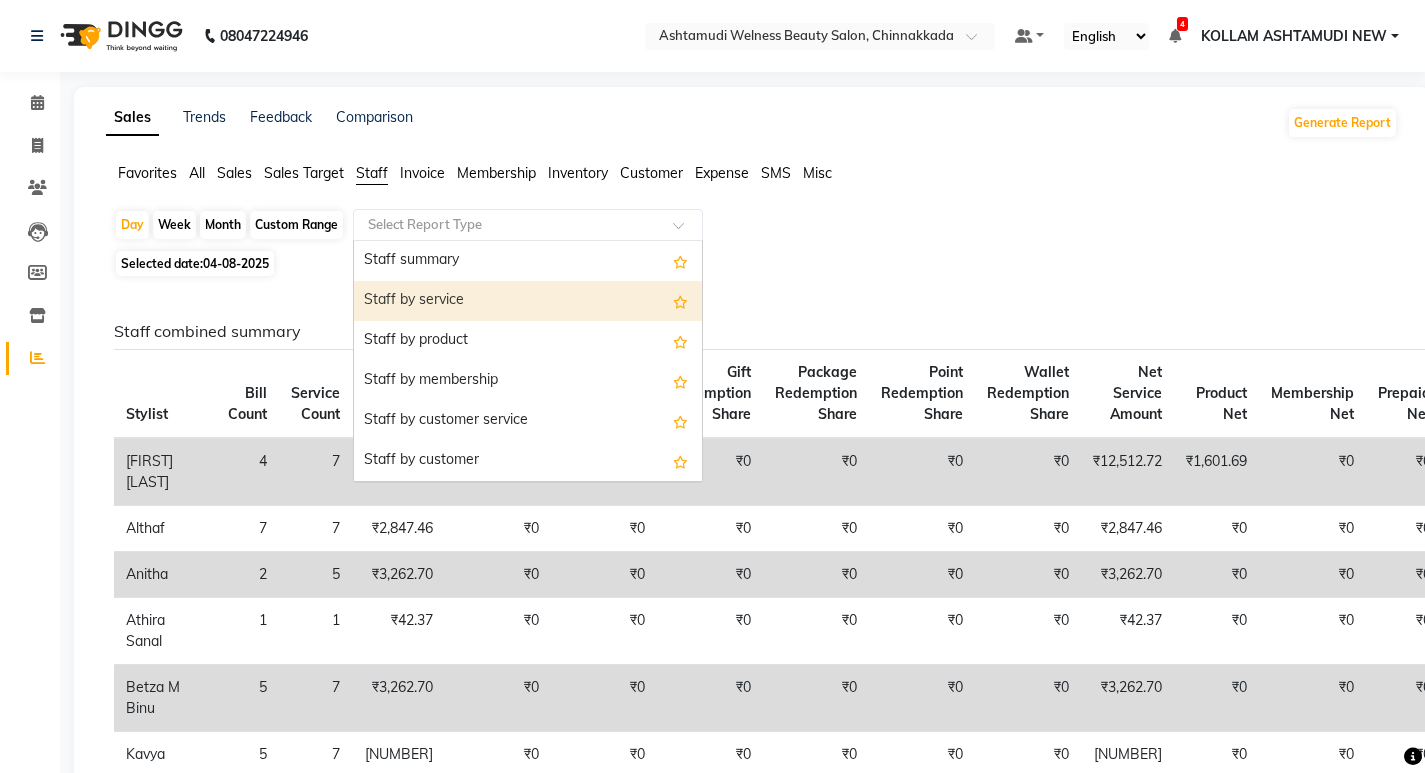 click on "Staff by service" at bounding box center [528, 301] 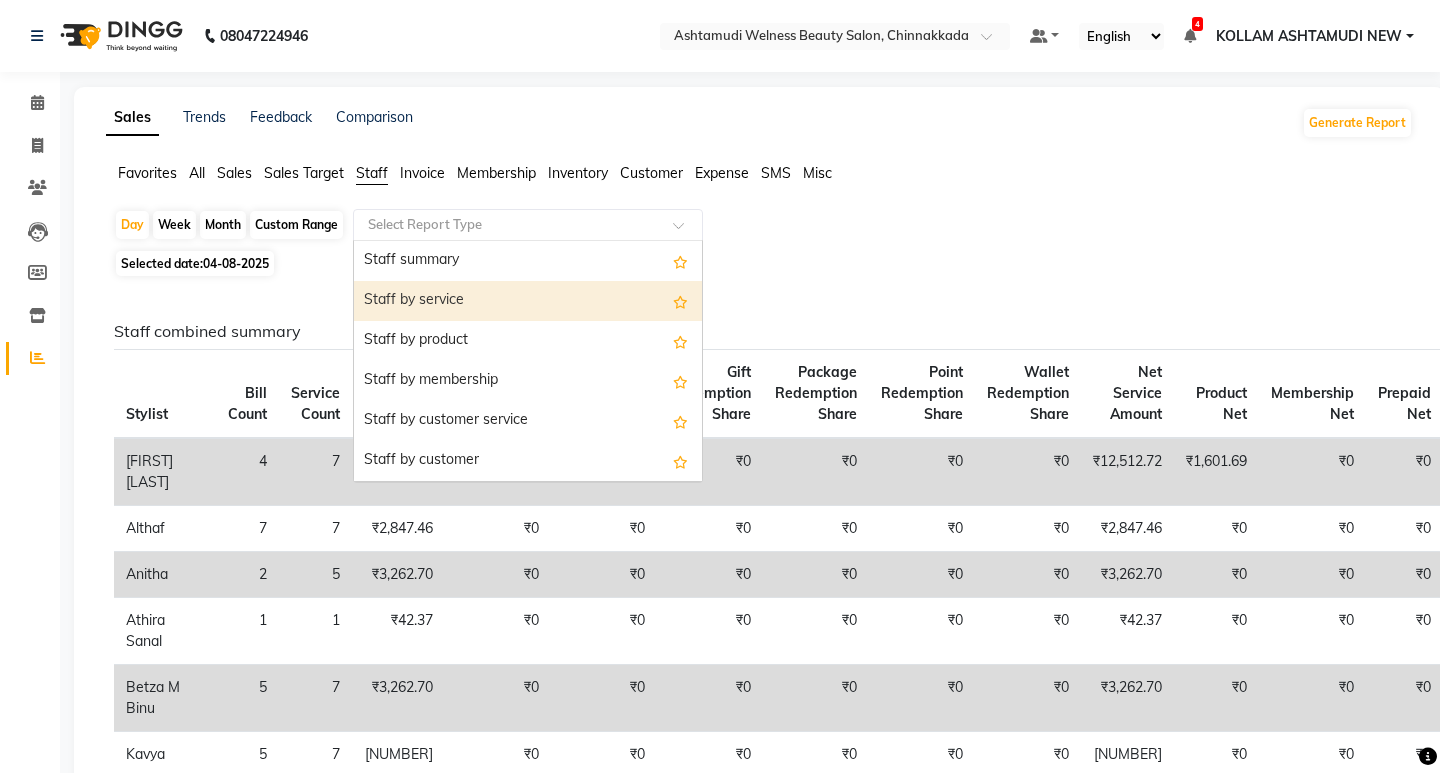 select on "full_report" 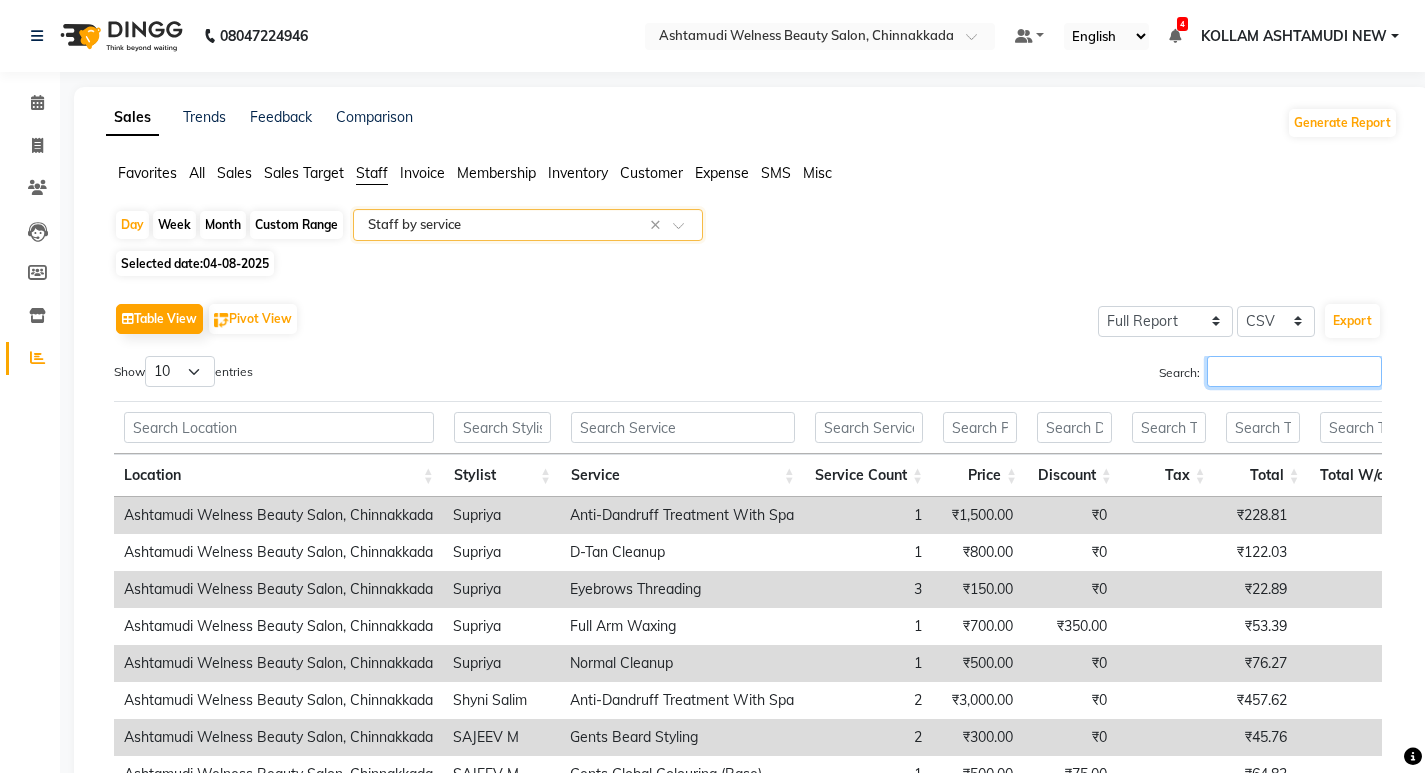 click on "Search:" at bounding box center (1294, 371) 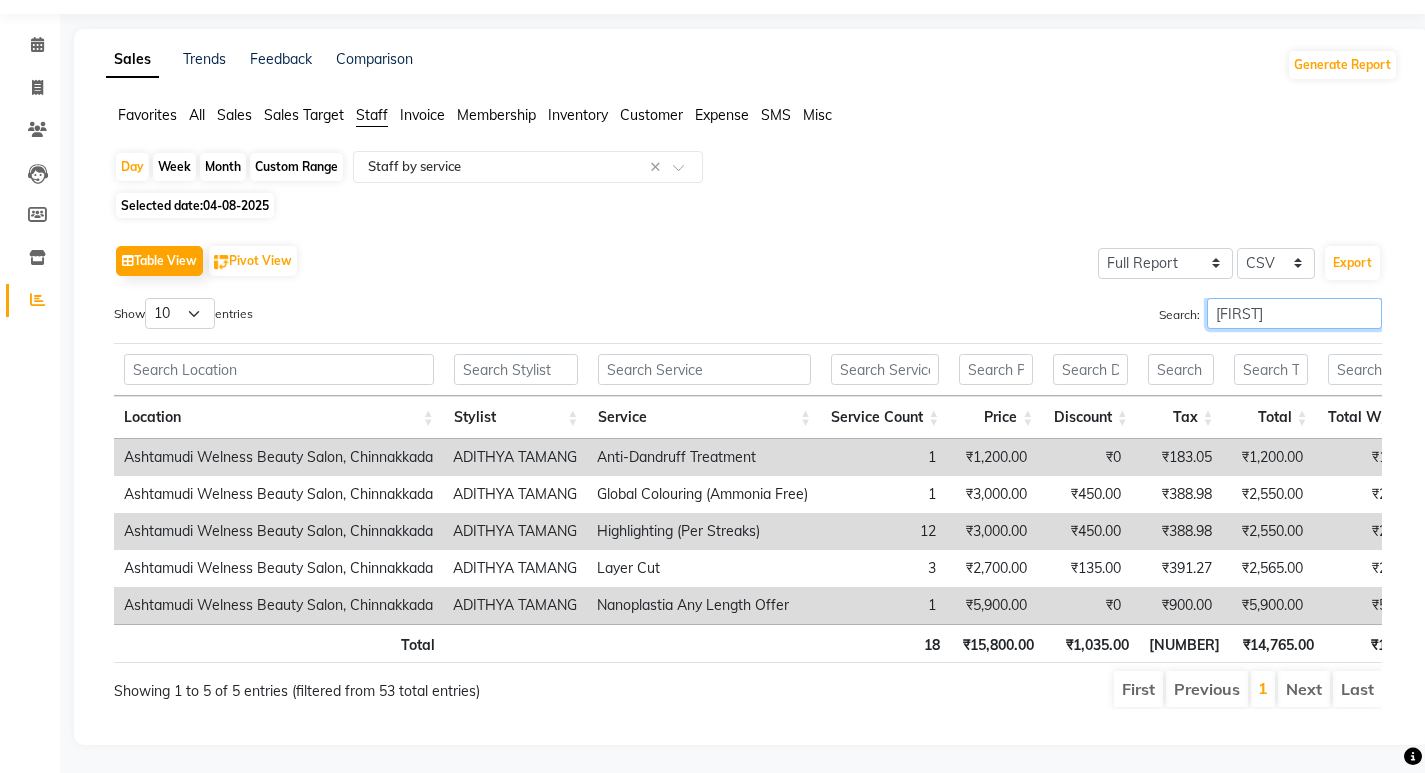 scroll, scrollTop: 90, scrollLeft: 0, axis: vertical 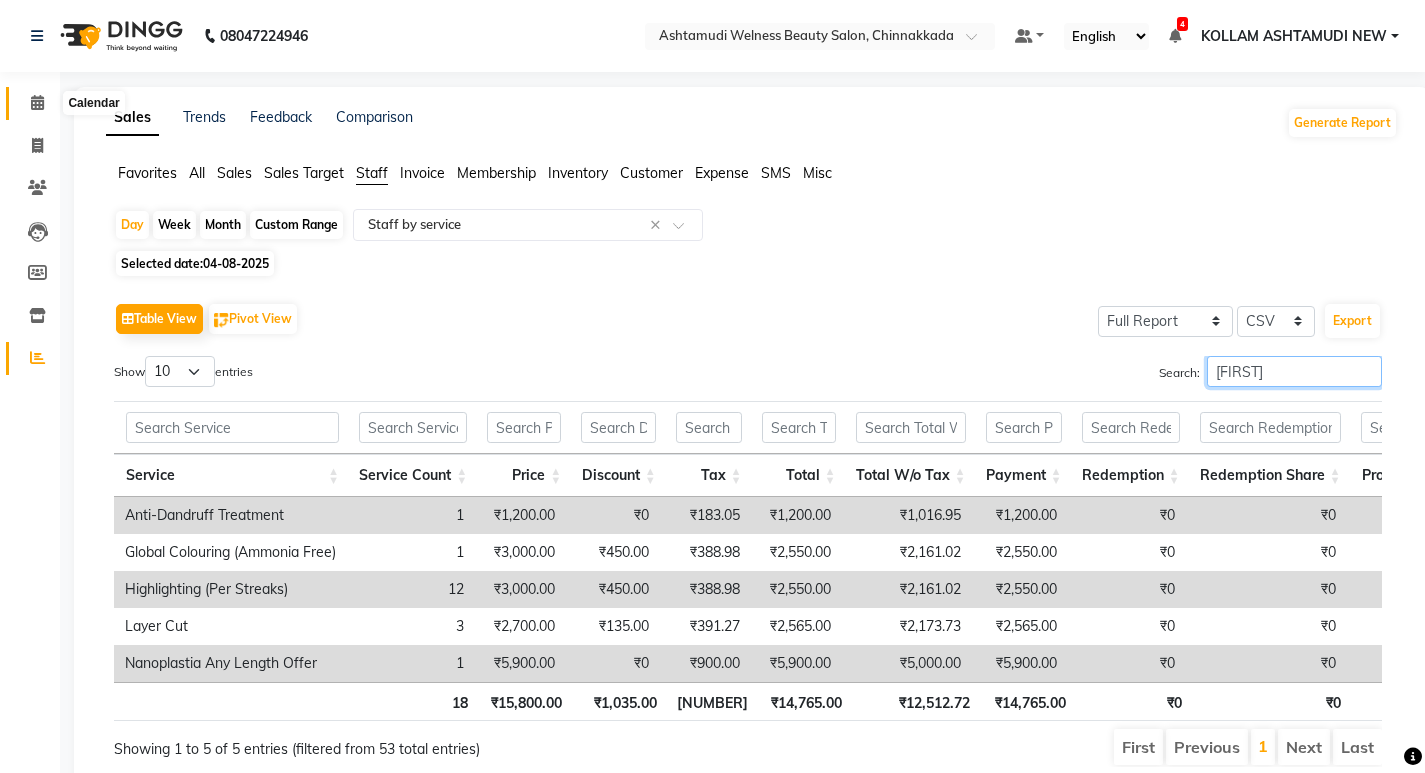 type on "adithya" 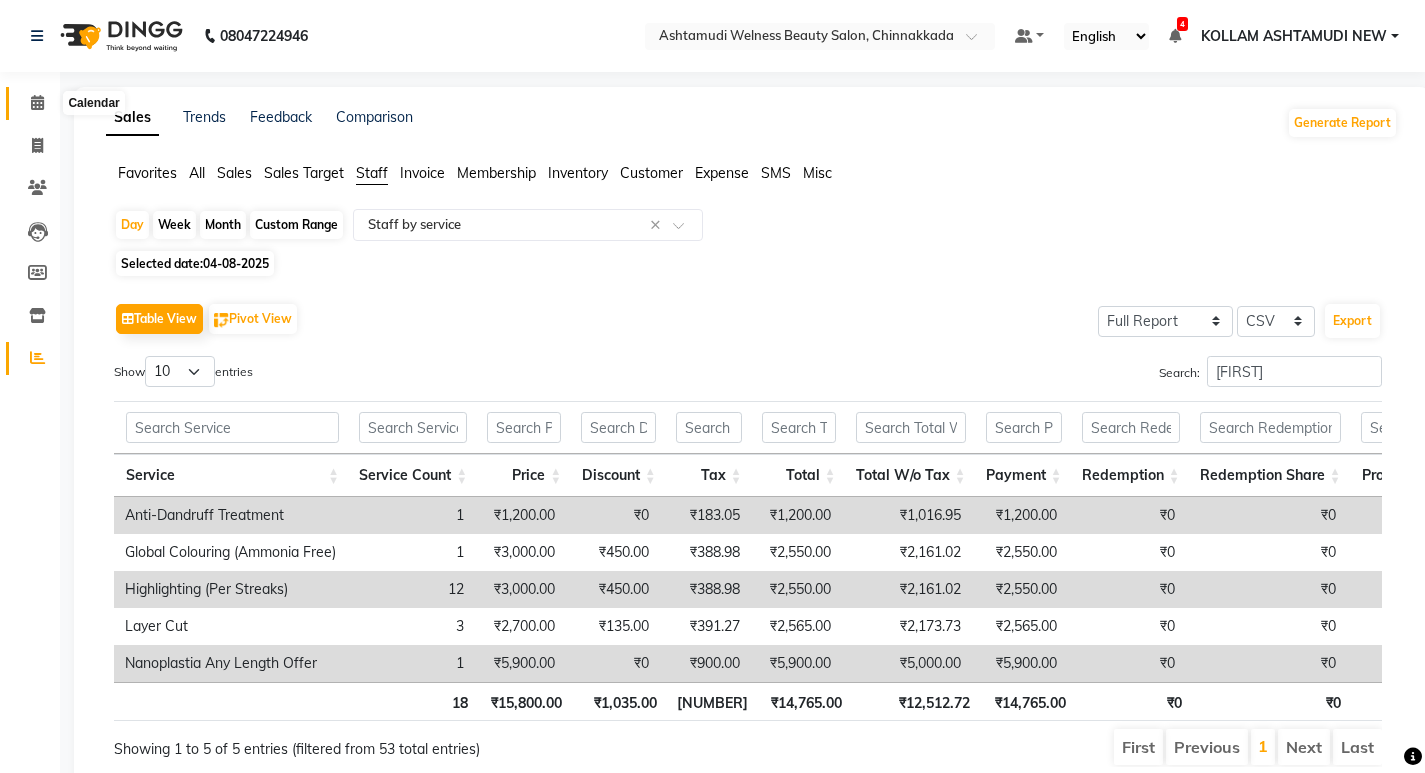 click 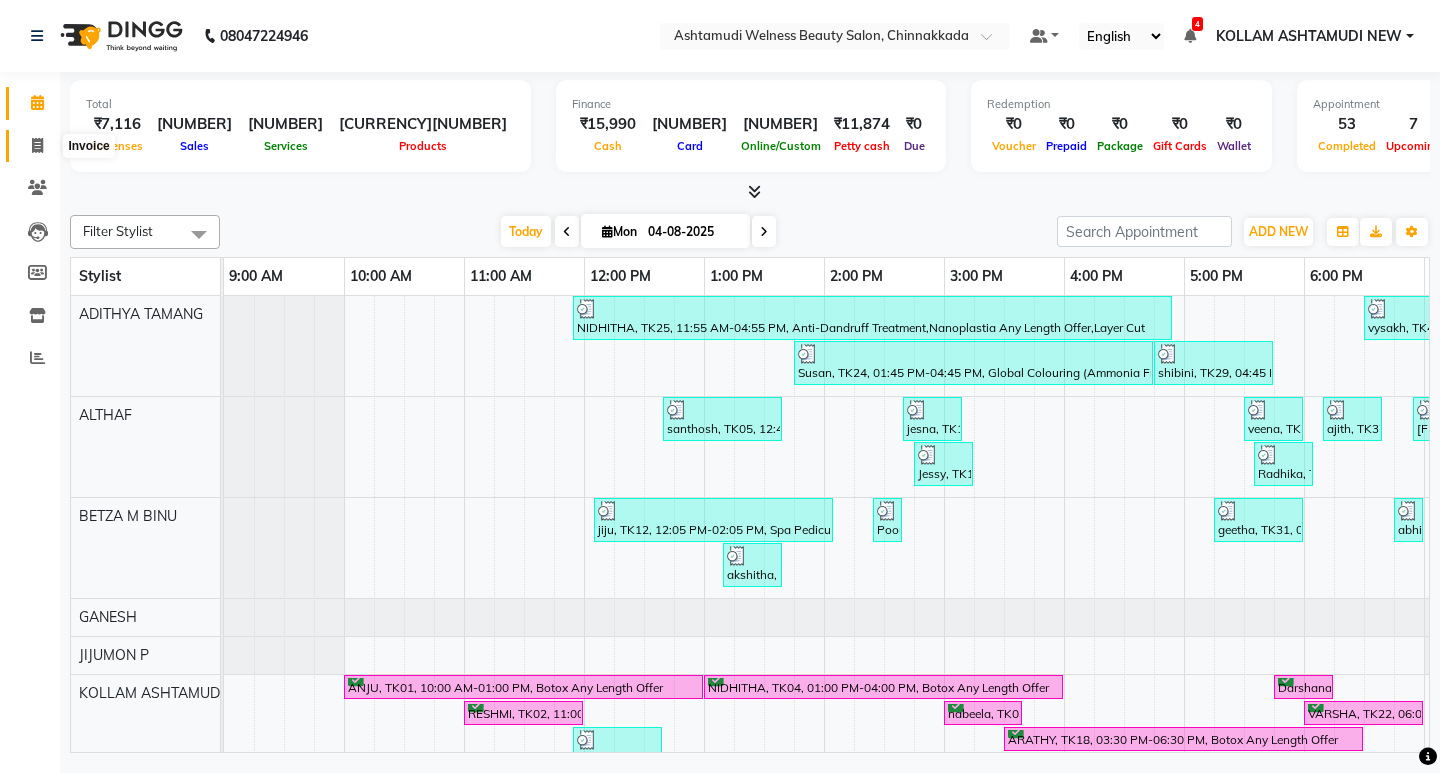 click 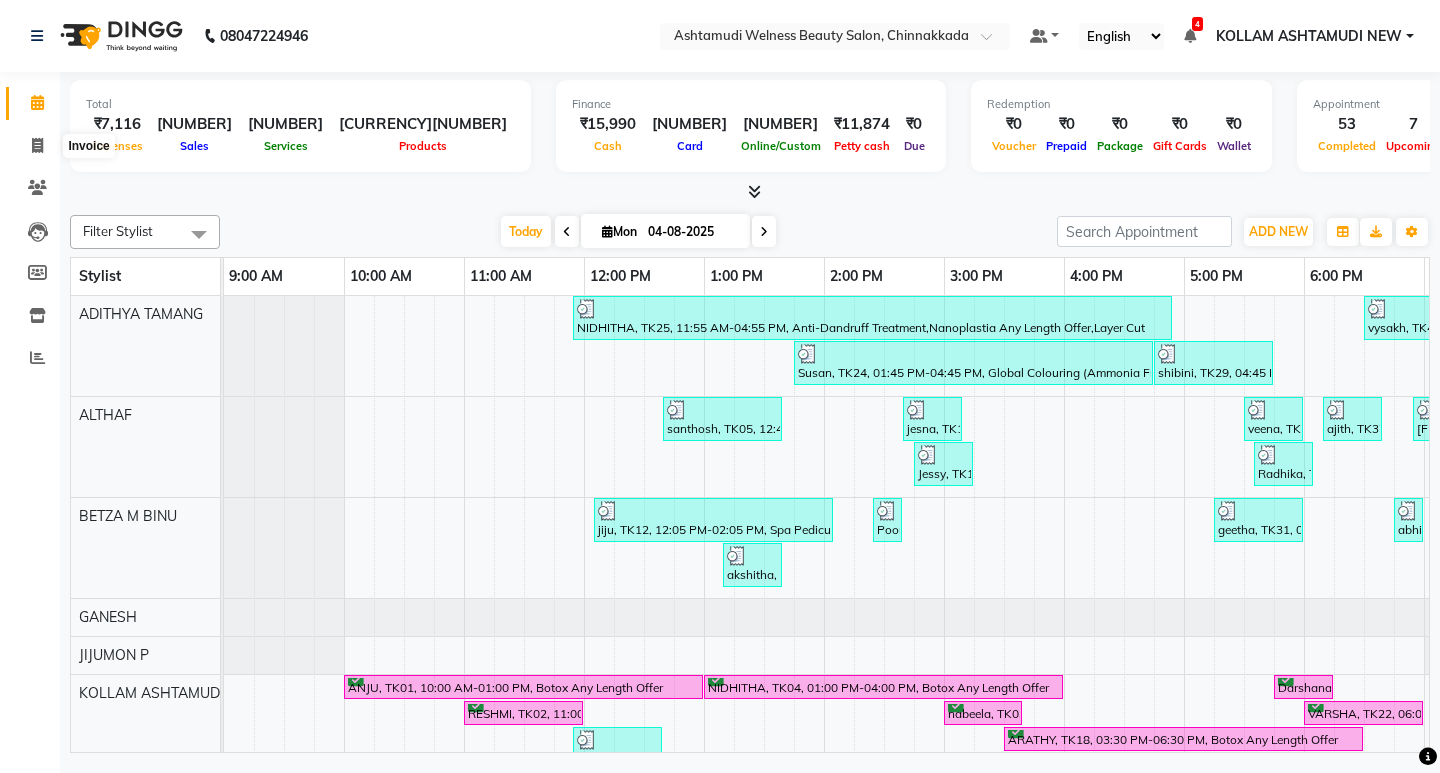 select on "4529" 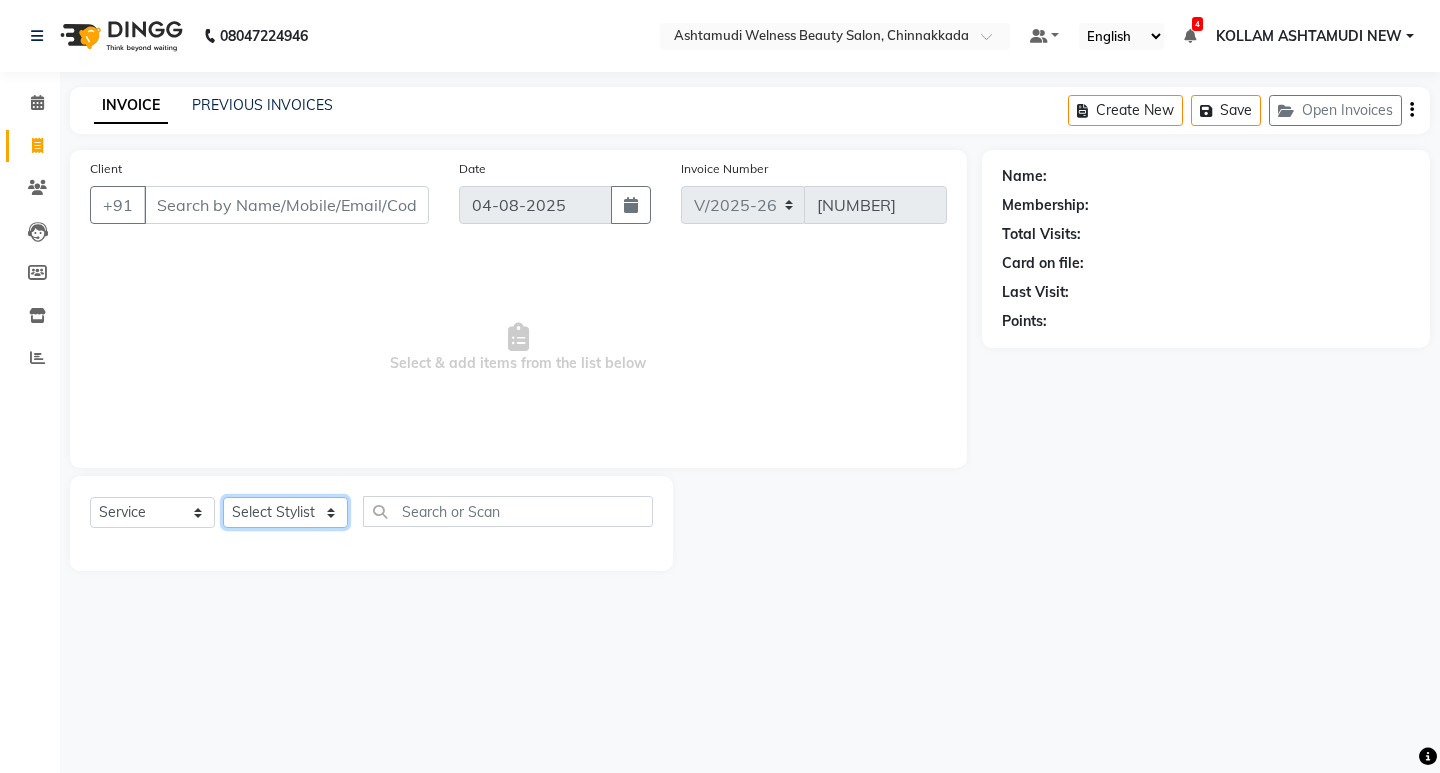 click on "Select Stylist" 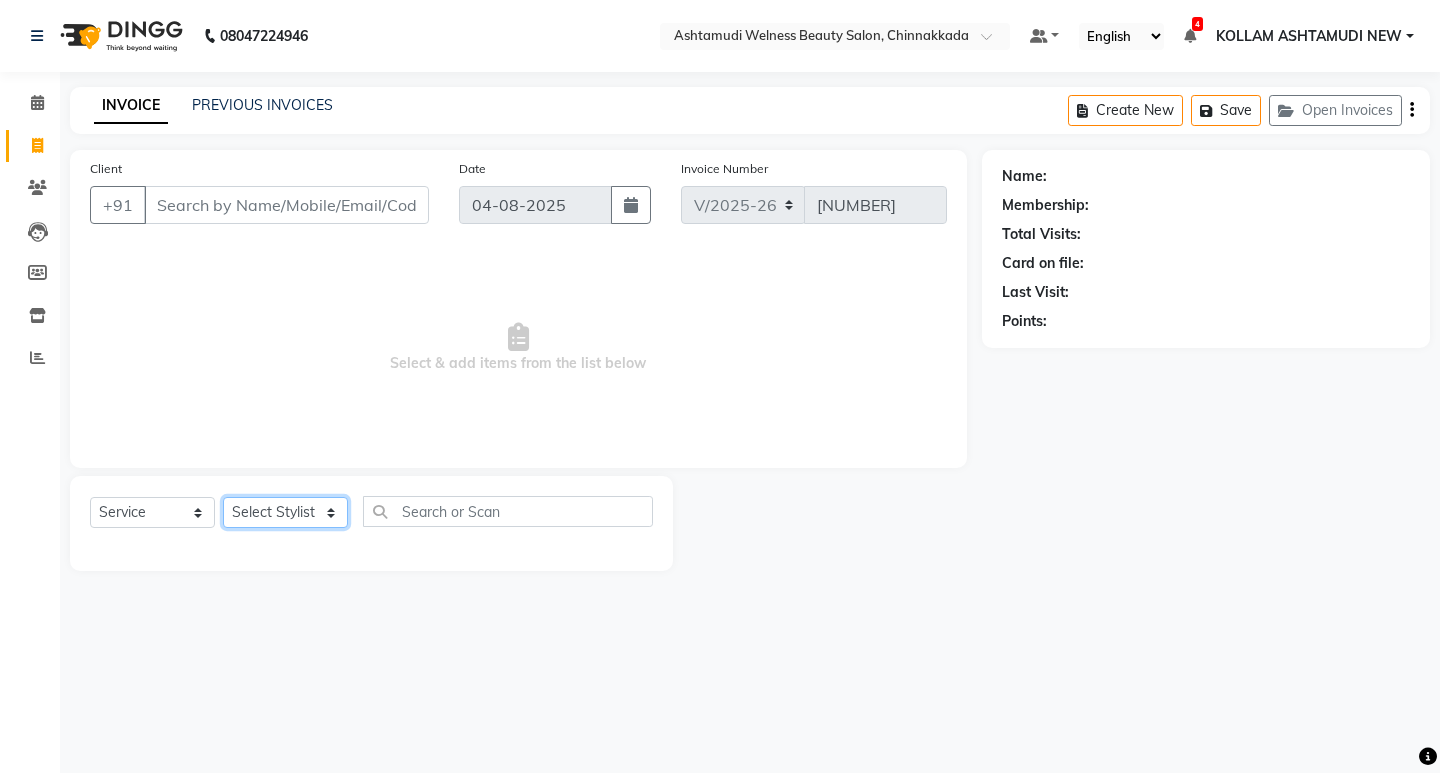 select on "[PHONE]" 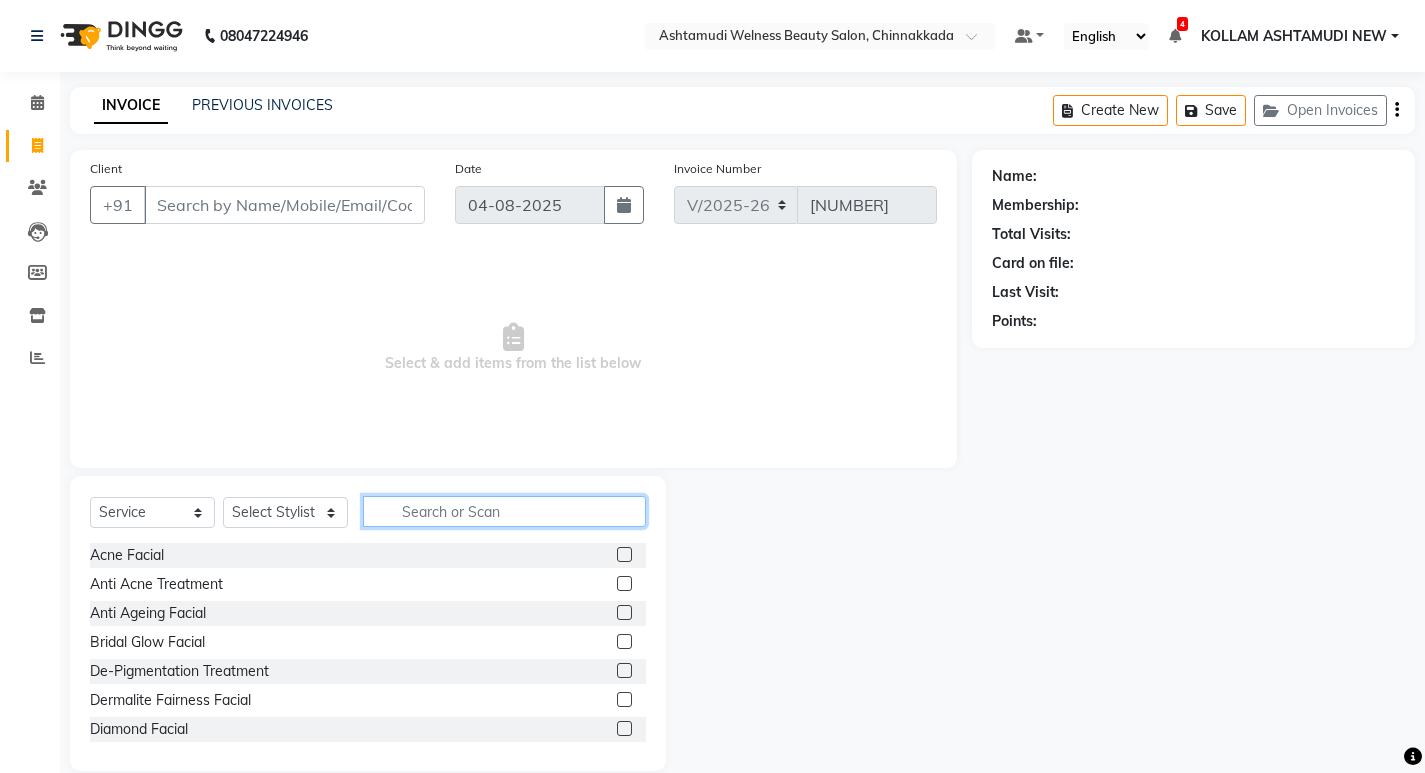 click 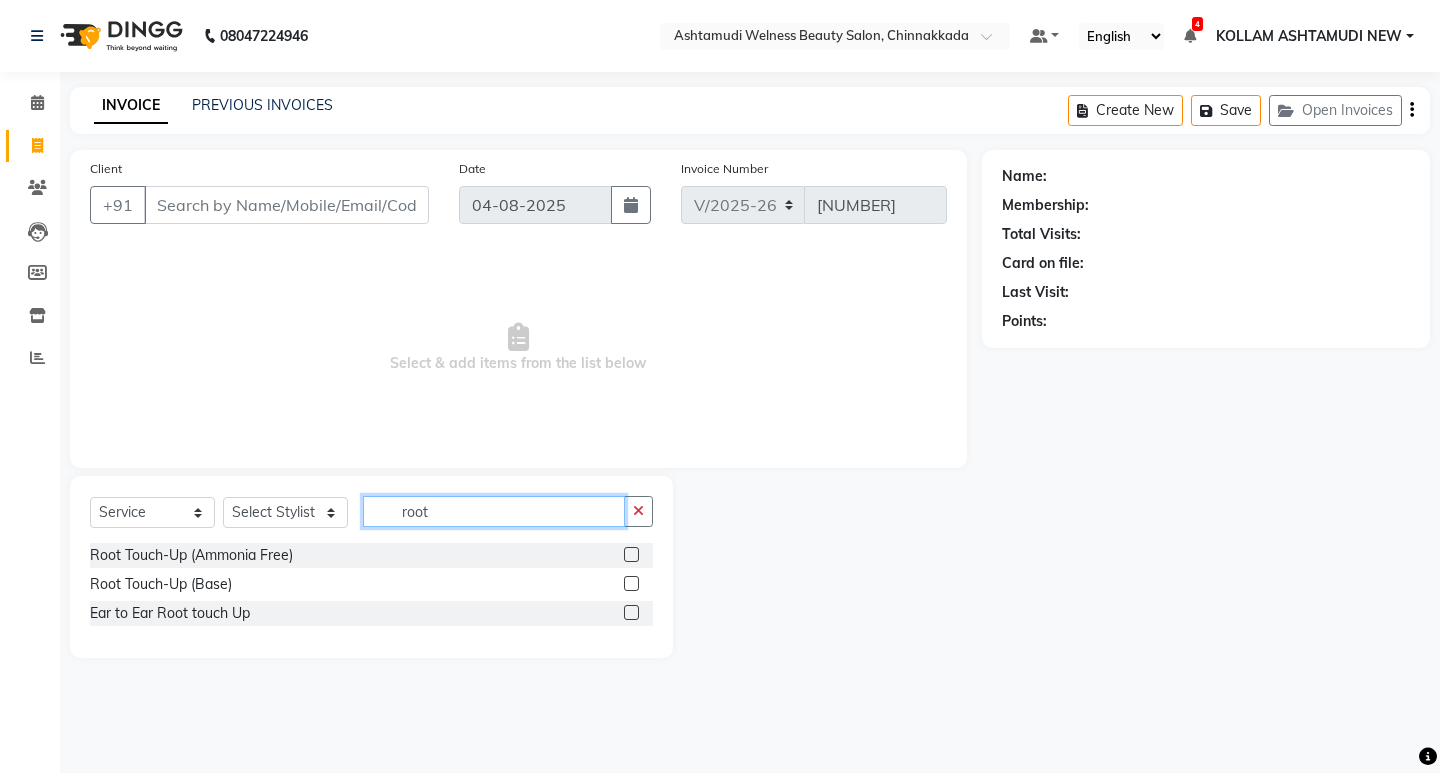 type on "root" 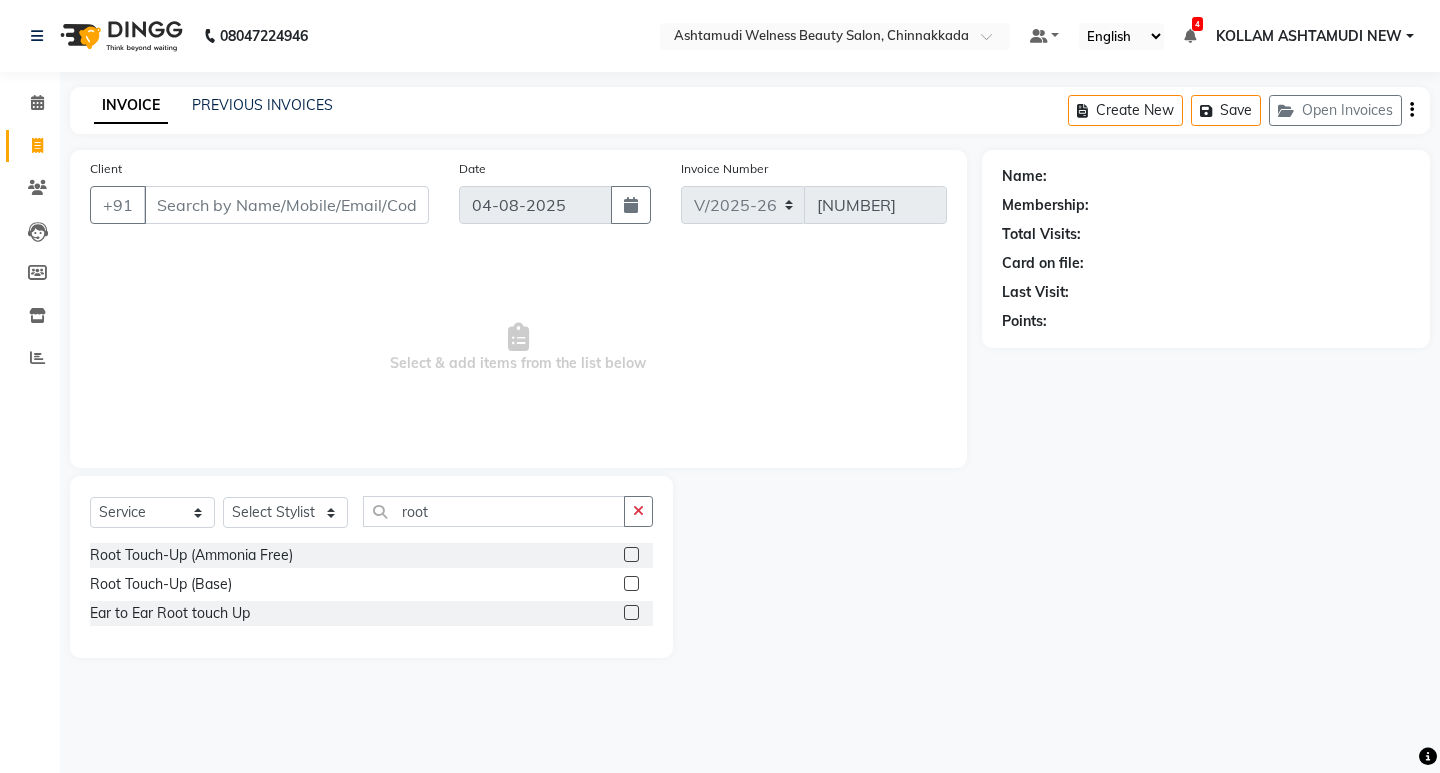 click 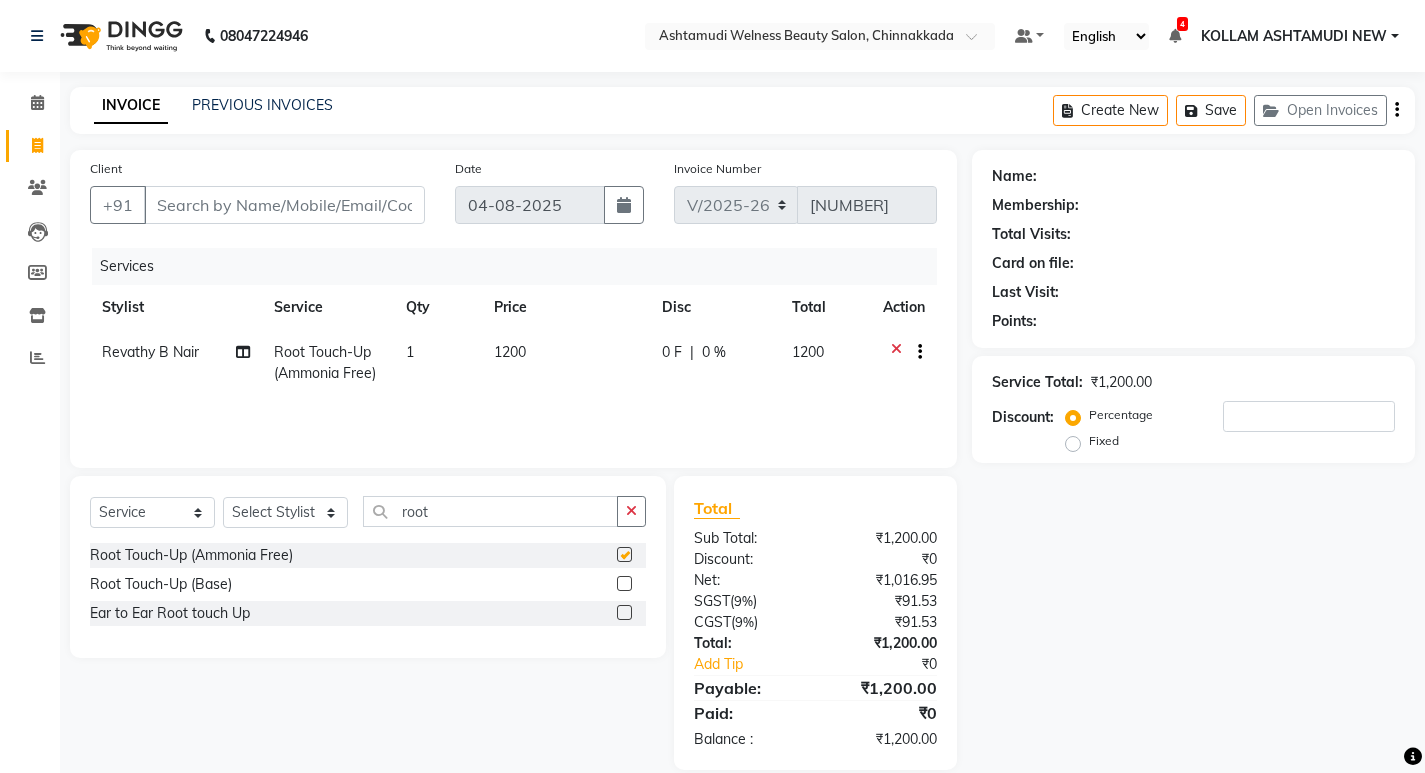 checkbox on "false" 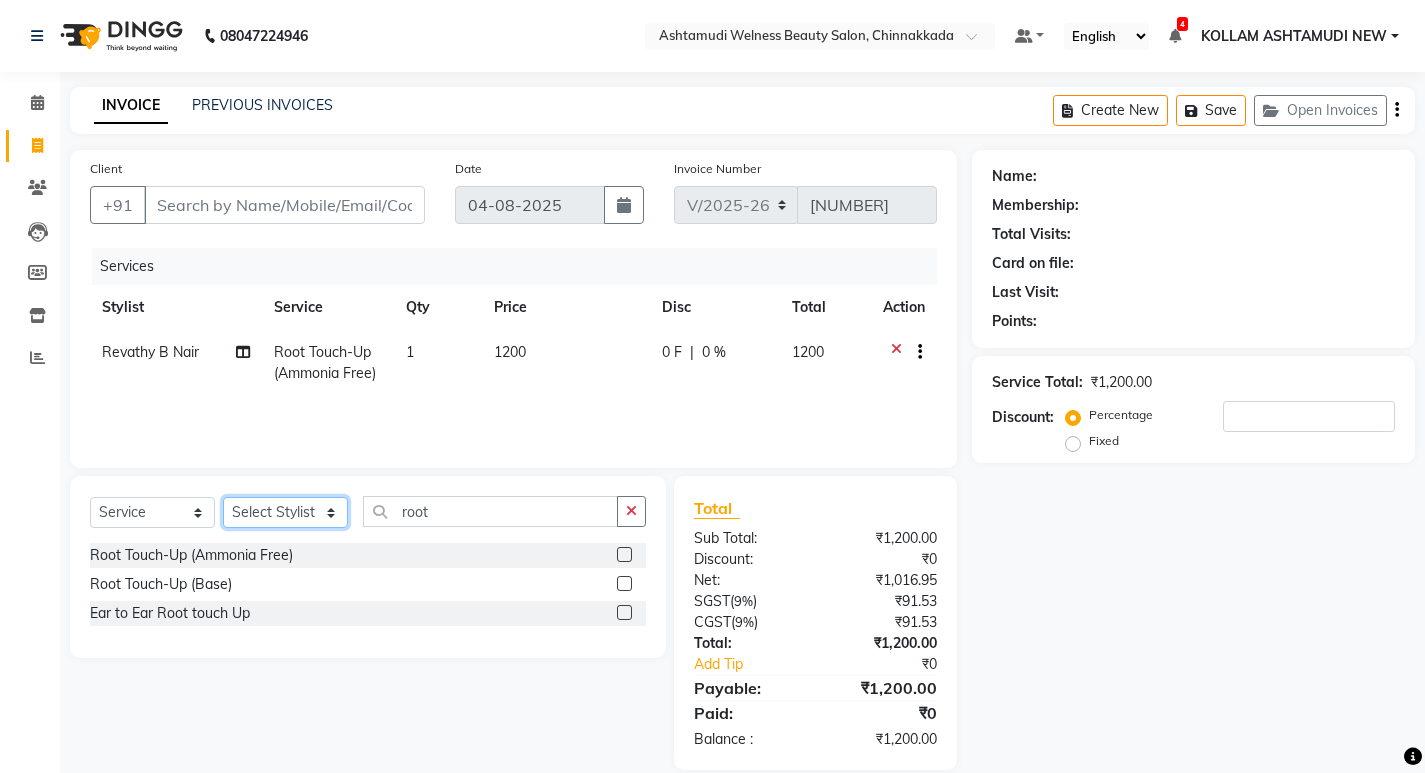 drag, startPoint x: 302, startPoint y: 517, endPoint x: 301, endPoint y: 502, distance: 15.033297 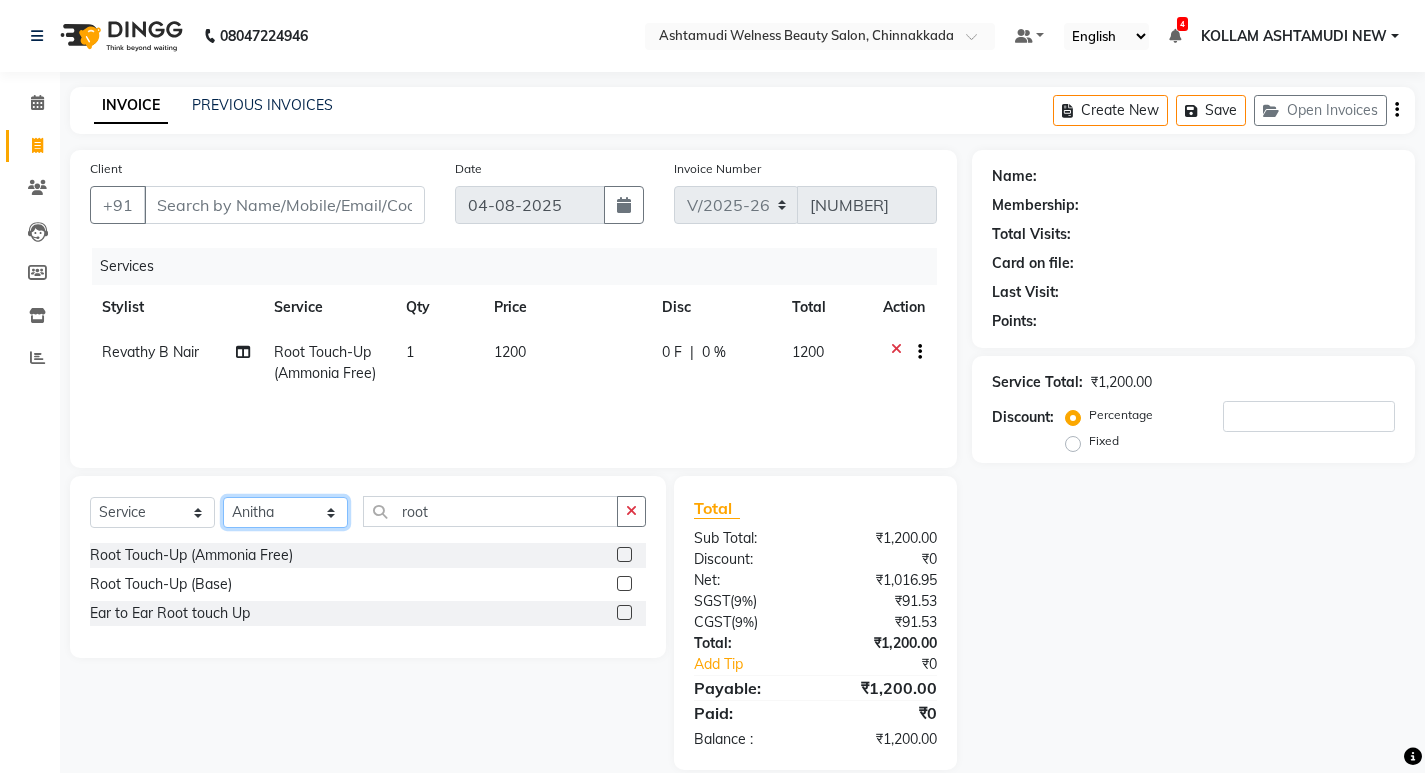 click on "Select Stylist ADITHYA   TAMANG Admin ALTHAF  Anitha  ATHIRA SANAL BETZA  M BINU GANESH  JIJUMON  P Kavya KOLLAM ASHTAMUDI KOLLAM ASHTAMUDI NEW  Kusum MO ANWAR Rahul REENA  VIDHYA RENUKA SUNDAS Revathy B Nair RINA RAI SAJEEV M SAMIR RAI SARIGA PRASAD SHIBU Shilu Fathima Shyni Salim Sibi SUKANYA Supriya SUSHEELA S" 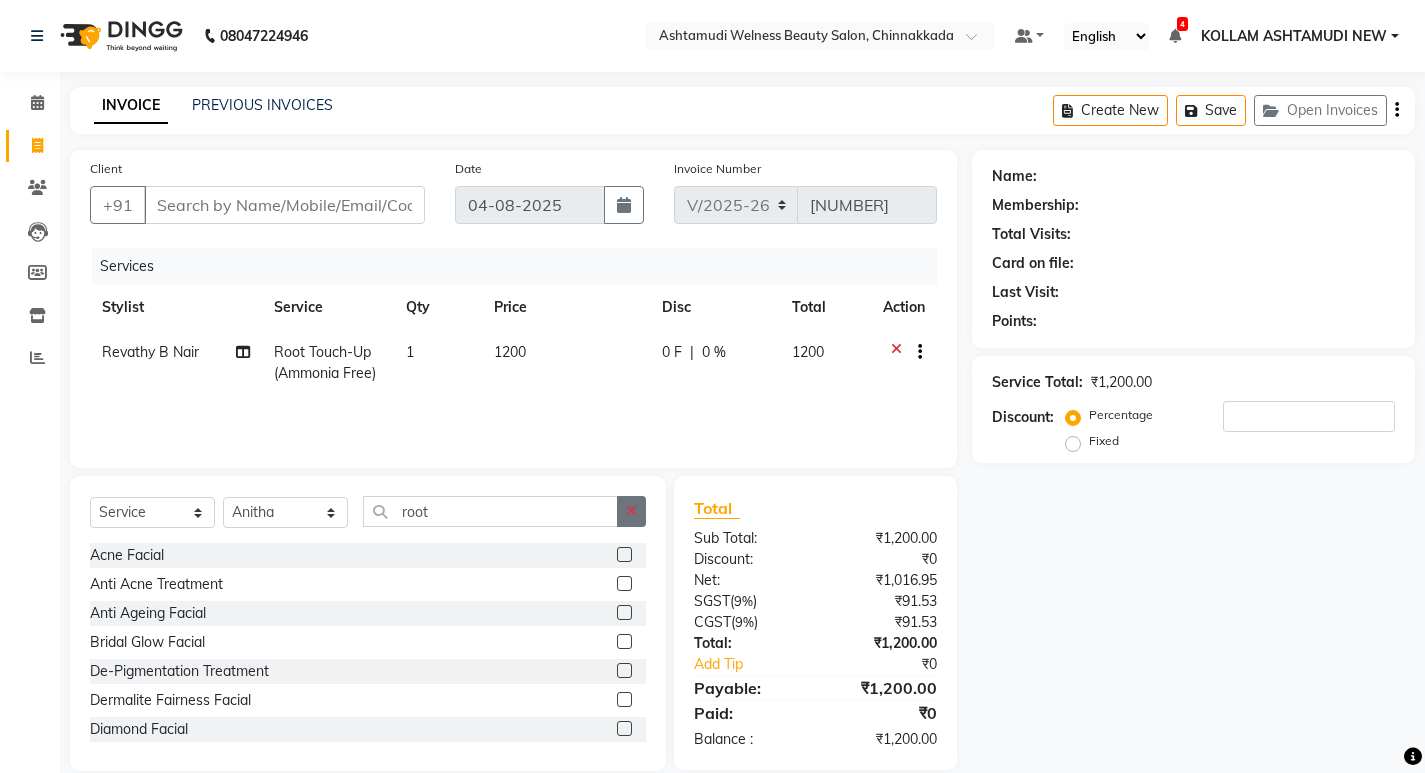 click 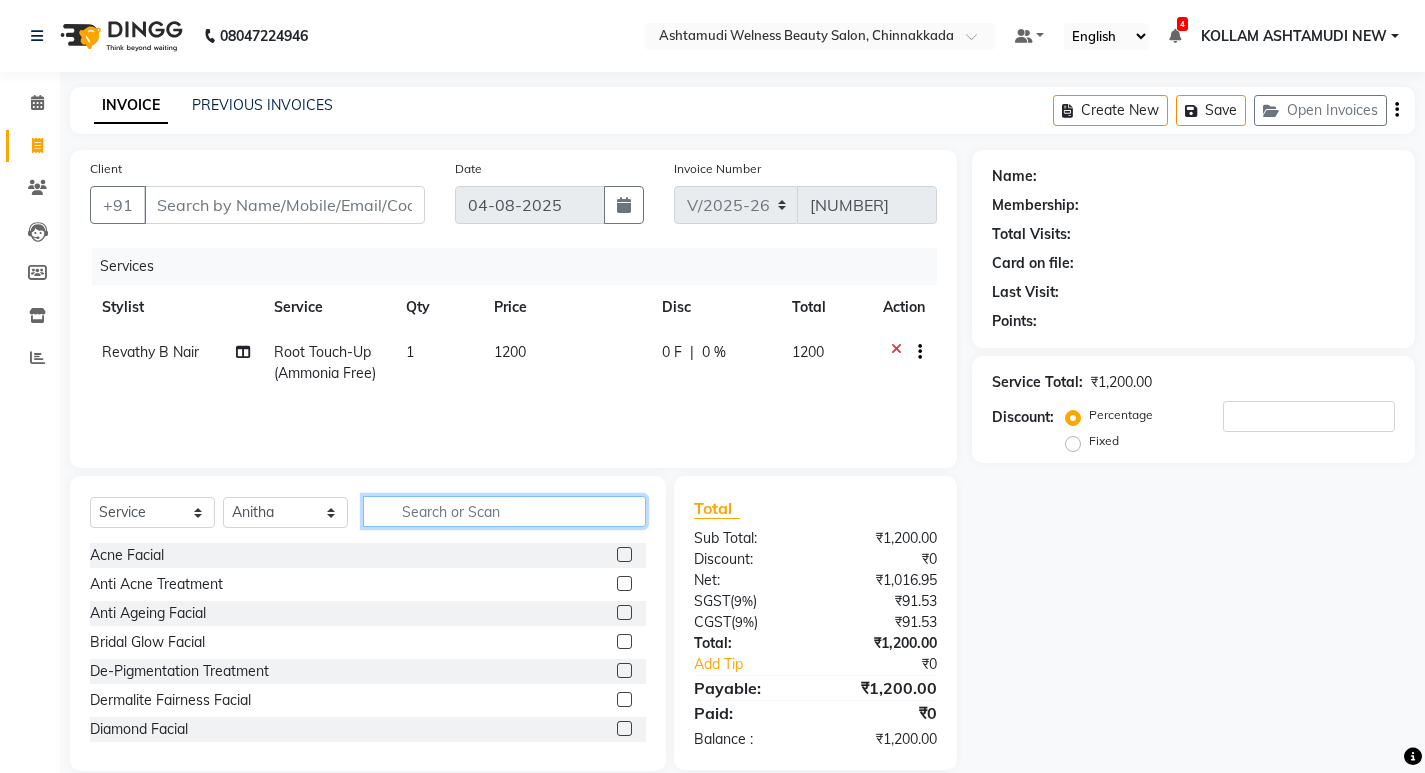 type on "e" 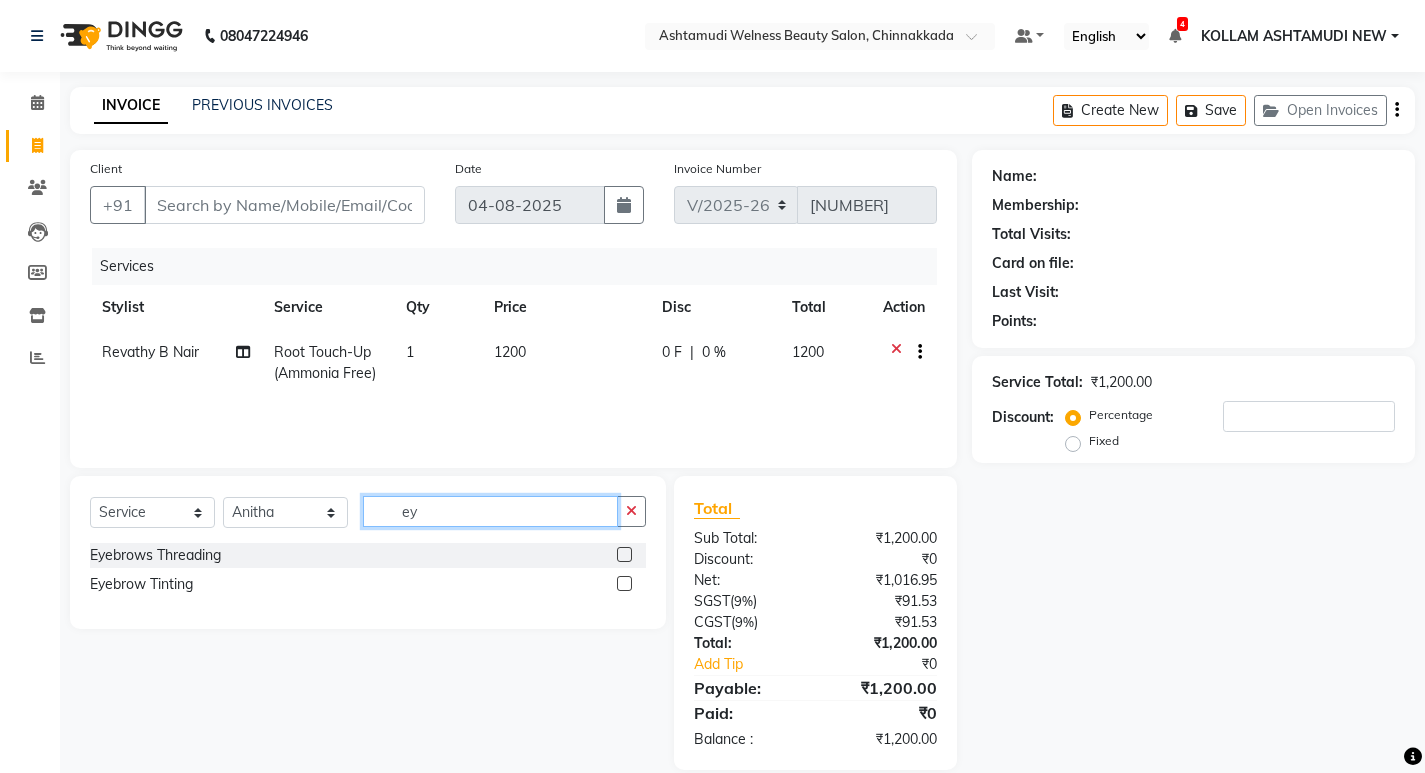 type on "ey" 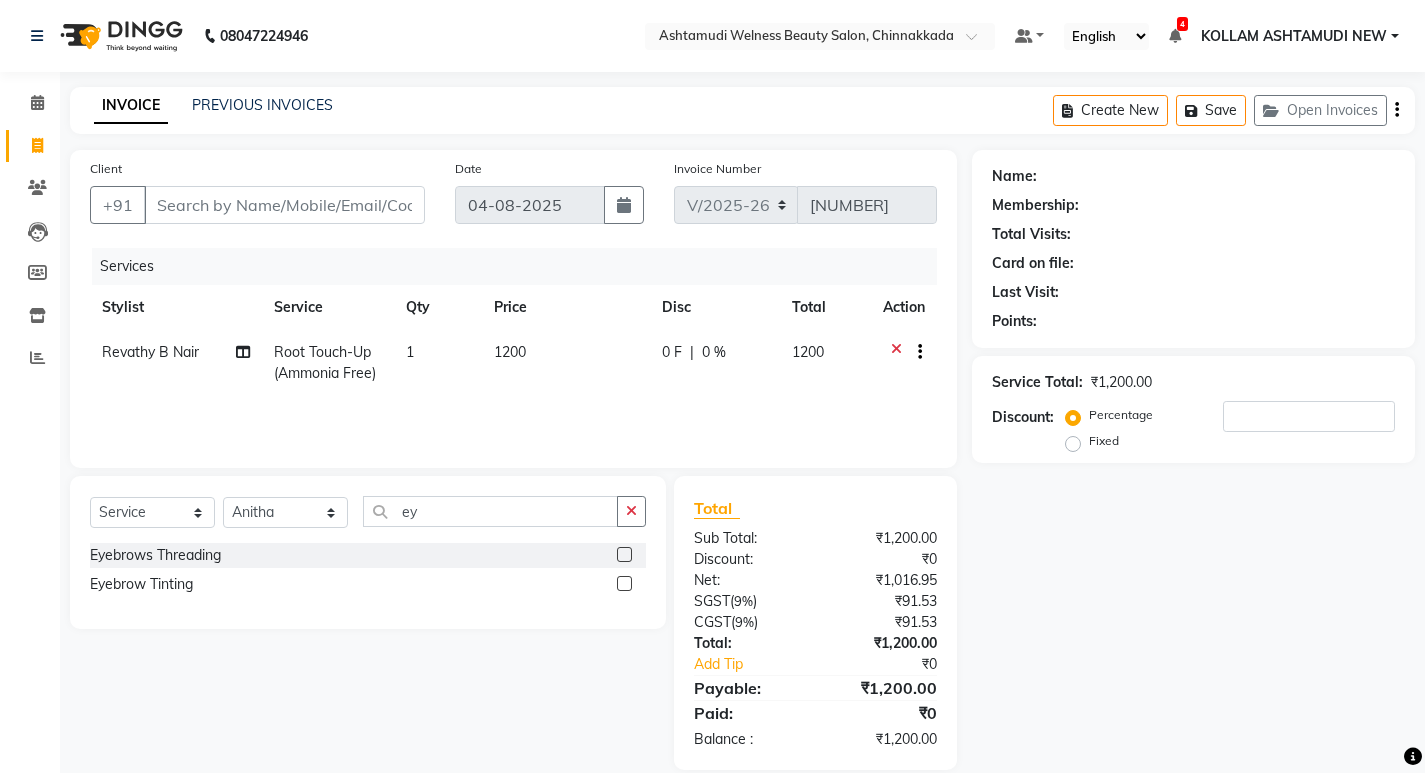 click 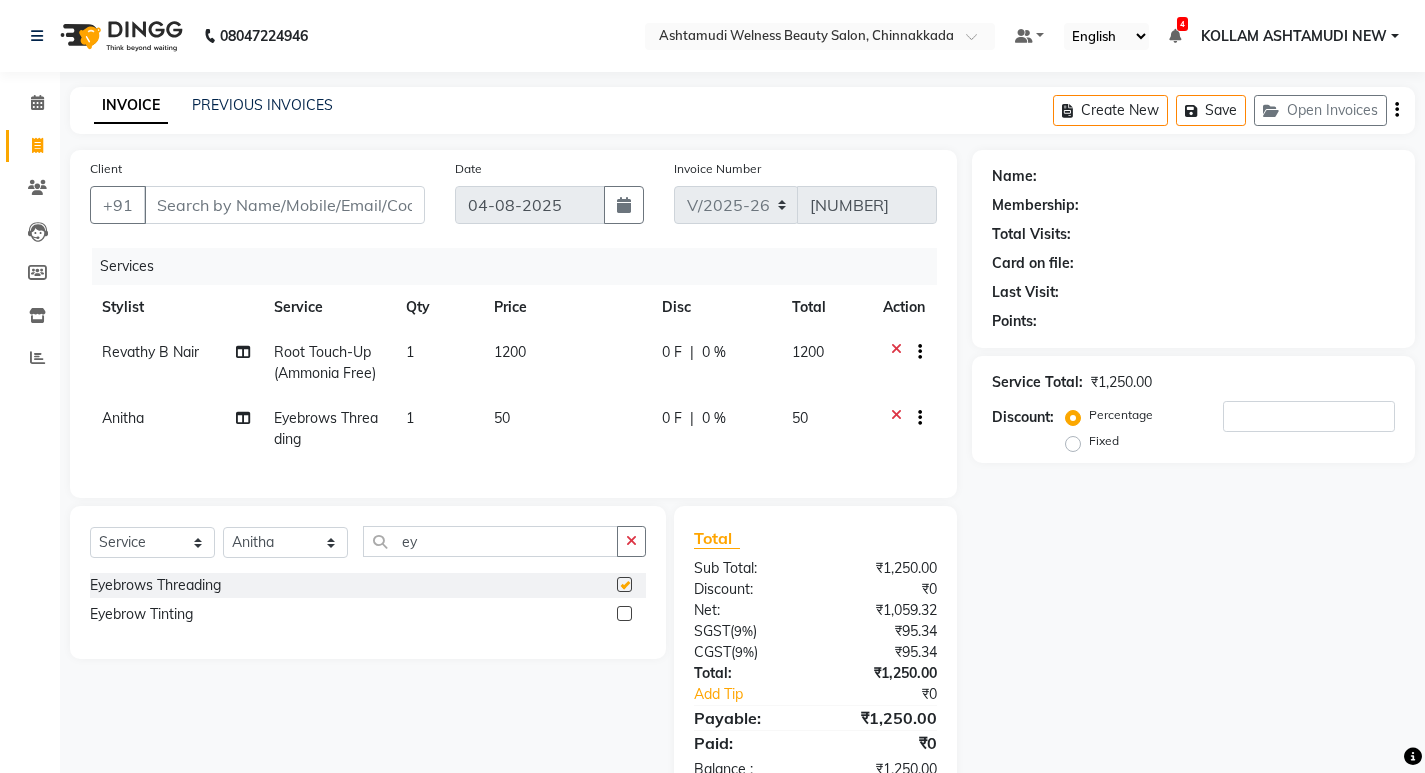 checkbox on "false" 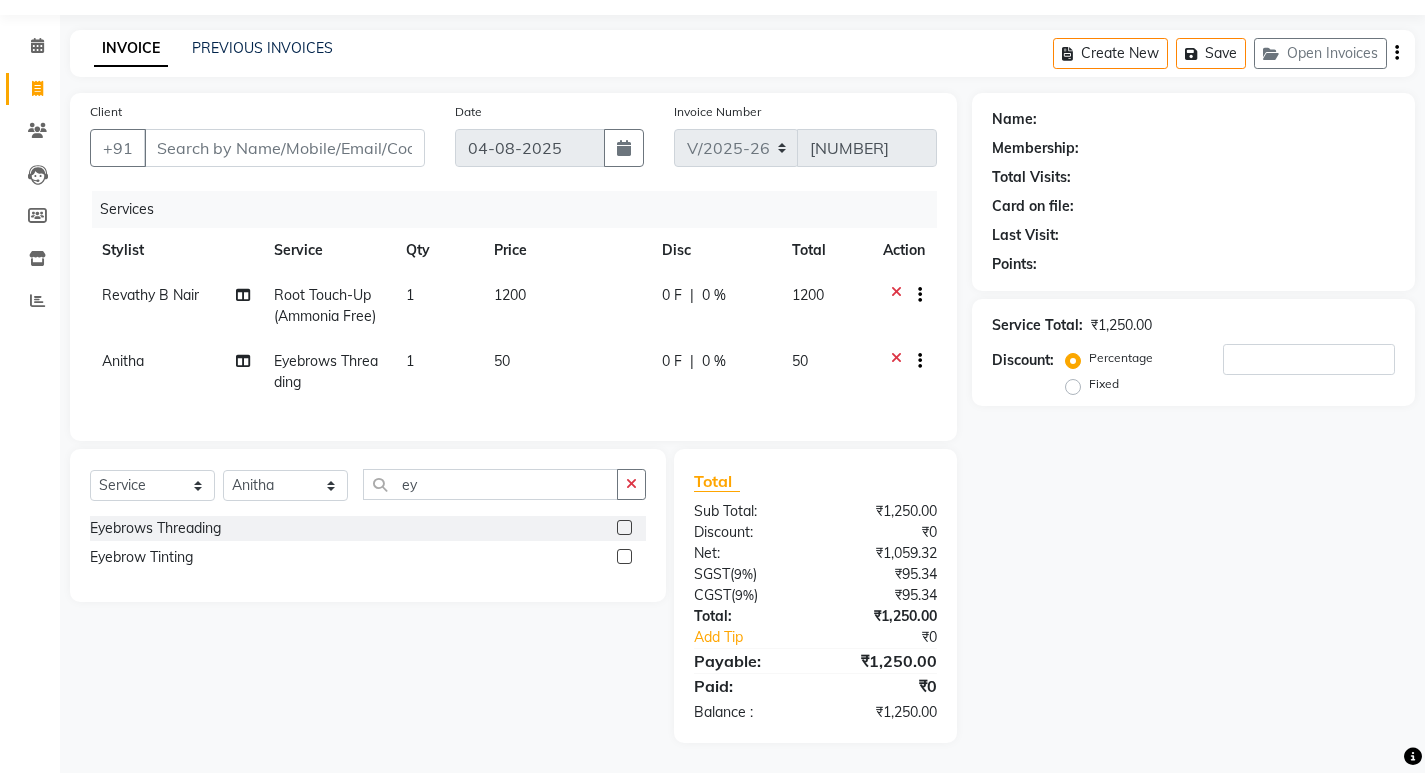 scroll, scrollTop: 72, scrollLeft: 0, axis: vertical 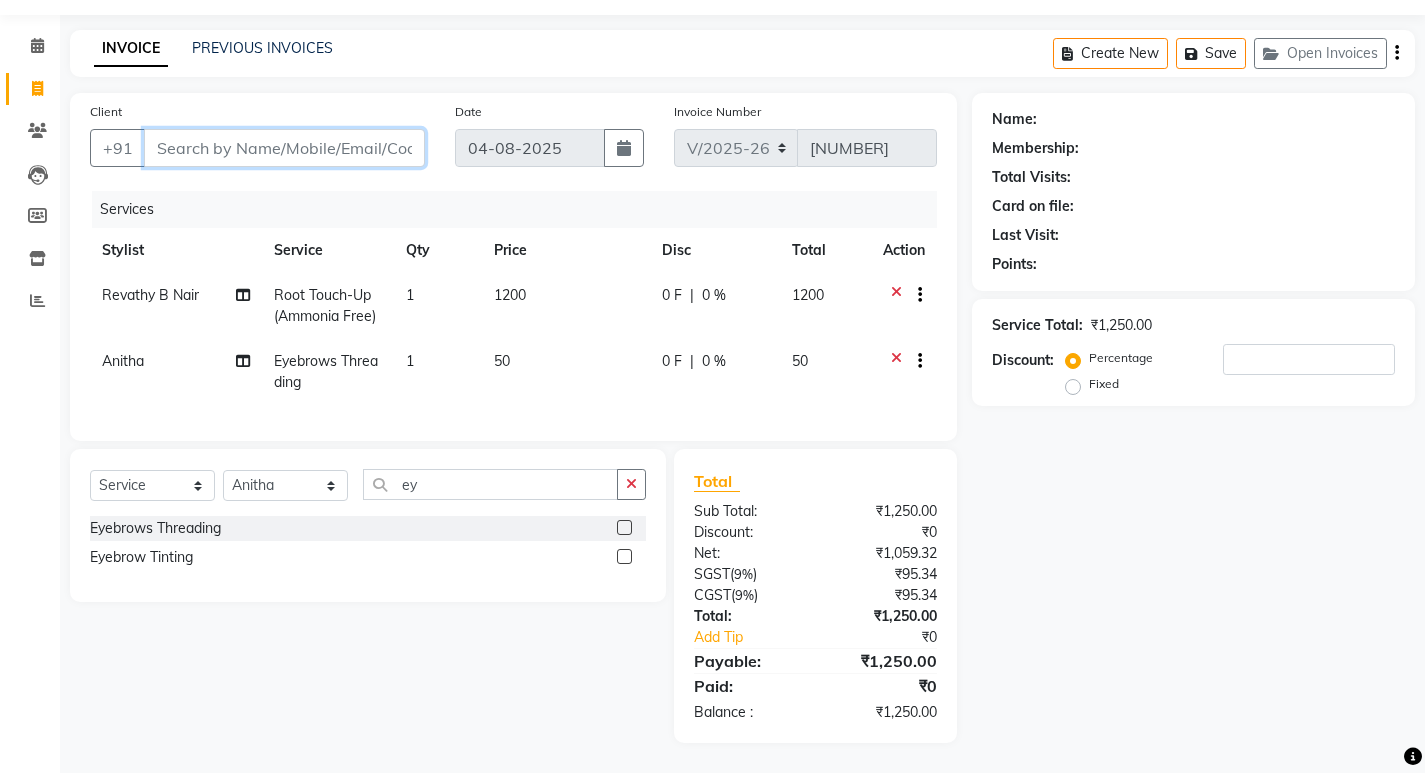 drag, startPoint x: 279, startPoint y: 128, endPoint x: 309, endPoint y: 130, distance: 30.066593 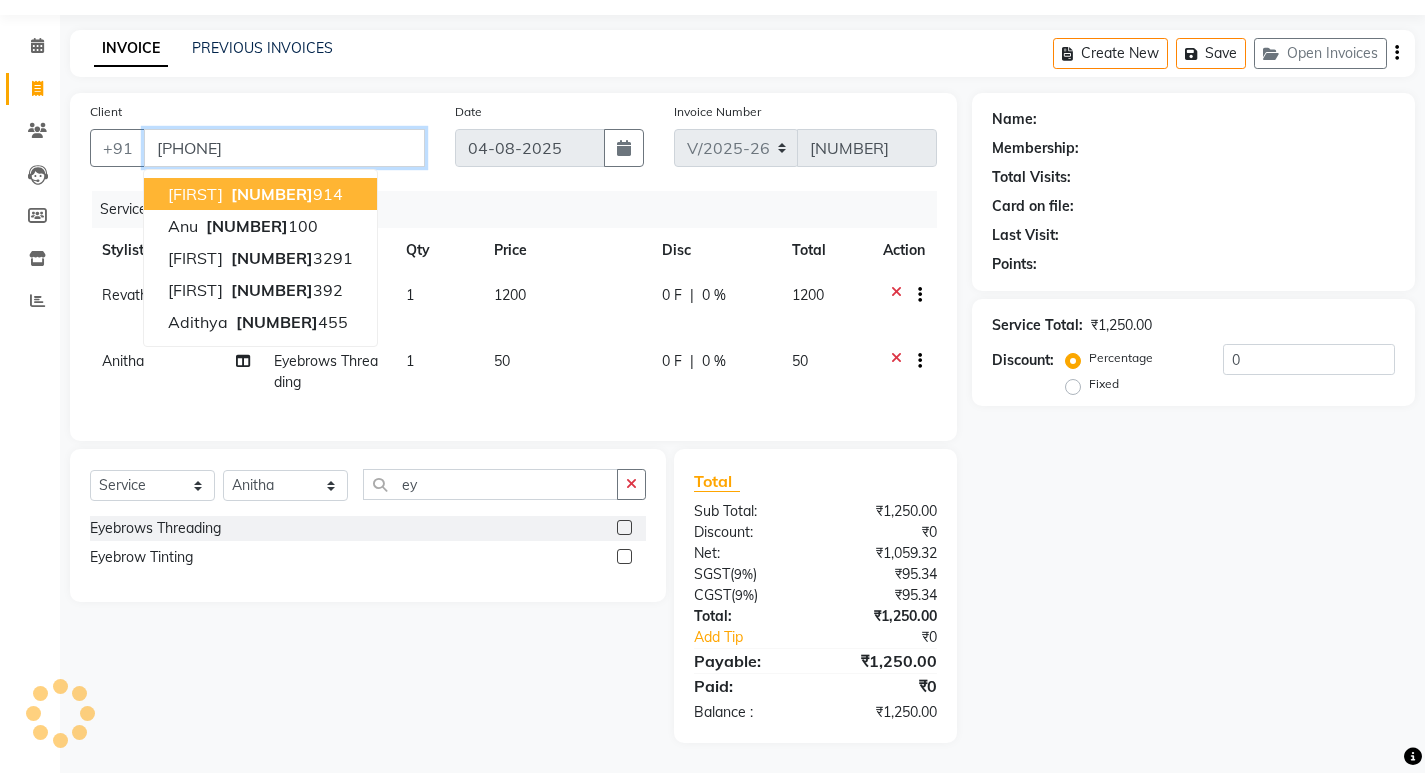 type on "95269441000" 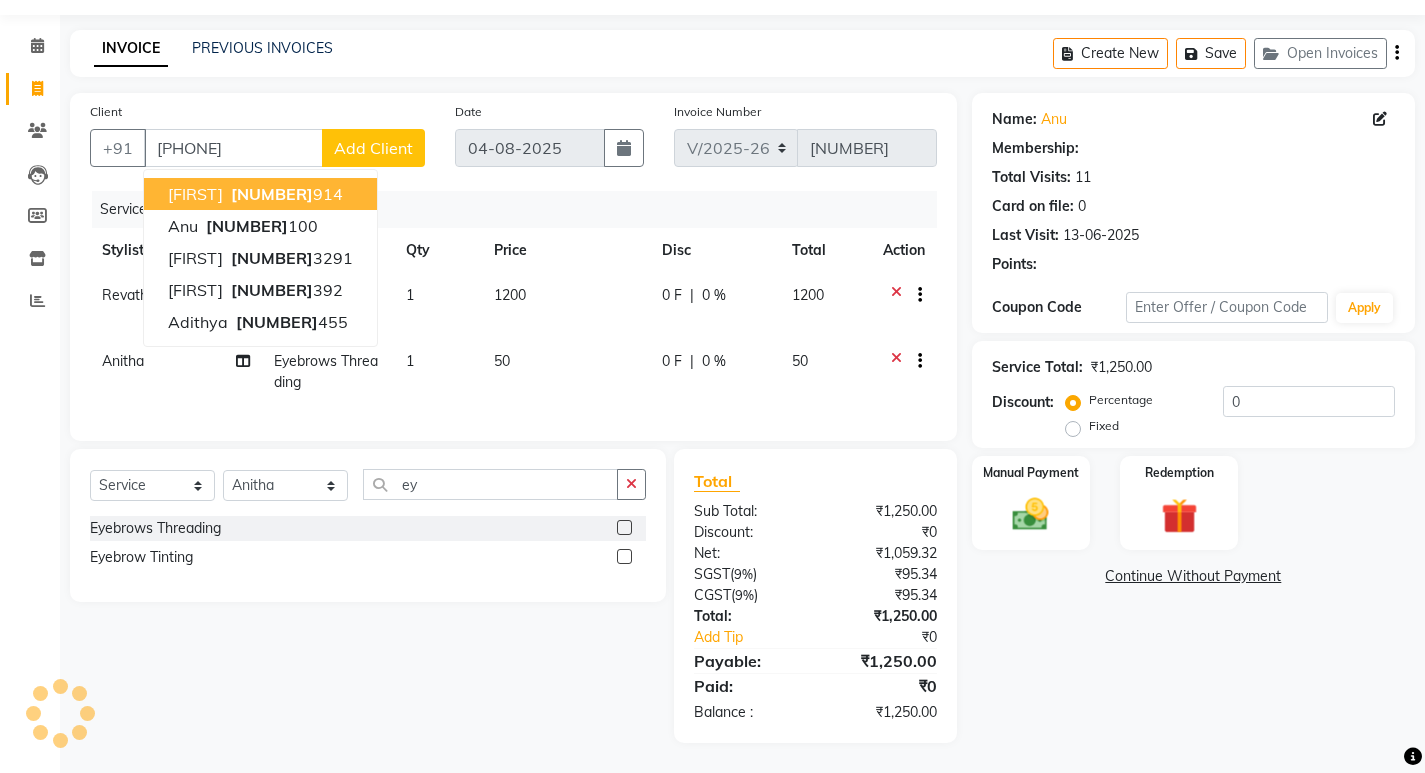 select on "1: Object" 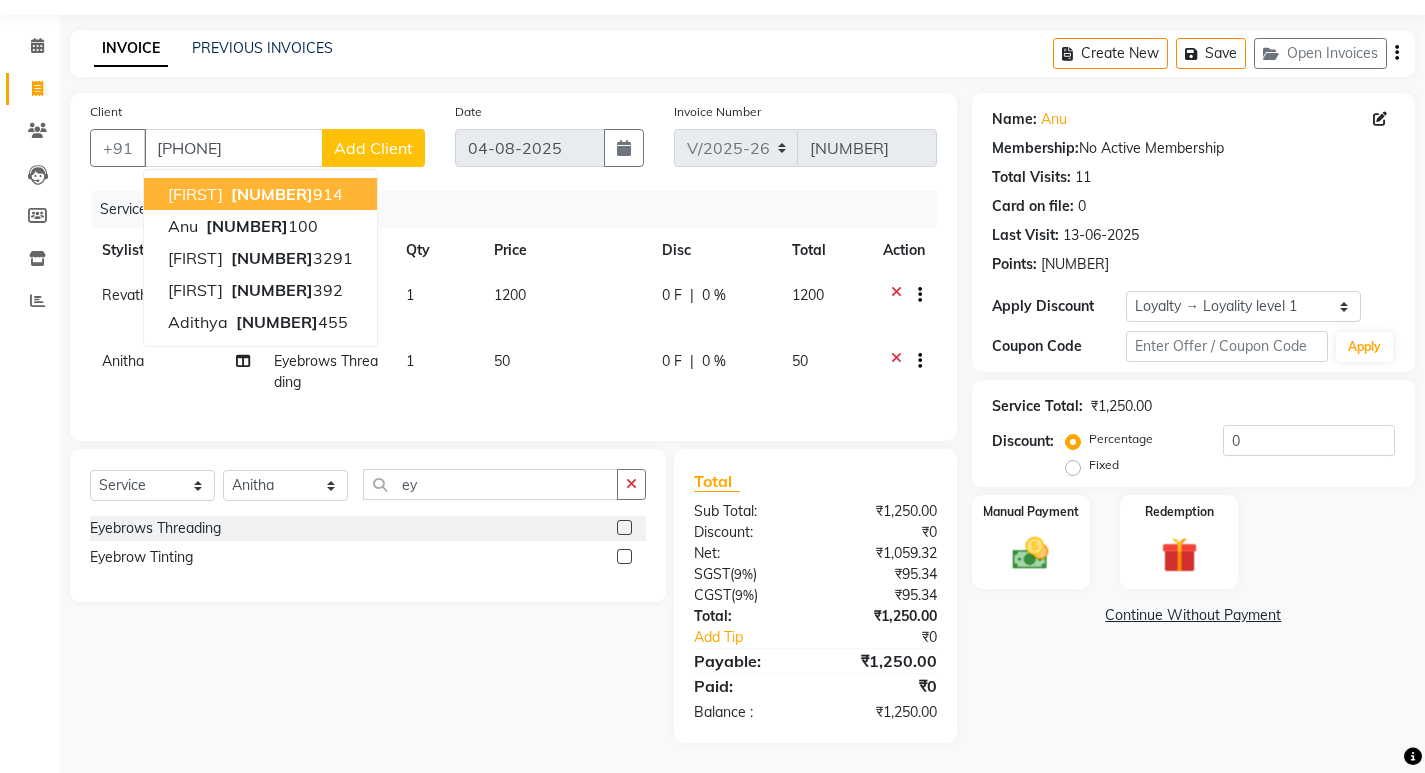 click on "Services" 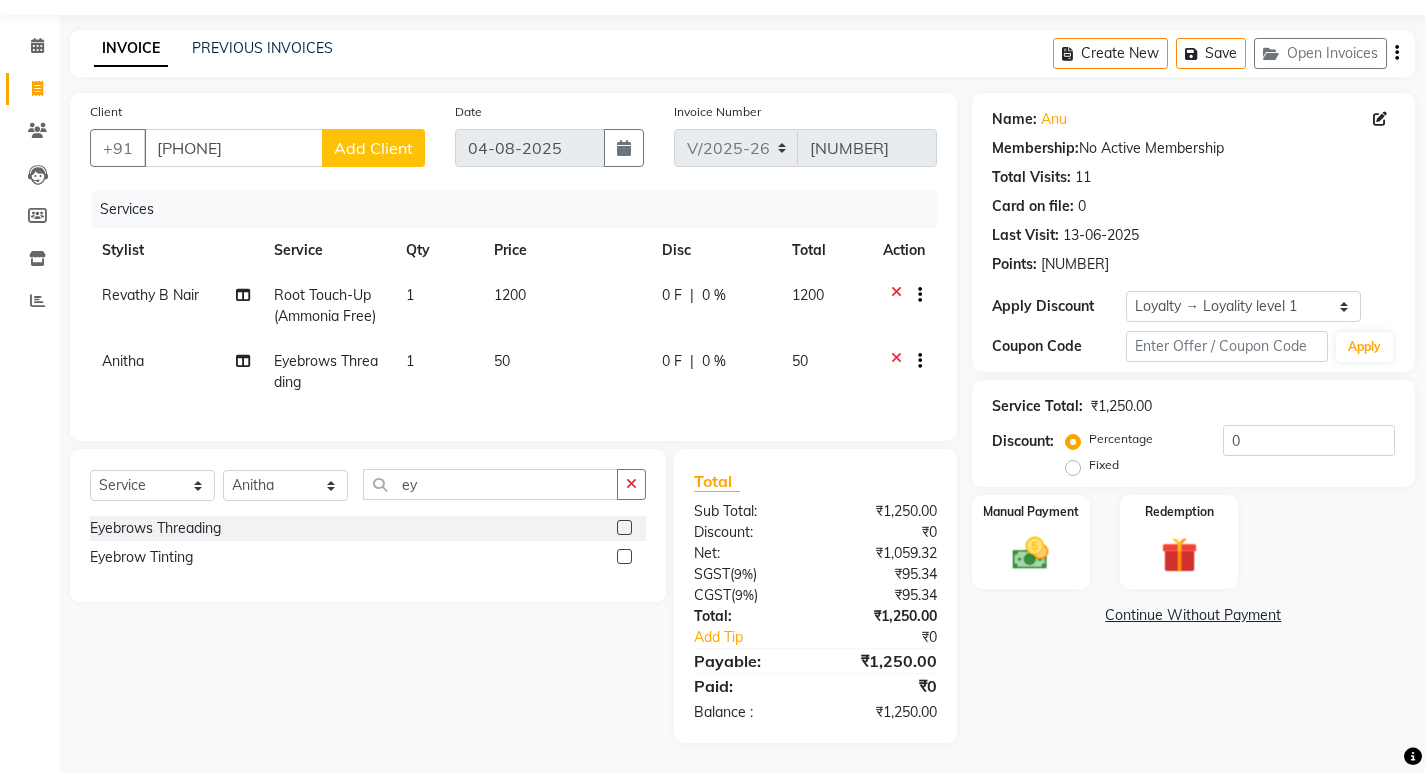 scroll, scrollTop: 72, scrollLeft: 0, axis: vertical 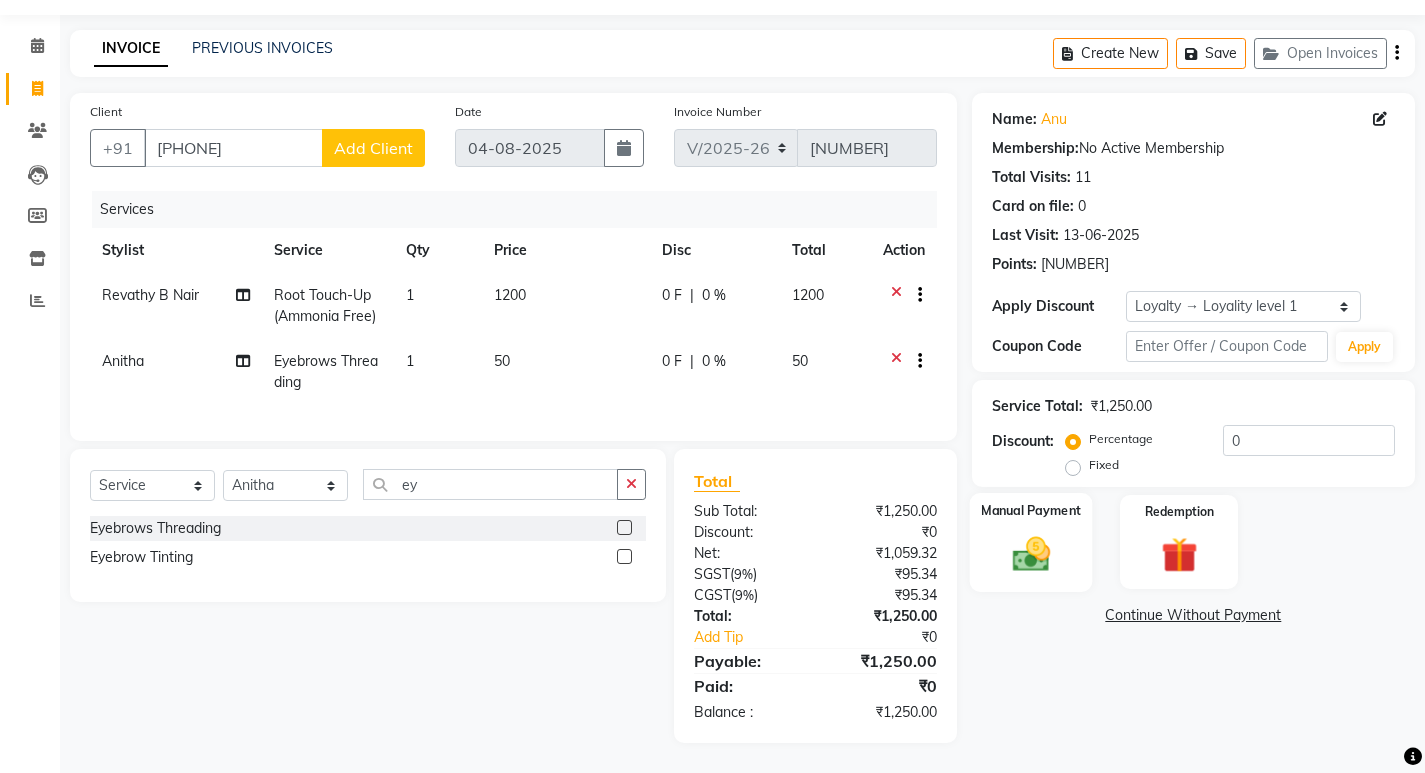 click on "Manual Payment" 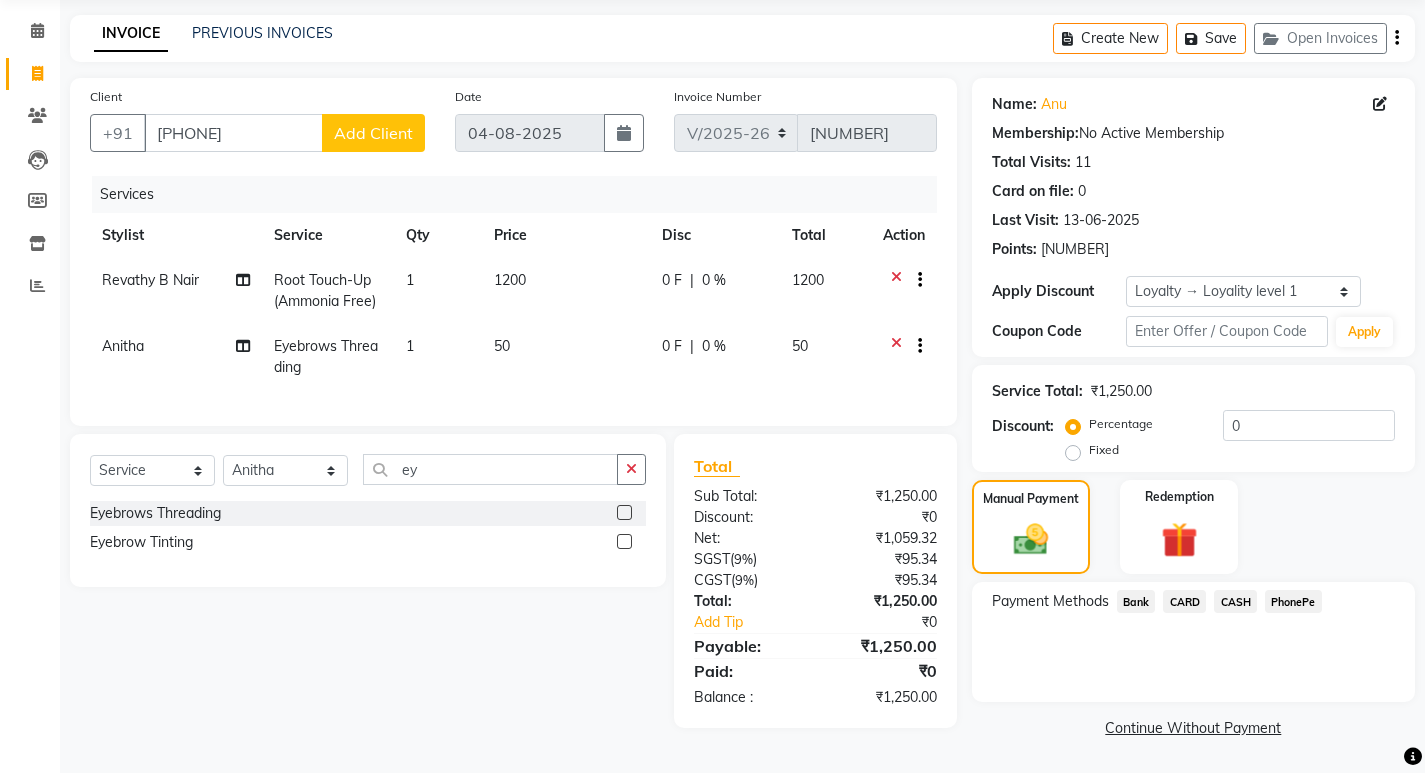 click on "PhonePe" 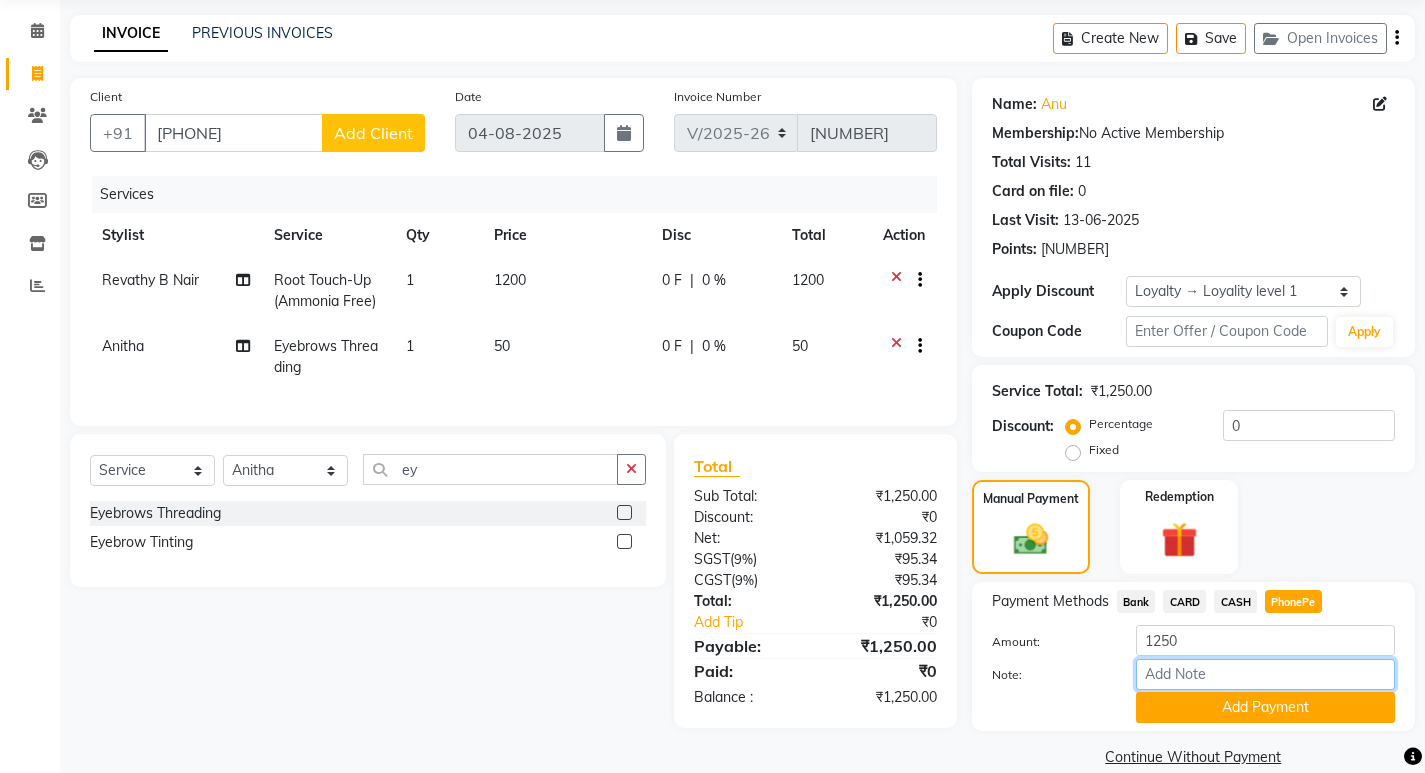 drag, startPoint x: 1237, startPoint y: 672, endPoint x: 1244, endPoint y: 658, distance: 15.652476 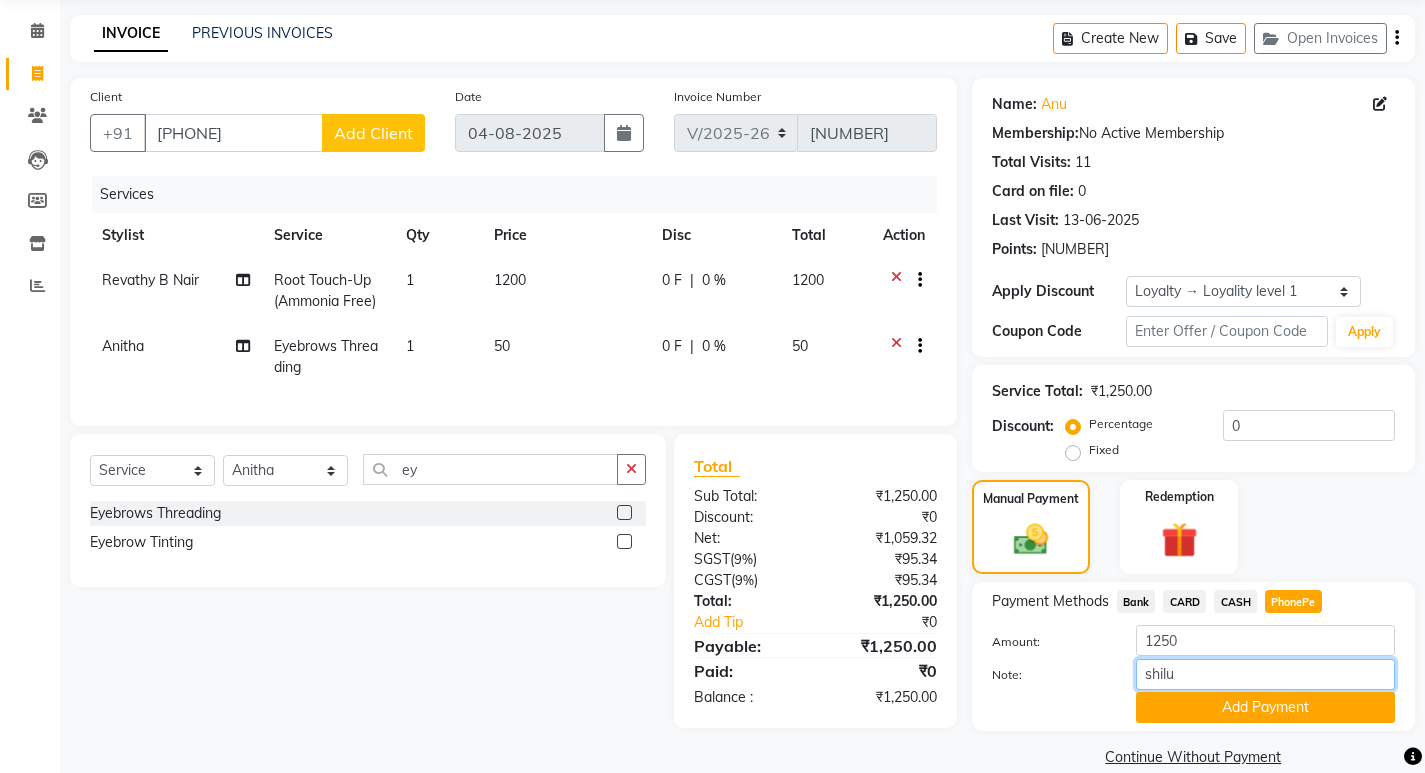 click on "shilu" at bounding box center (1265, 674) 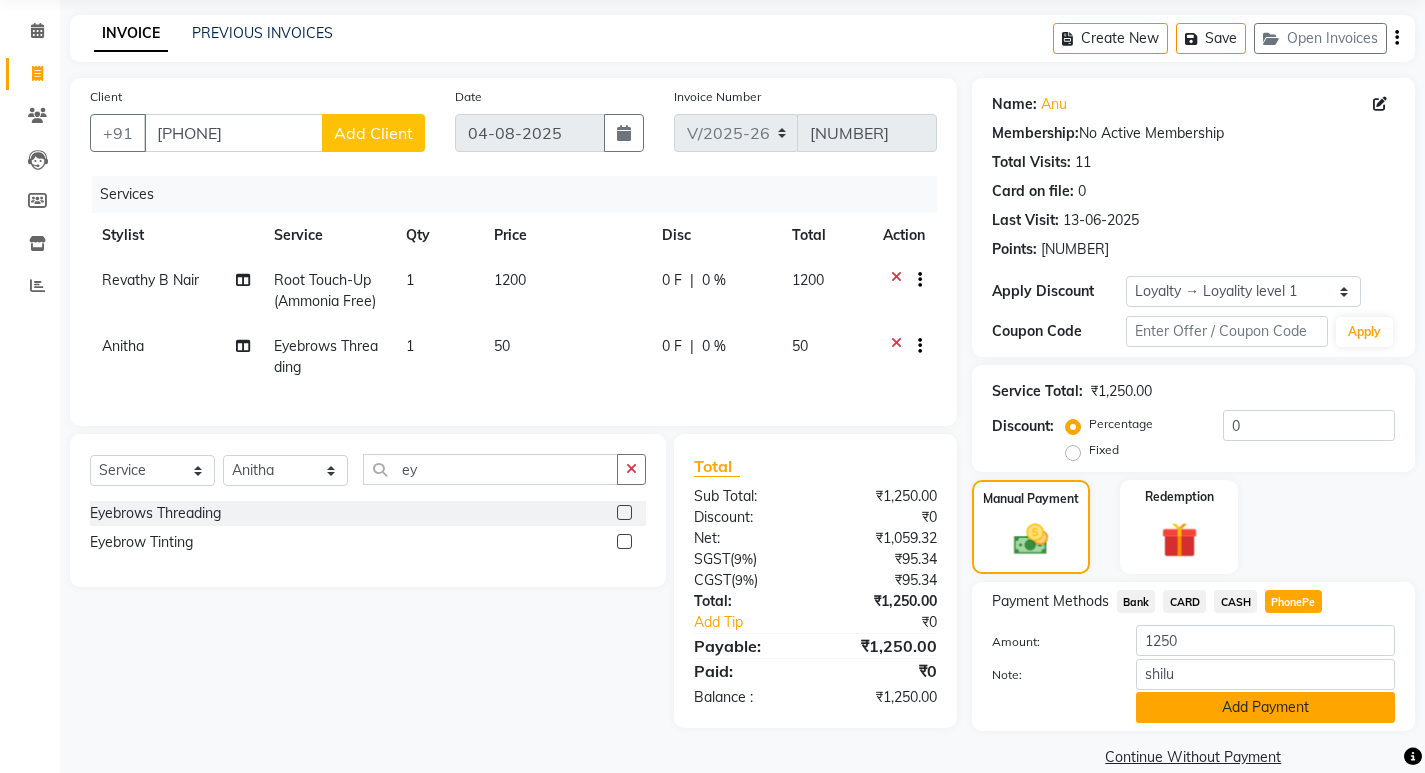 click on "Add Payment" 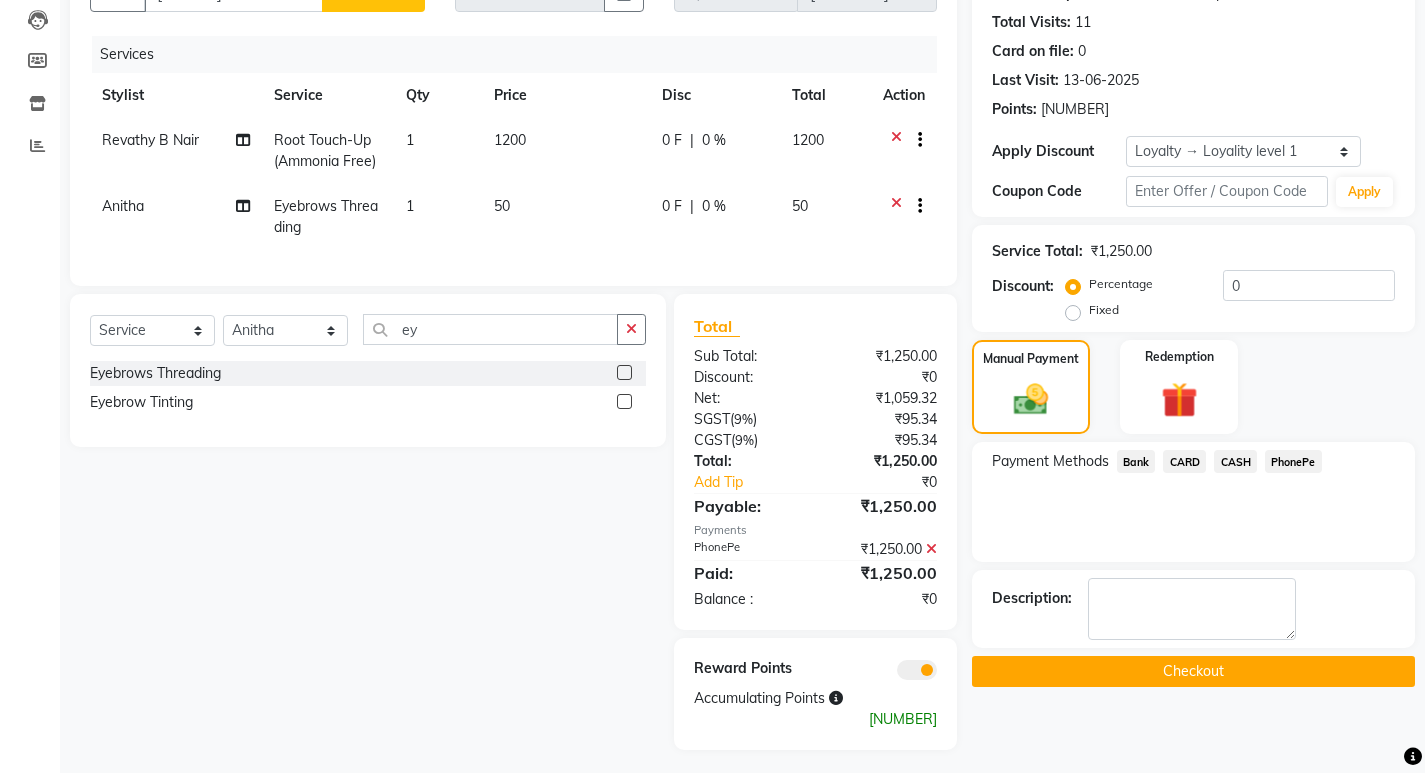 scroll, scrollTop: 213, scrollLeft: 0, axis: vertical 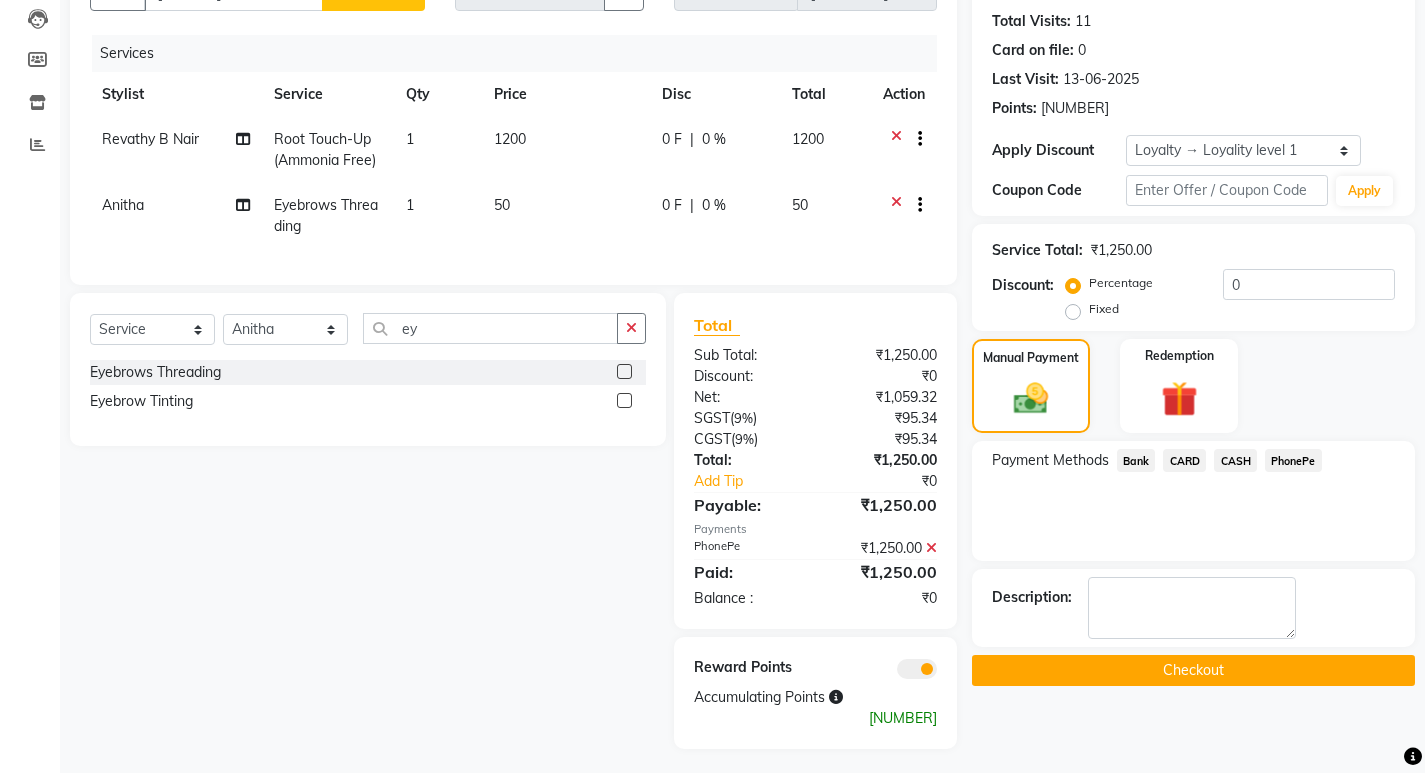 click on "Checkout" 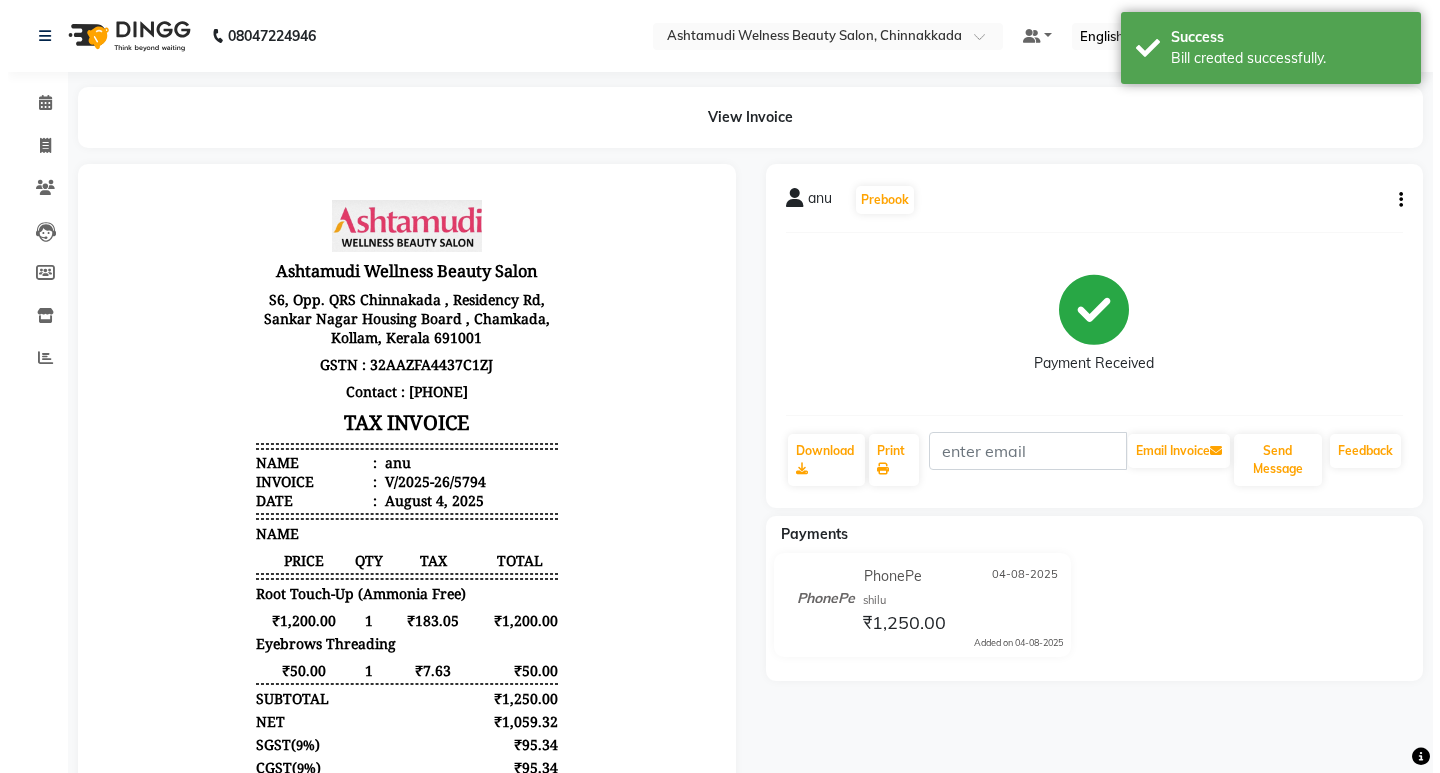 scroll, scrollTop: 0, scrollLeft: 0, axis: both 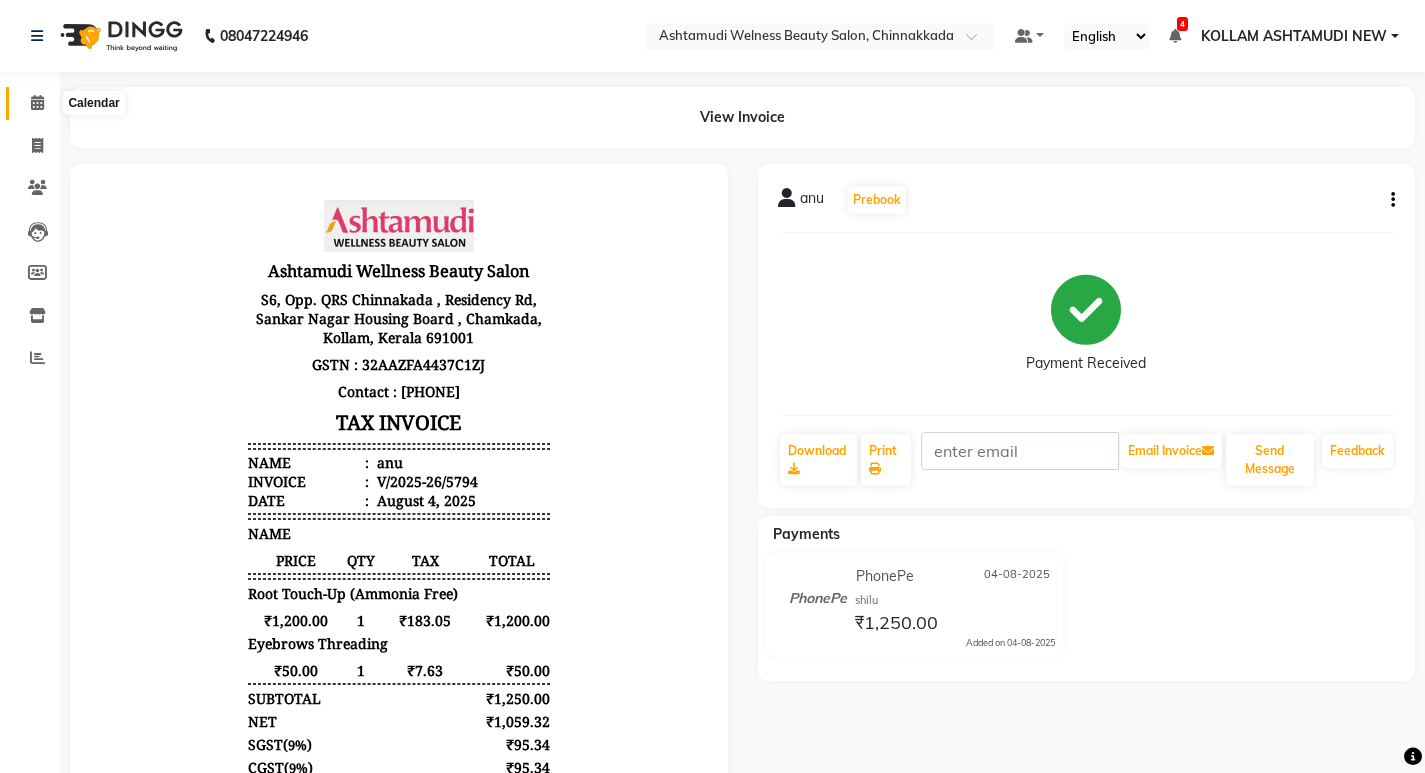 click 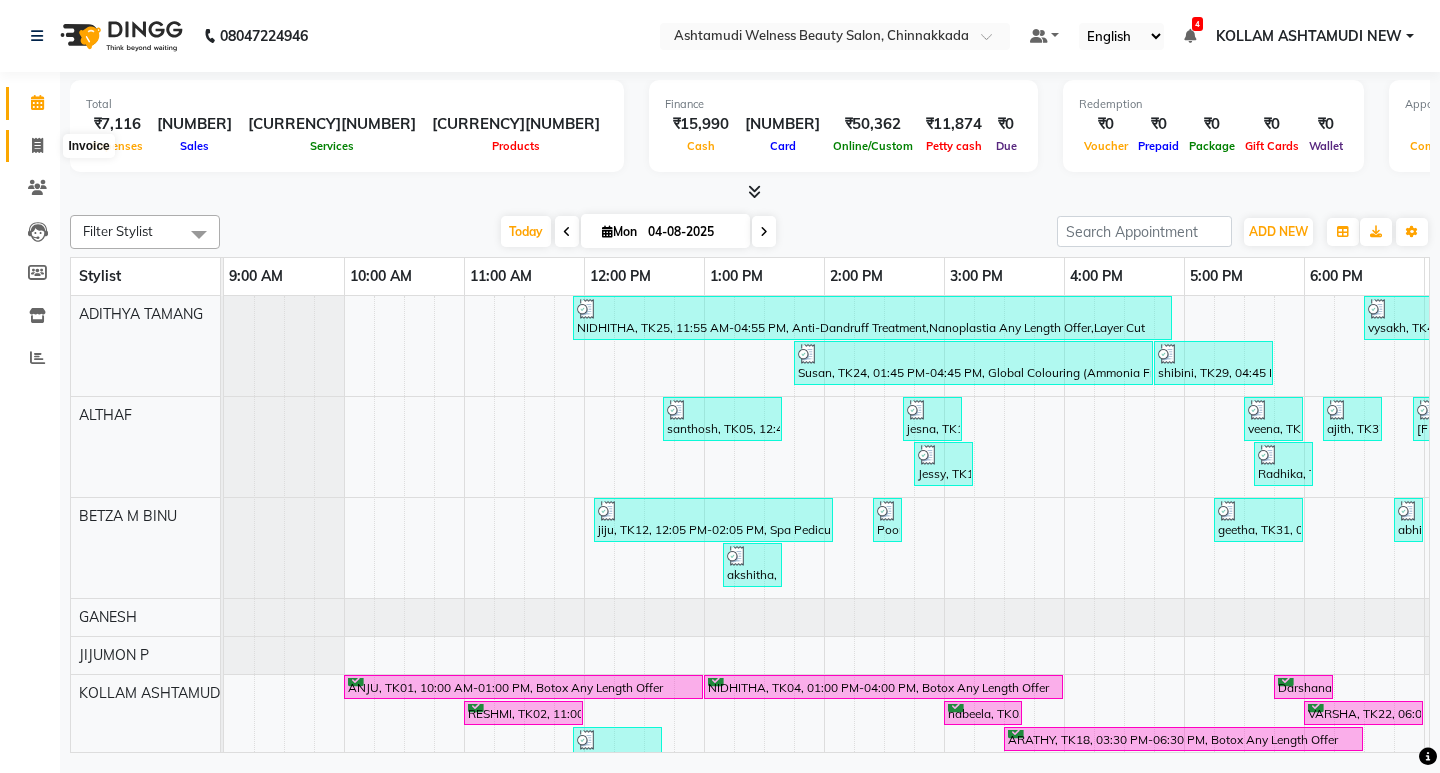 click 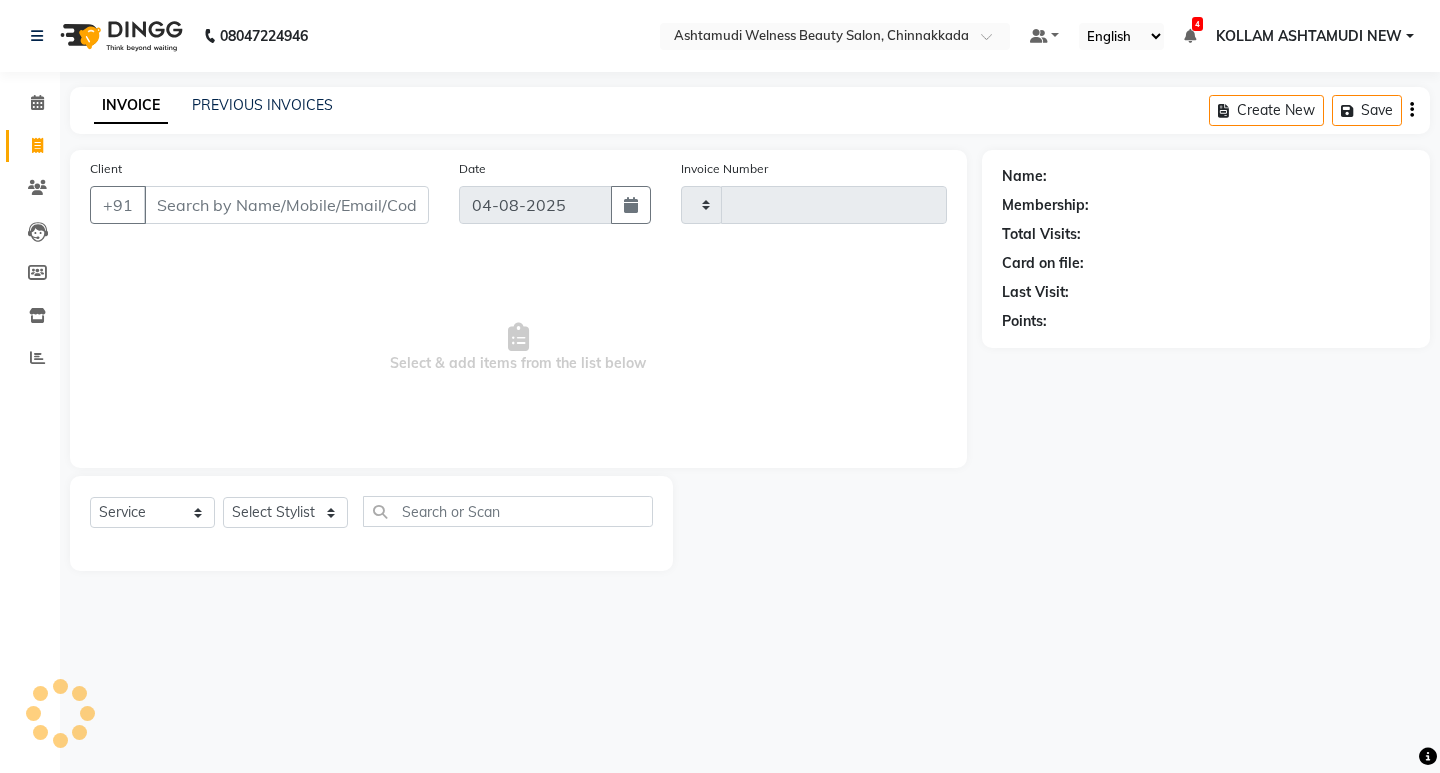 type on "5795" 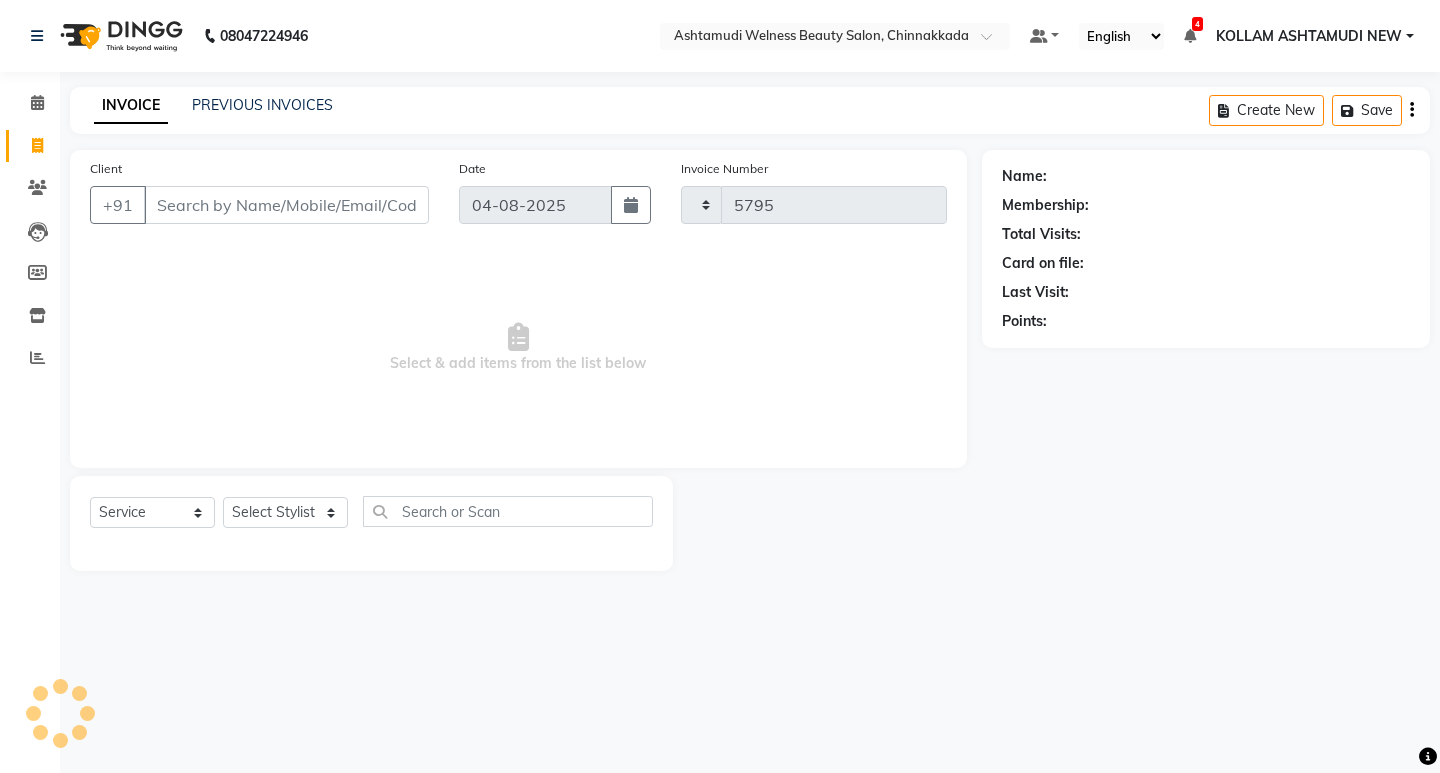 select on "4529" 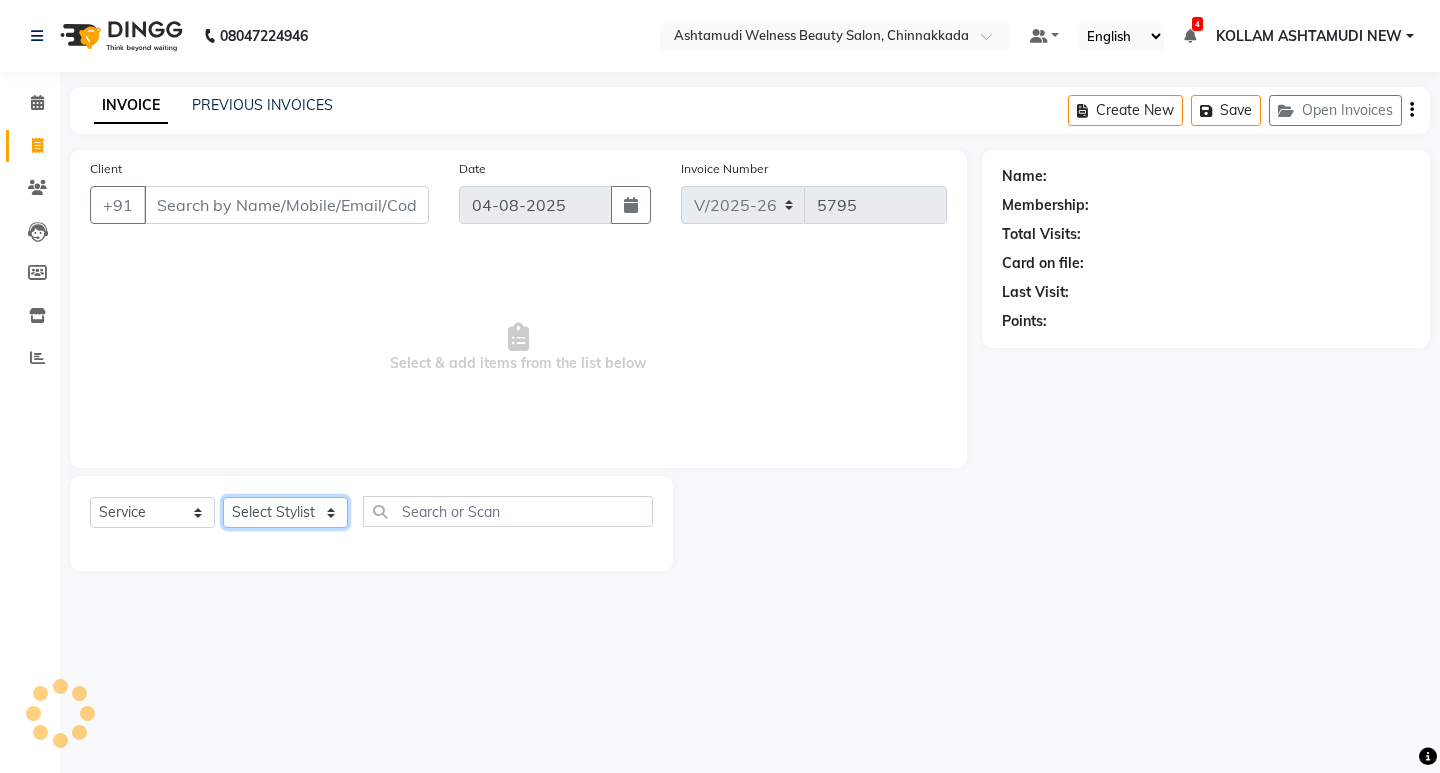 click on "Select Stylist ADITHYA   TAMANG Admin ALTHAF  Anitha  ATHIRA SANAL BETZA  M BINU GANESH  JIJUMON  P Kavya KOLLAM ASHTAMUDI KOLLAM ASHTAMUDI NEW  Kusum MO ANWAR Rahul REENA  VIDHYA RENUKA SUNDAS Revathy B Nair RINA RAI SAJEEV M SAMIR RAI SARIGA PRASAD SHIBU Shilu Fathima Shyni Salim Sibi SUKANYA Supriya SUSHEELA S" 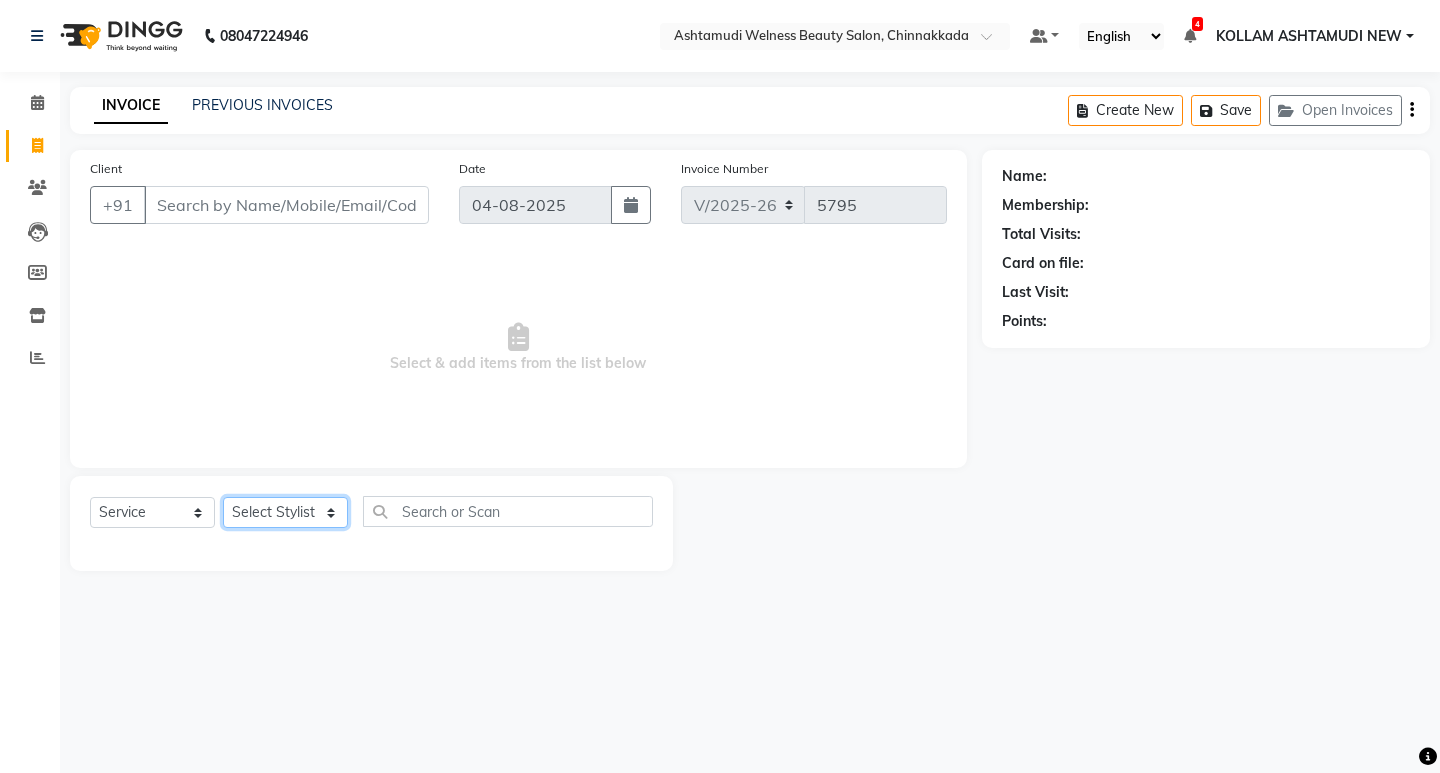 select on "62403" 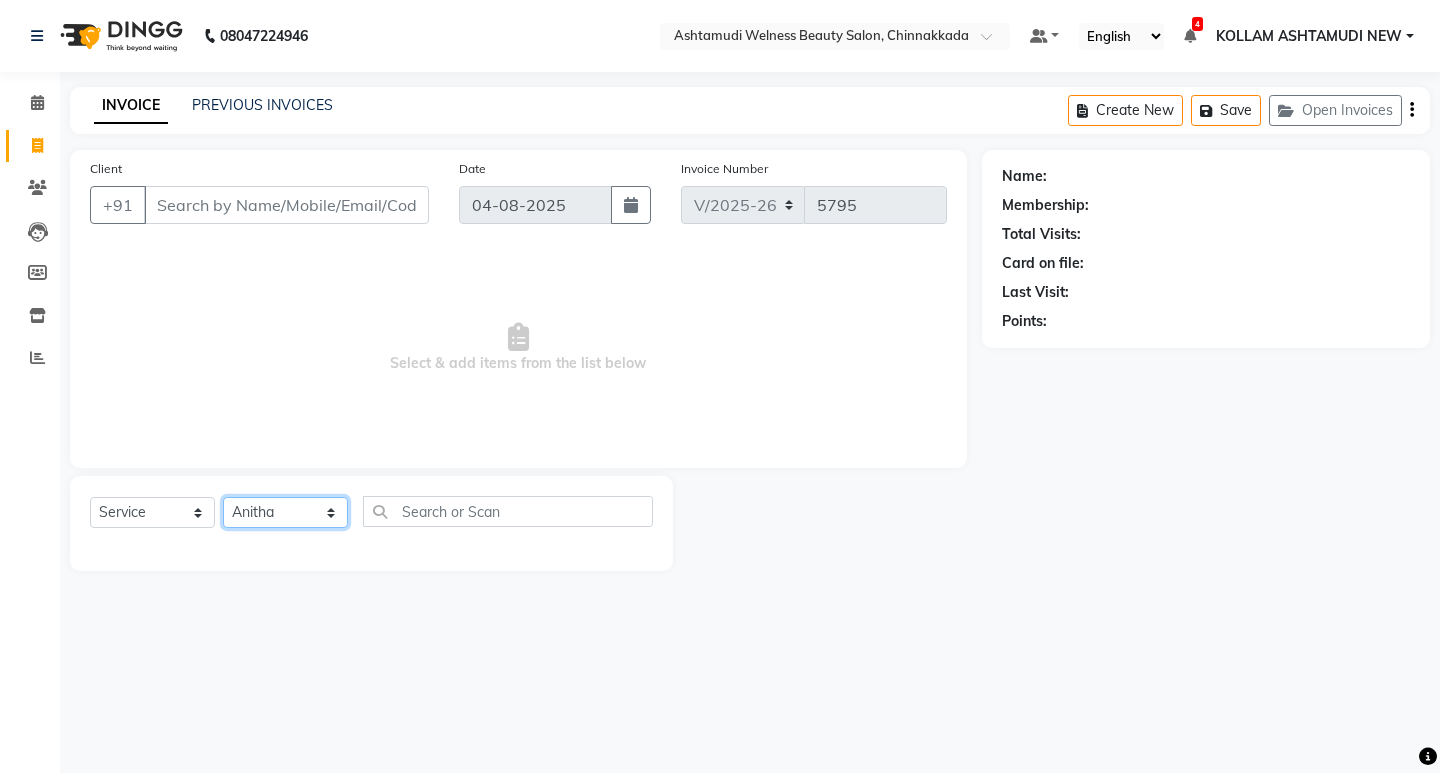 click on "Select Stylist ADITHYA   TAMANG Admin ALTHAF  Anitha  ATHIRA SANAL BETZA  M BINU GANESH  JIJUMON  P Kavya KOLLAM ASHTAMUDI KOLLAM ASHTAMUDI NEW  Kusum MO ANWAR Rahul REENA  VIDHYA RENUKA SUNDAS Revathy B Nair RINA RAI SAJEEV M SAMIR RAI SARIGA PRASAD SHIBU Shilu Fathima Shyni Salim Sibi SUKANYA Supriya SUSHEELA S" 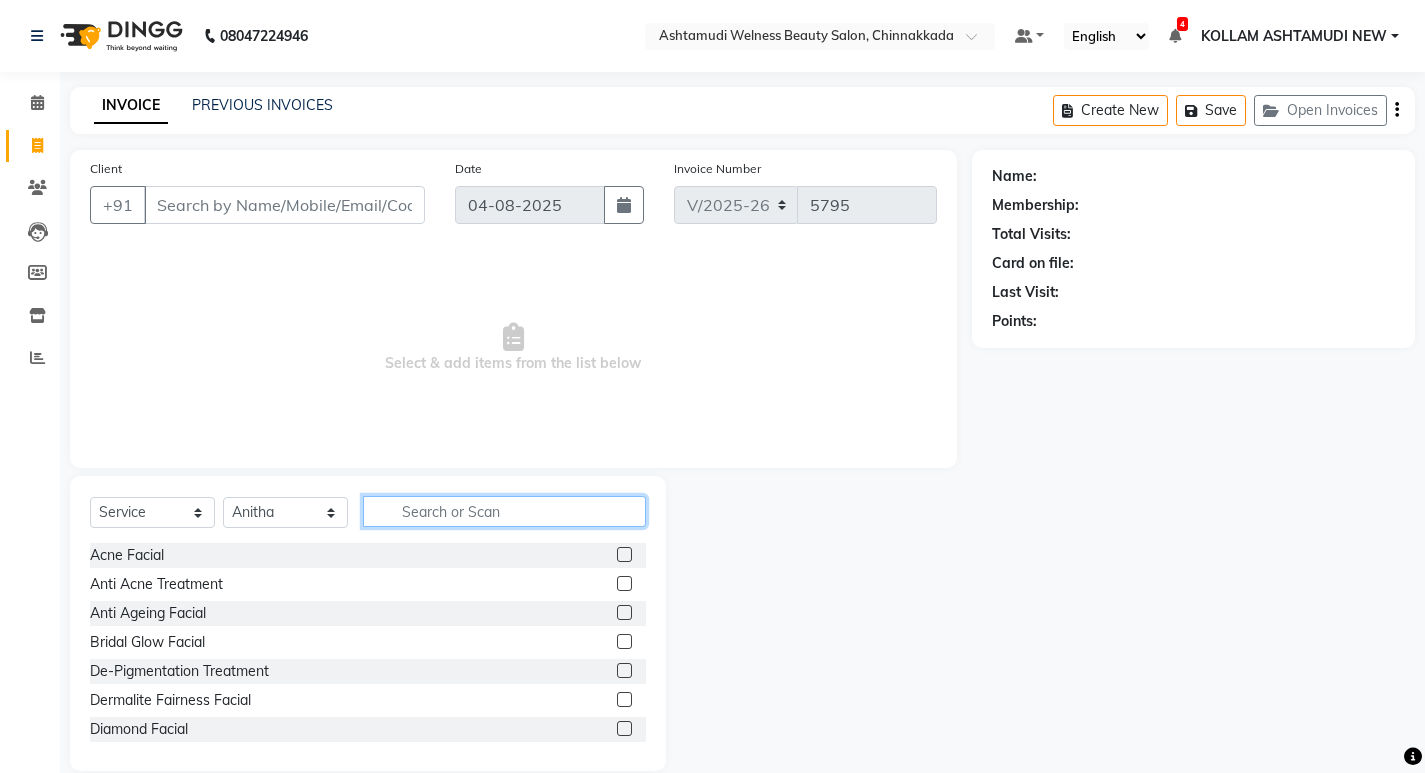drag, startPoint x: 420, startPoint y: 509, endPoint x: 516, endPoint y: 489, distance: 98.0612 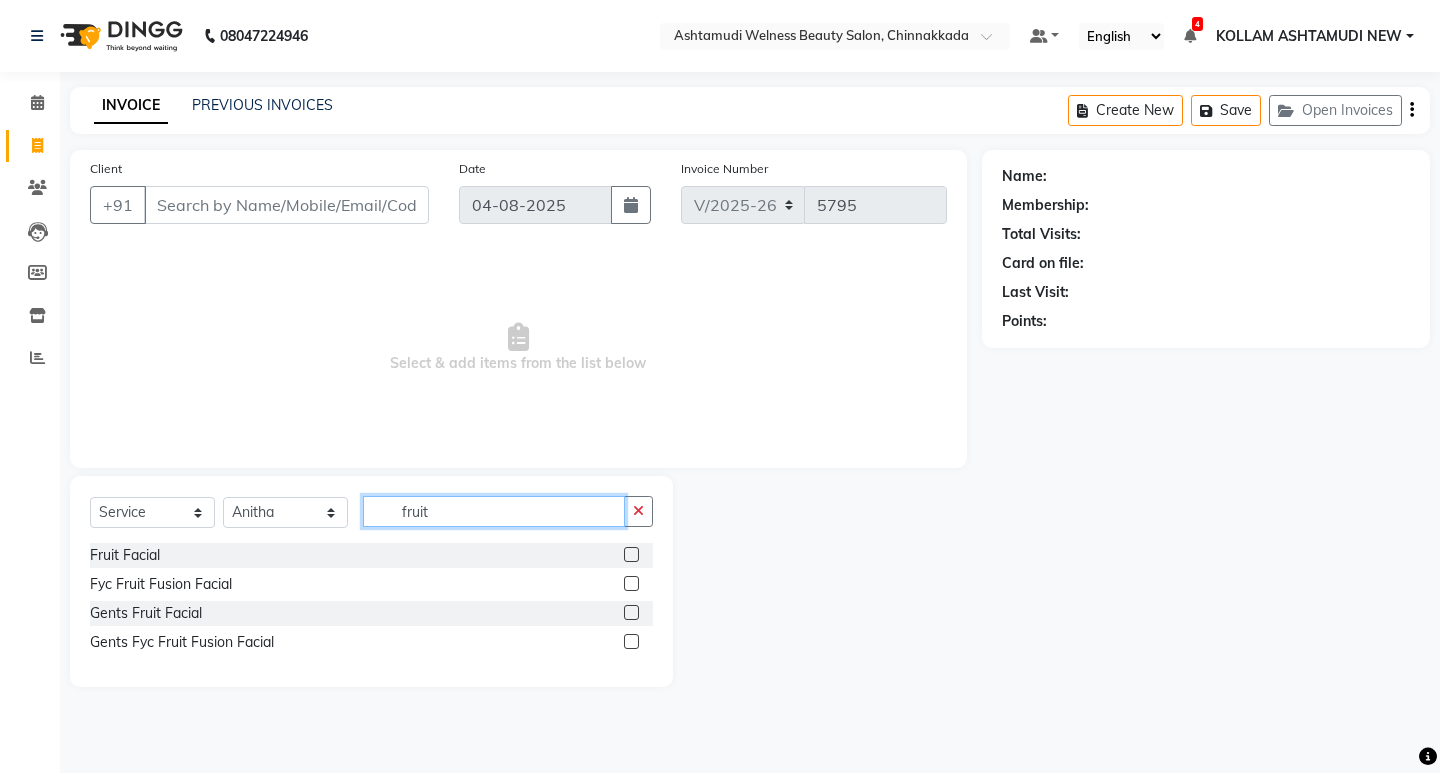 type on "fruit" 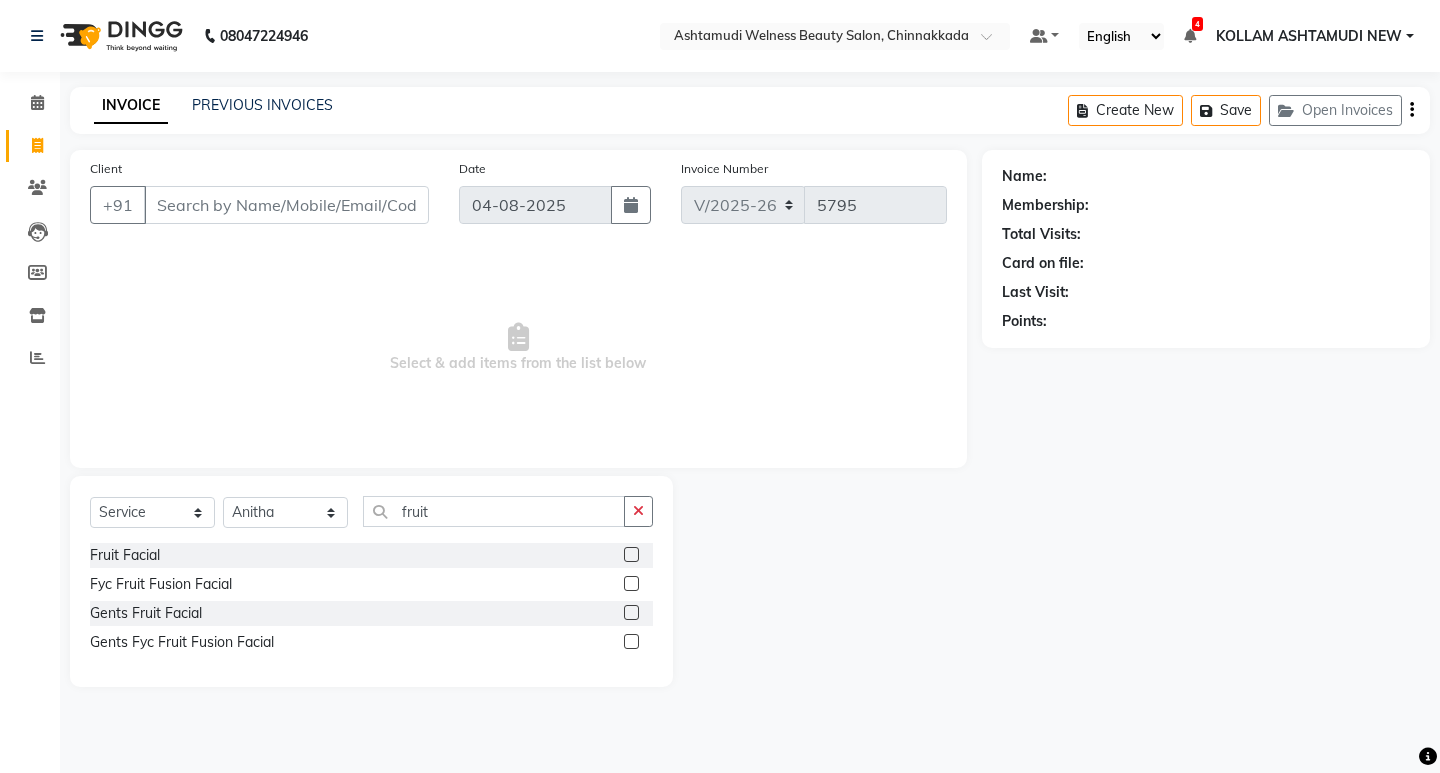 click 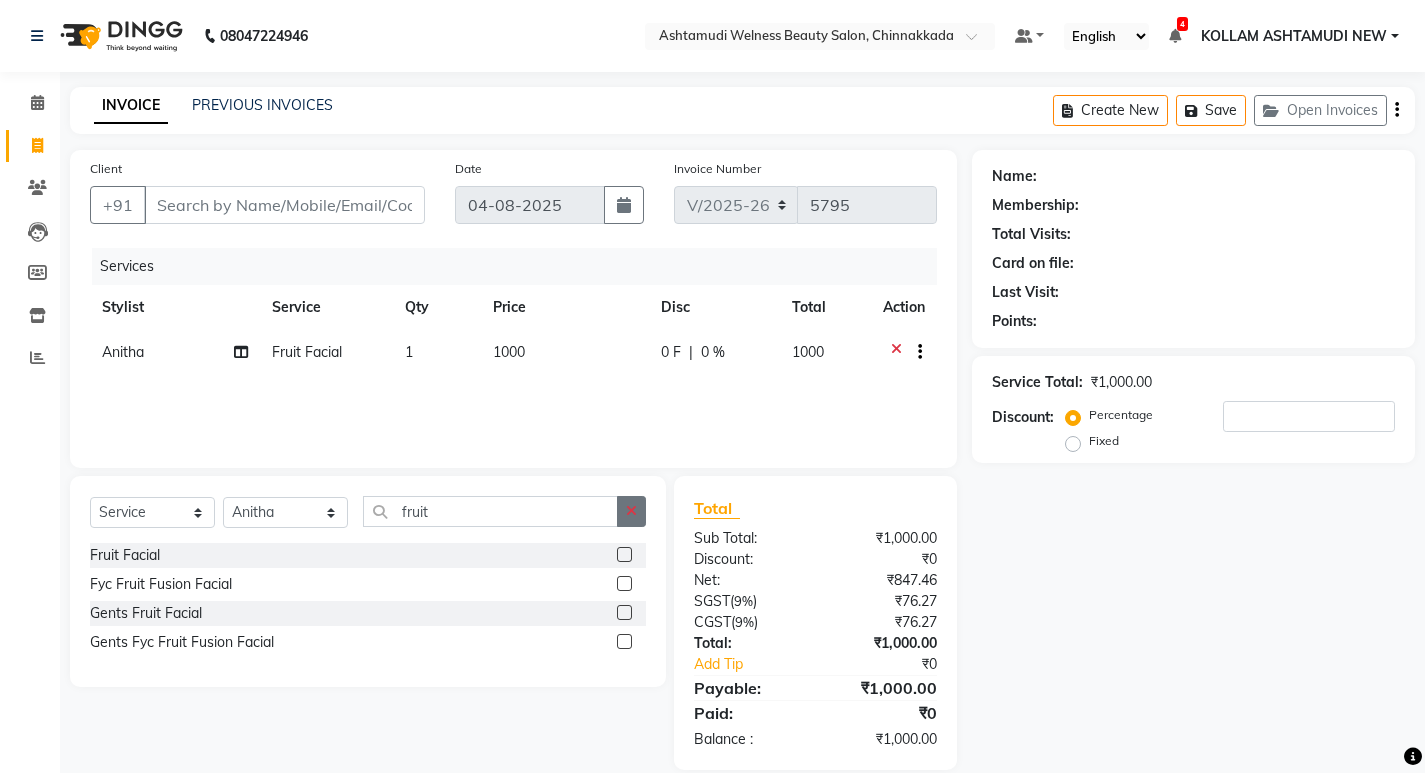 checkbox on "false" 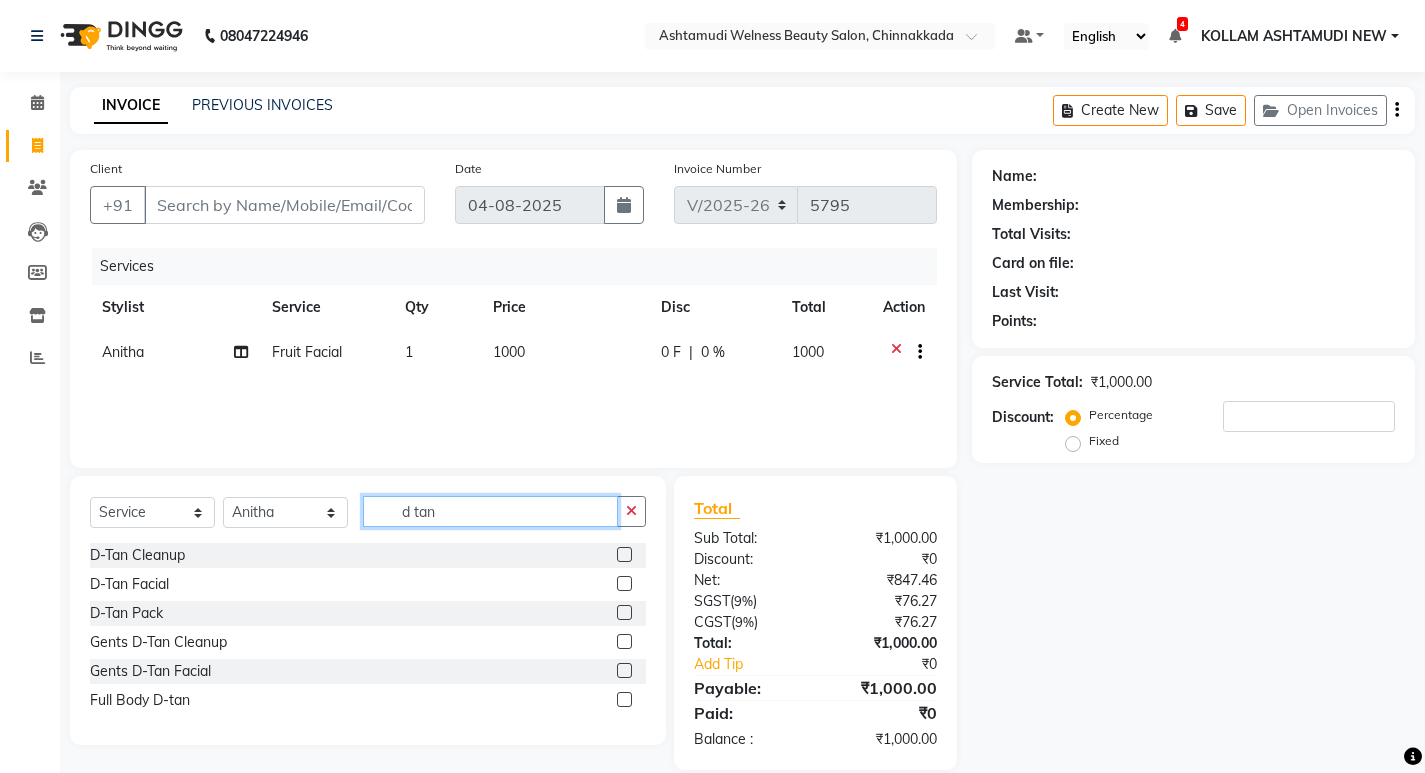 type on "d tan" 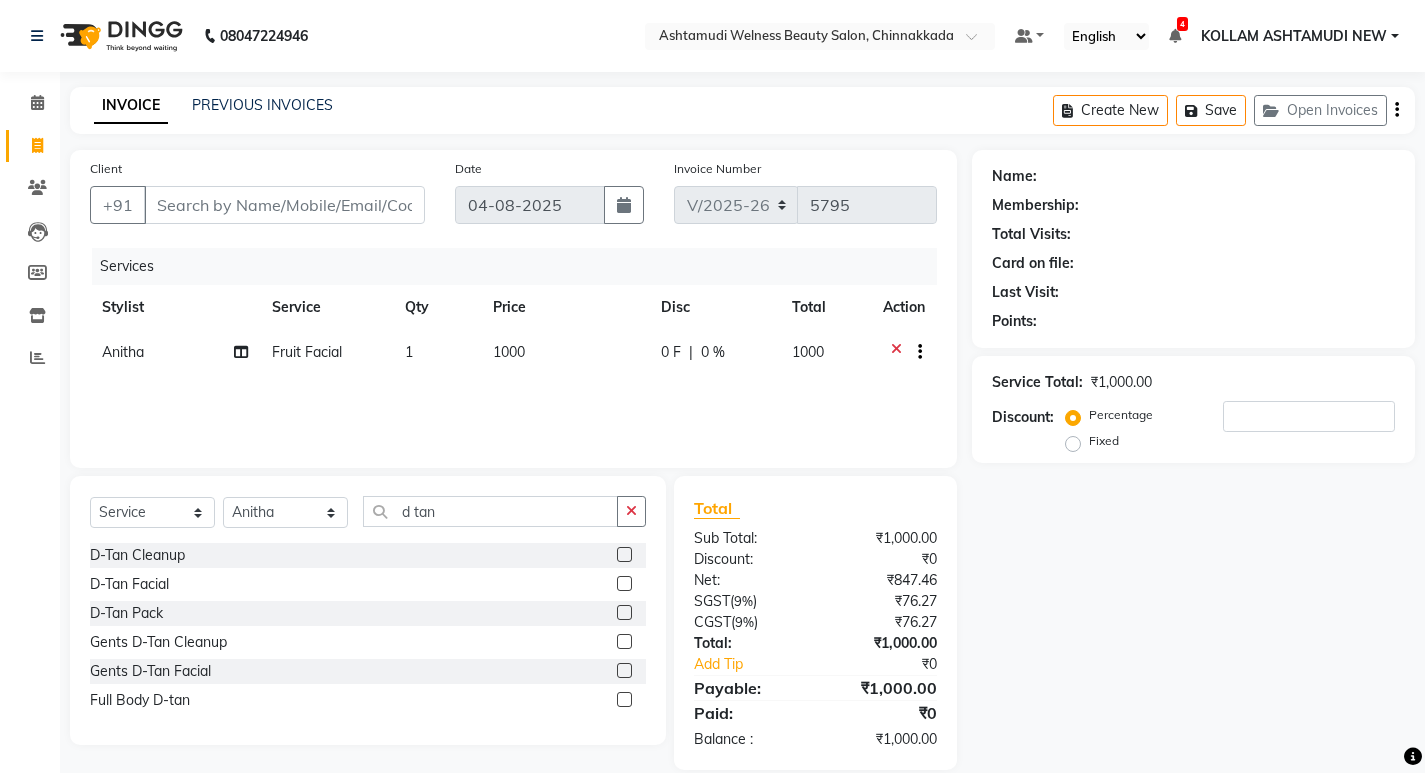 click 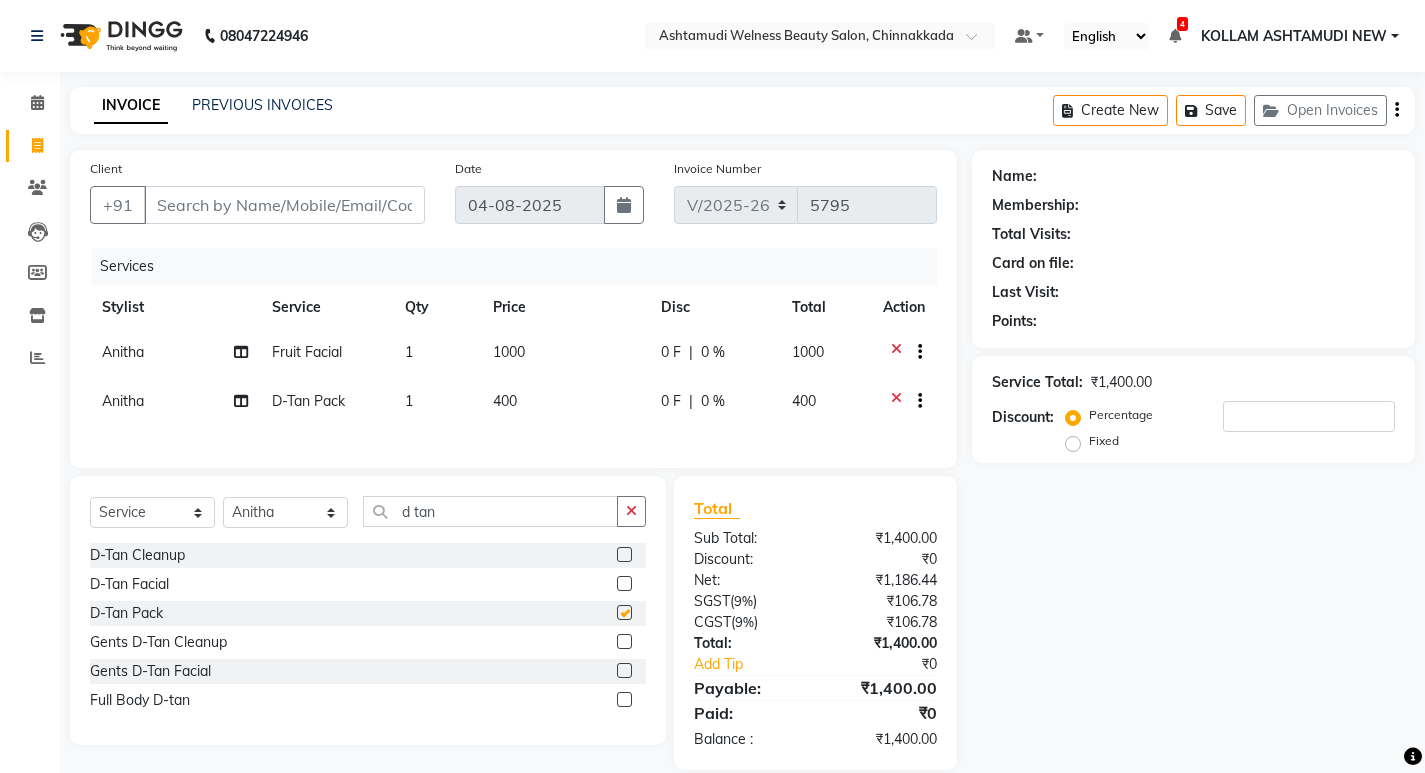 checkbox on "false" 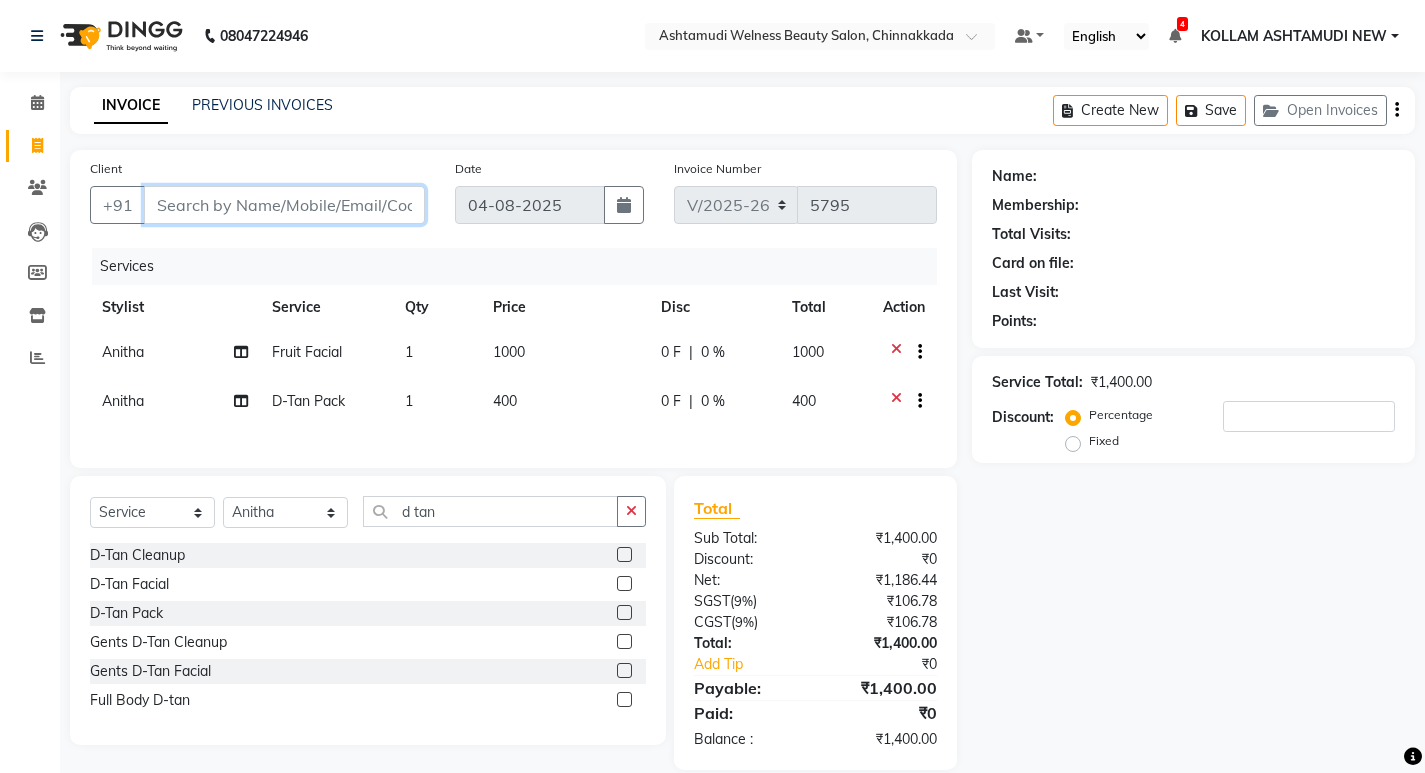 click on "Client" at bounding box center (284, 205) 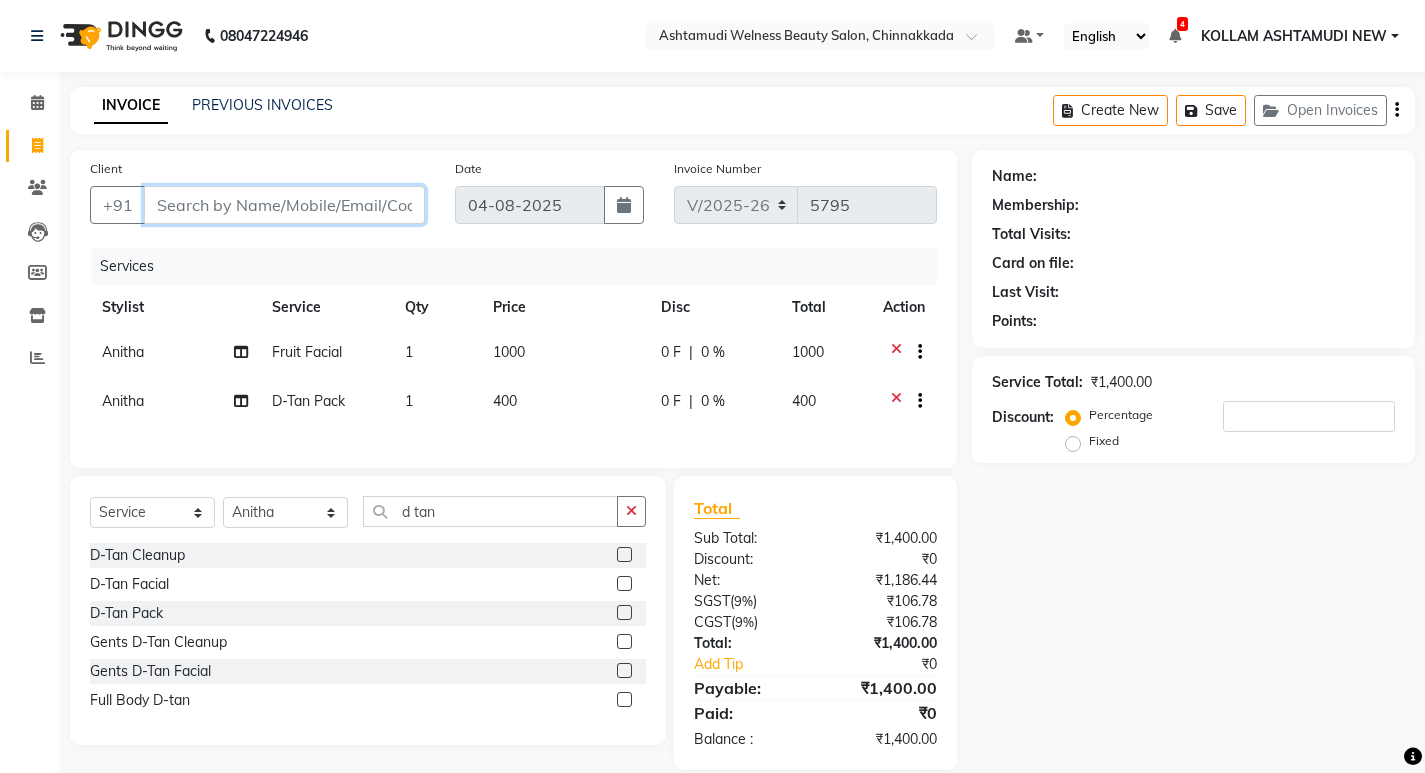 type on "8" 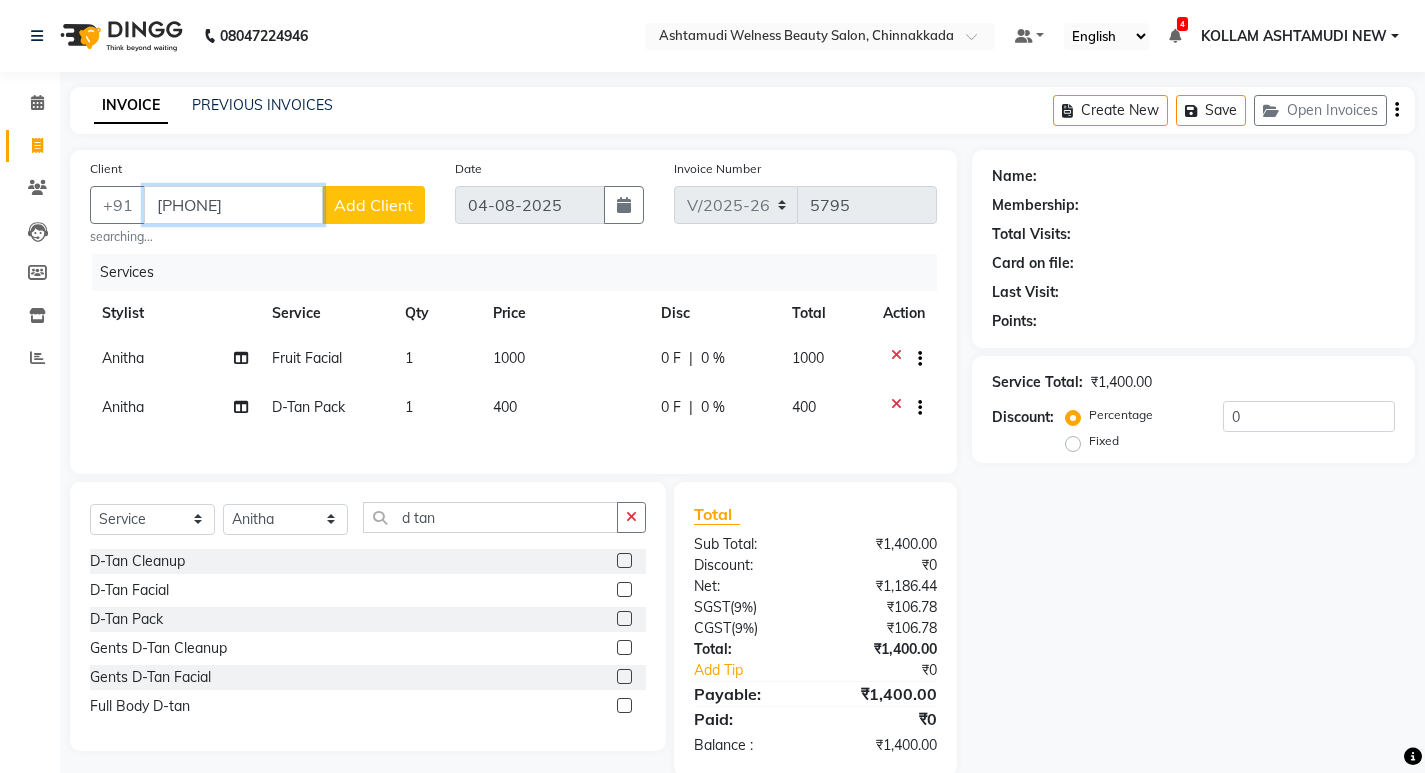 type on "8921871901" 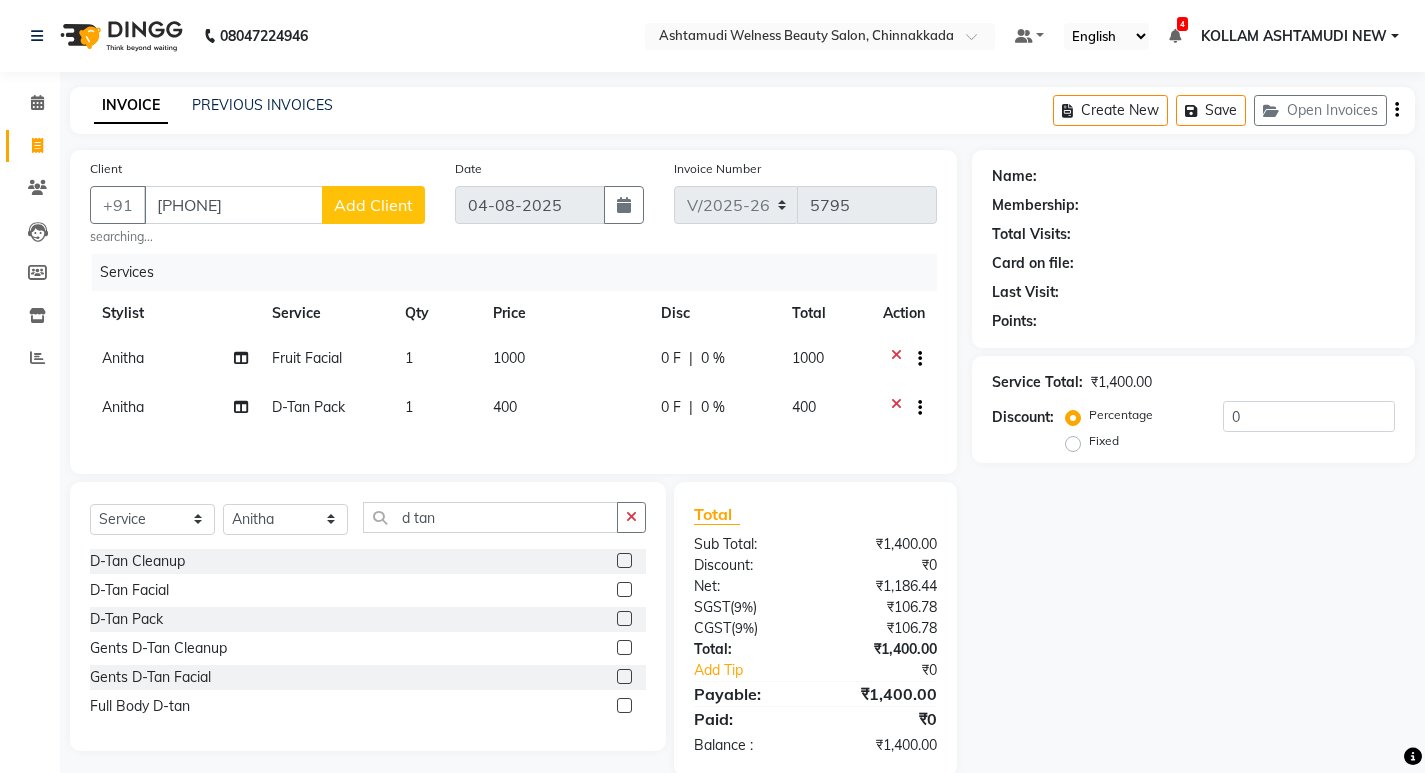 click on "Add Client" 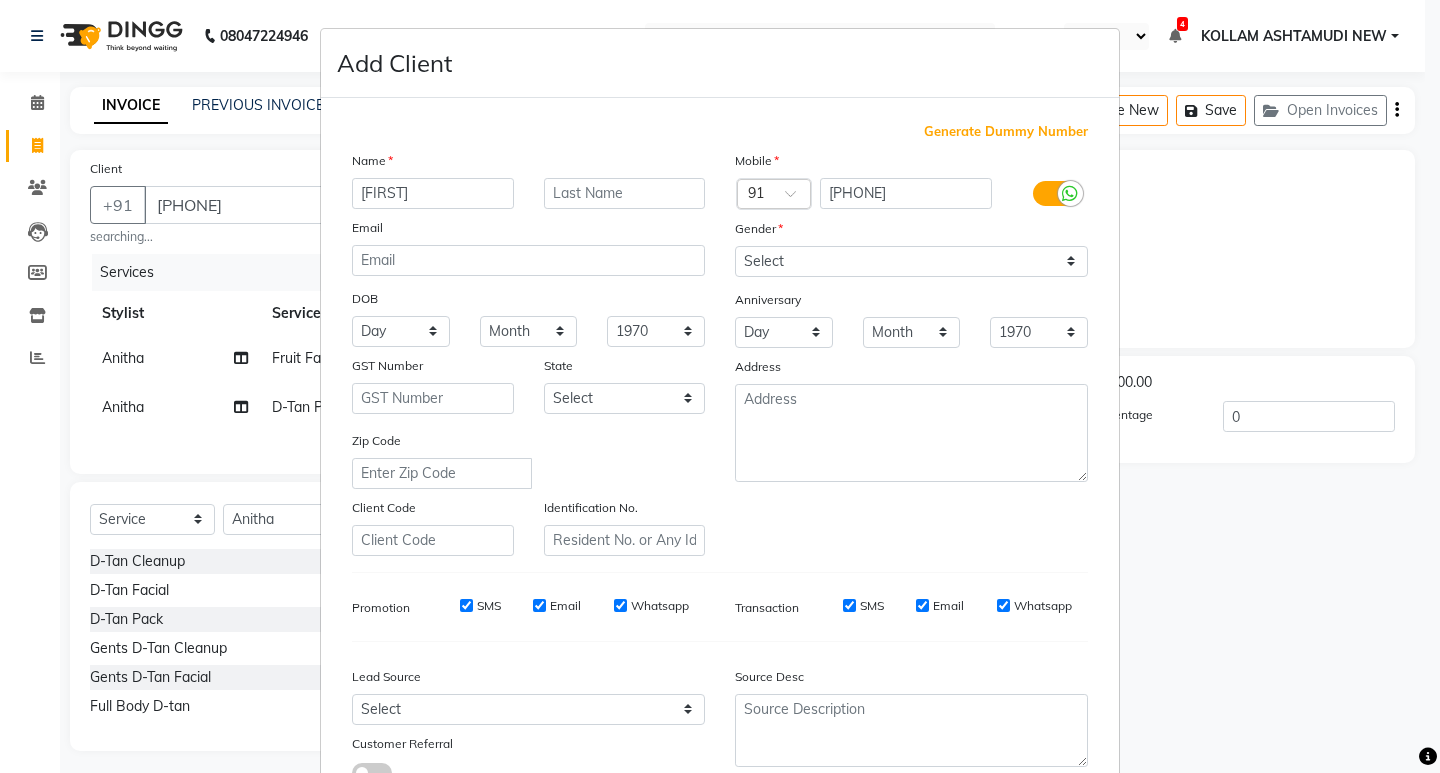 type on "thanuja" 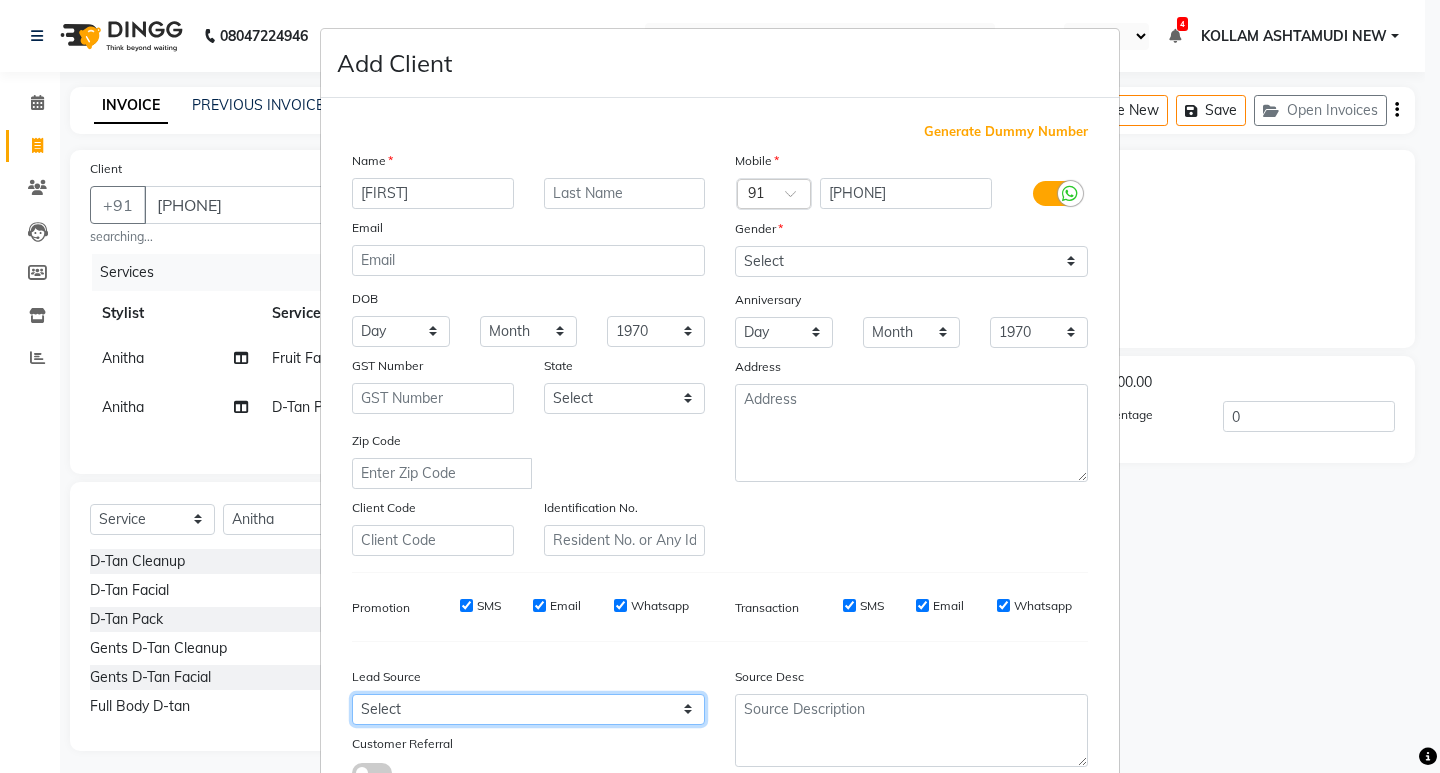 drag, startPoint x: 426, startPoint y: 717, endPoint x: 441, endPoint y: 691, distance: 30.016663 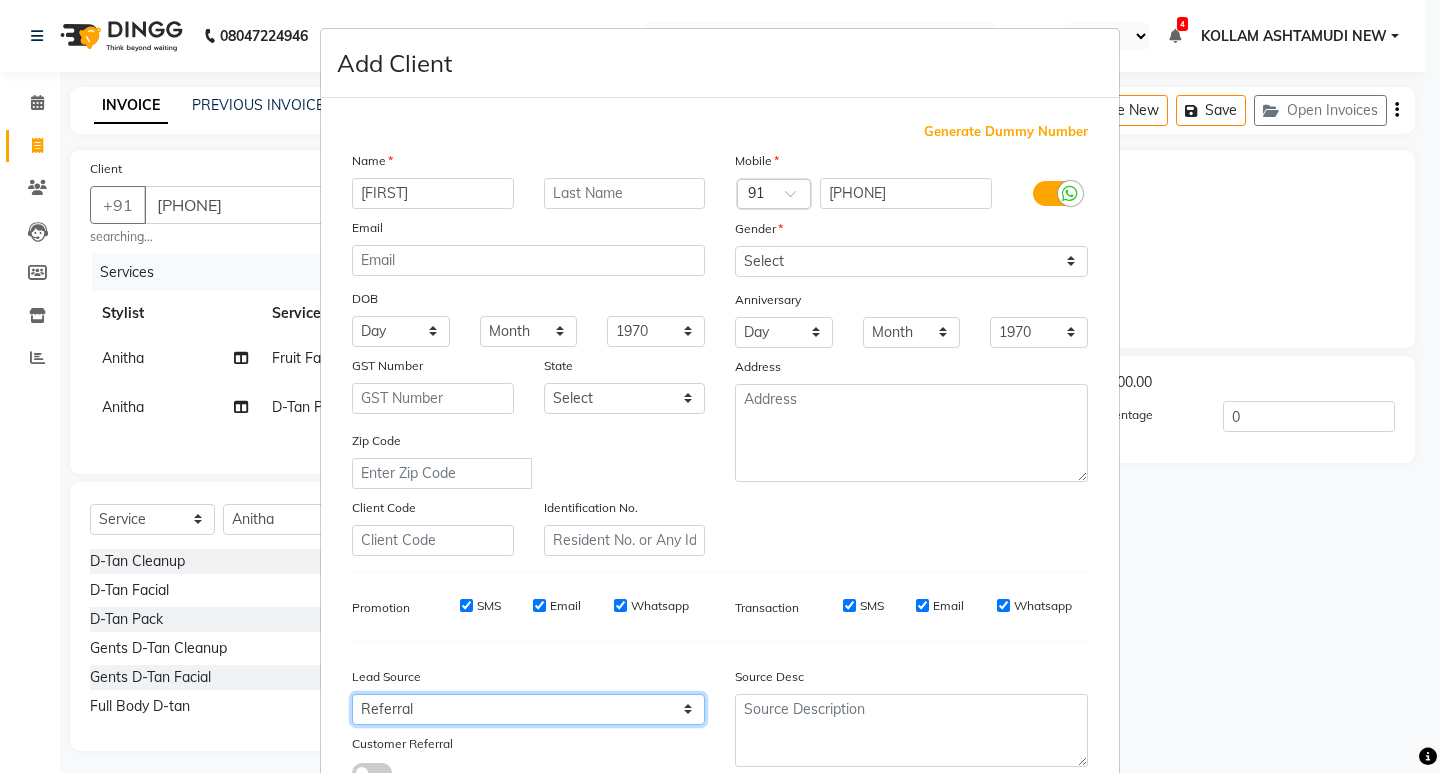 click on "Select Walk-in Referral Internet Friend Word of Mouth Advertisement Facebook JustDial Google Other Instagram  YouTube  WhatsApp" at bounding box center (528, 709) 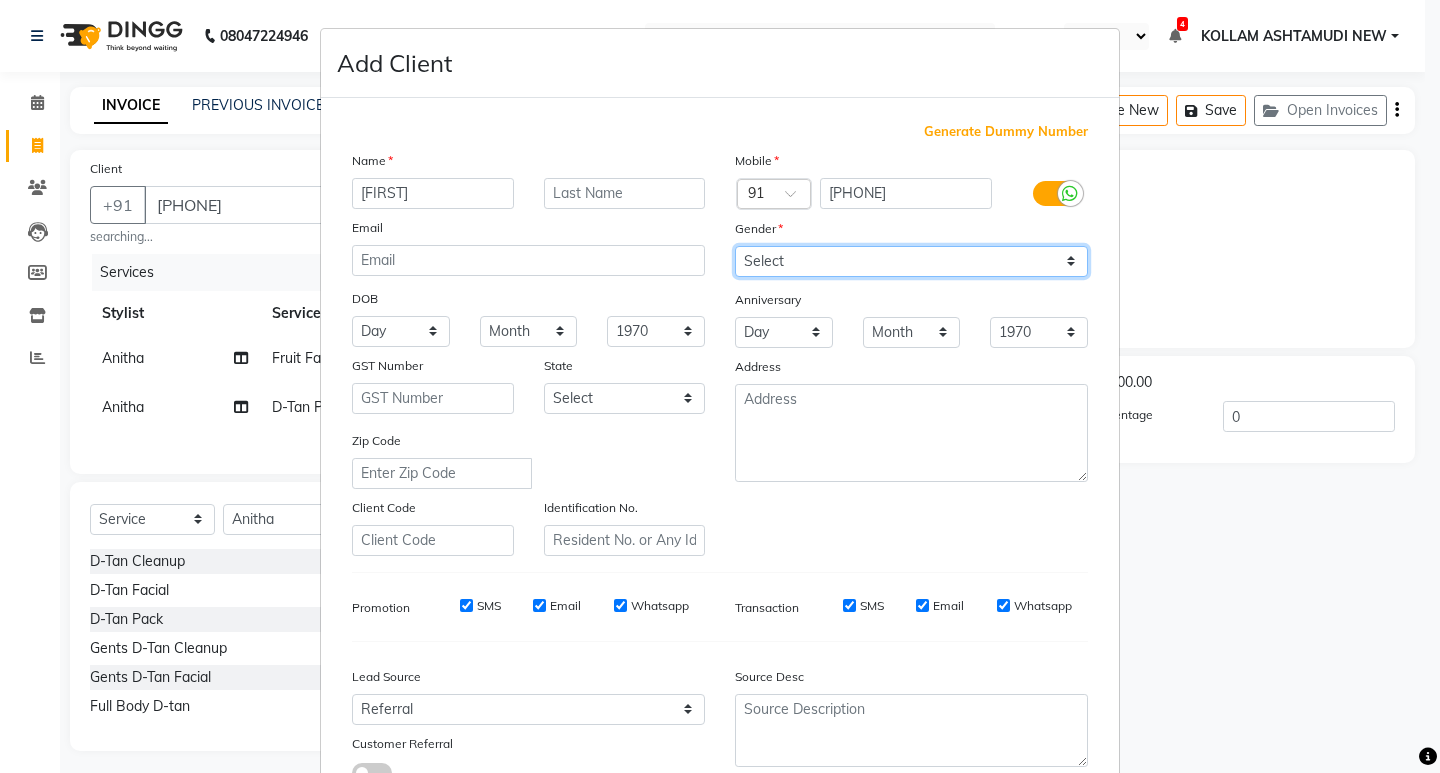 drag, startPoint x: 837, startPoint y: 263, endPoint x: 841, endPoint y: 278, distance: 15.524175 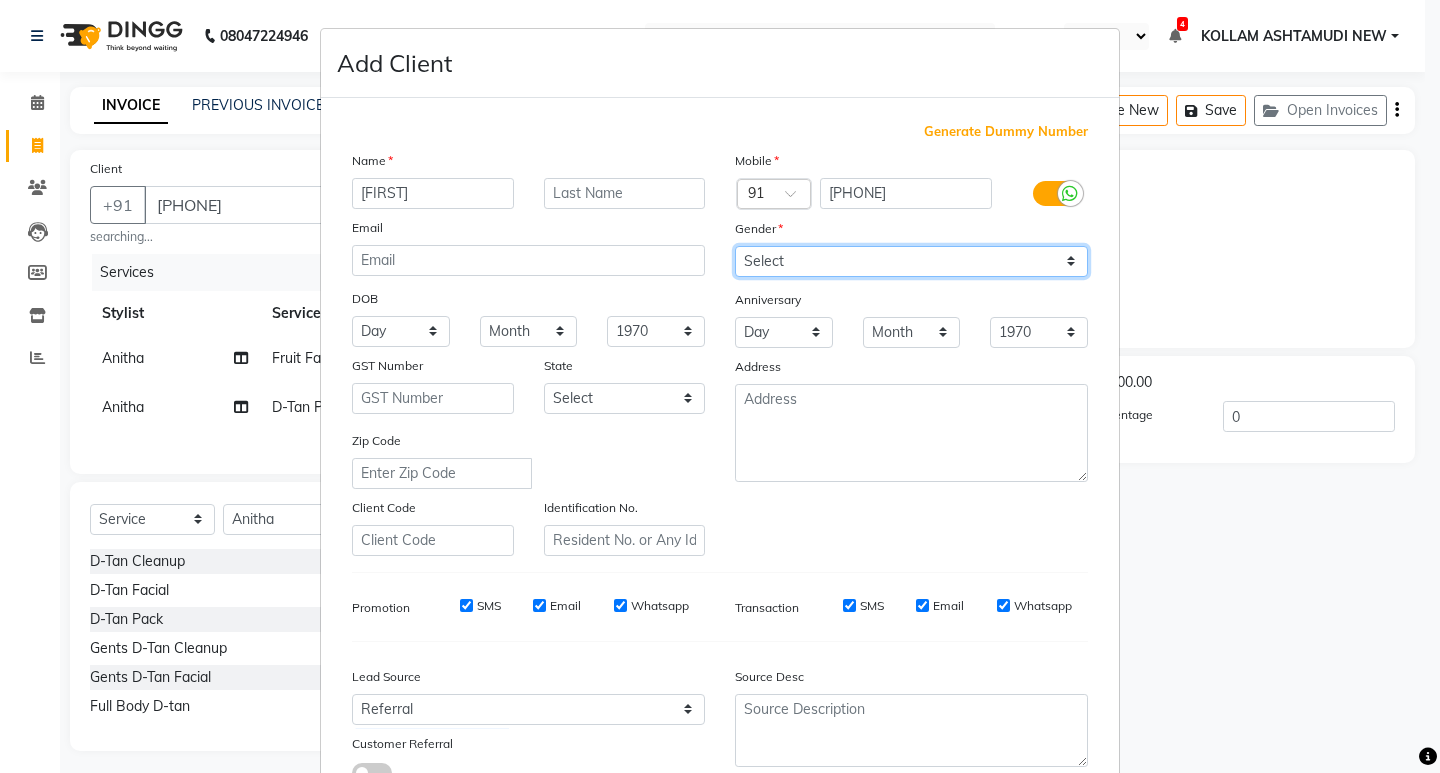 select on "female" 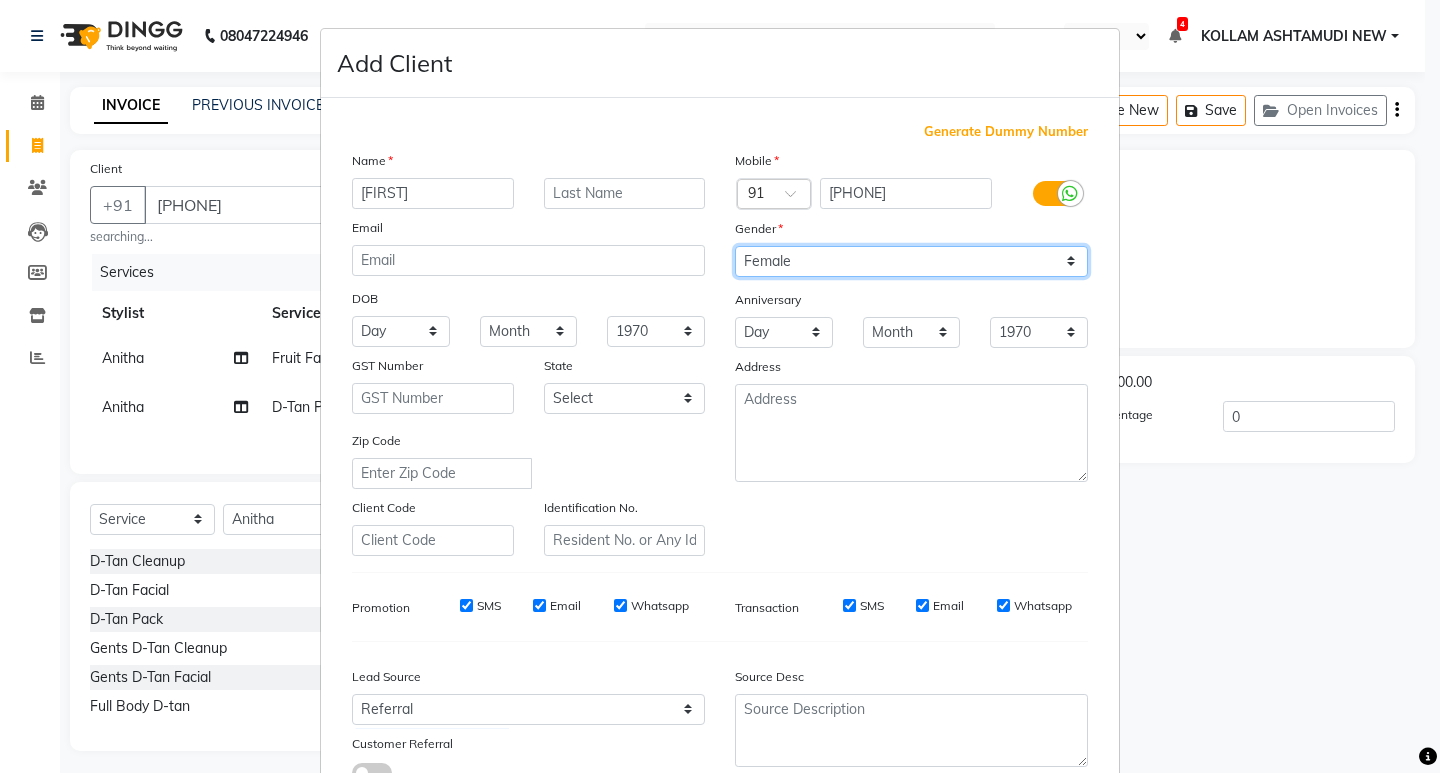 click on "Select Male Female Other Prefer Not To Say" at bounding box center [911, 261] 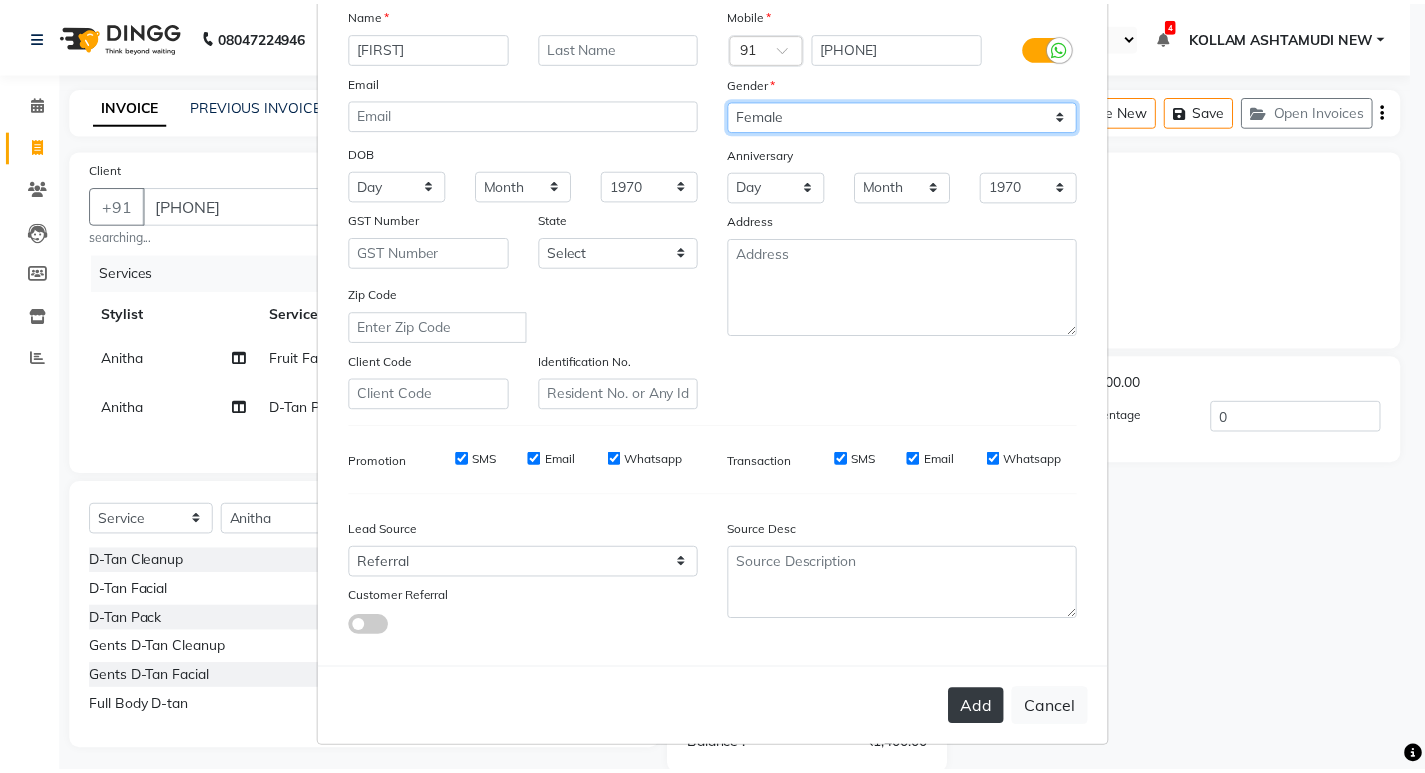 scroll, scrollTop: 150, scrollLeft: 0, axis: vertical 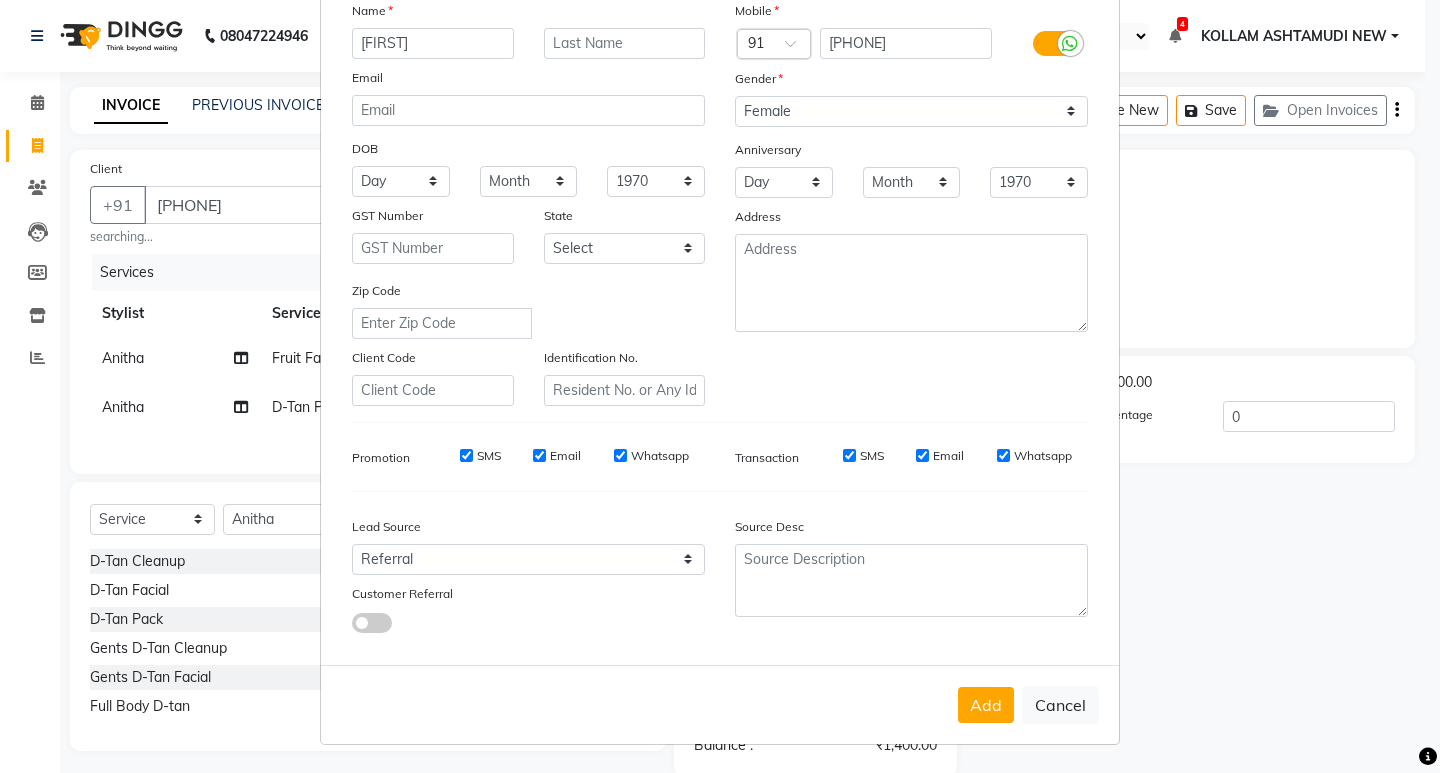 click on "Add" at bounding box center [986, 705] 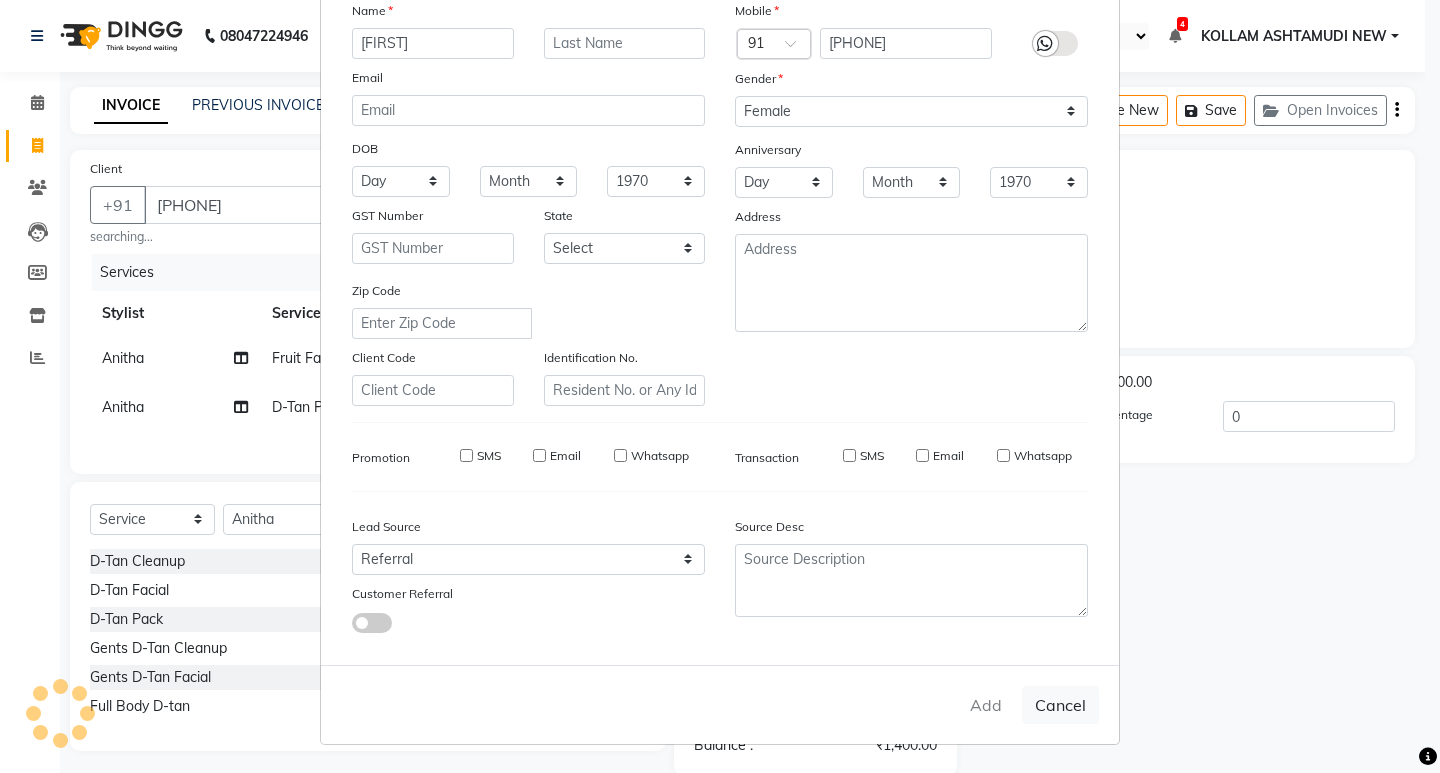type 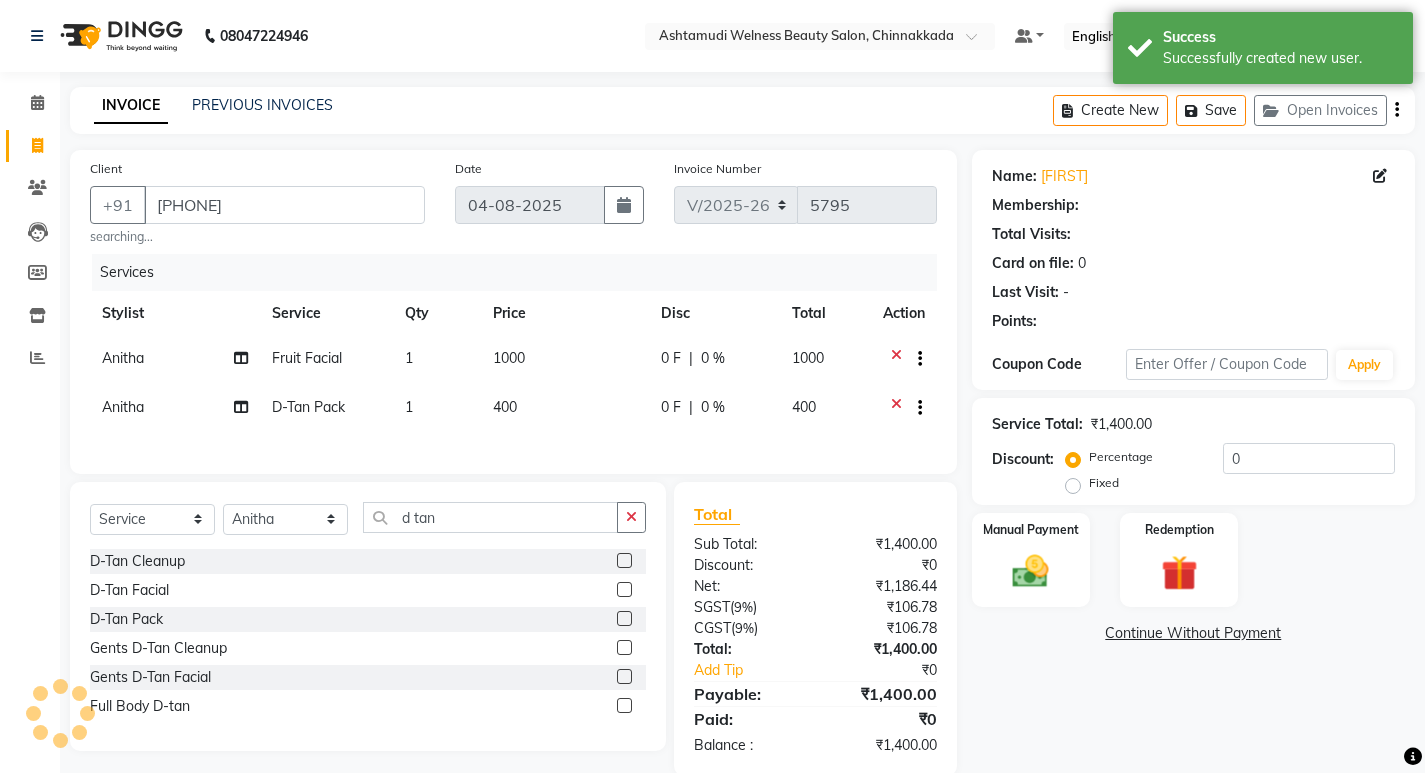 select on "1: Object" 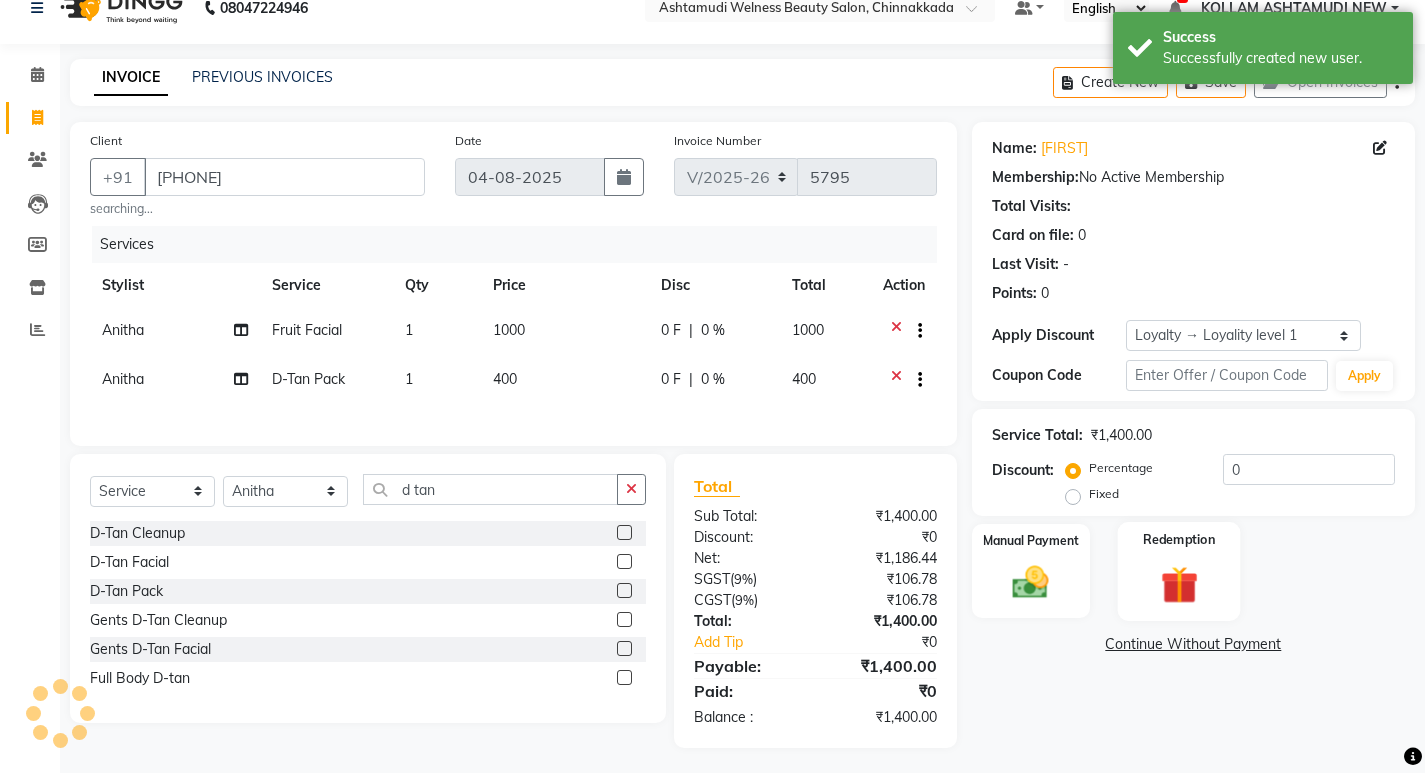 scroll, scrollTop: 44, scrollLeft: 0, axis: vertical 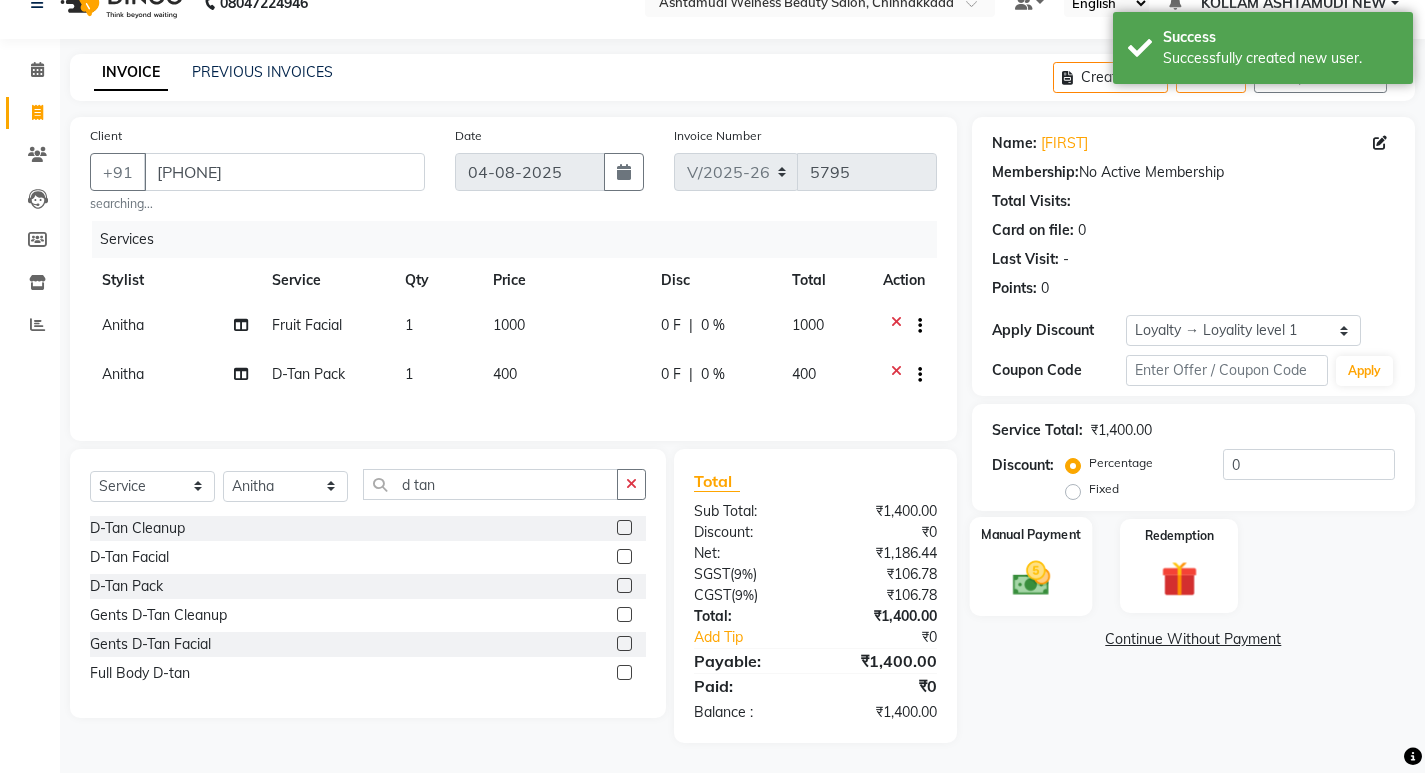 click 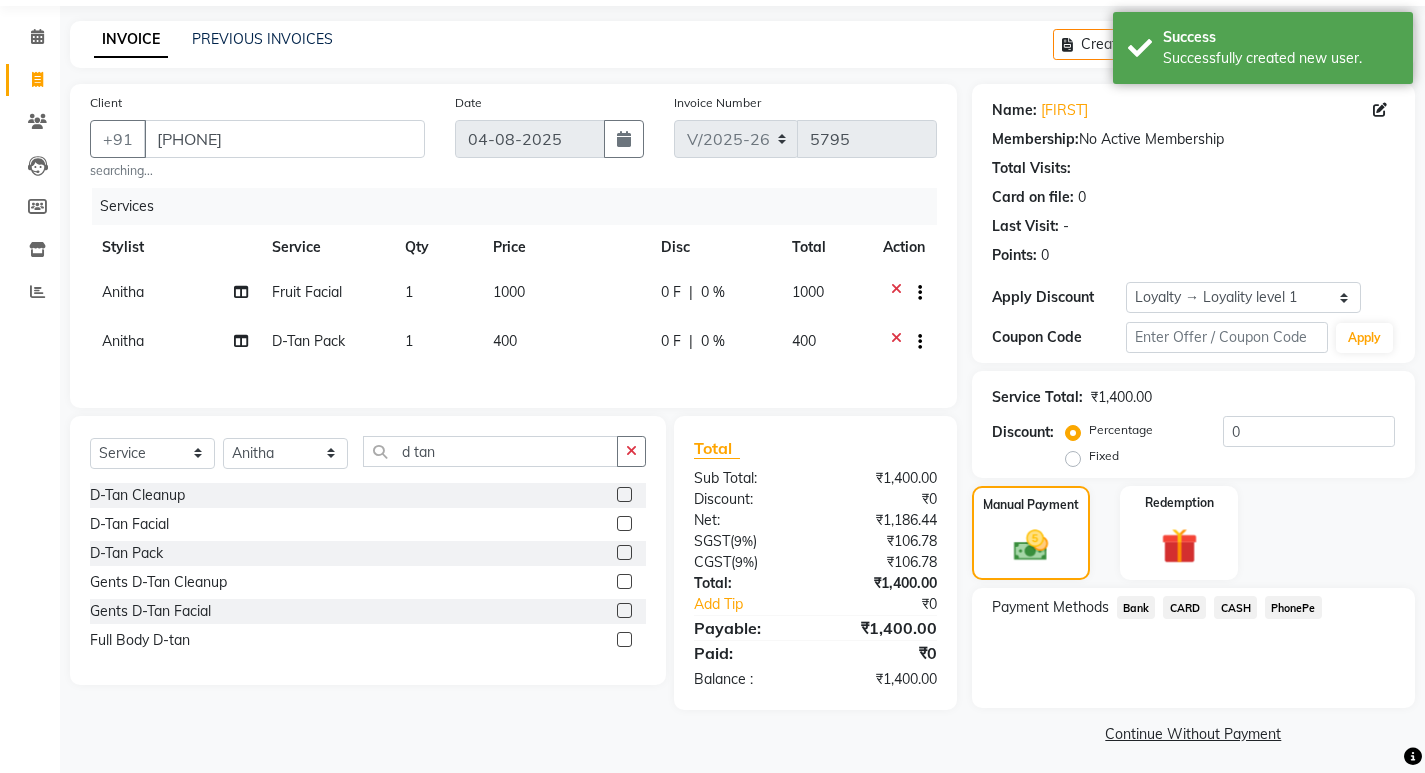 scroll, scrollTop: 72, scrollLeft: 0, axis: vertical 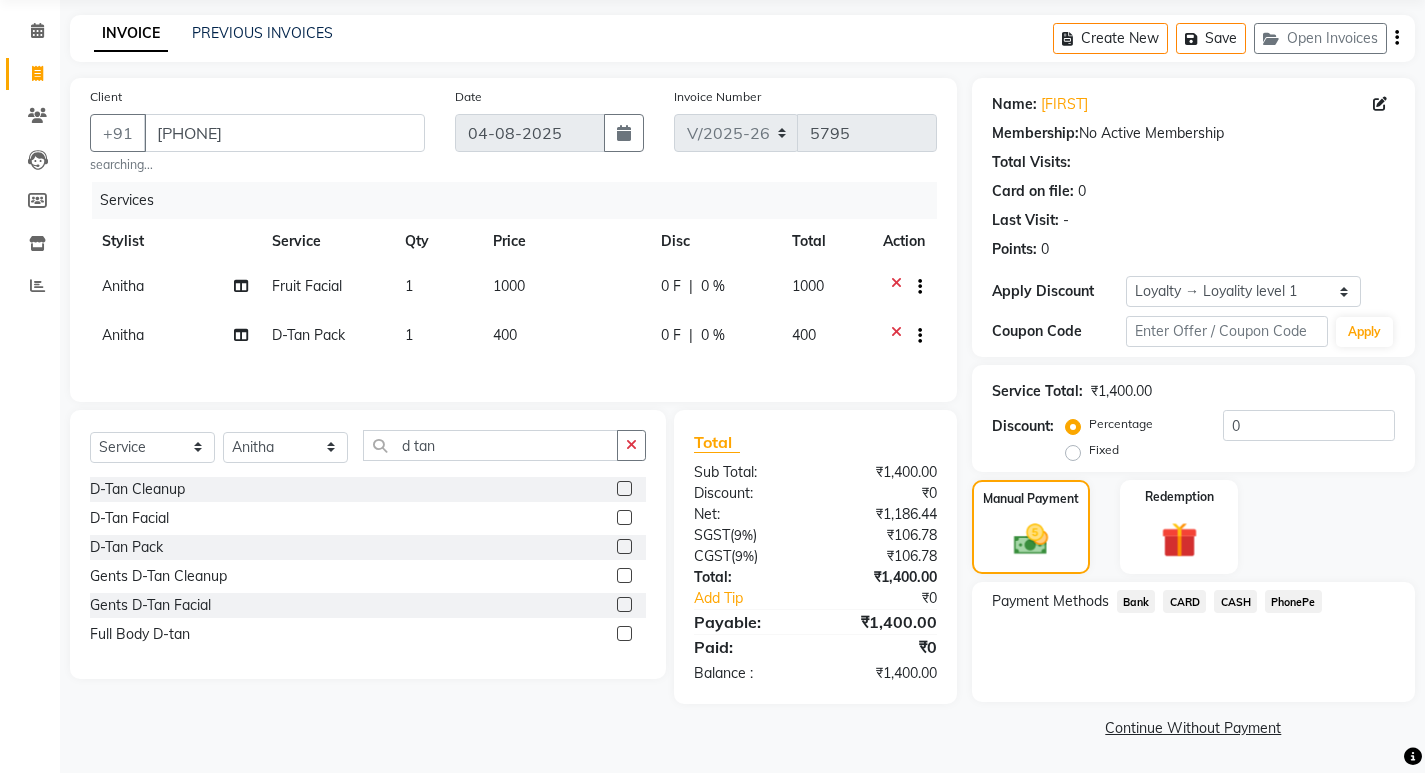 drag, startPoint x: 1220, startPoint y: 605, endPoint x: 1191, endPoint y: 646, distance: 50.219517 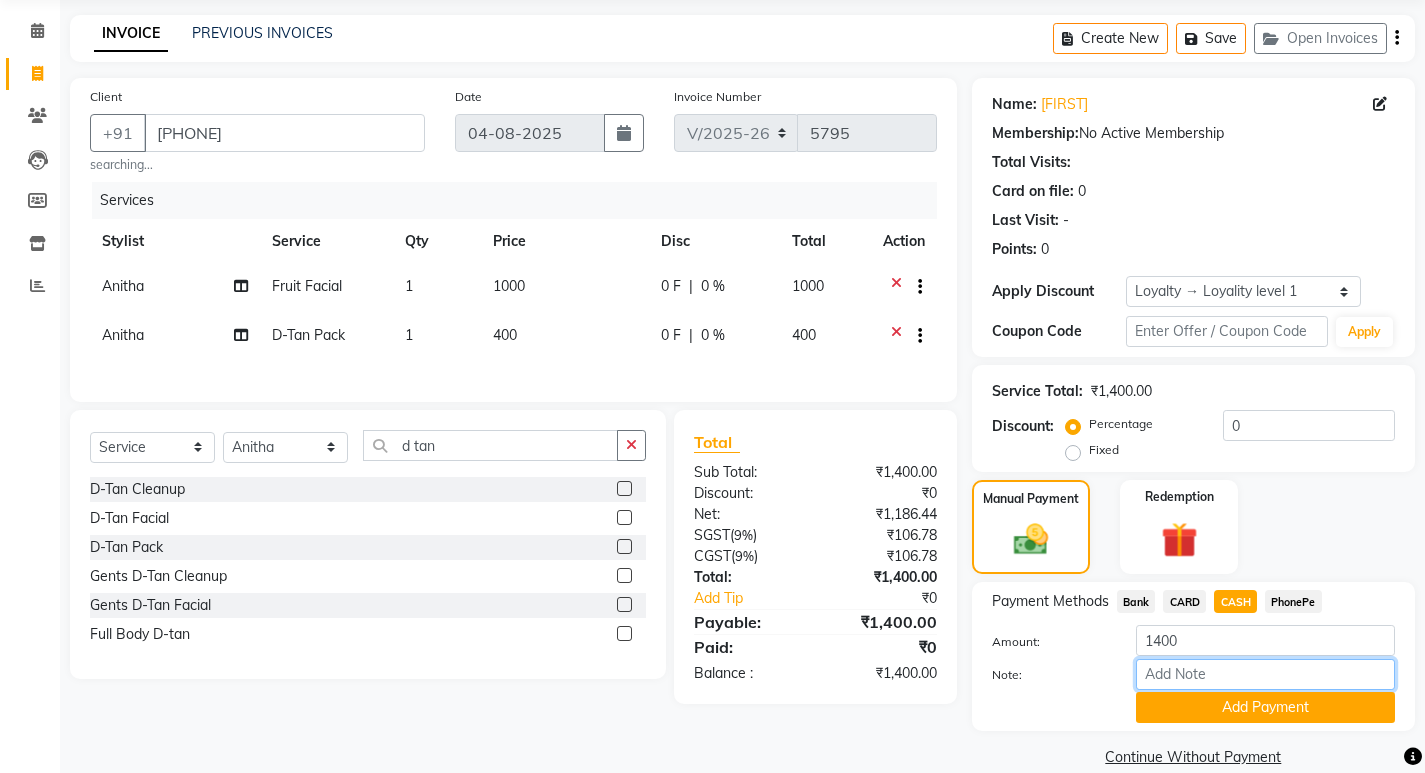 drag, startPoint x: 1198, startPoint y: 676, endPoint x: 1213, endPoint y: 654, distance: 26.627054 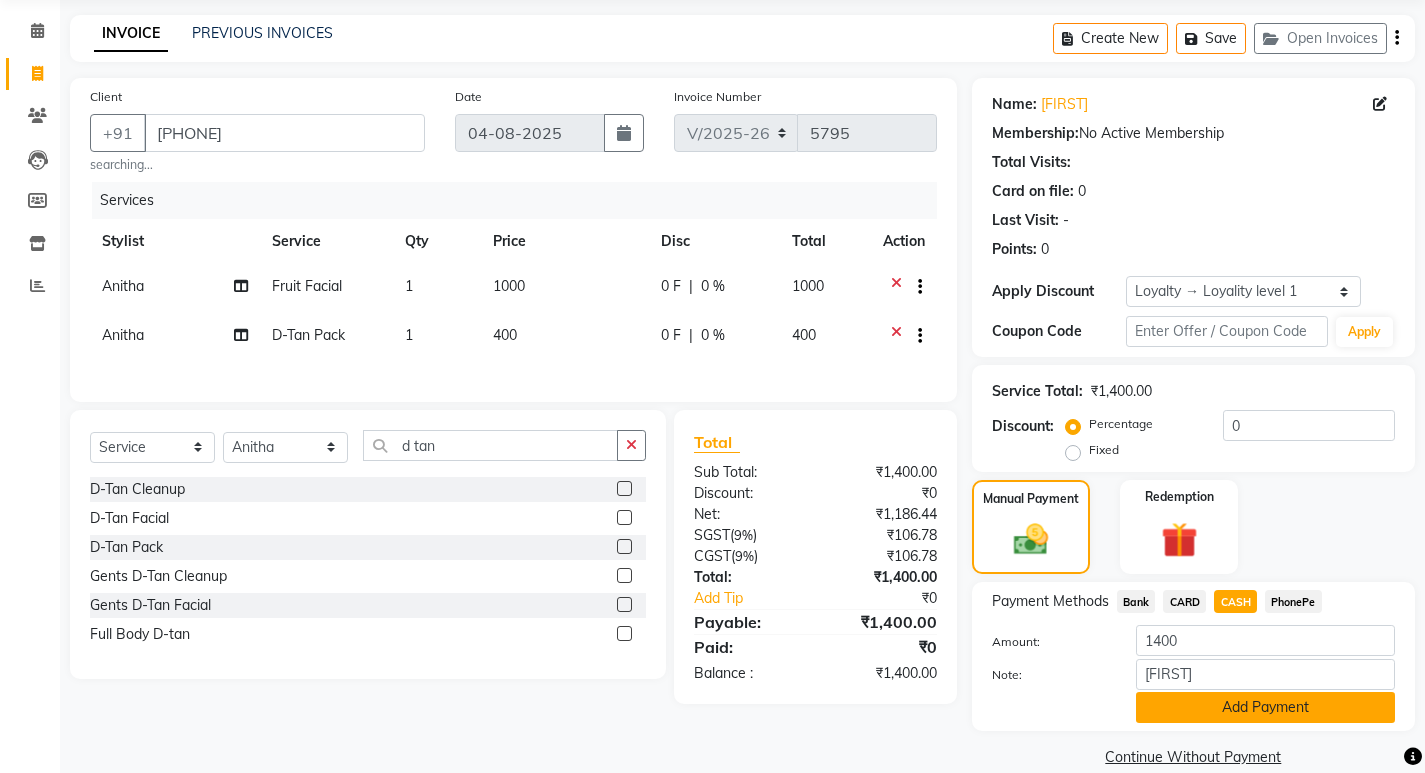 click on "Add Payment" 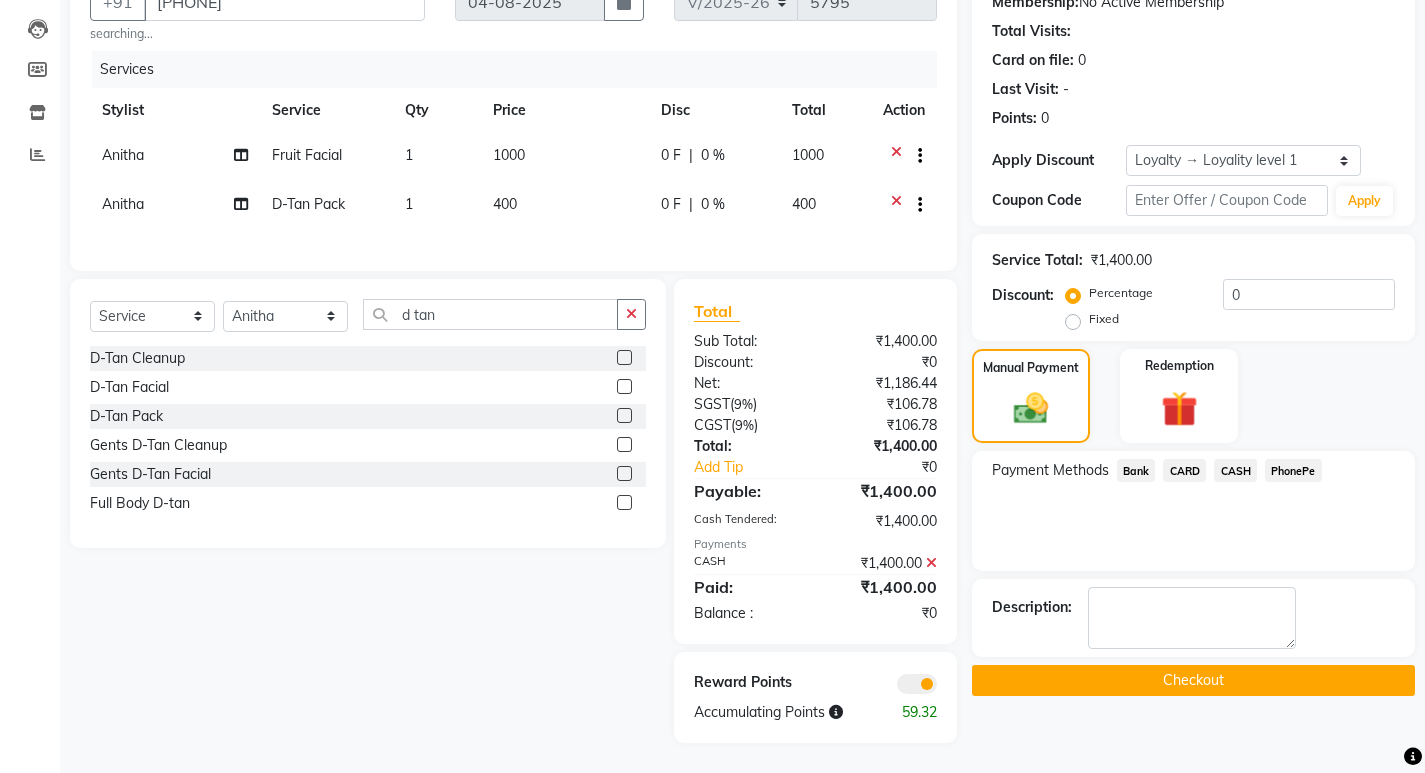 scroll, scrollTop: 214, scrollLeft: 0, axis: vertical 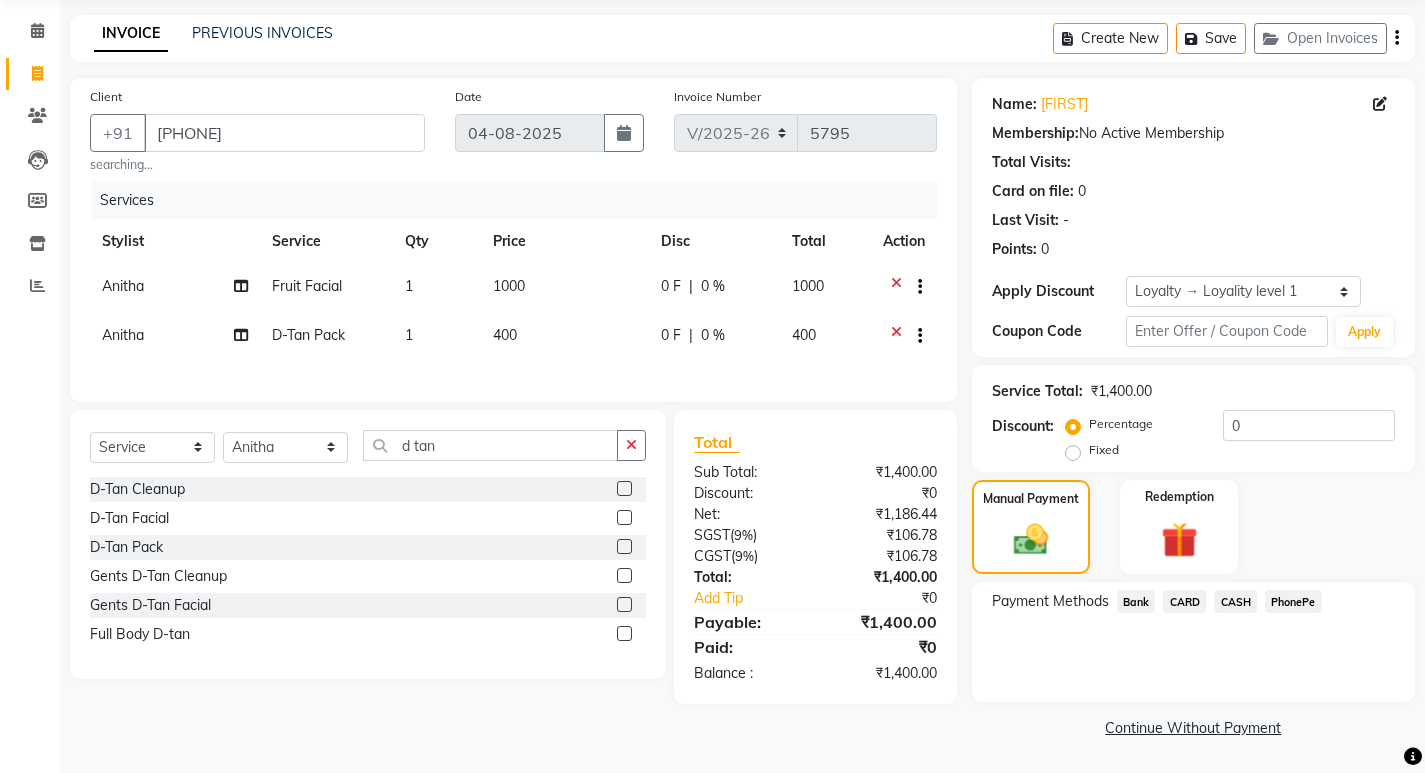 click on "PhonePe" 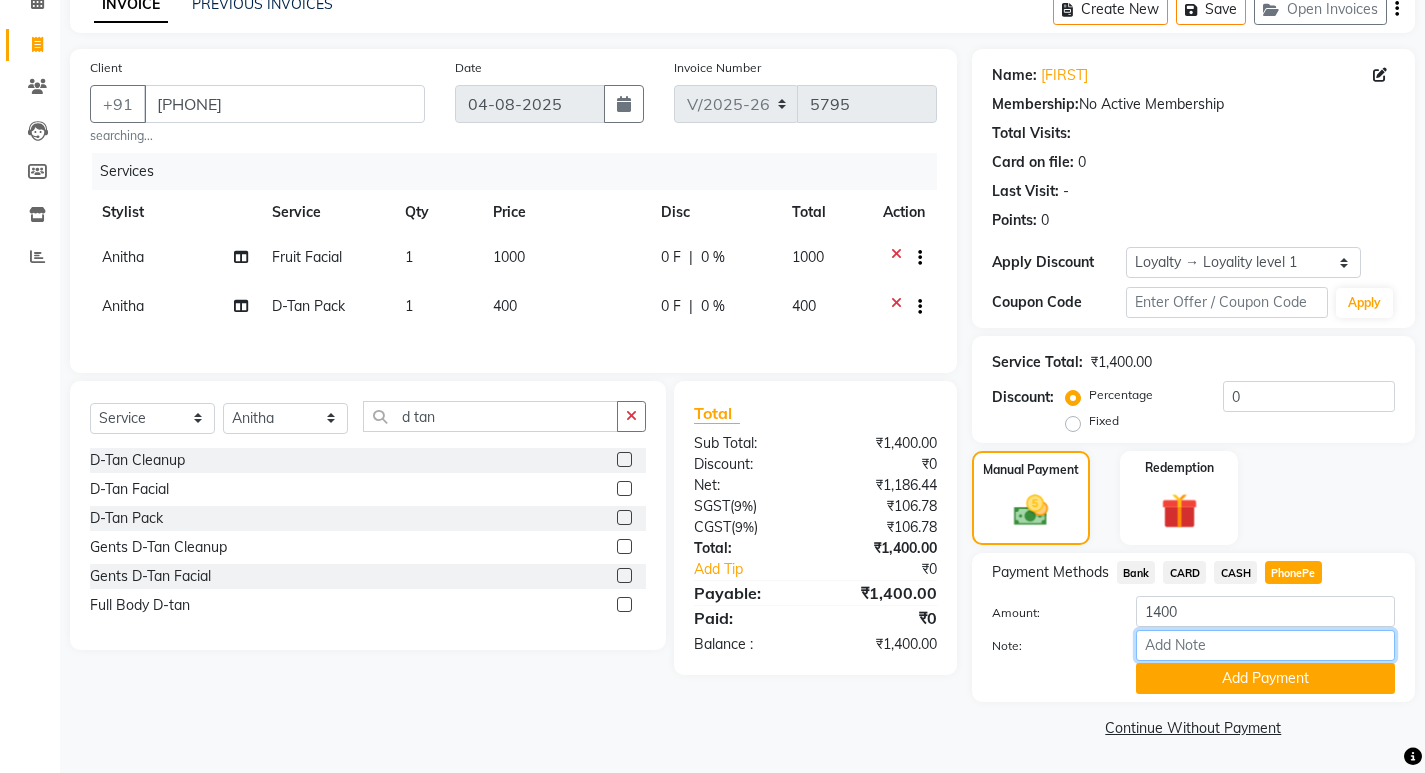 drag, startPoint x: 1222, startPoint y: 650, endPoint x: 1229, endPoint y: 627, distance: 24.04163 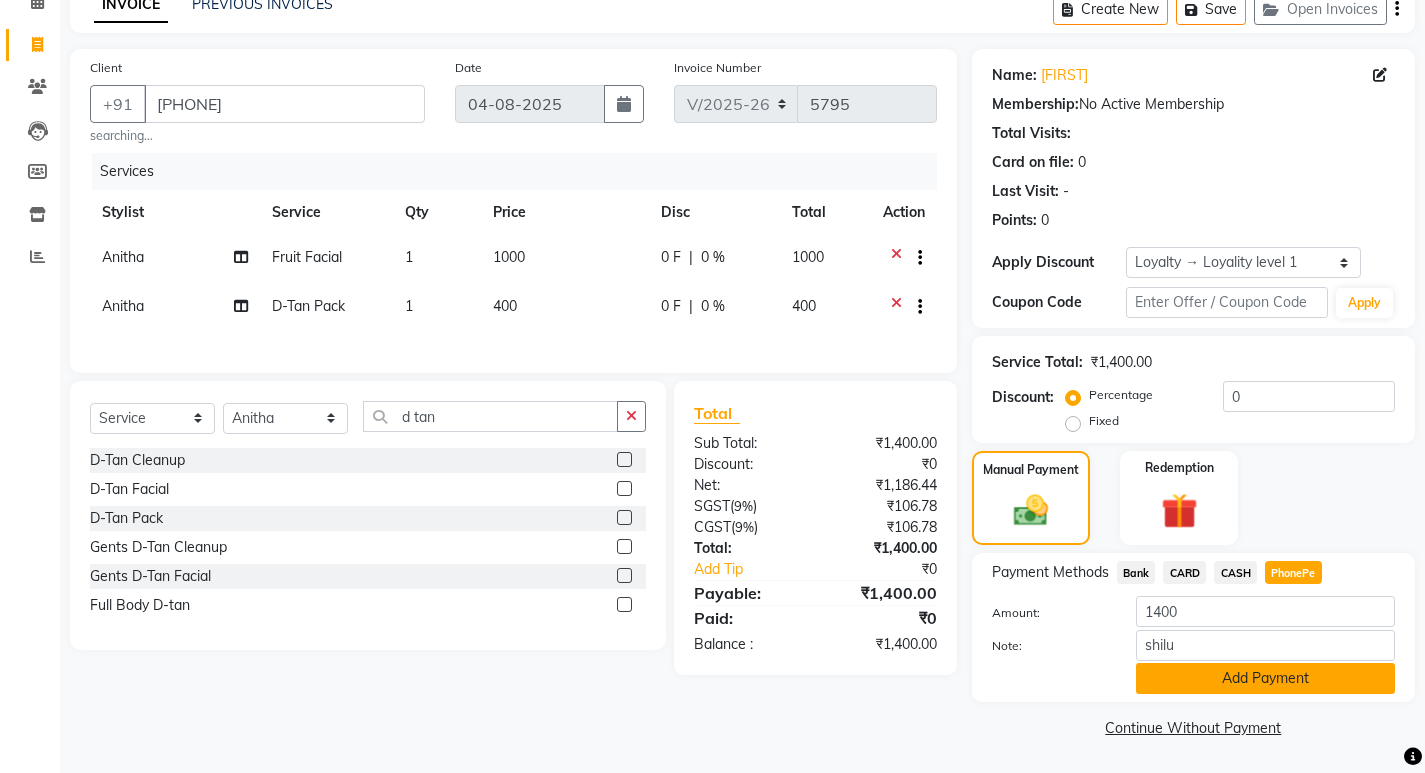 click on "Add Payment" 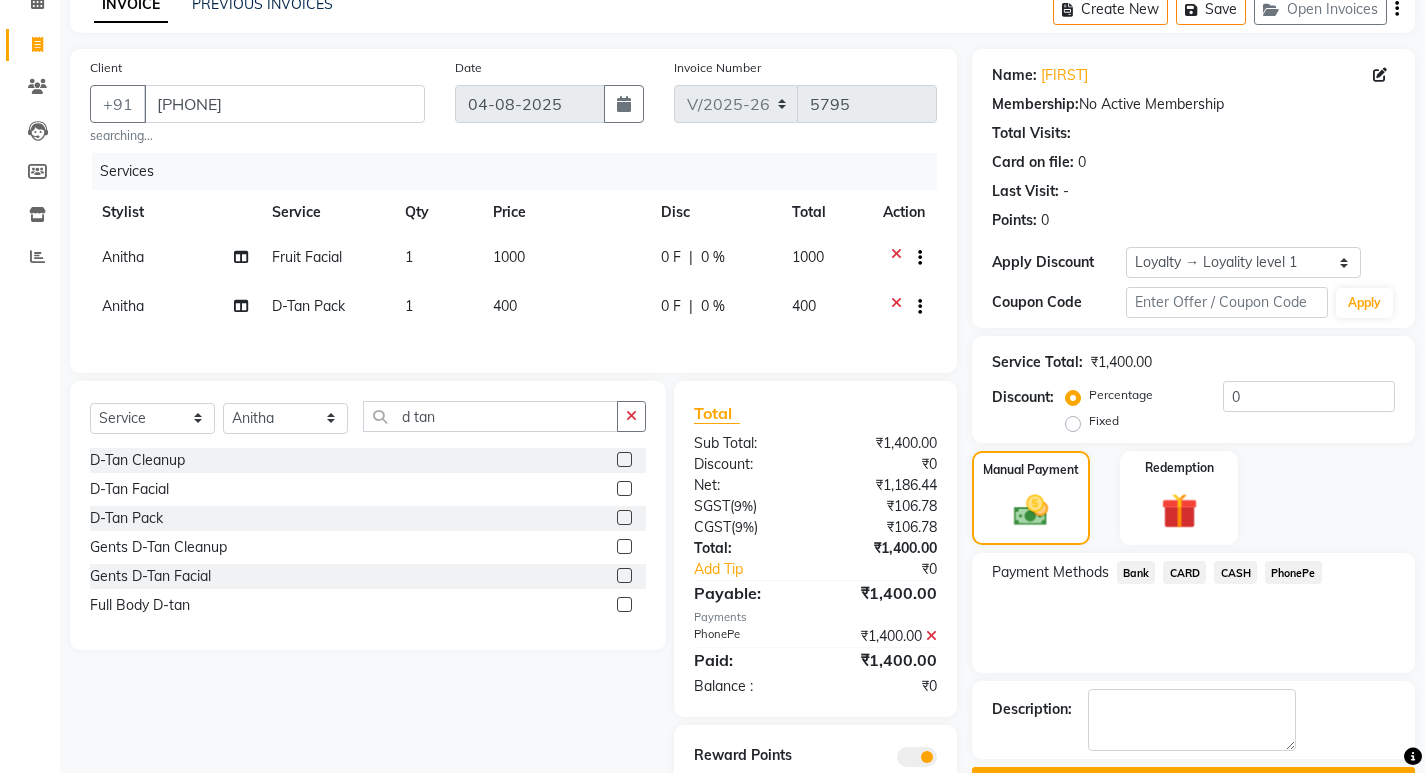 scroll, scrollTop: 185, scrollLeft: 0, axis: vertical 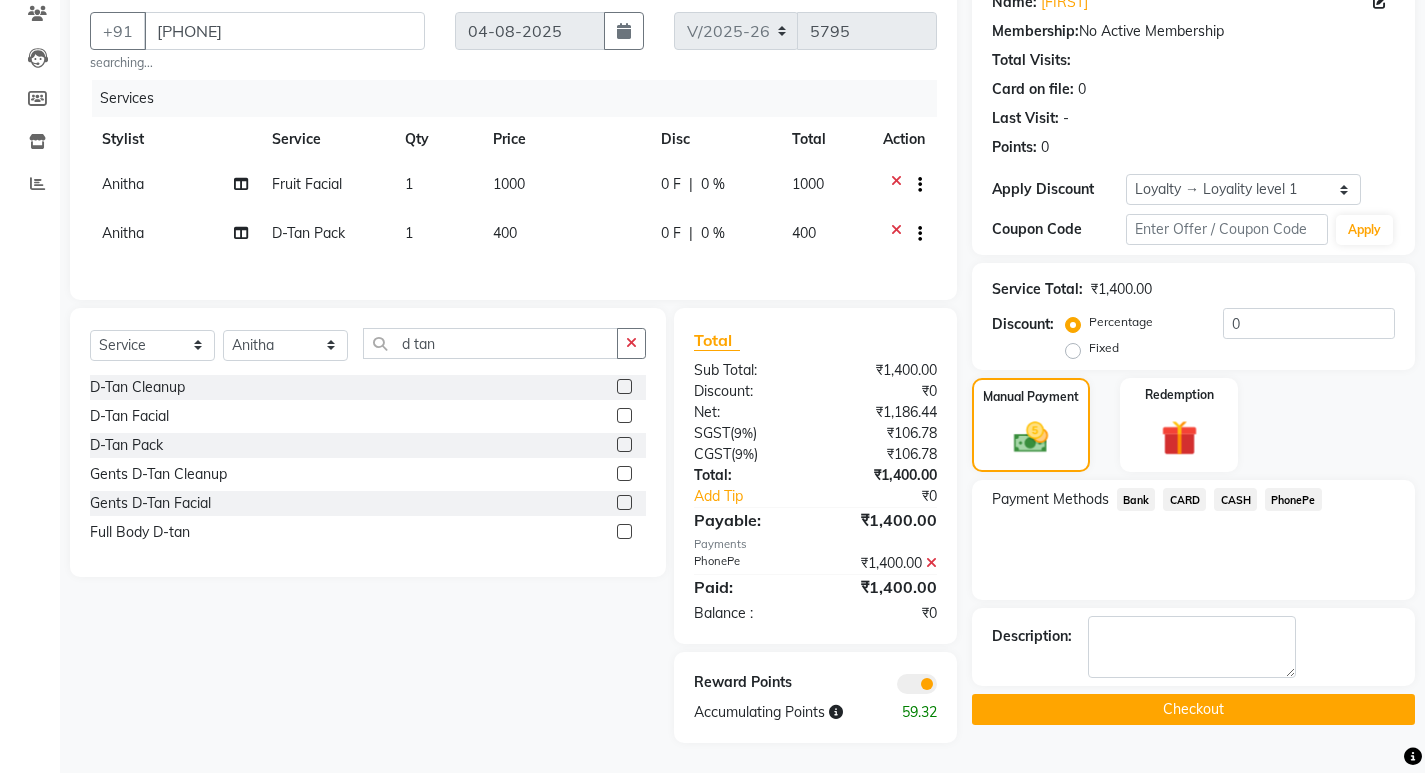 click on "Checkout" 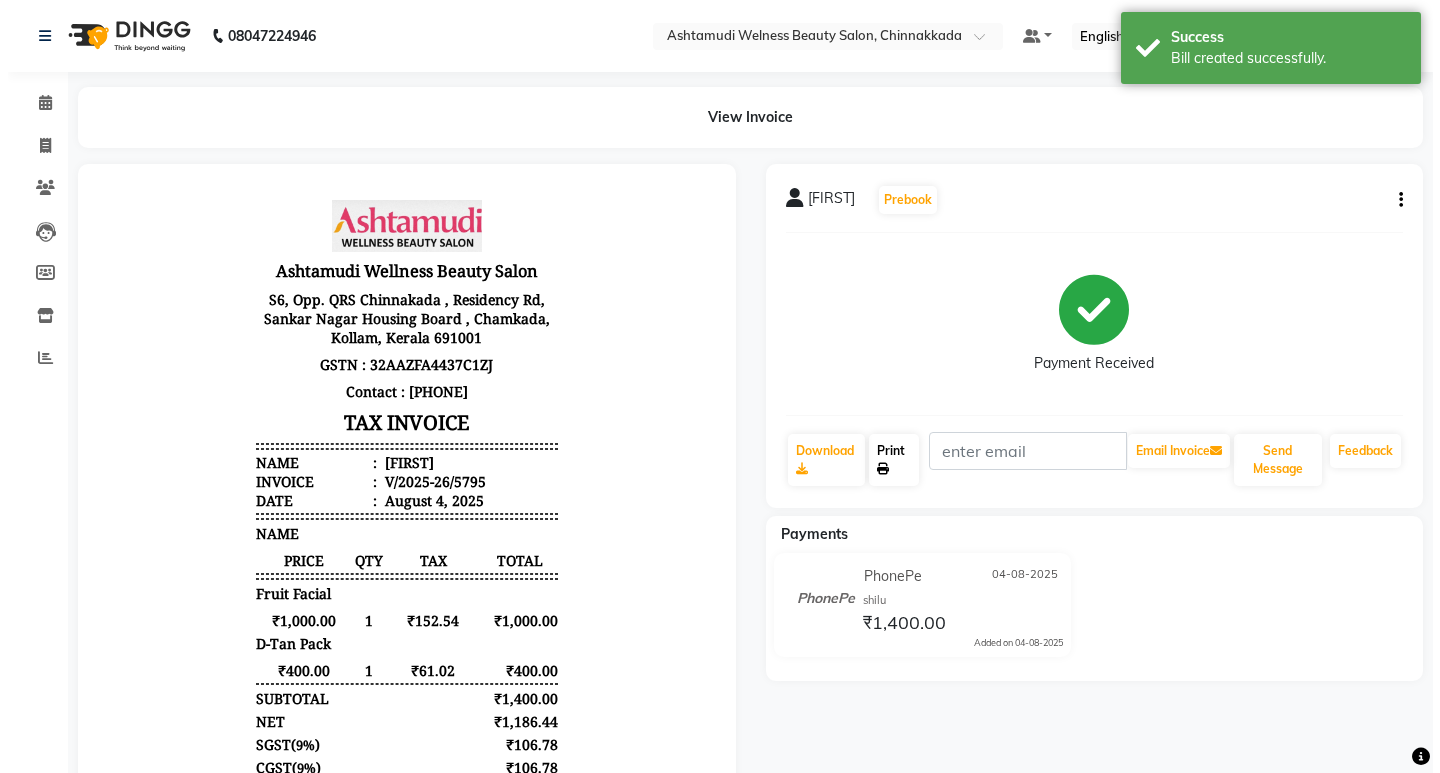 scroll, scrollTop: 0, scrollLeft: 0, axis: both 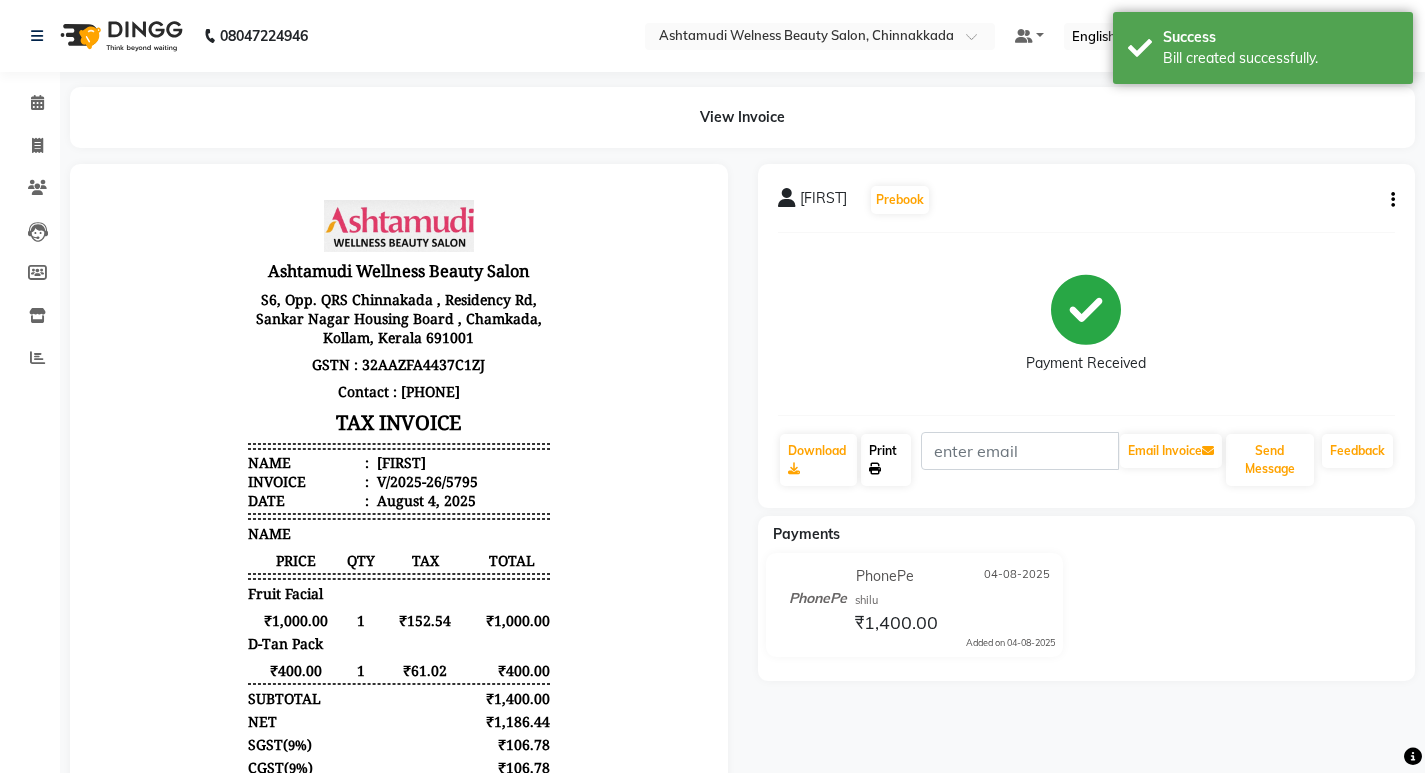 click on "Print" 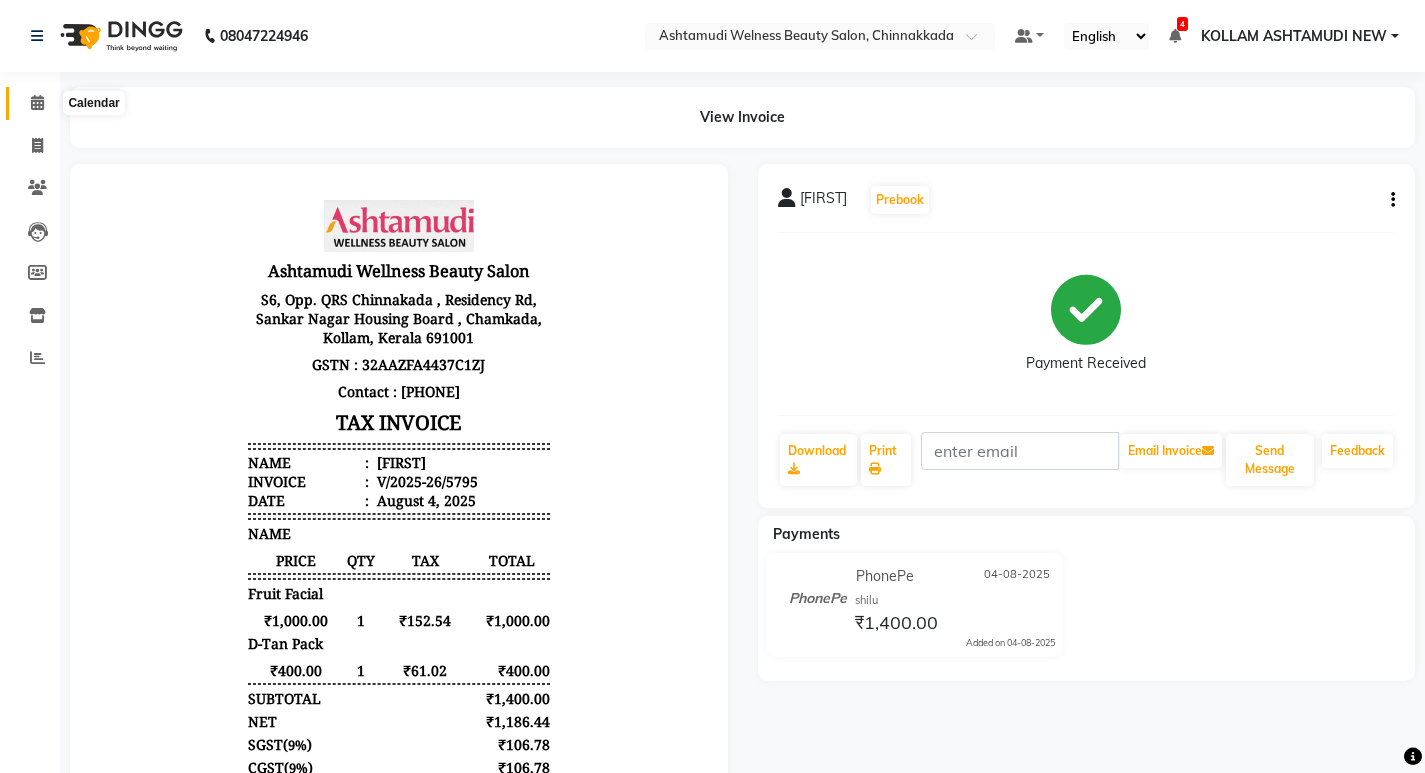 click 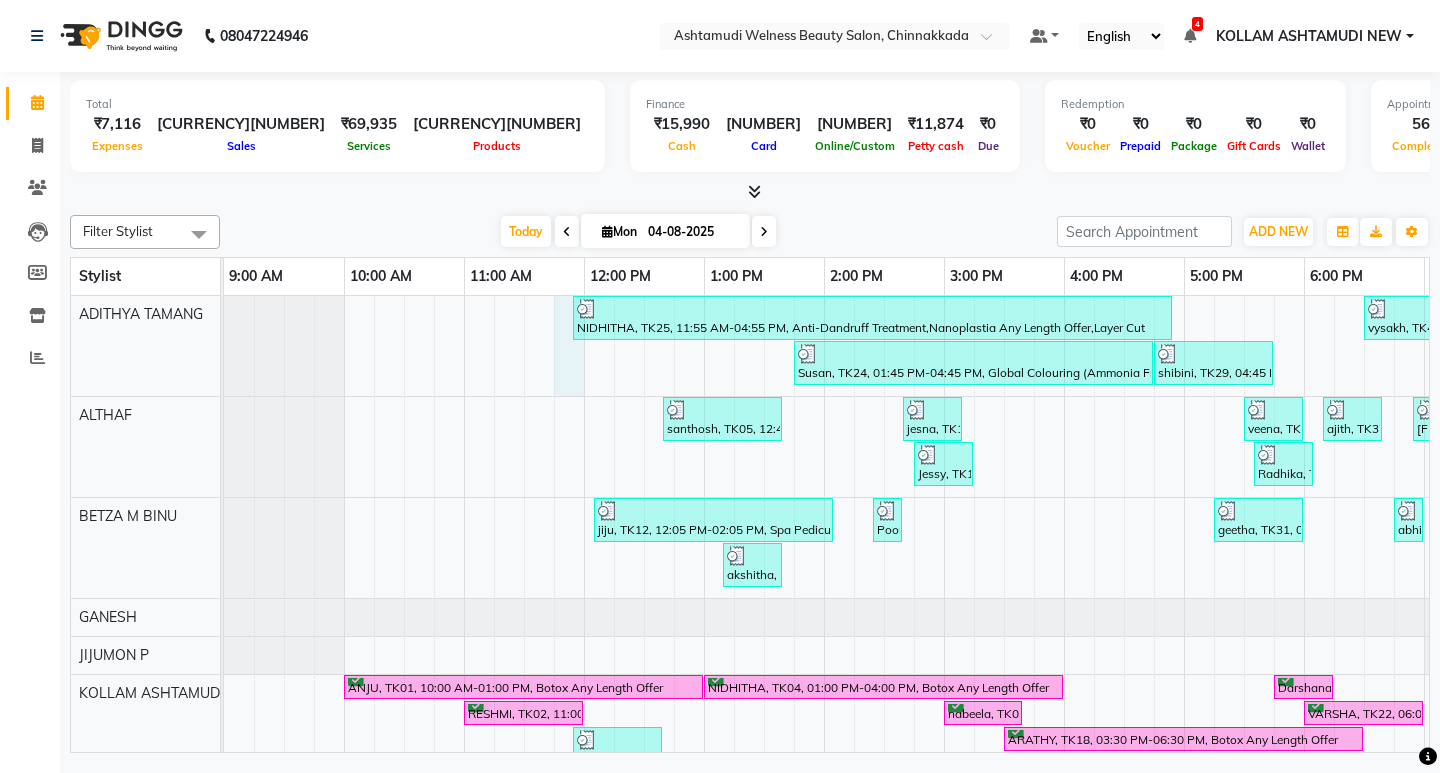 click on "NIDHITHA, TK25, 11:55 AM-04:55 PM, Anti-Dandruff Treatment,Nanoplastia Any Length Offer,Layer Cut     vysakh, TK42, 06:30 PM-07:30 PM, Highlighting (Per Streaks)     Susan, TK24, 01:45 PM-04:45 PM, Global Colouring (Ammonia Free),Layer Cut     shibini, TK29, 04:45 PM-05:45 PM, Layer Cut     santhosh, TK05, 12:40 PM-01:40 PM, Tan clear Facial     jesna, TK15, 02:40 PM-03:10 PM, Gents Normal Hair Cut     veena, TK28, 05:30 PM-06:00 PM, Gents Normal Hair Cut     ajith, TK37, 06:10 PM-06:40 PM, Child Cut     hareesh, TK38, 06:55 PM-07:25 PM, Gents Normal Hair Cut     Jessy, TK19, 02:45 PM-03:15 PM, Gents Normal Hair Cut     Radhika, TK33, 05:35 PM-06:05 PM, Gents Normal Hair Cut     jiju, TK12, 12:05 PM-02:05 PM, Spa Pedicure,Hair Spa     Poornima, TK16, 02:25 PM-02:40 PM, Eyebrows Threading     geetha, TK31, 05:15 PM-06:00 PM, Root Touch-Up (Ammonia Free)     abhirami, TK39, 06:45 PM-07:00 PM, Eyebrows Threading     akshitha, TK11, 01:10 PM-01:40 PM, Eyebrows Threading,Upper Lip Threading" at bounding box center [944, 1121] 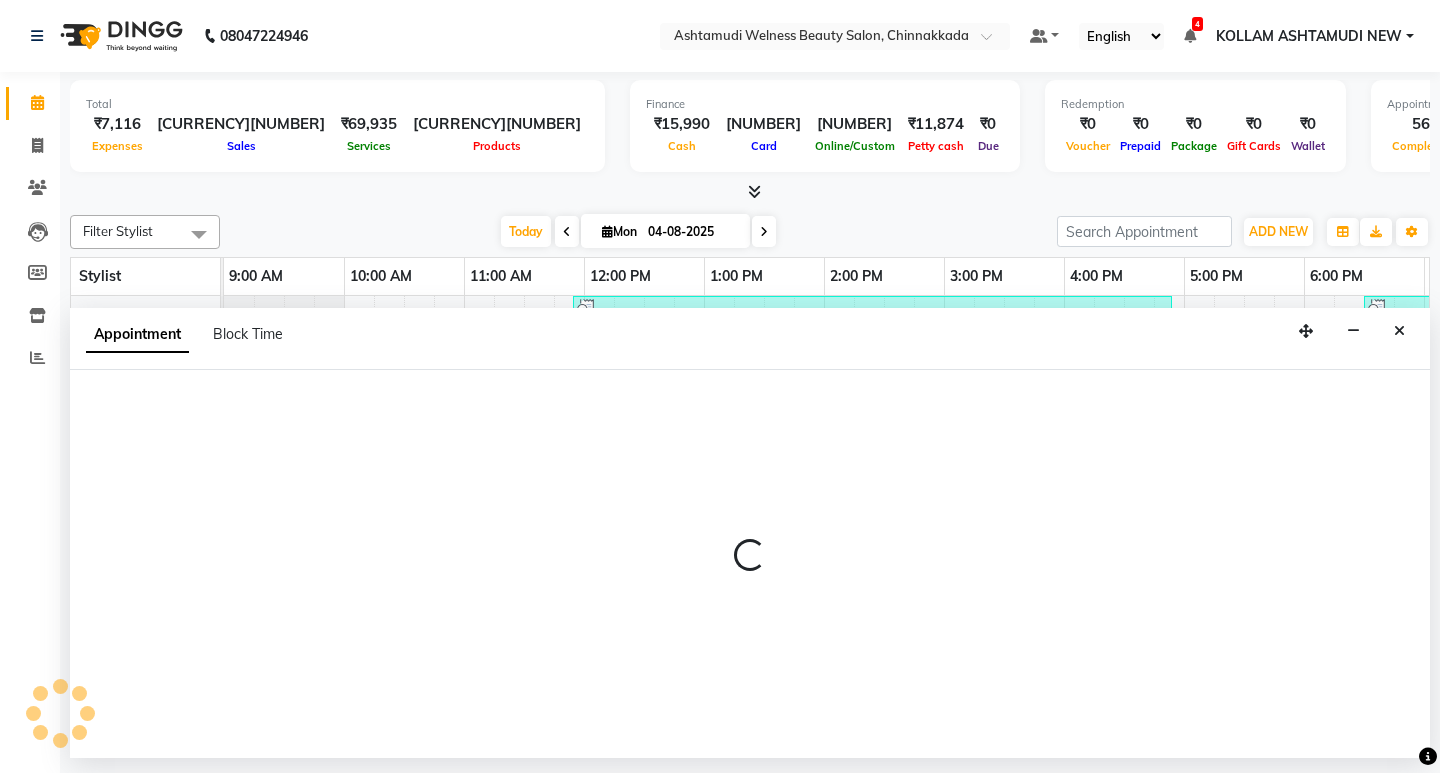 select on "25963" 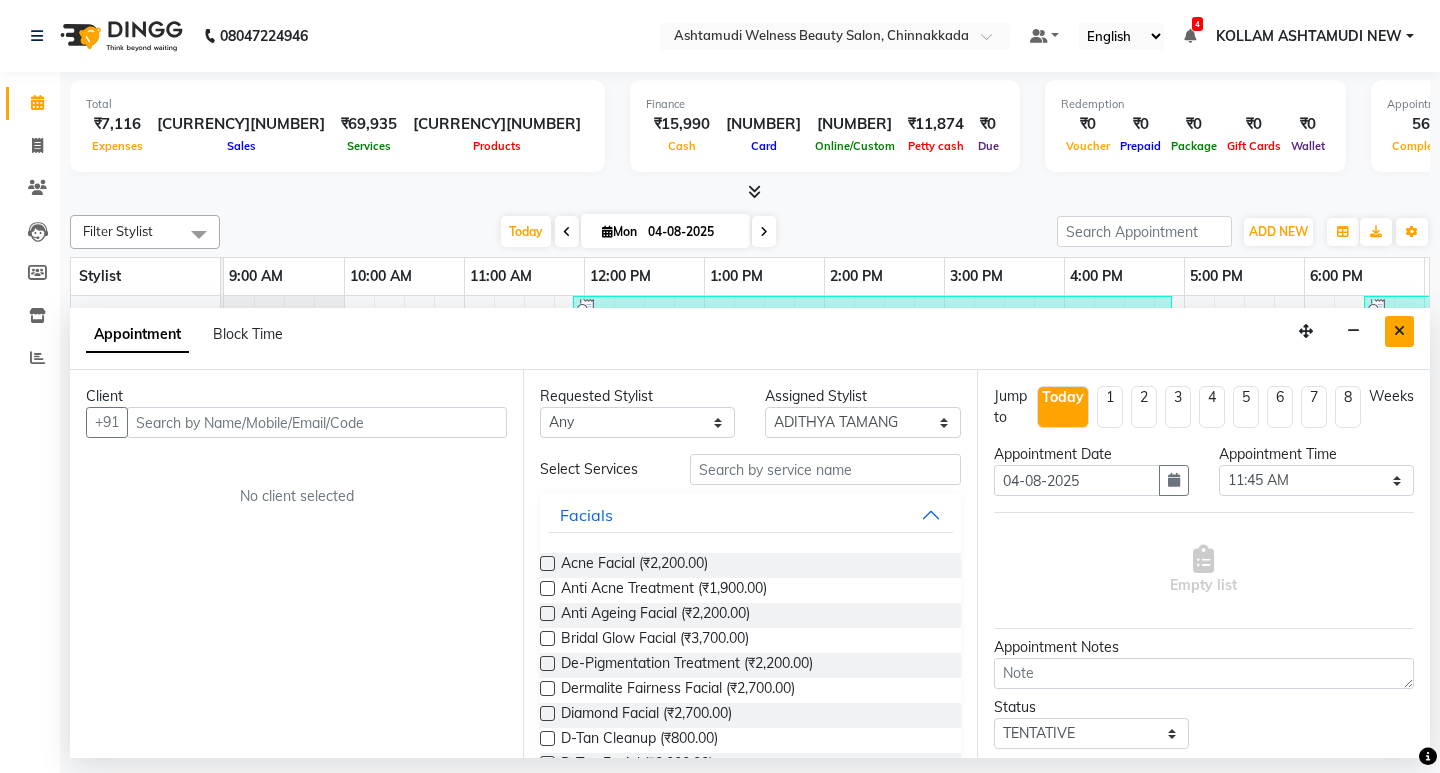 click at bounding box center [1399, 331] 